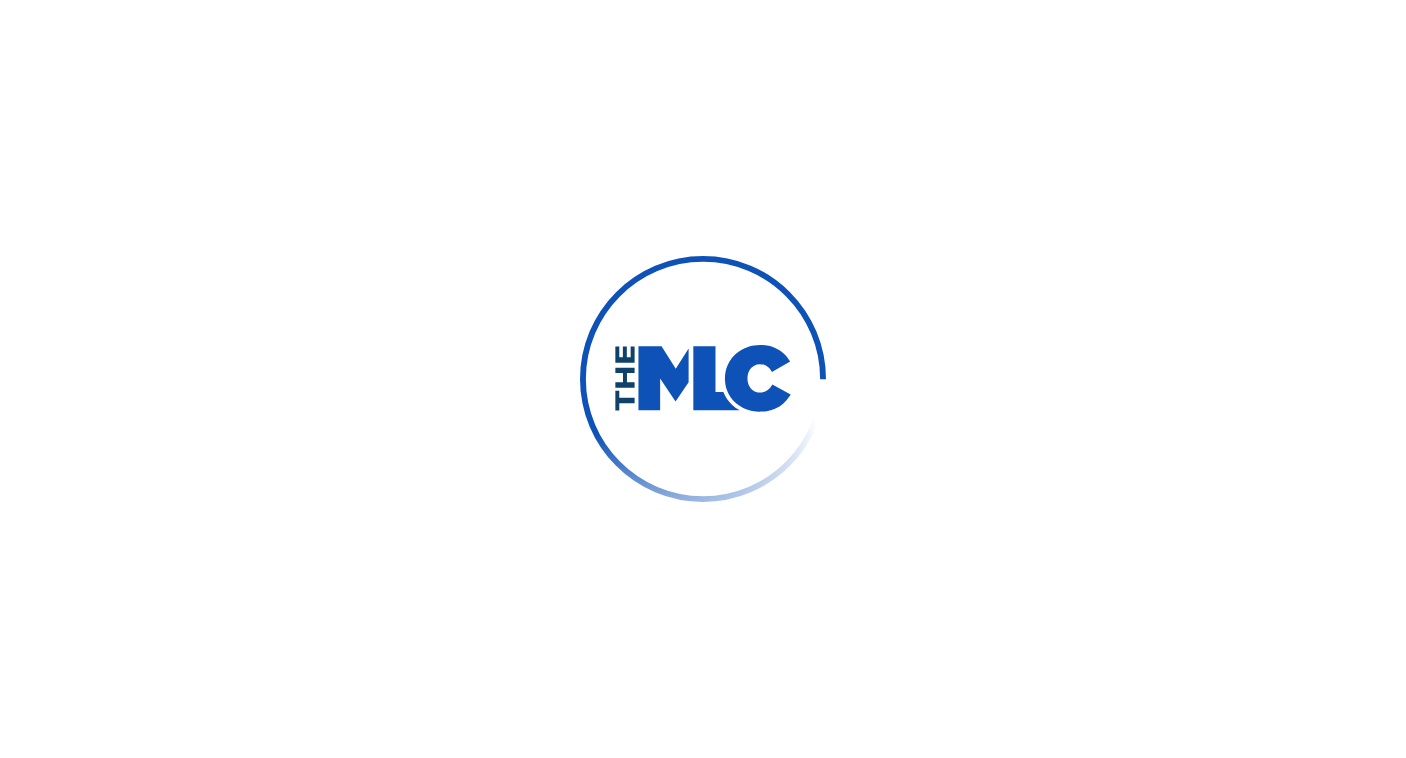 scroll, scrollTop: 0, scrollLeft: 0, axis: both 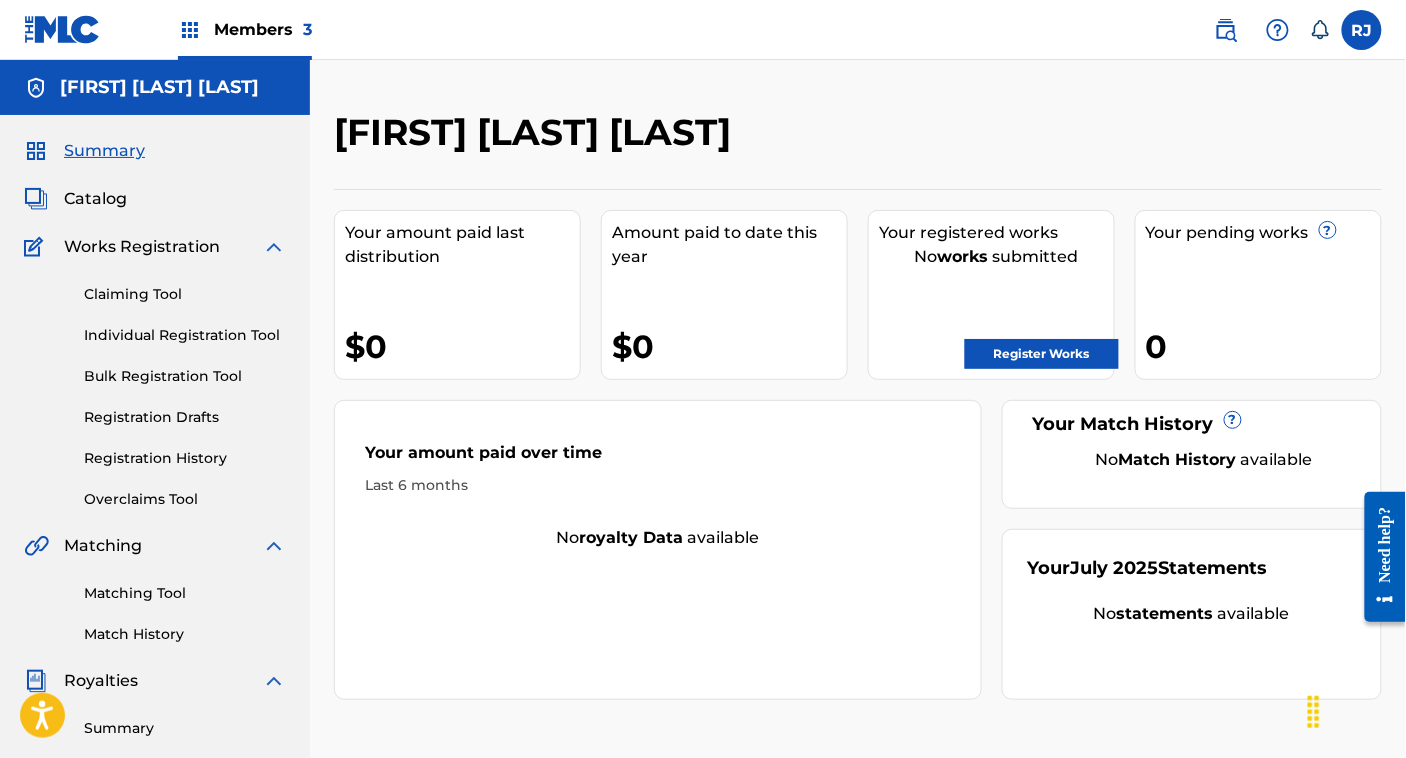 click on "Members    3" at bounding box center (245, 29) 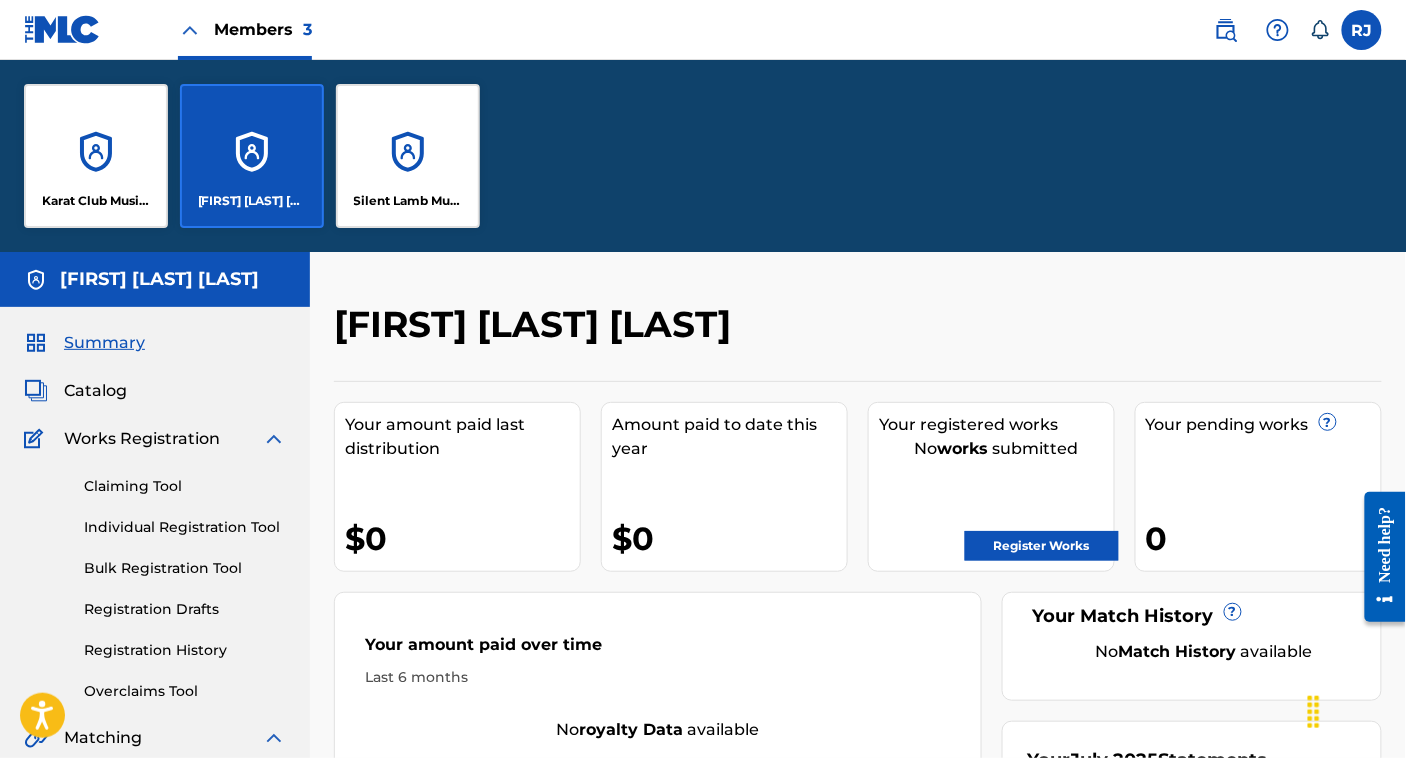 click on "Karat Club Music Publishing" at bounding box center (96, 156) 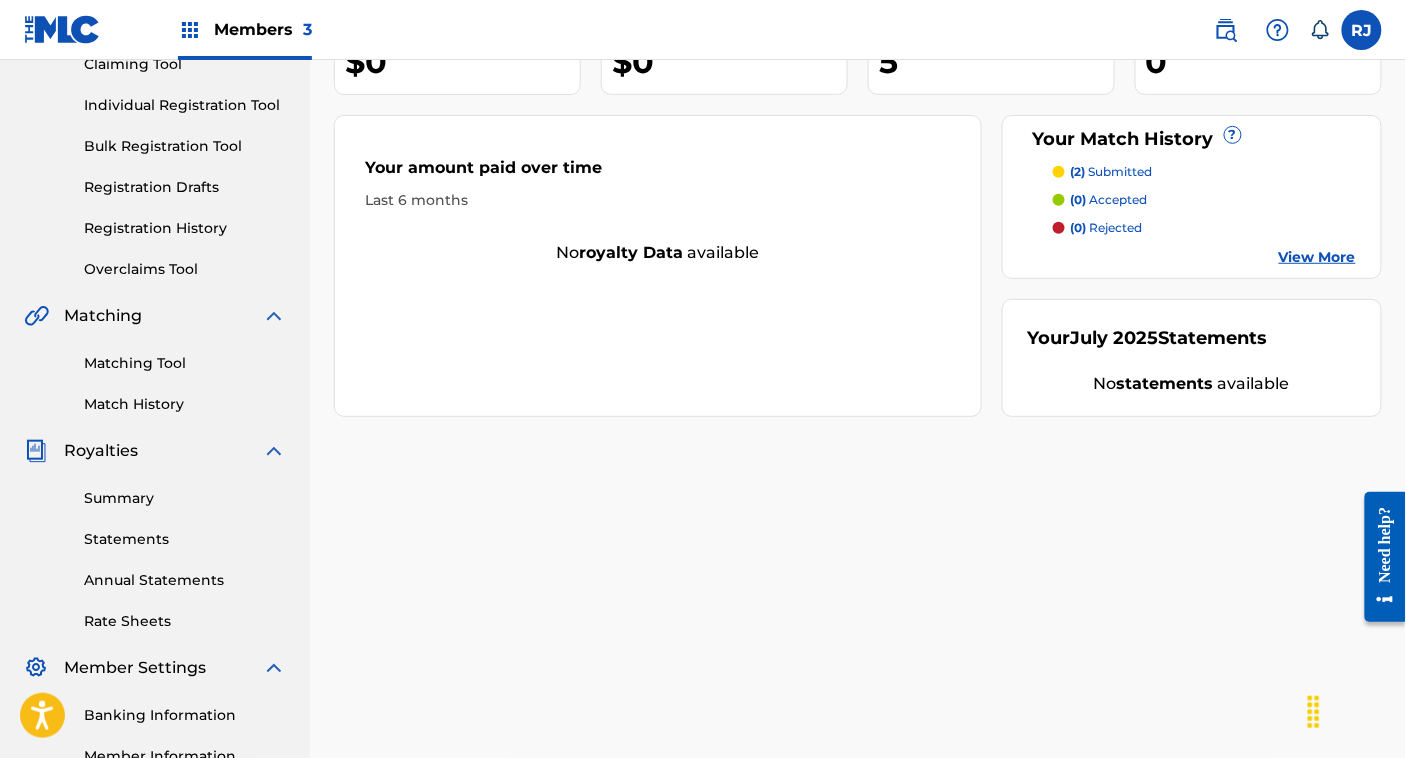 scroll, scrollTop: 43, scrollLeft: 0, axis: vertical 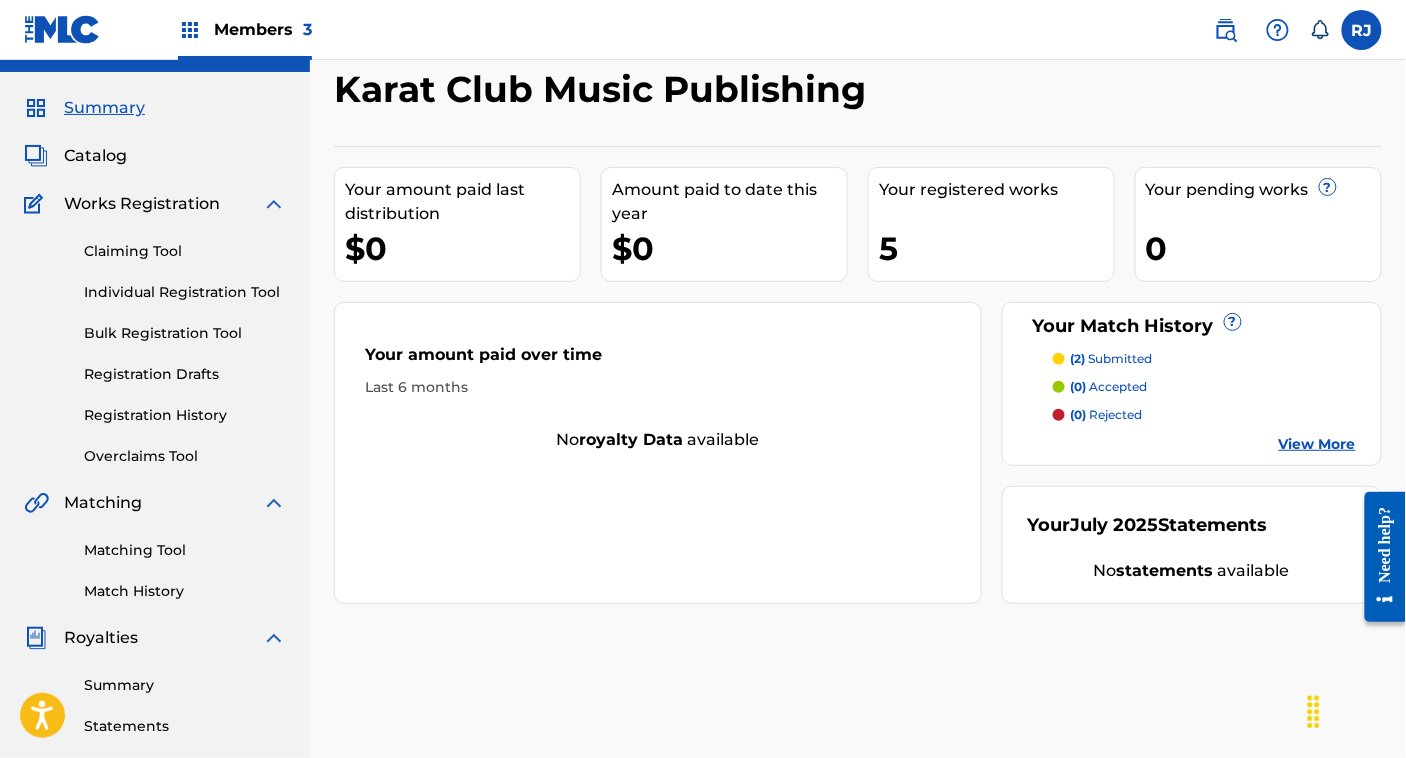 click on "Summary Catalog Works Registration Claiming Tool Individual Registration Tool Bulk Registration Tool Registration Drafts Registration History Overclaims Tool Matching Matching Tool Match History Royalties Summary Statements Annual Statements Rate Sheets Member Settings Banking Information Member Information User Permissions Contact Information Member Benefits" at bounding box center [155, 586] 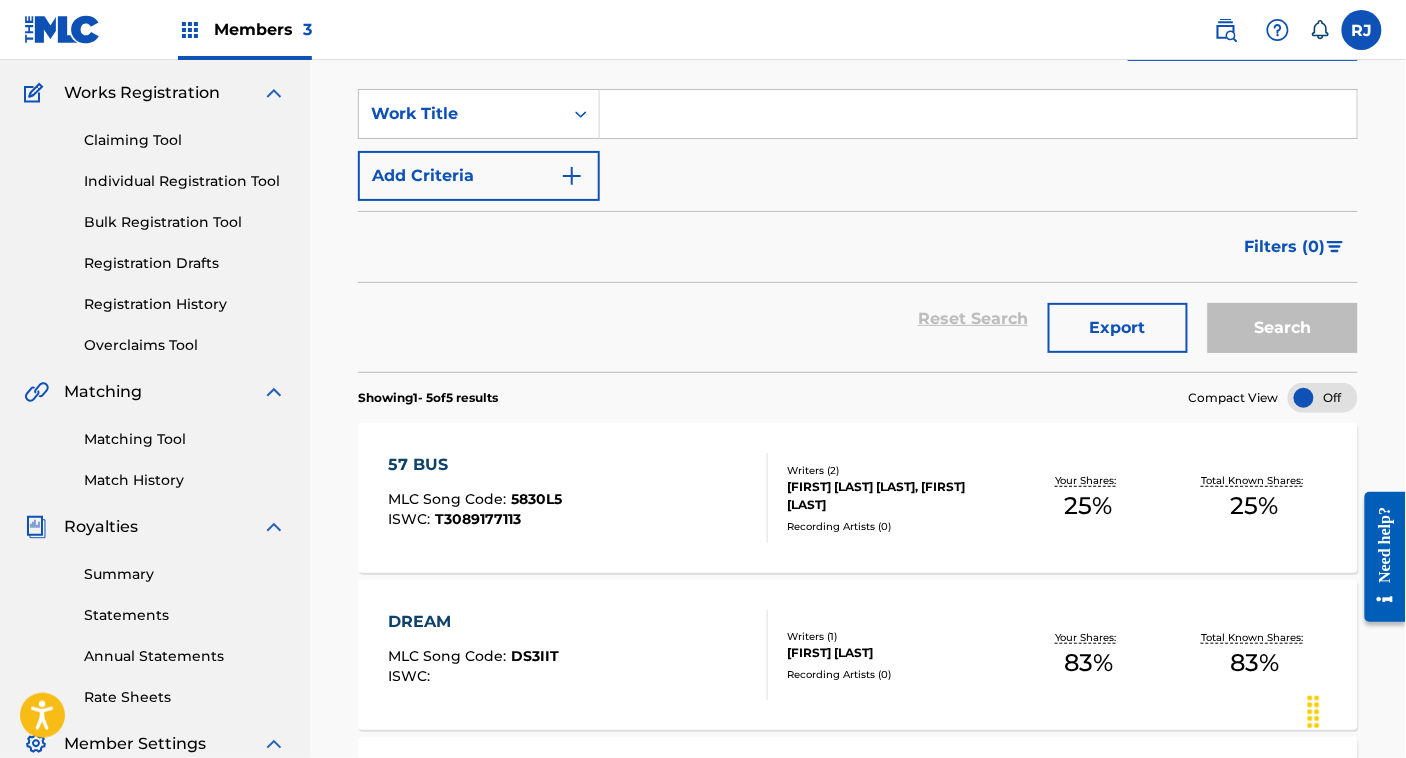scroll, scrollTop: 156, scrollLeft: 0, axis: vertical 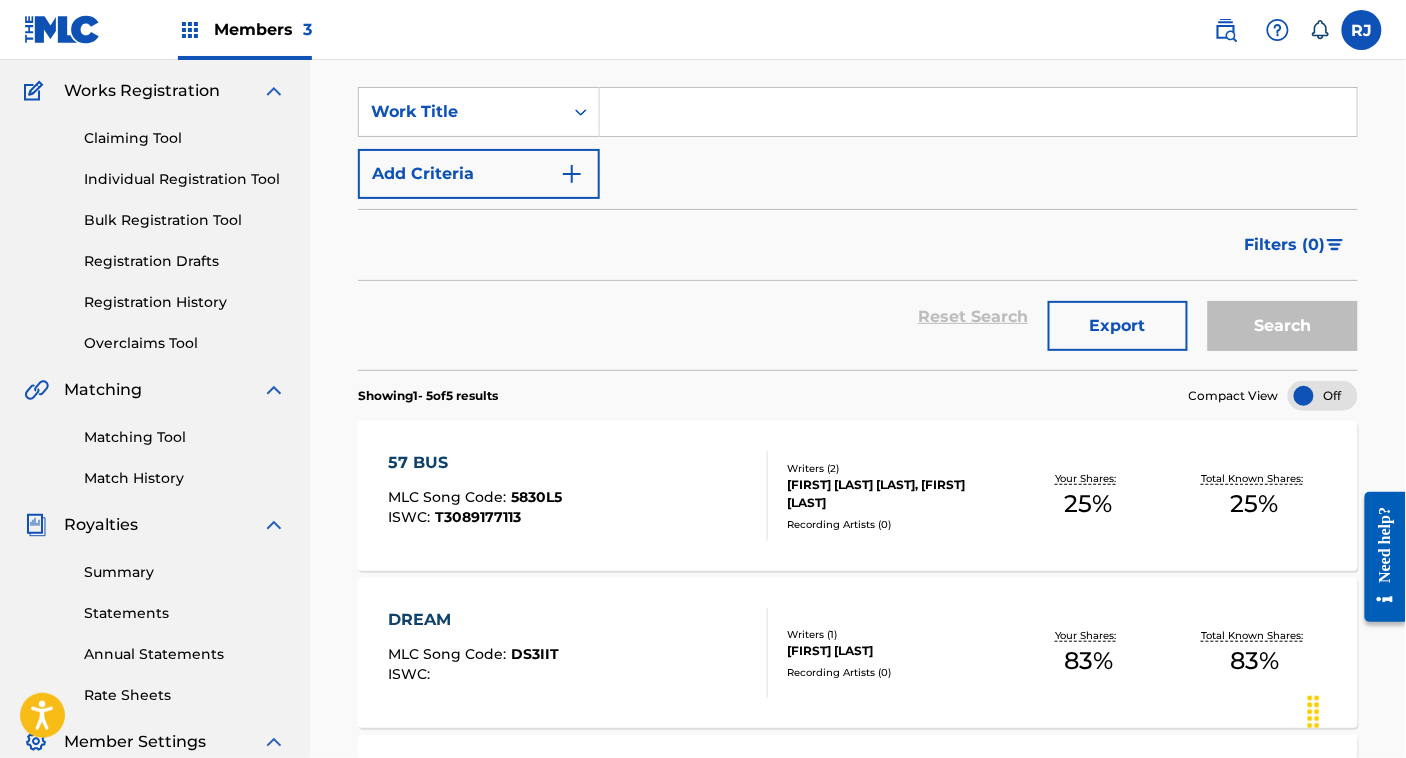 click on "Registration History" at bounding box center (185, 302) 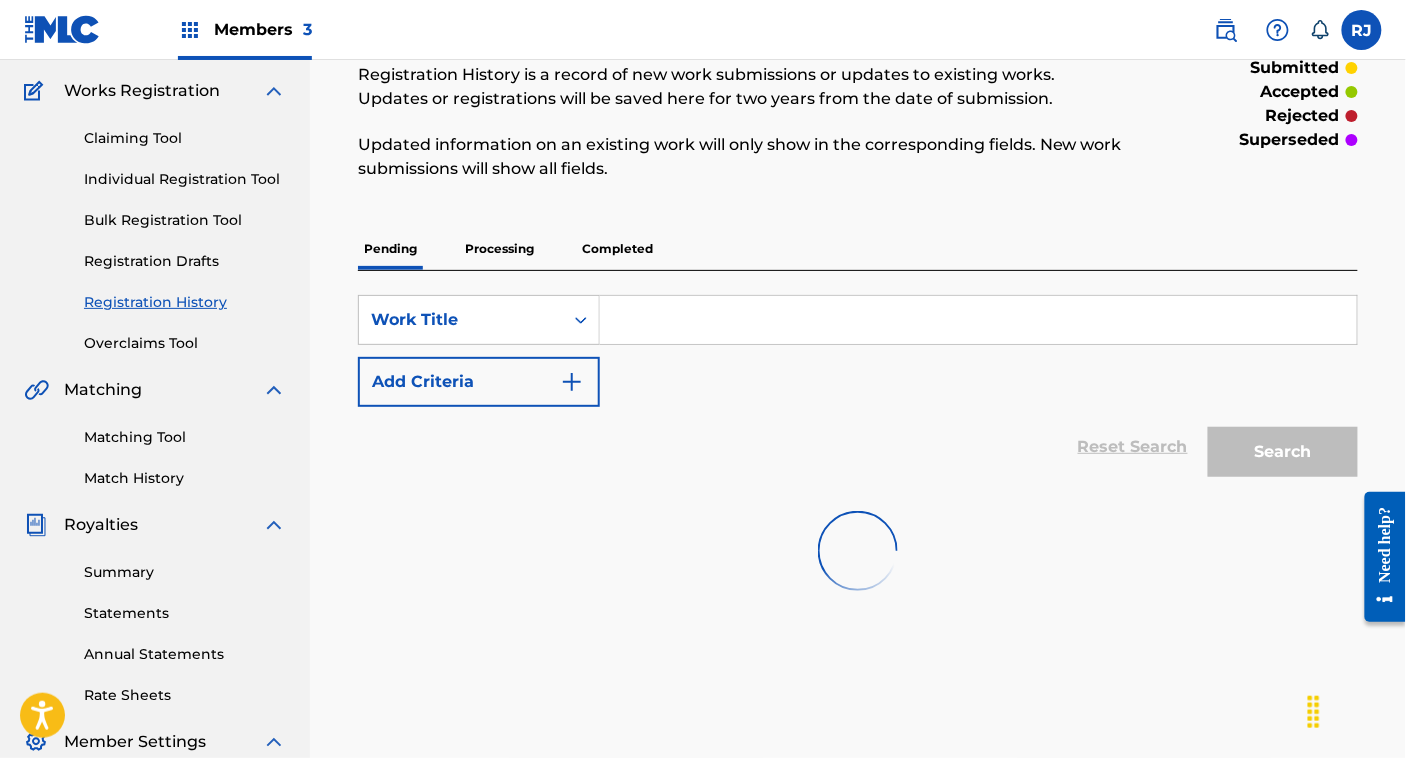 scroll, scrollTop: 0, scrollLeft: 0, axis: both 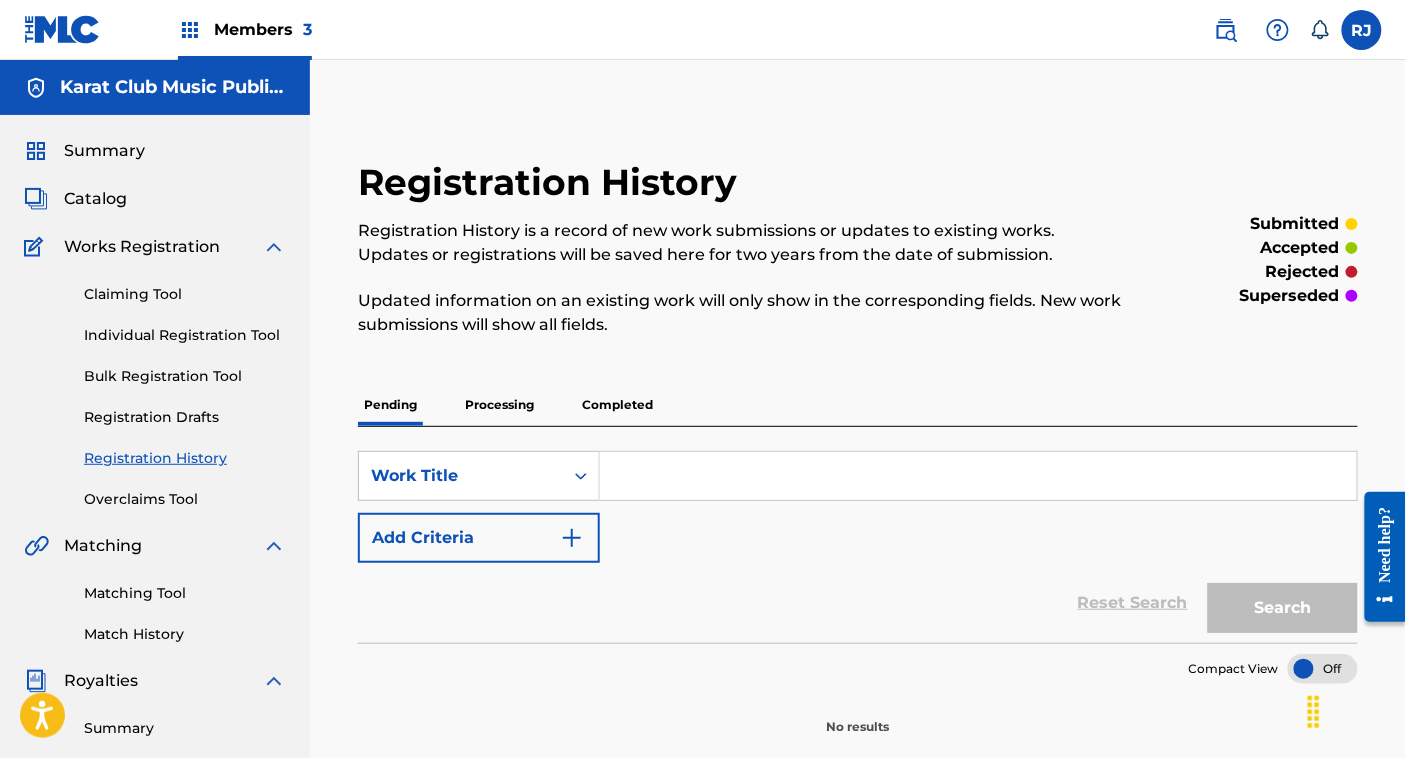 click on "Completed" at bounding box center [617, 405] 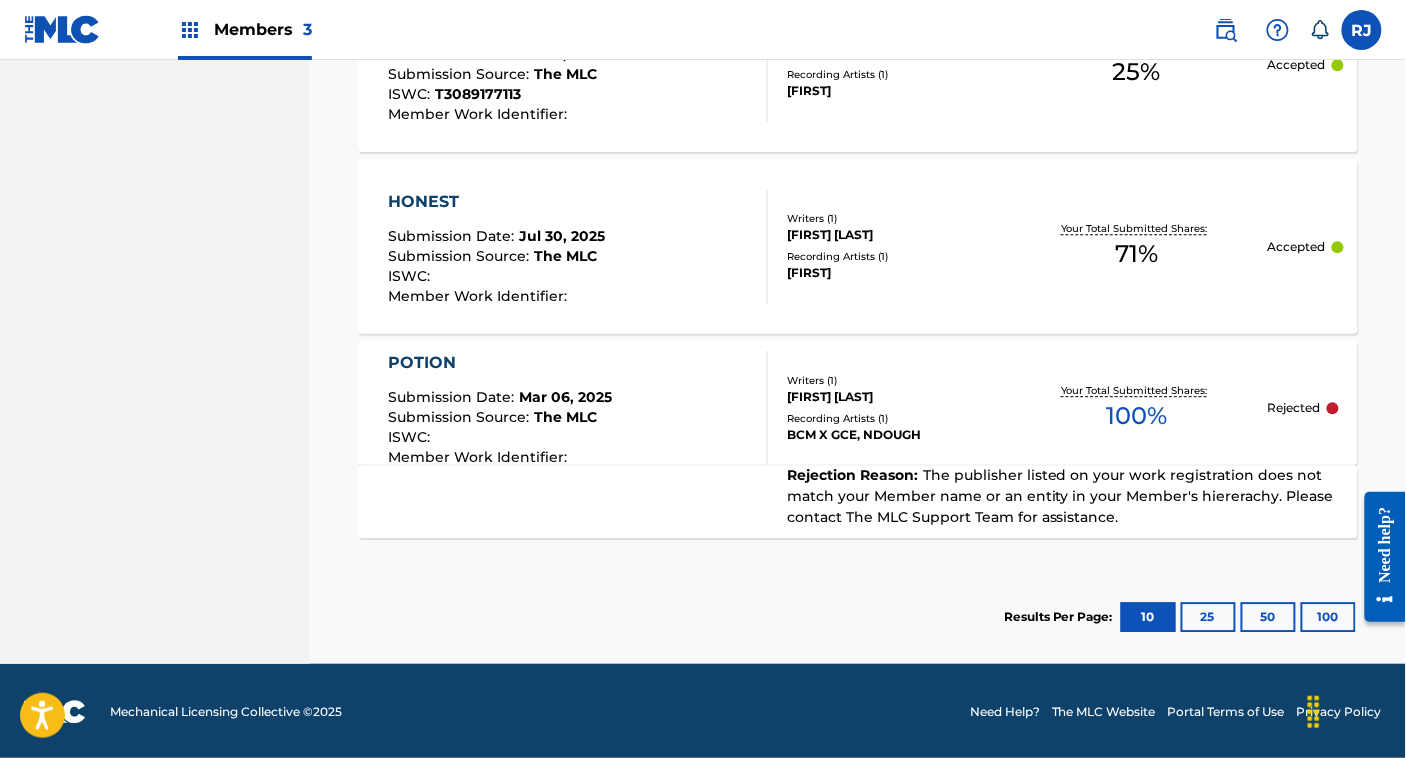 scroll, scrollTop: 1345, scrollLeft: 0, axis: vertical 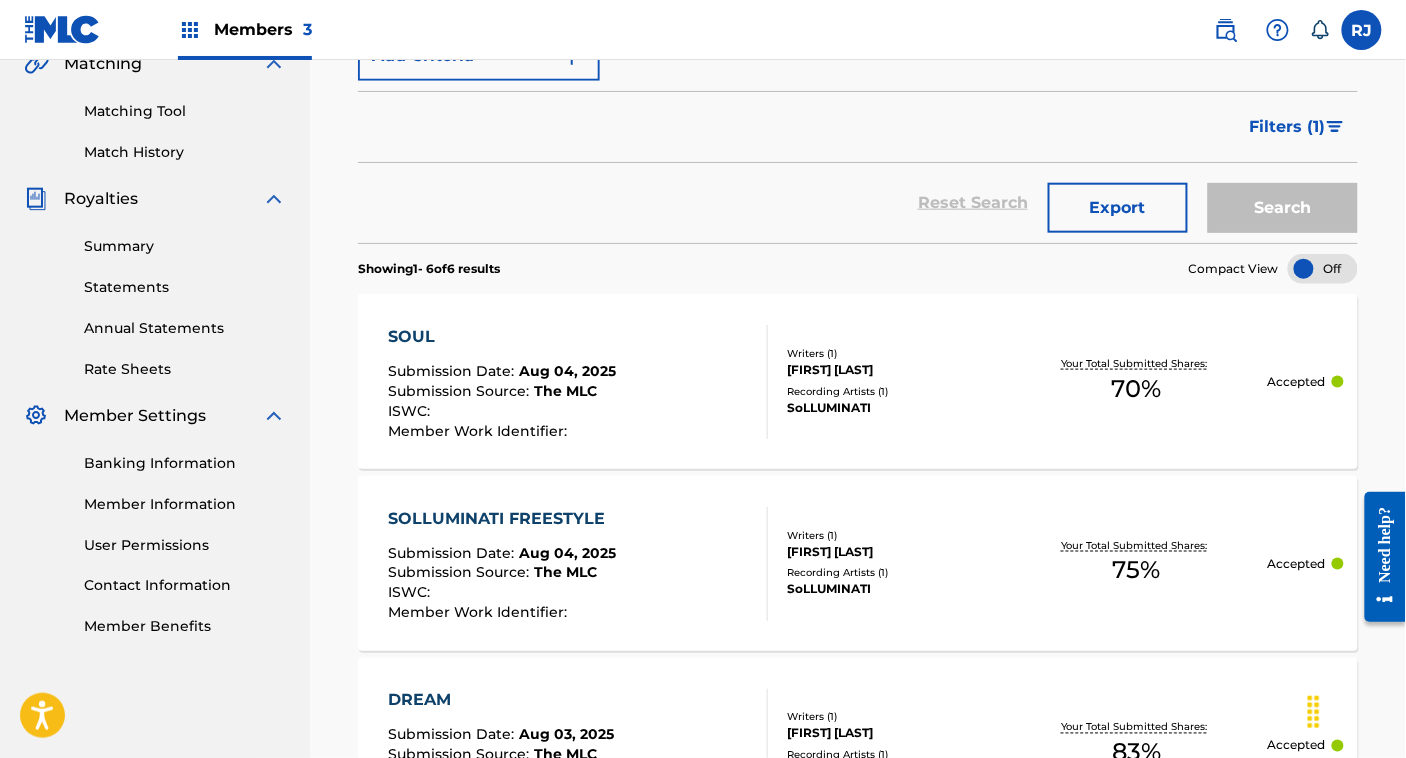 click on "Matching Tool" at bounding box center [185, 111] 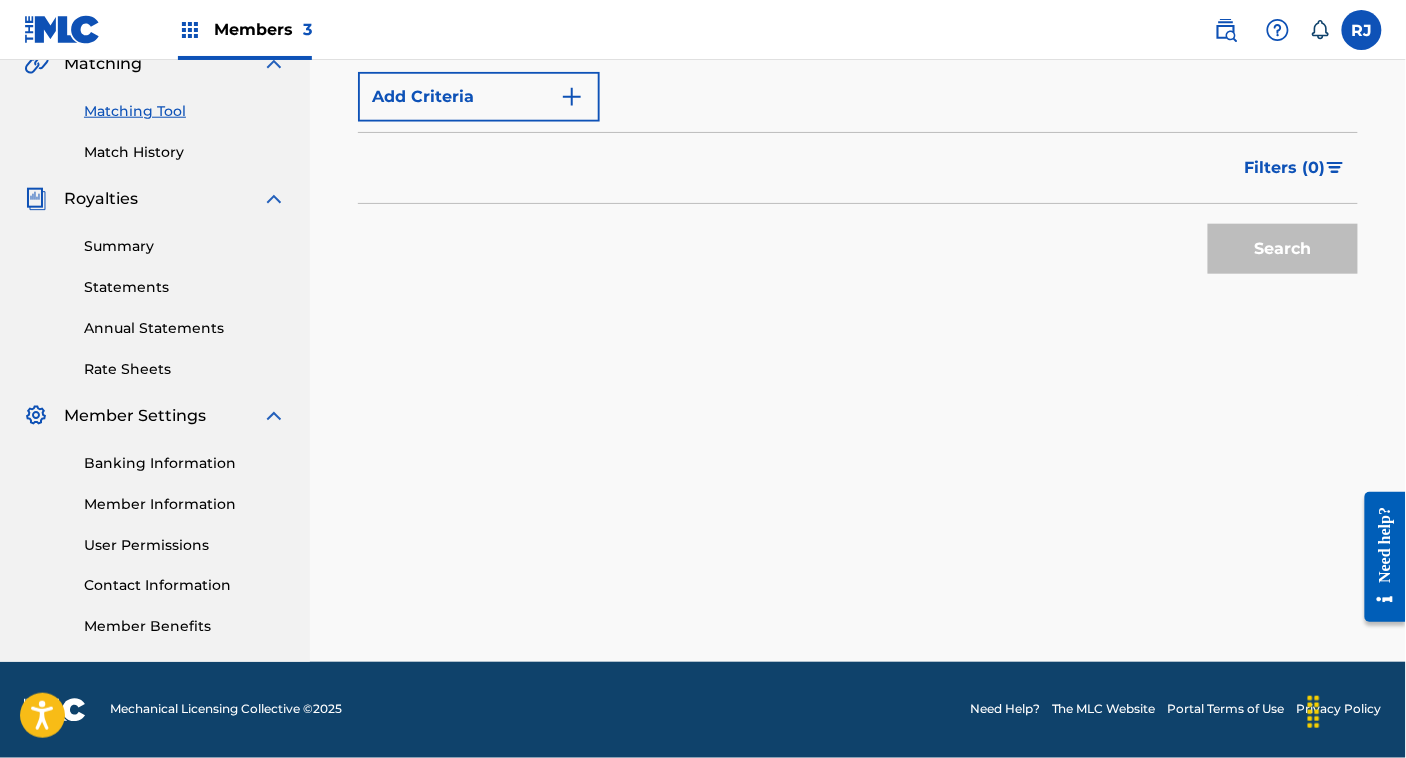 scroll, scrollTop: 0, scrollLeft: 0, axis: both 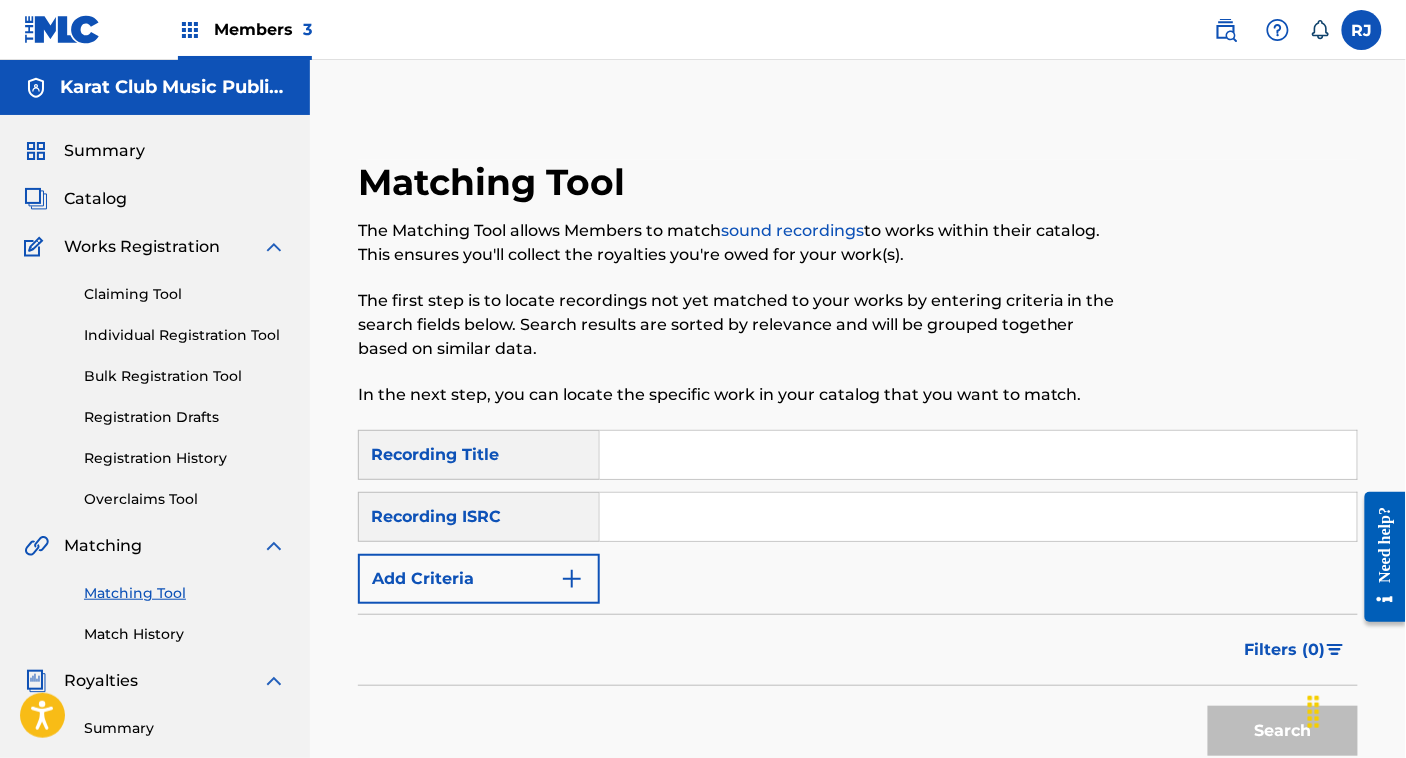 click at bounding box center (978, 517) 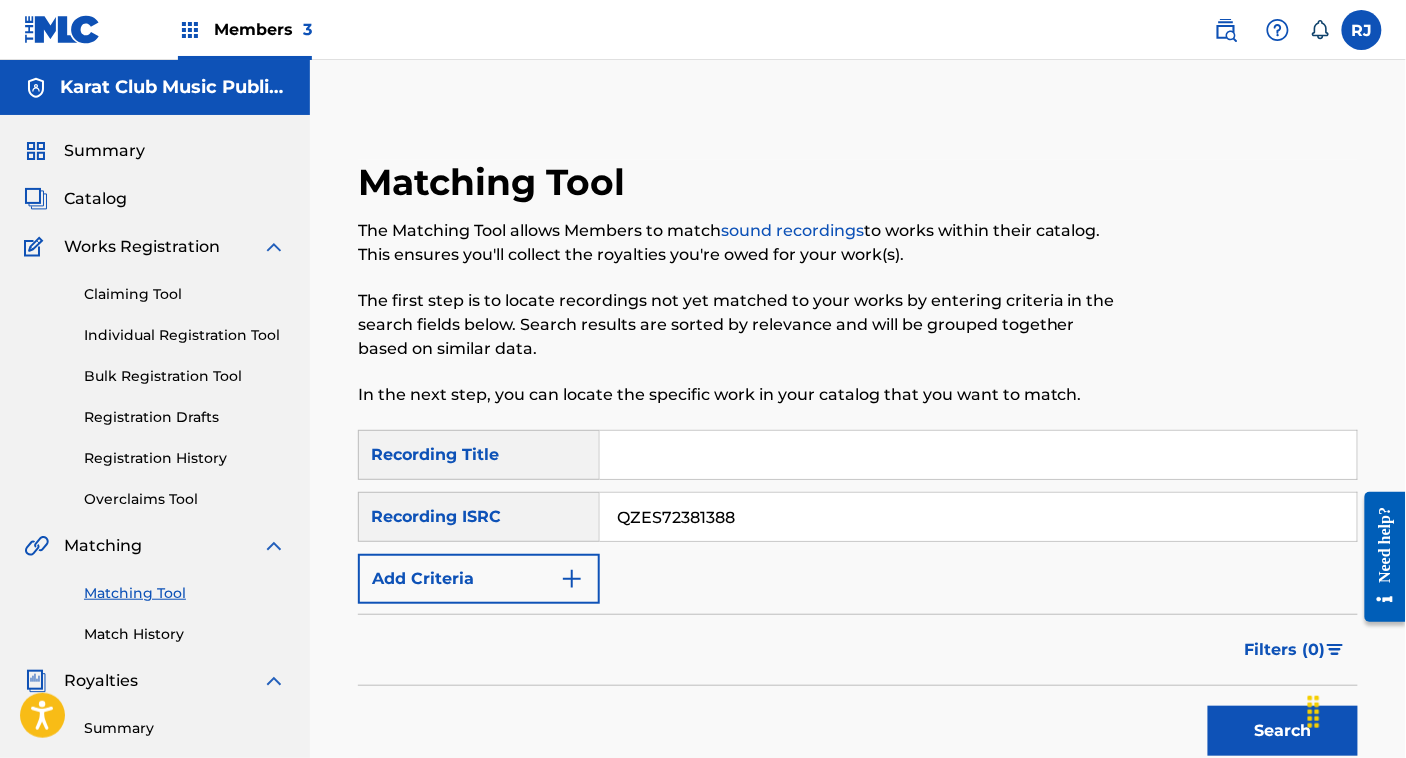type on "QZES72381388" 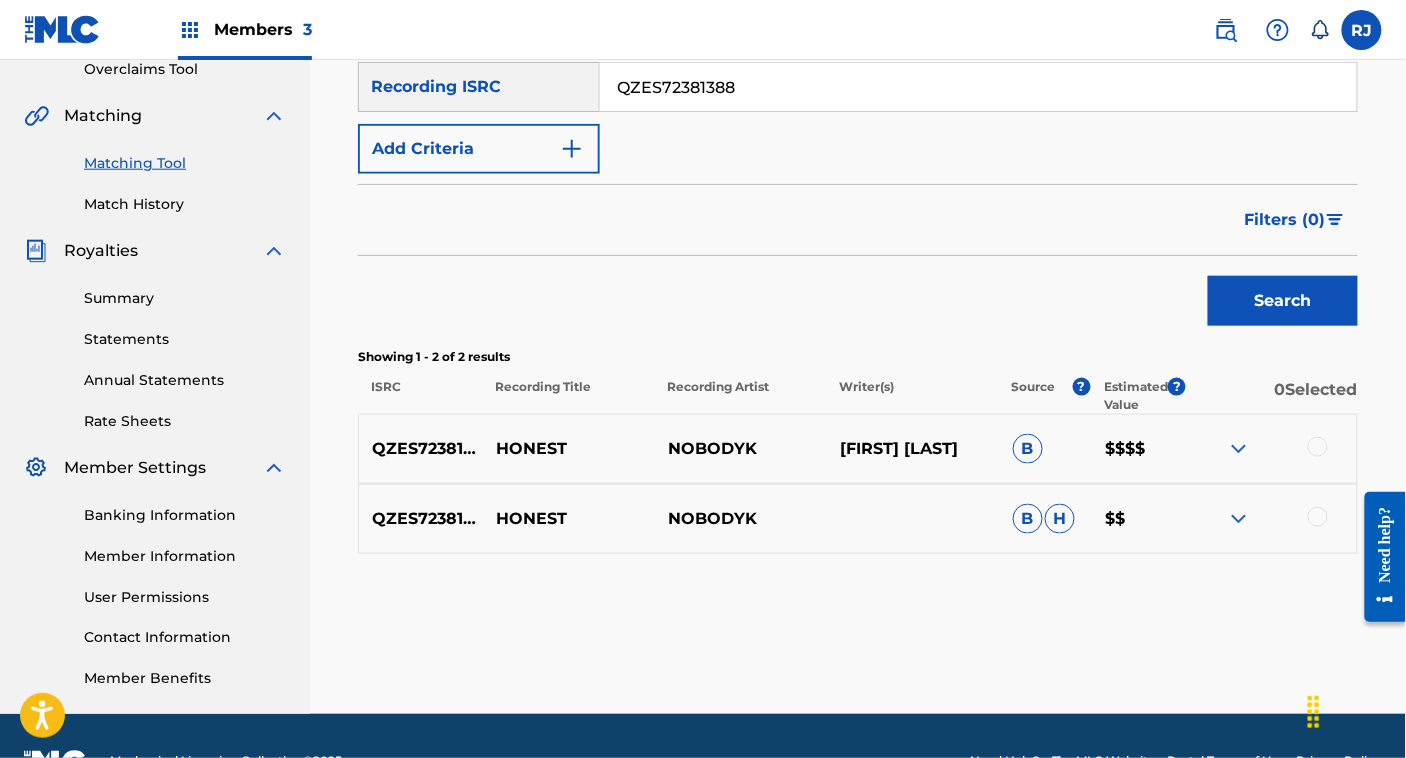 scroll, scrollTop: 445, scrollLeft: 0, axis: vertical 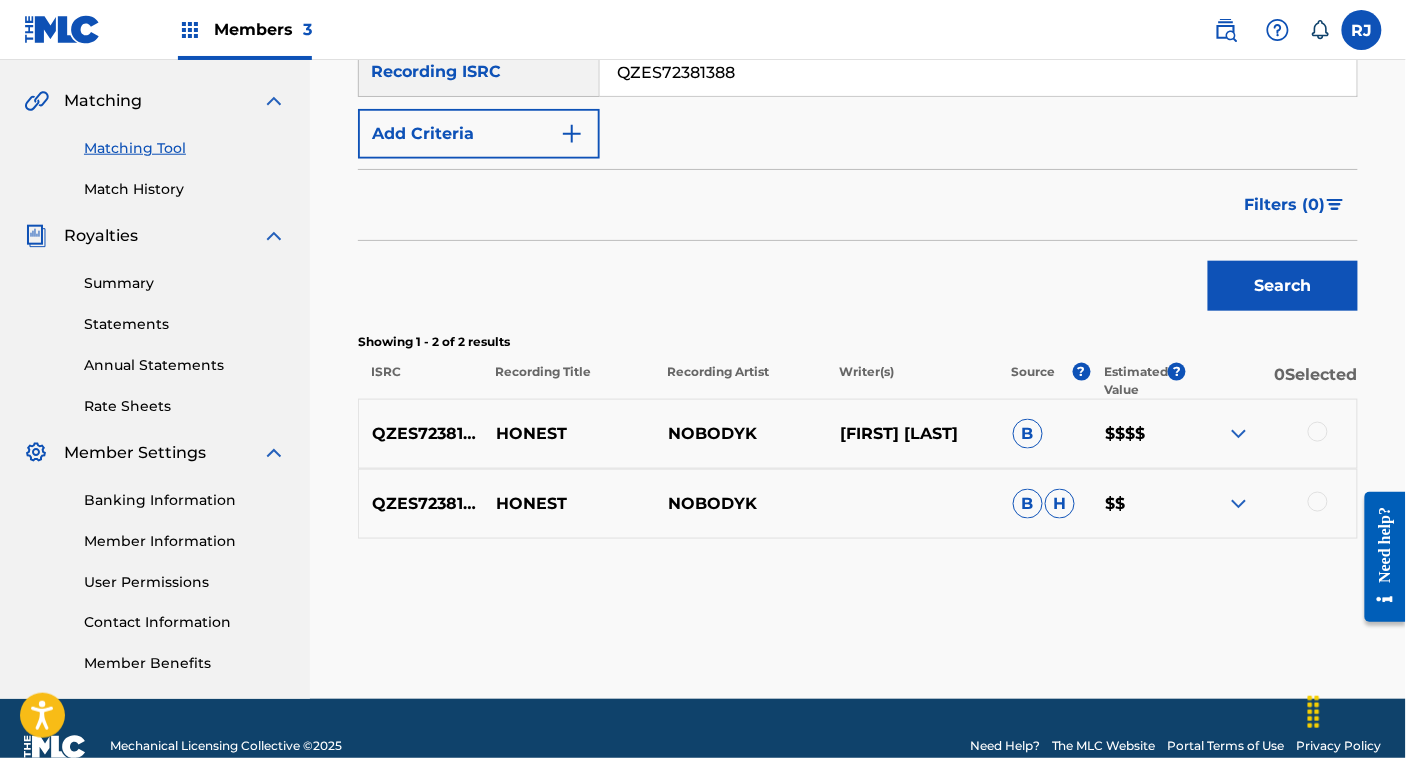 click at bounding box center [1239, 434] 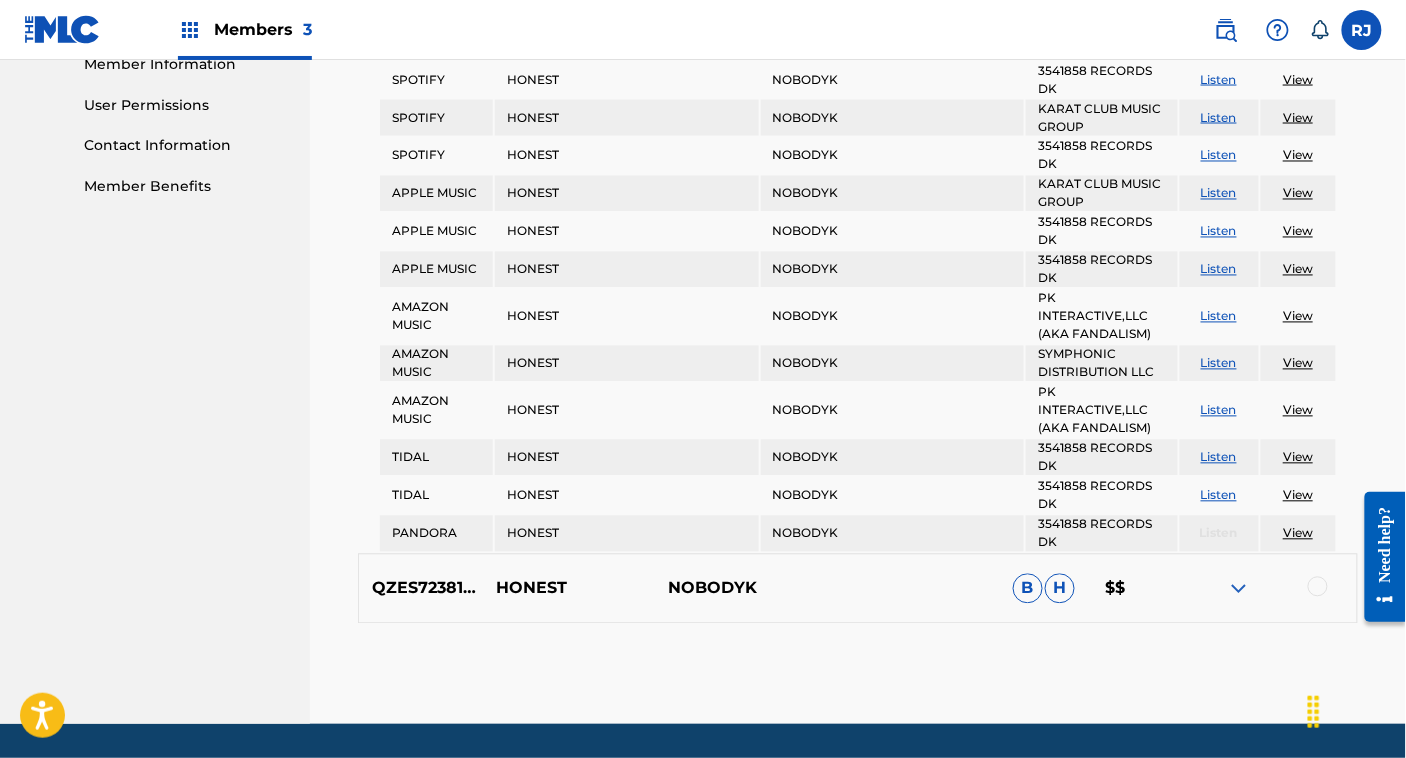 scroll, scrollTop: 942, scrollLeft: 0, axis: vertical 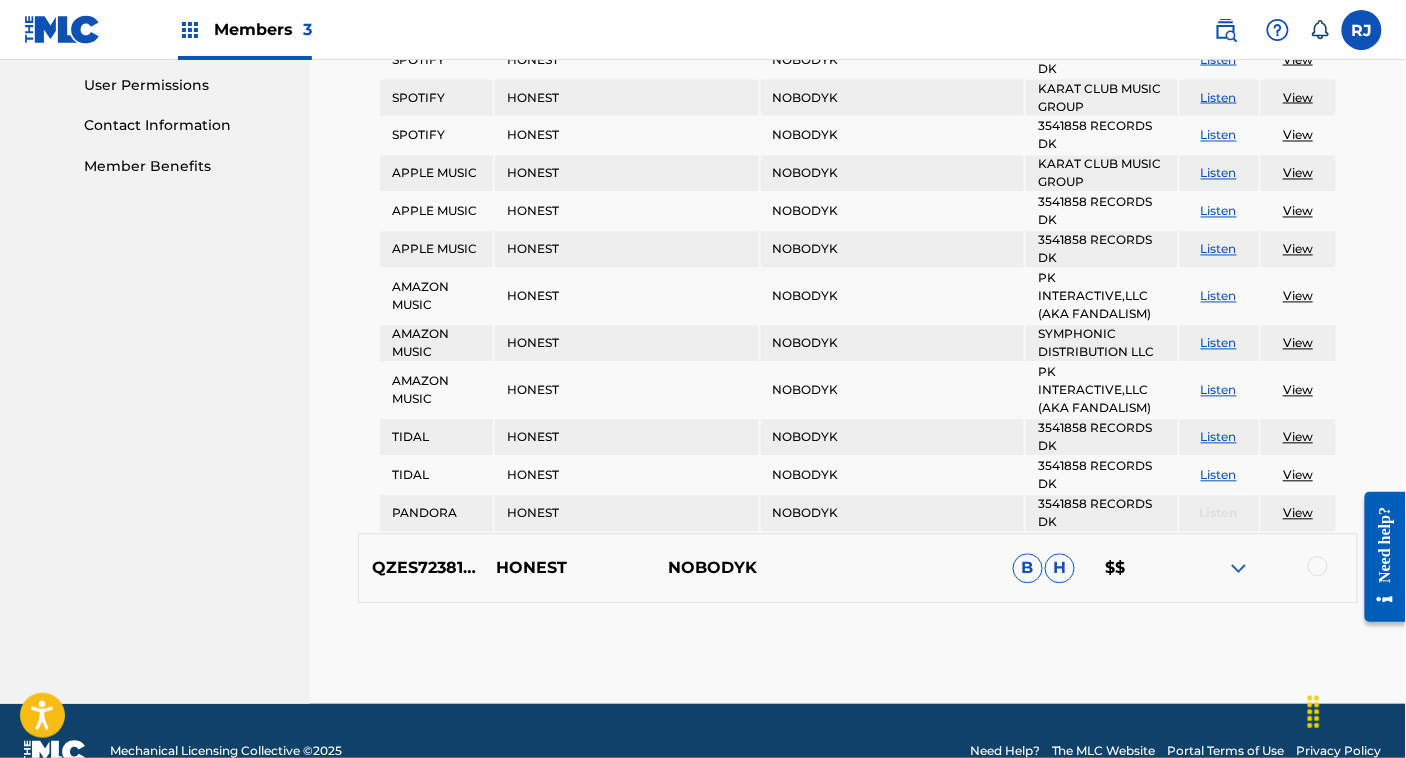 click at bounding box center (1239, 569) 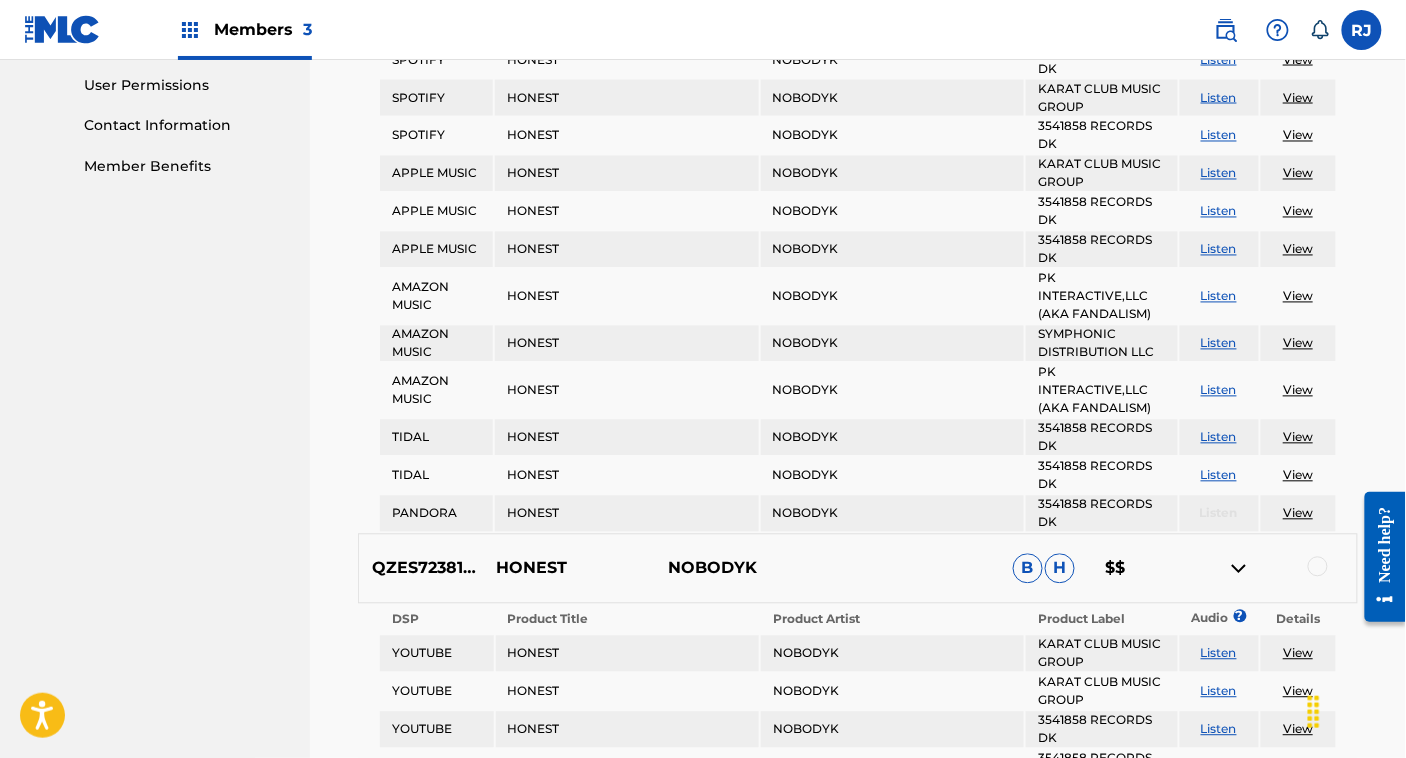 click at bounding box center (1318, 567) 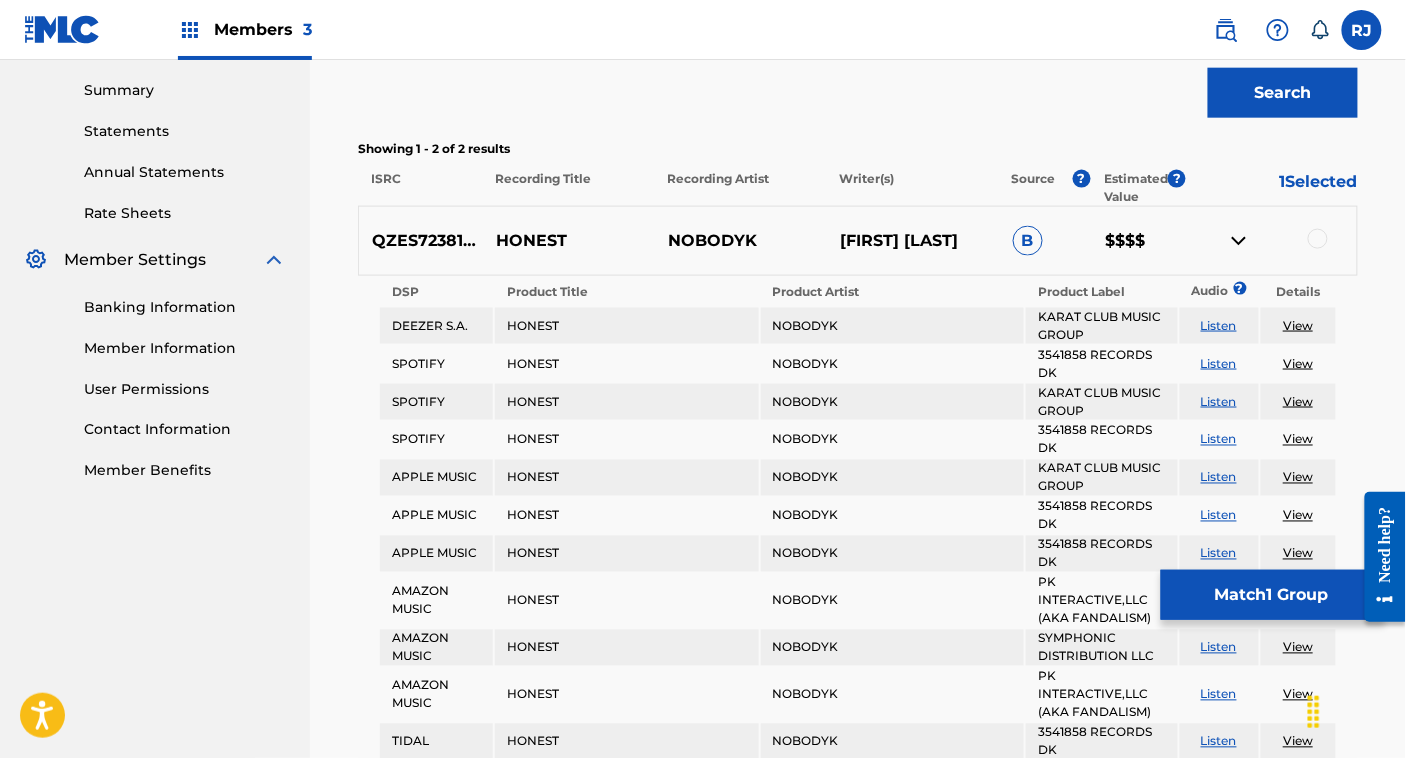 scroll, scrollTop: 636, scrollLeft: 0, axis: vertical 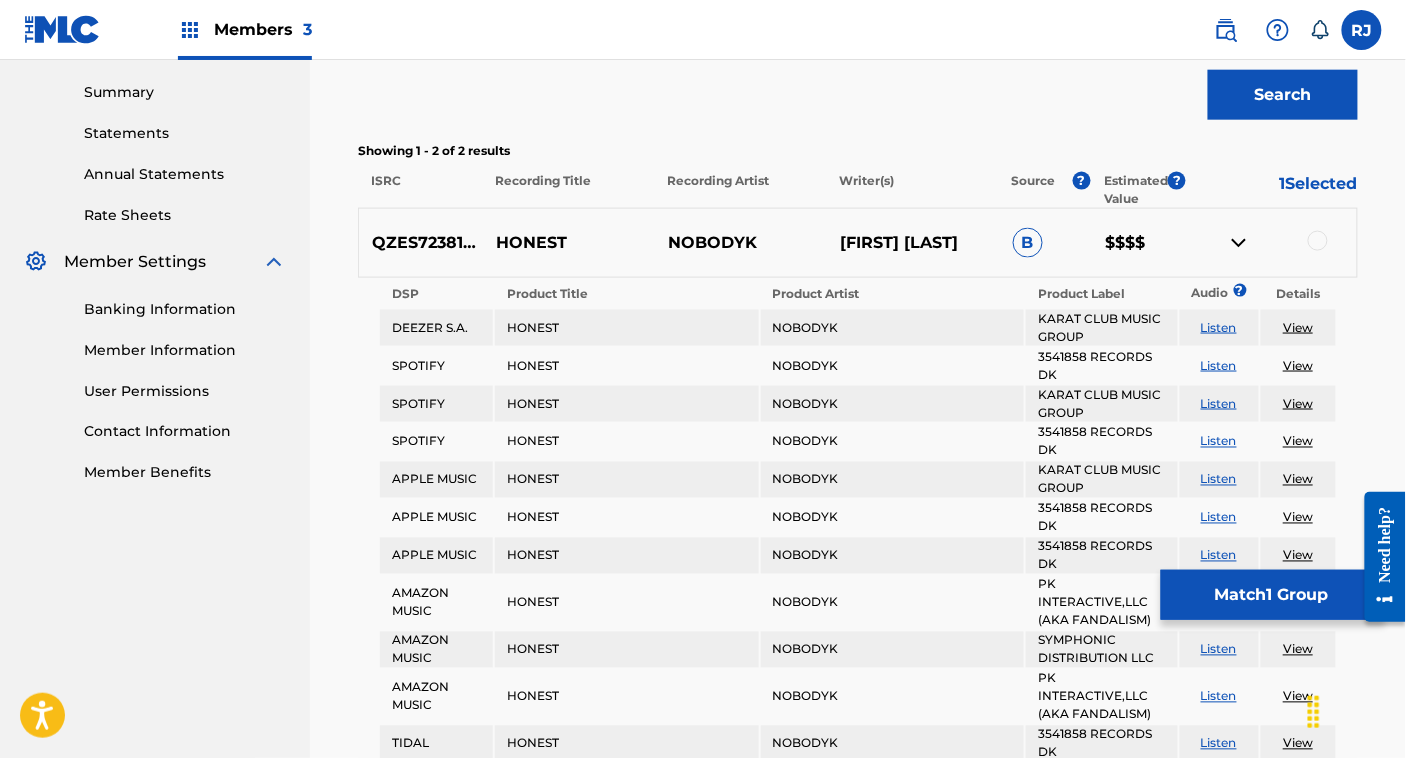 click at bounding box center [1318, 241] 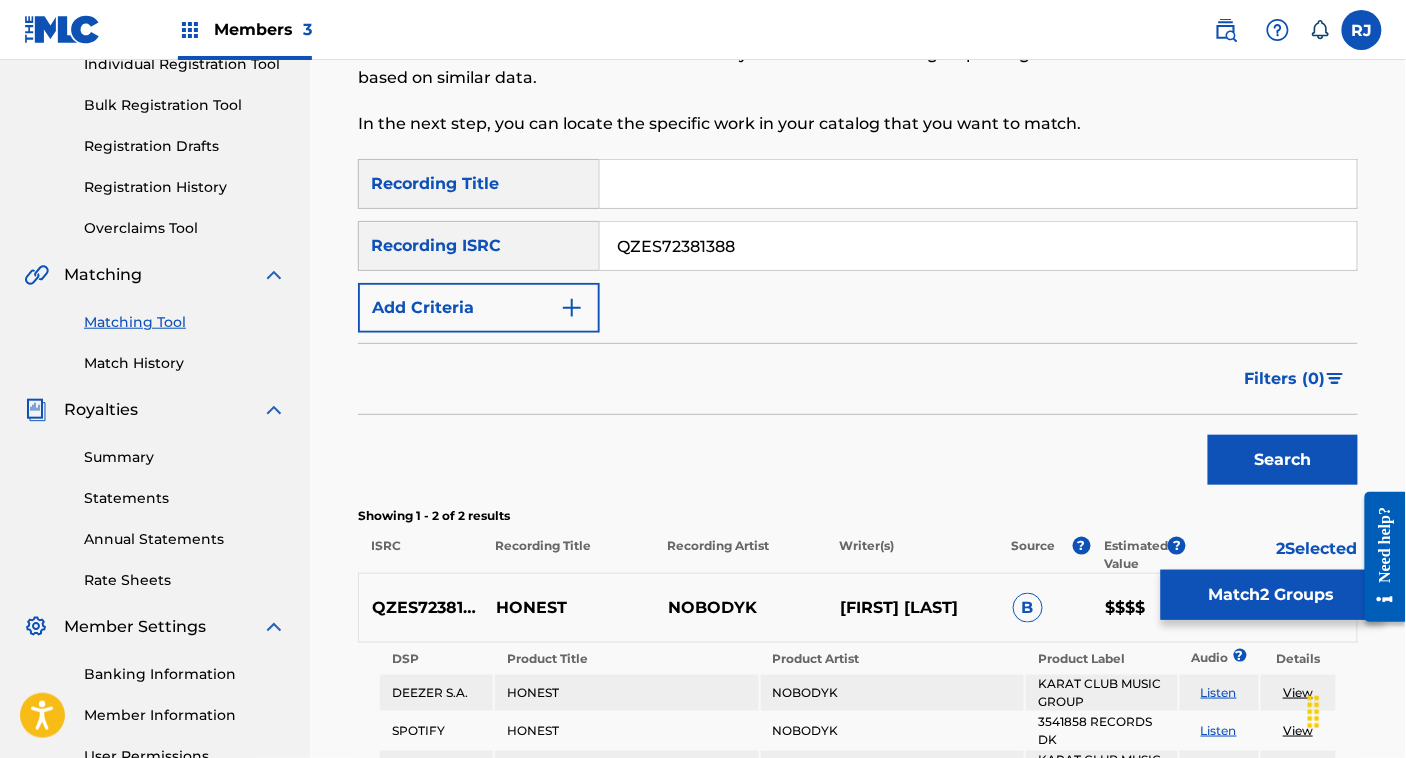 scroll, scrollTop: 270, scrollLeft: 0, axis: vertical 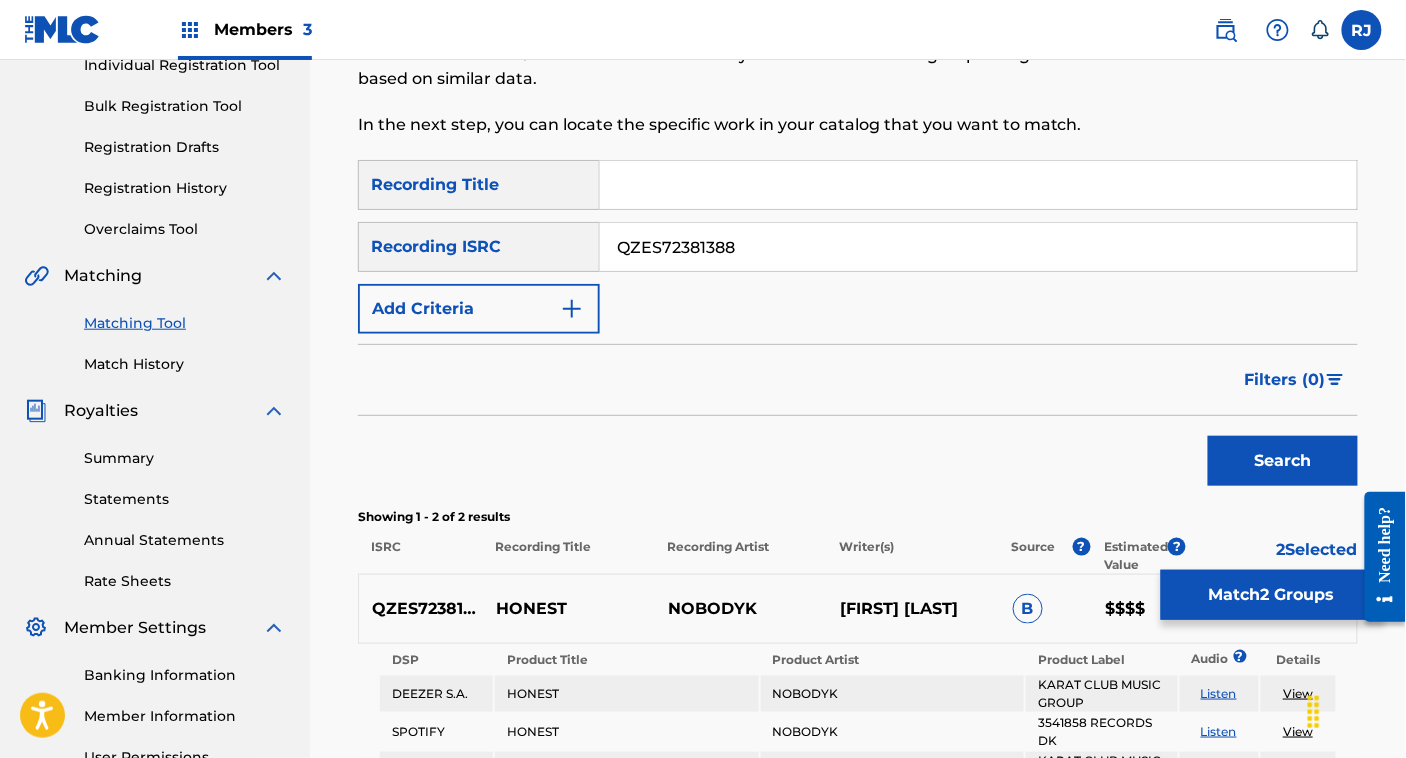 click on "Search" at bounding box center [1283, 461] 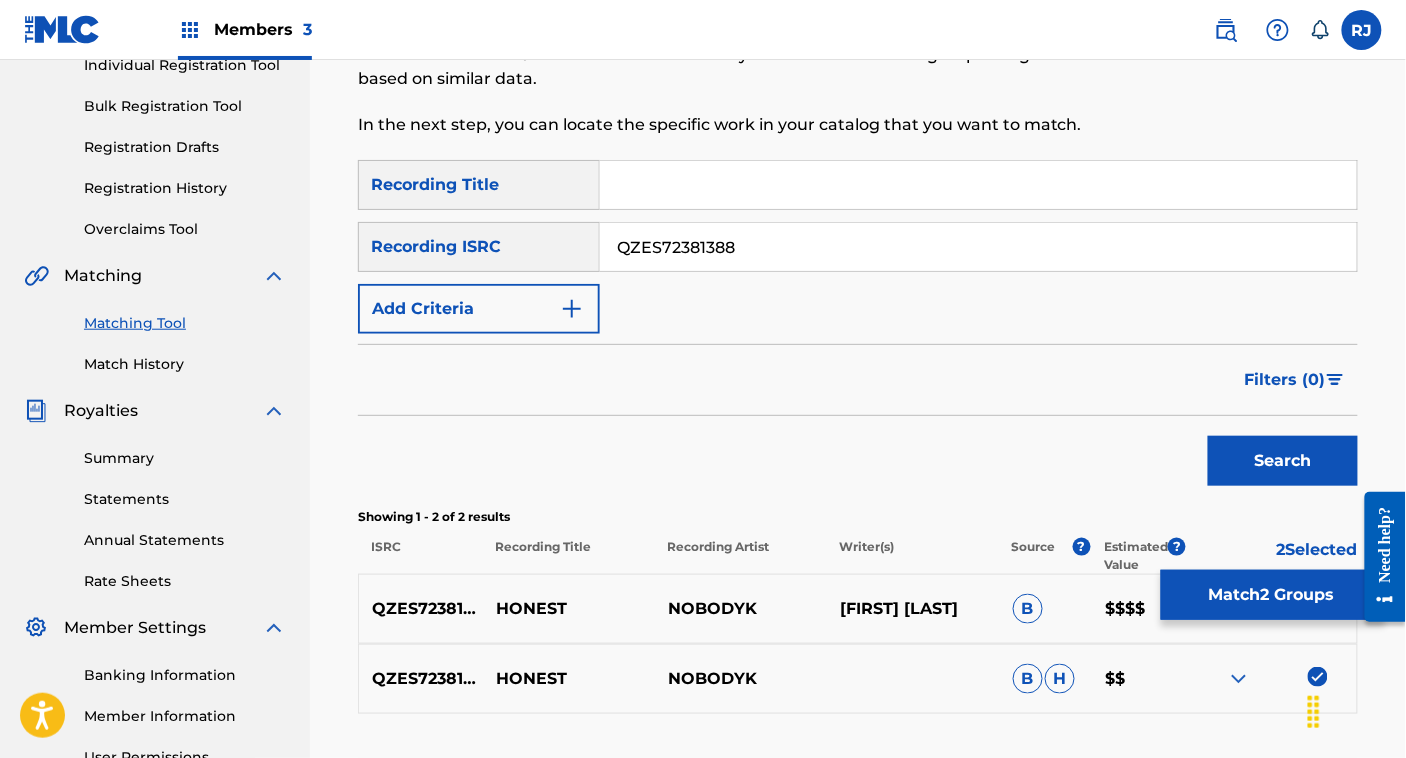 scroll, scrollTop: 482, scrollLeft: 0, axis: vertical 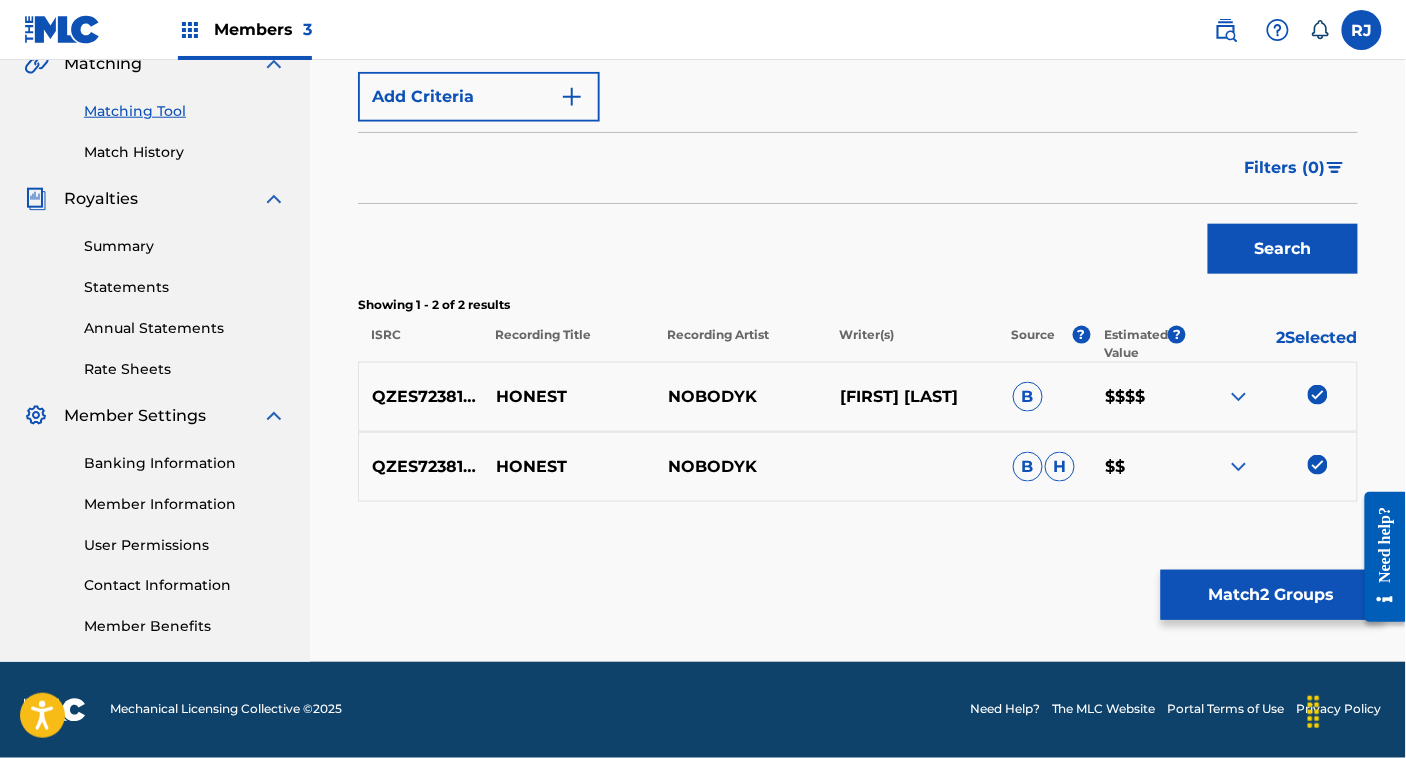 click on "Match  2 Groups" at bounding box center [1271, 595] 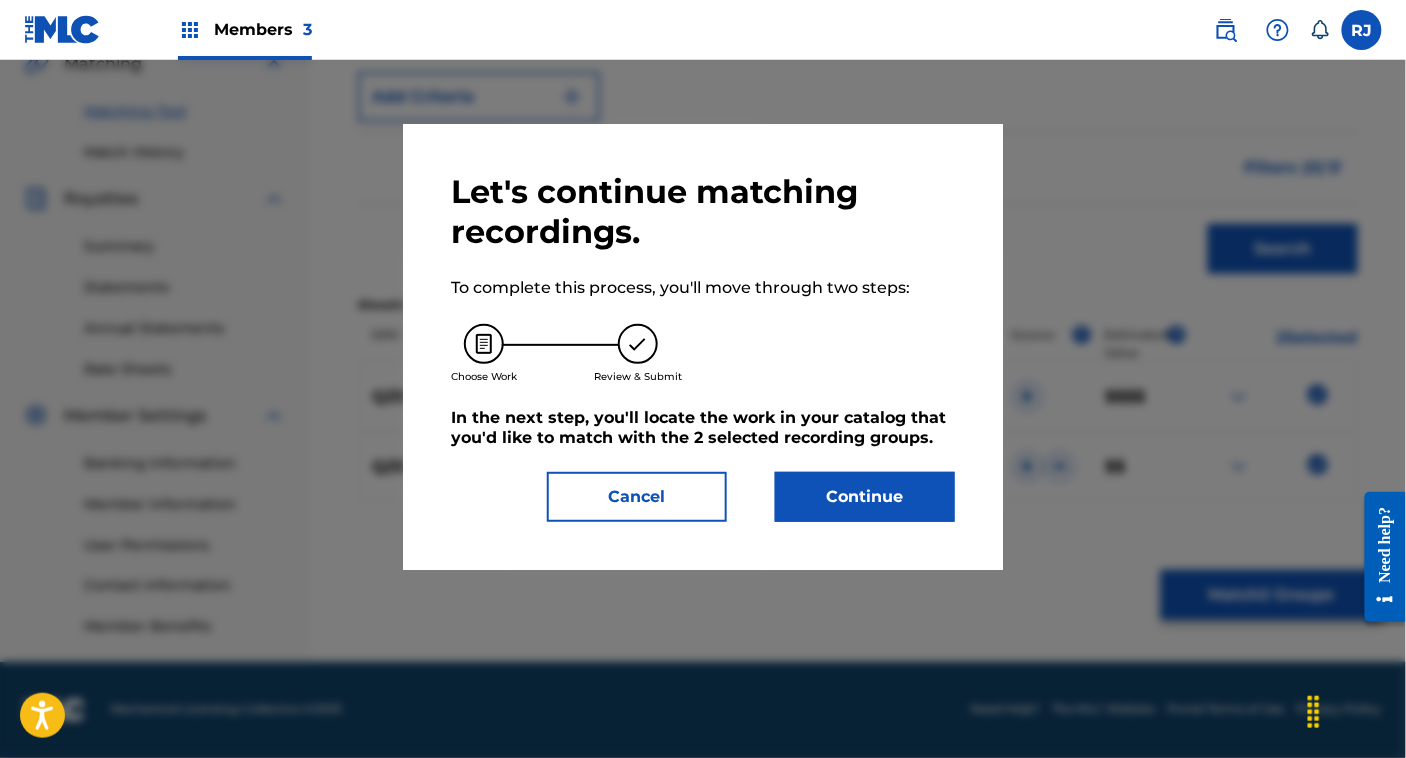 click on "Continue" at bounding box center (865, 497) 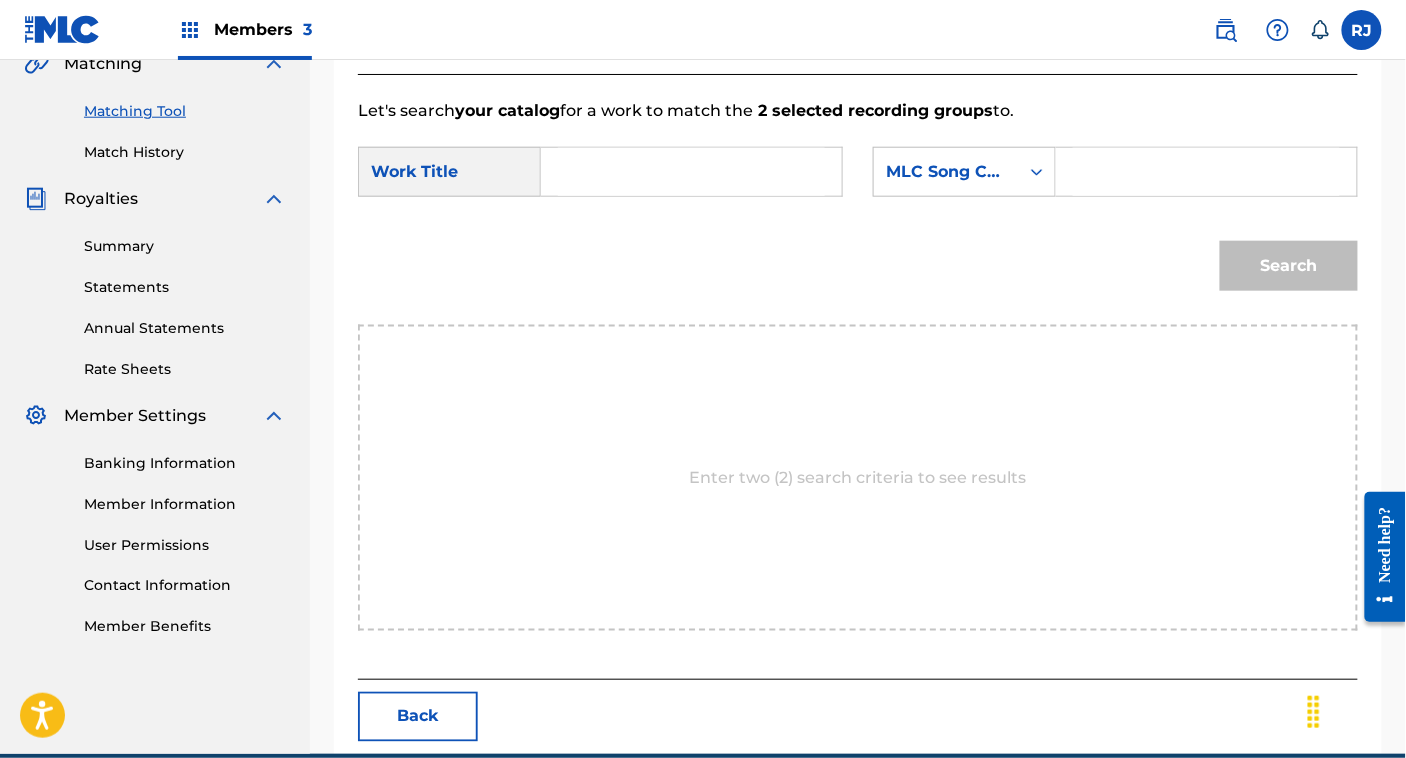 click at bounding box center (691, 172) 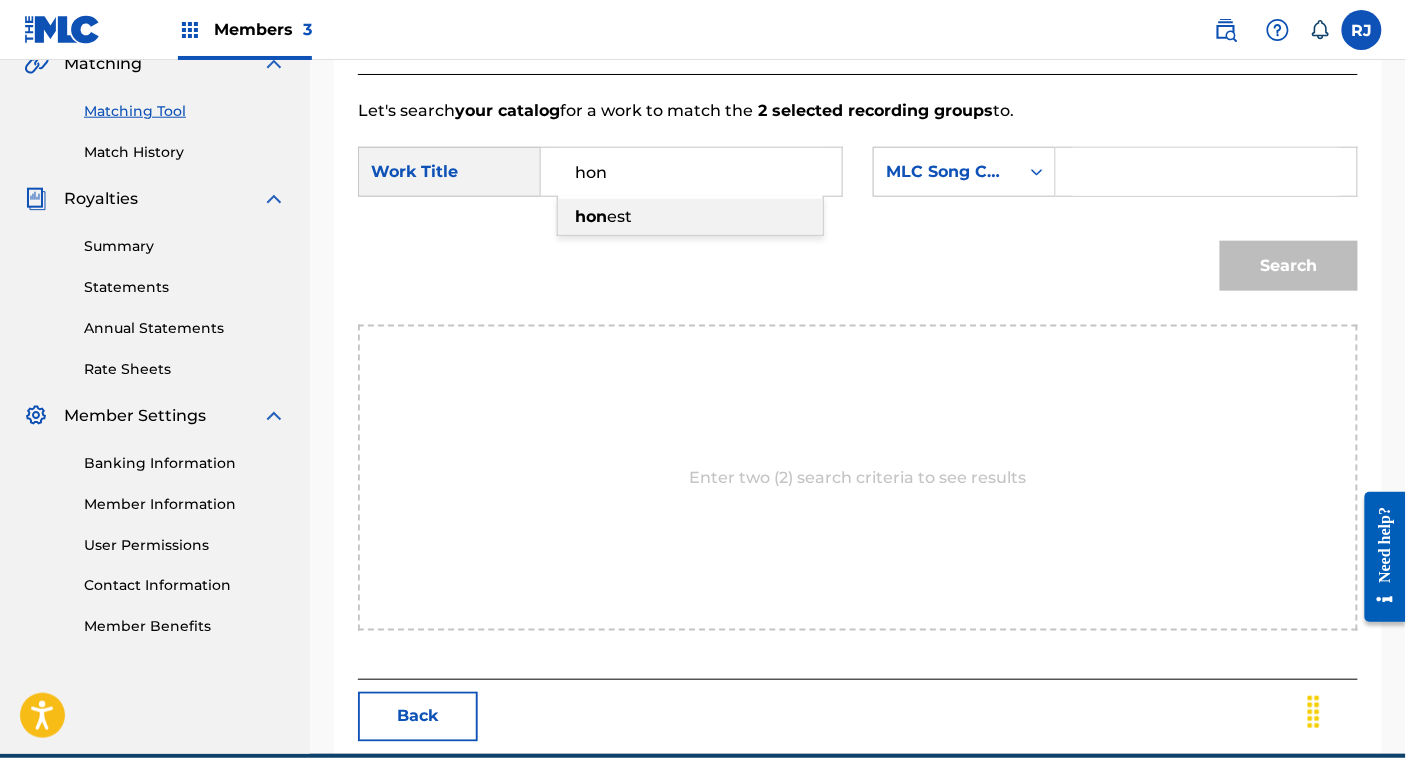 click on "est" at bounding box center (619, 216) 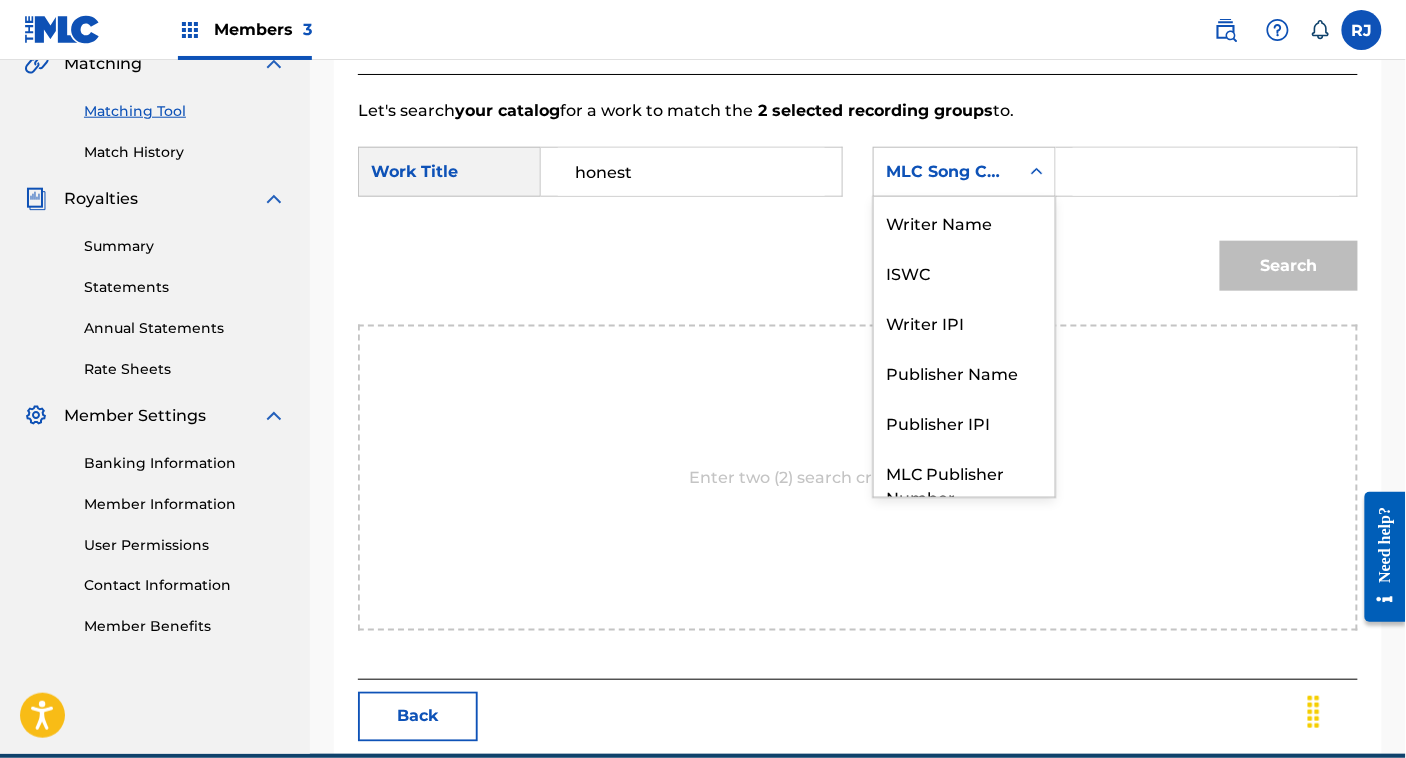 click at bounding box center (1037, 172) 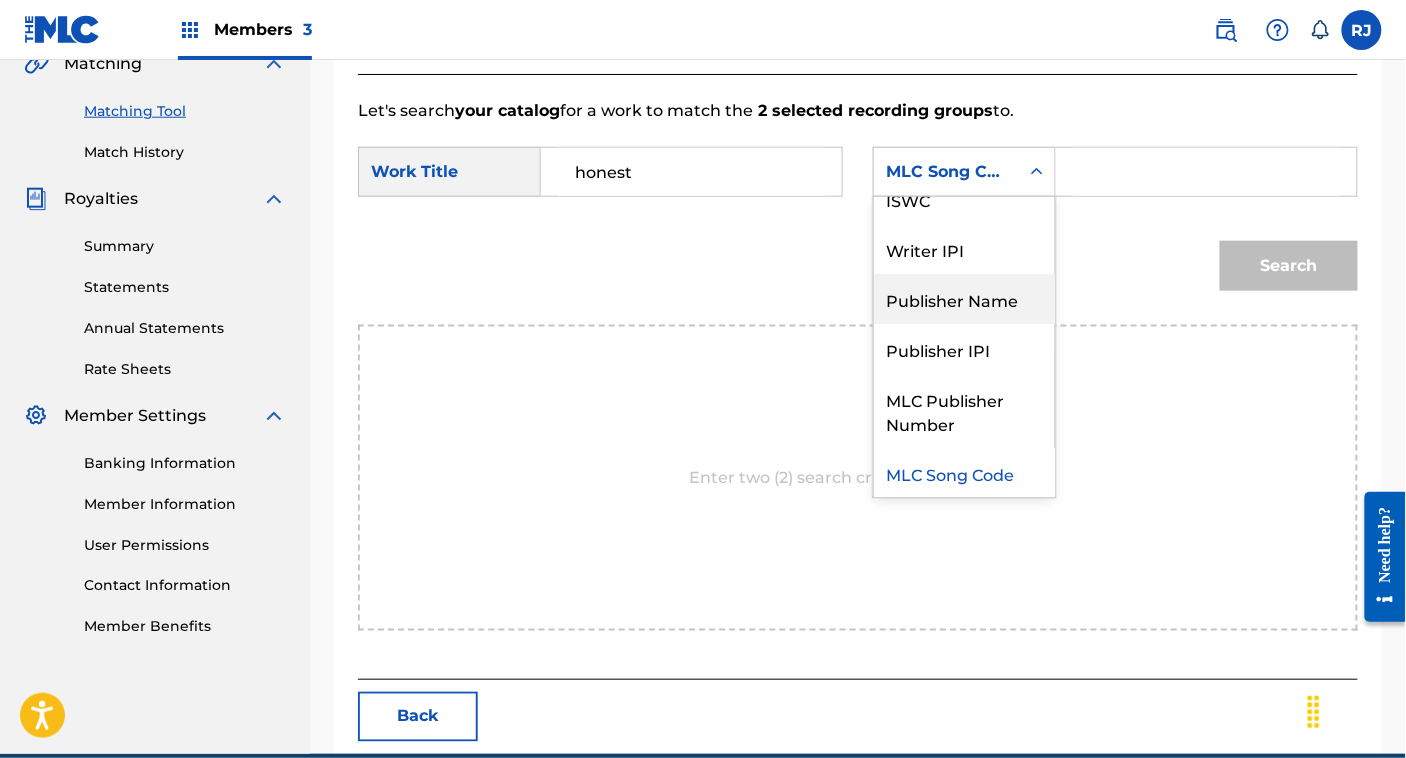 click on "Publisher Name" at bounding box center (964, 299) 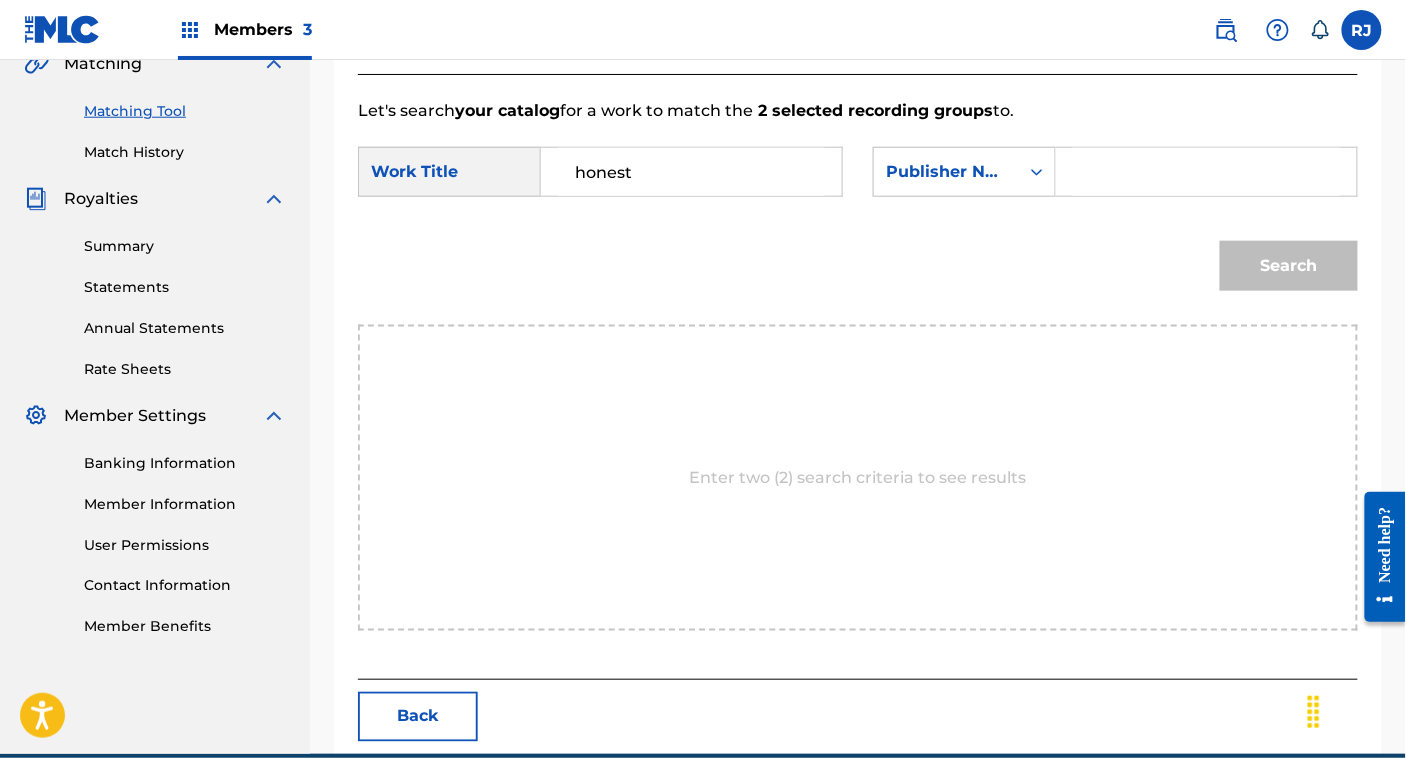 click at bounding box center [1206, 172] 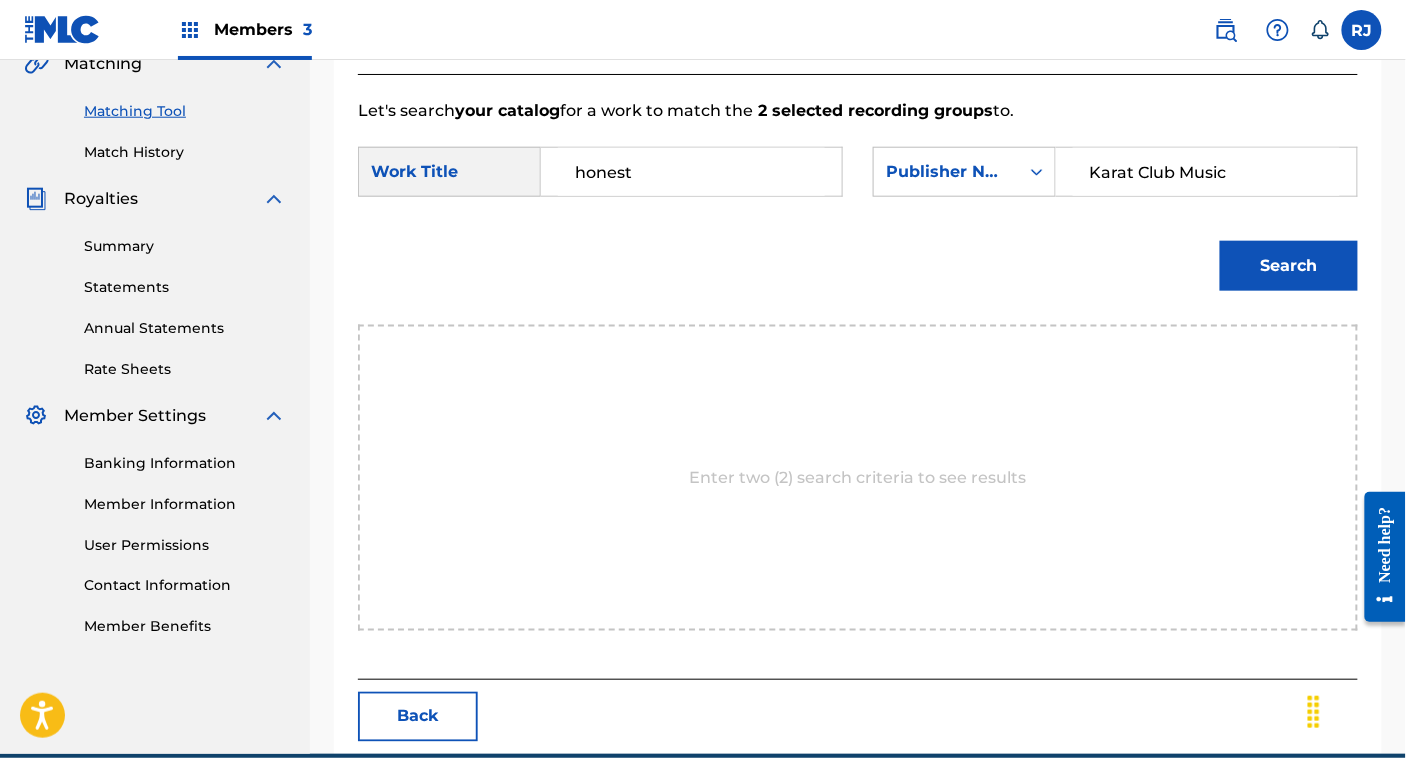 click on "Search" at bounding box center [1289, 266] 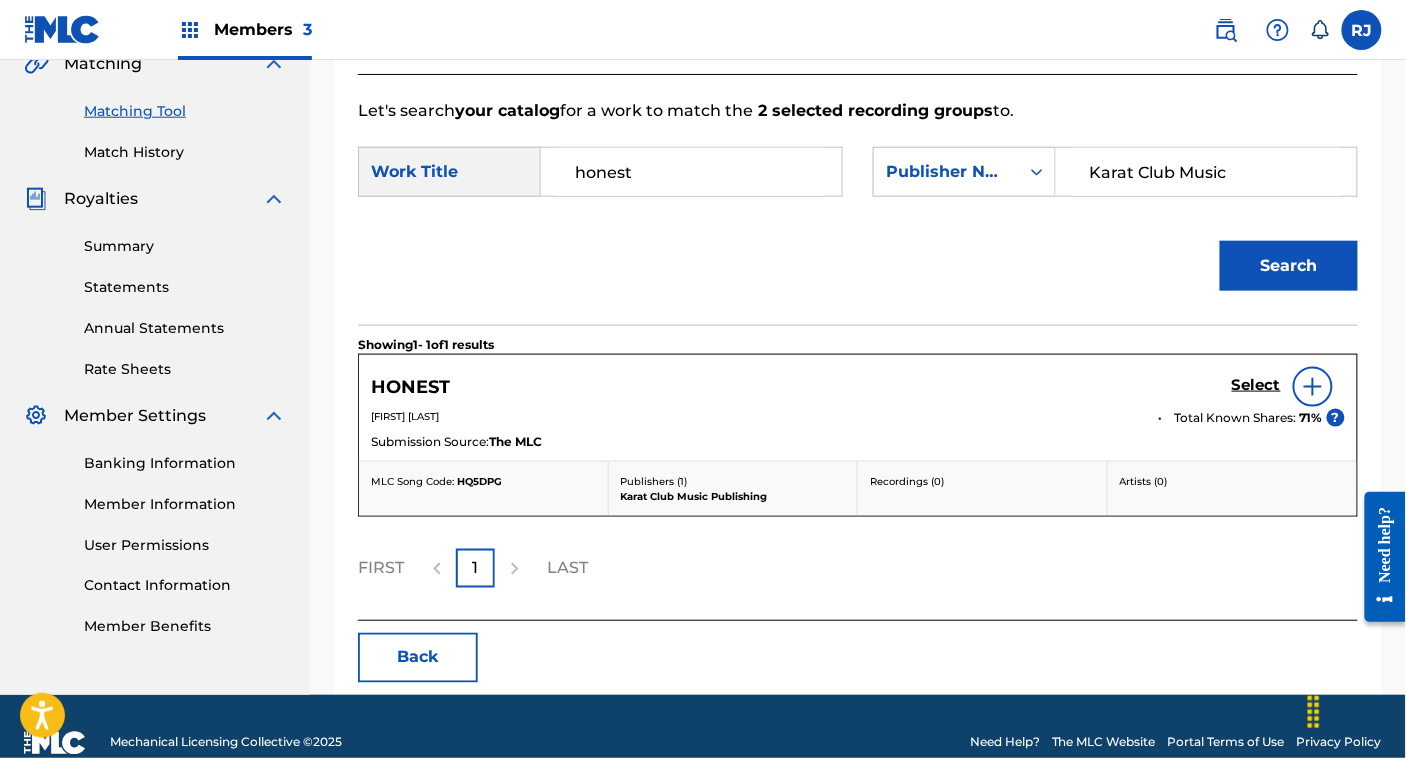 click on "Select" at bounding box center [1256, 385] 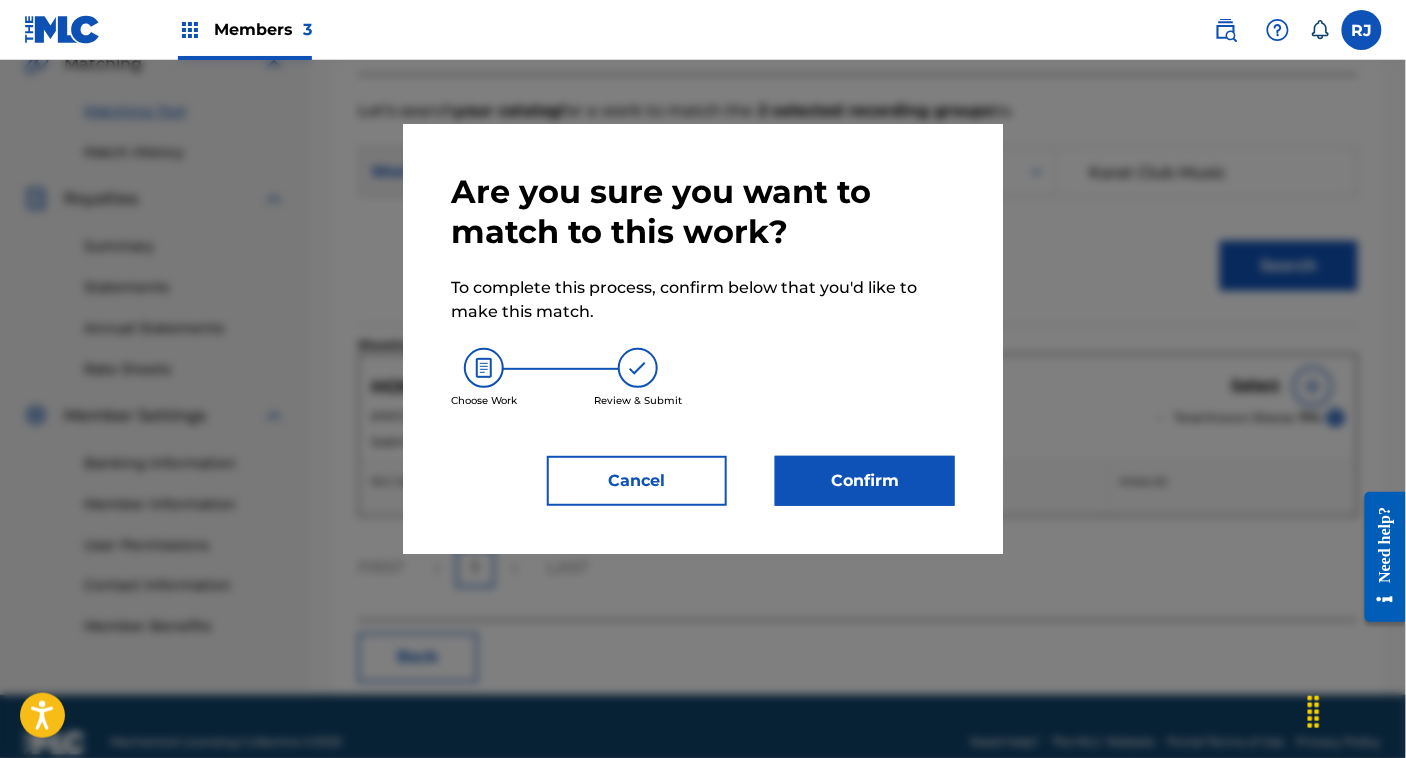 click on "Confirm" at bounding box center [865, 481] 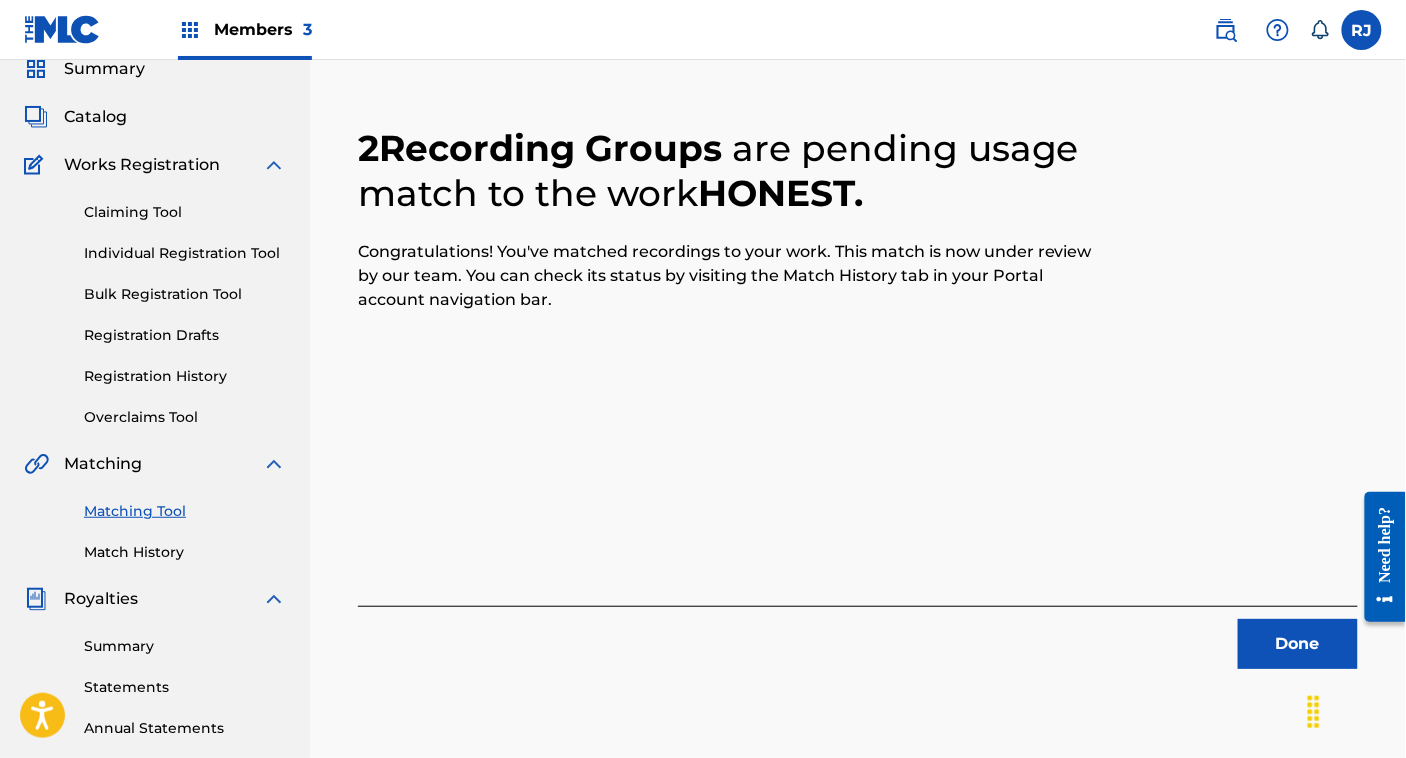 scroll, scrollTop: 83, scrollLeft: 0, axis: vertical 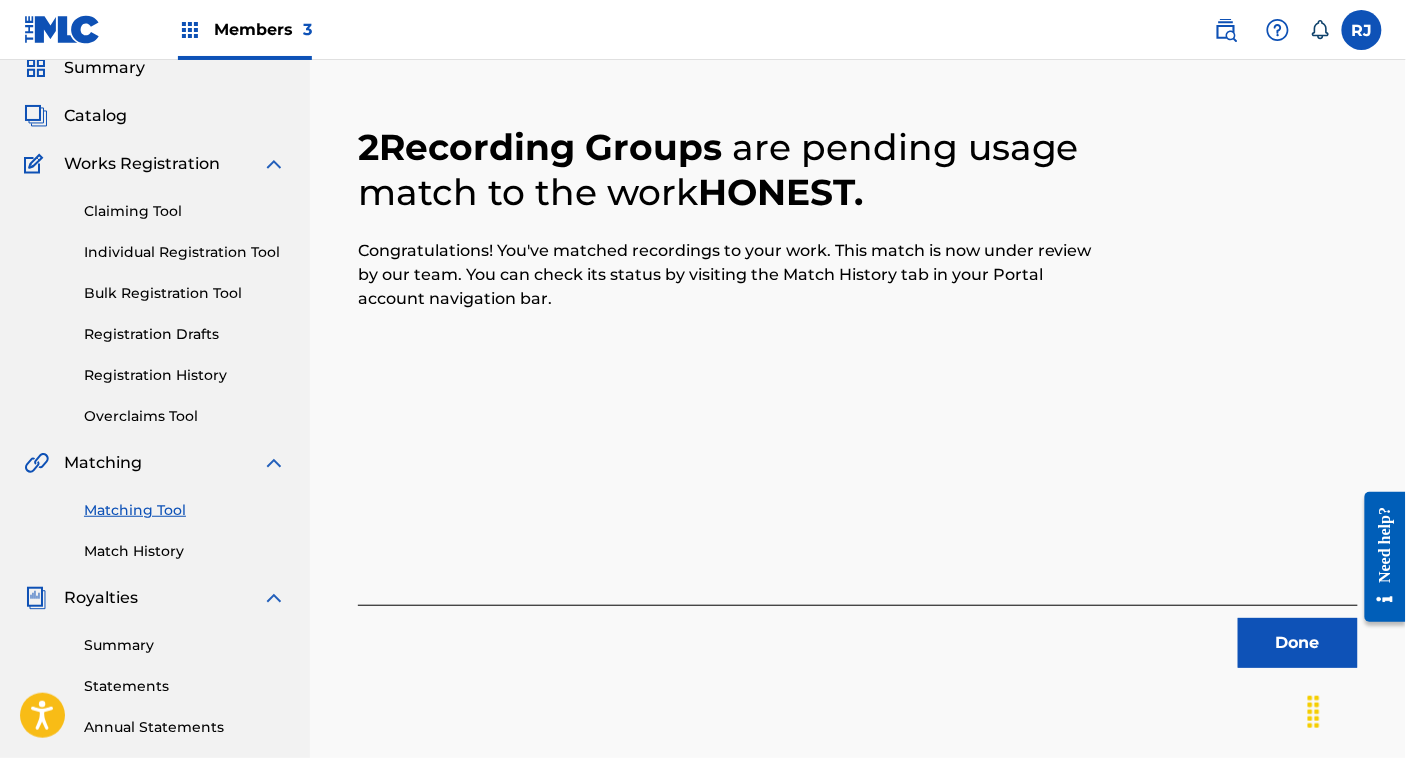 click on "Done" at bounding box center (1298, 643) 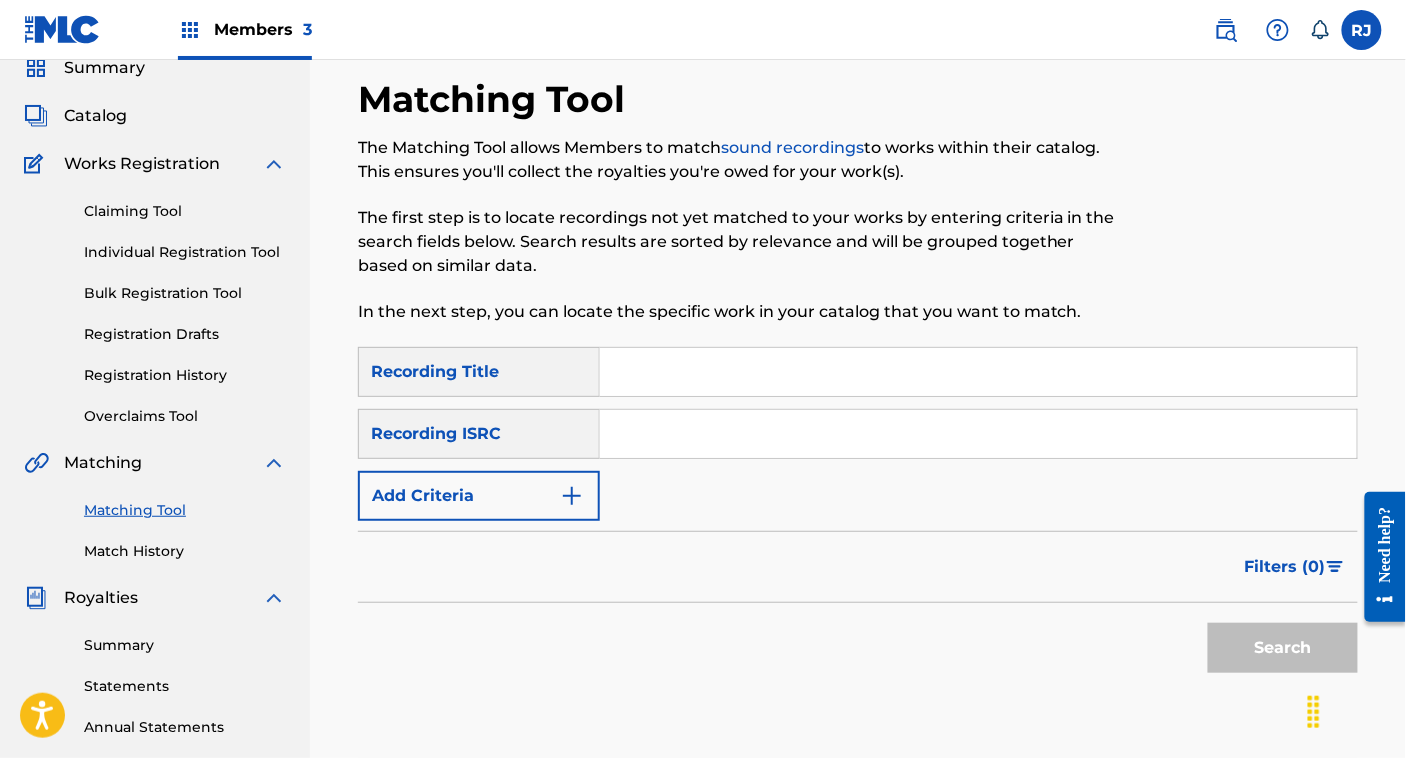 click at bounding box center [978, 434] 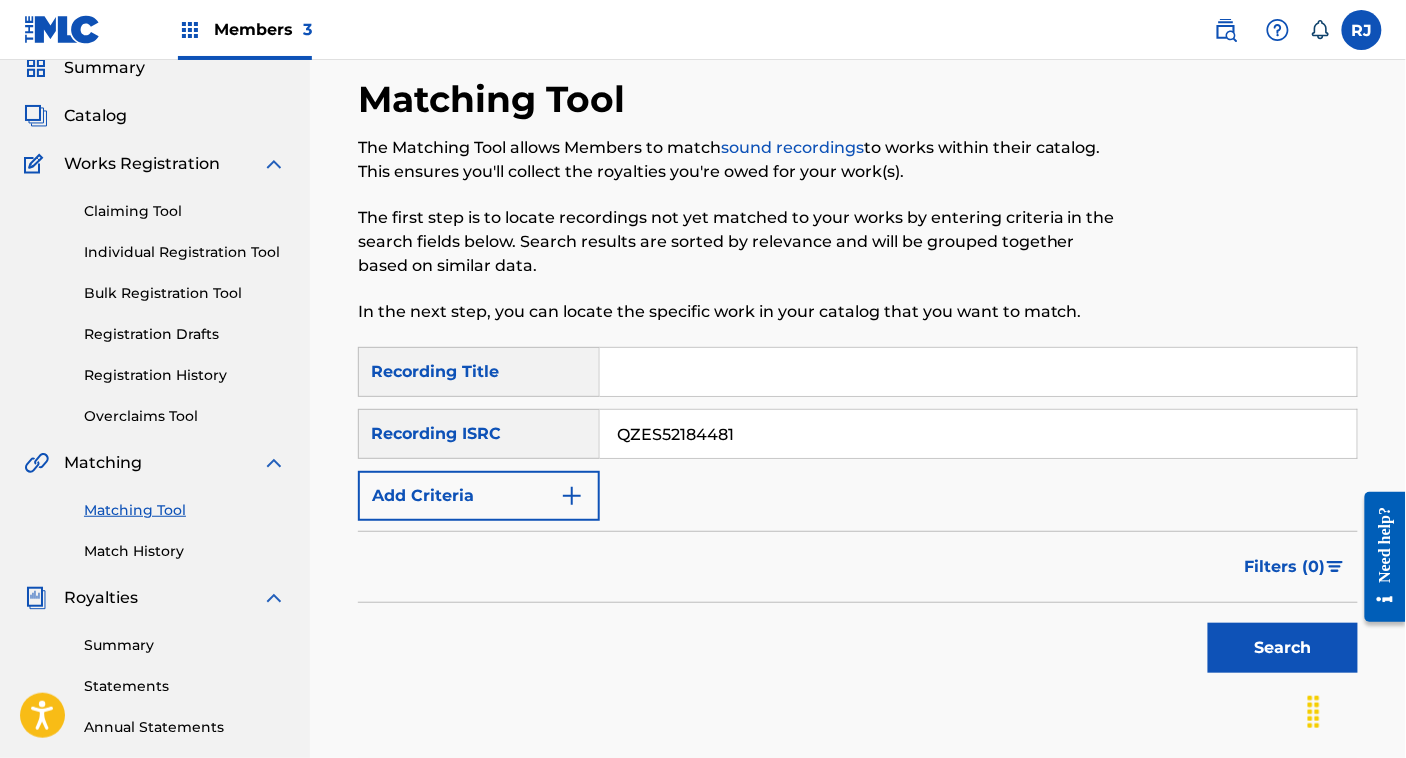 type on "[ID]" 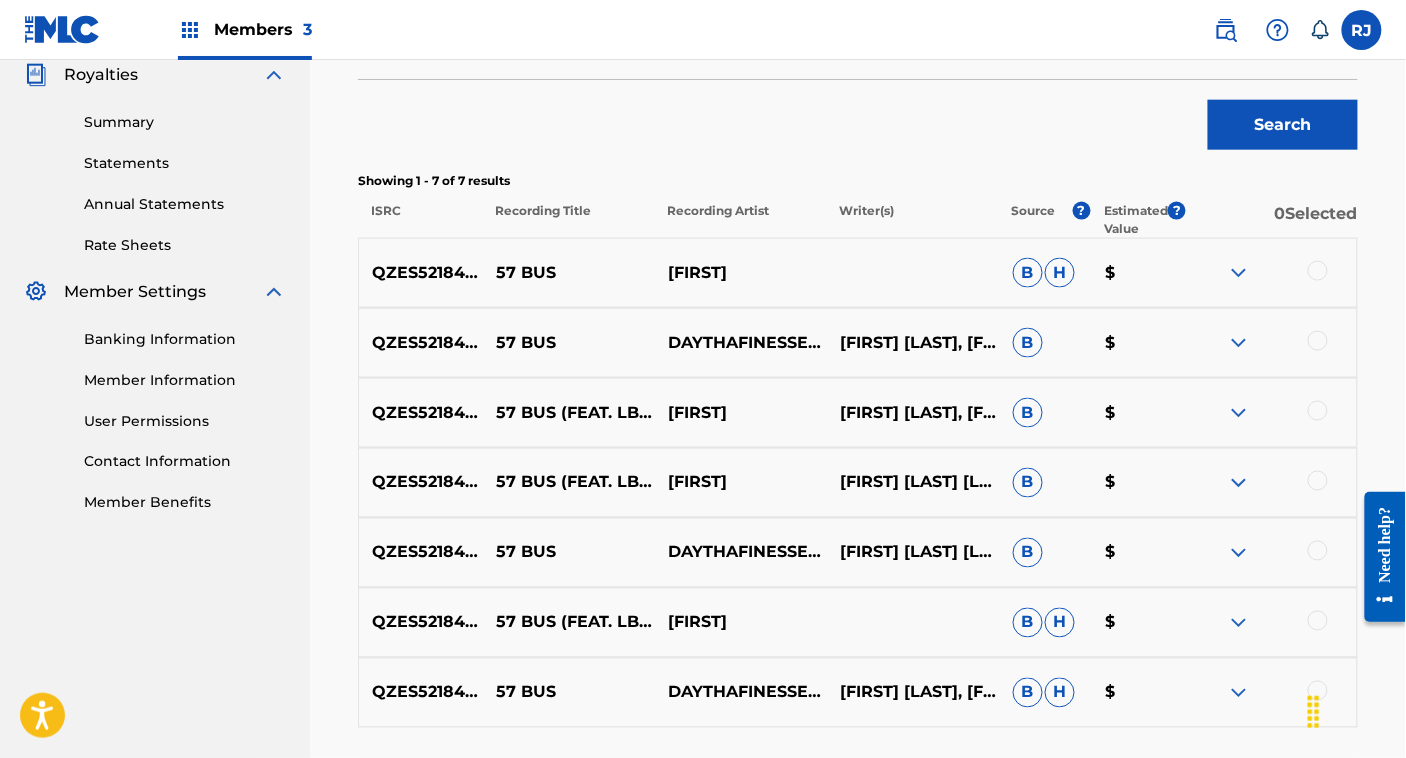scroll, scrollTop: 620, scrollLeft: 0, axis: vertical 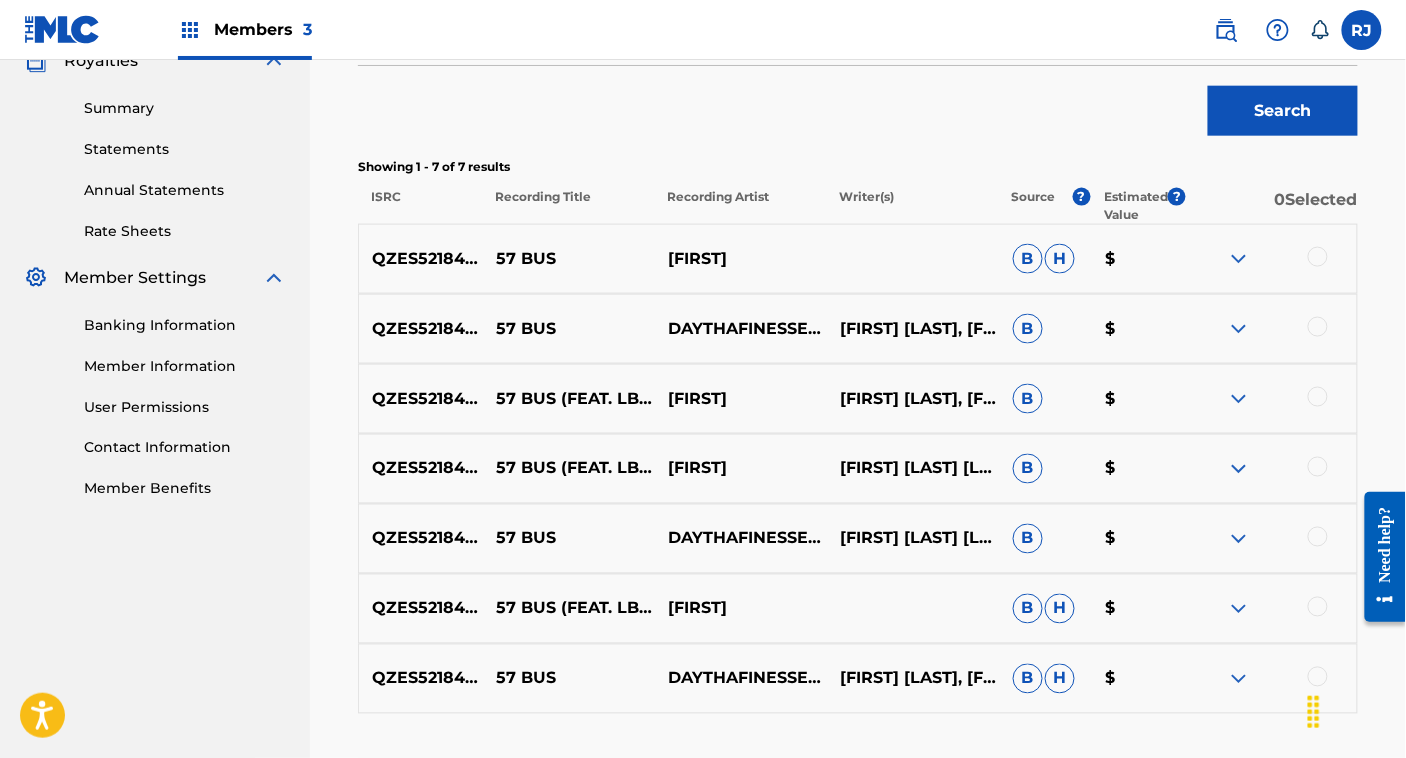 click at bounding box center [1239, 259] 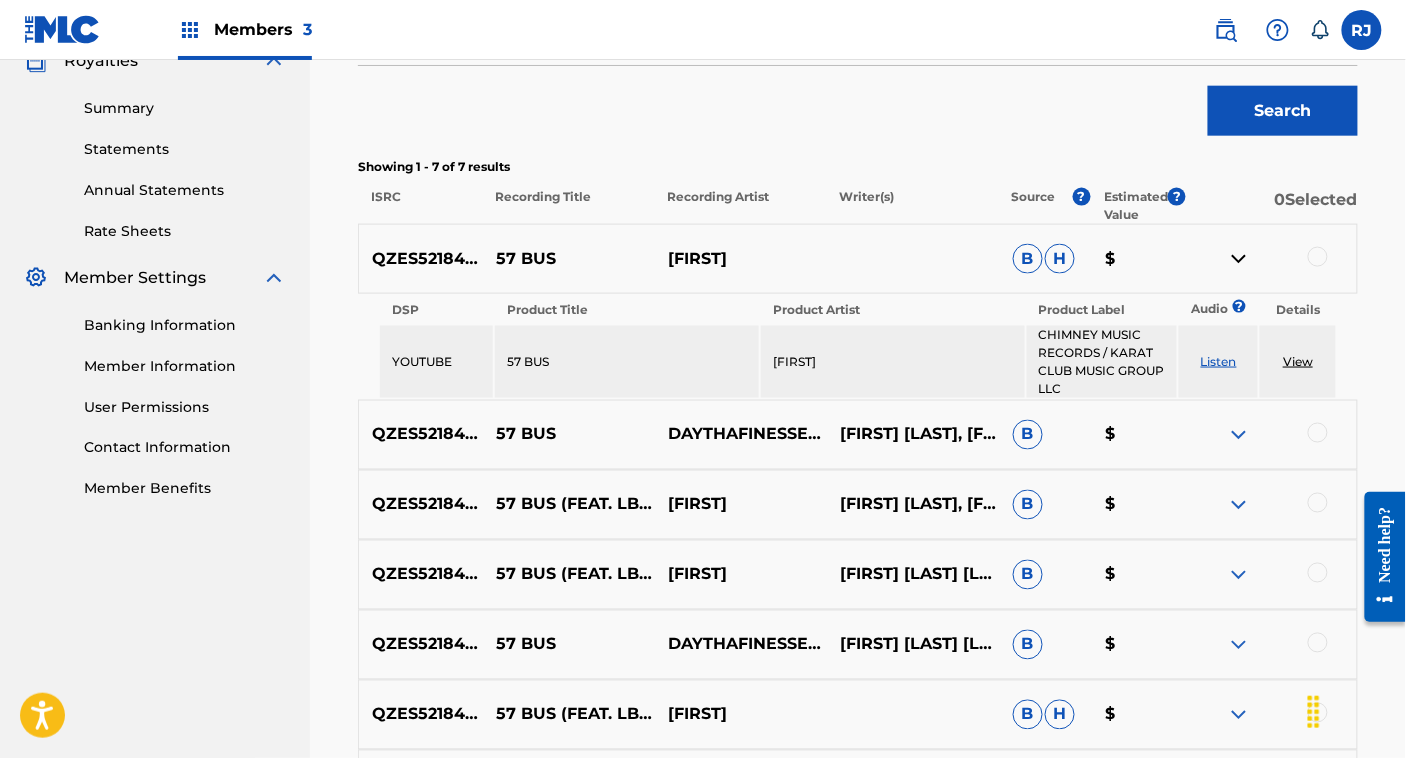 click at bounding box center [1239, 259] 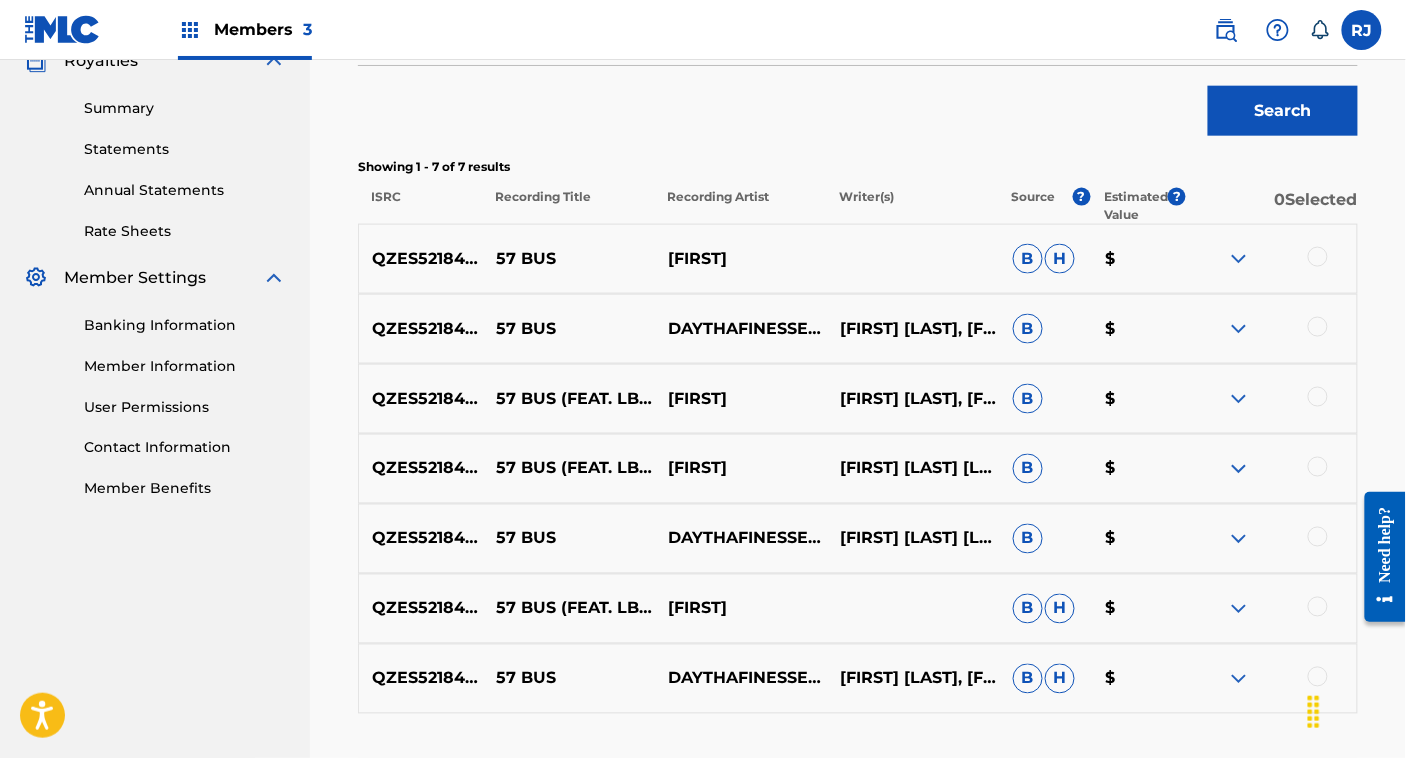 click at bounding box center [1318, 257] 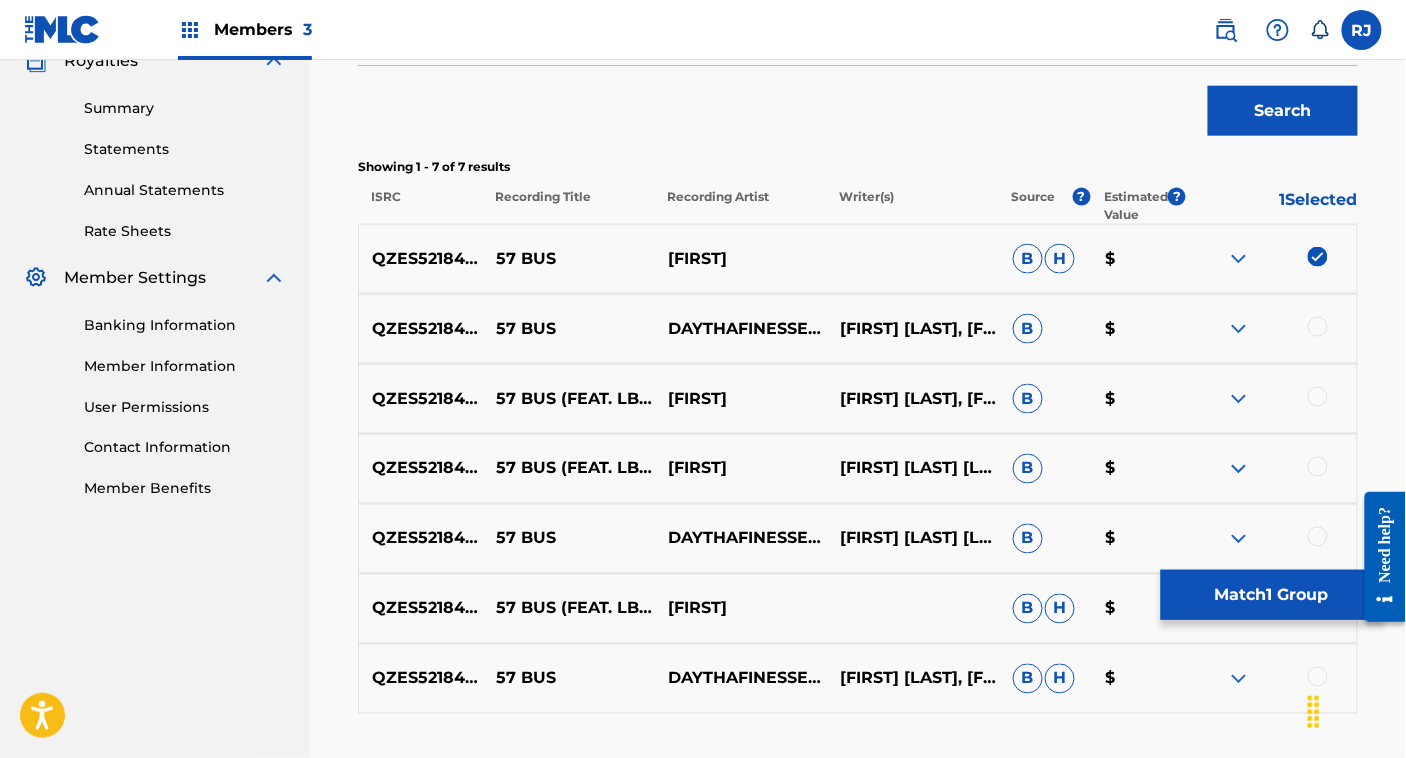 click at bounding box center [1318, 327] 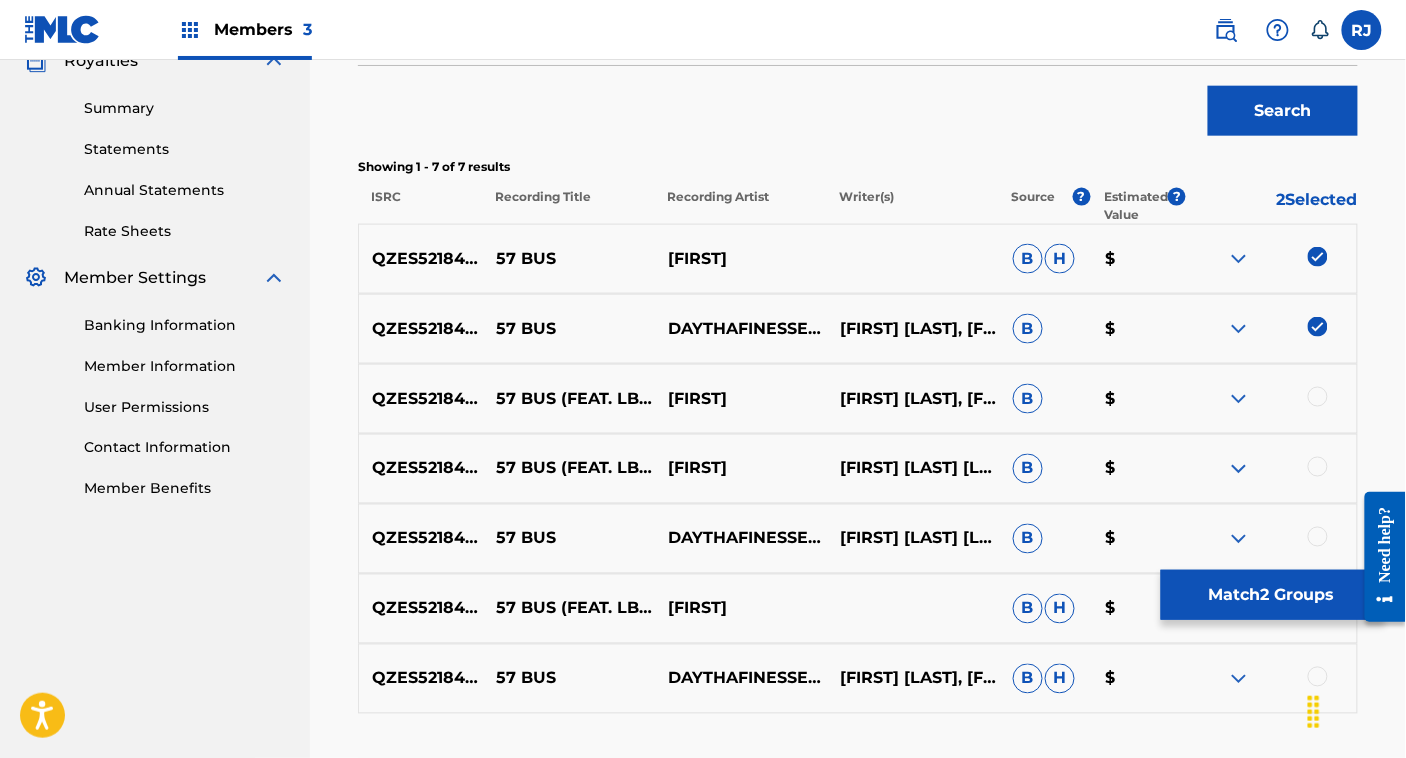 click at bounding box center [1318, 397] 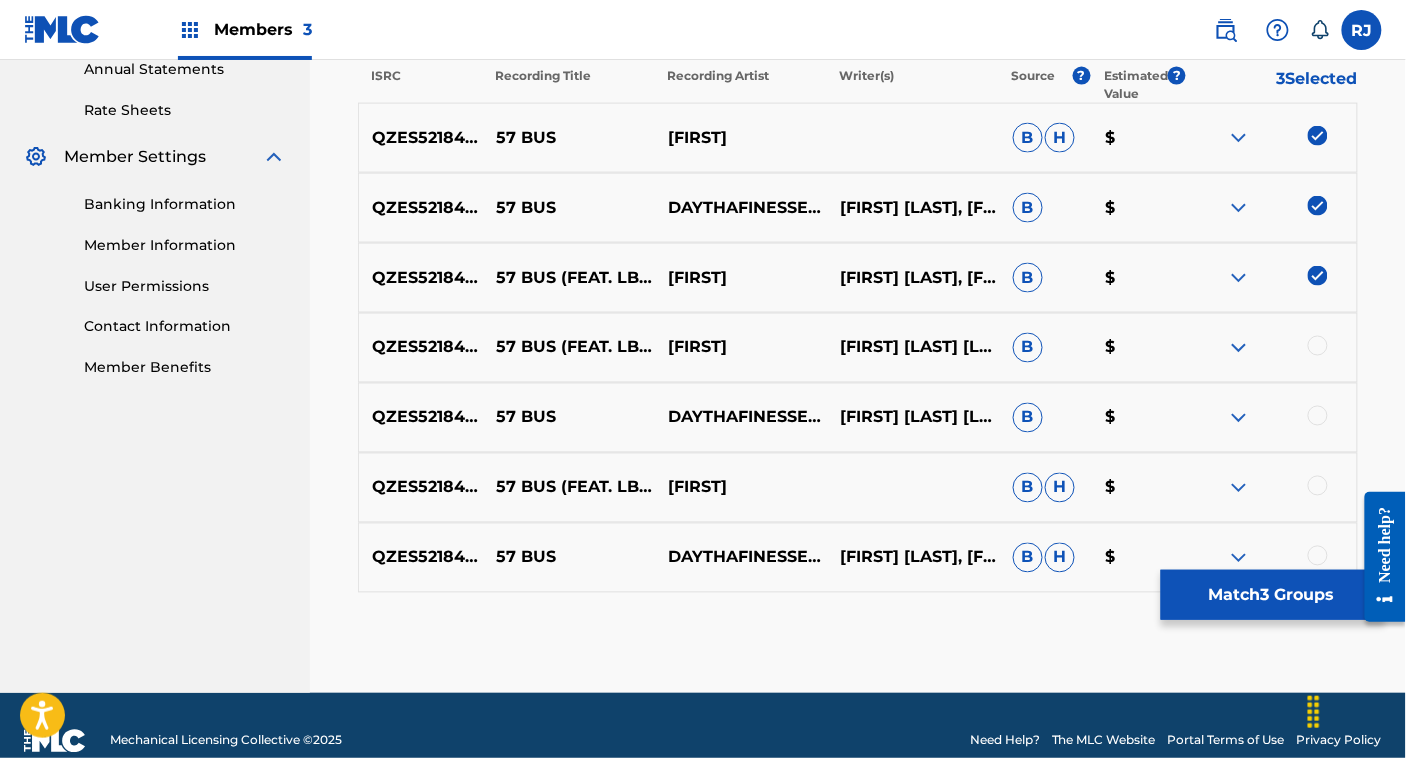 scroll, scrollTop: 771, scrollLeft: 0, axis: vertical 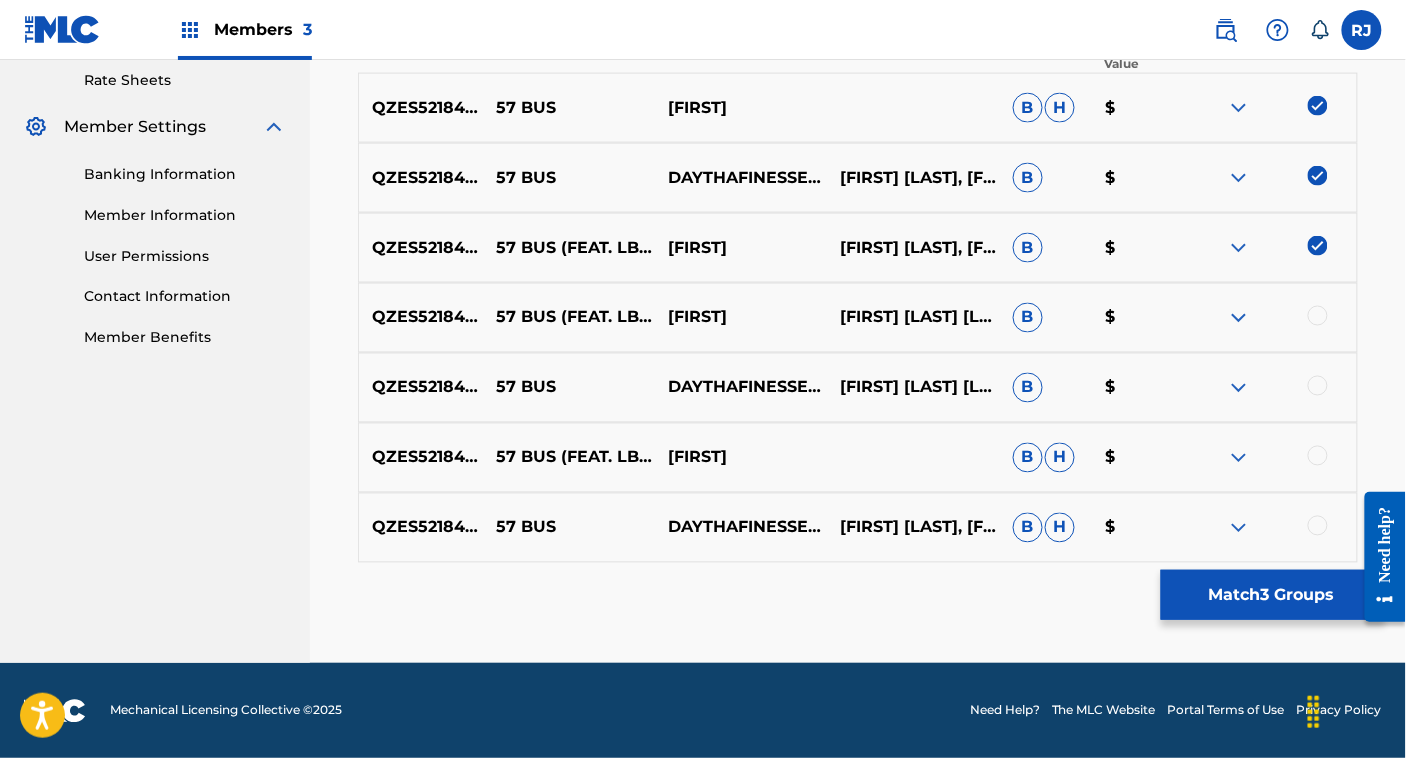 click at bounding box center (1271, 458) 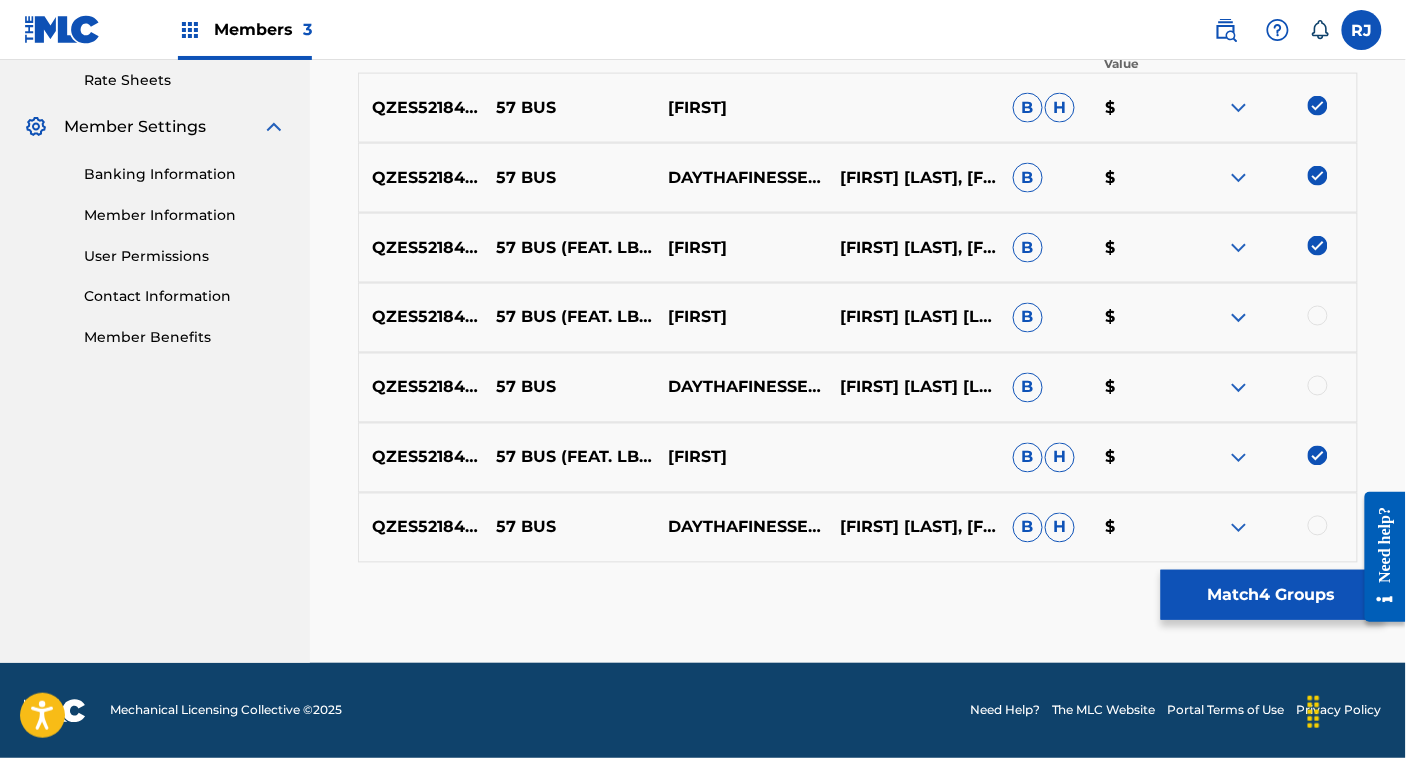 click at bounding box center [1318, 526] 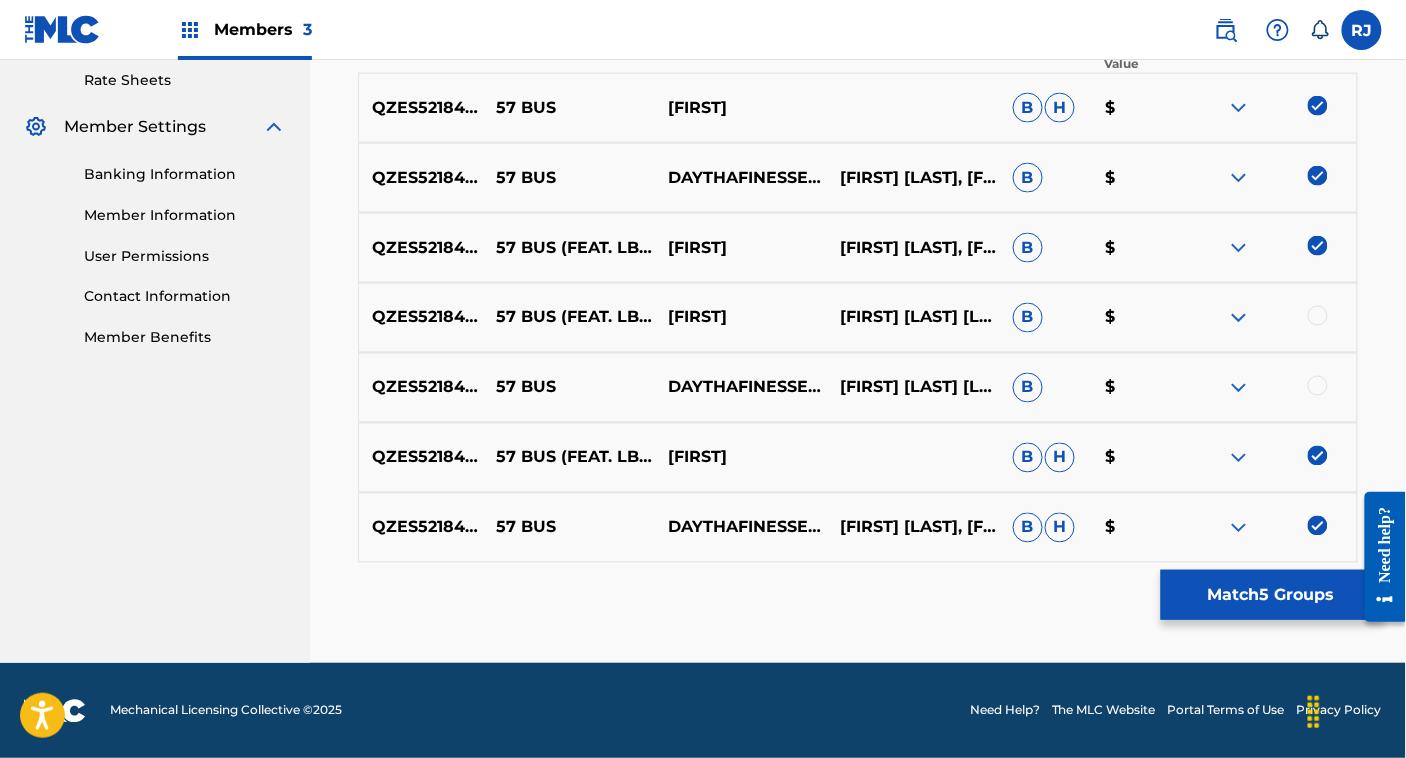 click at bounding box center [1318, 386] 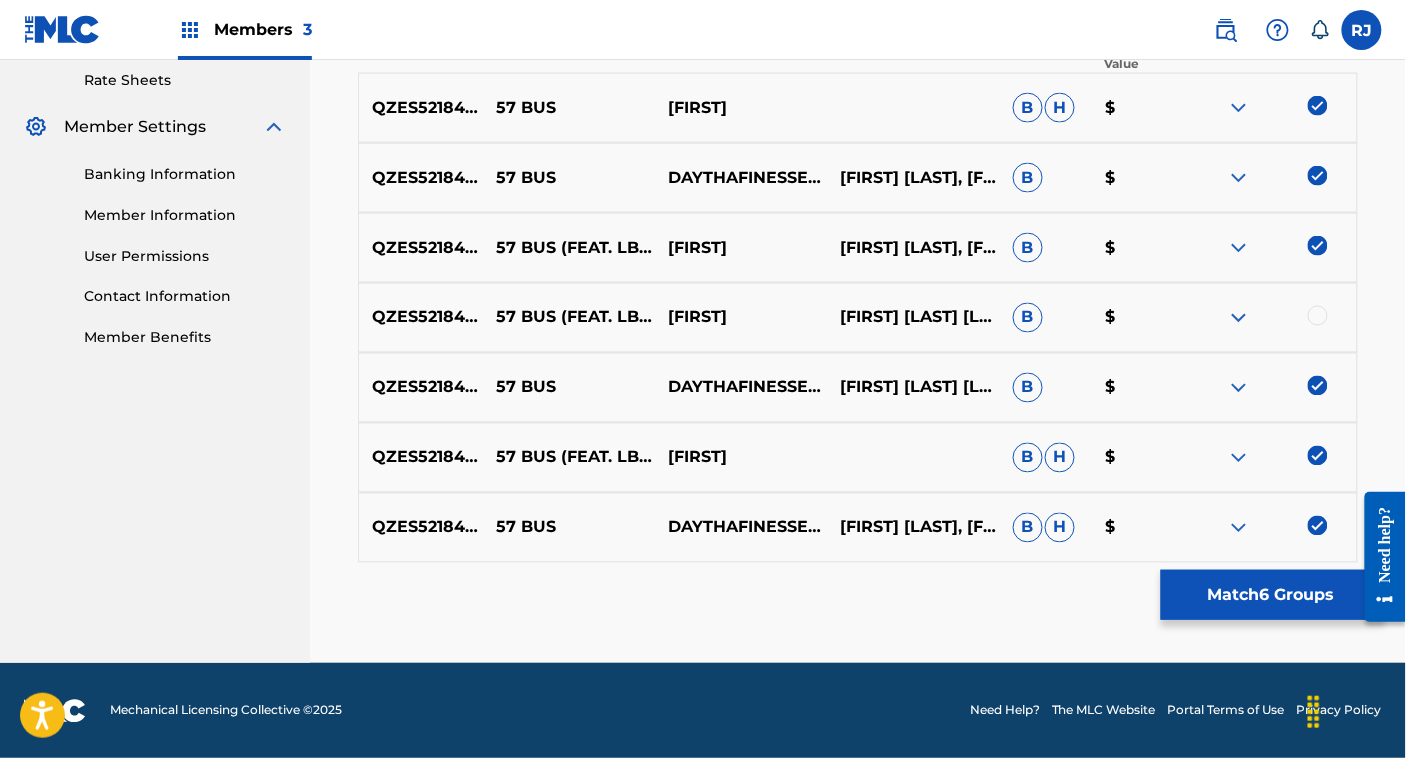 click at bounding box center [1318, 316] 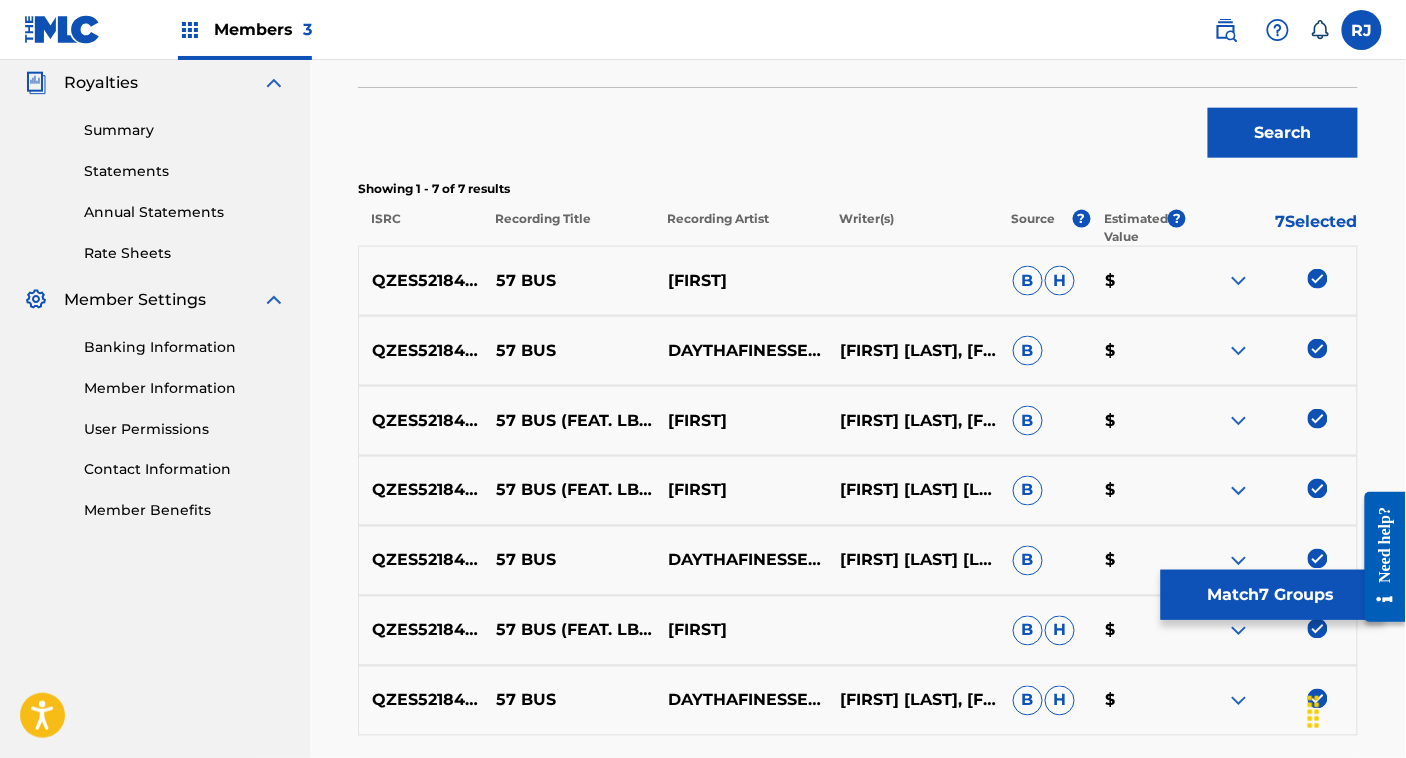 scroll, scrollTop: 600, scrollLeft: 0, axis: vertical 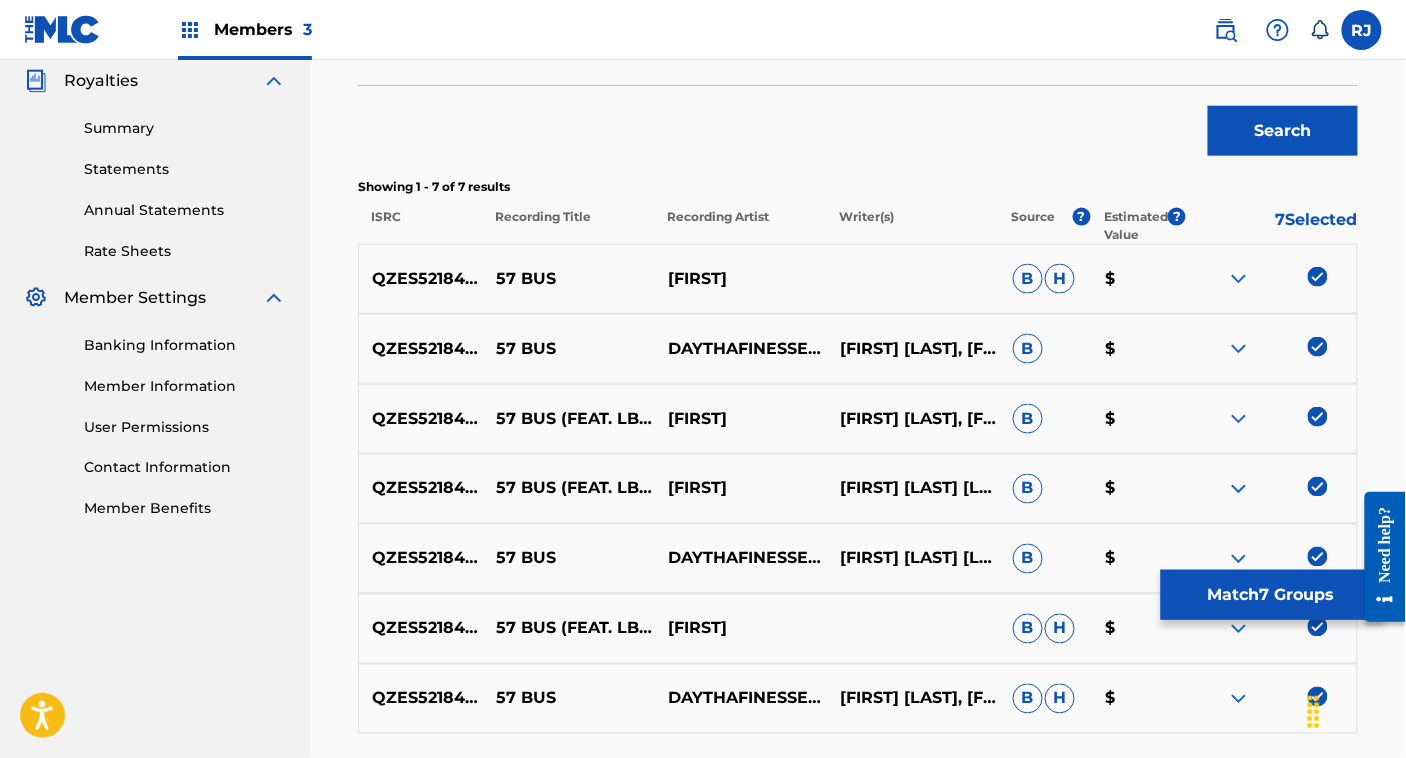 drag, startPoint x: 1298, startPoint y: 576, endPoint x: 1257, endPoint y: 610, distance: 53.263496 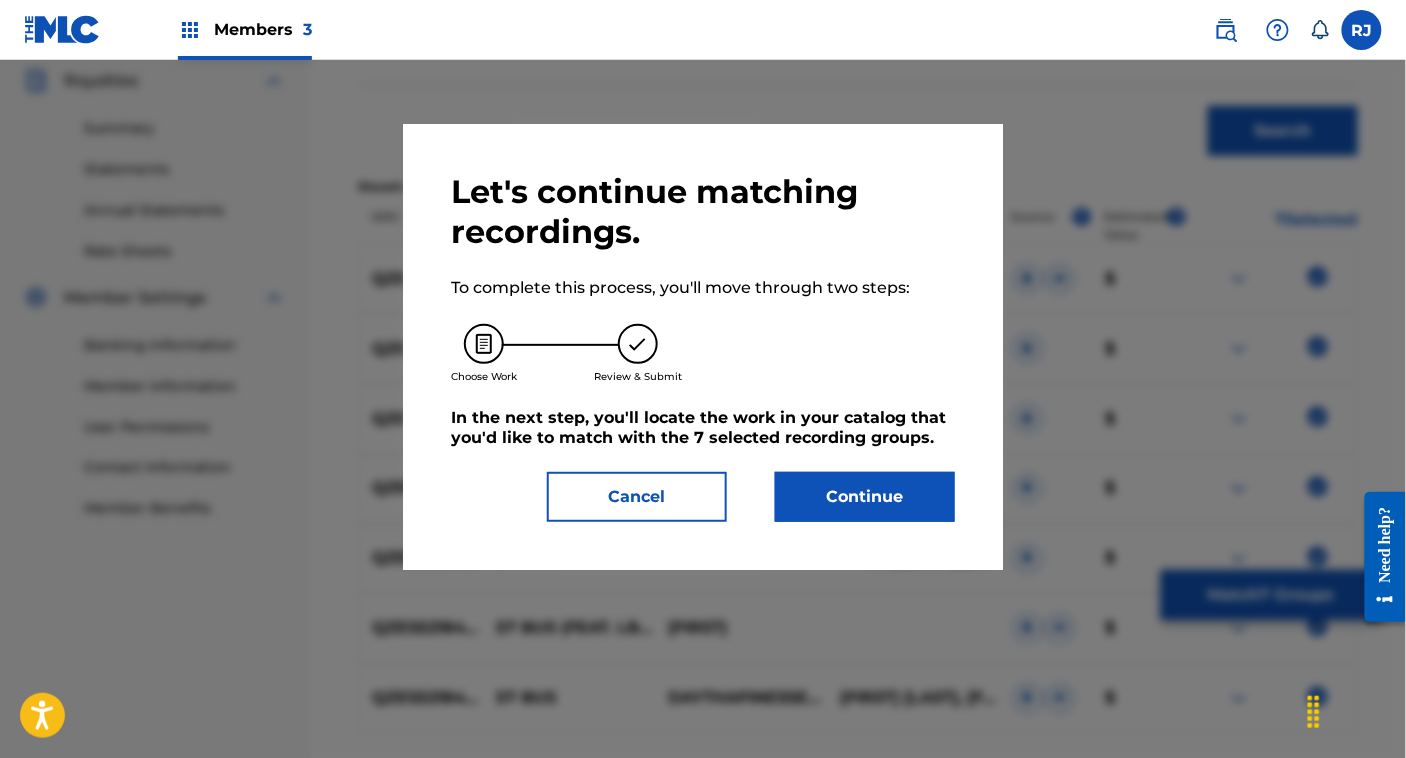 click on "Continue" at bounding box center (865, 497) 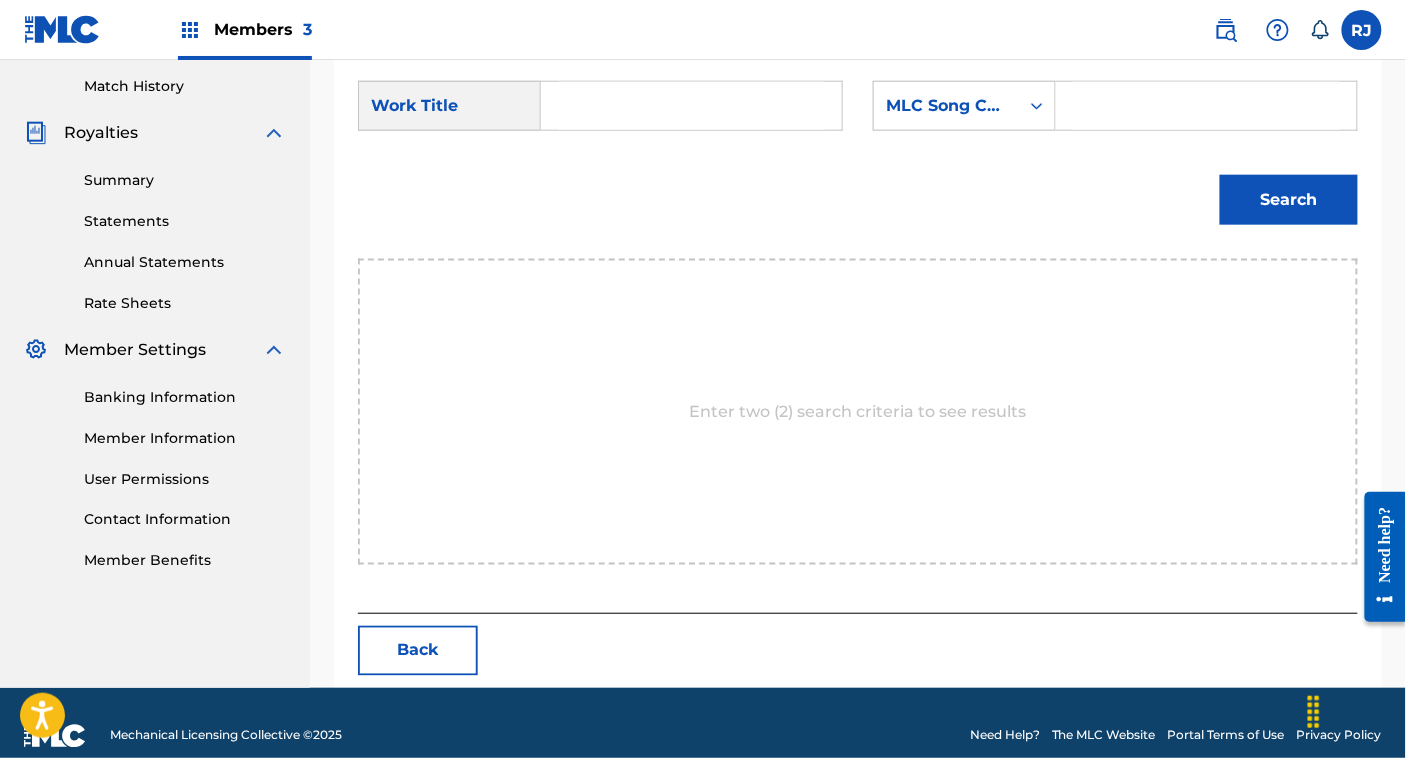scroll, scrollTop: 573, scrollLeft: 0, axis: vertical 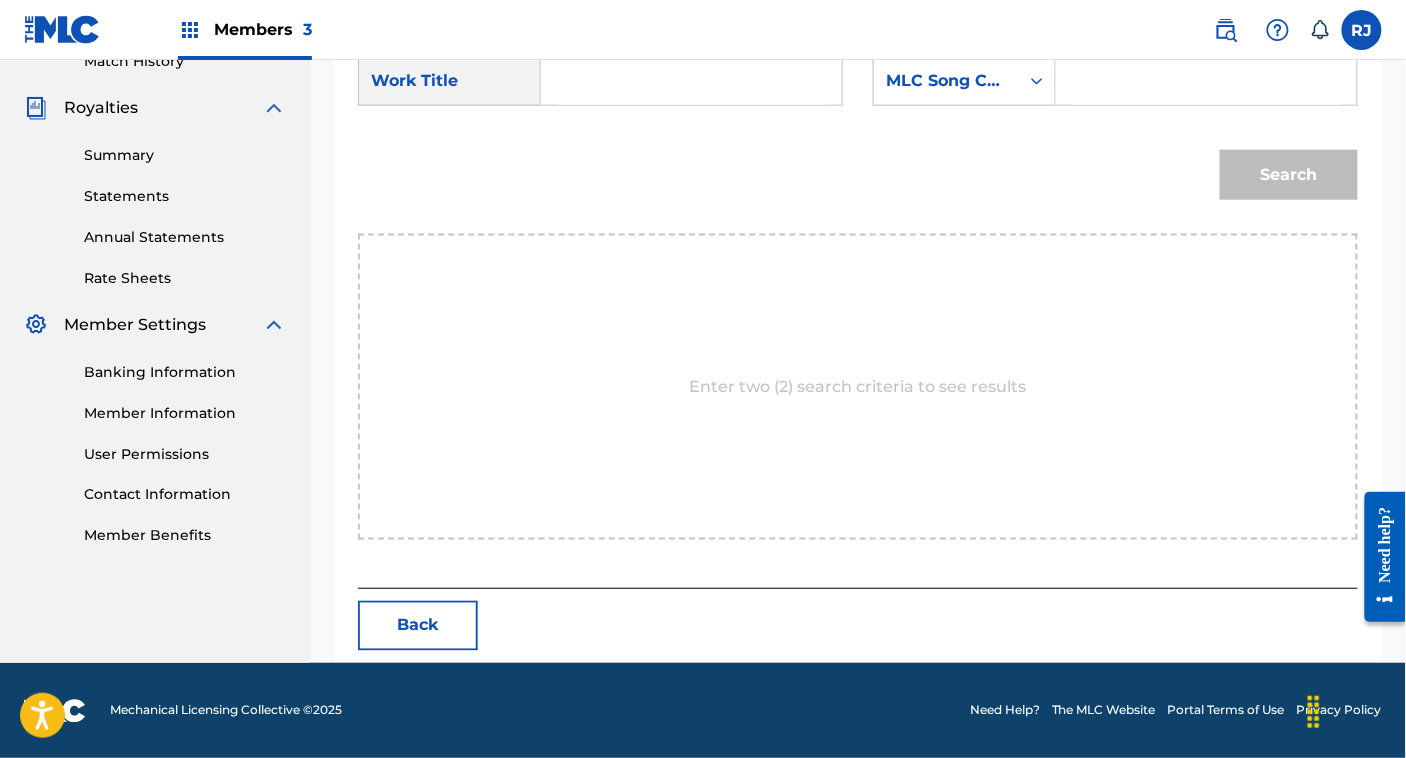 click at bounding box center (691, 81) 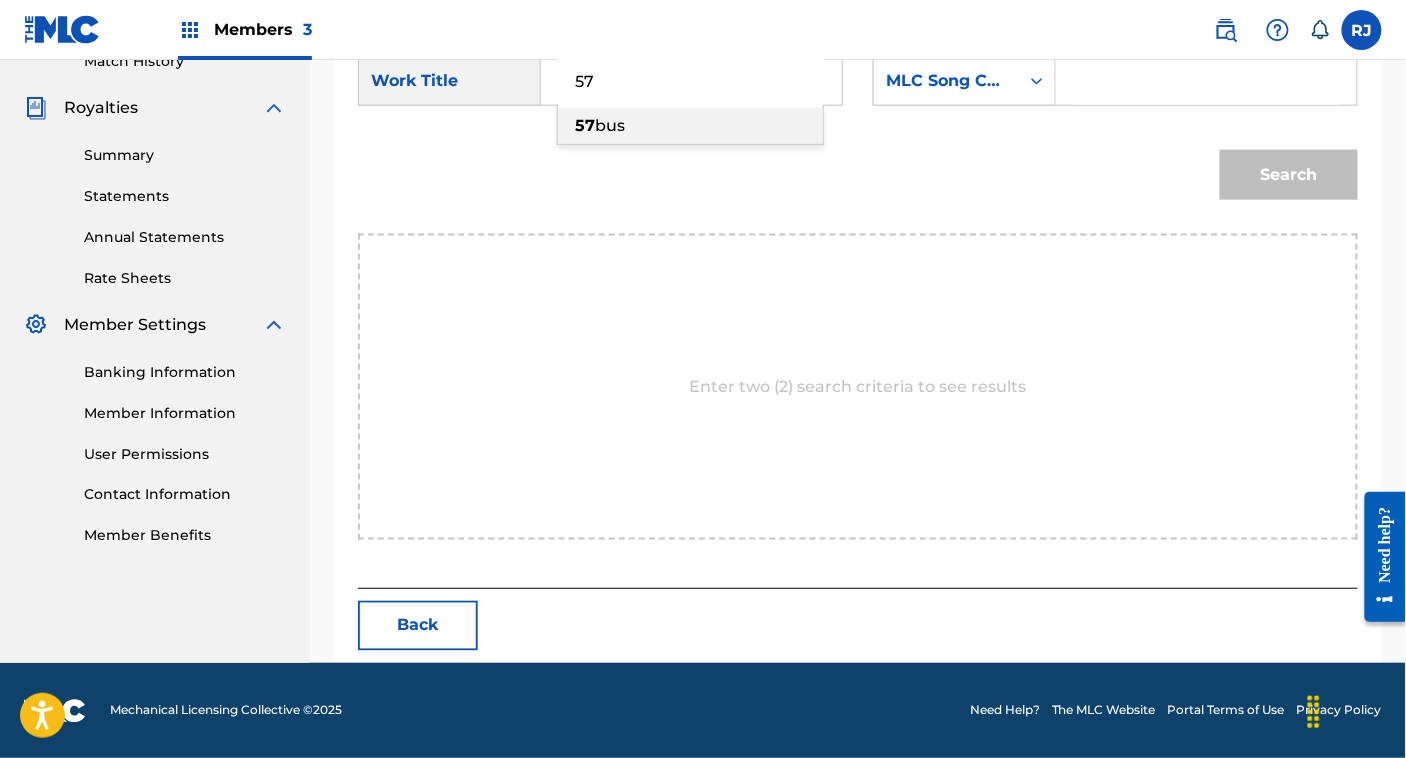 click on "bus" at bounding box center [610, 125] 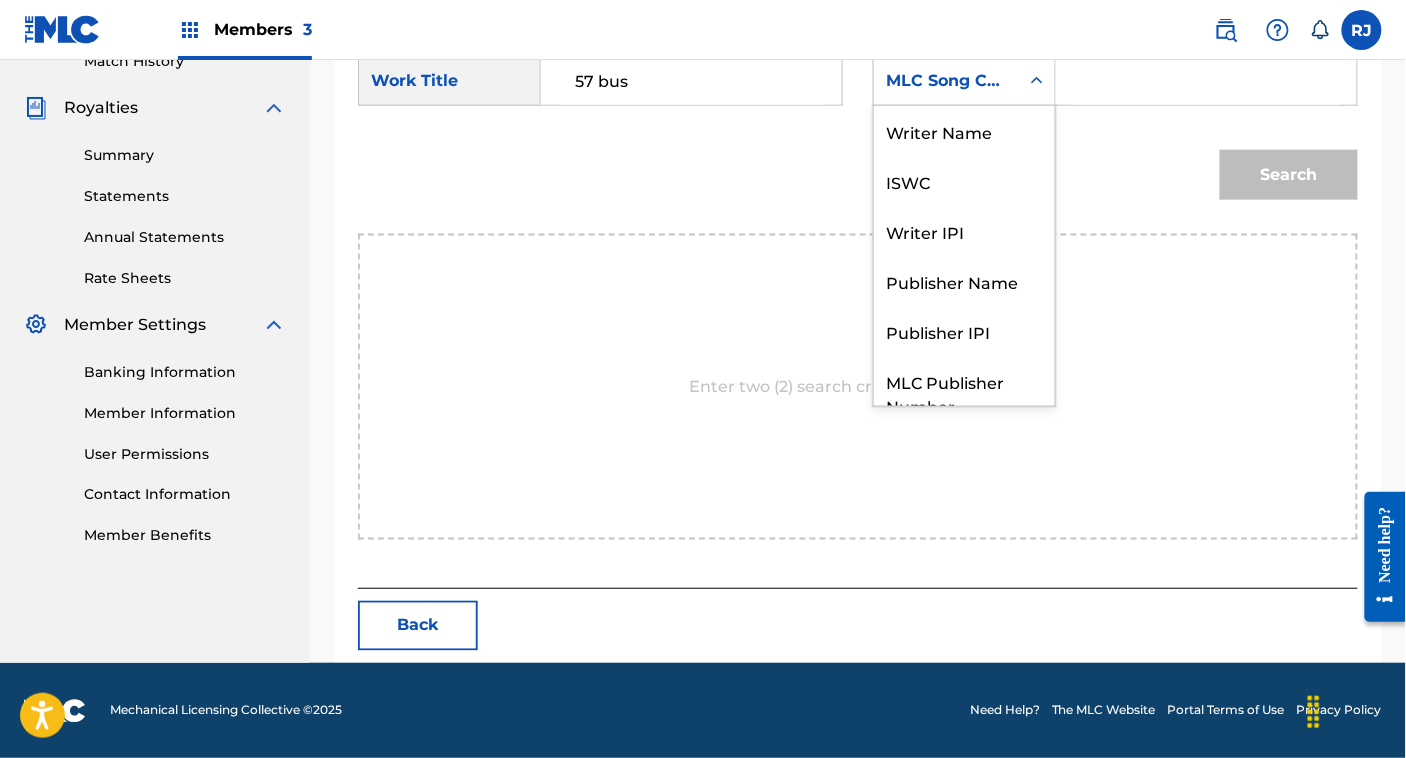 click on "MLC Song Code" at bounding box center (946, 81) 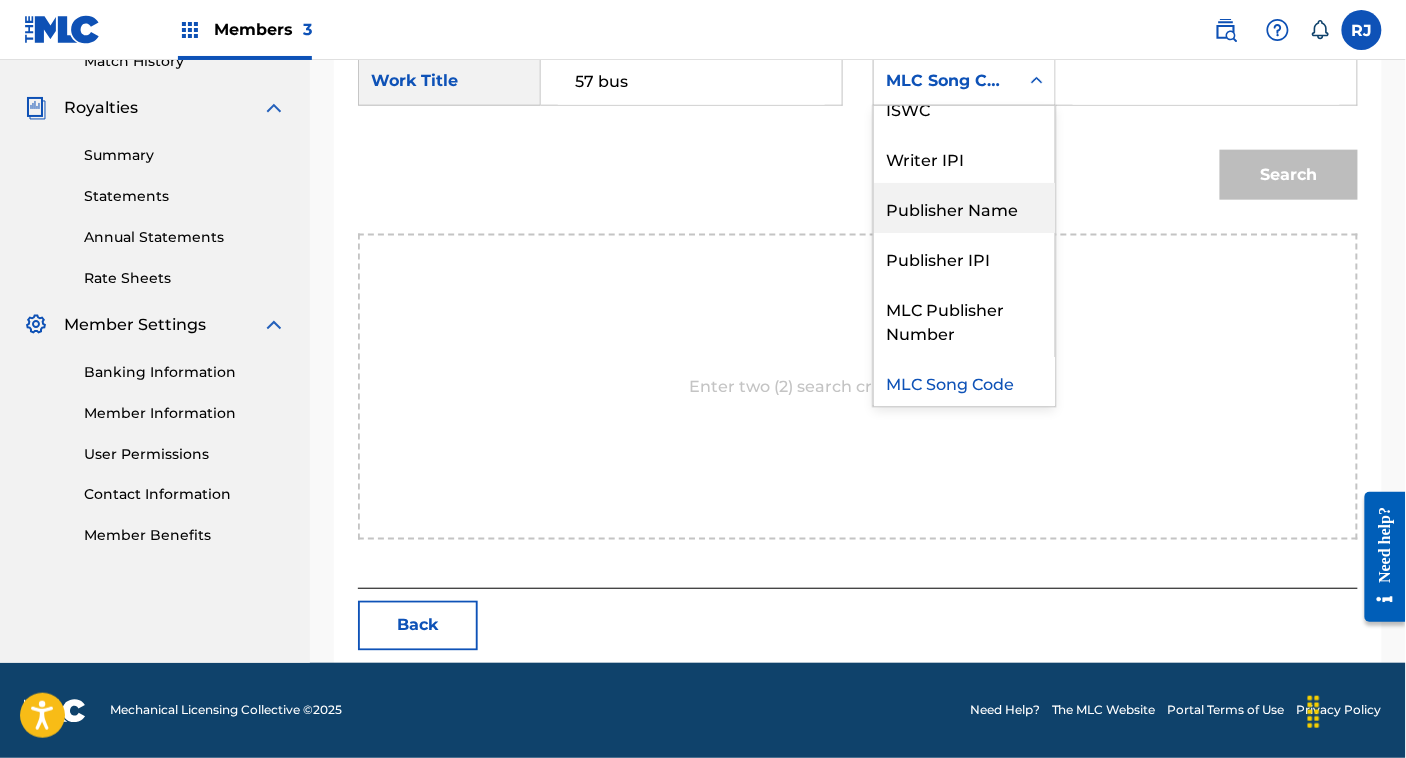 click on "Publisher Name" at bounding box center [964, 208] 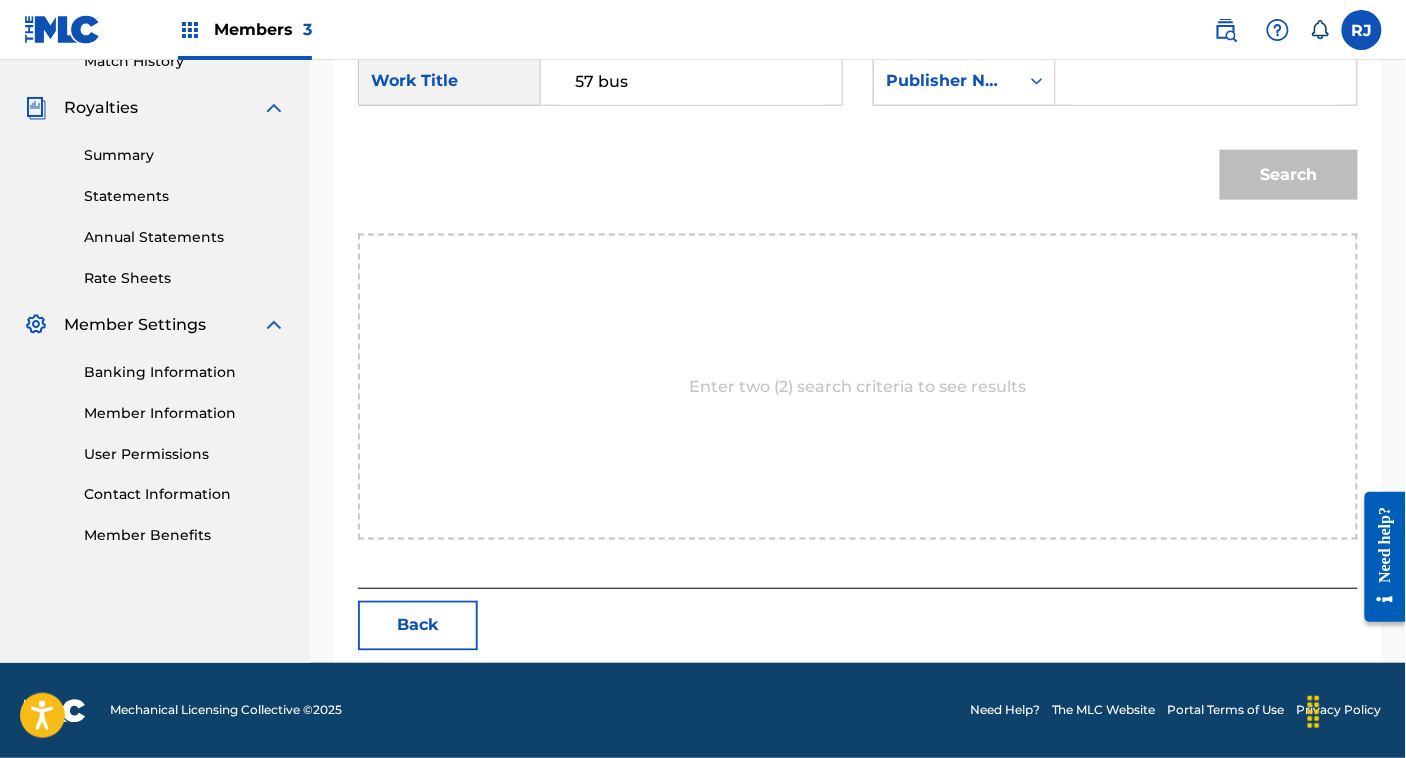 click at bounding box center (1206, 81) 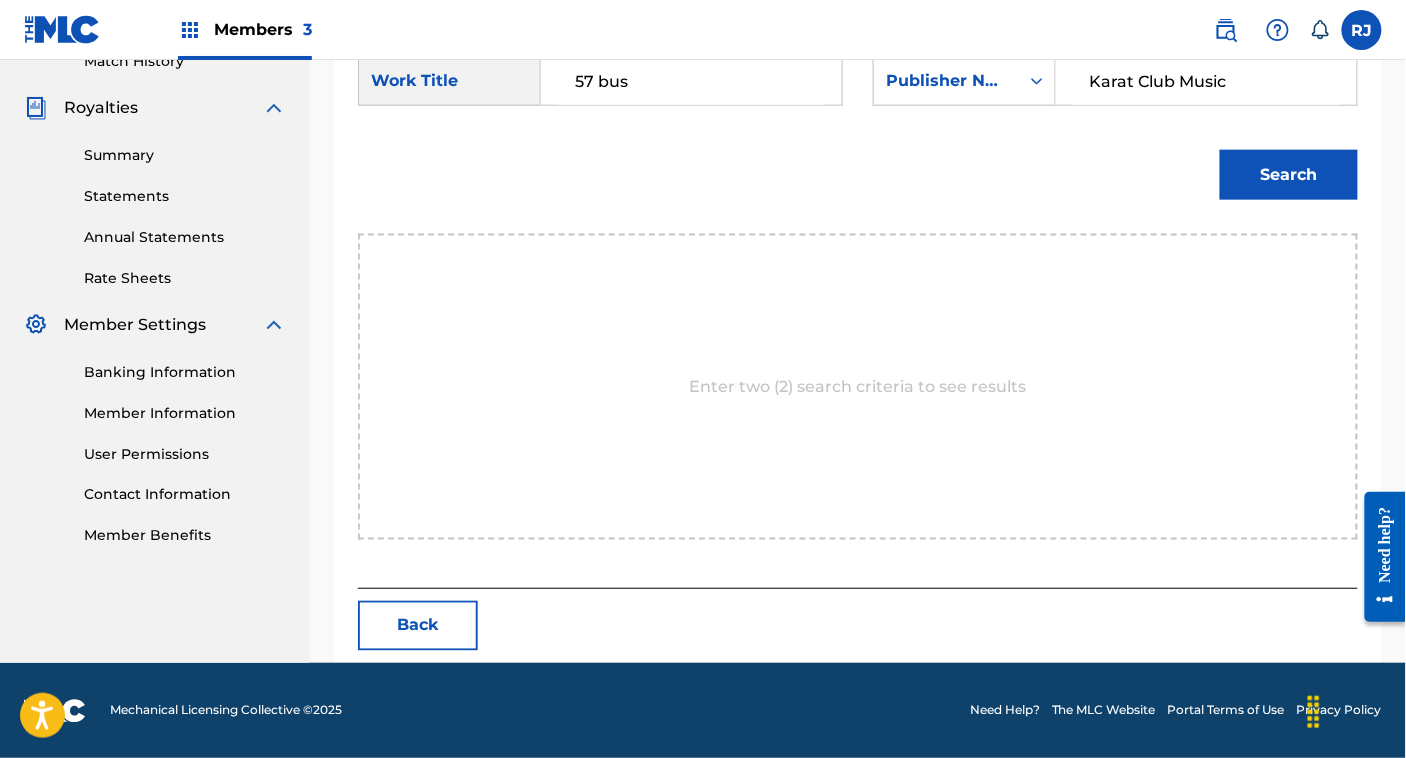 click on "Search" at bounding box center (1289, 175) 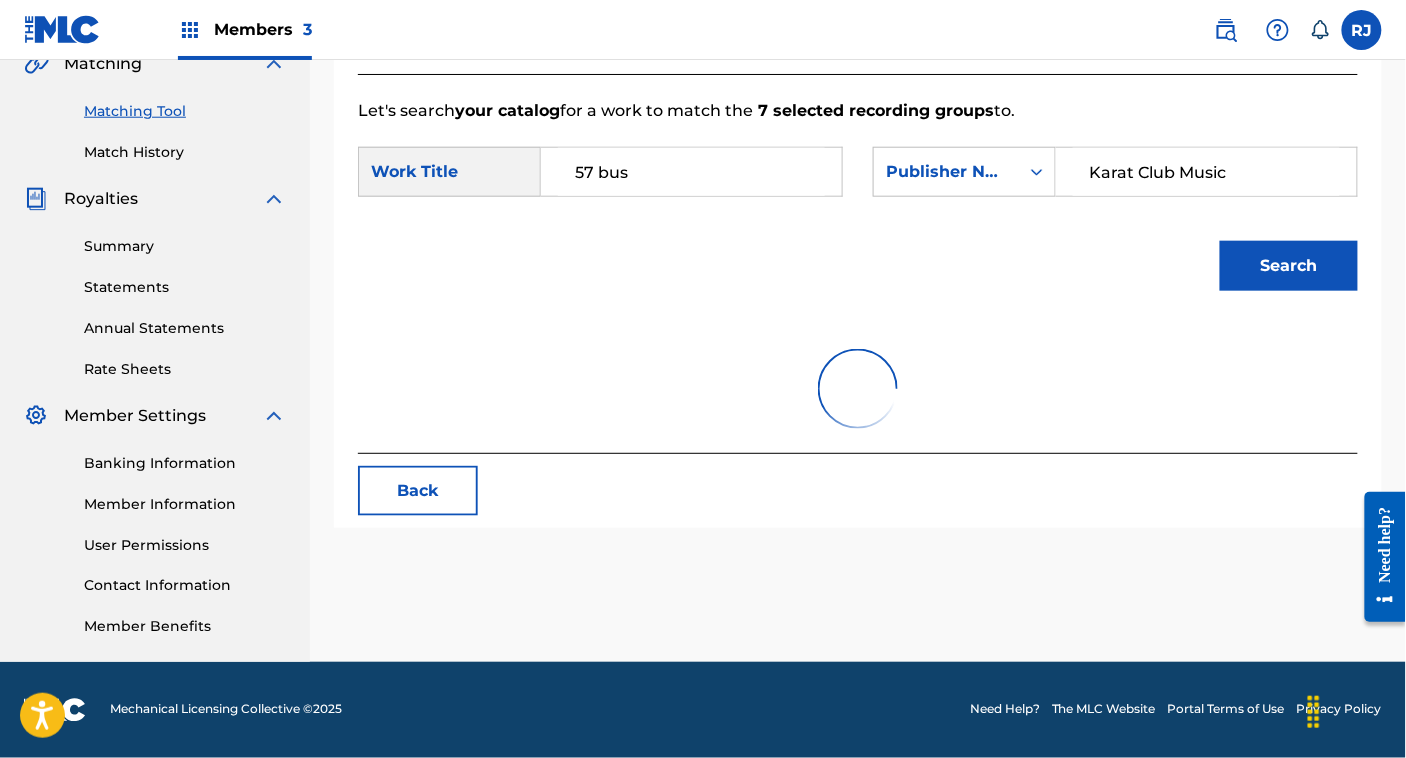 scroll, scrollTop: 512, scrollLeft: 0, axis: vertical 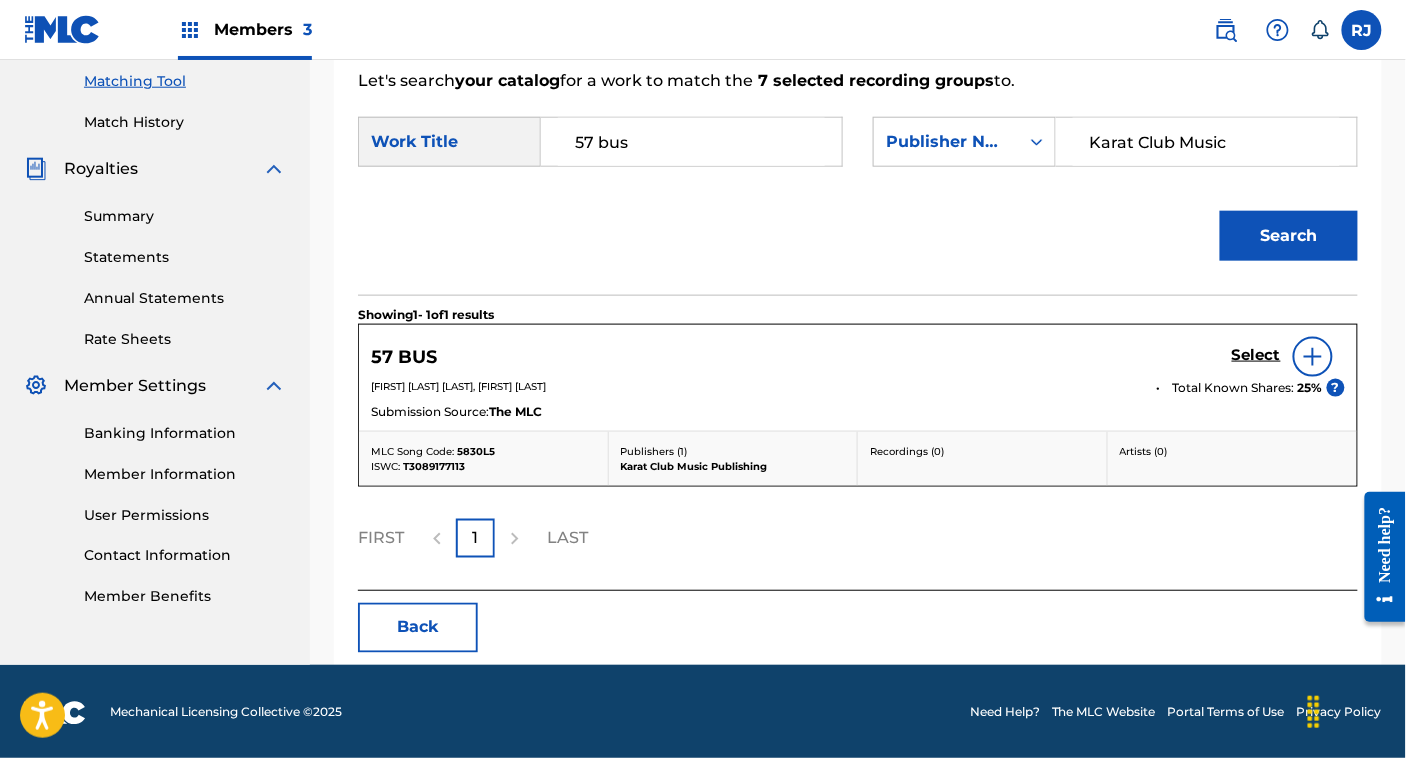 click on "Select" at bounding box center [1256, 355] 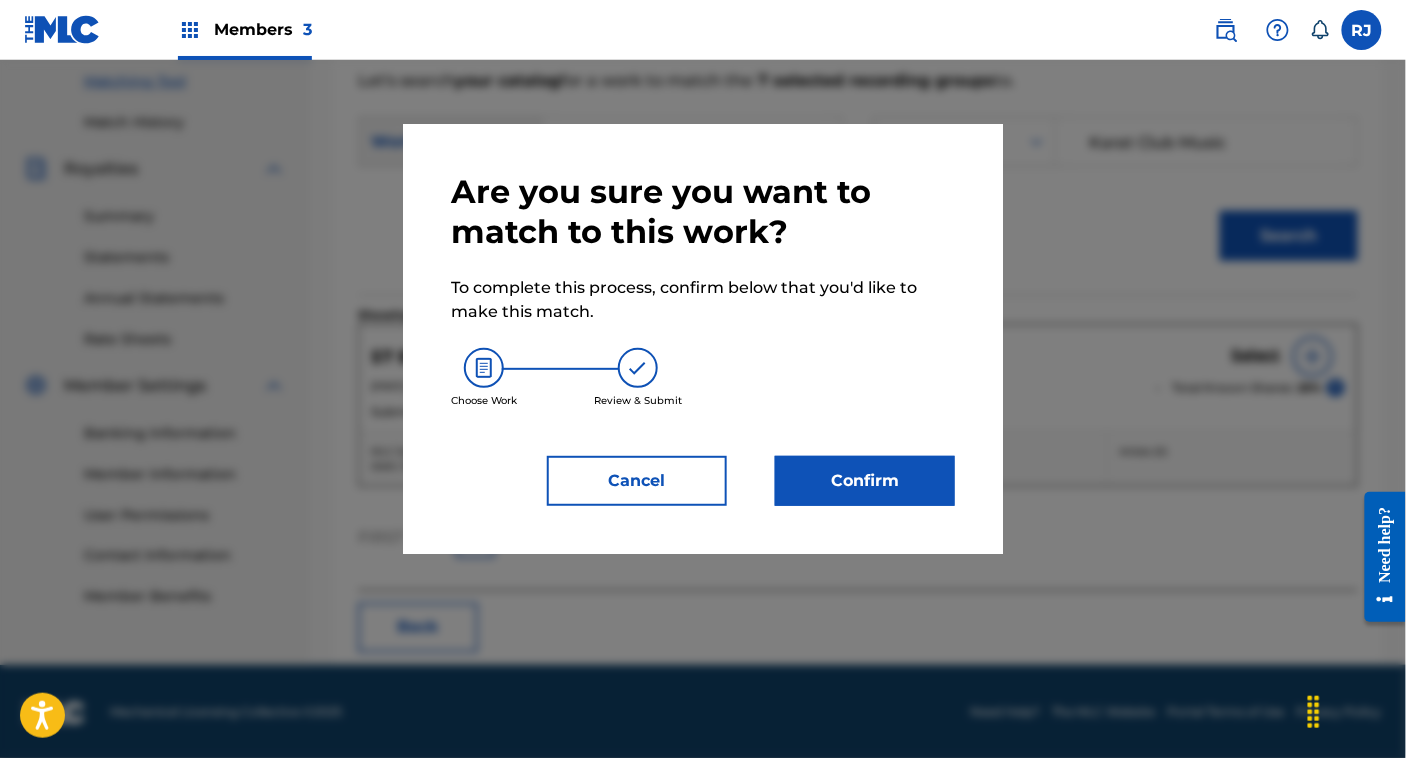 click on "Confirm" at bounding box center [865, 481] 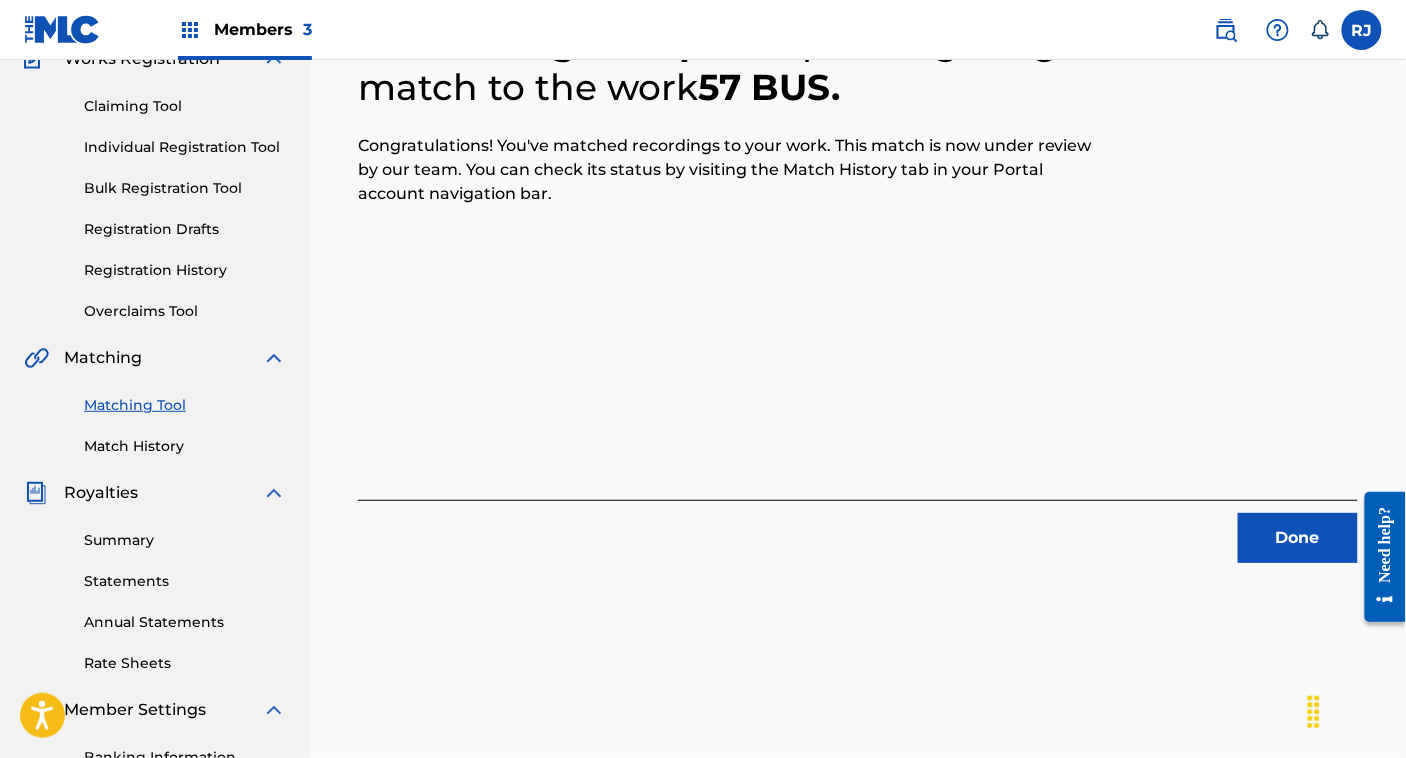 scroll, scrollTop: 150, scrollLeft: 0, axis: vertical 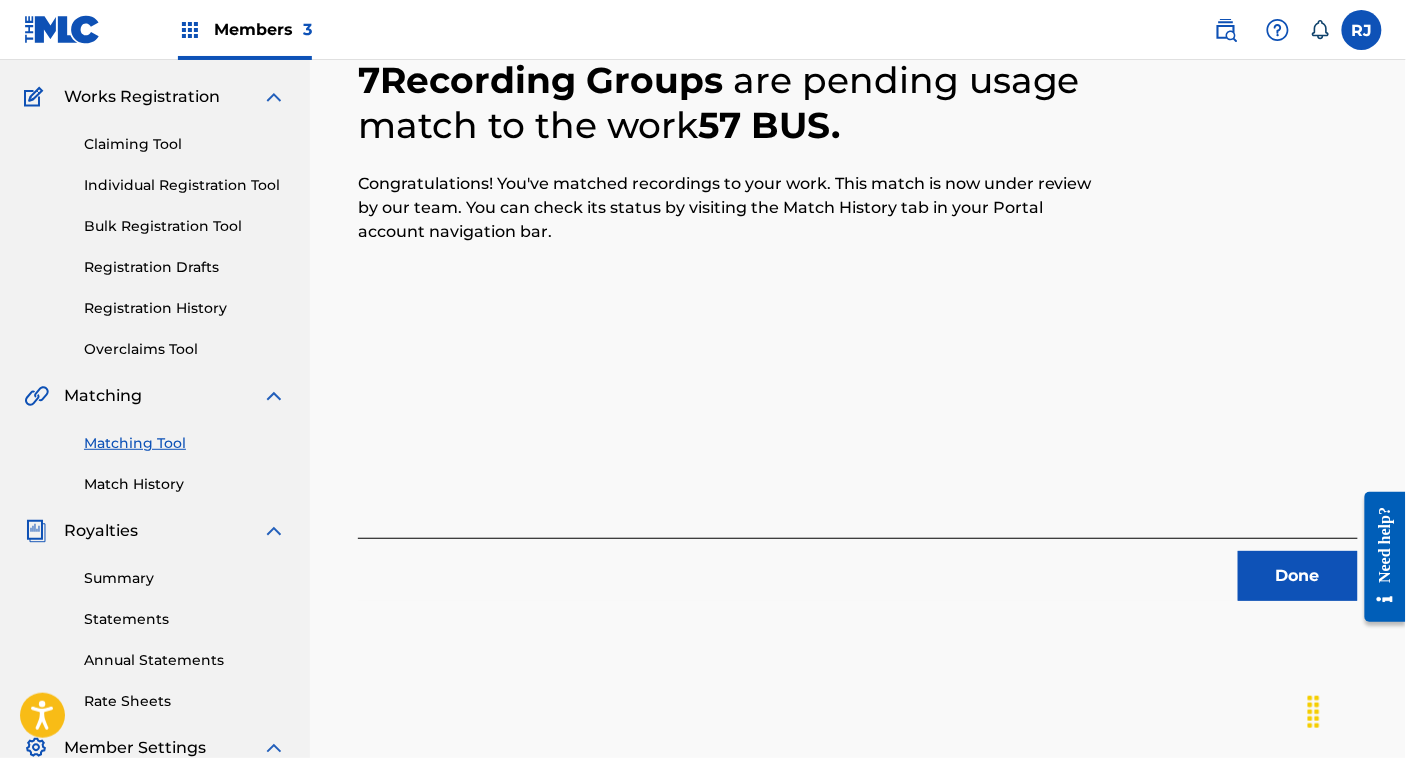 click on "Done" at bounding box center [1298, 576] 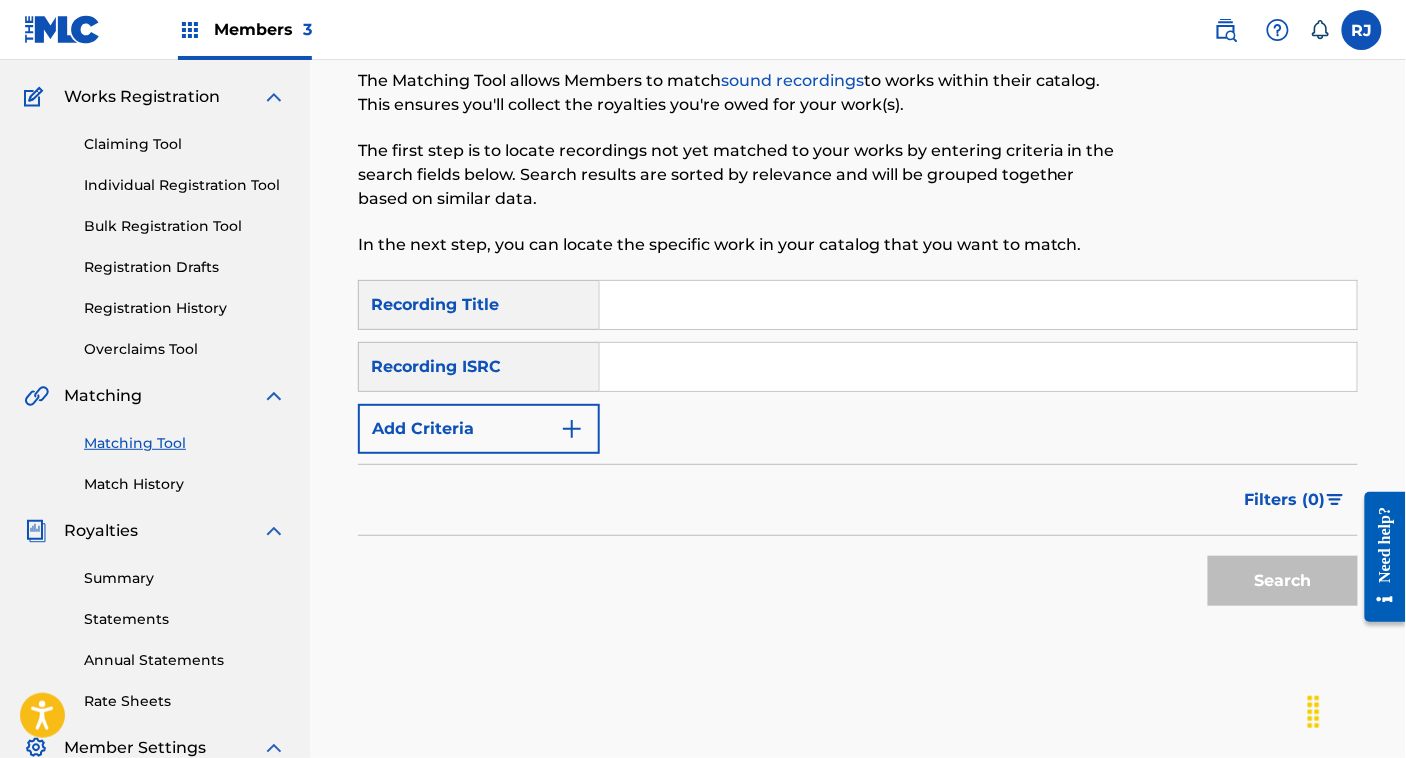 click at bounding box center [978, 367] 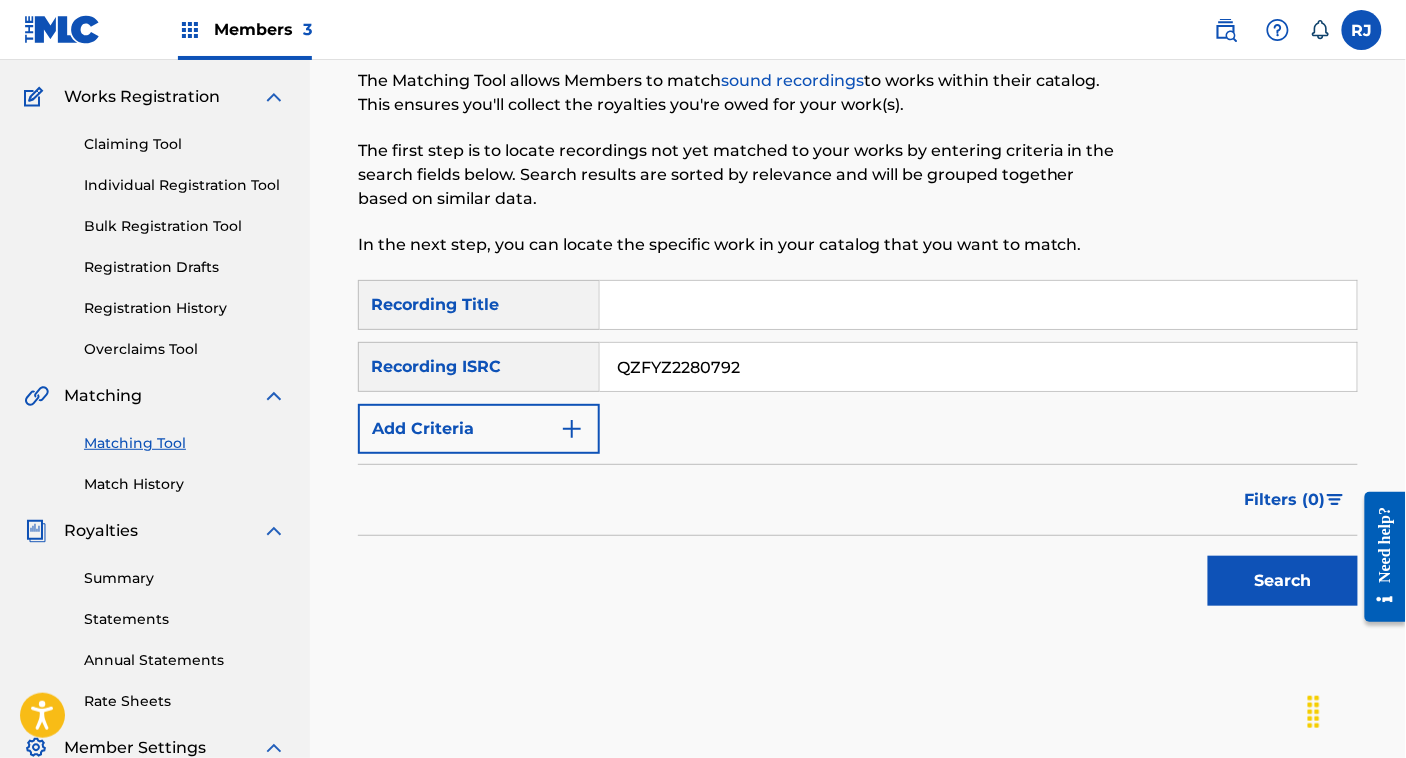 type on "QZFYZ2280792" 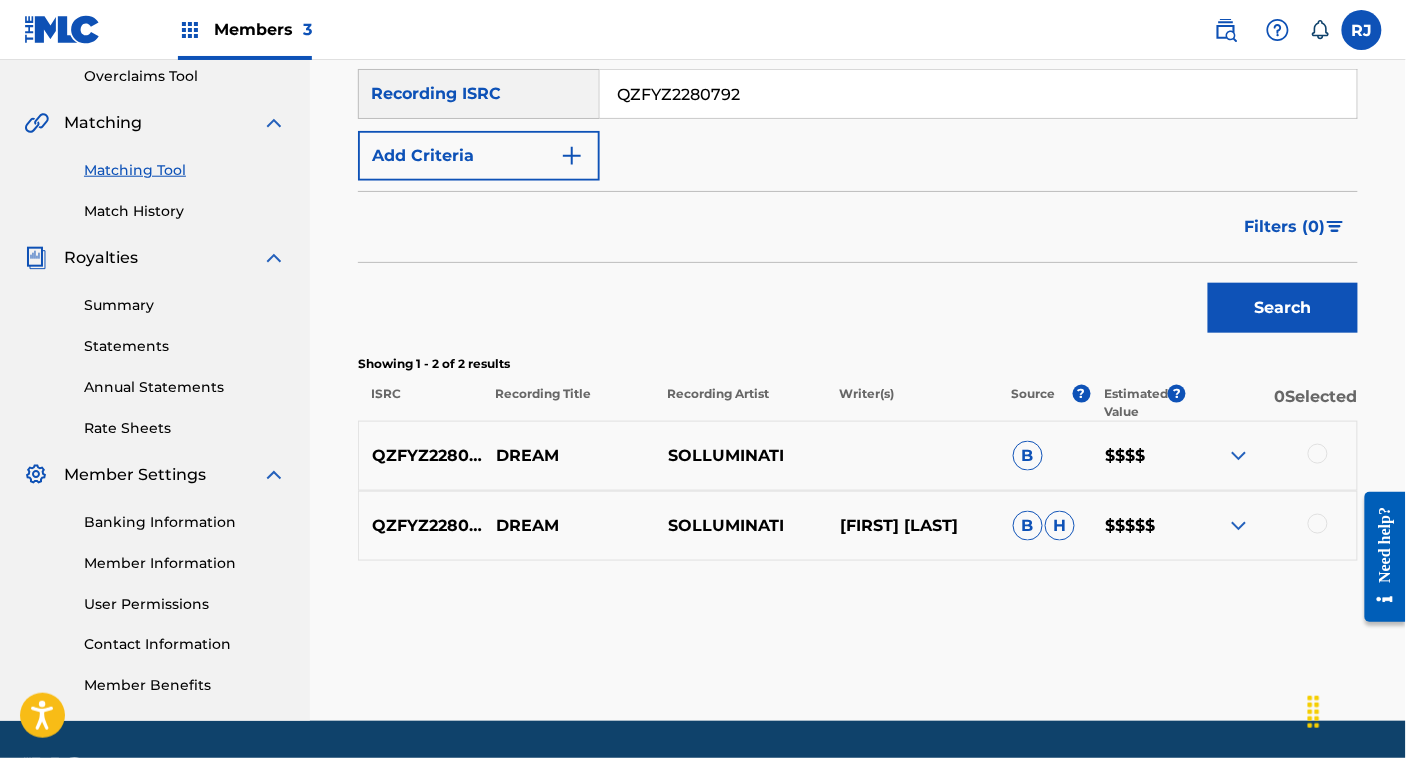 scroll, scrollTop: 482, scrollLeft: 0, axis: vertical 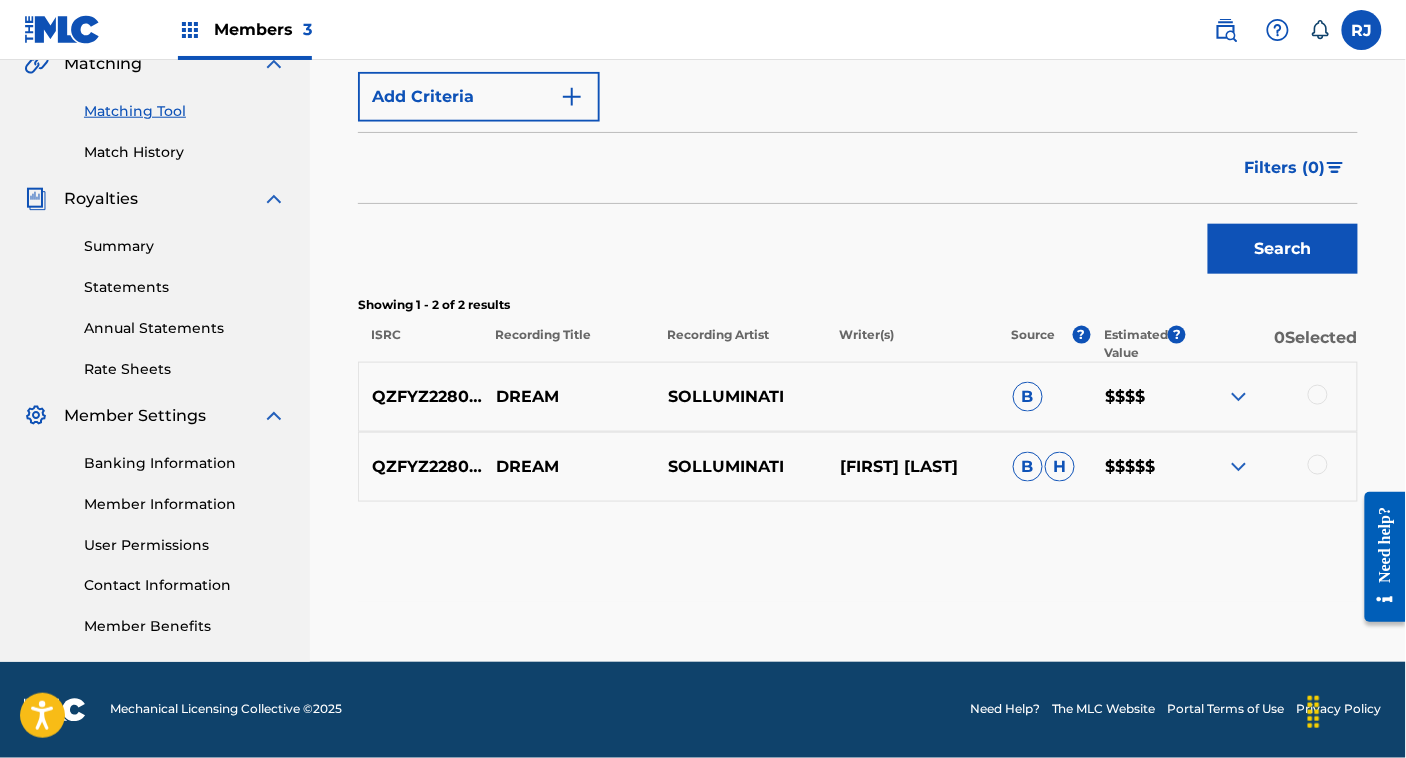 click at bounding box center (1318, 465) 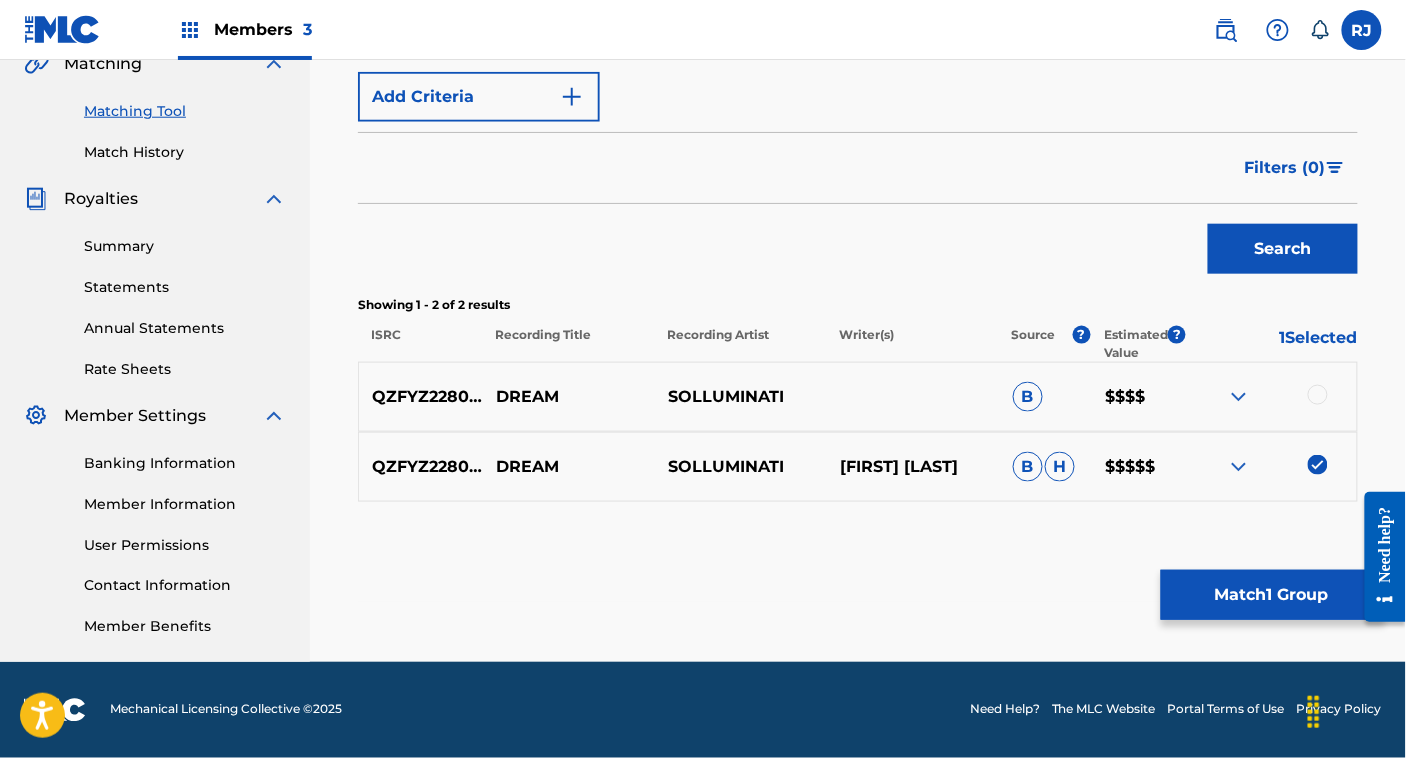 click at bounding box center [1318, 395] 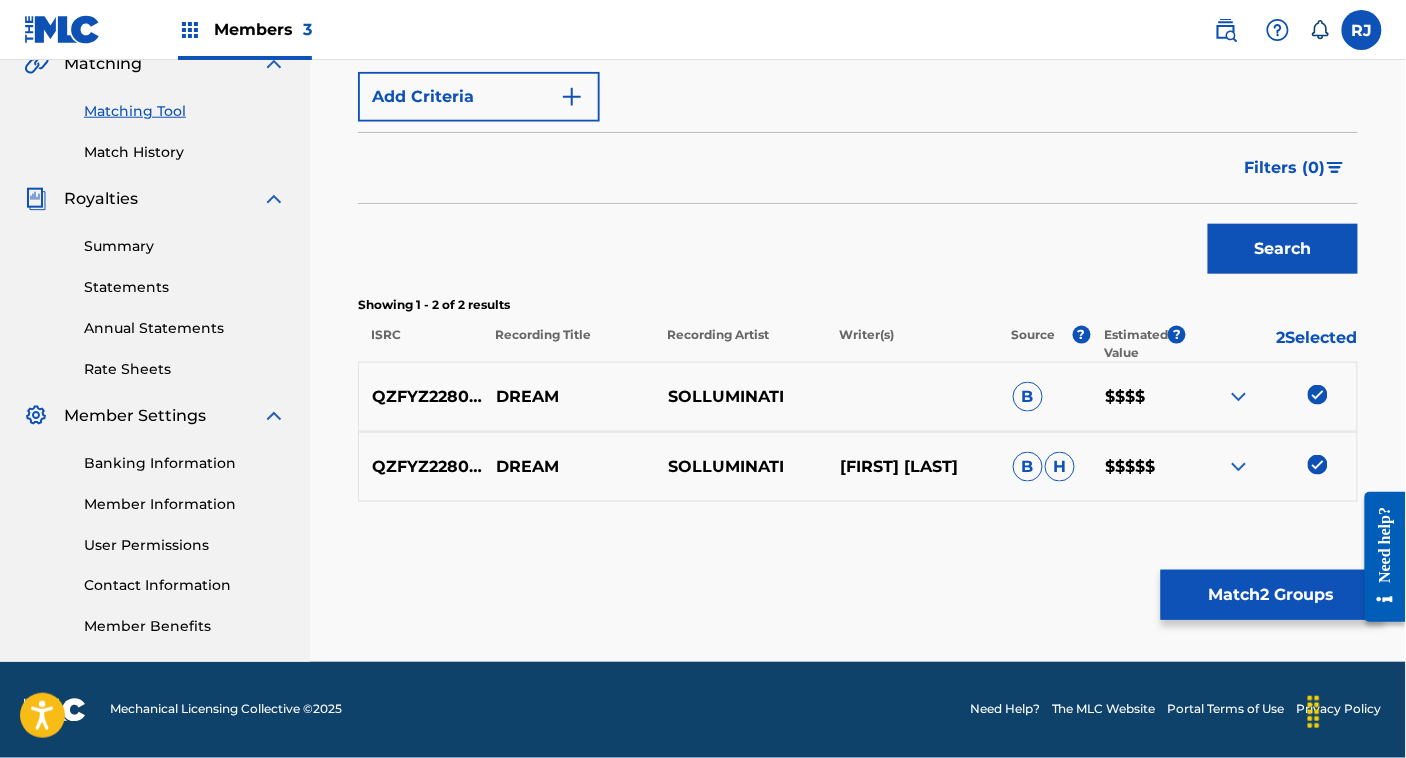 click on "Match  2 Groups" at bounding box center (1271, 595) 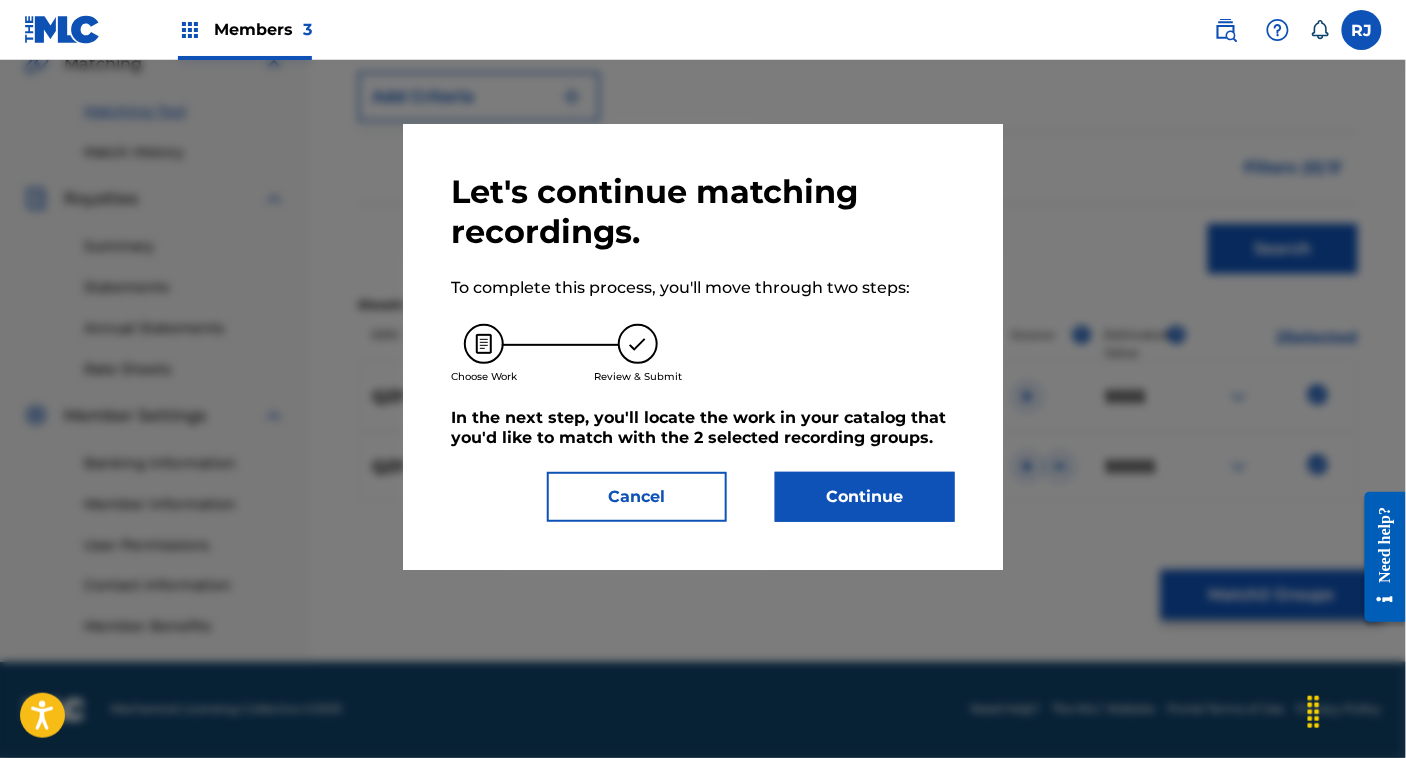 click on "Continue" at bounding box center [865, 497] 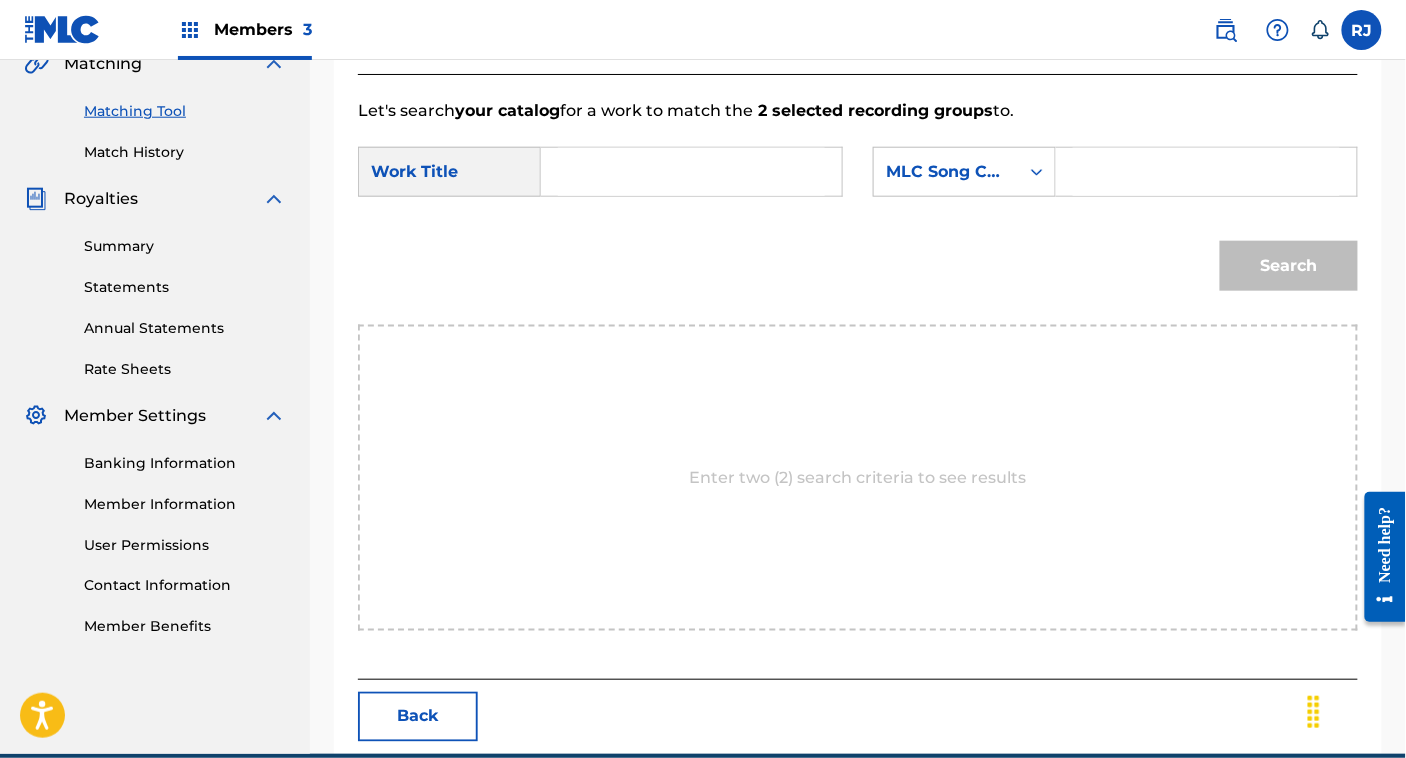 click at bounding box center (691, 172) 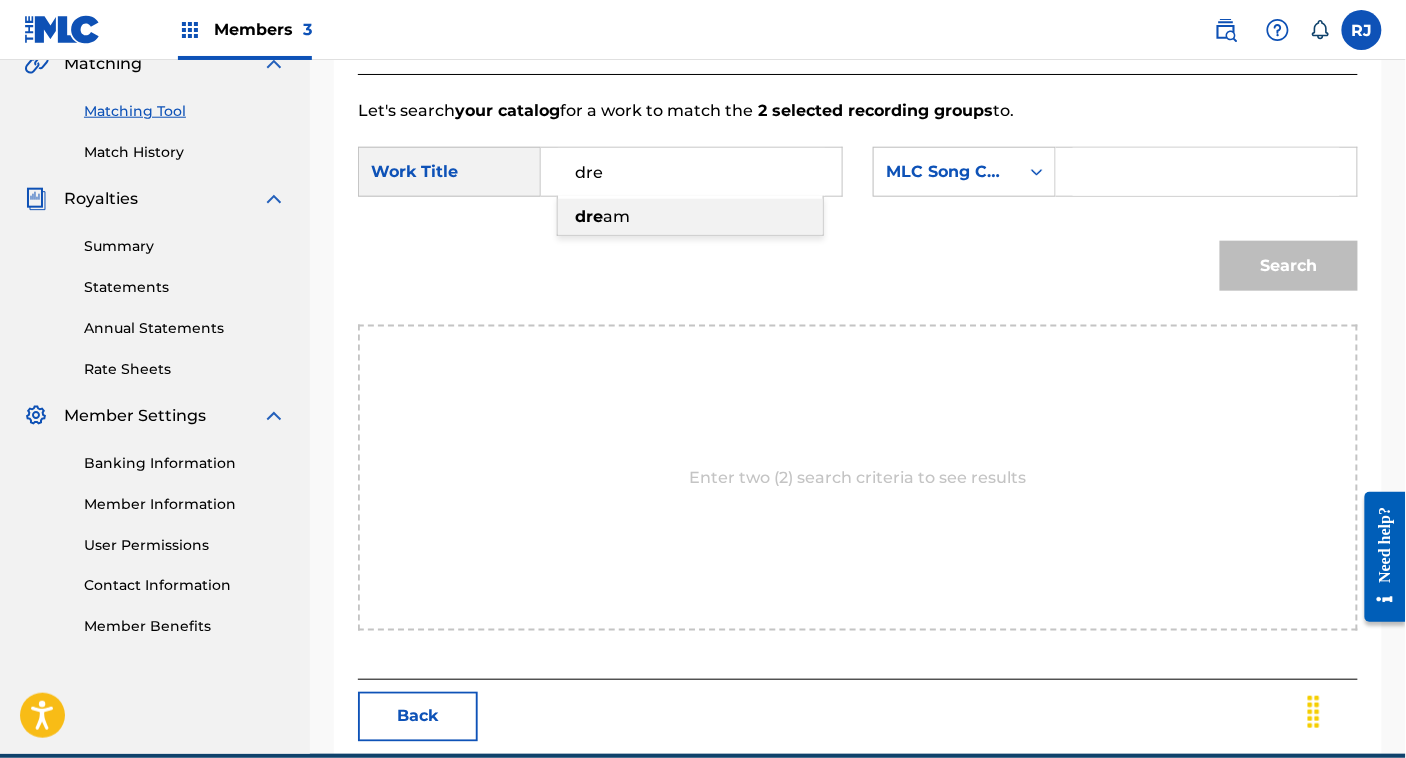 click on "dre am" at bounding box center [690, 217] 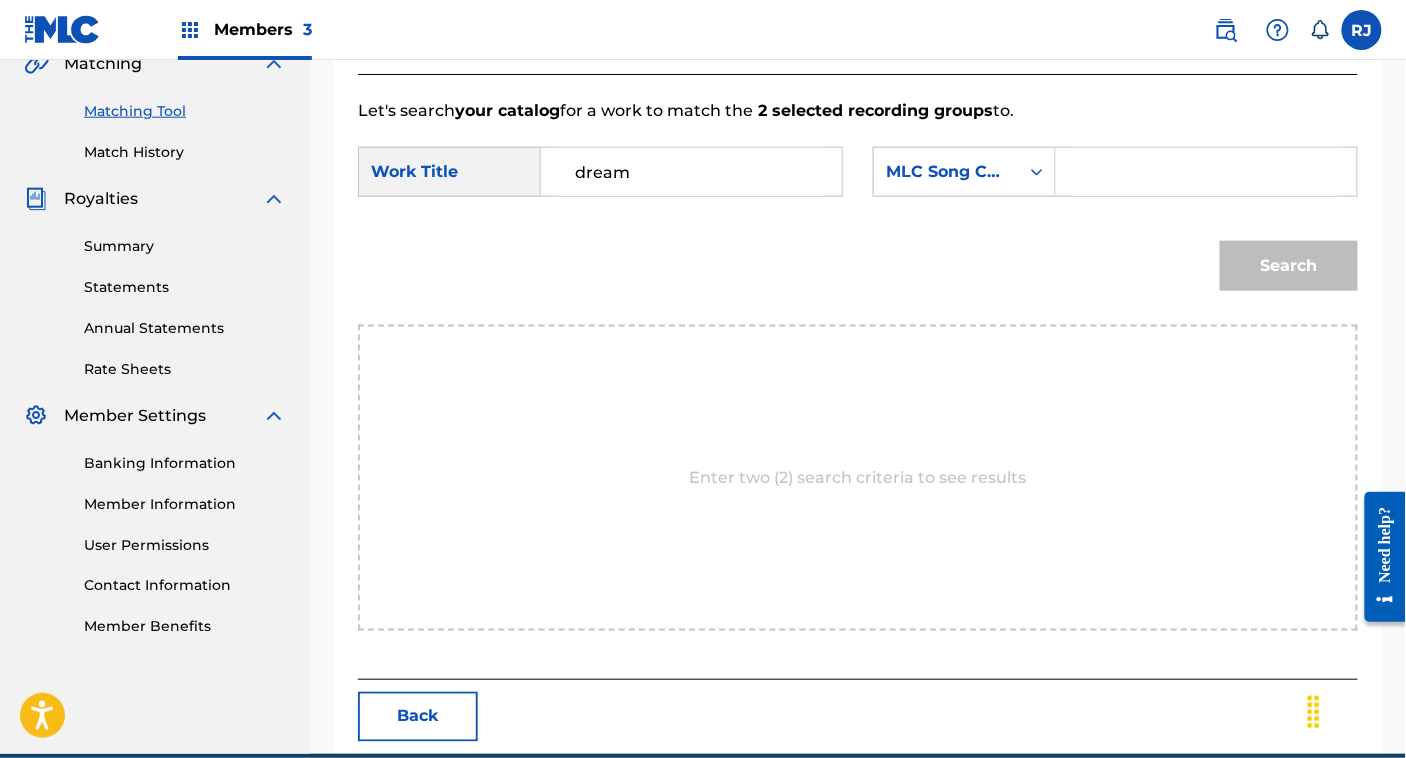 click at bounding box center (1206, 172) 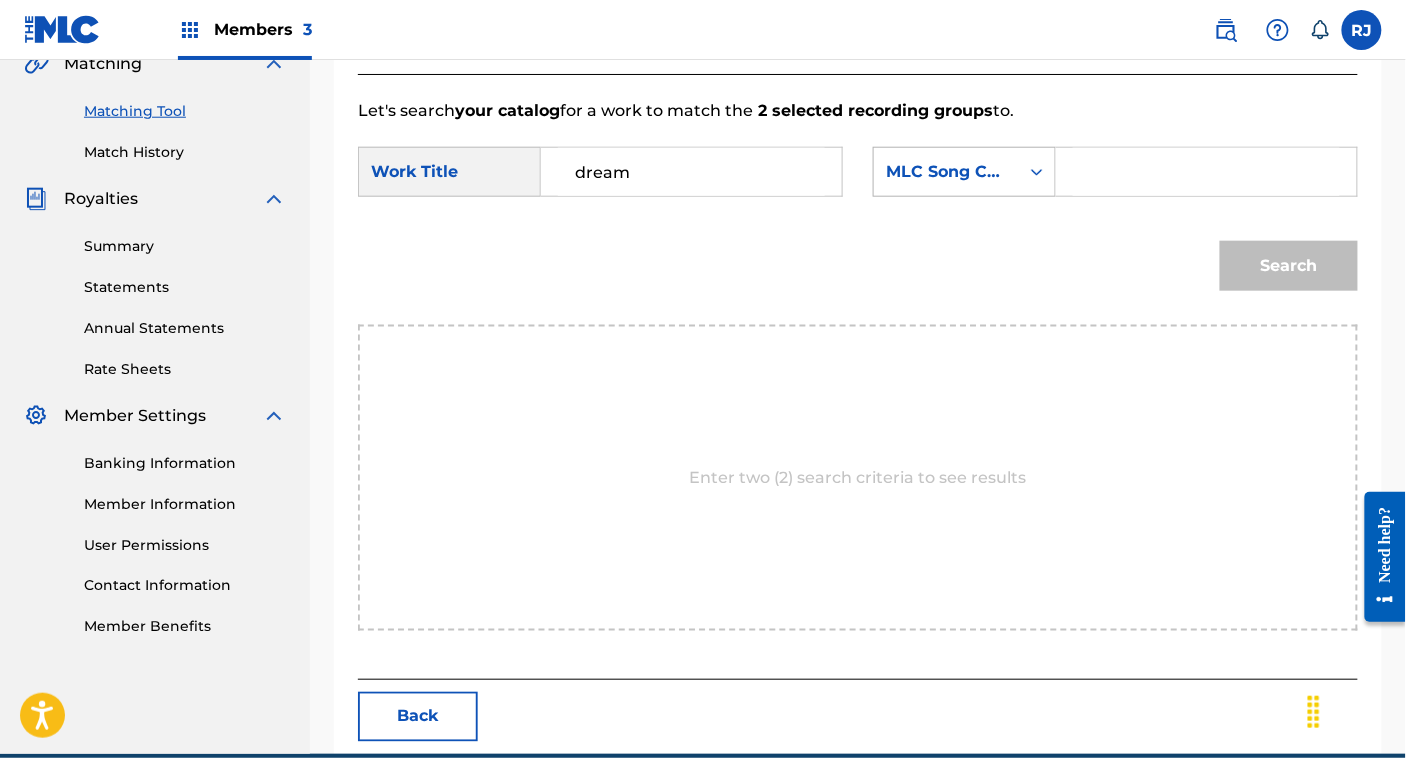 click on "MLC Song Code" at bounding box center [946, 172] 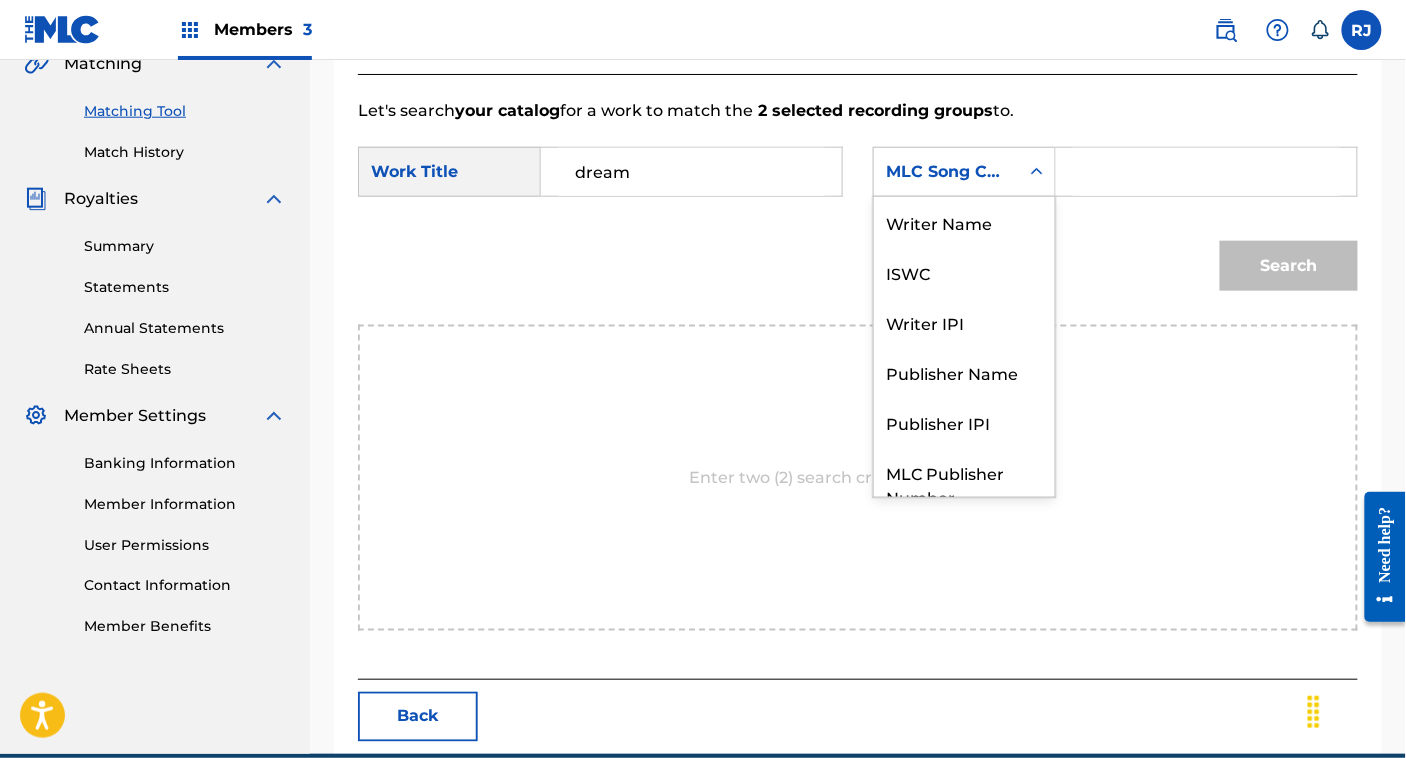 scroll, scrollTop: 73, scrollLeft: 0, axis: vertical 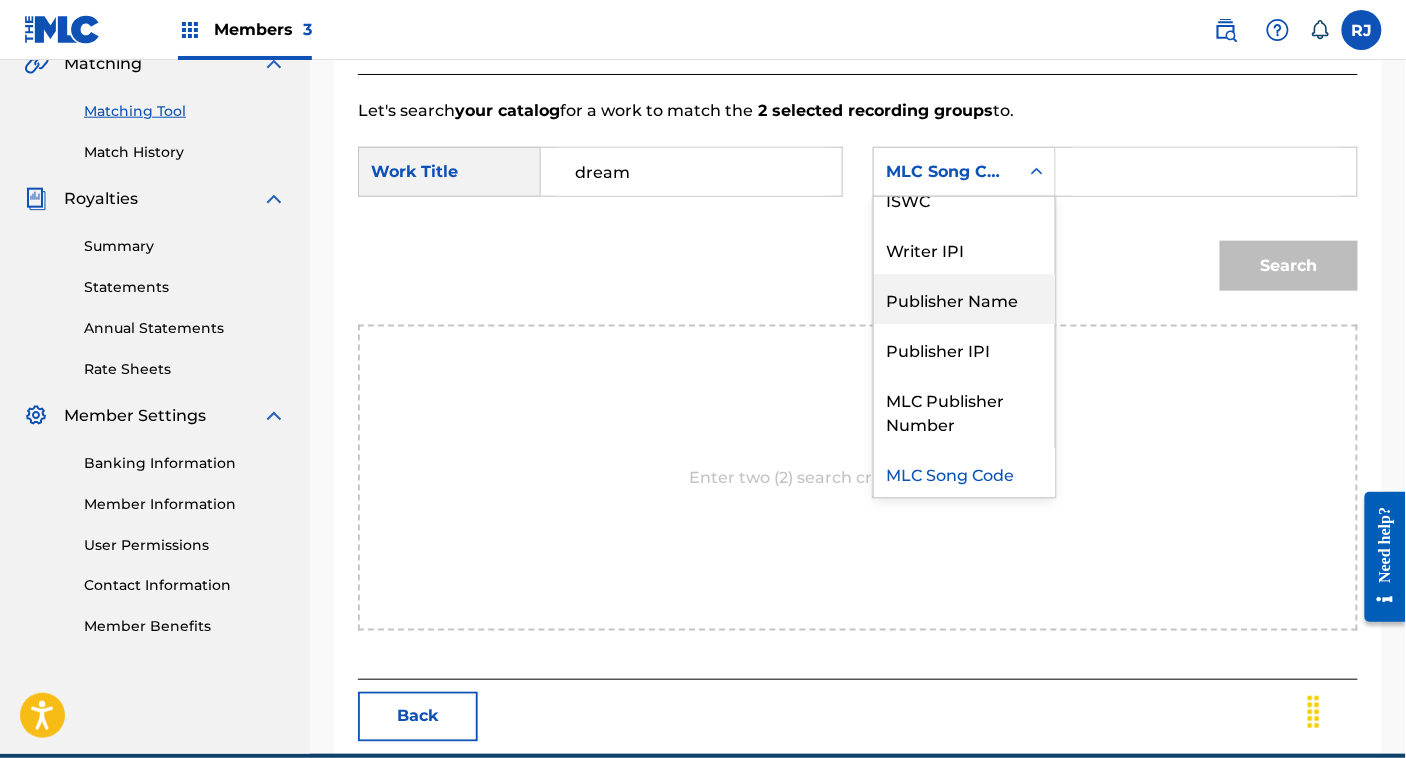click on "Publisher Name" at bounding box center [964, 299] 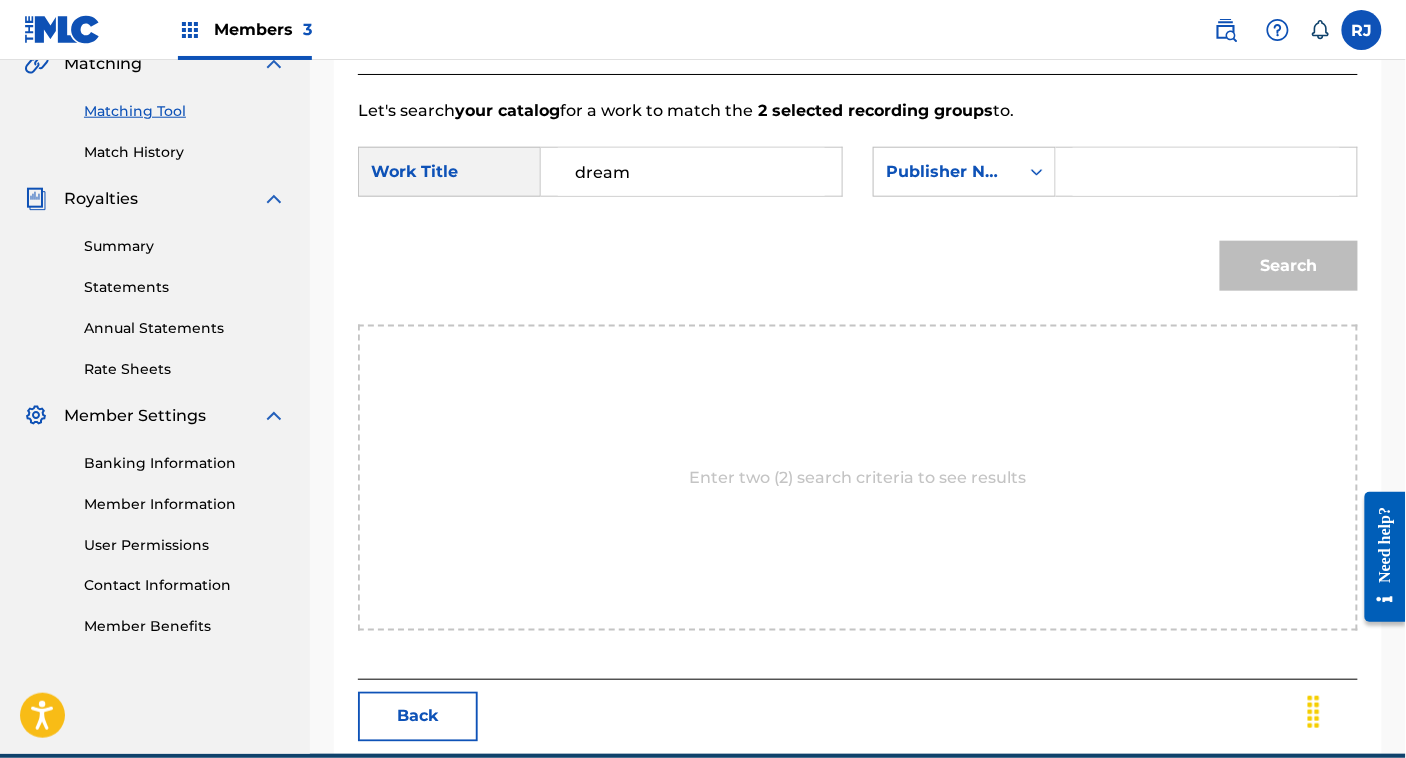 click at bounding box center [1206, 172] 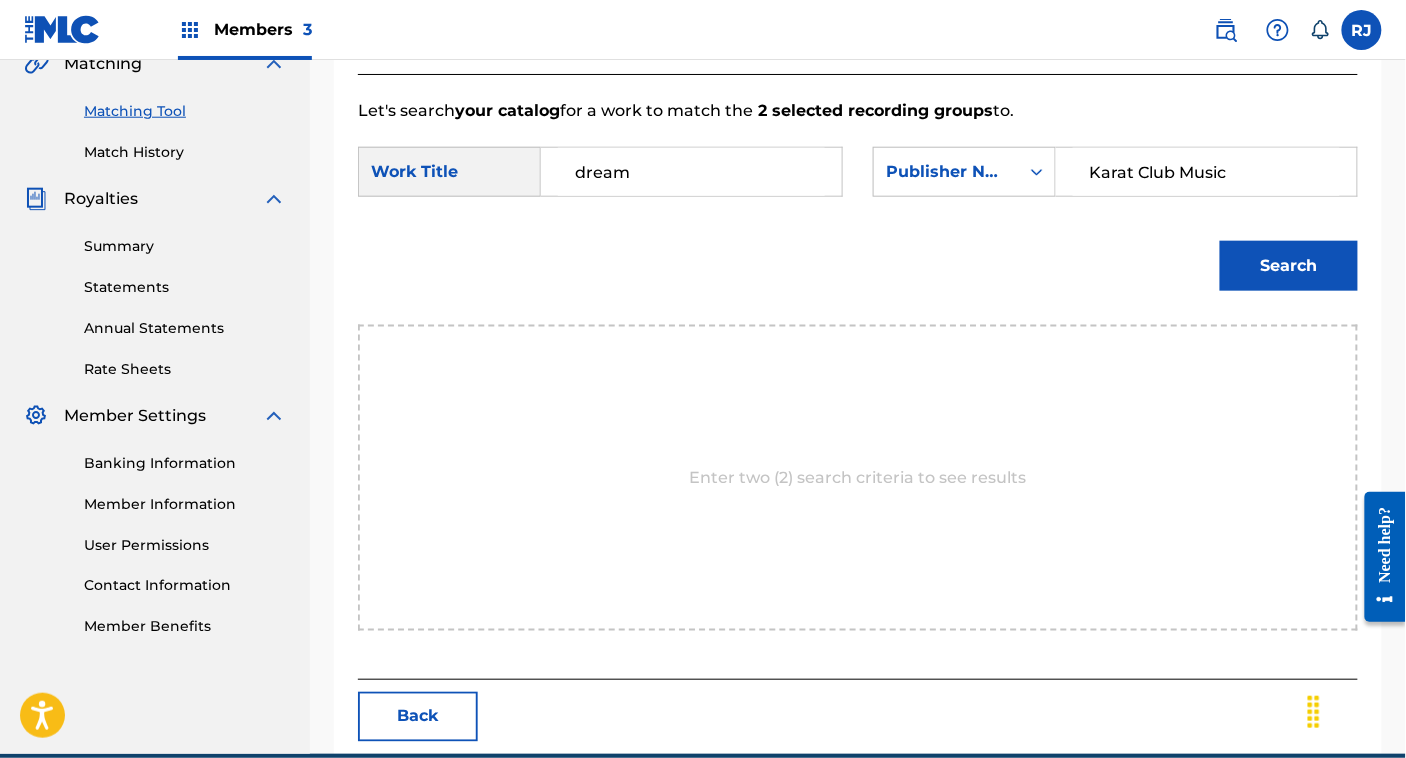 click on "Search" at bounding box center (1289, 266) 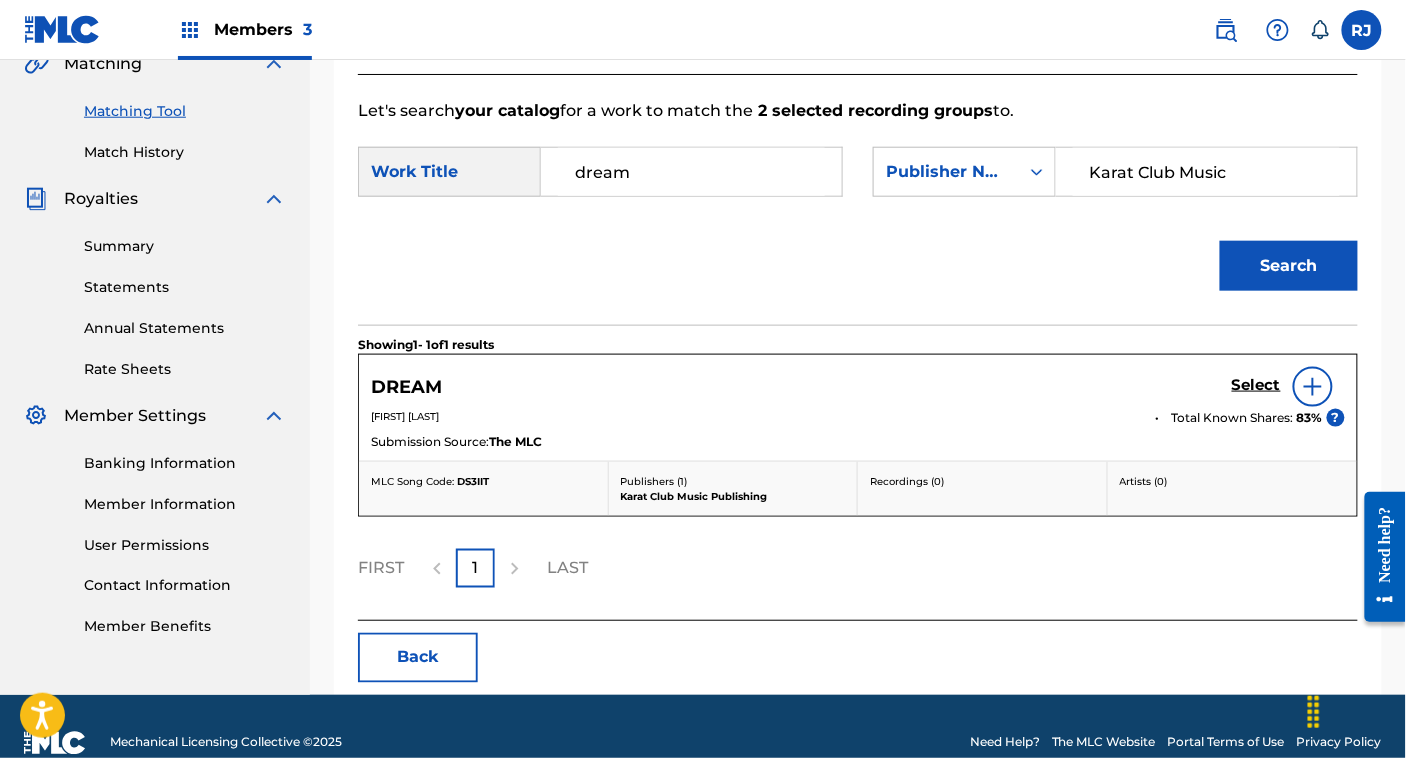 scroll, scrollTop: 512, scrollLeft: 0, axis: vertical 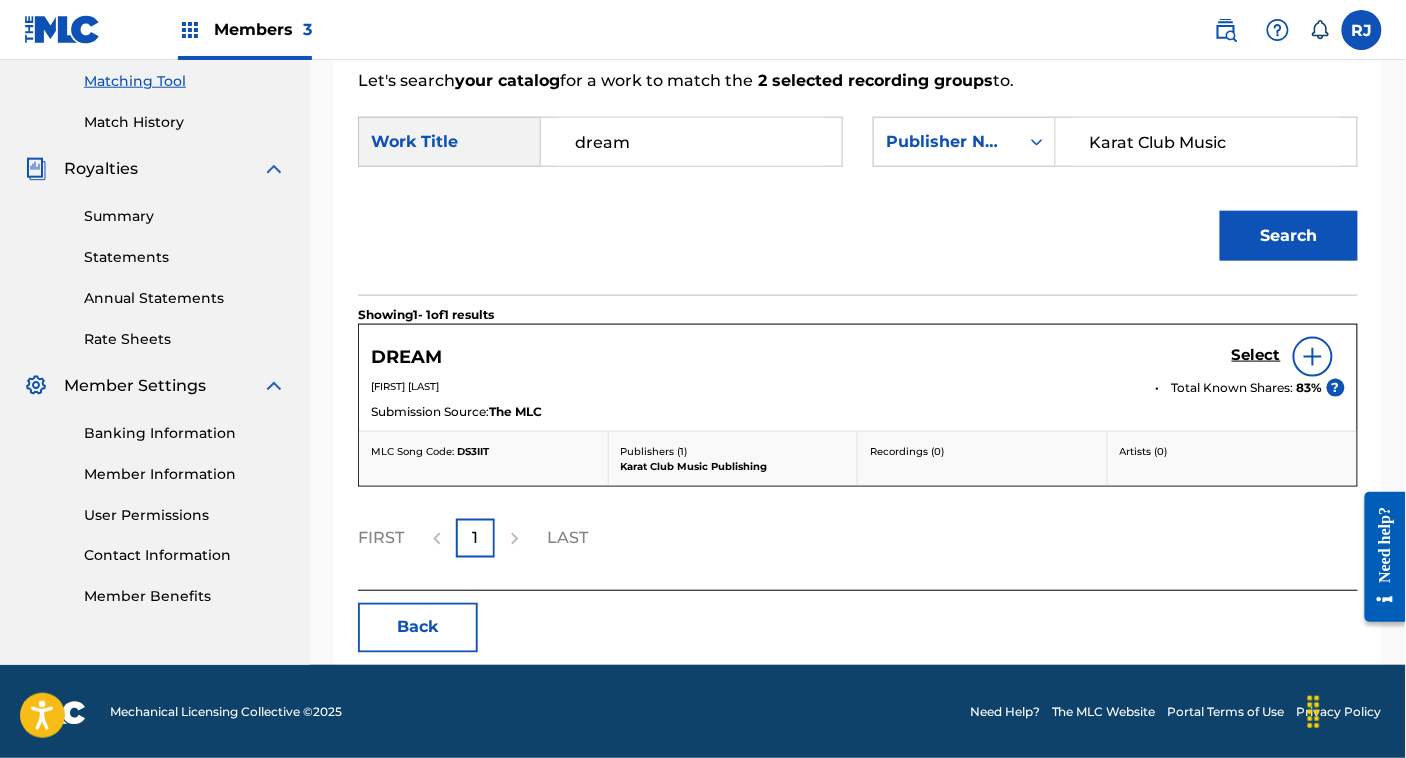 click on "Select" at bounding box center [1256, 355] 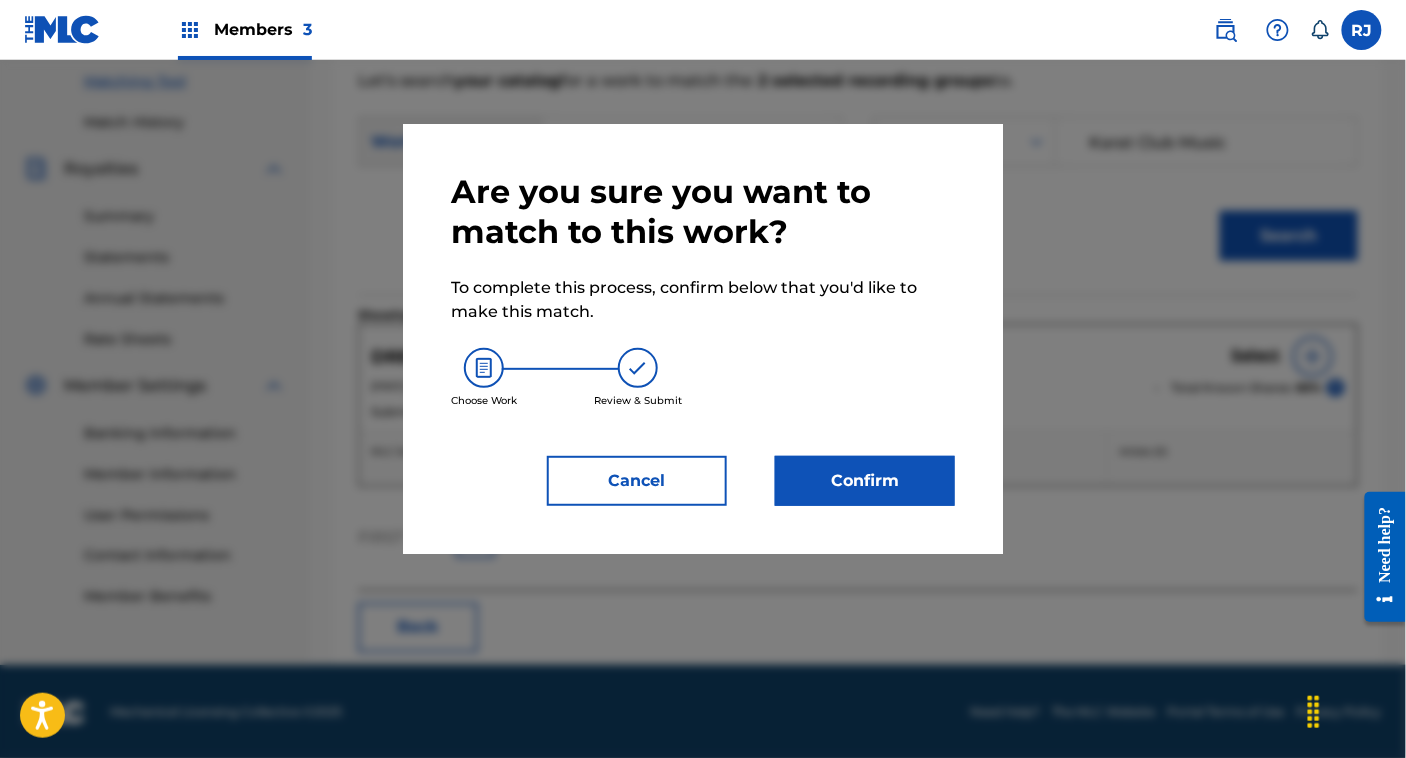 click on "Confirm" at bounding box center [865, 481] 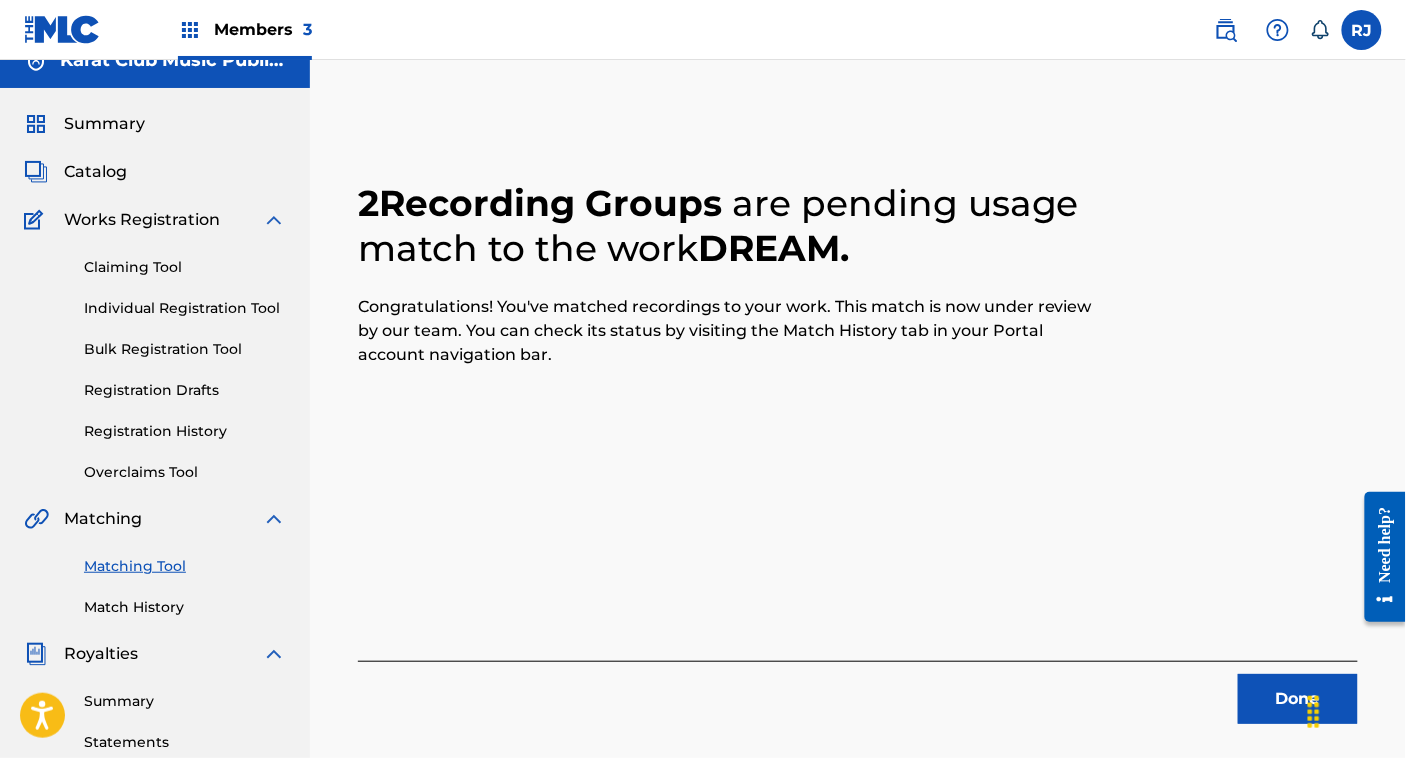 scroll, scrollTop: 28, scrollLeft: 0, axis: vertical 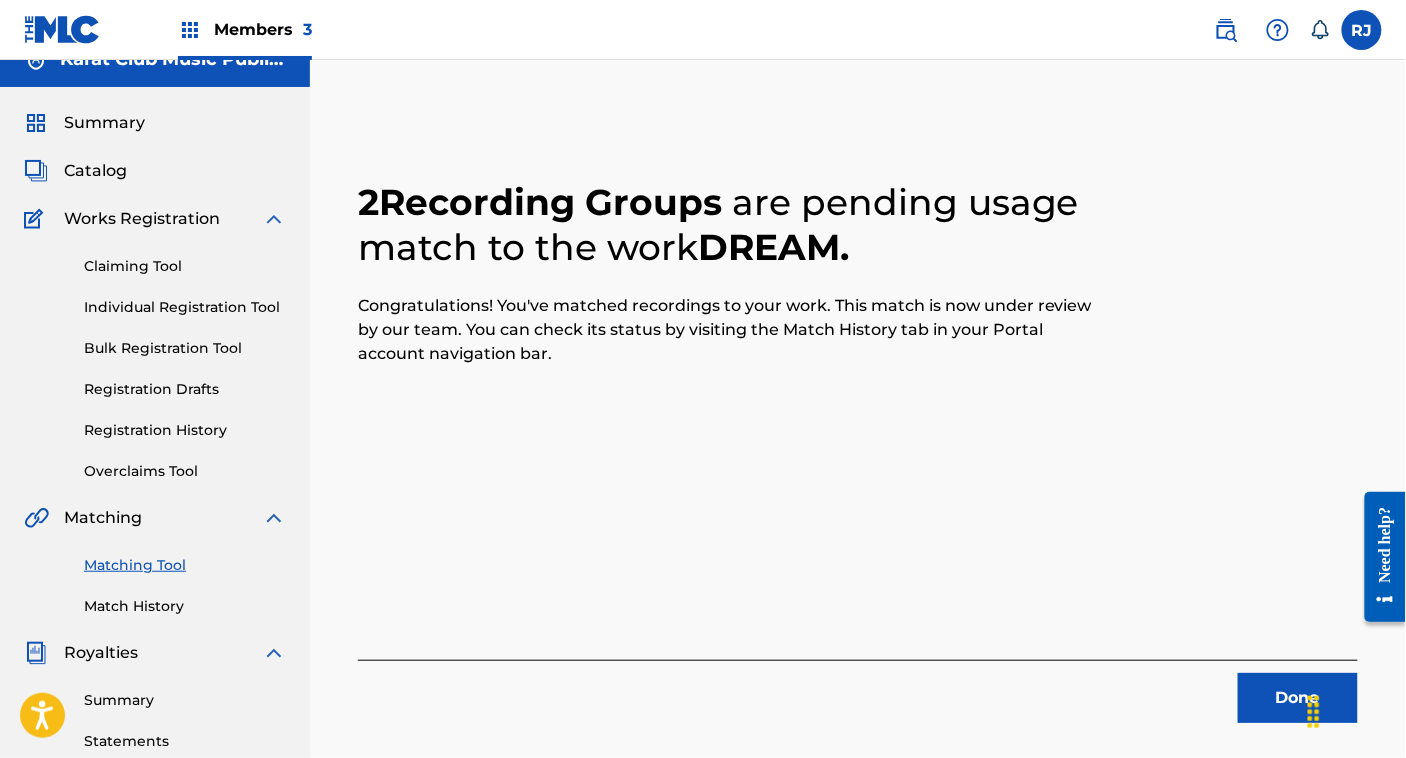 click on "Done" at bounding box center [1298, 698] 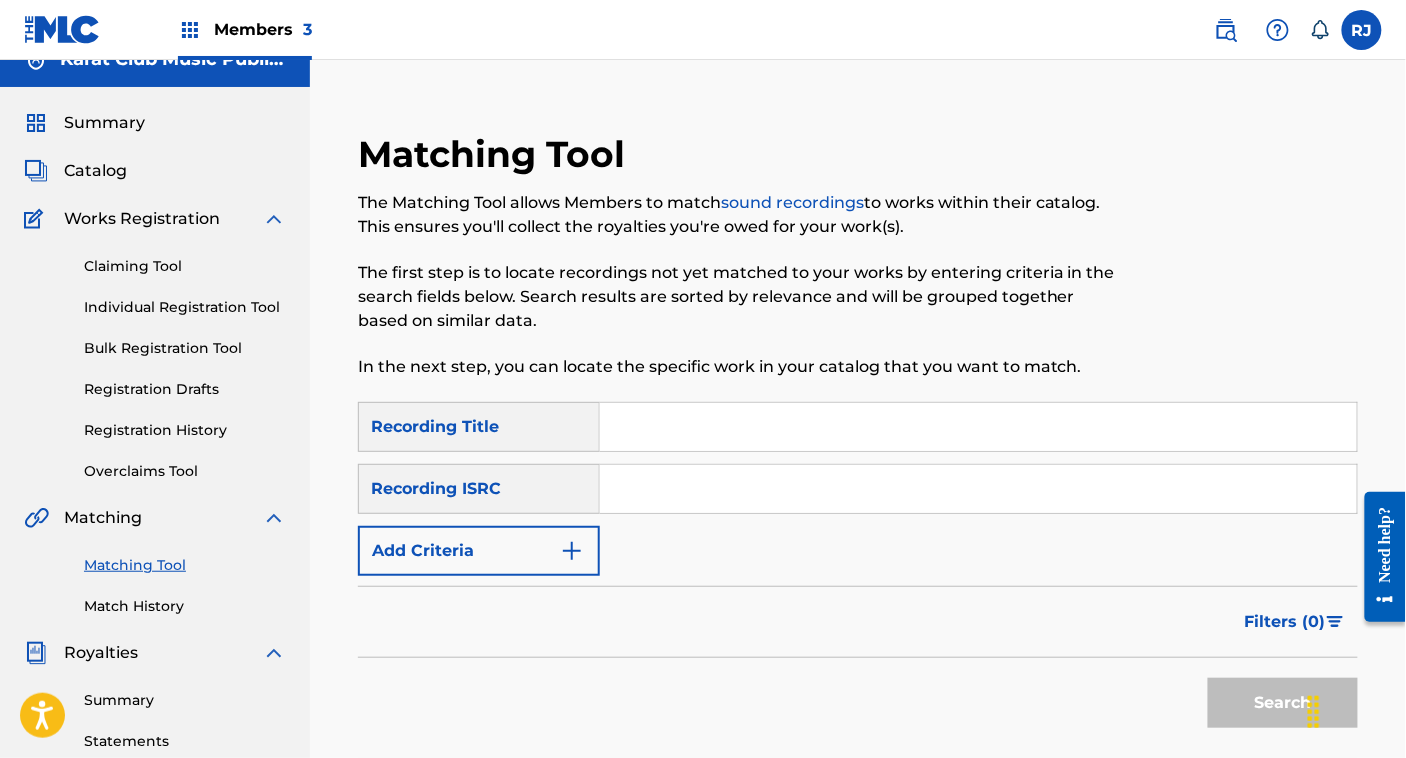 scroll, scrollTop: 0, scrollLeft: 0, axis: both 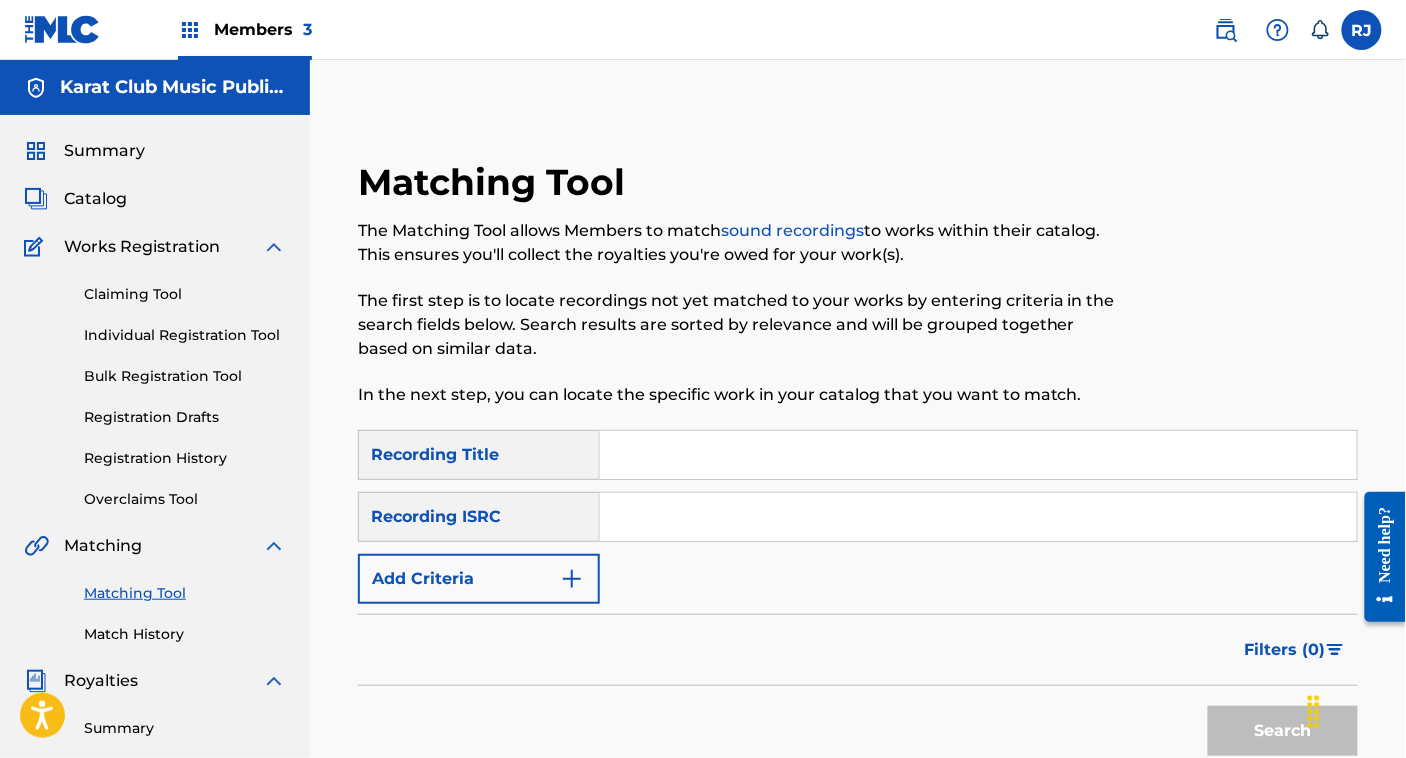 click at bounding box center (978, 517) 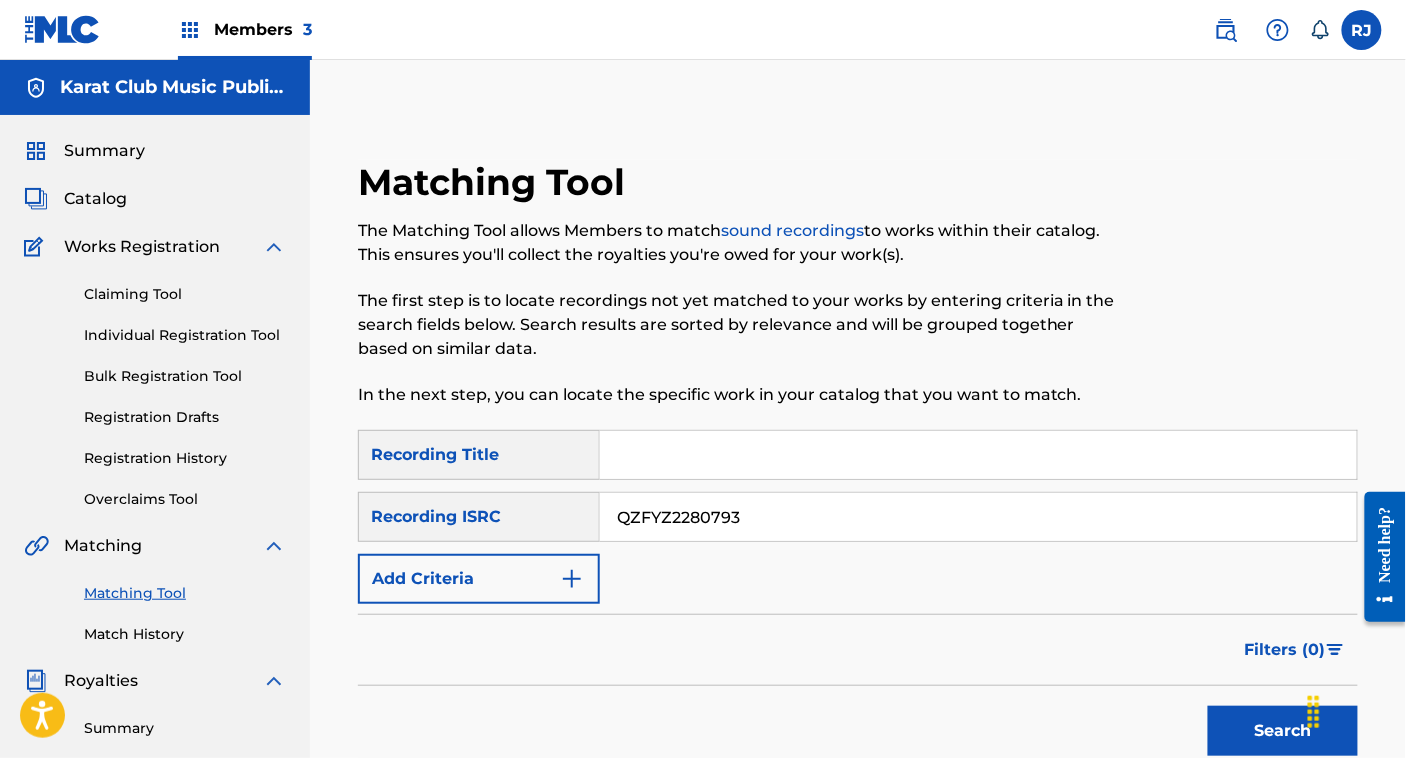 type on "QZFYZ2280793" 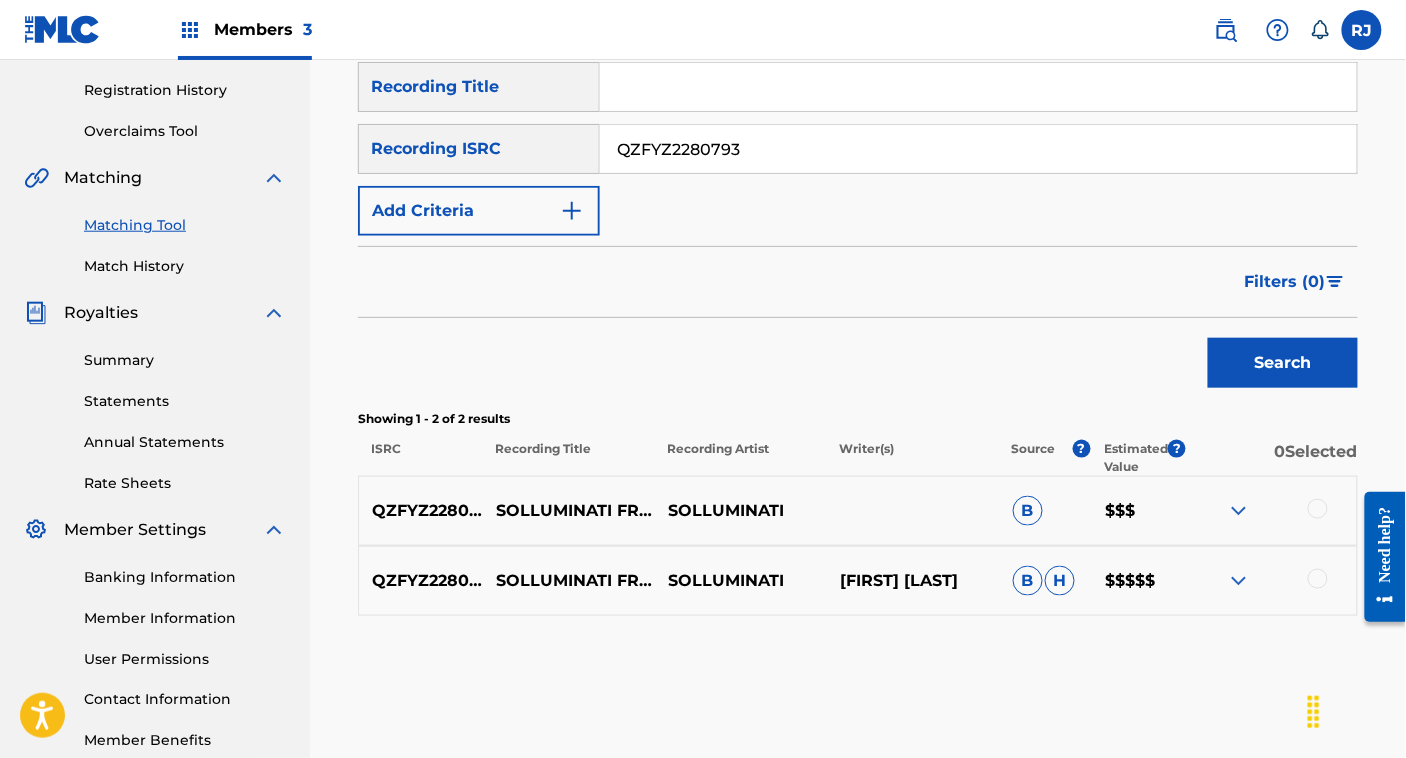scroll, scrollTop: 373, scrollLeft: 0, axis: vertical 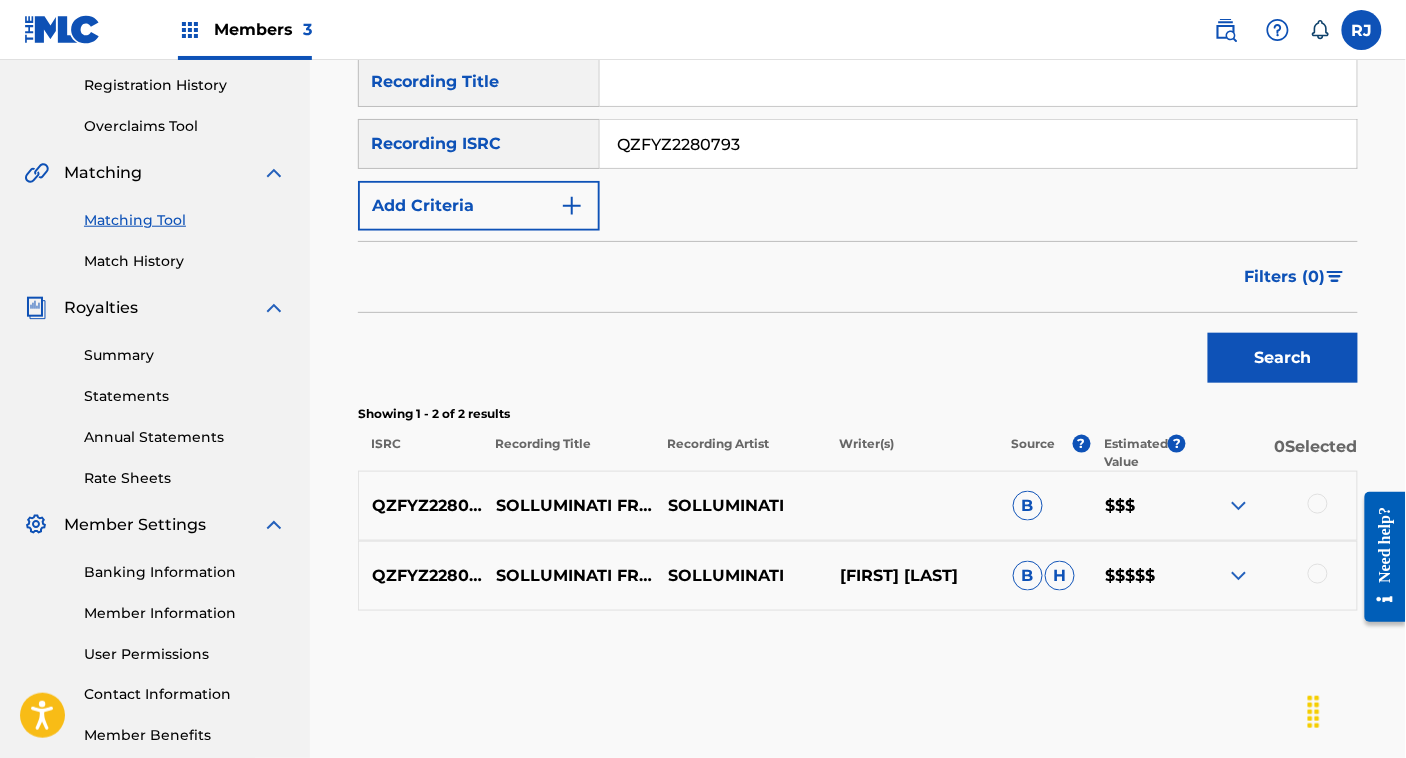 click at bounding box center [1318, 574] 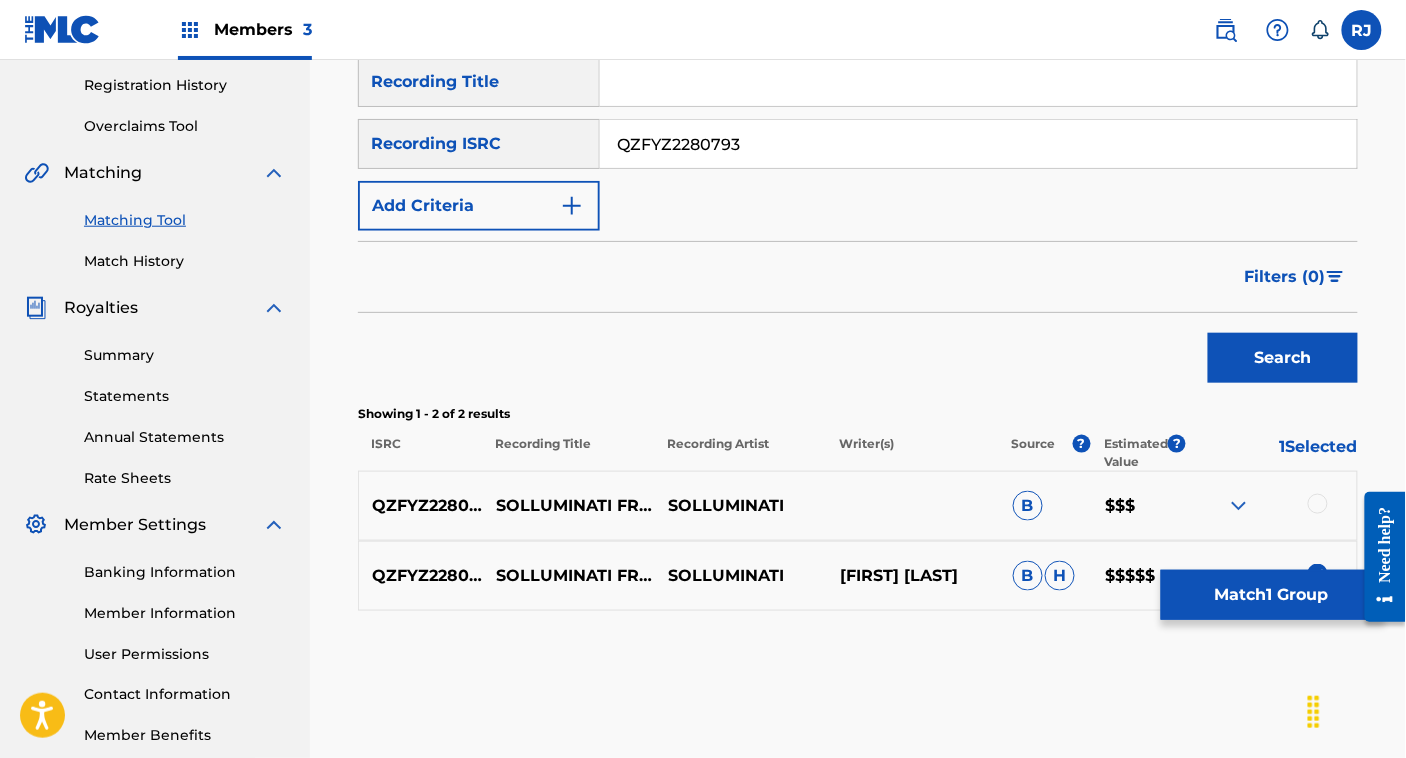 click at bounding box center [1318, 504] 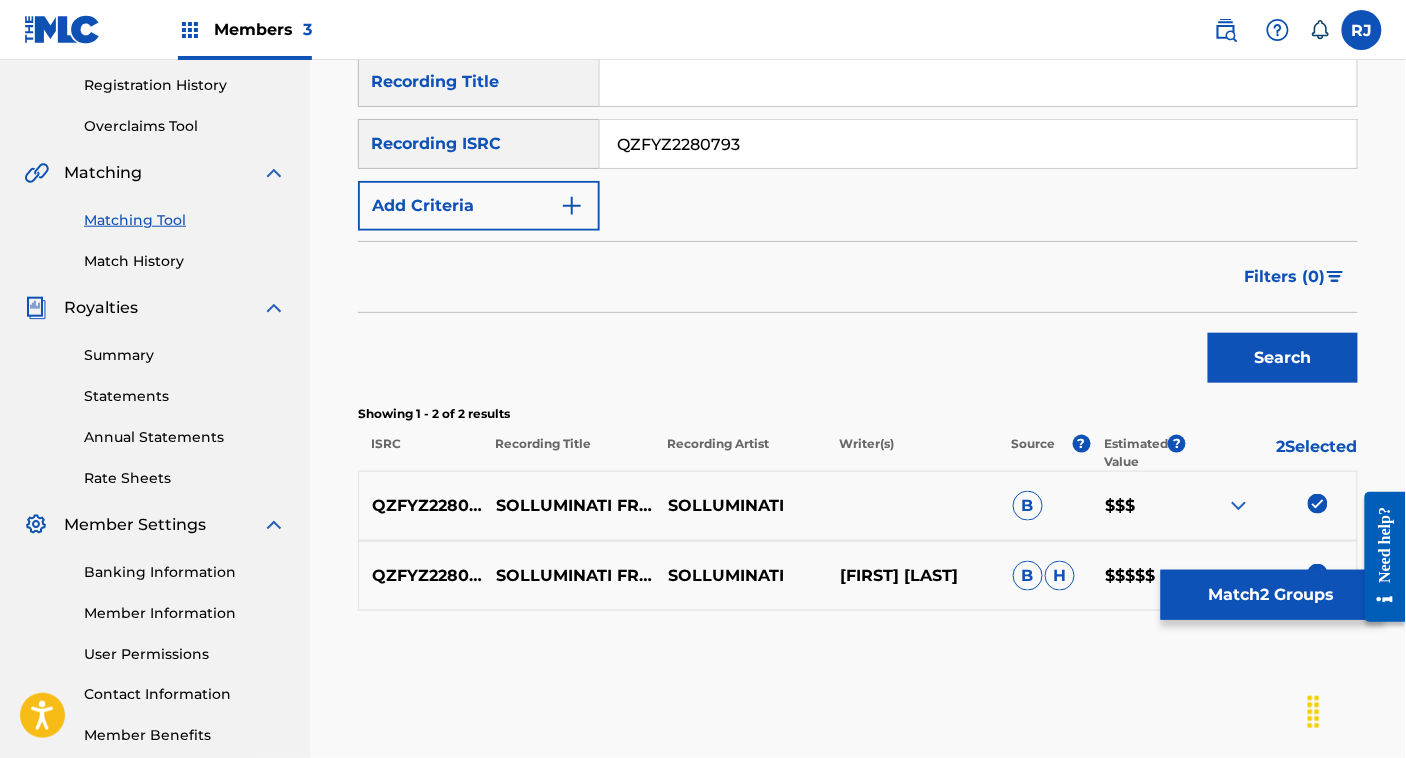 click on "Match  2 Groups" at bounding box center [1271, 595] 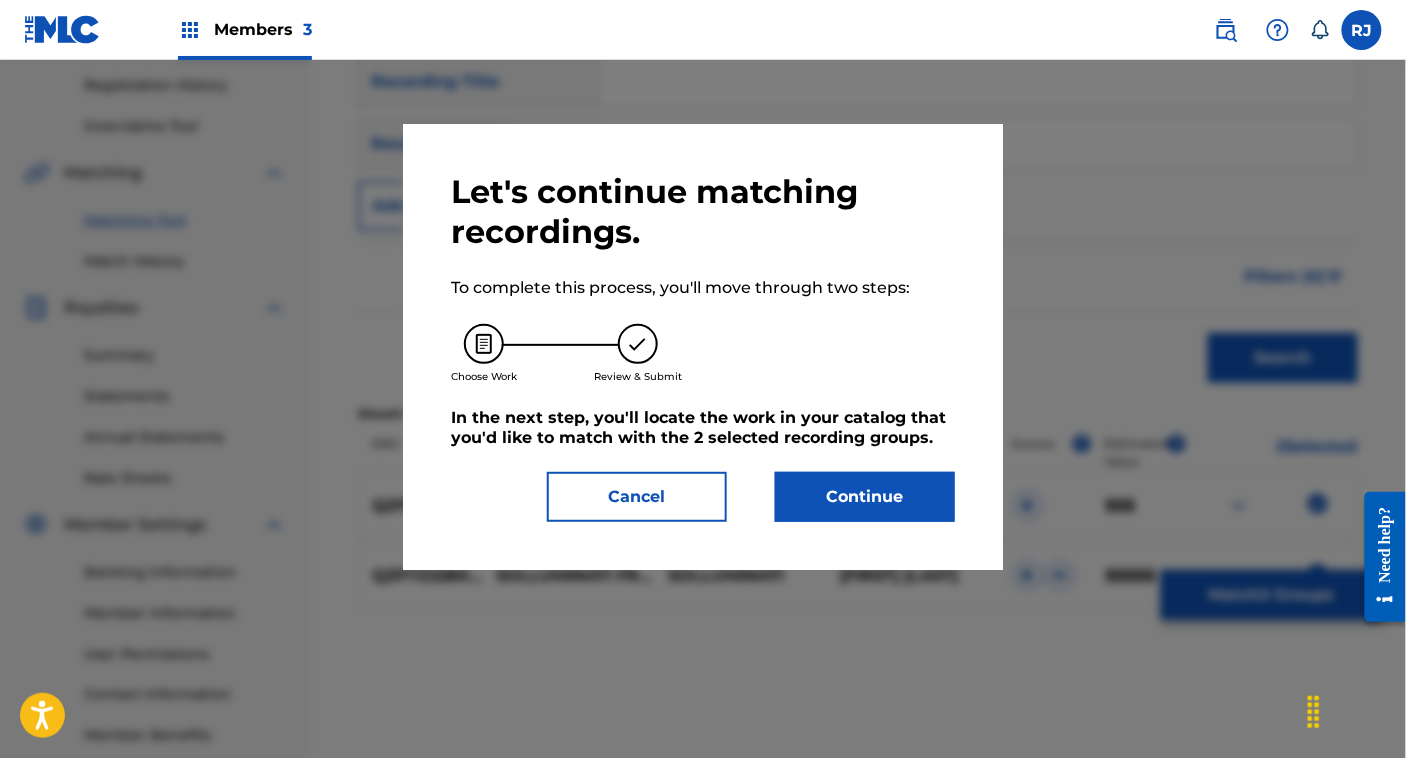 click on "Continue" at bounding box center (865, 497) 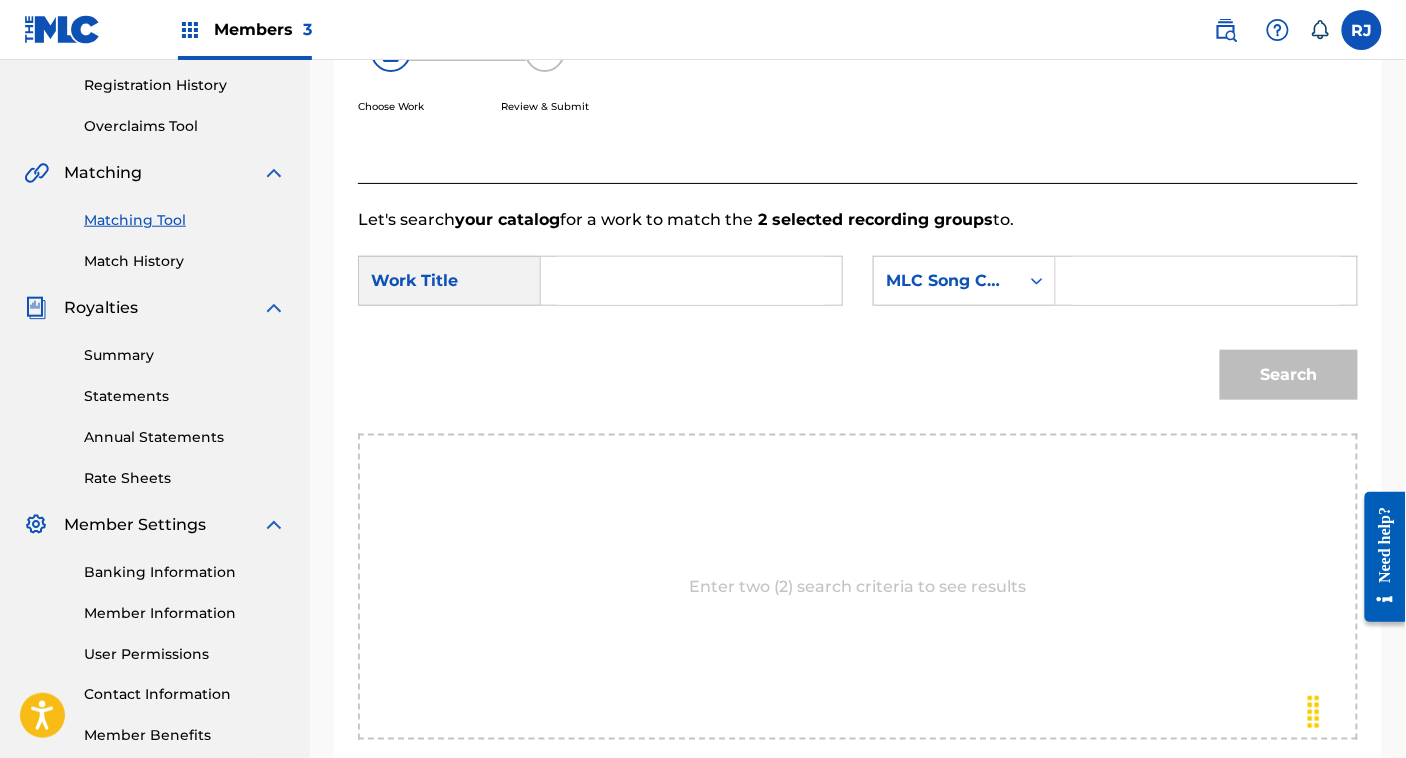 click at bounding box center (691, 281) 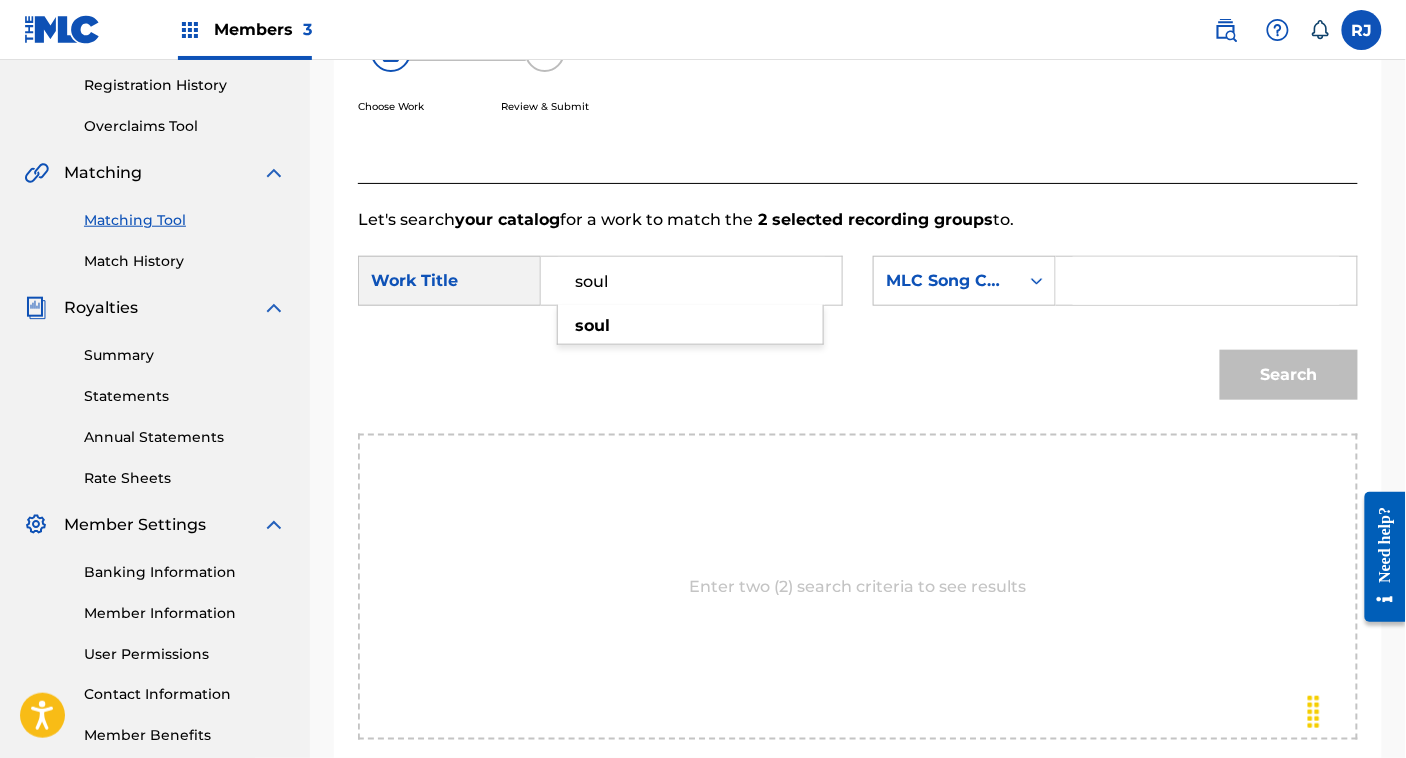 type on "soul" 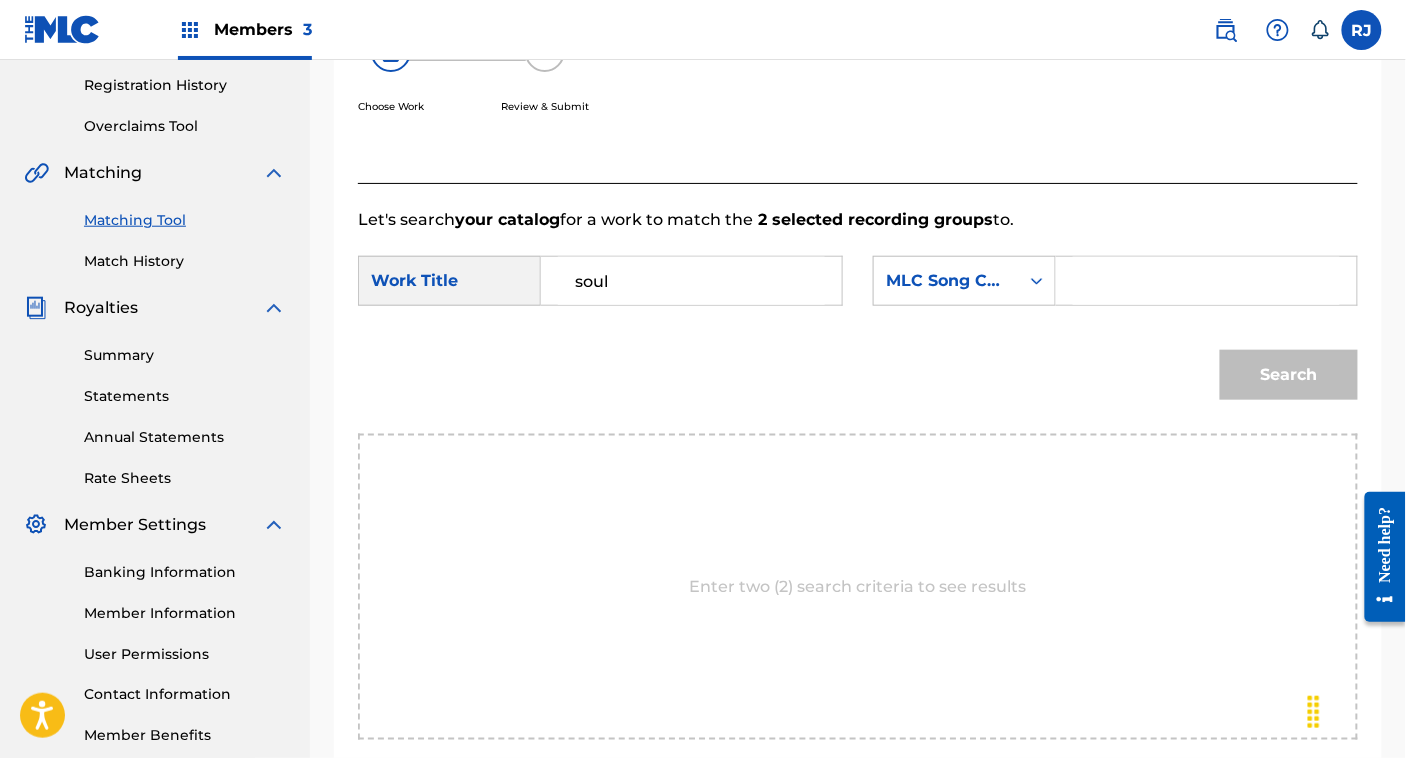 click on "soul" at bounding box center (691, 281) 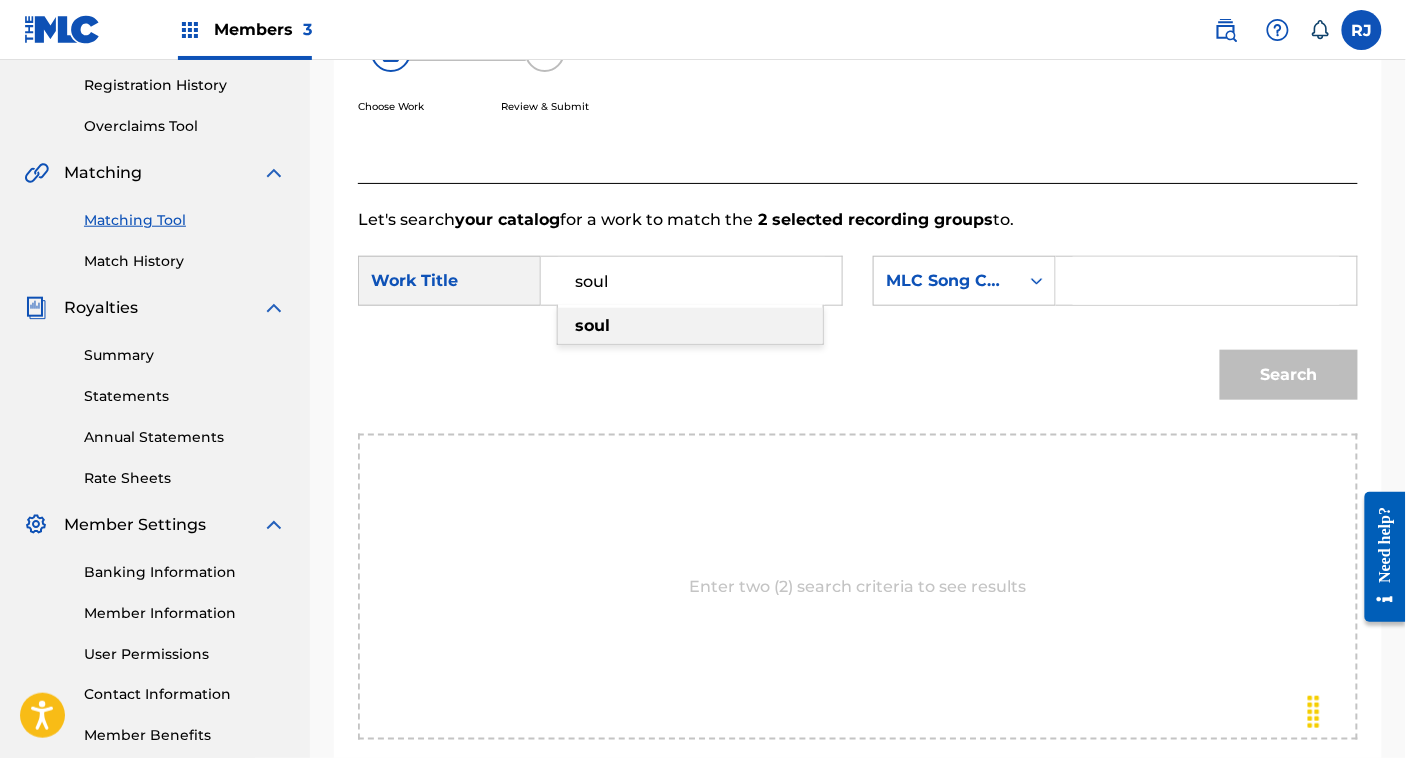 click on "soul" at bounding box center [690, 326] 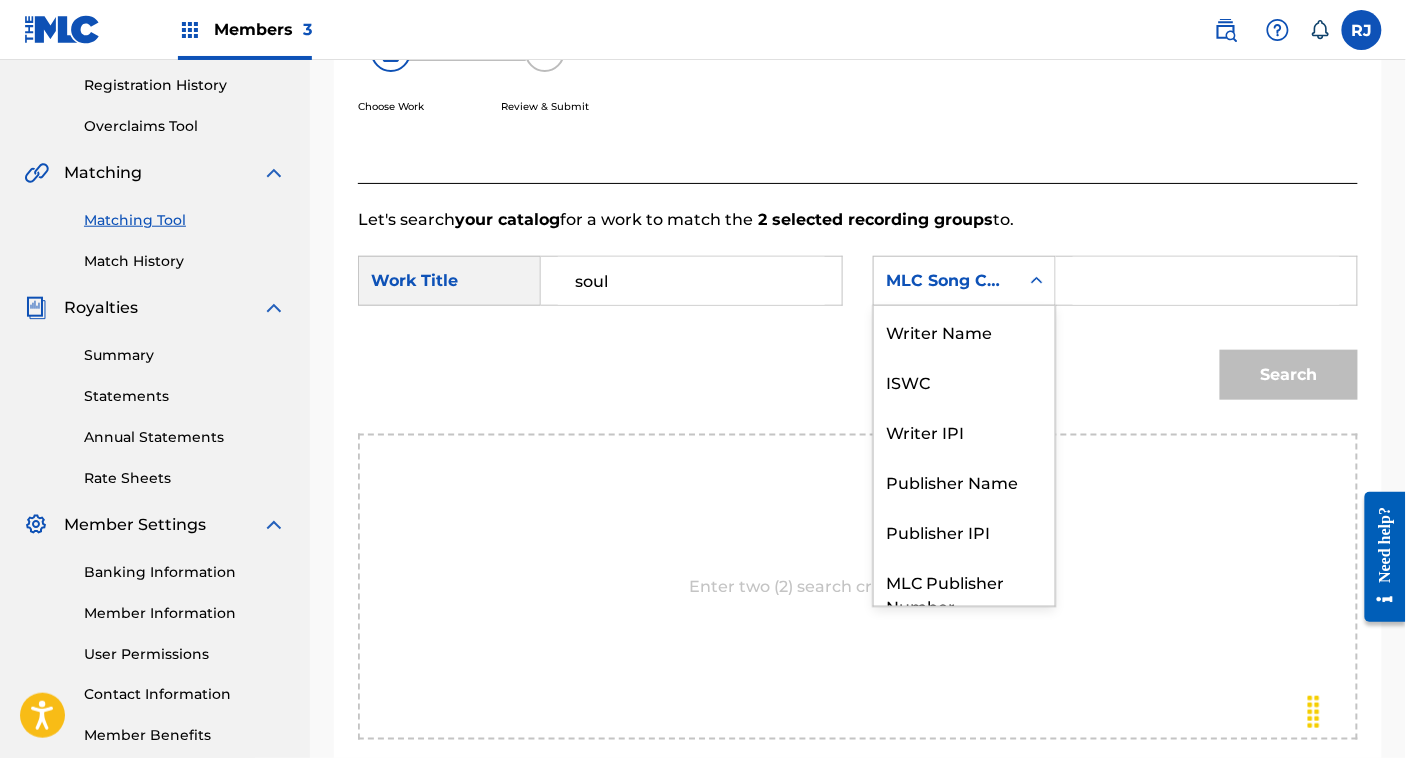 click on "MLC Song Code" at bounding box center [946, 281] 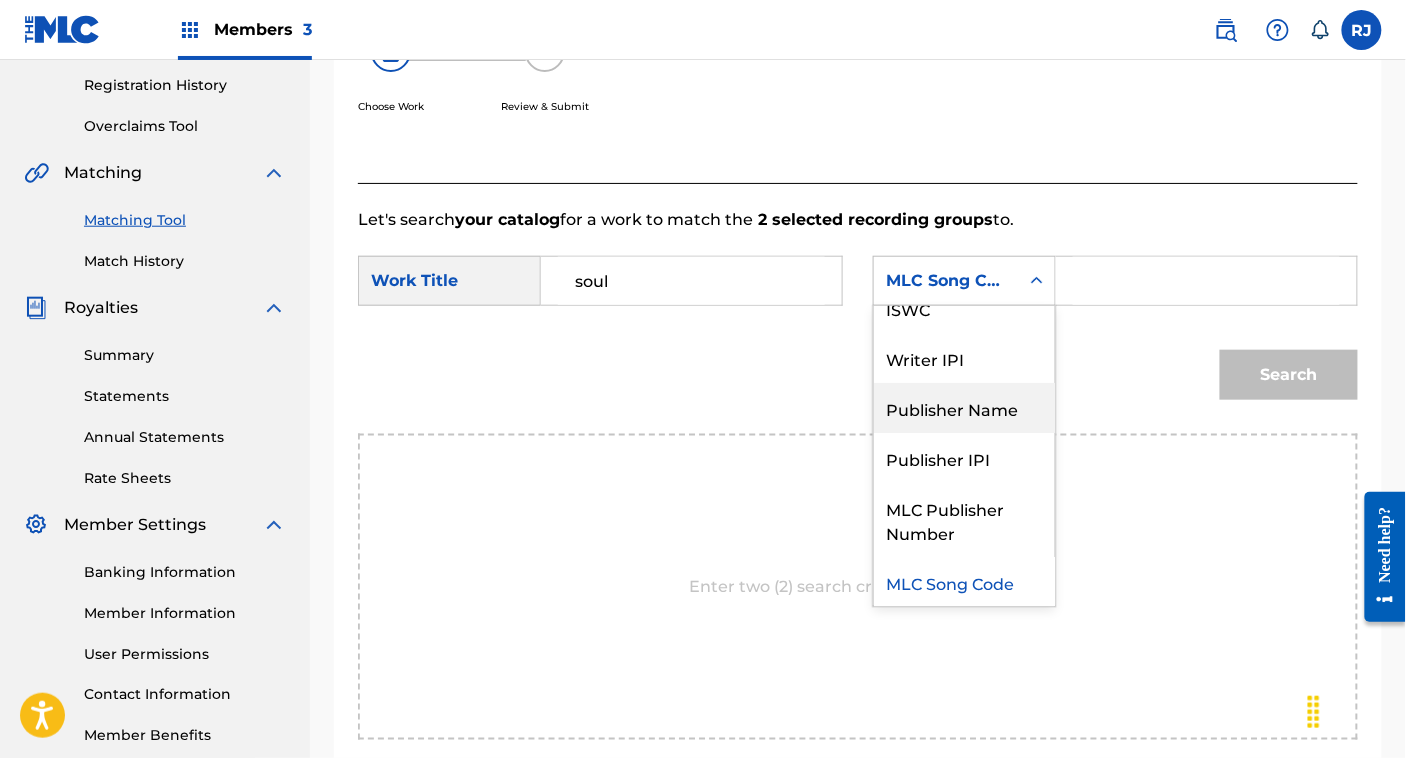 click on "Publisher Name" at bounding box center (964, 408) 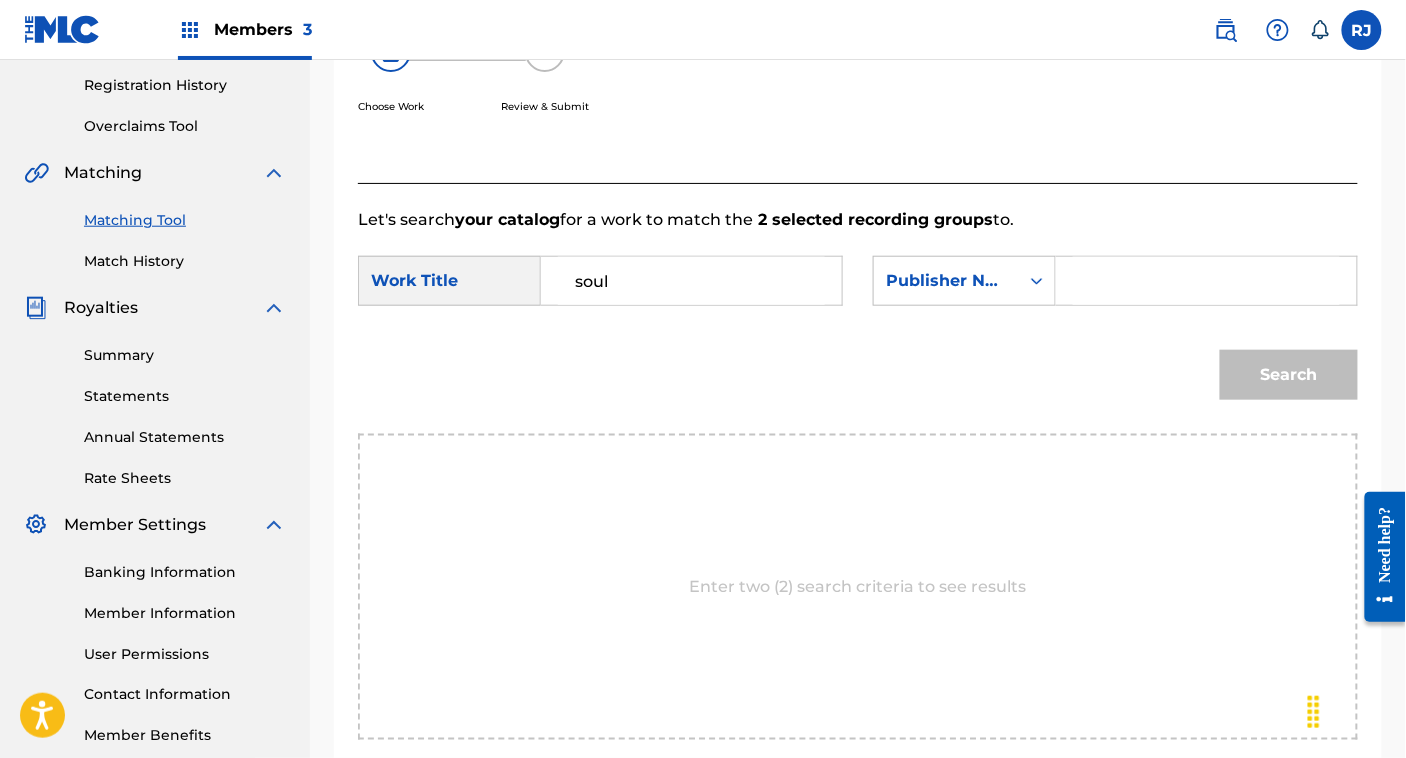 click at bounding box center [1206, 281] 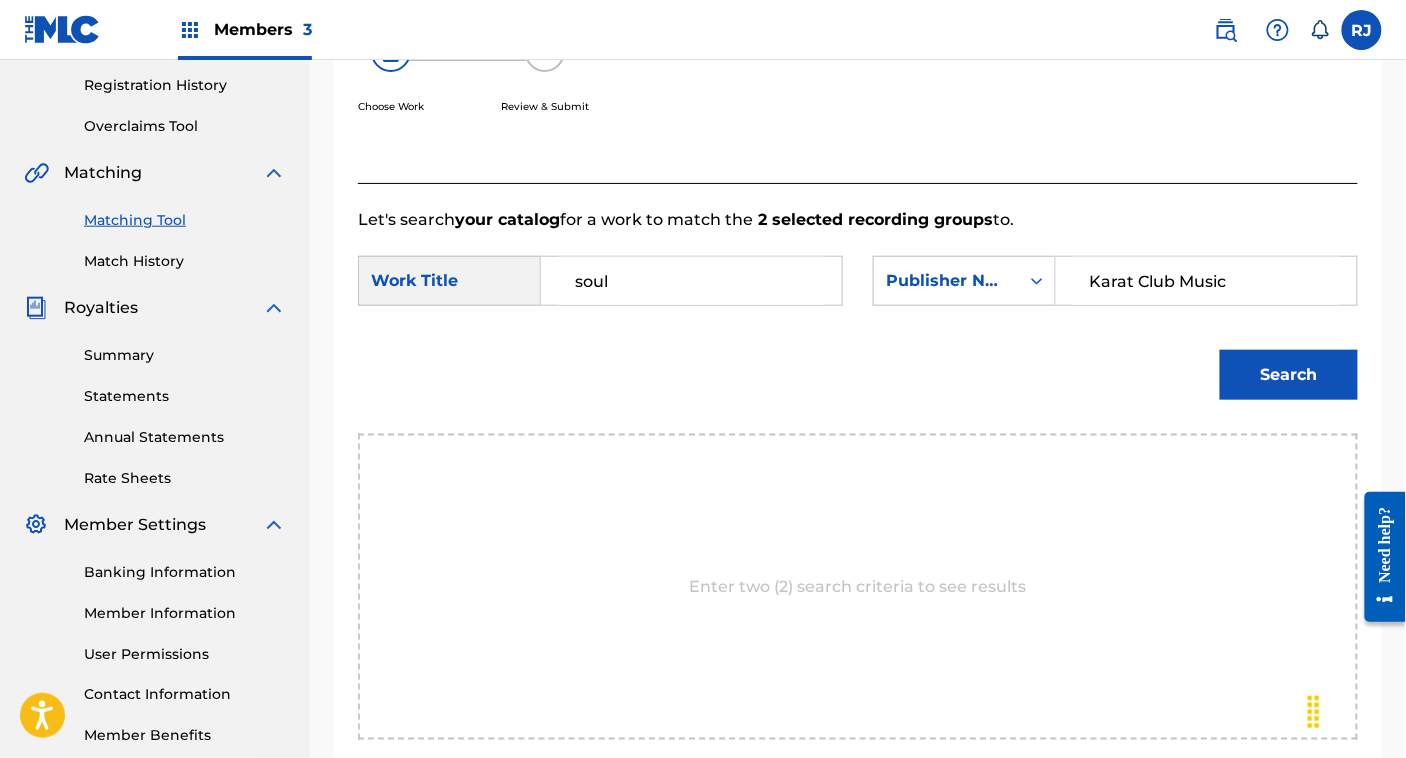 click on "Search" at bounding box center (1289, 375) 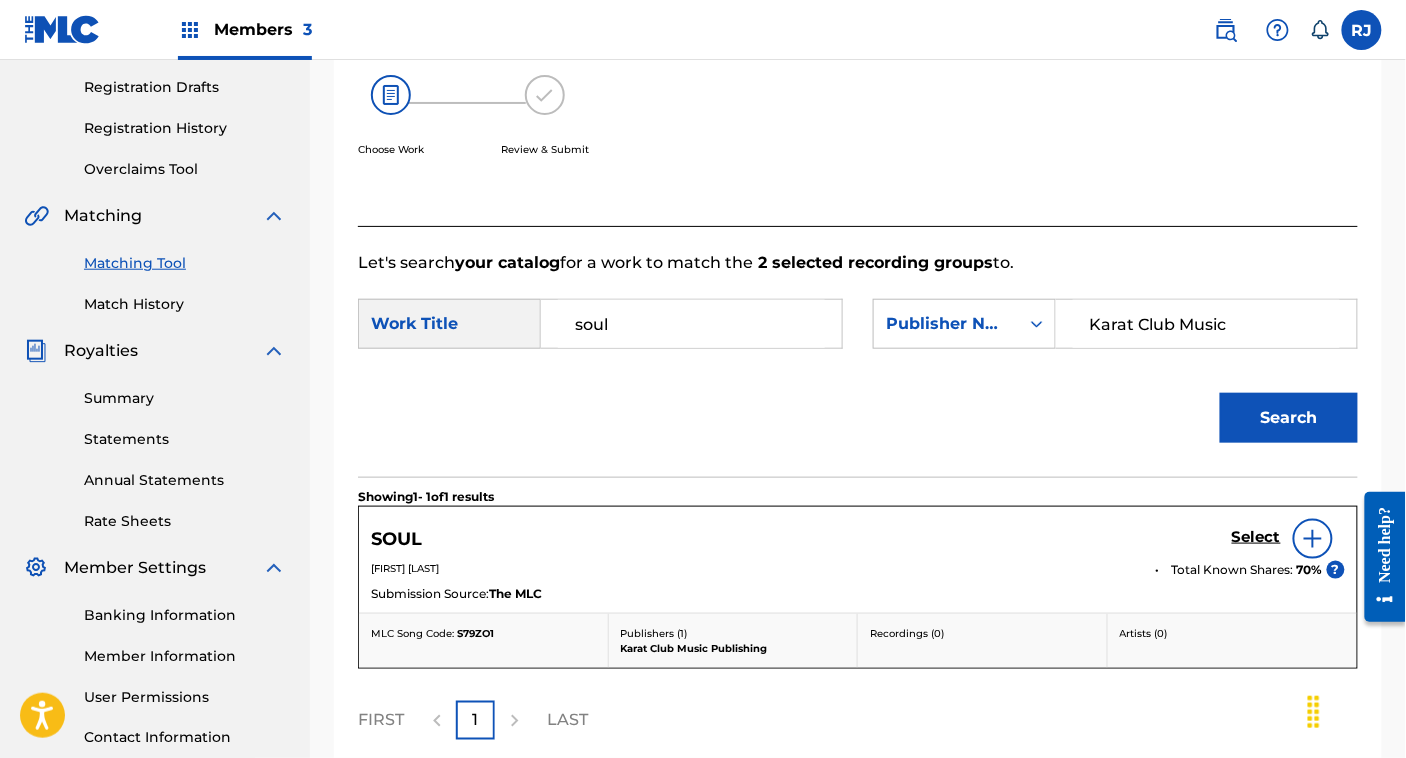 scroll, scrollTop: 328, scrollLeft: 0, axis: vertical 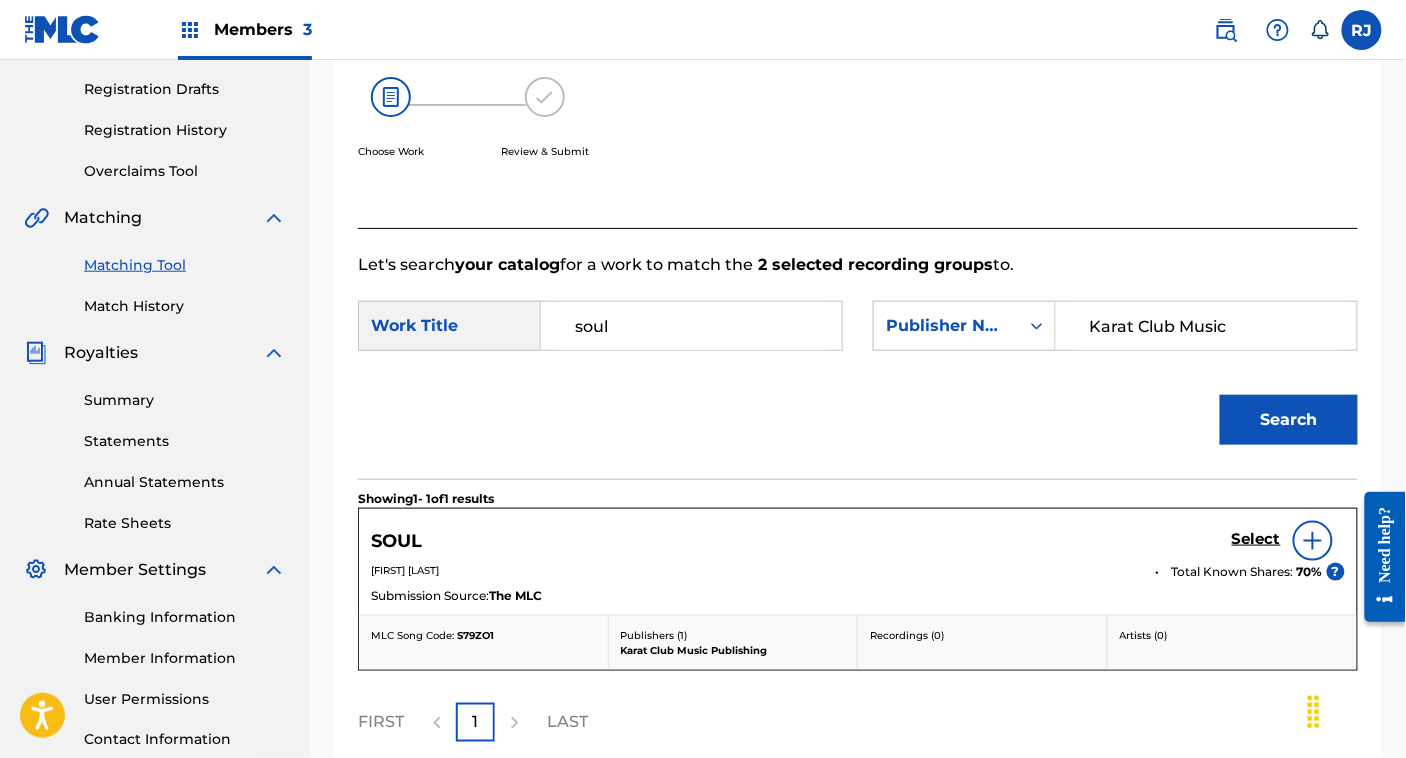 click on "soul" at bounding box center (691, 326) 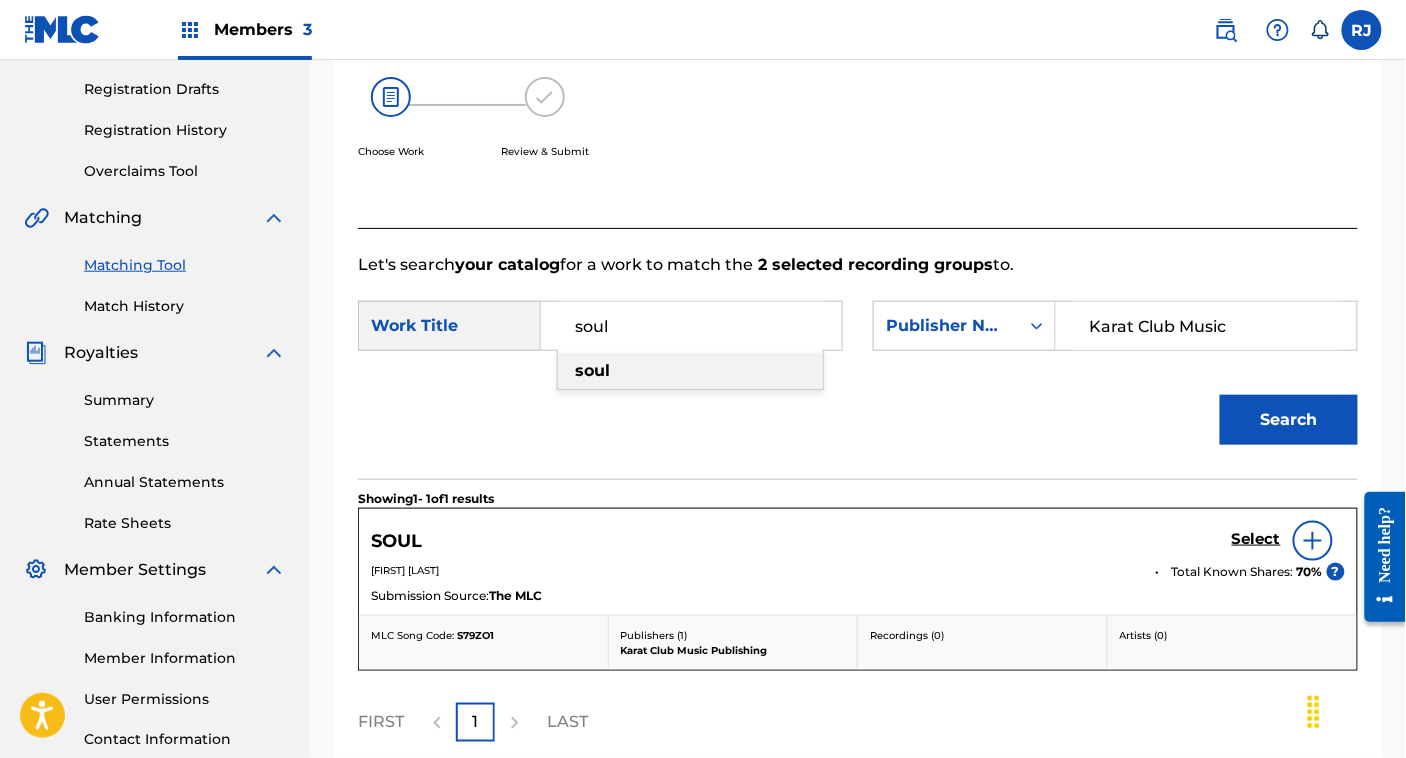 paste on "[NAME] FREESTYLE" 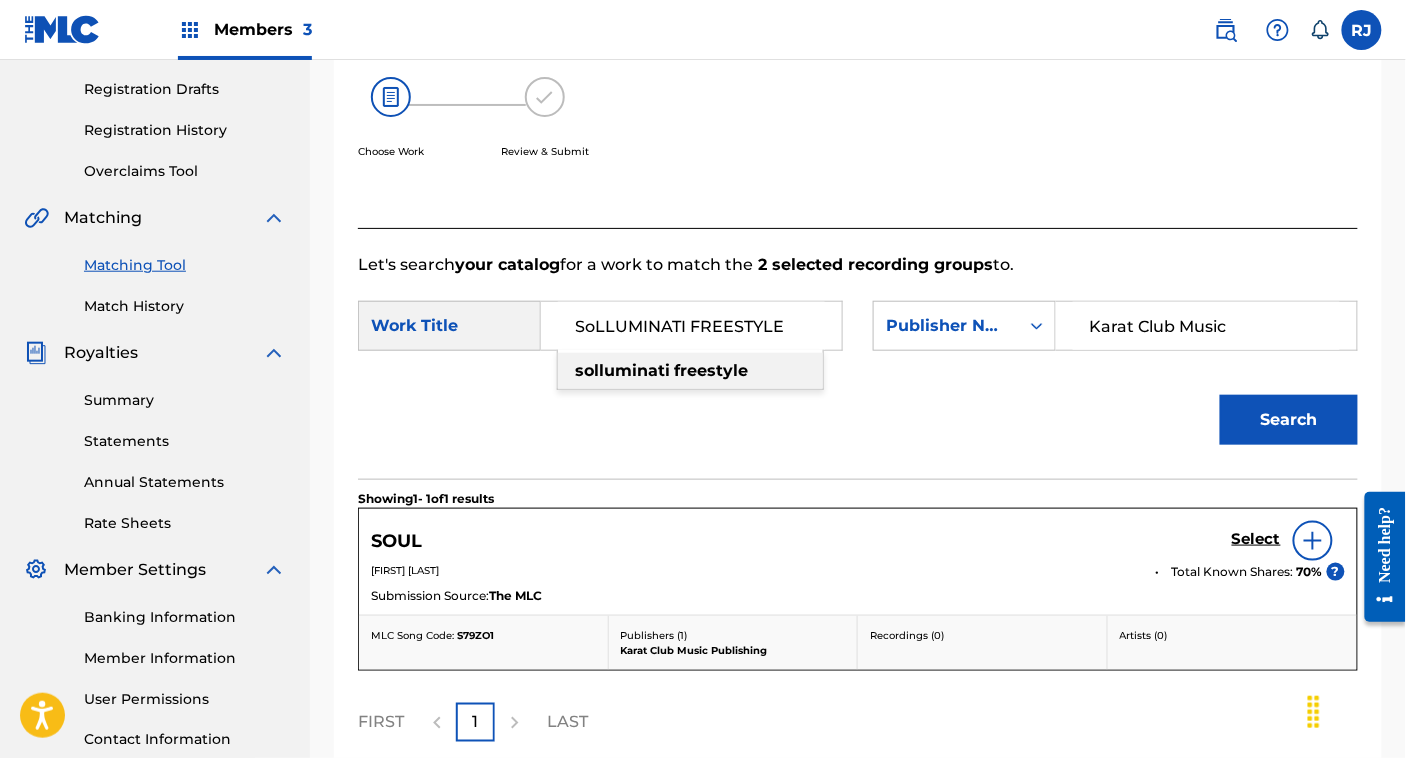 click on "solluminati   freestyle" at bounding box center (690, 371) 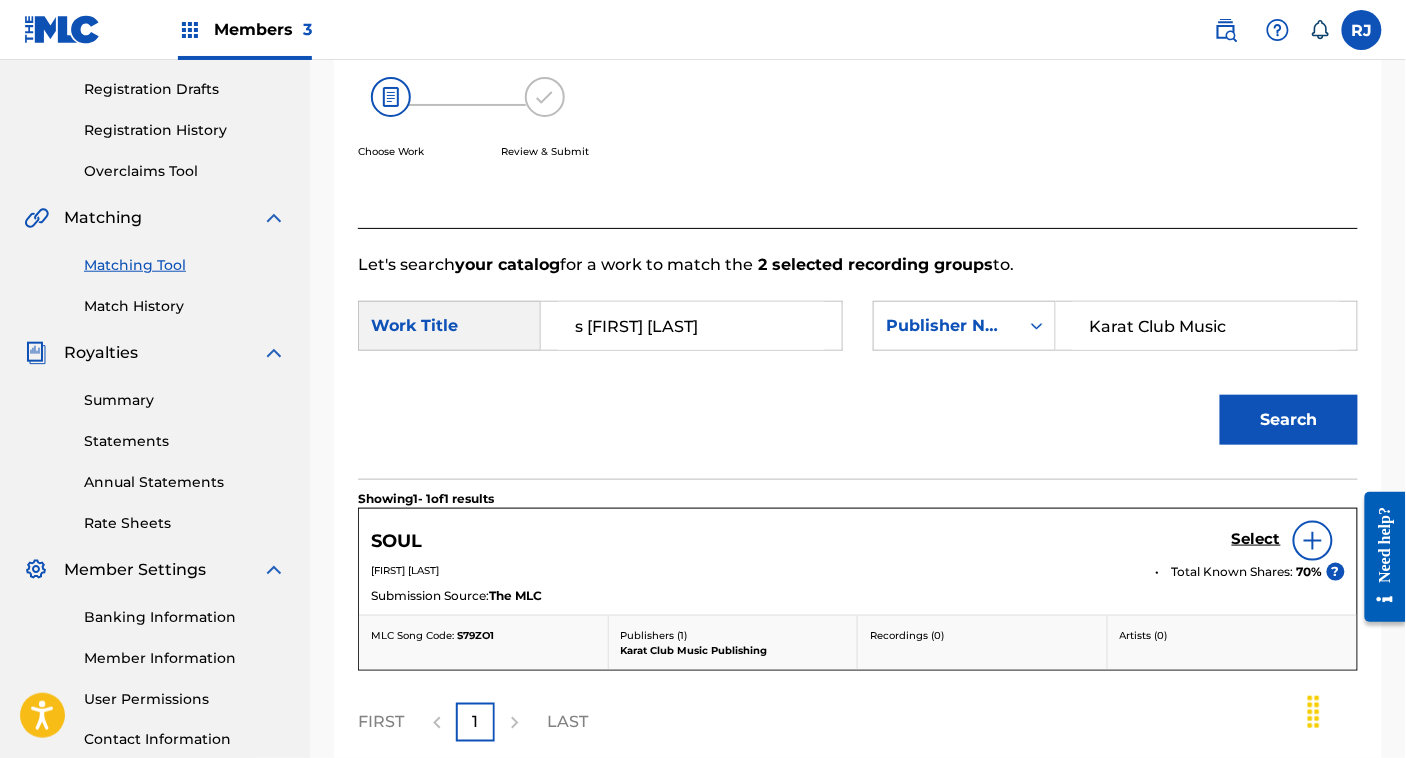 click on "Search" at bounding box center [1289, 420] 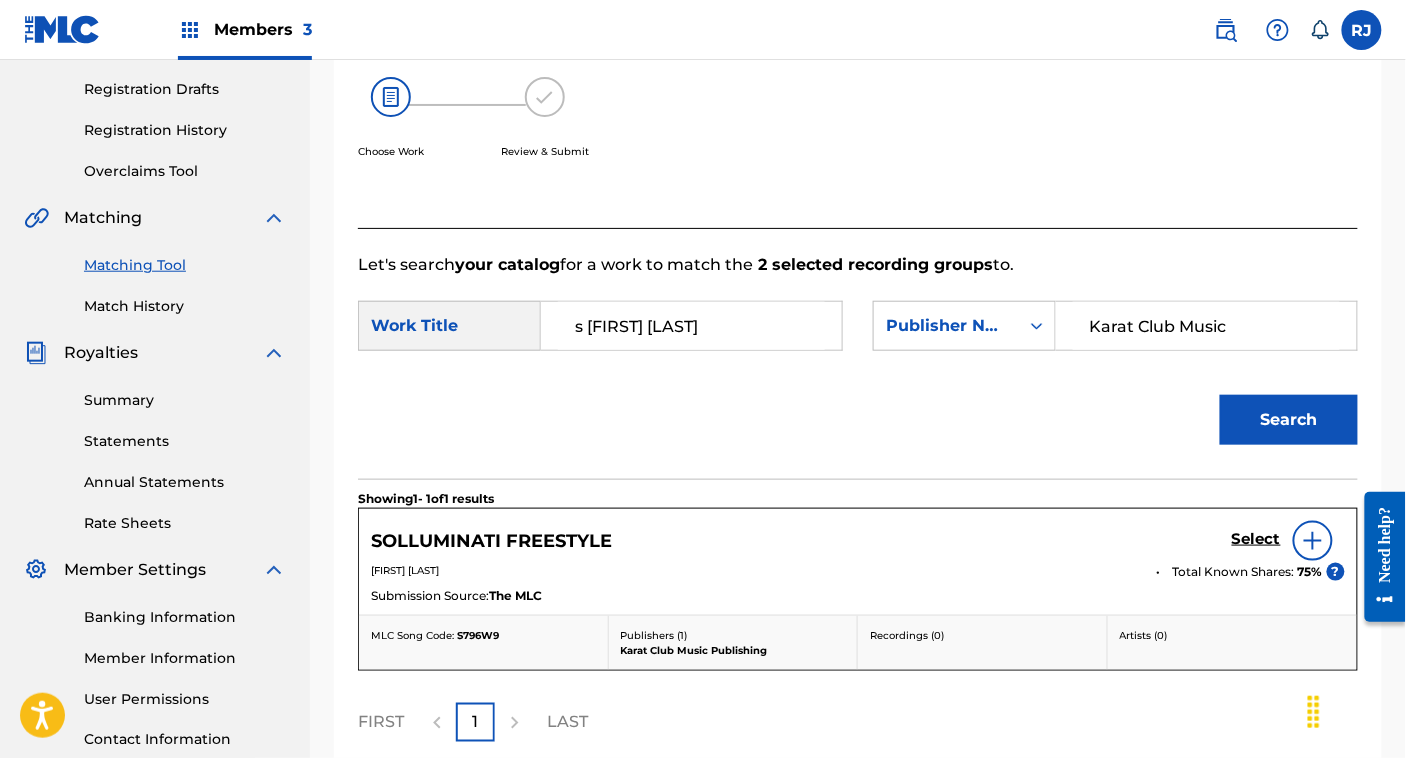 scroll, scrollTop: 512, scrollLeft: 0, axis: vertical 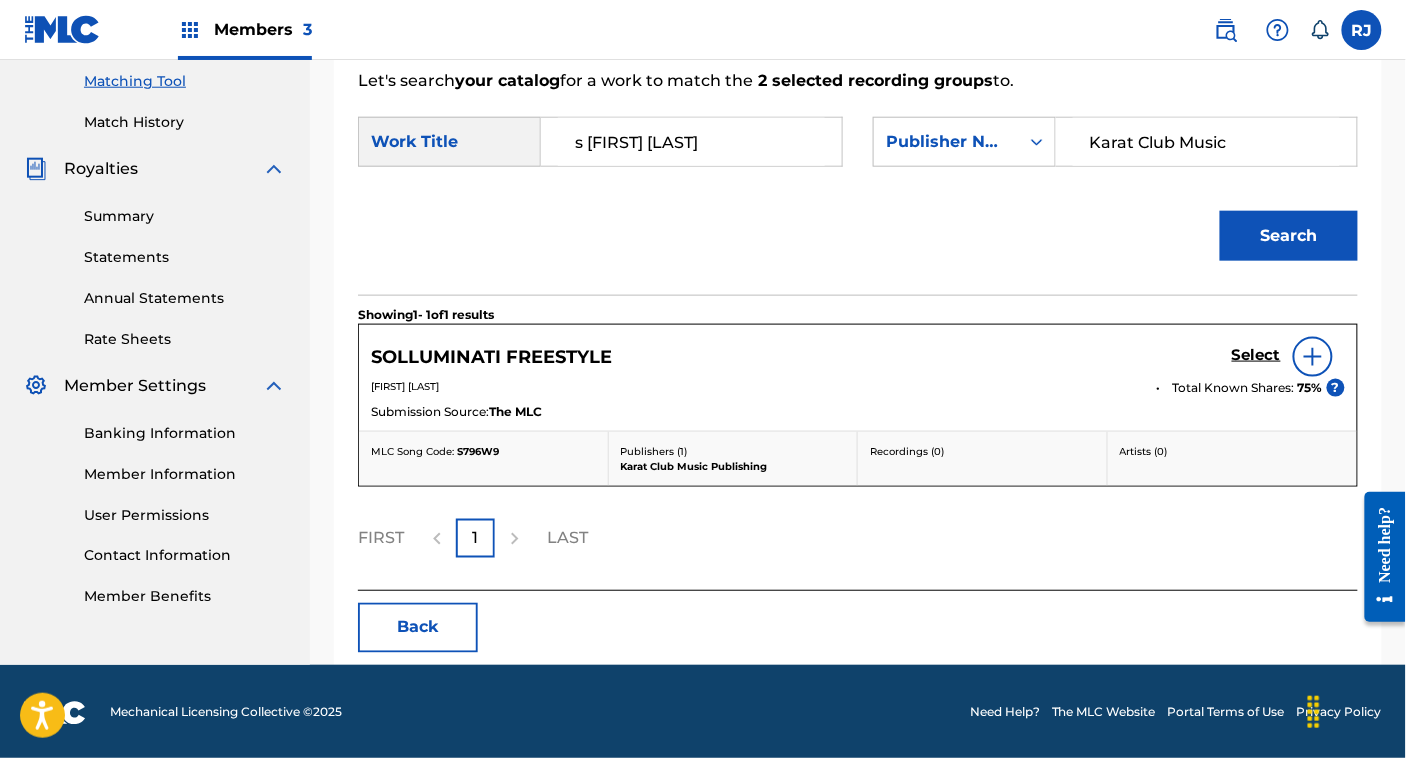 click on "Select" at bounding box center (1256, 355) 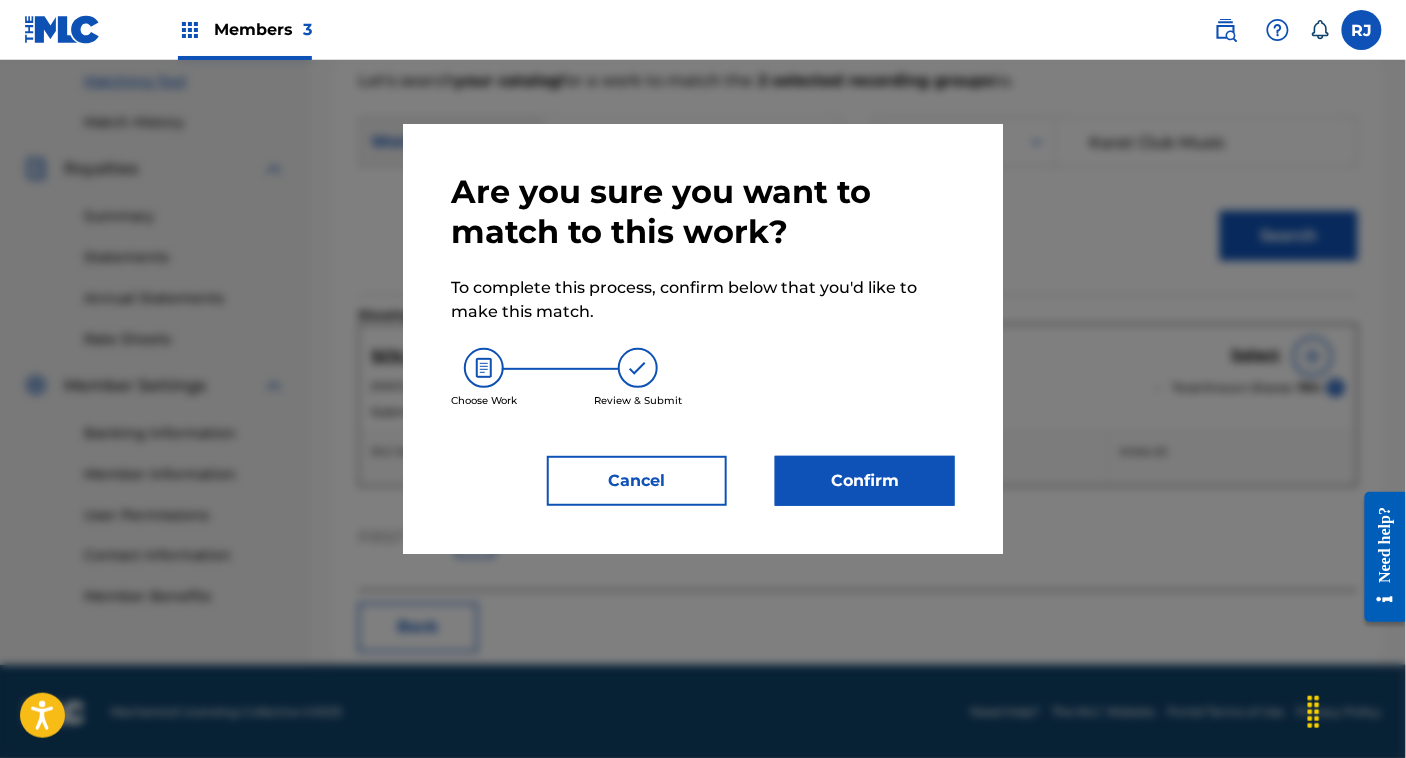 click on "Confirm" at bounding box center [865, 481] 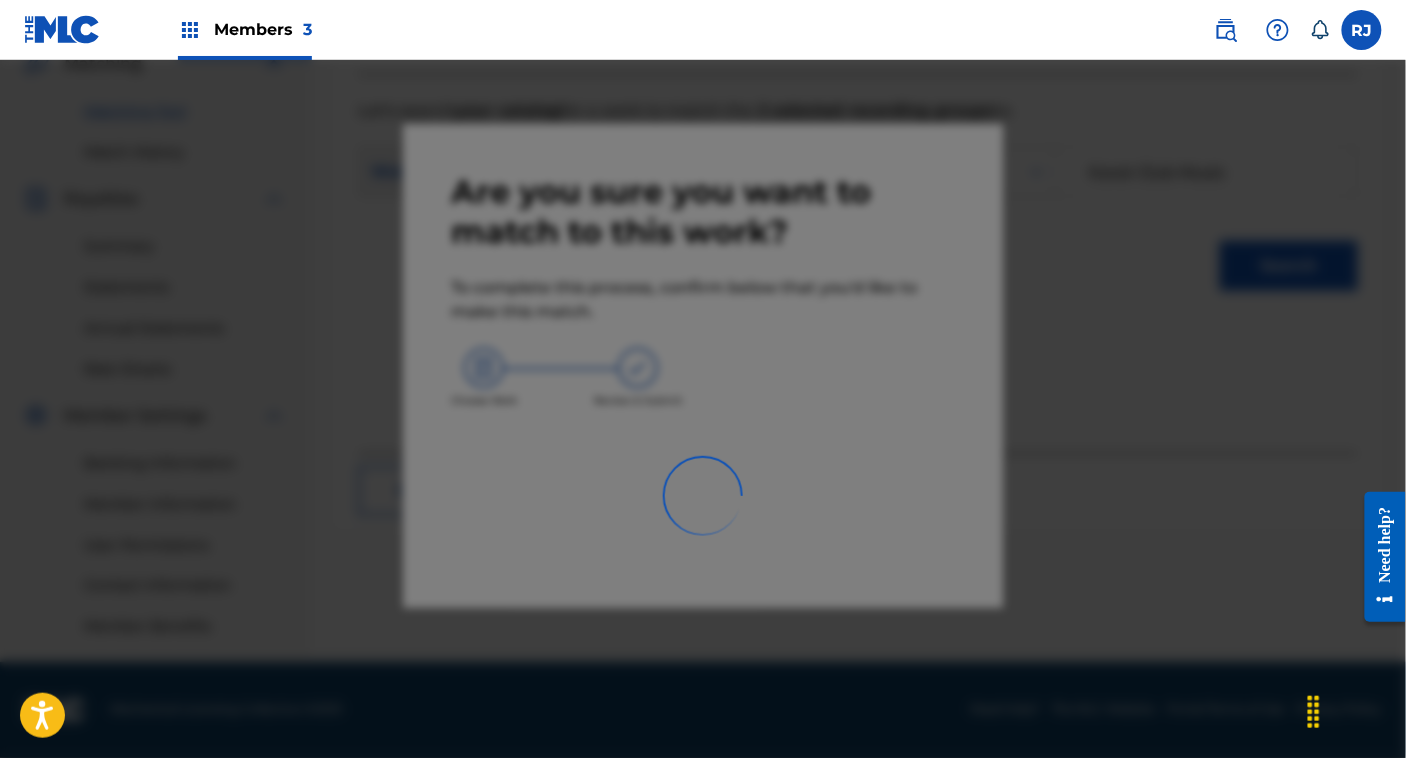 scroll, scrollTop: 482, scrollLeft: 0, axis: vertical 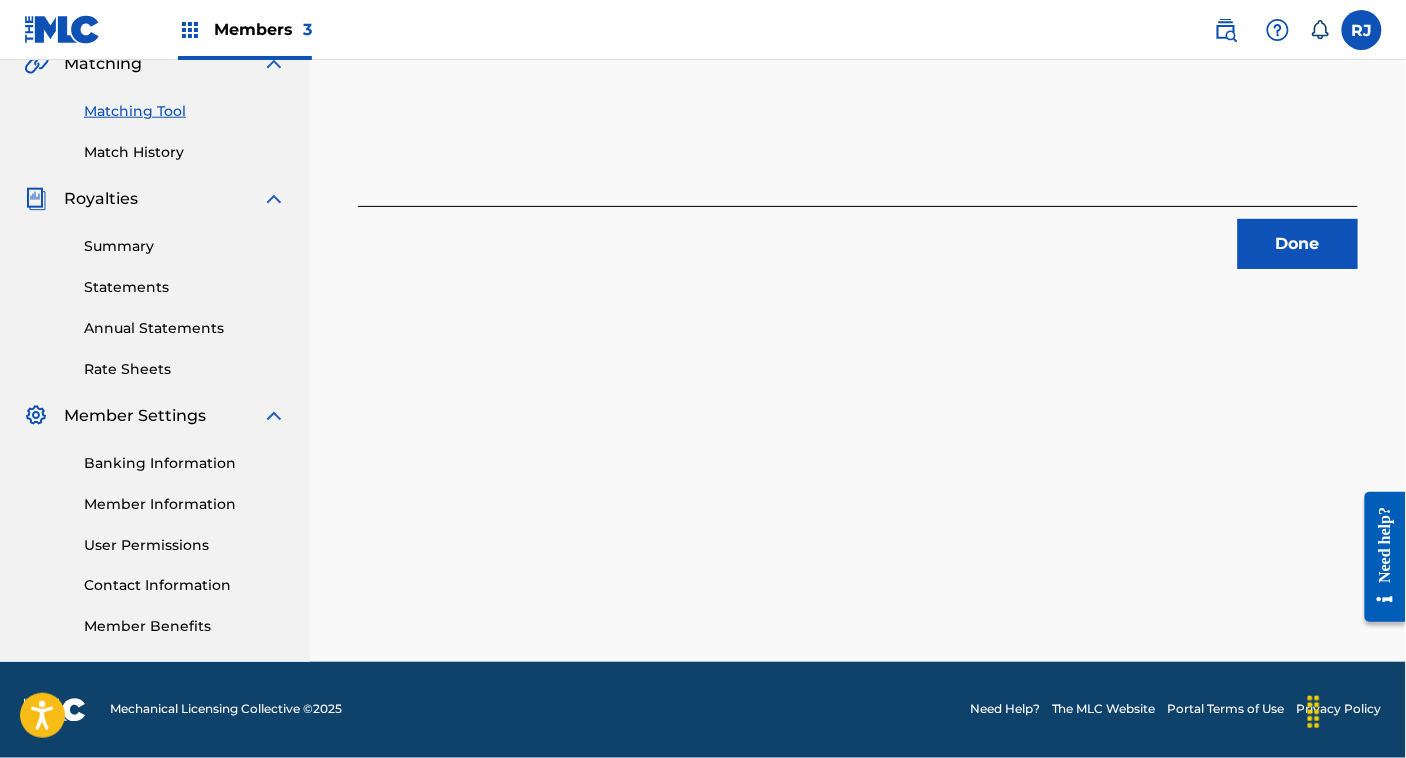 click on "Done" at bounding box center [1298, 244] 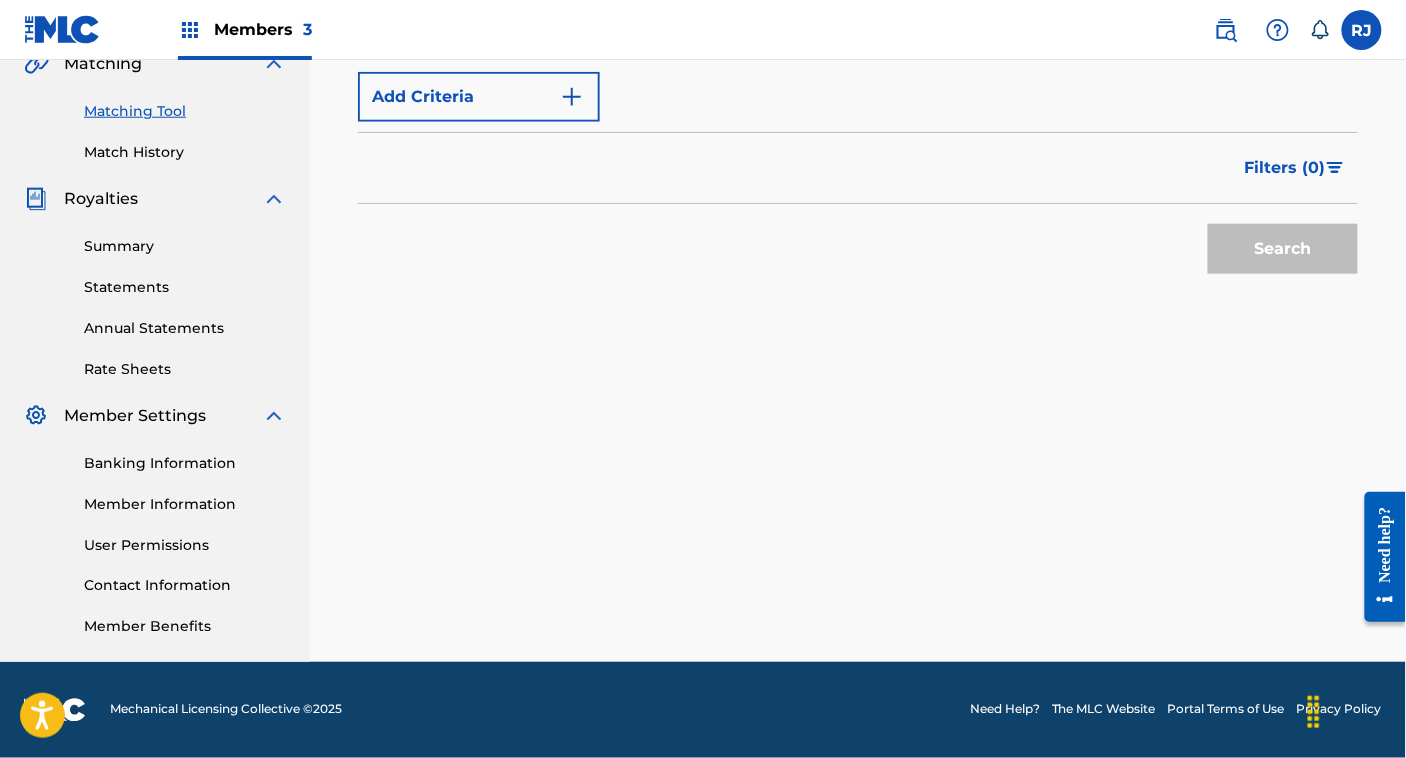 scroll, scrollTop: 372, scrollLeft: 0, axis: vertical 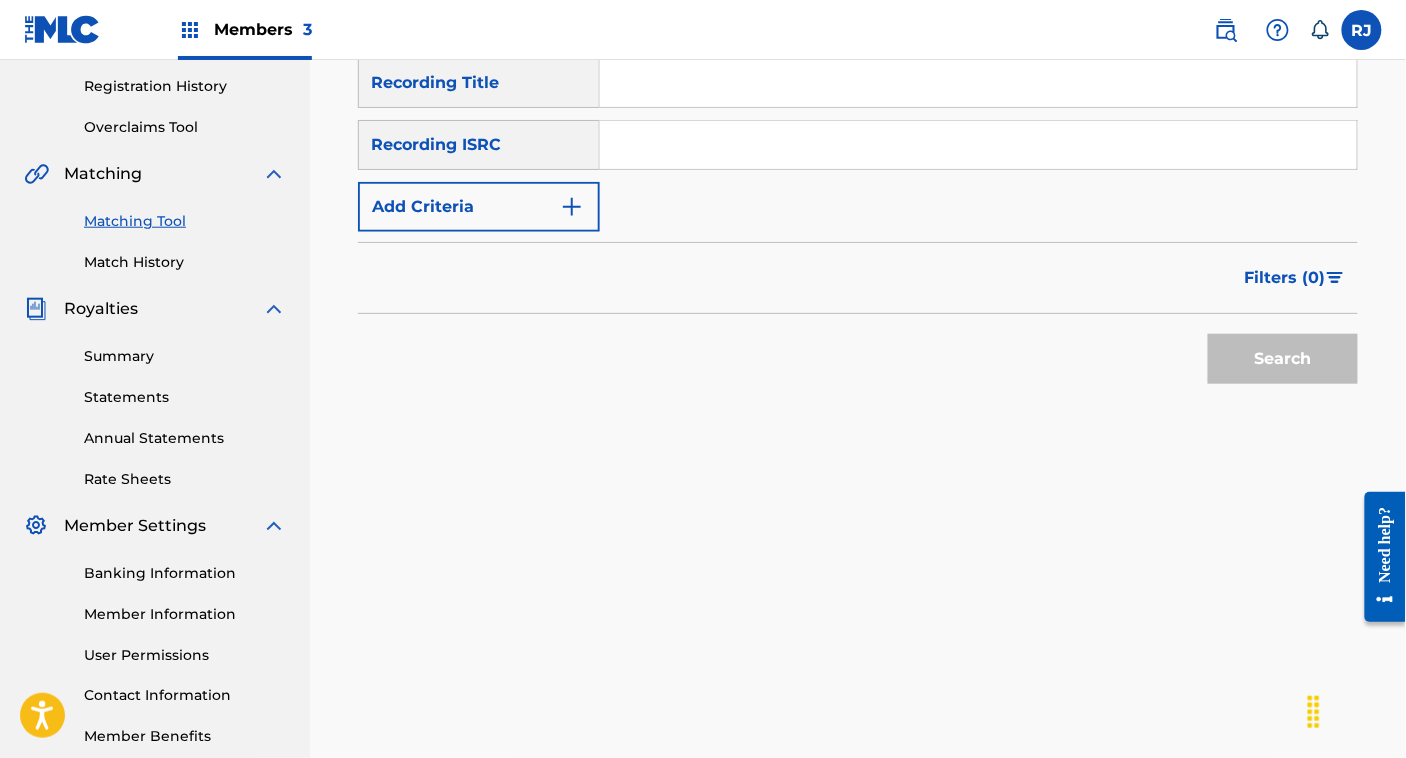 click at bounding box center [978, 145] 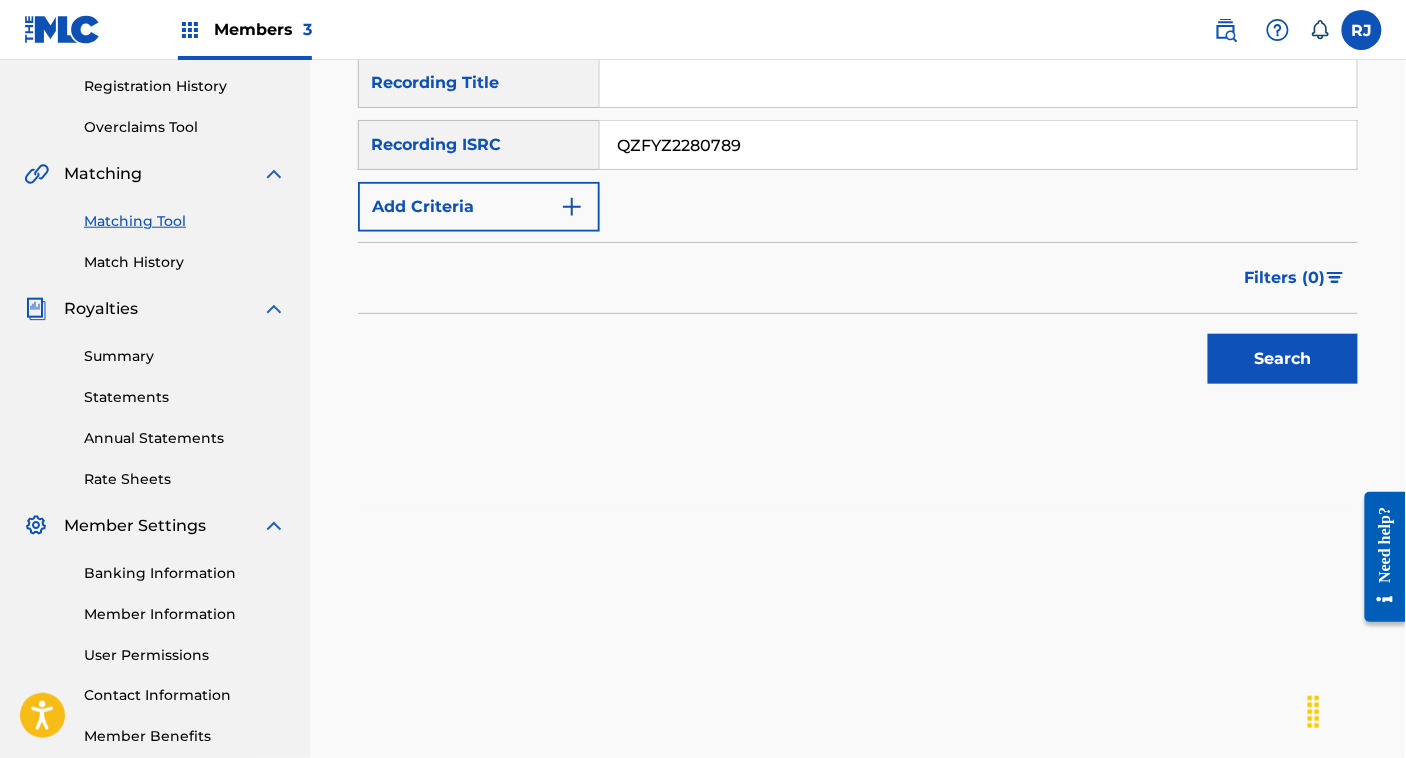 type on "QZFYZ2280789" 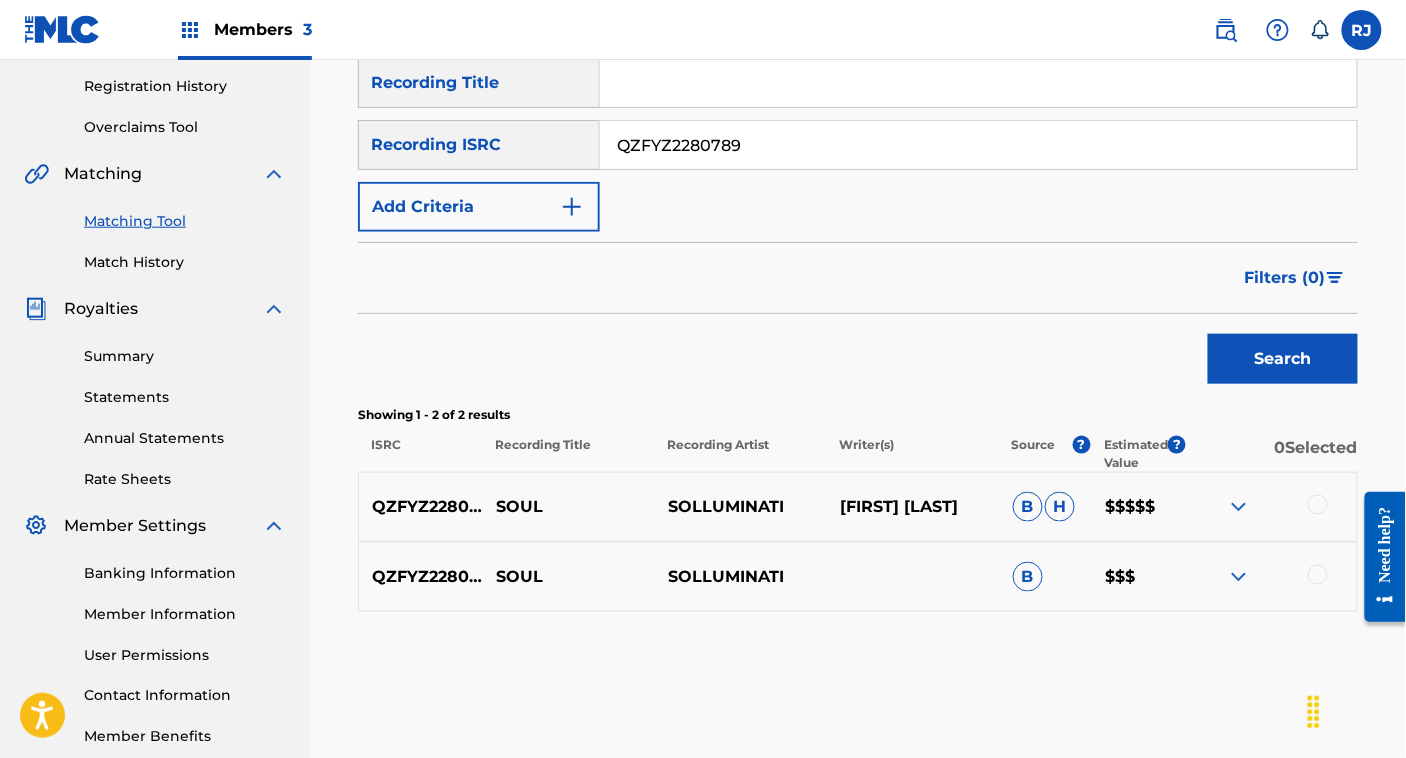 scroll, scrollTop: 482, scrollLeft: 0, axis: vertical 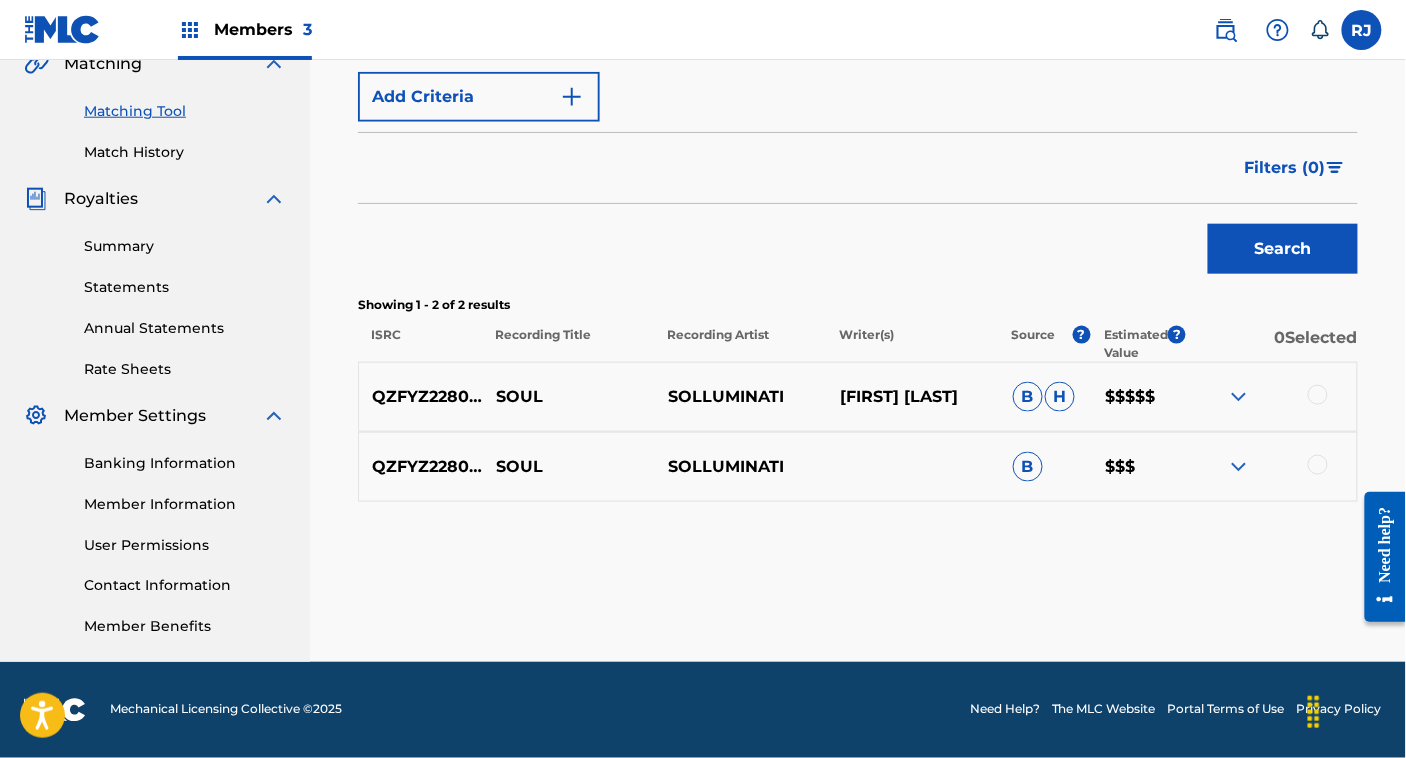 click at bounding box center (1271, 397) 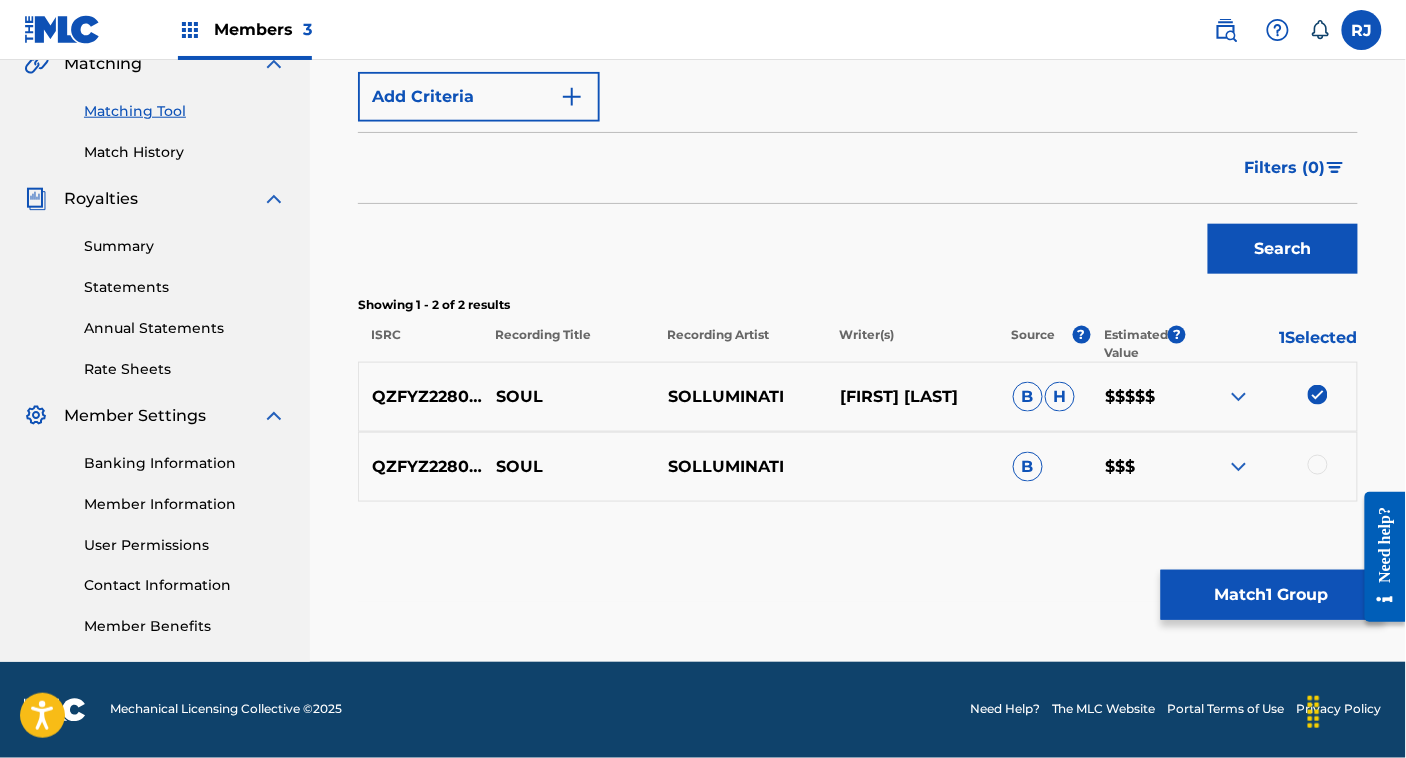 click at bounding box center [1318, 465] 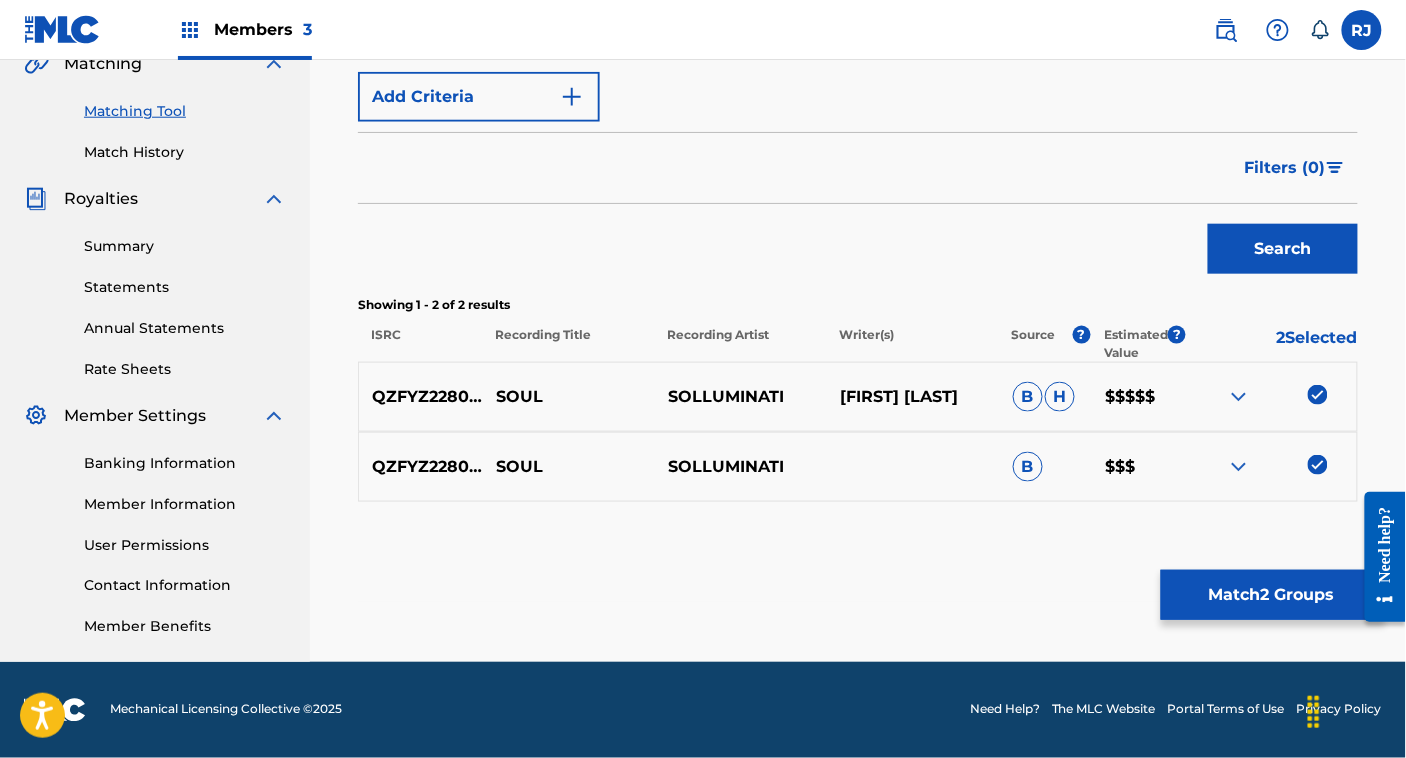 click on "Match  2 Groups" at bounding box center [1271, 595] 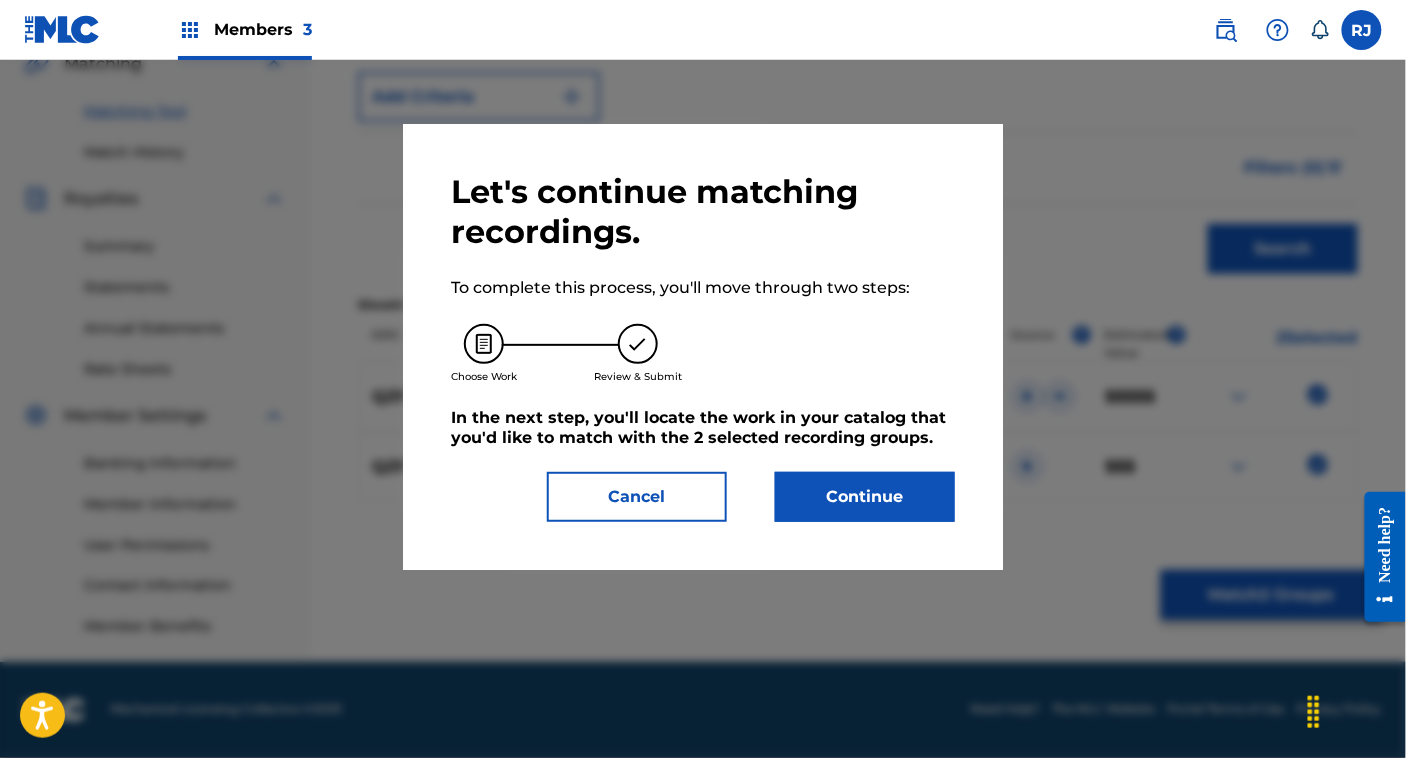 click on "Continue" at bounding box center (865, 497) 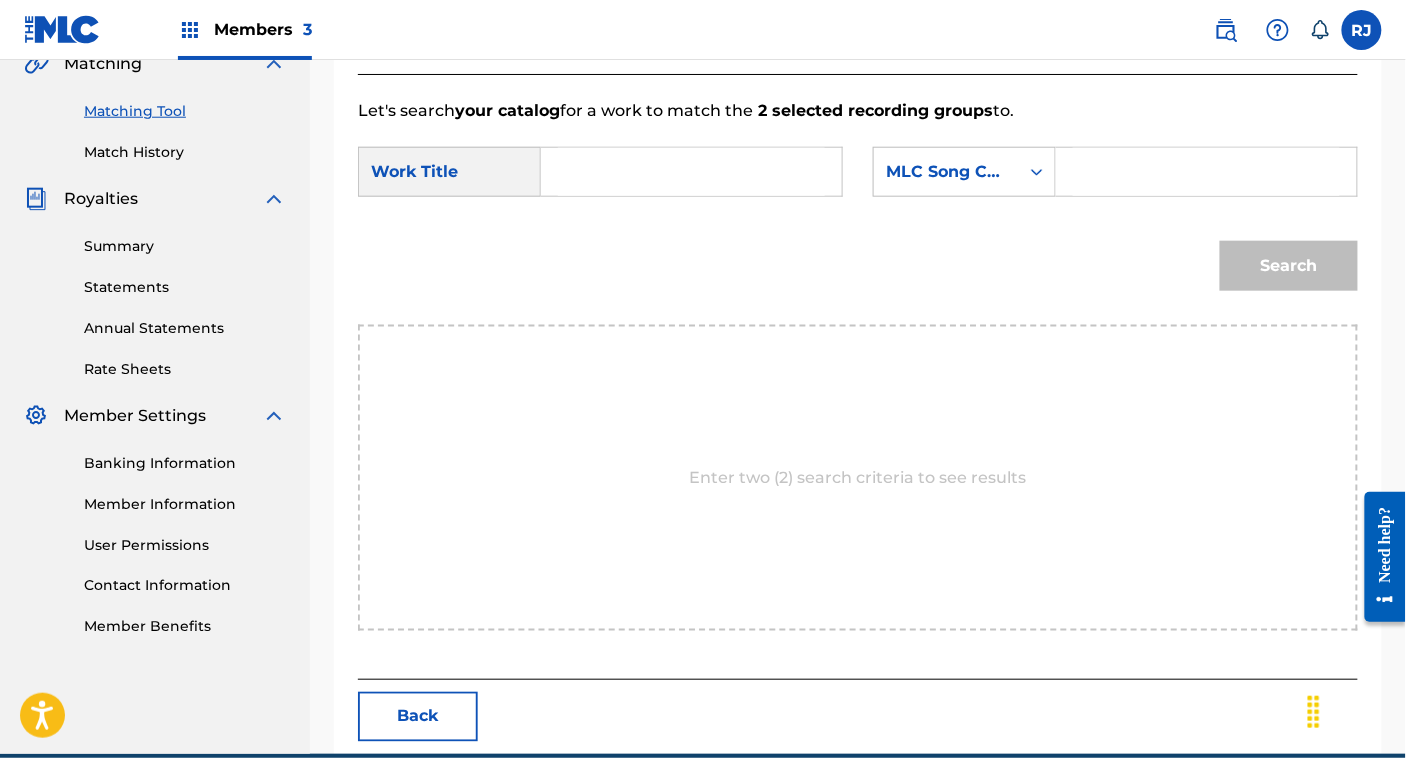 click at bounding box center (691, 172) 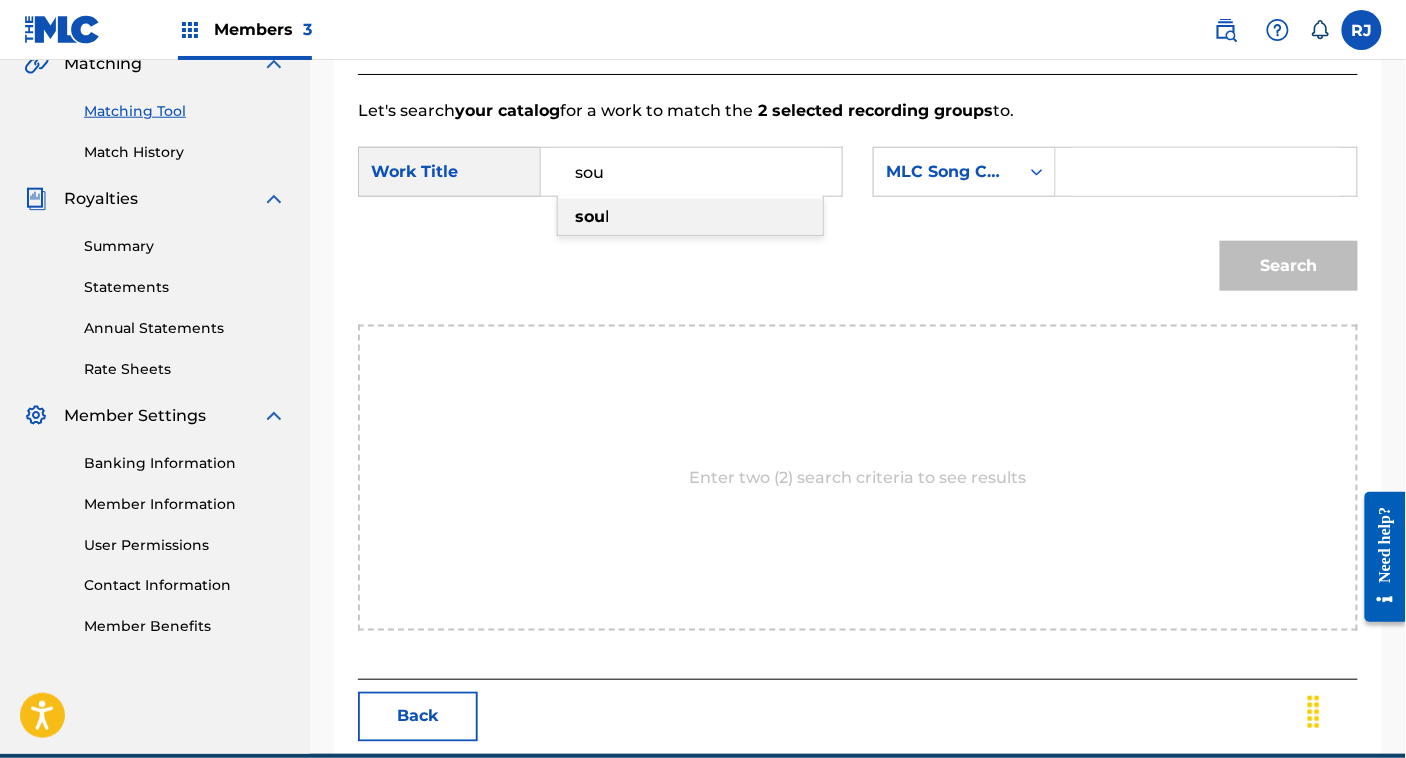 click on "sou l" at bounding box center [690, 217] 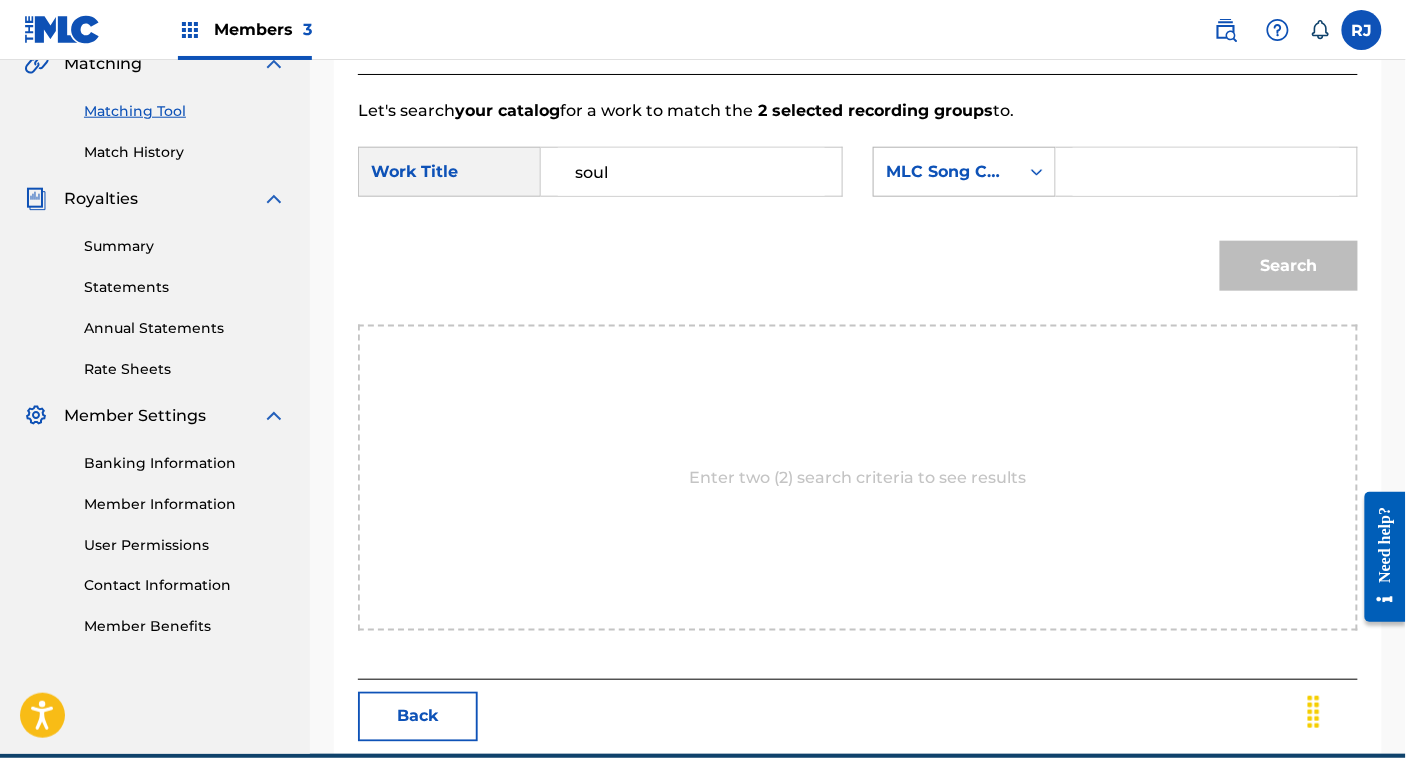 click on "MLC Song Code" at bounding box center [946, 172] 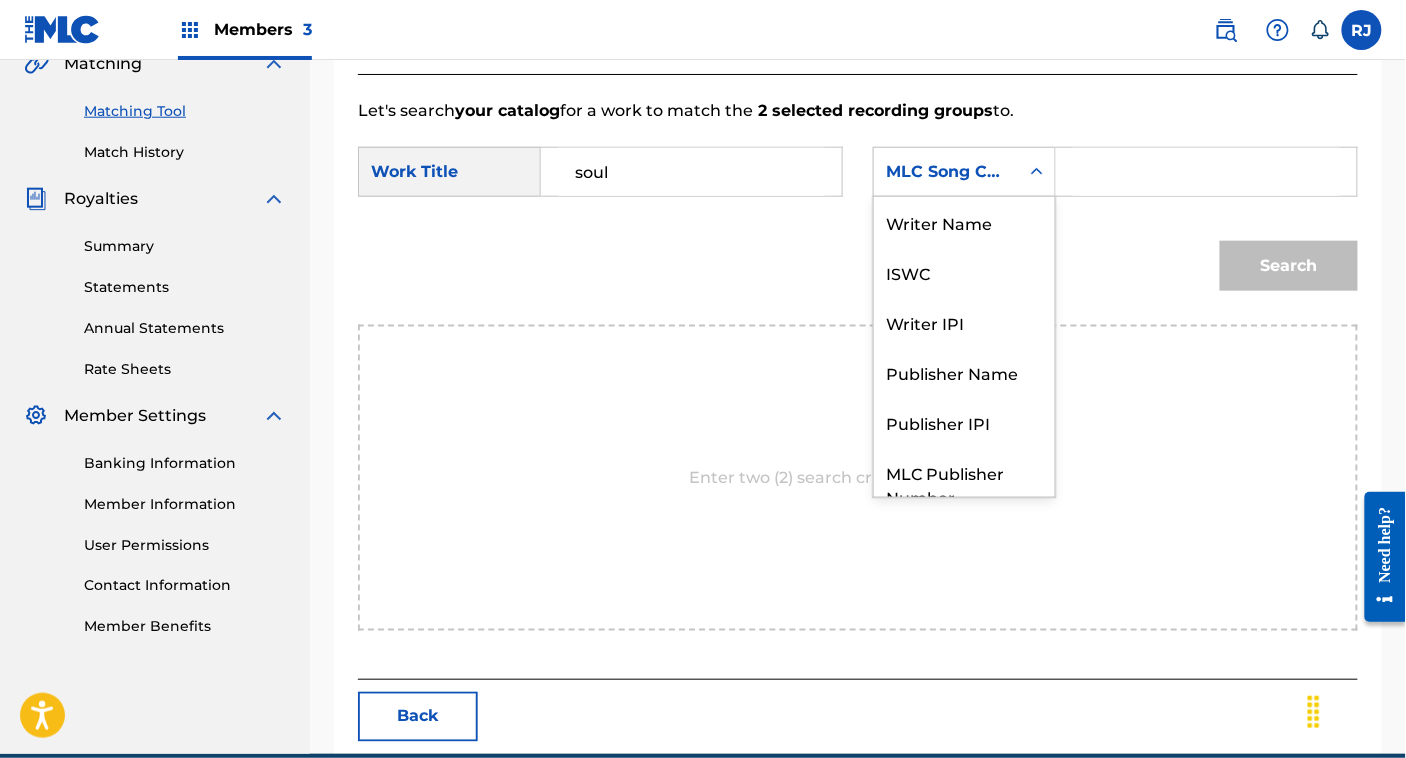 scroll, scrollTop: 73, scrollLeft: 0, axis: vertical 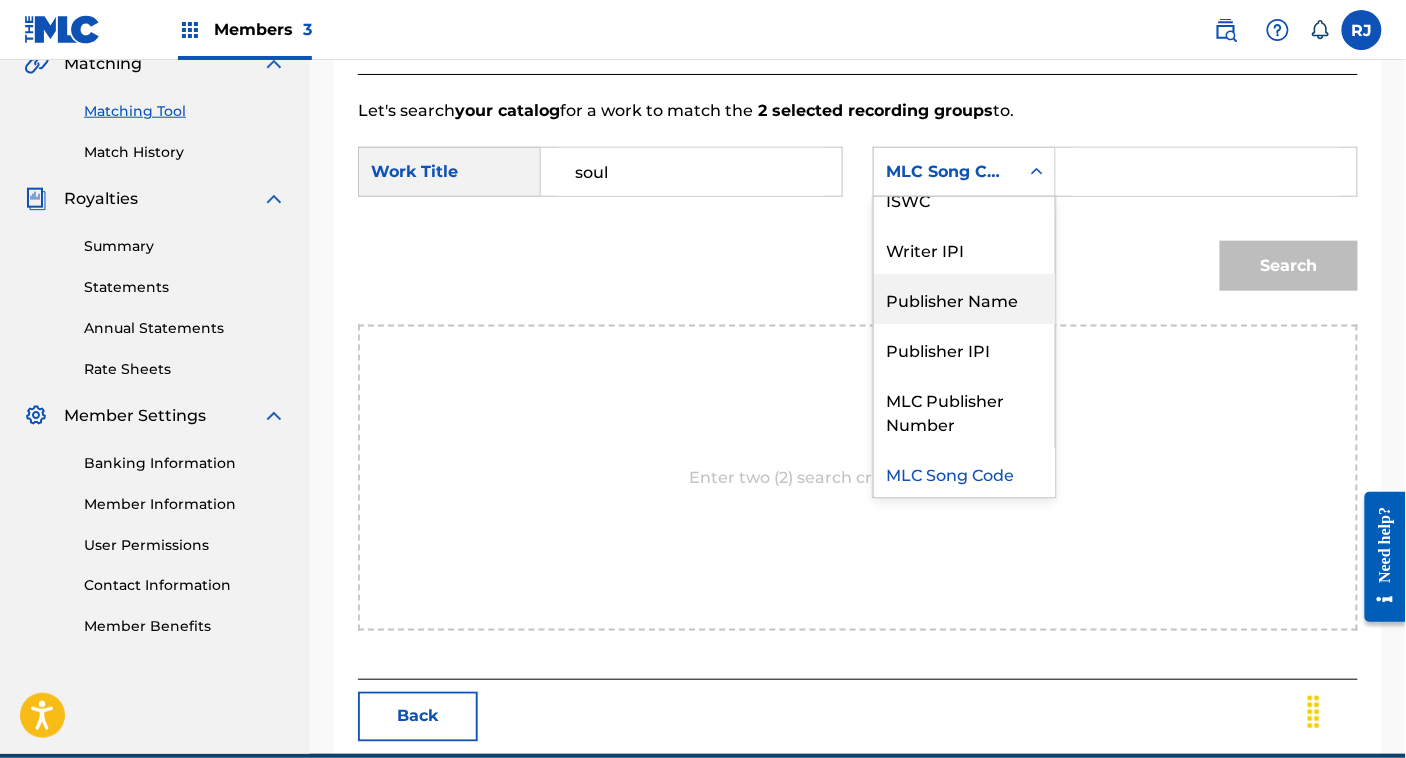 click on "Publisher Name" at bounding box center (964, 299) 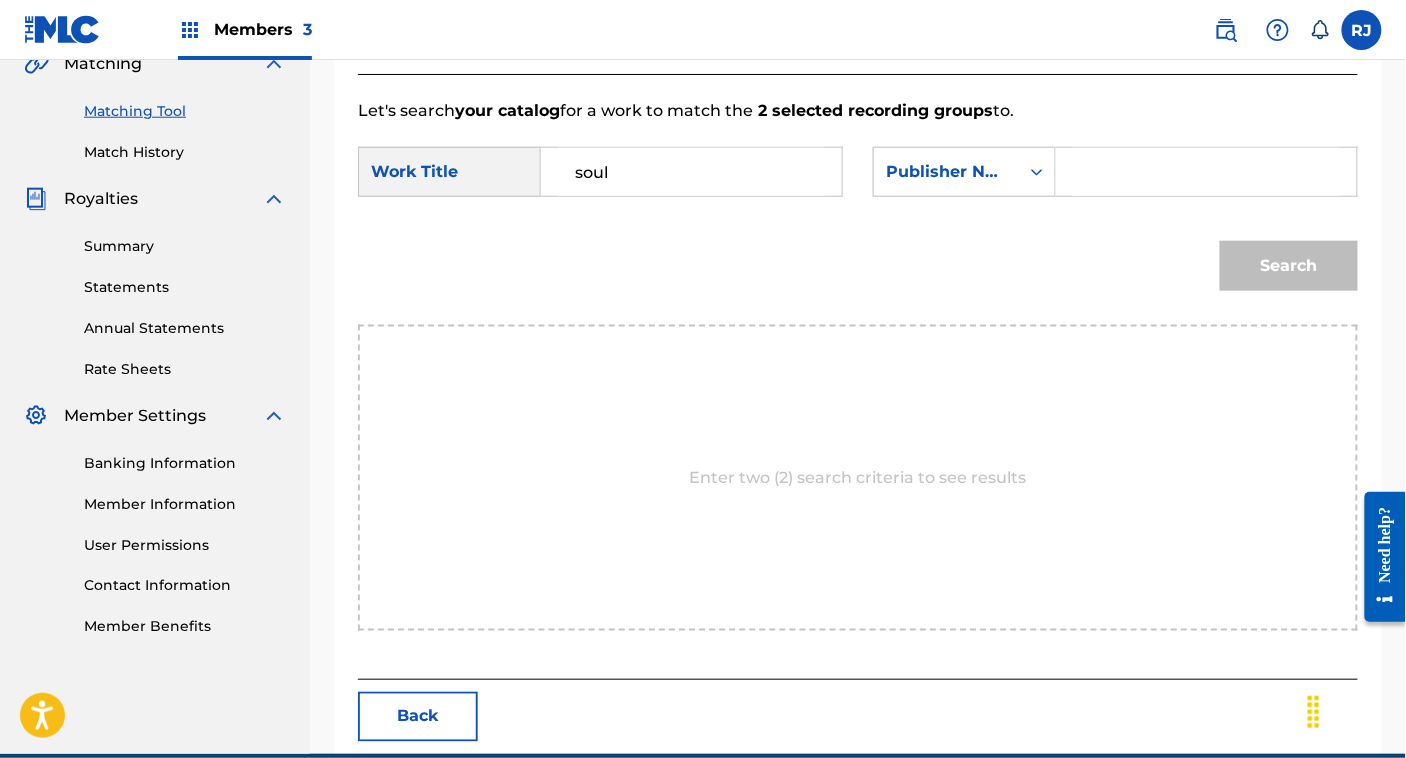click at bounding box center (1206, 172) 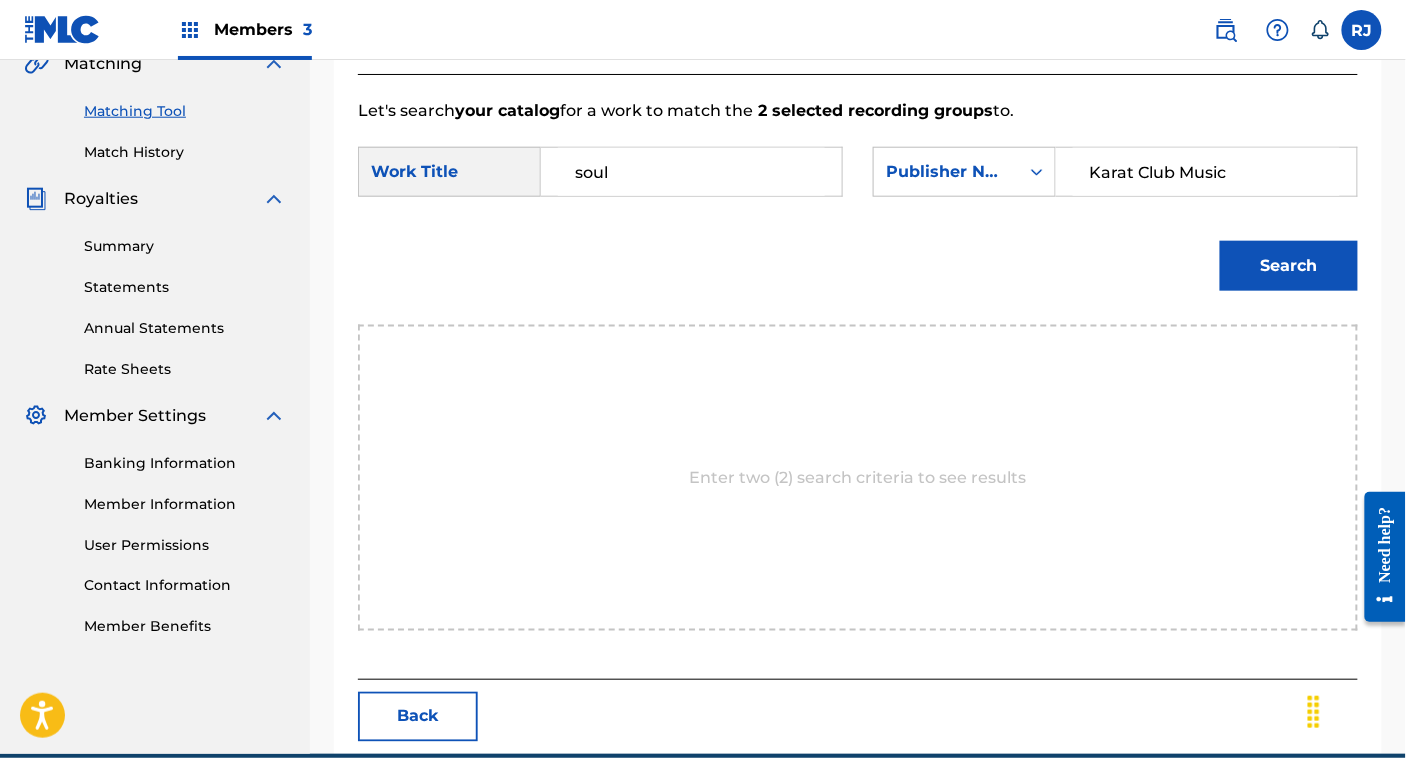 click on "Search" at bounding box center [1289, 266] 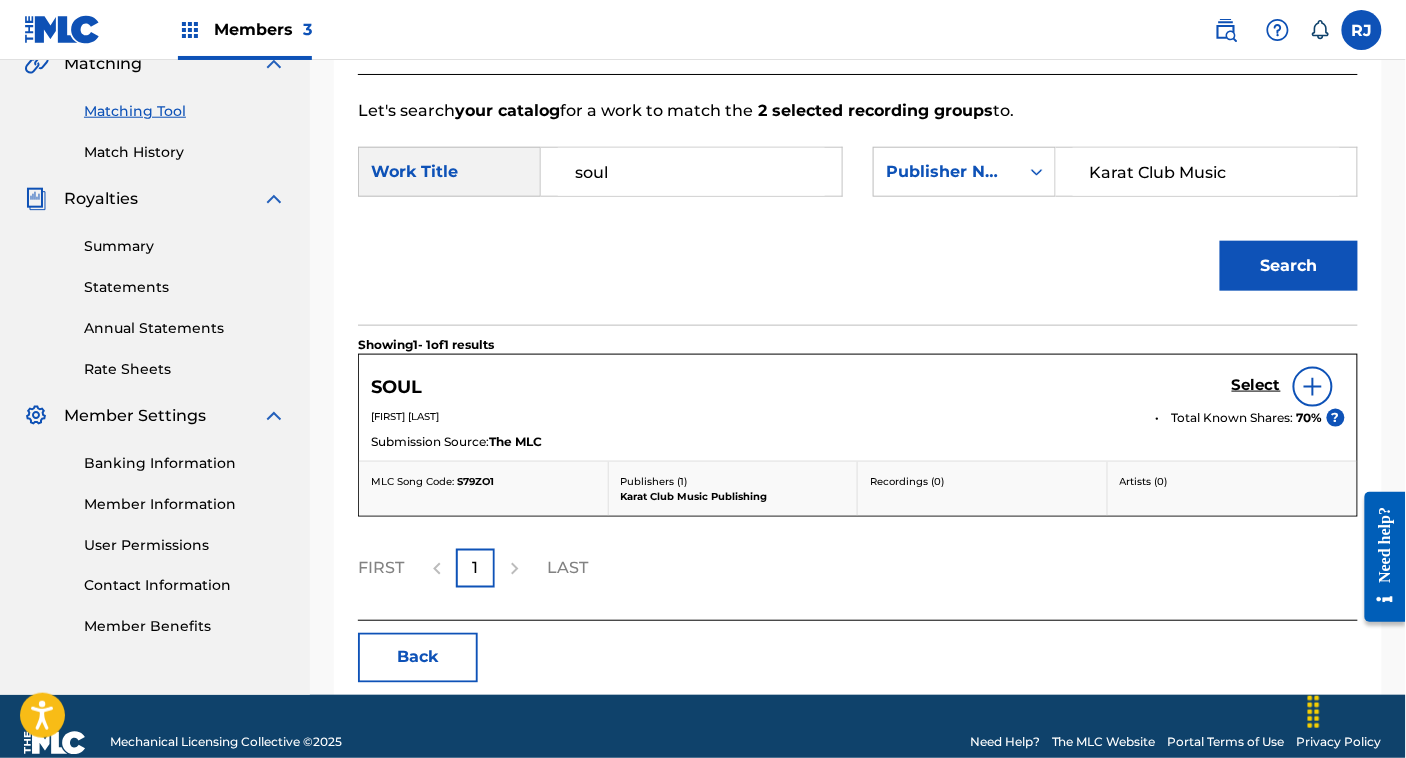 click on "Select" at bounding box center (1256, 385) 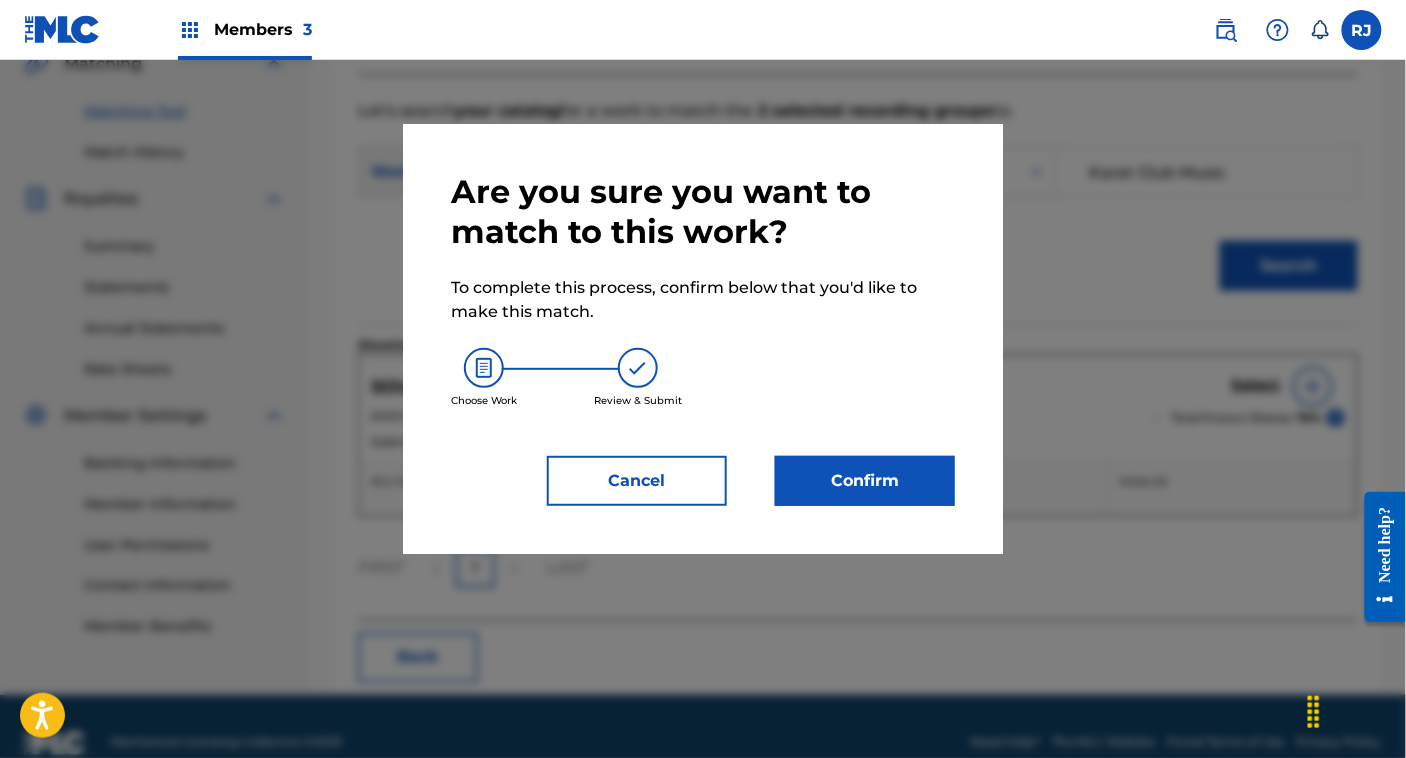 click on "Confirm" at bounding box center (865, 481) 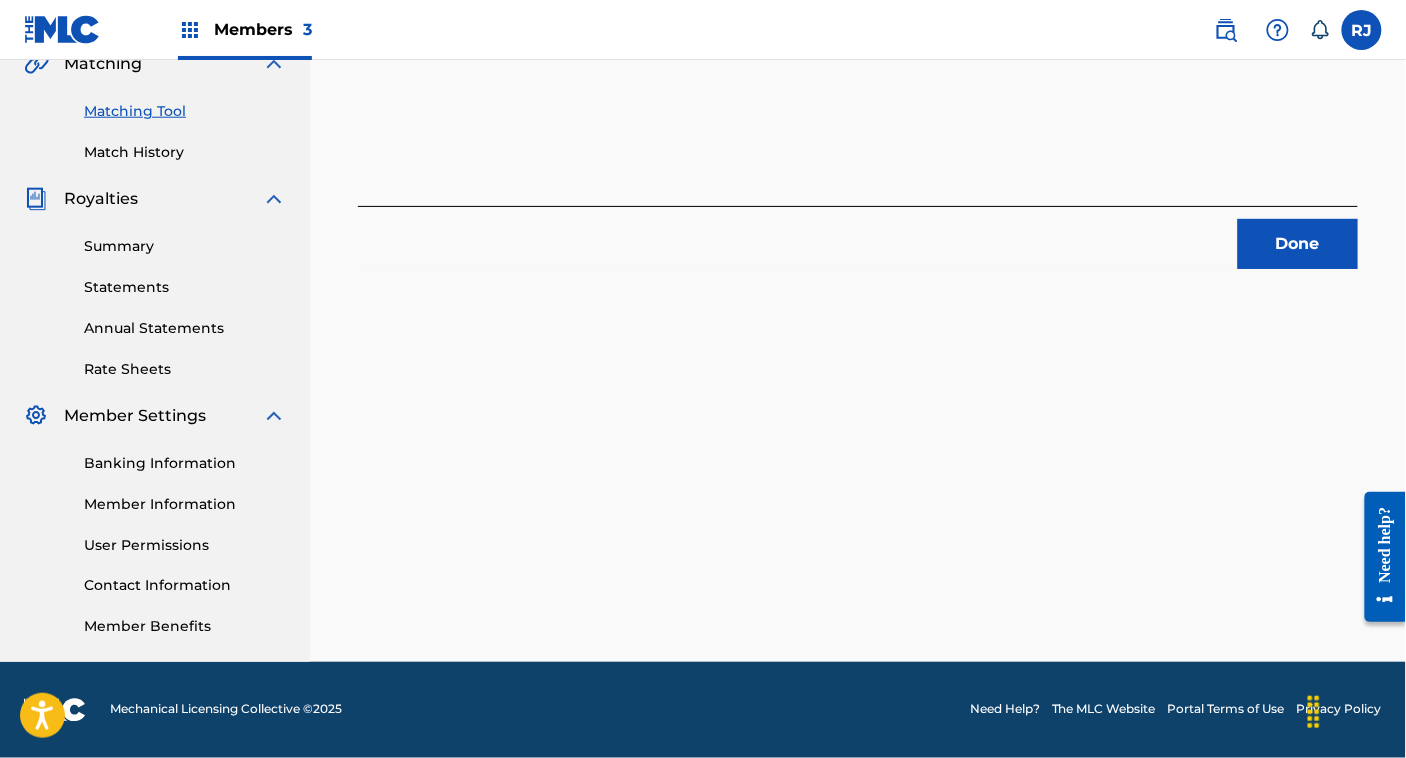click on "Done" at bounding box center (1298, 244) 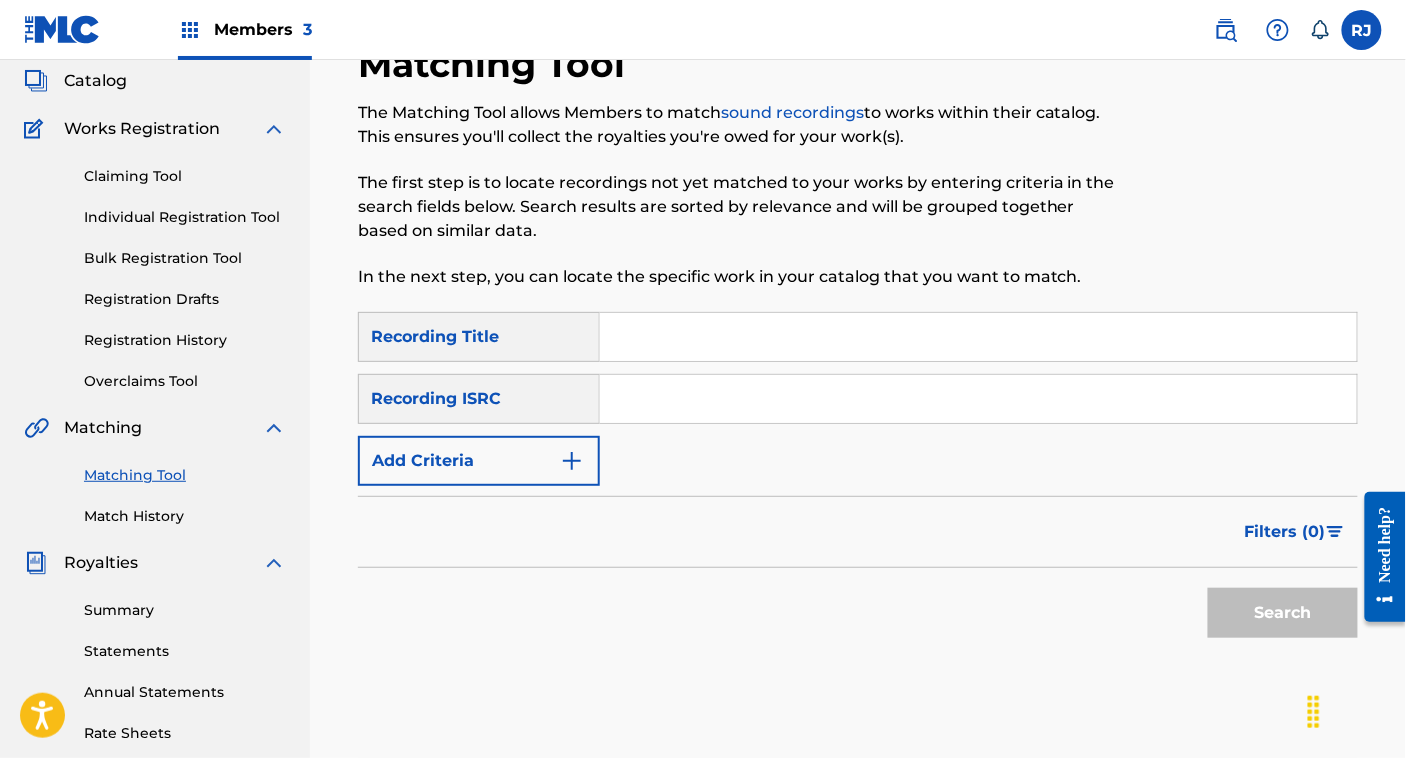 scroll, scrollTop: 0, scrollLeft: 0, axis: both 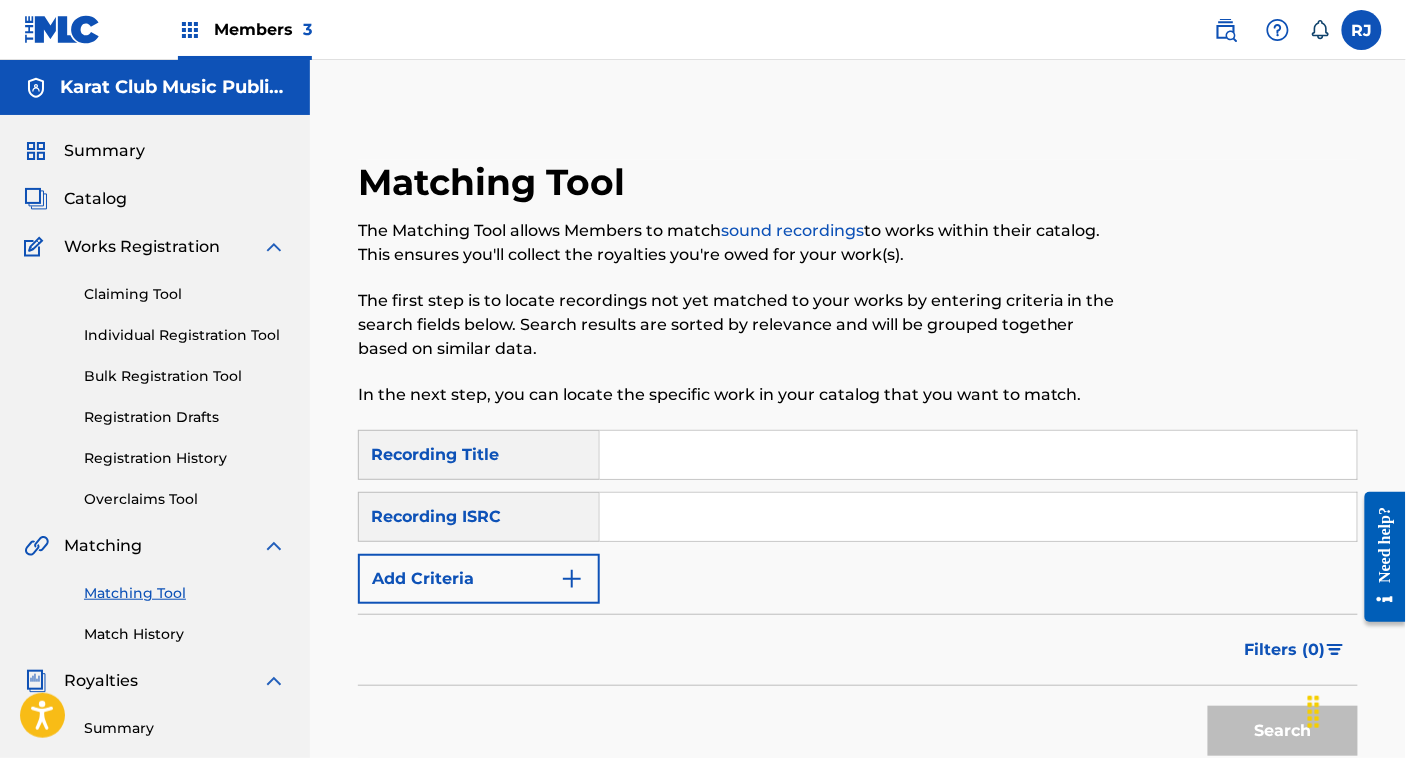 click on "Catalog" at bounding box center [95, 199] 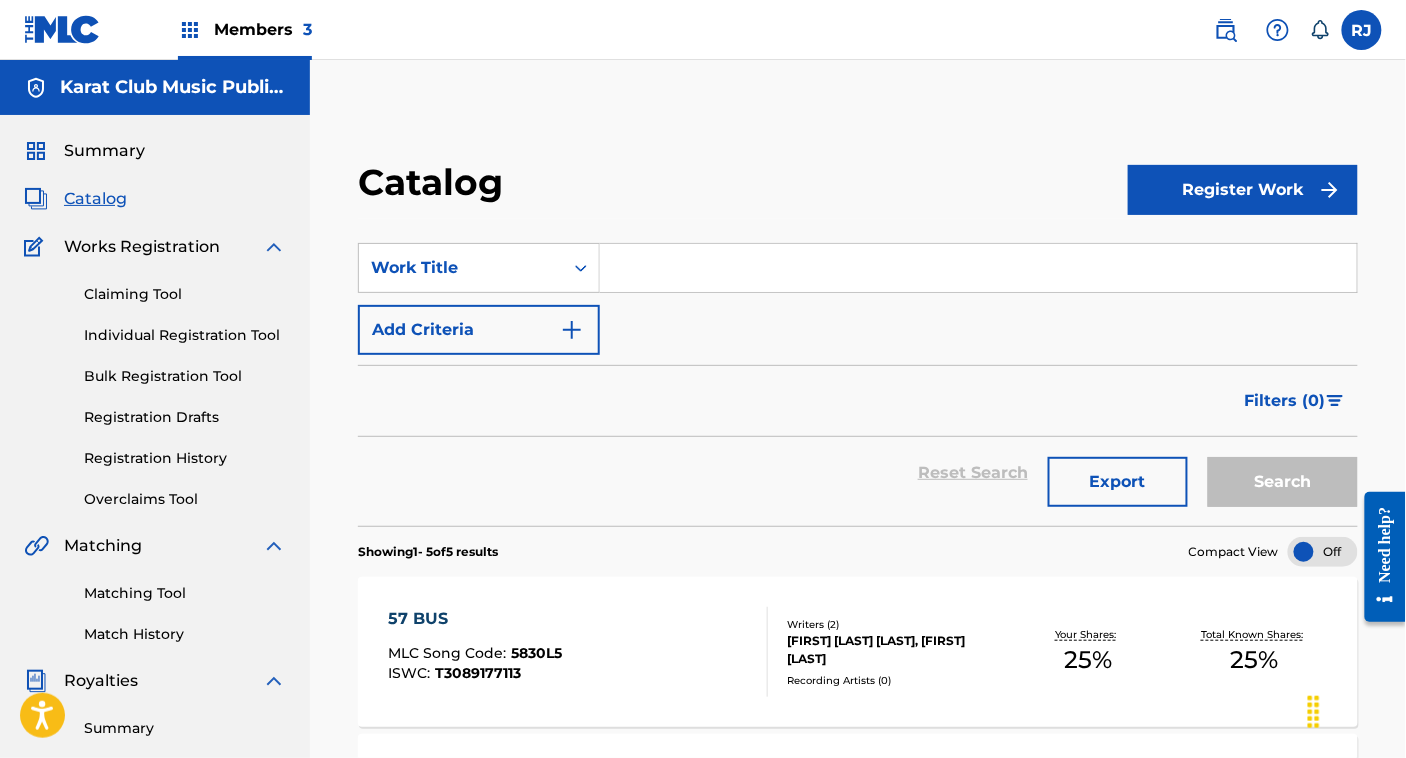click at bounding box center (1226, 30) 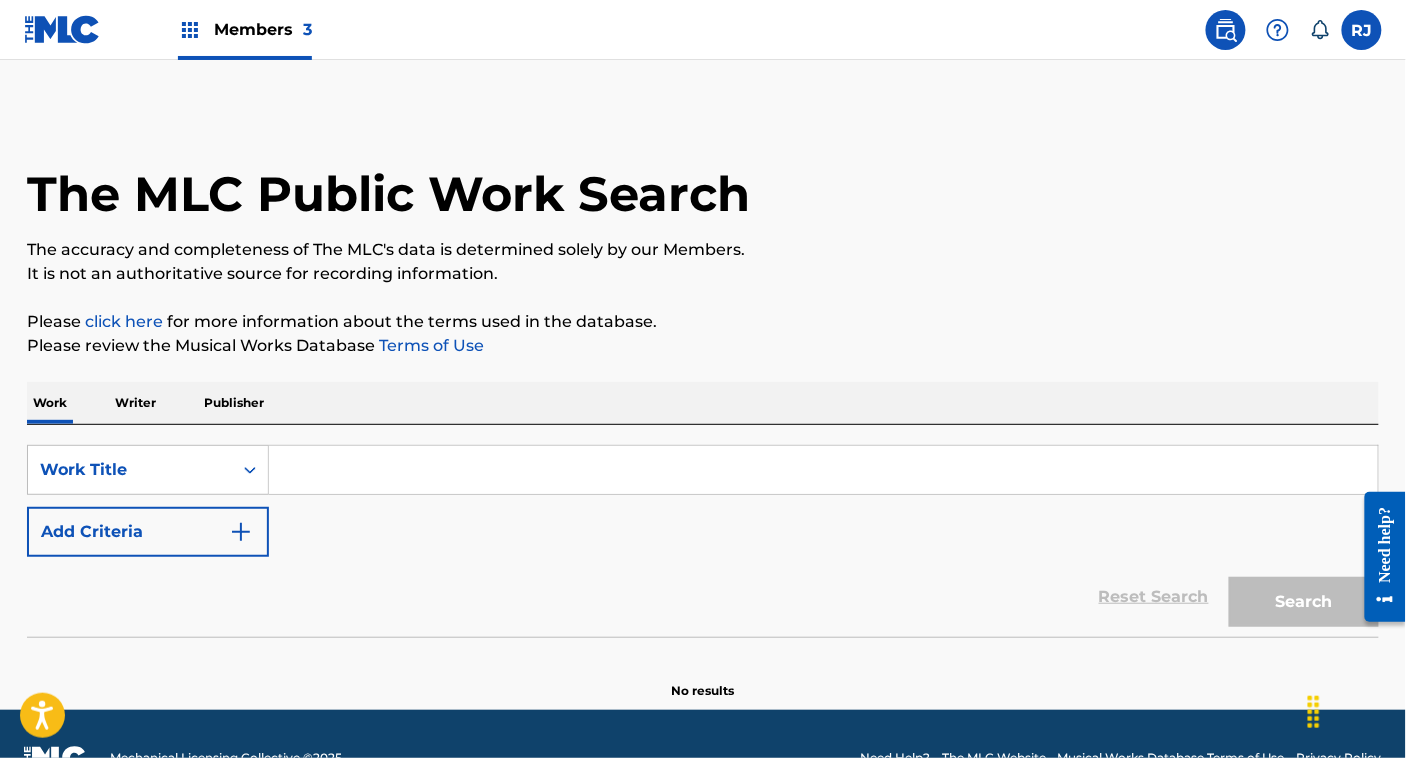 click on "Publisher" at bounding box center [234, 403] 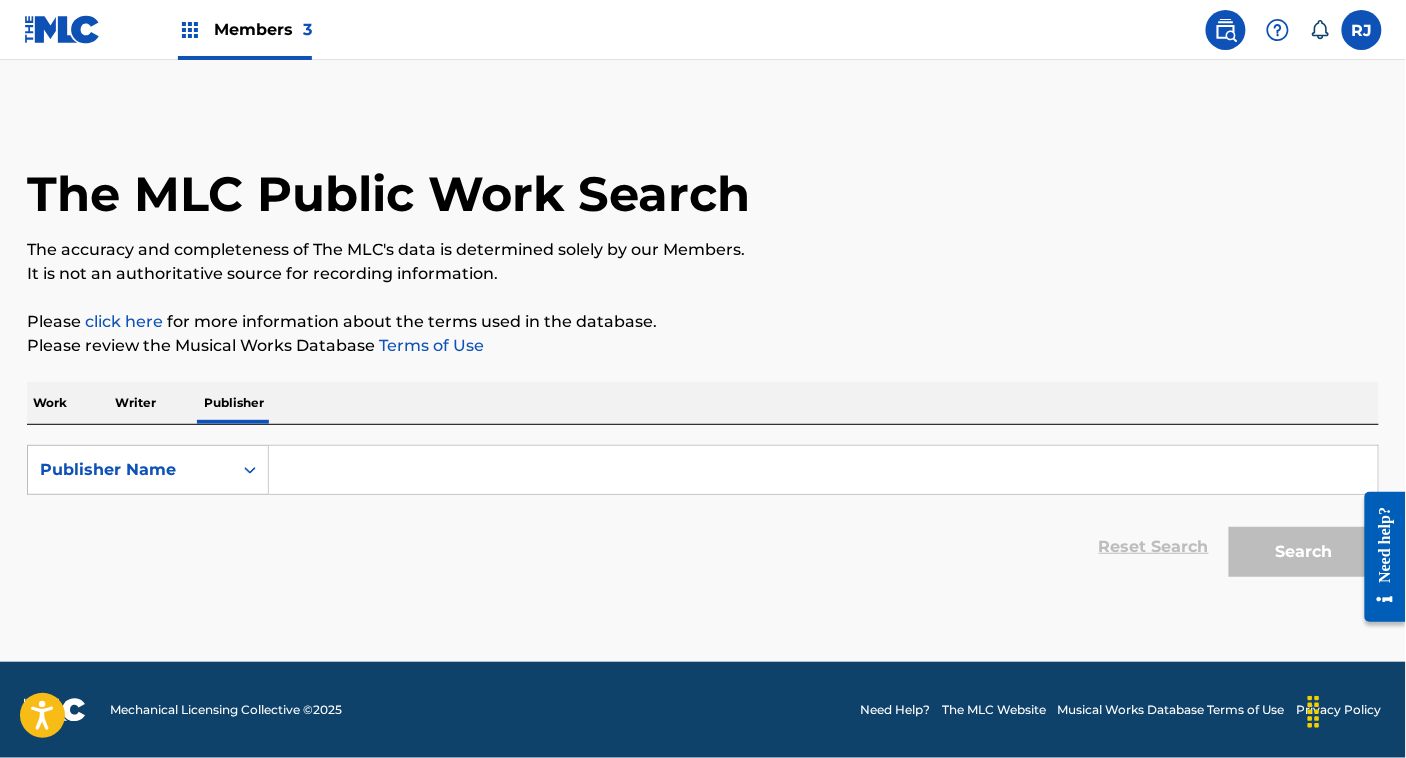 click at bounding box center (823, 470) 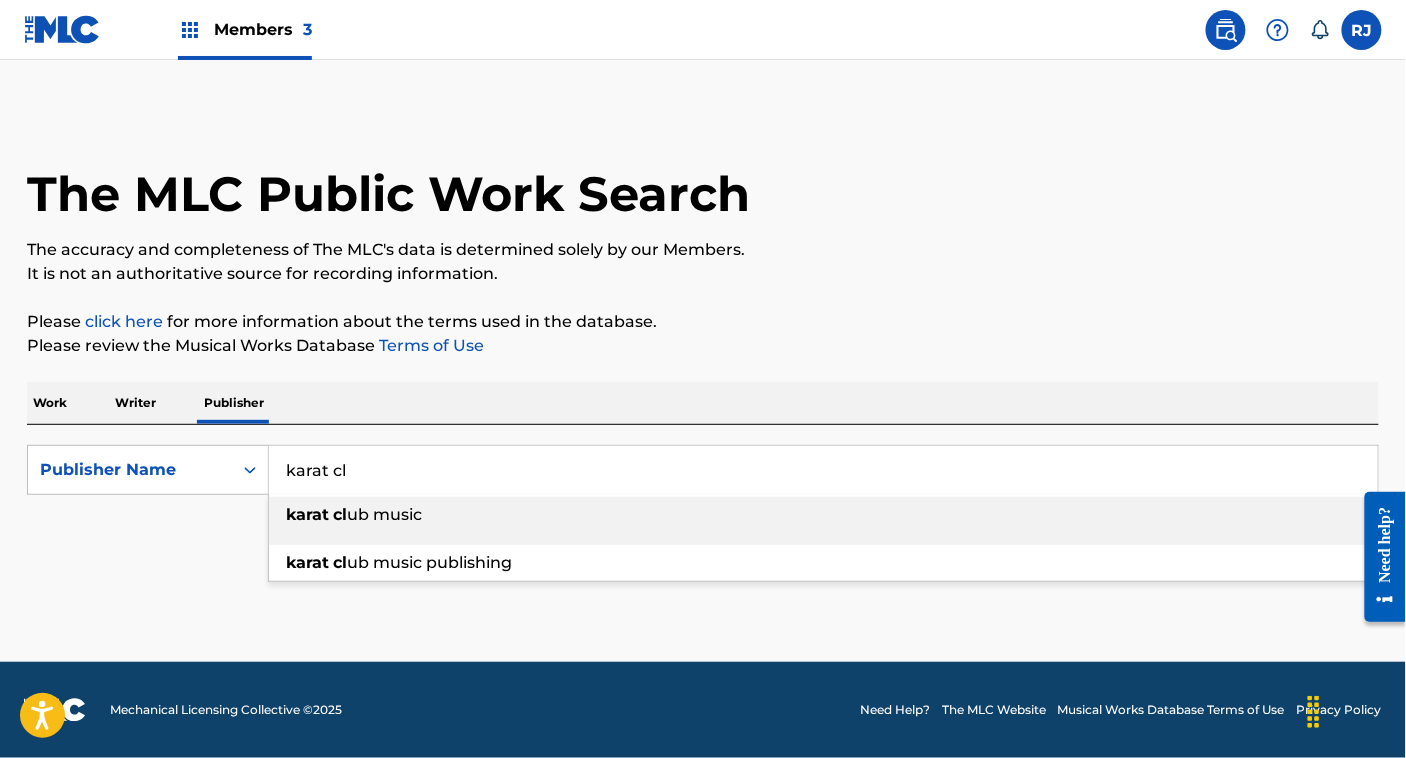 click on "karat   cl ub music" at bounding box center [822, 515] 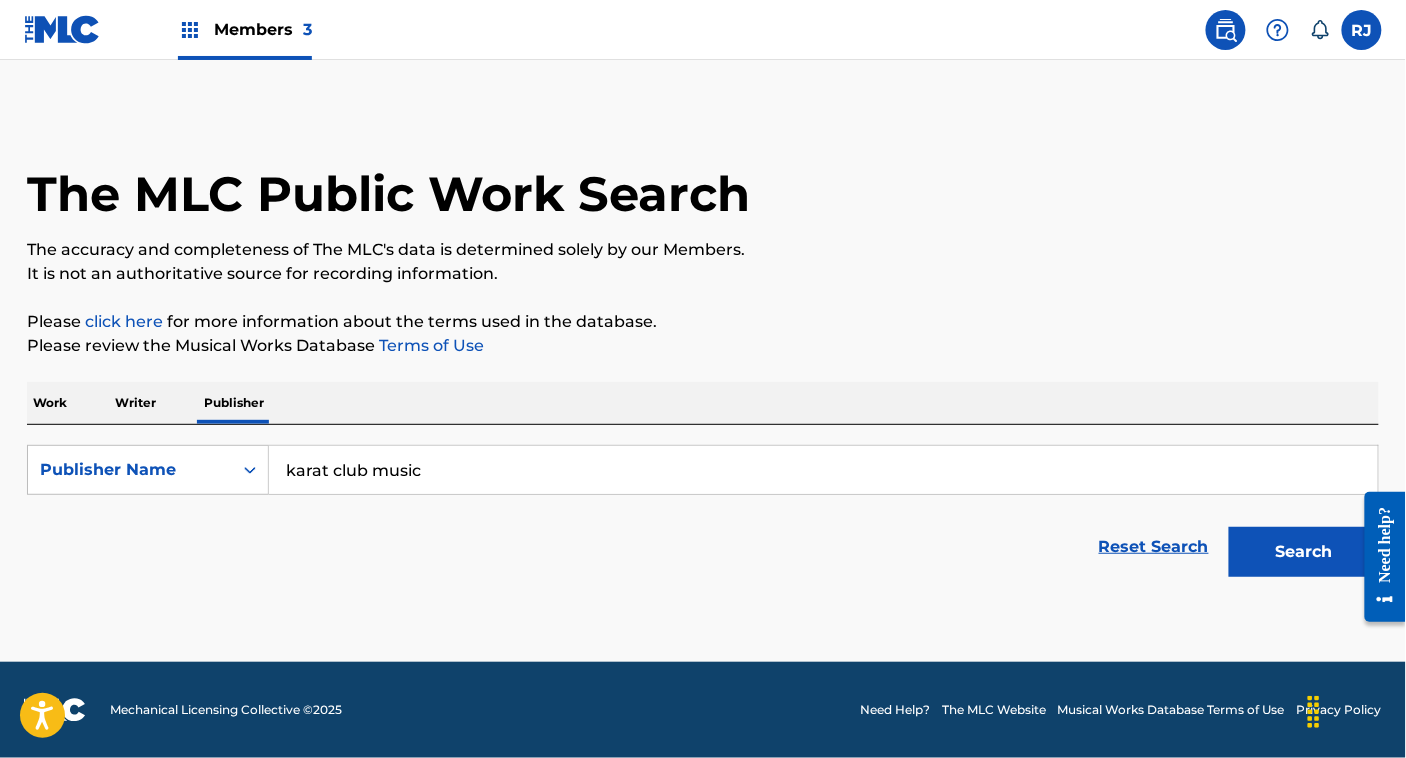 click on "Search" at bounding box center (1304, 552) 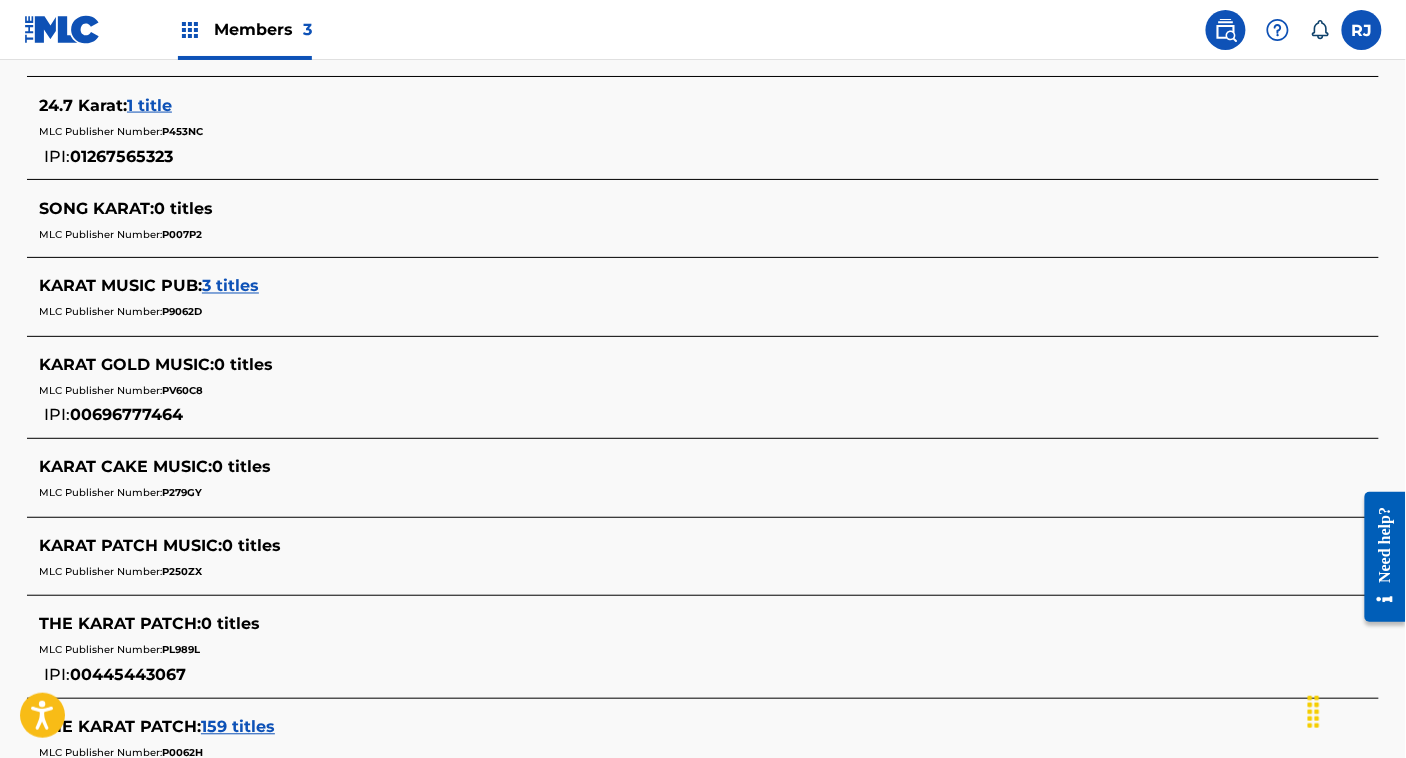 scroll, scrollTop: 797, scrollLeft: 0, axis: vertical 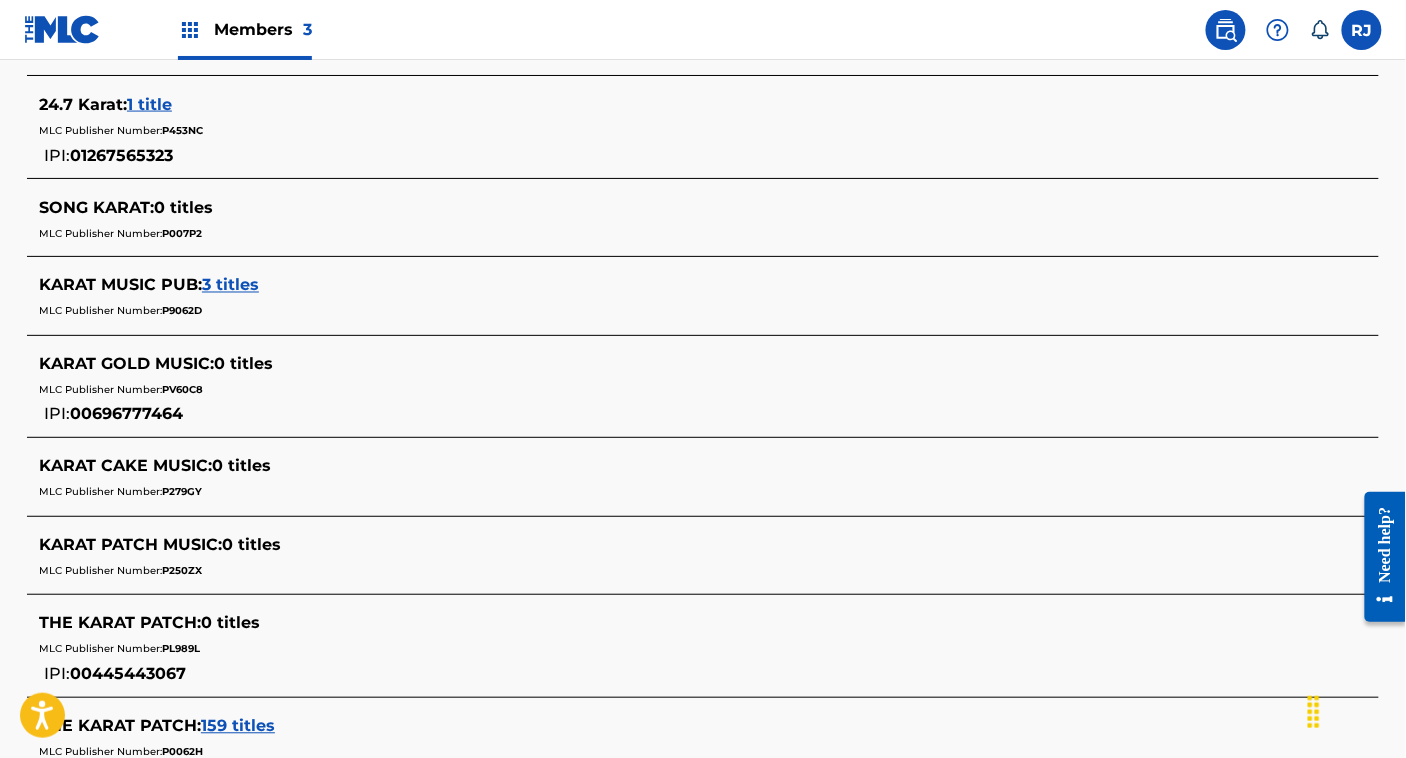 click on "3 titles" at bounding box center [230, 285] 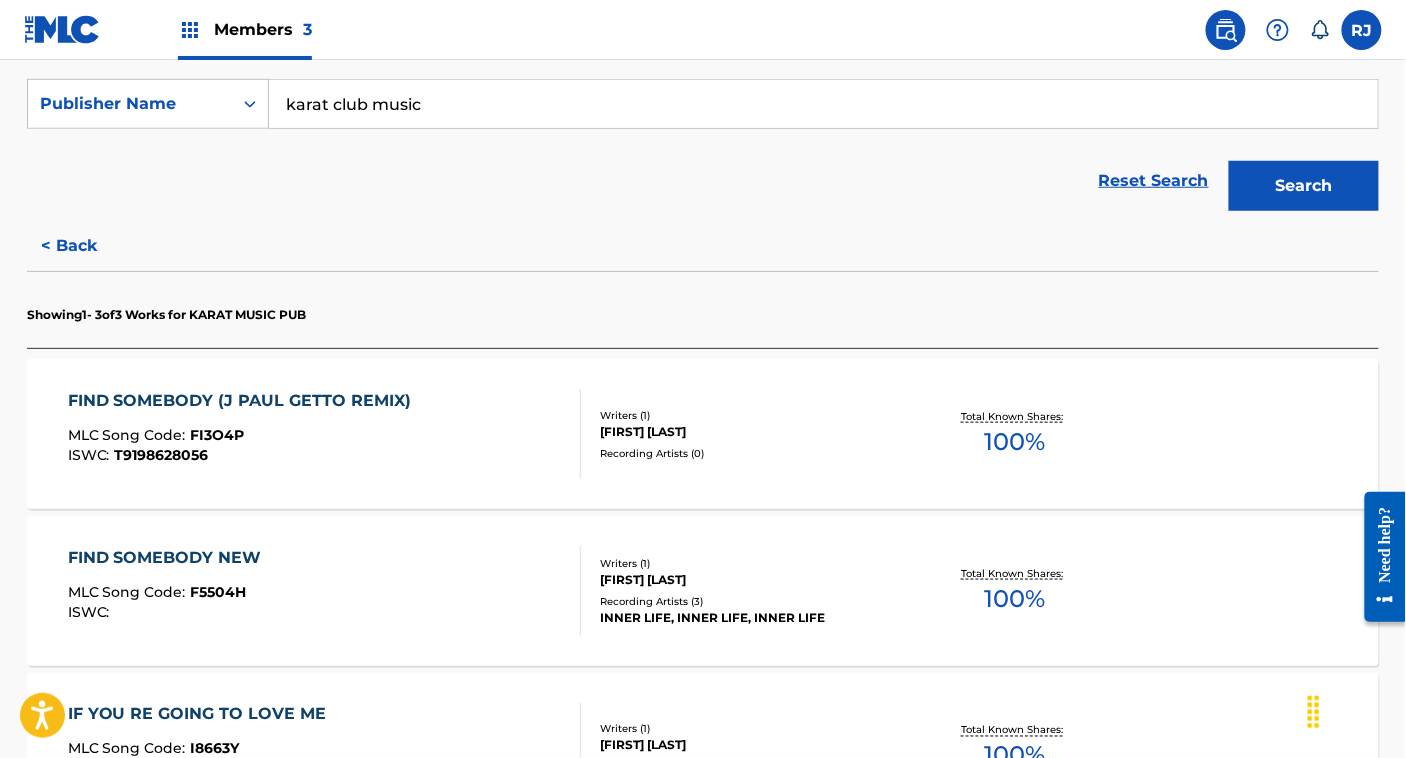 scroll, scrollTop: 370, scrollLeft: 0, axis: vertical 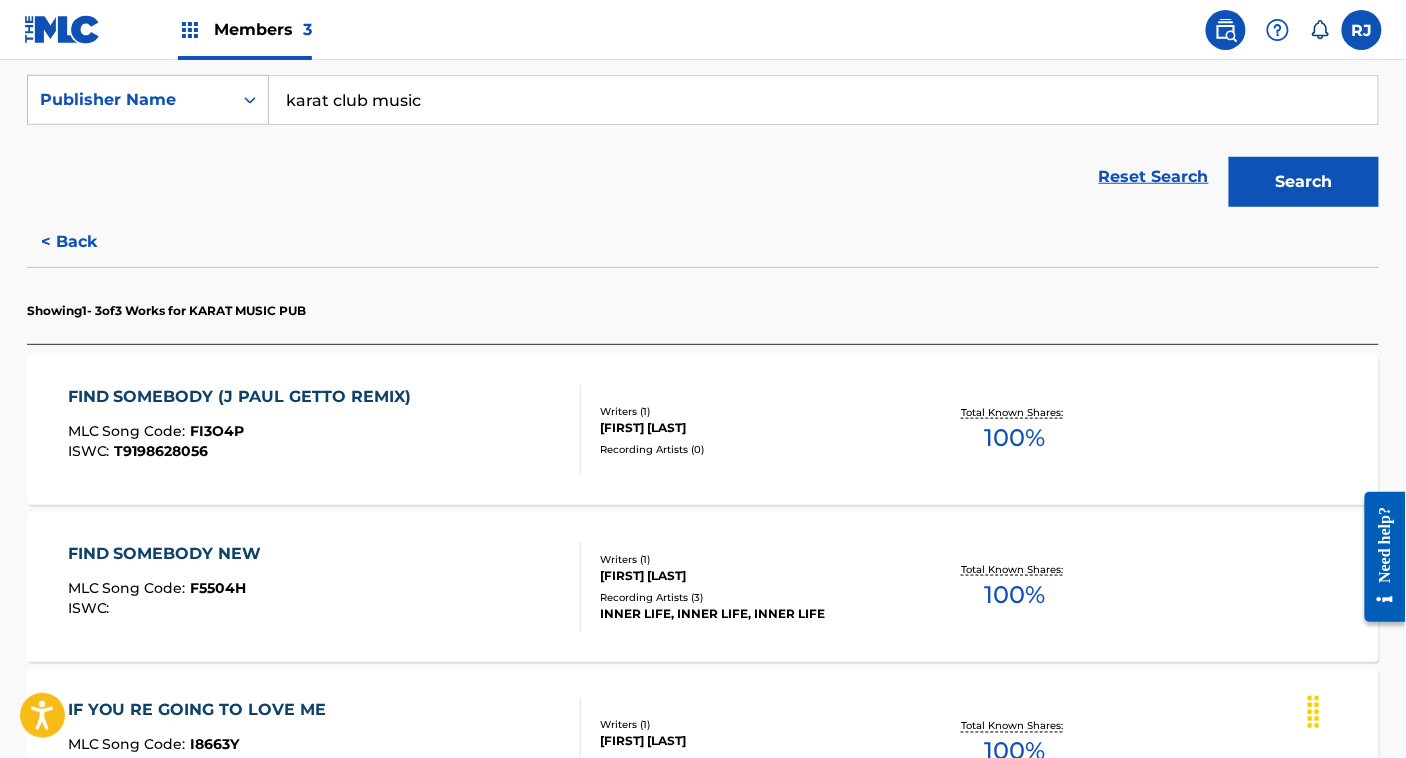 click on "< Back" at bounding box center (87, 242) 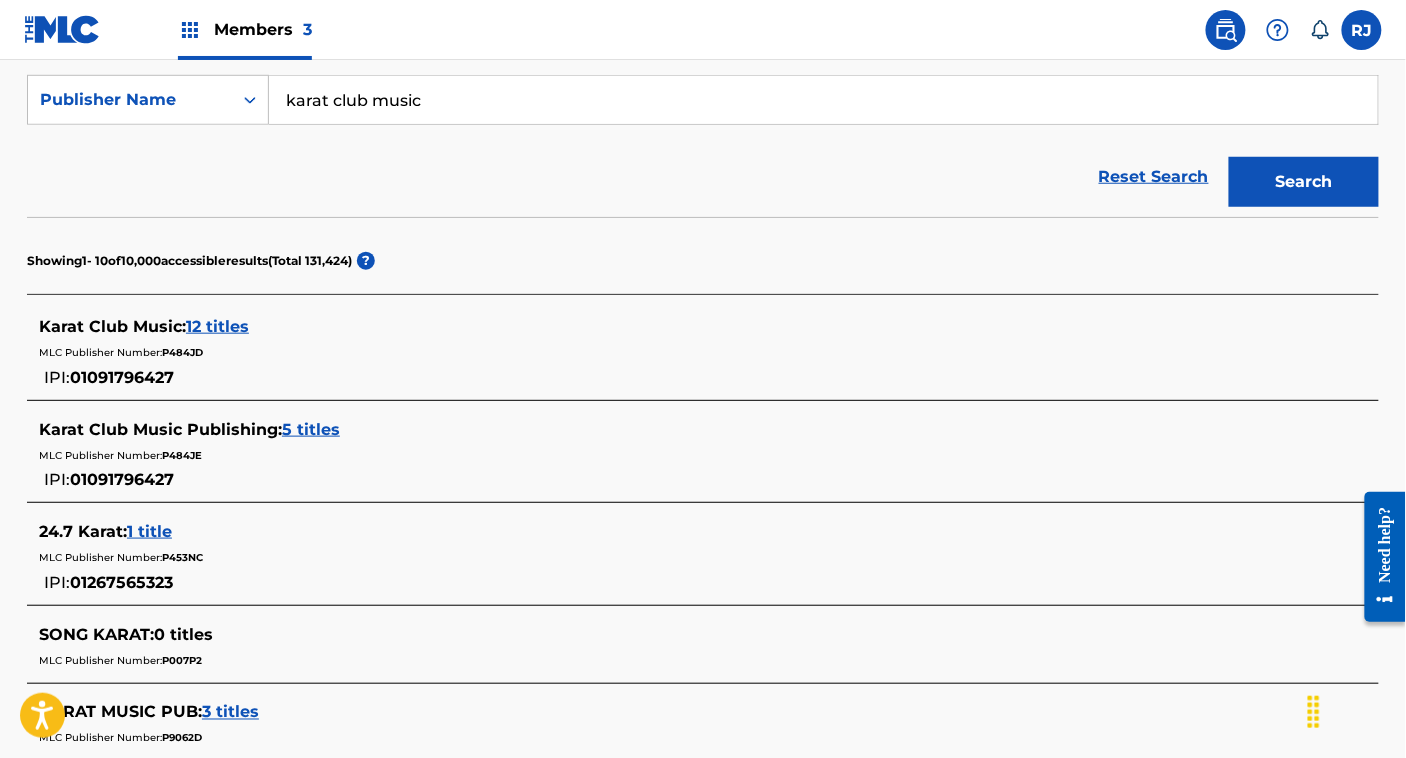 click on "12 titles" at bounding box center [217, 326] 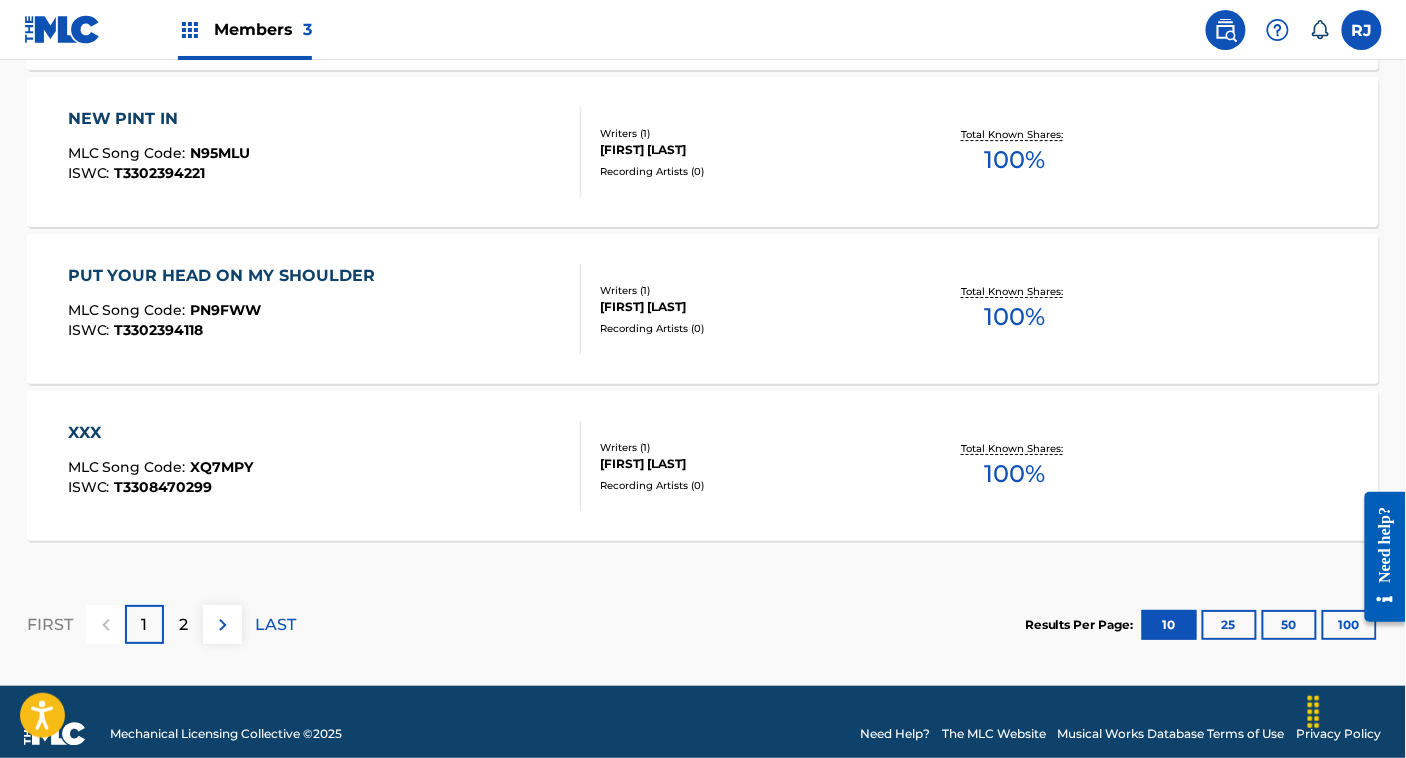 scroll, scrollTop: 1770, scrollLeft: 0, axis: vertical 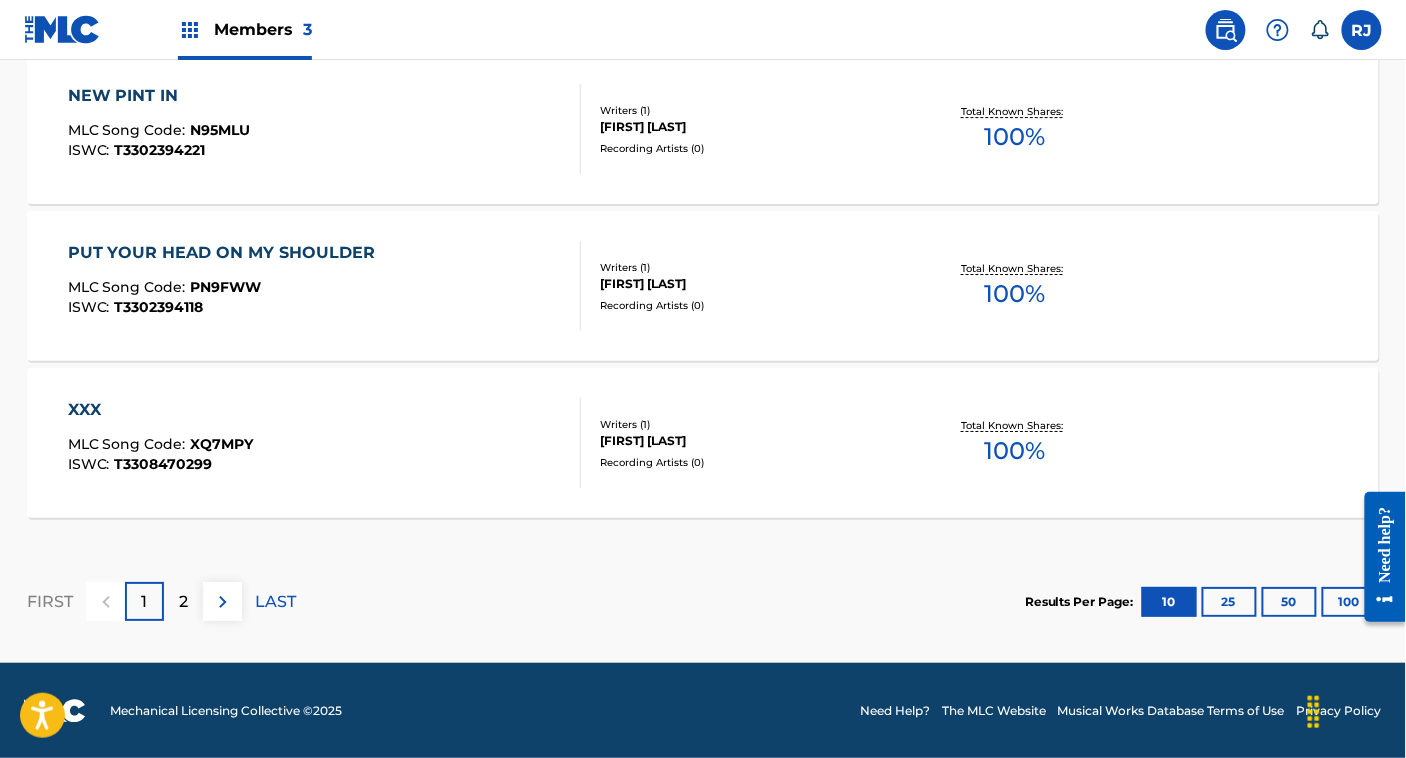 click on "XXX MLC Song Code : XQ7MPY ISWC : T3308470299" at bounding box center [325, 443] 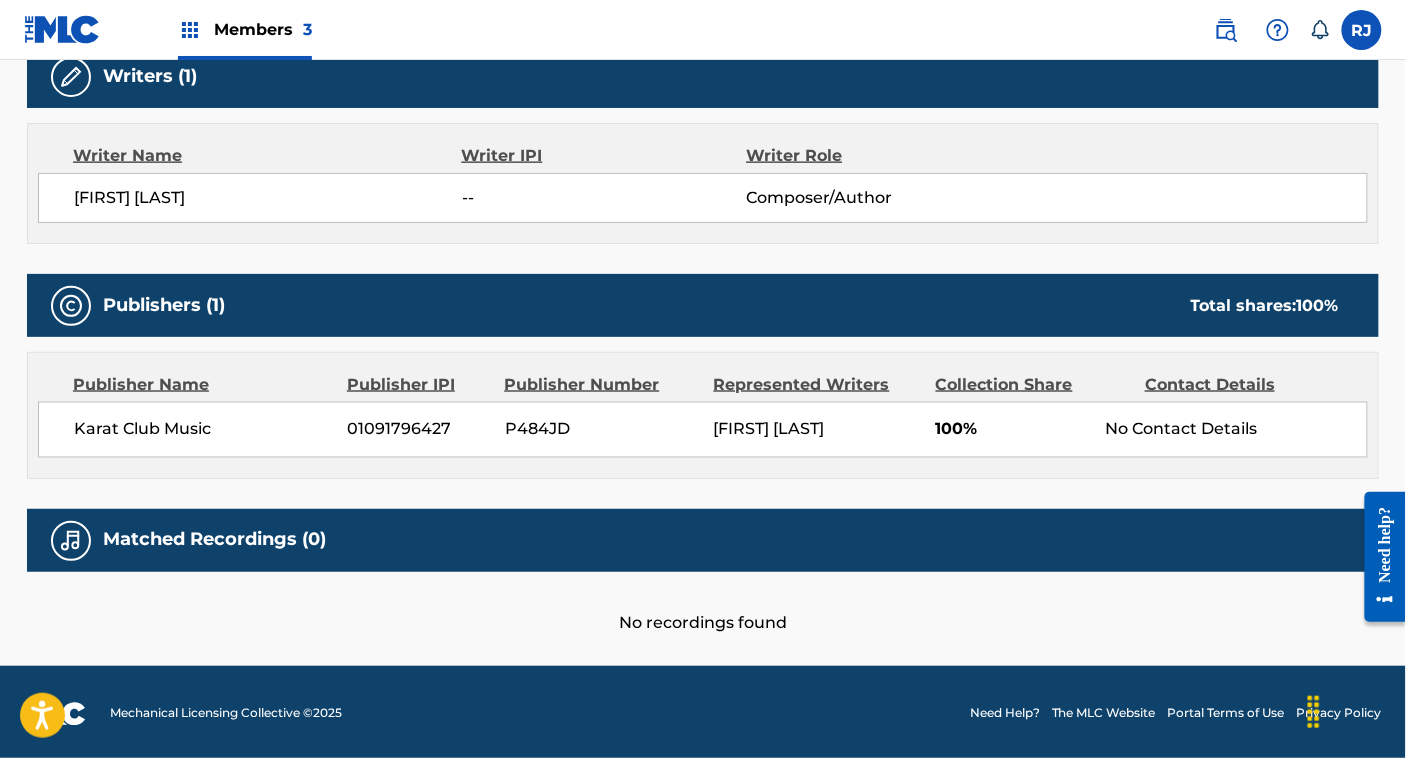 scroll, scrollTop: 0, scrollLeft: 0, axis: both 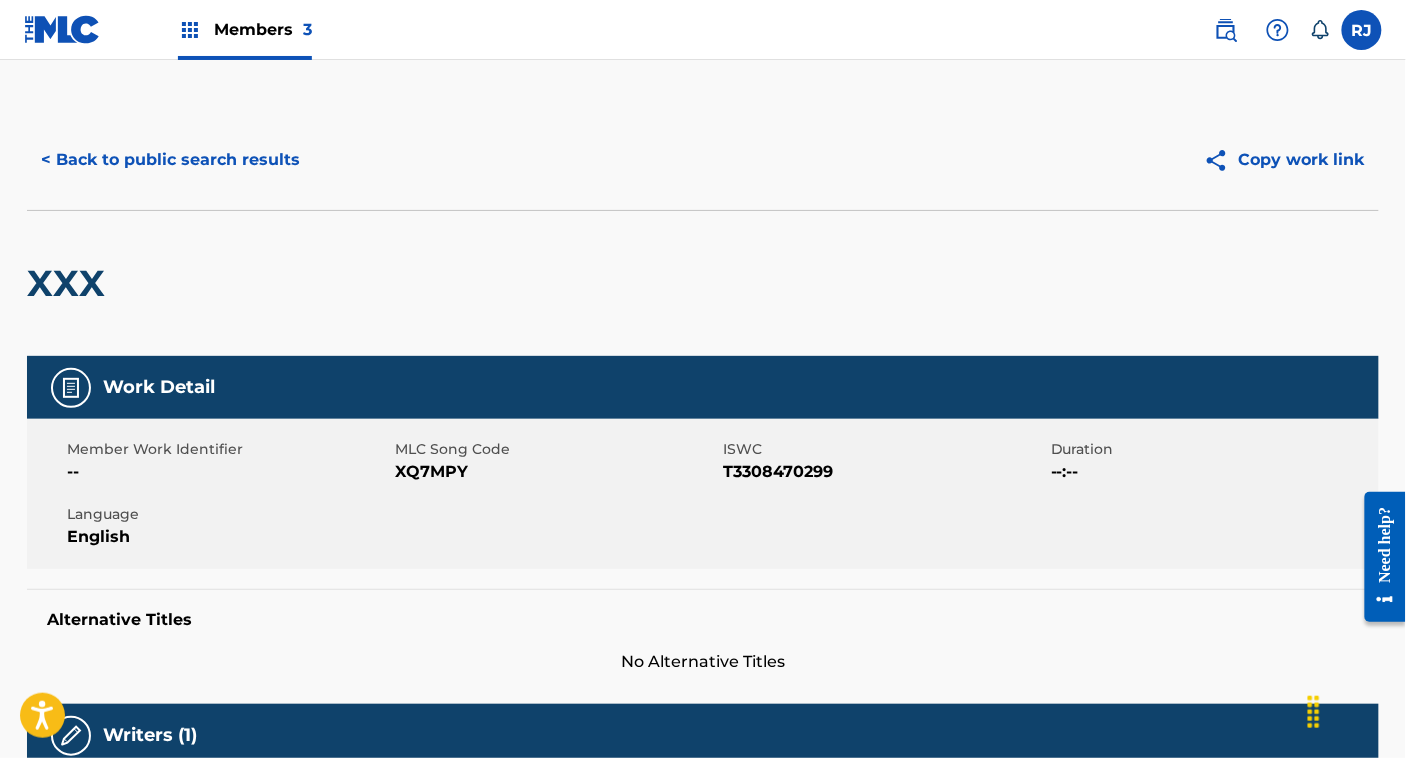 click on "< Back to public search results" at bounding box center (170, 160) 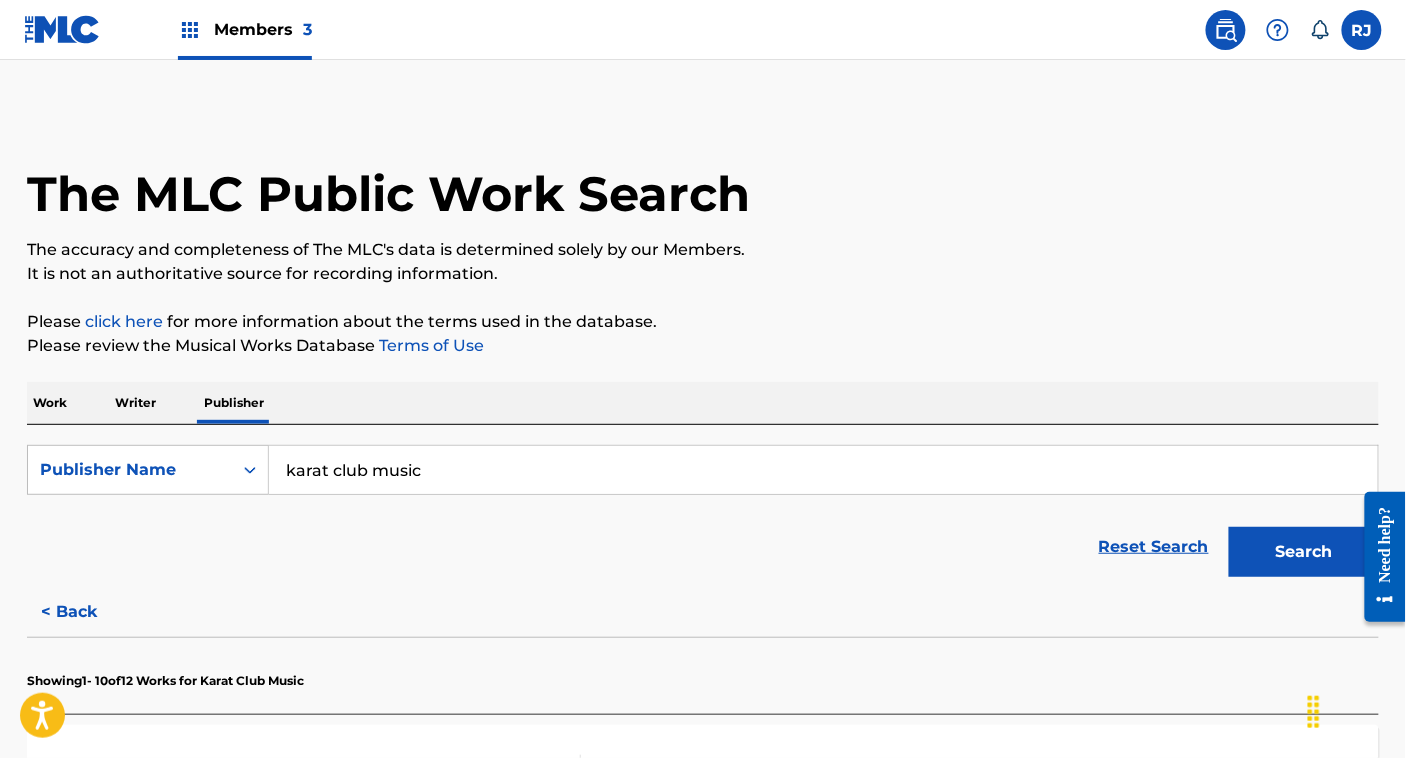 click at bounding box center (62, 29) 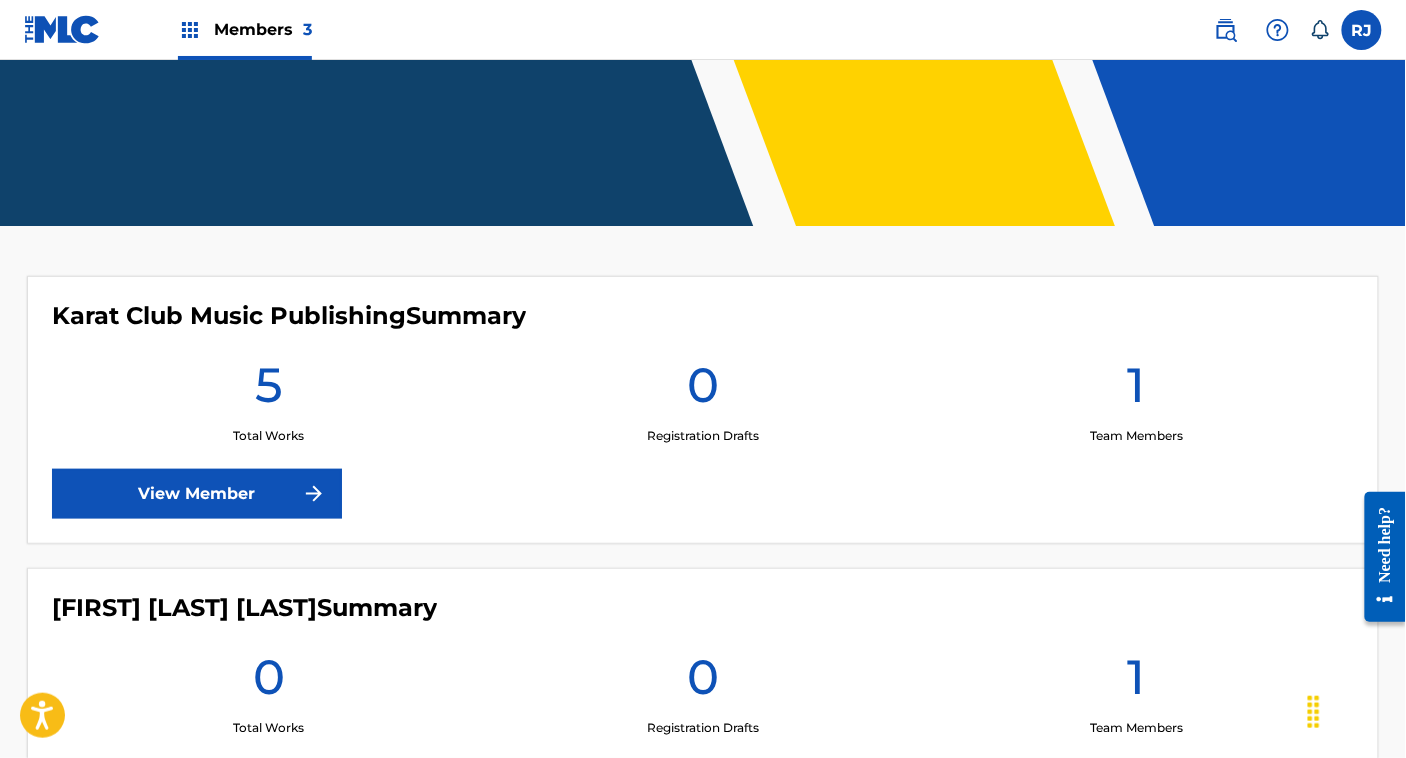 scroll, scrollTop: 361, scrollLeft: 0, axis: vertical 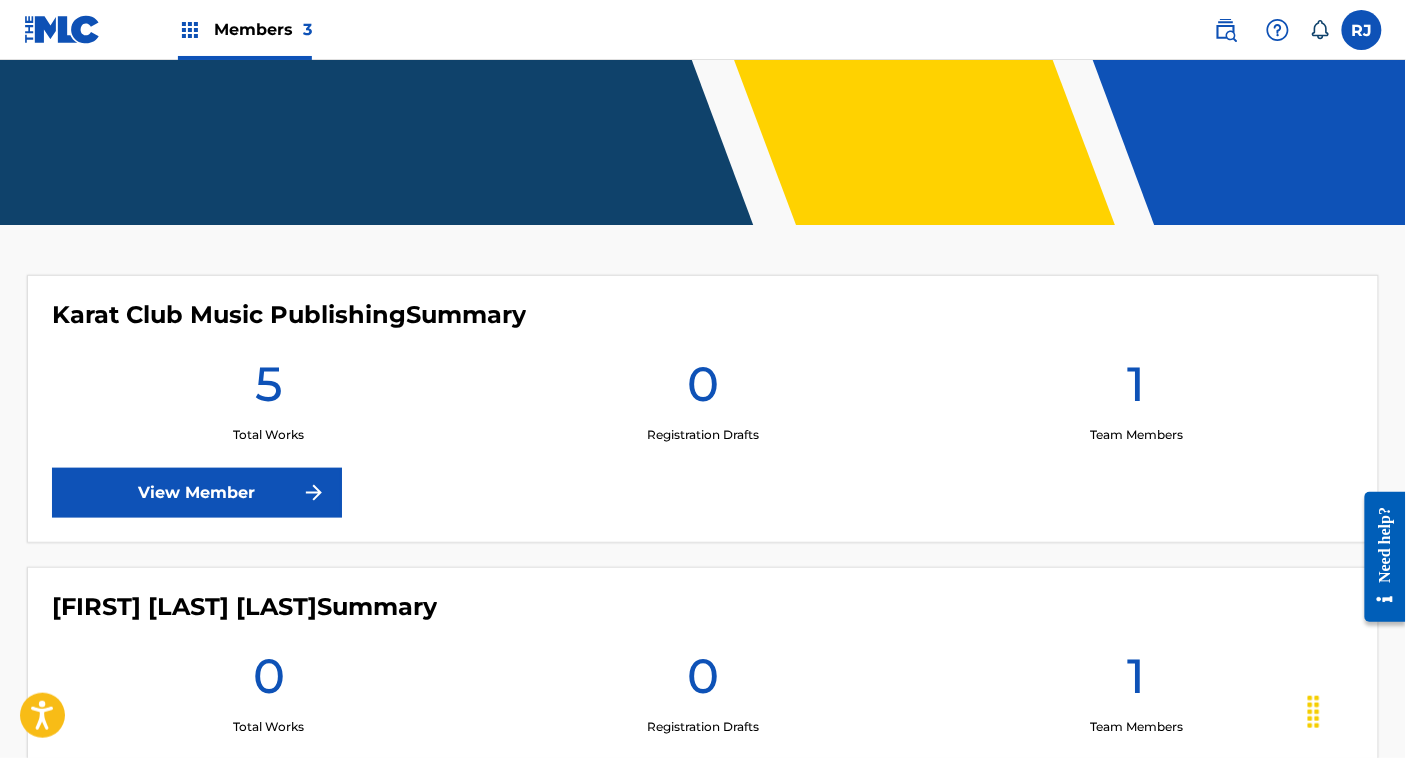 click on "Karat Club Music Publishing  Summary 5 Total Works 0 Registration Drafts 1 Team Members View Member" at bounding box center (703, 409) 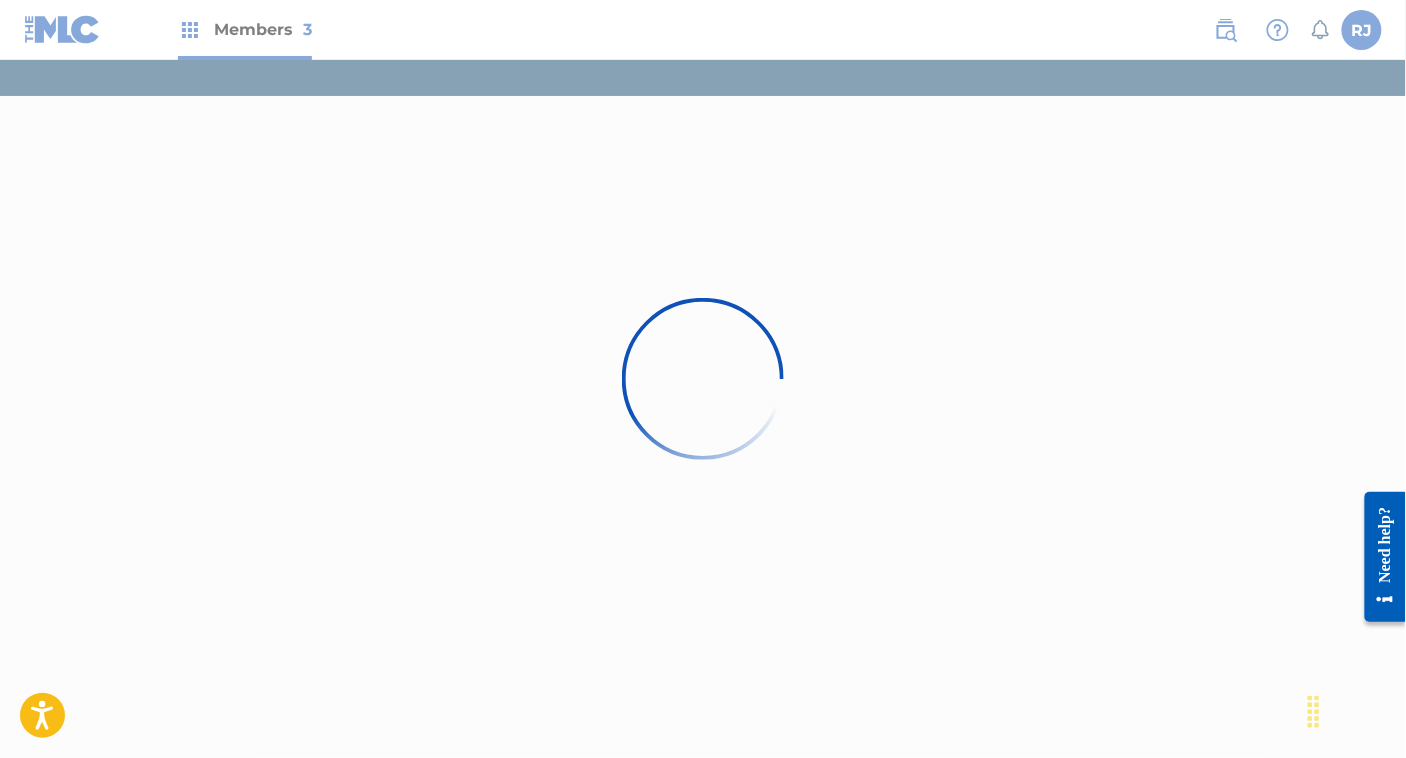 scroll, scrollTop: 0, scrollLeft: 0, axis: both 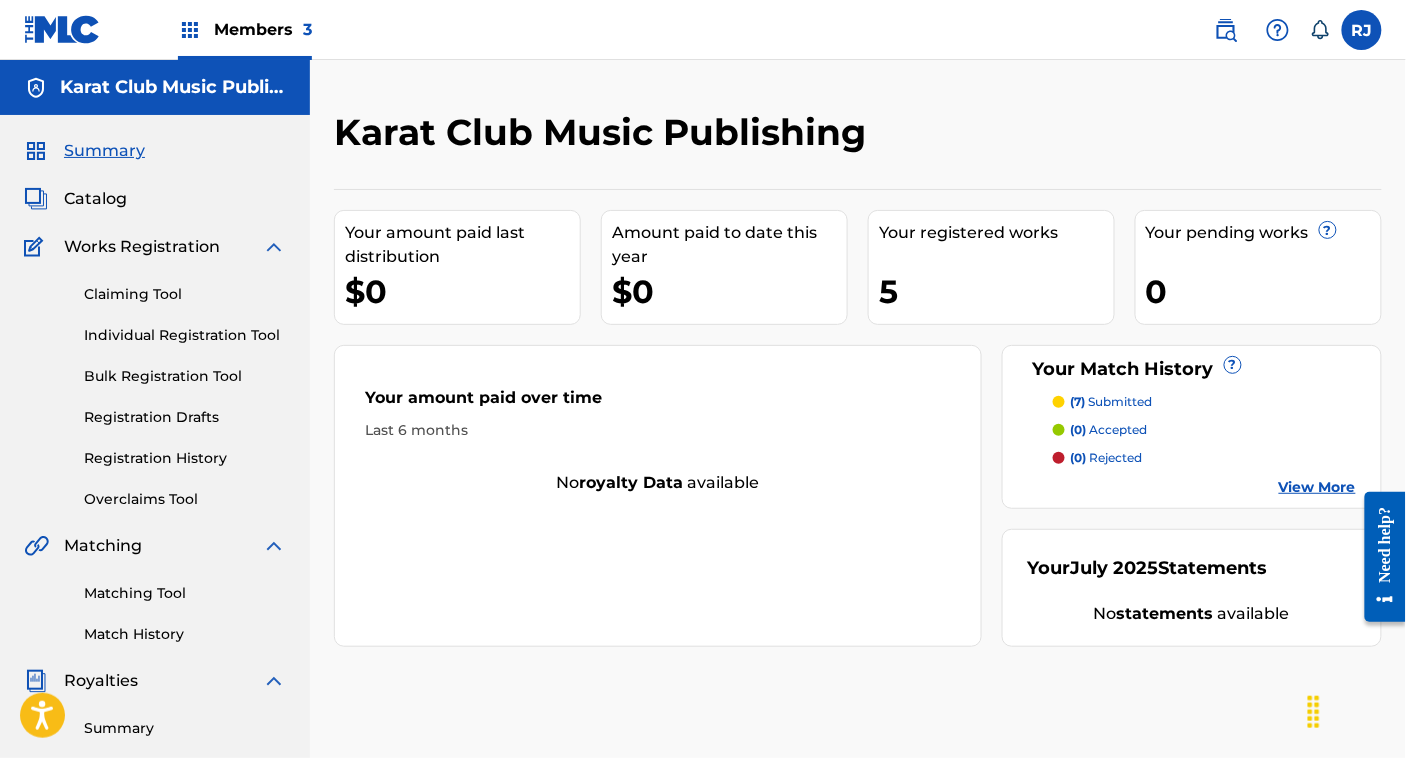 click on "Claiming Tool" at bounding box center (185, 294) 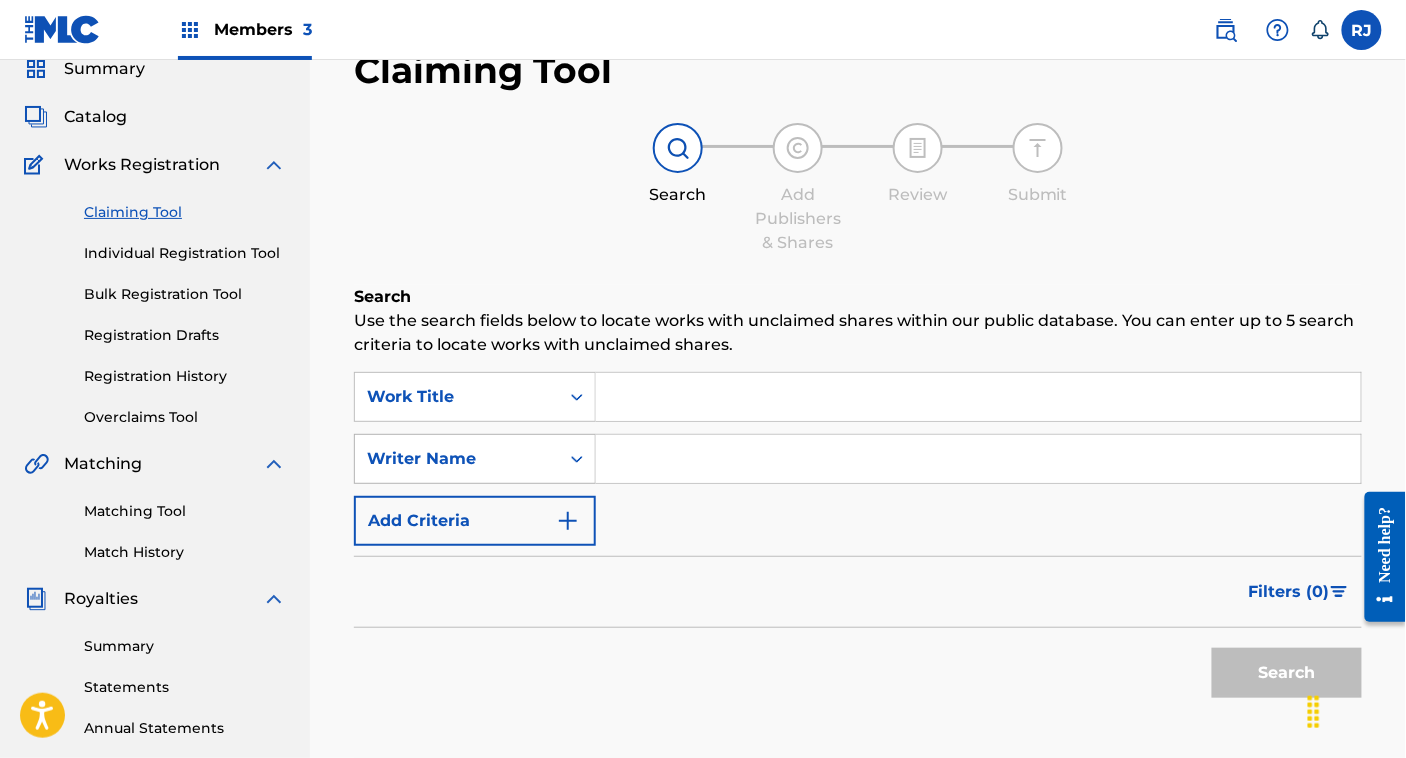 click on "Writer Name" at bounding box center [475, 459] 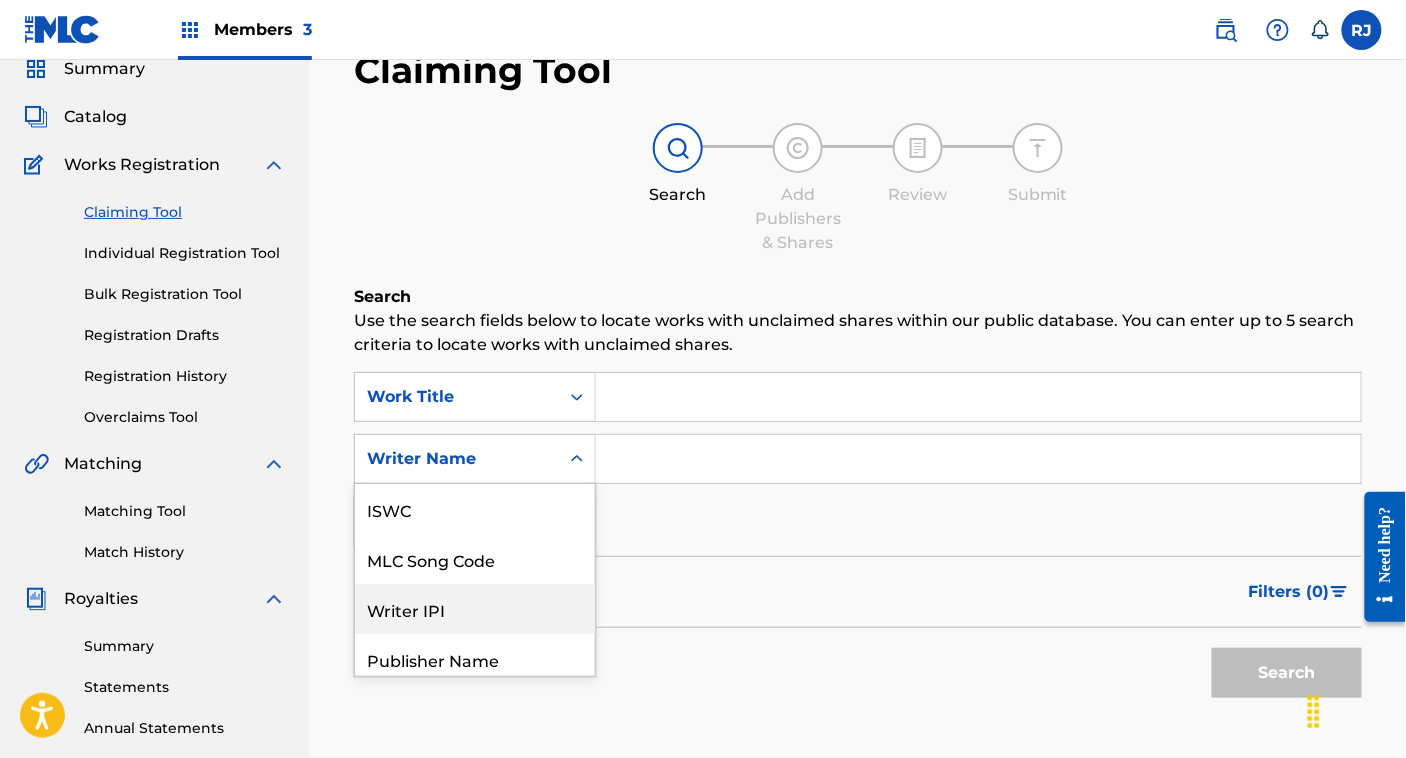 scroll, scrollTop: 108, scrollLeft: 0, axis: vertical 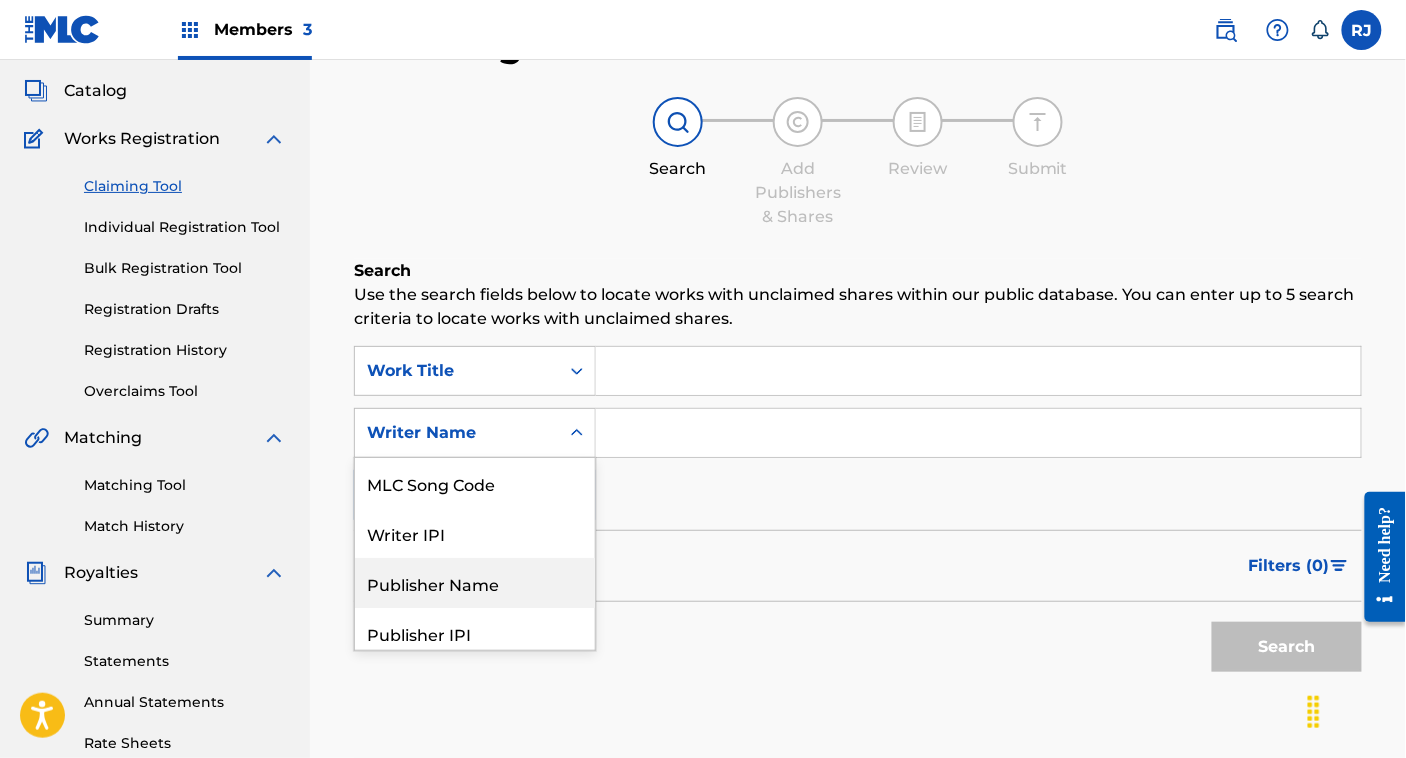 click on "Publisher Name" at bounding box center [475, 583] 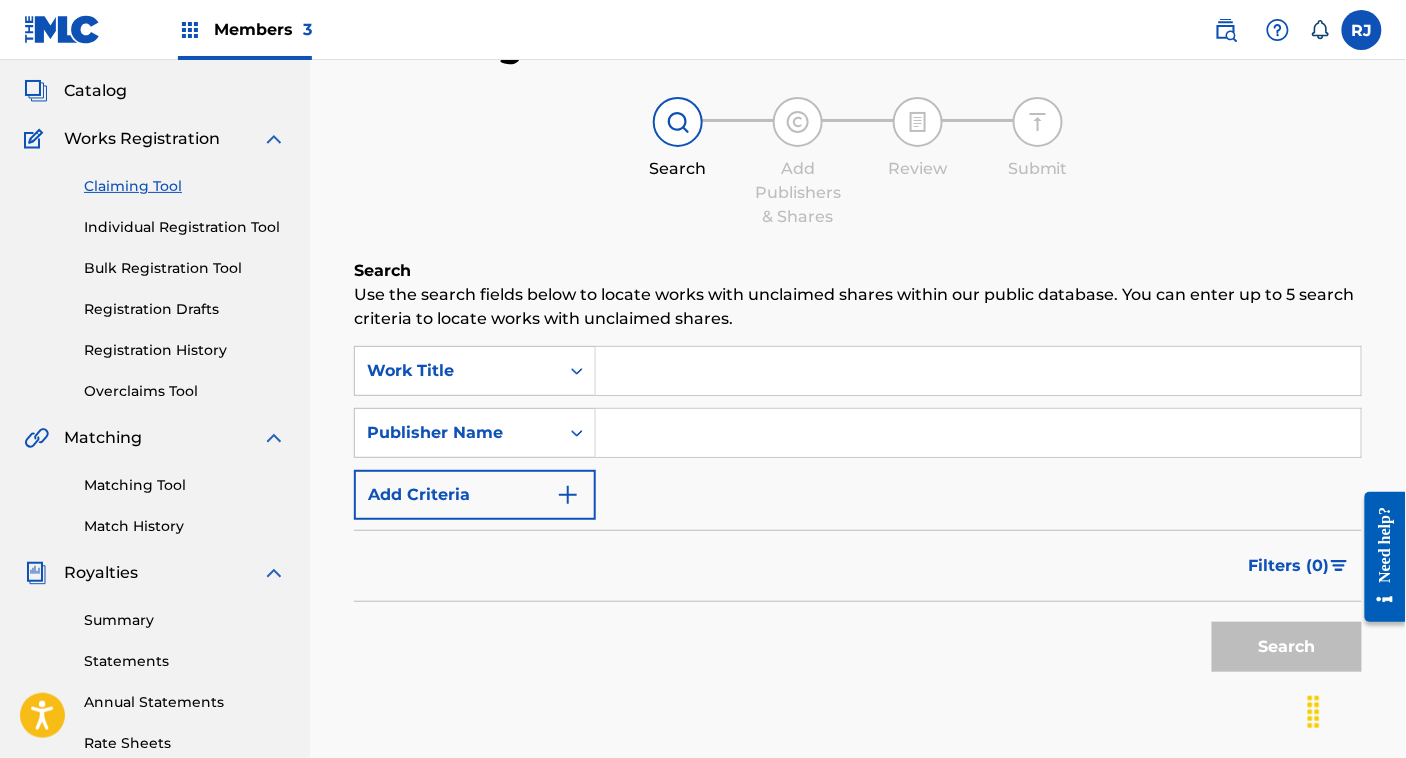 click at bounding box center (978, 433) 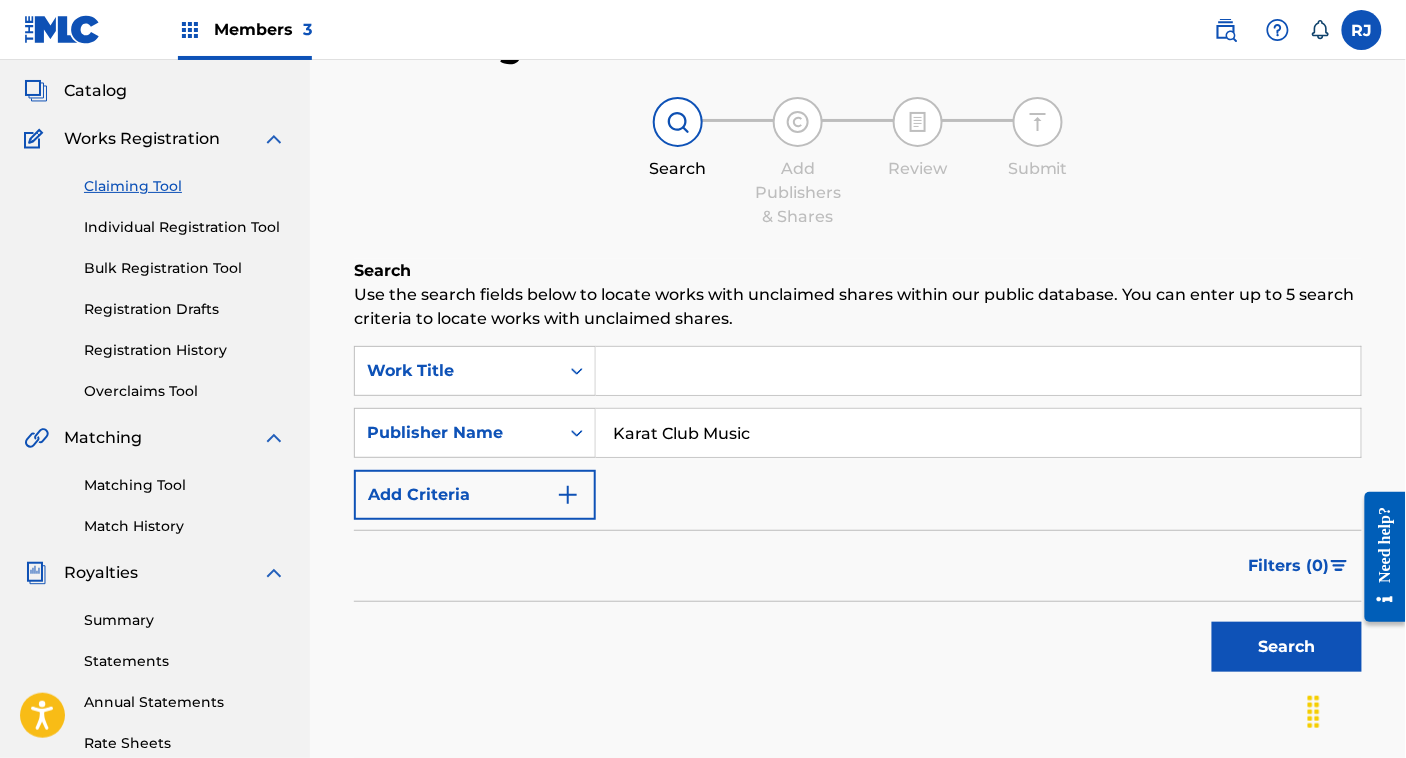 click on "Search" at bounding box center [1287, 647] 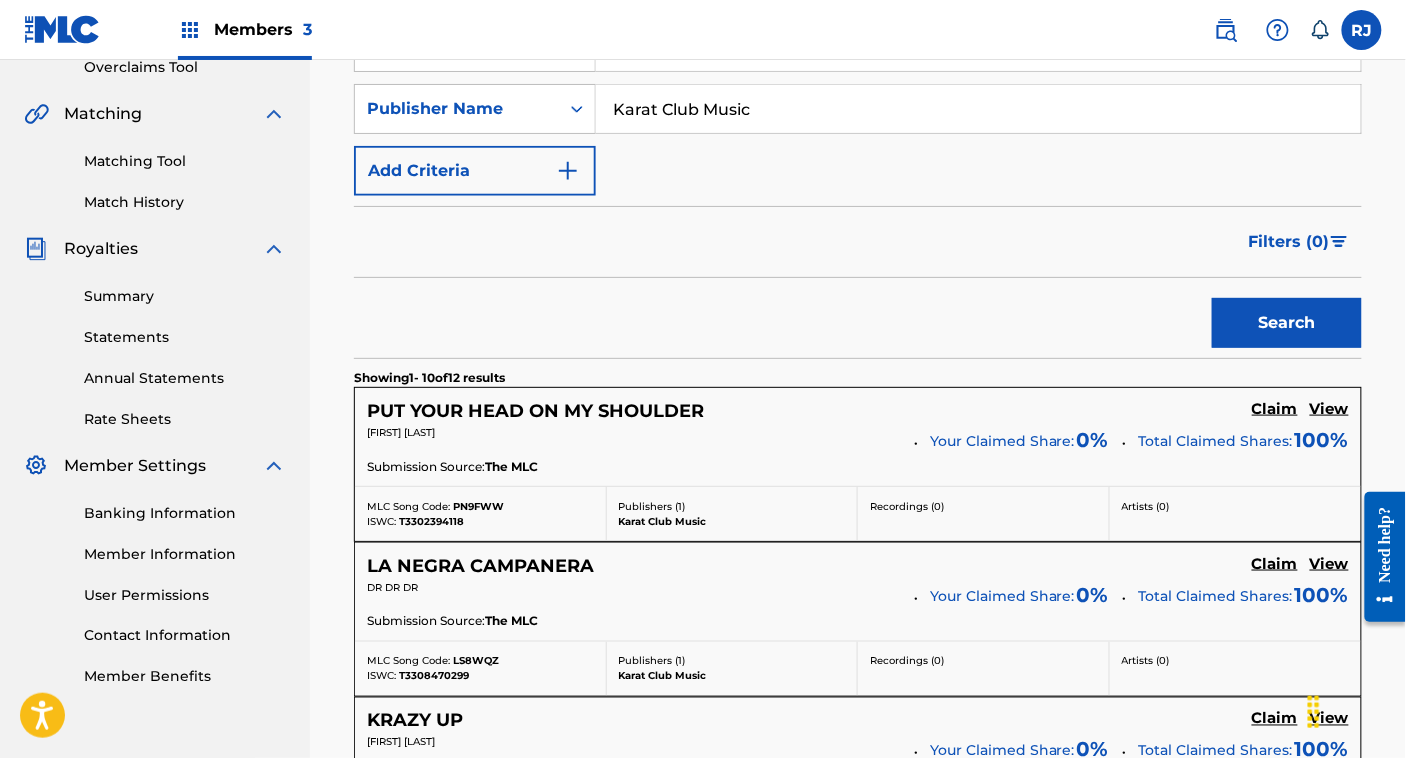 scroll, scrollTop: 432, scrollLeft: 0, axis: vertical 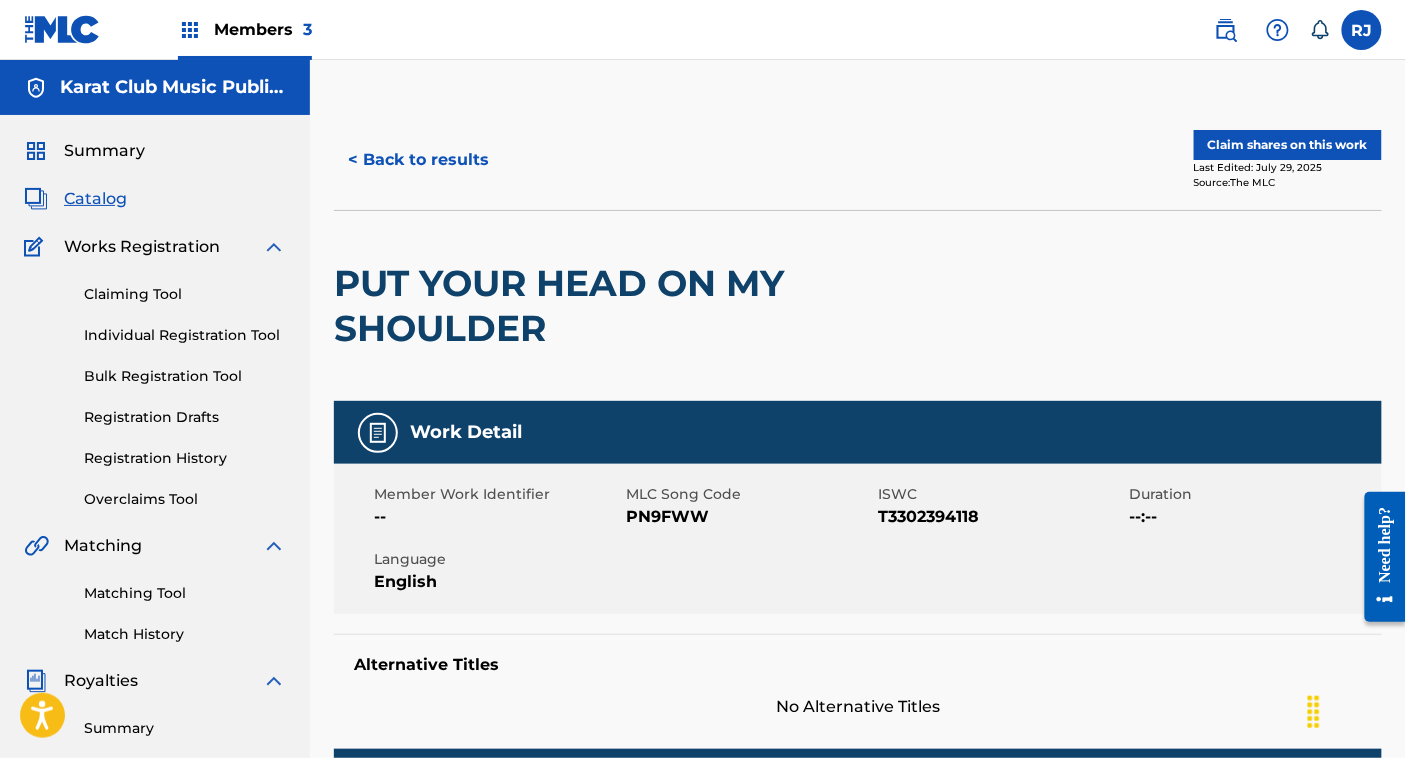 click on "Claim shares on this work" at bounding box center (1288, 145) 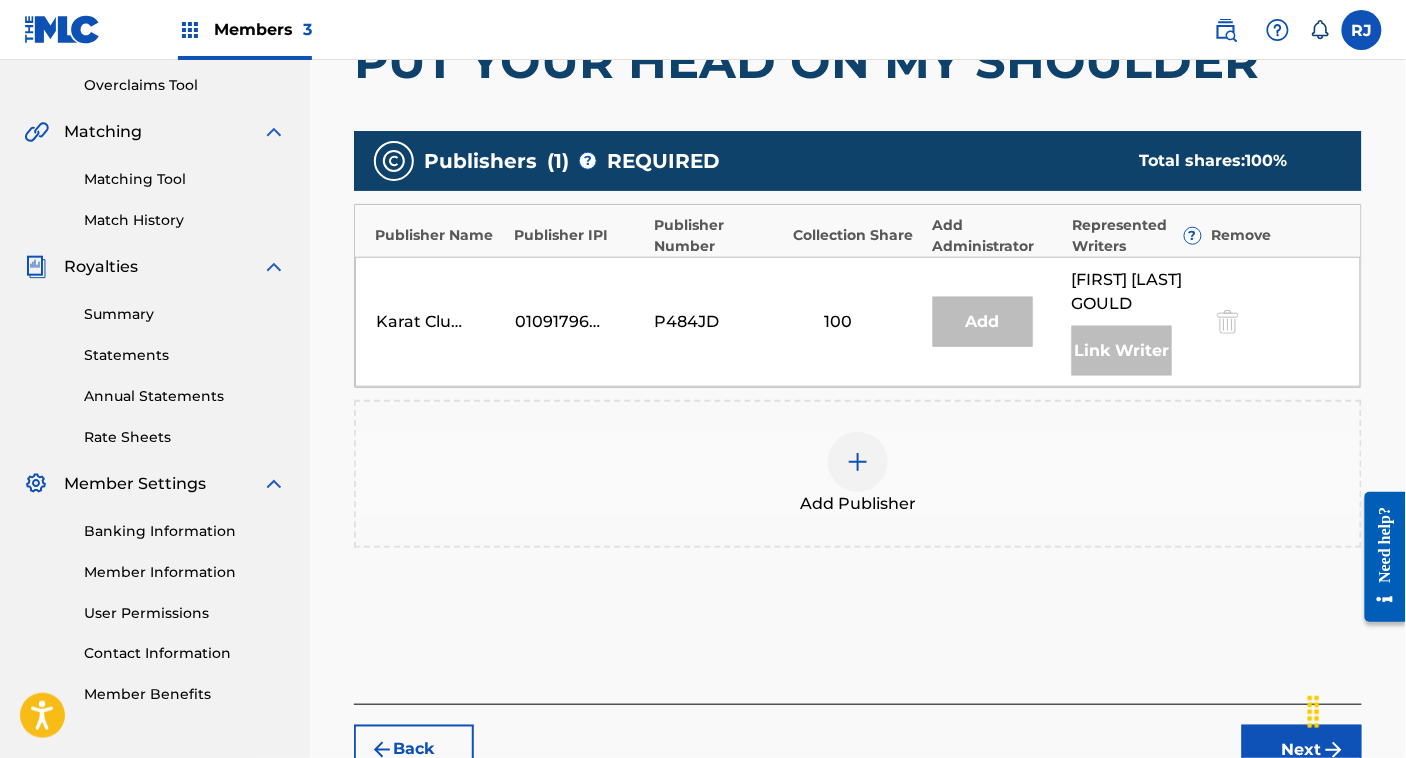 scroll, scrollTop: 420, scrollLeft: 0, axis: vertical 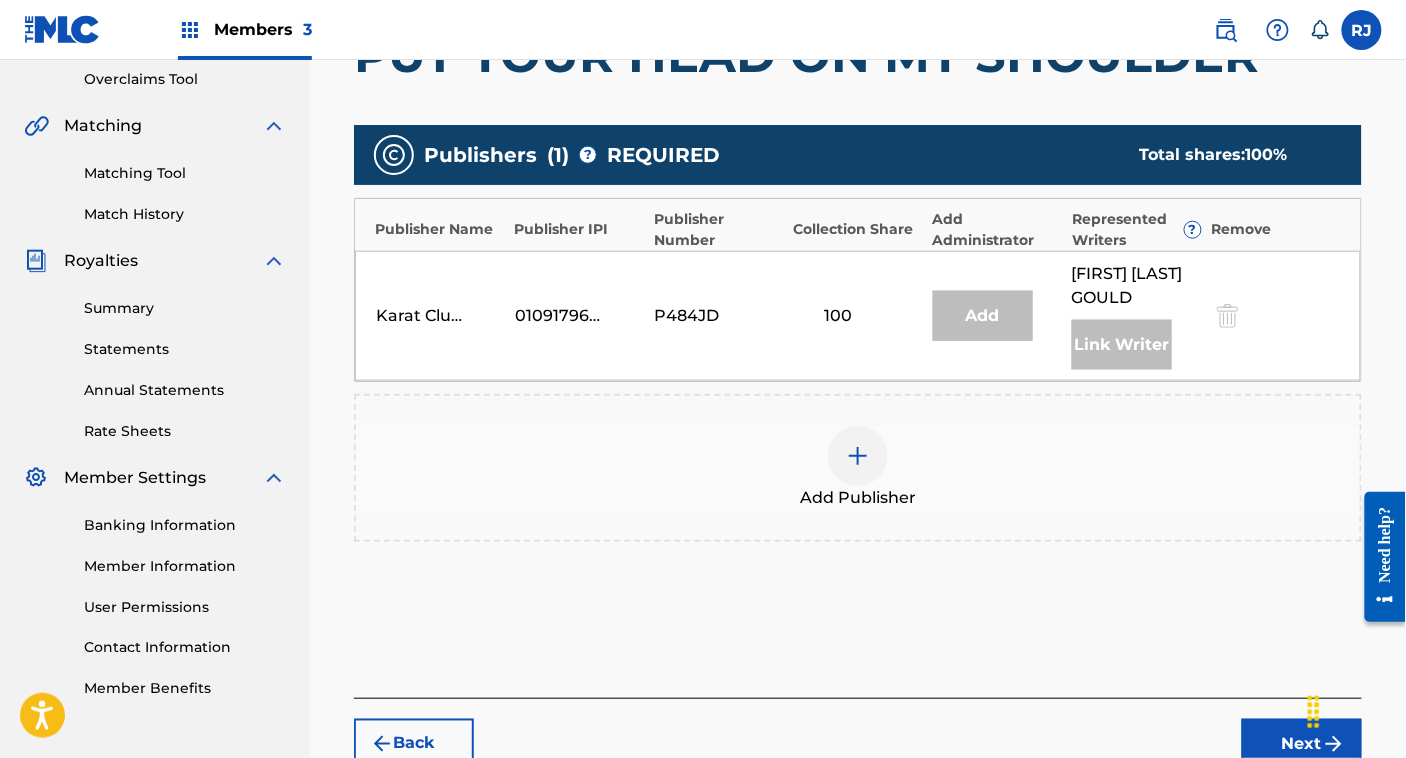 click at bounding box center [858, 456] 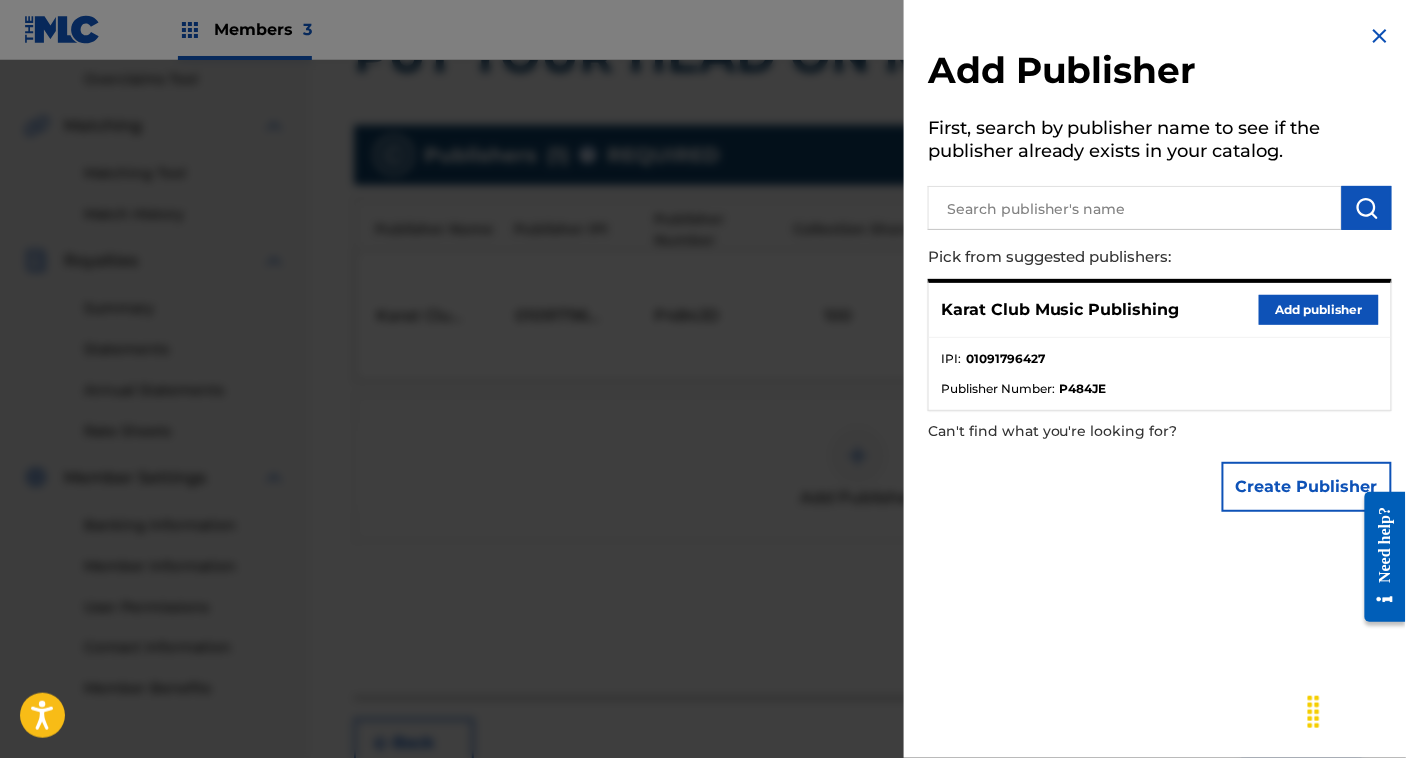 click on "Add publisher" at bounding box center (1319, 310) 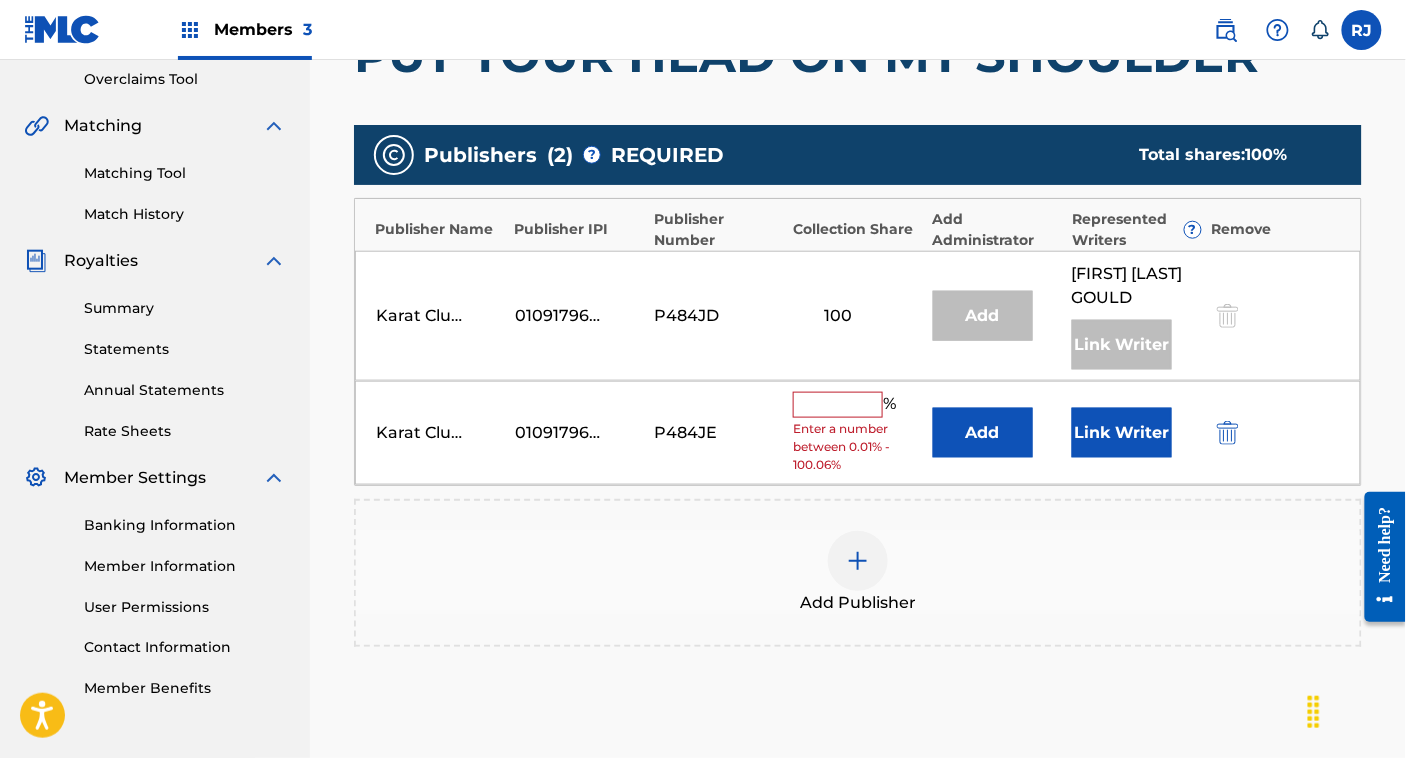 click at bounding box center (838, 405) 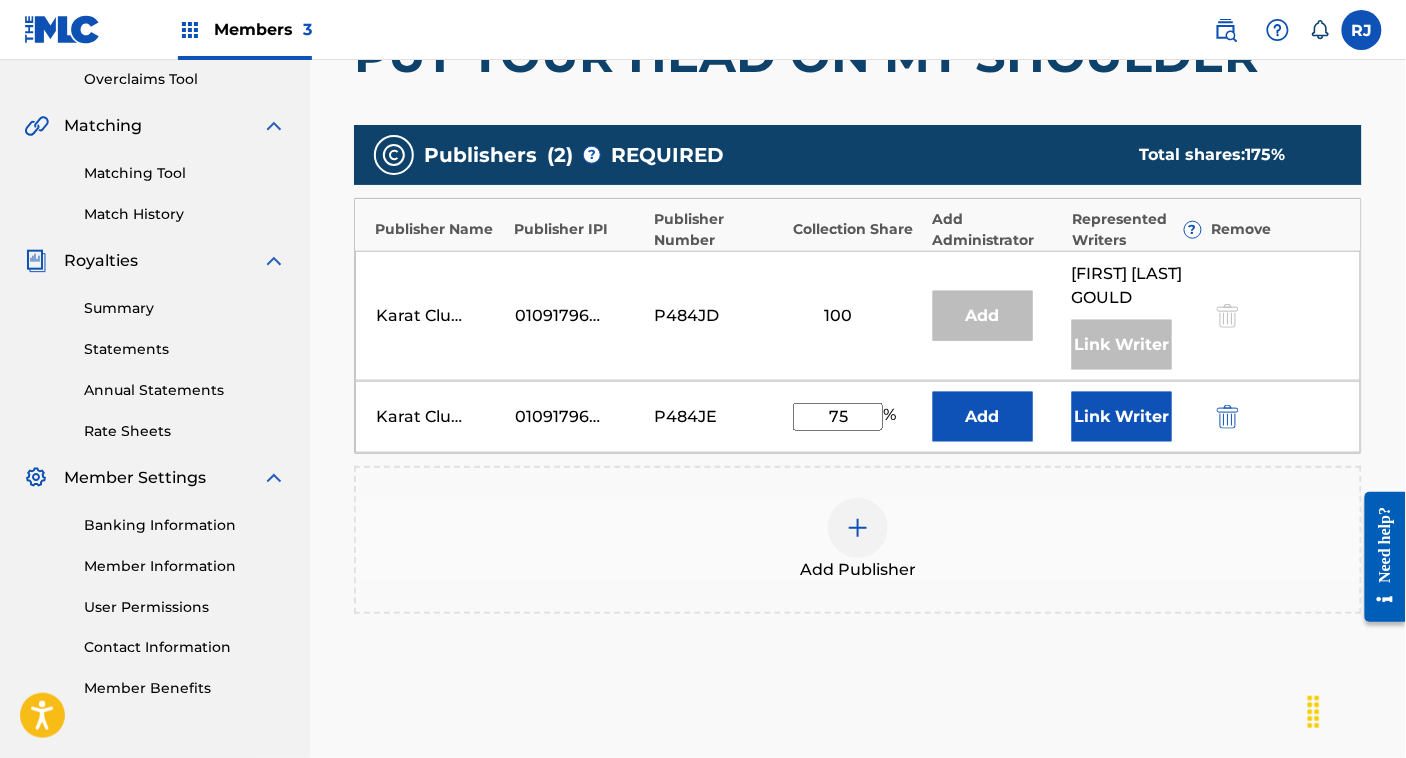 type on "75" 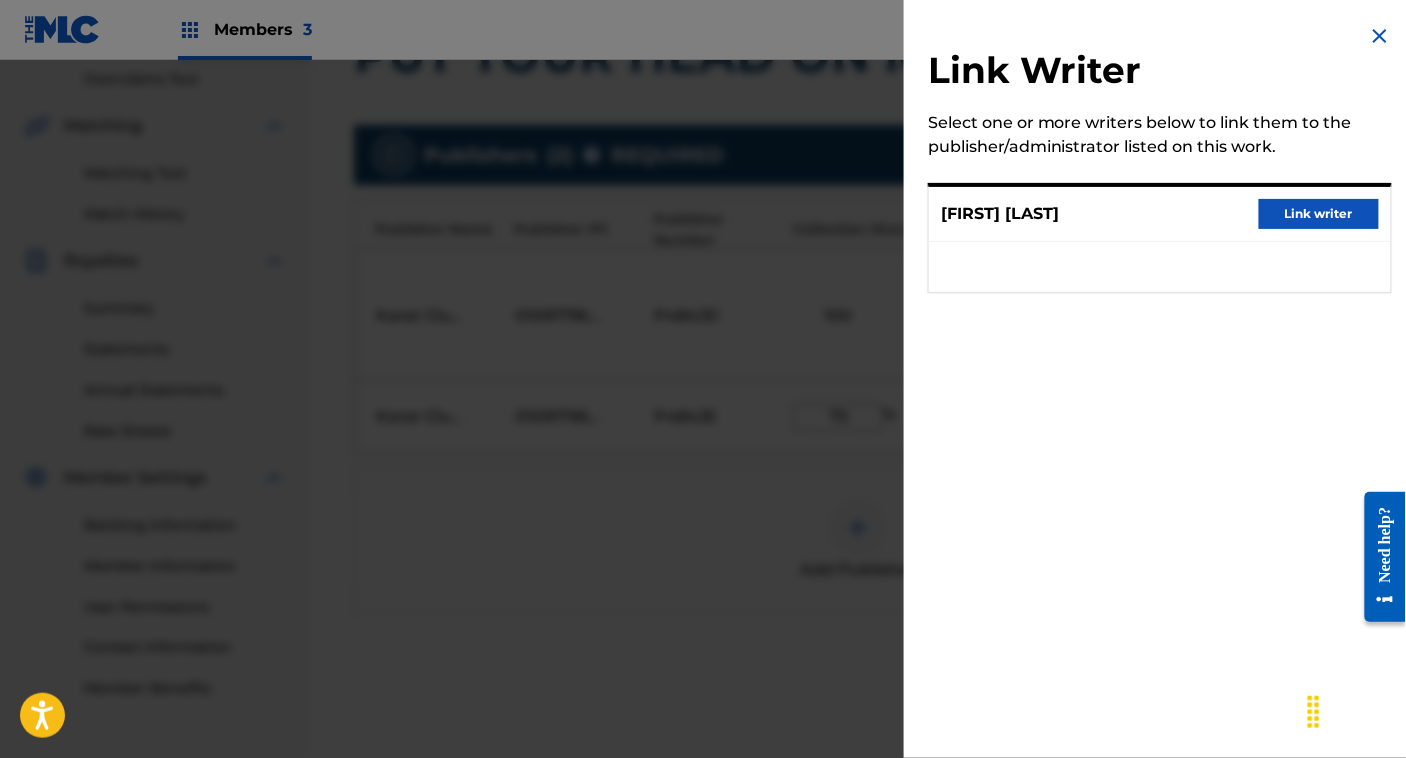 click on "Link writer" at bounding box center (1319, 214) 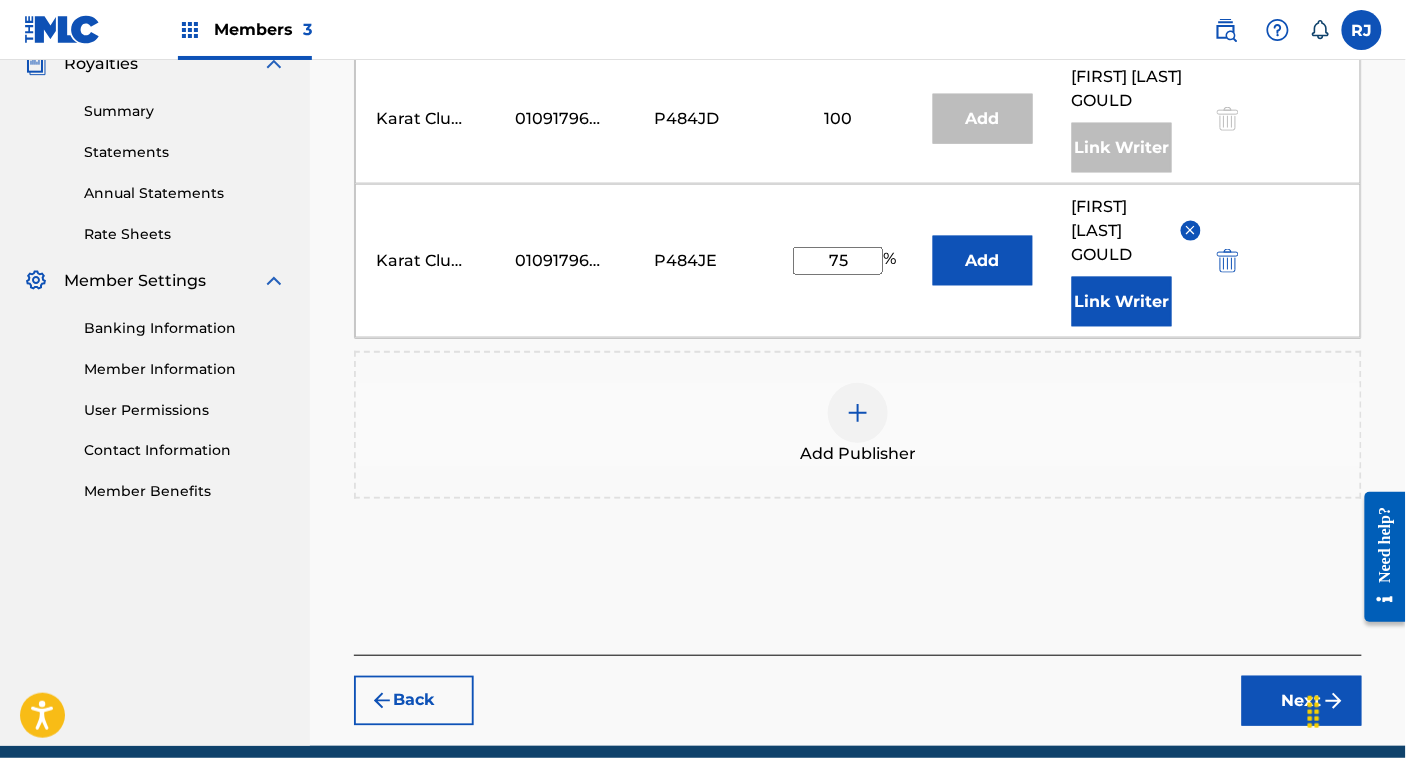 scroll, scrollTop: 697, scrollLeft: 0, axis: vertical 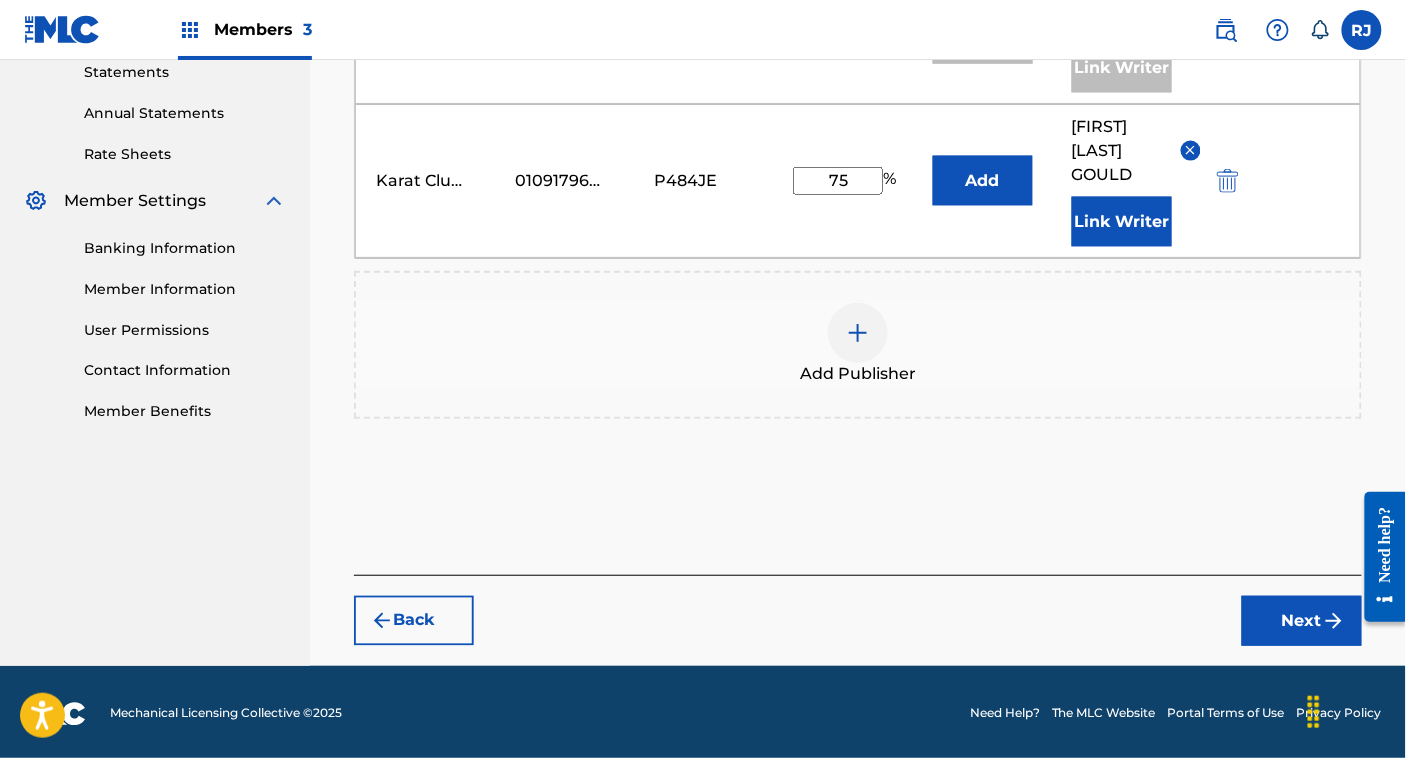 click on "Next" at bounding box center (1302, 621) 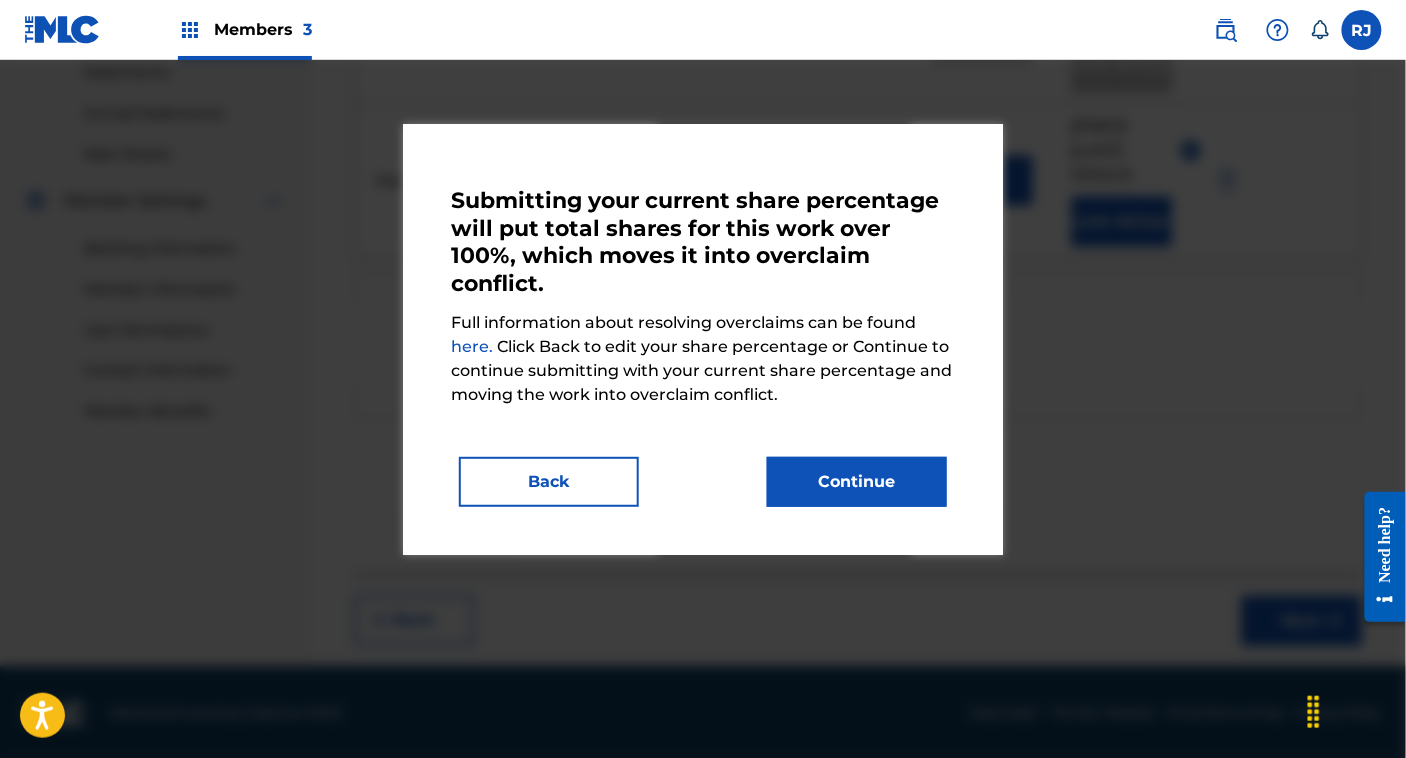 click on "Continue" at bounding box center [857, 482] 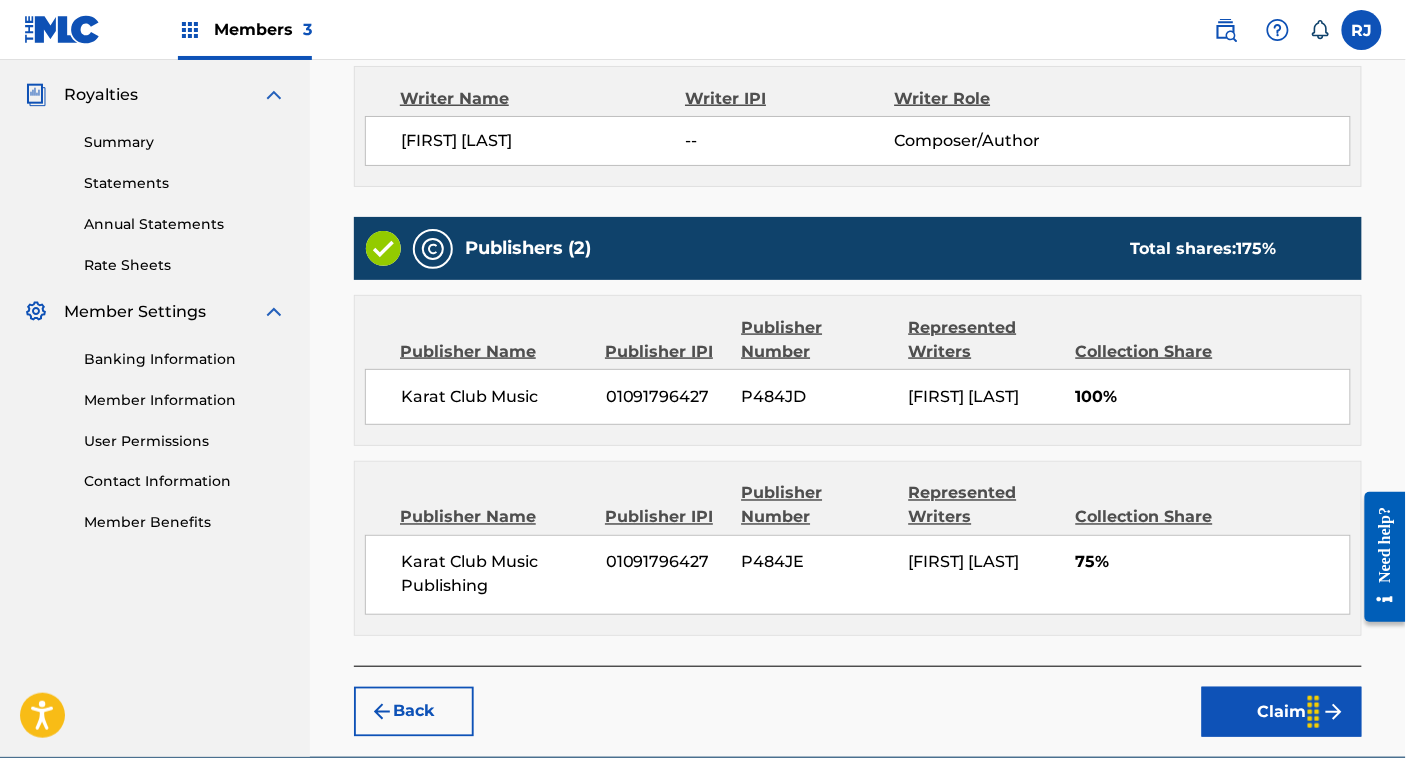 scroll, scrollTop: 700, scrollLeft: 0, axis: vertical 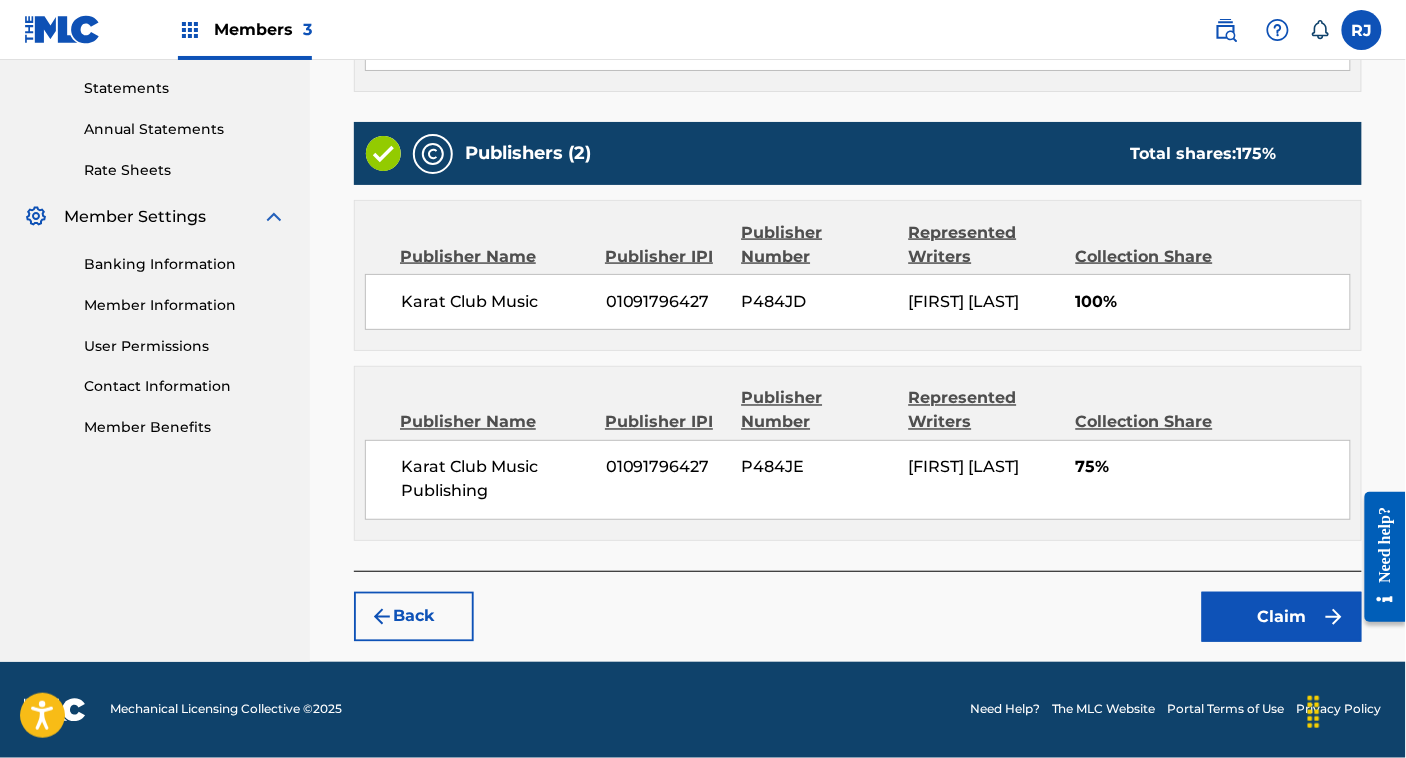 click on "Claim" at bounding box center (1282, 617) 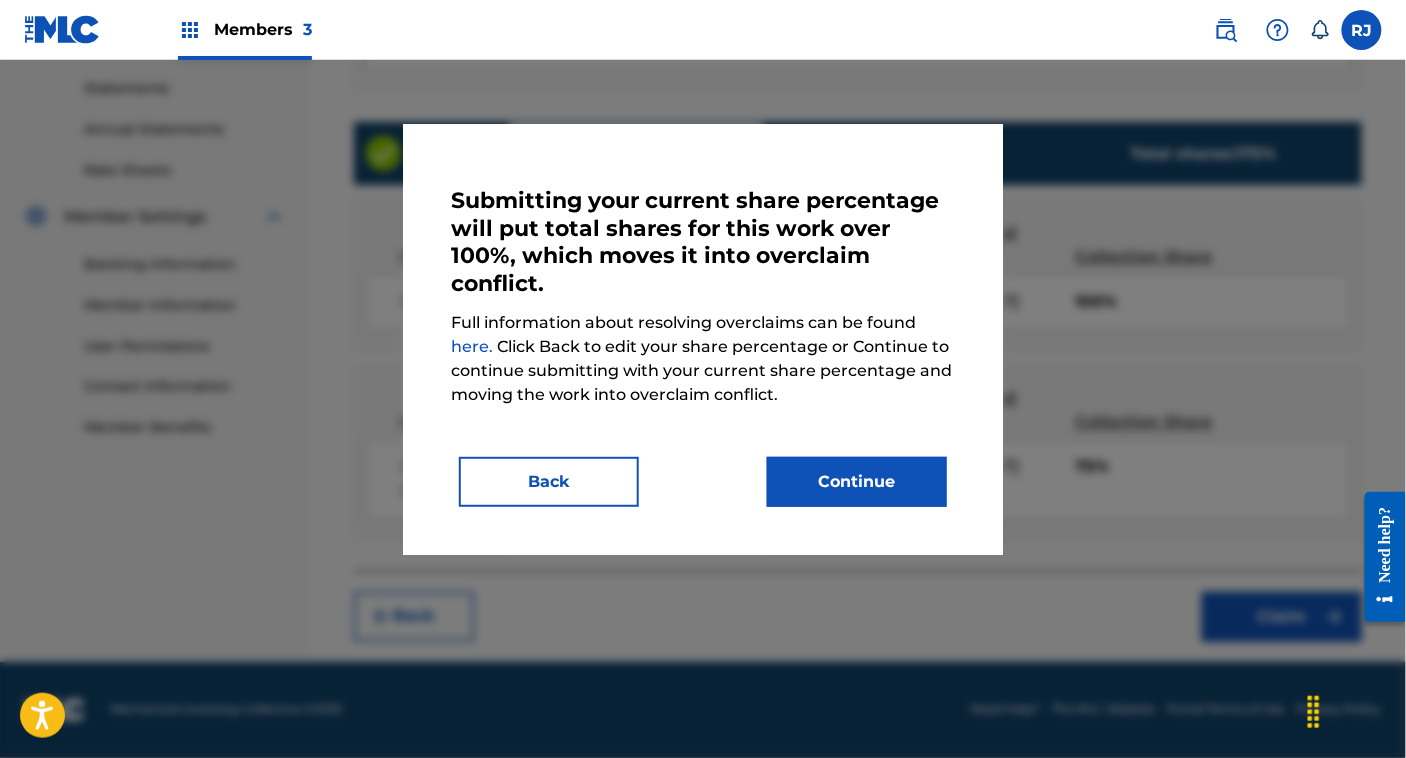 click on "Continue" at bounding box center (857, 482) 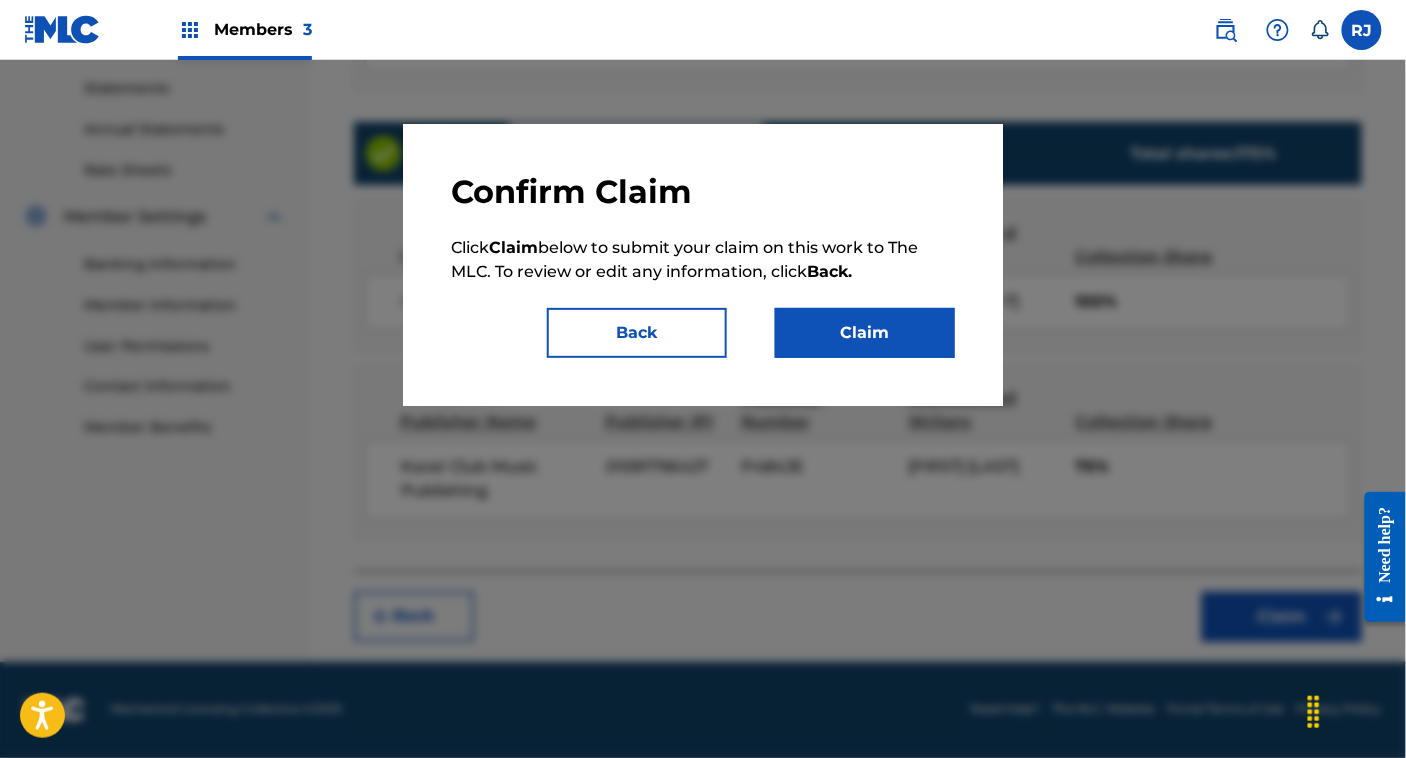 click on "Confirm Claim Click  Claim  below to submit your claim on this work to The MLC. To review or edit any information, click  Back. Back Claim" at bounding box center [703, 265] 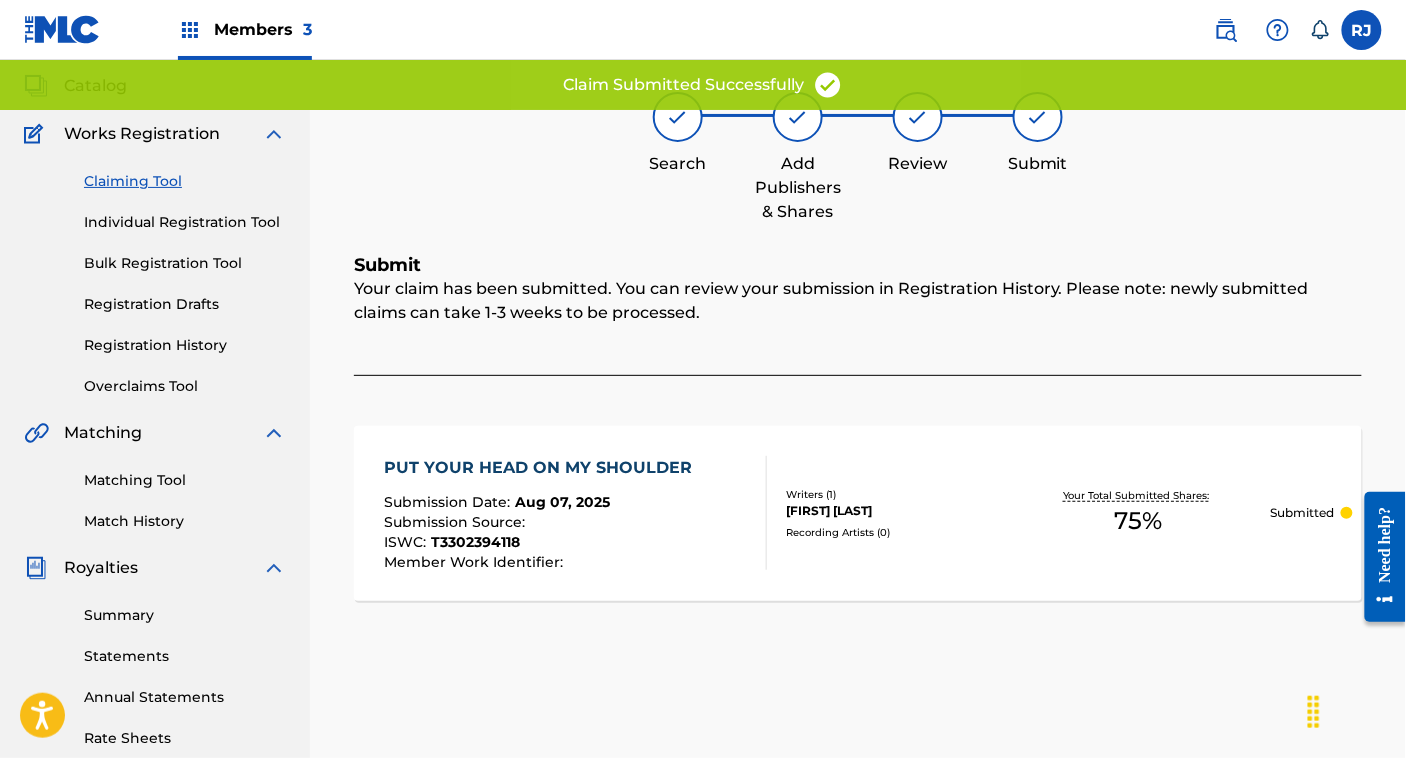 scroll, scrollTop: 0, scrollLeft: 0, axis: both 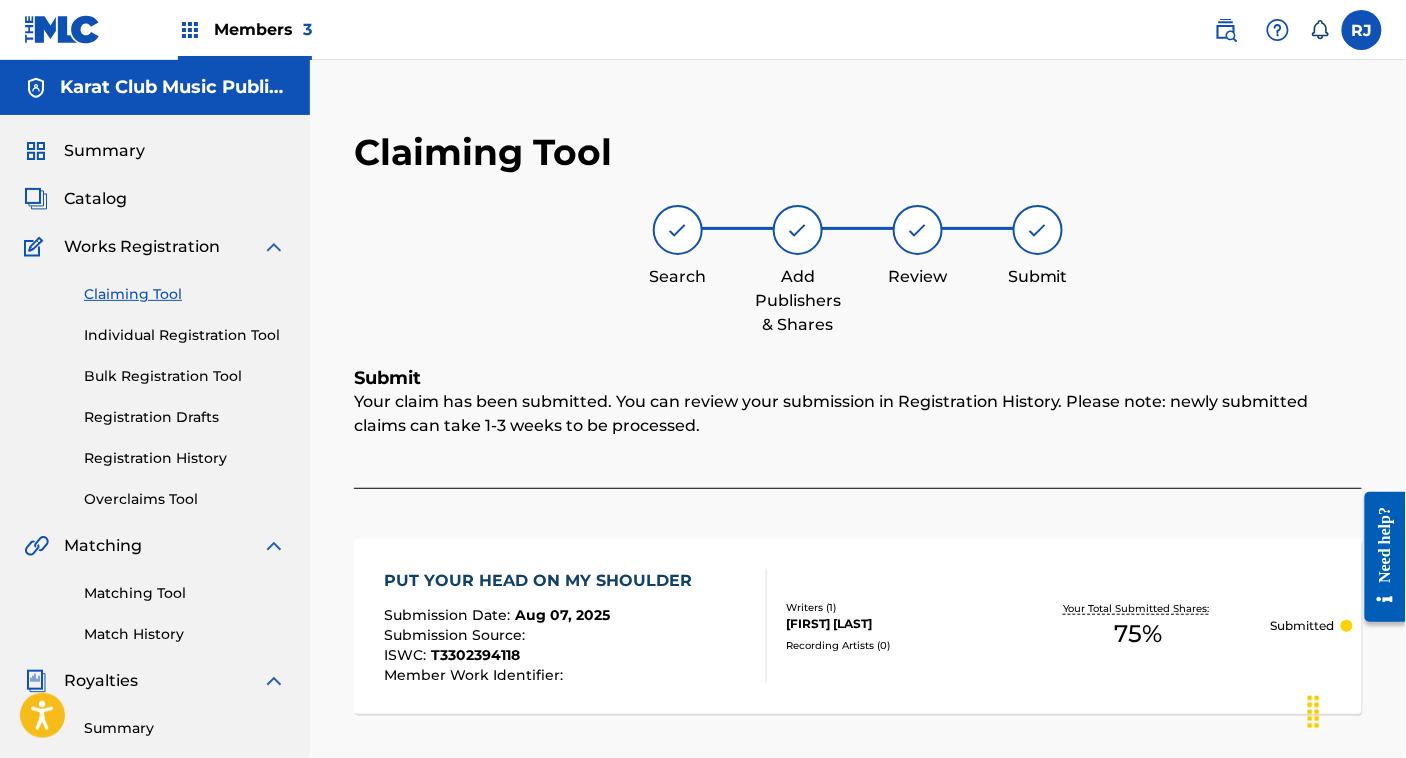 click on "Claiming Tool" at bounding box center [185, 294] 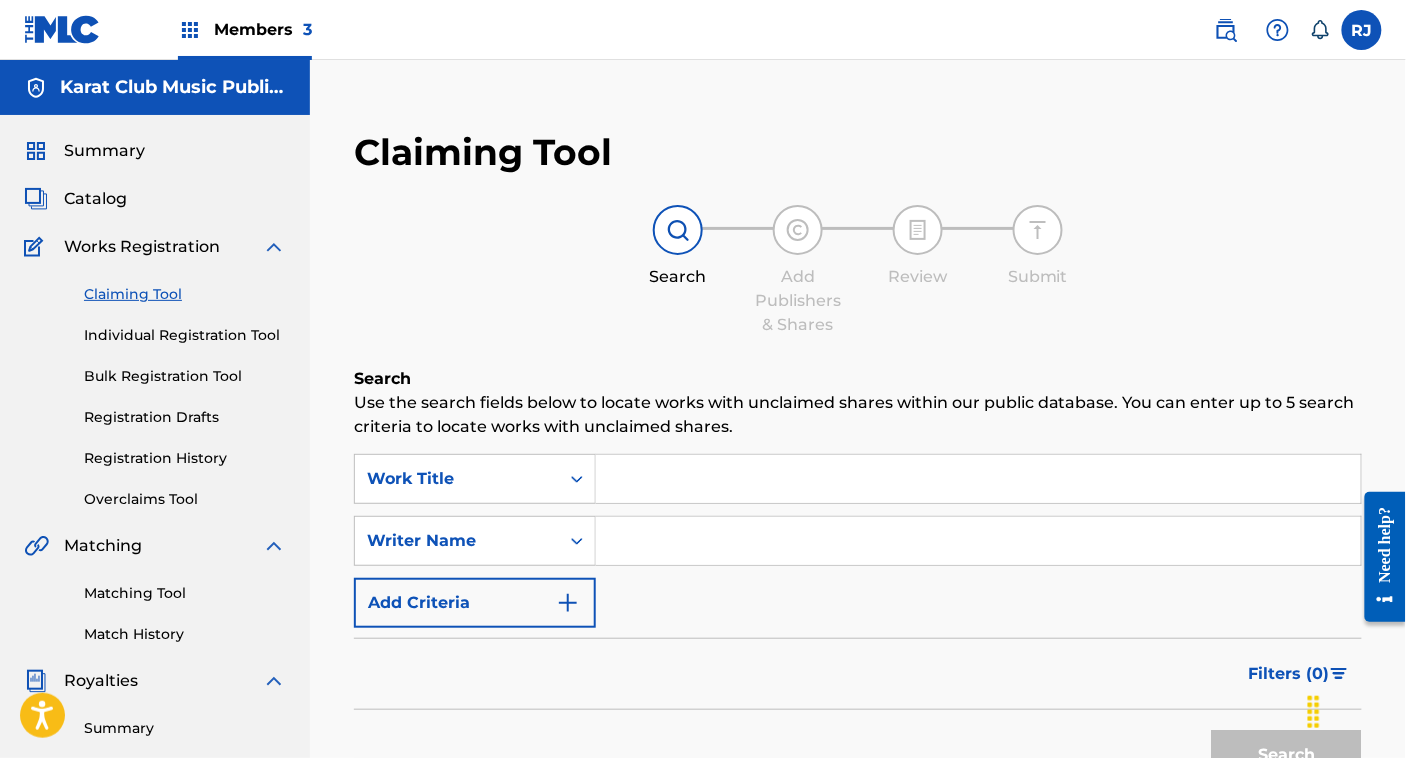 click at bounding box center (978, 479) 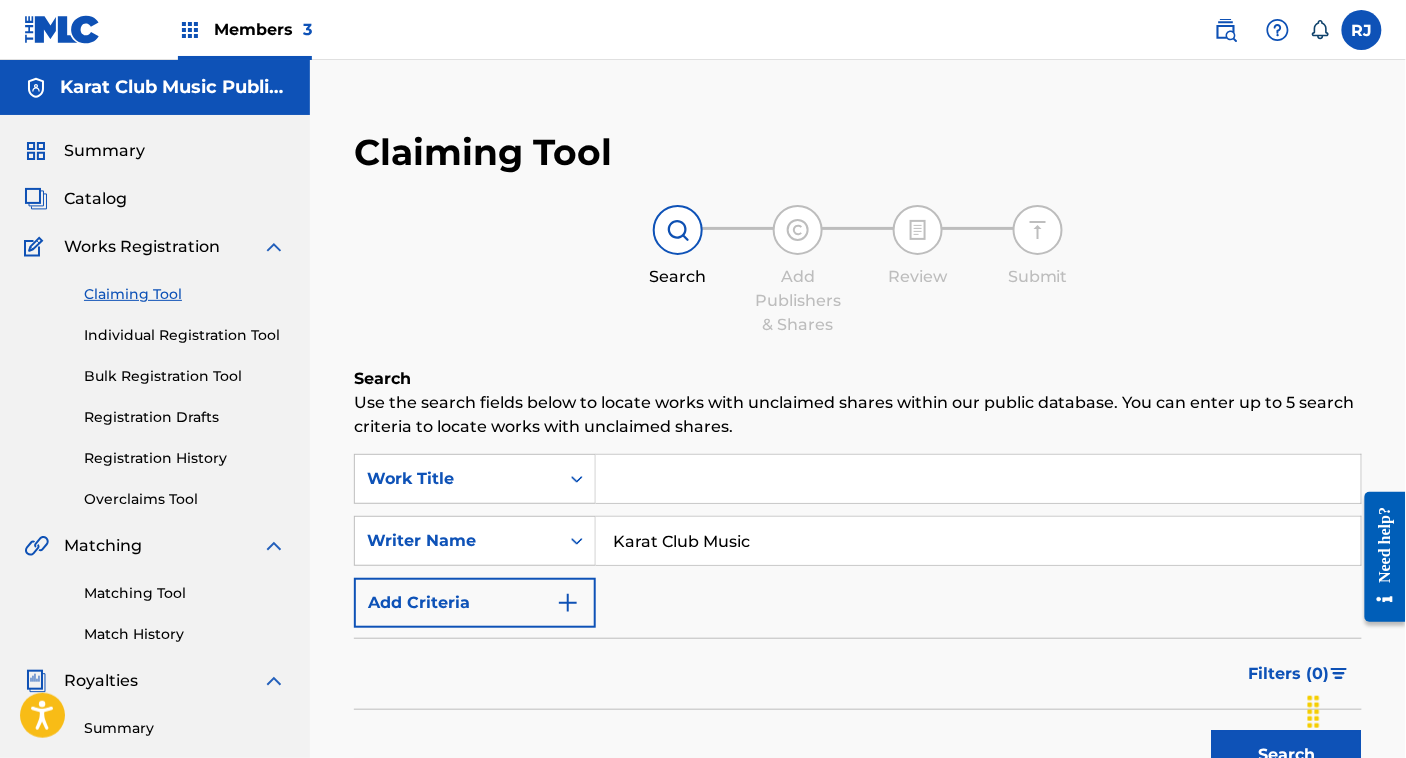 click on "Search" at bounding box center [1287, 755] 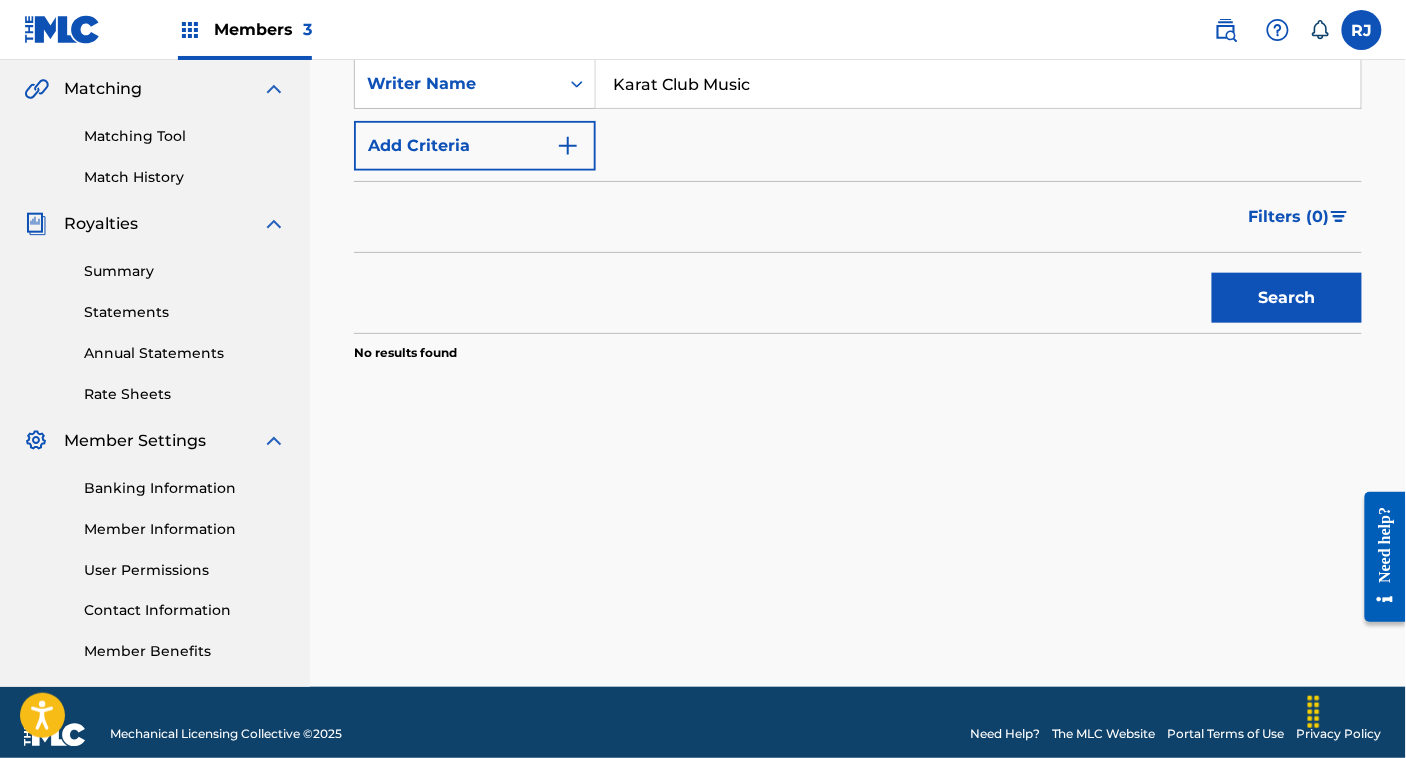 scroll, scrollTop: 467, scrollLeft: 0, axis: vertical 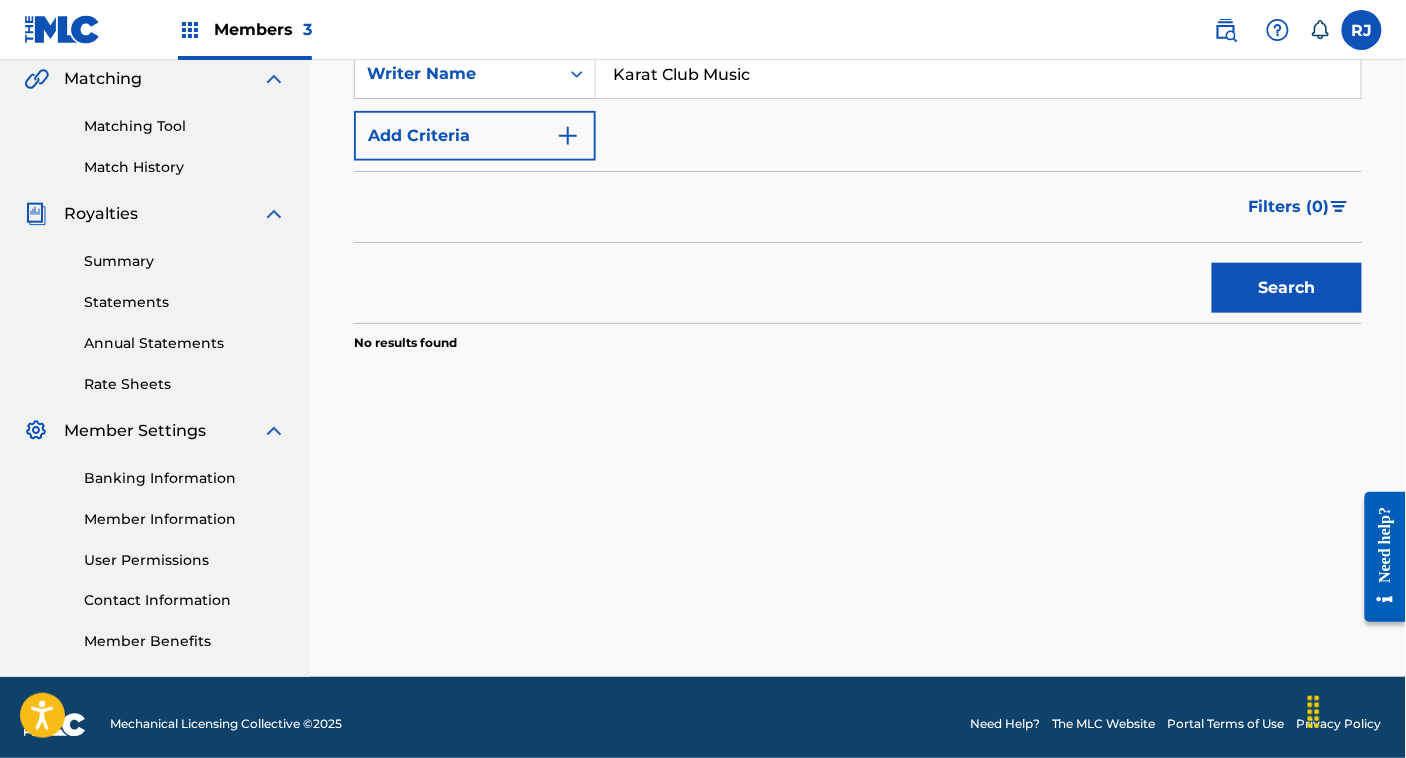 click on "Search" at bounding box center [858, 283] 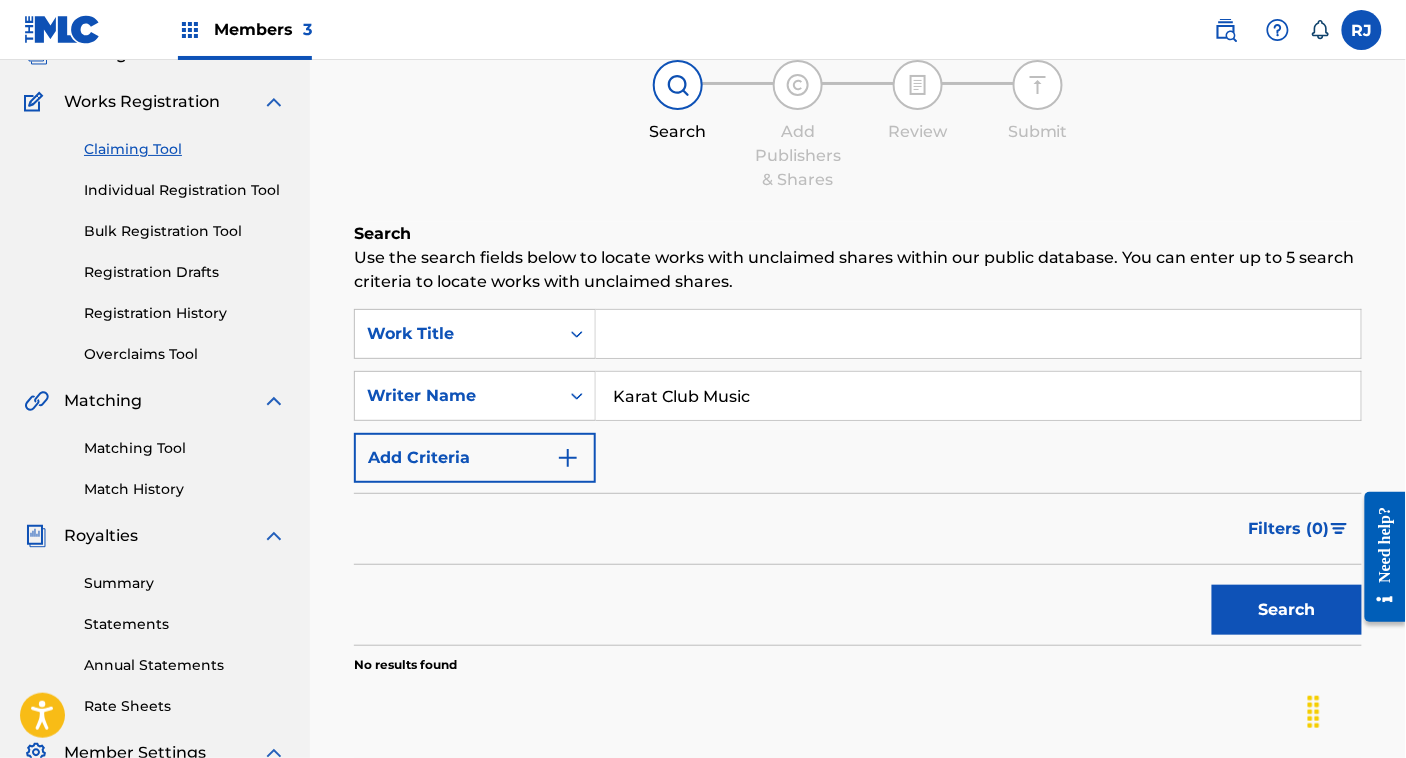 scroll, scrollTop: 144, scrollLeft: 0, axis: vertical 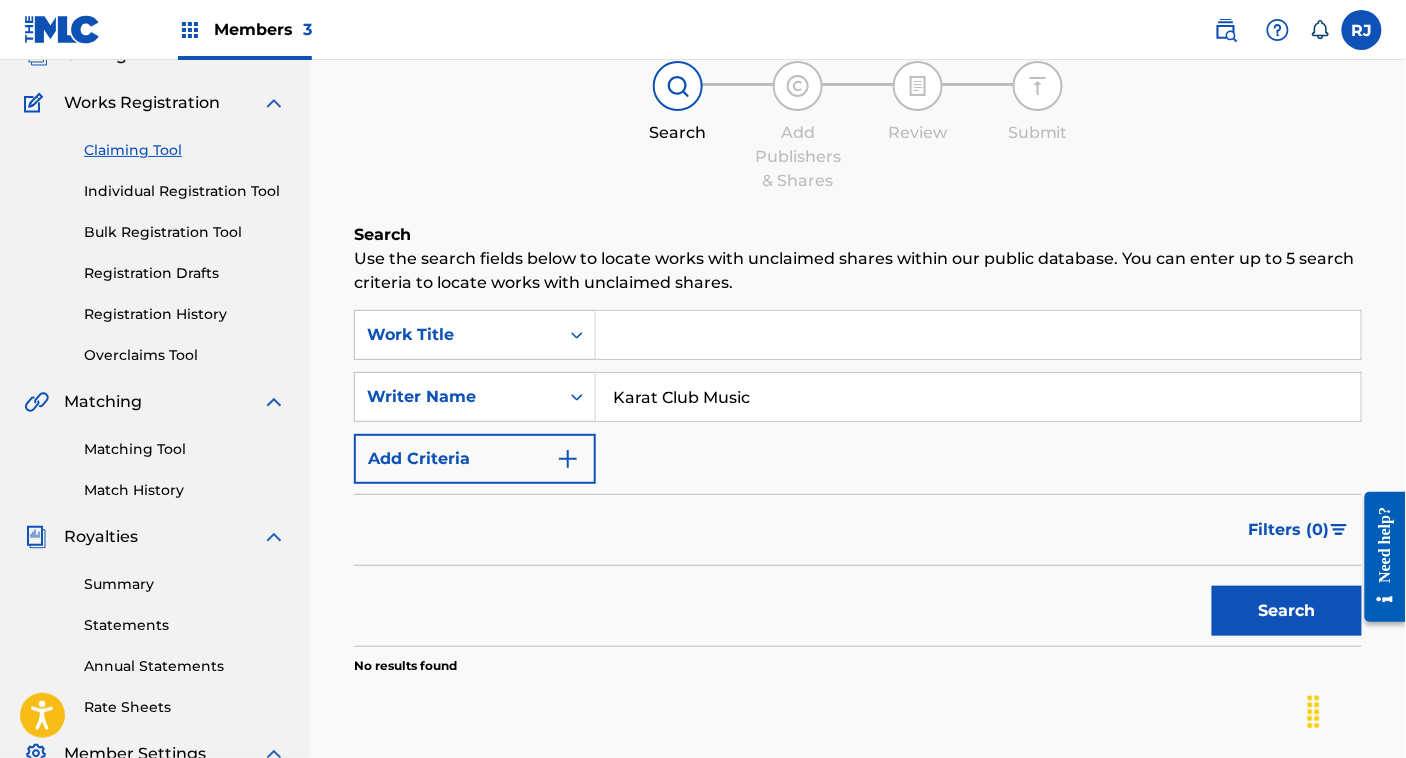 click on "Add Criteria" at bounding box center [475, 459] 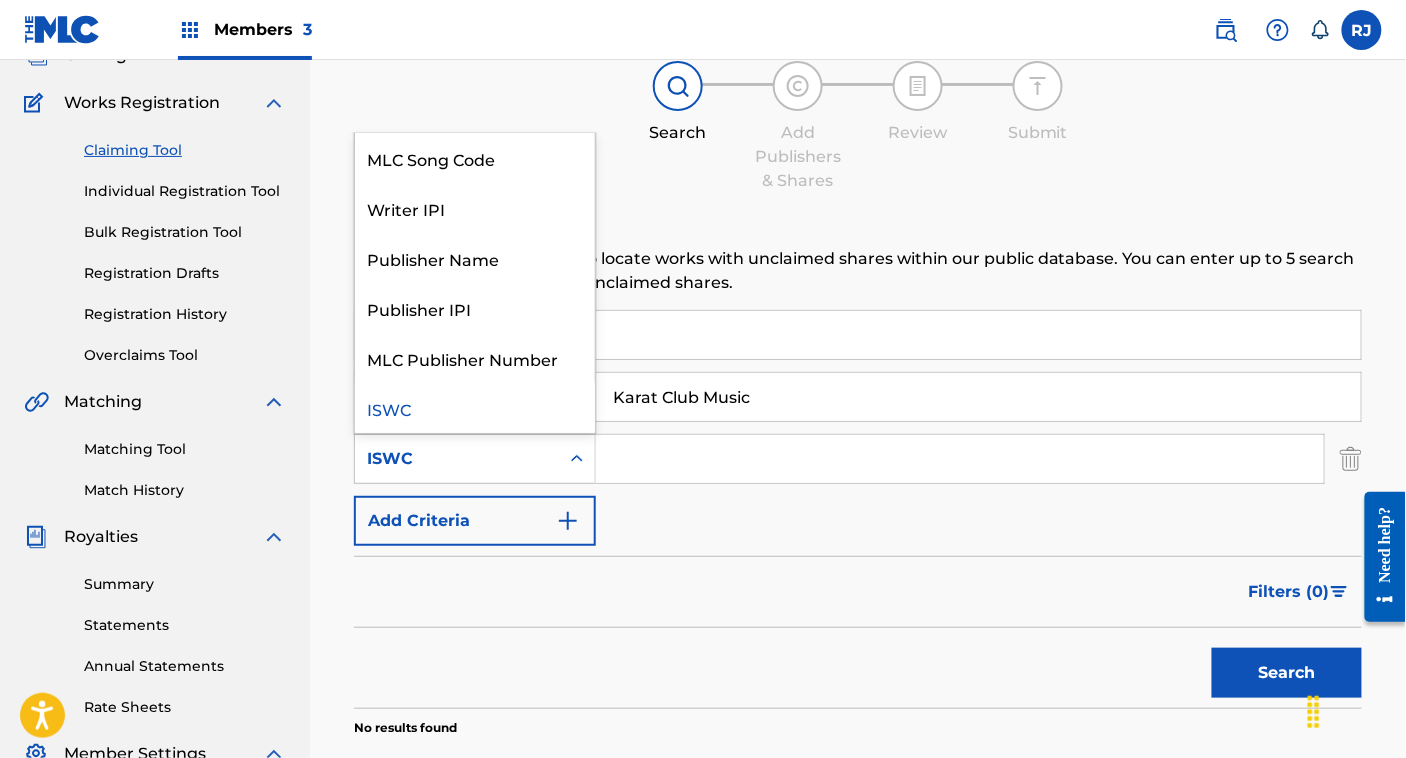 click on "ISWC" at bounding box center [457, 459] 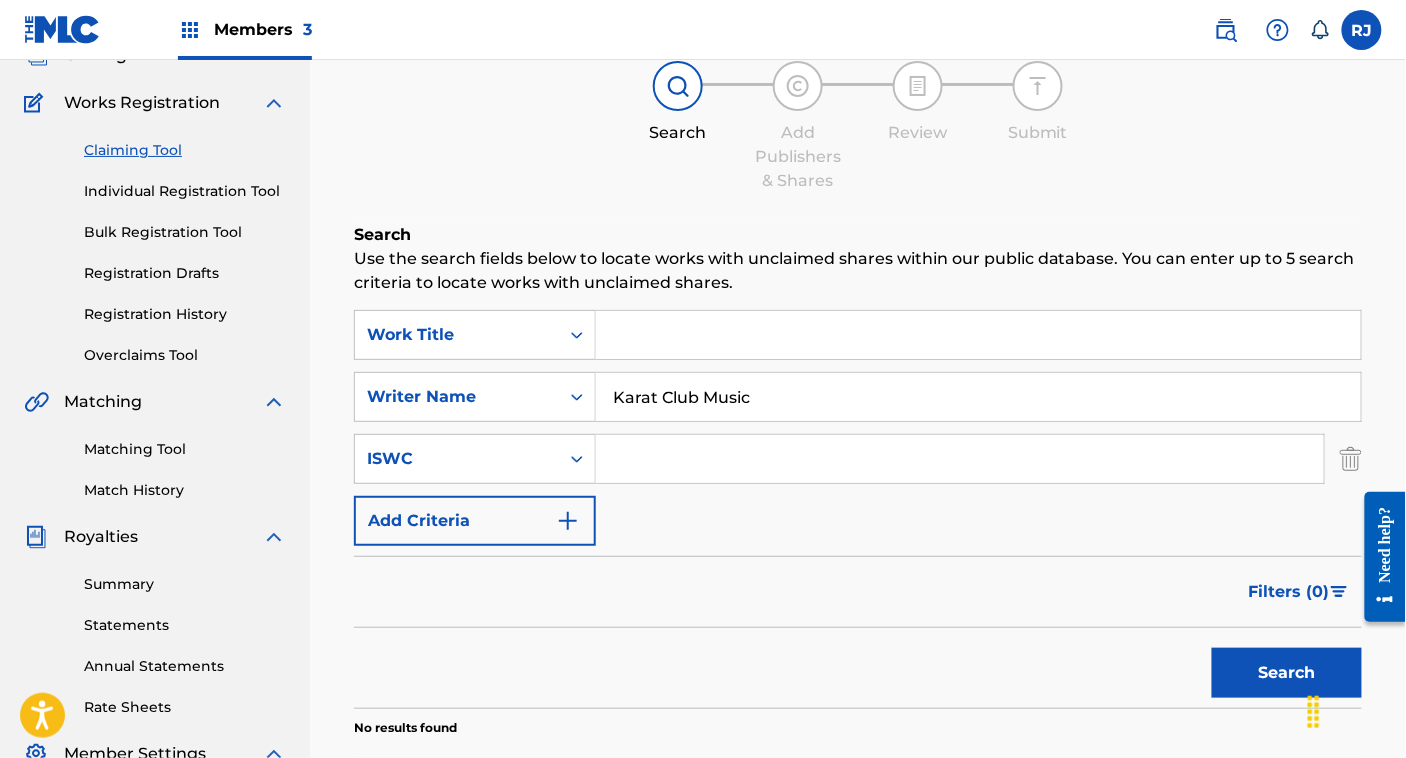 click at bounding box center (1351, 459) 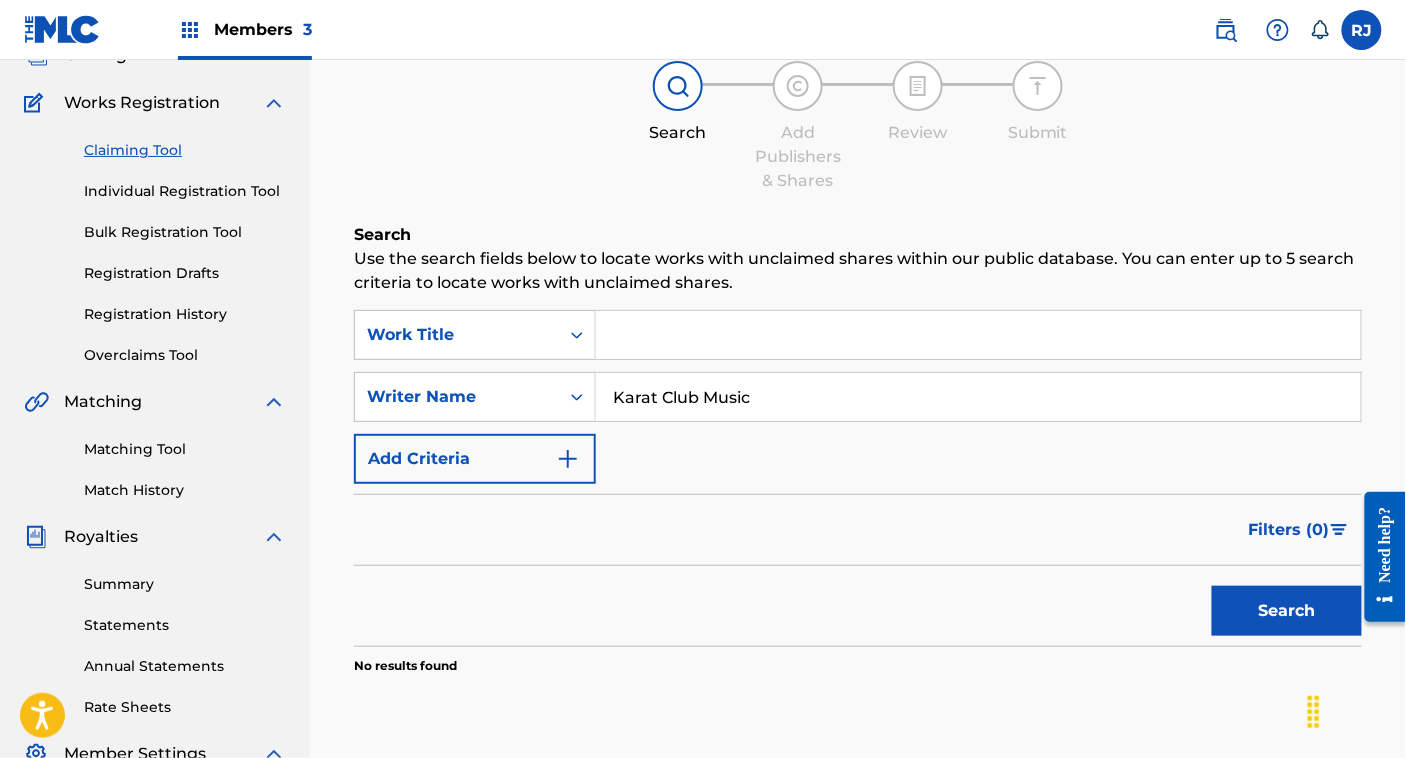click at bounding box center [978, 335] 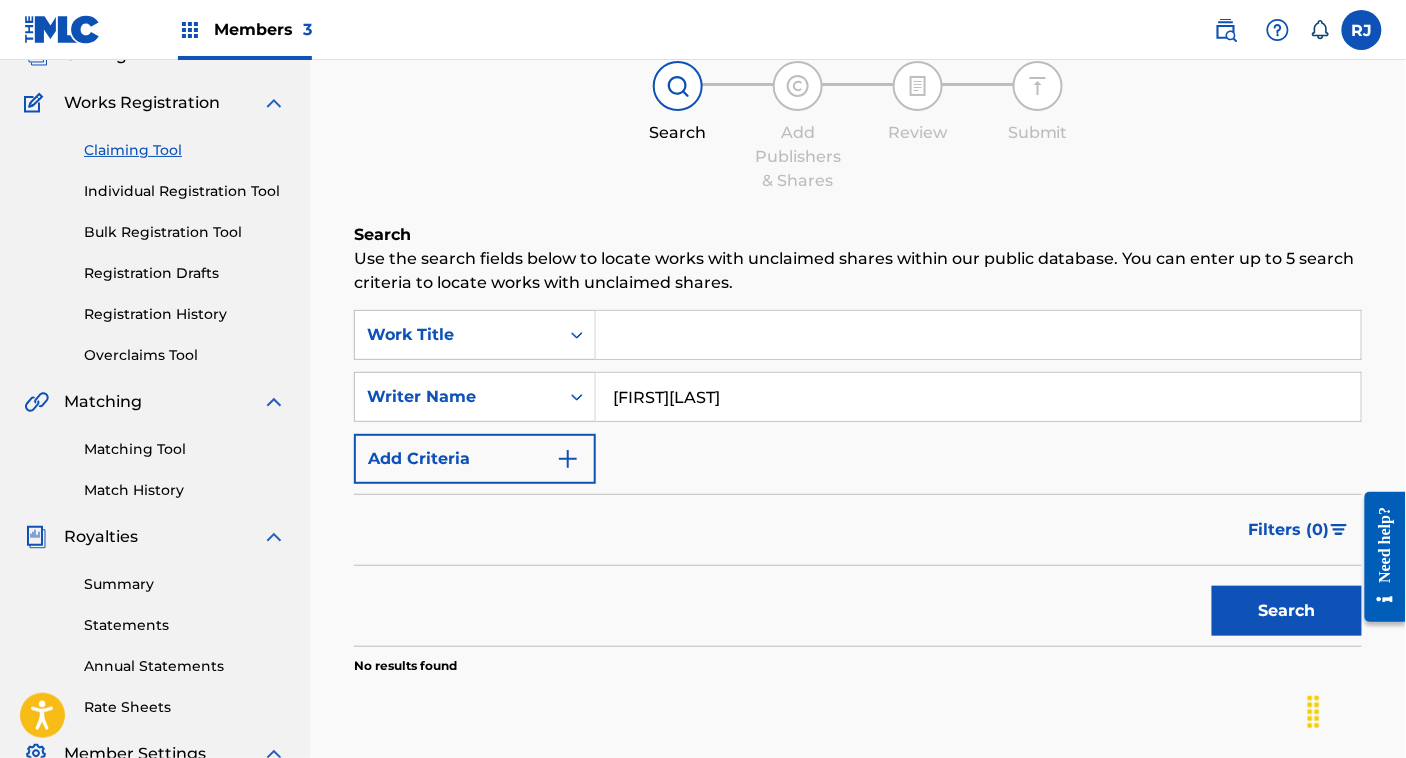 type on "[NAME]" 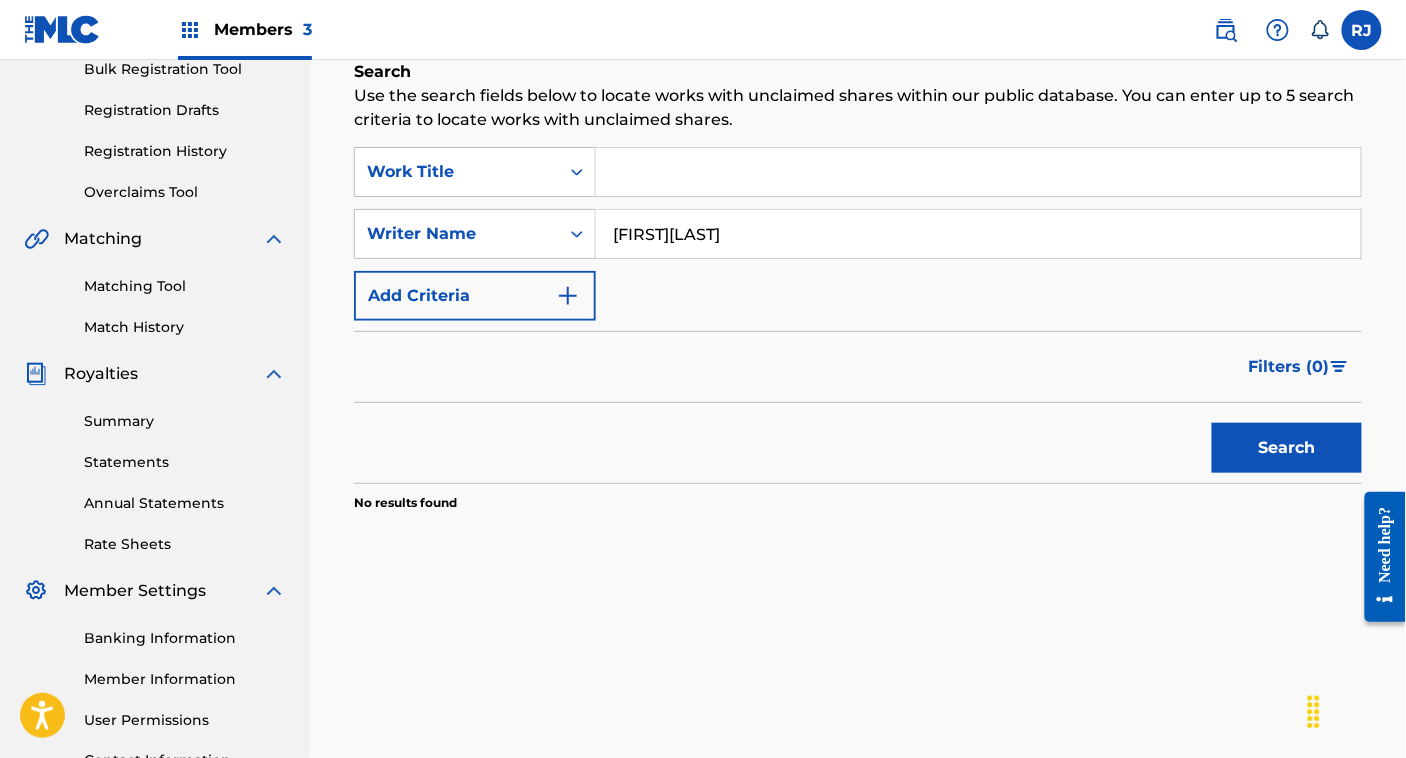 scroll, scrollTop: 308, scrollLeft: 0, axis: vertical 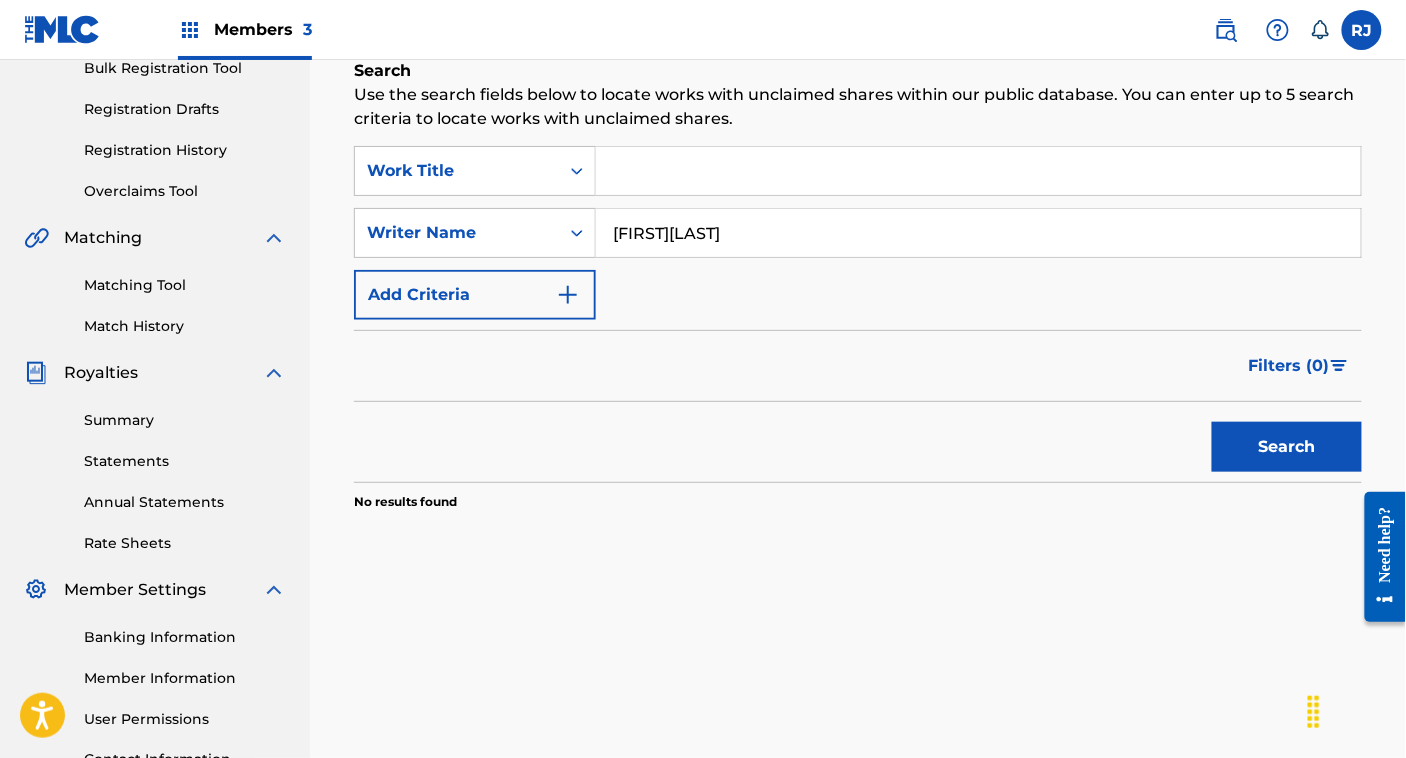 click at bounding box center (978, 171) 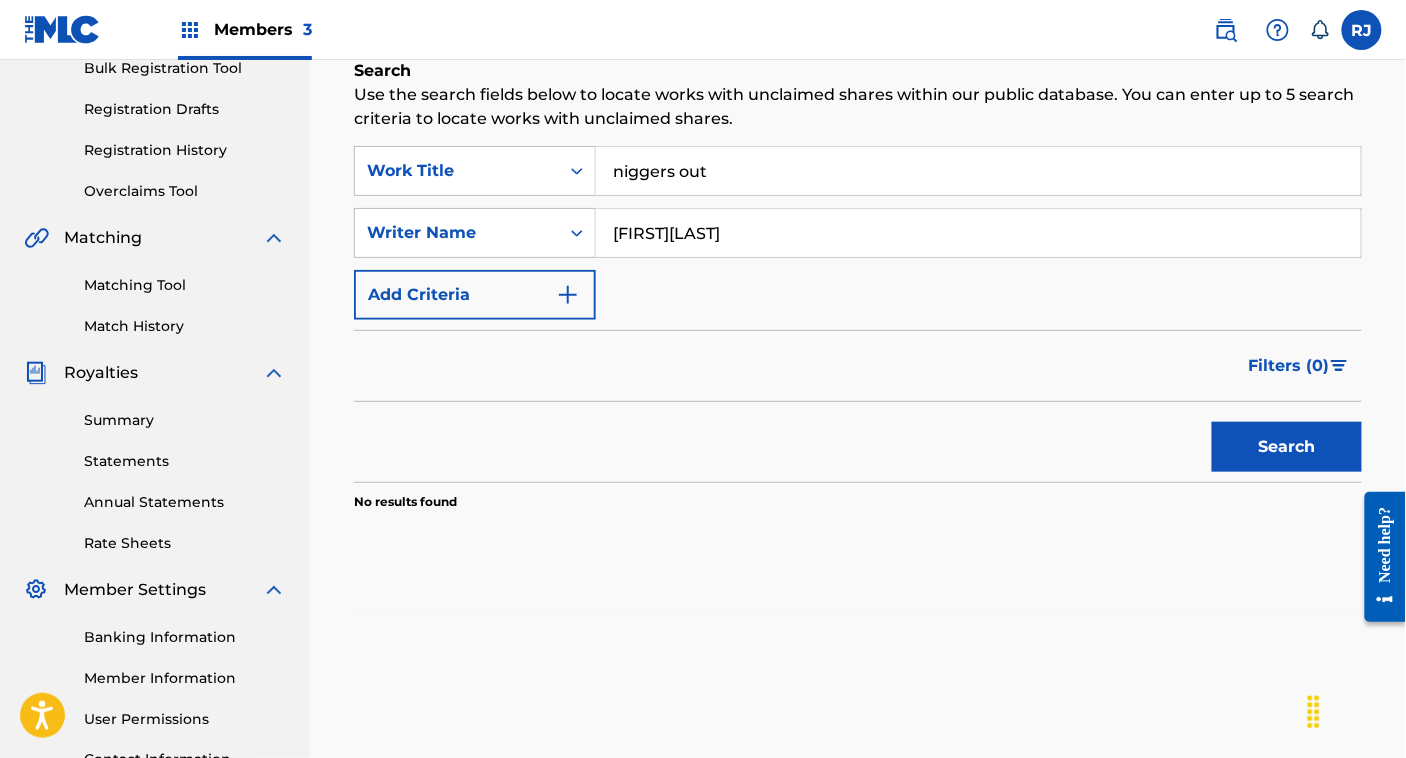 click on "niggers out" at bounding box center [978, 171] 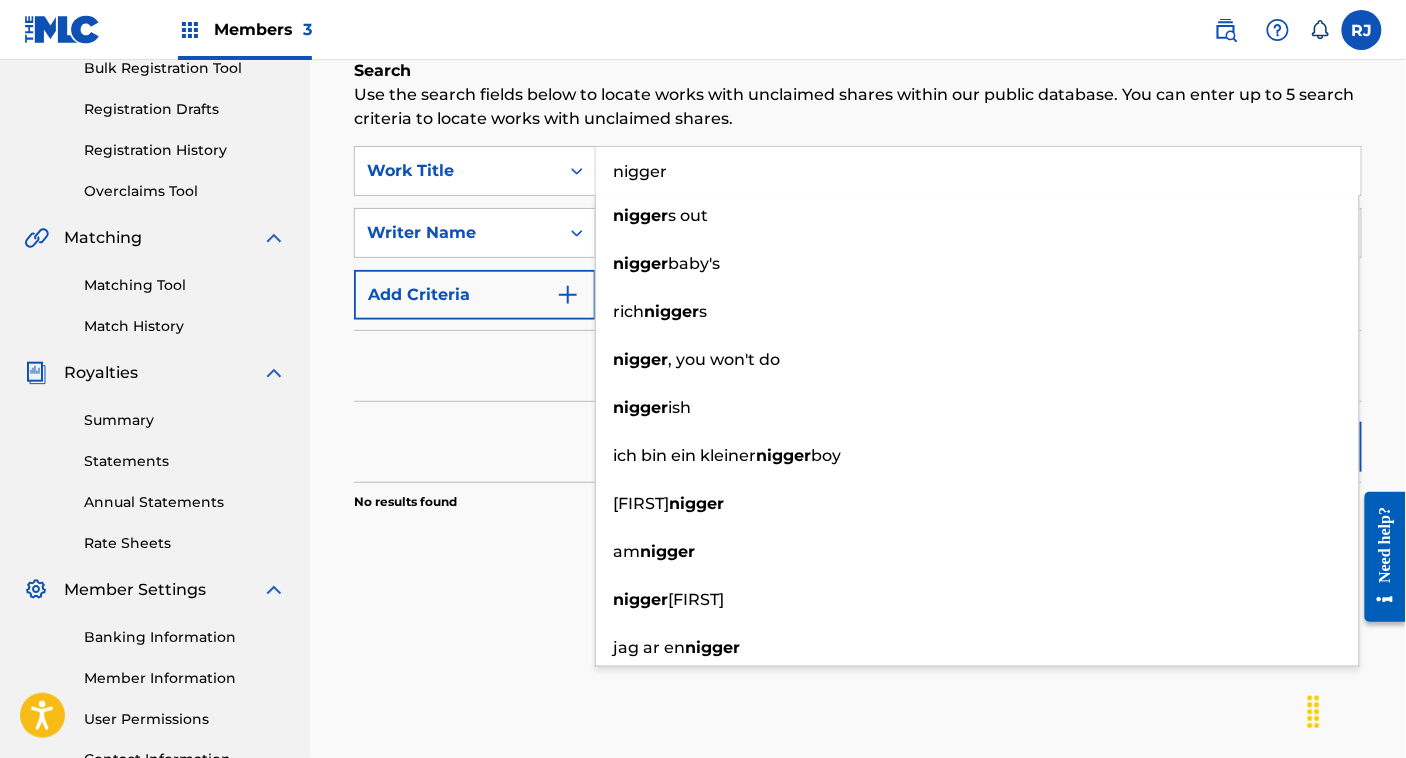type on "nigger" 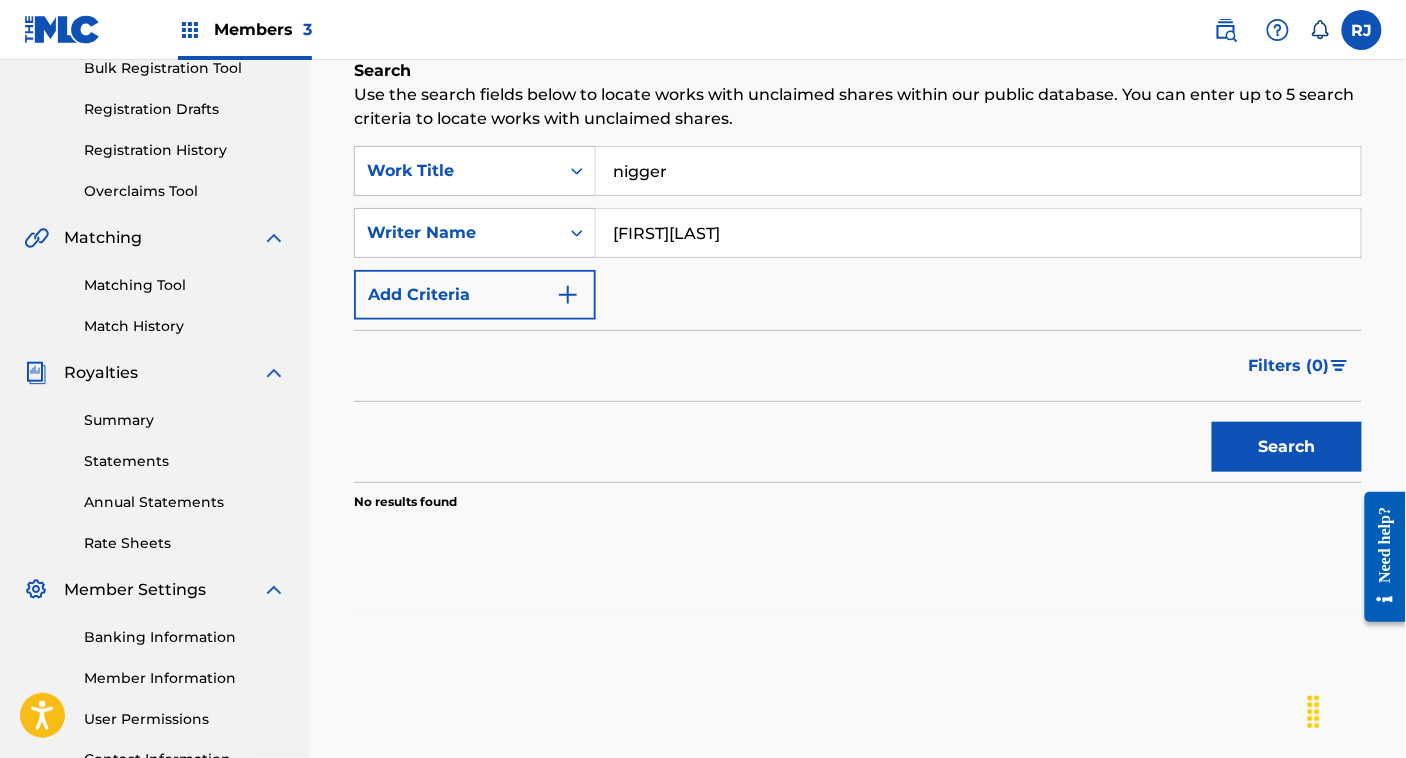 click on "[NAME]" at bounding box center (978, 233) 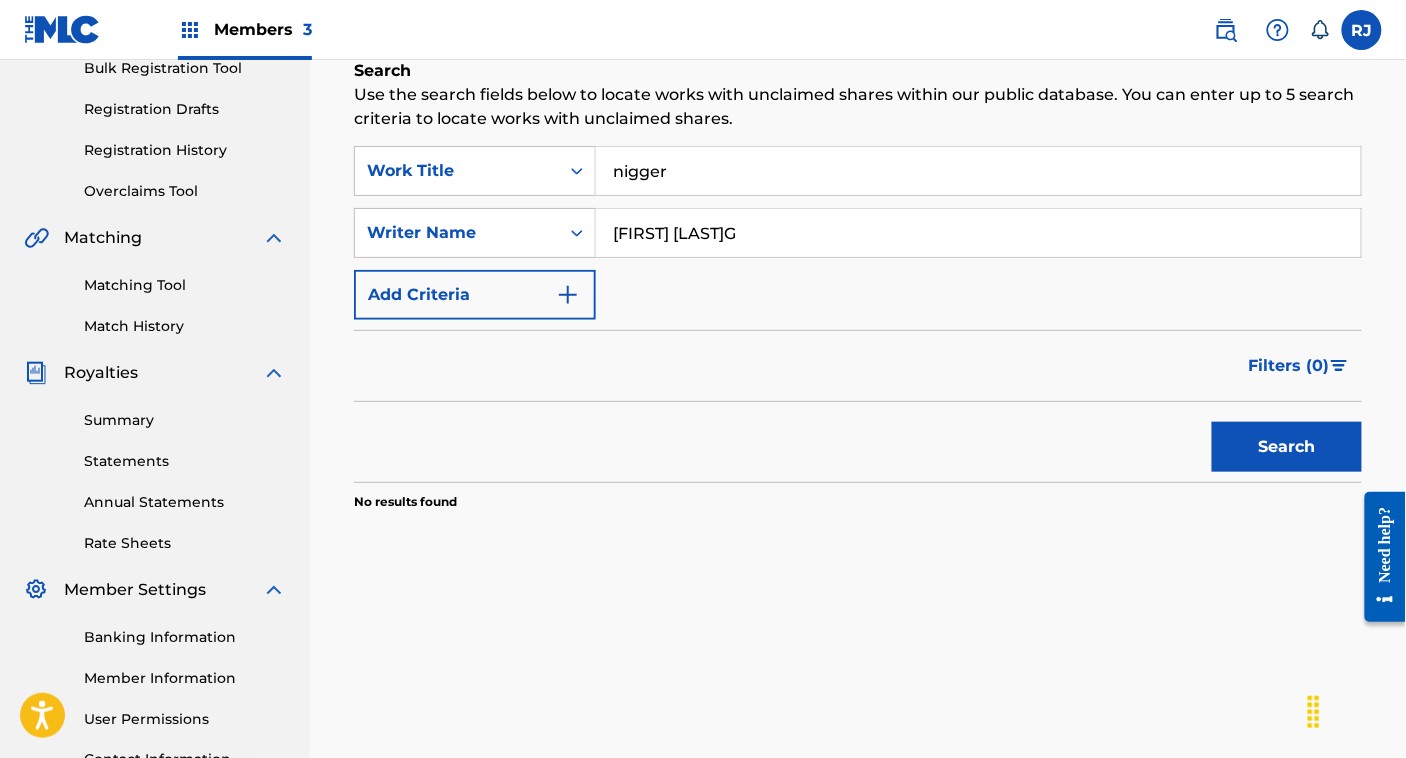 click on "Search" at bounding box center [1287, 447] 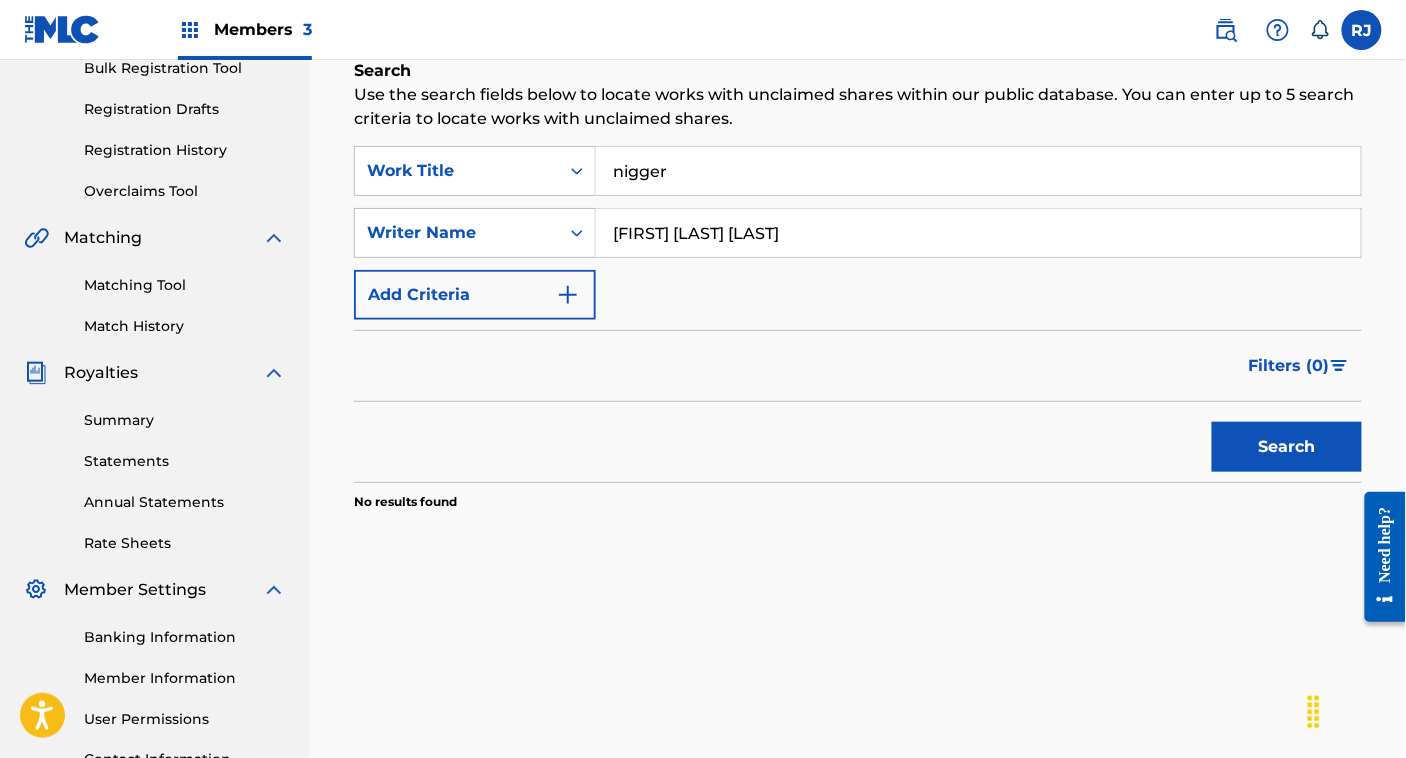 click on "Search" at bounding box center (1287, 447) 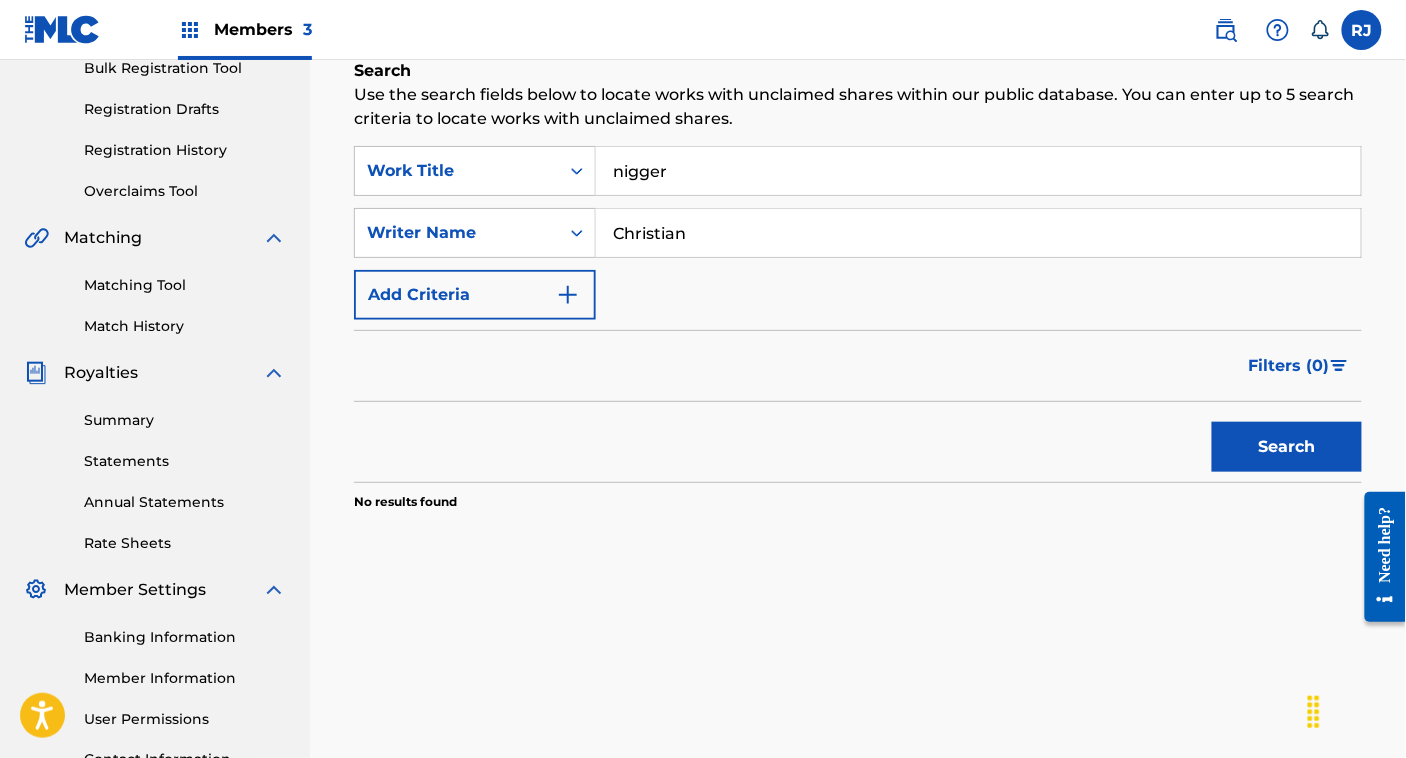 type on "Christian" 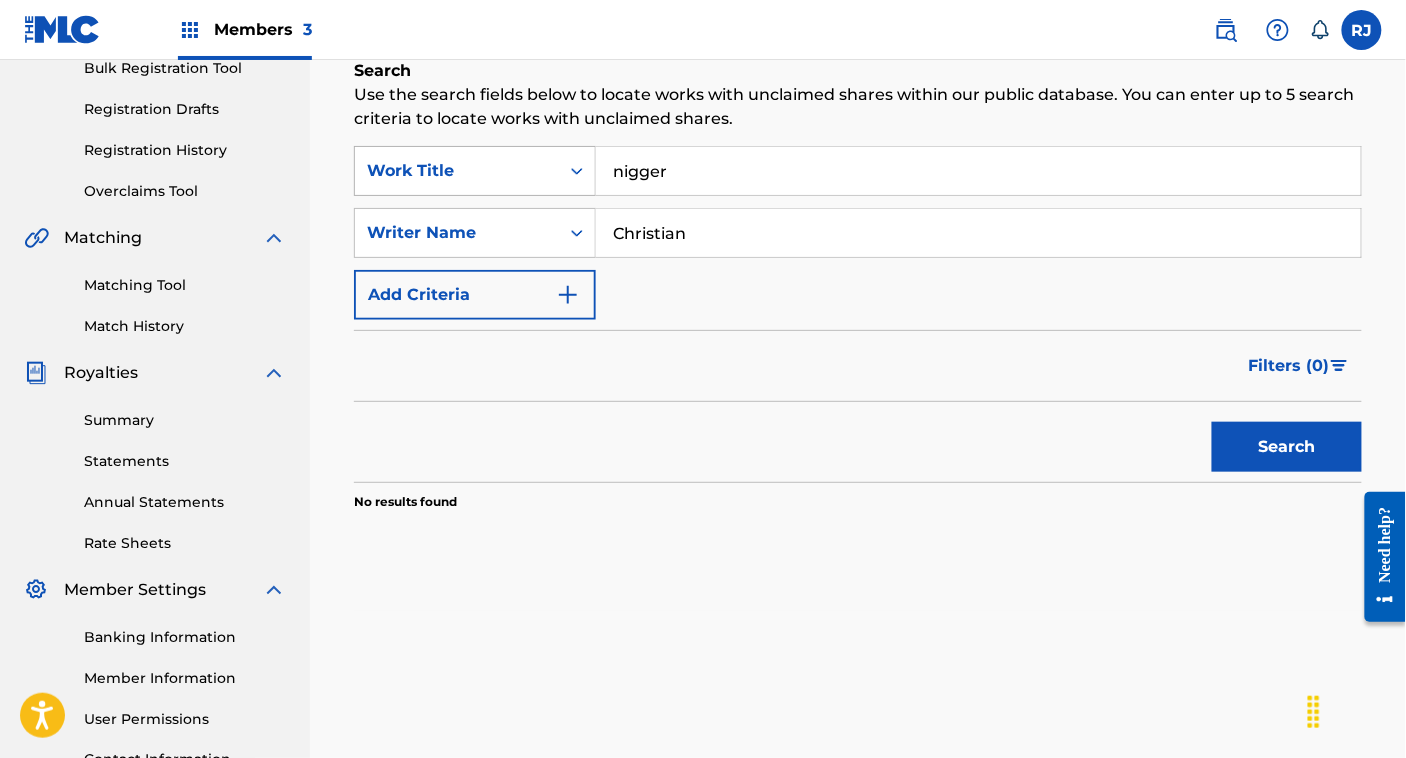 click on "Work Title" at bounding box center (457, 171) 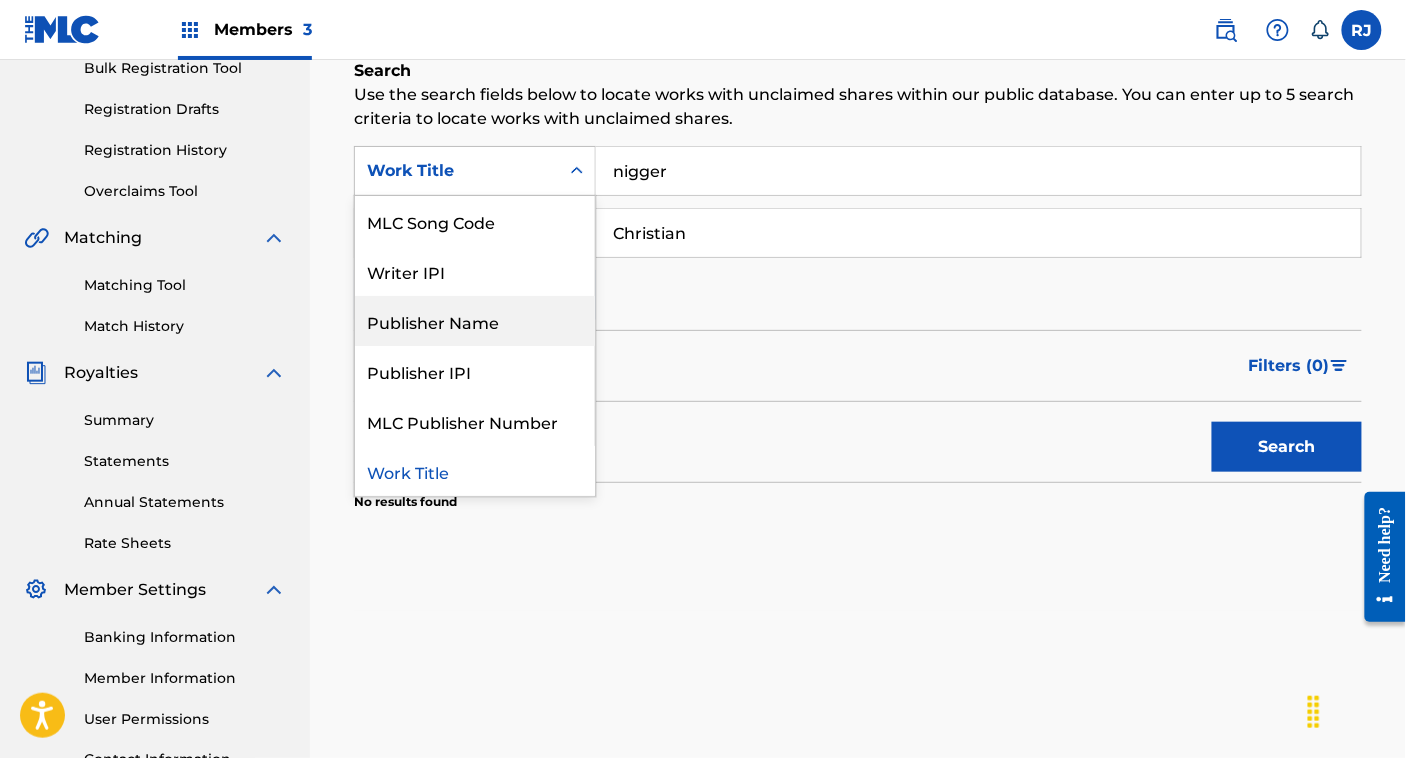 scroll, scrollTop: 0, scrollLeft: 0, axis: both 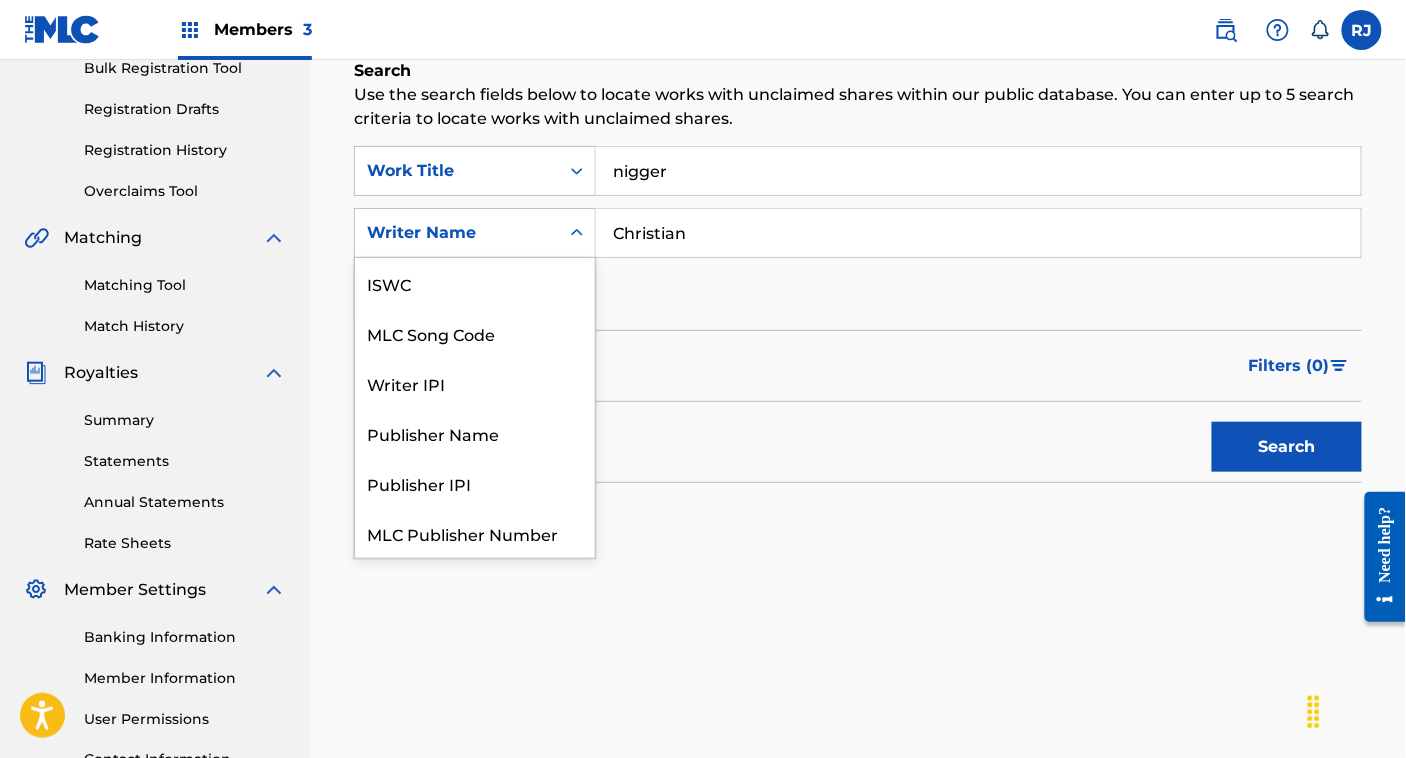 click on "Writer Name" at bounding box center (475, 233) 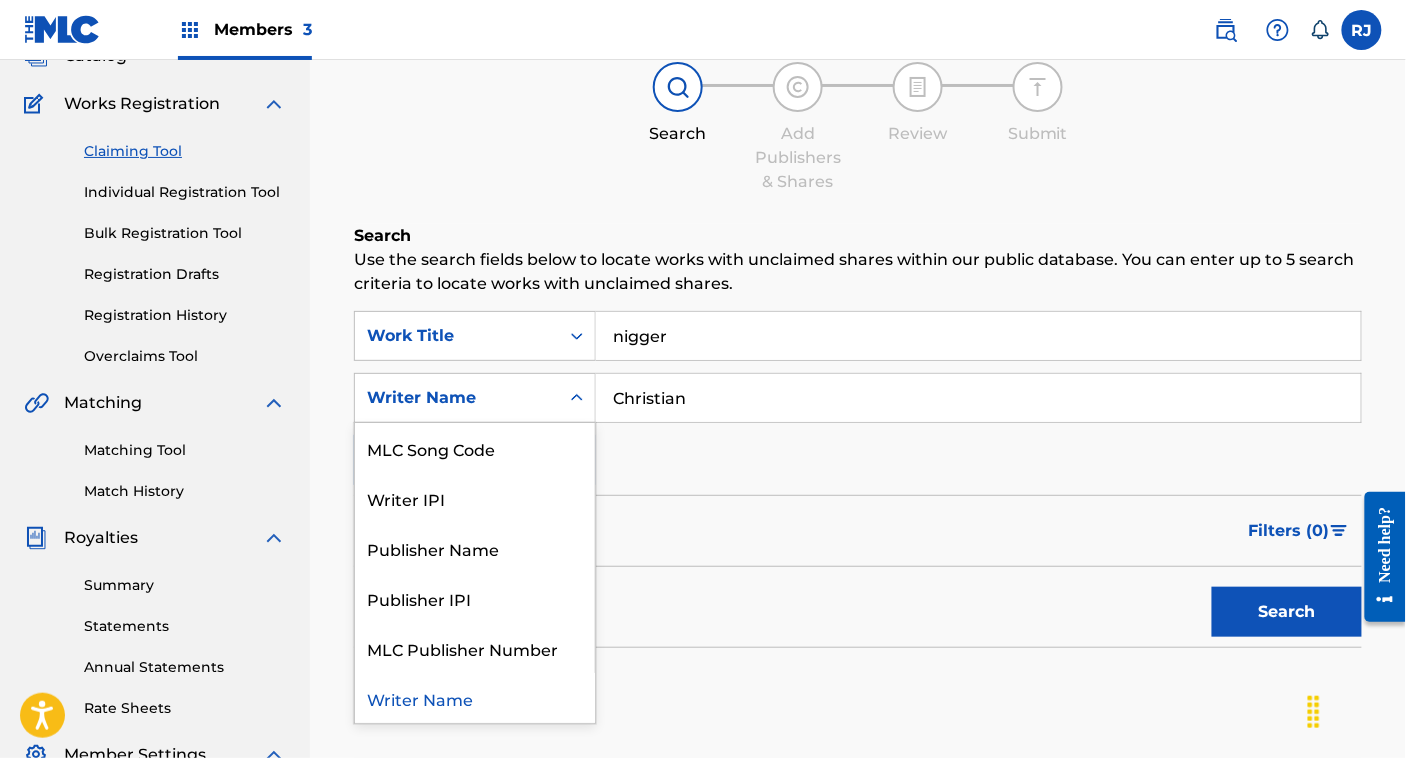 scroll, scrollTop: 142, scrollLeft: 0, axis: vertical 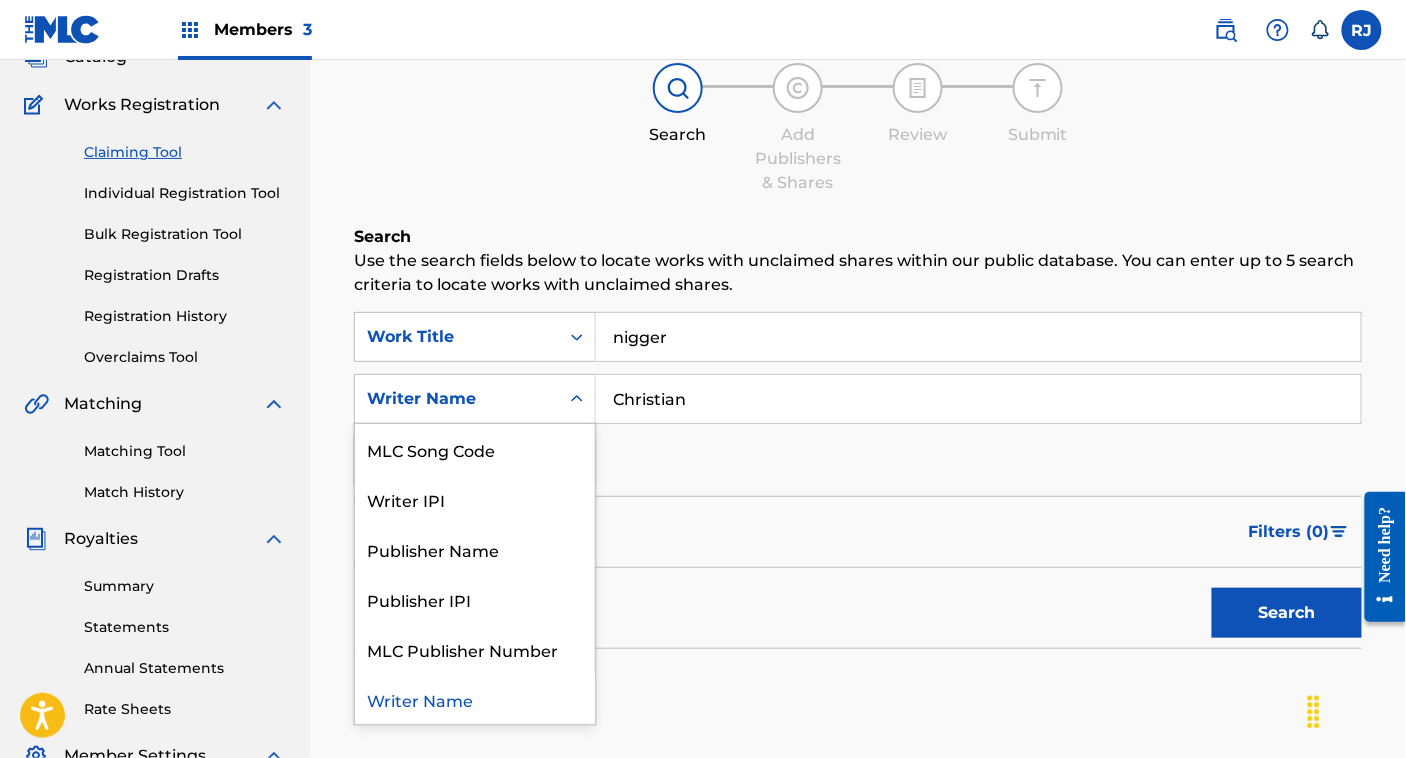 click on "Individual Registration Tool" at bounding box center [185, 193] 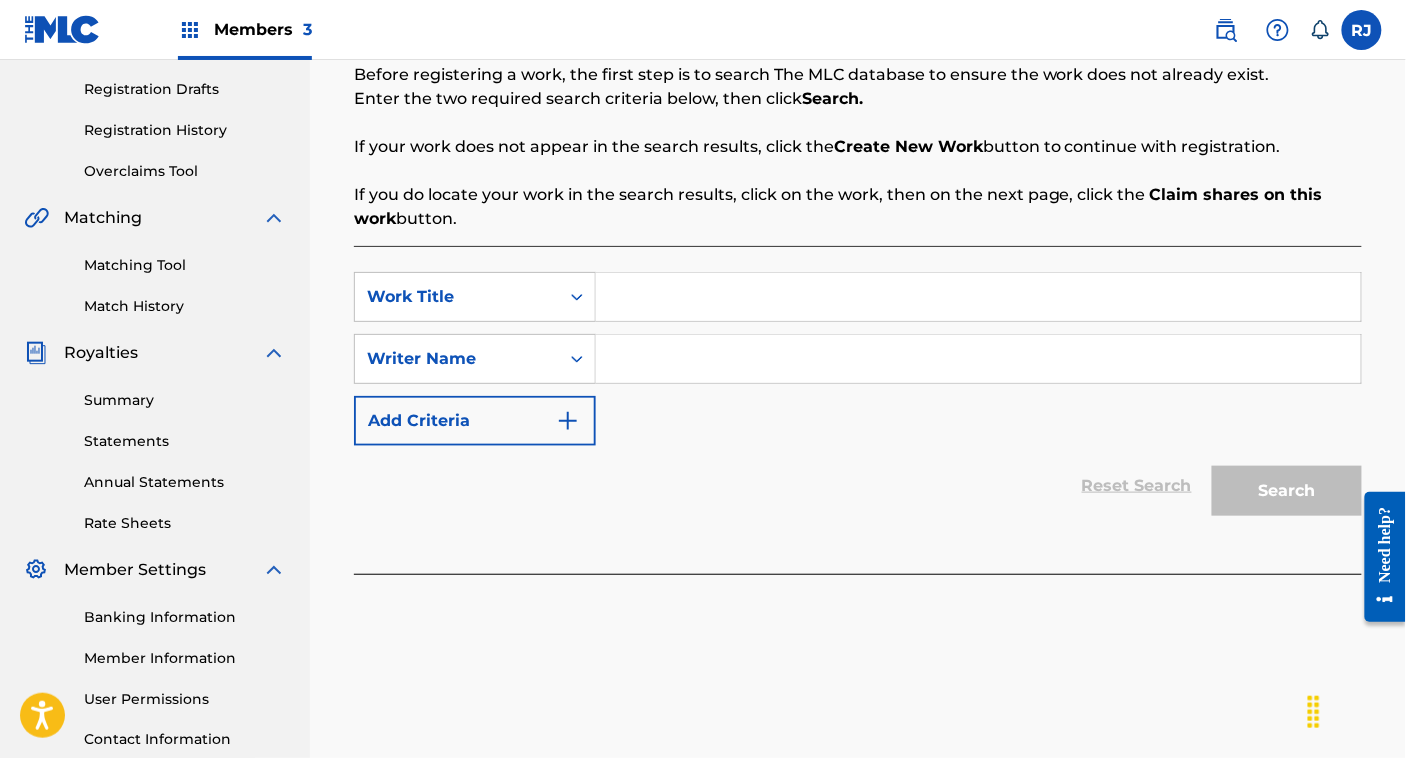scroll, scrollTop: 333, scrollLeft: 0, axis: vertical 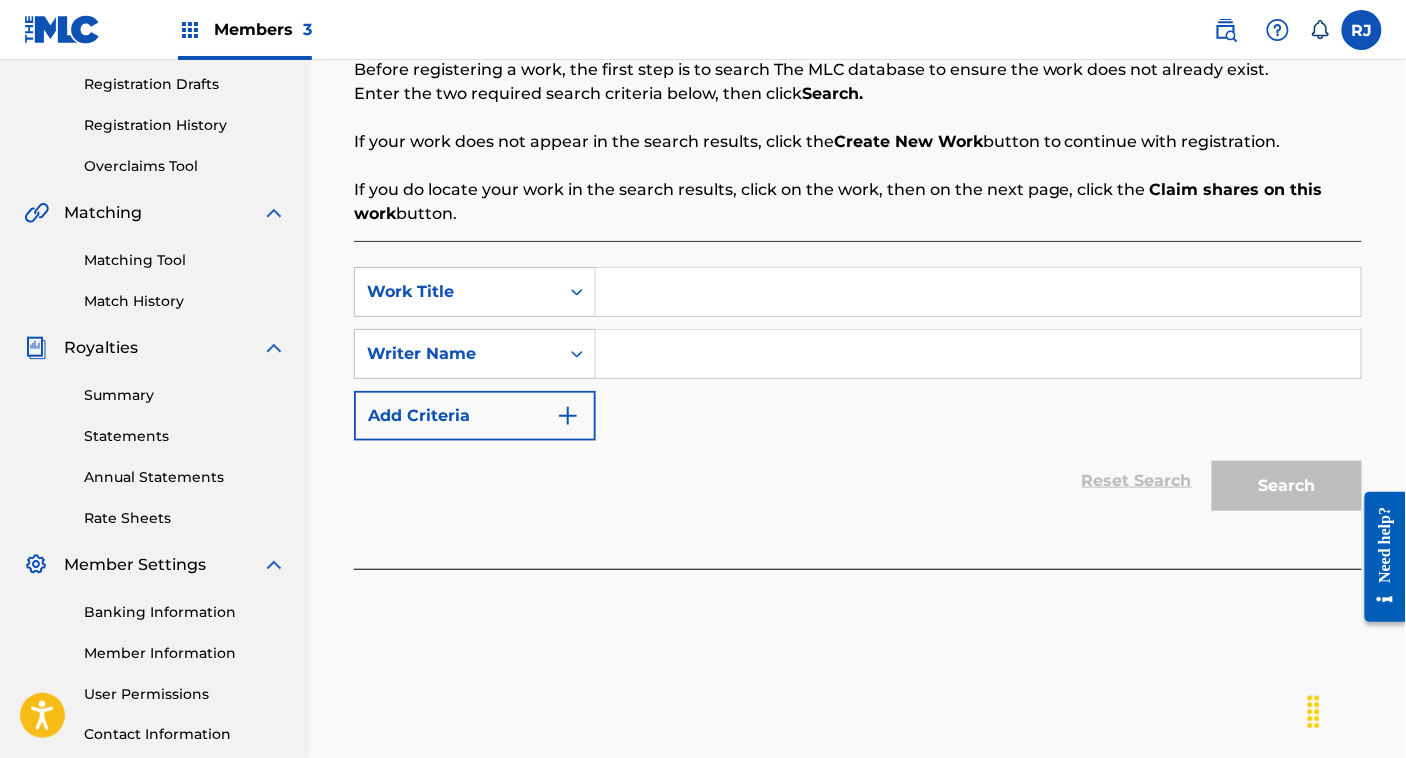 click at bounding box center (978, 292) 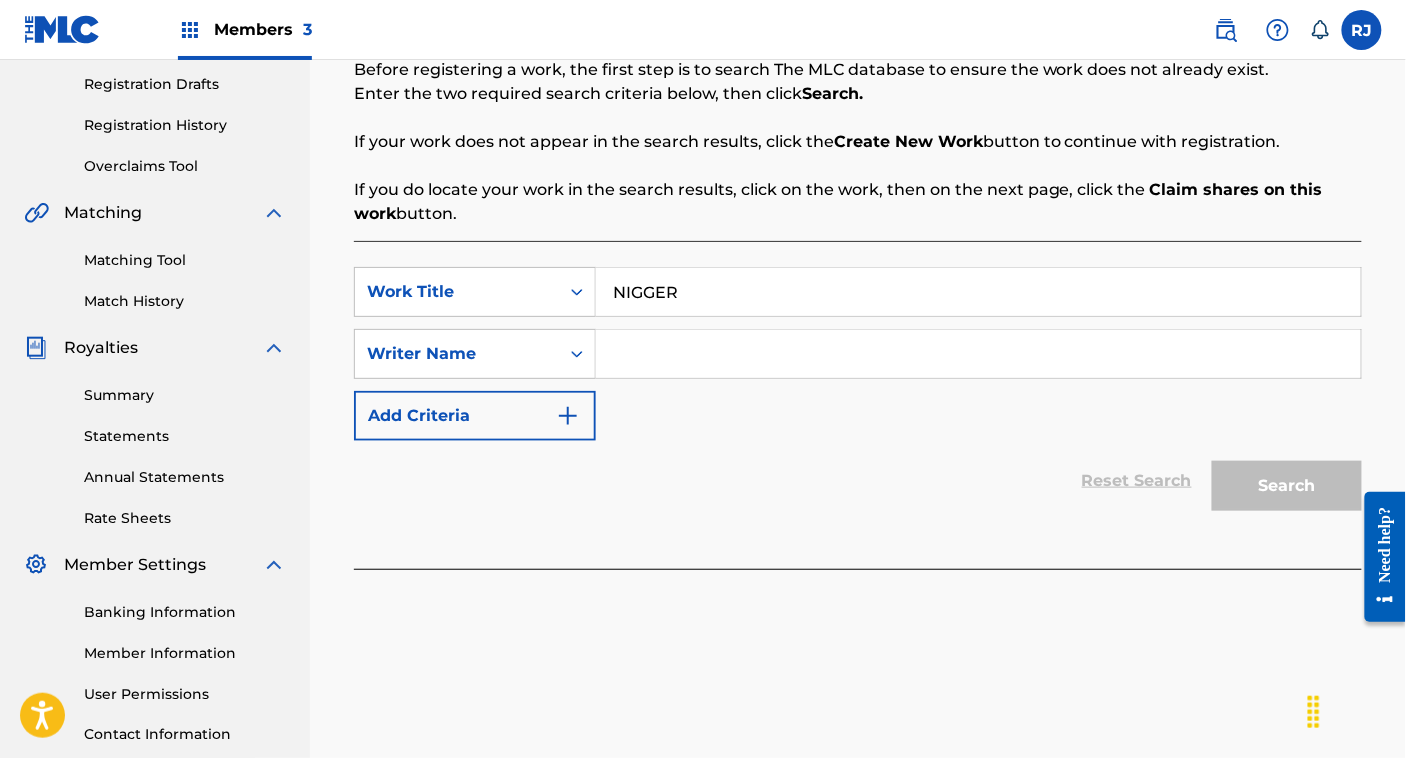 type on "NIGGER" 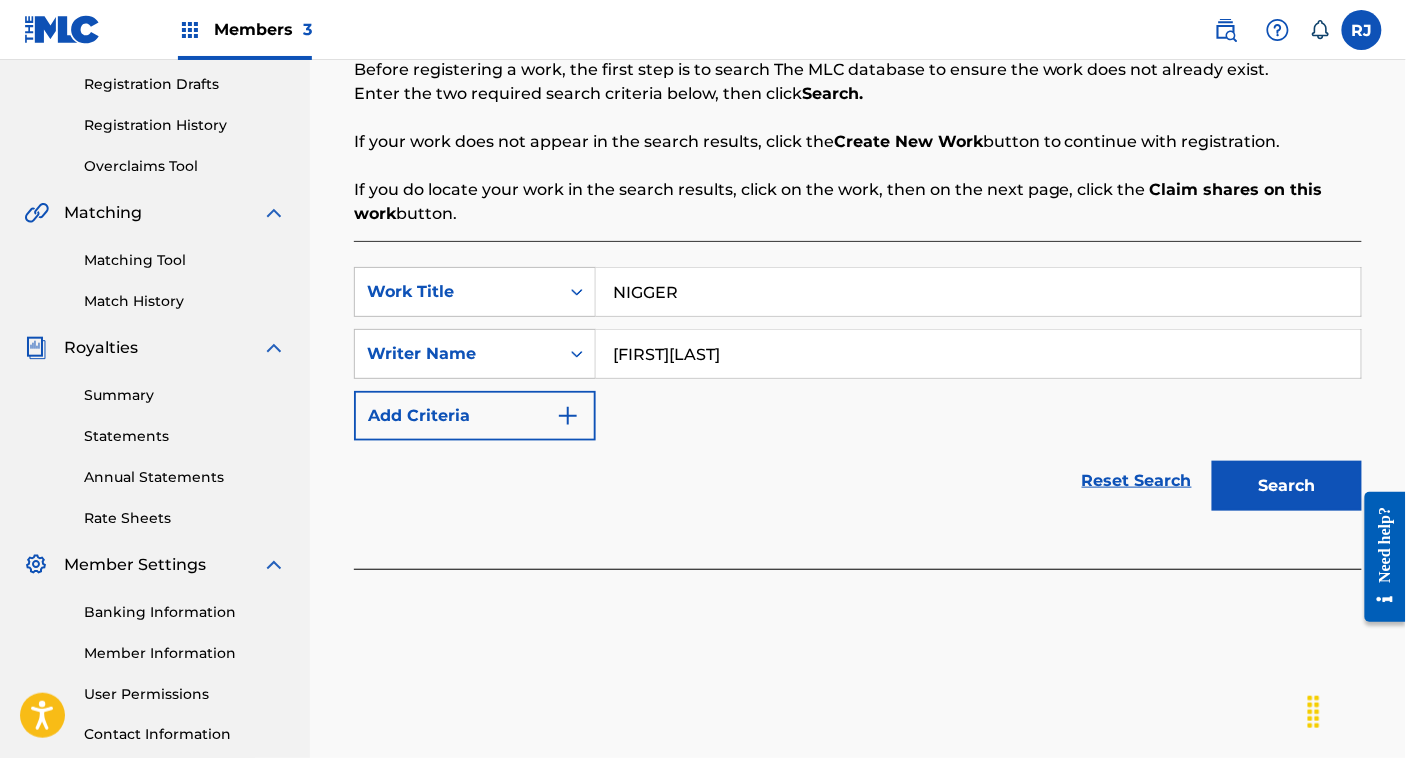 type on "[NAME]" 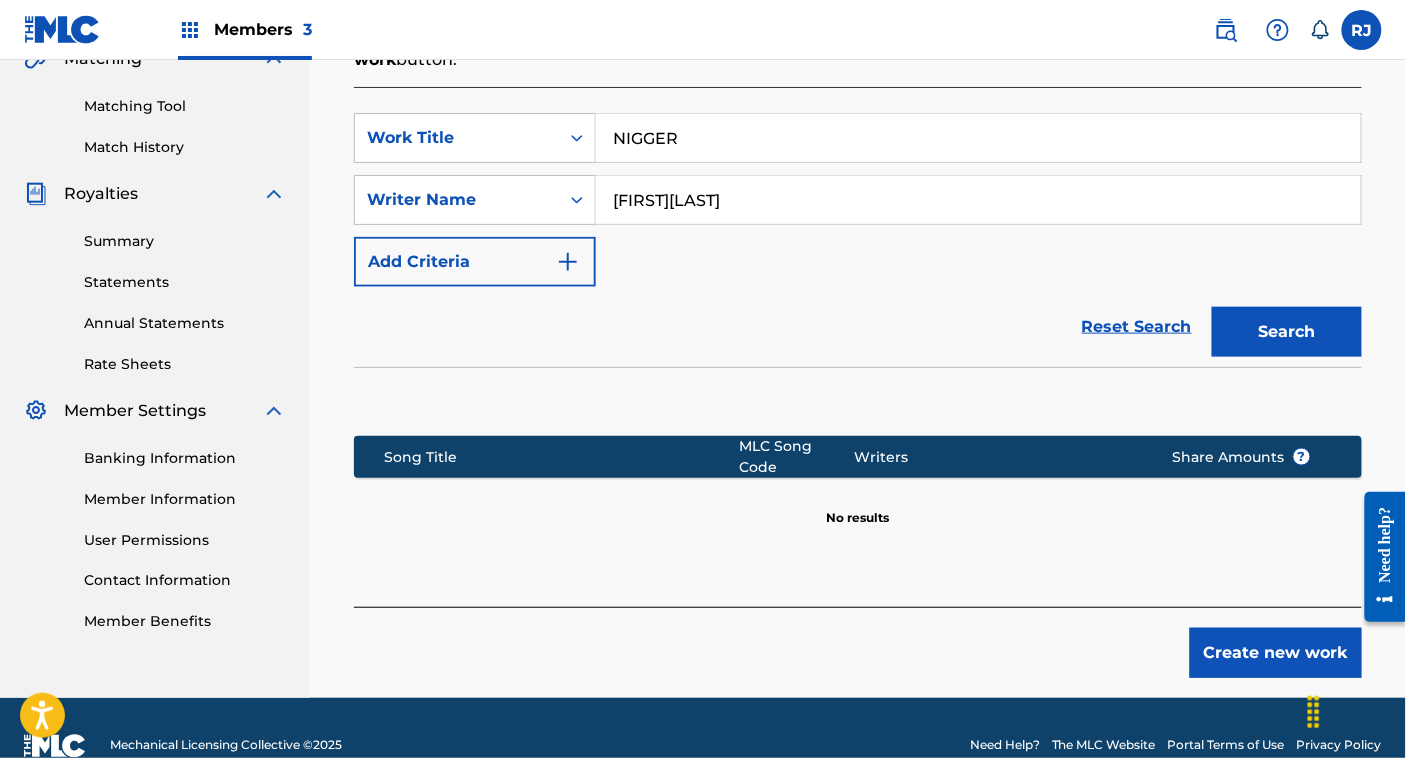 scroll, scrollTop: 510, scrollLeft: 0, axis: vertical 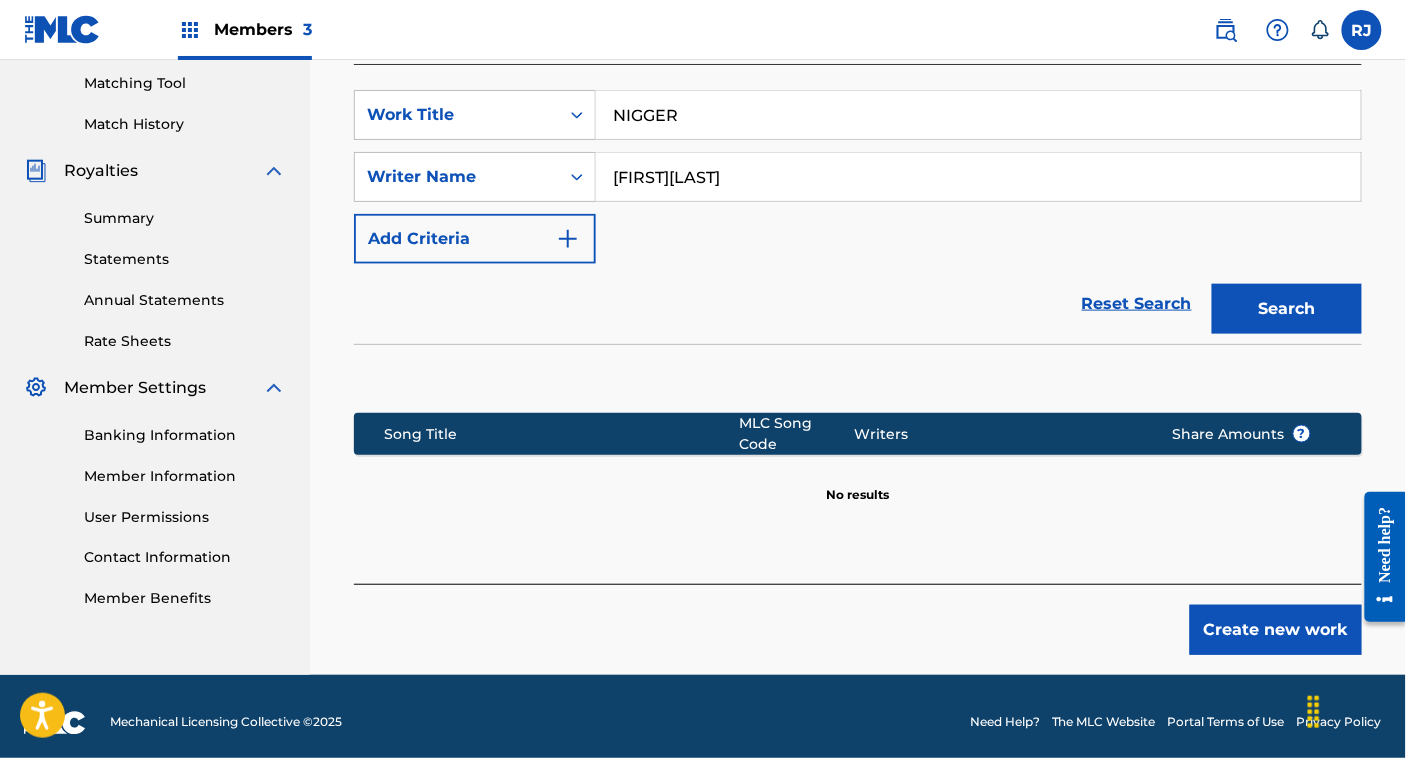 click on "Create new work" at bounding box center (1276, 630) 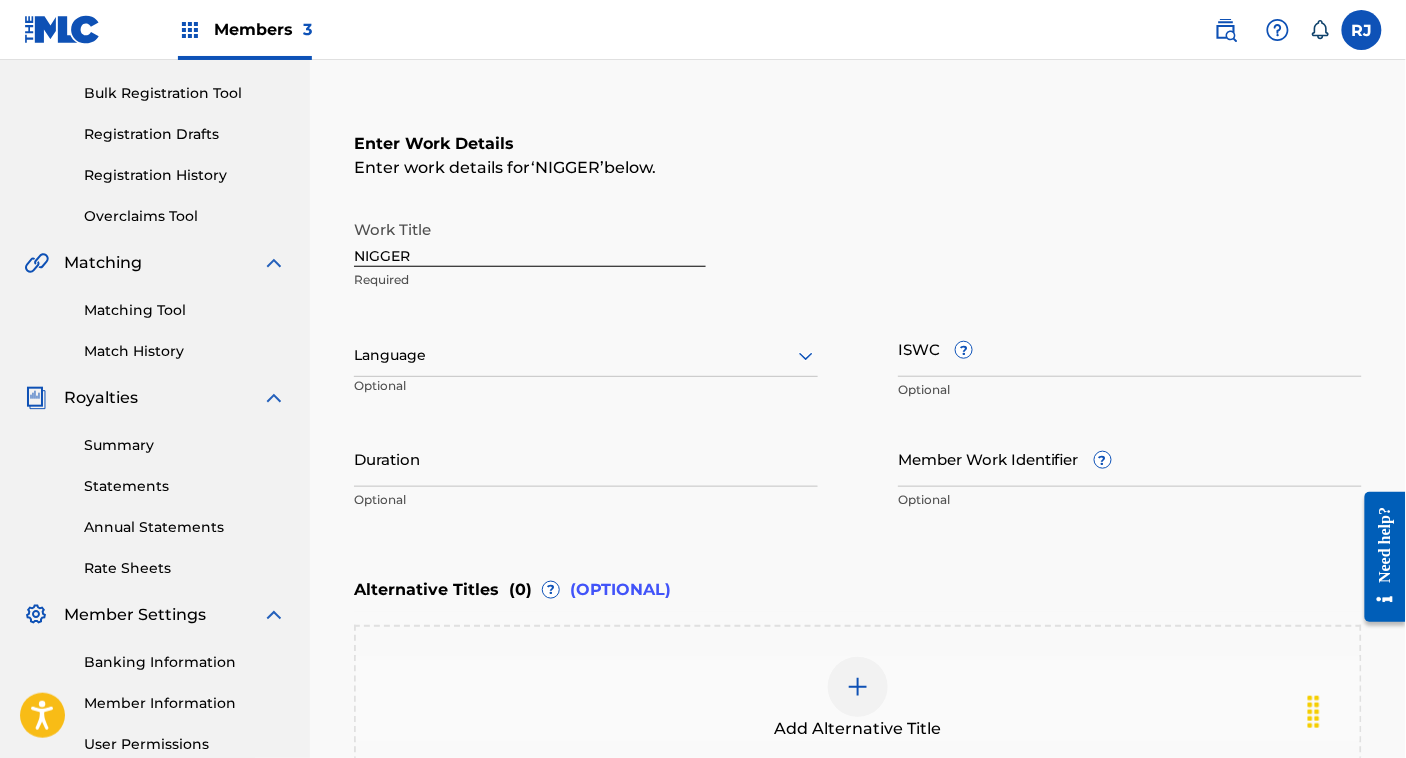 scroll, scrollTop: 284, scrollLeft: 0, axis: vertical 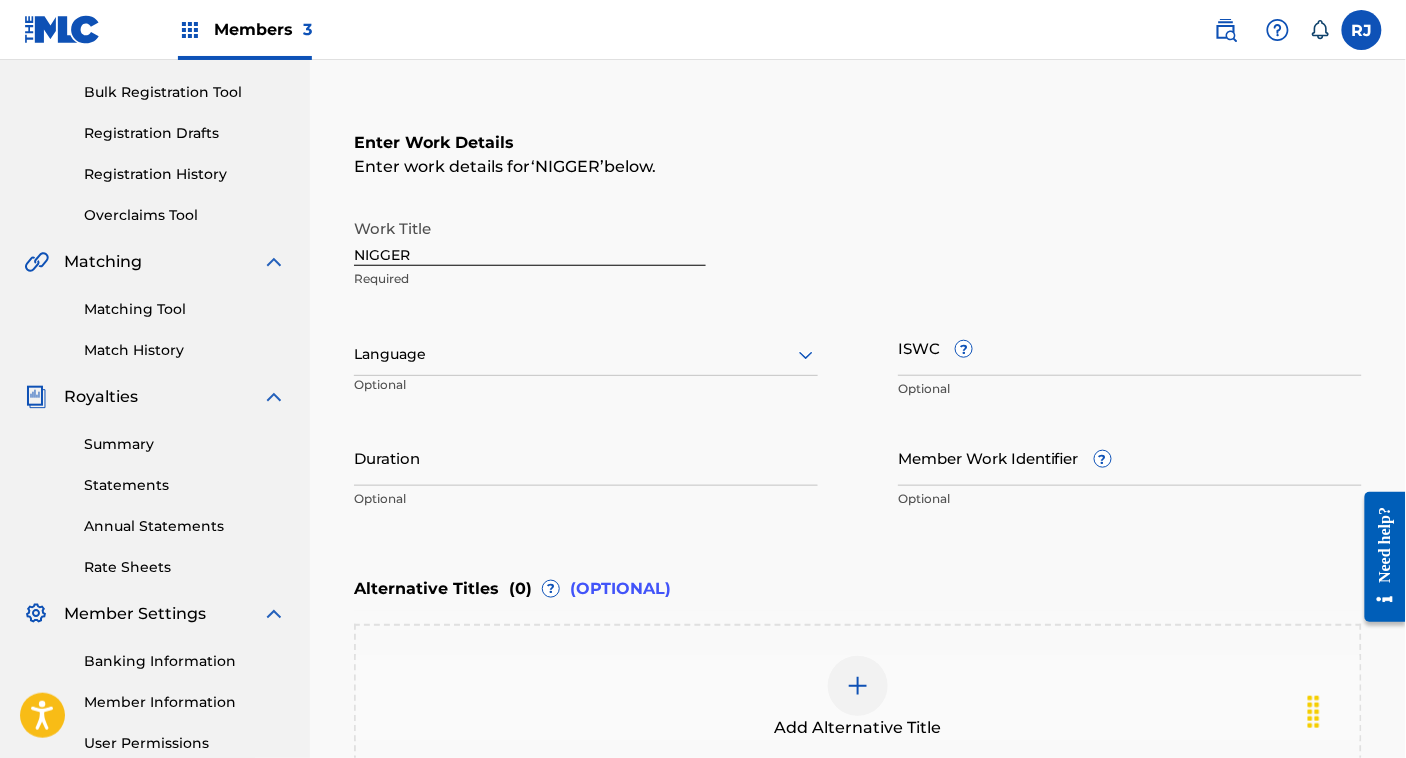 click at bounding box center [586, 354] 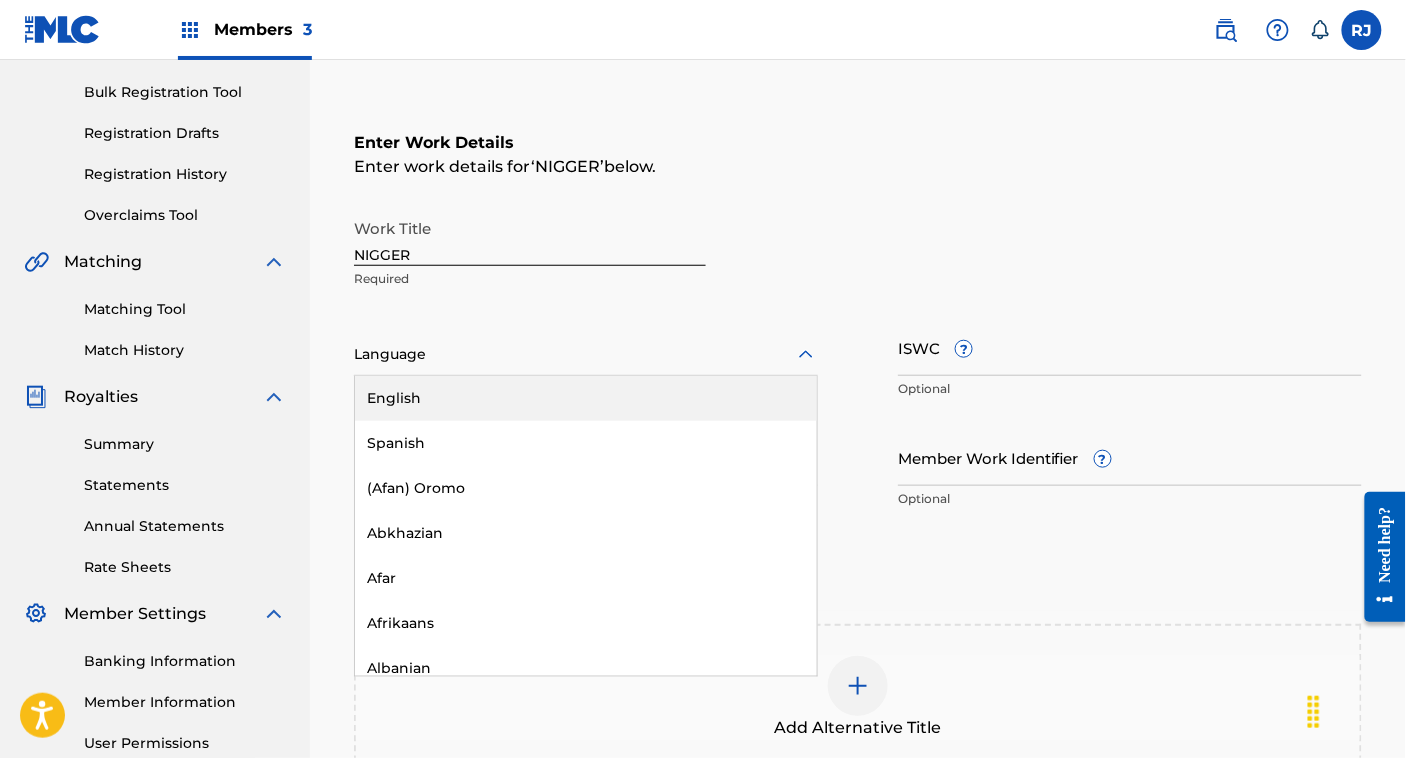 click on "English" at bounding box center (586, 398) 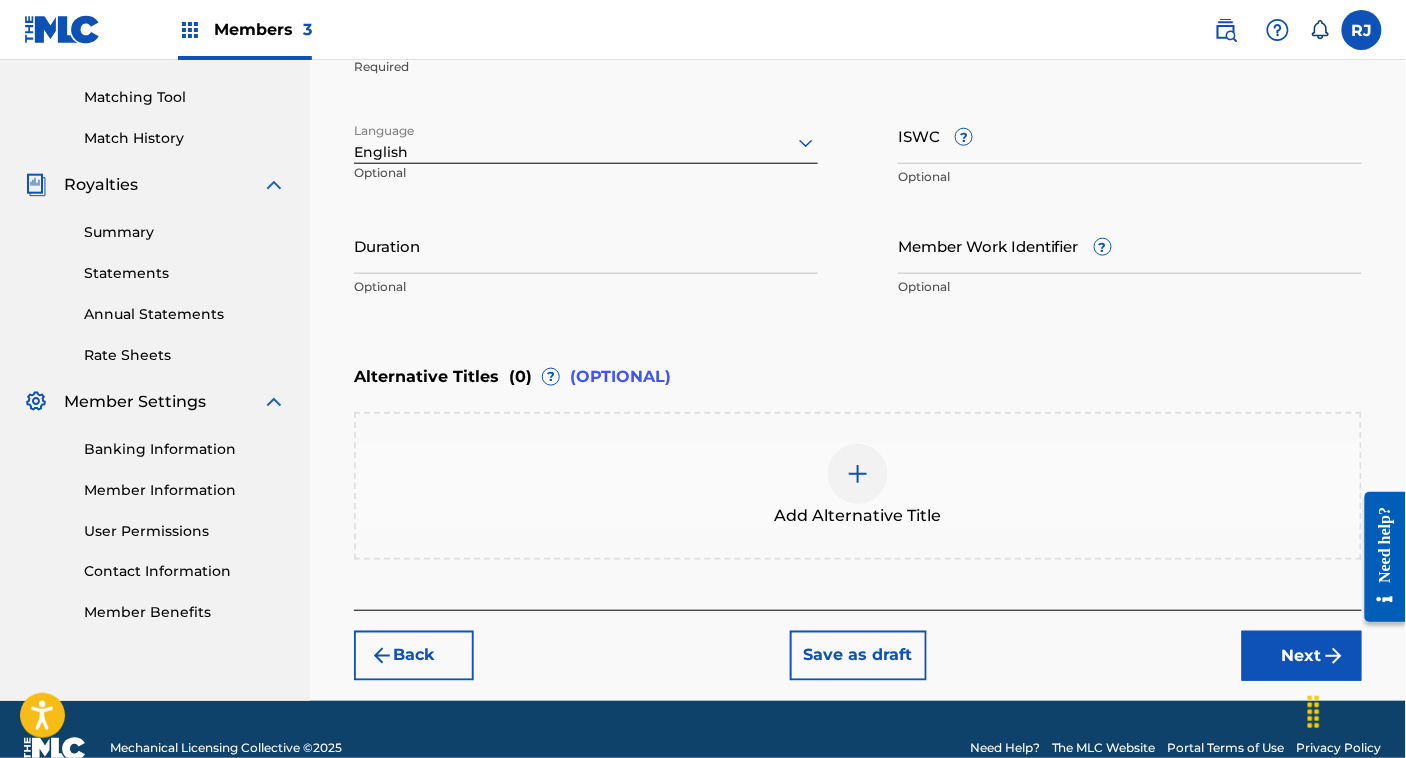 scroll, scrollTop: 500, scrollLeft: 0, axis: vertical 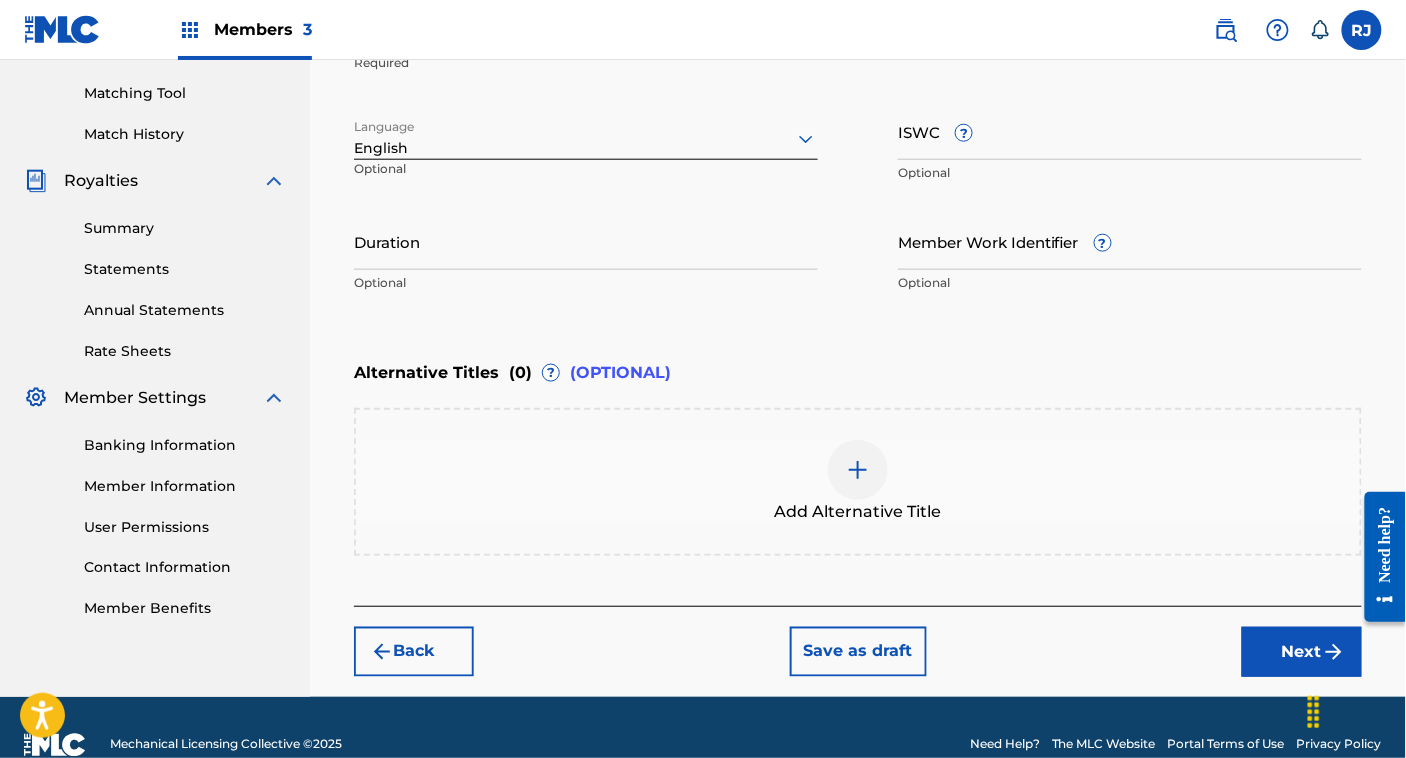 click on "Next" at bounding box center (1302, 652) 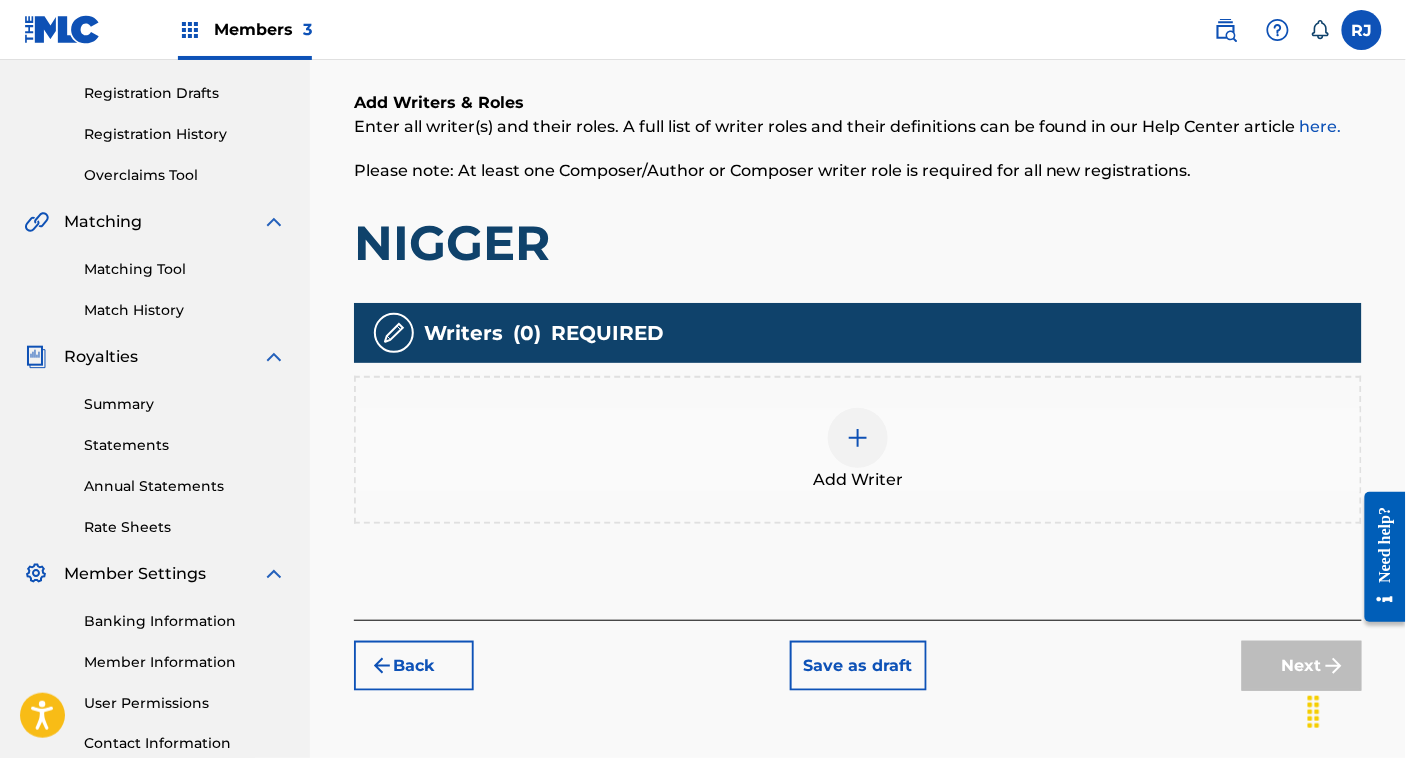 scroll, scrollTop: 325, scrollLeft: 0, axis: vertical 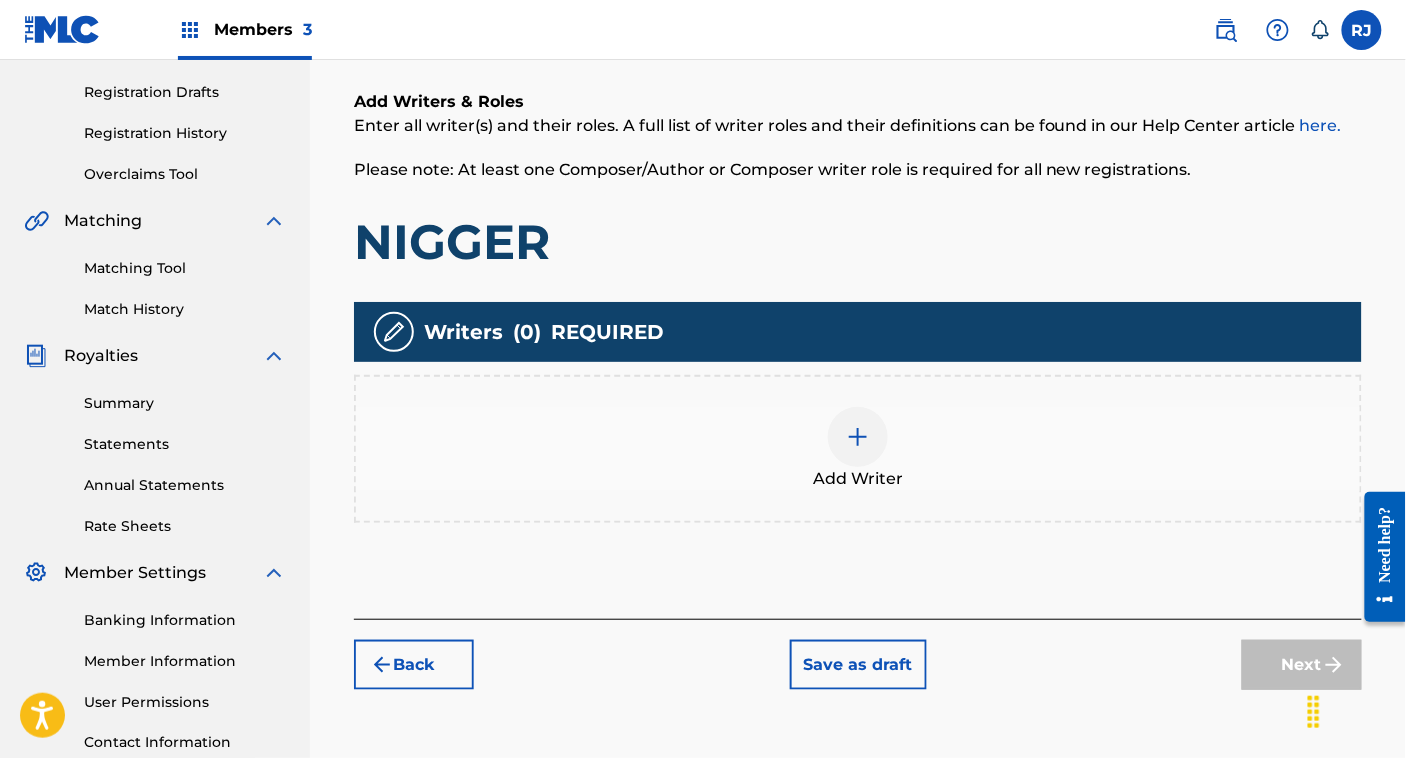 click on "Add Writer" at bounding box center (858, 449) 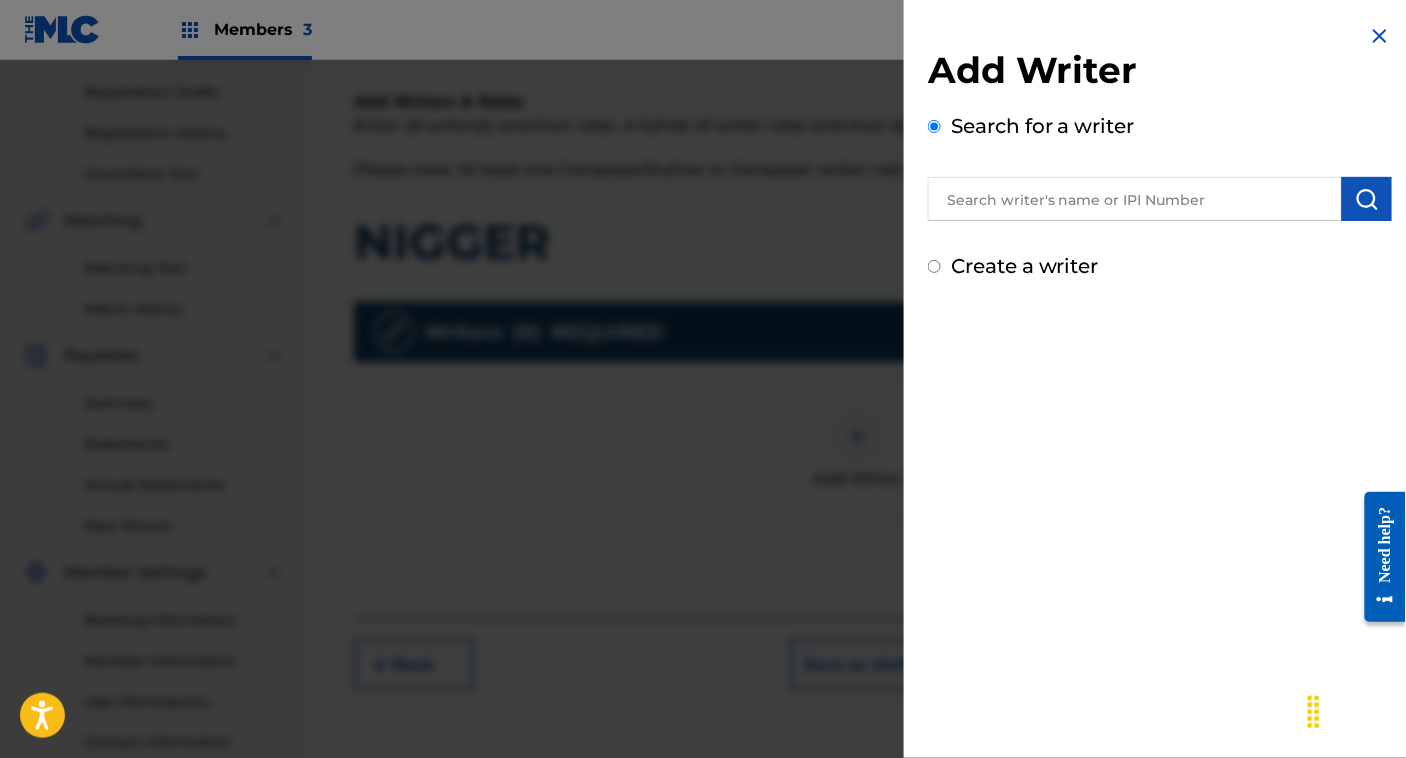 click on "Create a writer" at bounding box center [1025, 266] 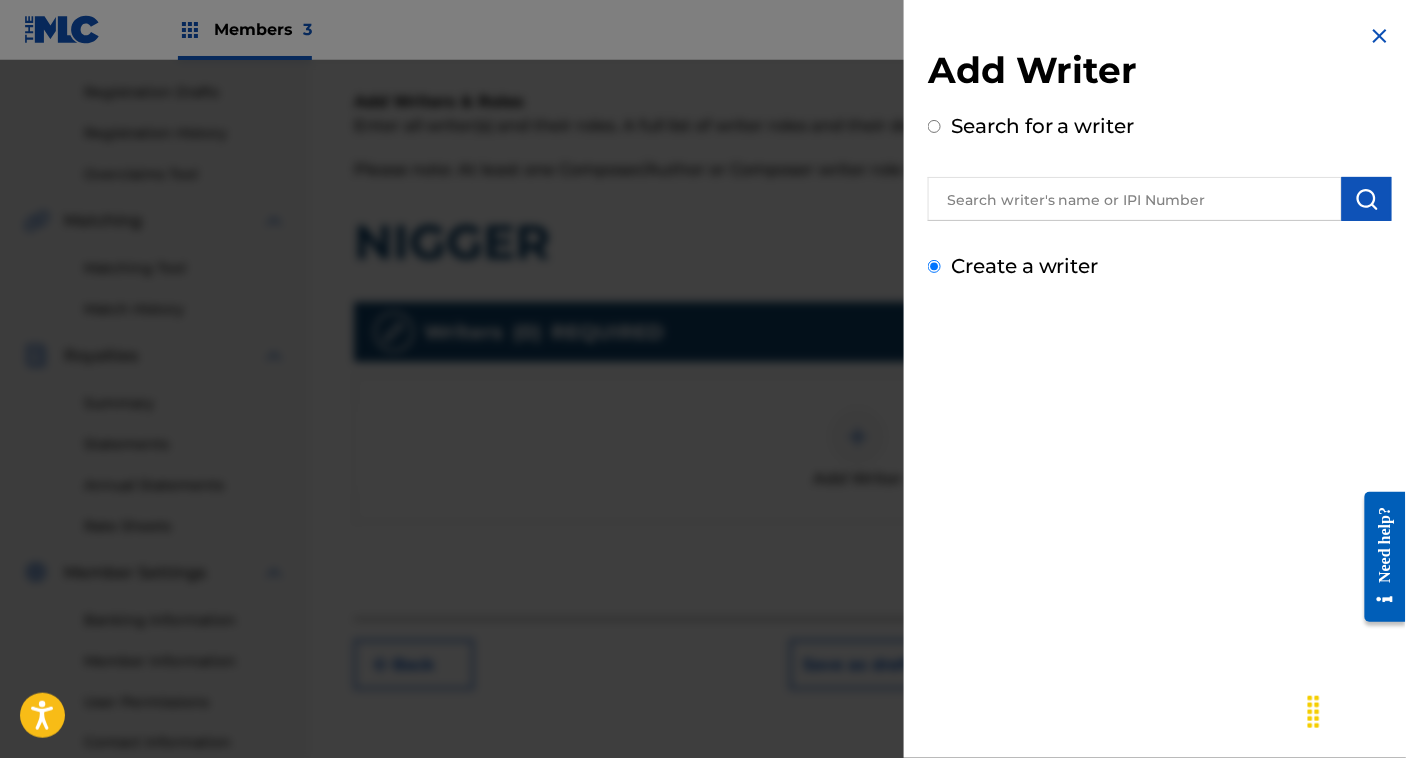 click on "Create a writer" at bounding box center [934, 266] 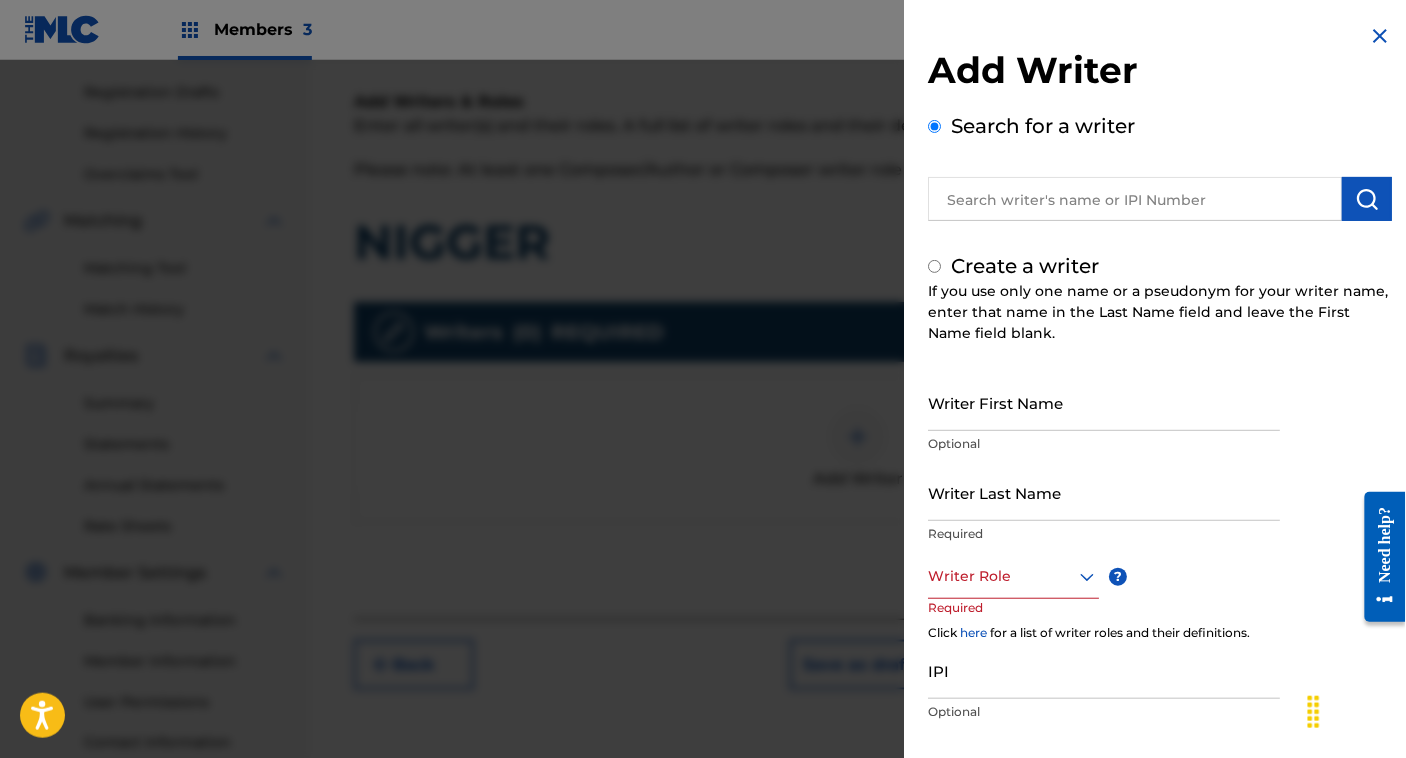 radio on "false" 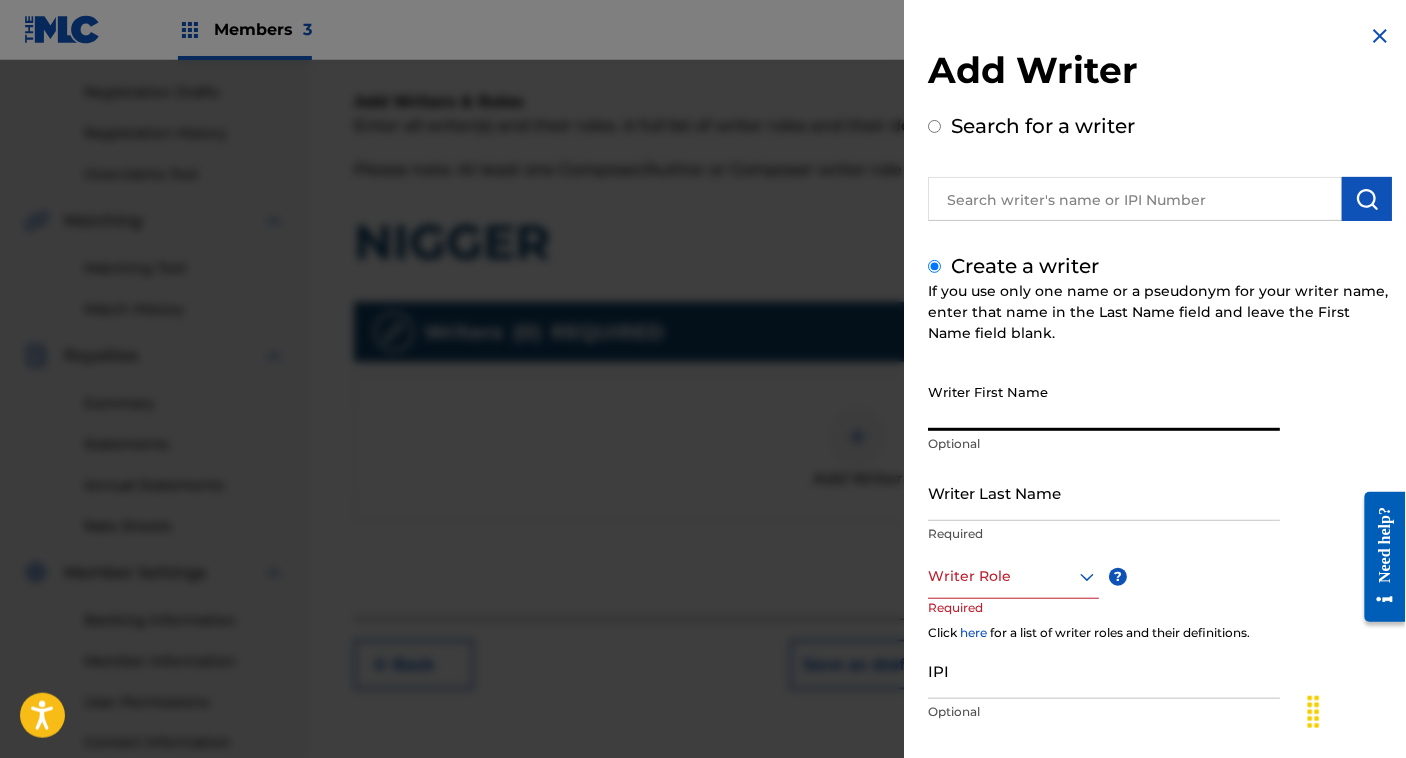 paste on "[ARTIST]" 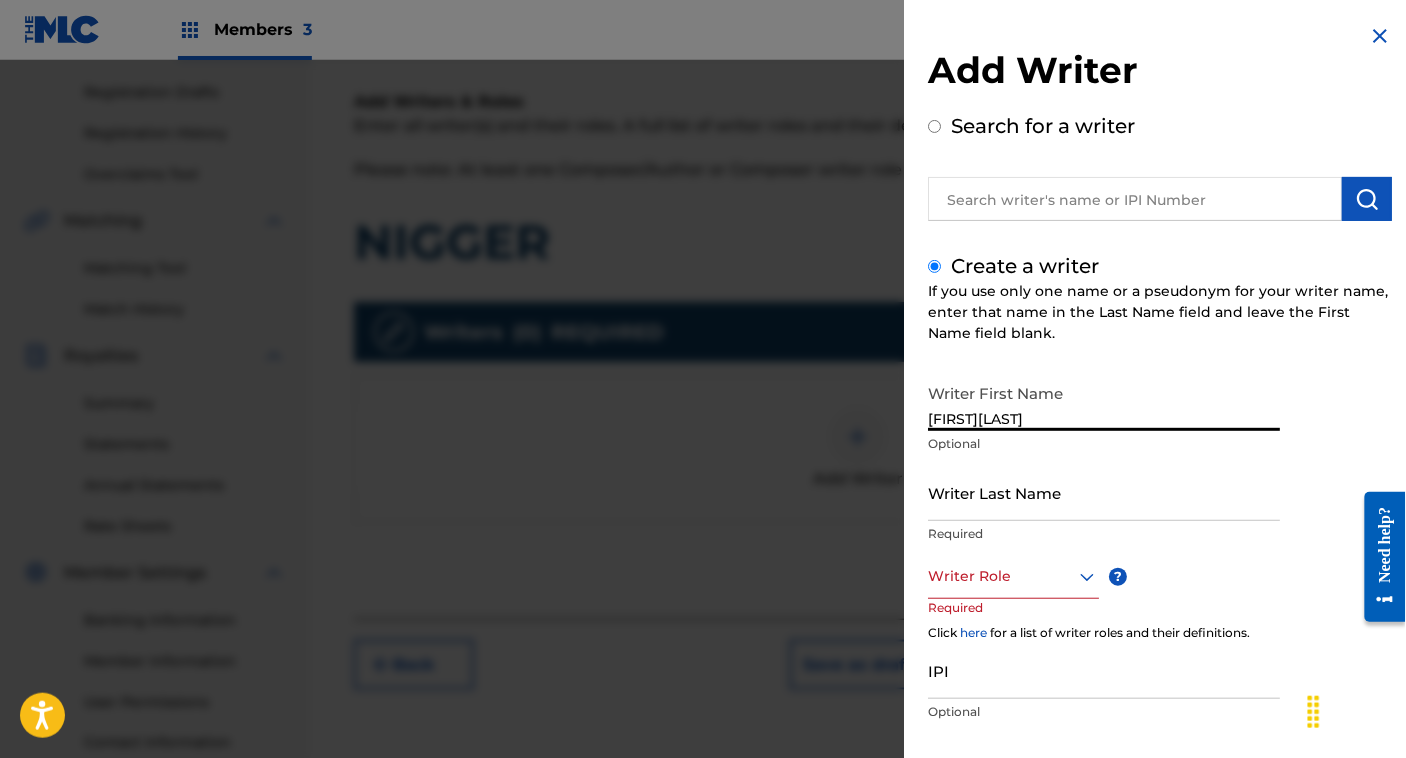 type on "[ARTIST]" 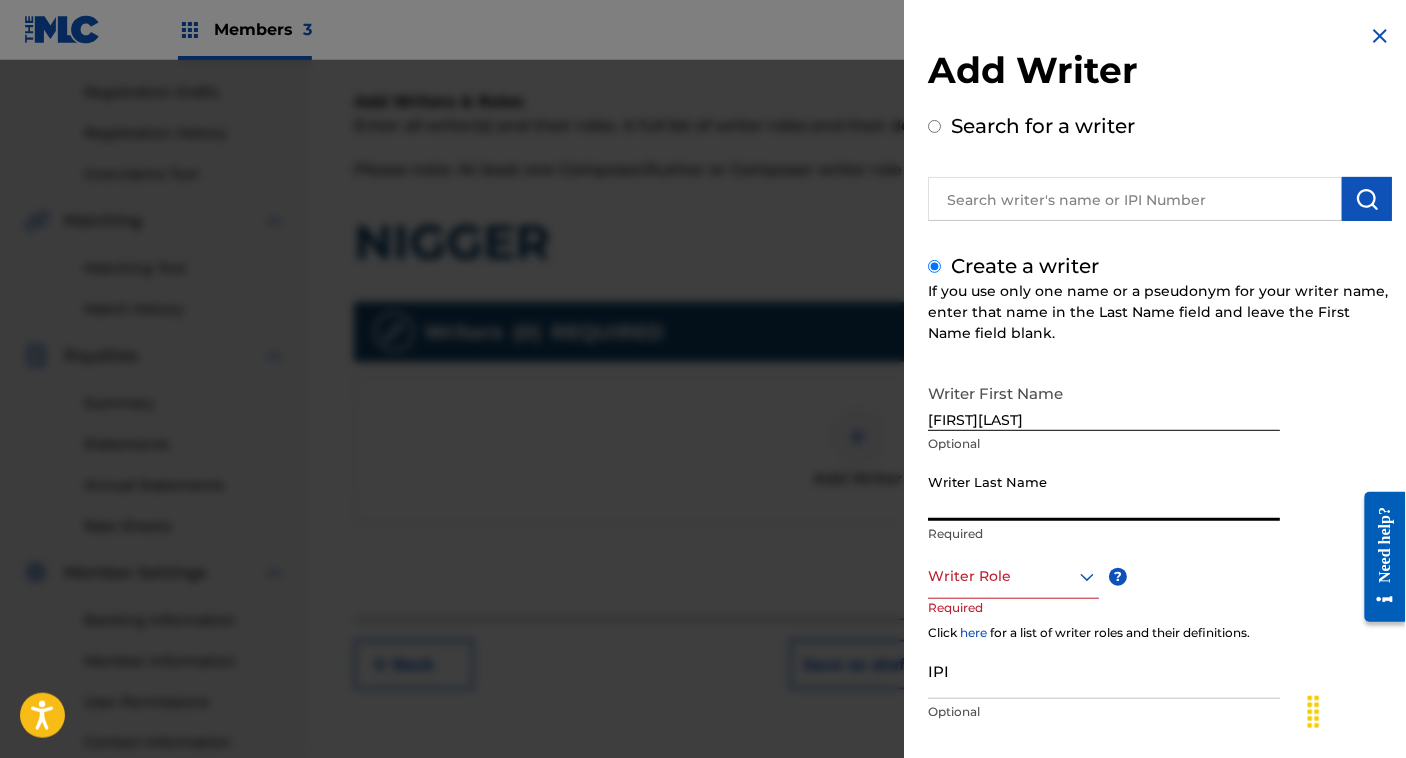 paste on "[ARTIST]" 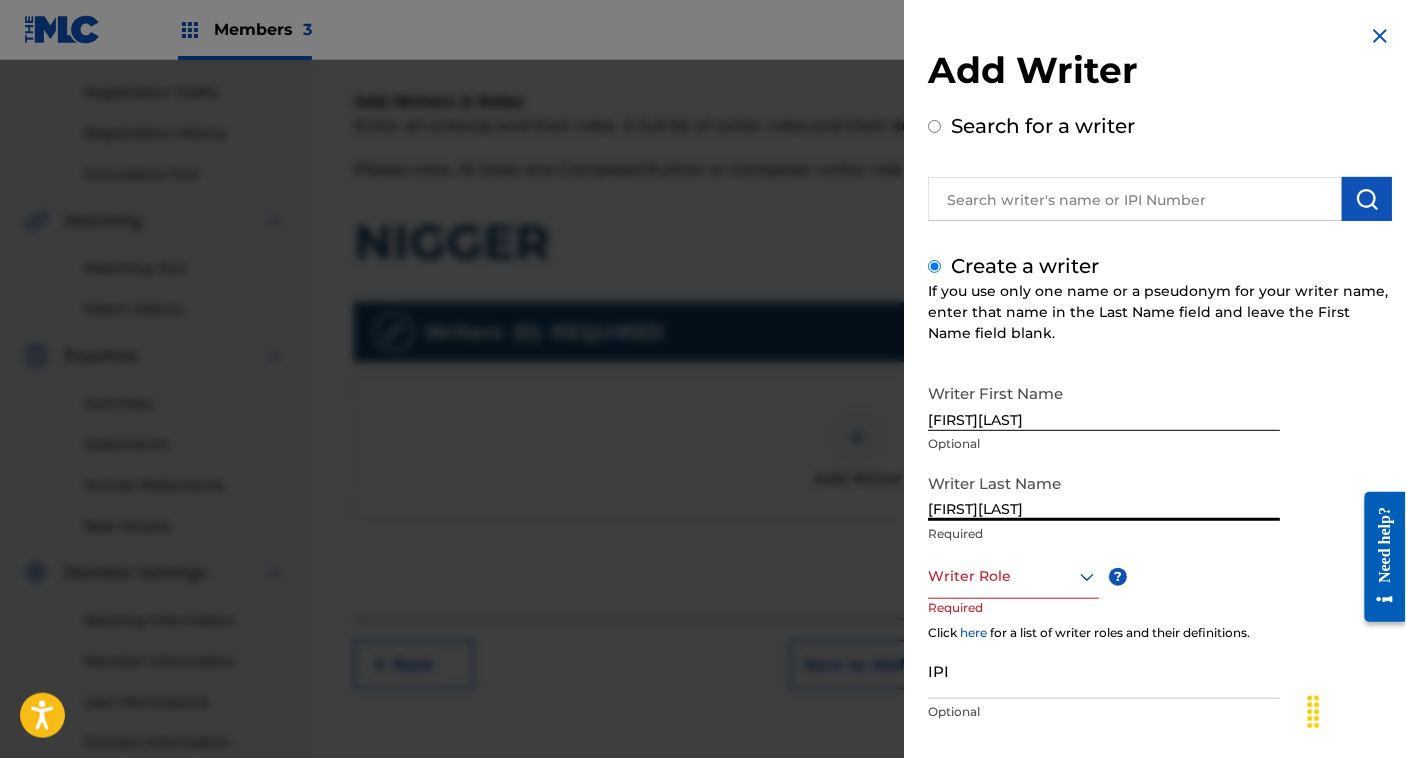 type on "[ARTIST]" 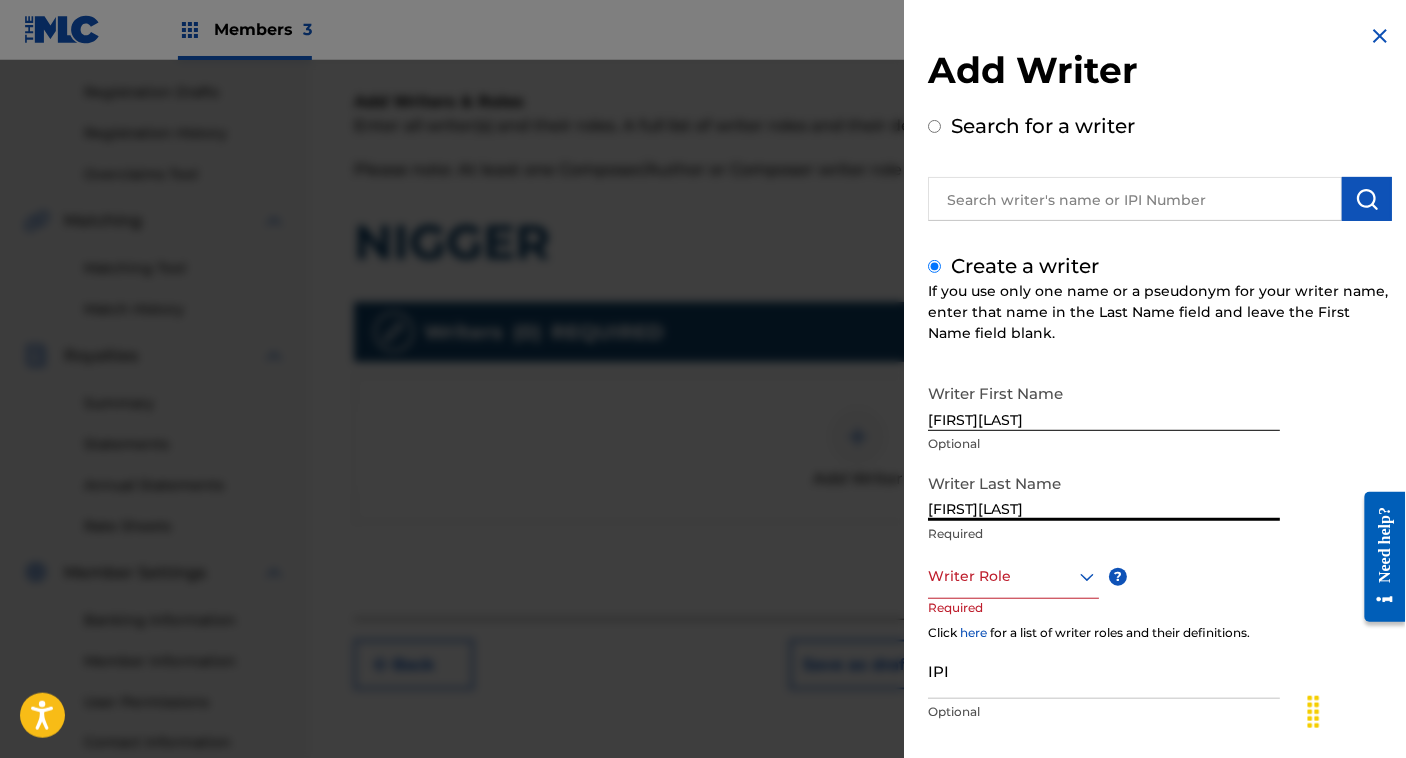 click on "[ARTIST]" at bounding box center [1104, 402] 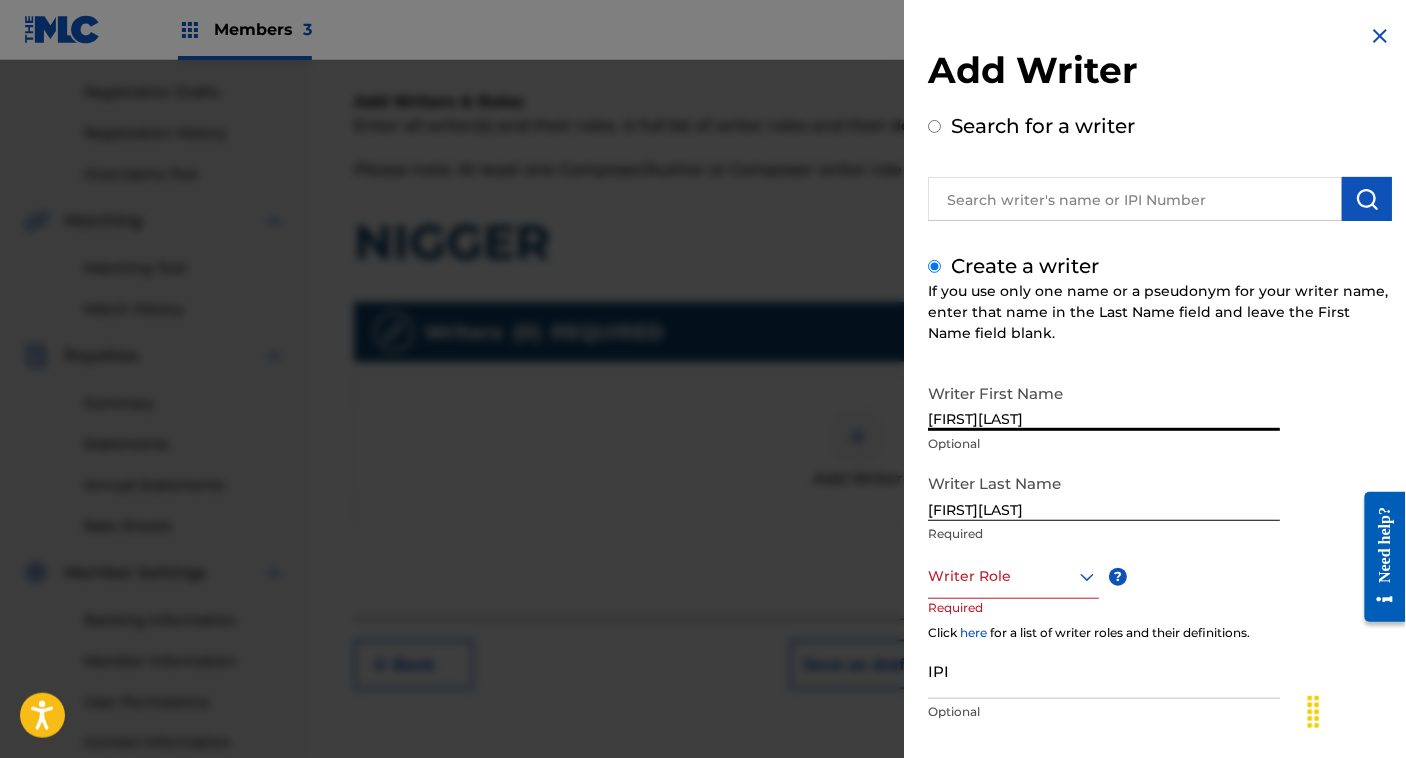 click on "[ARTIST]" at bounding box center [1104, 402] 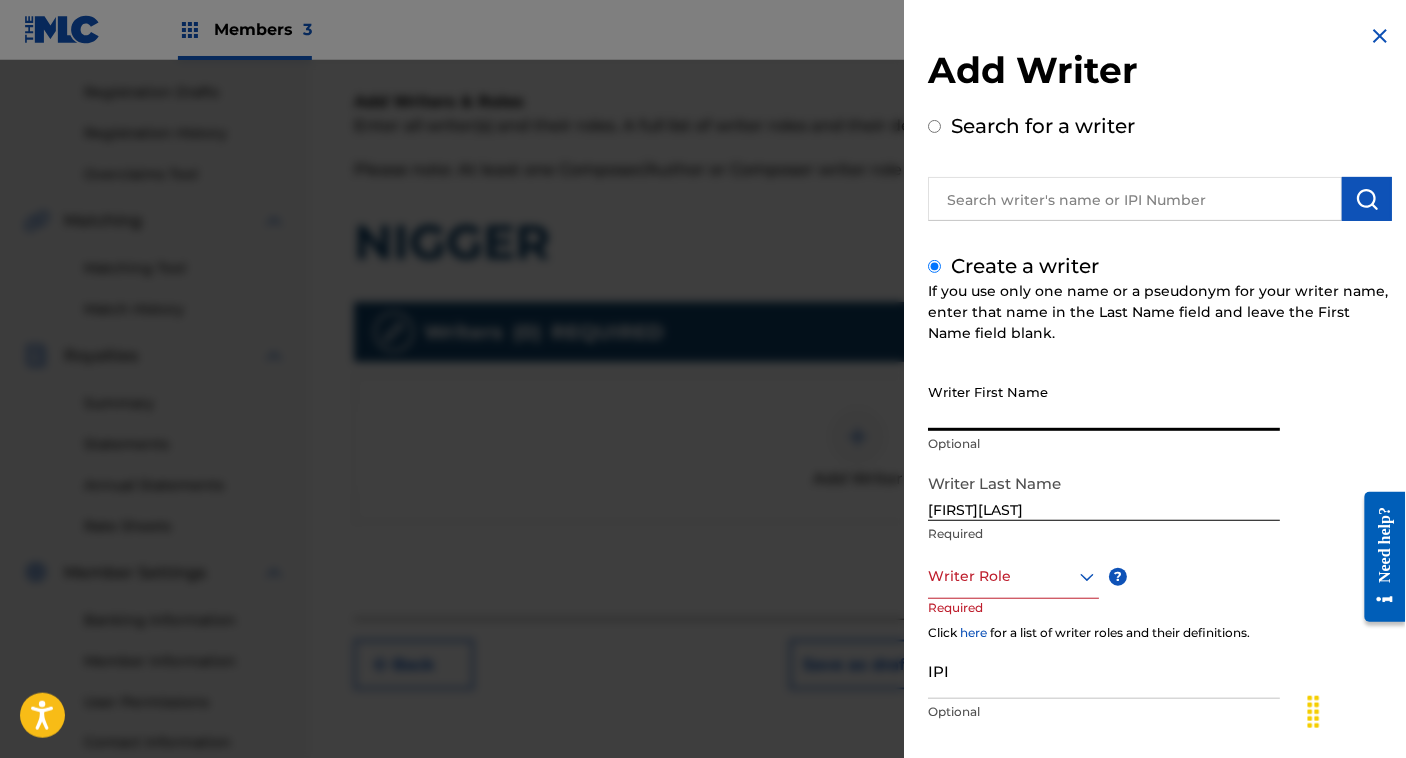 type 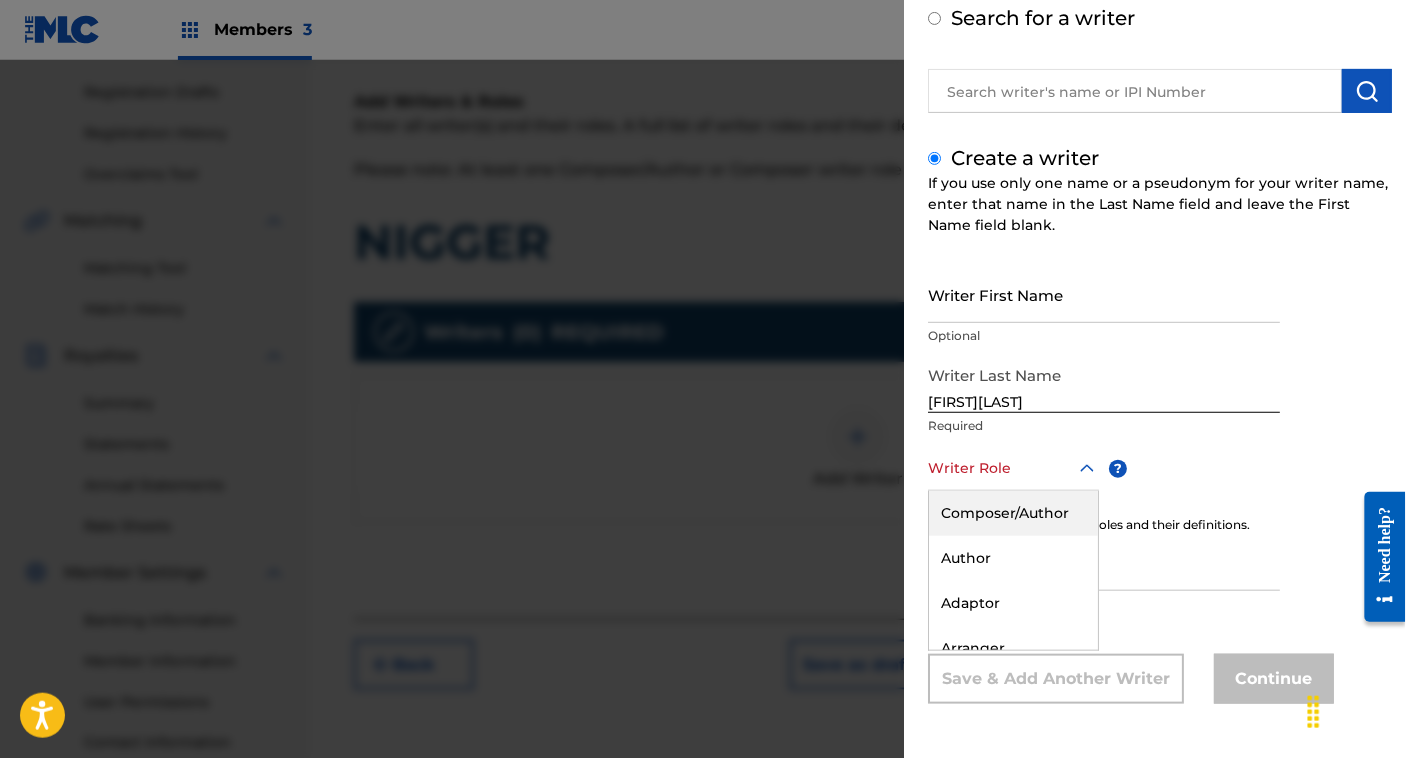 click on "Composer/Author" at bounding box center [1013, 513] 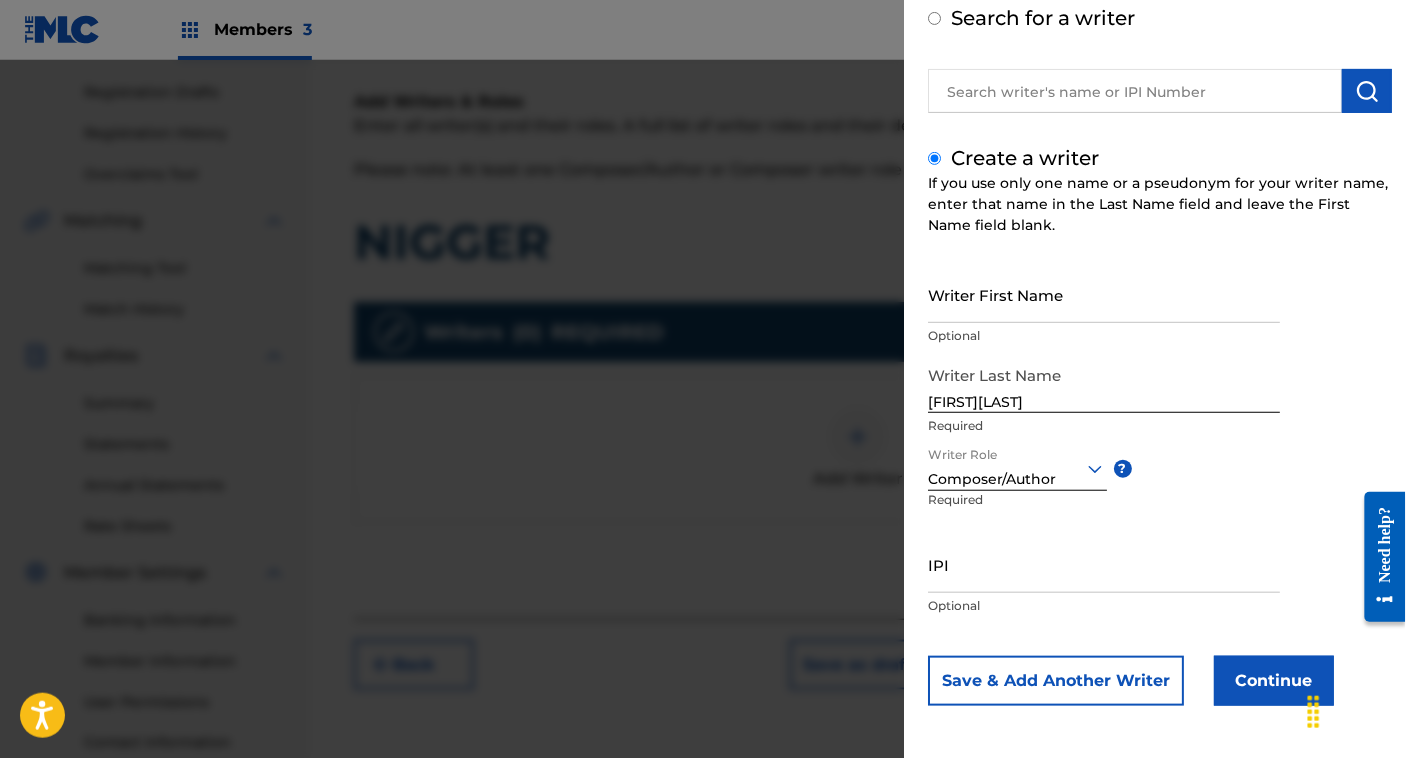 click on "Continue" at bounding box center [1274, 681] 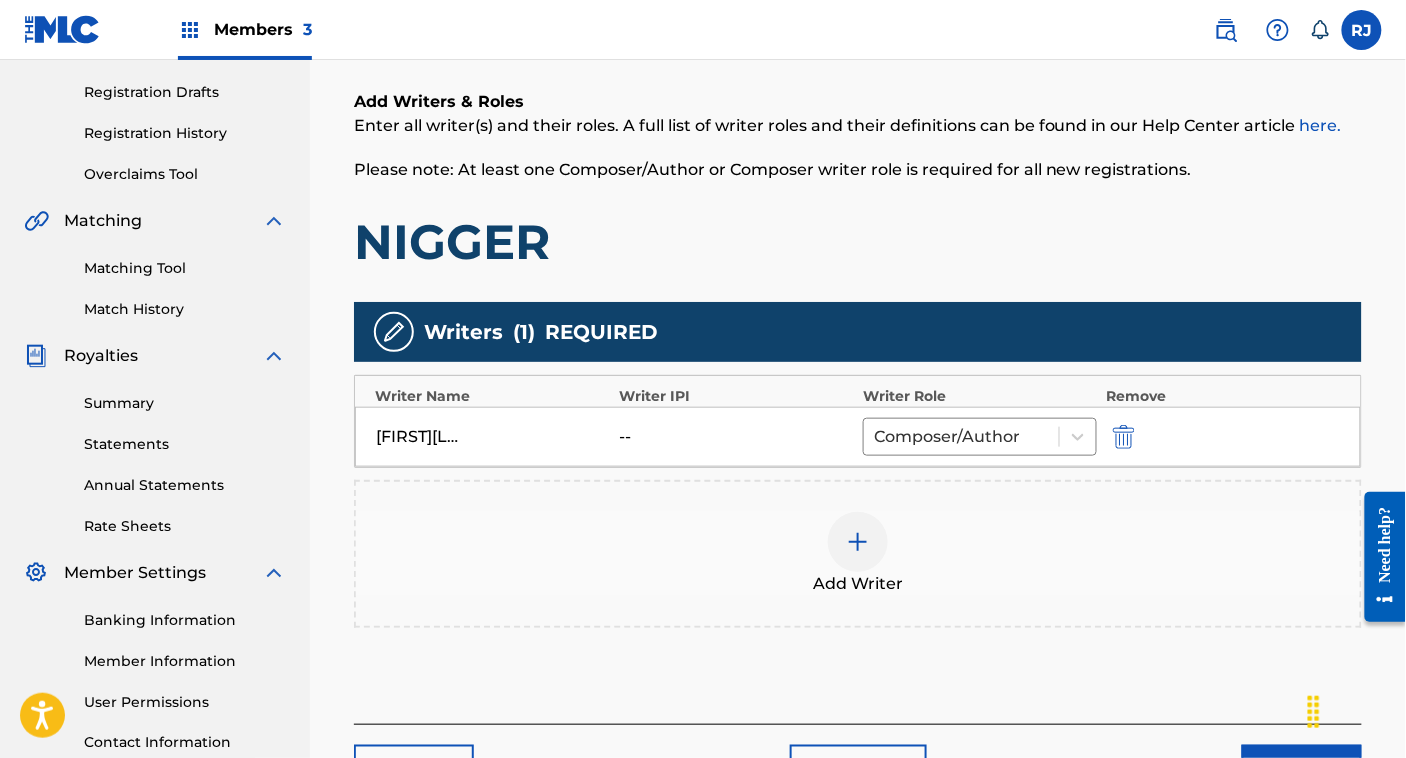 click on "Next" at bounding box center (1302, 770) 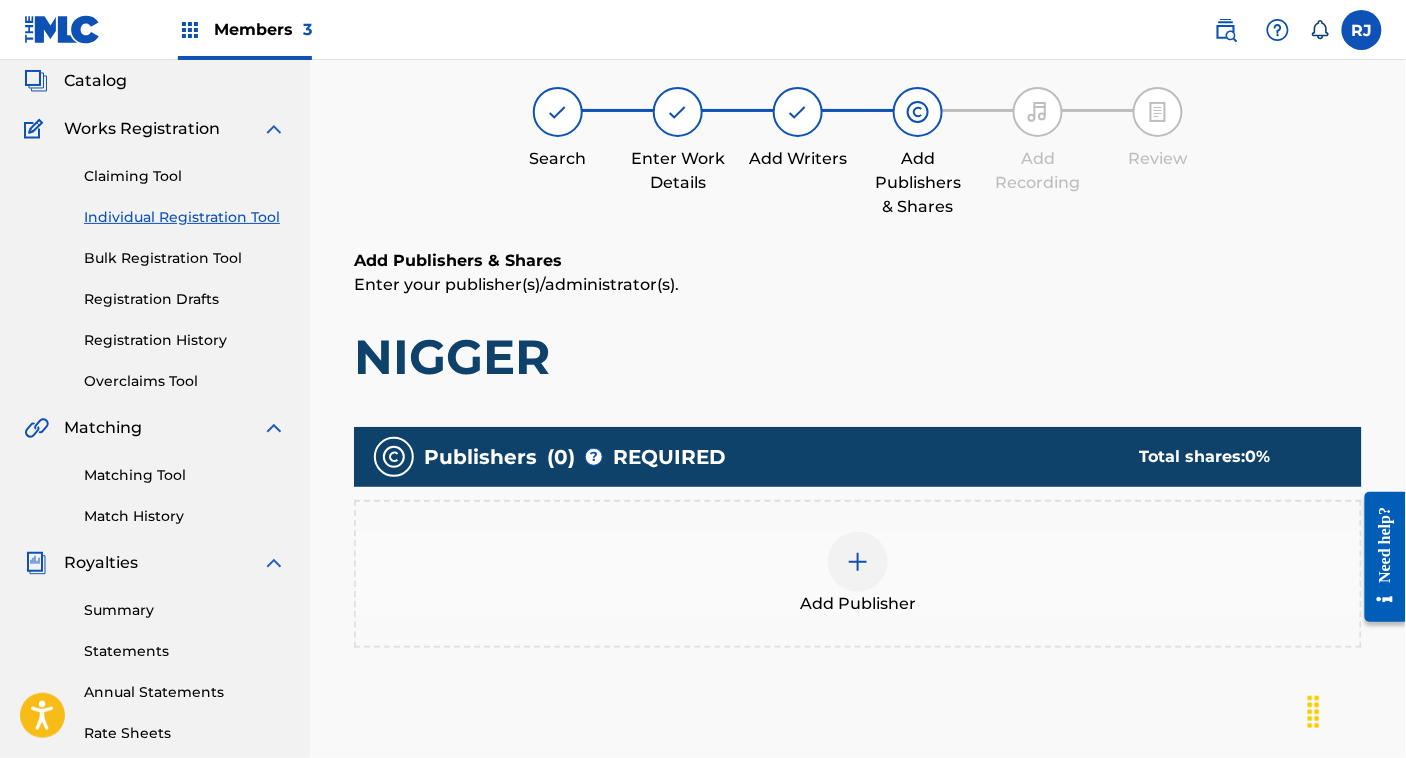 scroll, scrollTop: 117, scrollLeft: 0, axis: vertical 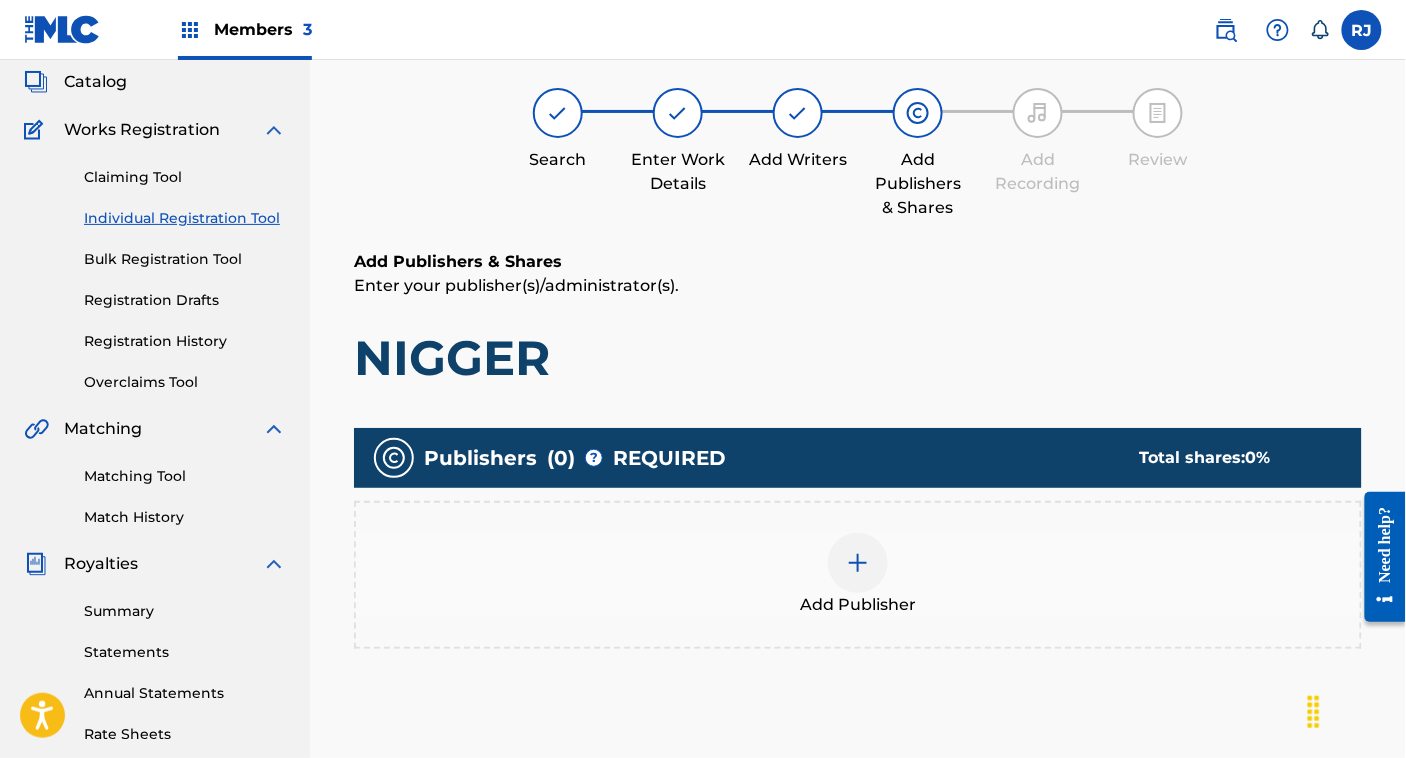 click on "Add Publisher" at bounding box center (858, 575) 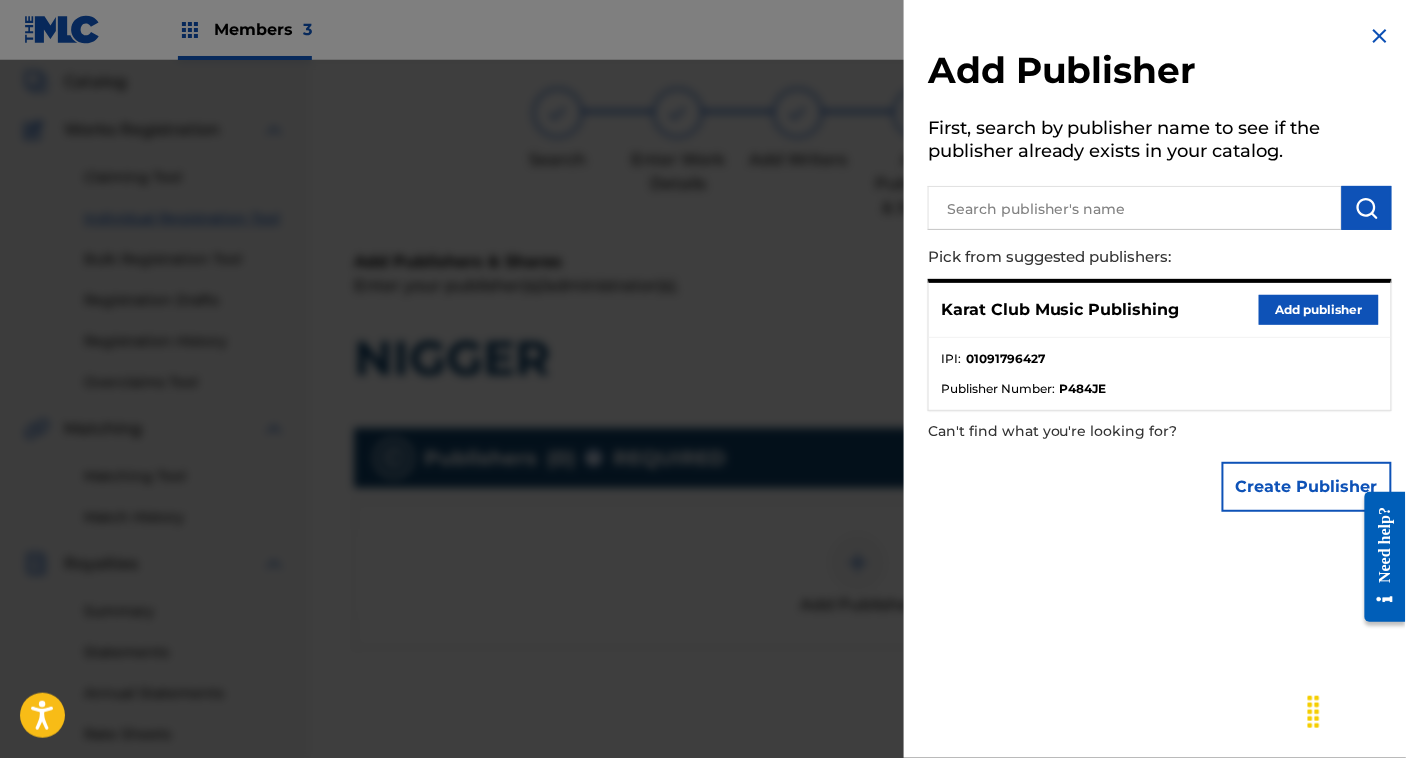 click on "Add publisher" at bounding box center (1319, 310) 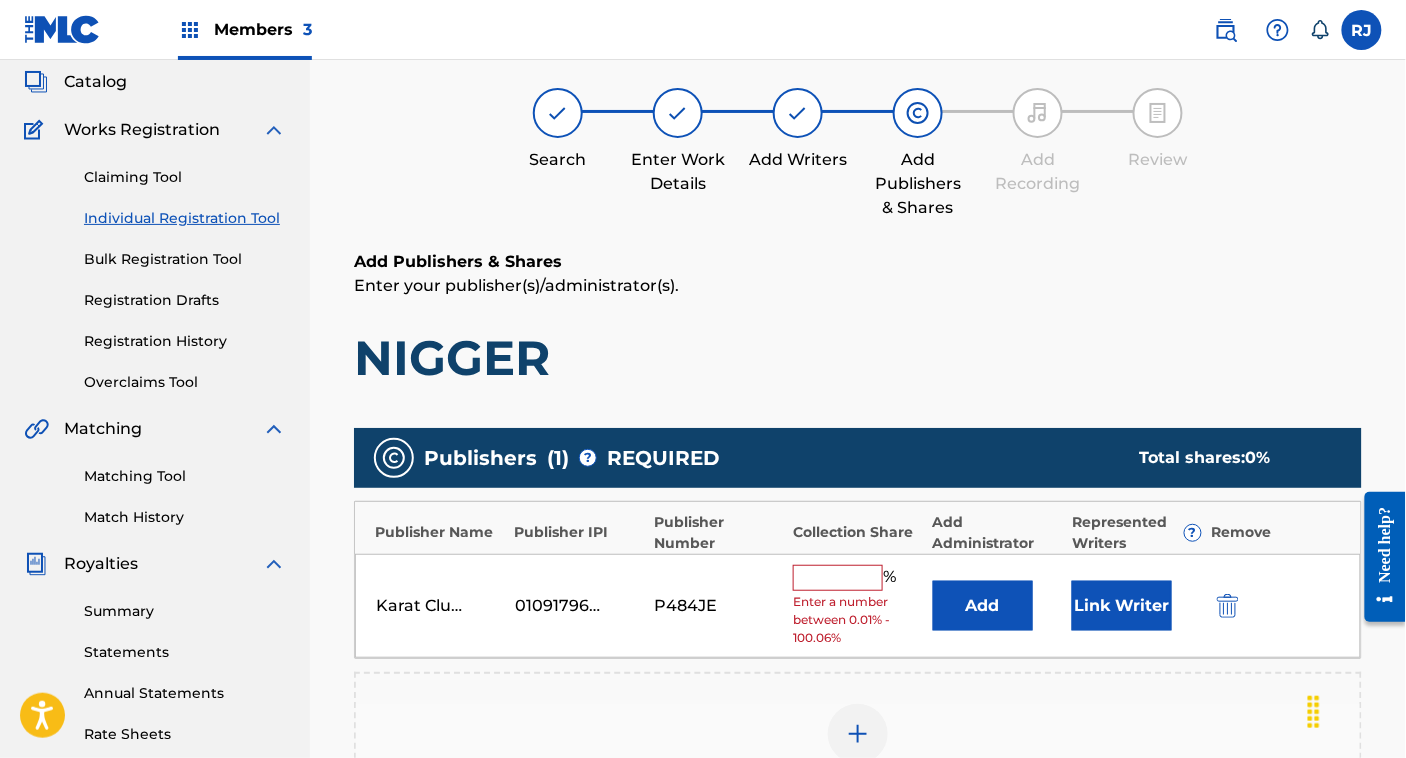 click on "Link Writer" at bounding box center (1122, 606) 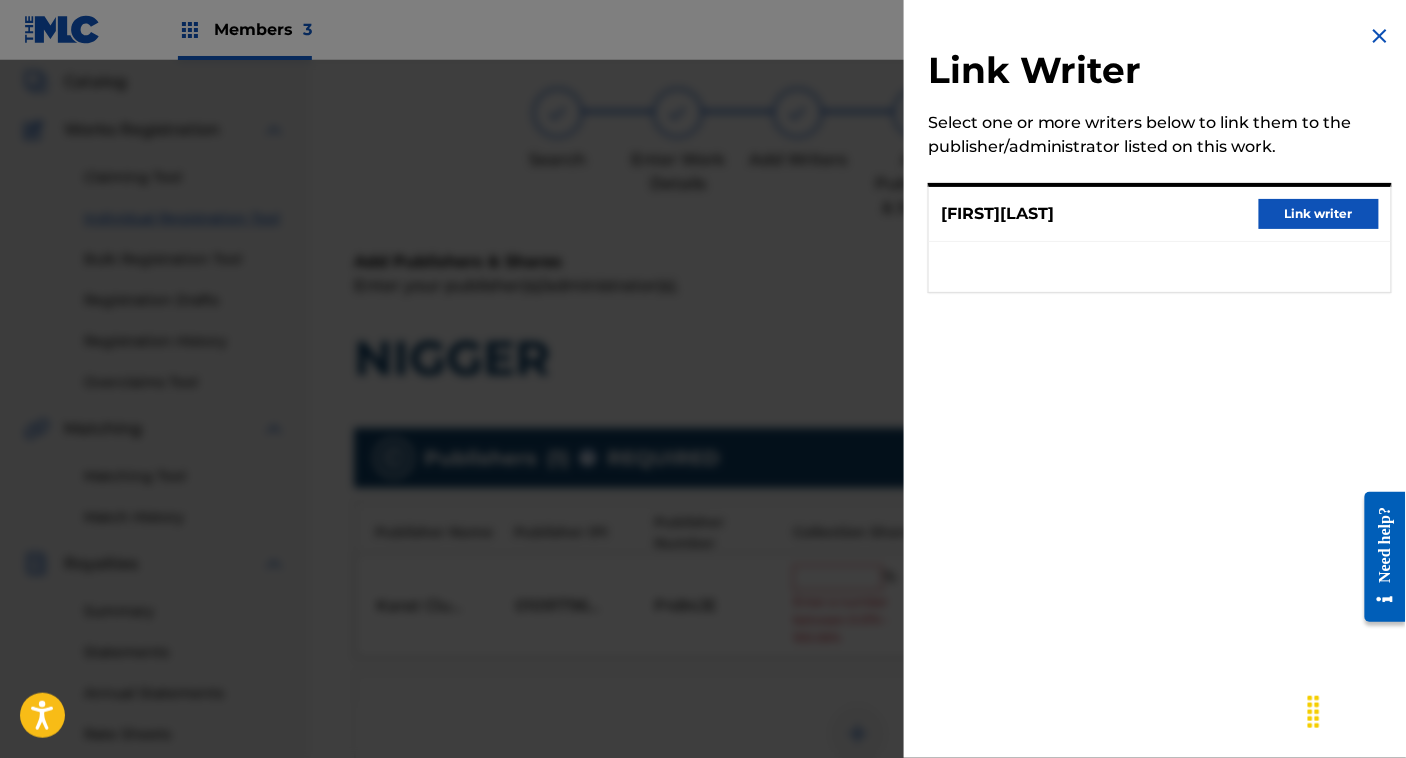 click on "Link writer" at bounding box center [1319, 214] 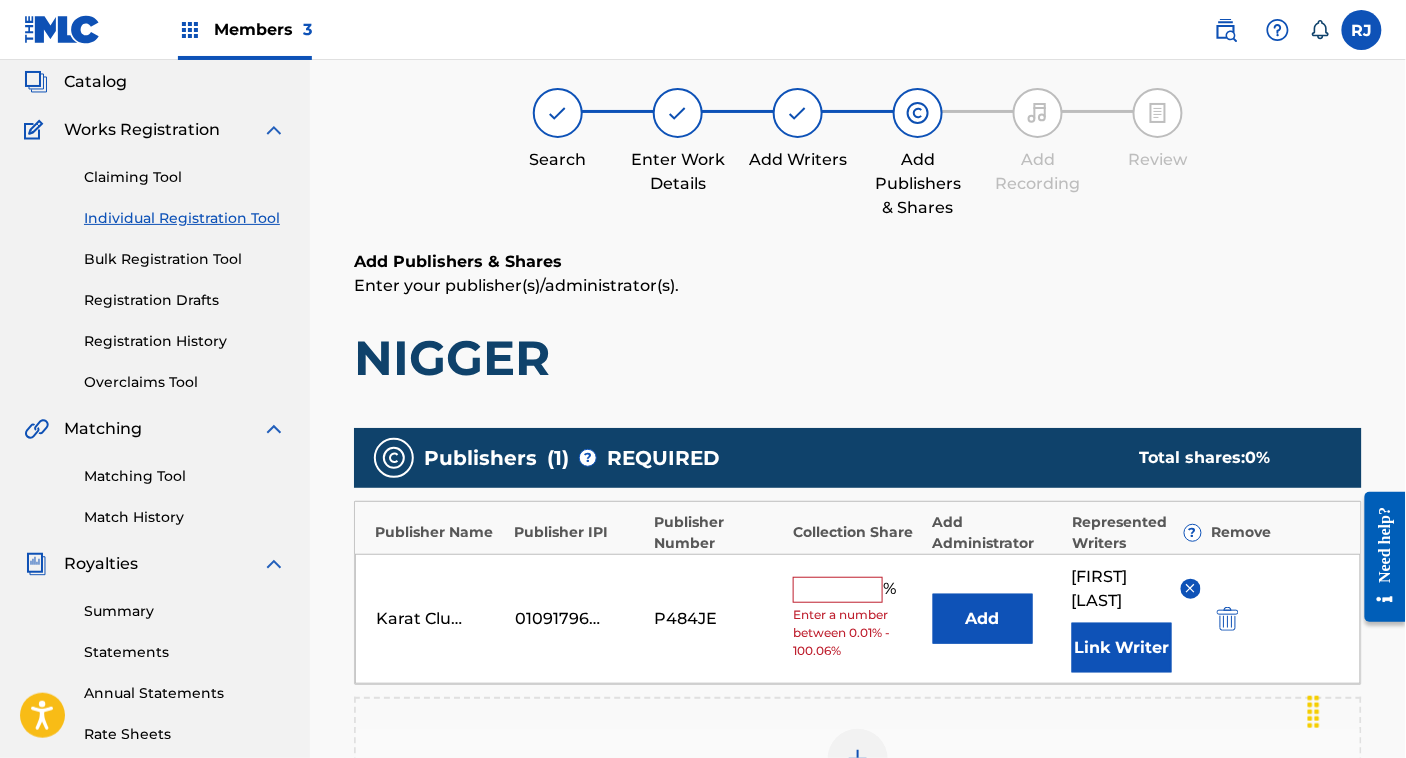 click at bounding box center (838, 590) 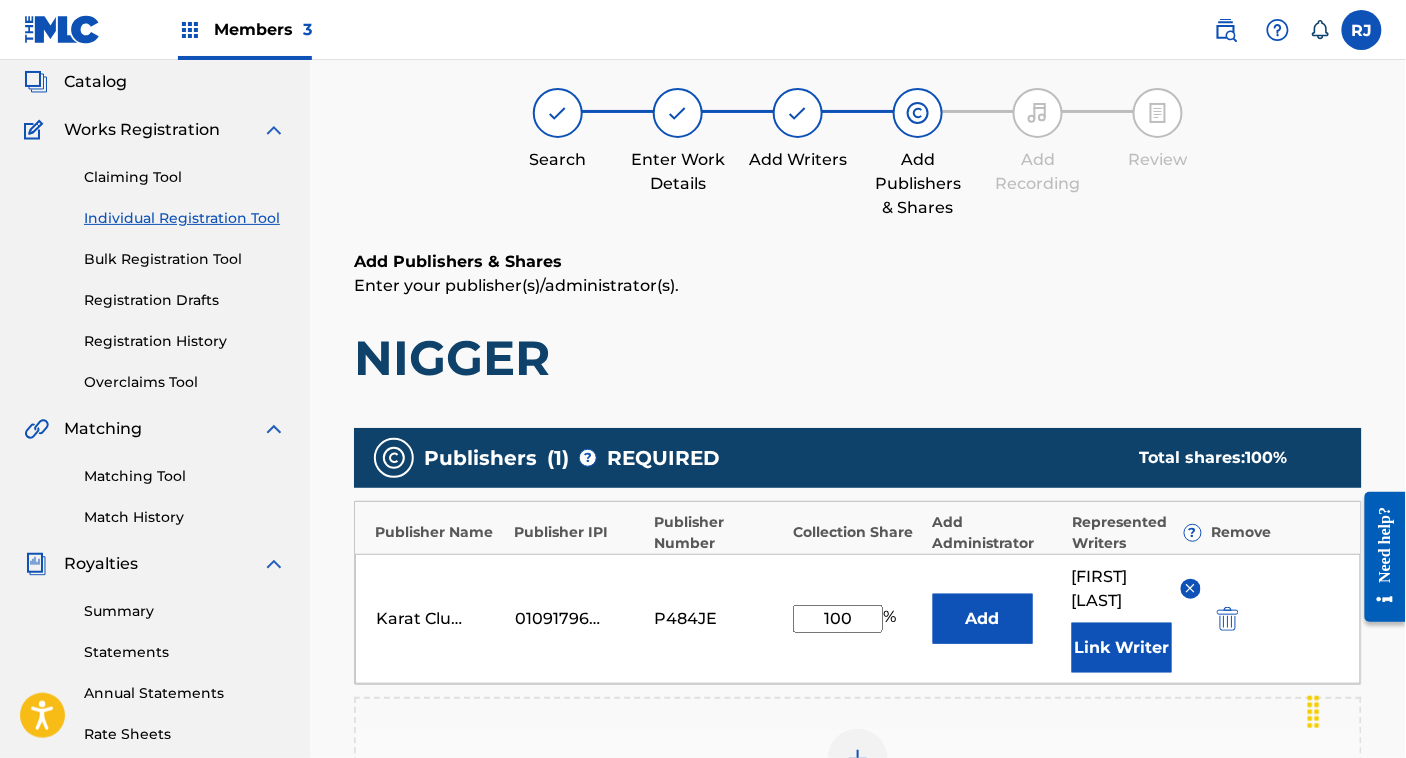 type on "100" 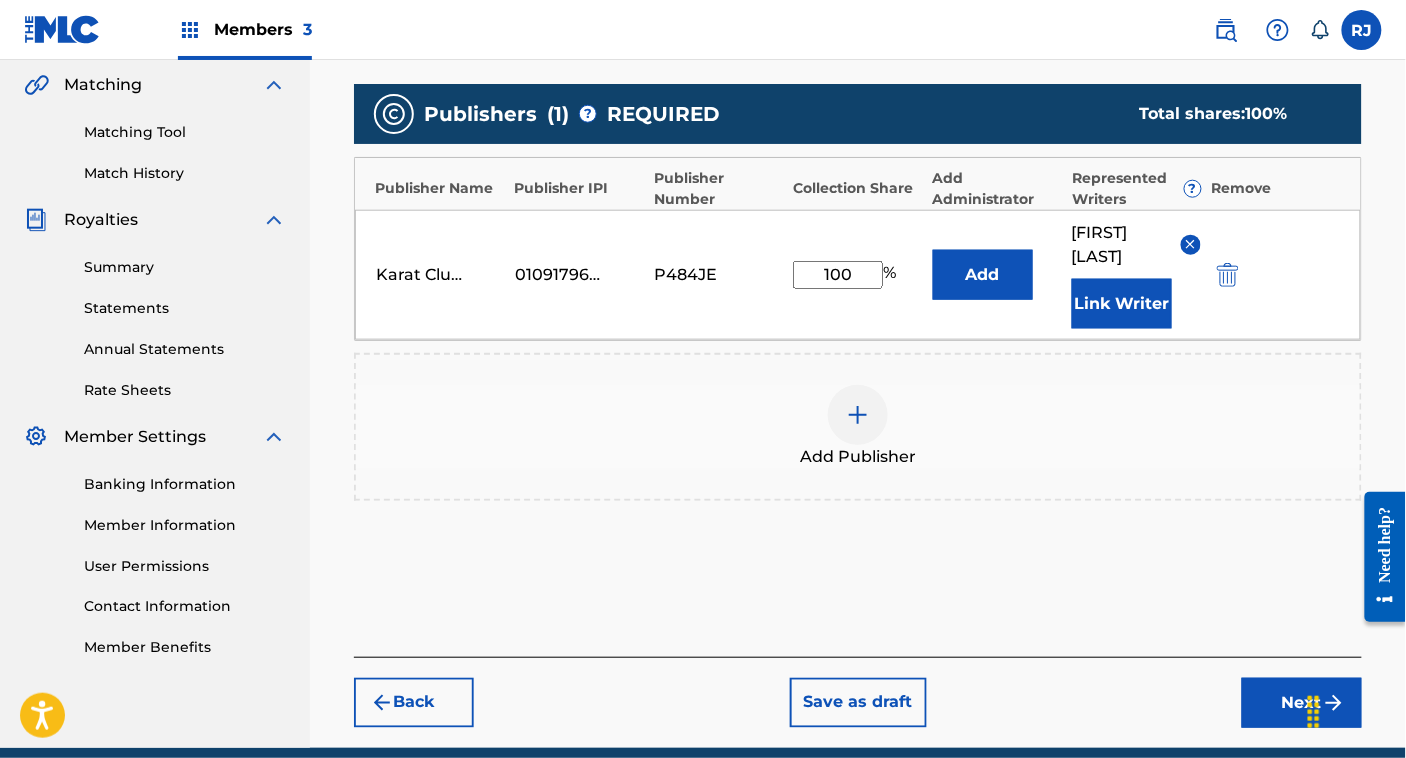 click on "Next" at bounding box center (1302, 703) 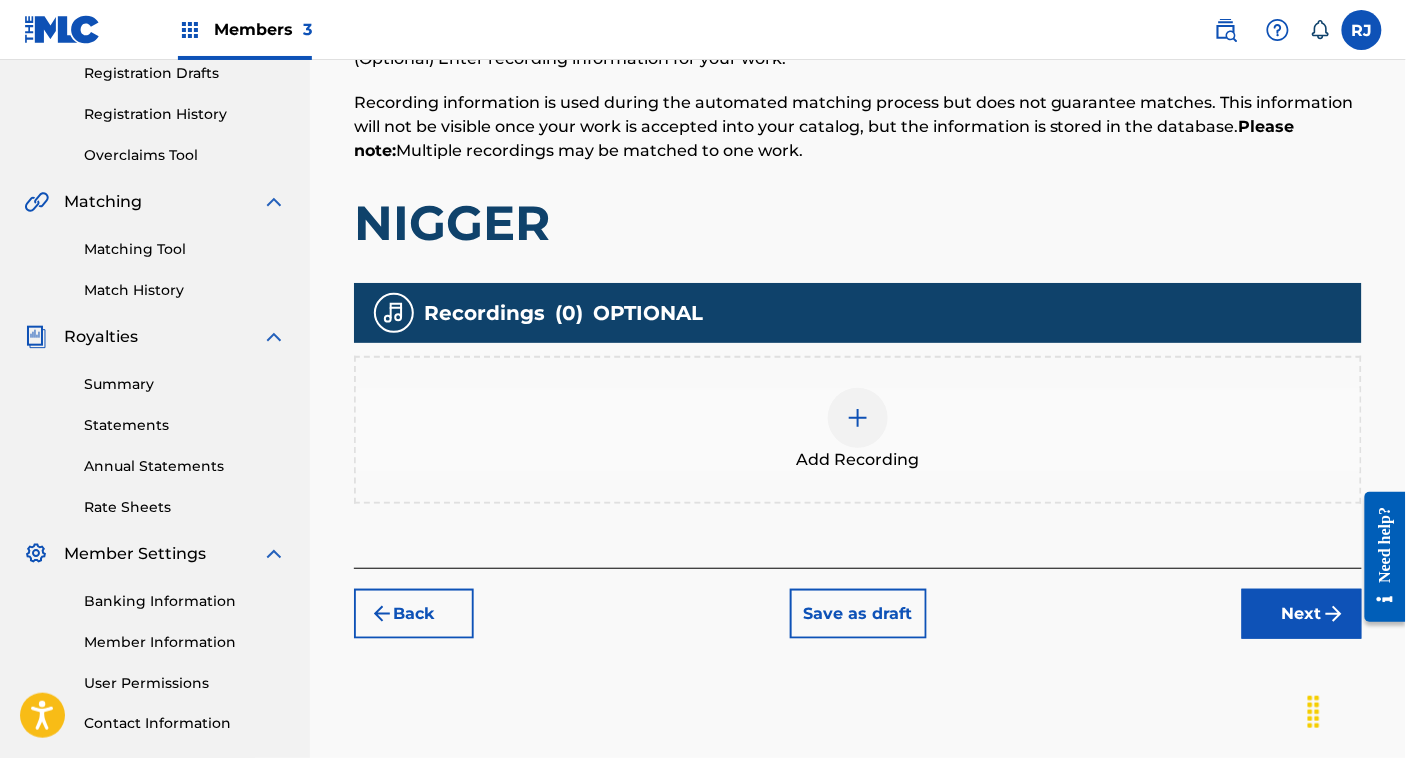 scroll, scrollTop: 351, scrollLeft: 0, axis: vertical 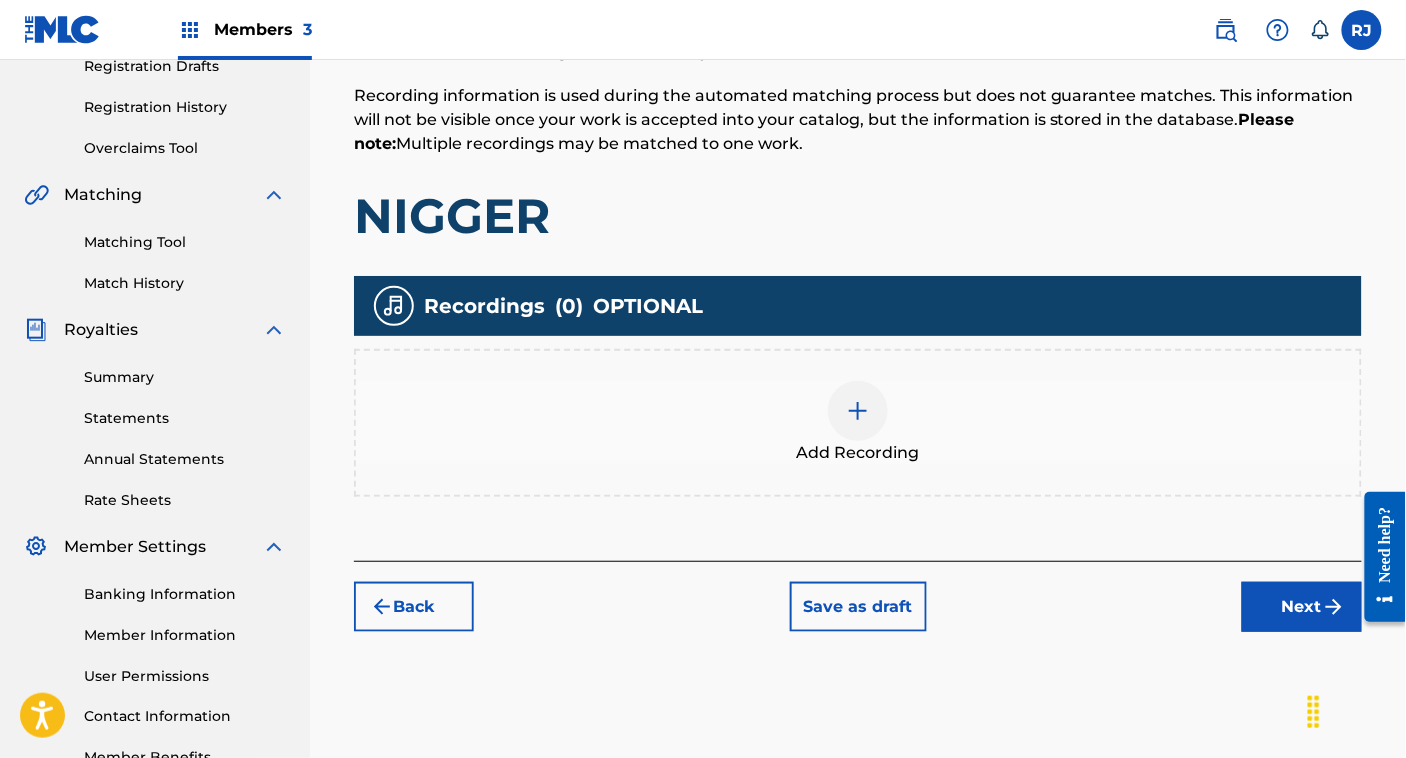 click on "Add Recording" at bounding box center (858, 423) 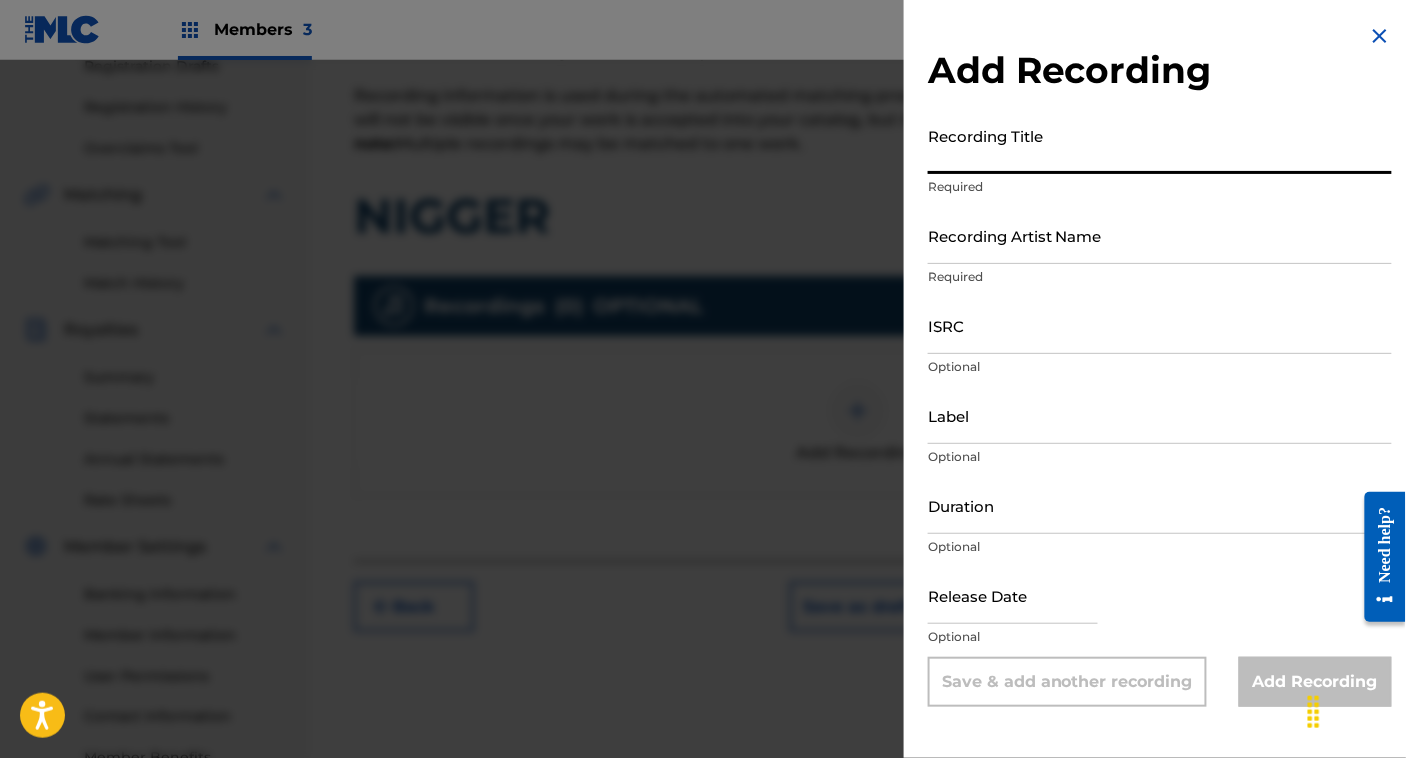 click on "Recording Title" at bounding box center [1160, 145] 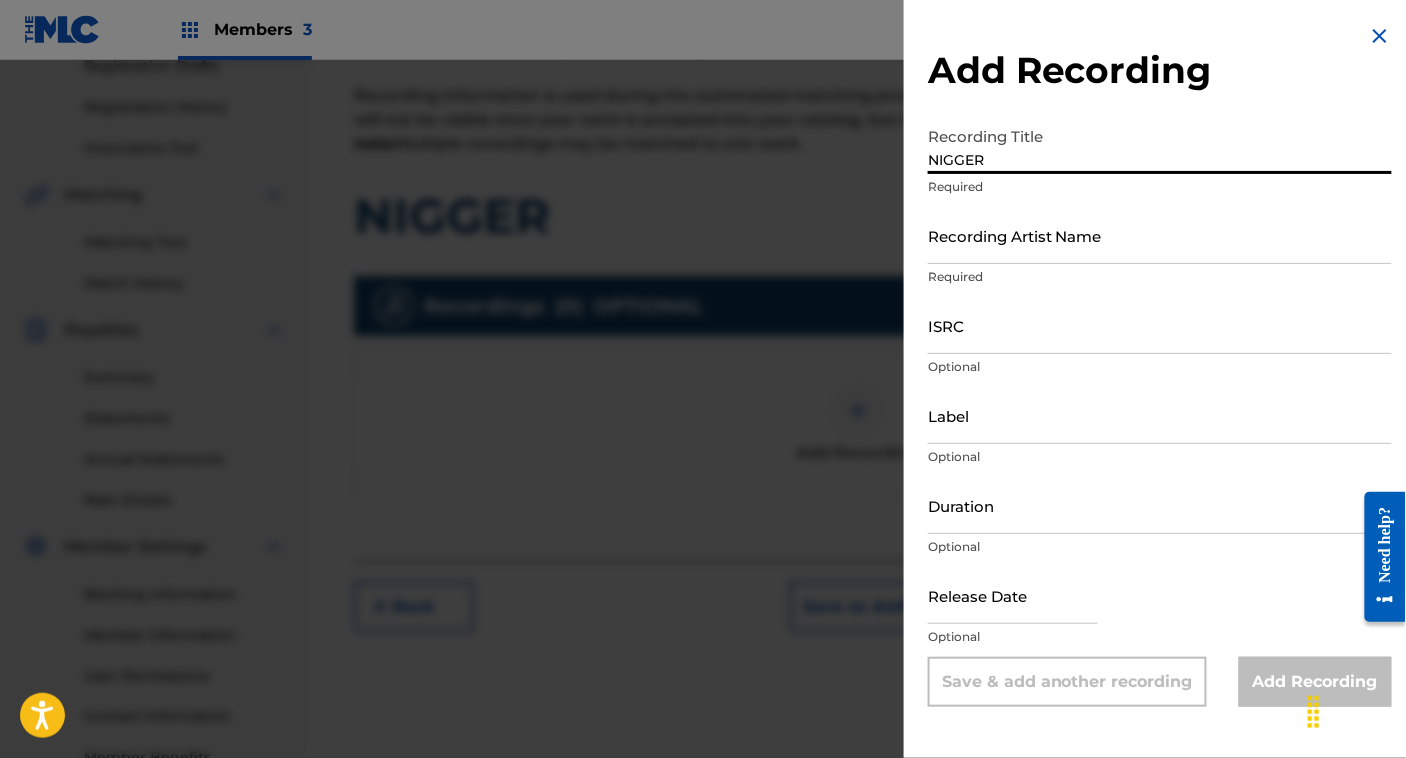 type on "NIGGER" 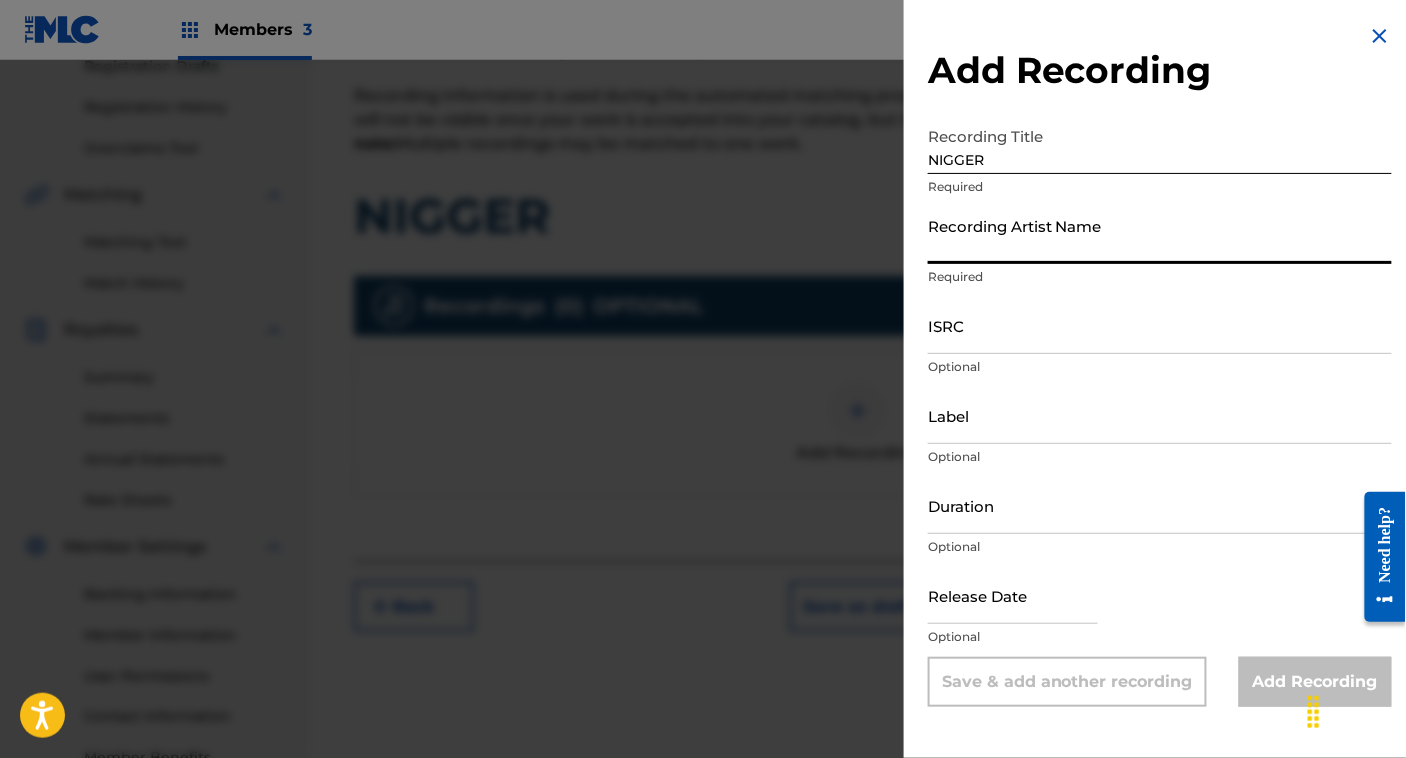 click on "Recording Artist Name" at bounding box center (1160, 235) 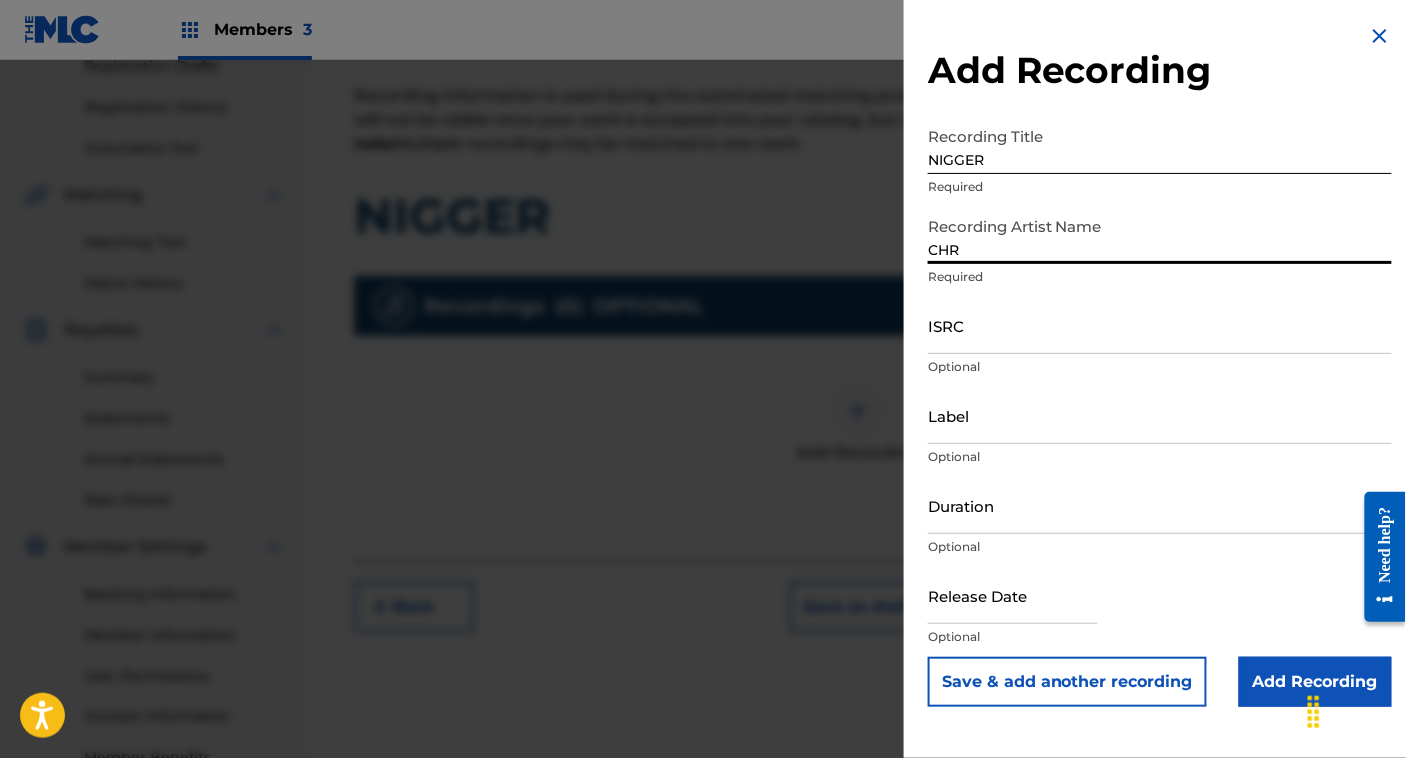 type on "[NAME]" 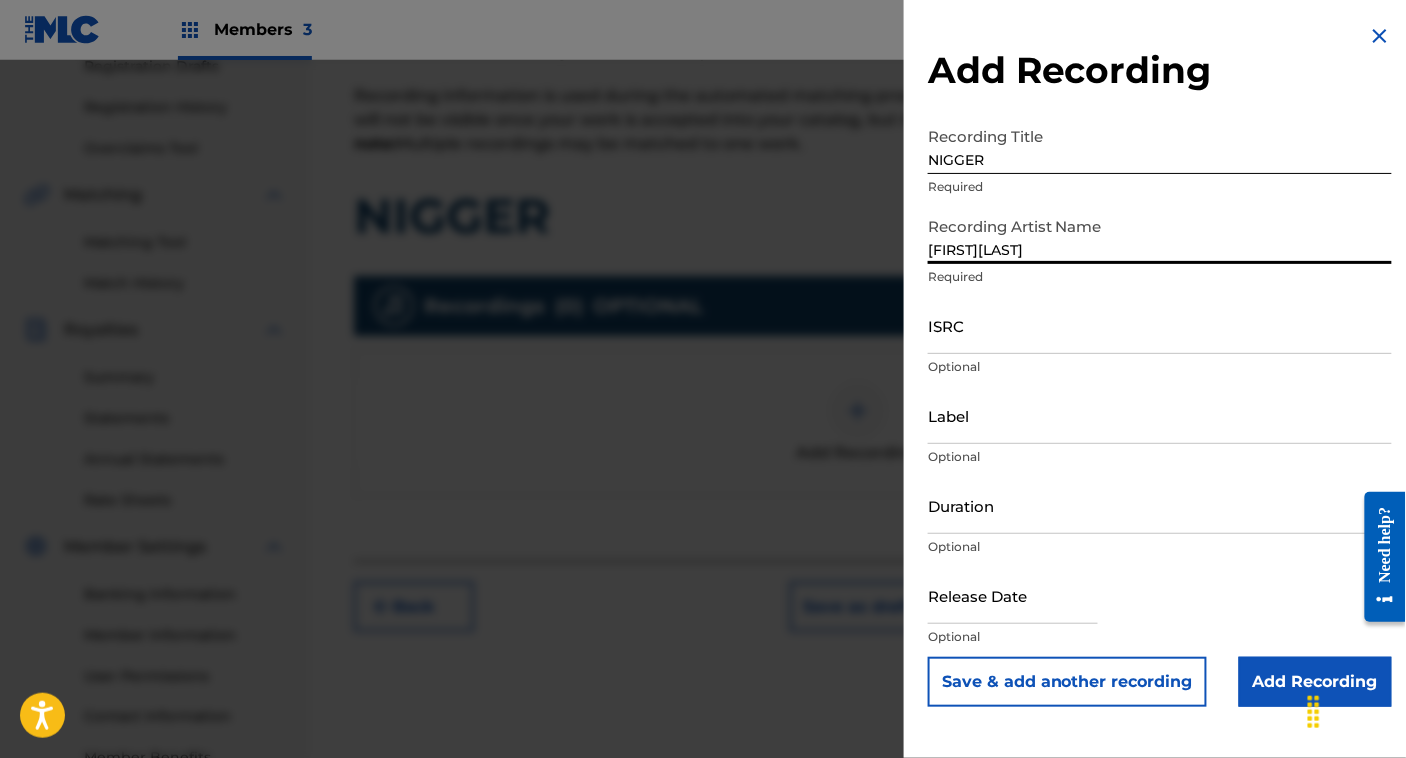 click on "ISRC" at bounding box center (1160, 325) 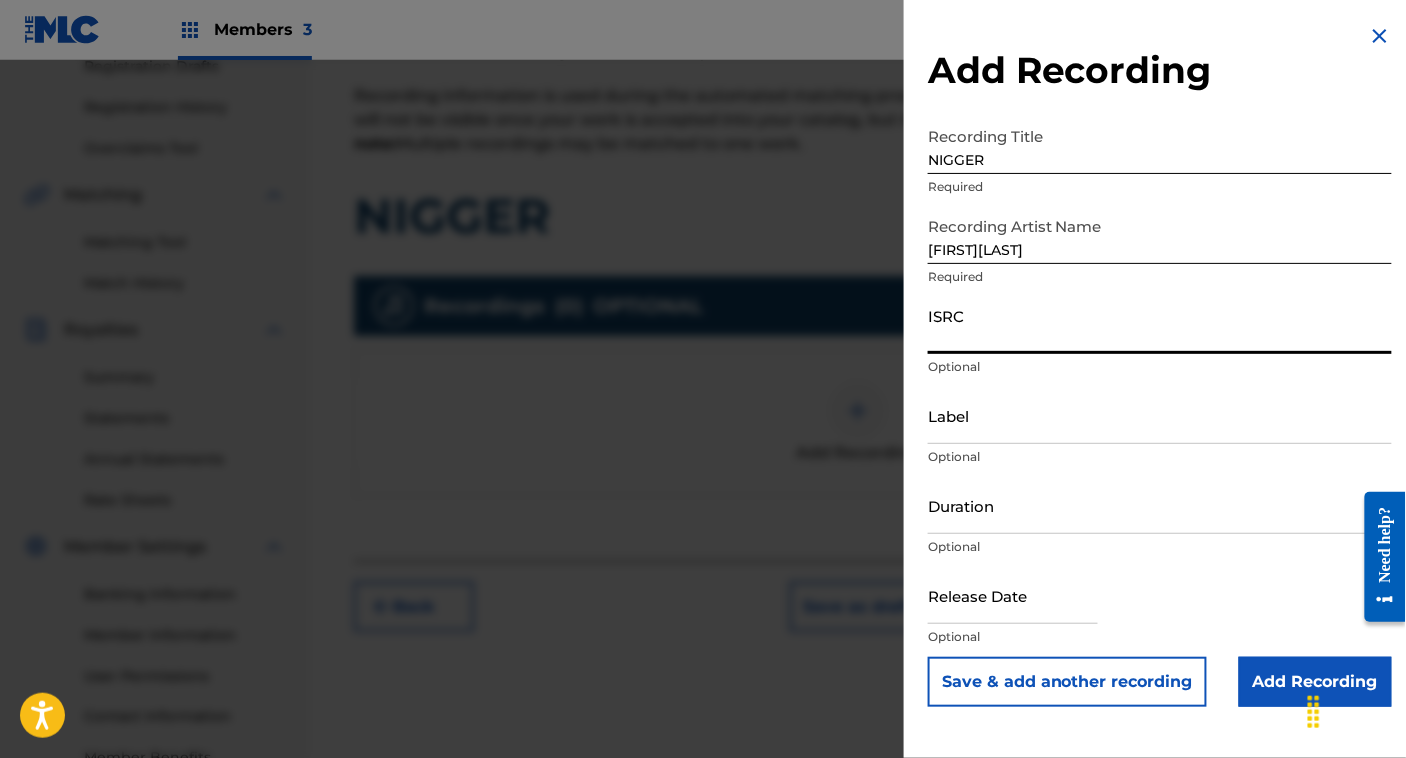 paste on "[ID]" 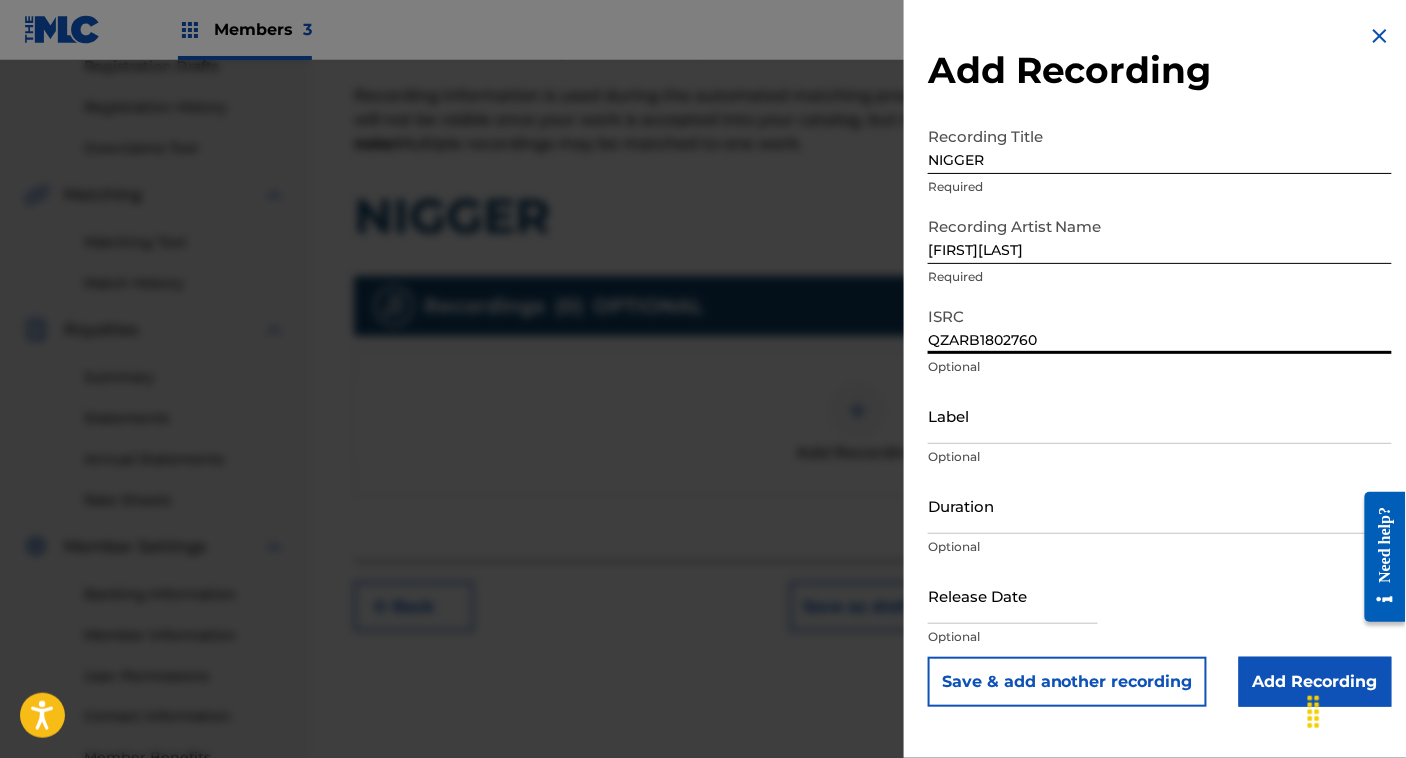 type on "[ID]" 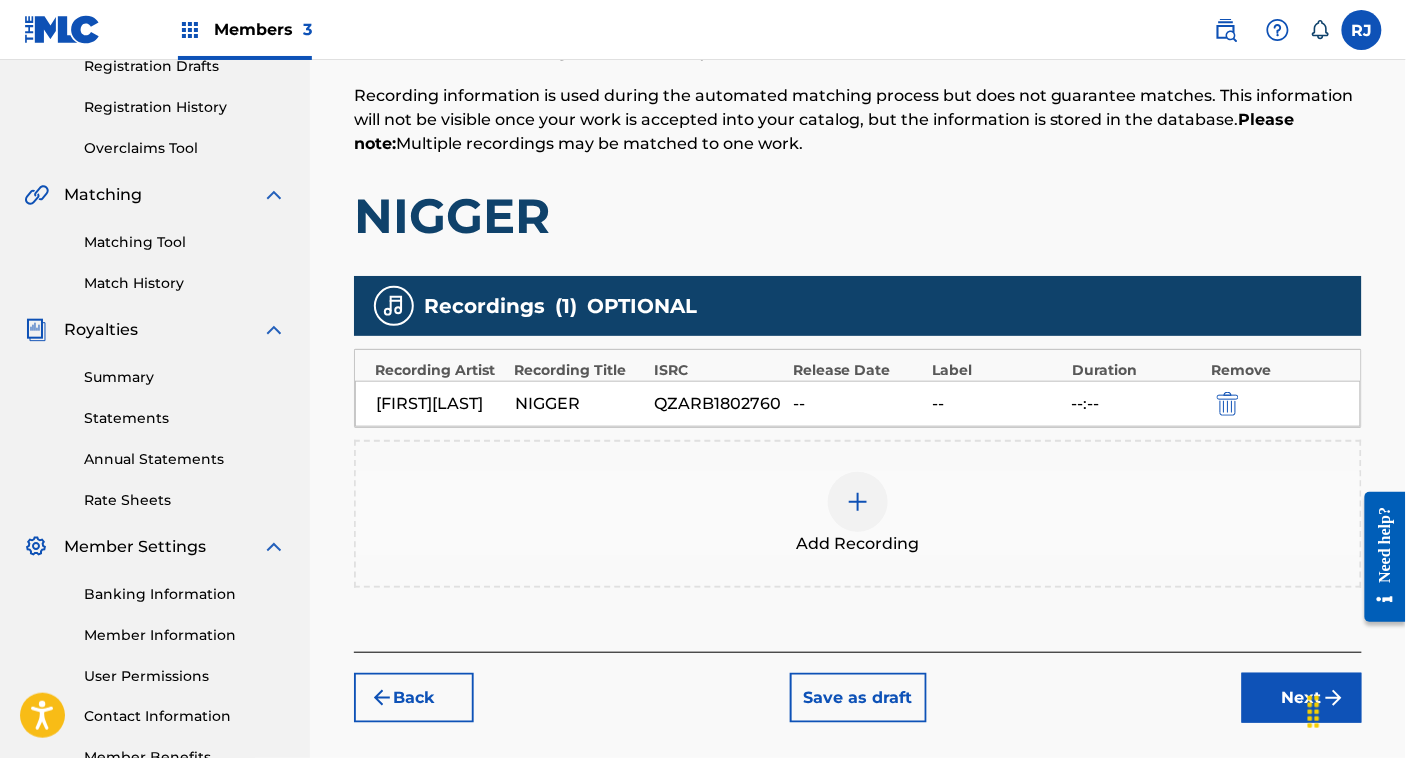 click on "Next" at bounding box center [1302, 698] 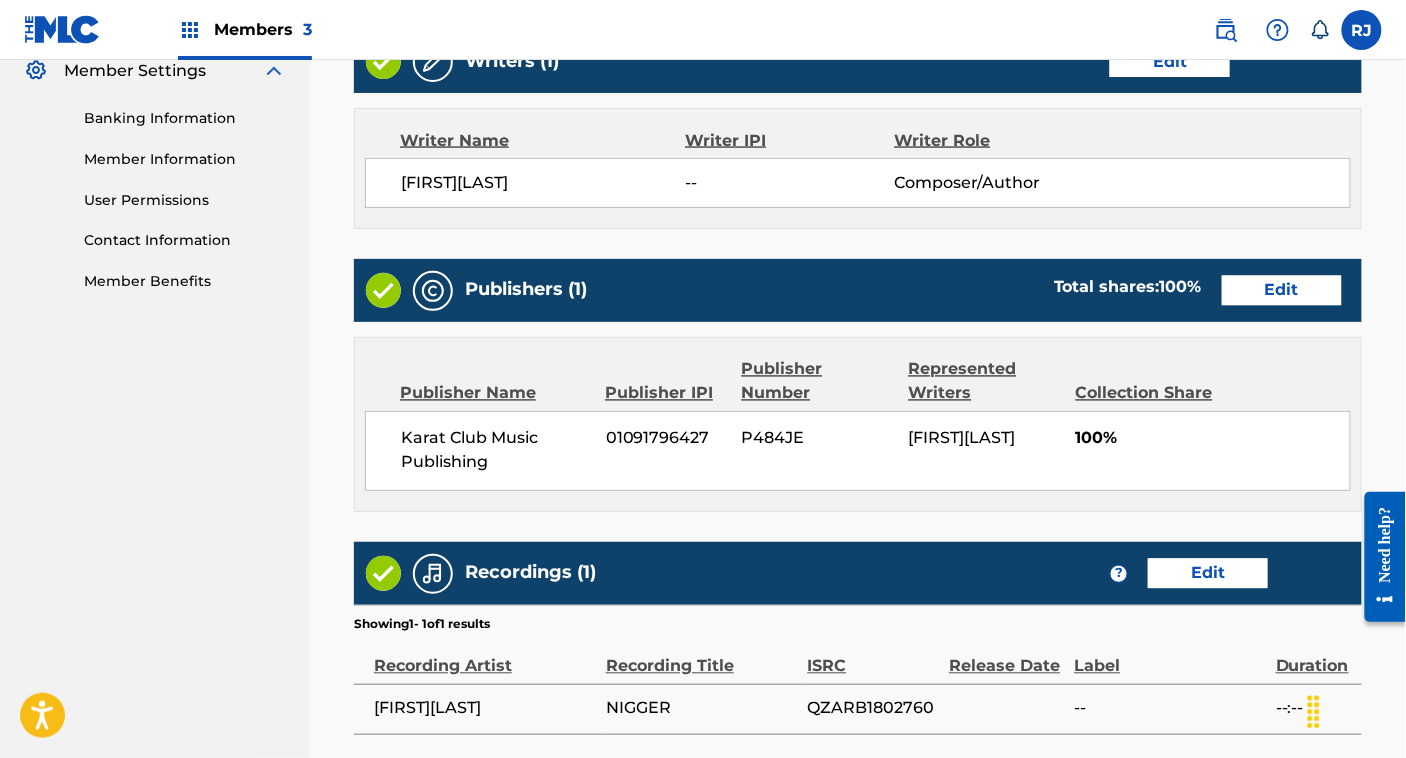 scroll, scrollTop: 1016, scrollLeft: 0, axis: vertical 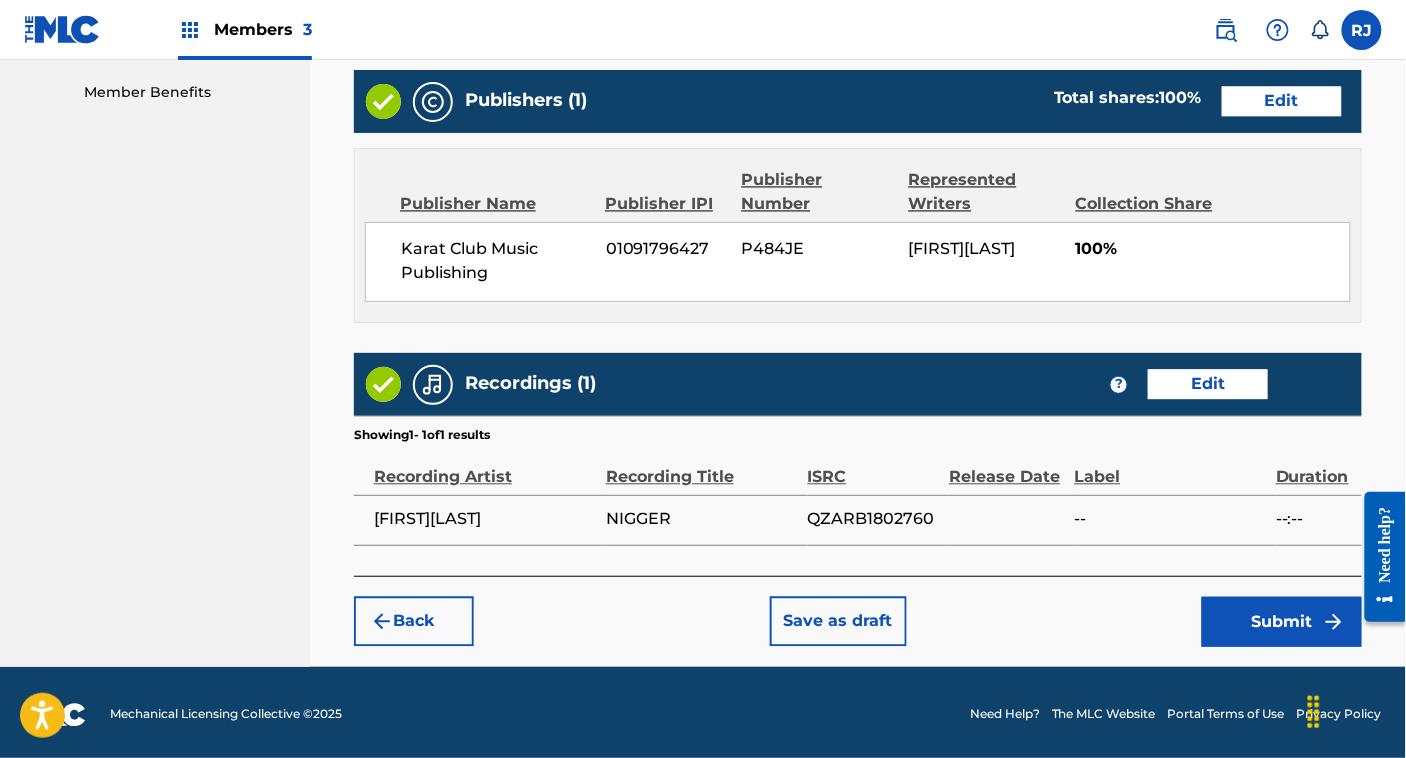 click on "Submit" at bounding box center [1282, 622] 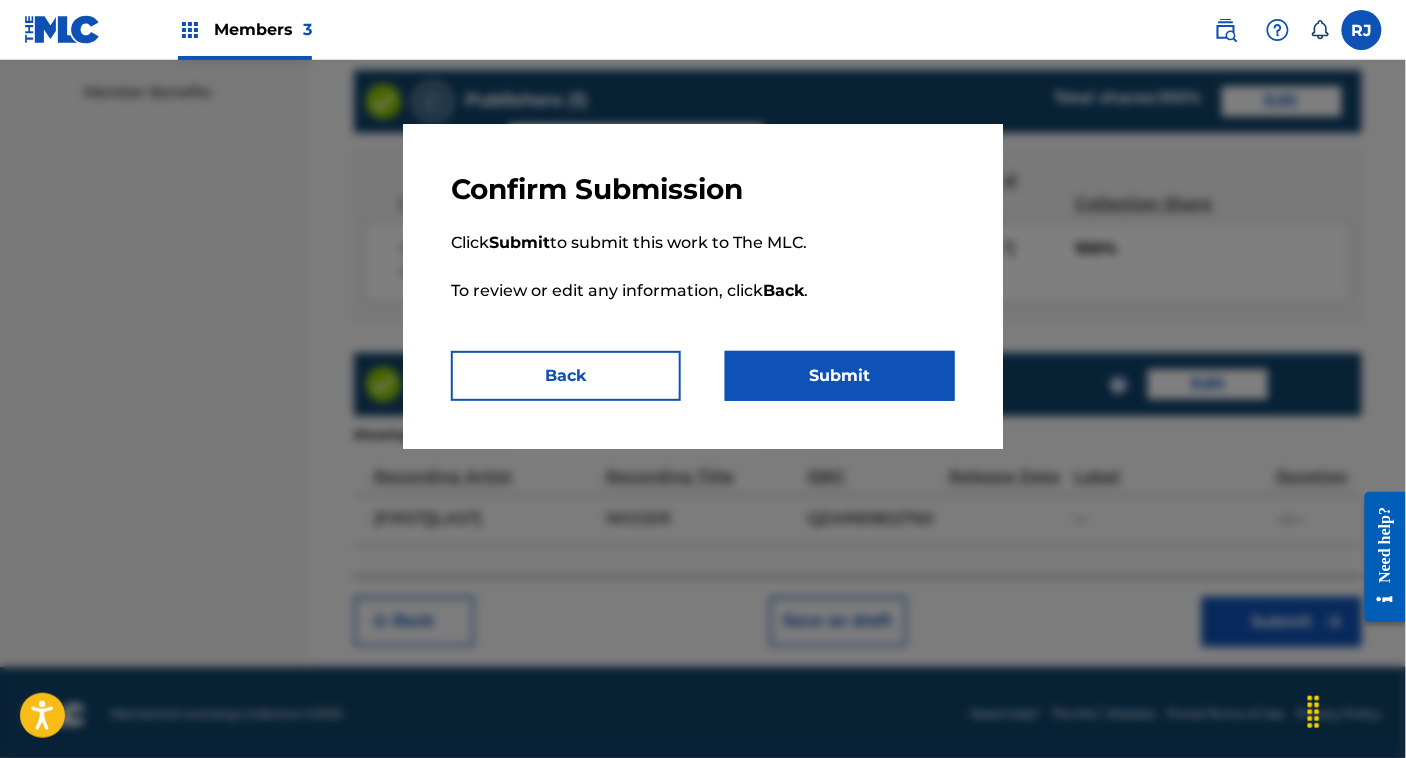 click on "Submit" at bounding box center (840, 376) 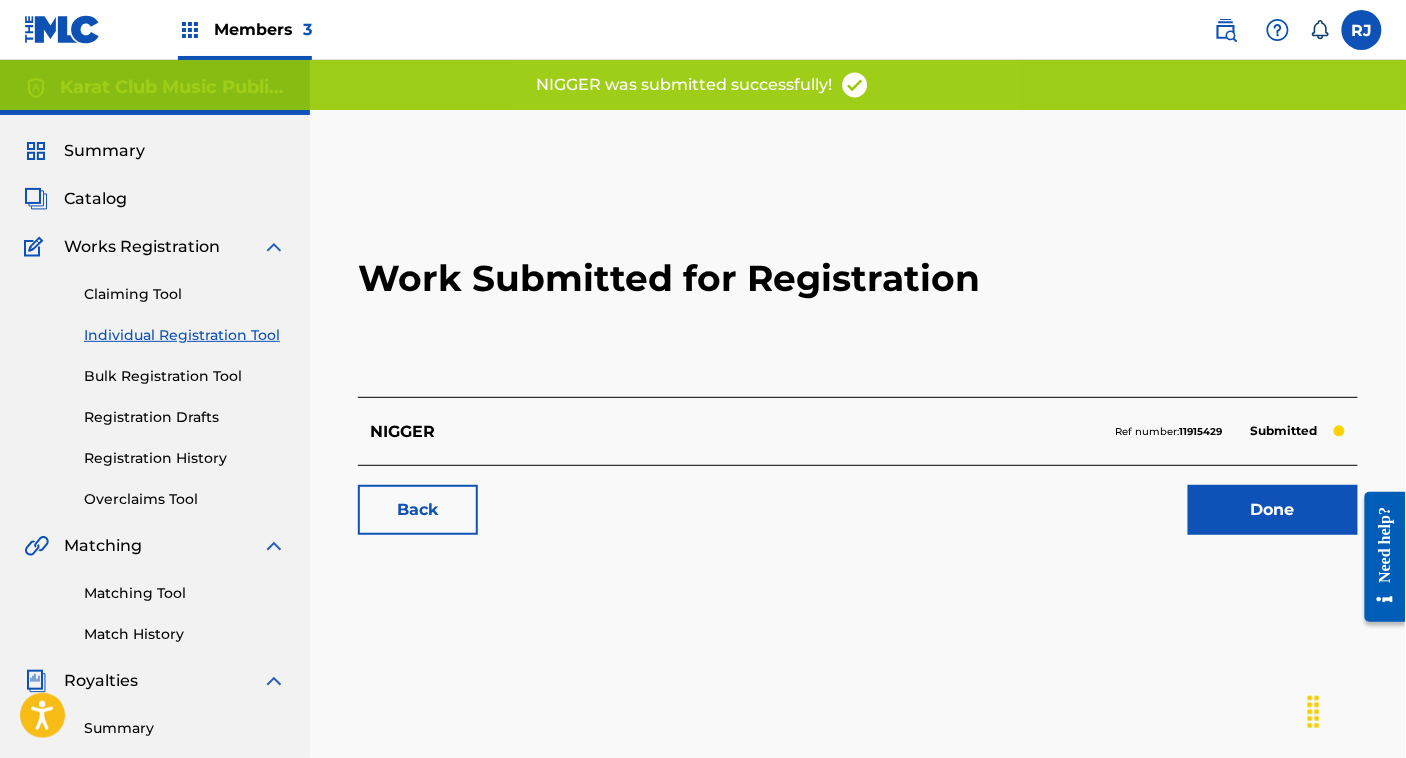 click on "Done" at bounding box center [1273, 510] 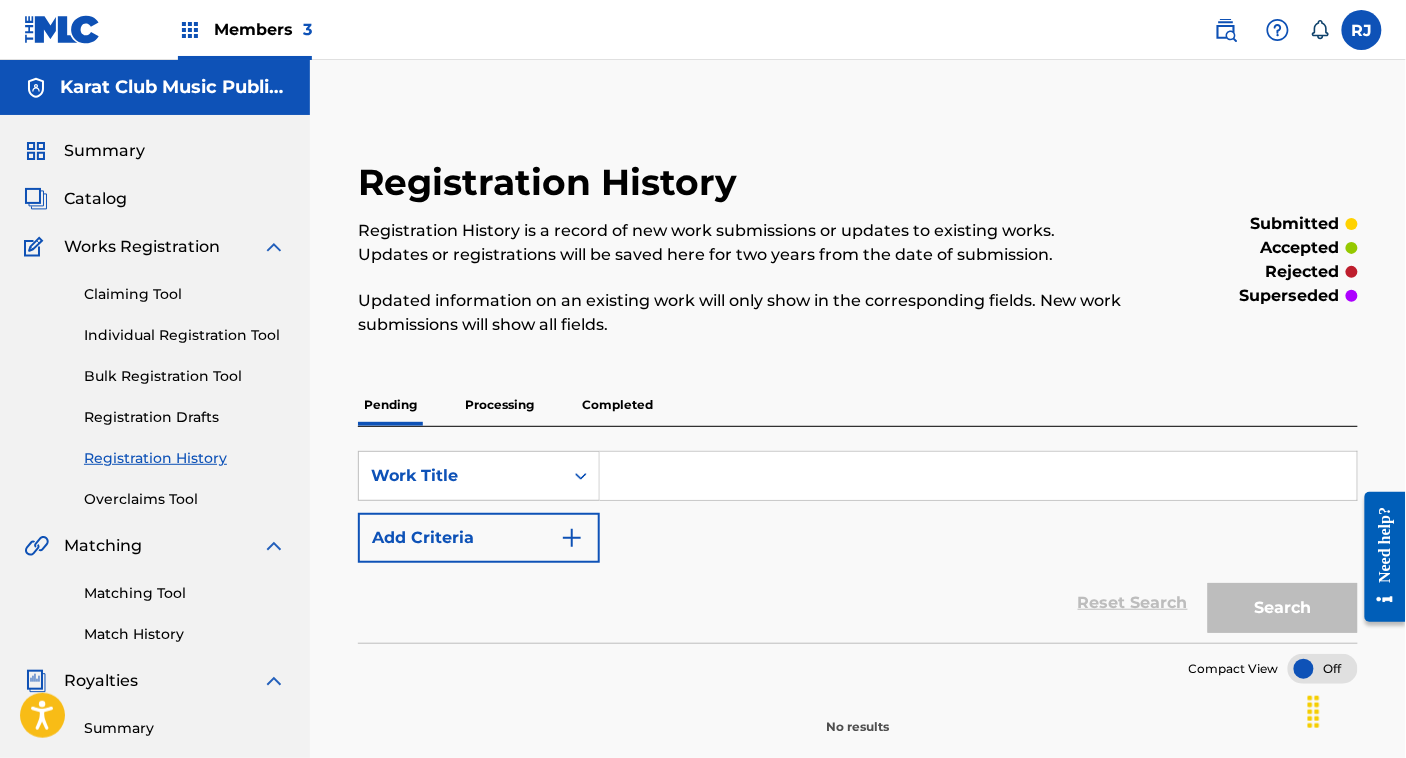 click on "Individual Registration Tool" at bounding box center [185, 335] 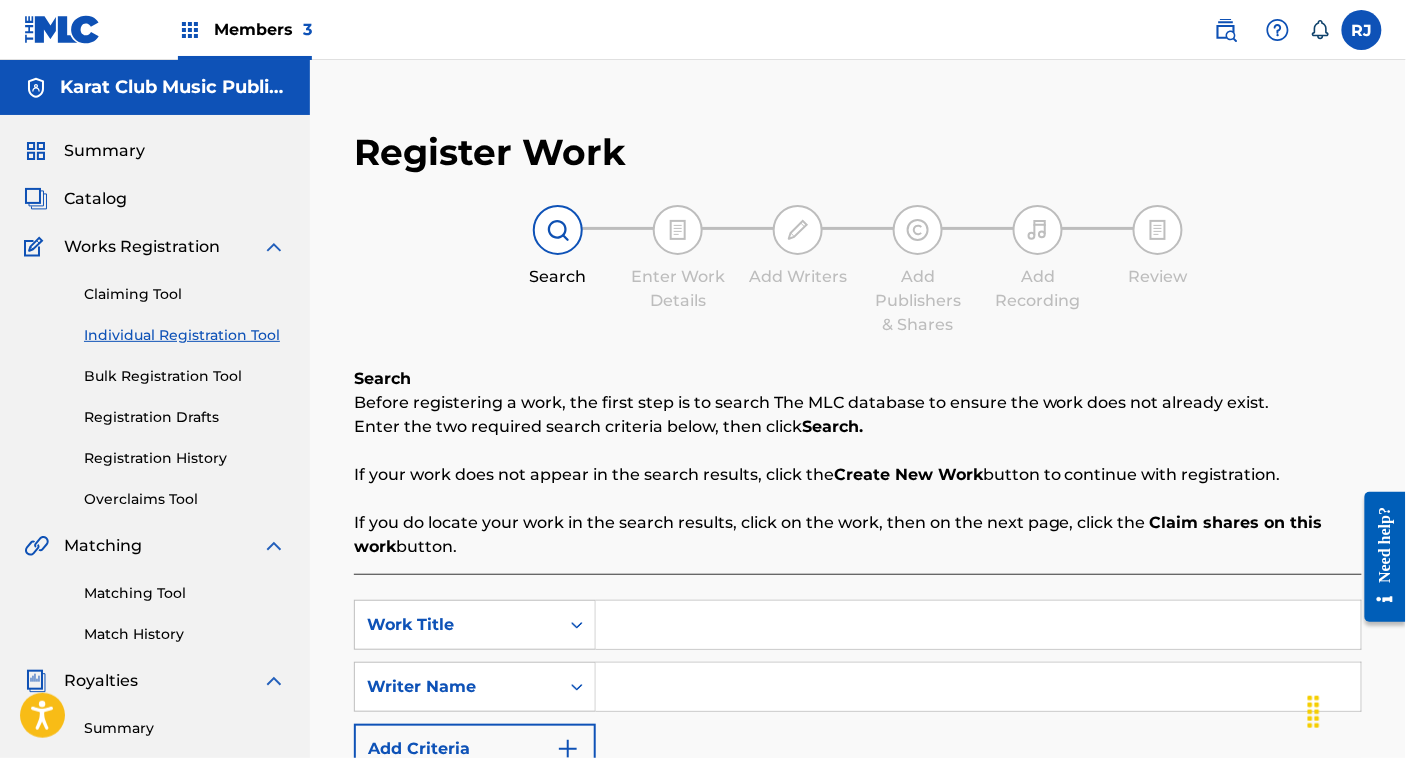 click at bounding box center (978, 625) 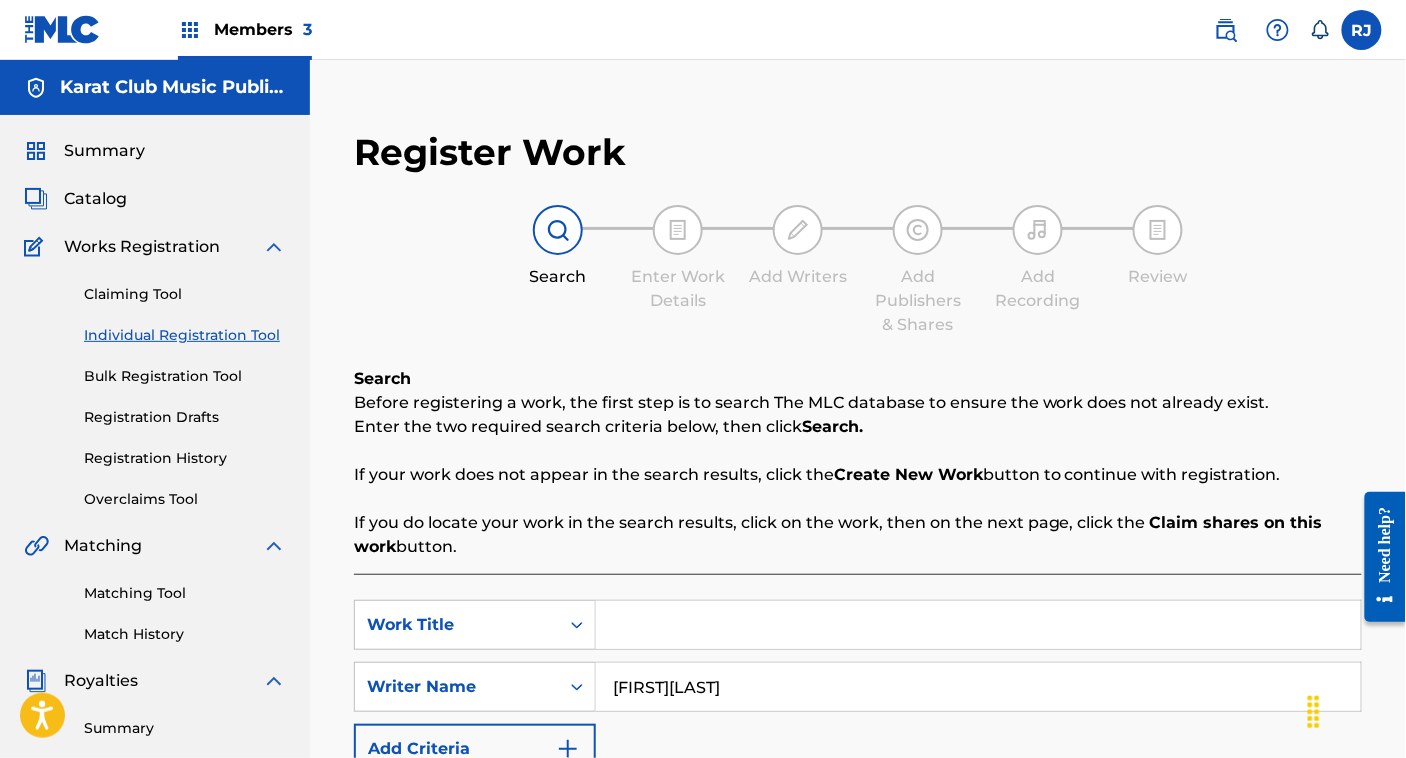 type on "[ARTIST]" 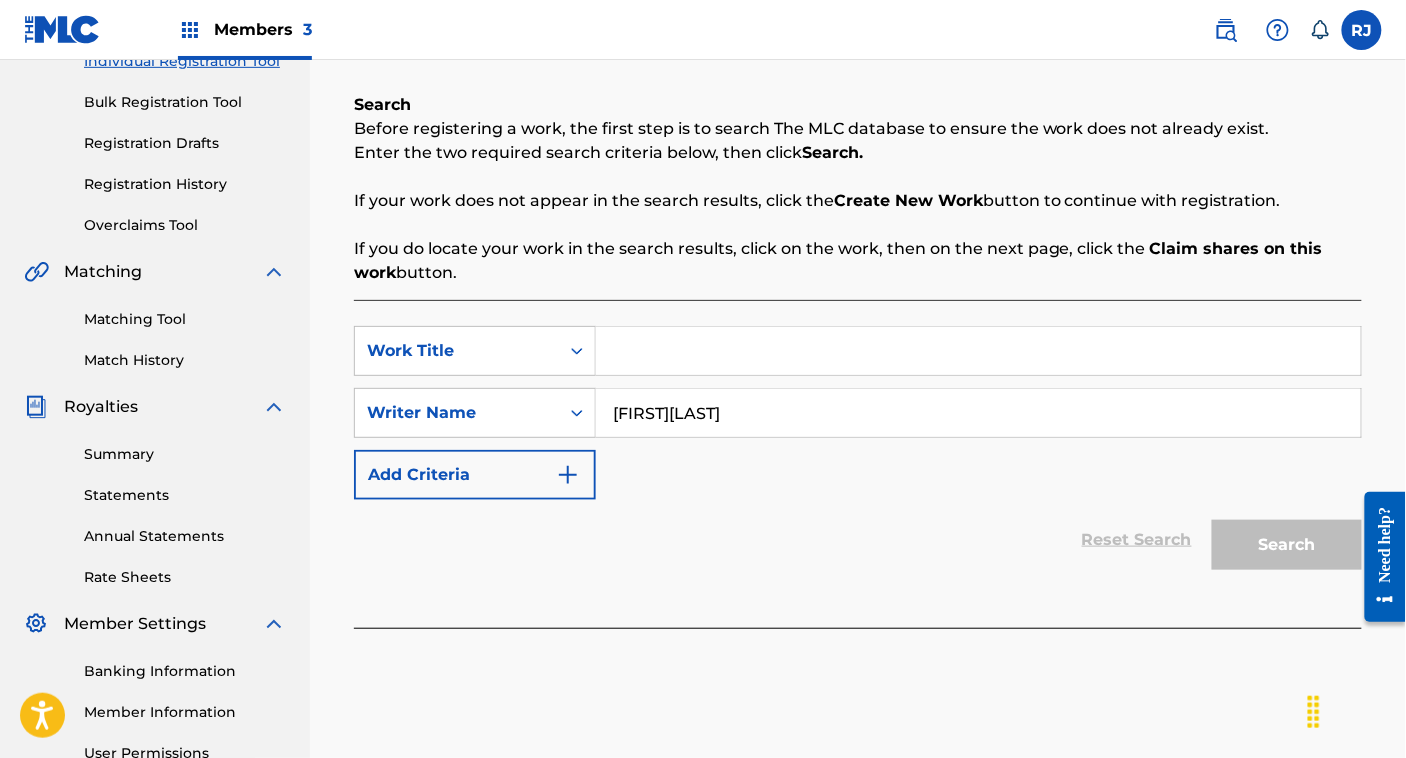 scroll, scrollTop: 275, scrollLeft: 0, axis: vertical 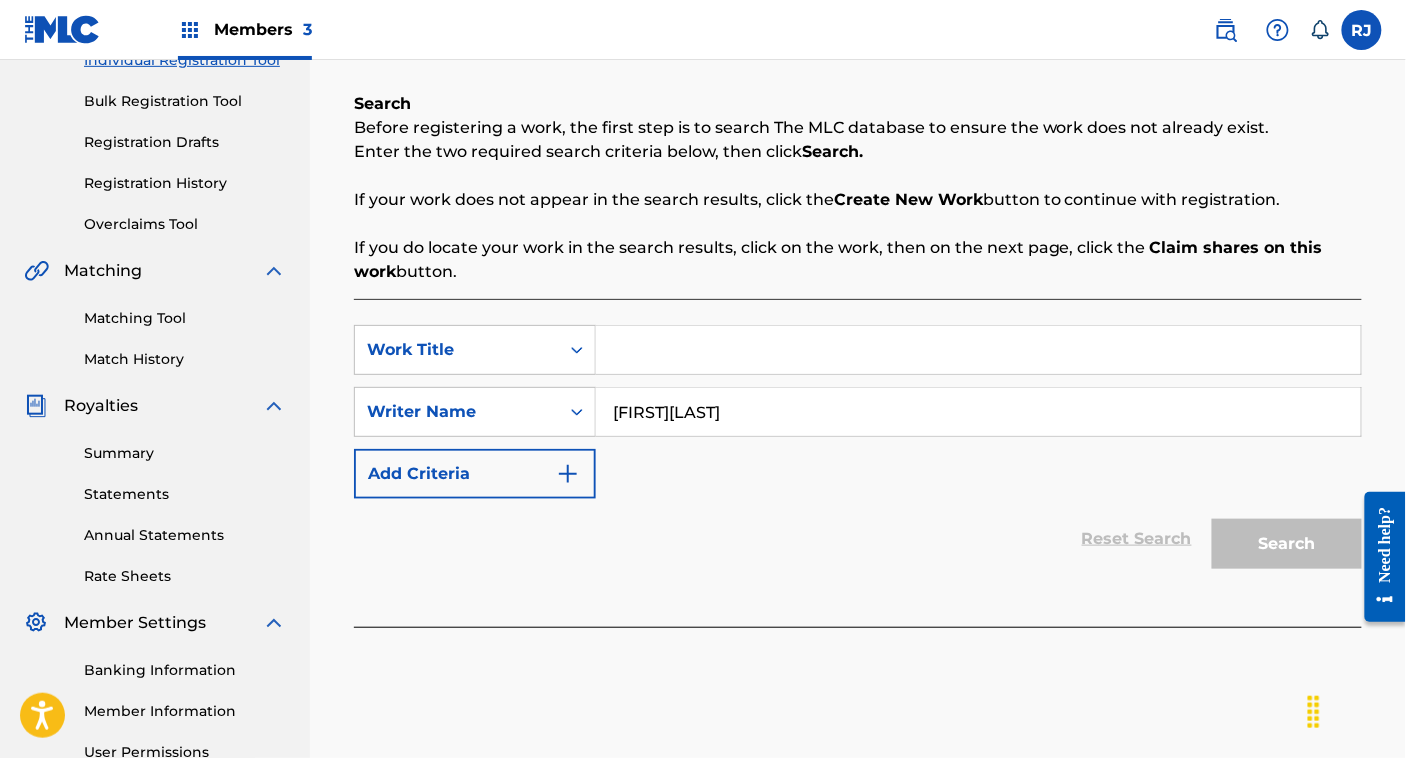 paste on "I HAD SEX WITH MY DOG" 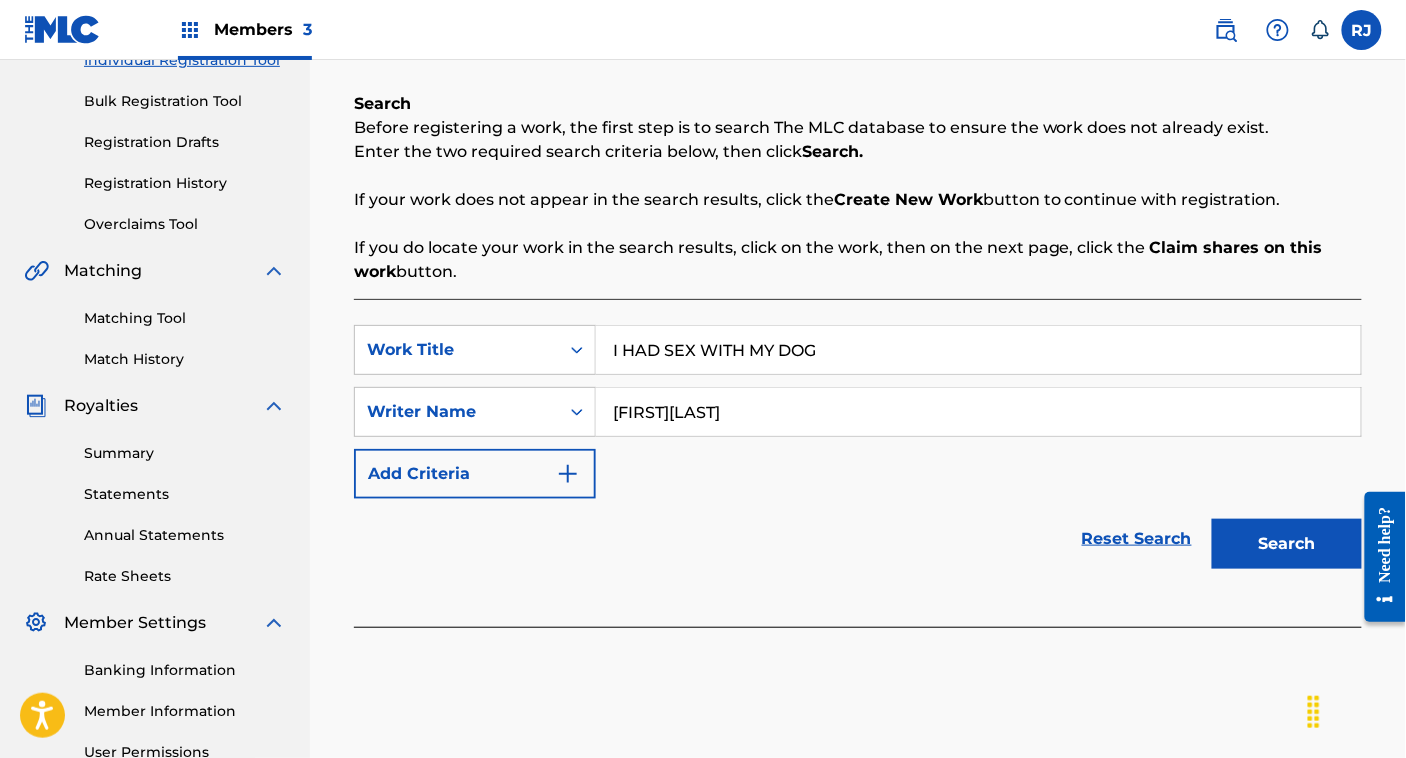 type on "I HAD SEX WITH MY DOG" 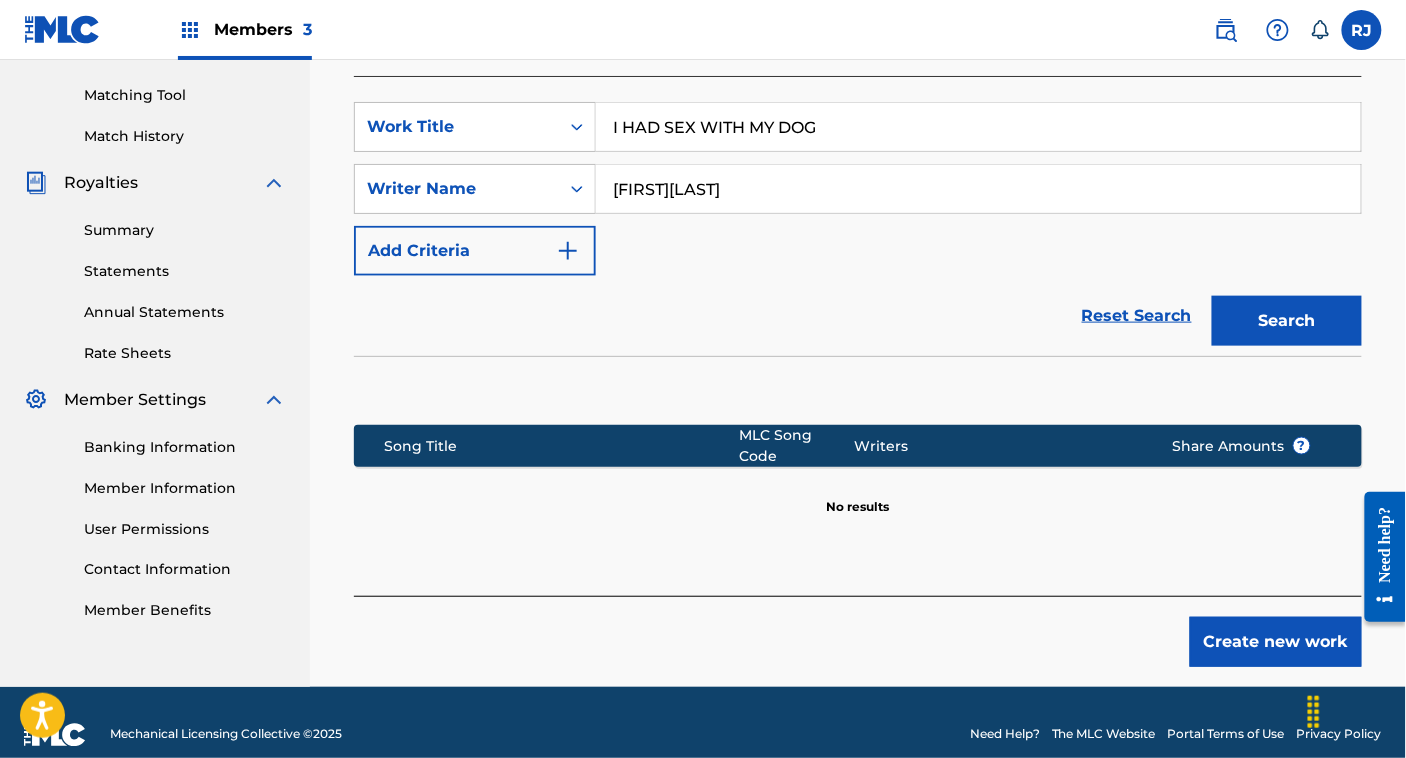 scroll, scrollTop: 510, scrollLeft: 0, axis: vertical 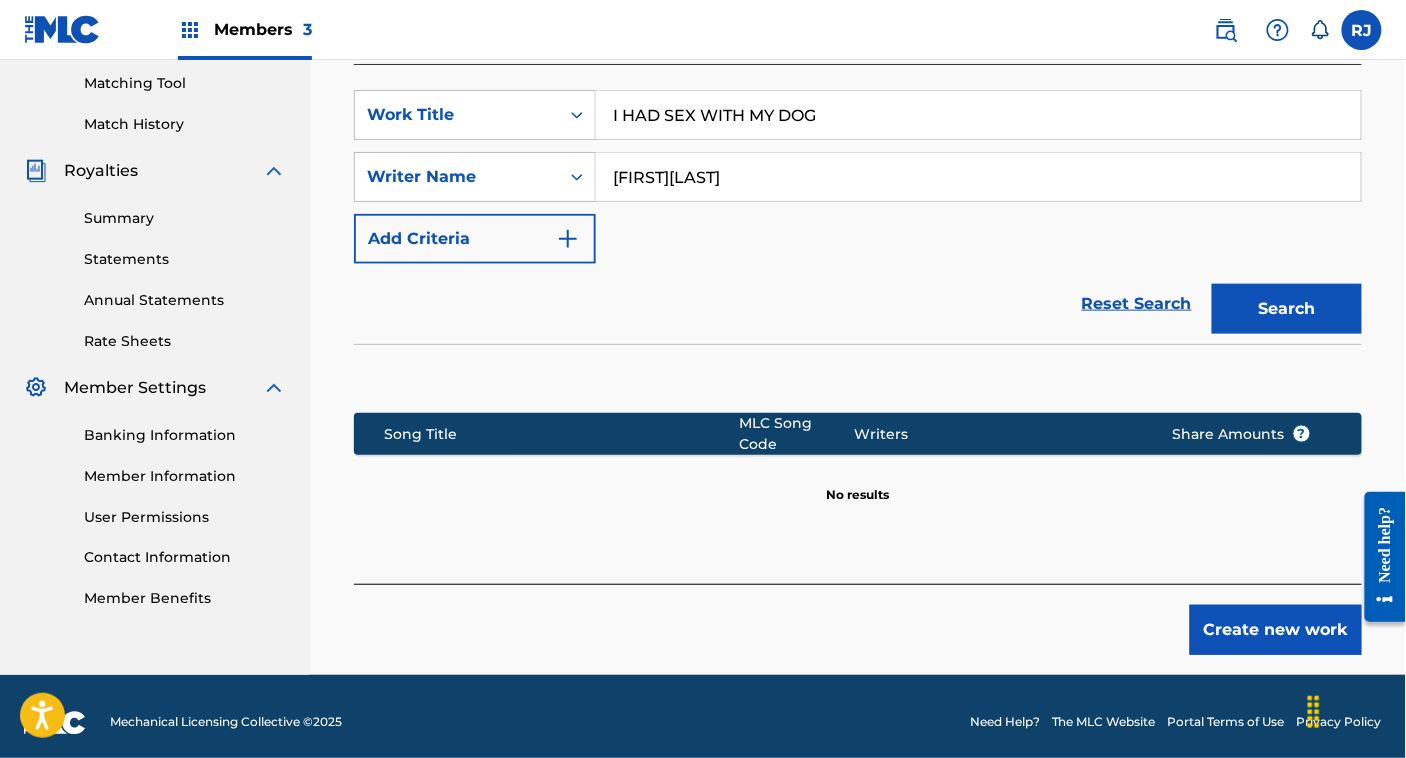 click on "Create new work" at bounding box center (1276, 630) 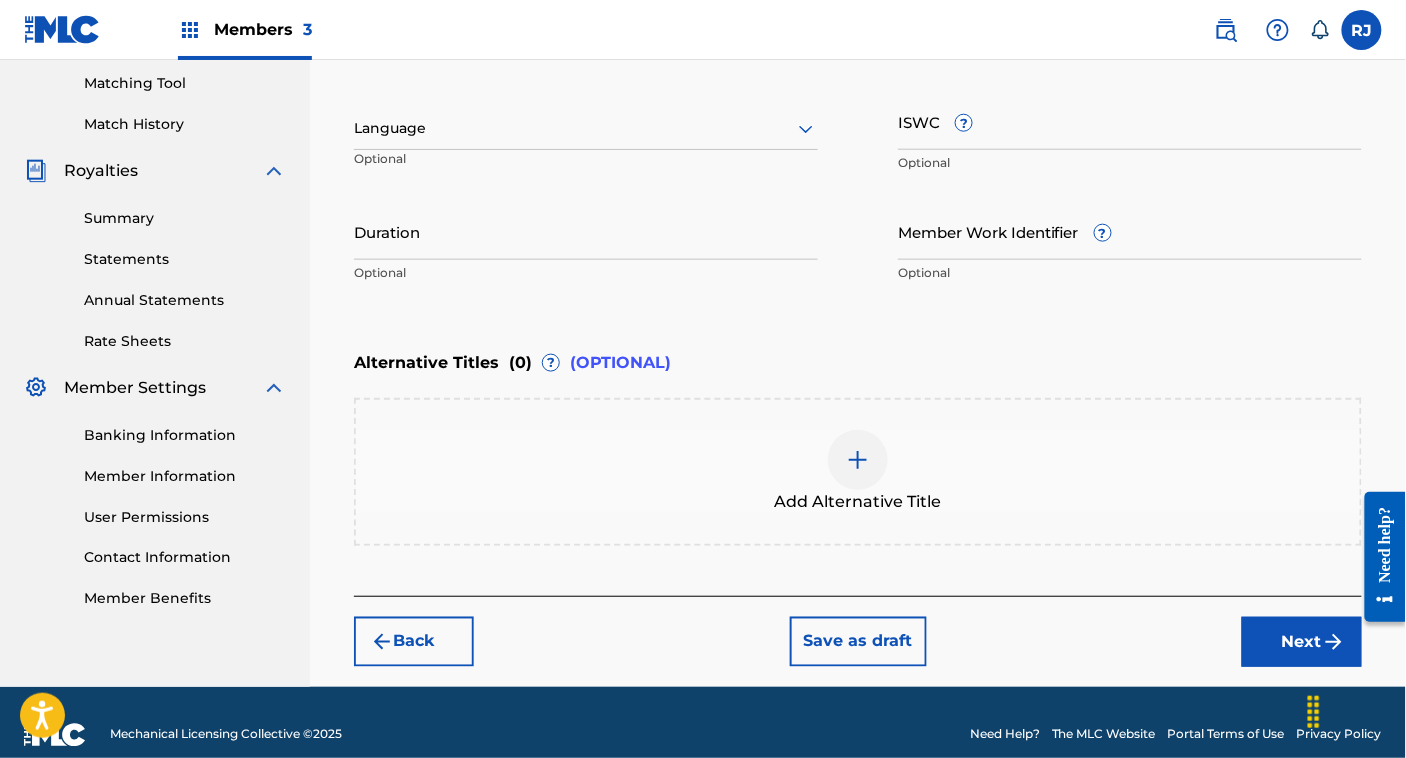 click at bounding box center (586, 128) 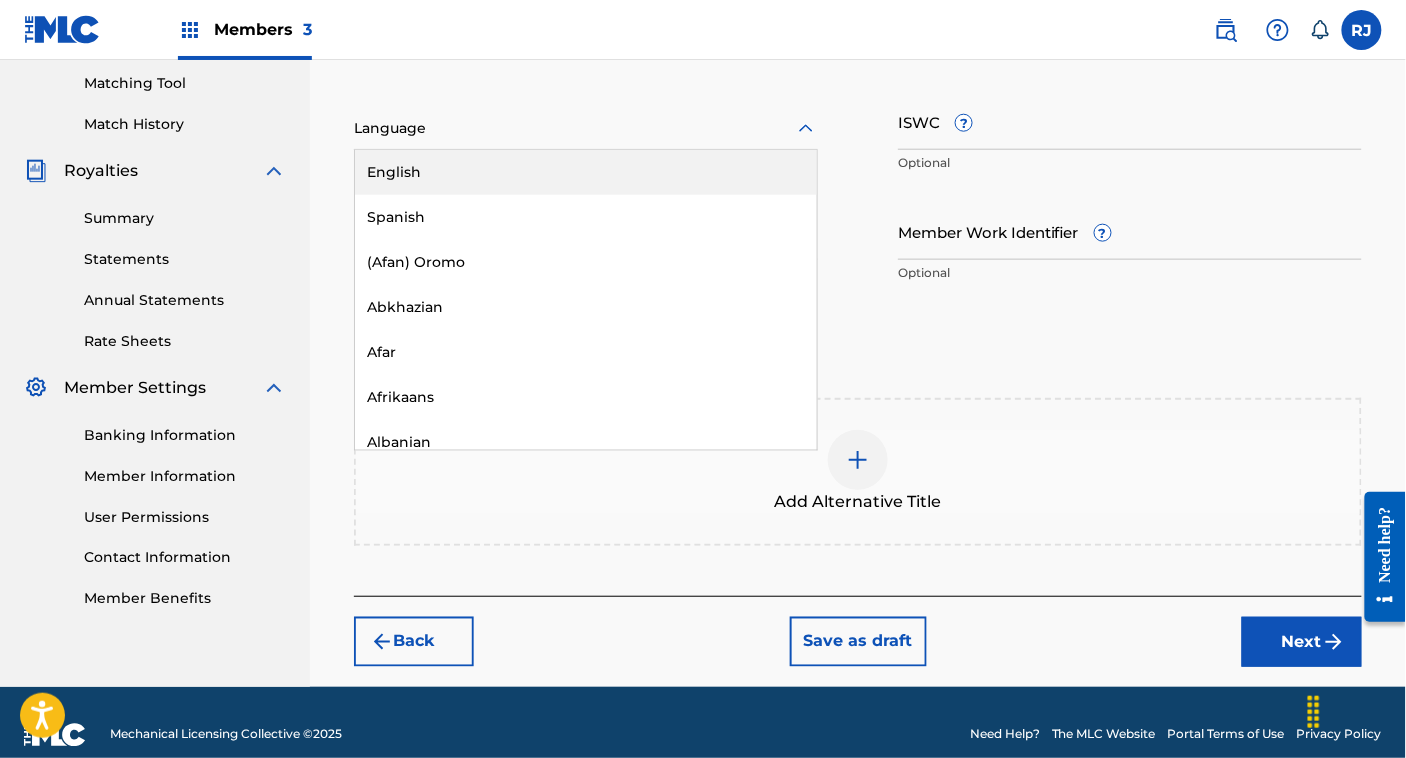click on "English" at bounding box center (586, 172) 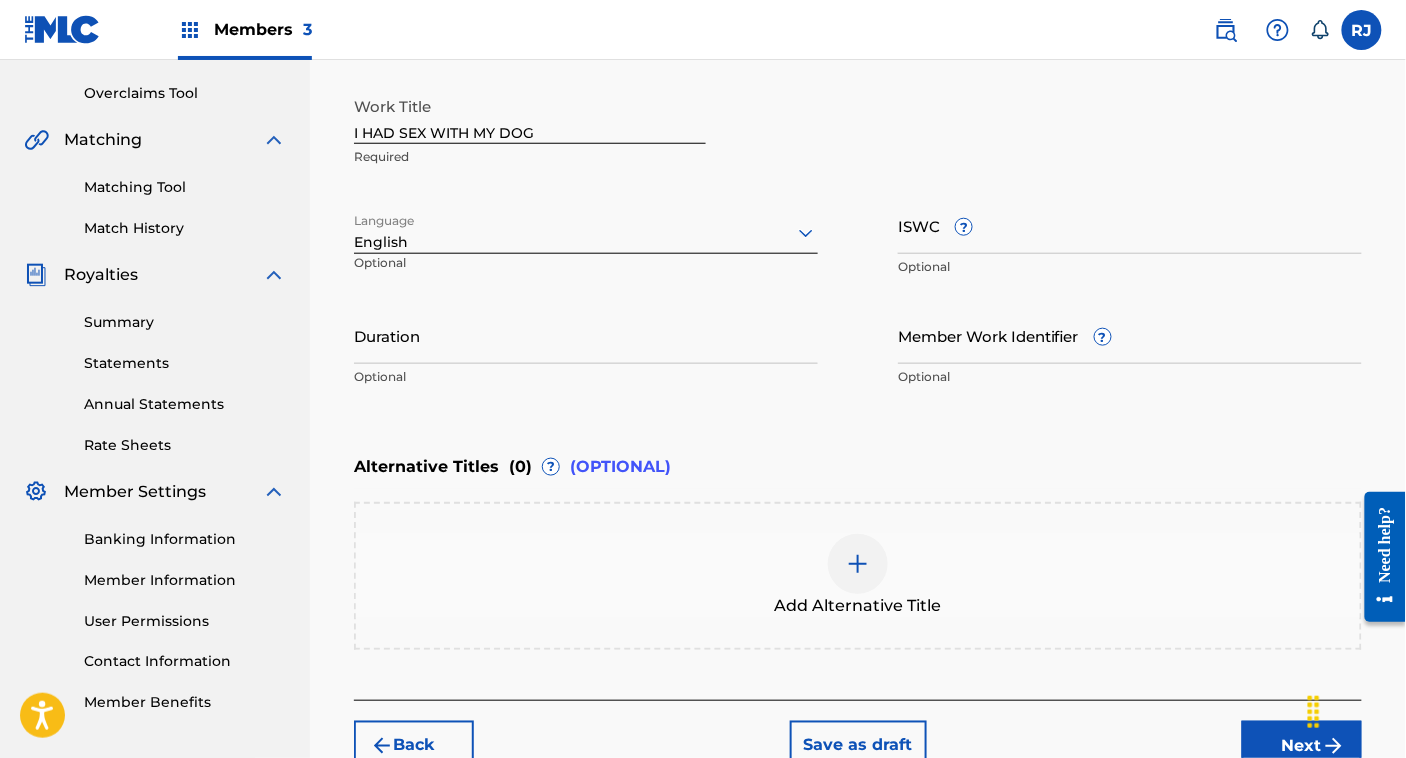 scroll, scrollTop: 405, scrollLeft: 0, axis: vertical 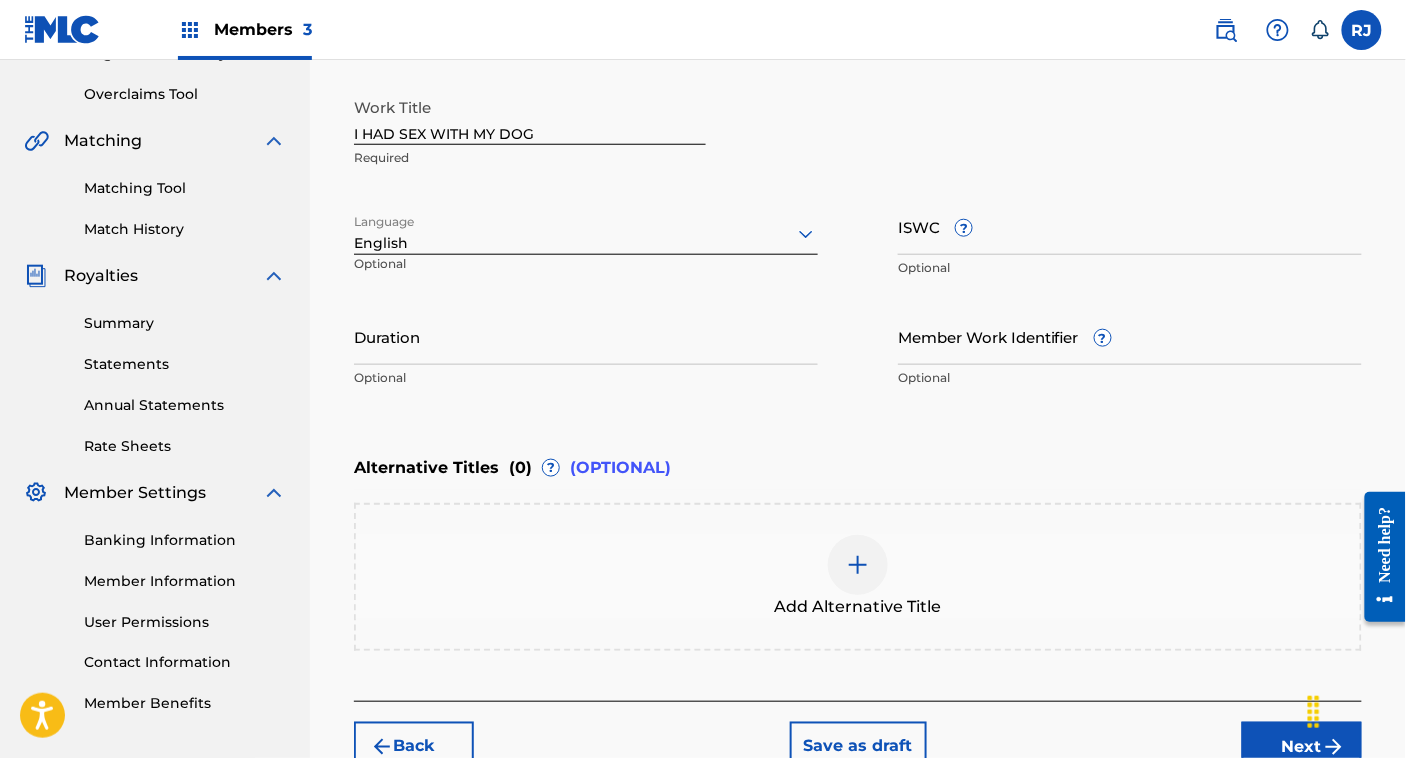 click on "Next" at bounding box center (1302, 747) 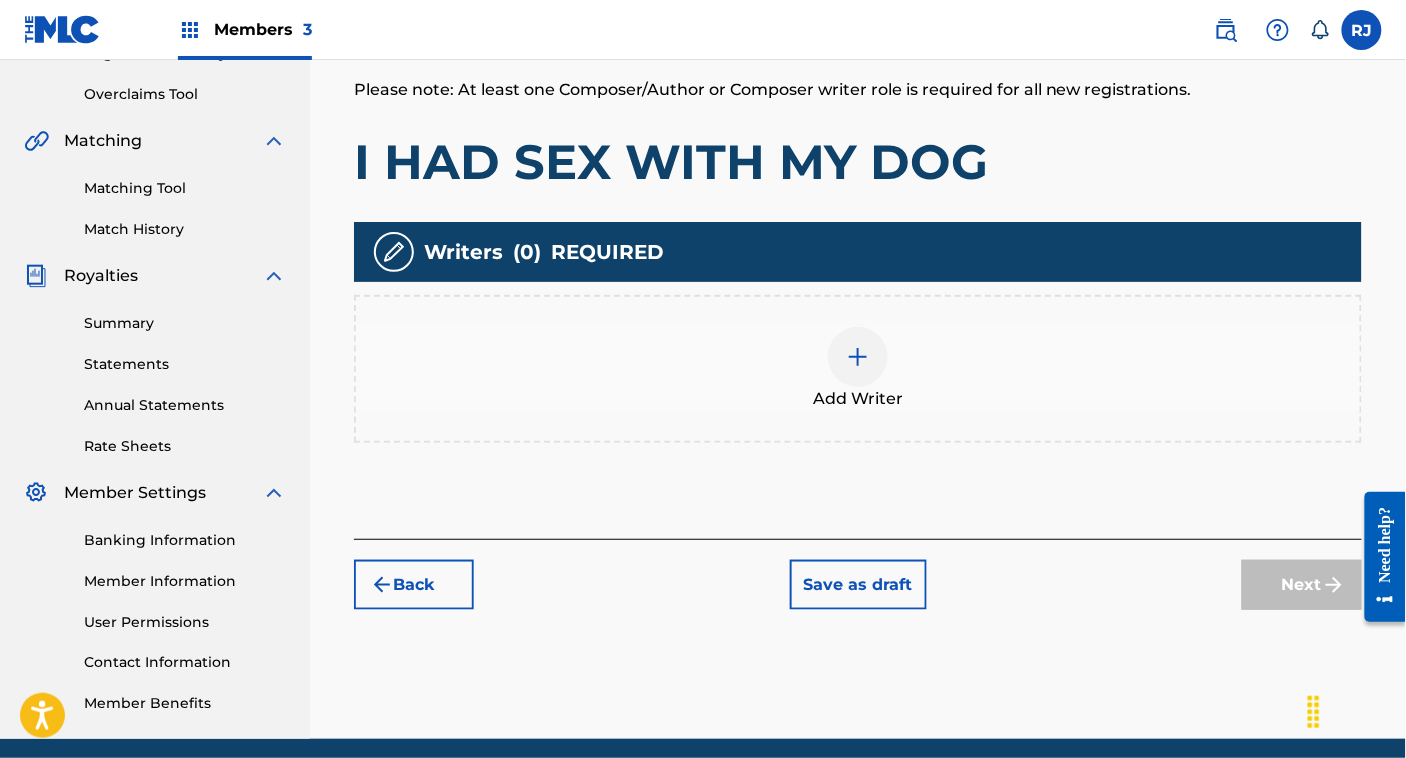 scroll, scrollTop: 408, scrollLeft: 0, axis: vertical 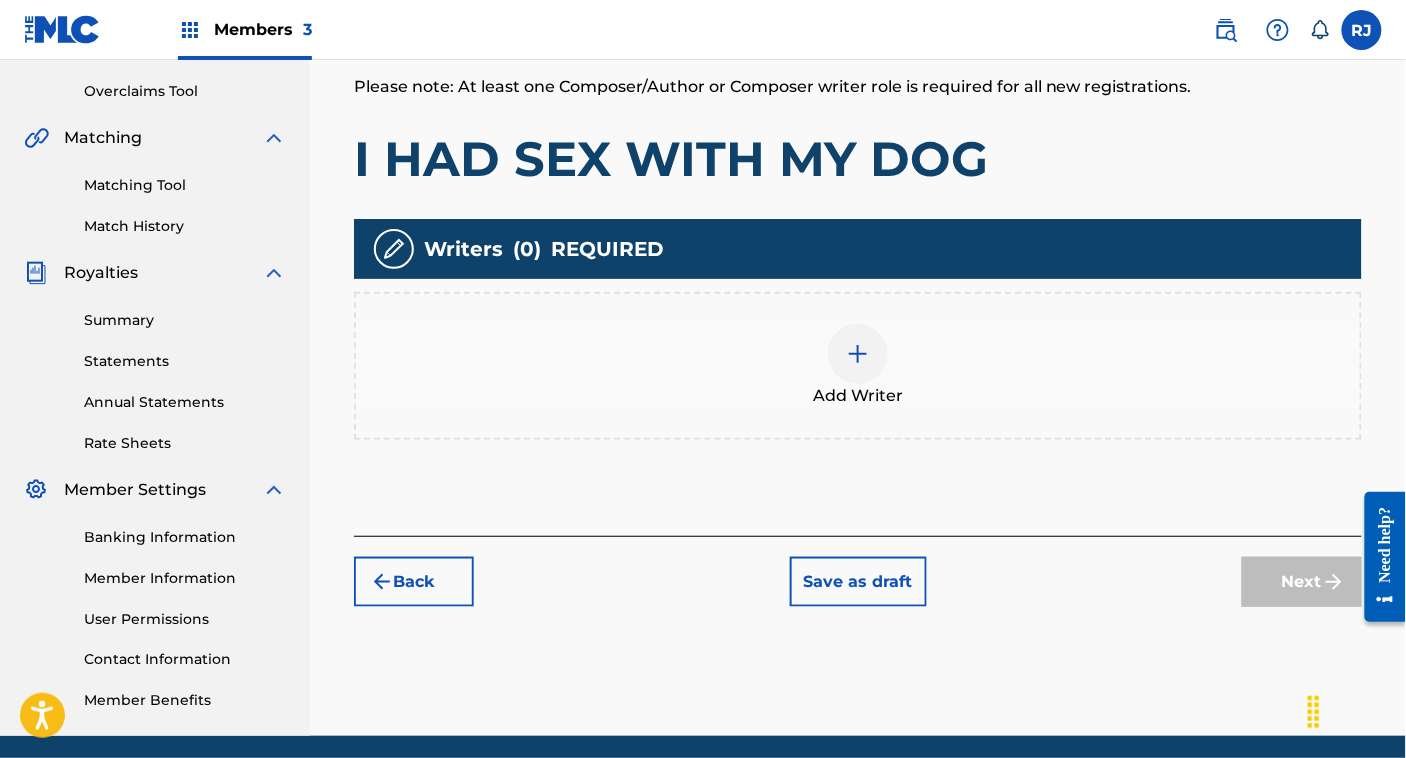 click on "Add Writer" at bounding box center (858, 366) 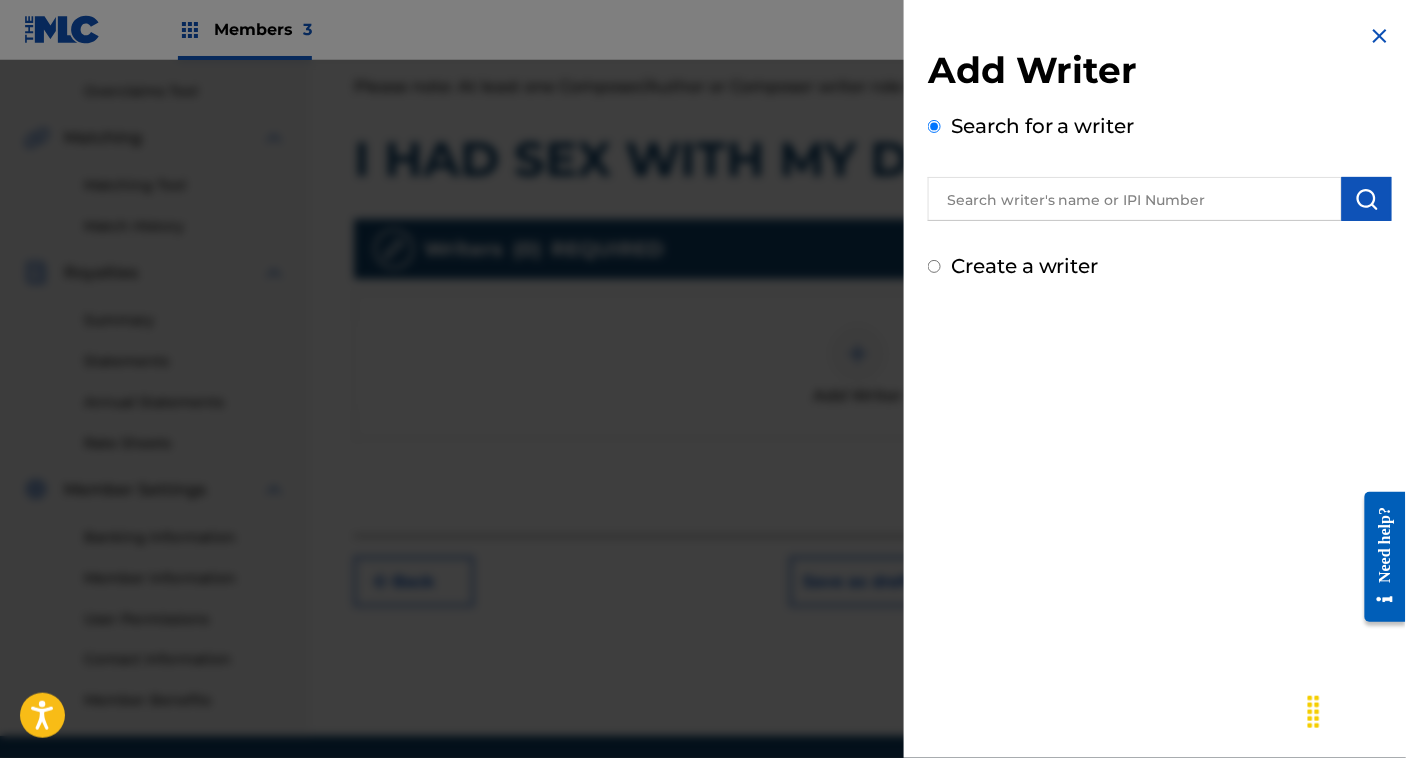 click on "Create a writer" at bounding box center (1025, 266) 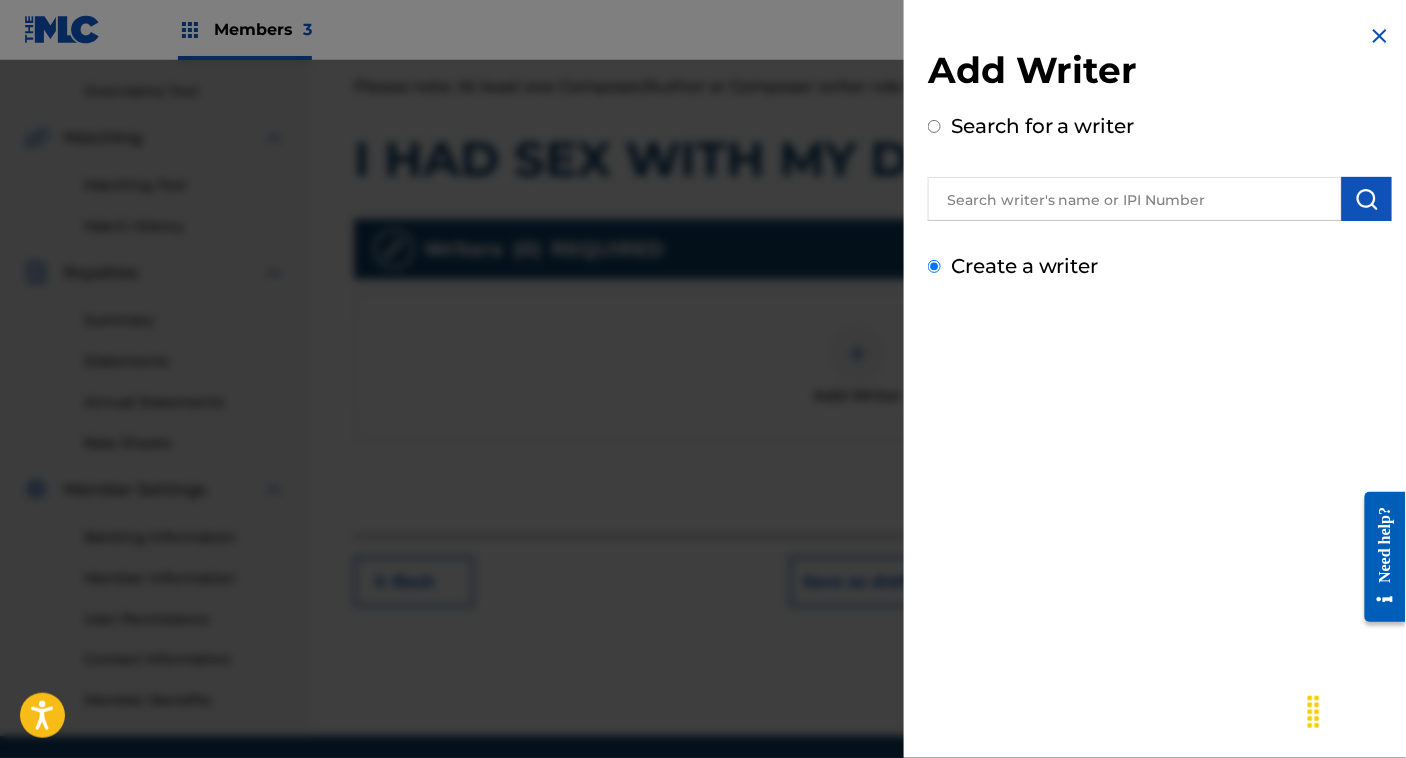 click on "Create a writer" at bounding box center [934, 266] 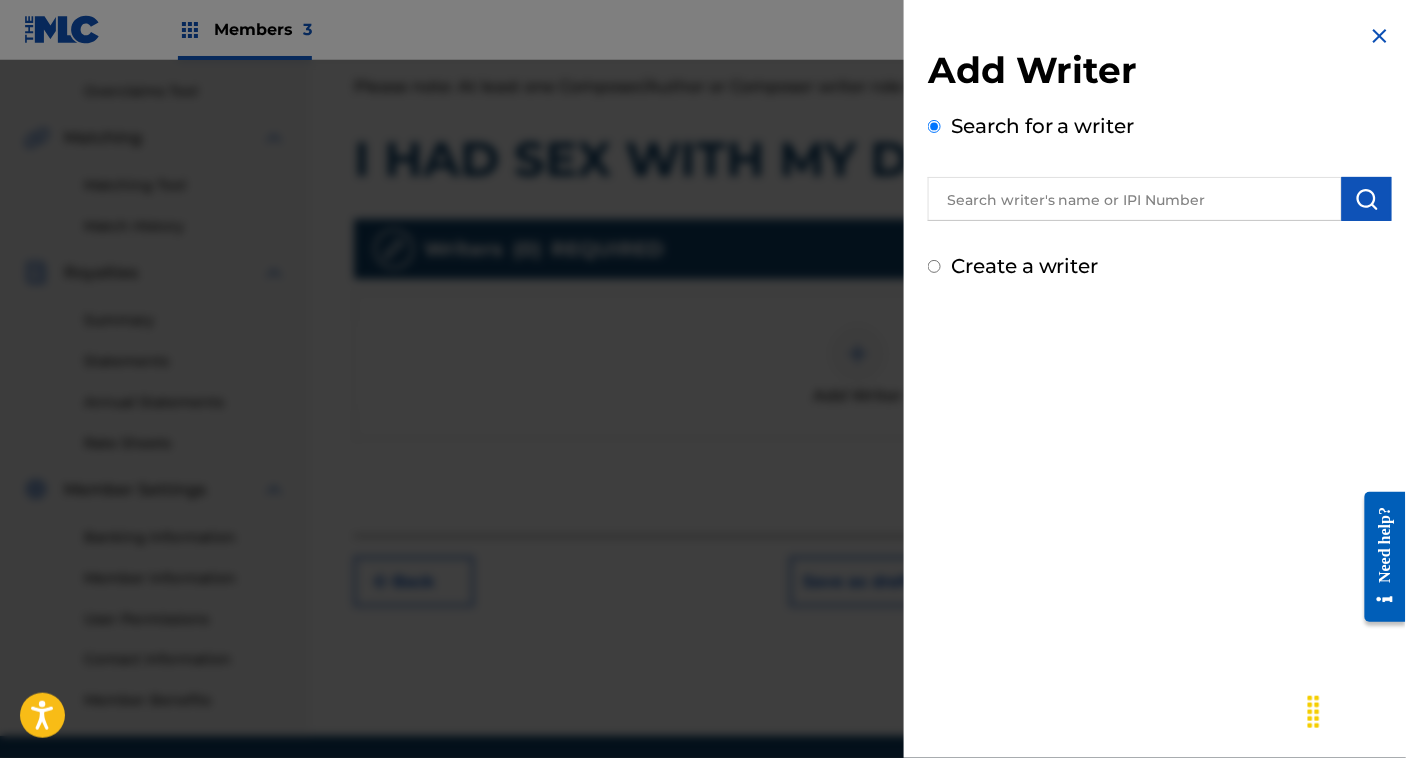 radio on "false" 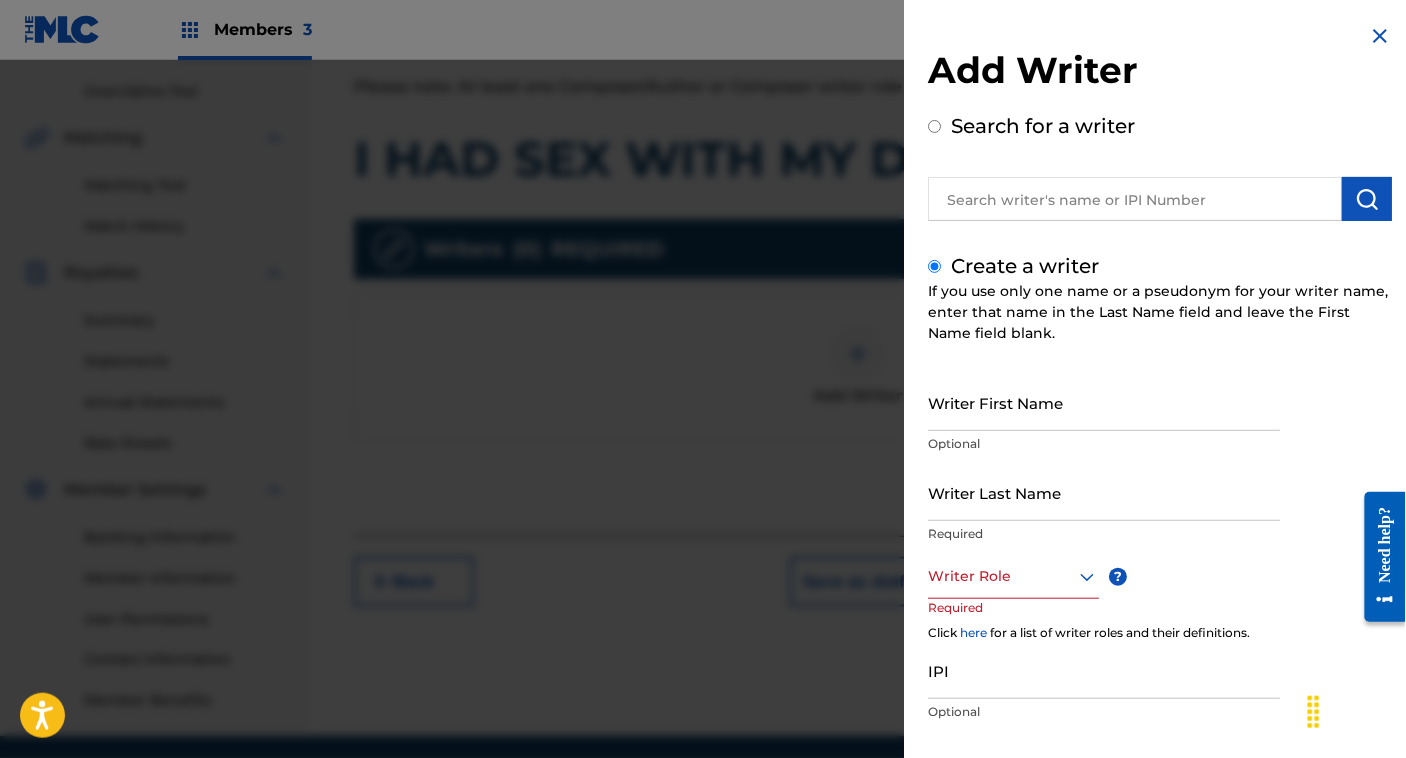 click on "Writer Last Name" at bounding box center (1104, 492) 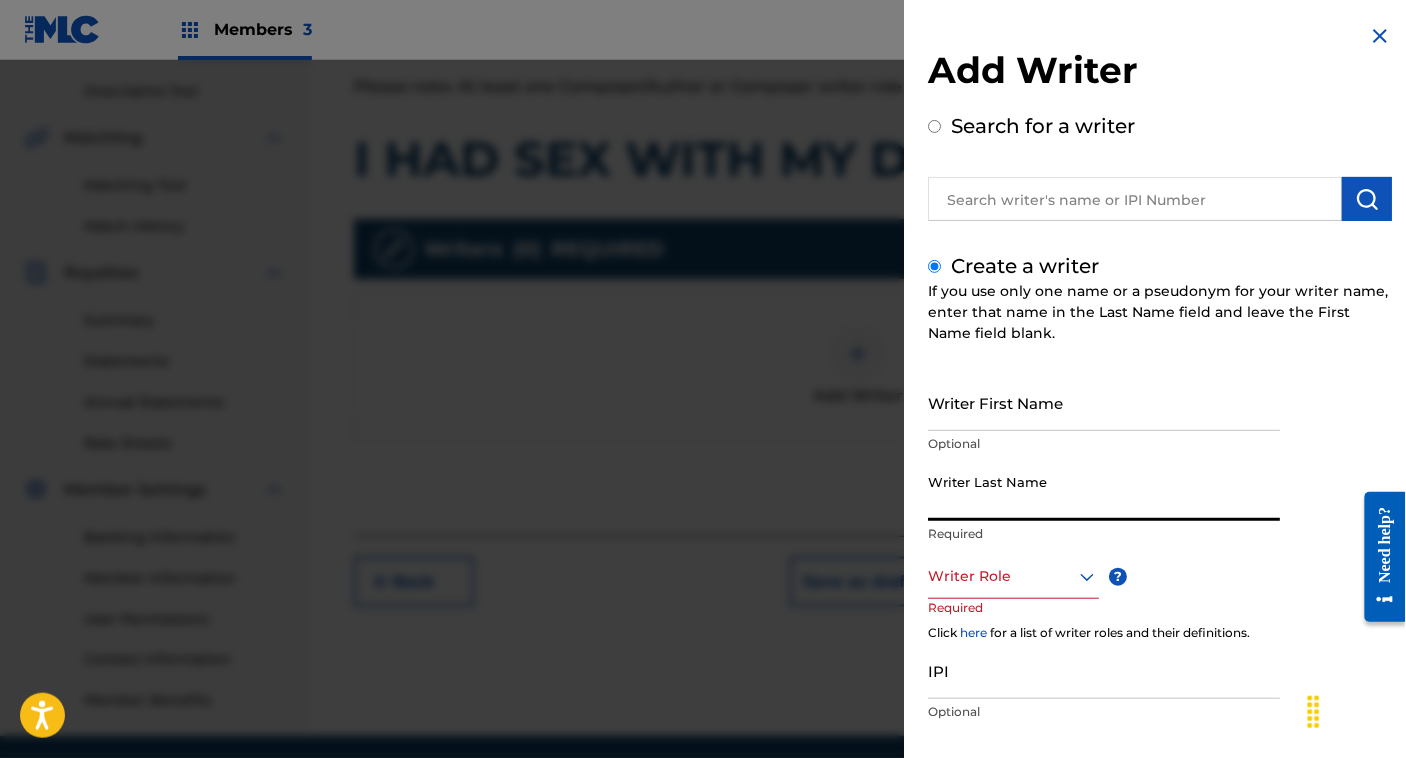 paste on "I HAD SEX WITH MY DOG" 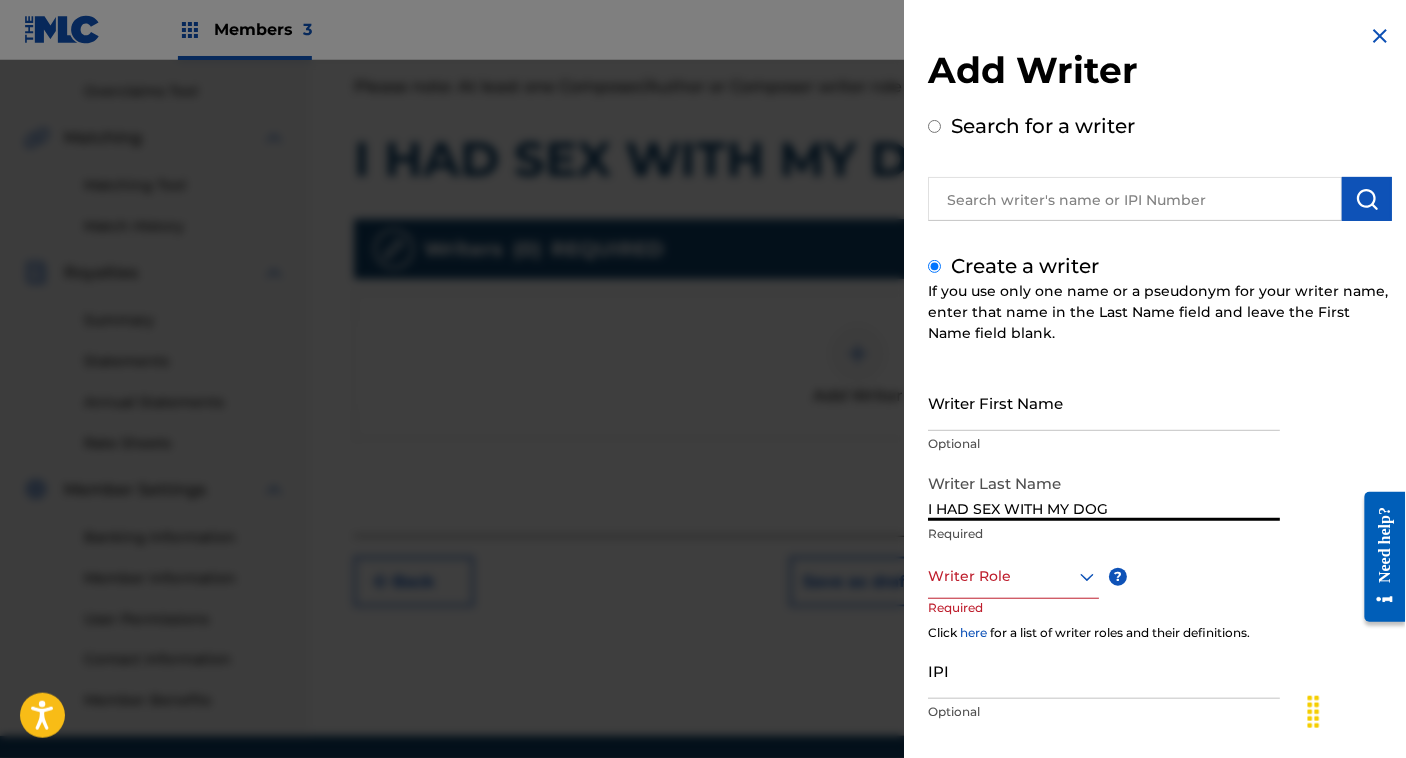 type on "I HAD SEX WITH MY DOG" 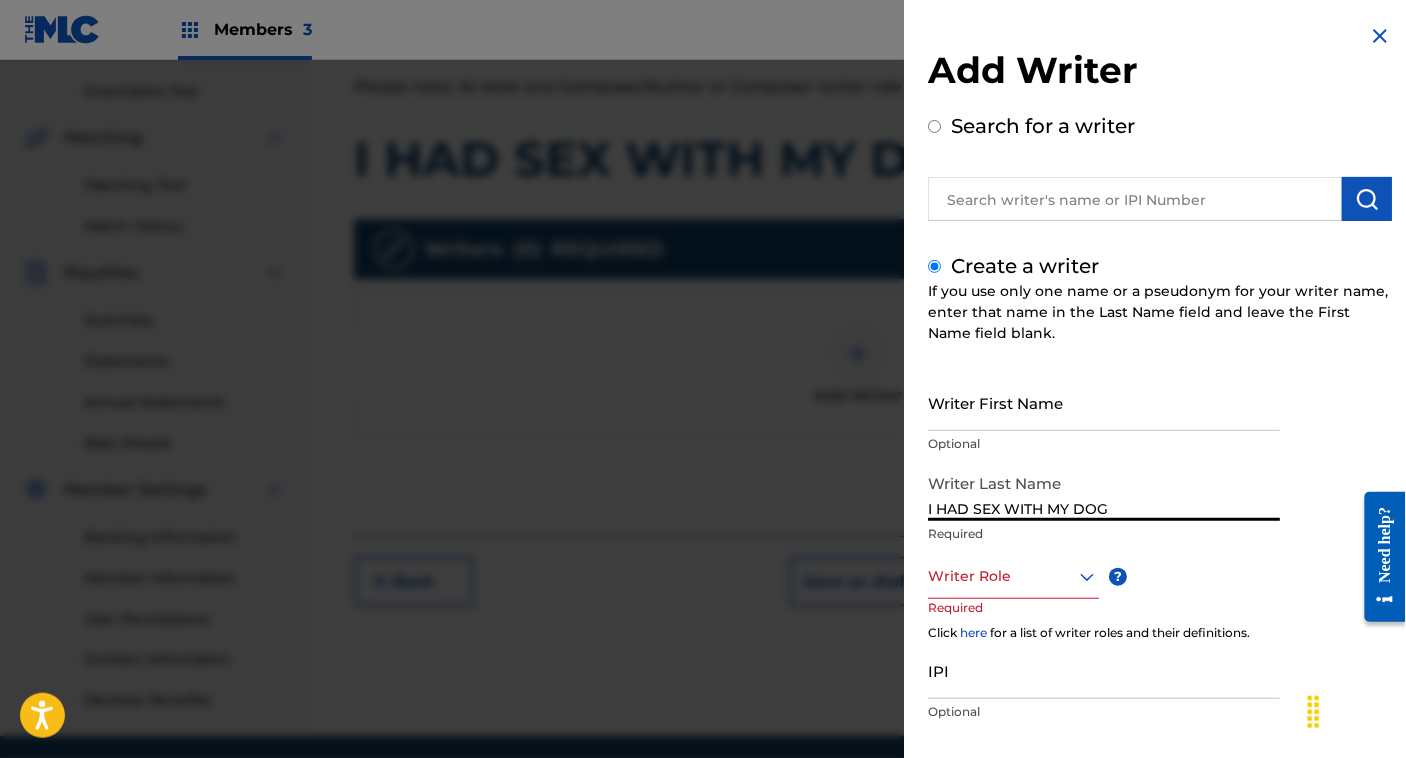 click on "Writer Role" at bounding box center [1013, 576] 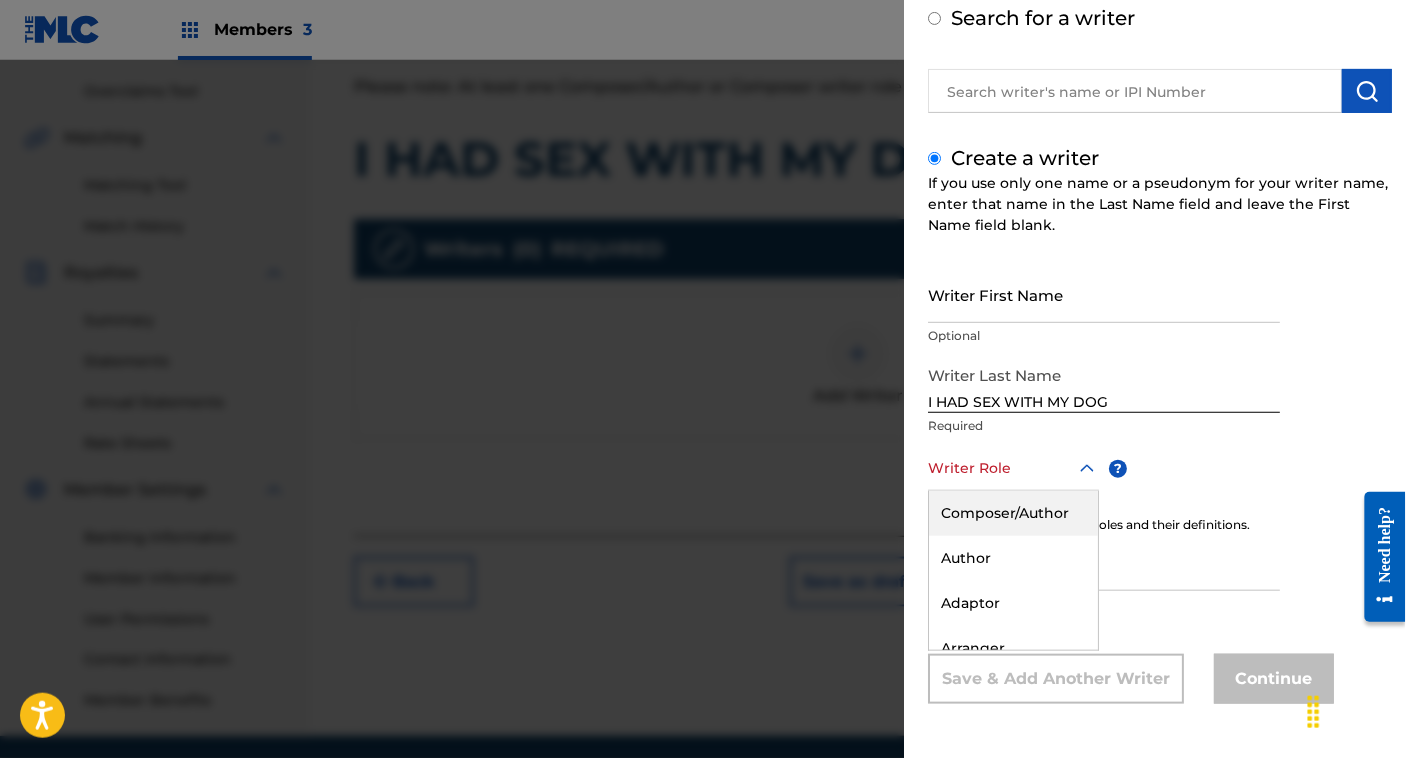 click on "Required" at bounding box center [1104, 426] 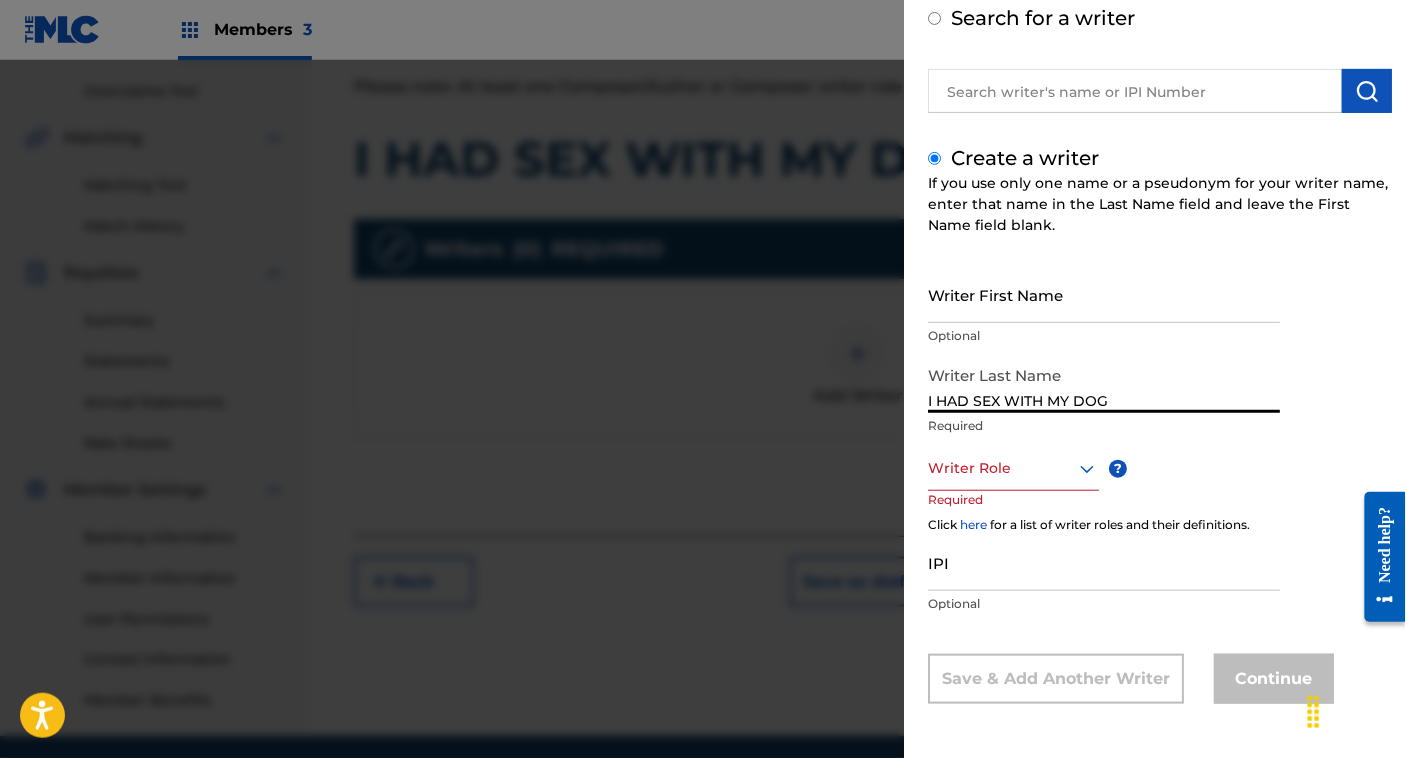 click on "I HAD SEX WITH MY DOG" at bounding box center (1104, 384) 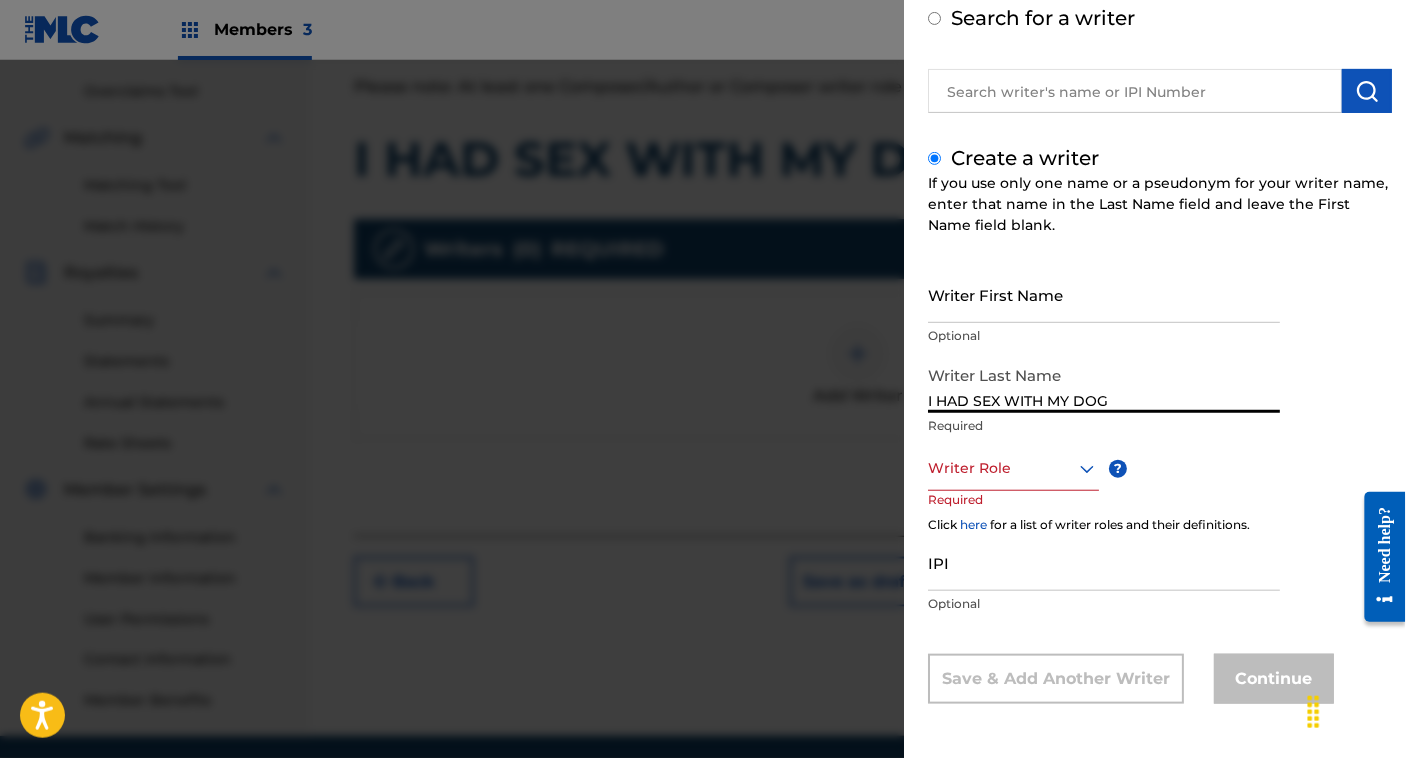 click on "I HAD SEX WITH MY DOG" at bounding box center [1104, 384] 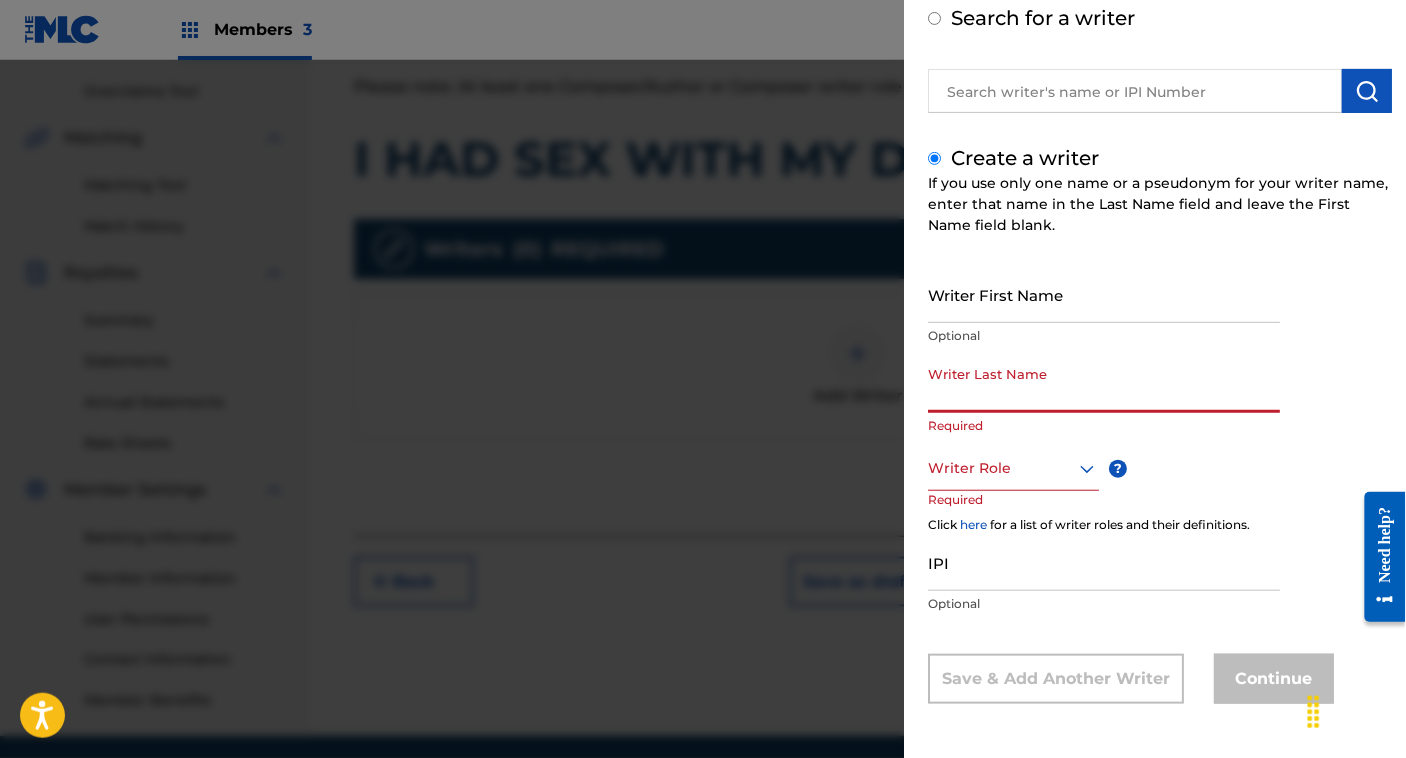 paste on "[ARTIST]" 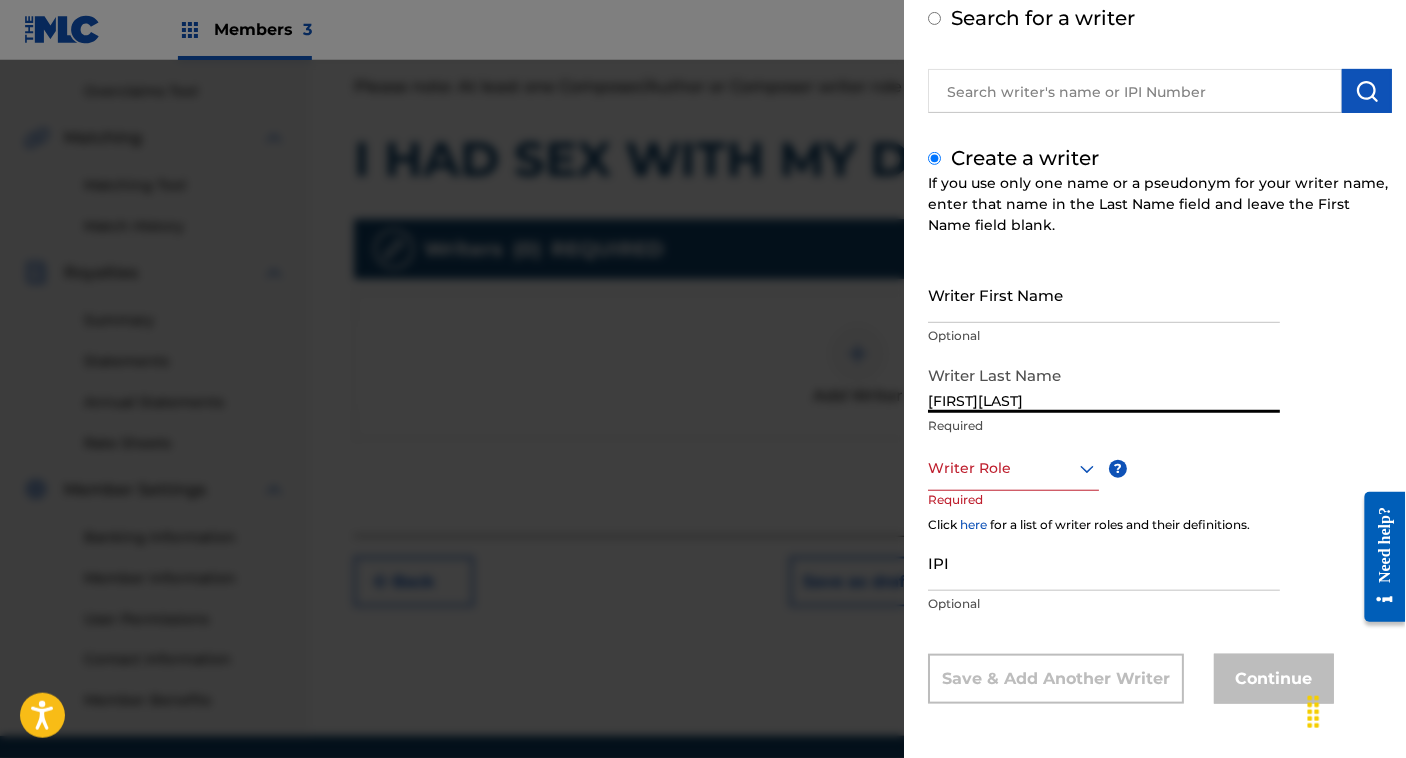 type on "[ARTIST]" 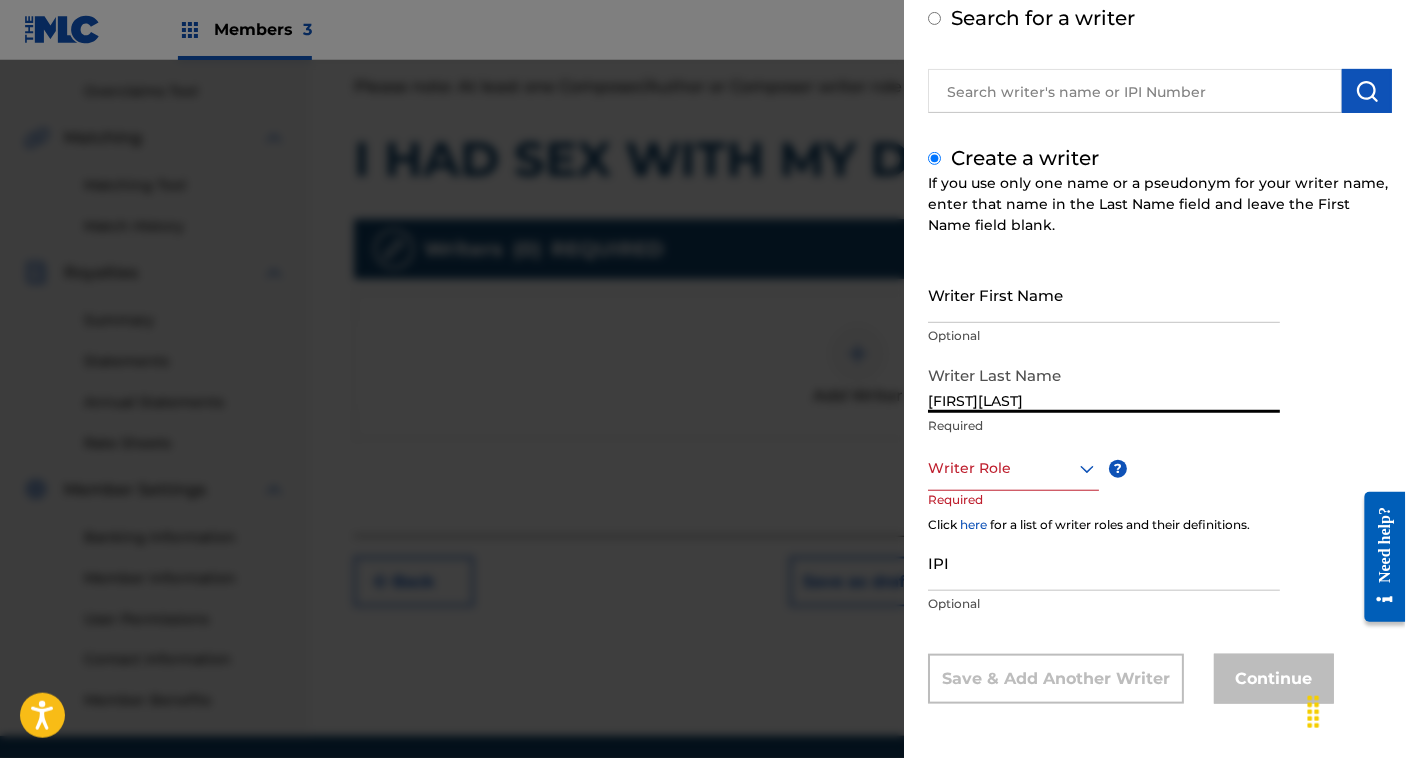 click at bounding box center (1013, 468) 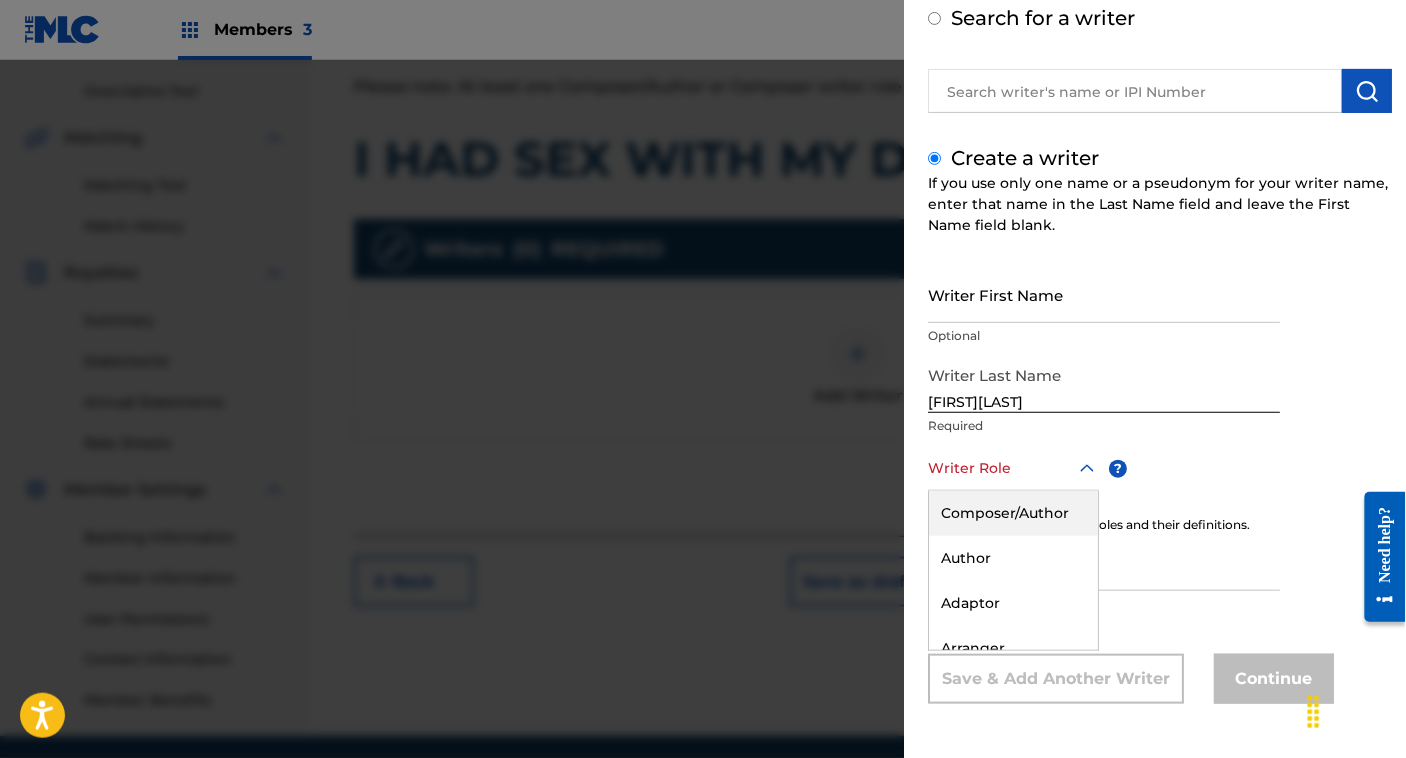 click on "Composer/Author" at bounding box center (1013, 513) 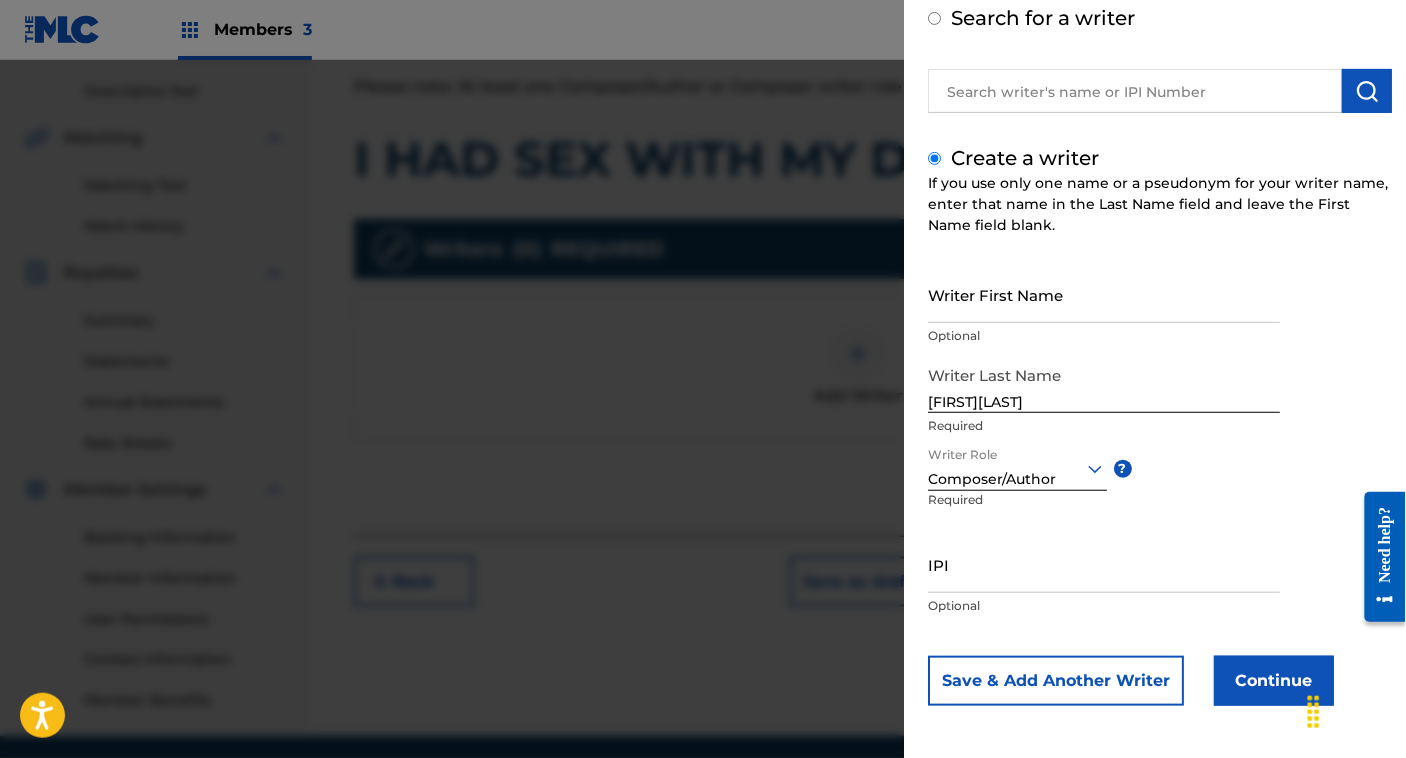 scroll, scrollTop: 110, scrollLeft: 0, axis: vertical 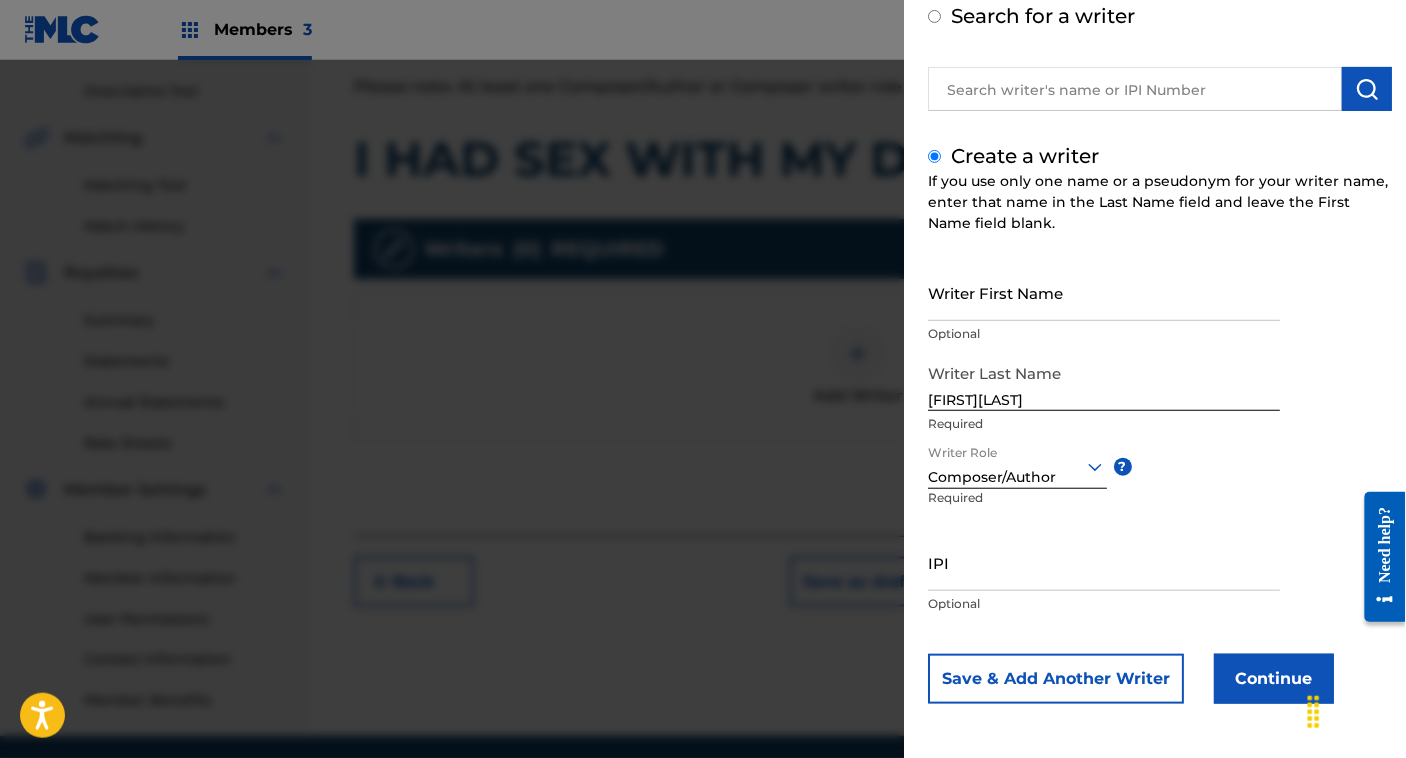 click on "Continue" at bounding box center (1274, 679) 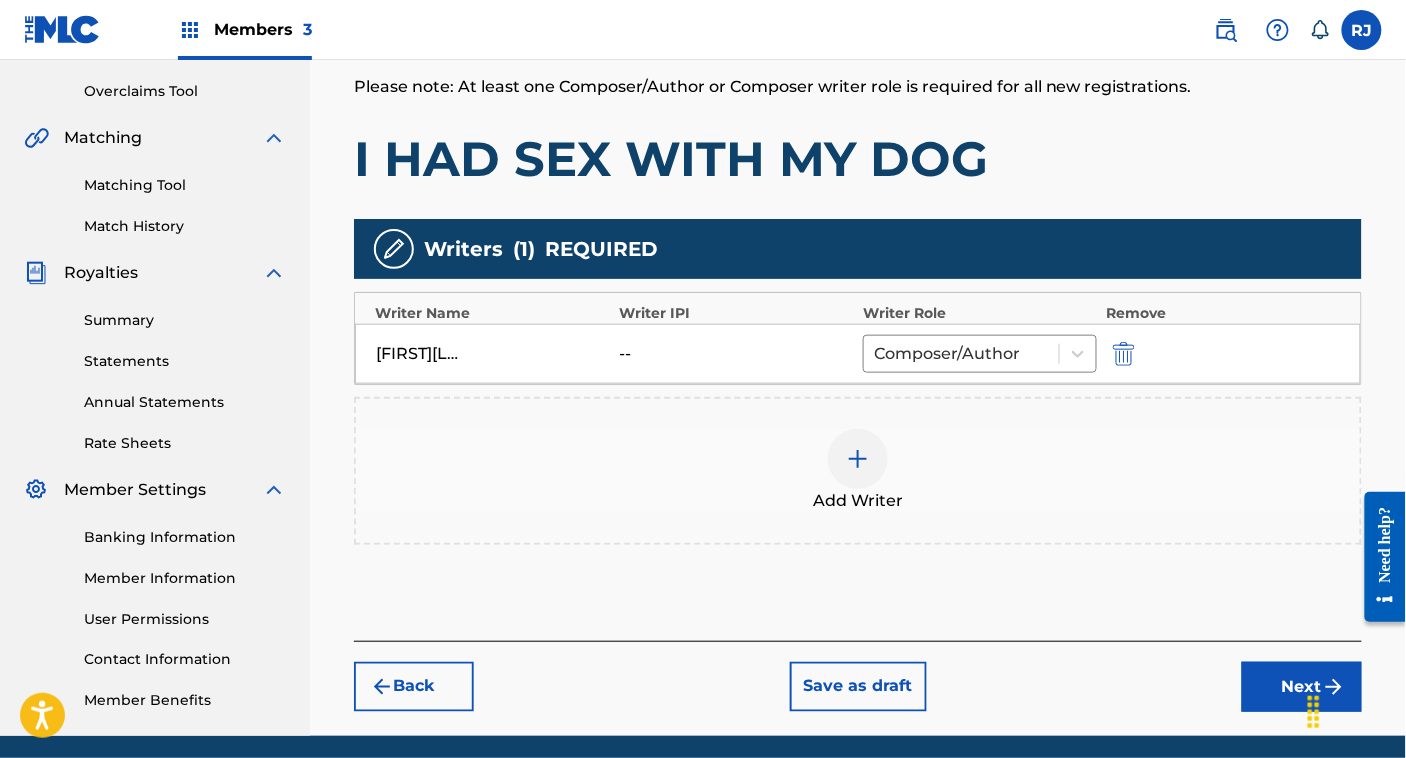 click on "Next" at bounding box center (1302, 687) 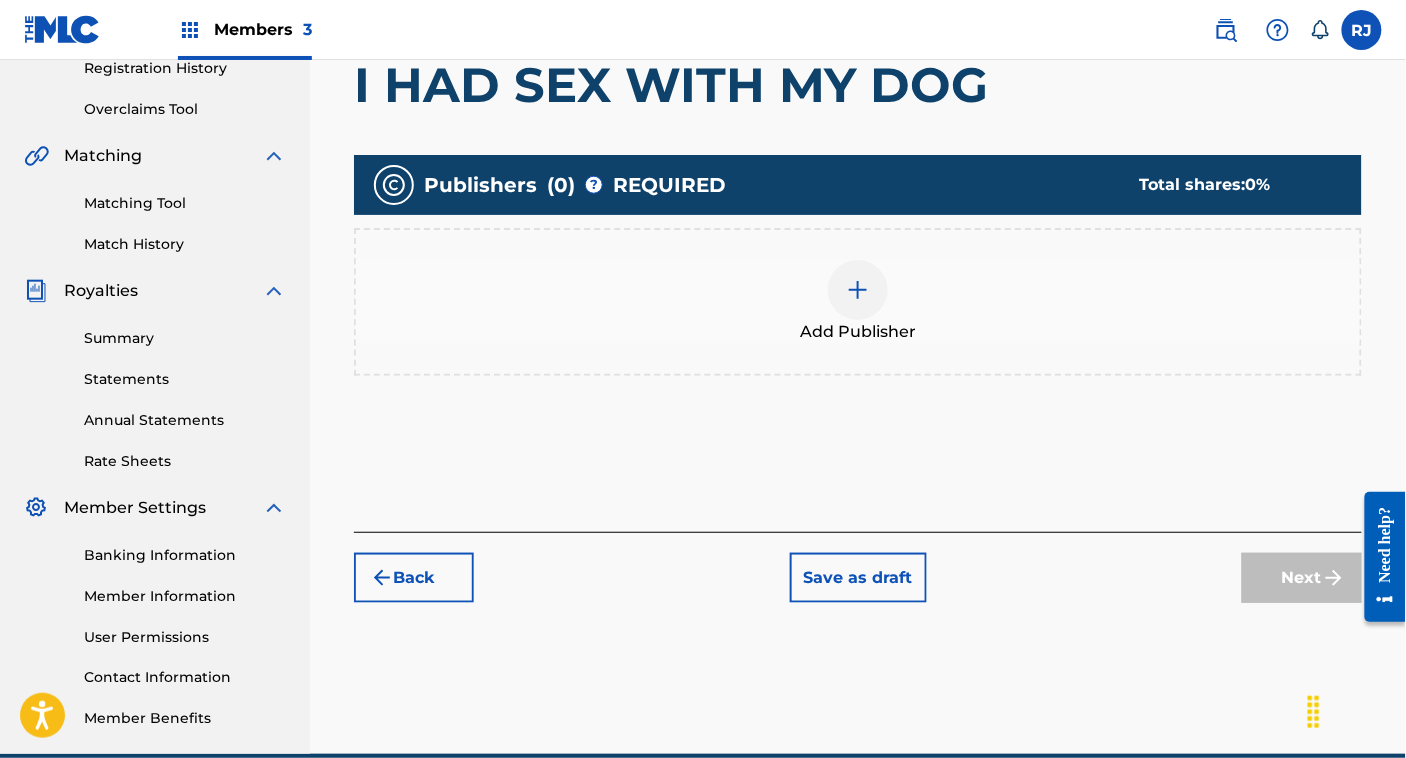 scroll, scrollTop: 396, scrollLeft: 0, axis: vertical 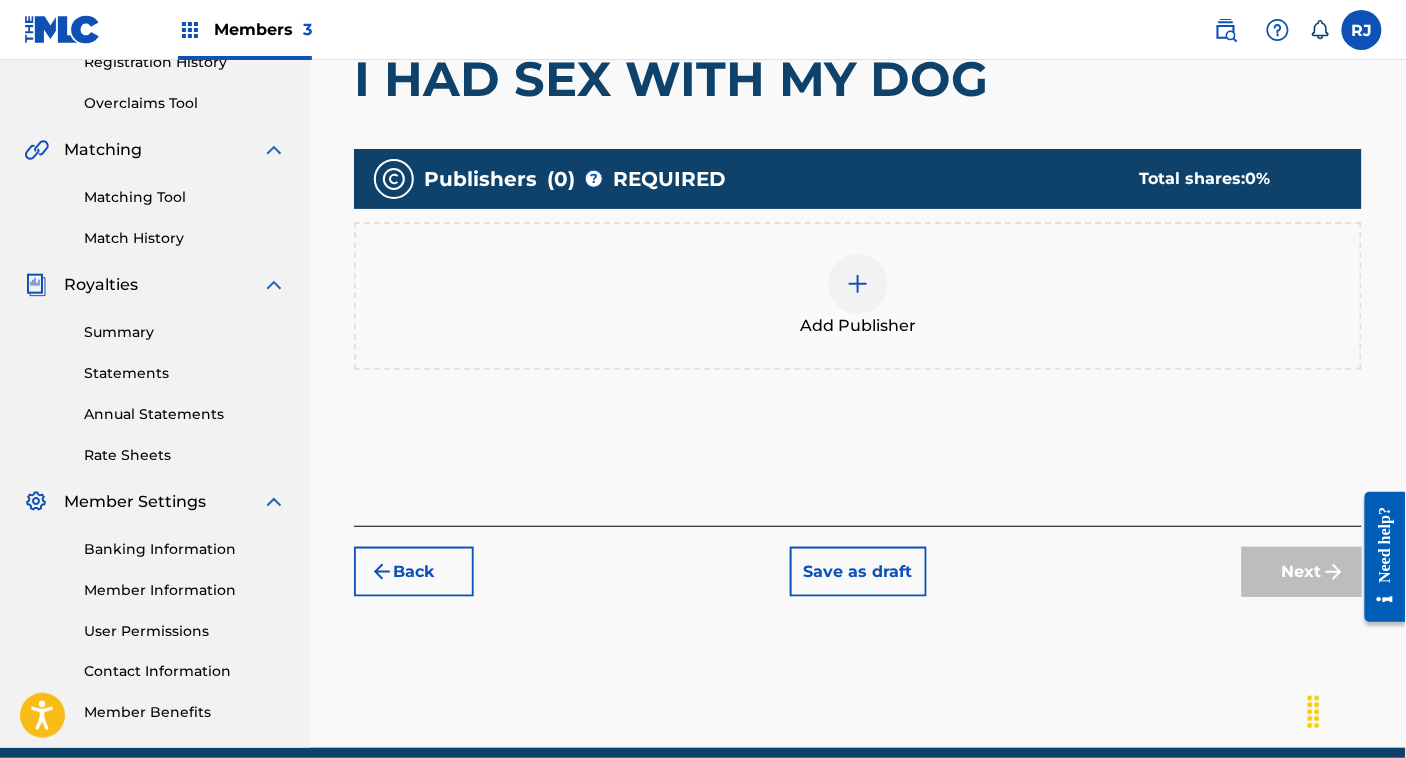 click on "Add Publisher" at bounding box center (858, 296) 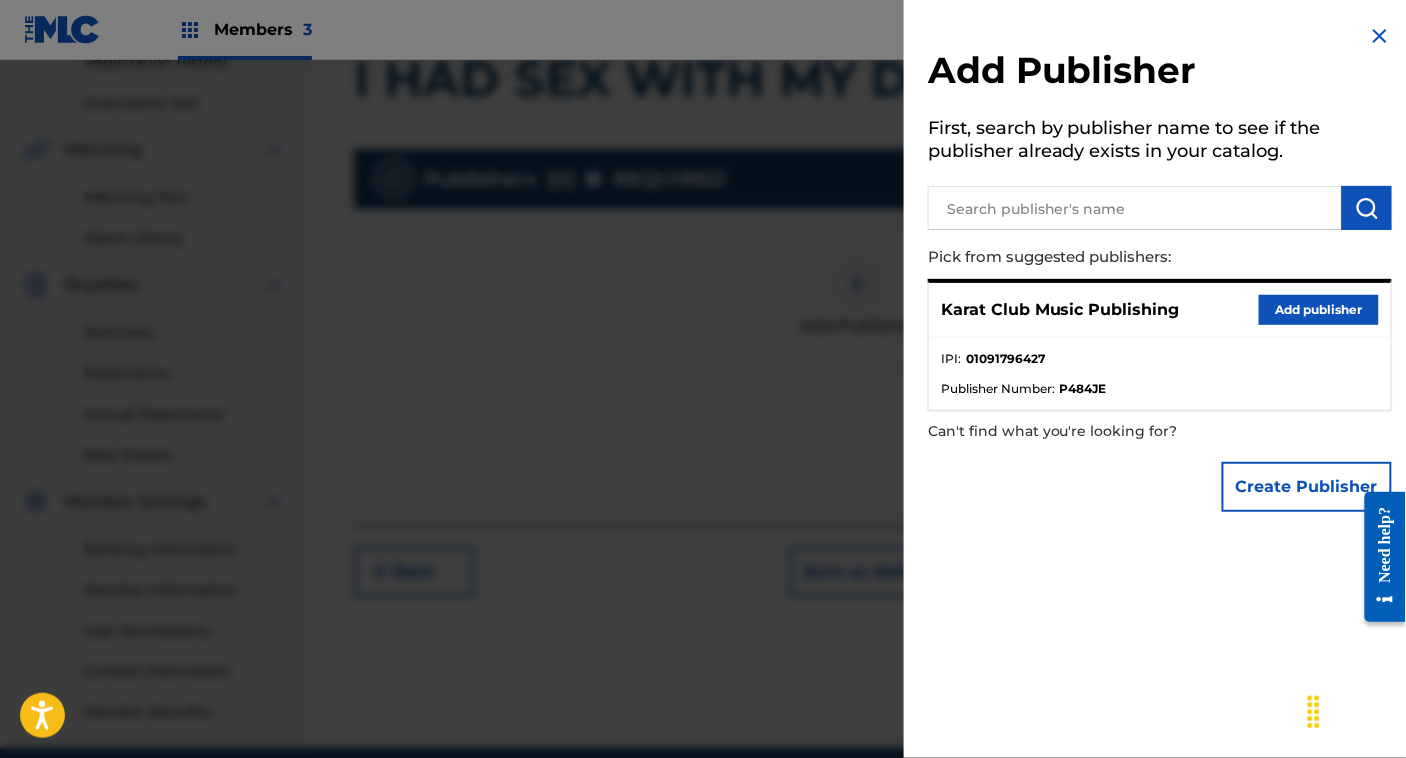 click on "Add publisher" at bounding box center [1319, 310] 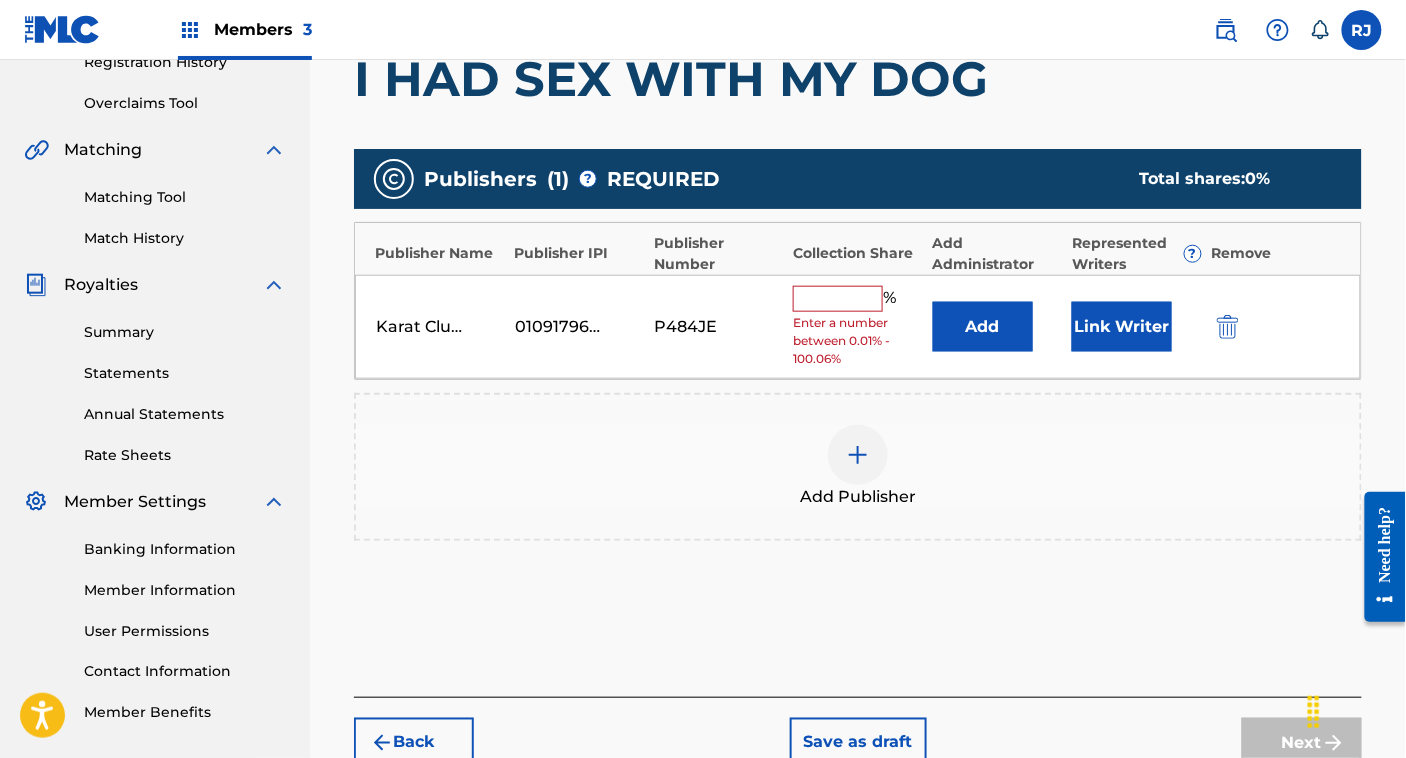 click on "Link Writer" at bounding box center [1122, 327] 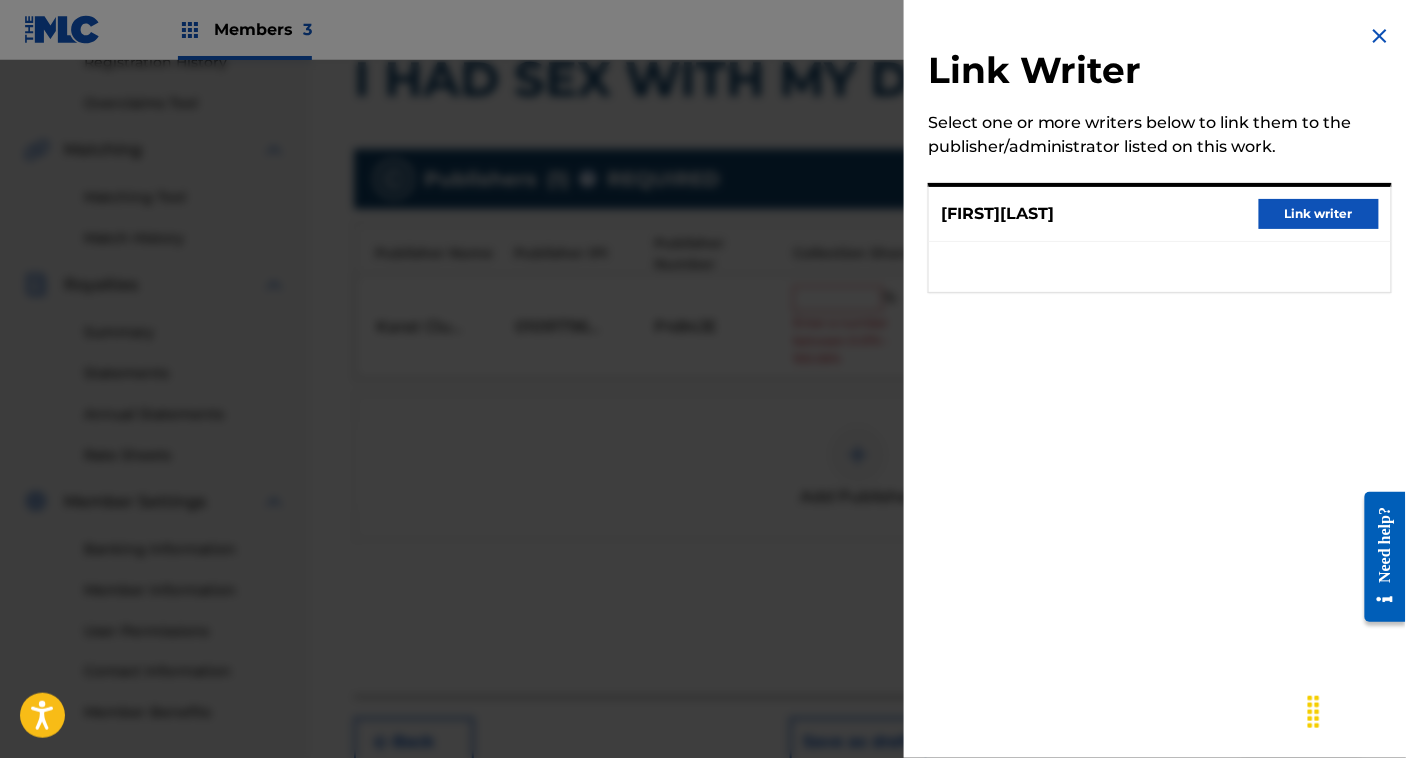 click on "Link writer" at bounding box center [1319, 214] 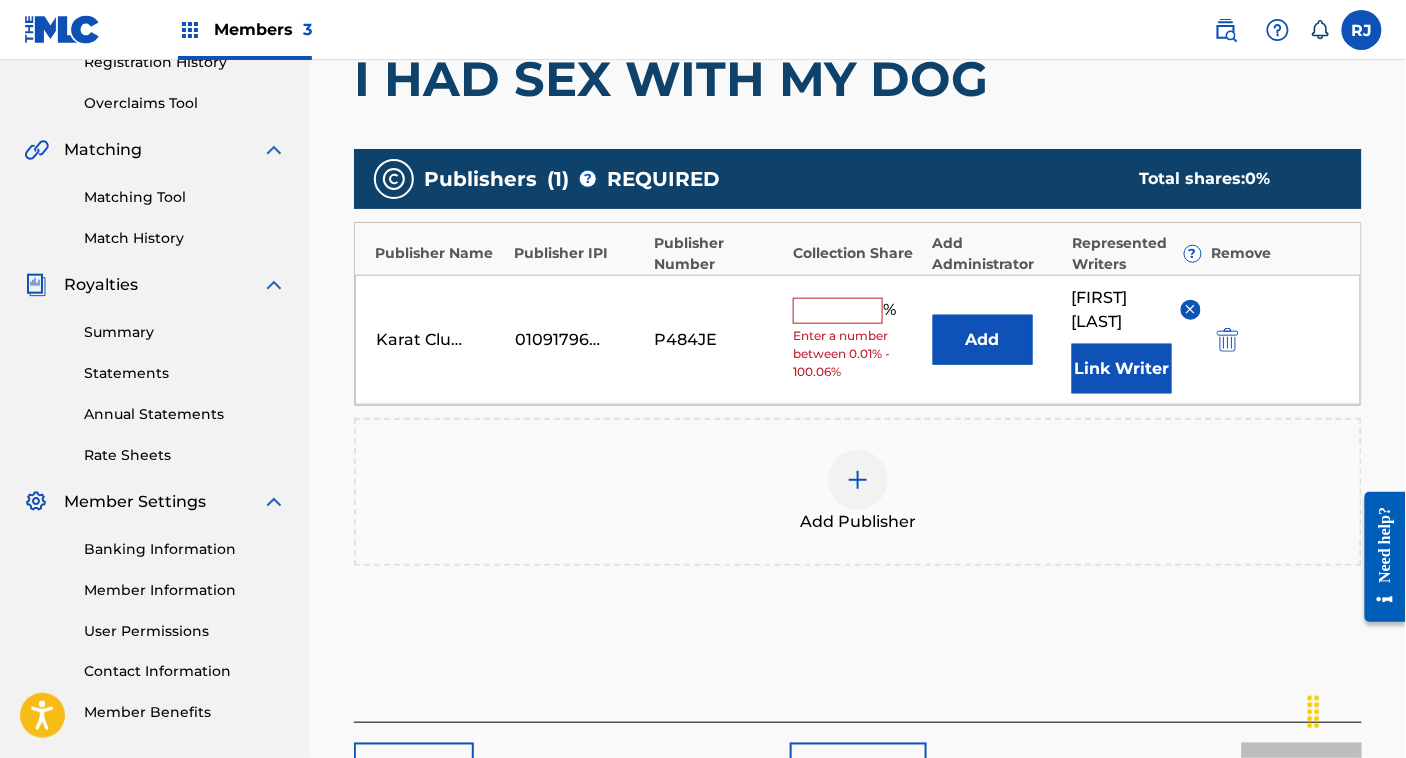 click at bounding box center [838, 311] 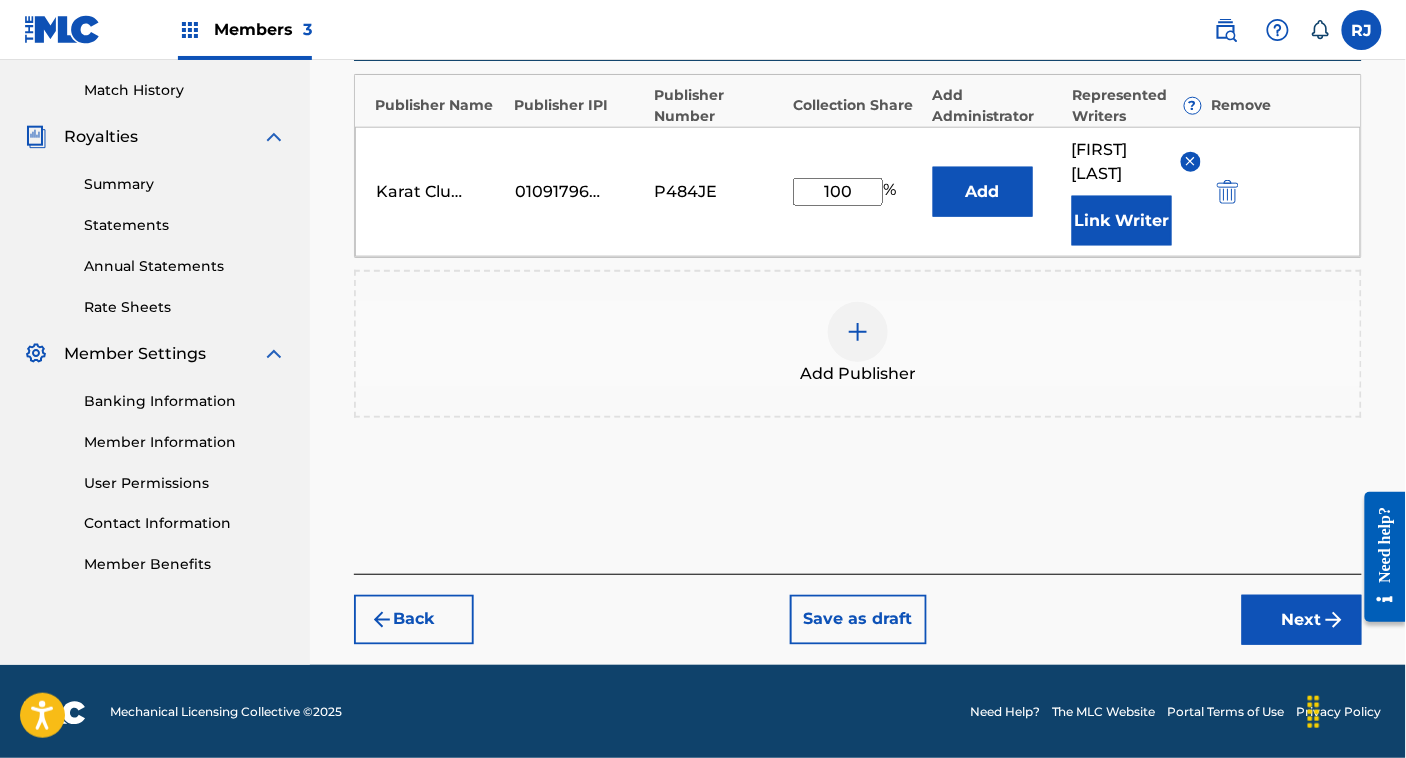 click on "Next" at bounding box center [1302, 620] 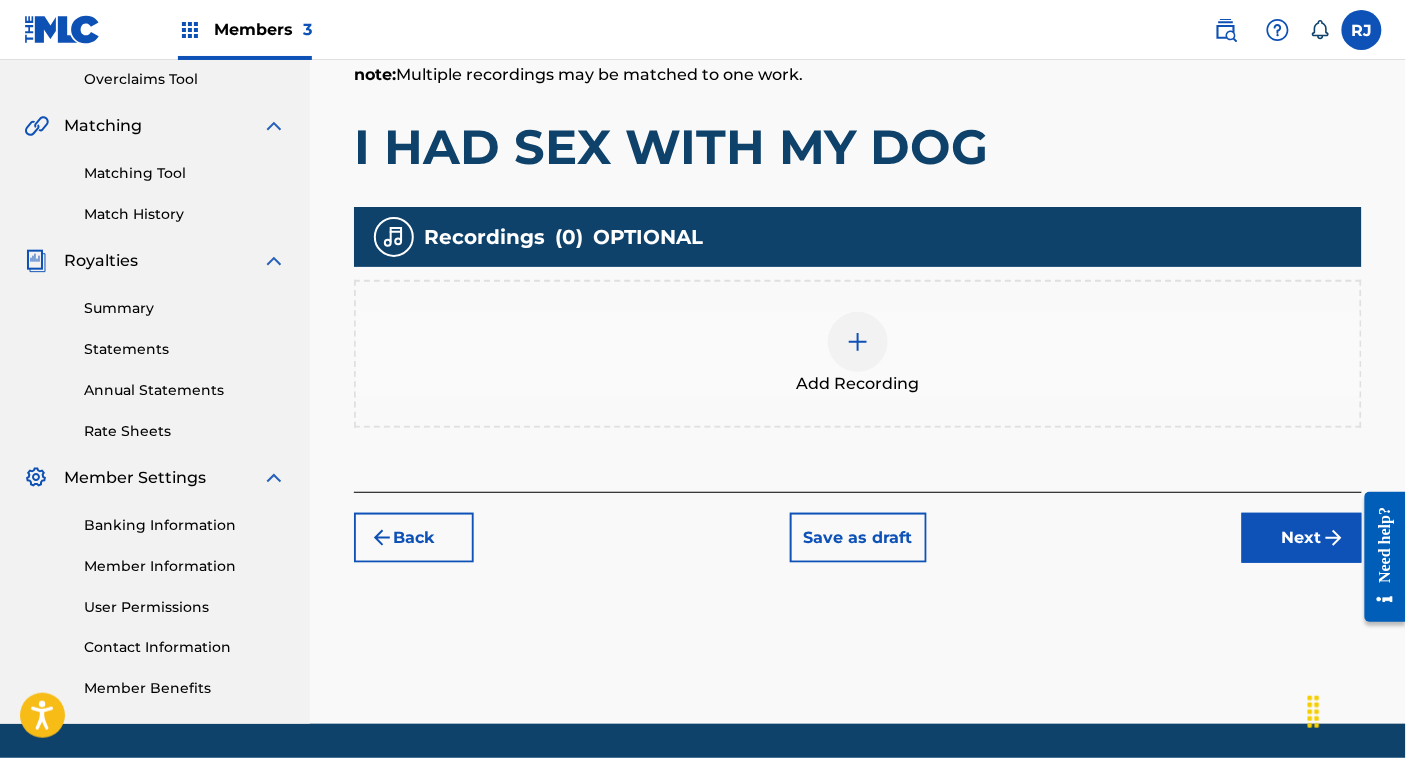 click on "Next" at bounding box center (1302, 538) 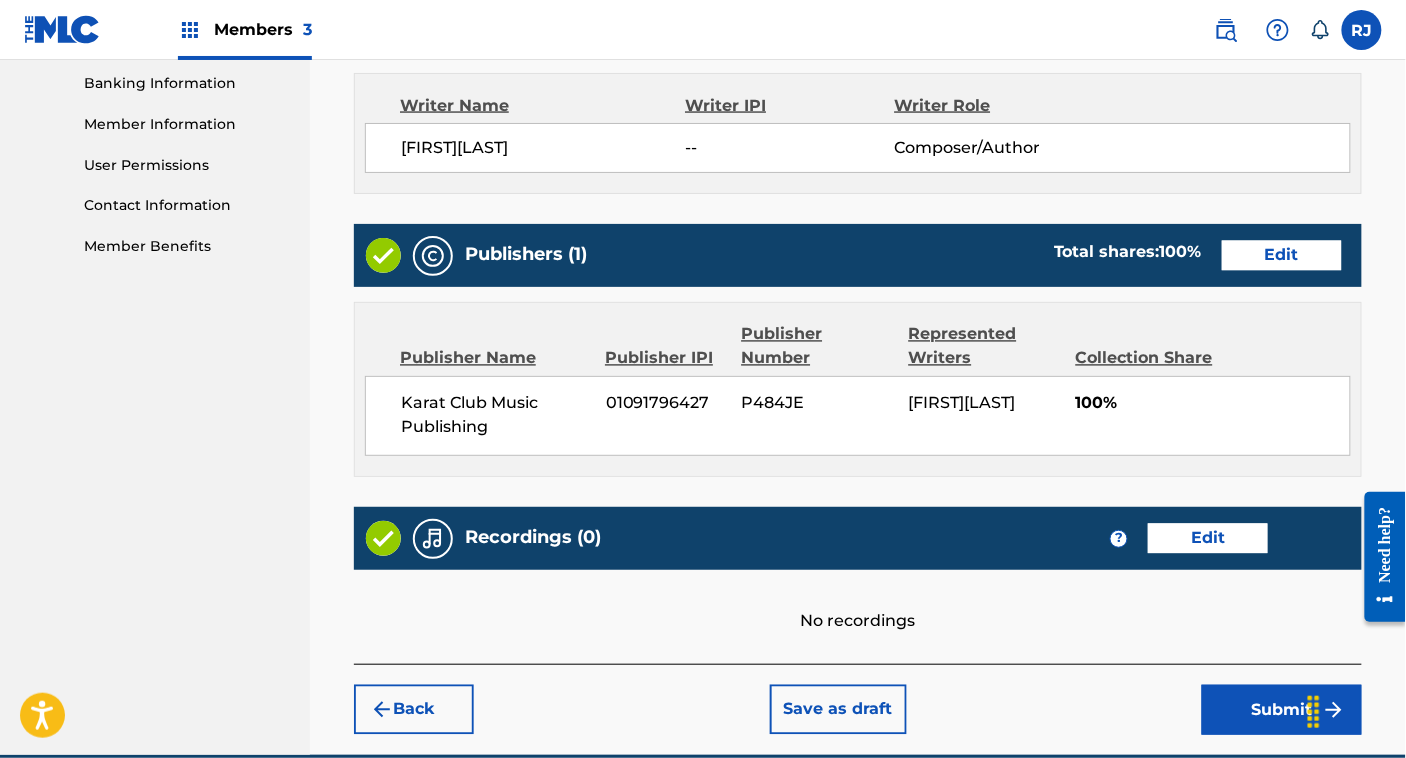 scroll, scrollTop: 951, scrollLeft: 0, axis: vertical 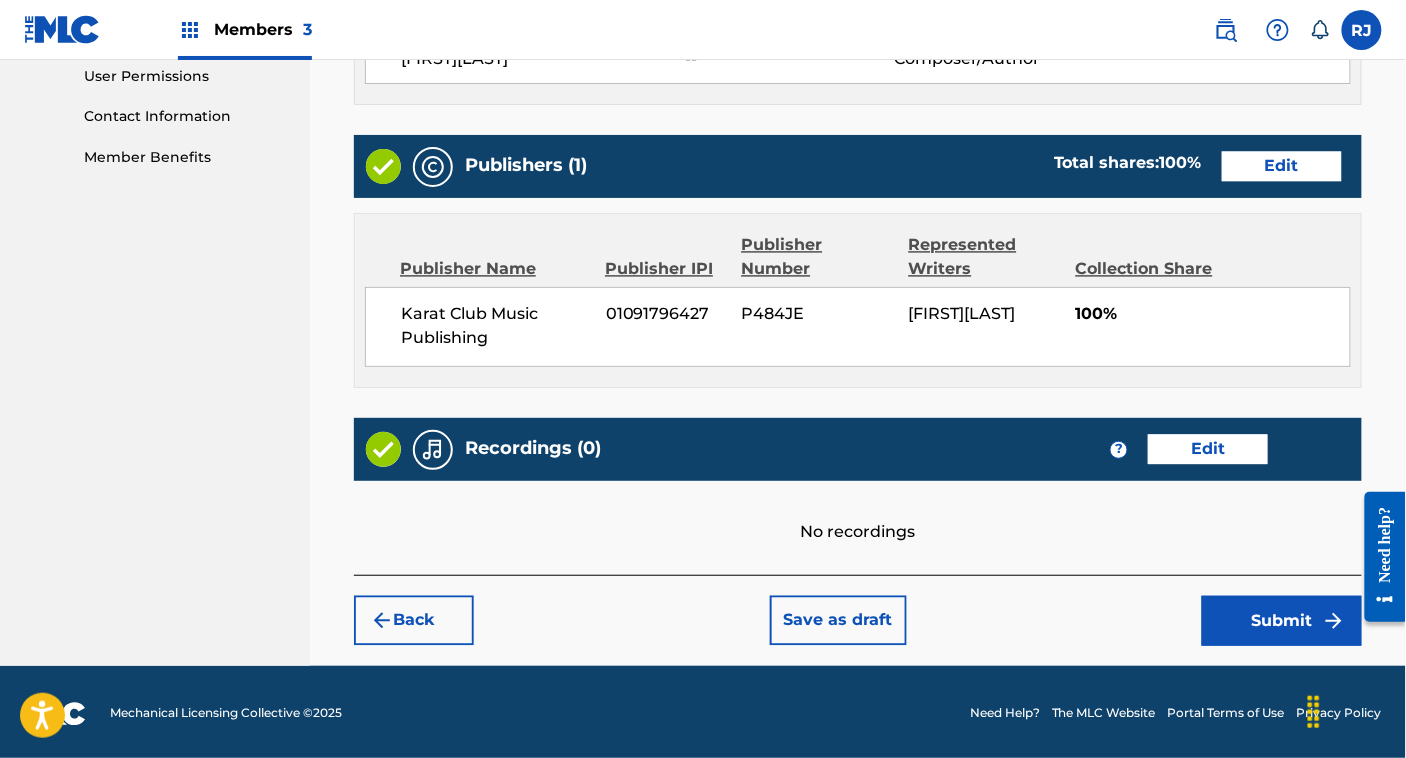 click on "Edit" at bounding box center [1208, 450] 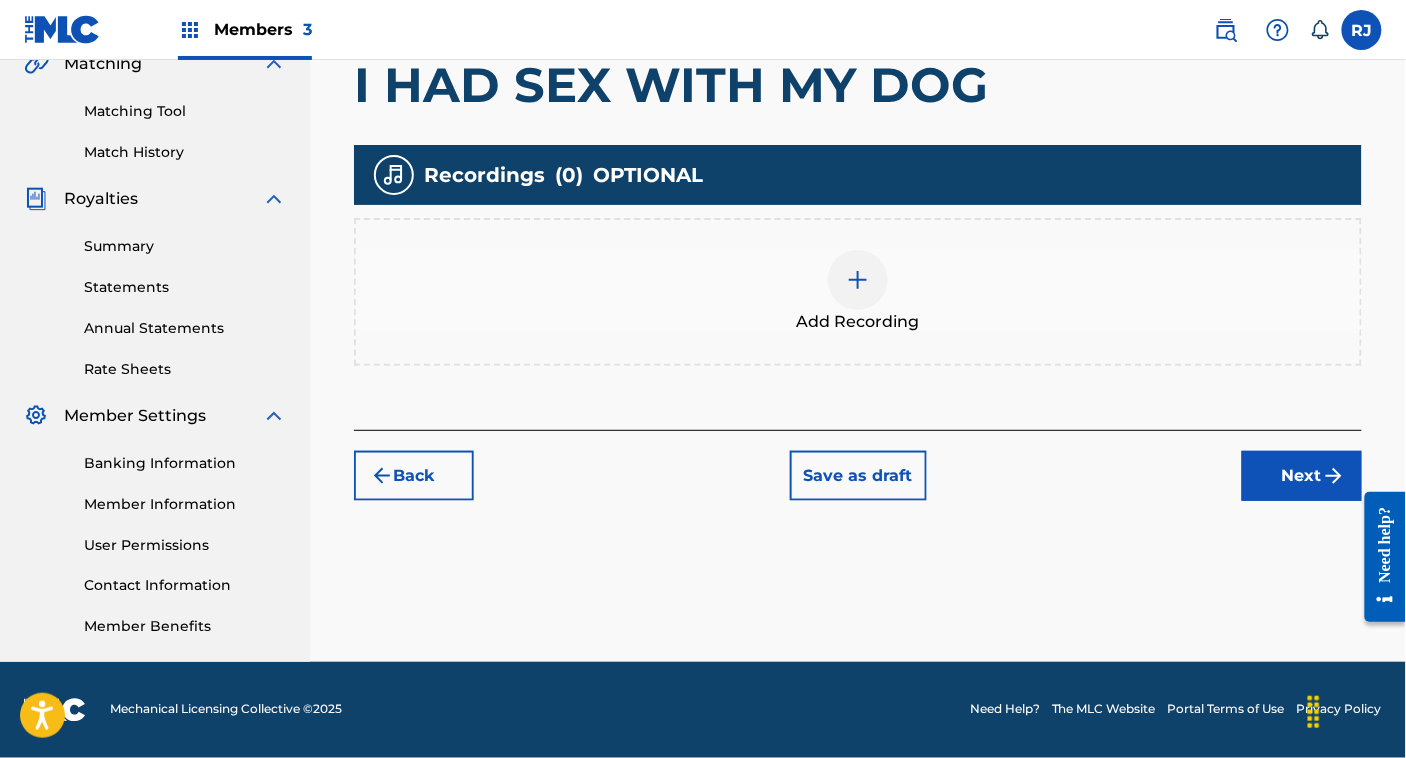 scroll, scrollTop: 482, scrollLeft: 0, axis: vertical 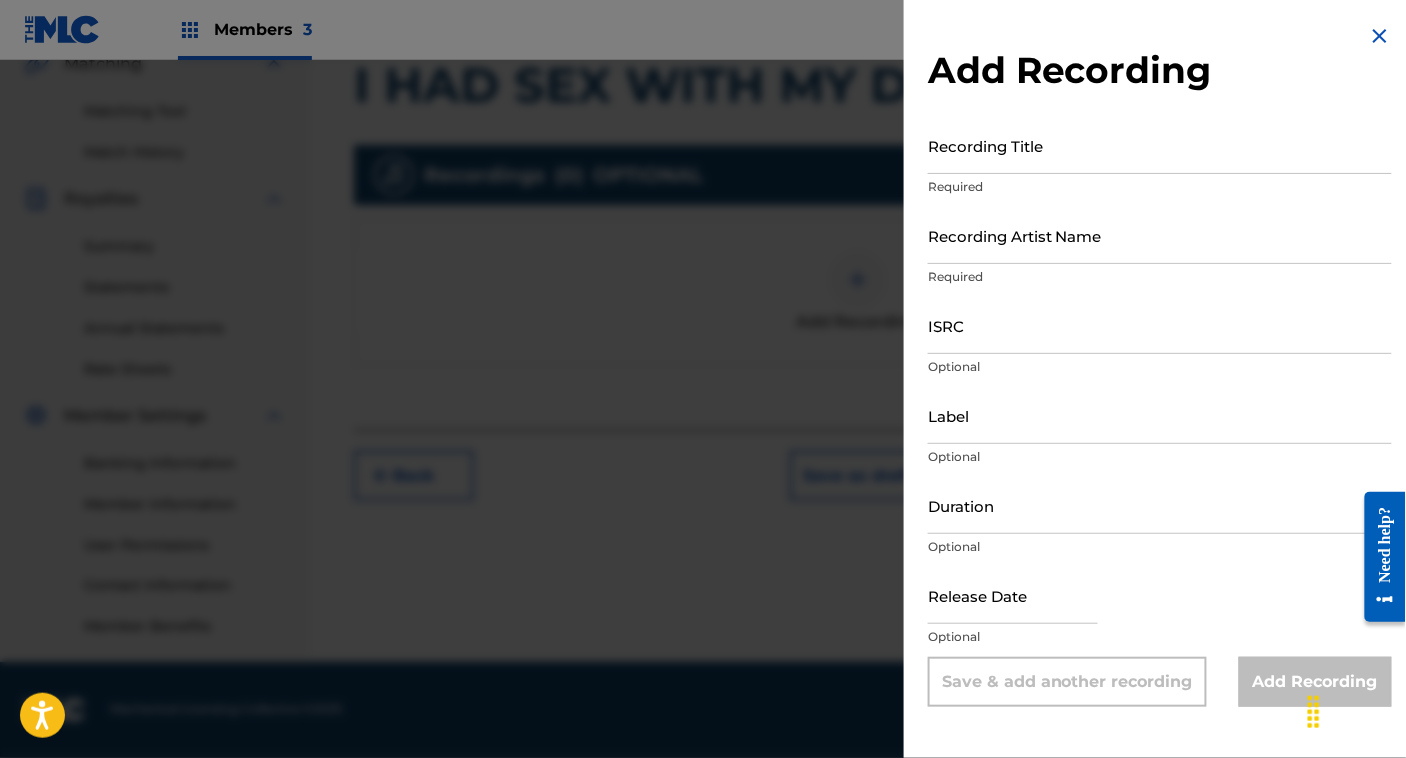 click on "Recording Title" at bounding box center (1160, 145) 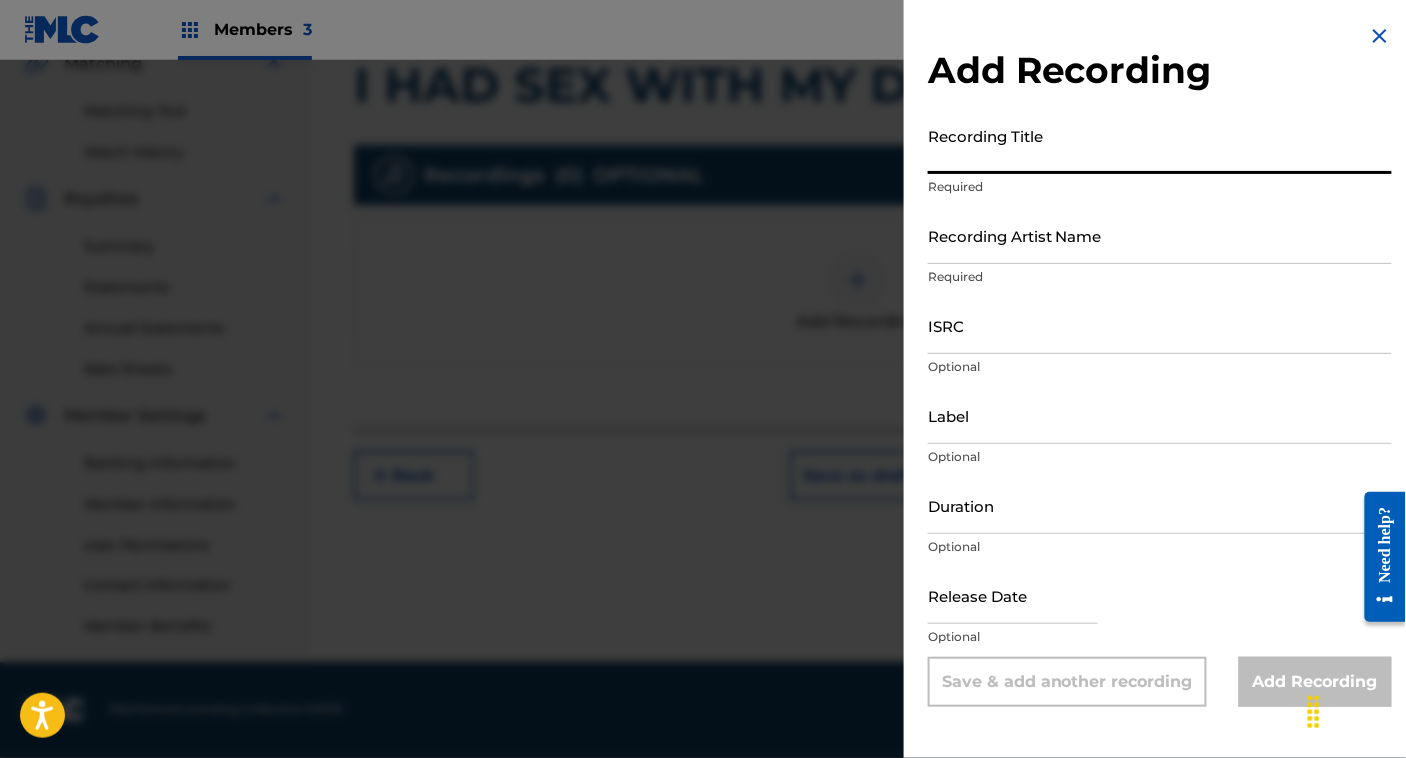 paste on "[ARTIST]" 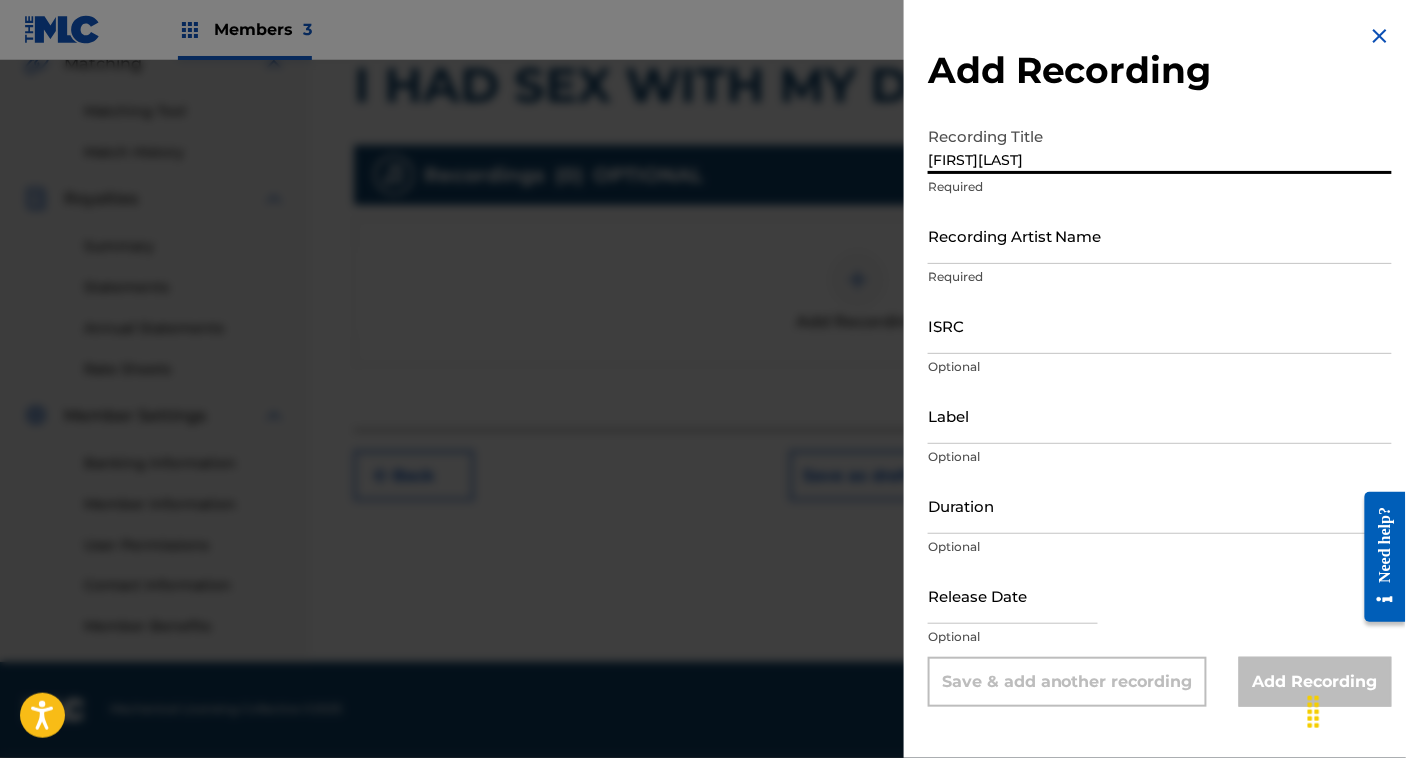 click on "[ARTIST]" at bounding box center (1160, 145) 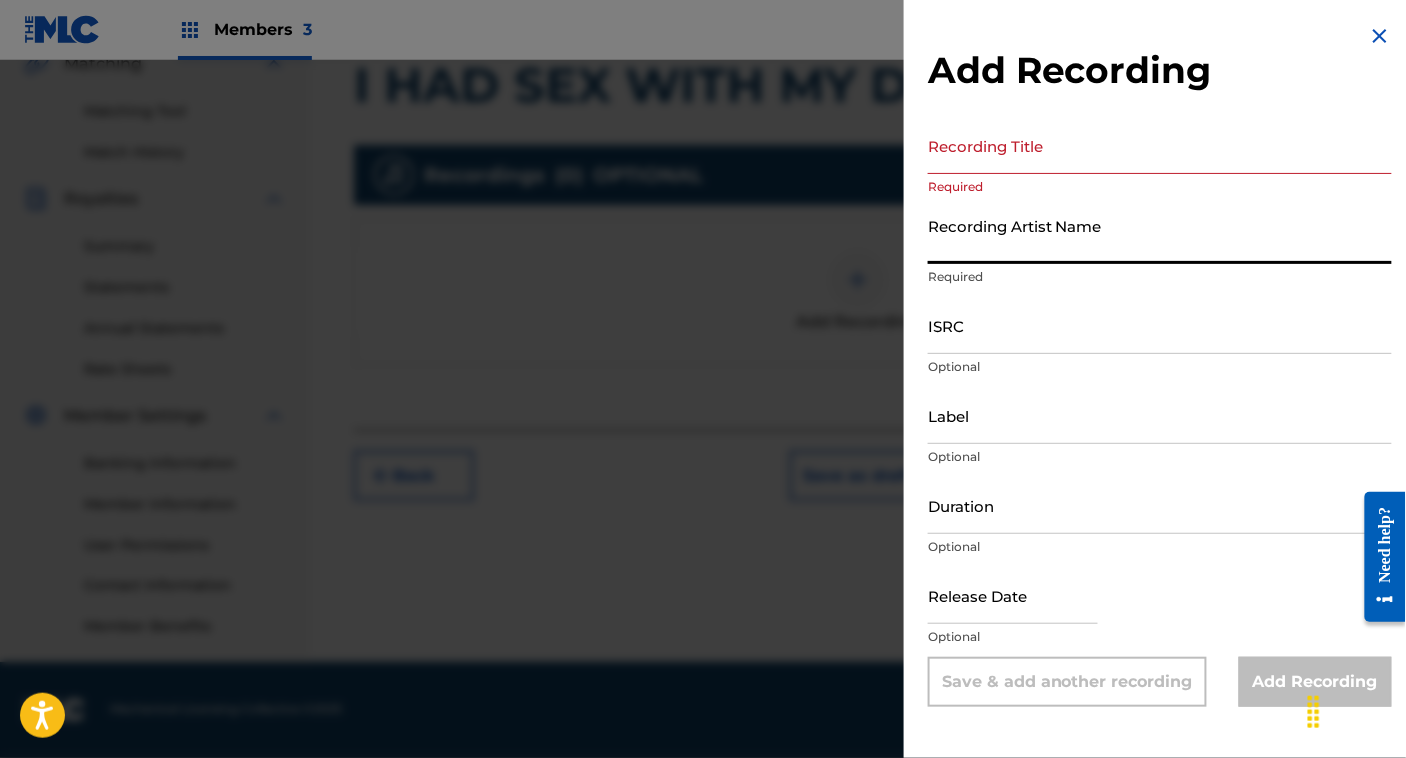 paste on "[ARTIST]" 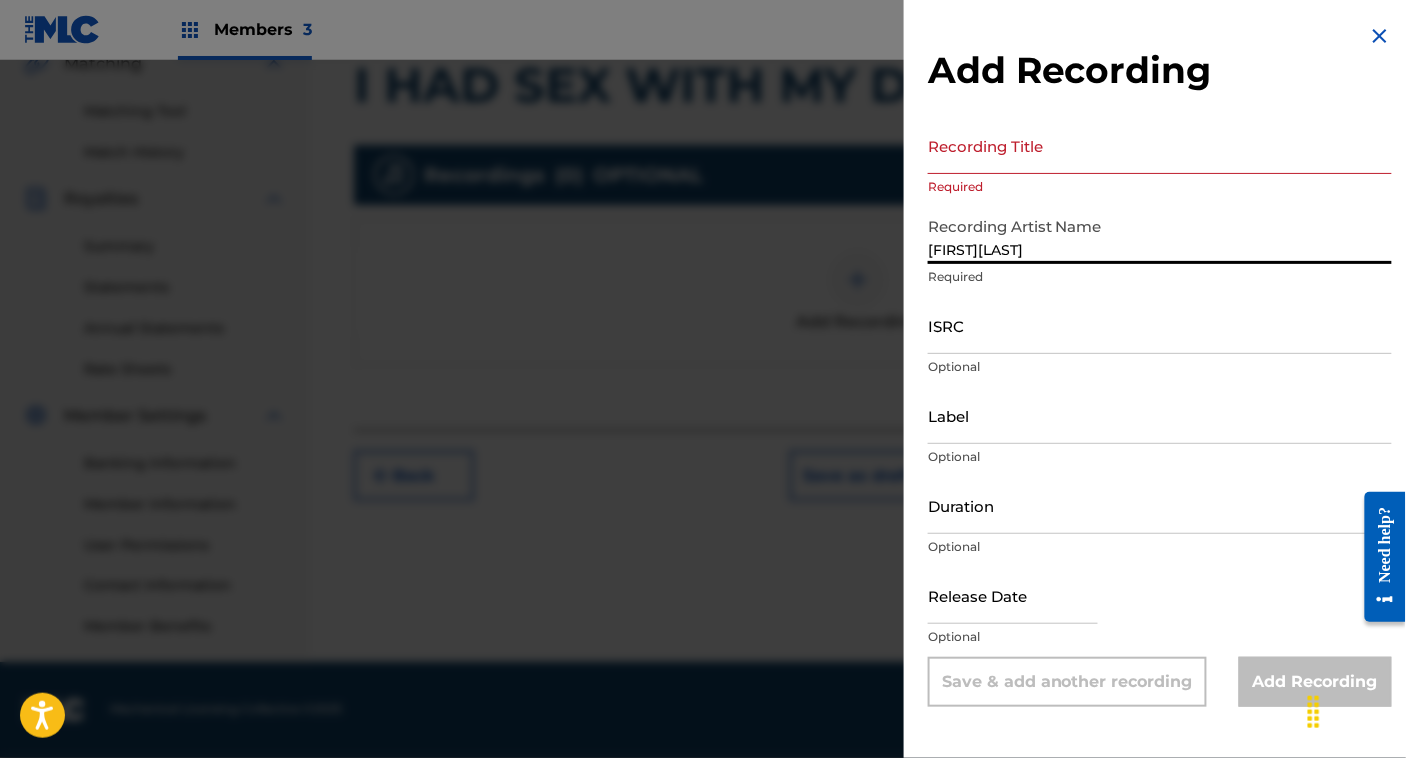 type on "[ARTIST]" 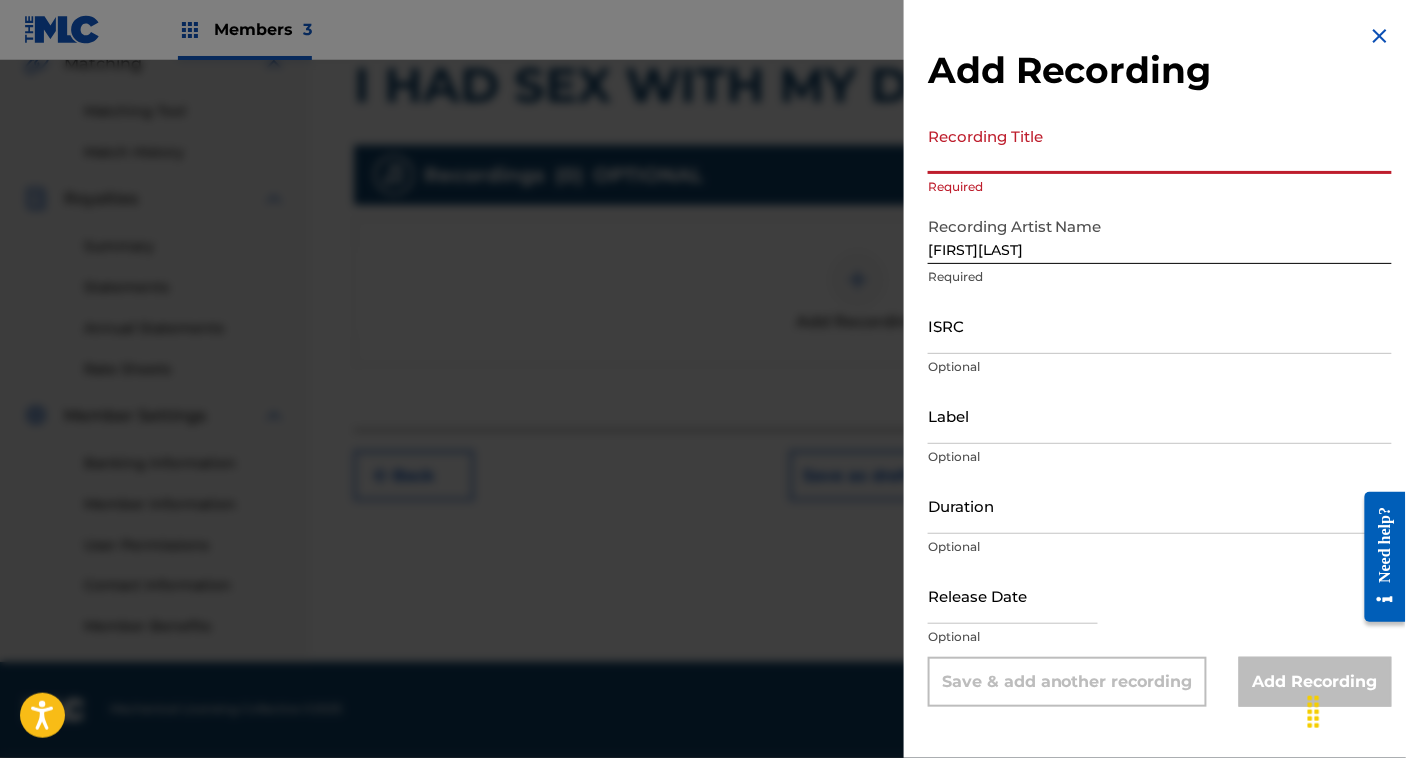 click on "Recording Title" at bounding box center (1160, 145) 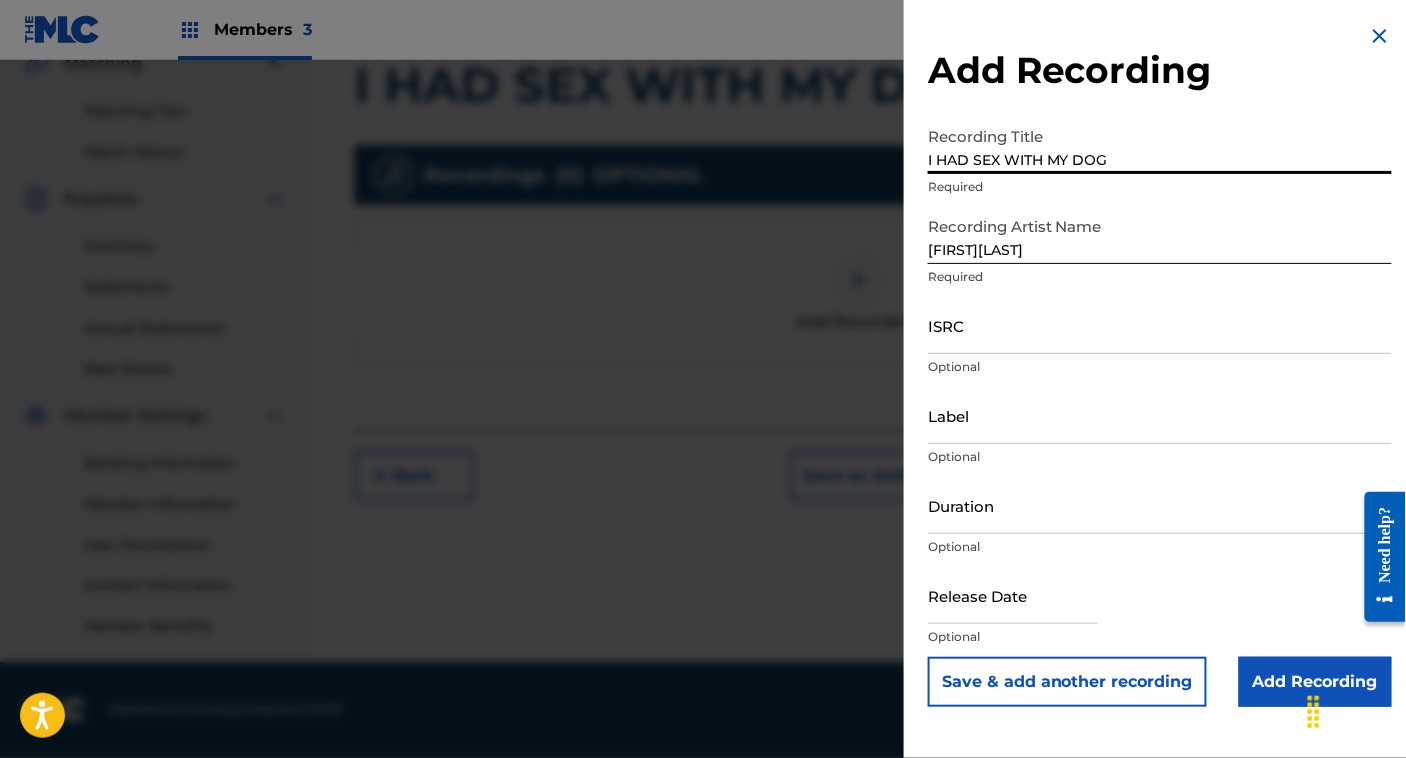 type on "I HAD SEX WITH MY DOG" 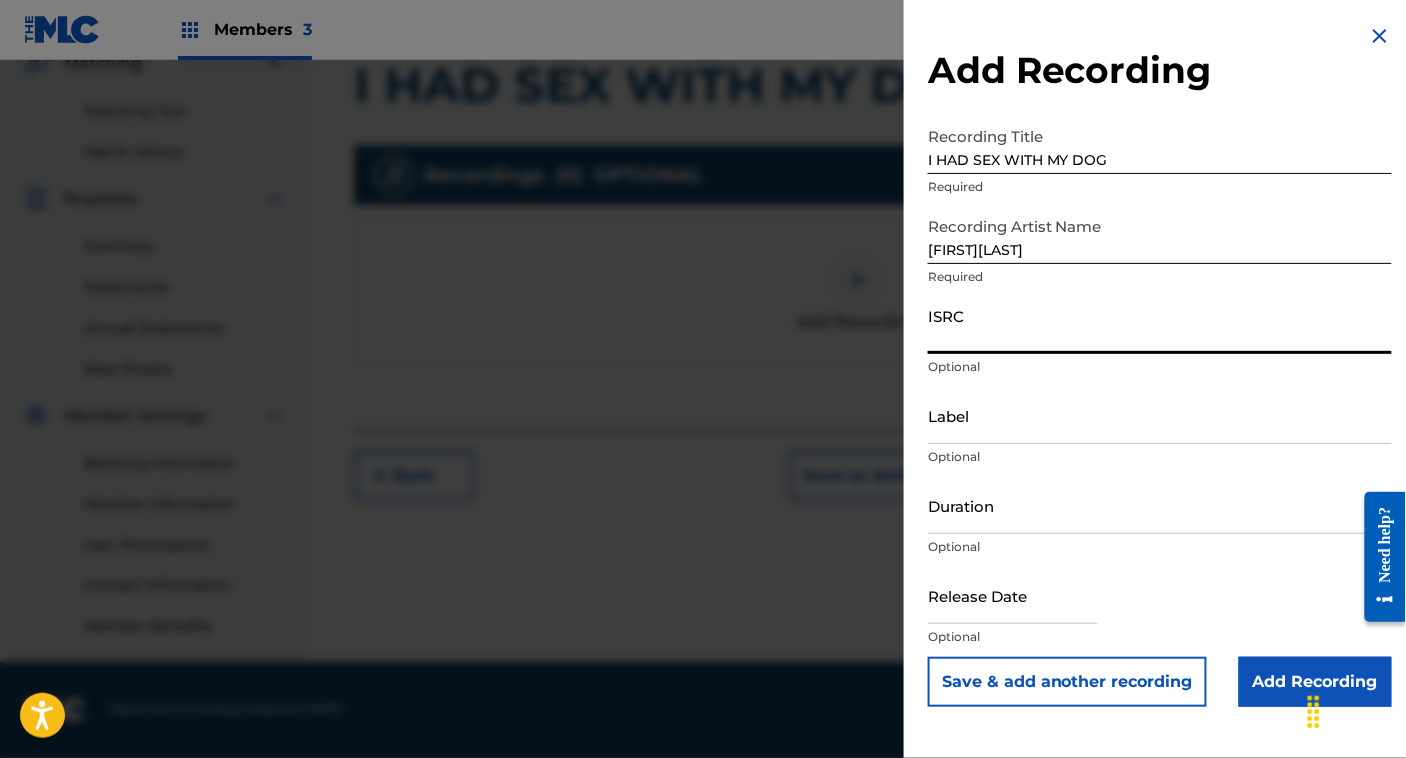 paste on "[ID]" 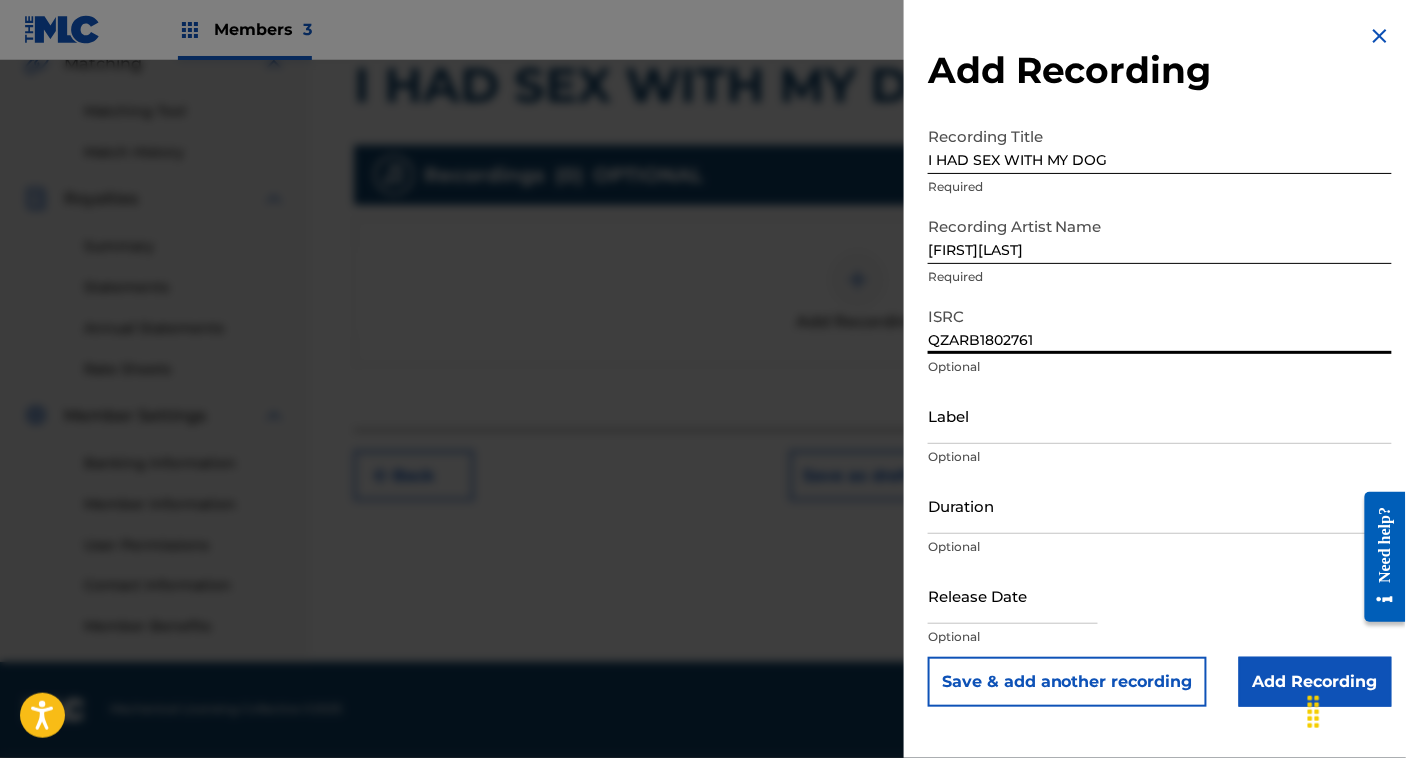 type on "[ID]" 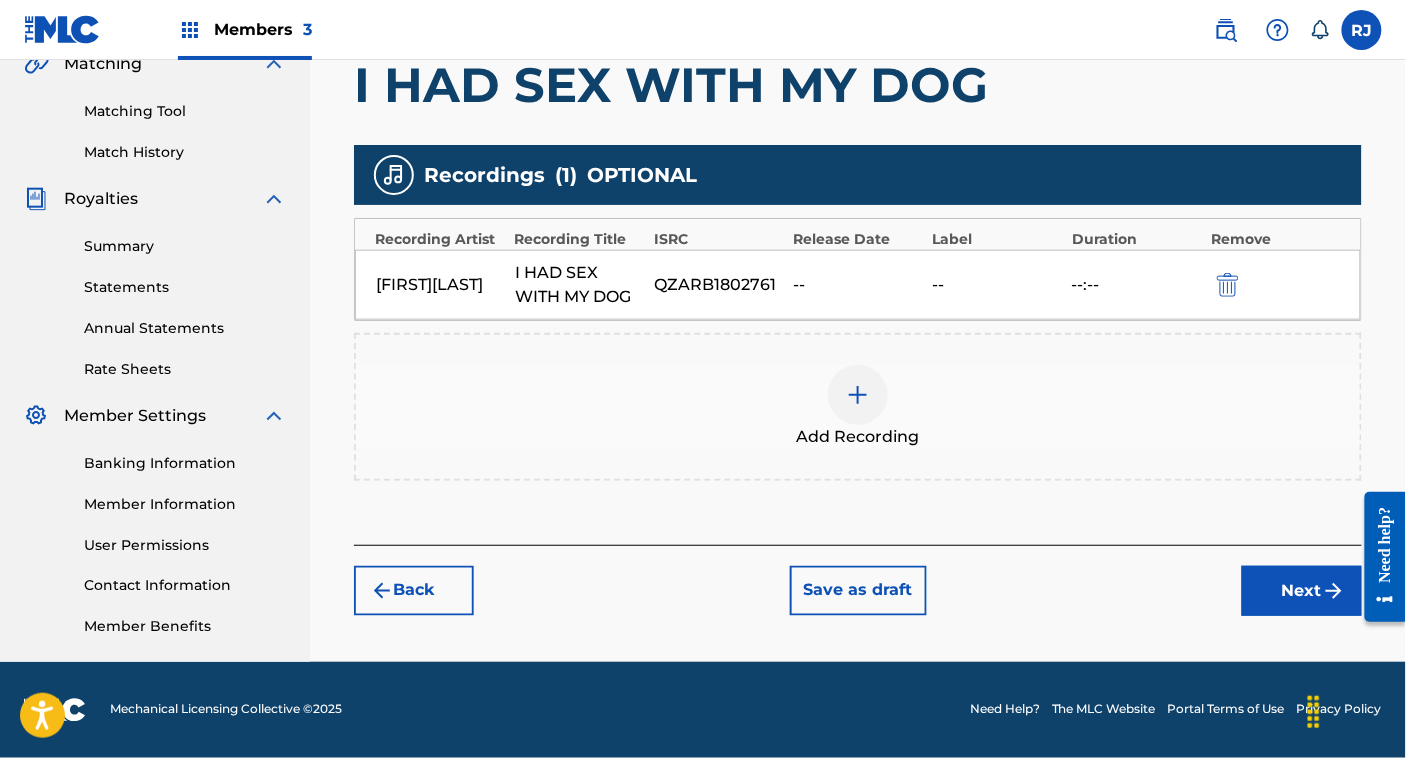click on "Next" at bounding box center (1302, 591) 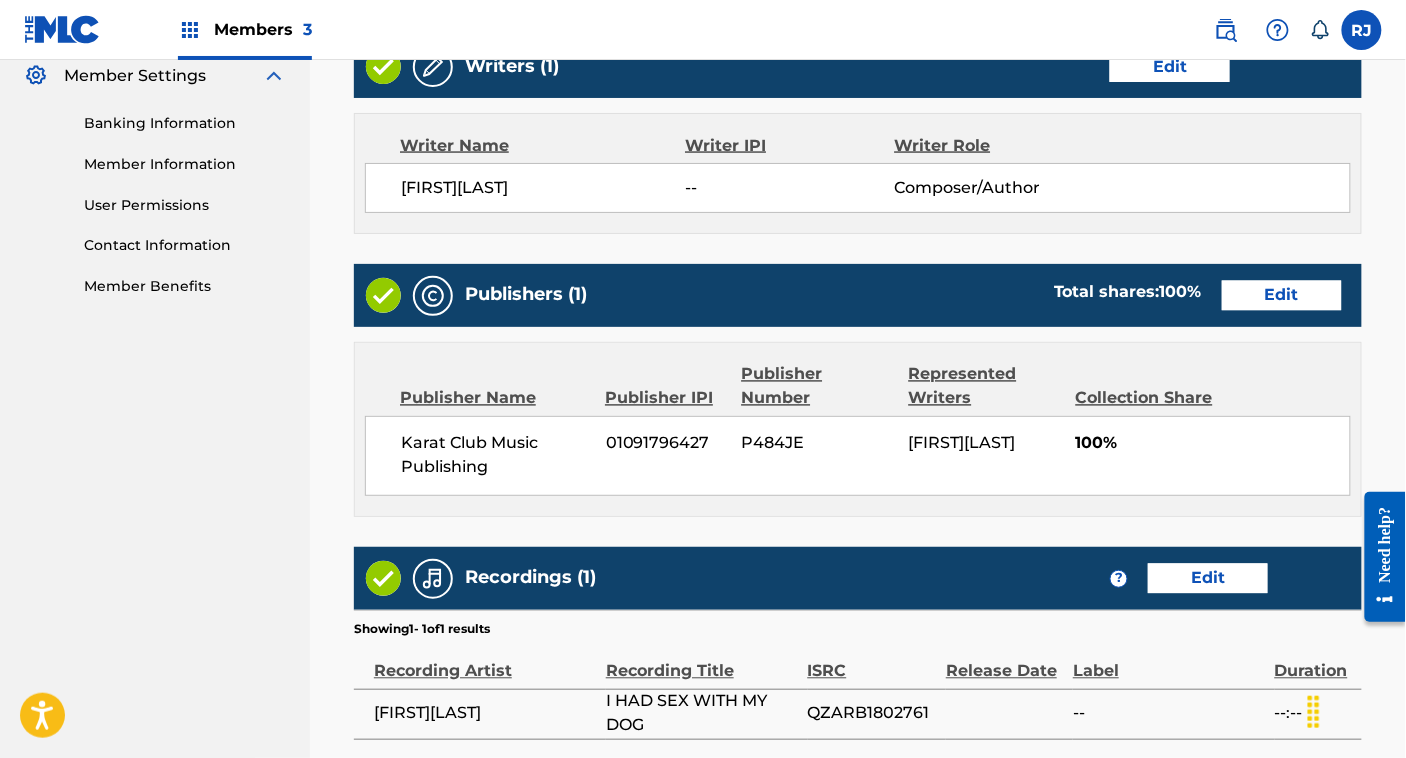 scroll, scrollTop: 1016, scrollLeft: 0, axis: vertical 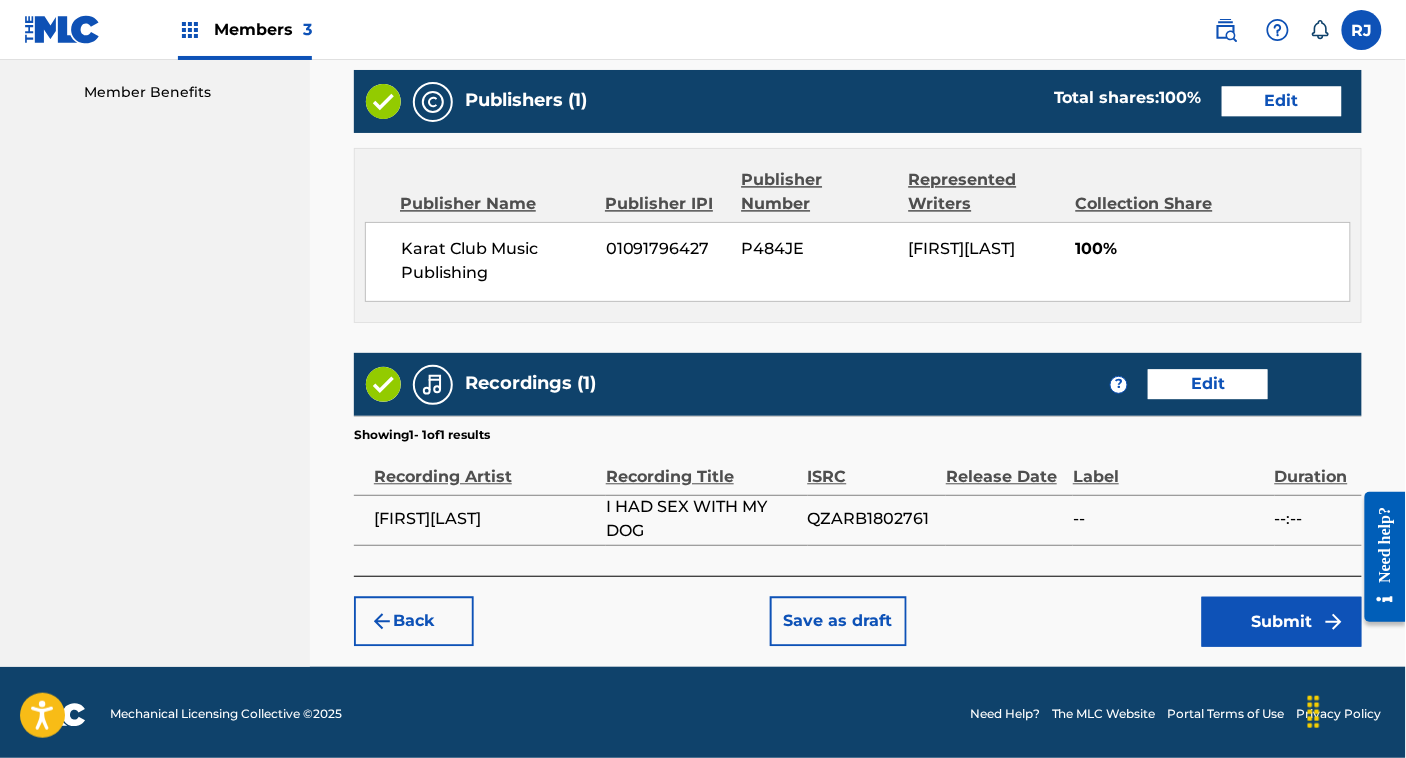 click on "Submit" at bounding box center [1282, 622] 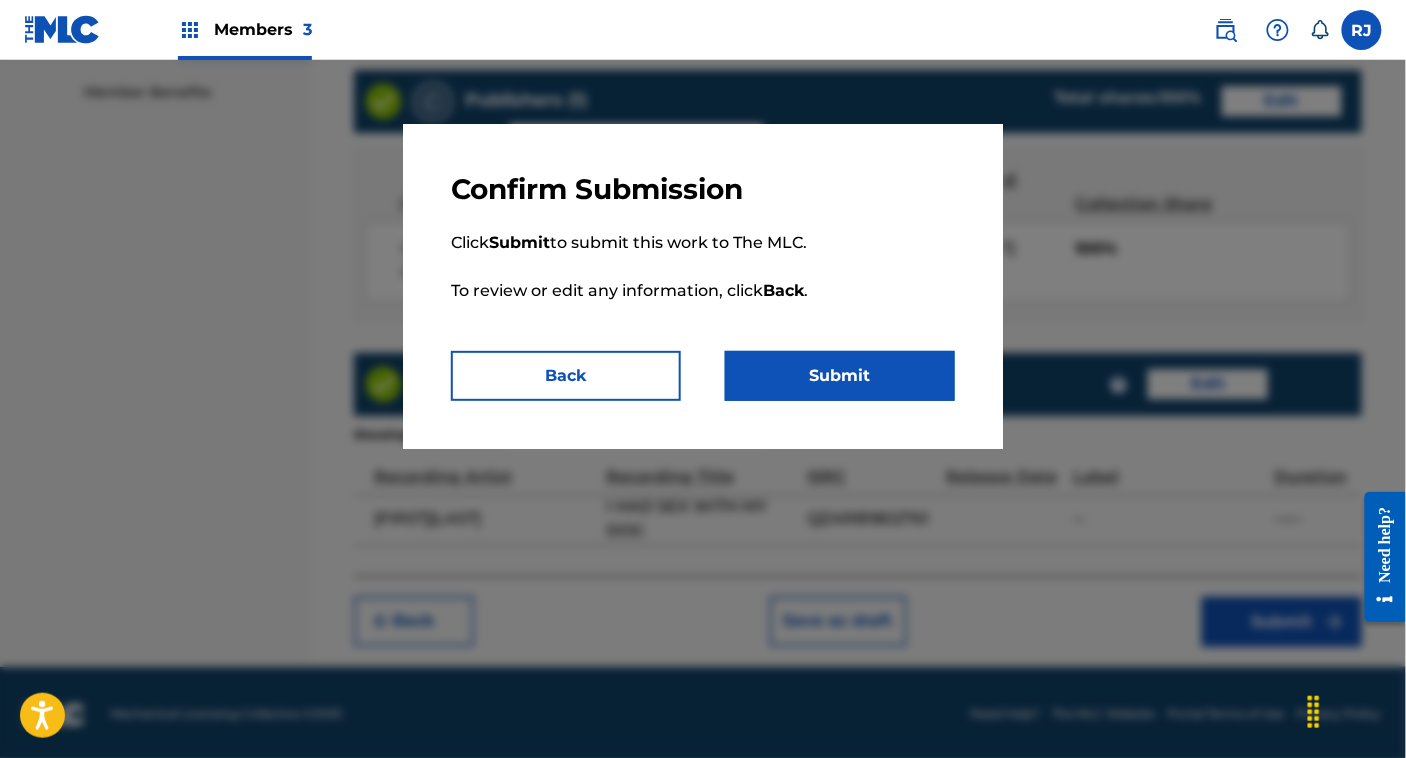 click on "Submit" at bounding box center [840, 376] 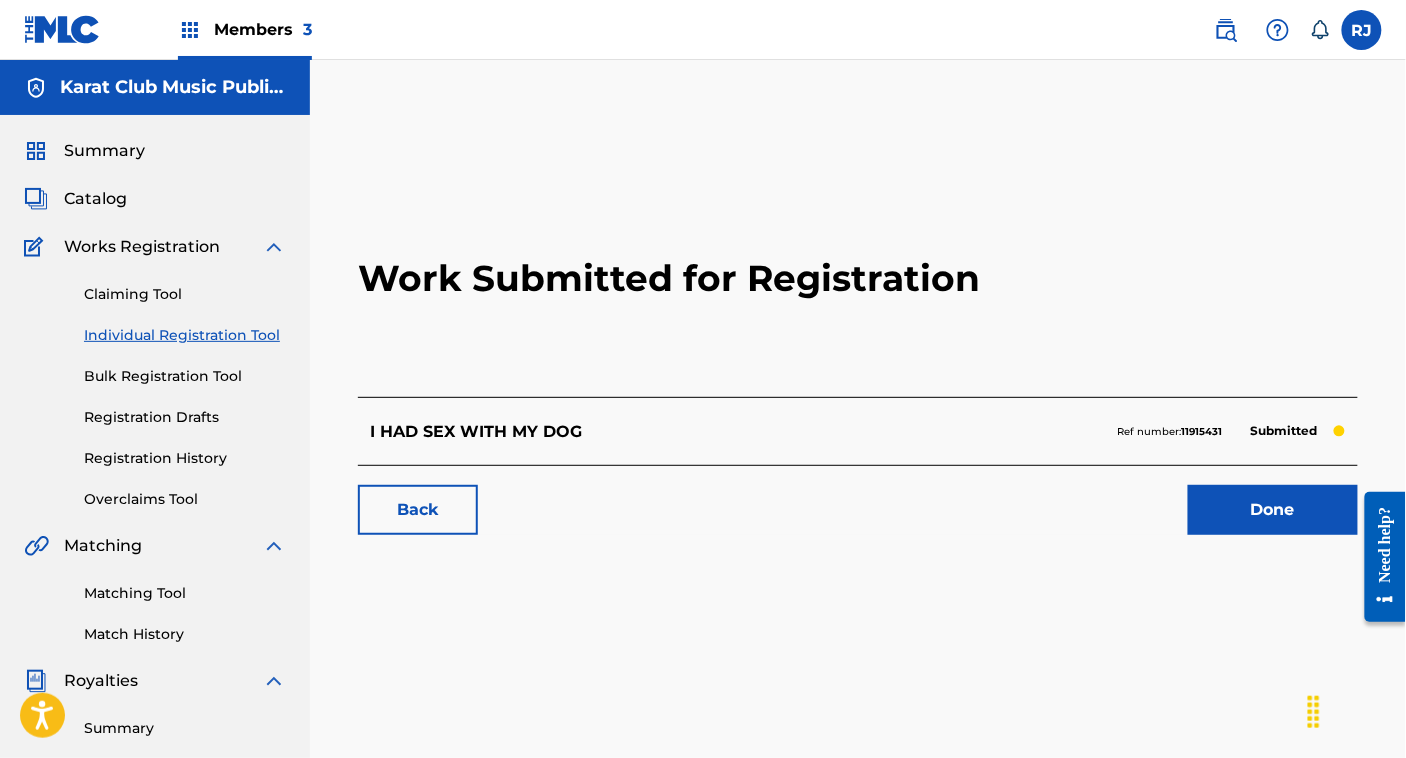 click on "Individual Registration Tool" at bounding box center (185, 335) 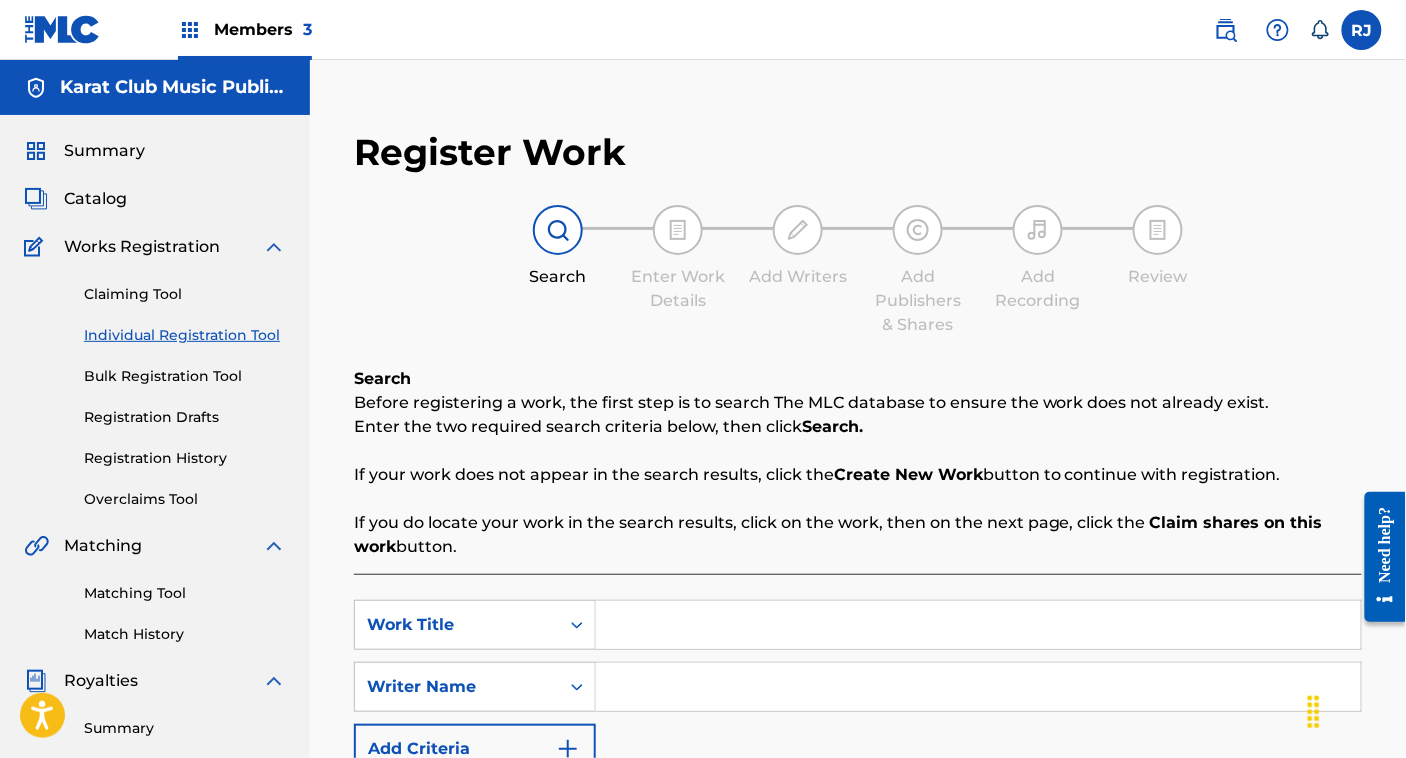 click at bounding box center [978, 625] 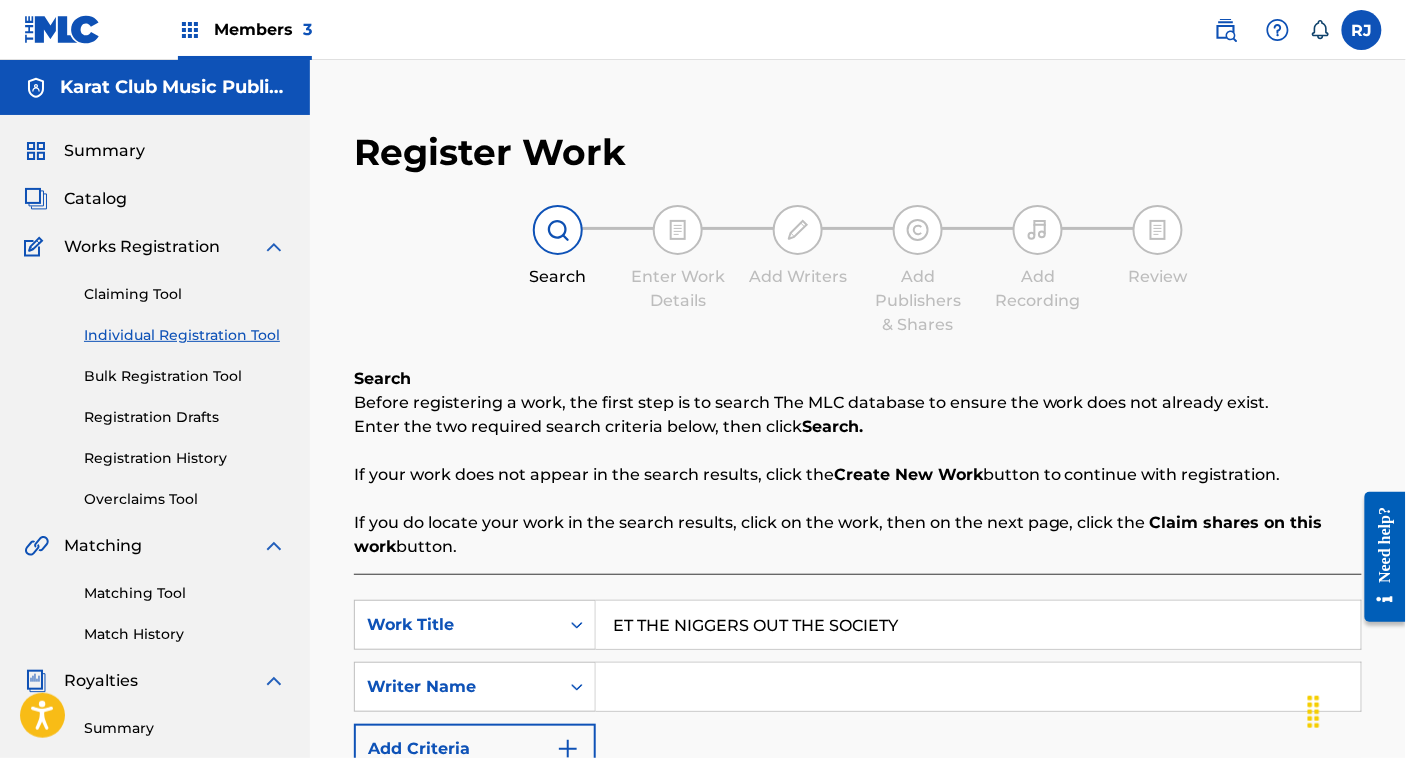click on "ET THE NIGGERS OUT THE SOCIETY" at bounding box center [978, 625] 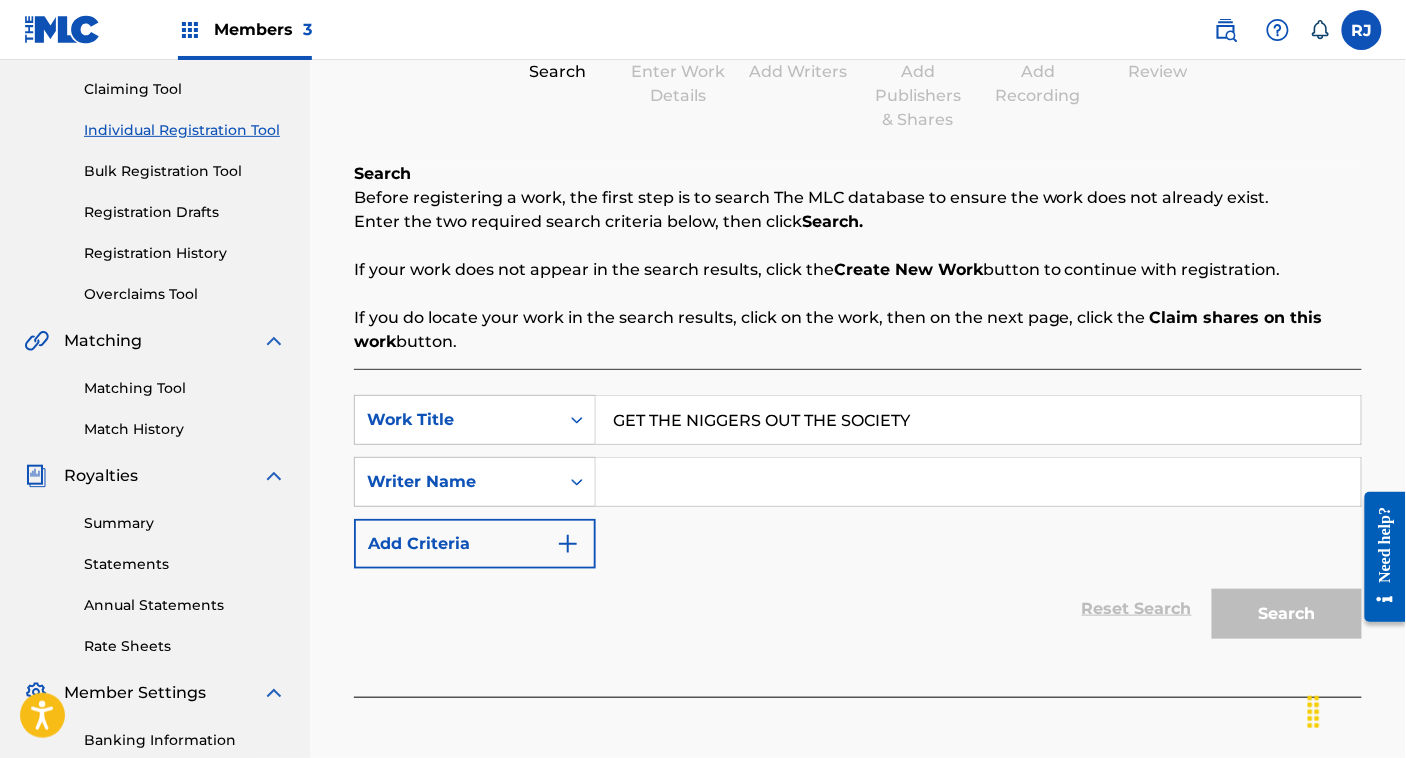 scroll, scrollTop: 215, scrollLeft: 0, axis: vertical 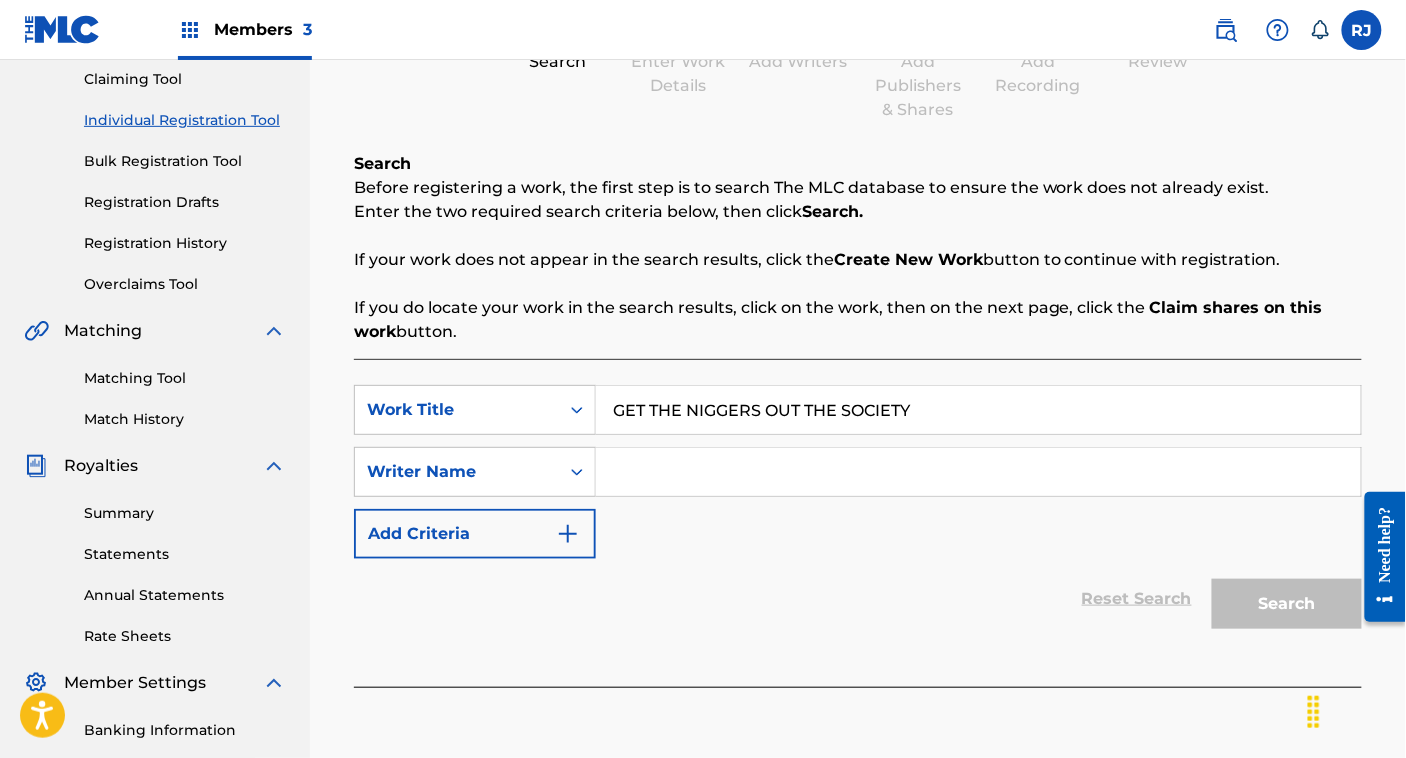 type on "GET THE NIGGERS OUT THE SOCIETY" 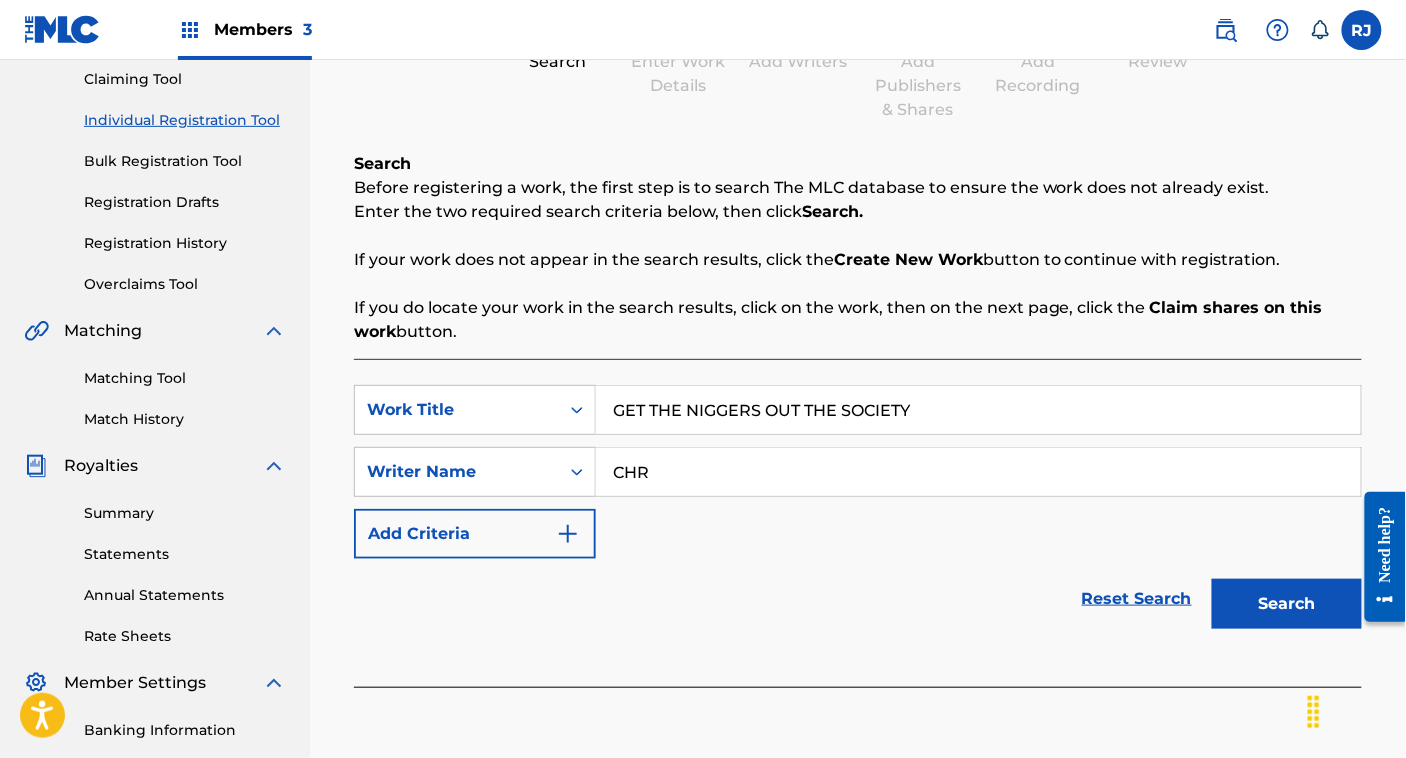 type on "[NAME]" 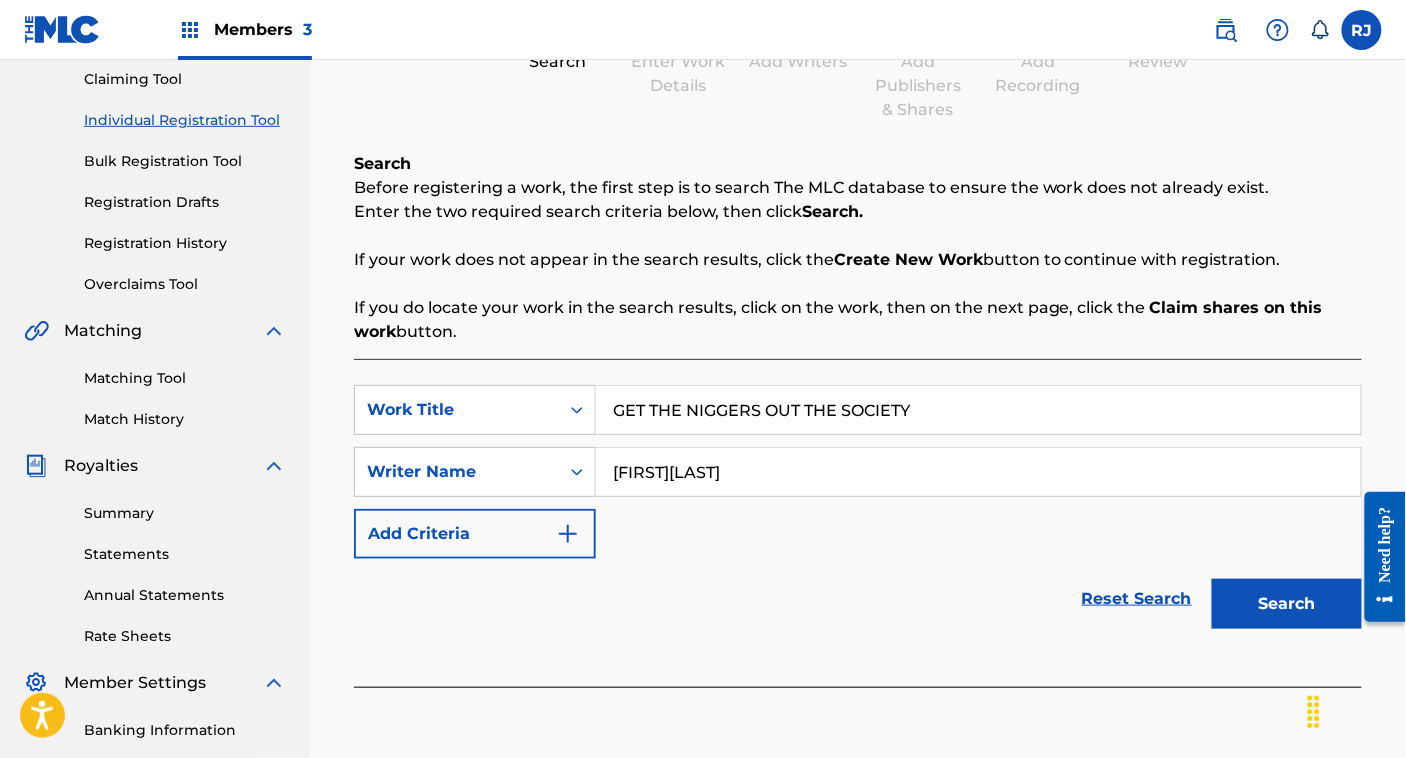 click on "Search" at bounding box center [1287, 604] 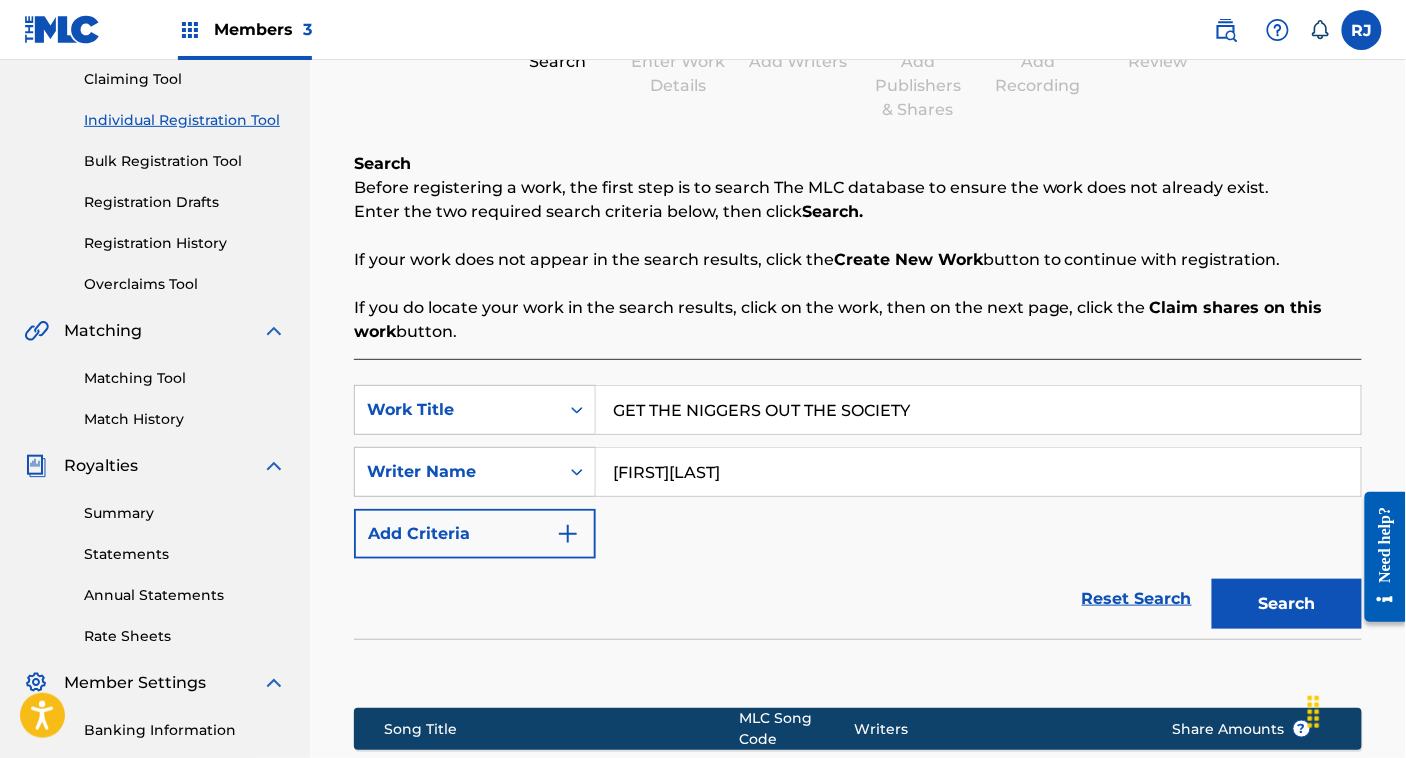 scroll, scrollTop: 510, scrollLeft: 0, axis: vertical 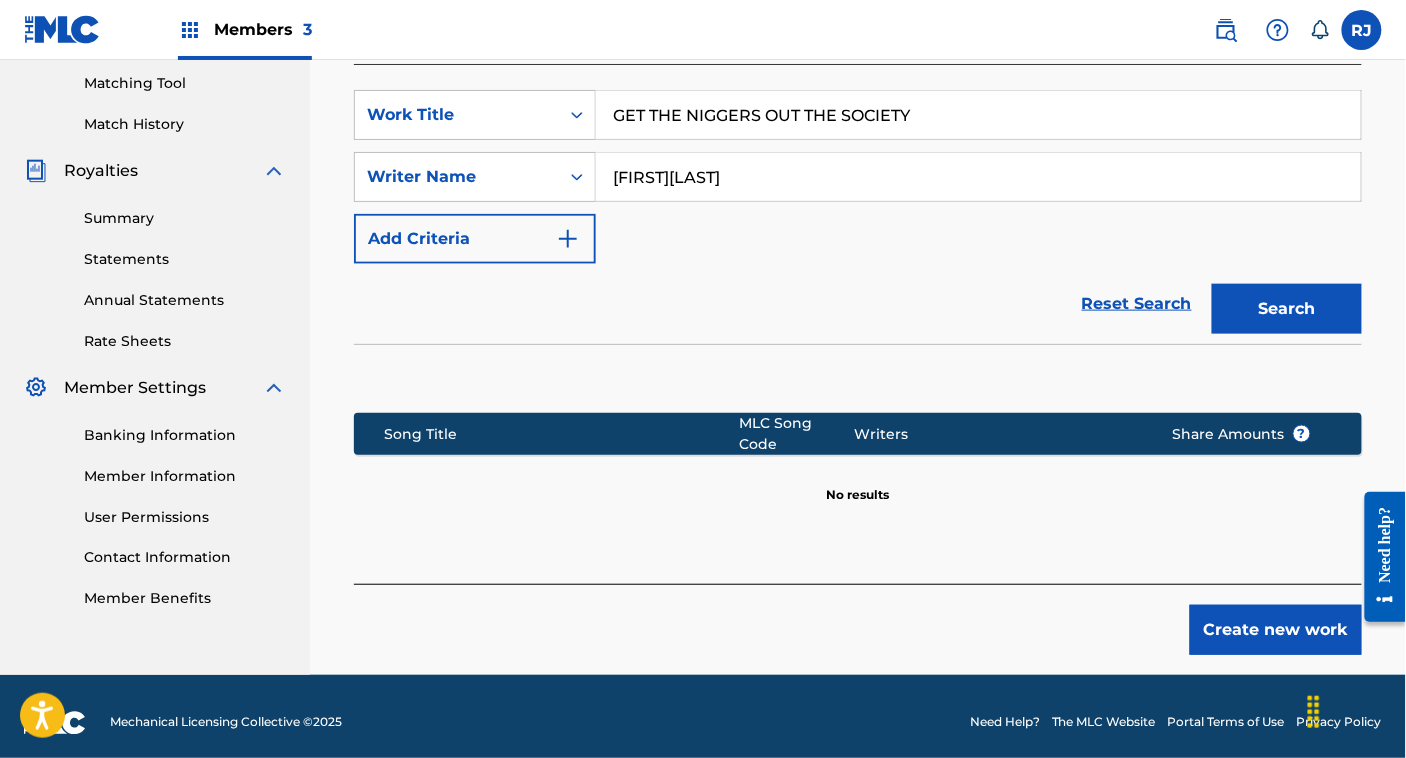 click on "Create new work" at bounding box center (1276, 630) 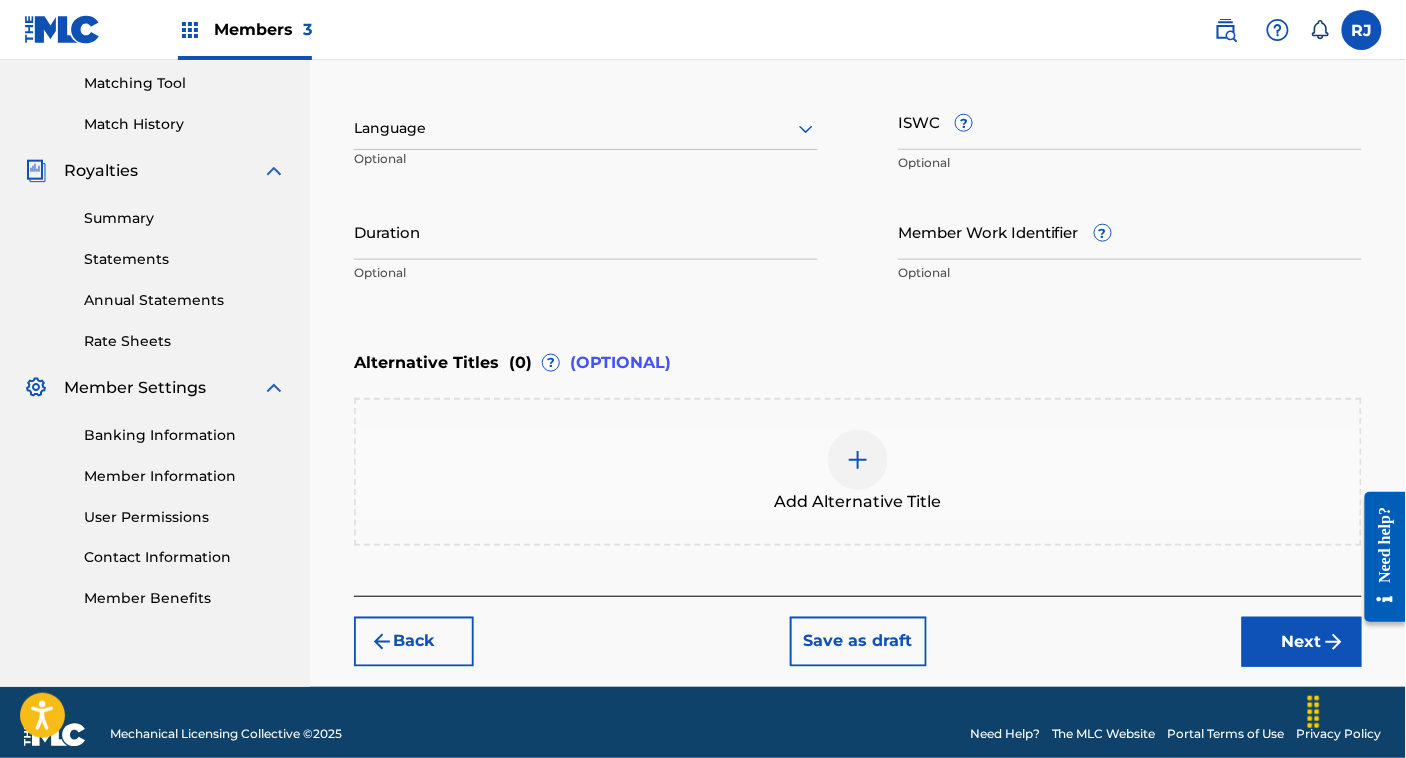 click at bounding box center [586, 128] 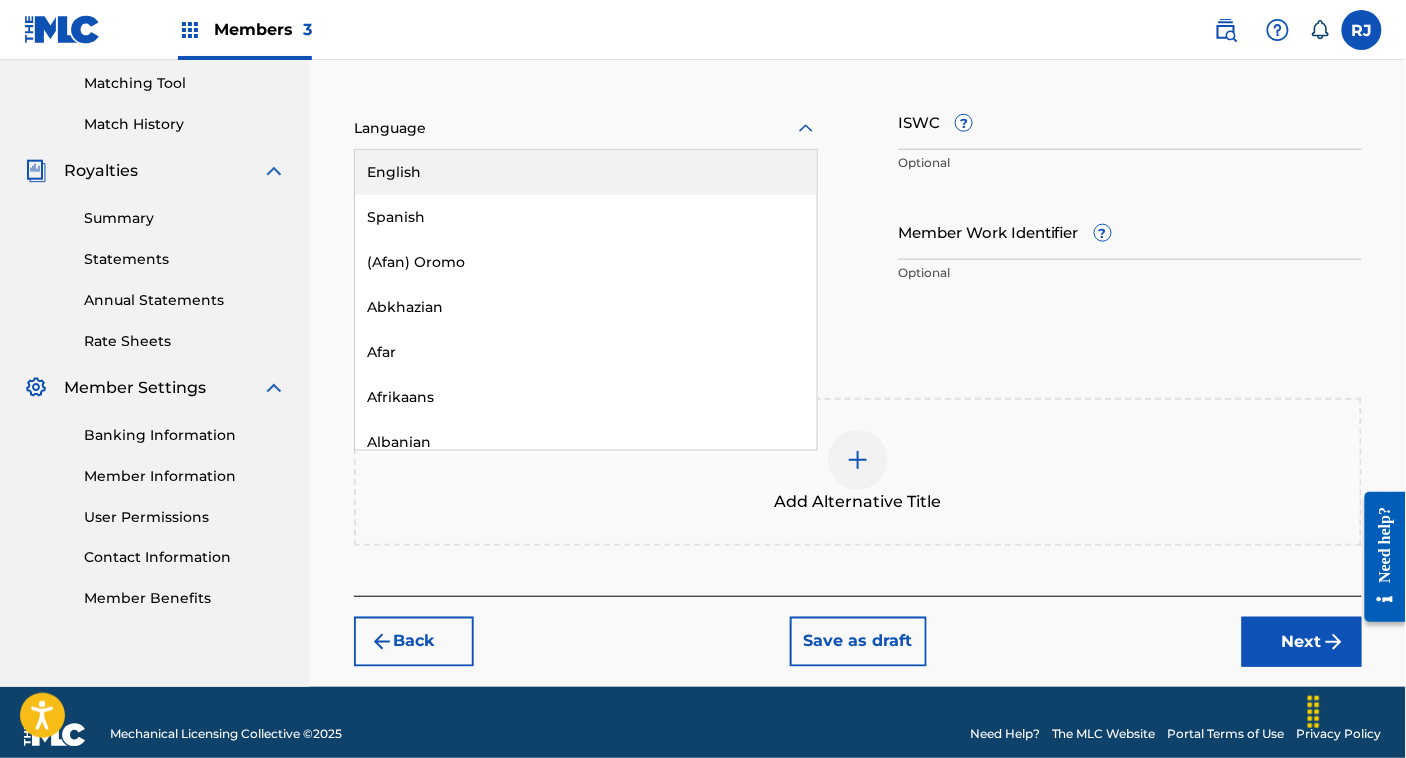 click on "English" at bounding box center [586, 172] 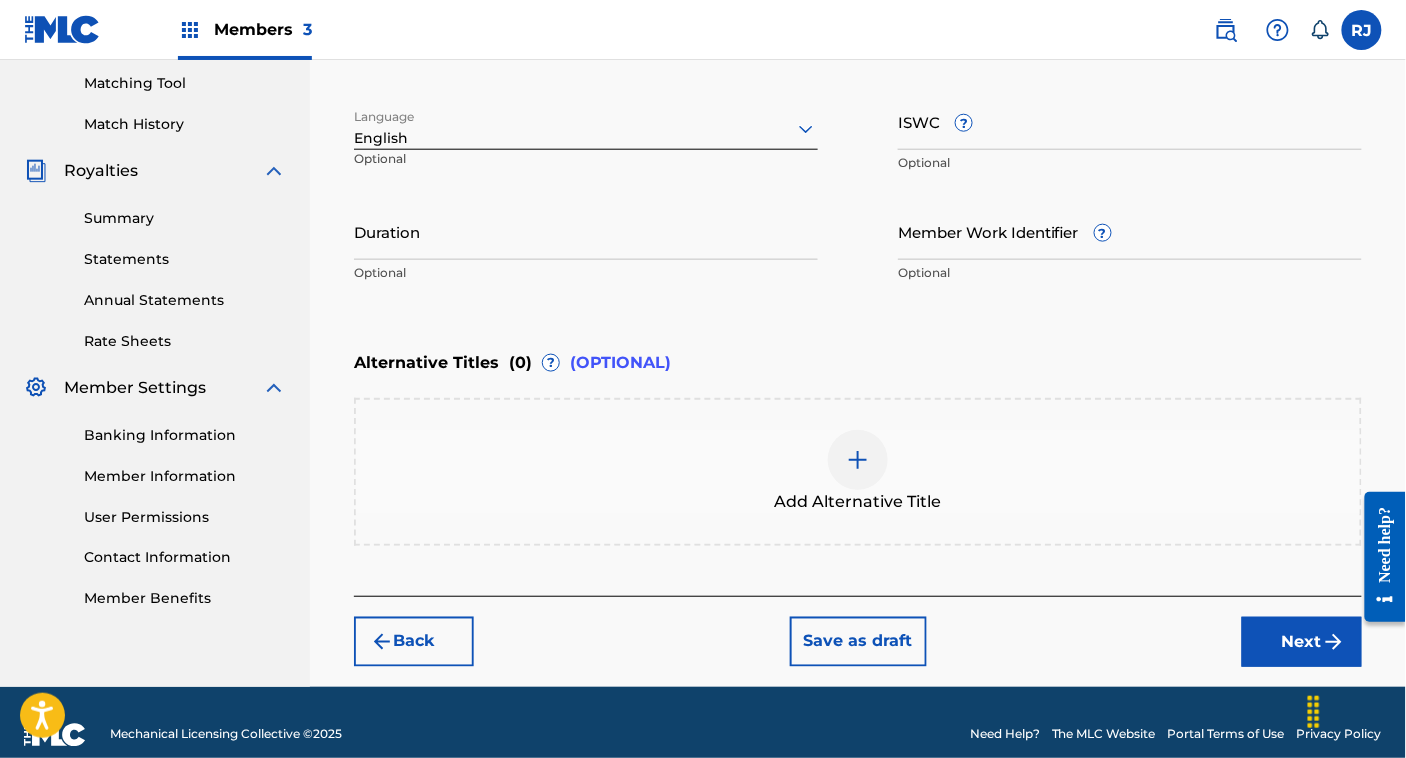 click on "Next" at bounding box center [1302, 642] 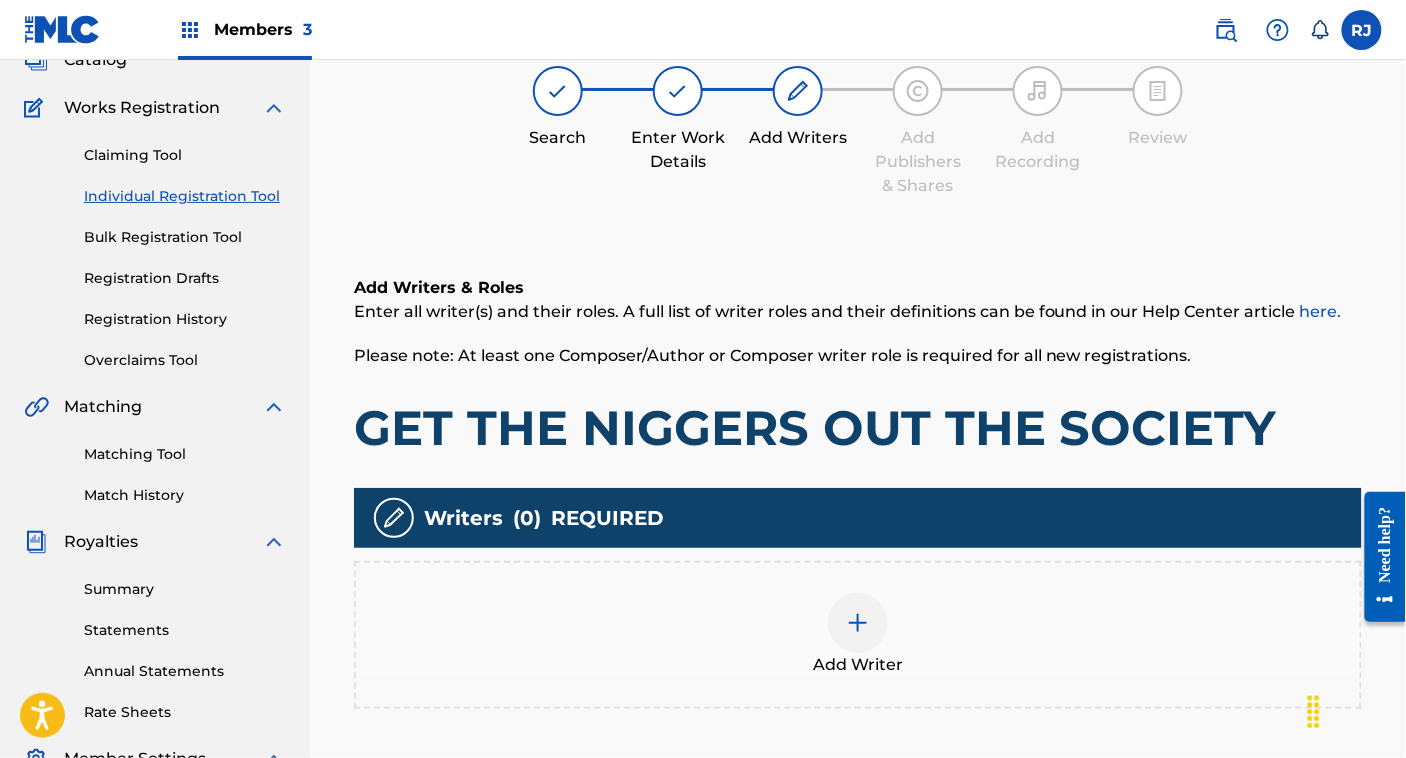 scroll, scrollTop: 90, scrollLeft: 0, axis: vertical 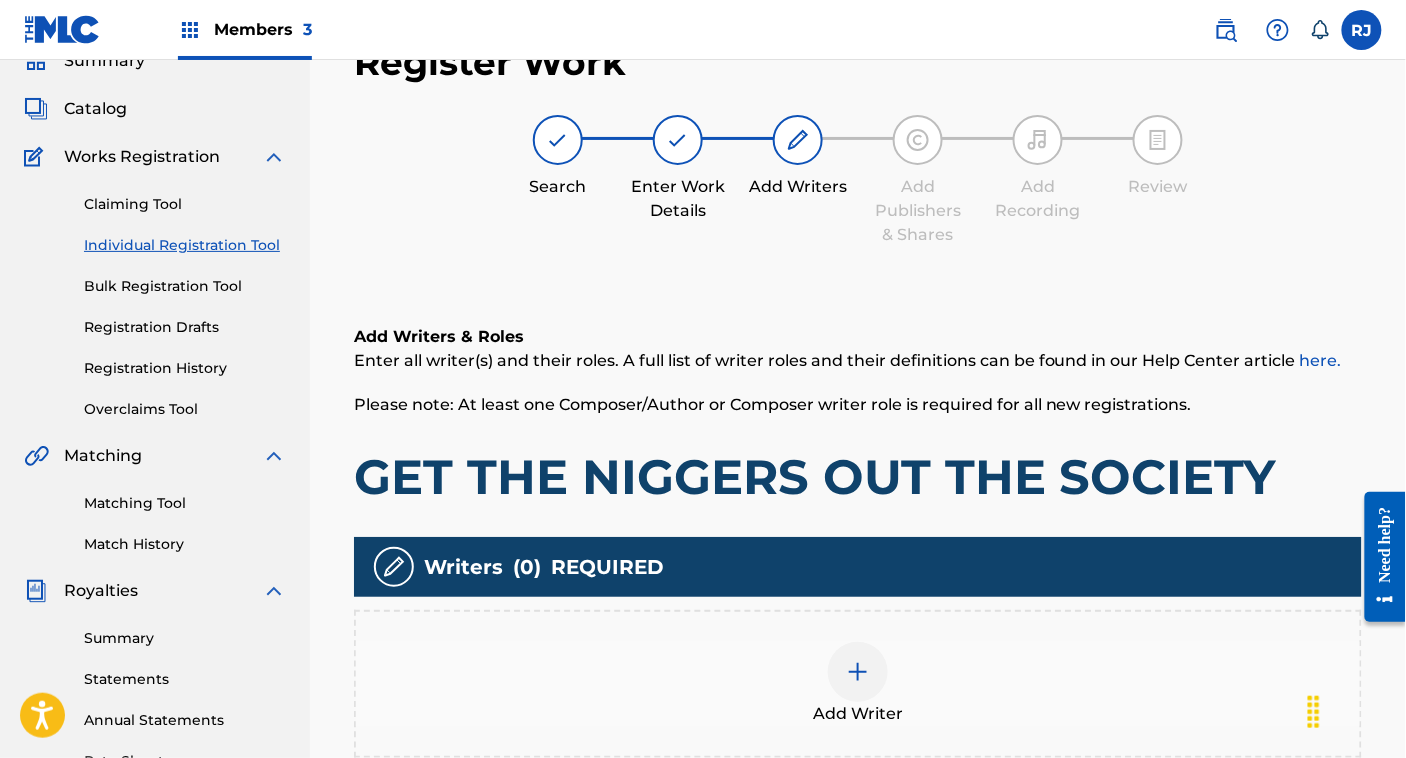 click at bounding box center (858, 672) 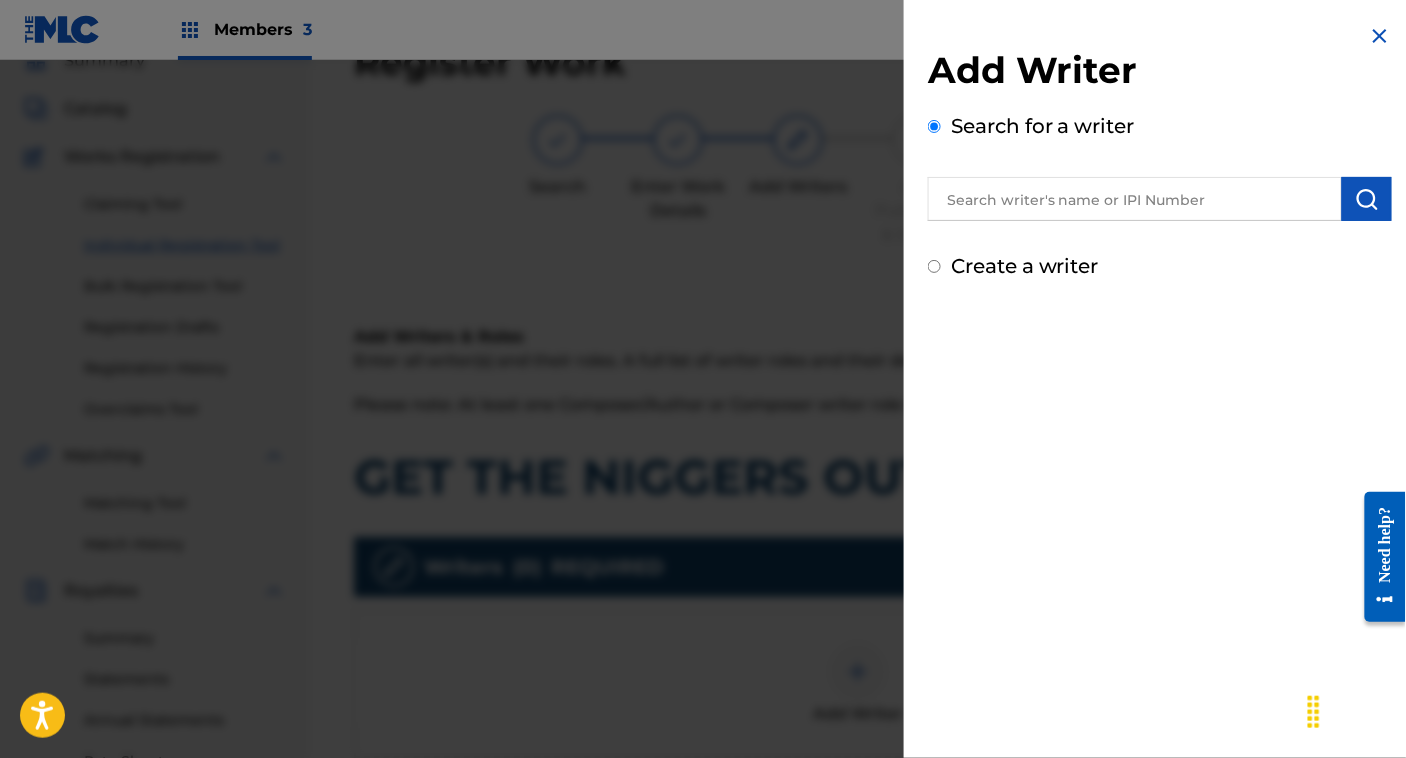 click on "Add Writer Search for a writer Create a writer" at bounding box center [1160, 152] 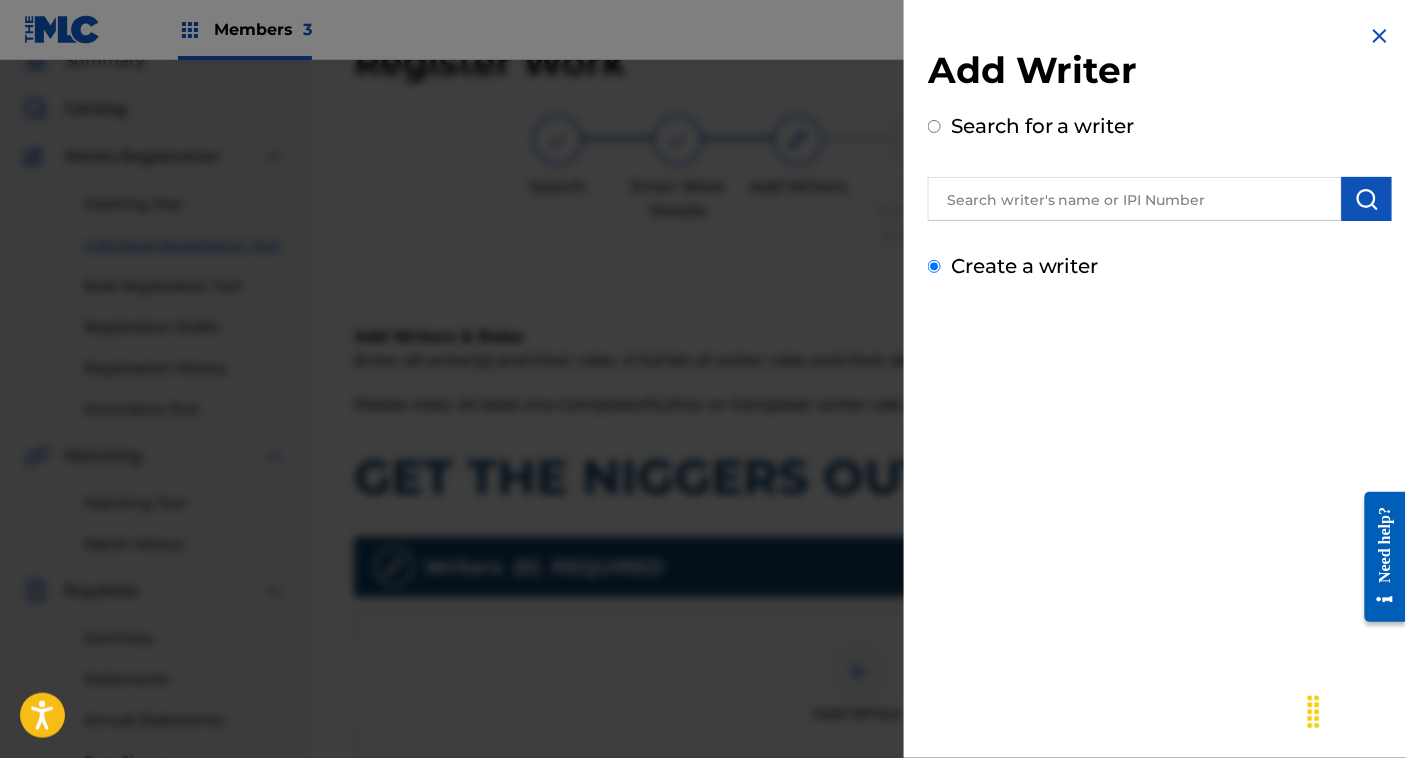 click on "Create a writer" at bounding box center [934, 266] 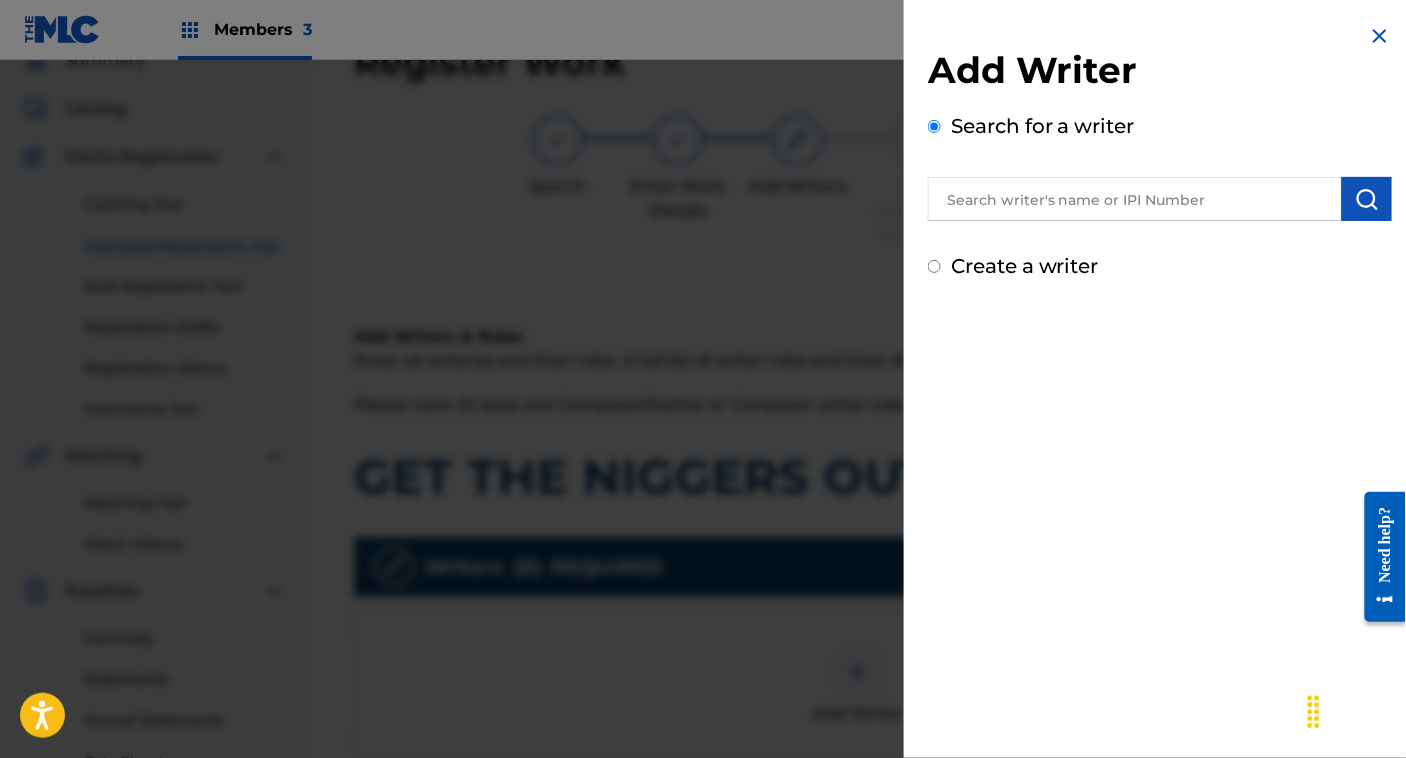 radio on "false" 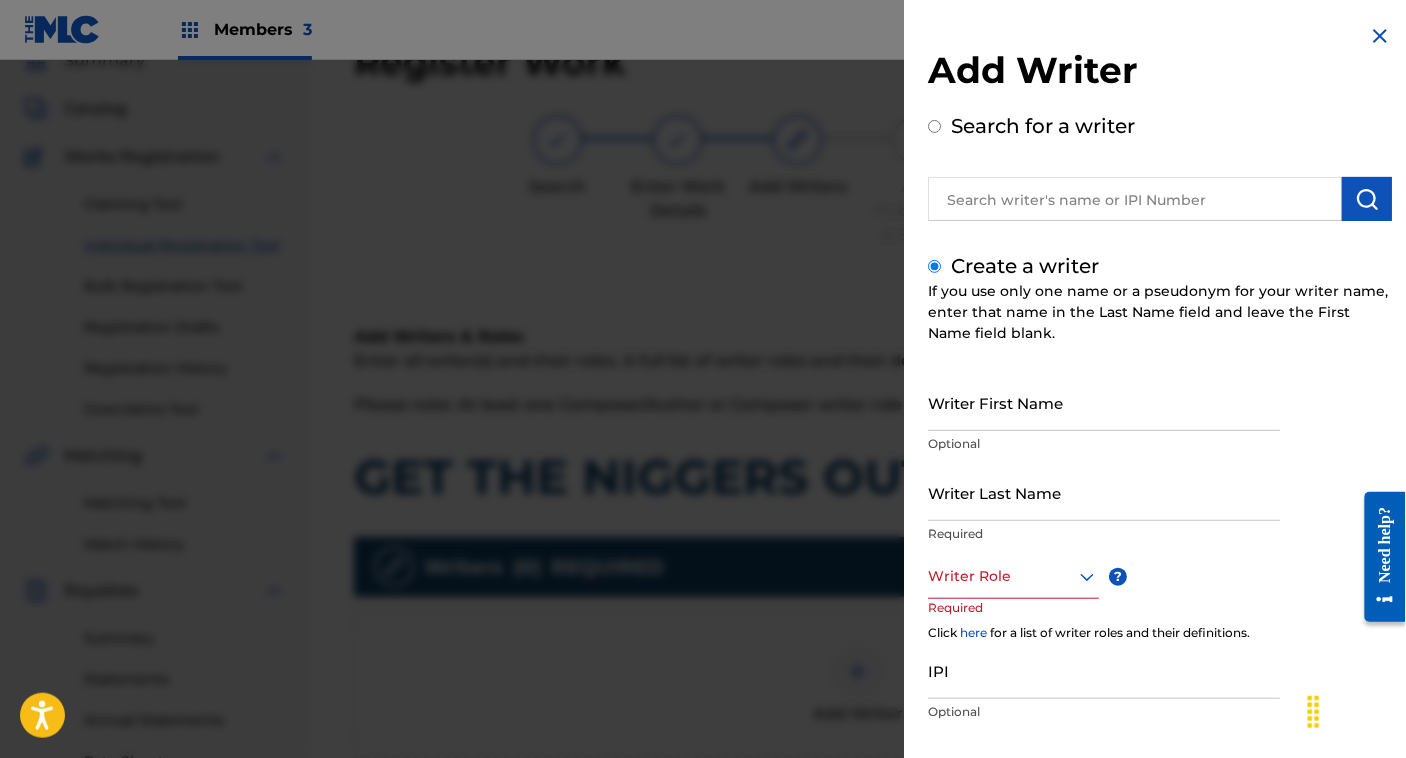 click on "Writer Last Name" at bounding box center [1104, 492] 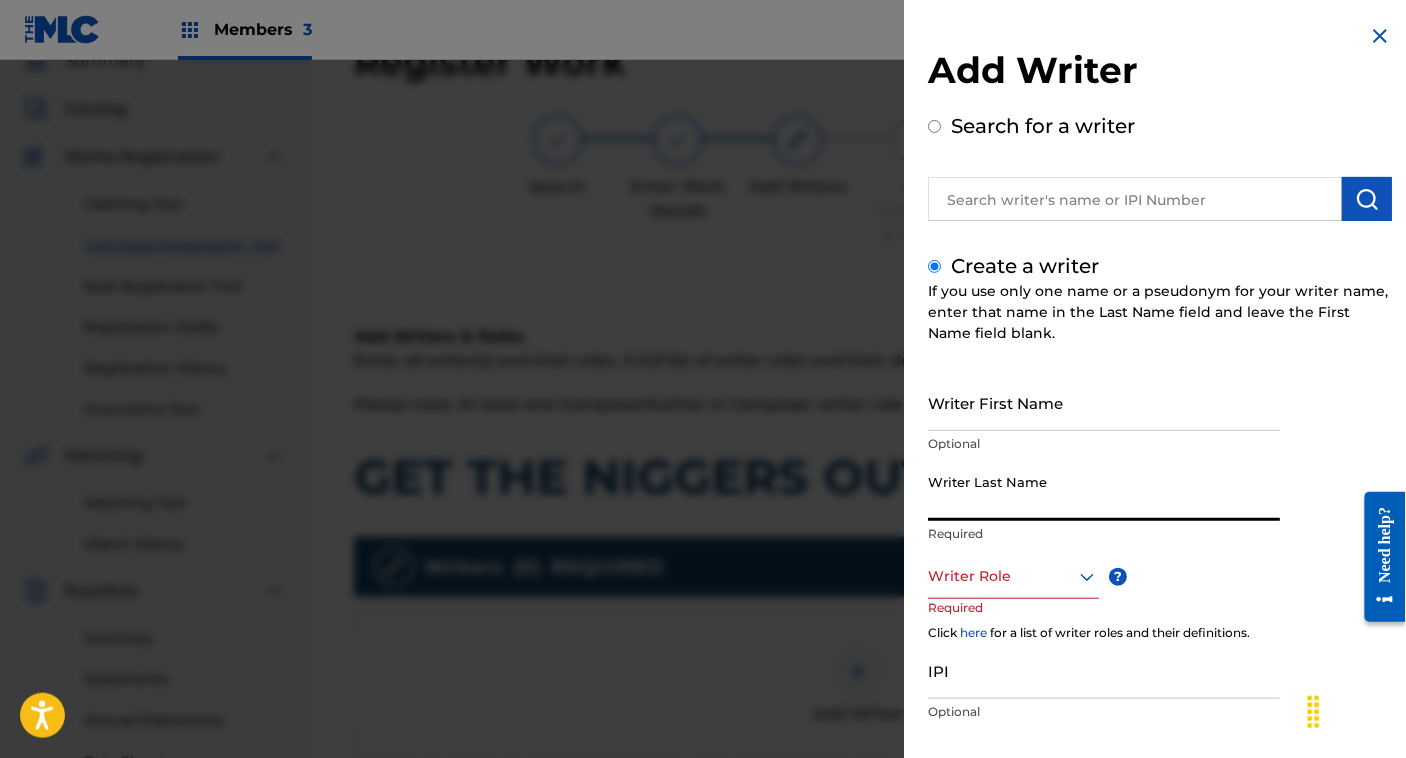 paste on "ET THE NIGGERS OUT THE SOCIETY" 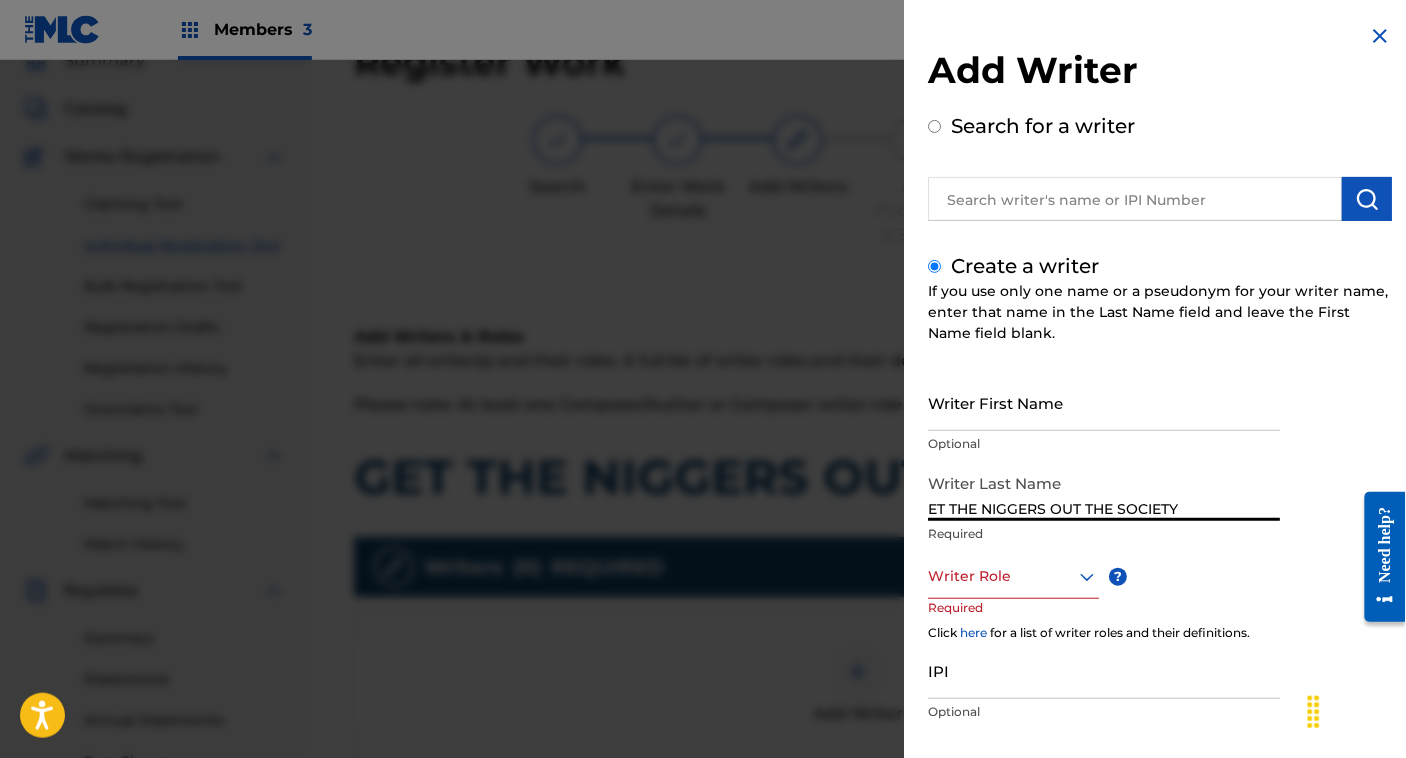 click on "ET THE NIGGERS OUT THE SOCIETY" at bounding box center (1104, 492) 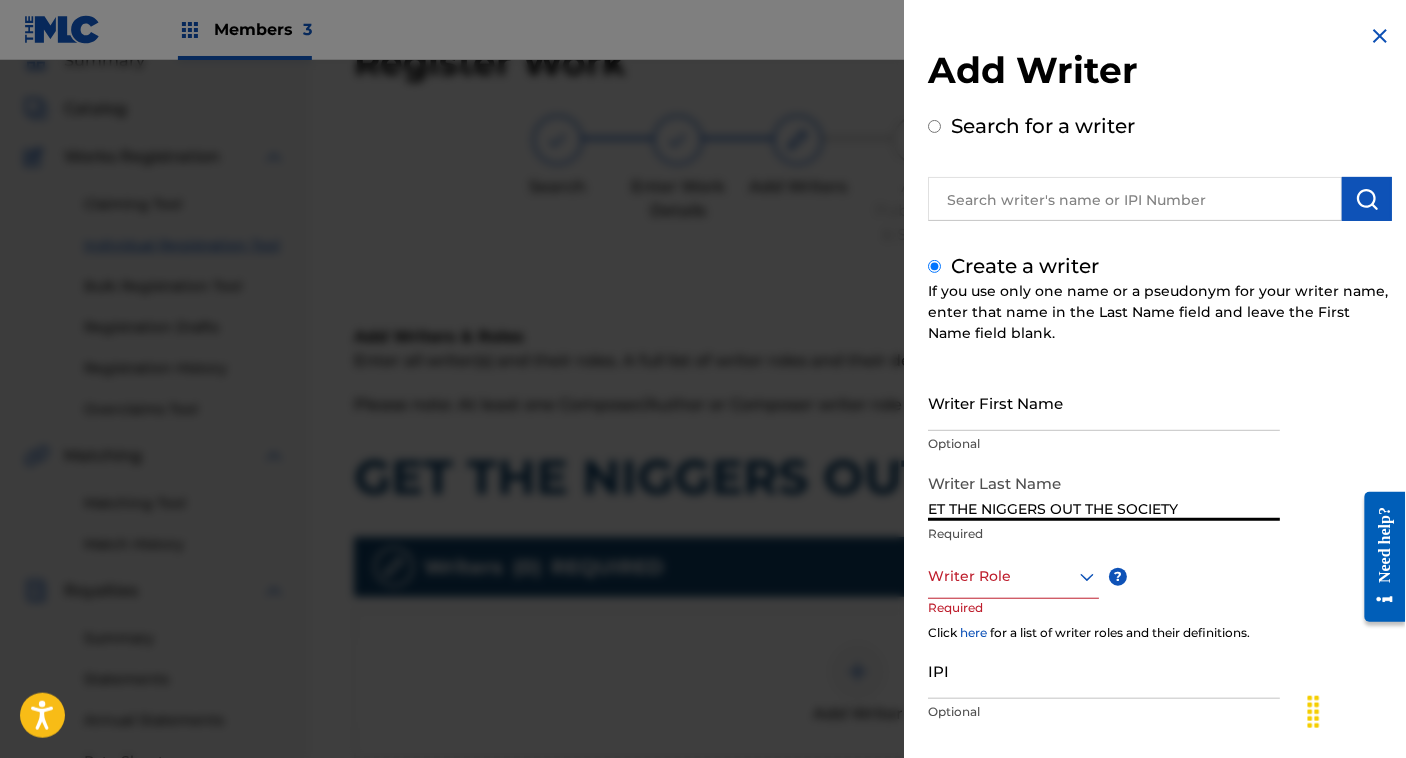 click on "ET THE NIGGERS OUT THE SOCIETY" at bounding box center (1104, 492) 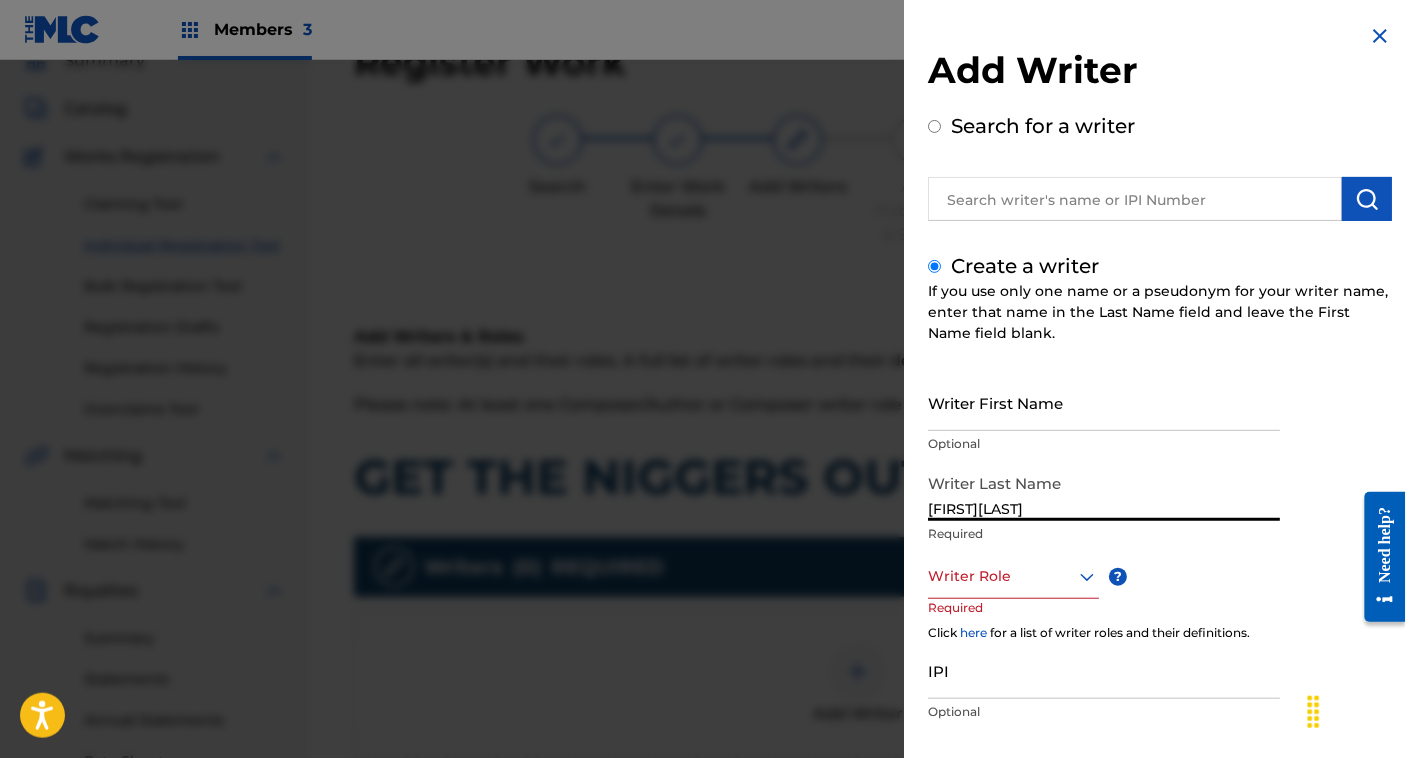 type on "[ARTIST]" 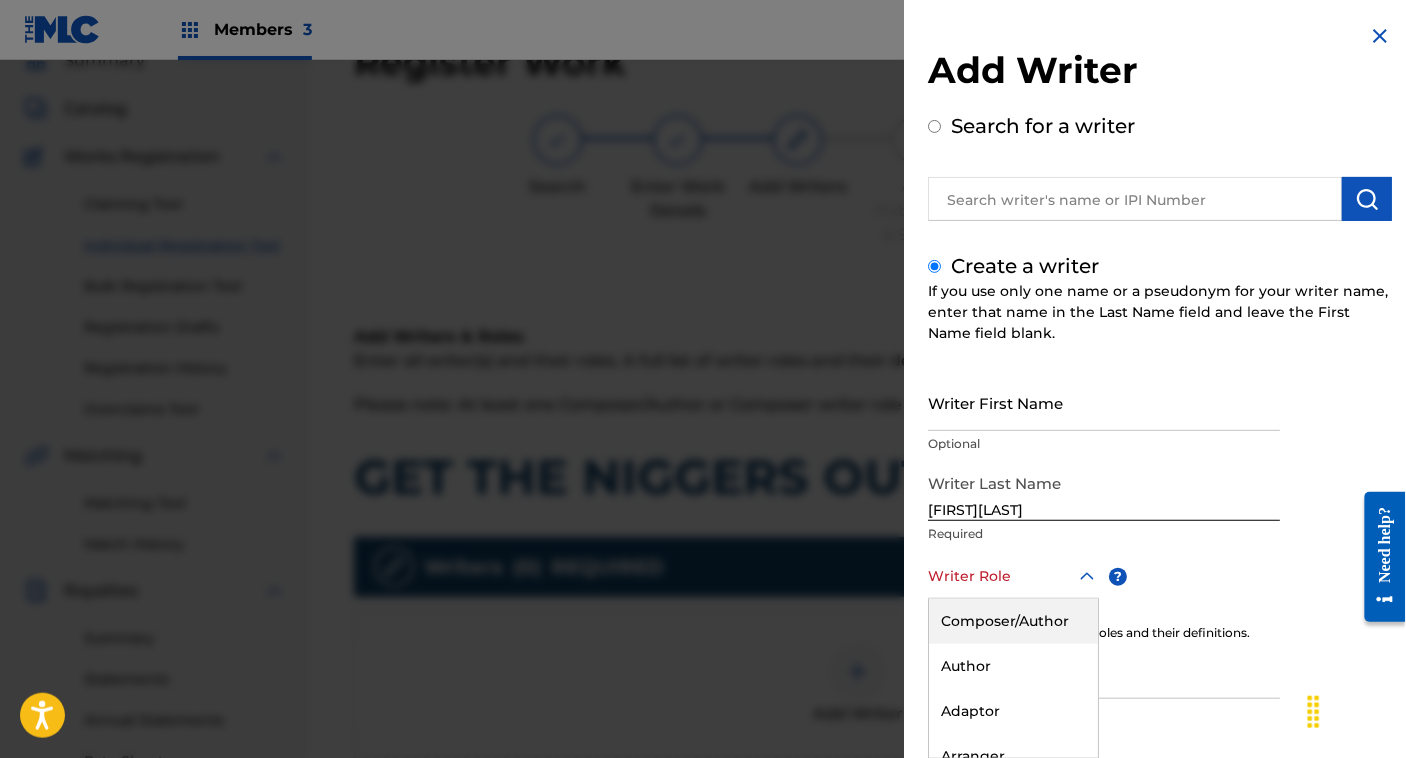 click on "8 results available. Use Up and Down to choose options, press Enter to select the currently focused option, press Escape to exit the menu, press Tab to select the option and exit the menu. Writer Role Composer/Author Author Adaptor Arranger Composer Translator Sub Arranger Sub Author" at bounding box center [1013, 576] 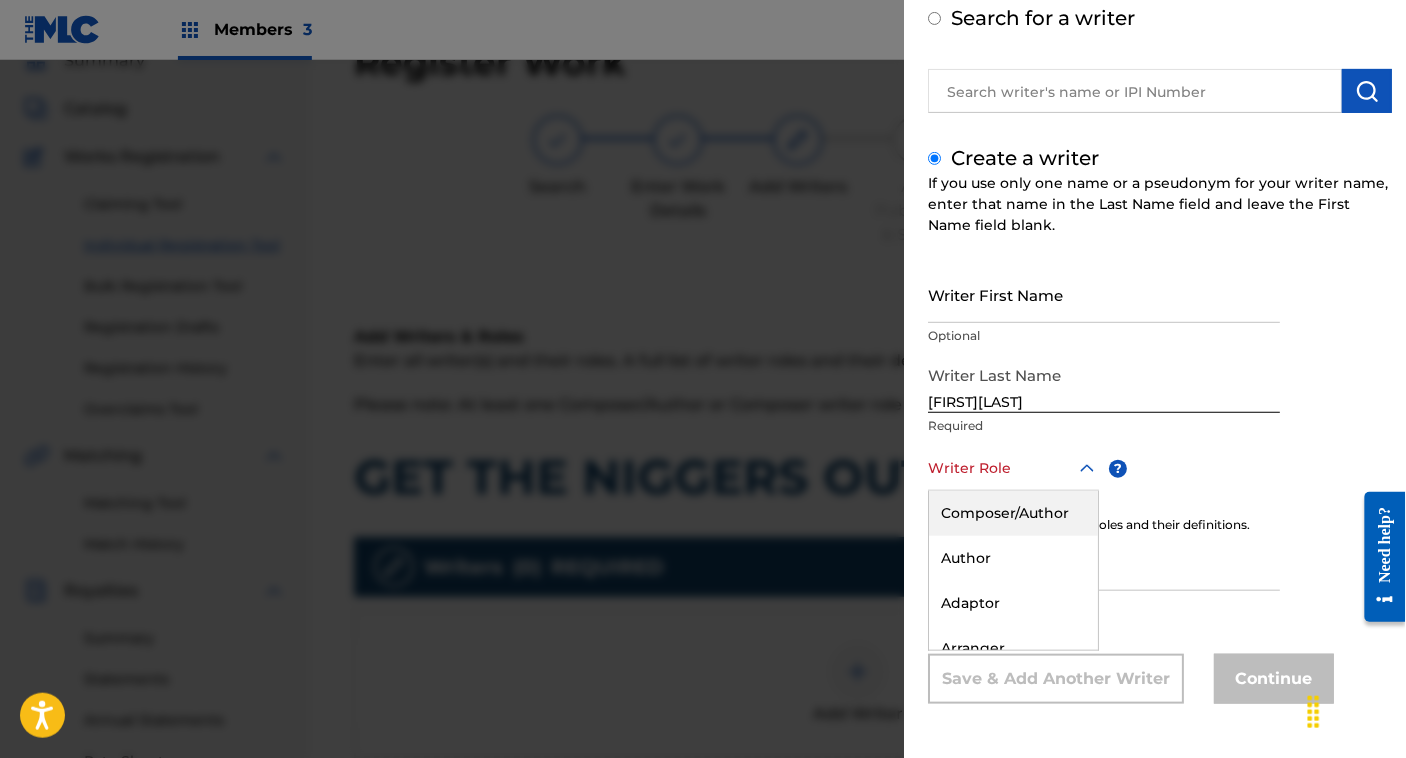 click on "Composer/Author" at bounding box center (1013, 513) 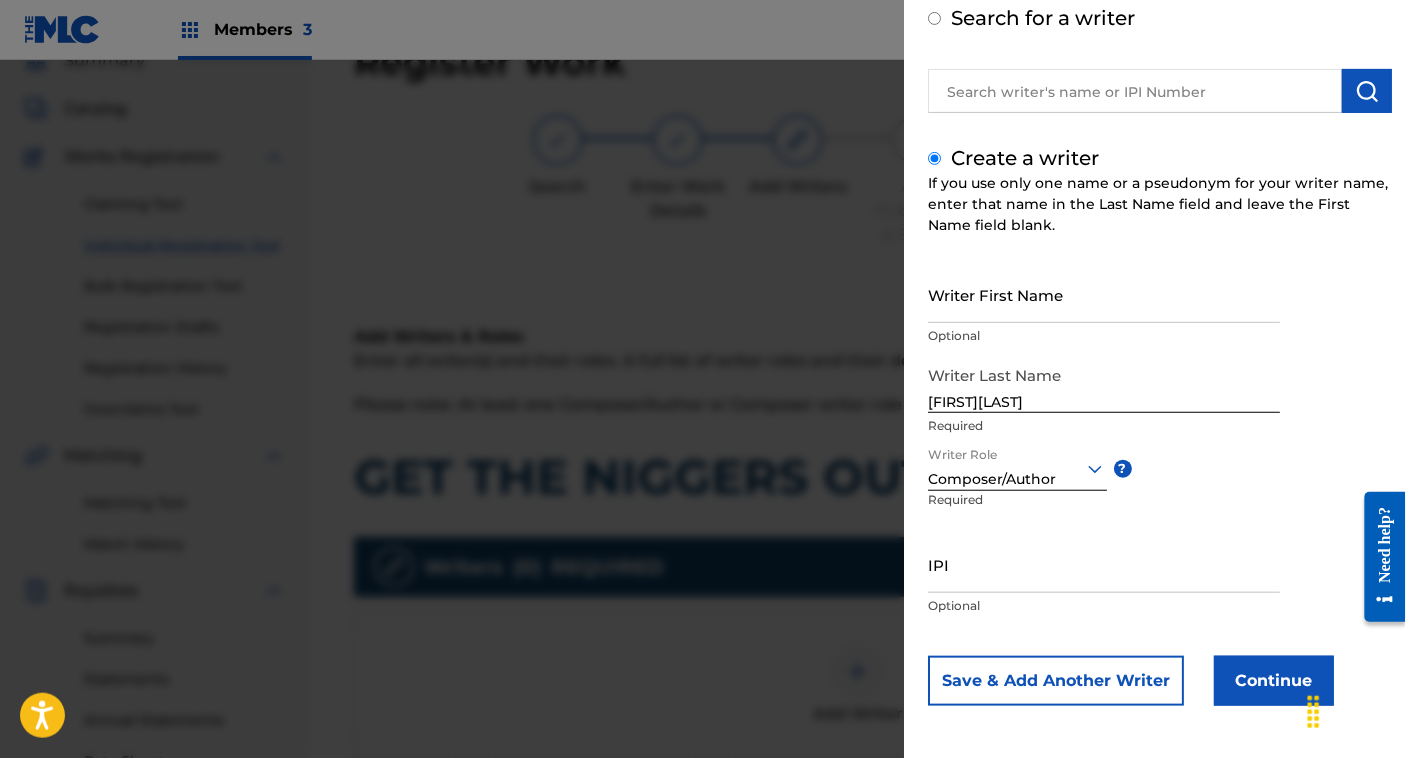 click on "Continue" at bounding box center [1274, 681] 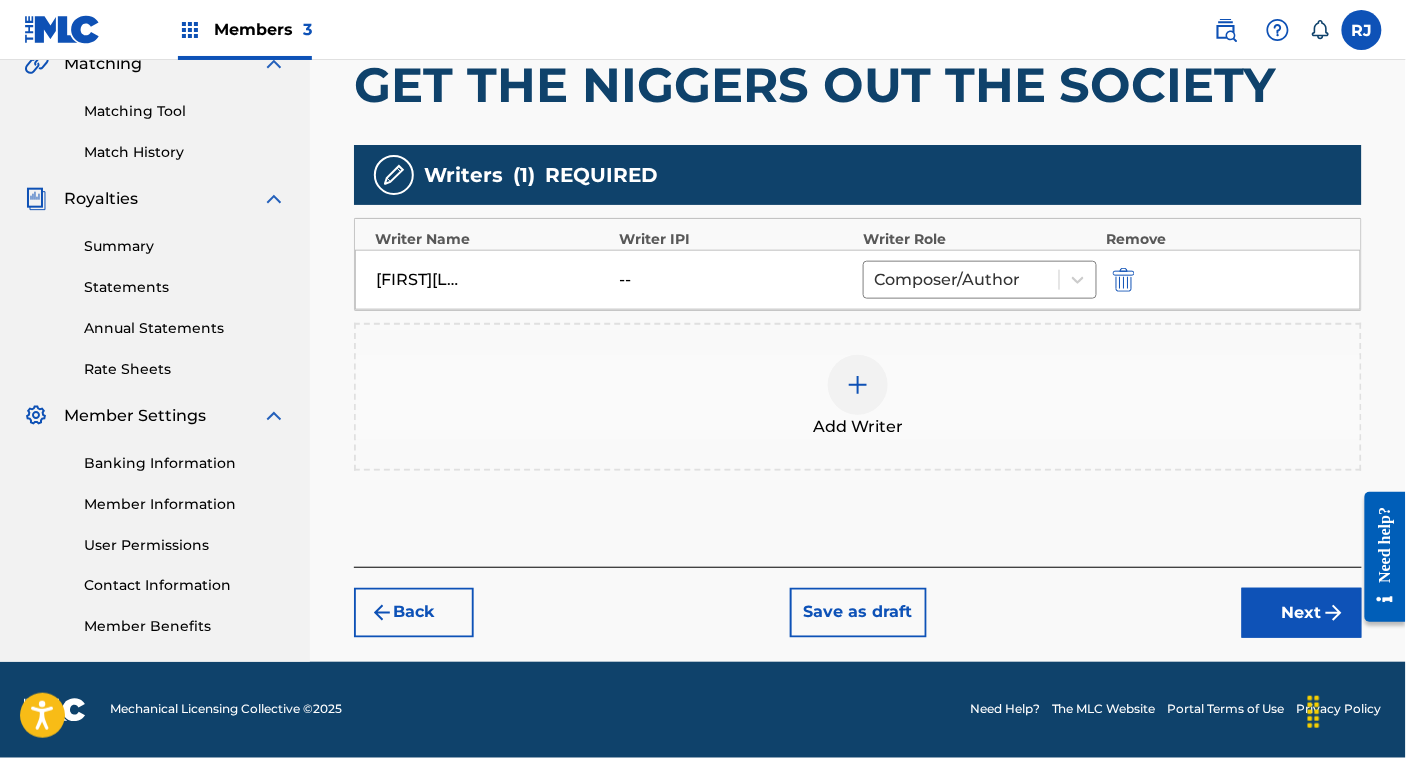 click on "Next" at bounding box center [1302, 613] 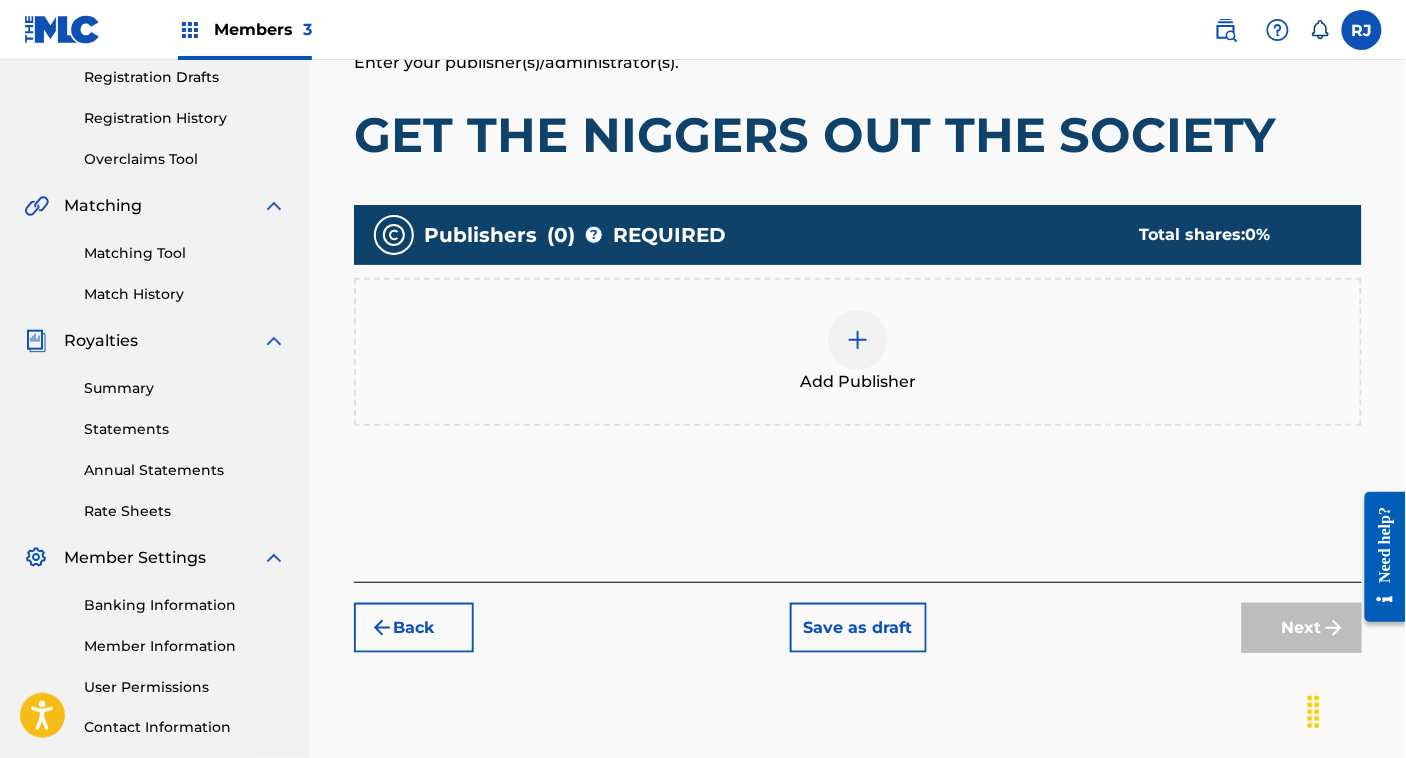 scroll, scrollTop: 367, scrollLeft: 0, axis: vertical 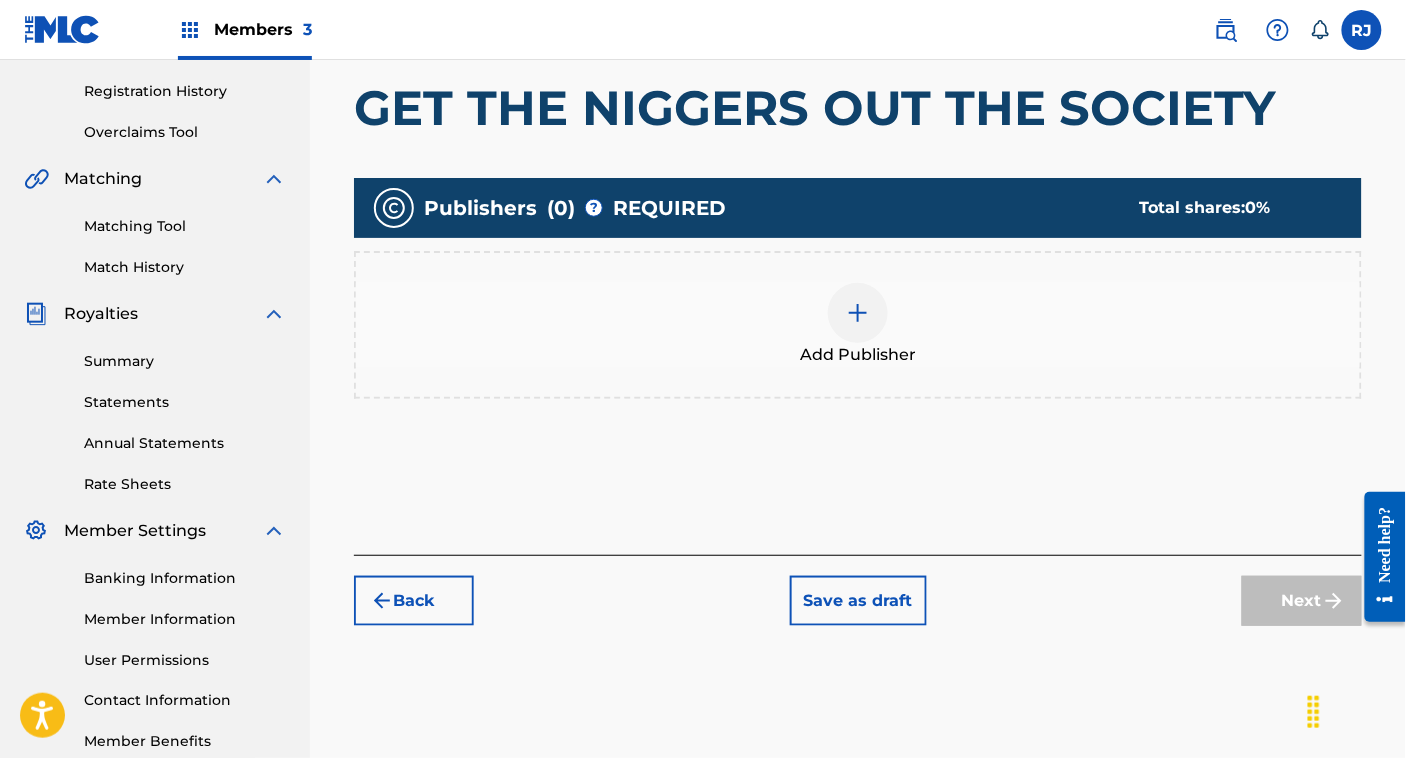 click on "Add Publisher" at bounding box center (858, 325) 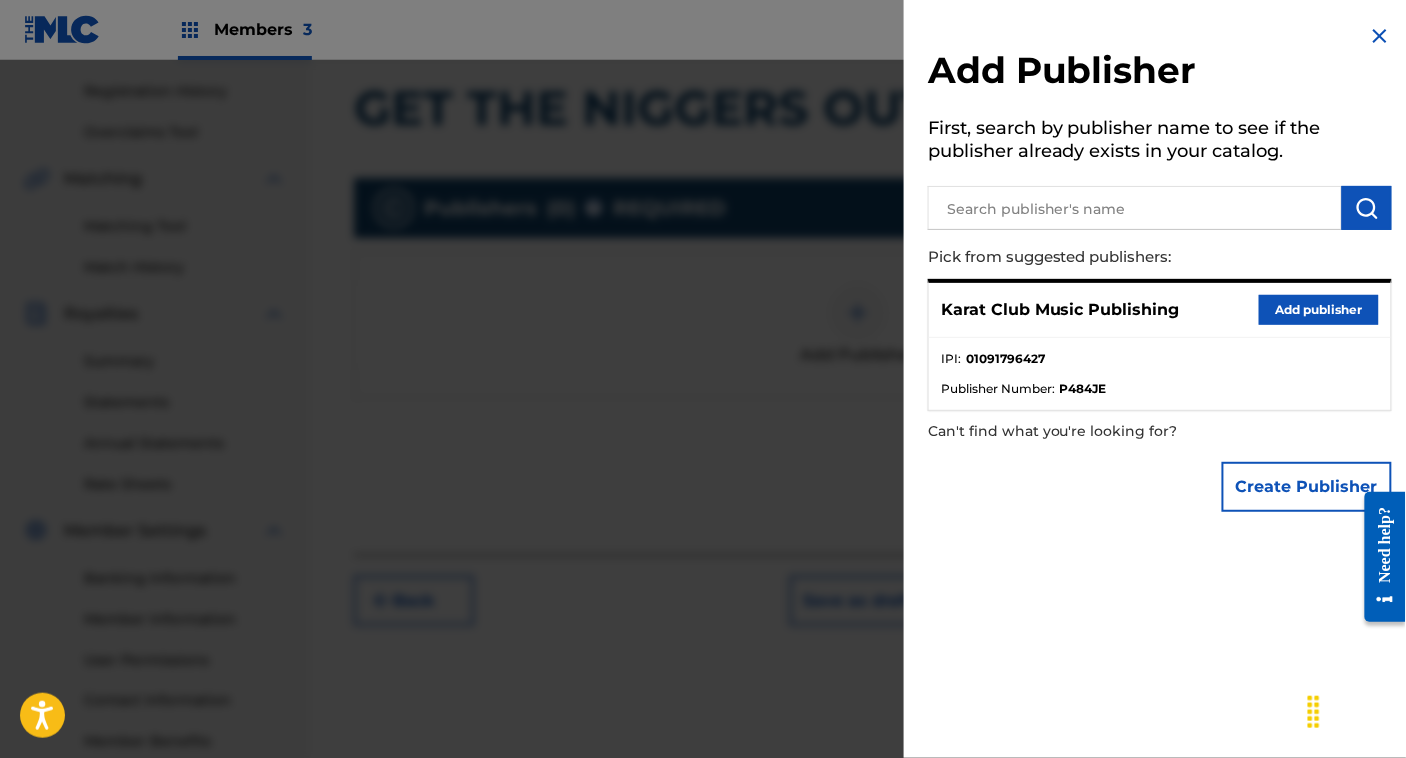 click on "Add publisher" at bounding box center (1319, 310) 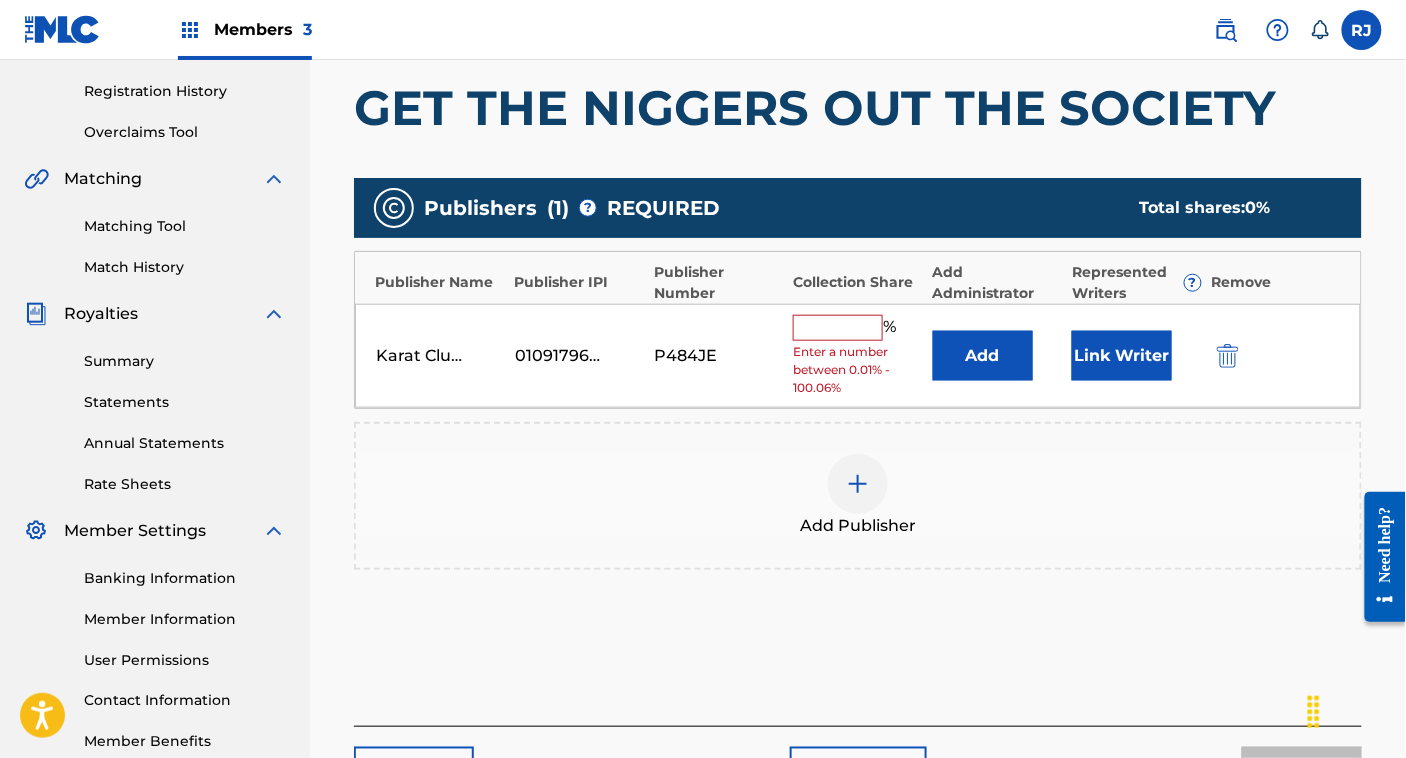 click on "Link Writer" at bounding box center [1122, 356] 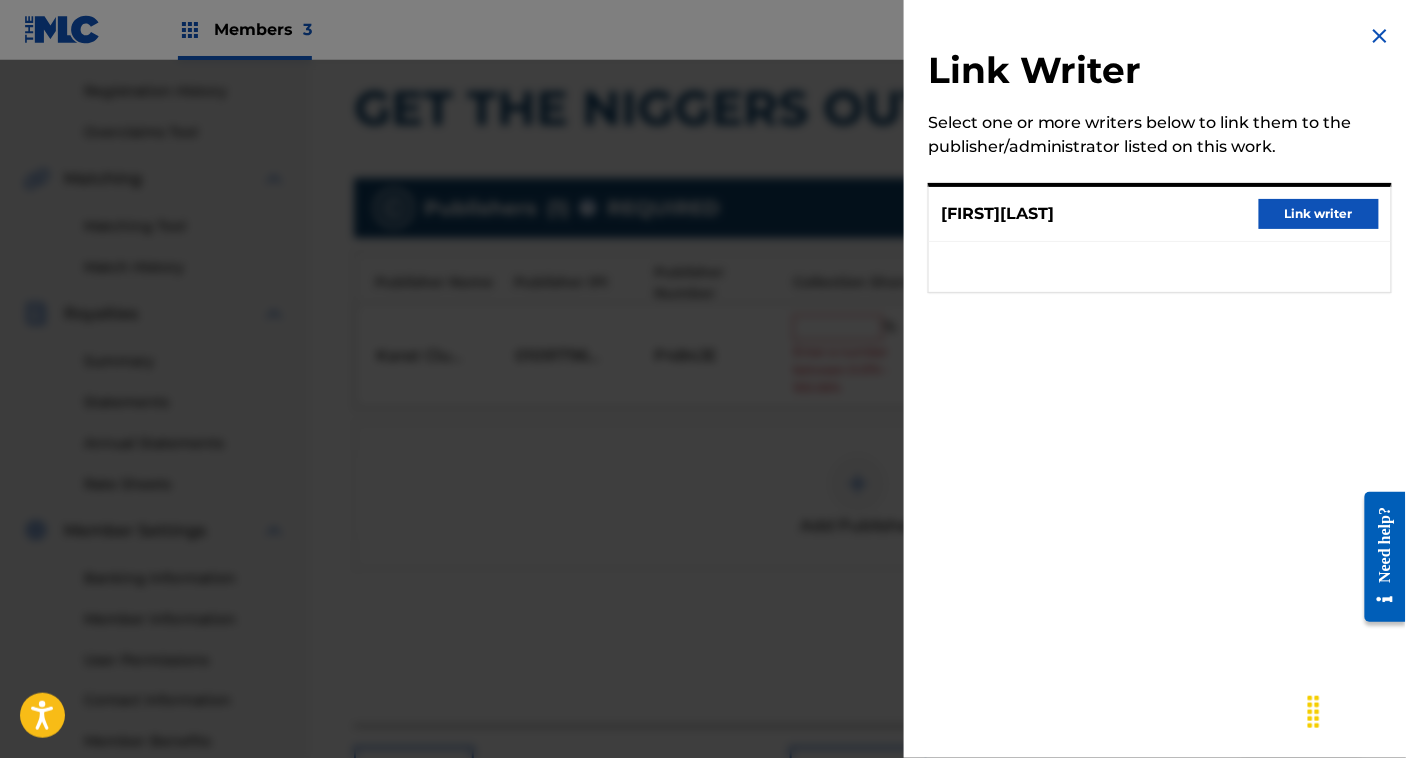 click on "Link writer" at bounding box center (1319, 214) 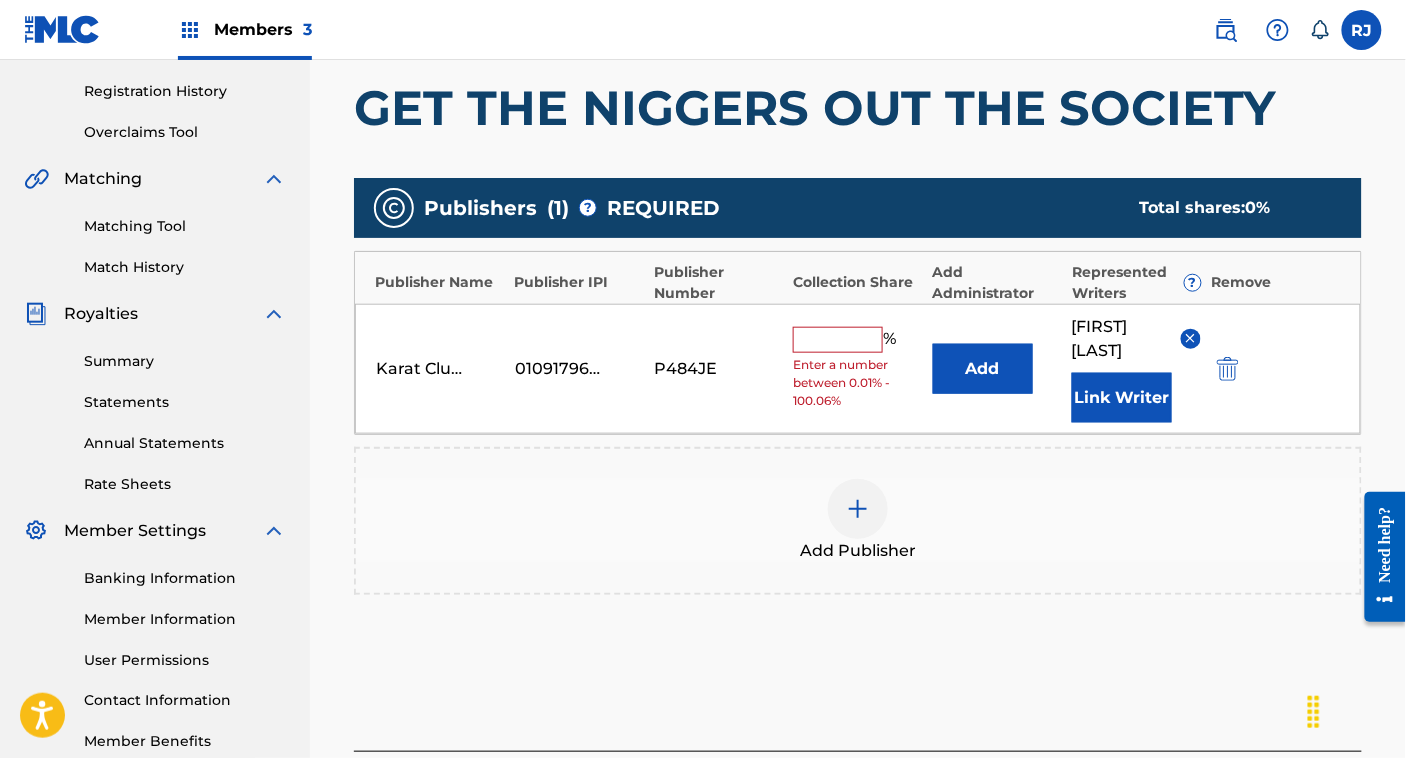click at bounding box center (838, 340) 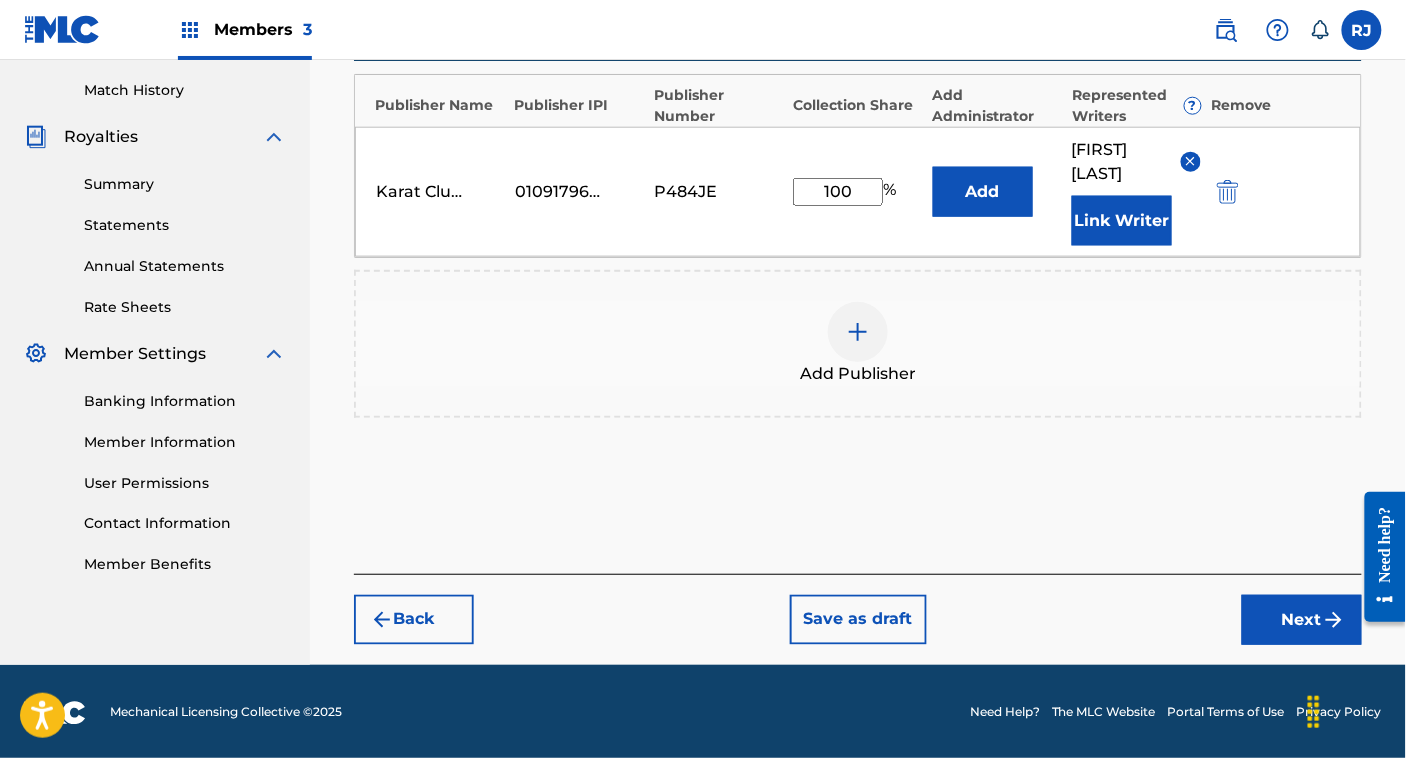 click on "Next" at bounding box center (1302, 620) 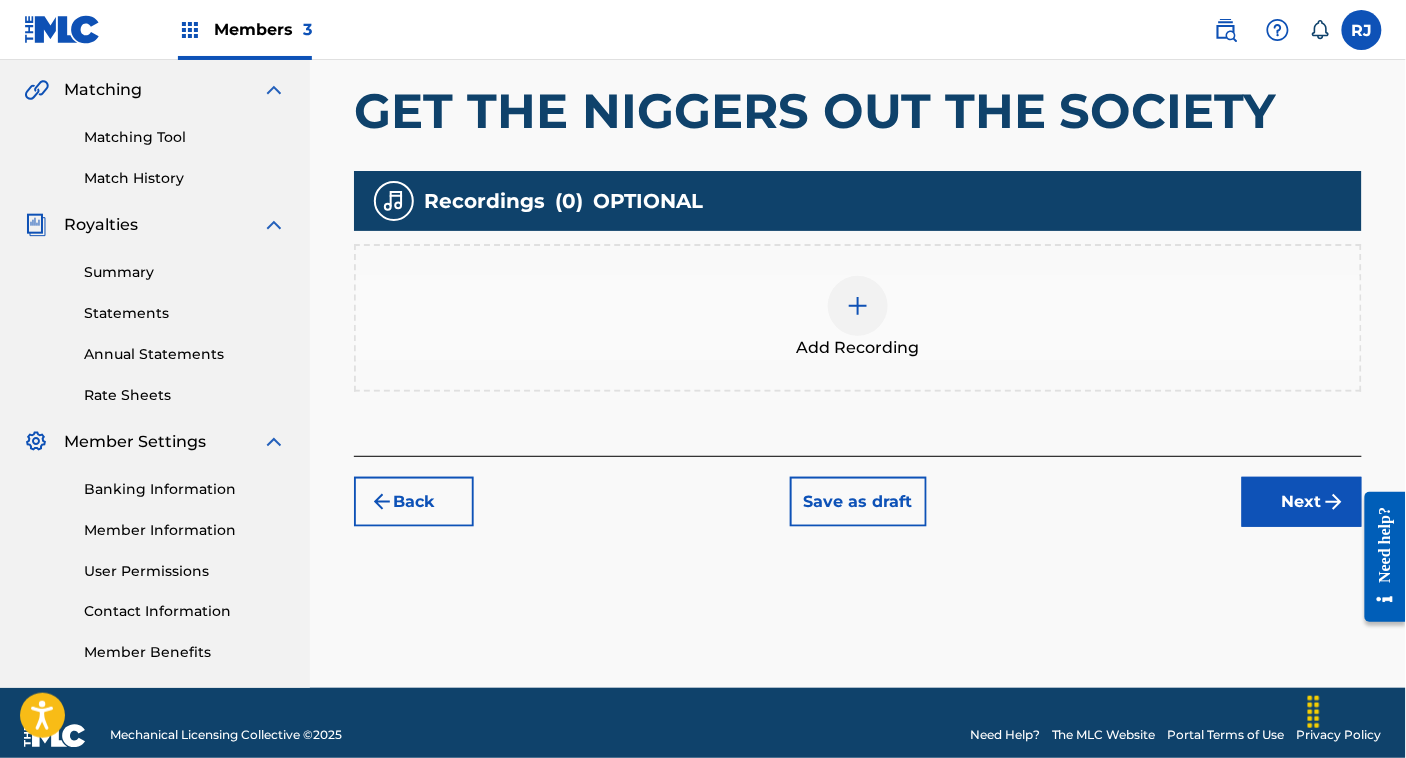 scroll, scrollTop: 457, scrollLeft: 0, axis: vertical 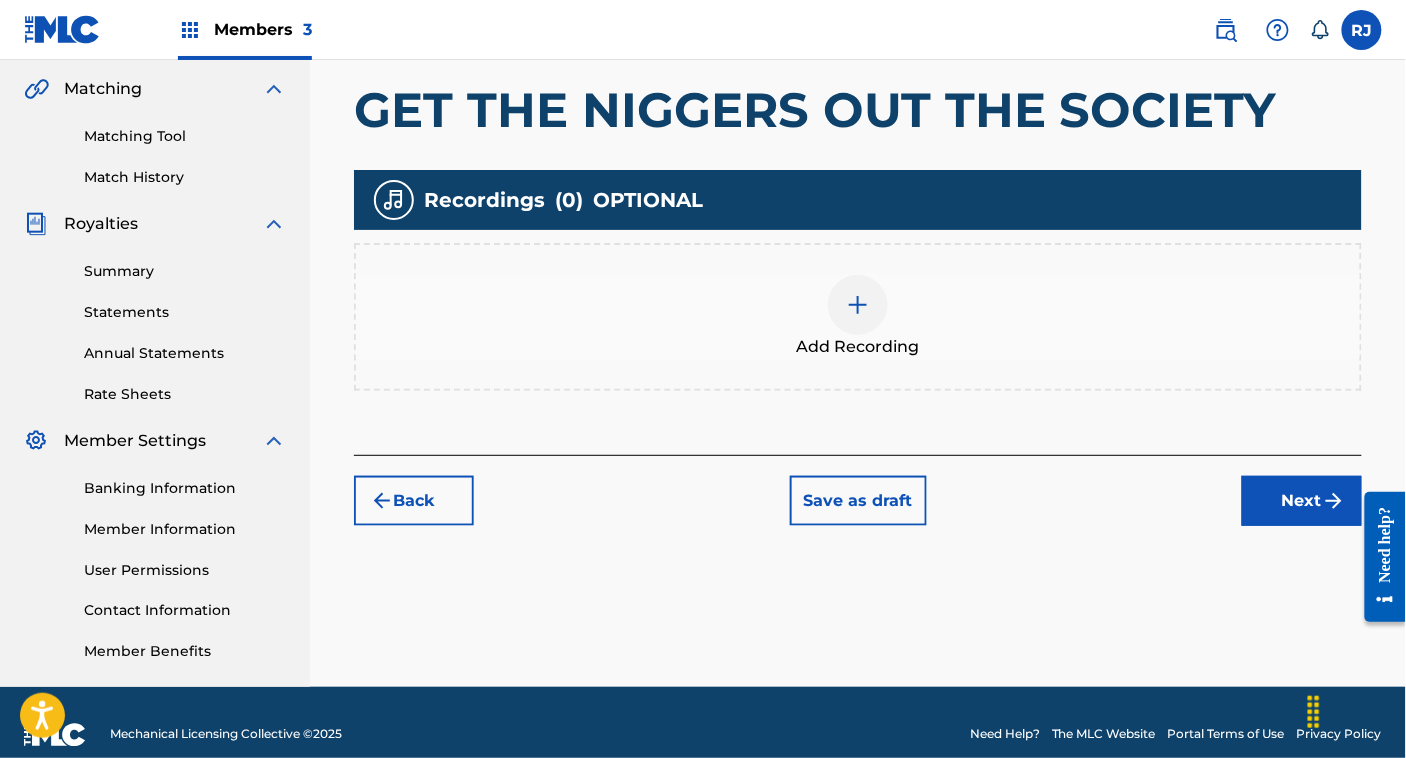 click on "Add Recording" at bounding box center [858, 317] 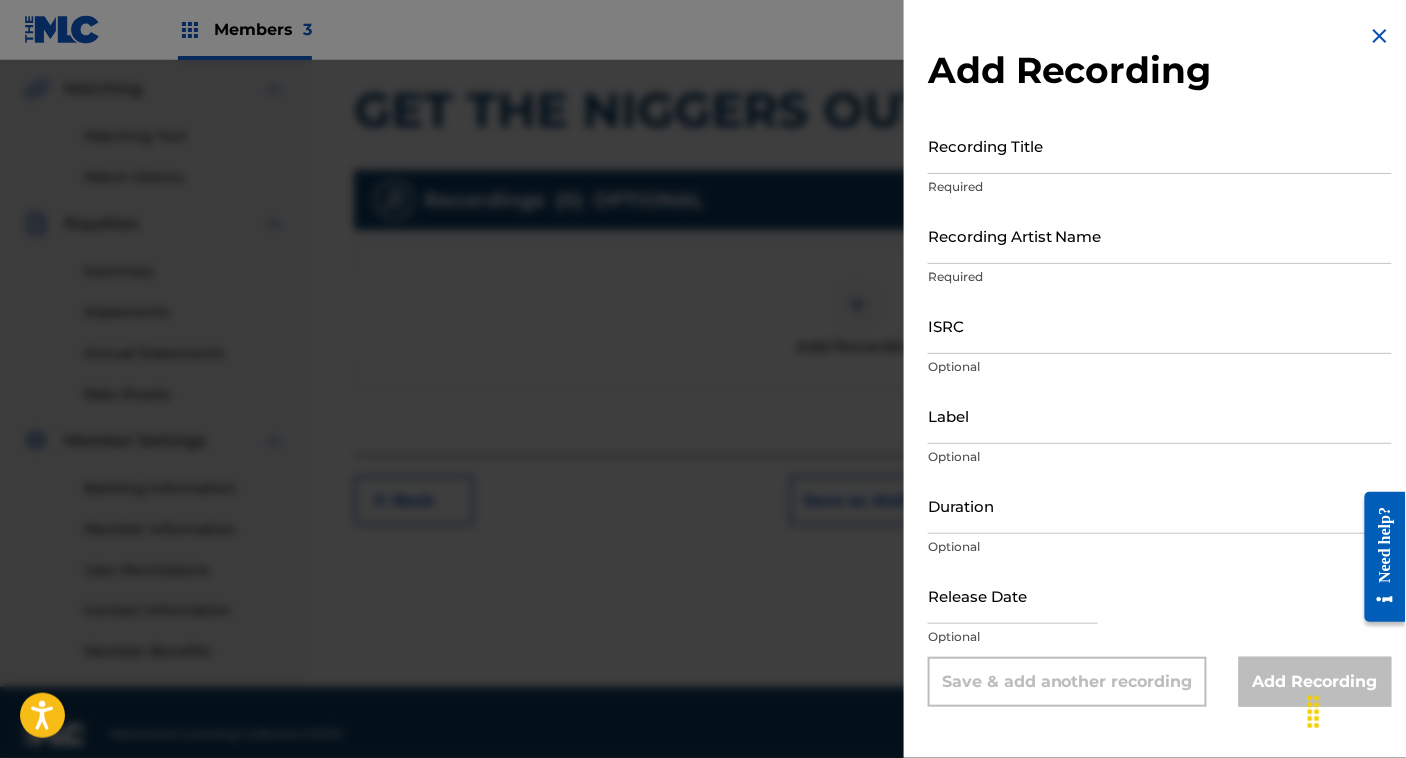 click on "Recording Title" at bounding box center (1160, 145) 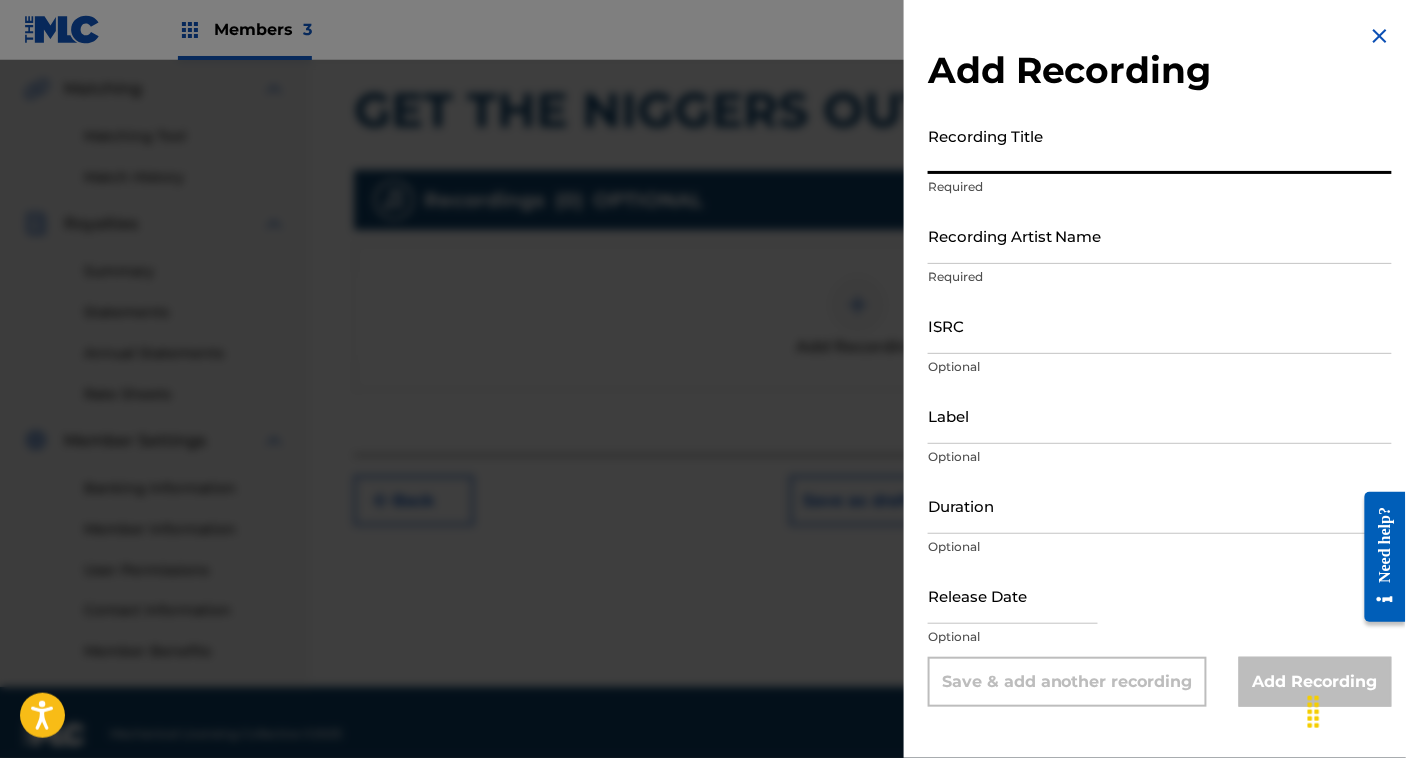 paste on "ET THE NIGGERS OUT THE SOCIETY" 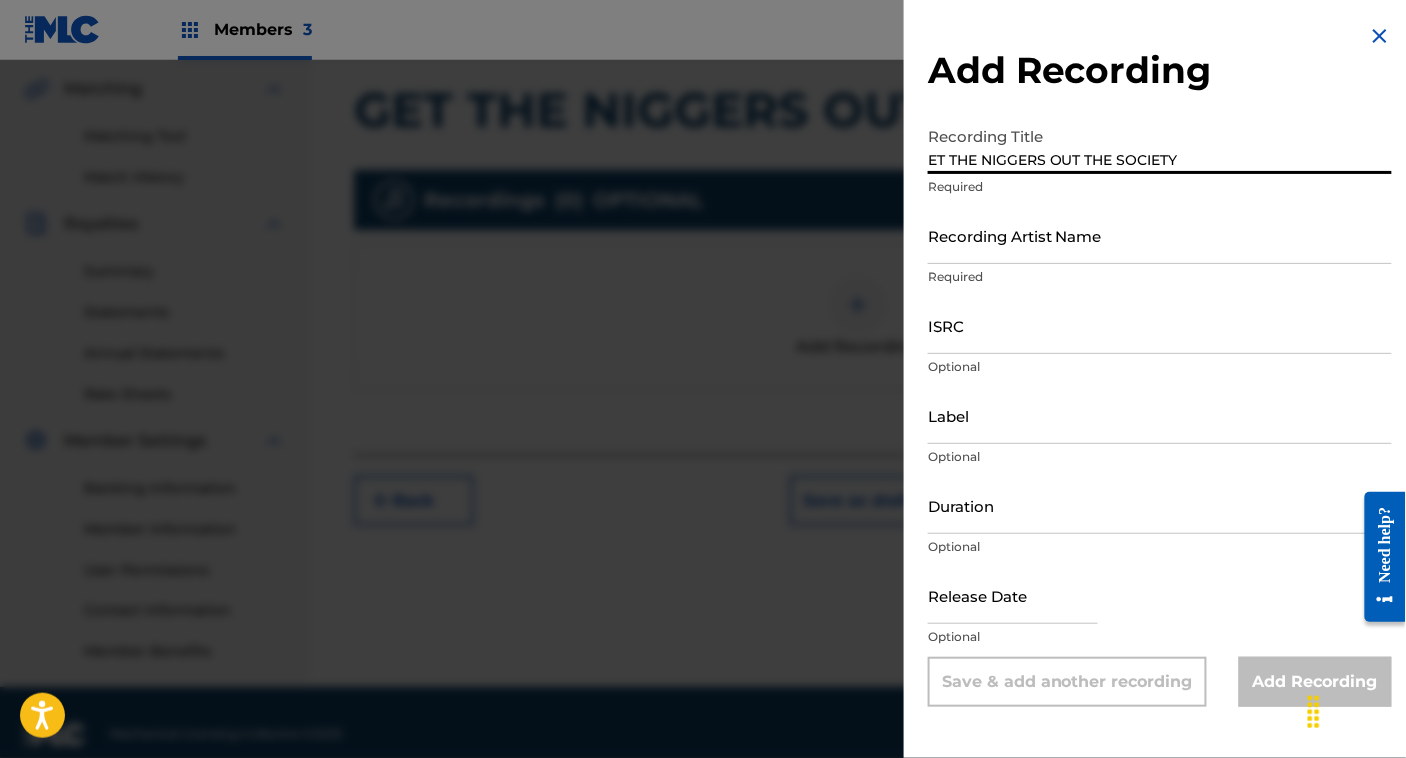 type on "ET THE NIGGERS OUT THE SOCIETY" 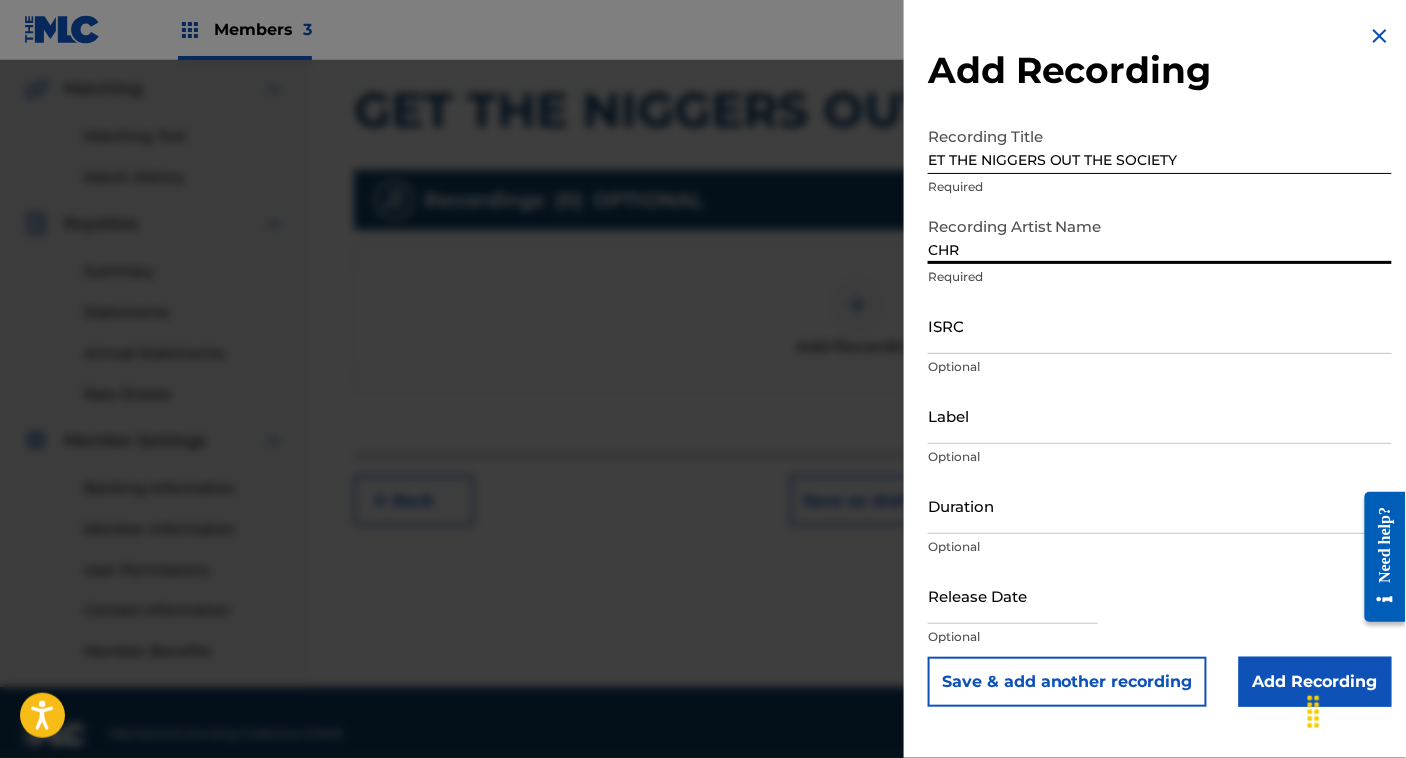type on "[NAME]" 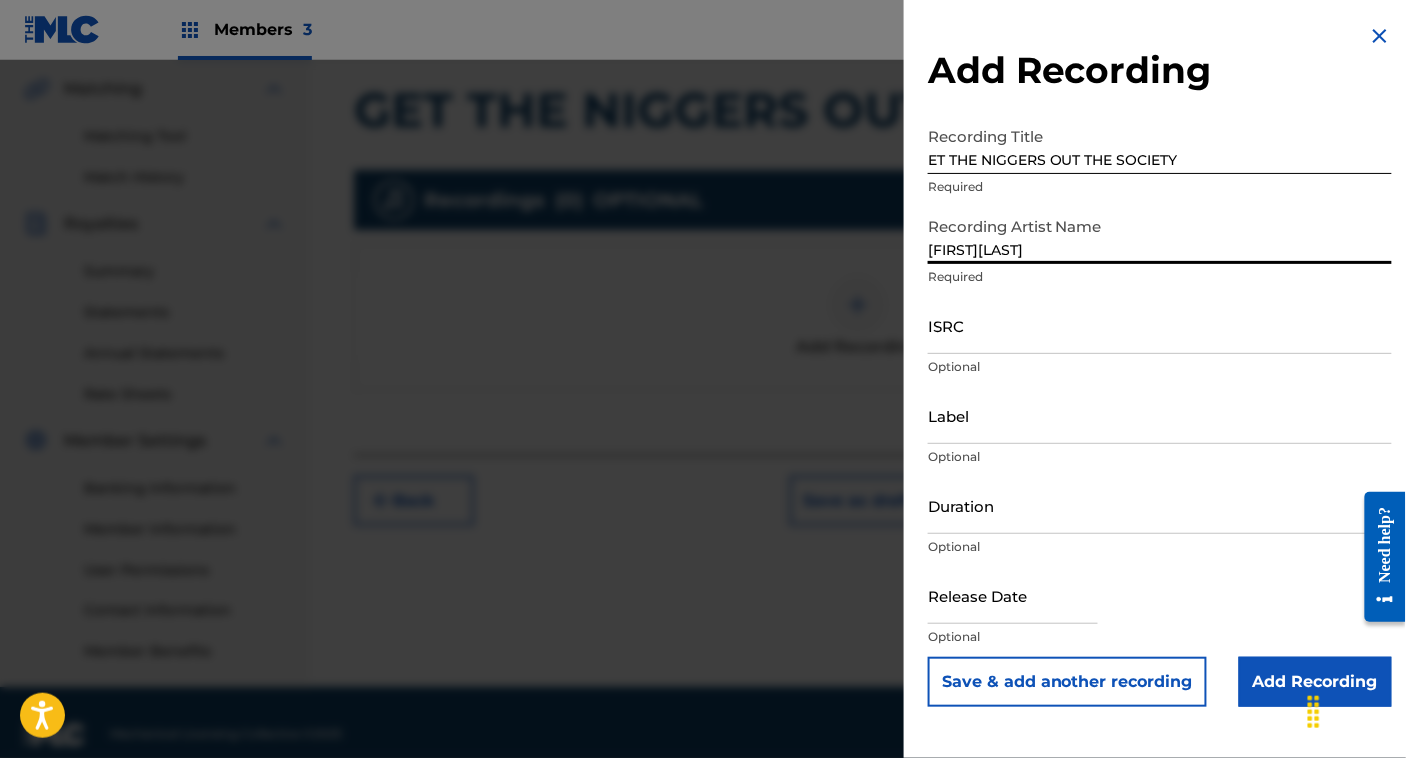 scroll, scrollTop: 482, scrollLeft: 0, axis: vertical 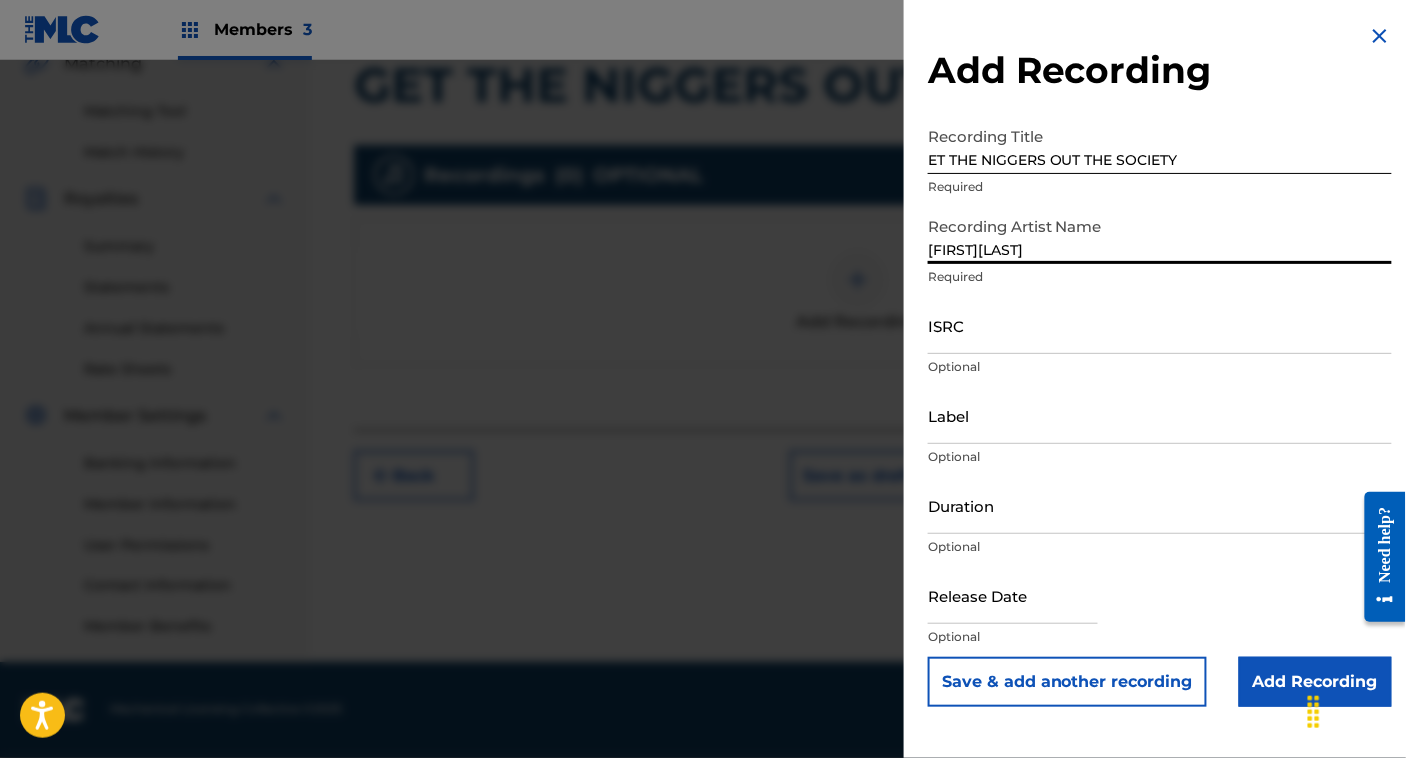 click on "ISRC" at bounding box center [1160, 325] 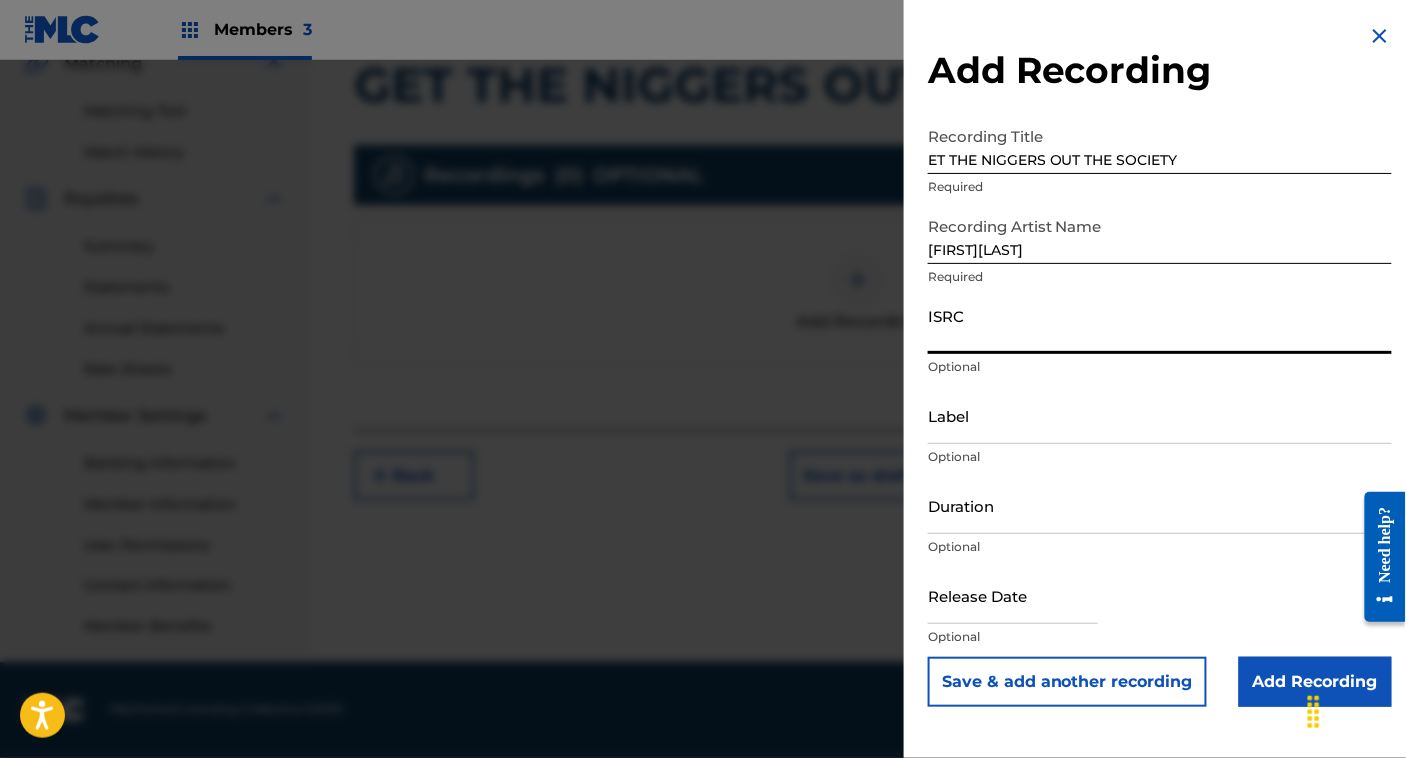 paste on "[ID]" 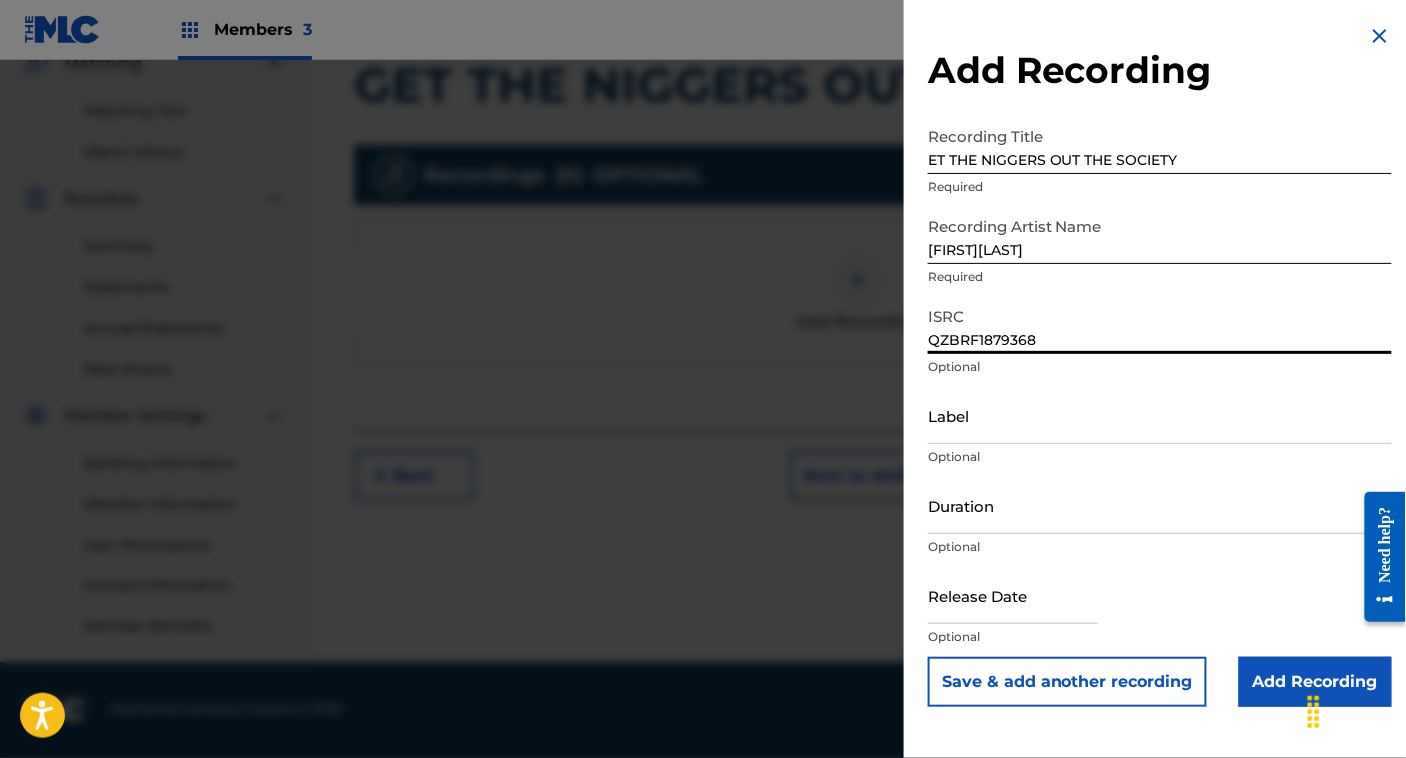 type on "[ID]" 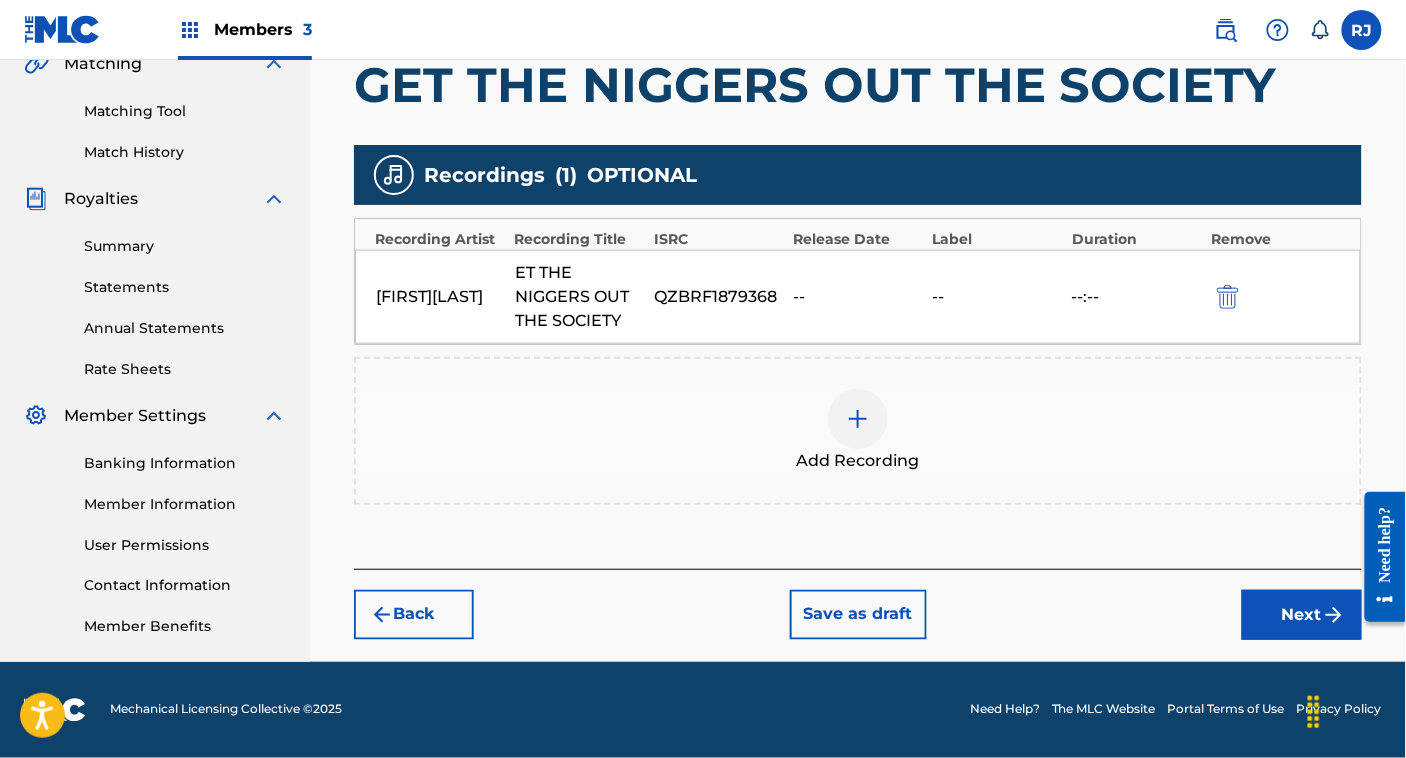 click on "Next" at bounding box center (1302, 615) 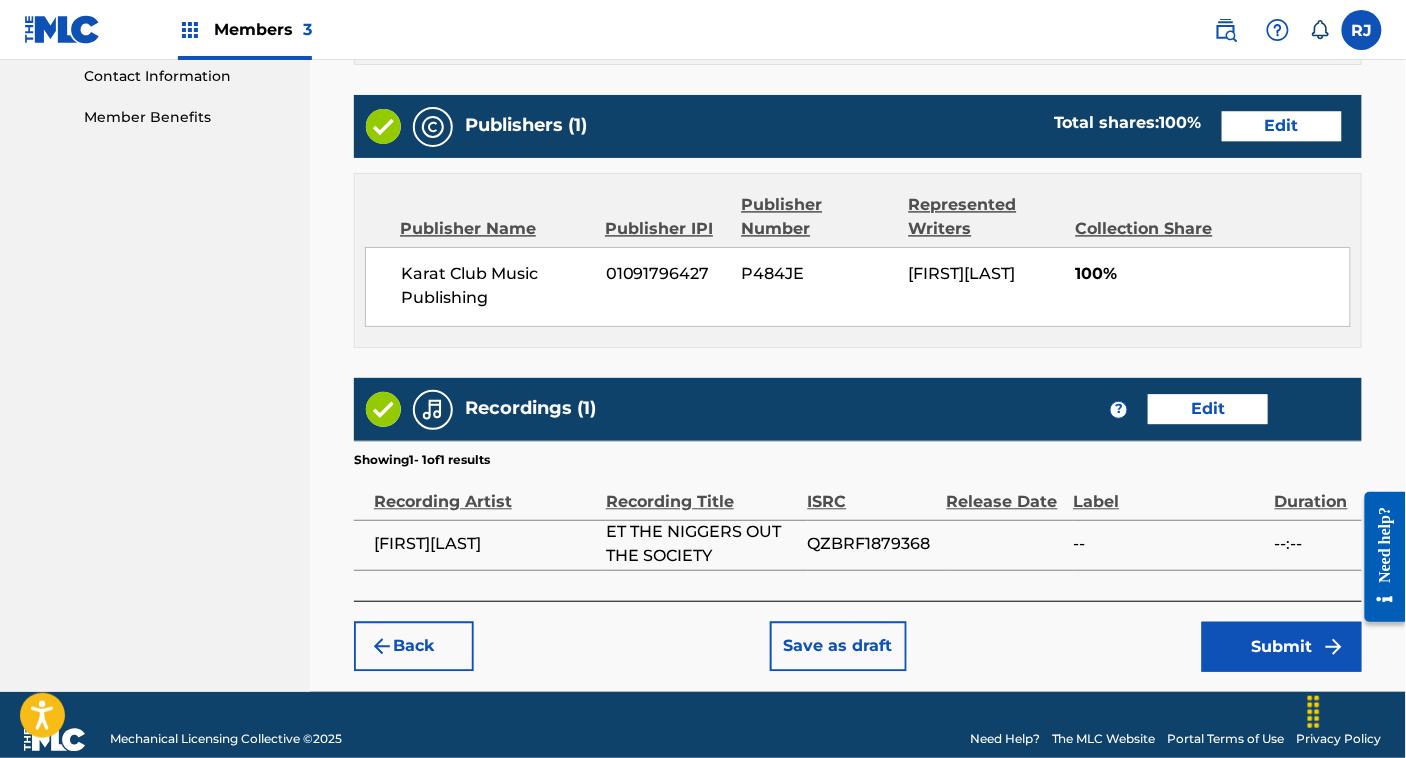 scroll, scrollTop: 1016, scrollLeft: 0, axis: vertical 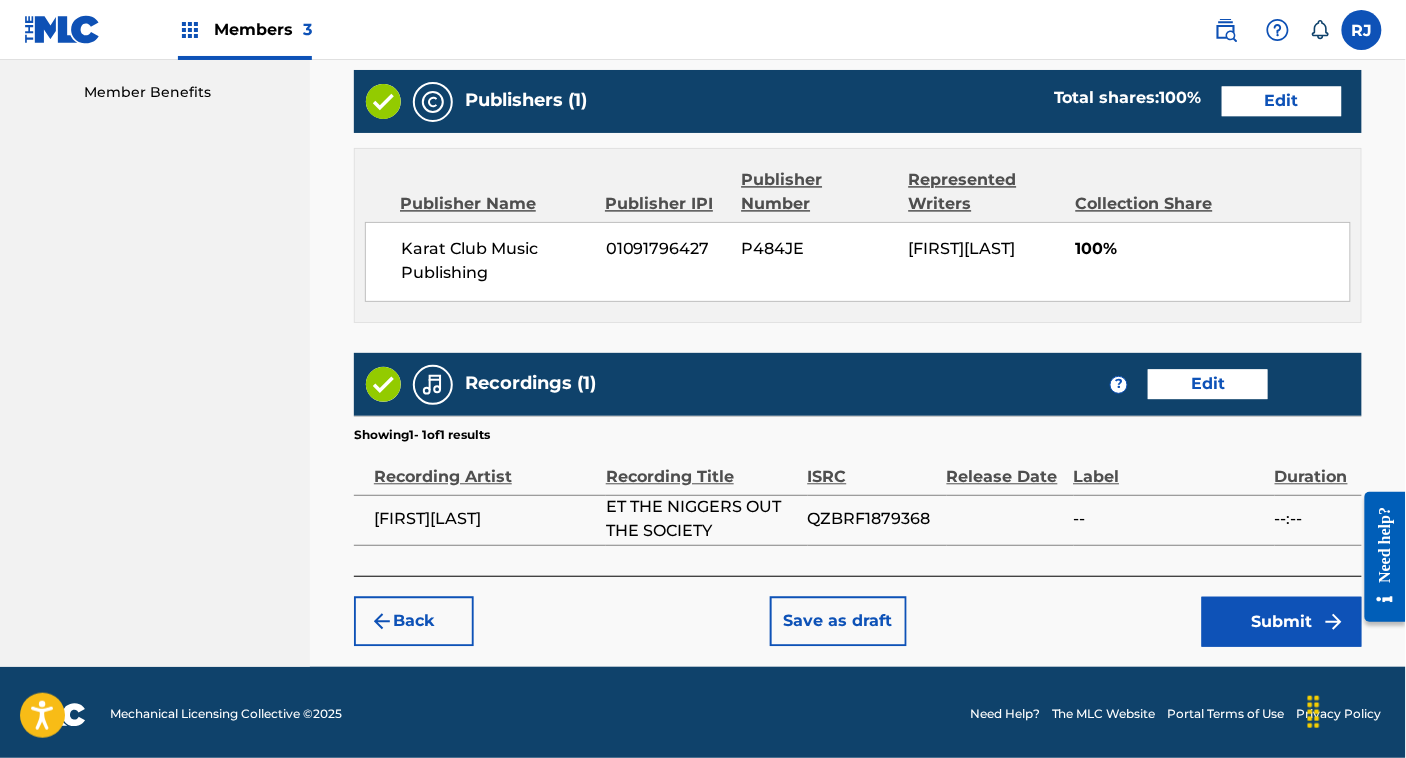 click on "Submit" at bounding box center [1282, 622] 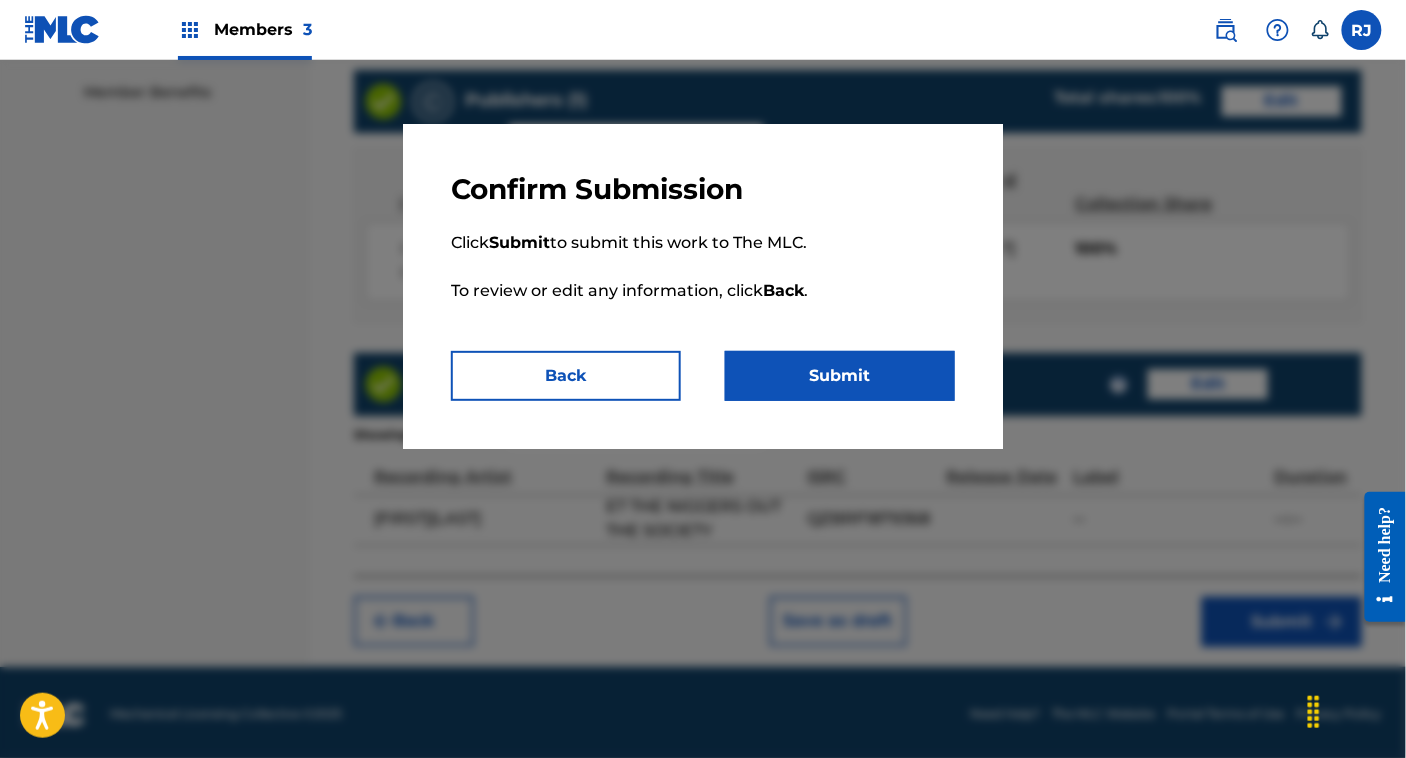 click on "Submit" at bounding box center [840, 376] 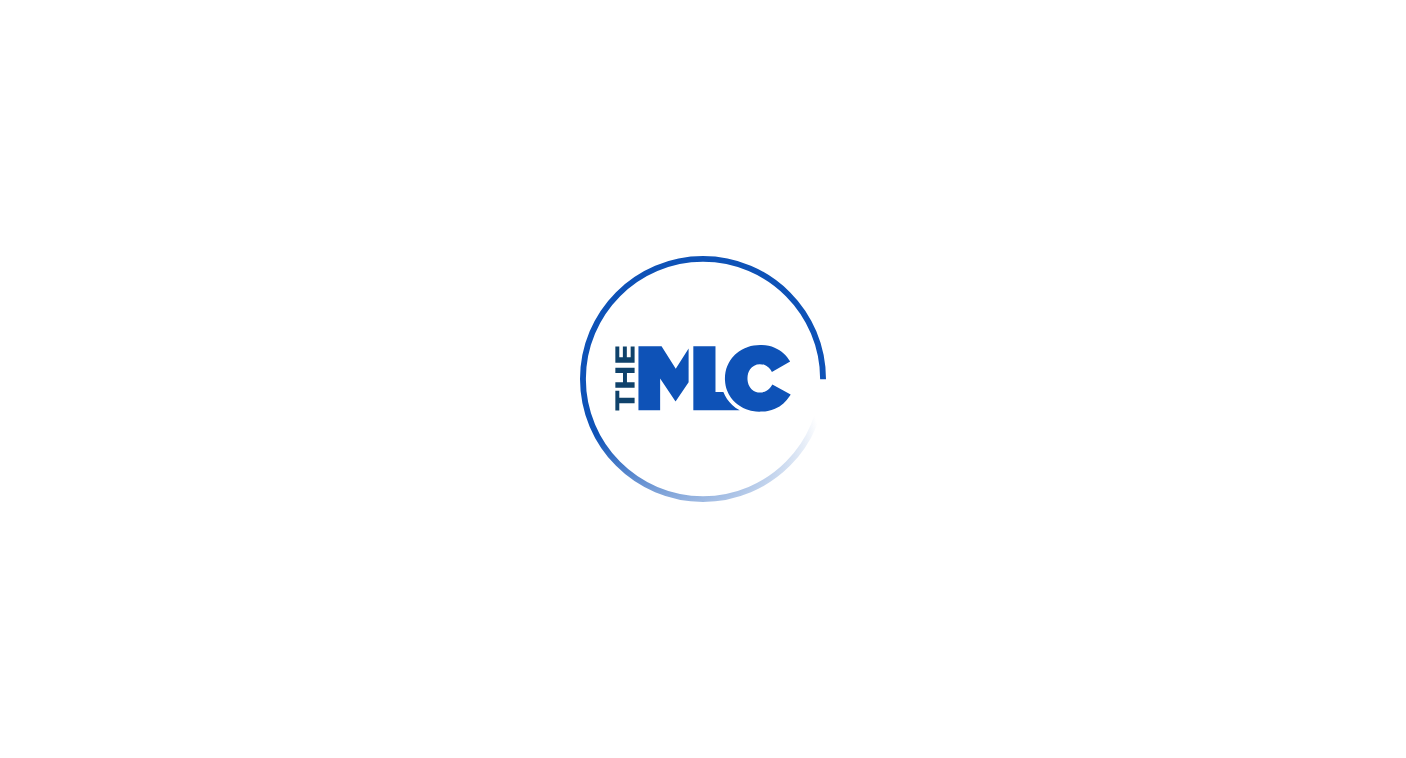 scroll, scrollTop: 0, scrollLeft: 0, axis: both 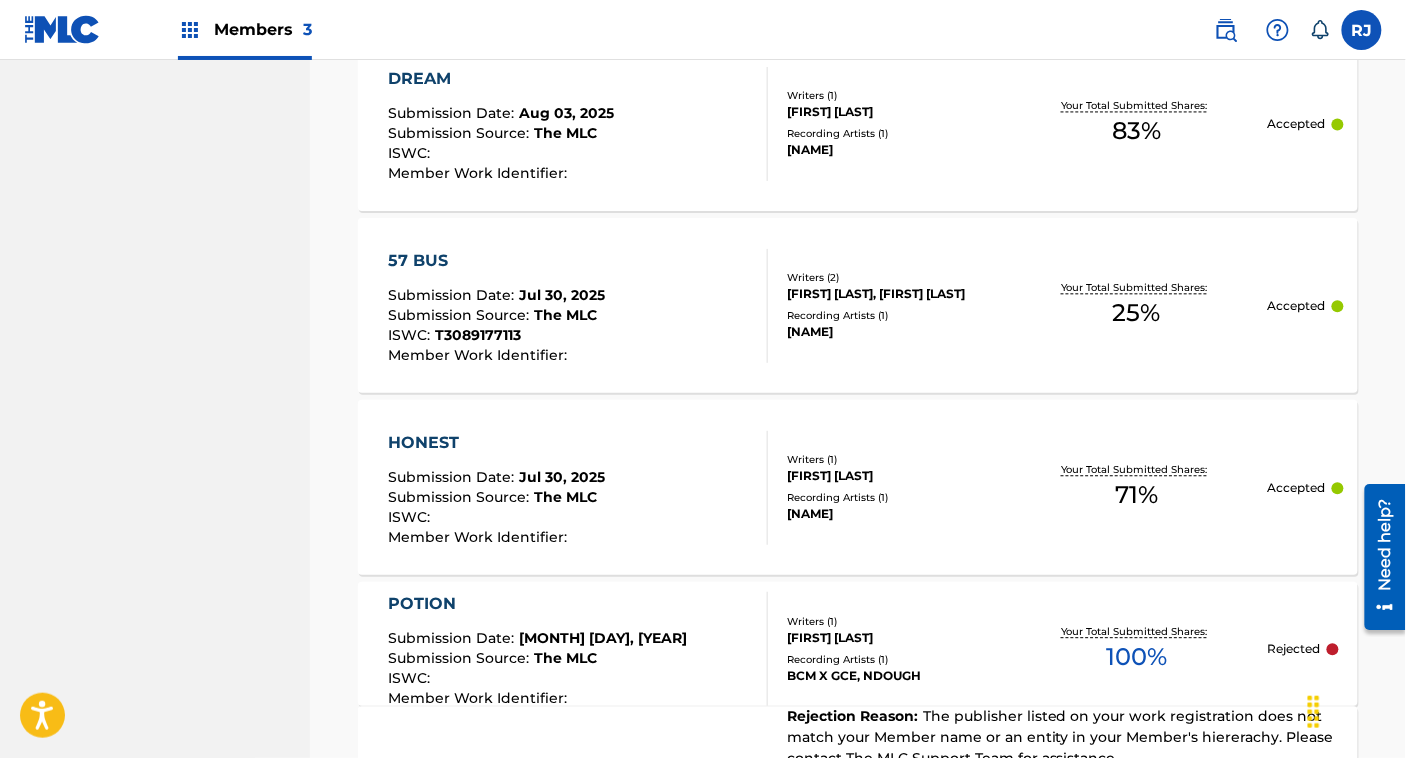 click on "[ID] Submission Date : [DATE] Submission Source : The MLC ISWC : [ID] Member Work Identifier :" at bounding box center [578, 306] 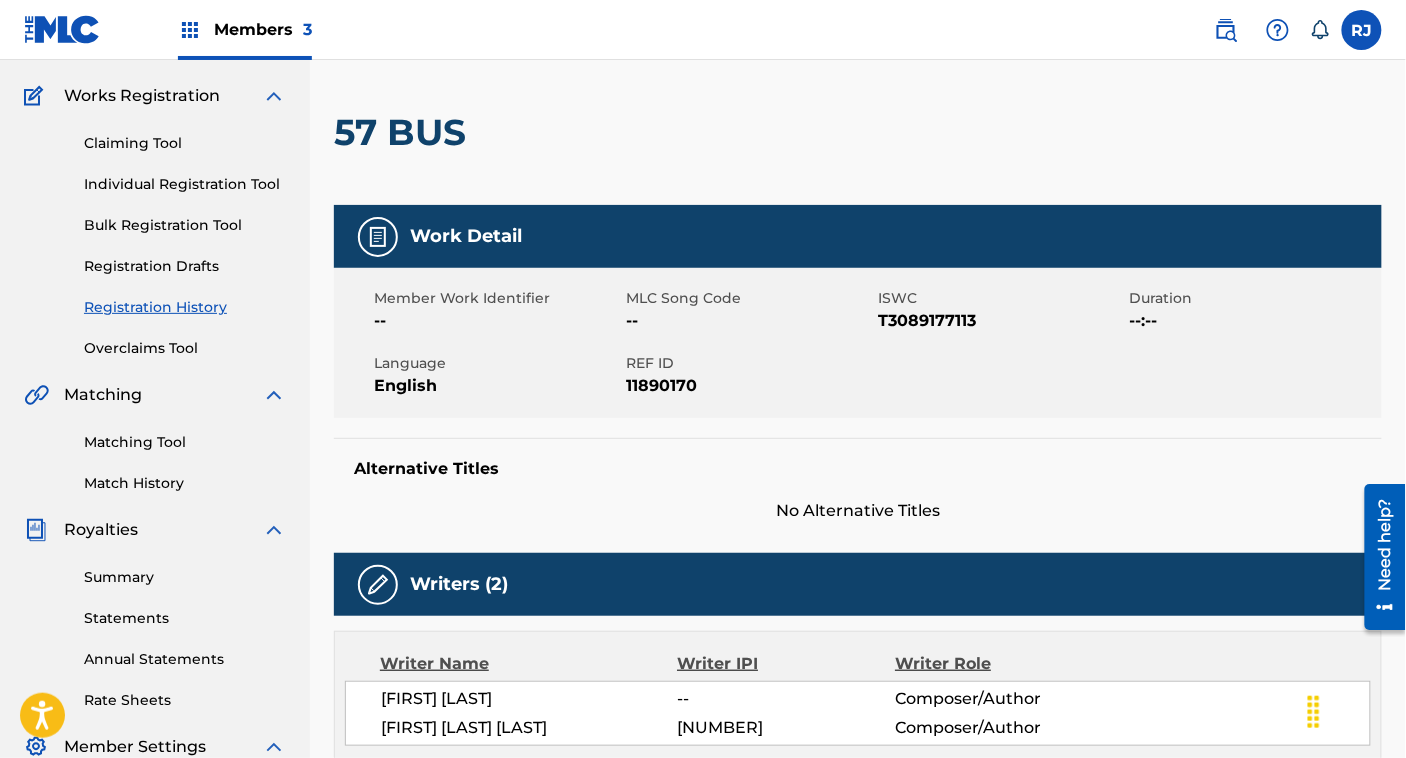 scroll, scrollTop: 836, scrollLeft: 0, axis: vertical 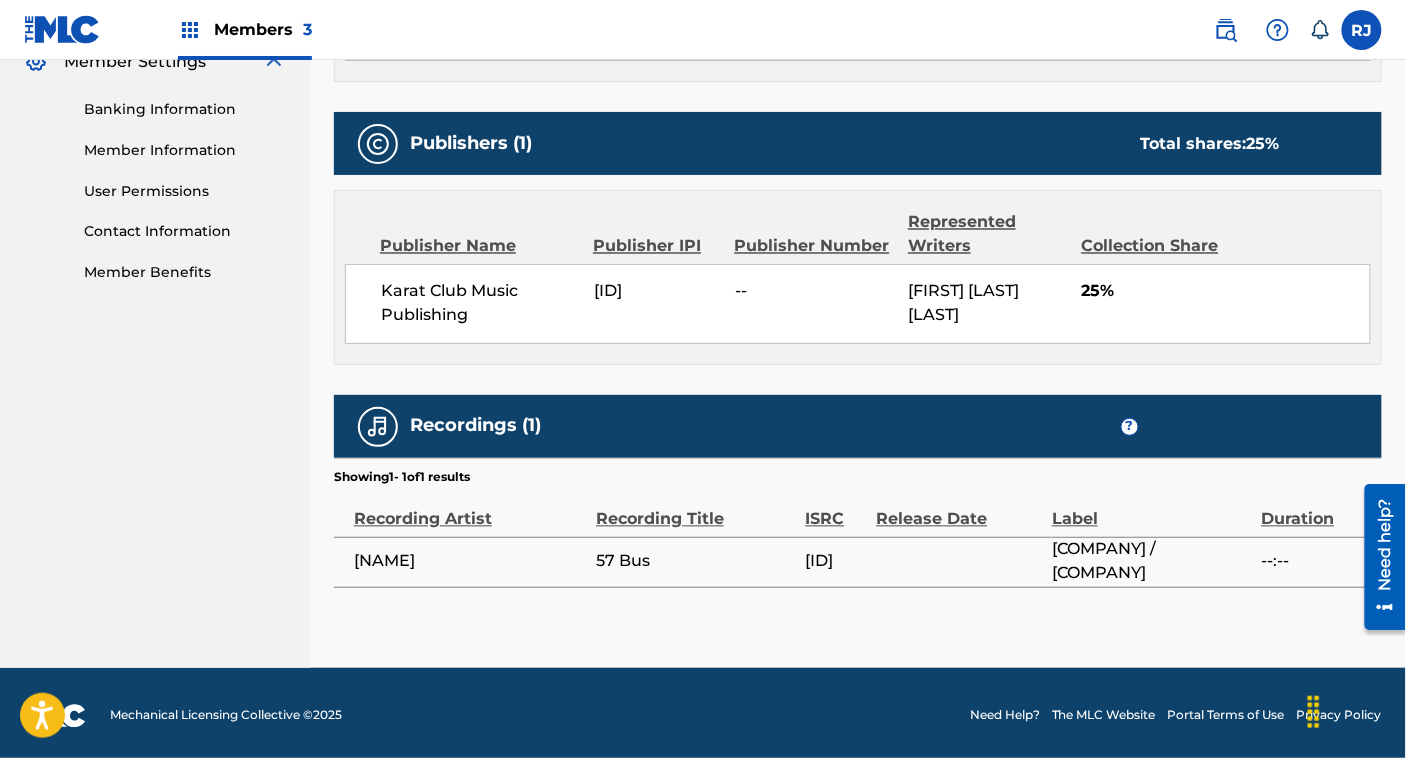 click on "[ID]" at bounding box center [836, 562] 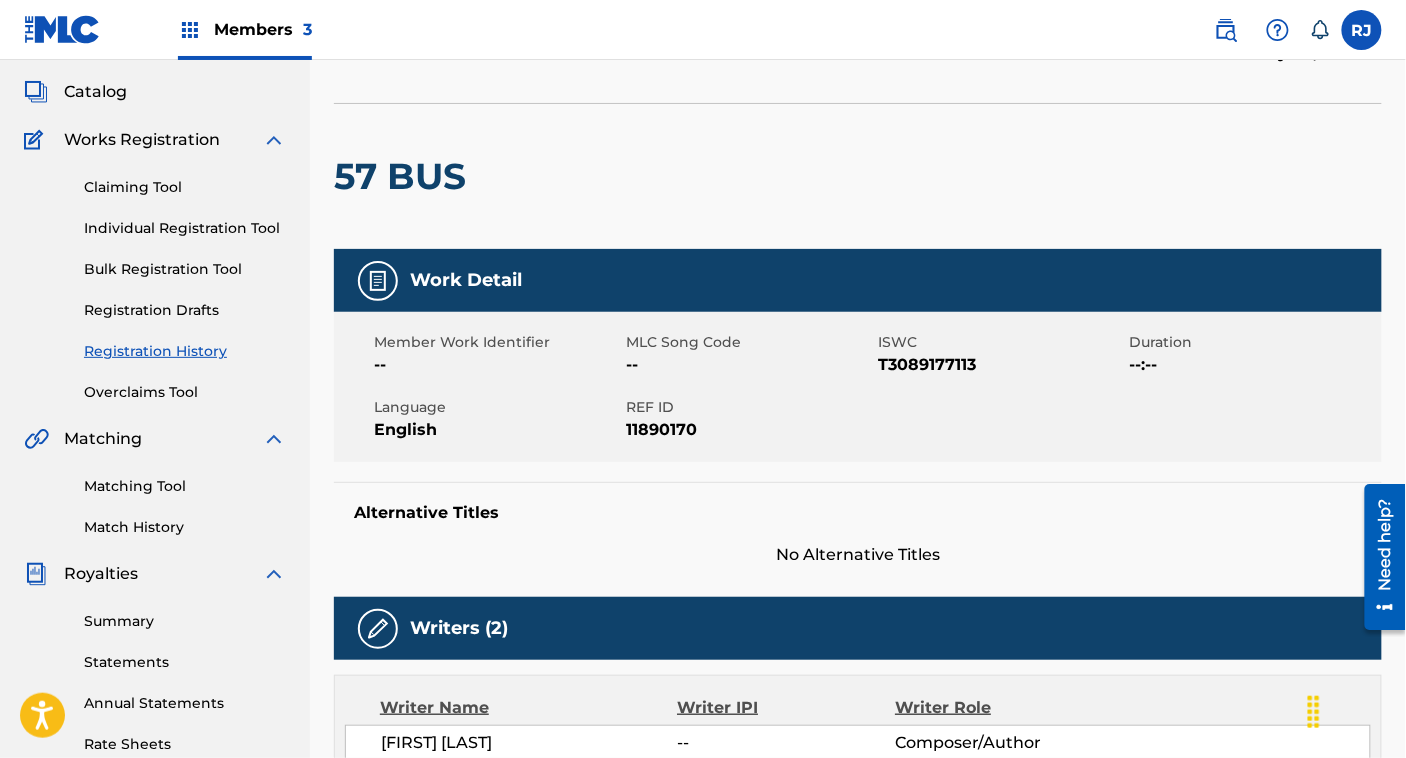 scroll, scrollTop: 0, scrollLeft: 0, axis: both 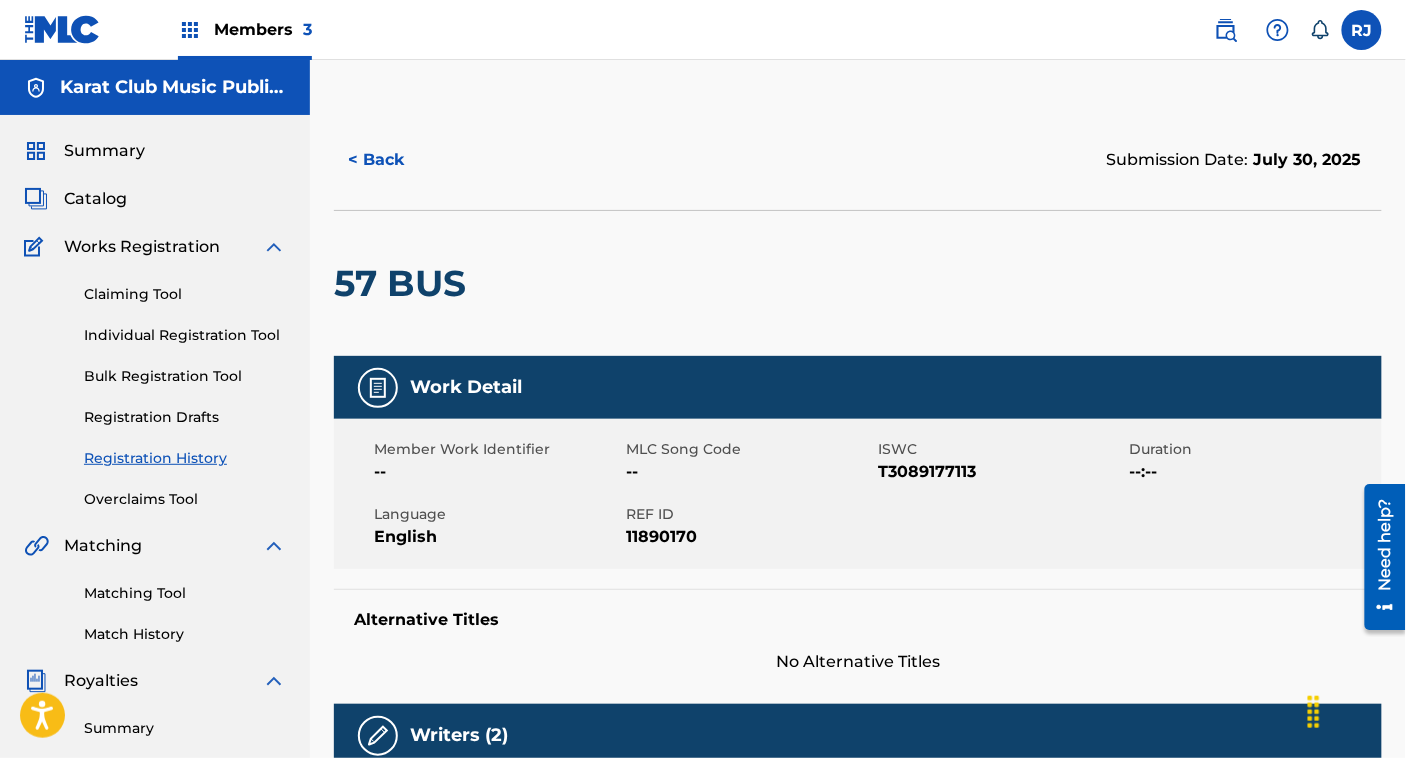 click at bounding box center (1226, 30) 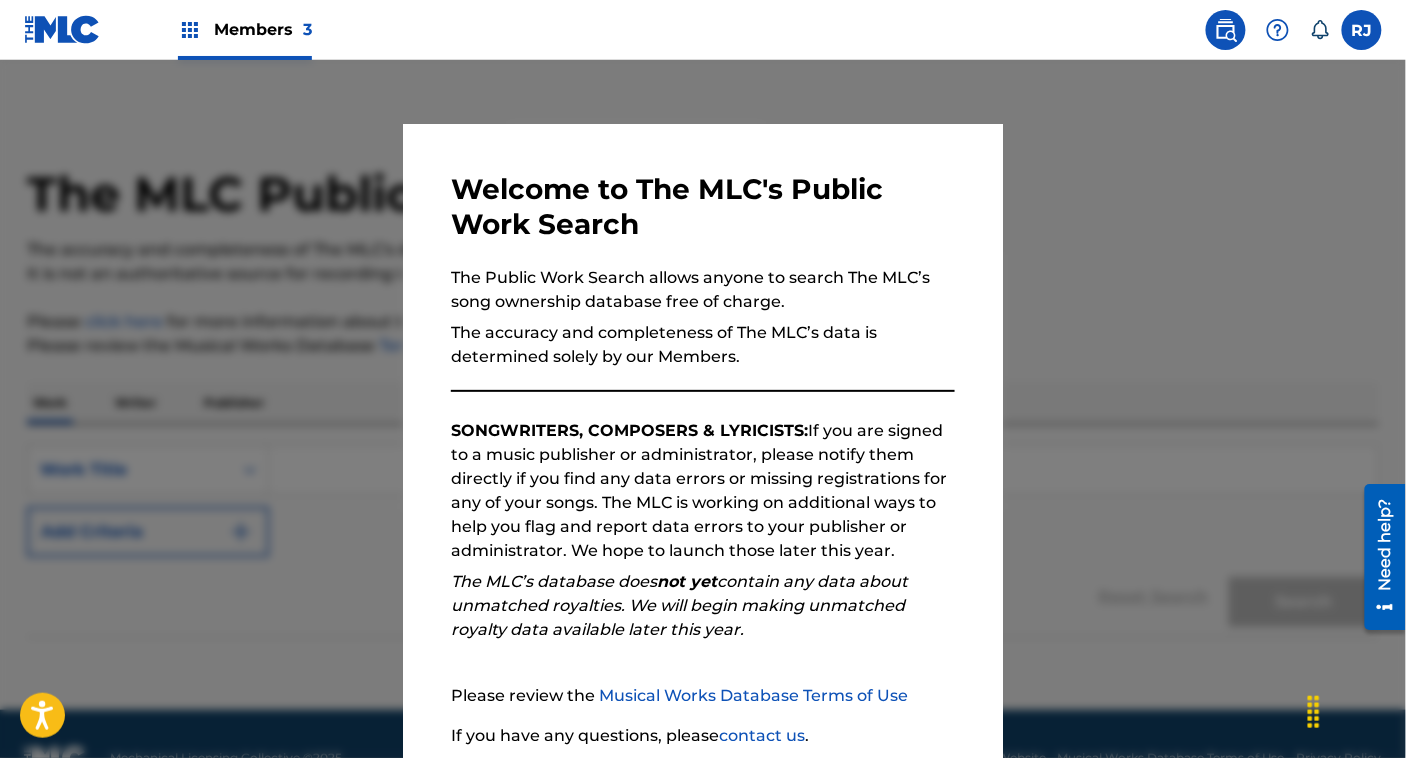 scroll, scrollTop: 156, scrollLeft: 0, axis: vertical 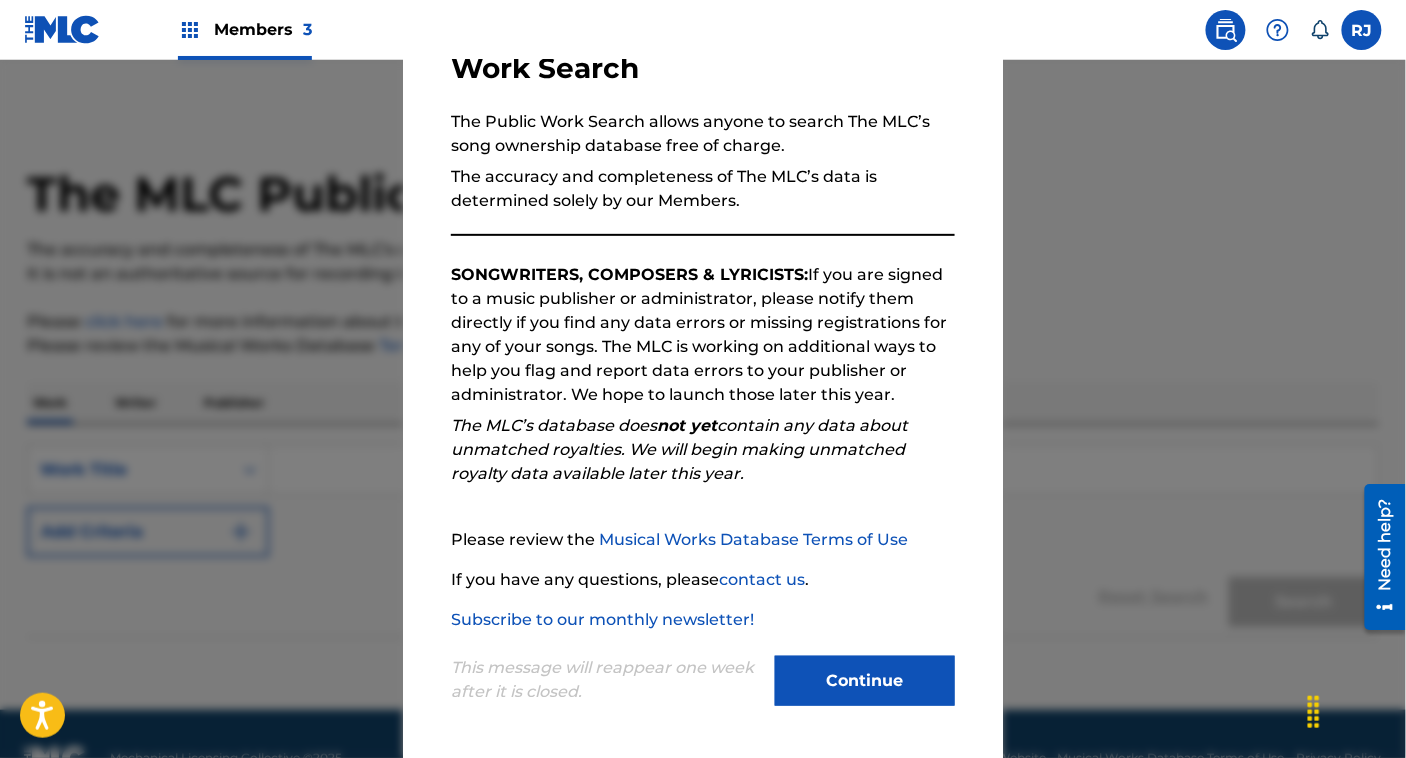 click on "Continue" at bounding box center [865, 681] 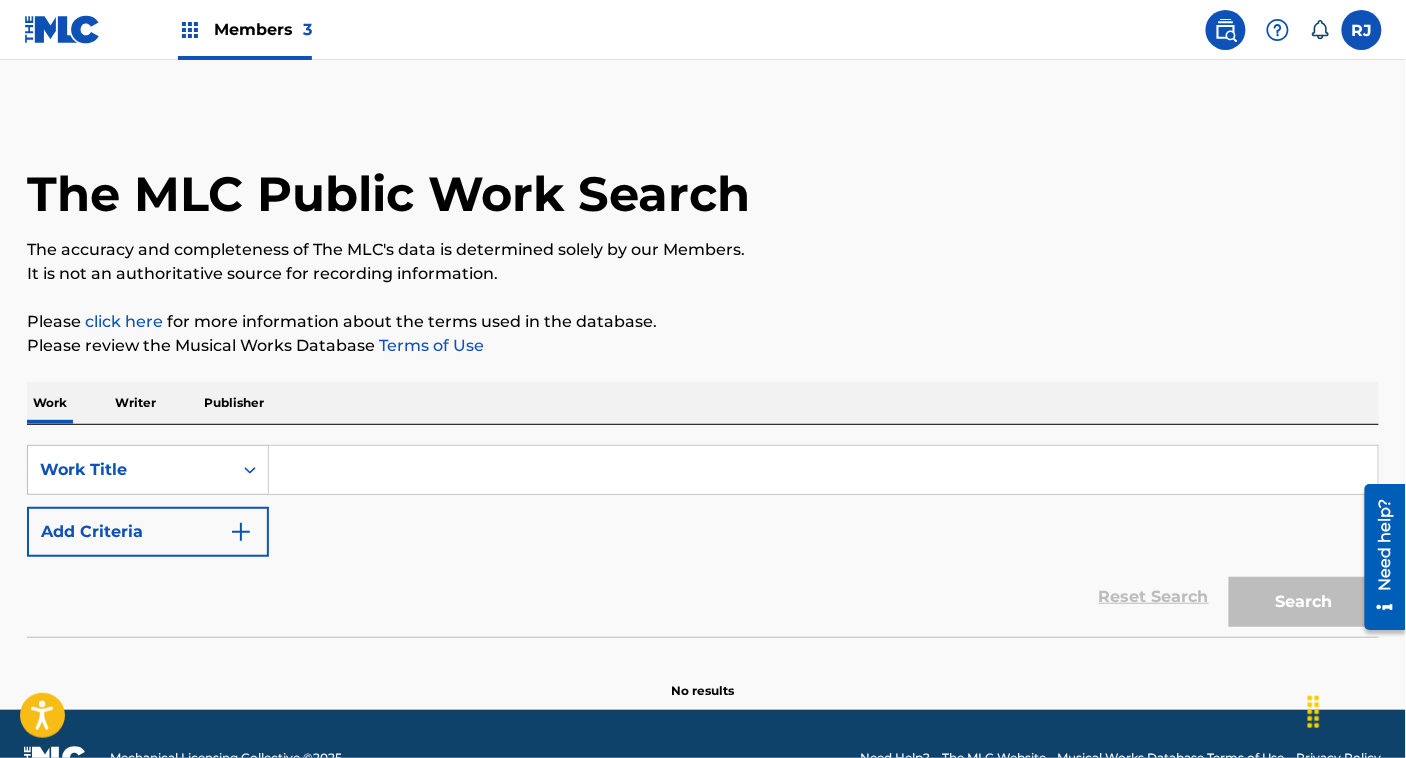 click on "Publisher" at bounding box center [234, 403] 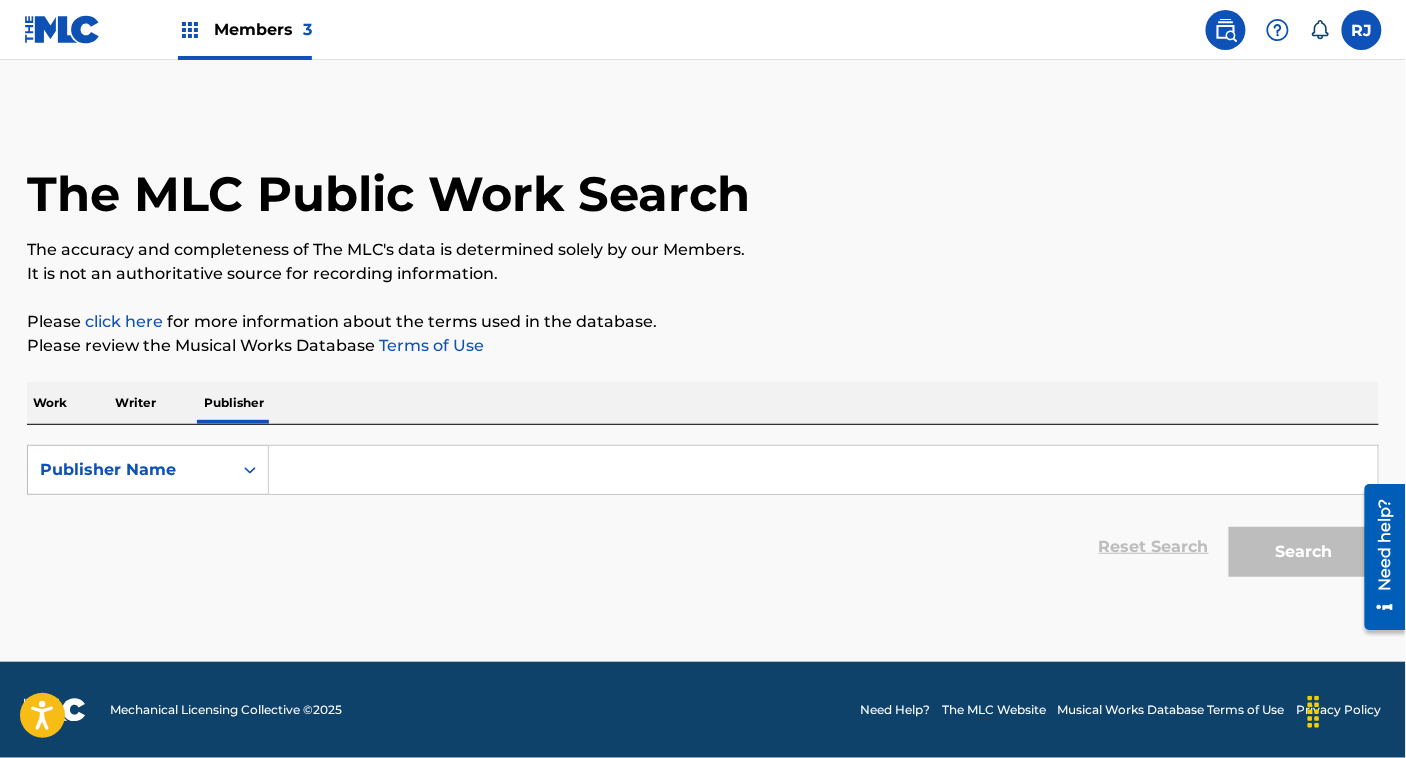 click at bounding box center (823, 470) 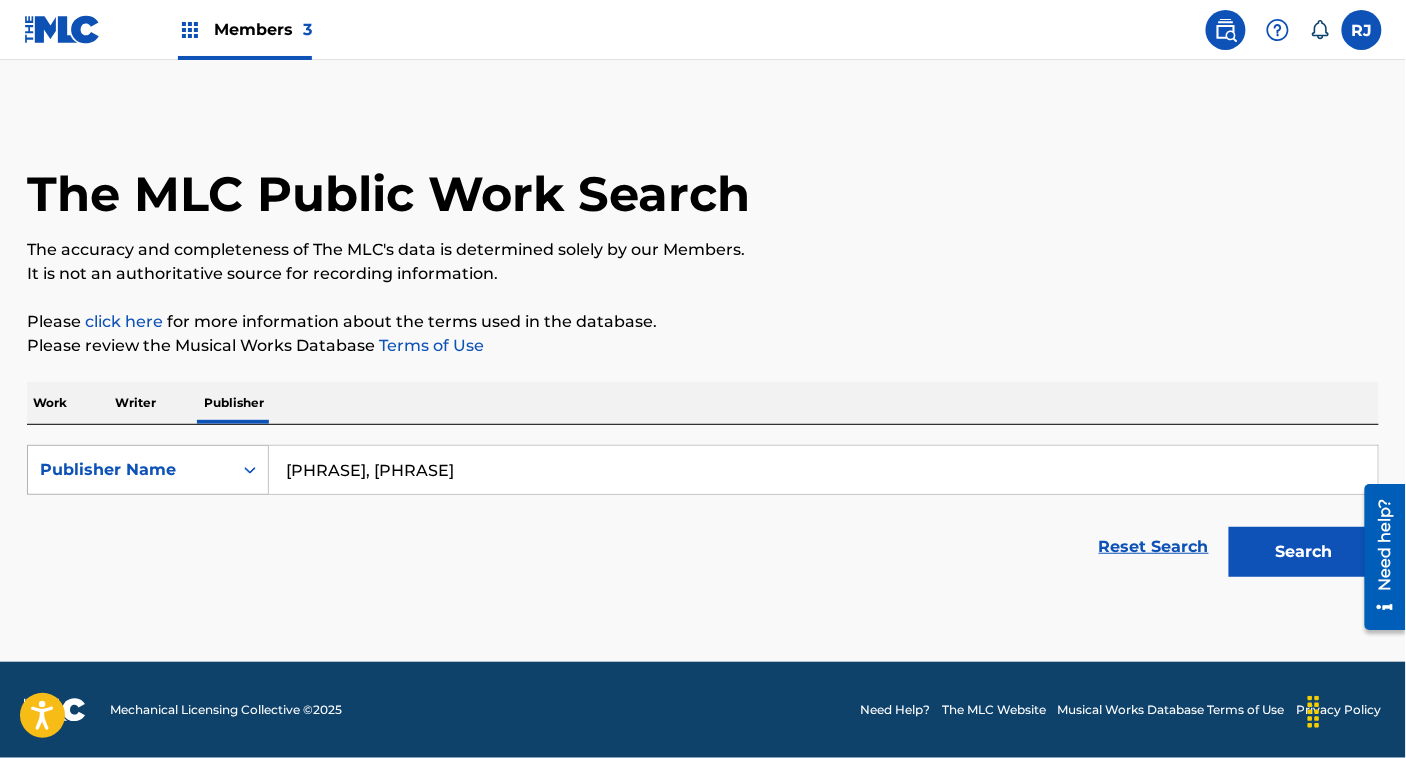 drag, startPoint x: 440, startPoint y: 472, endPoint x: 215, endPoint y: 476, distance: 225.03555 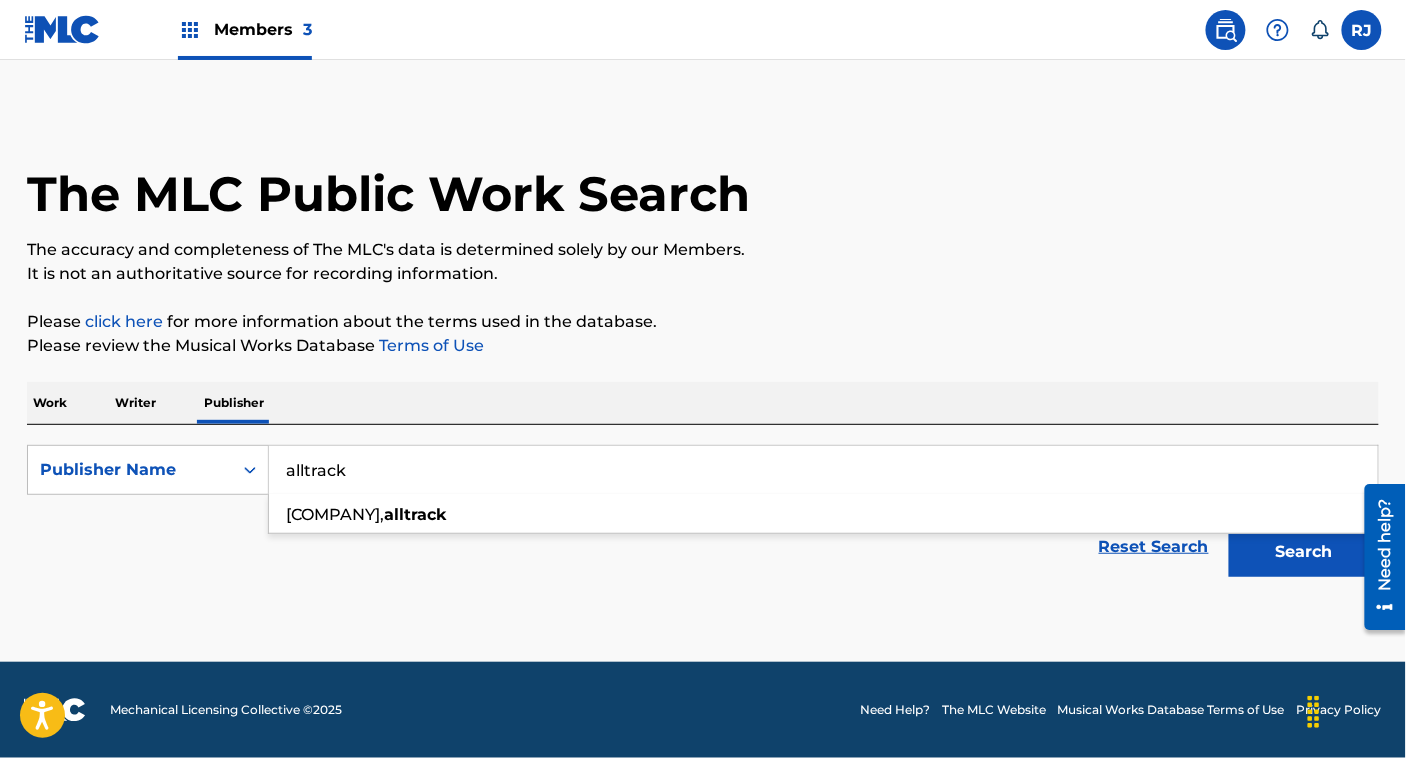 type on "alltrack" 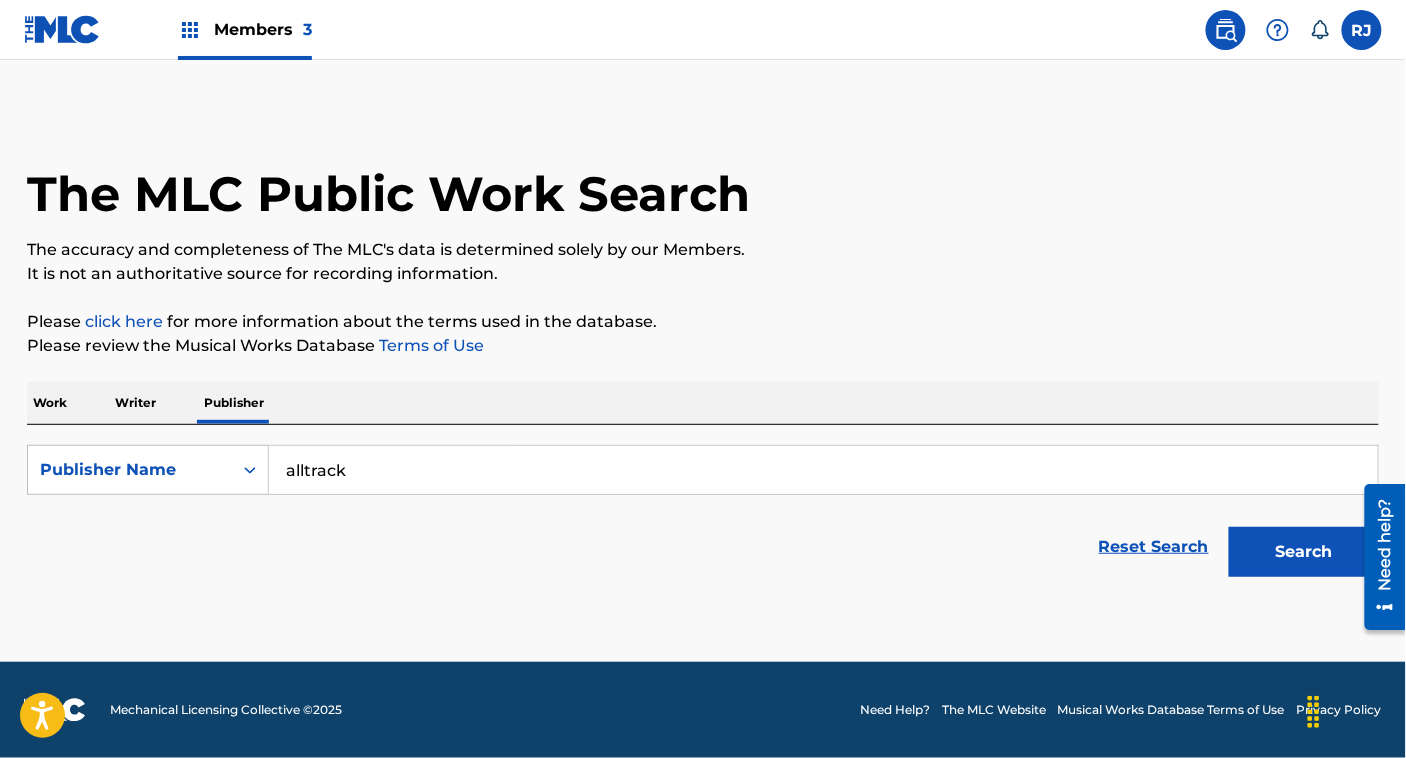 click on "Search" at bounding box center [1304, 552] 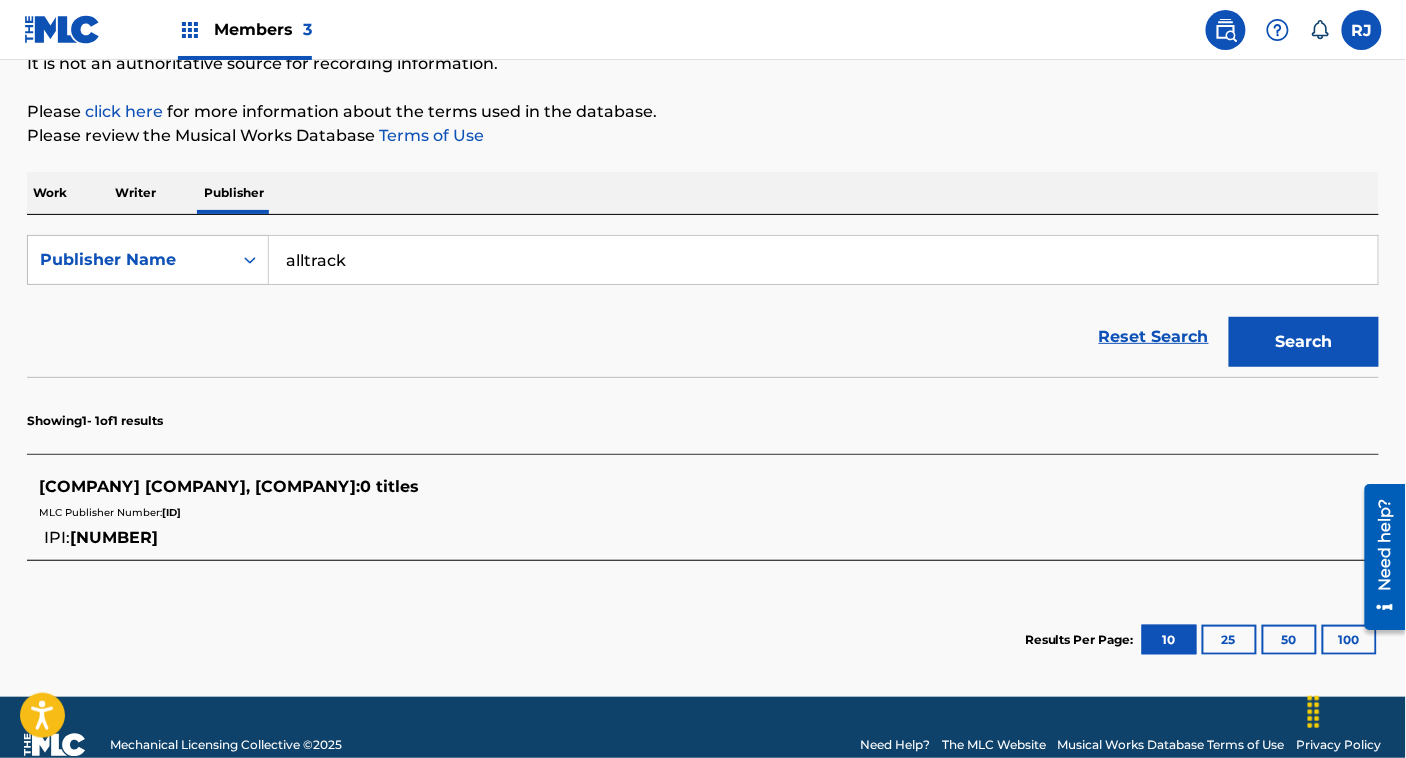 scroll, scrollTop: 0, scrollLeft: 0, axis: both 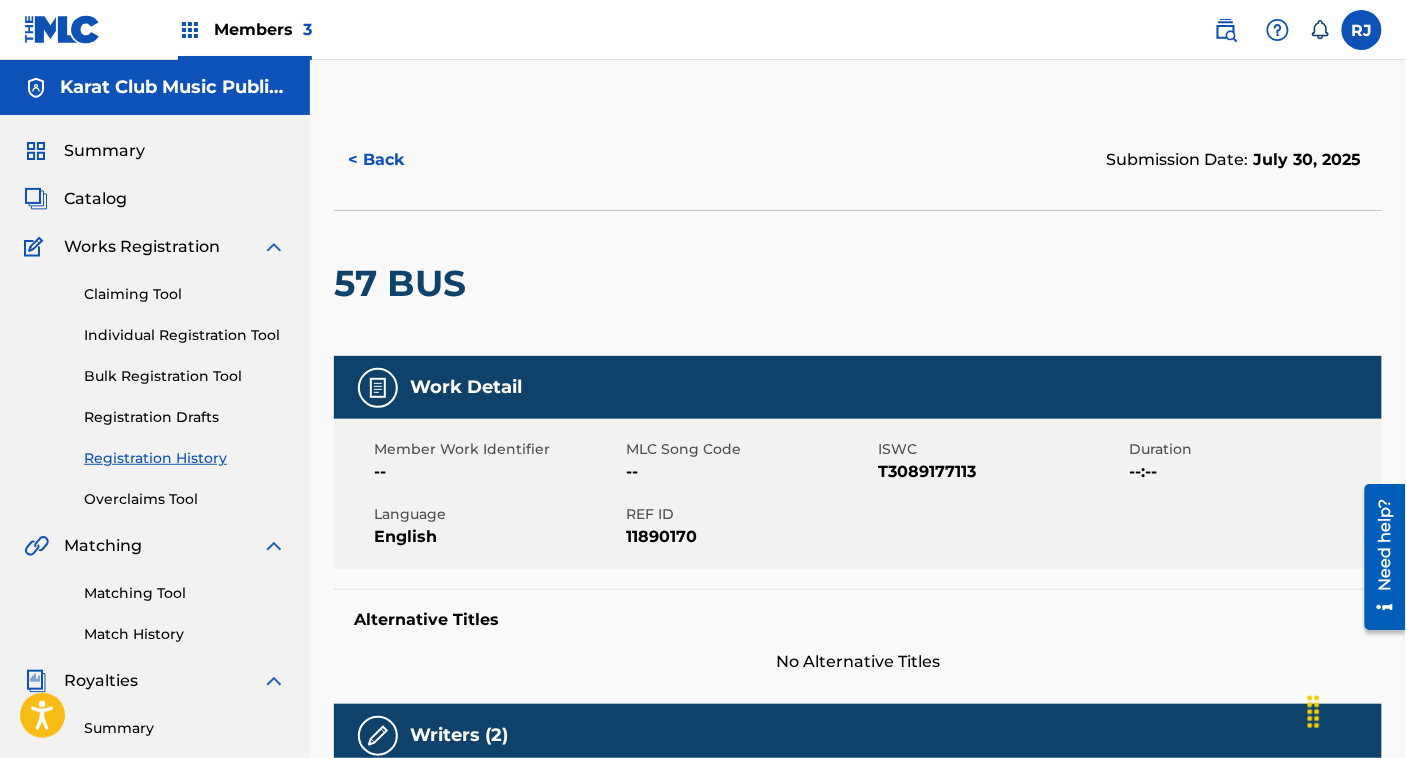 click on "Registration History" at bounding box center (185, 458) 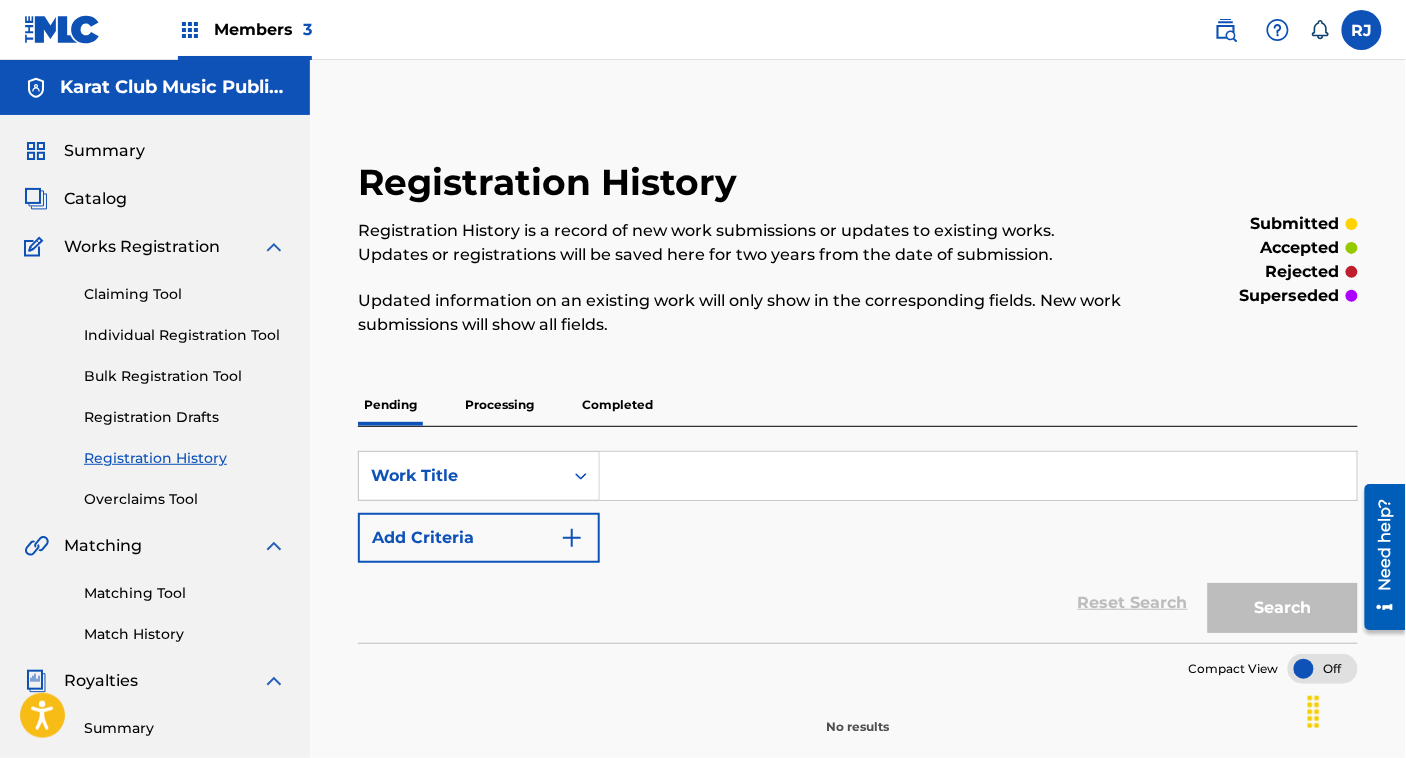click on "Registration History Registration History is a record of new work submissions or updates to existing works. Updates or registrations will be saved here for two years from the date of submission. Updated information on an existing work will only show in the corresponding fields. New work submissions will show all fields.   submitted   accepted   rejected   superseded Pending Processing Completed SearchWithCriteriab11514d8-b83c-4437-85d8-1e9bc6a2d64b Work Title Add Criteria Reset Search Search Compact View No results" at bounding box center [858, 448] 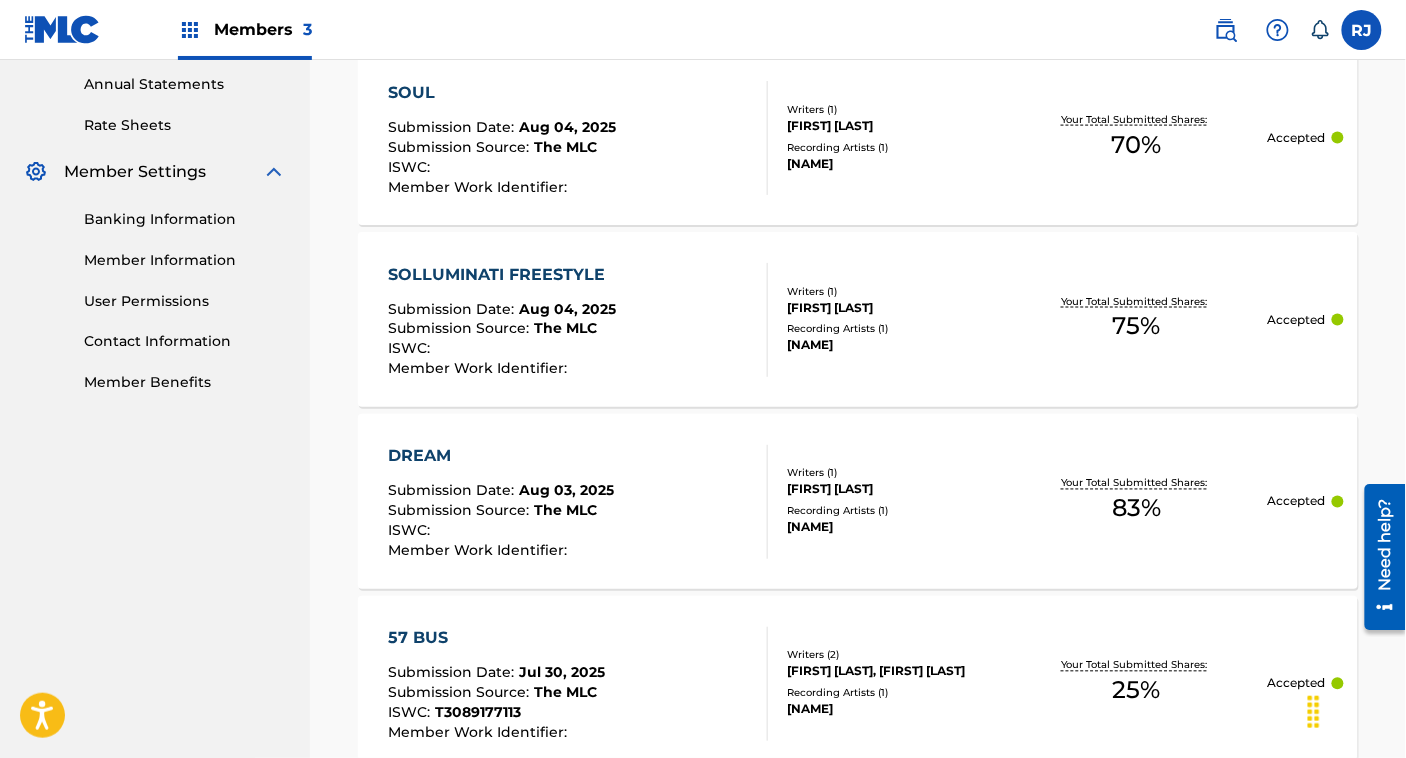 scroll, scrollTop: 725, scrollLeft: 0, axis: vertical 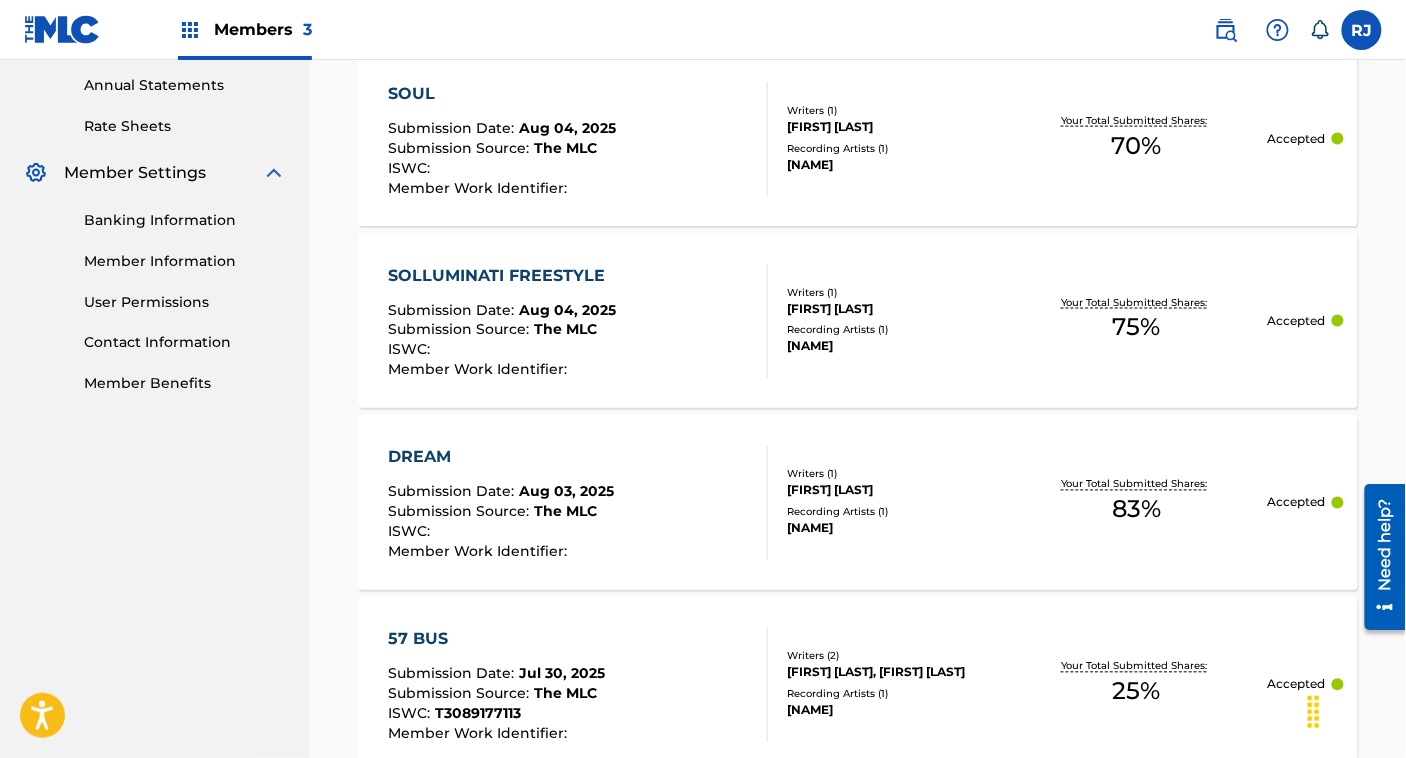 click on "DREAM Submission Date : [DATE] Submission Source : The MLC ISWC : Member Work Identifier :" at bounding box center (578, 503) 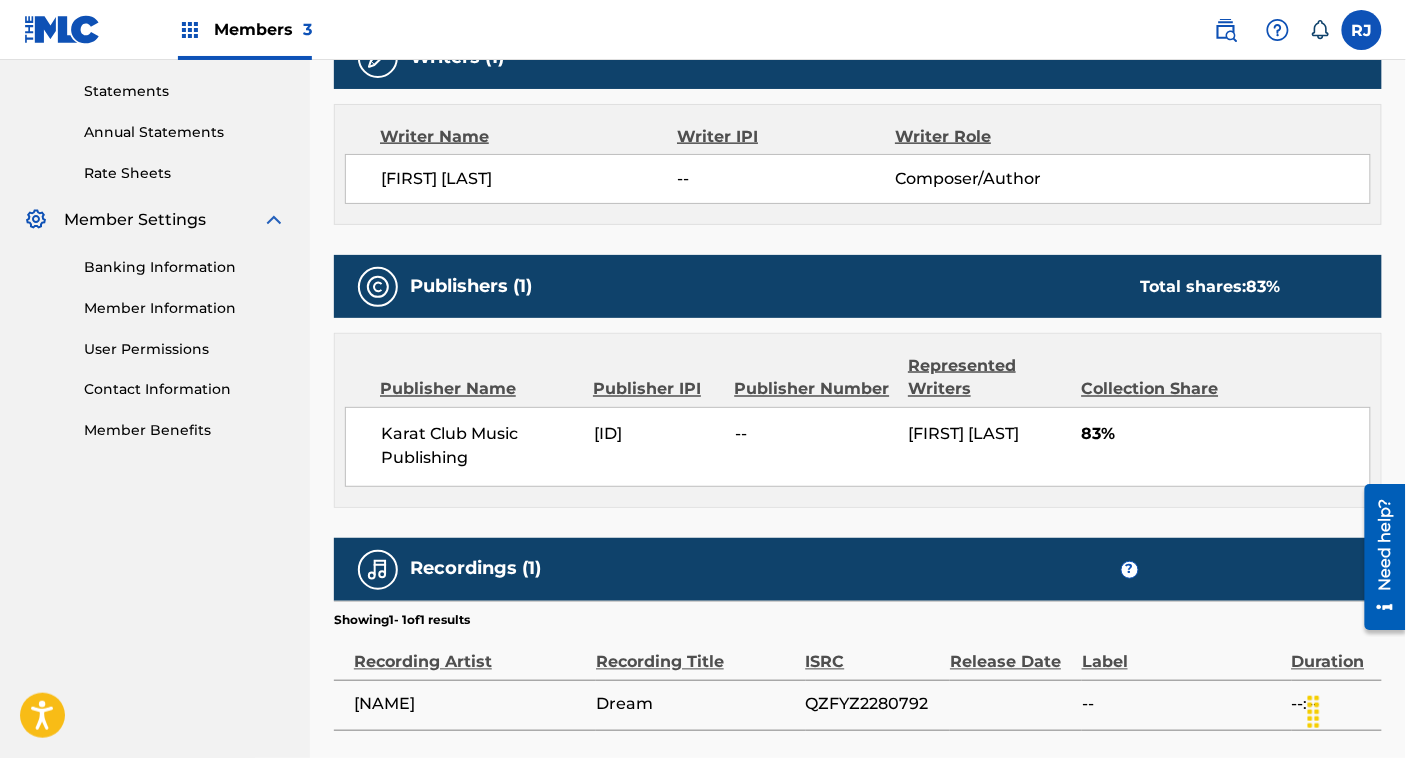 scroll, scrollTop: 822, scrollLeft: 0, axis: vertical 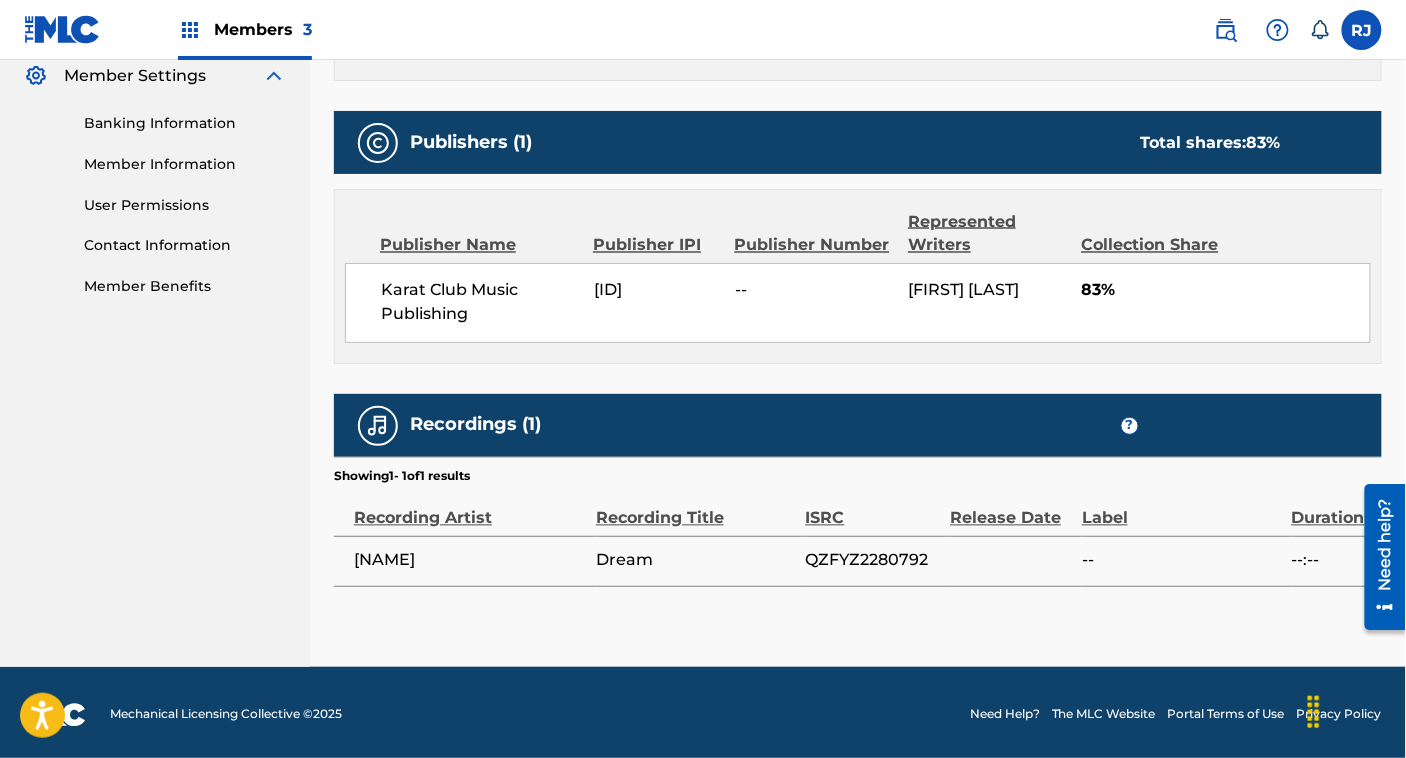 click on "QZFYZ2280792" at bounding box center [873, 561] 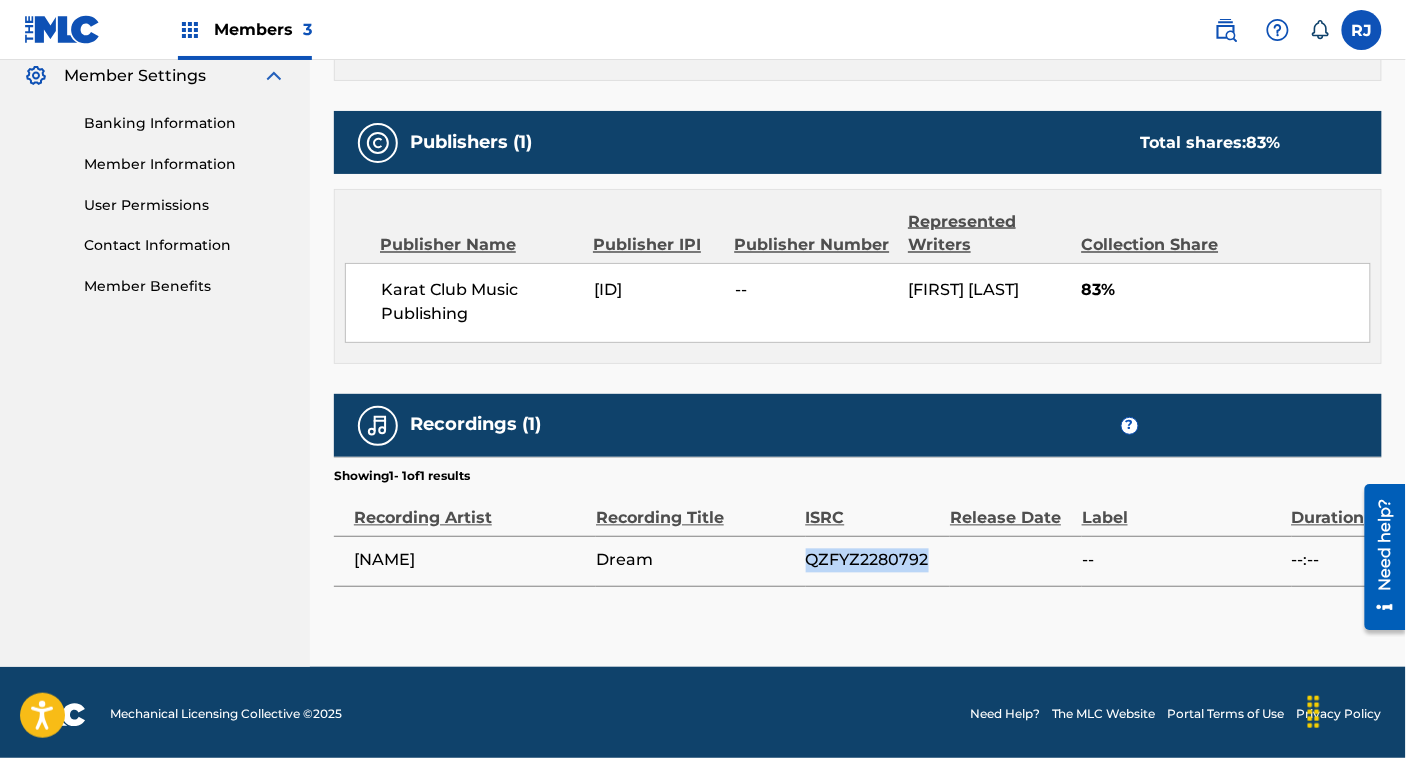 copy on "QZFYZ2280792" 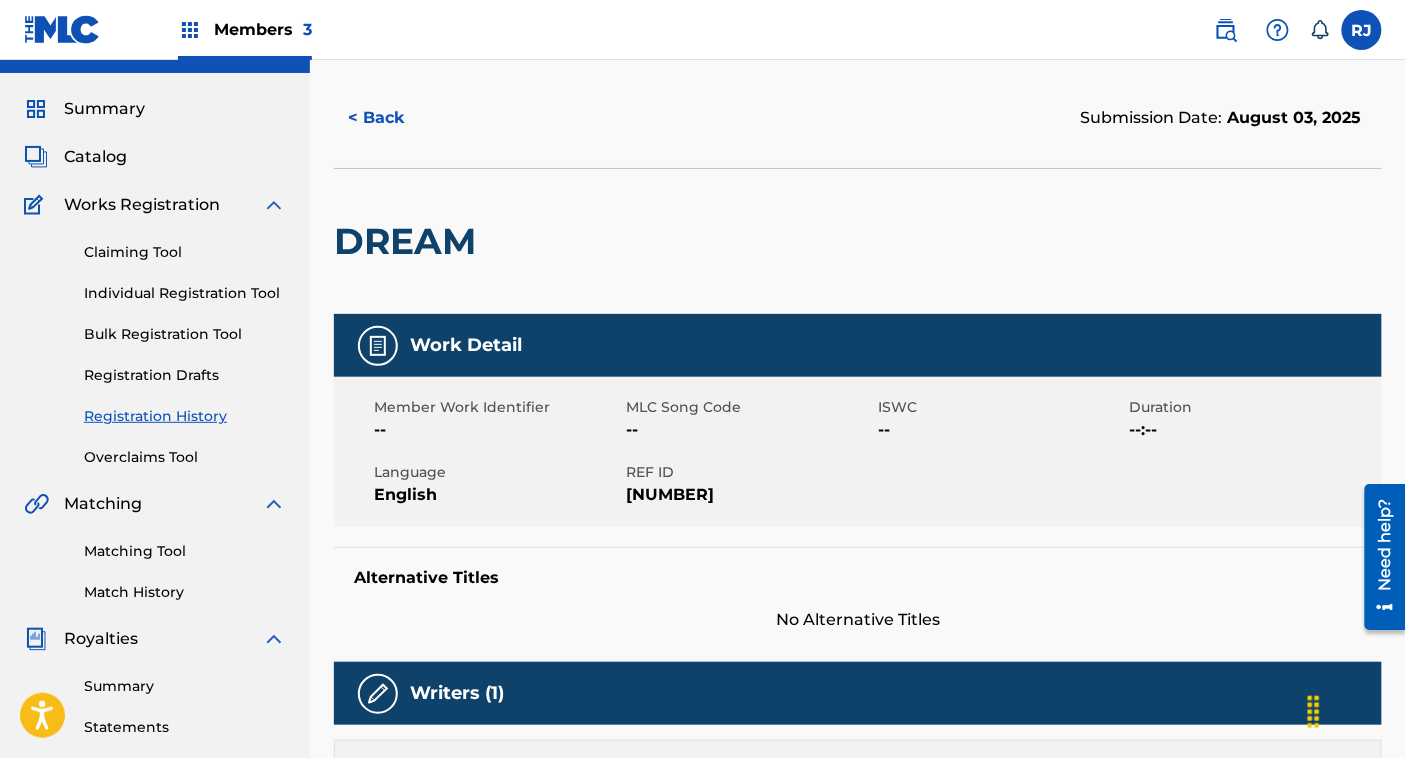 scroll, scrollTop: 40, scrollLeft: 0, axis: vertical 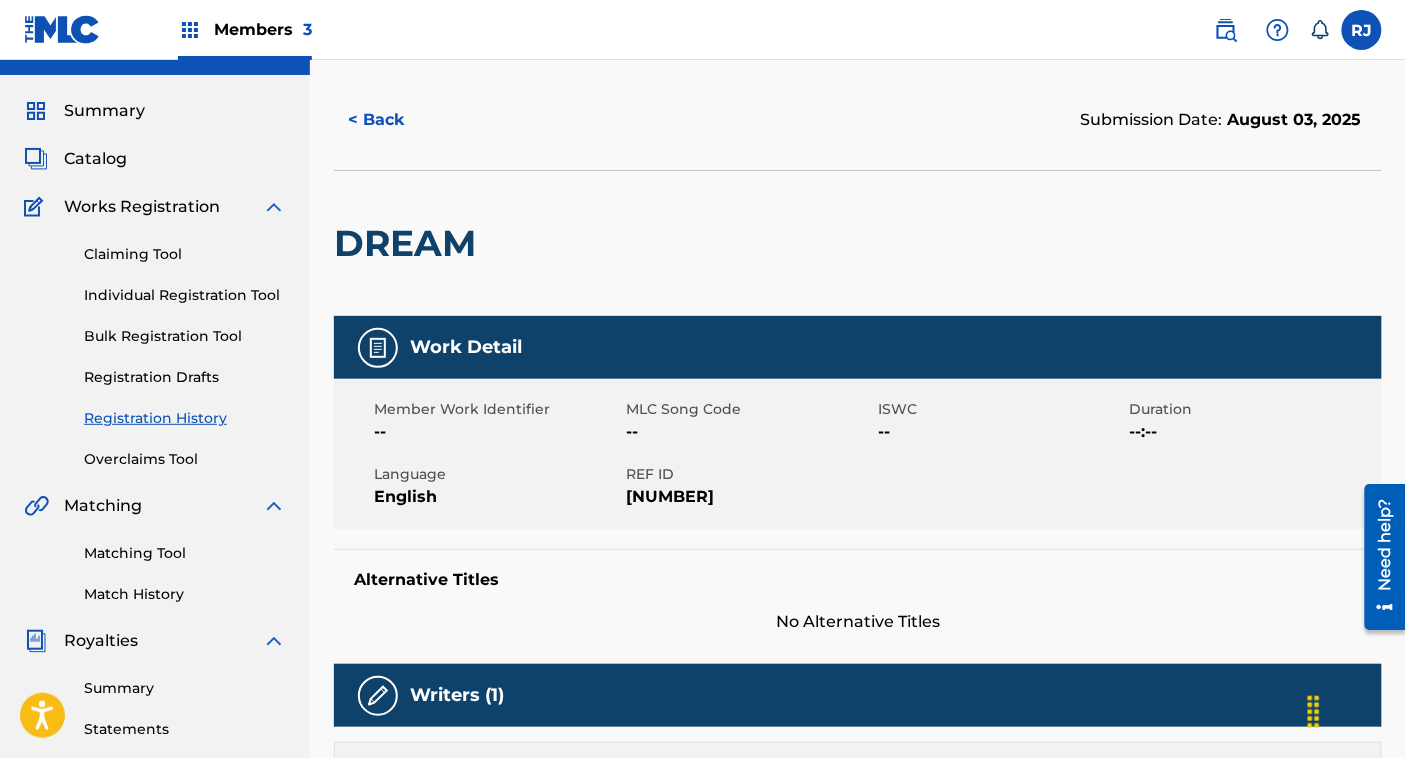 click on "Registration Drafts" at bounding box center [185, 377] 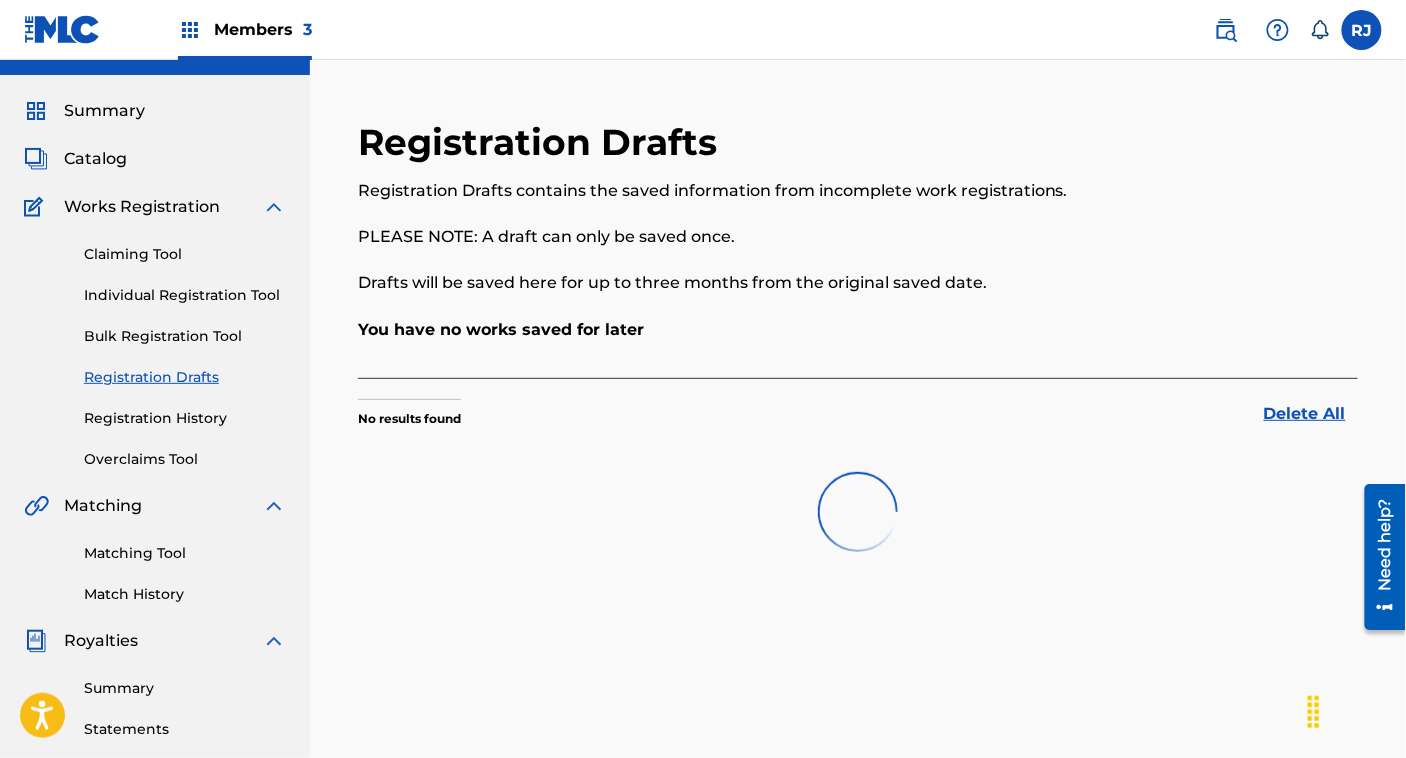 scroll, scrollTop: 0, scrollLeft: 0, axis: both 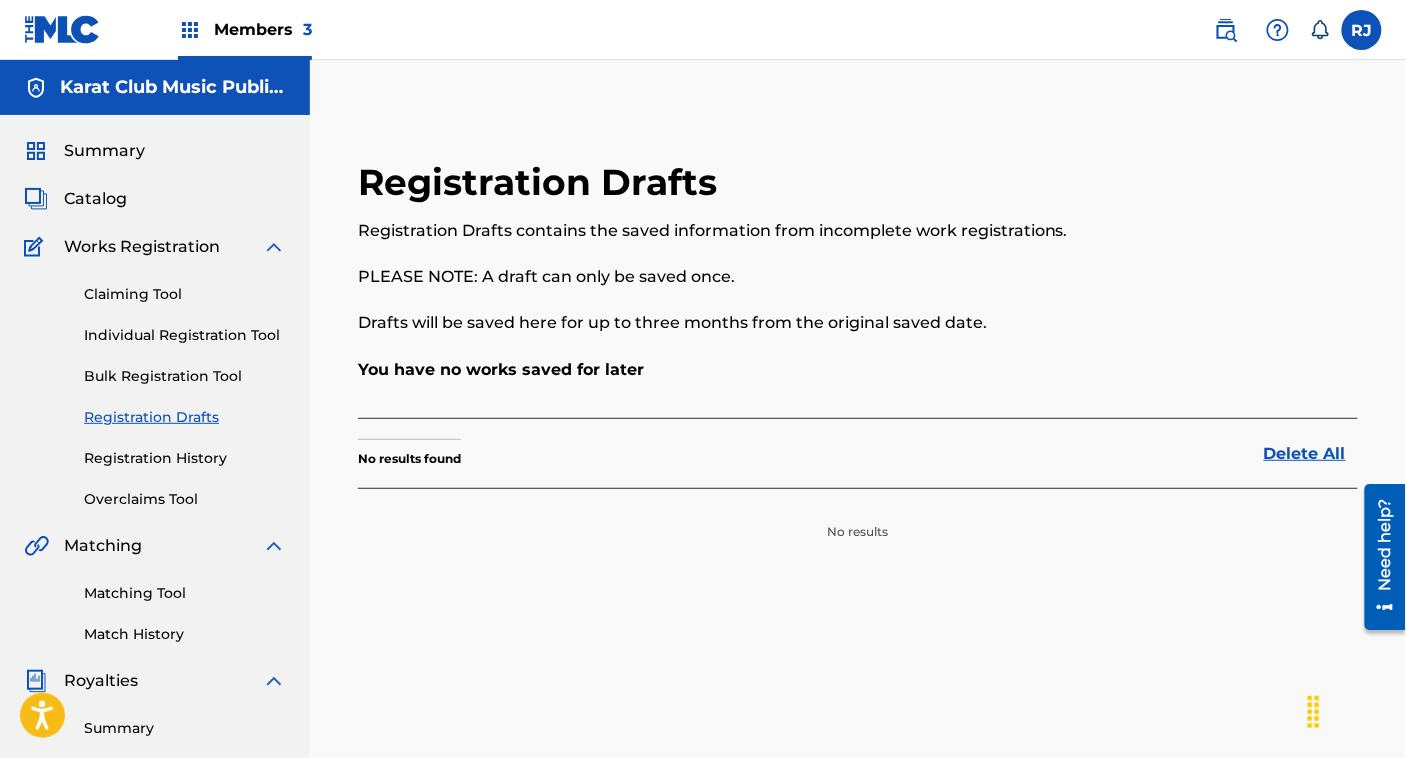click on "Claiming Tool Individual Registration Tool Bulk Registration Tool Registration Drafts Registration History Overclaims Tool" at bounding box center [155, 384] 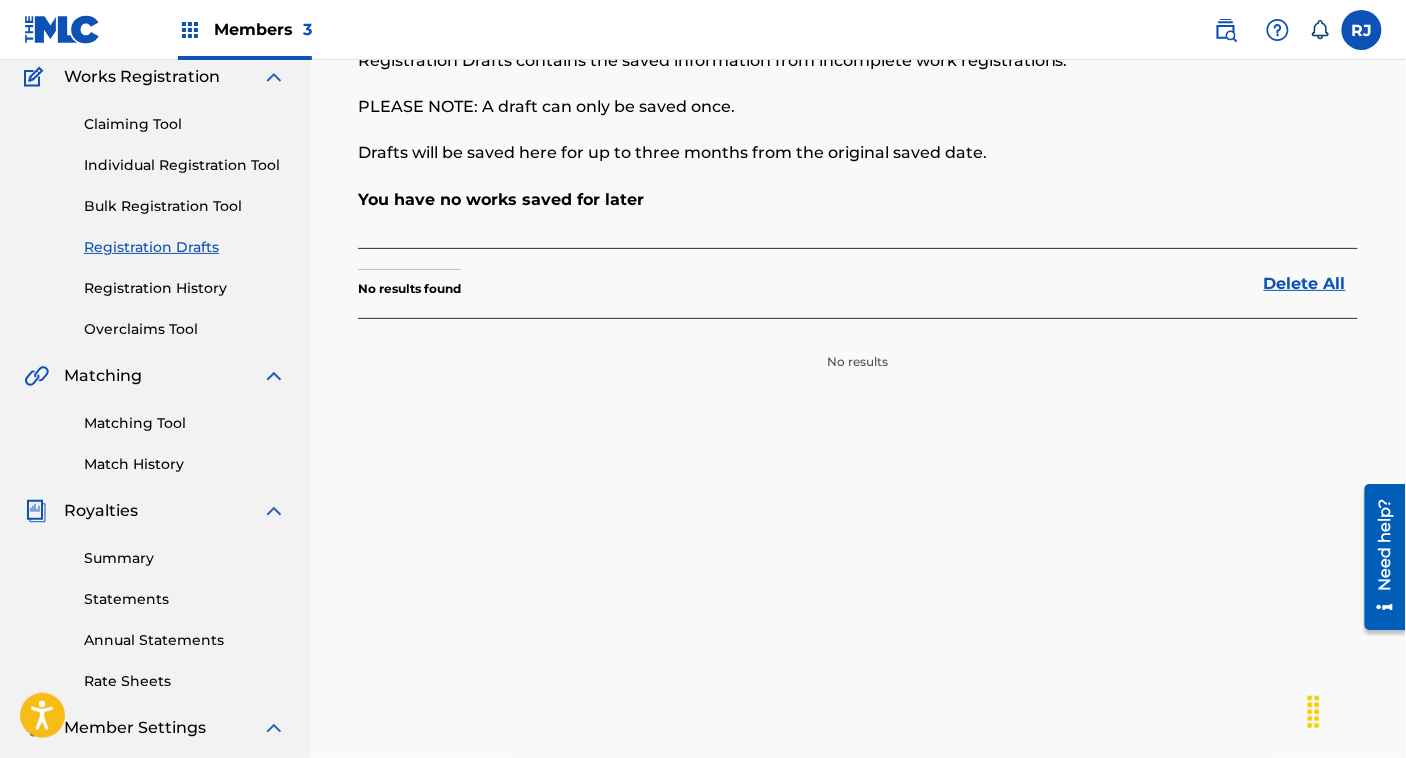 scroll, scrollTop: 176, scrollLeft: 0, axis: vertical 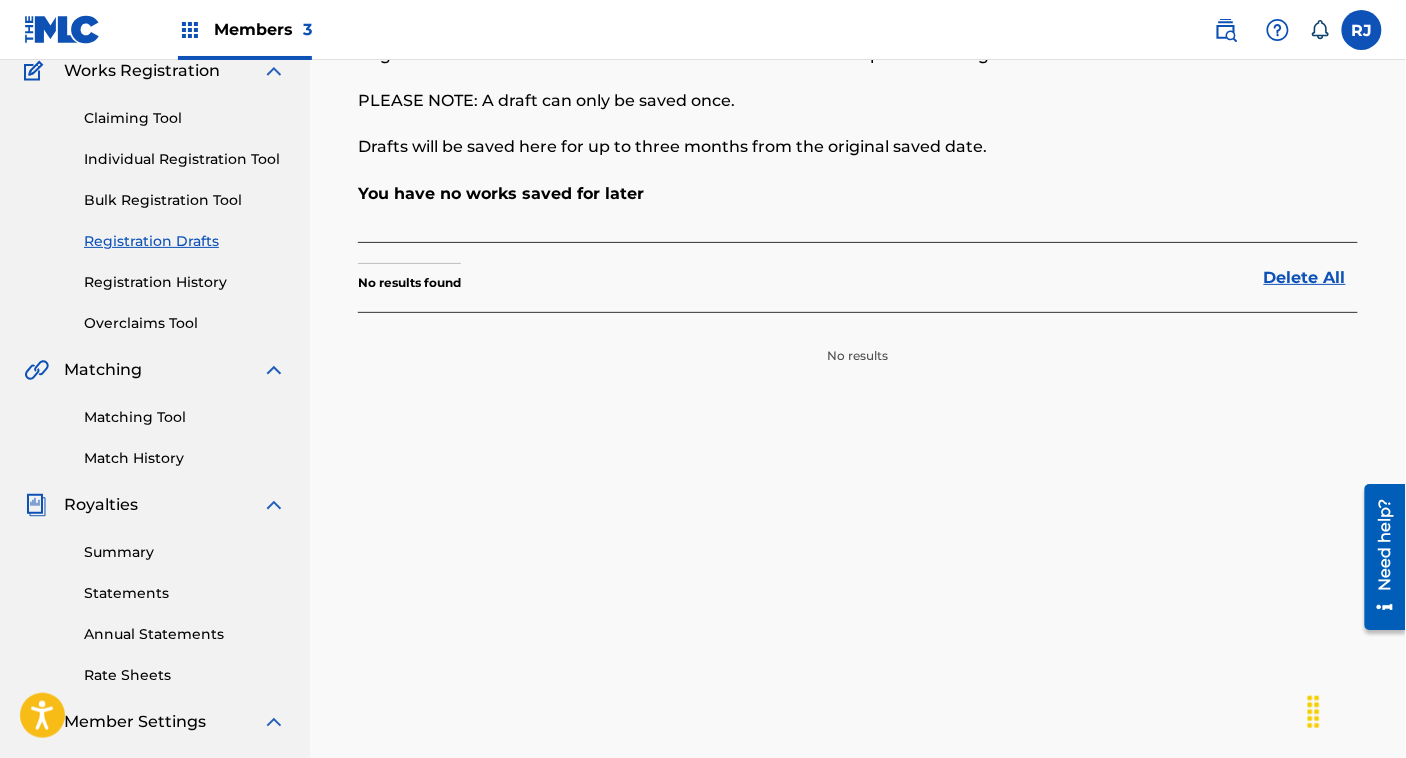 click on "Registration History" at bounding box center (185, 282) 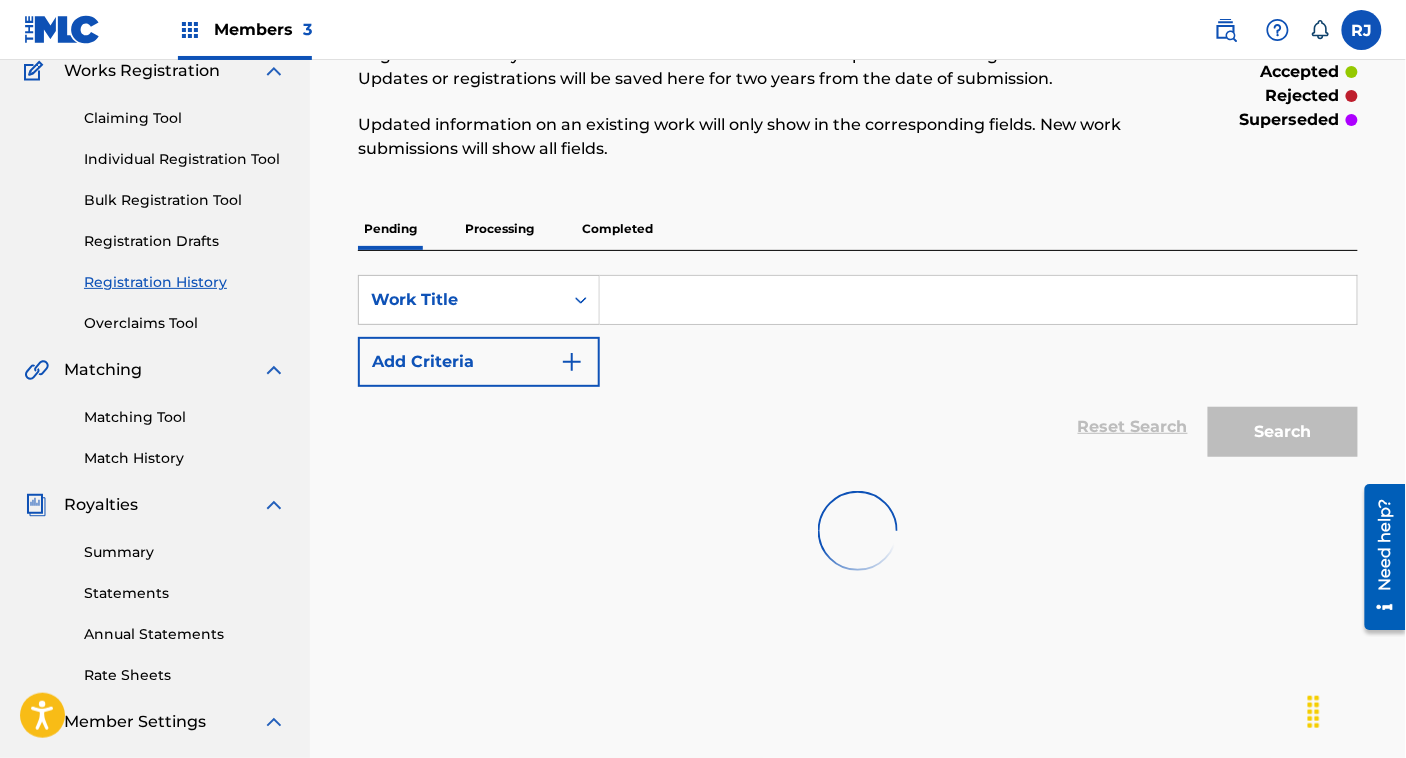 scroll, scrollTop: 0, scrollLeft: 0, axis: both 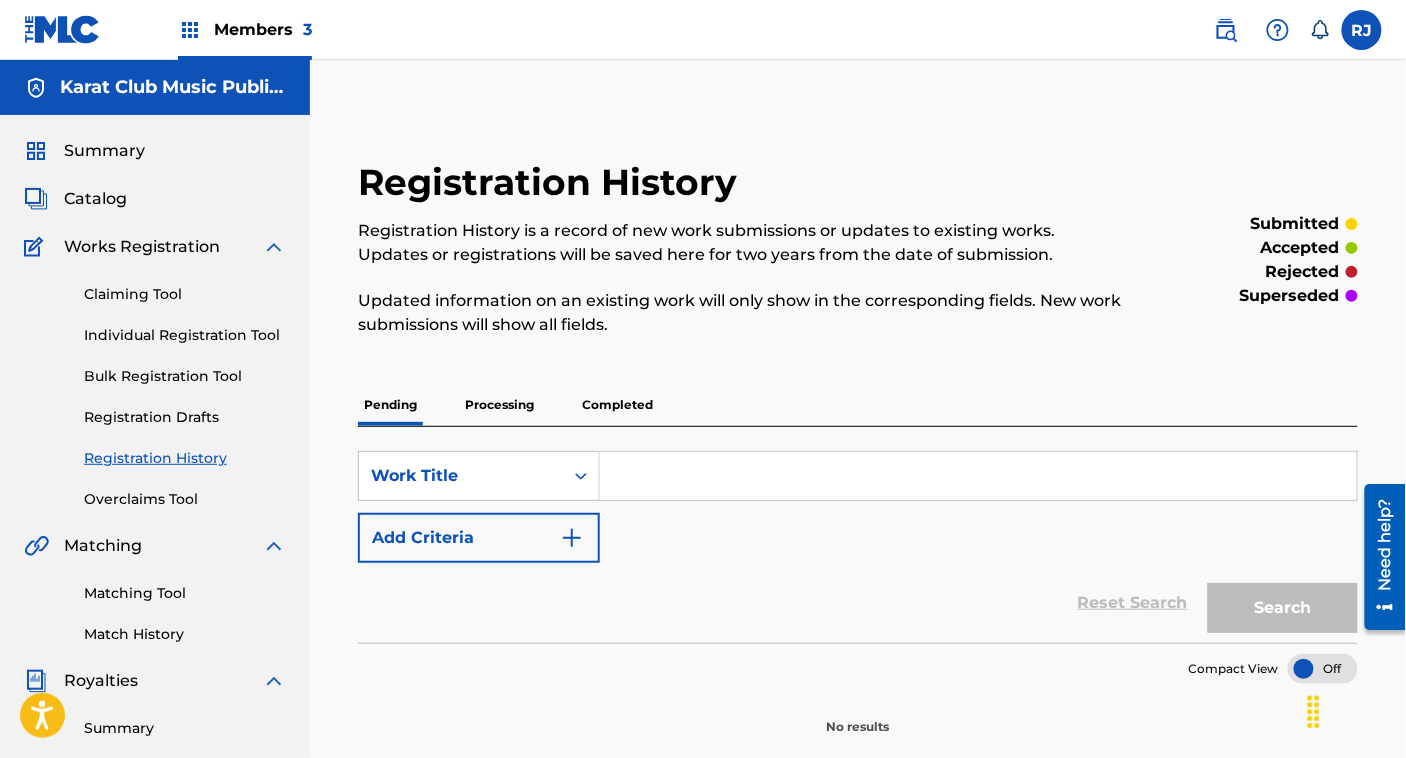 click on "Completed" at bounding box center (617, 405) 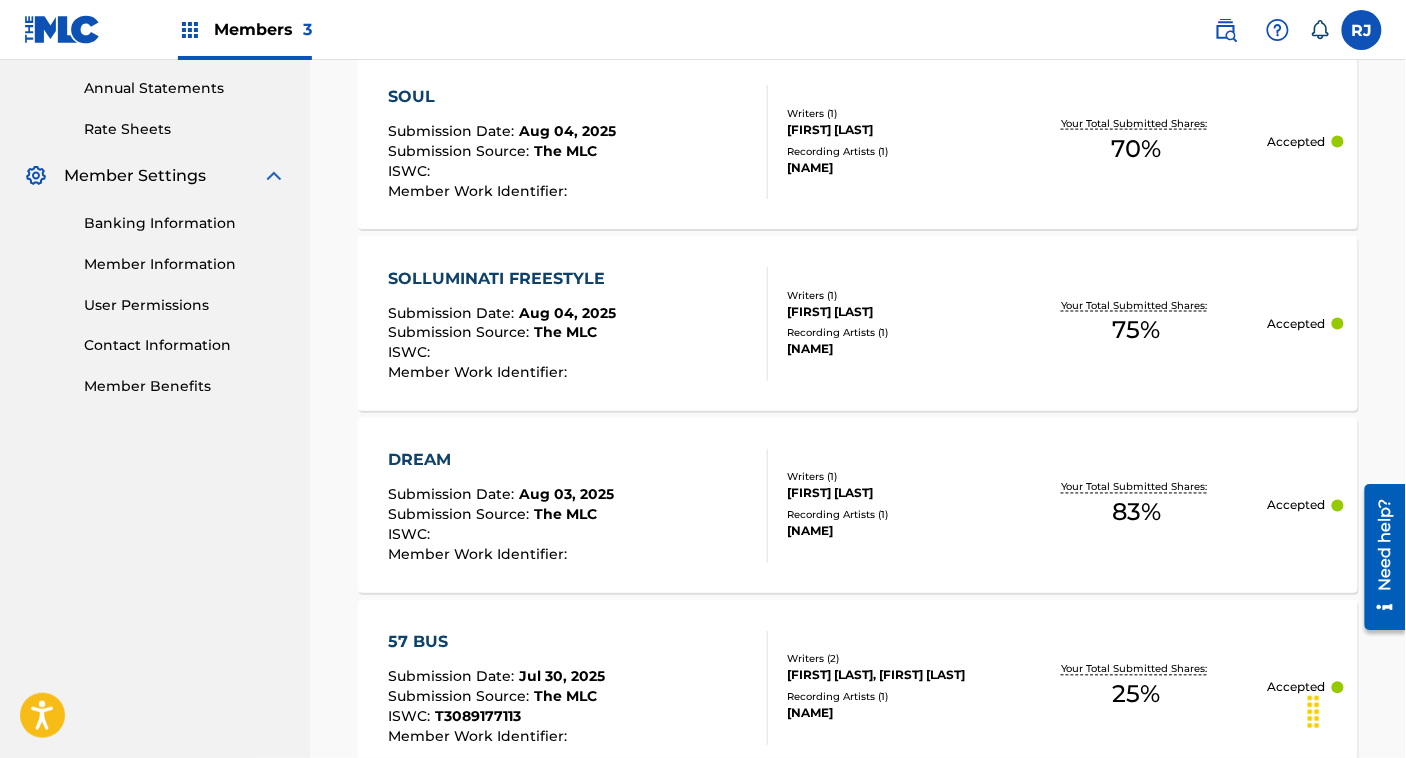 scroll, scrollTop: 723, scrollLeft: 0, axis: vertical 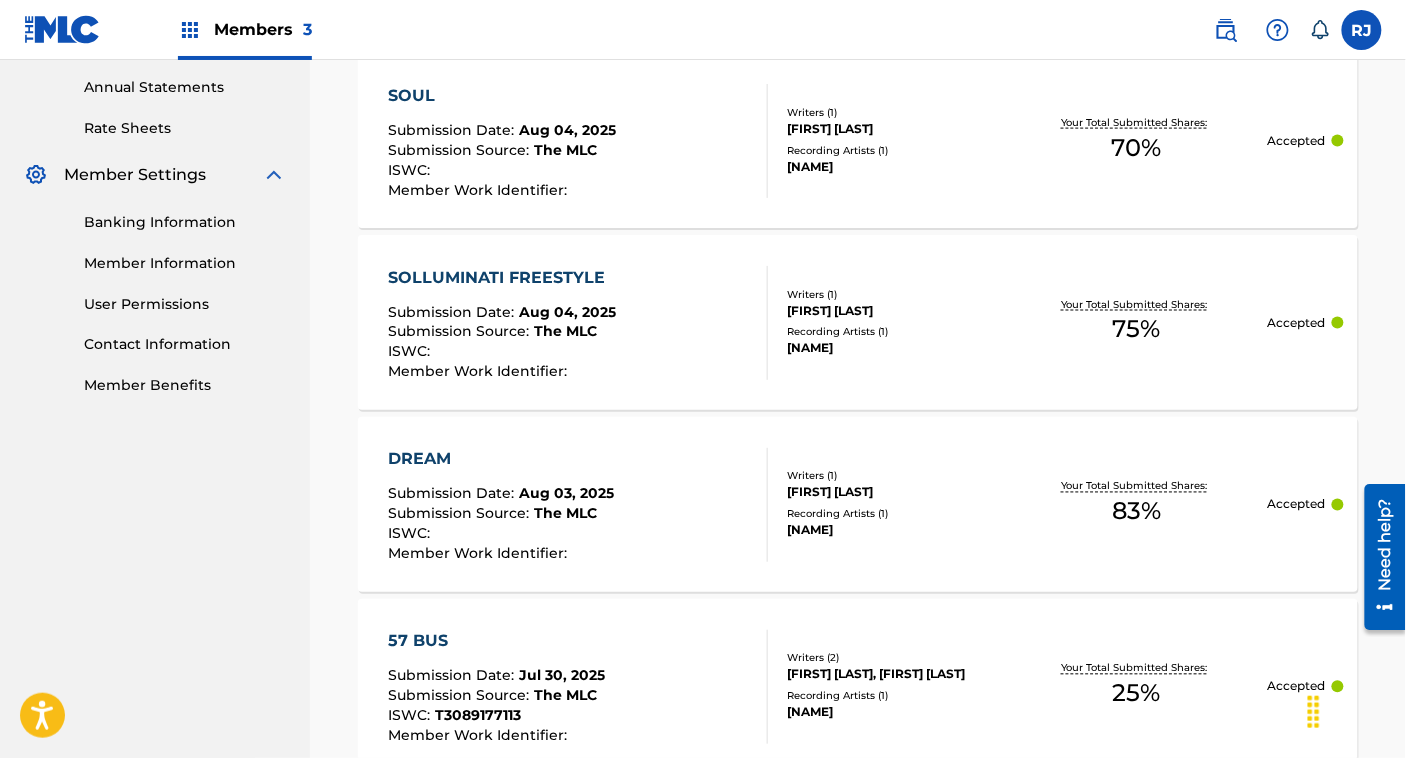 click on "[NAME] FREESTYLE Submission Date : [DATE] Submission Source : The MLC ISWC : Member Work Identifier : Writers ( 1 ) [NAME] Recording Artists ( 1 ) [NAME] Your Total Submitted Shares: 75 %   Accepted" at bounding box center [858, 322] 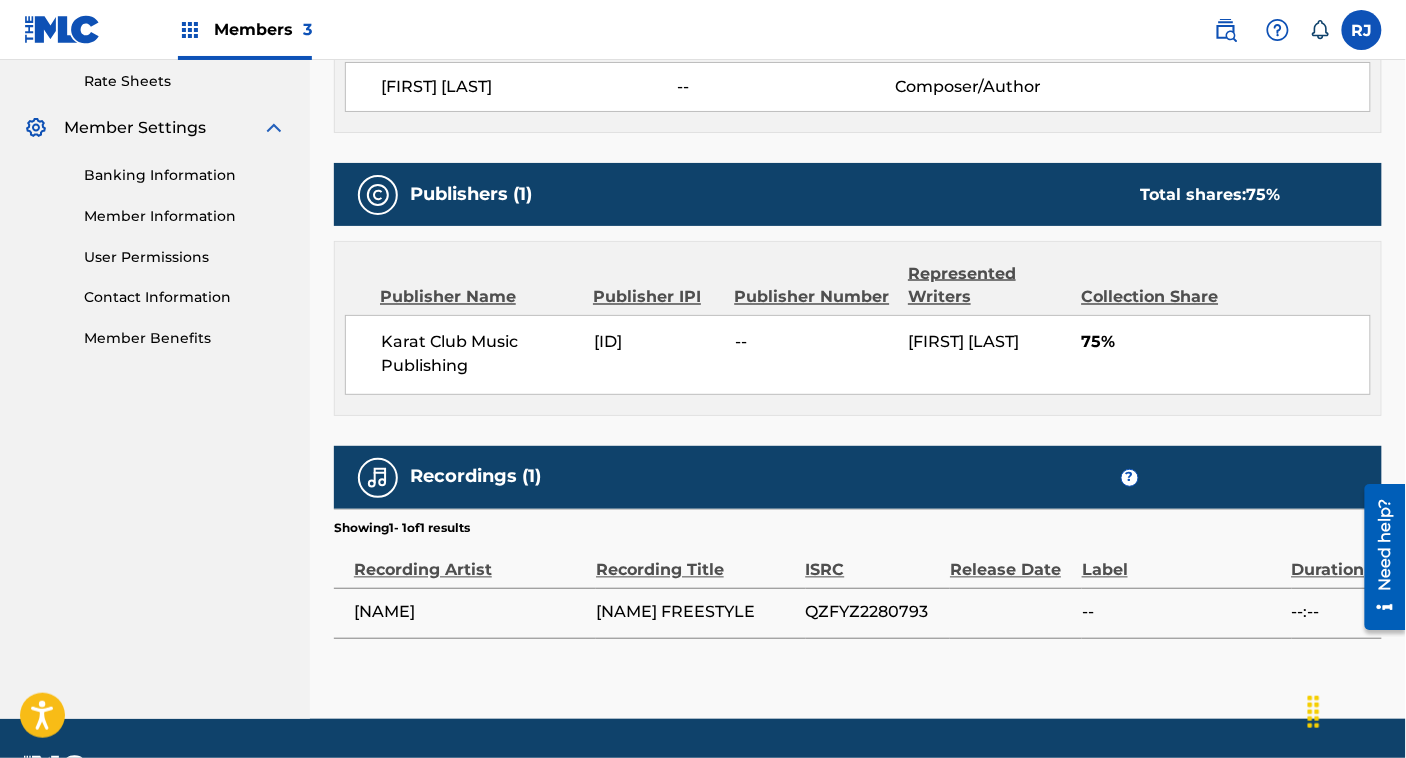 scroll, scrollTop: 822, scrollLeft: 0, axis: vertical 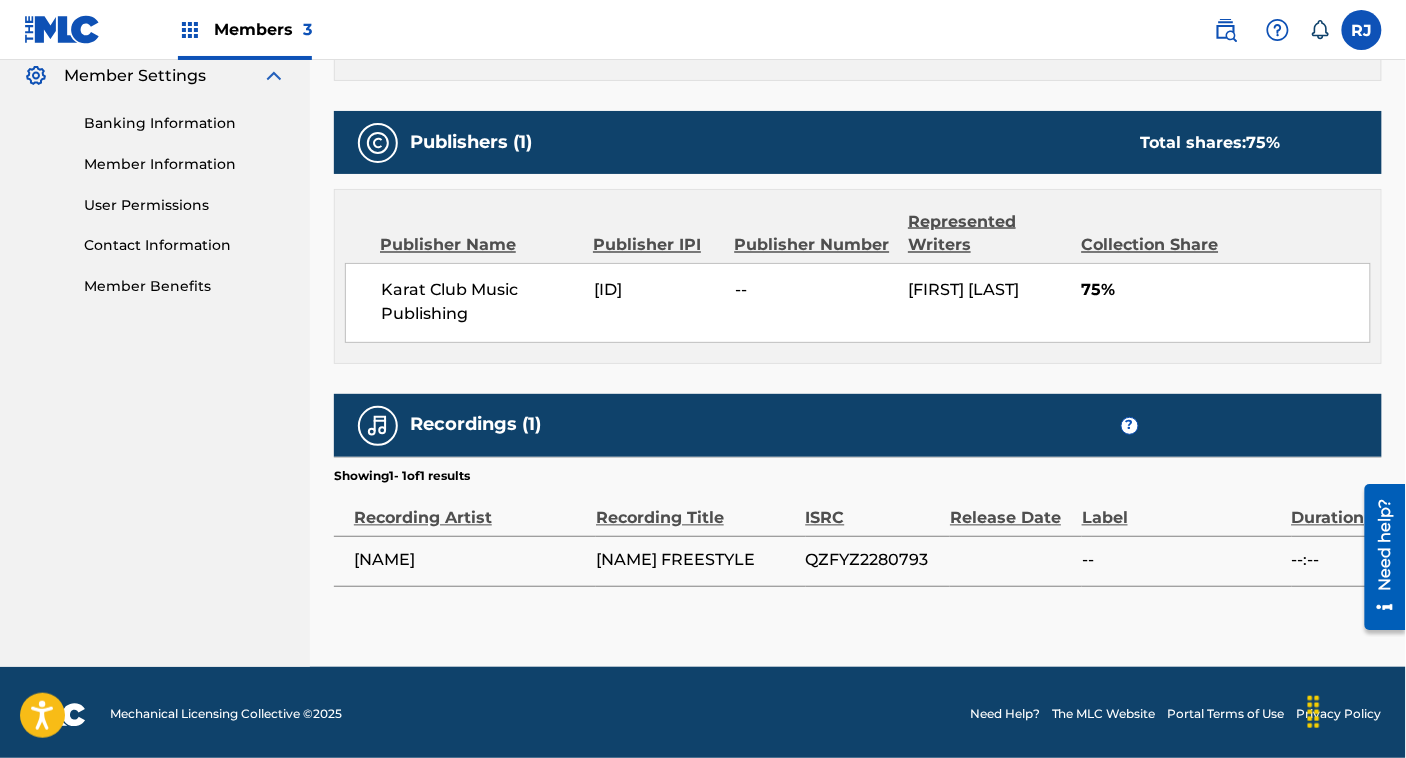 click on "QZFYZ2280793" at bounding box center (873, 561) 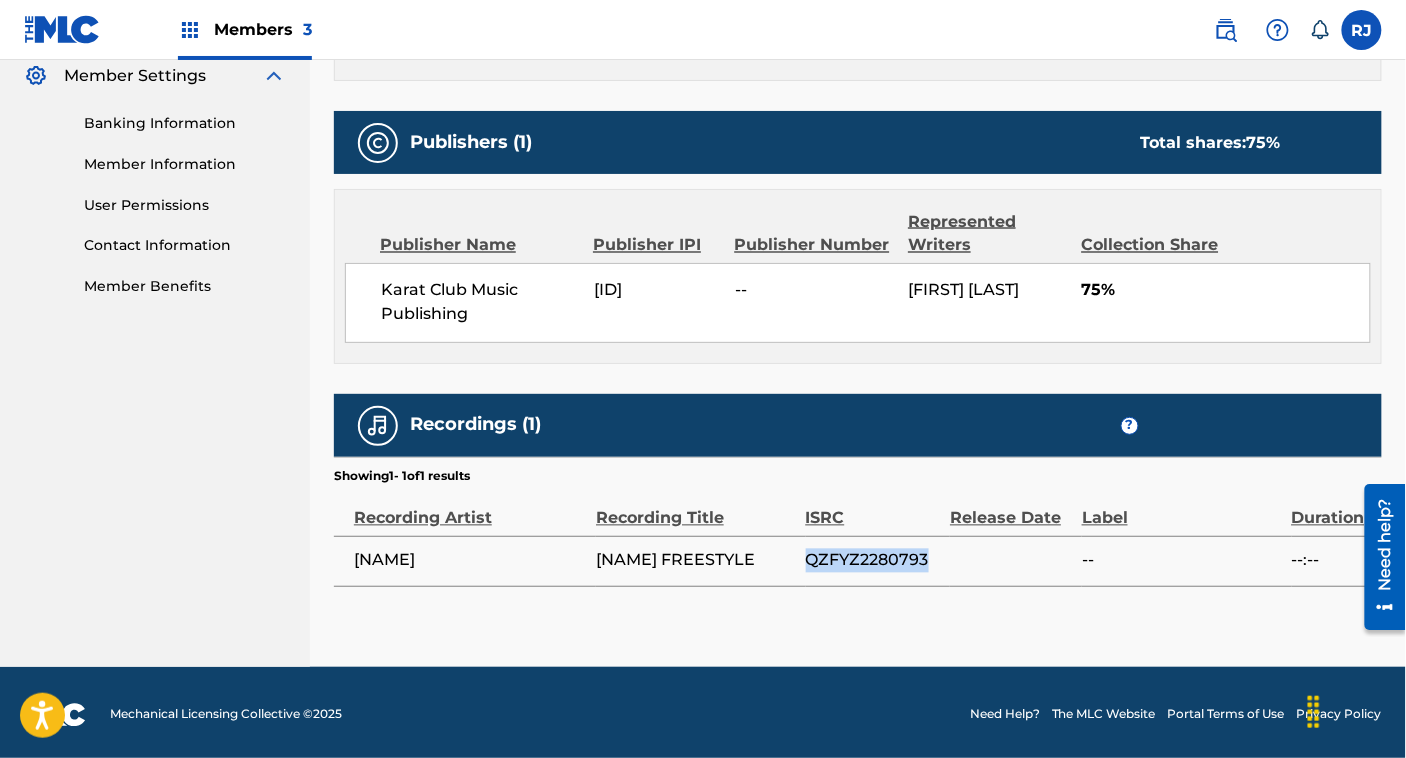 click on "QZFYZ2280793" at bounding box center [873, 561] 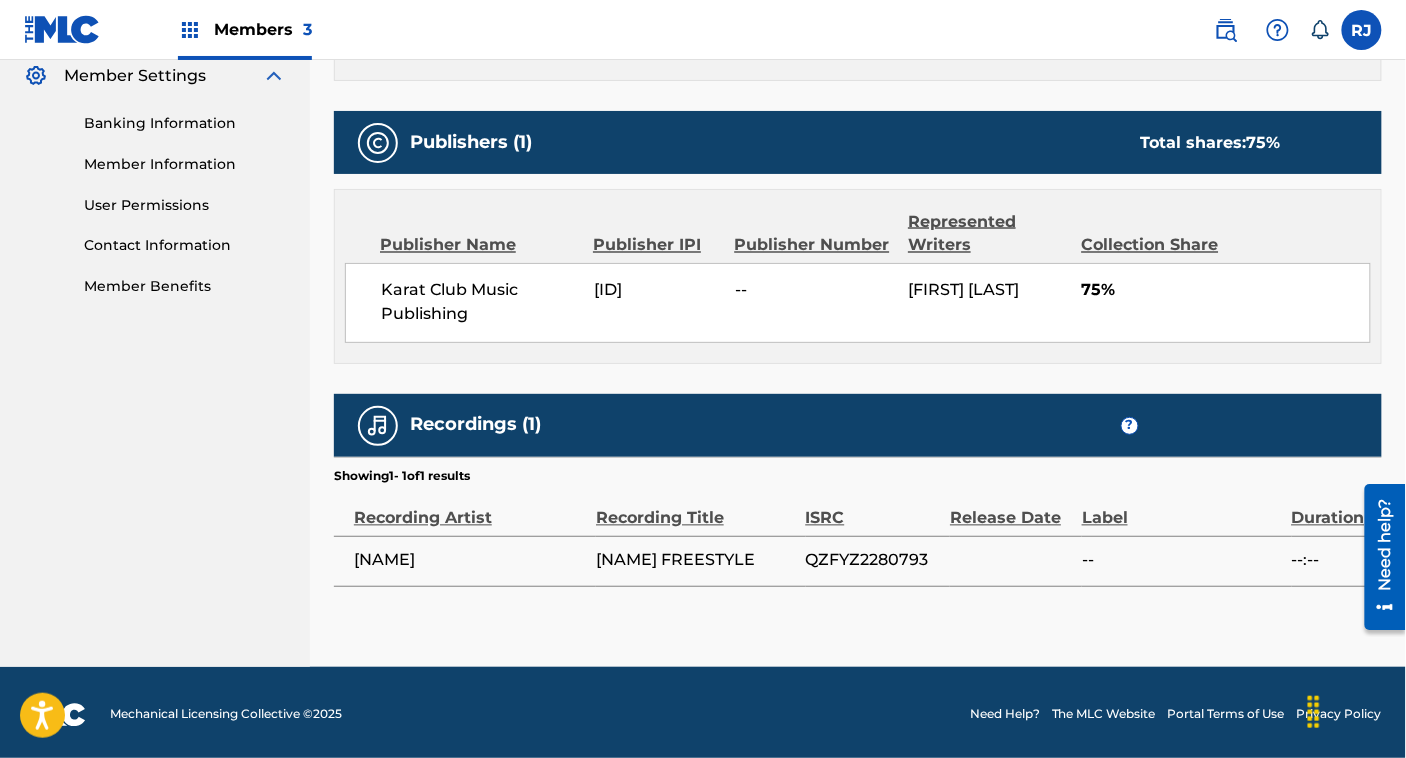 click on "[NAME] FREESTYLE" at bounding box center [696, 561] 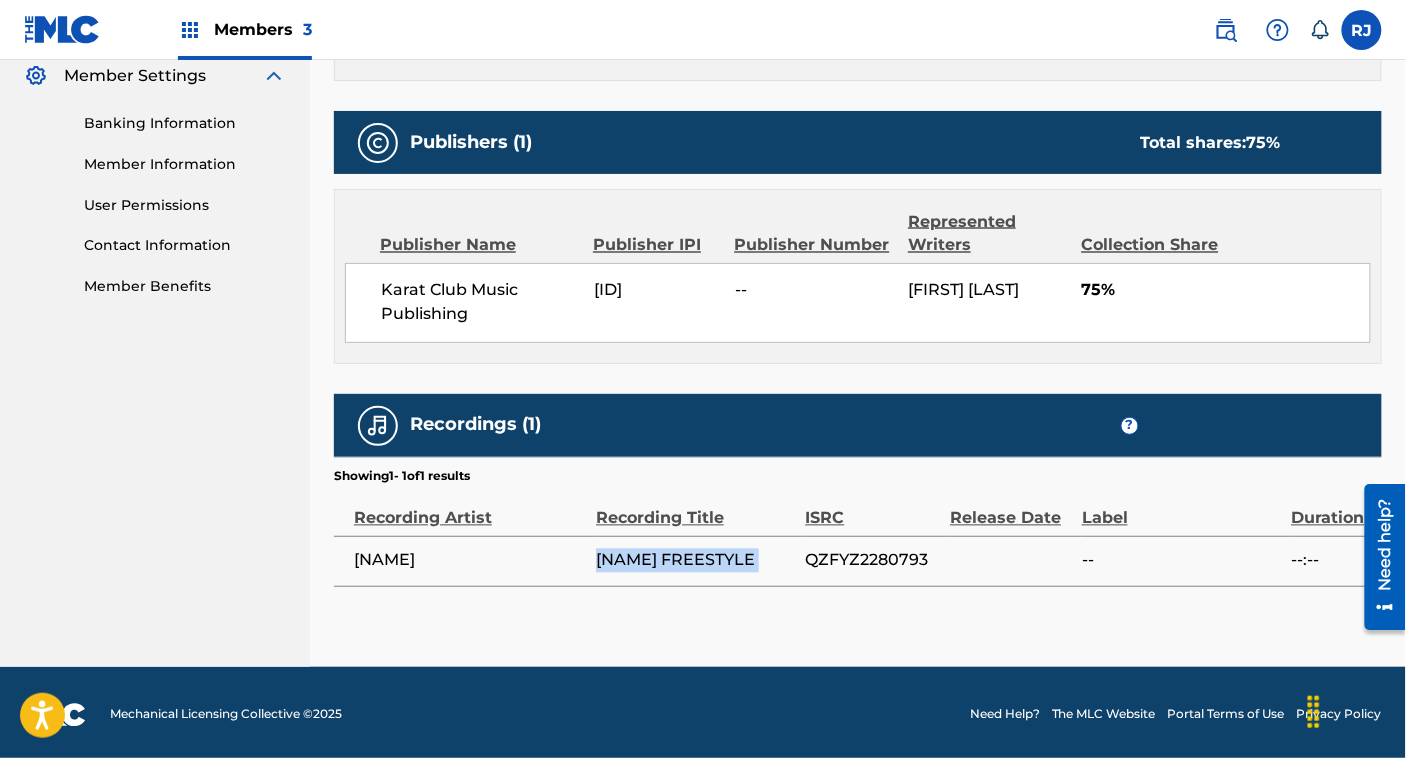 click on "[NAME] FREESTYLE" at bounding box center (696, 561) 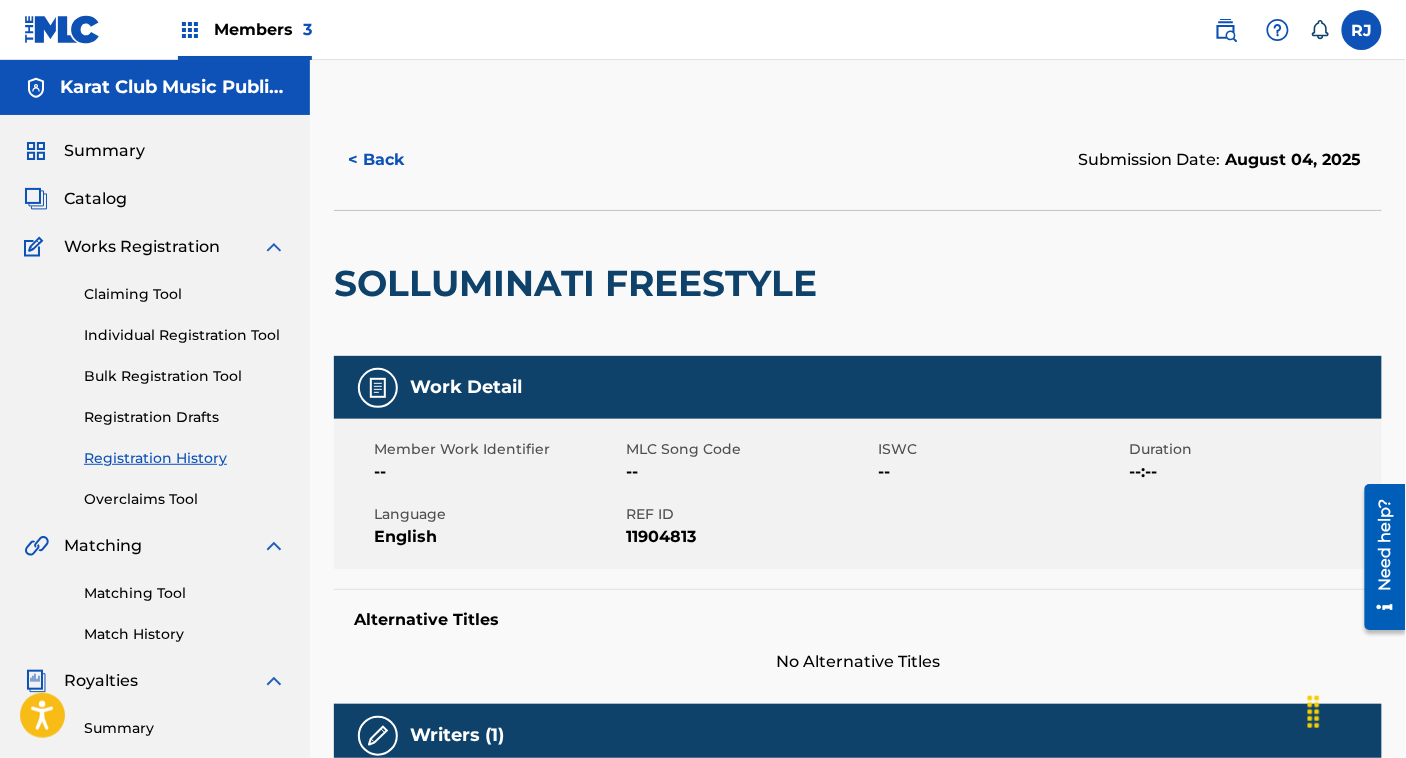 click on "Registration History" at bounding box center [185, 458] 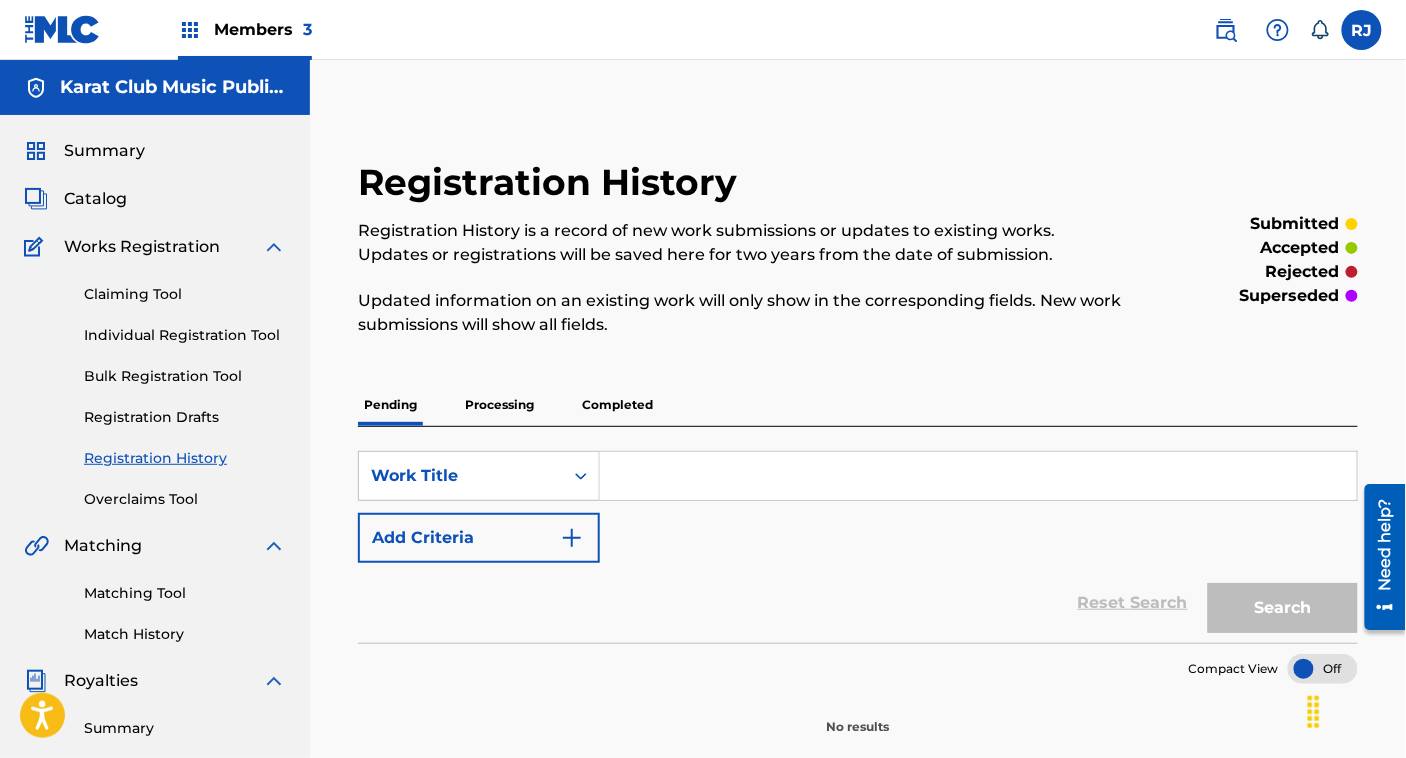 click on "Completed" at bounding box center [617, 405] 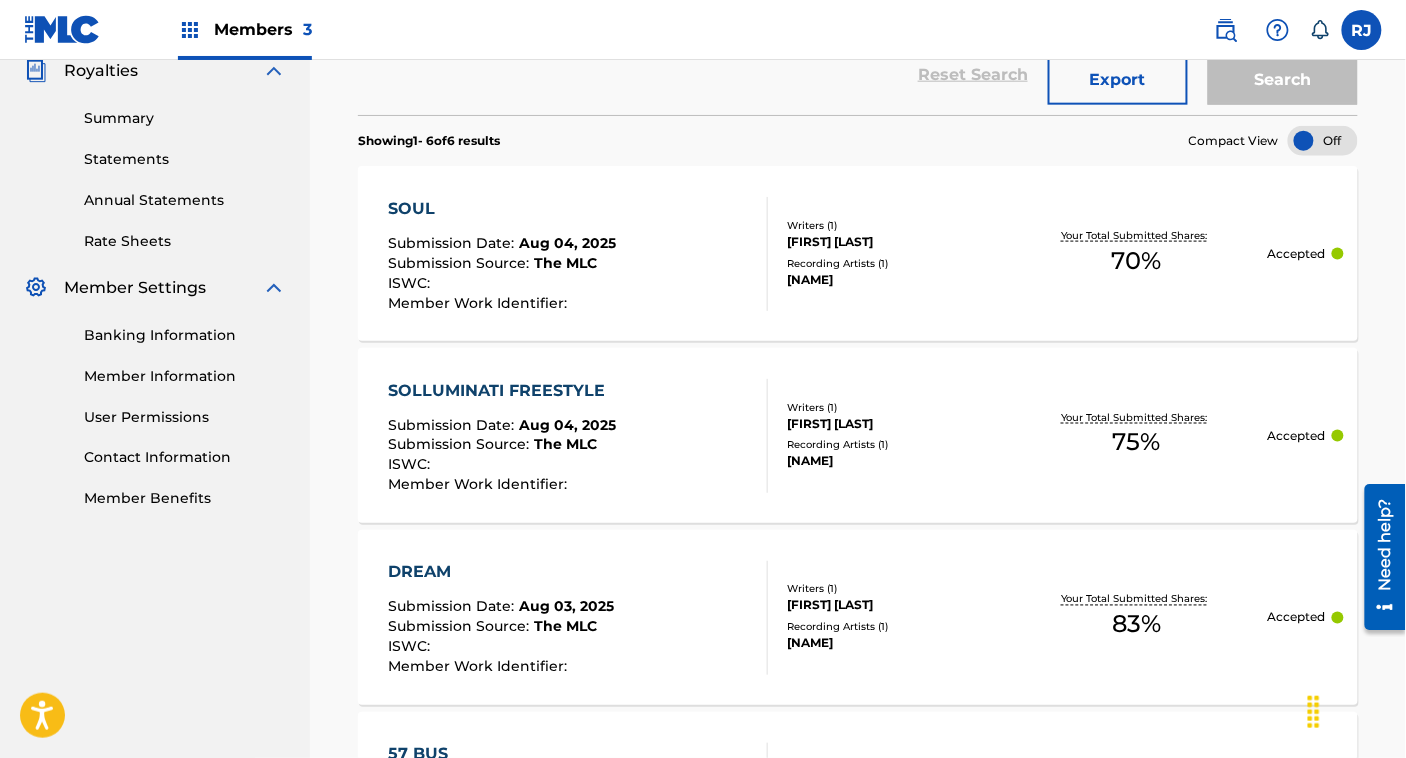 scroll, scrollTop: 622, scrollLeft: 0, axis: vertical 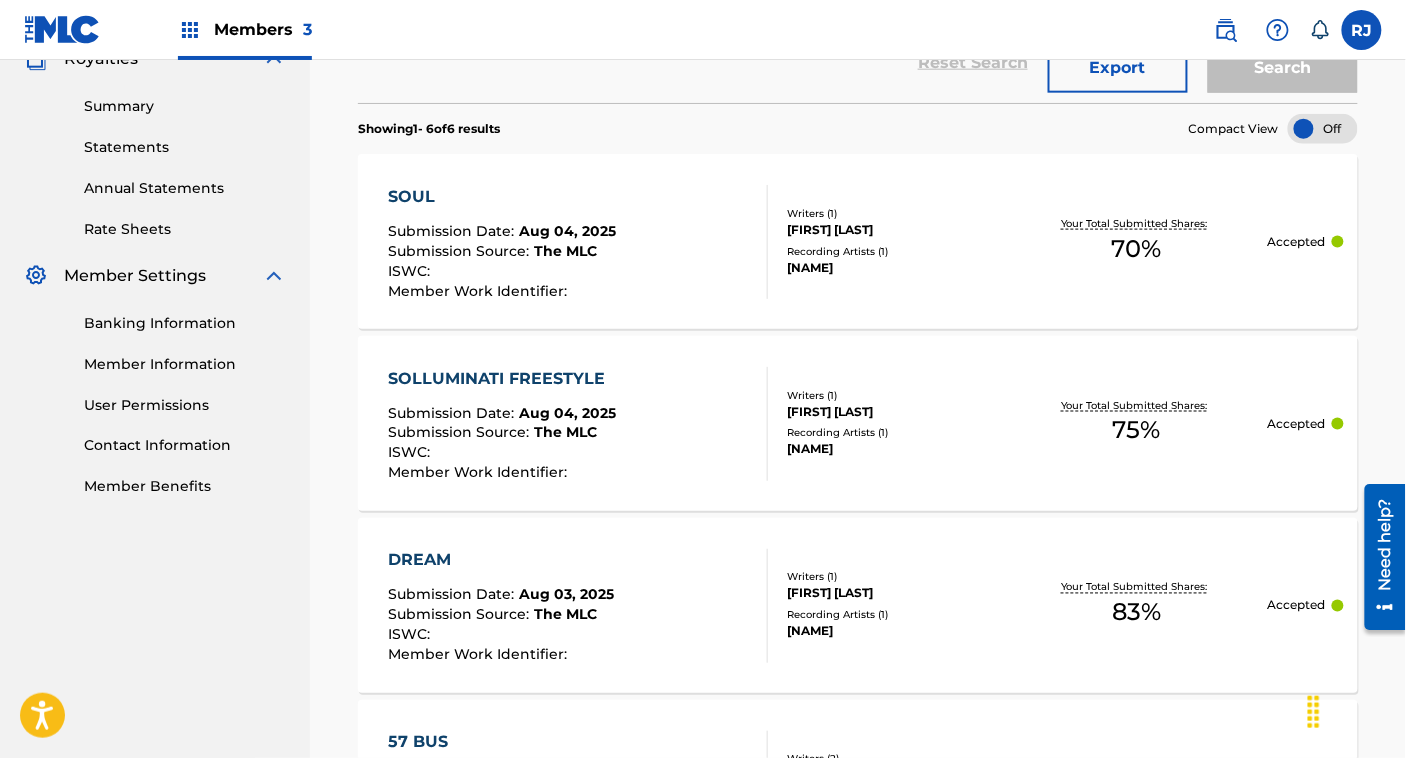 click at bounding box center [759, 242] 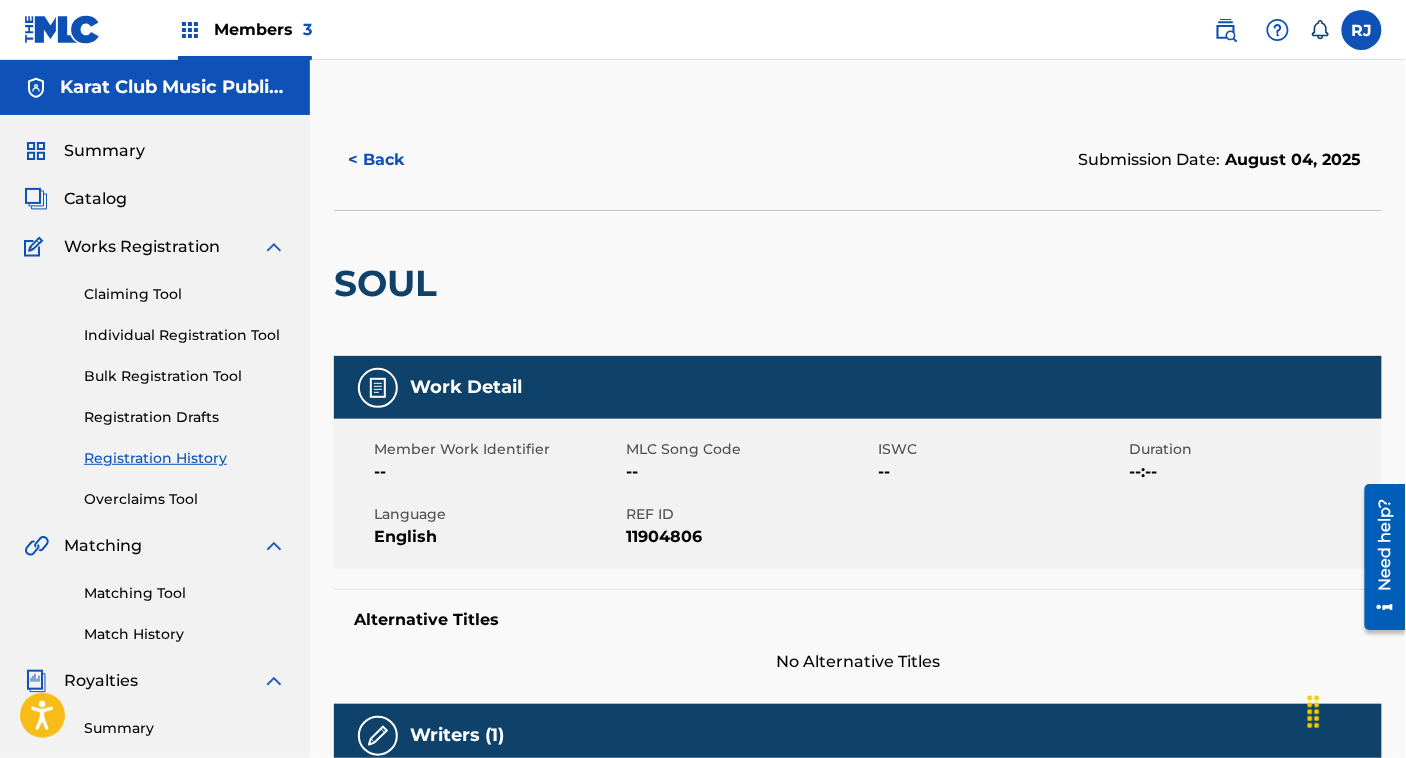 scroll, scrollTop: 822, scrollLeft: 0, axis: vertical 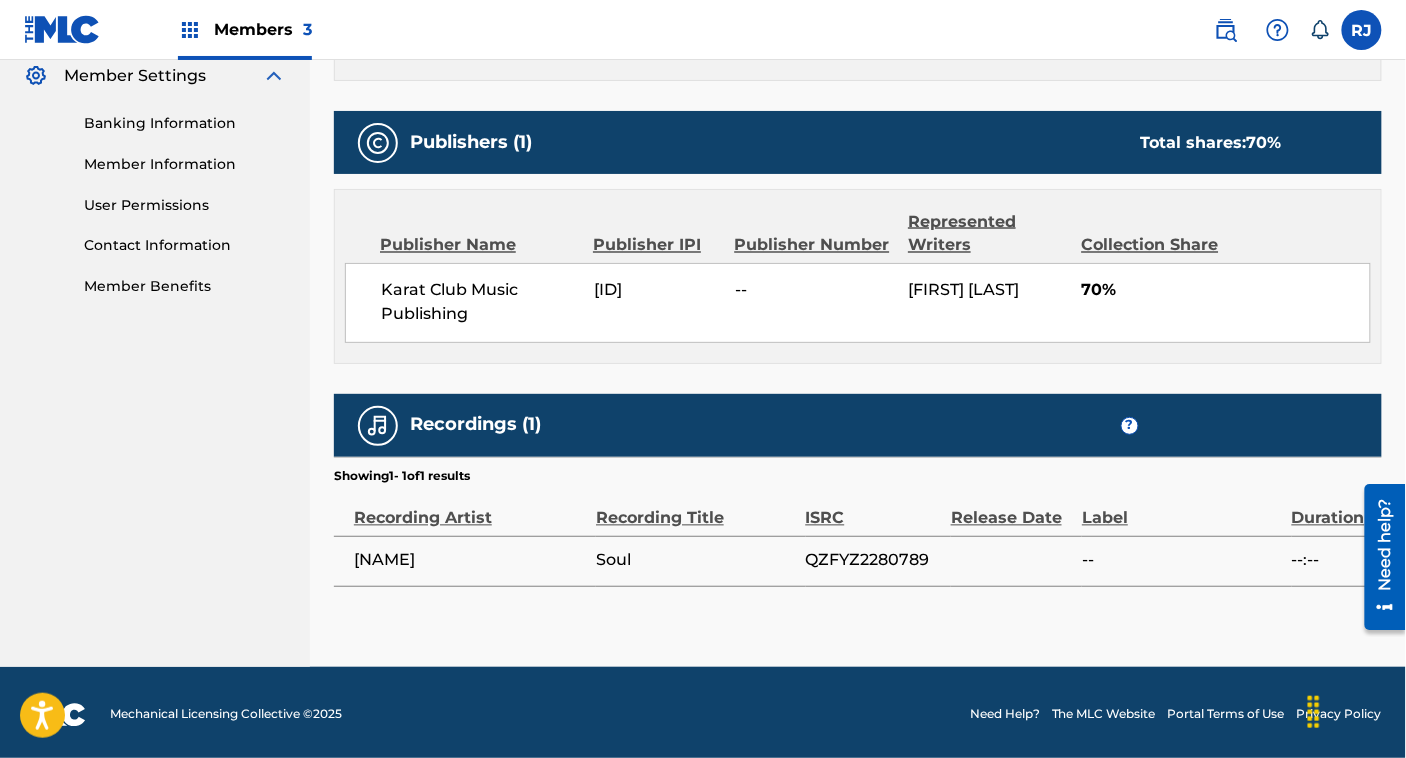 click on "QZFYZ2280789" at bounding box center [873, 561] 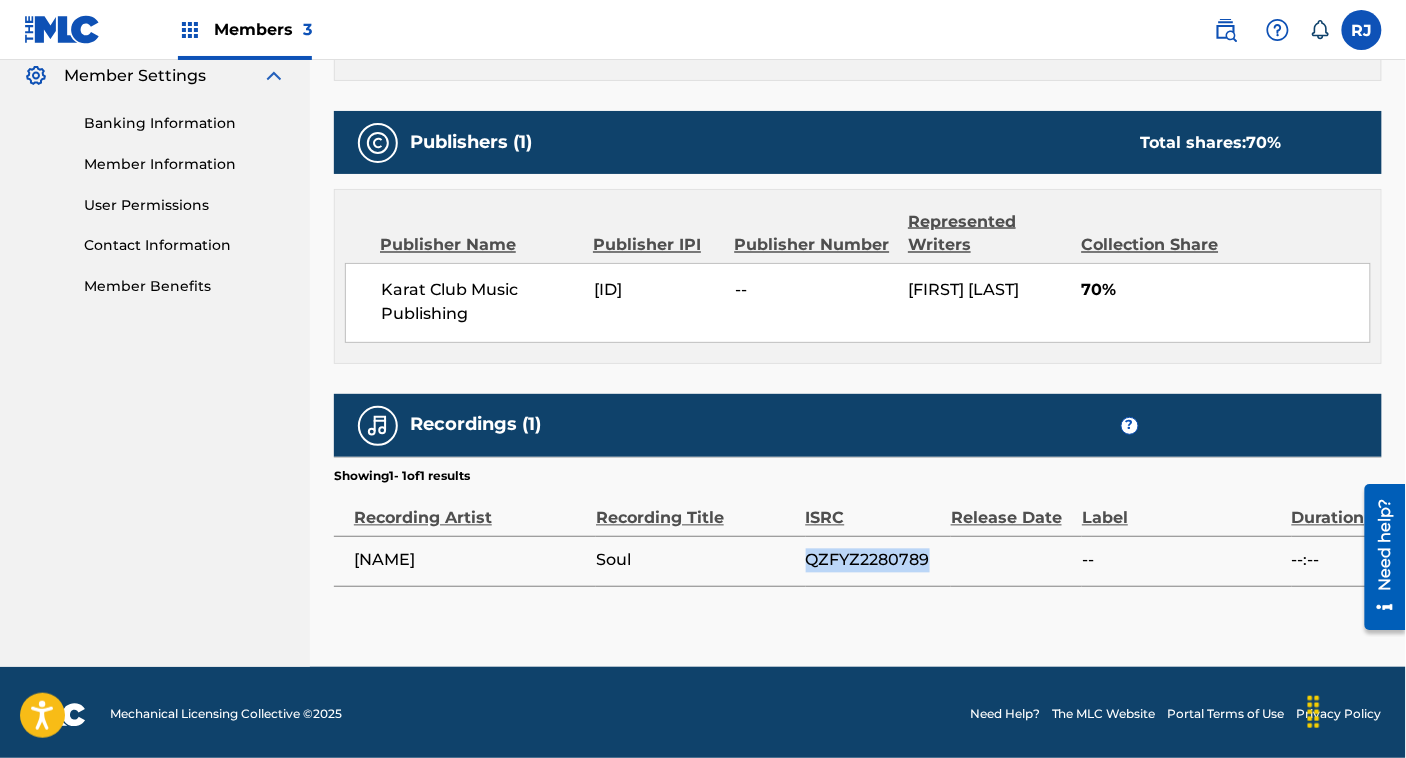 click on "QZFYZ2280789" at bounding box center [873, 561] 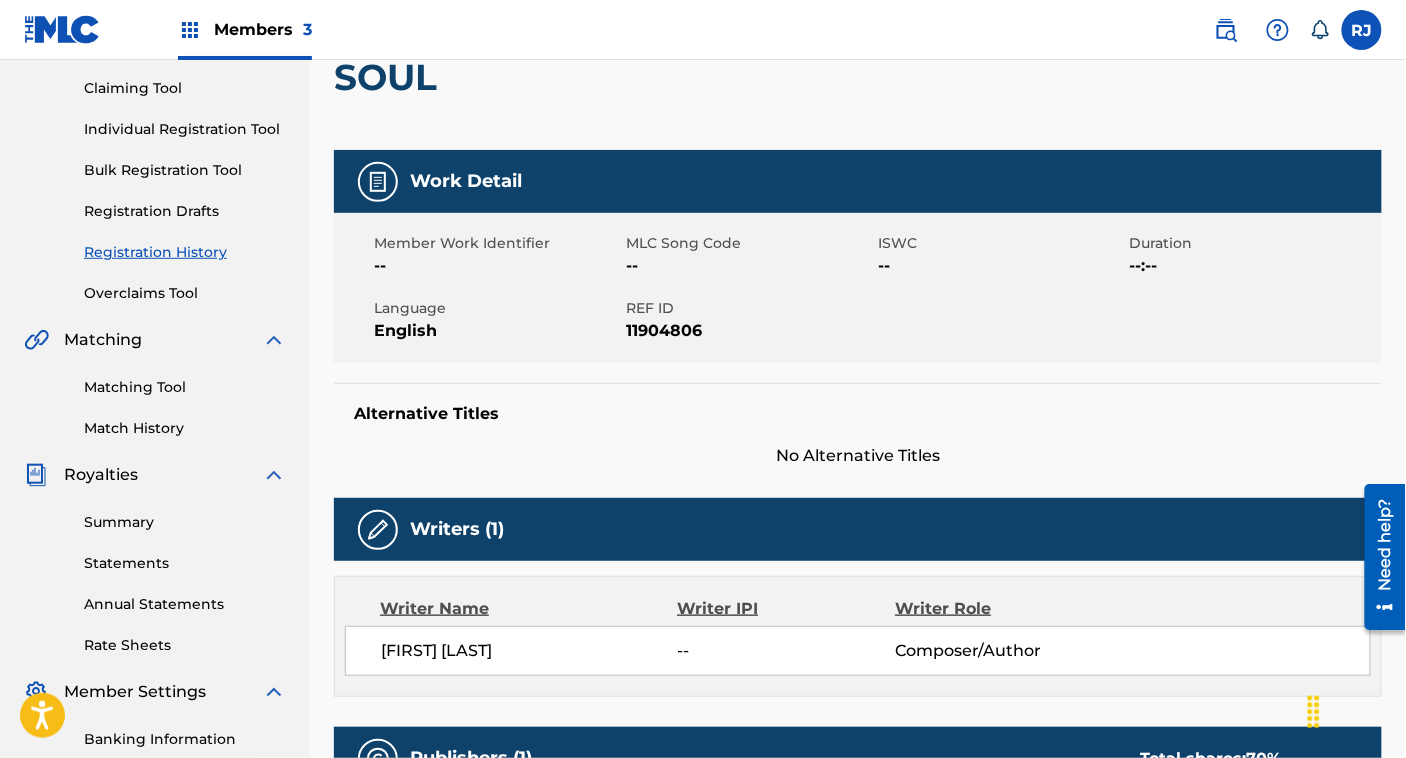 scroll, scrollTop: 173, scrollLeft: 0, axis: vertical 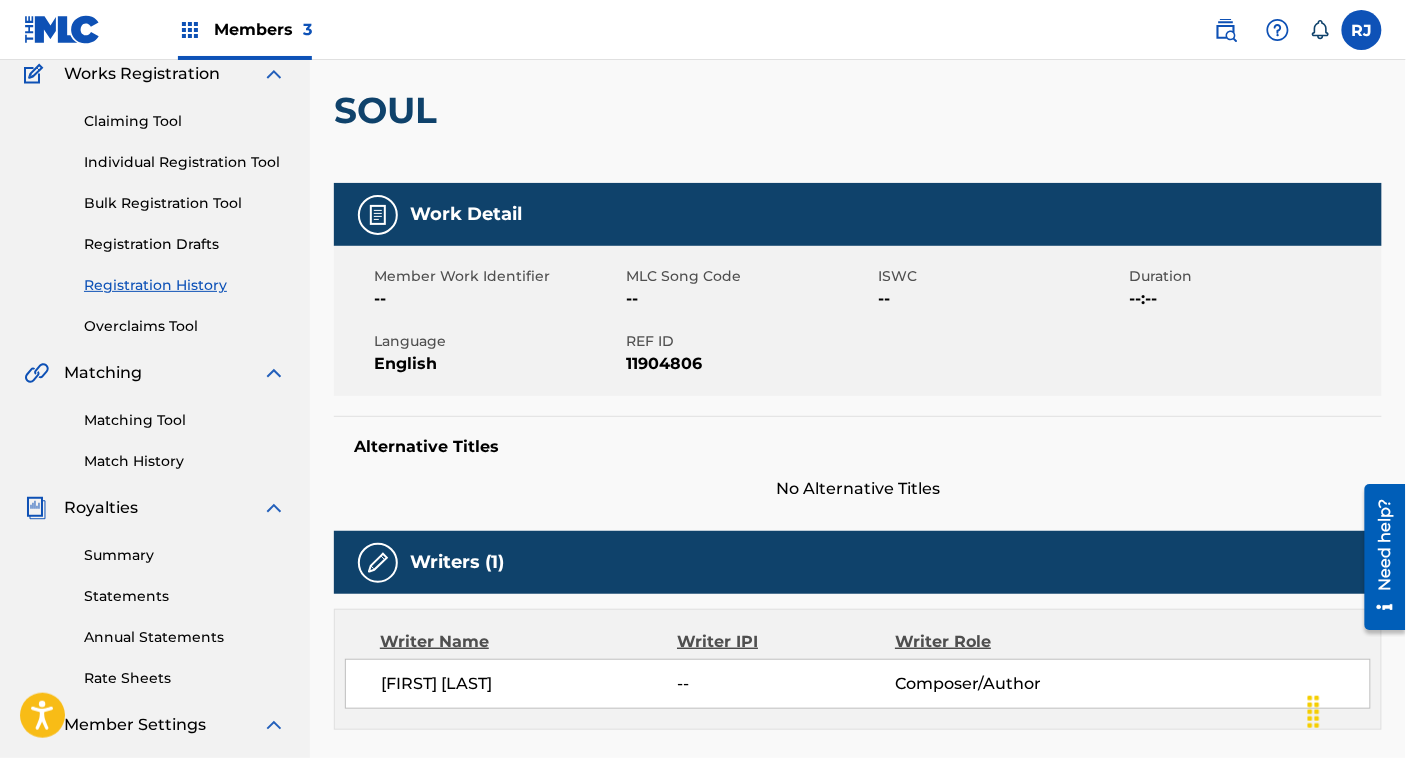 click on "Claiming Tool" at bounding box center (185, 121) 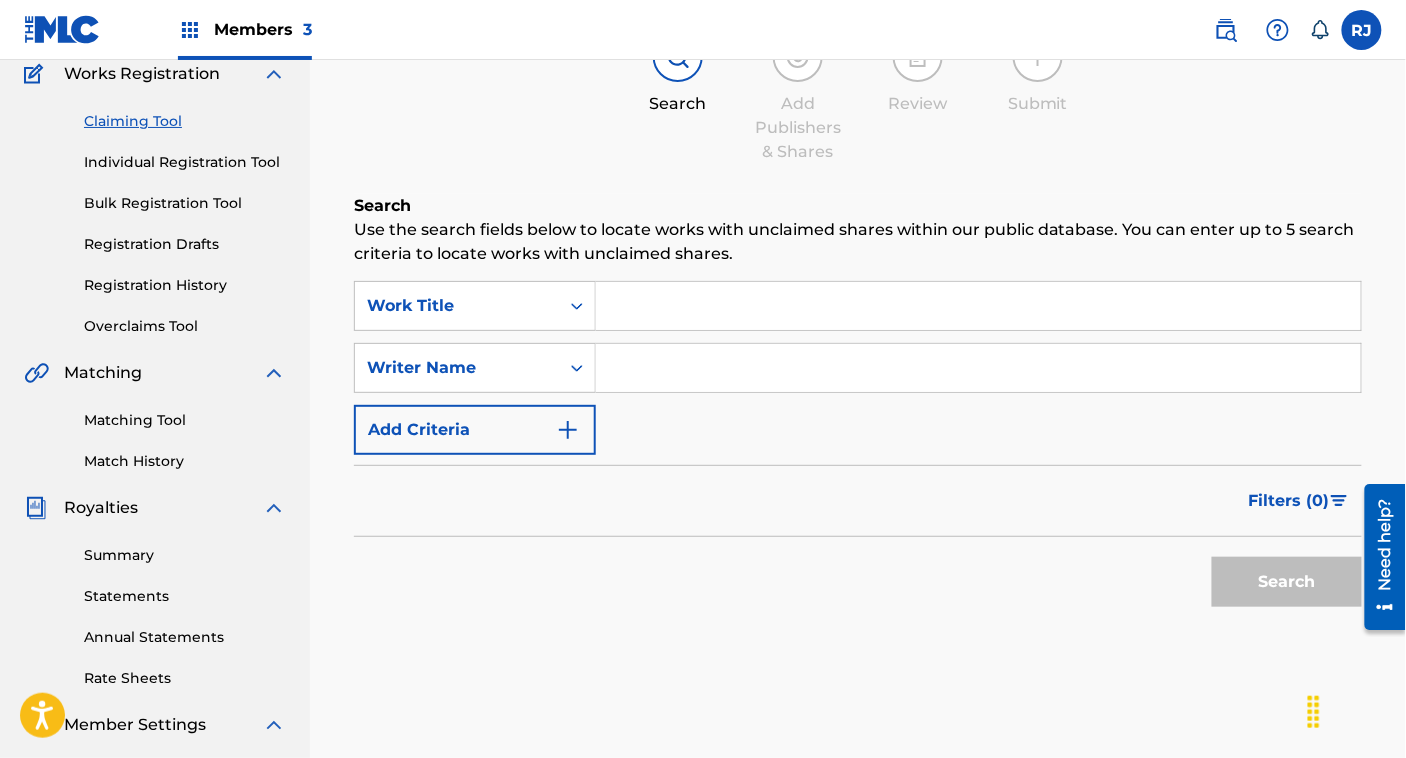 scroll, scrollTop: 0, scrollLeft: 0, axis: both 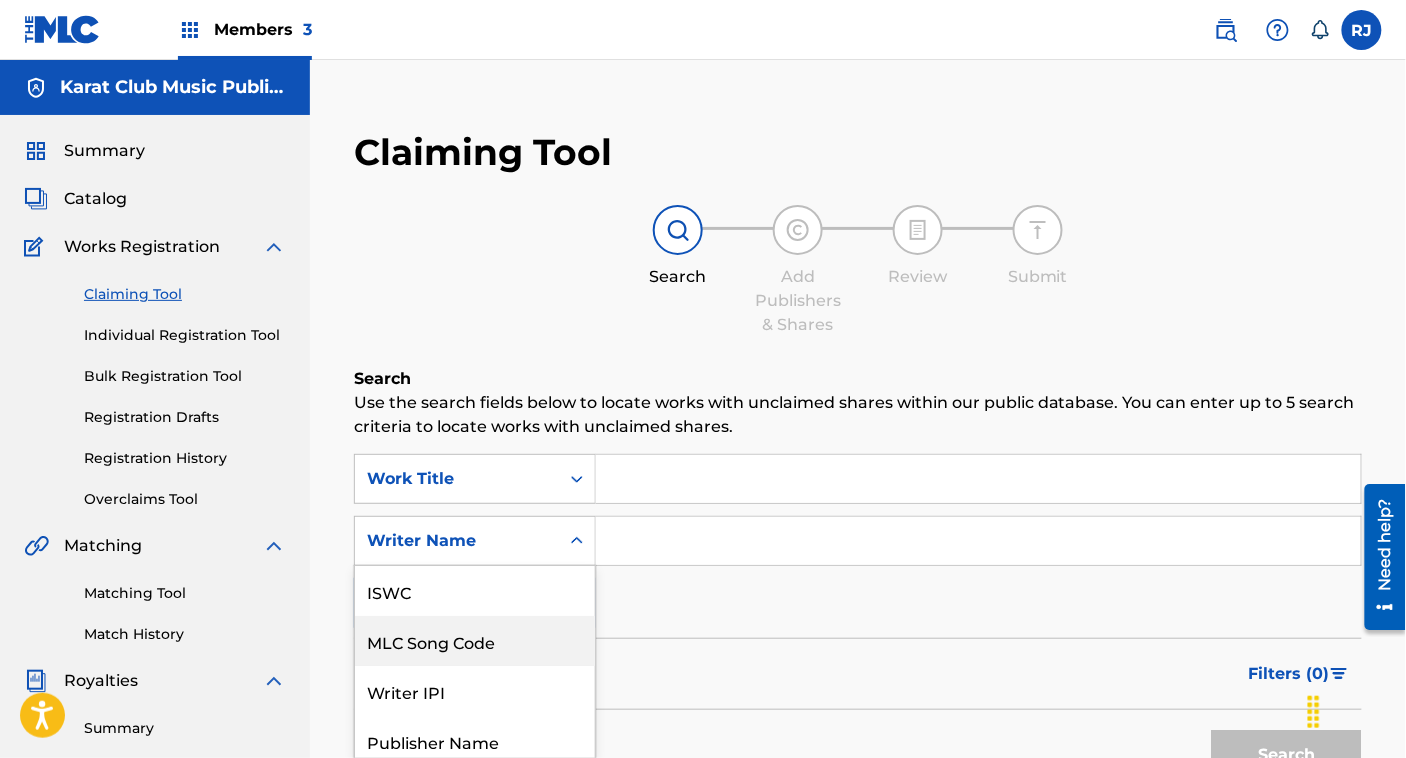 click on "7 results available. Use Up and Down to choose options, press Enter to select the currently focused option, press Escape to exit the menu, press Tab to select the option and exit the menu. Writer Name ISWC MLC Song Code Writer IPI Publisher Name Publisher IPI MLC Publisher Number Writer Name" at bounding box center (475, 541) 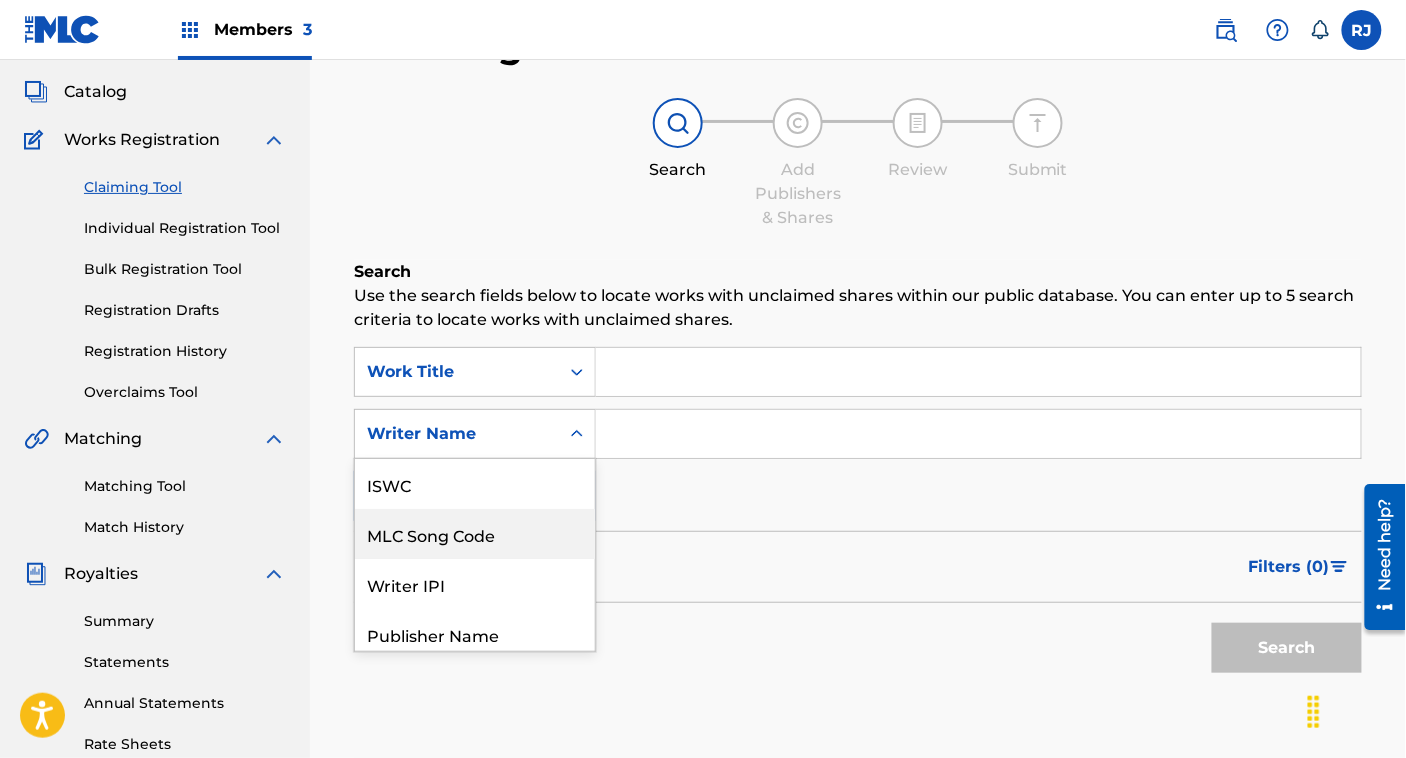 scroll, scrollTop: 50, scrollLeft: 0, axis: vertical 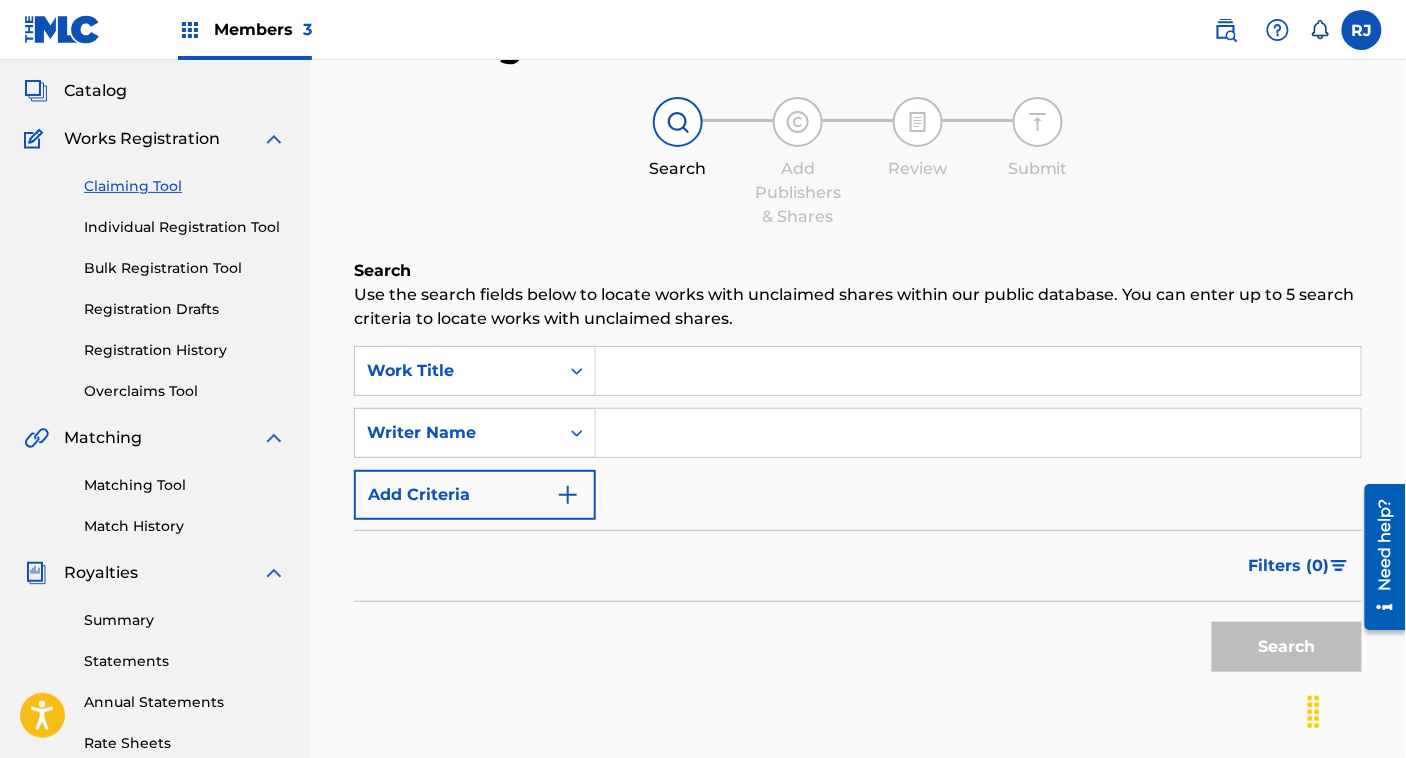 click at bounding box center [978, 433] 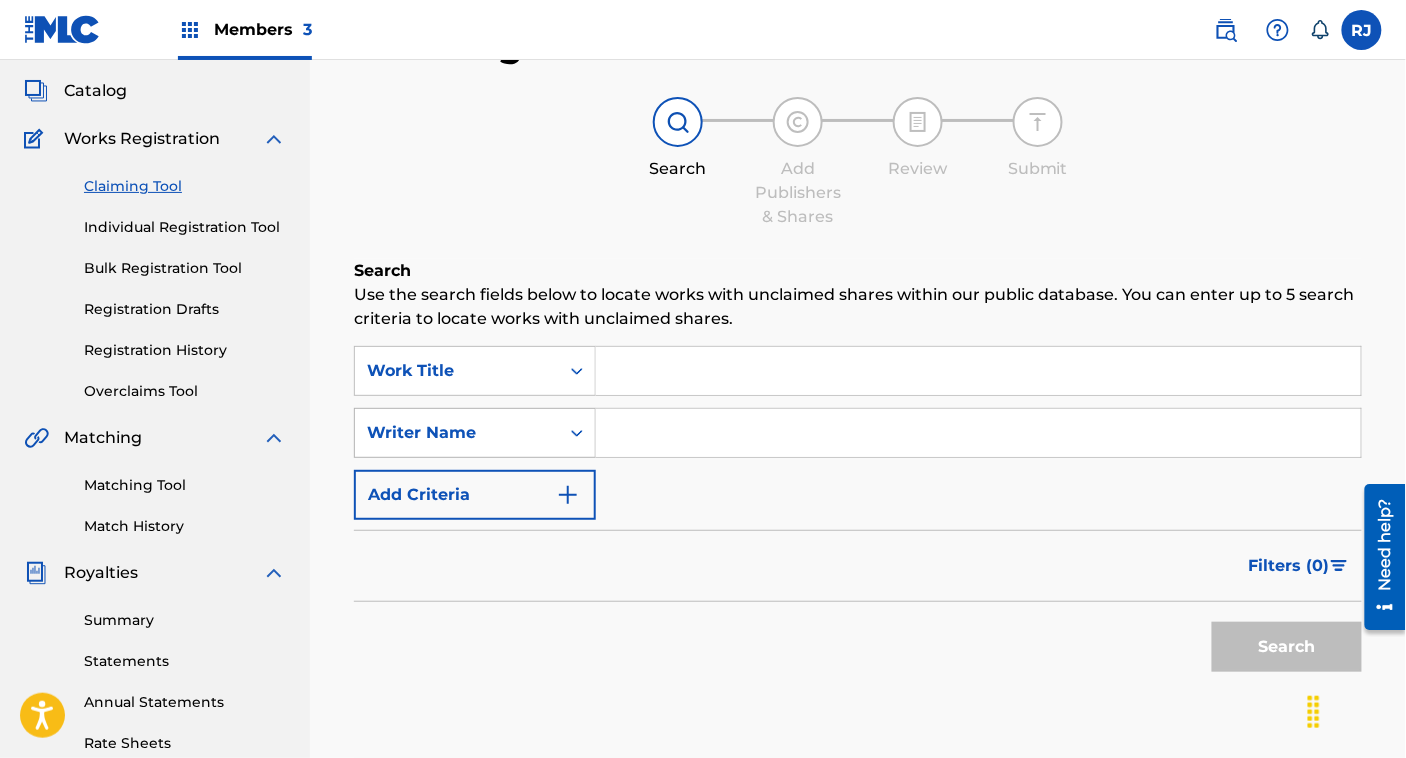 click on "Writer Name" at bounding box center (457, 433) 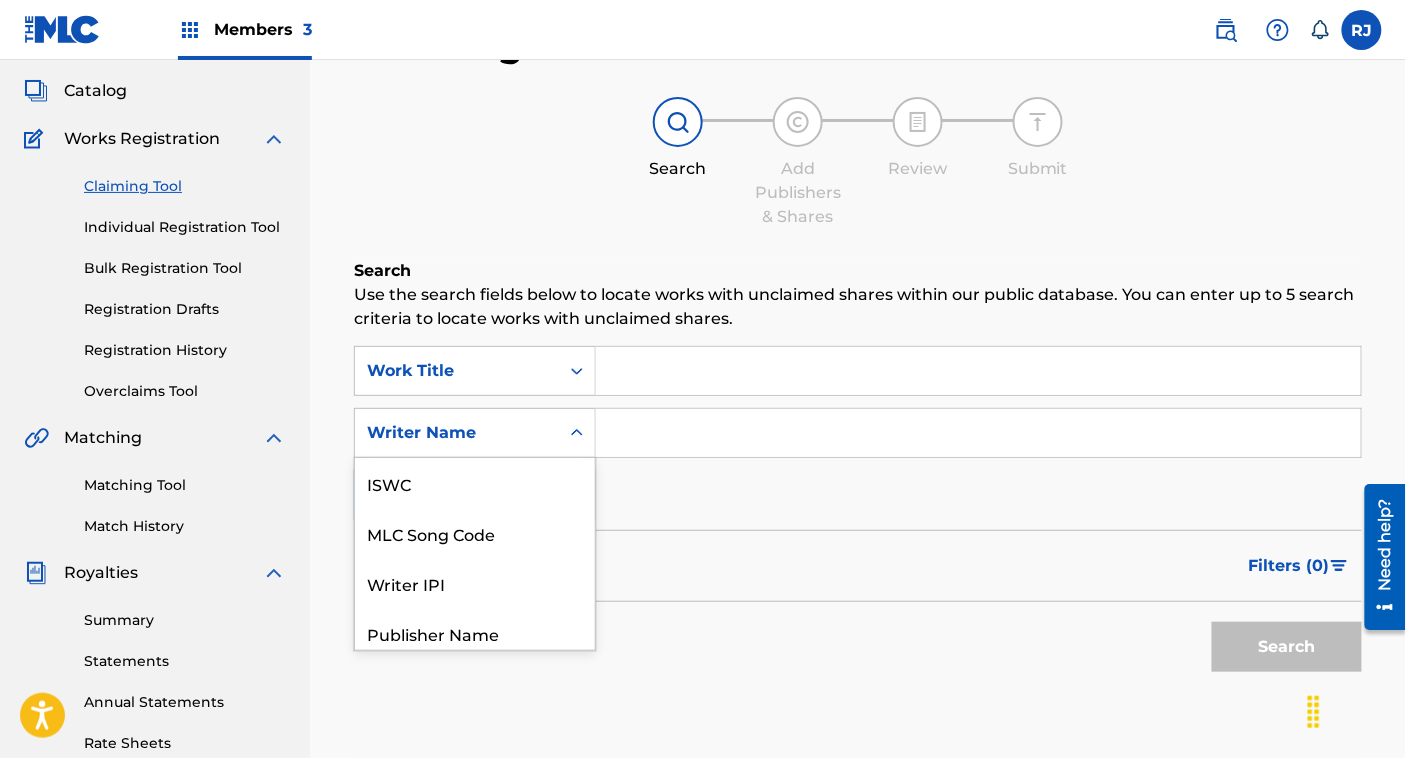scroll, scrollTop: 50, scrollLeft: 0, axis: vertical 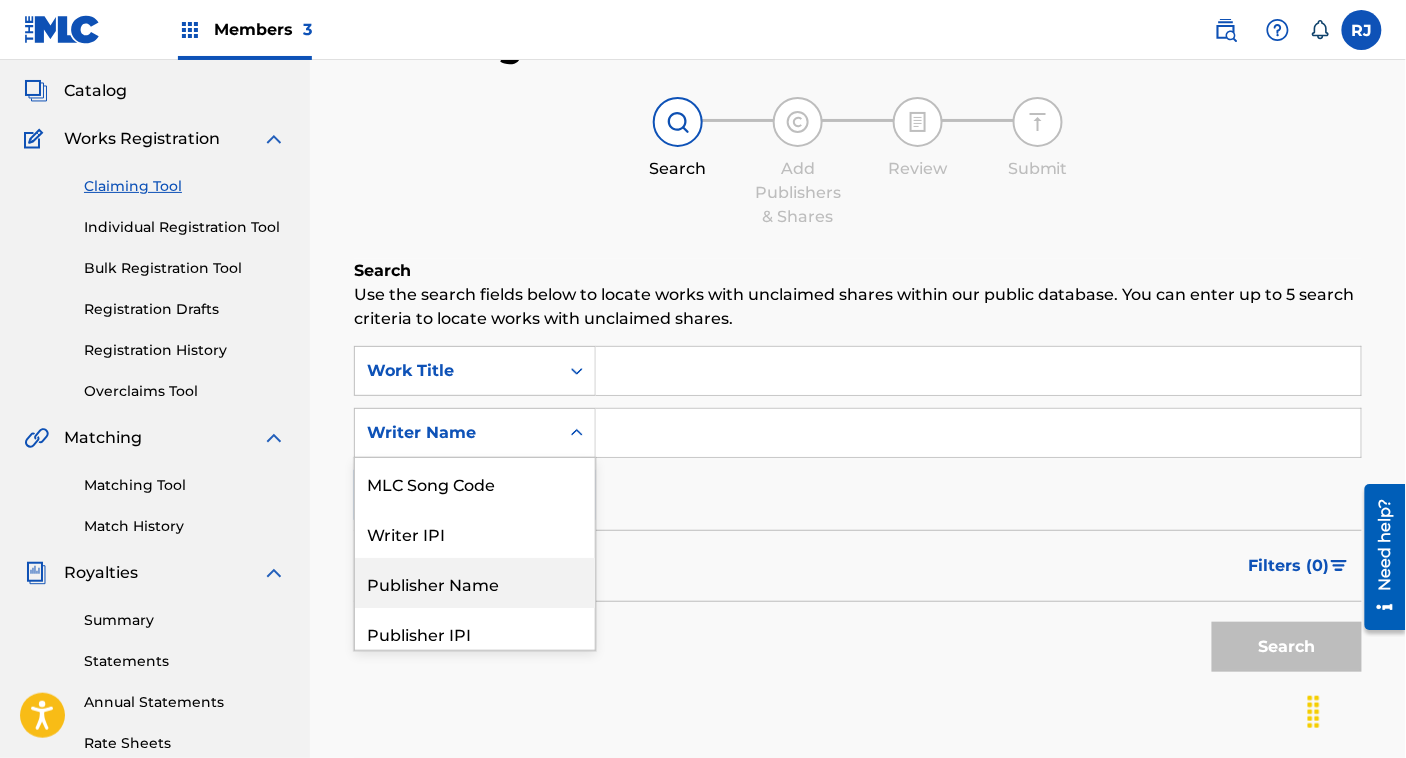 click on "Publisher Name" at bounding box center [475, 583] 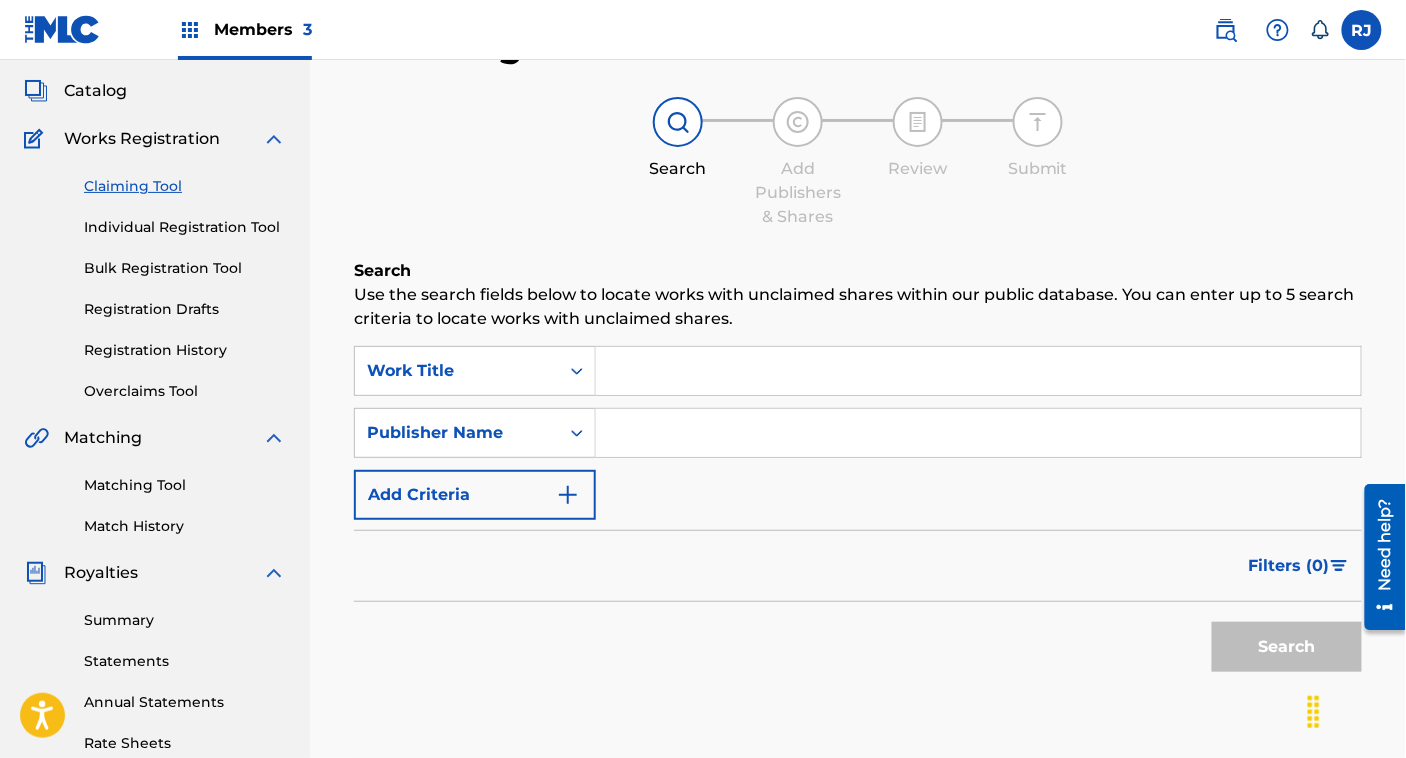 click at bounding box center (978, 433) 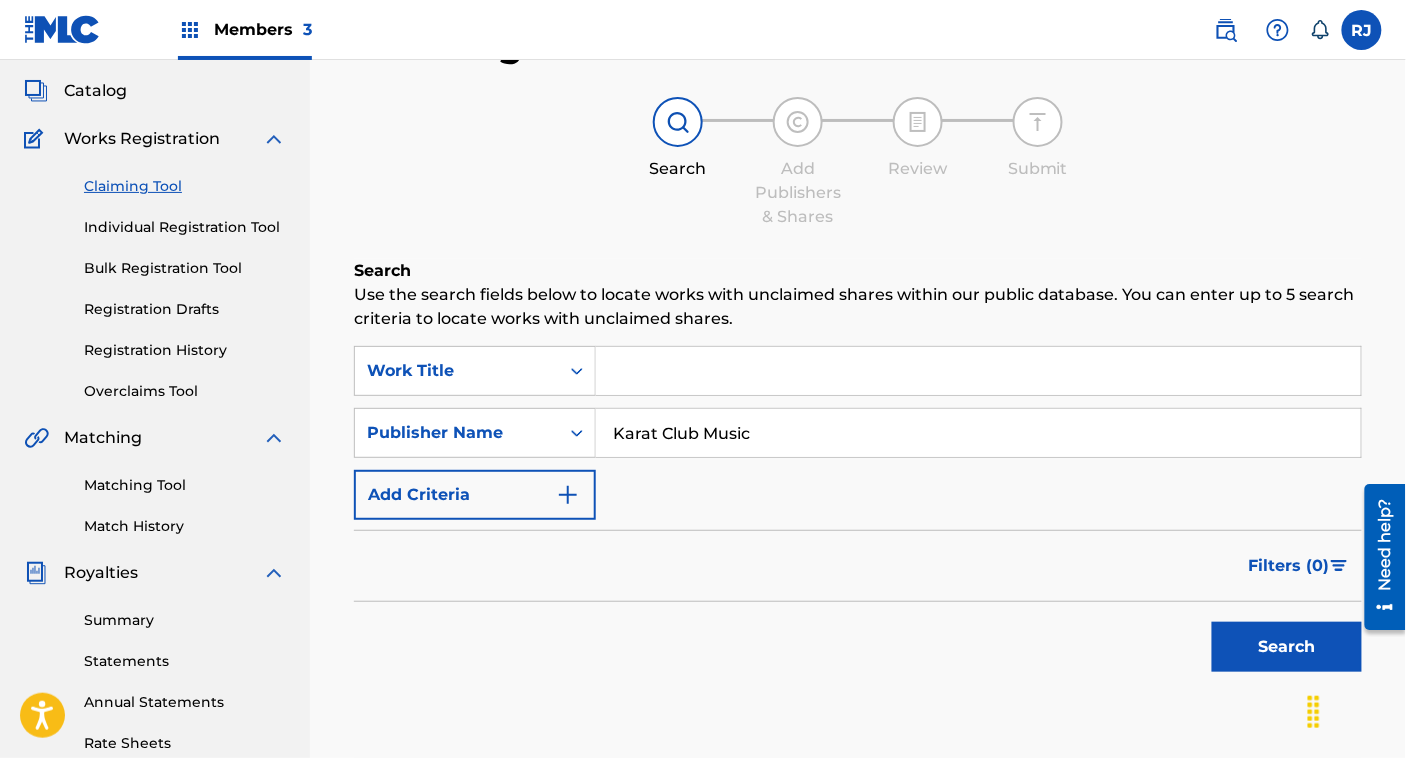 click on "Search" at bounding box center [1287, 647] 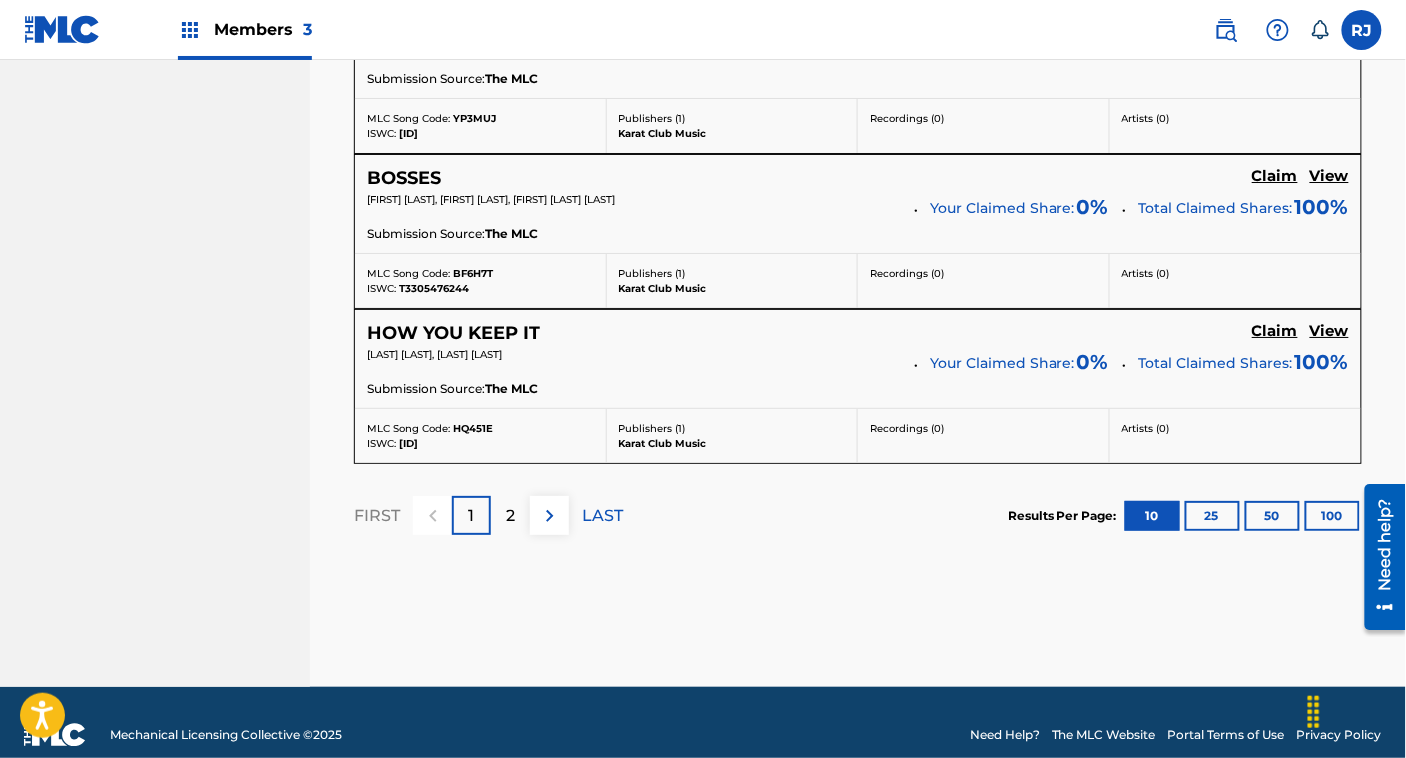 scroll, scrollTop: 1915, scrollLeft: 0, axis: vertical 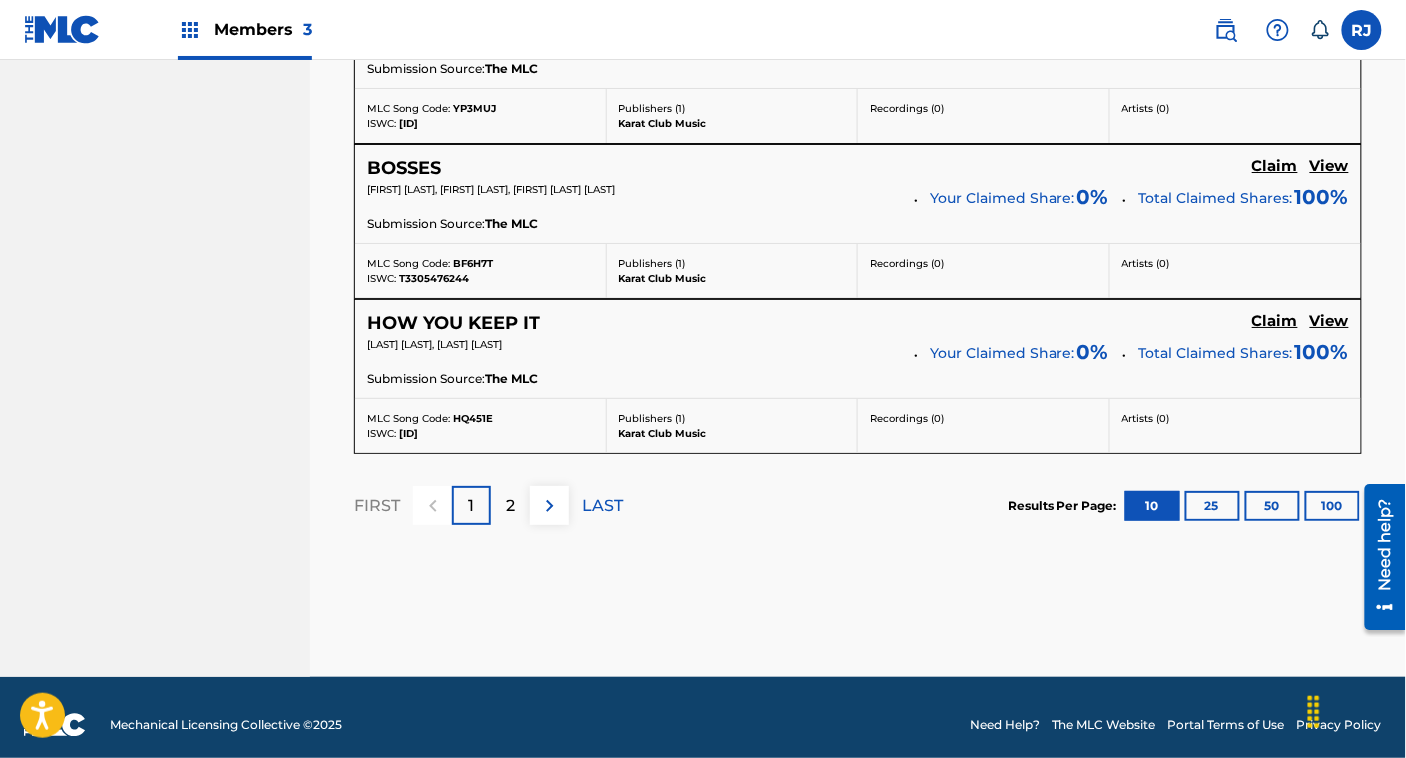 click on "2" at bounding box center (510, 505) 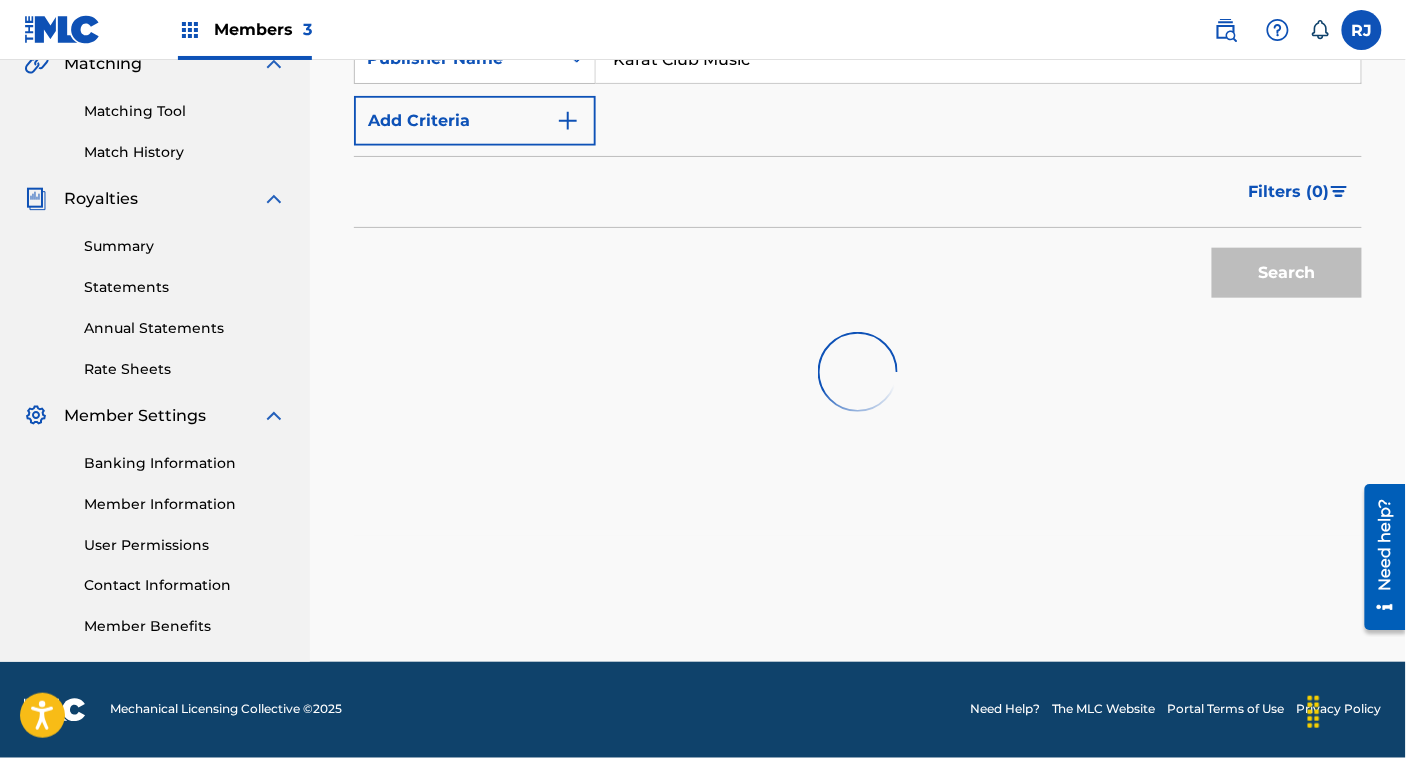 scroll, scrollTop: 686, scrollLeft: 0, axis: vertical 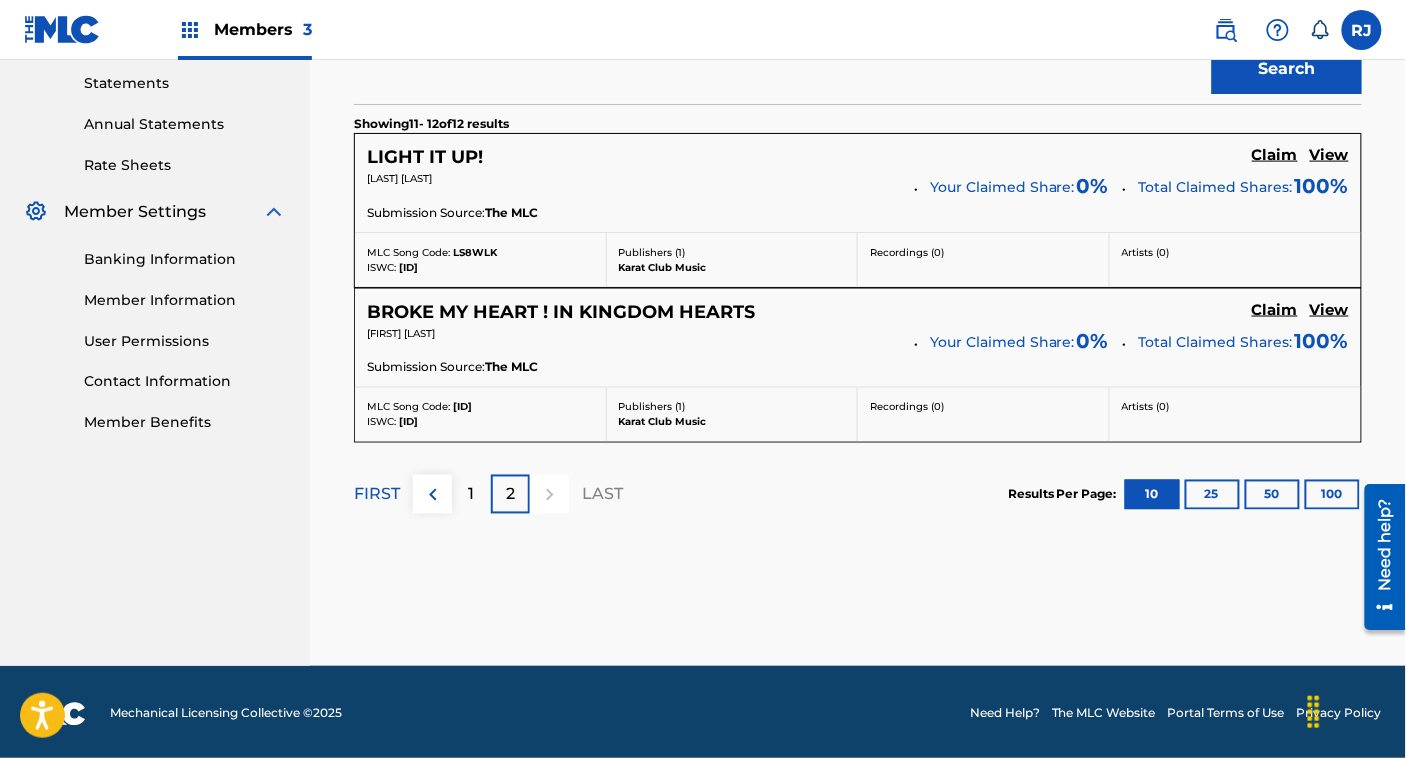 click on "Claim" at bounding box center (1275, 155) 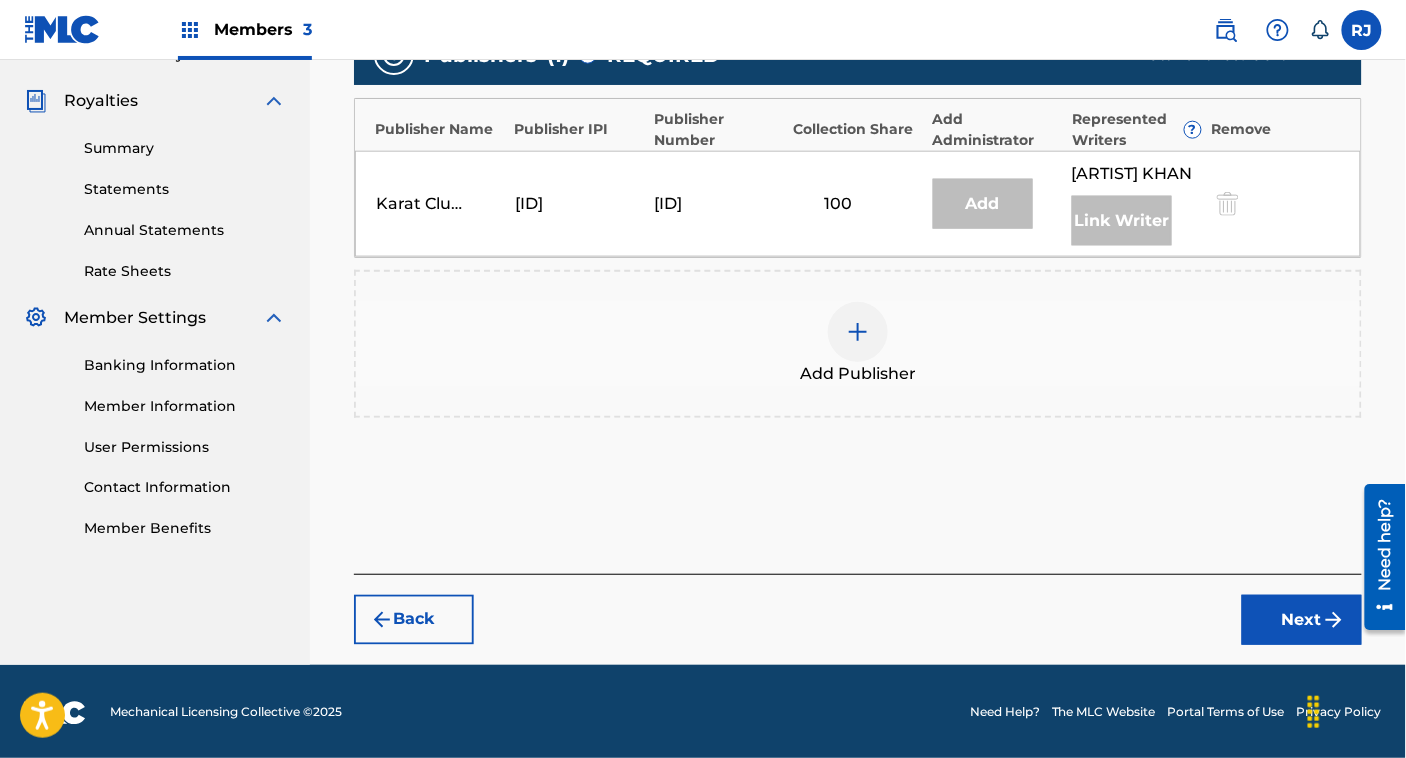 click on "Add Publisher" at bounding box center [858, 344] 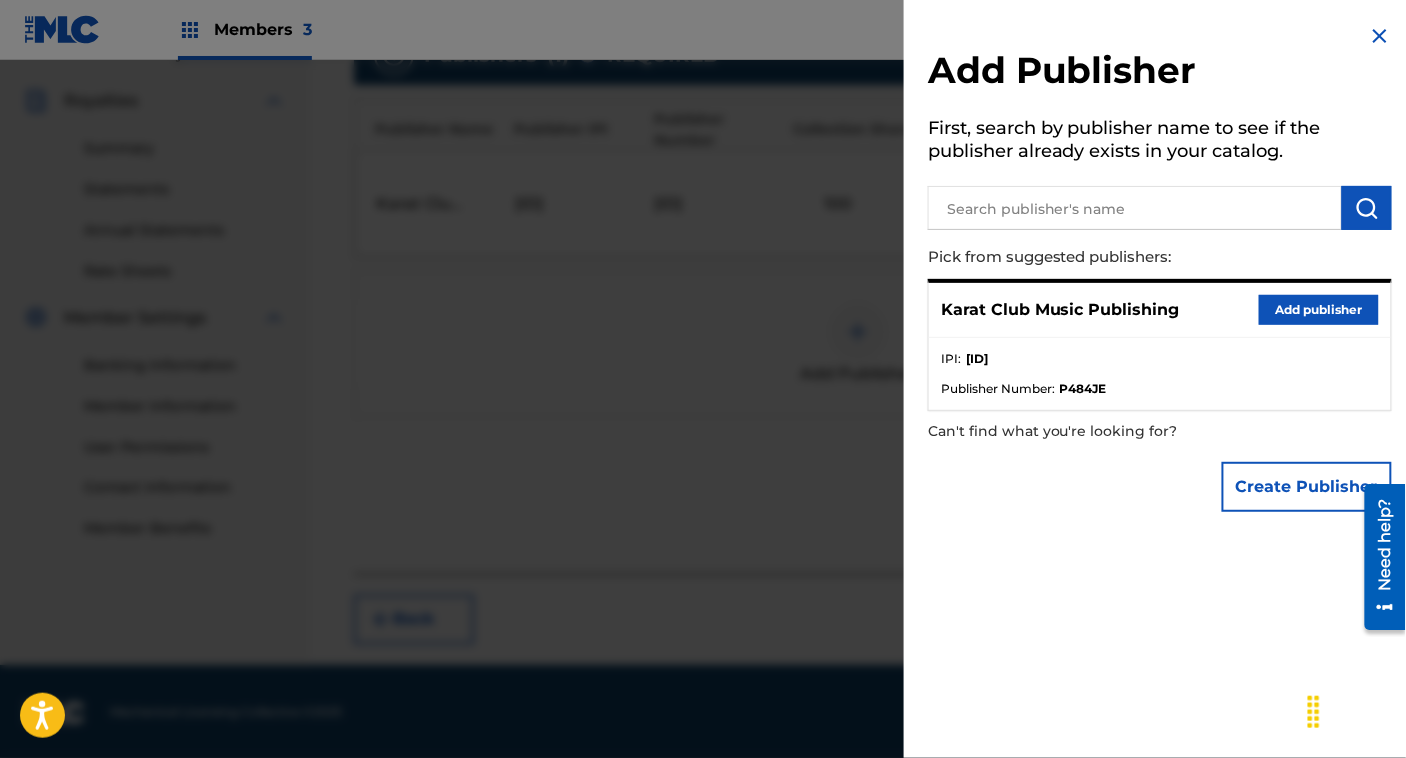 click on "Add publisher" at bounding box center (1319, 310) 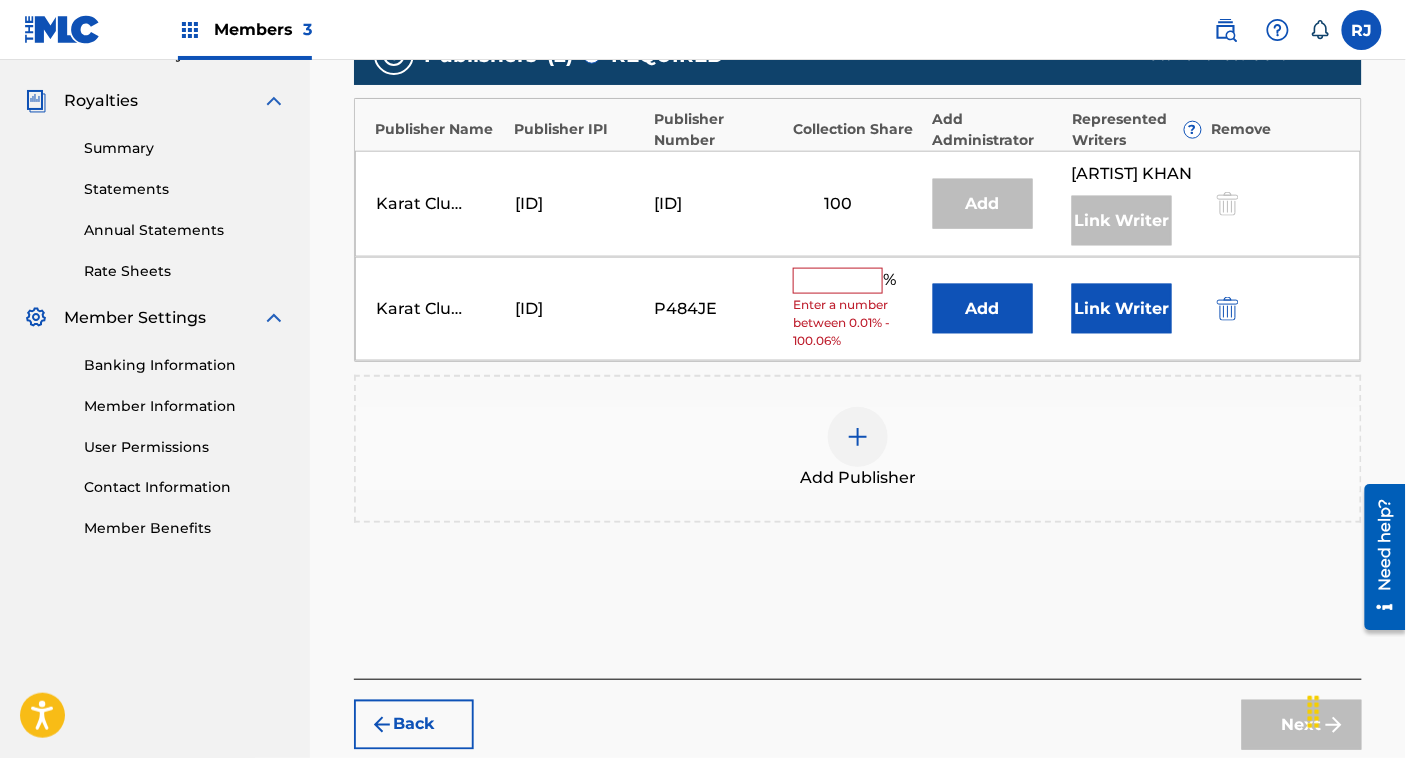 click at bounding box center [838, 281] 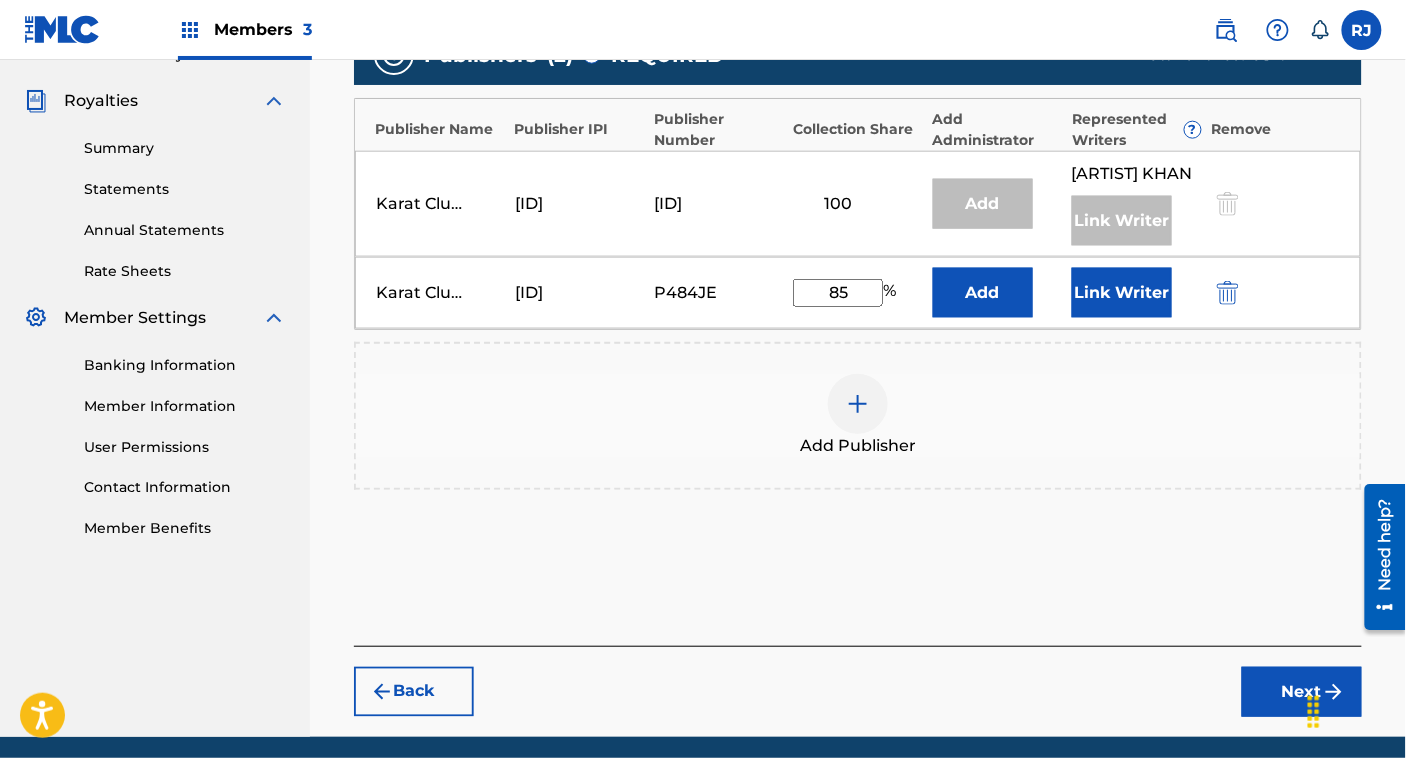 click on "Link Writer" at bounding box center (1122, 293) 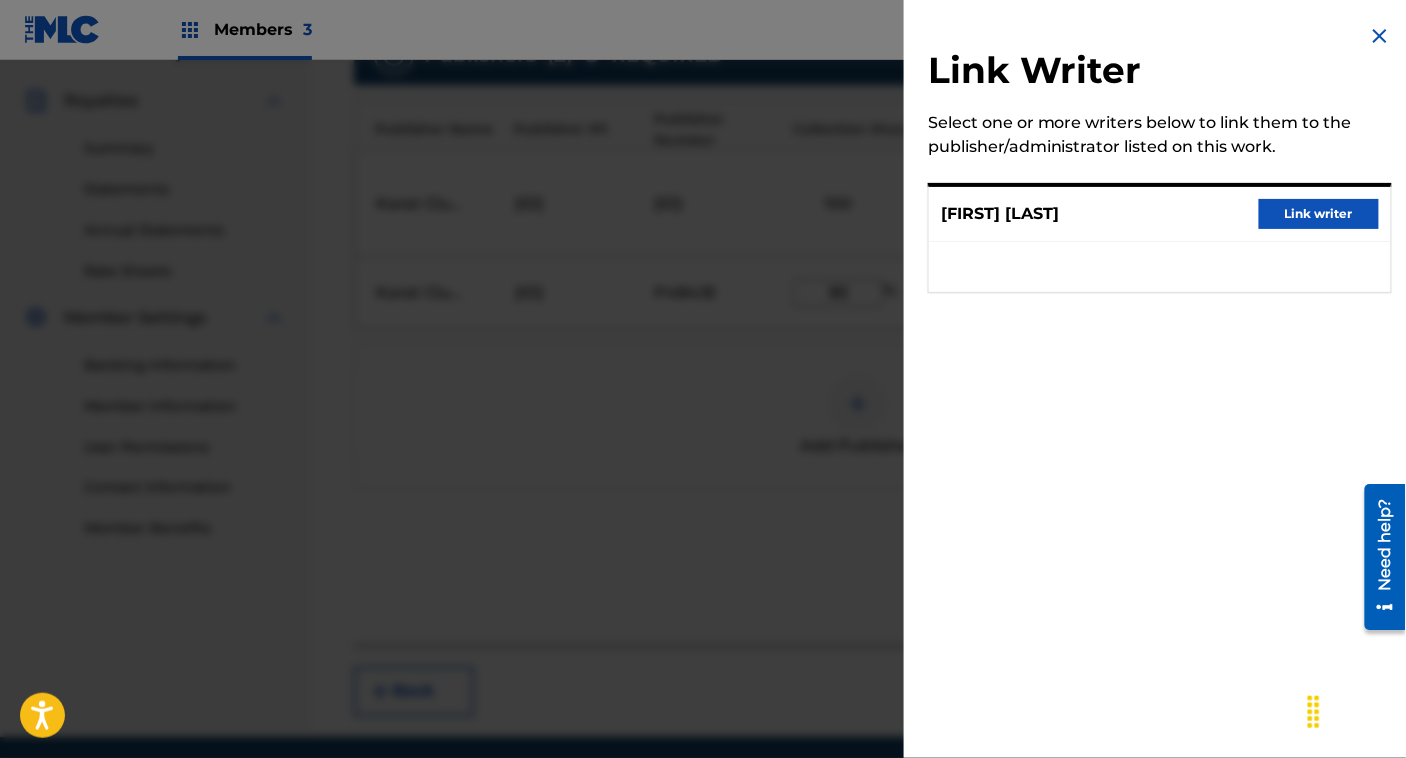 click on "Link writer" at bounding box center [1319, 214] 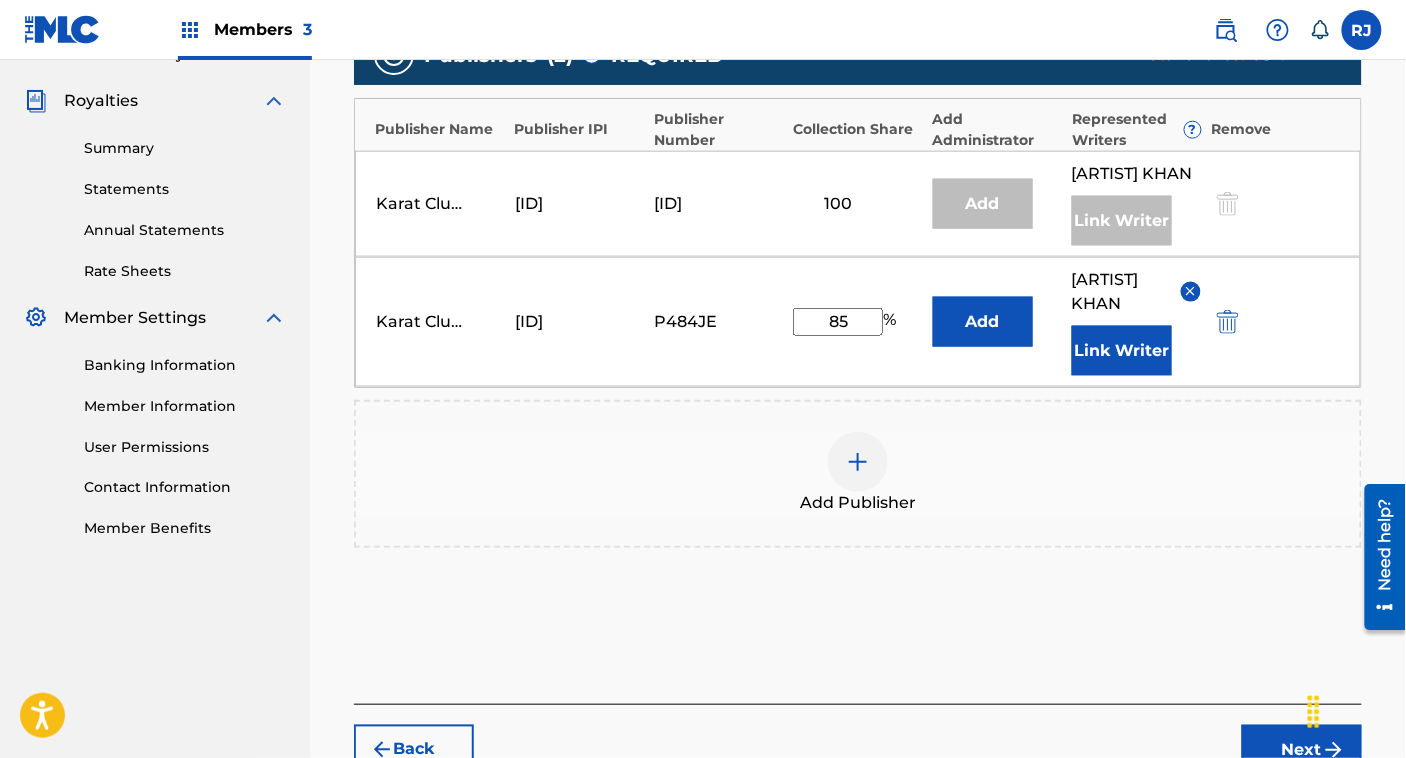 click on "85" at bounding box center [838, 322] 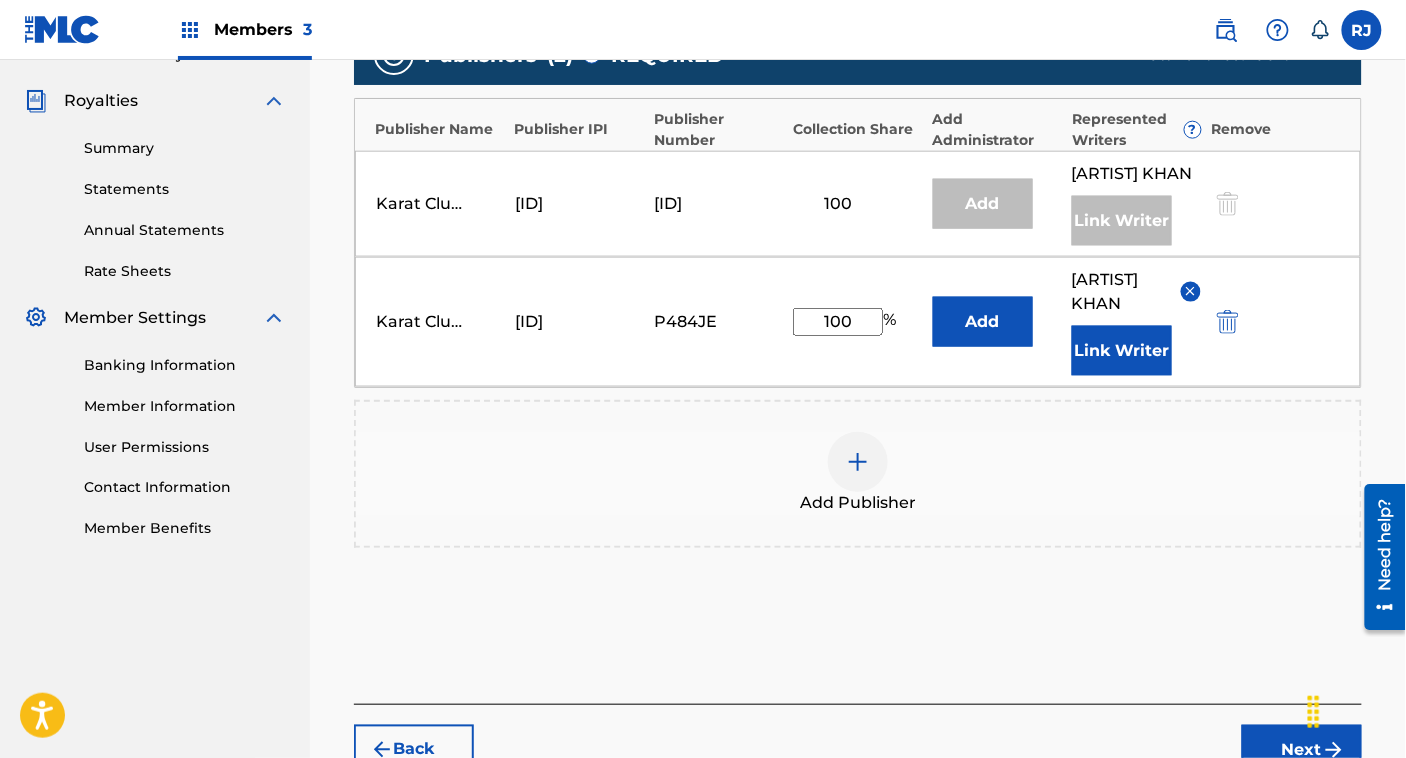 click on "100" at bounding box center (838, 322) 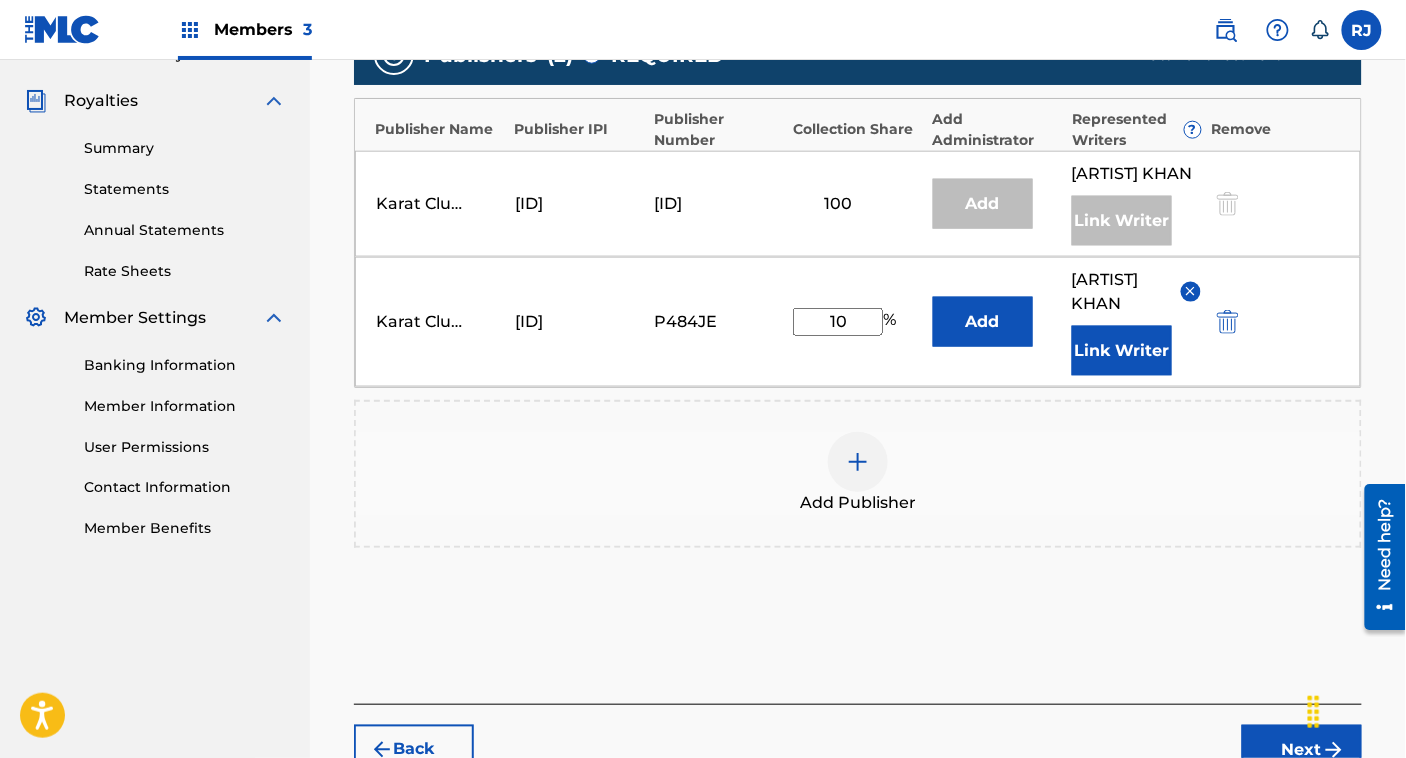 type on "1" 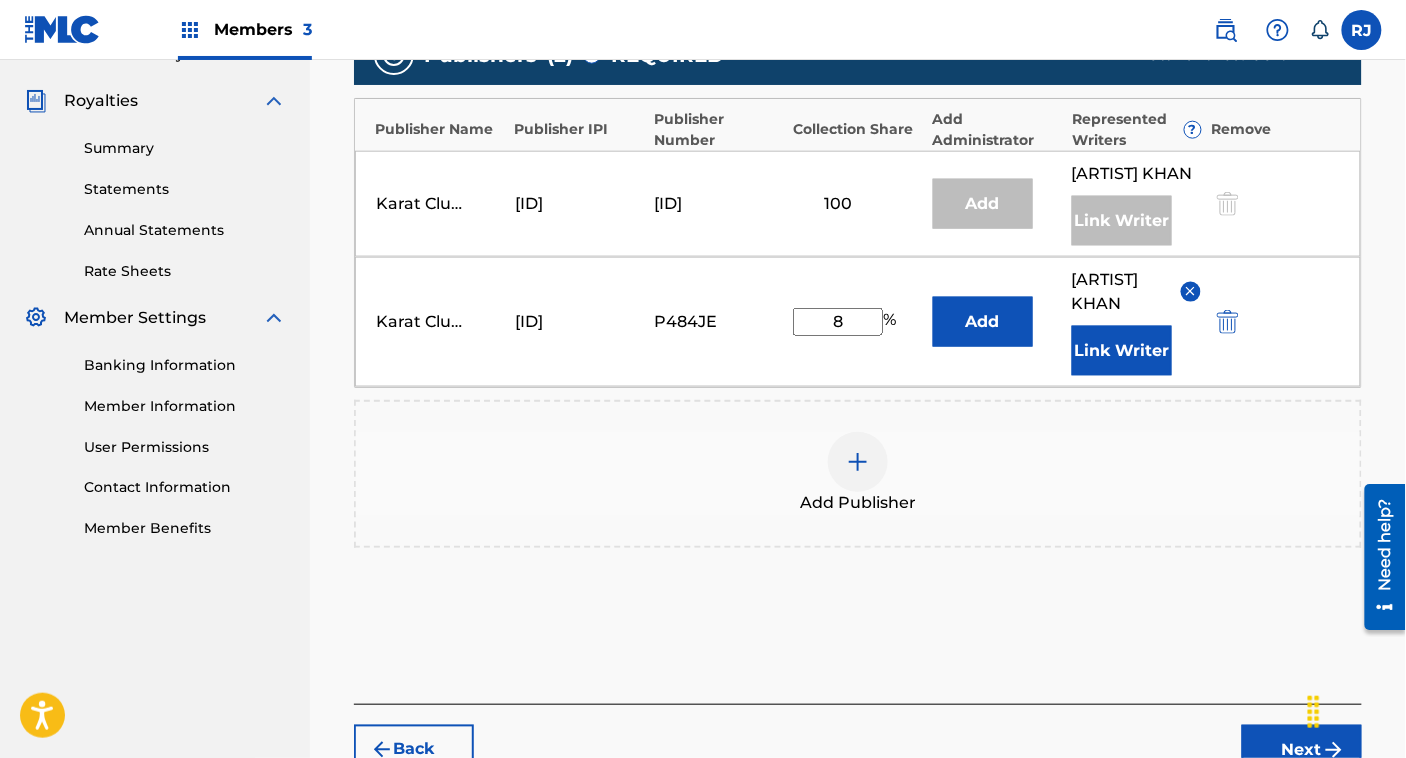type on "85" 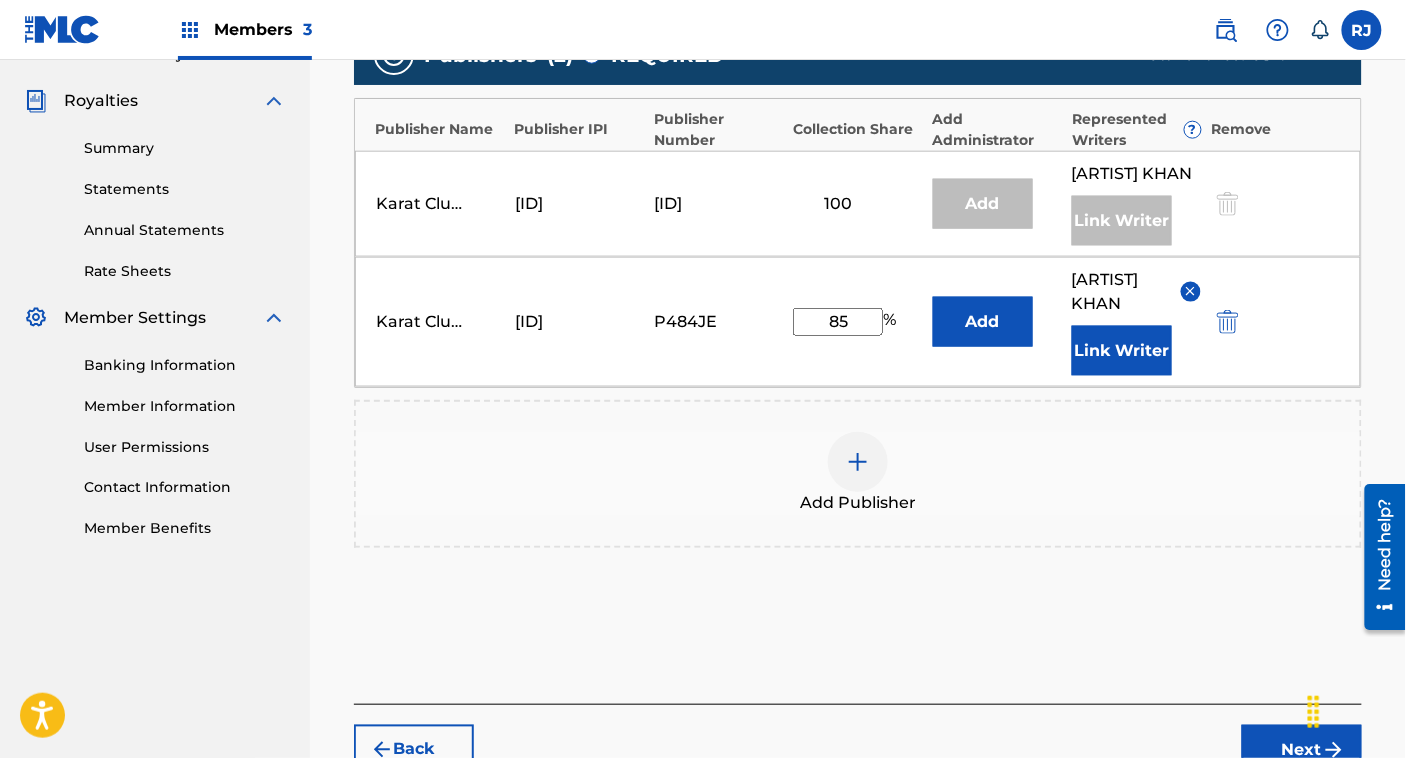 click on "Next" at bounding box center [1302, 750] 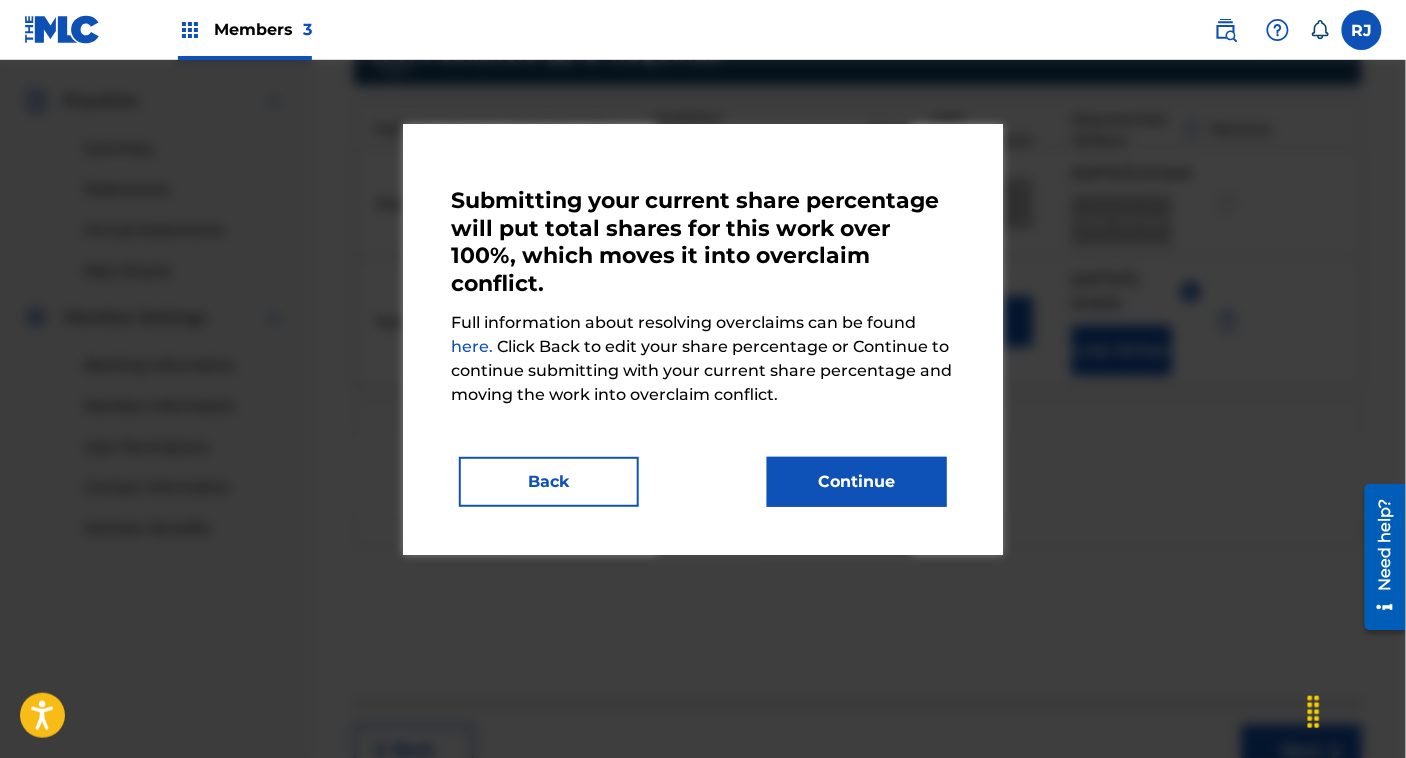 click on "Continue" at bounding box center [857, 482] 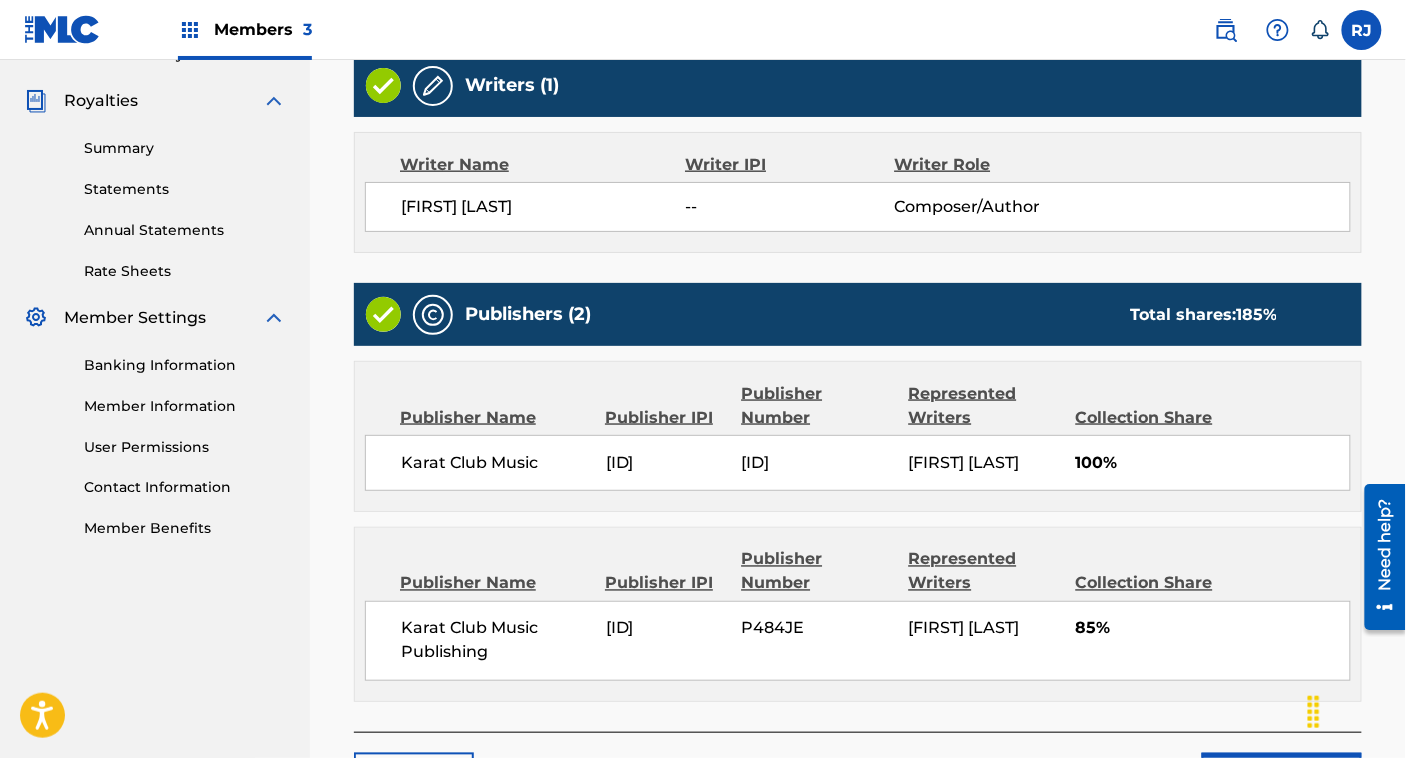 scroll, scrollTop: 736, scrollLeft: 0, axis: vertical 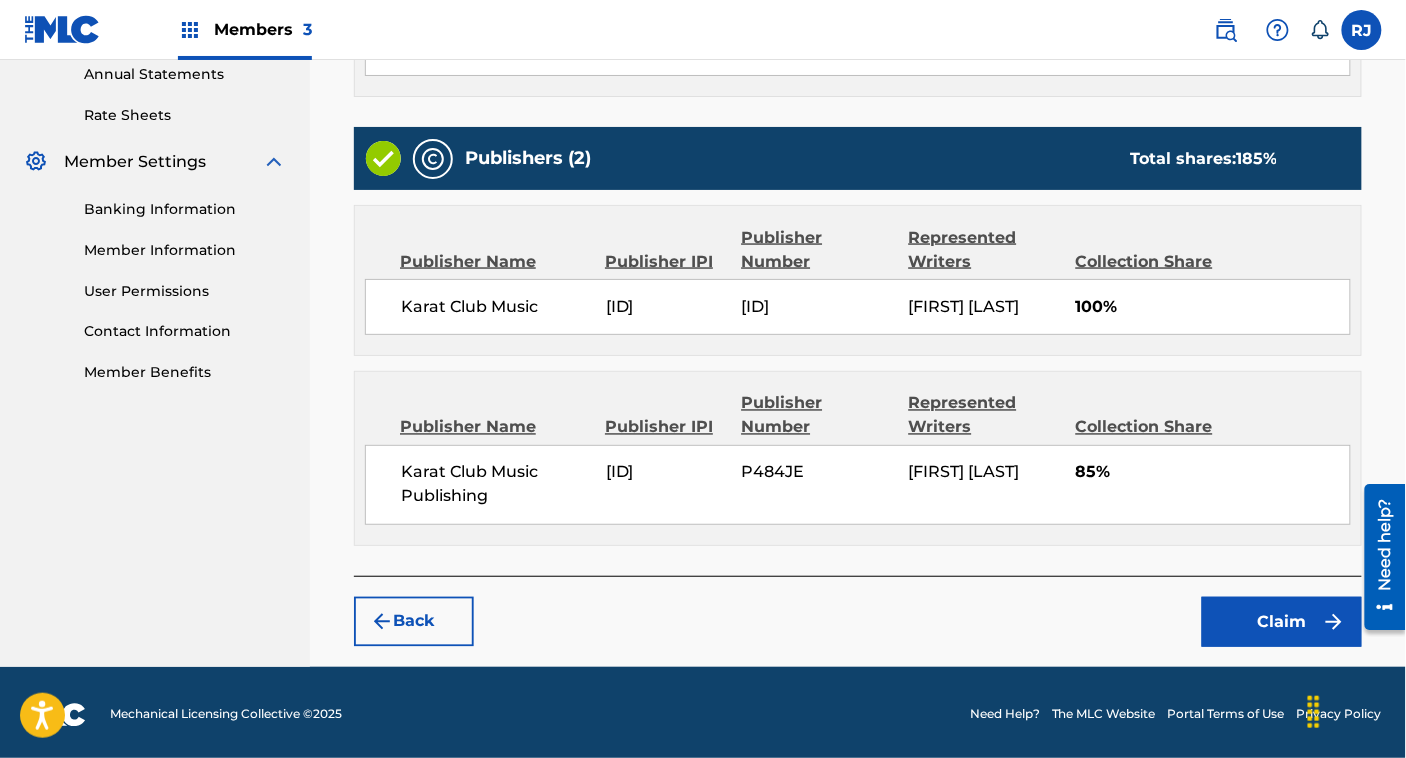 click at bounding box center (1334, 622) 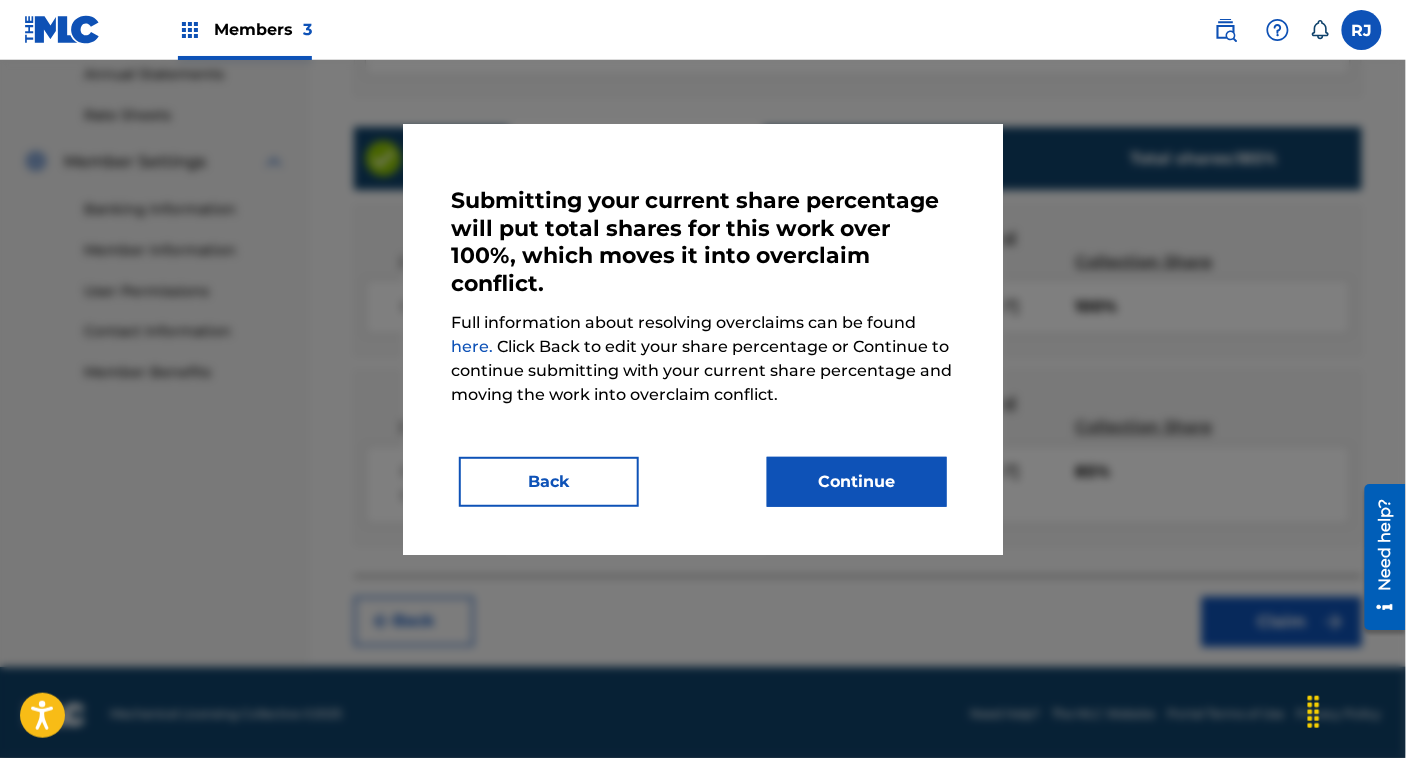 click on "Continue" at bounding box center [857, 482] 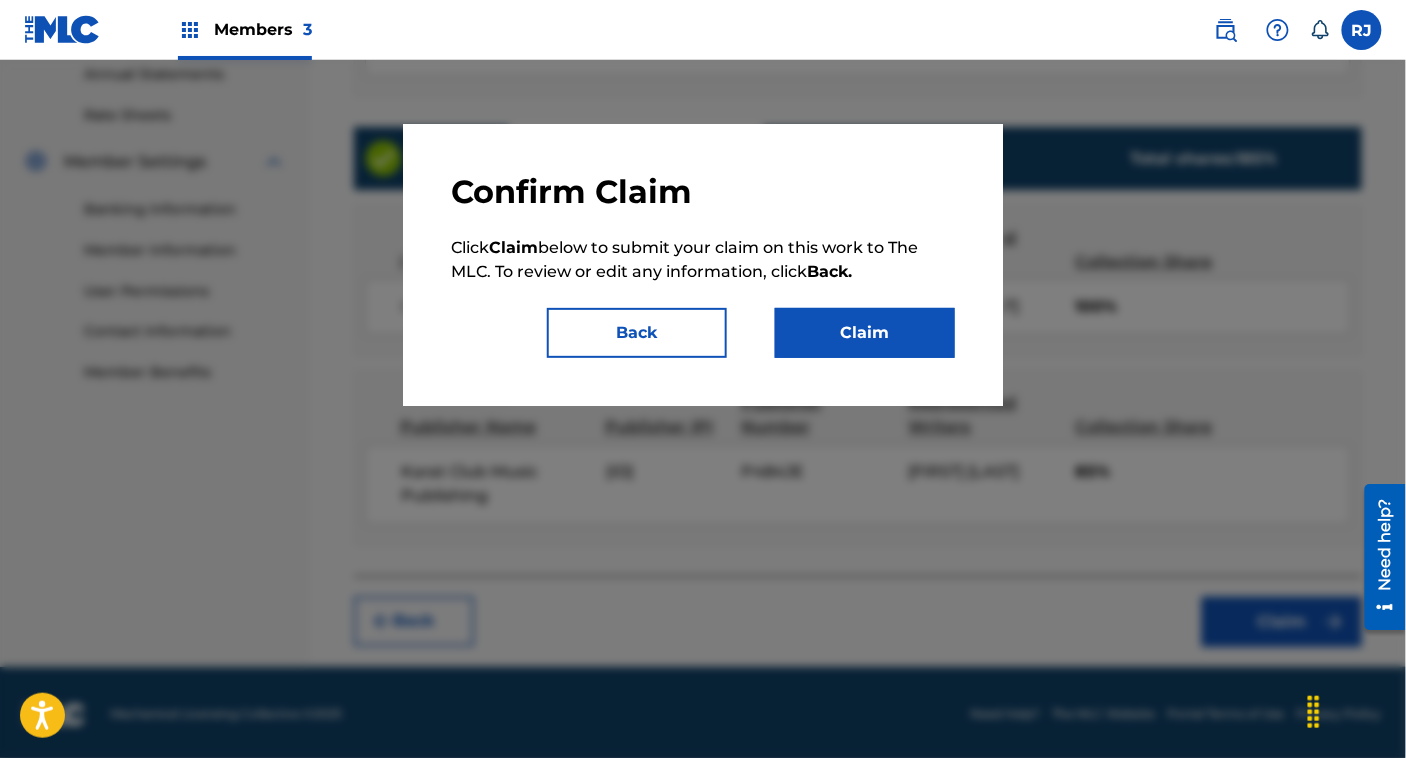 click on "Claim" at bounding box center (865, 333) 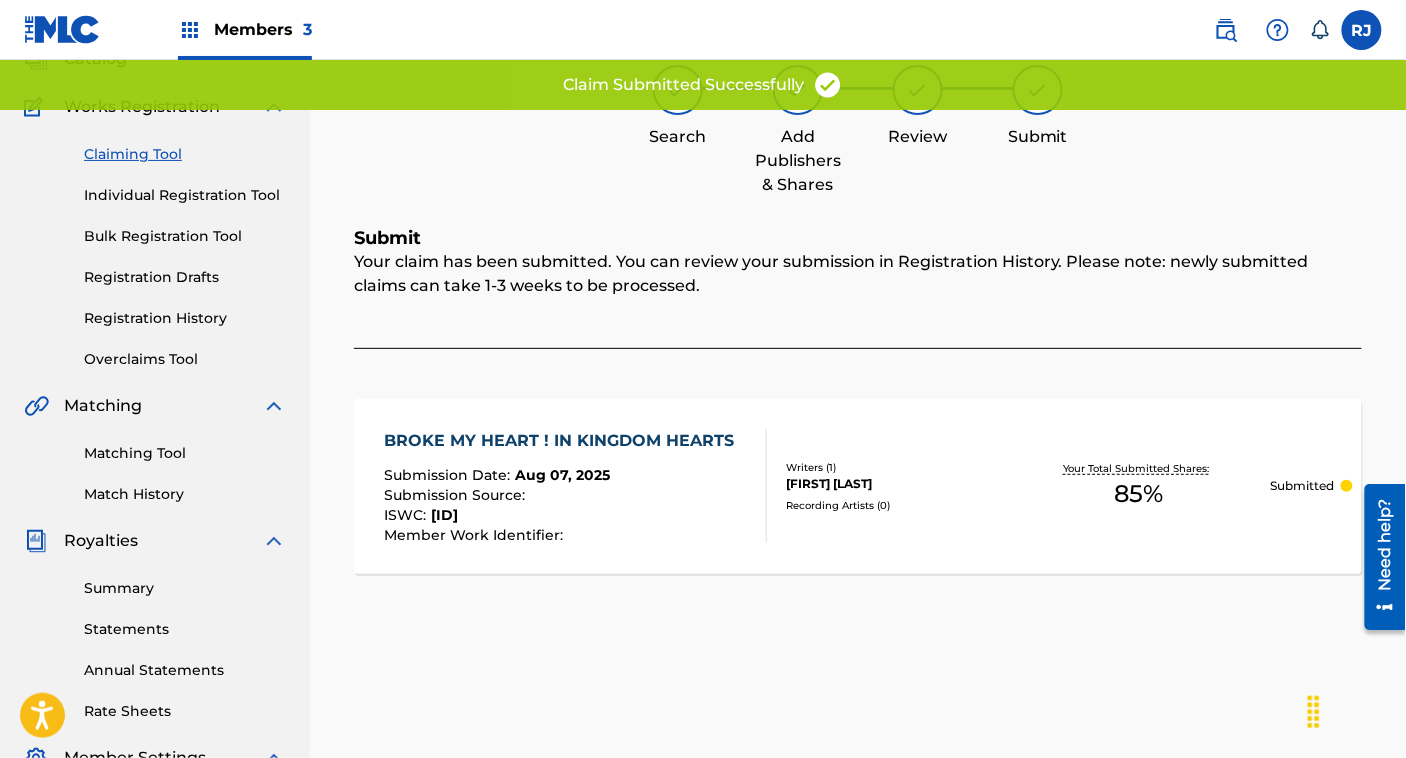 scroll, scrollTop: 0, scrollLeft: 0, axis: both 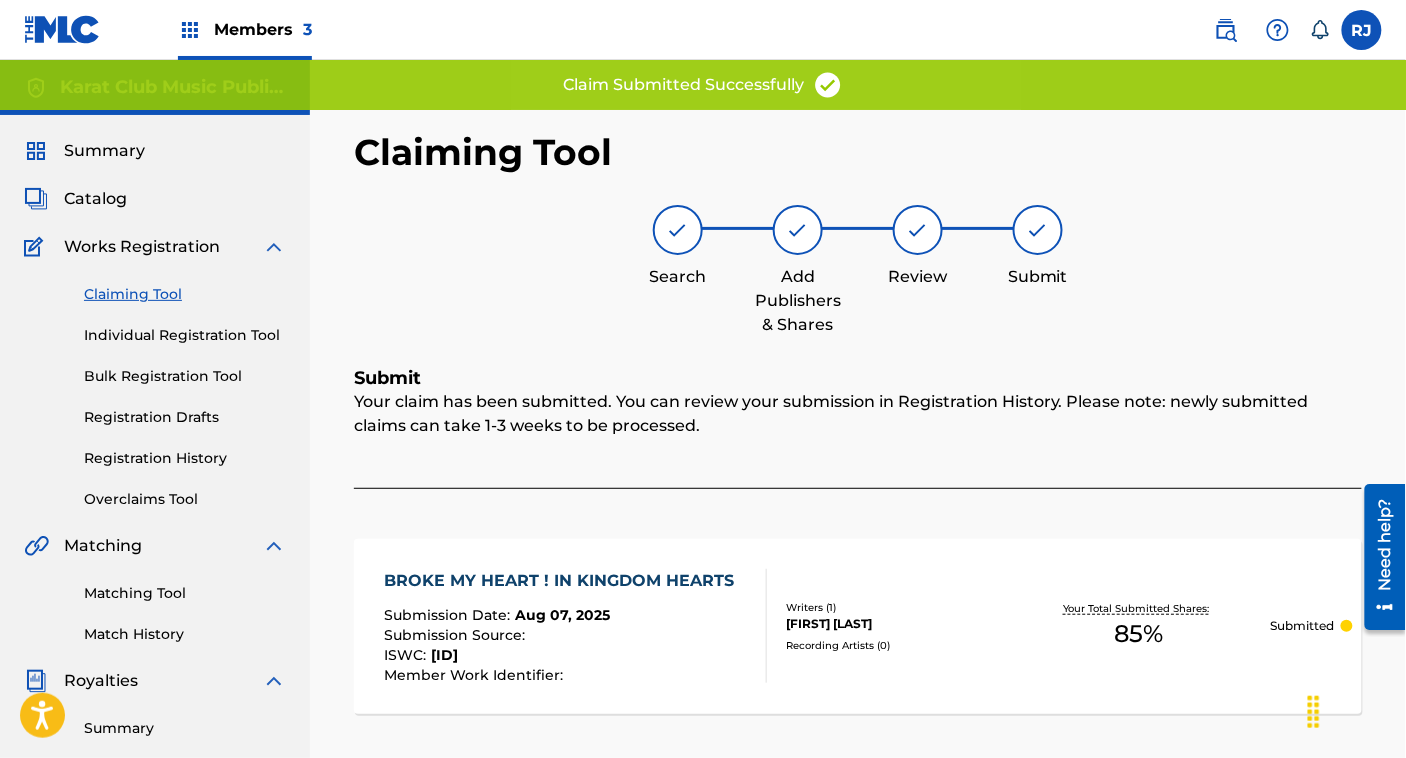 click on "Claiming Tool" at bounding box center [185, 294] 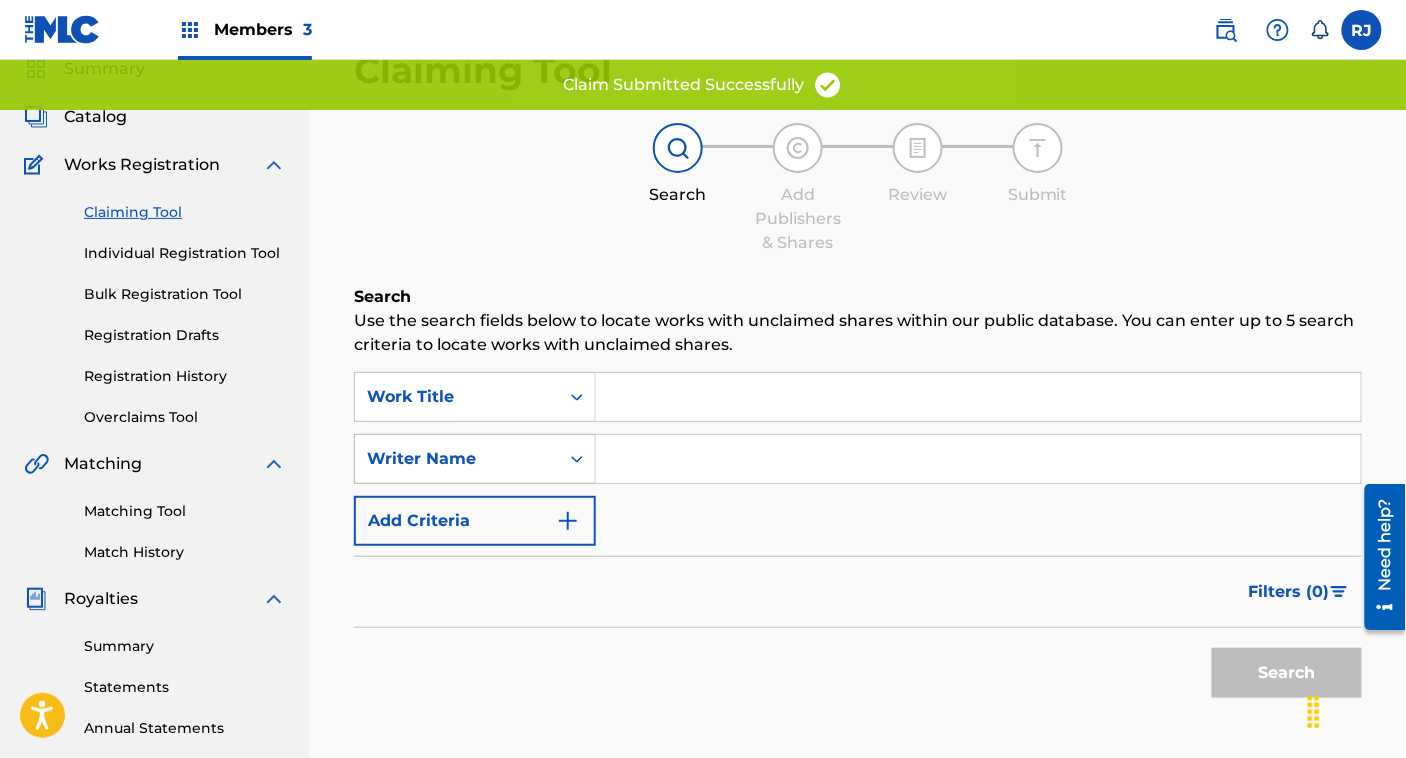 click on "Writer Name" at bounding box center (475, 459) 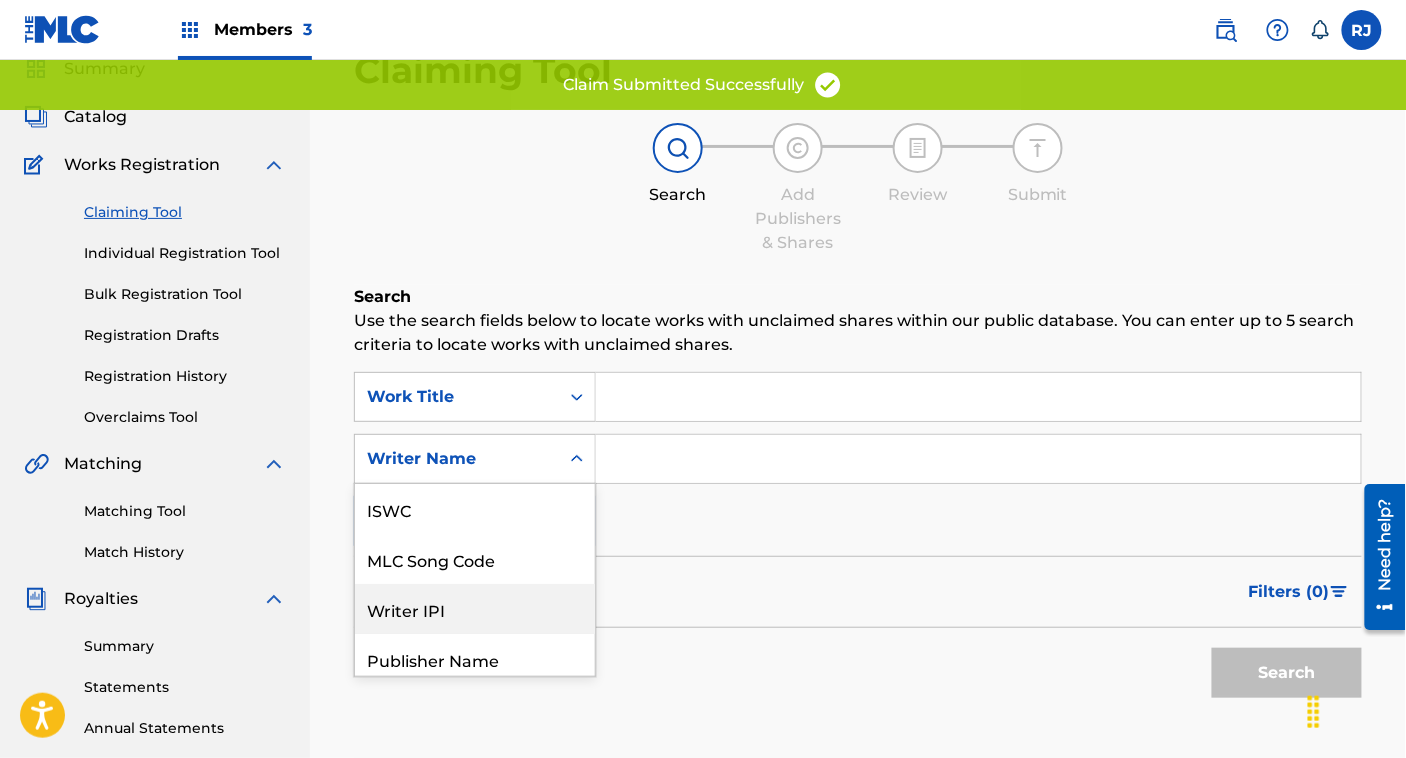 scroll, scrollTop: 108, scrollLeft: 0, axis: vertical 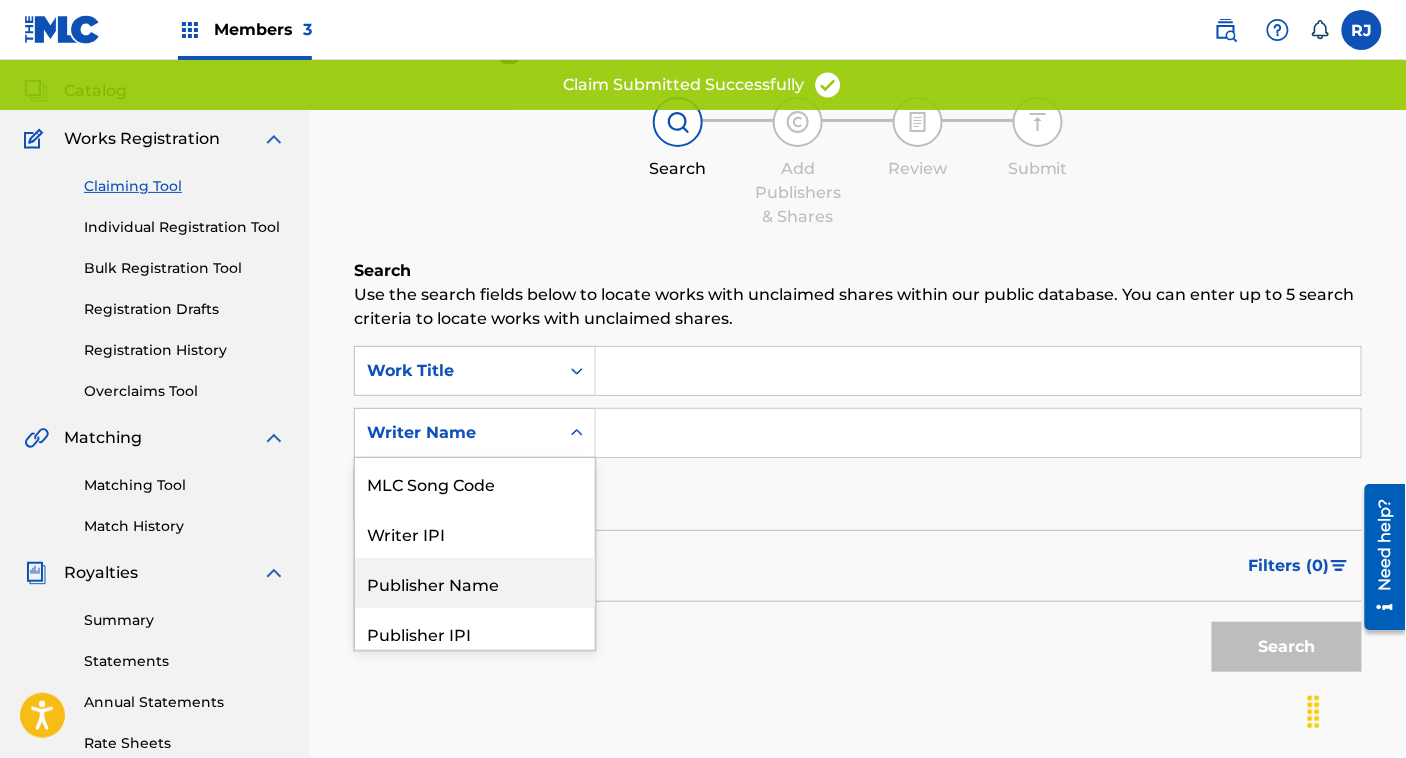 click on "Publisher Name" at bounding box center [475, 583] 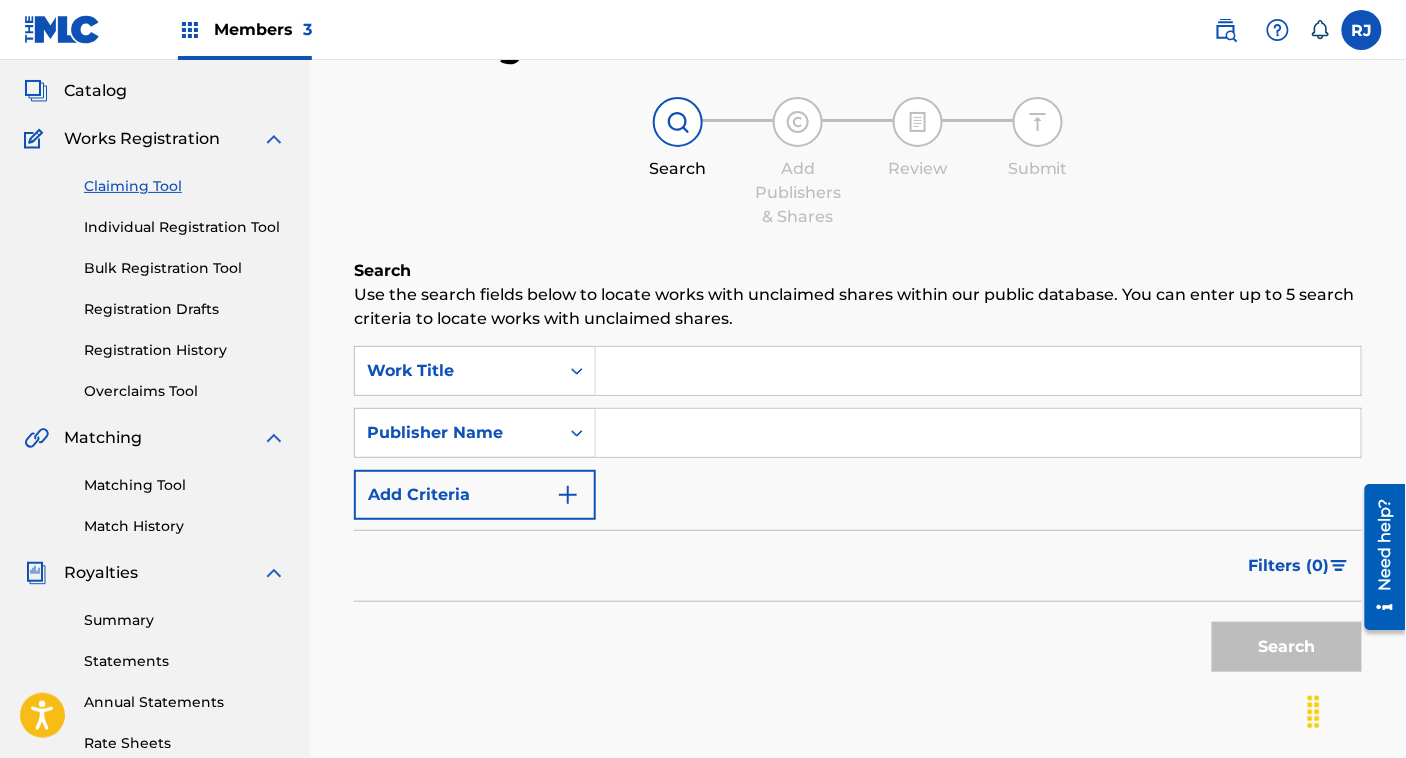 click at bounding box center [978, 433] 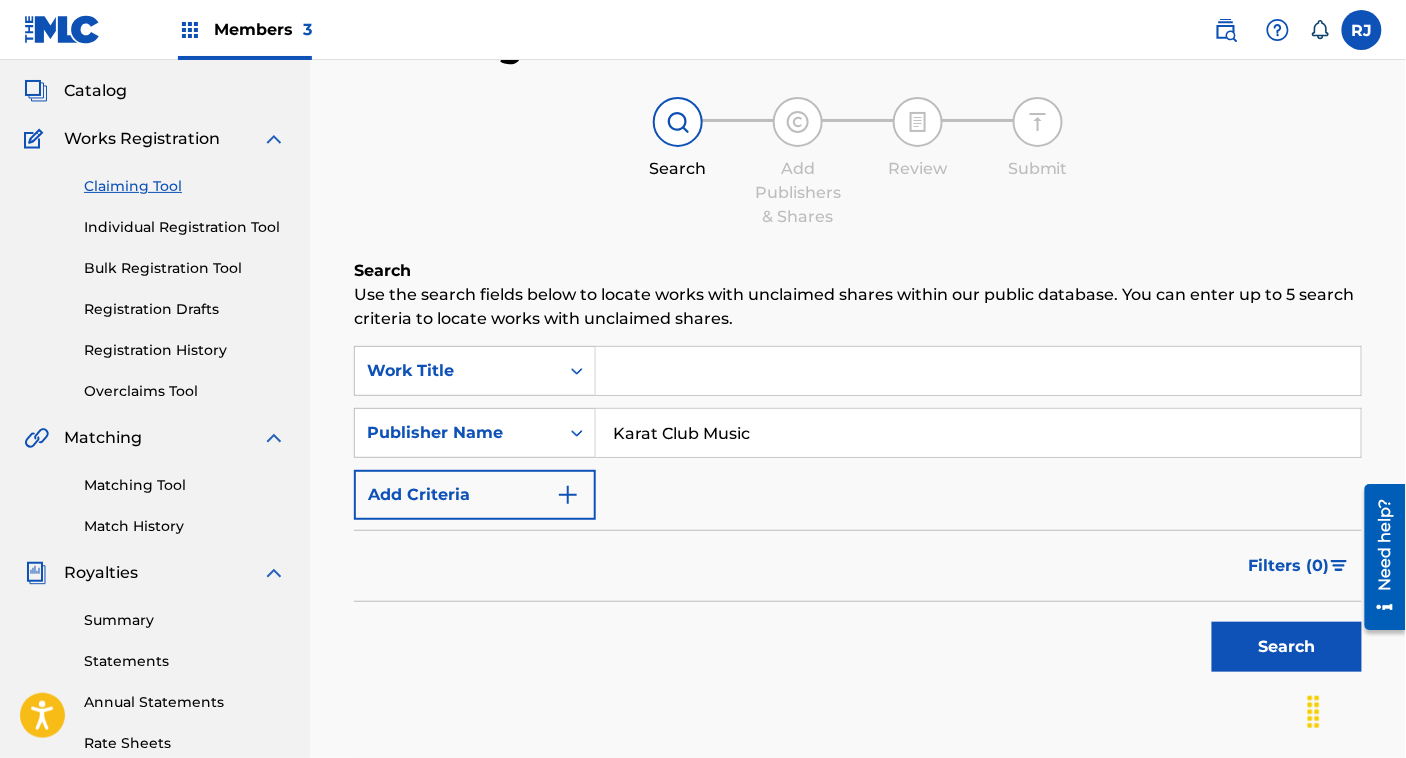 click on "Search" at bounding box center [1287, 647] 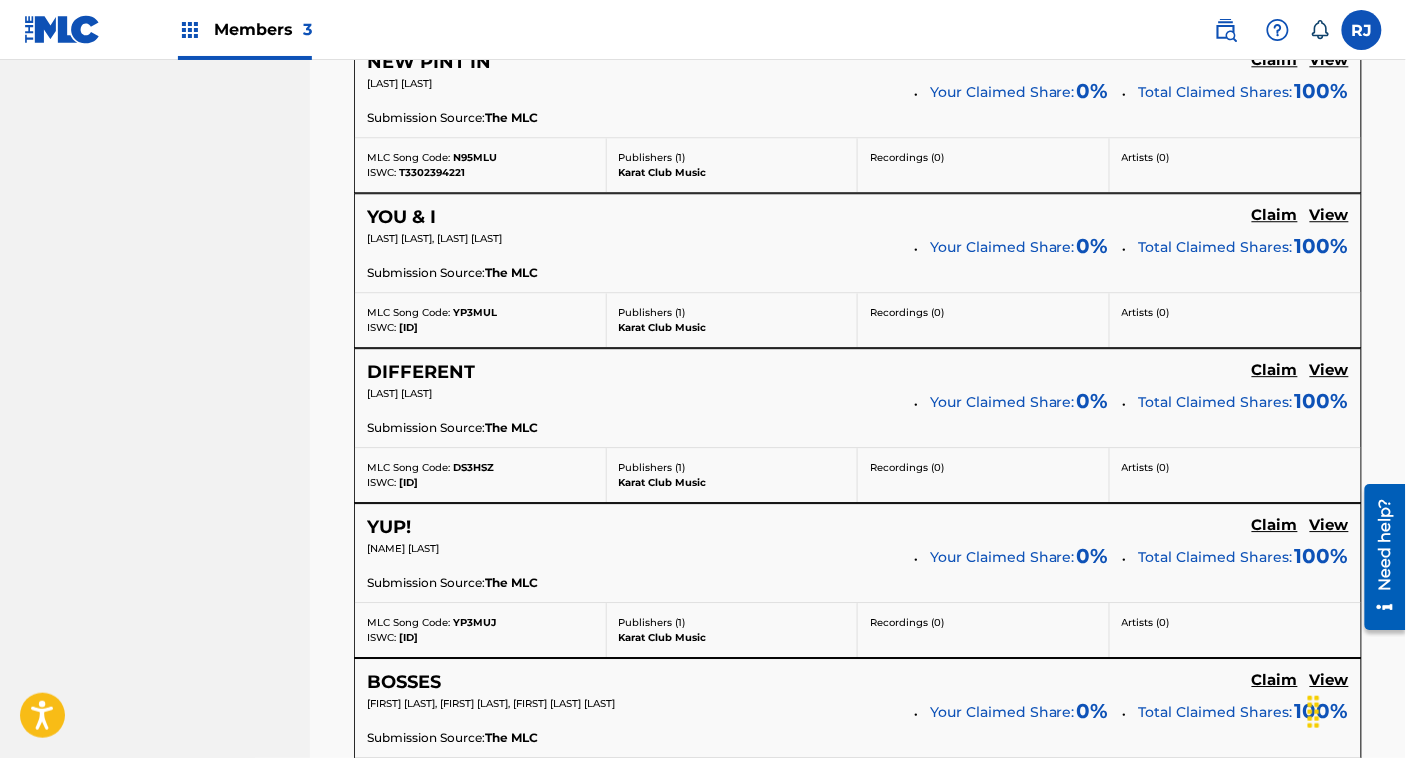 scroll, scrollTop: 1915, scrollLeft: 0, axis: vertical 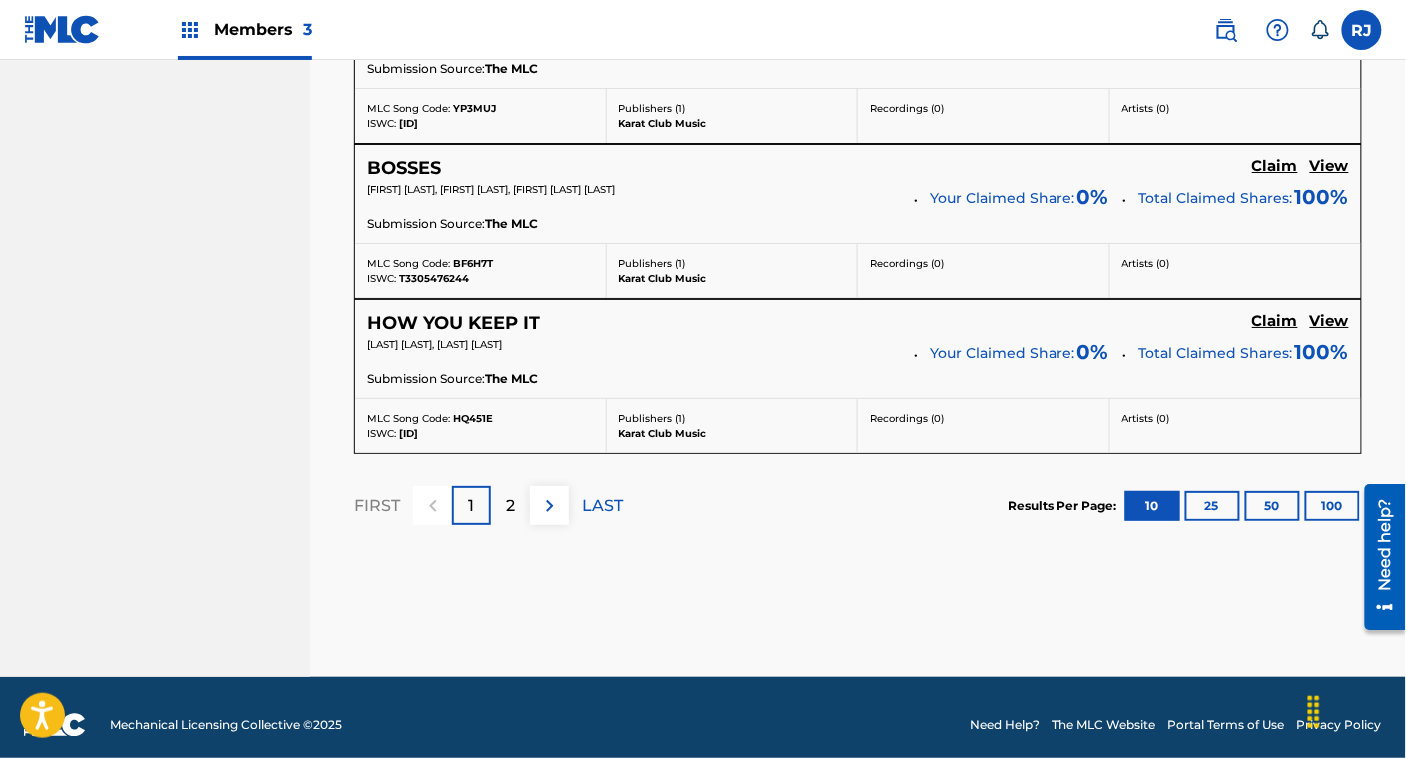click on "2" at bounding box center (510, 505) 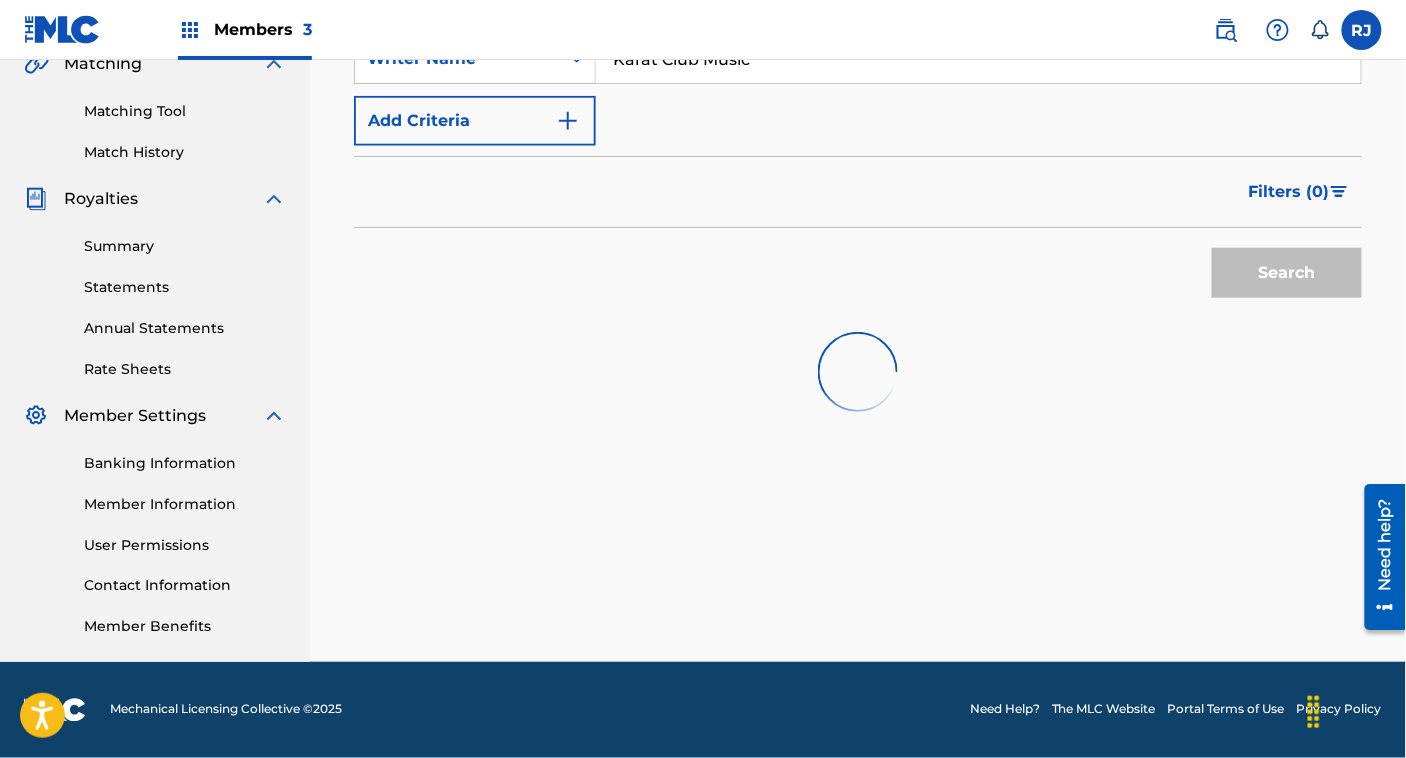 scroll, scrollTop: 686, scrollLeft: 0, axis: vertical 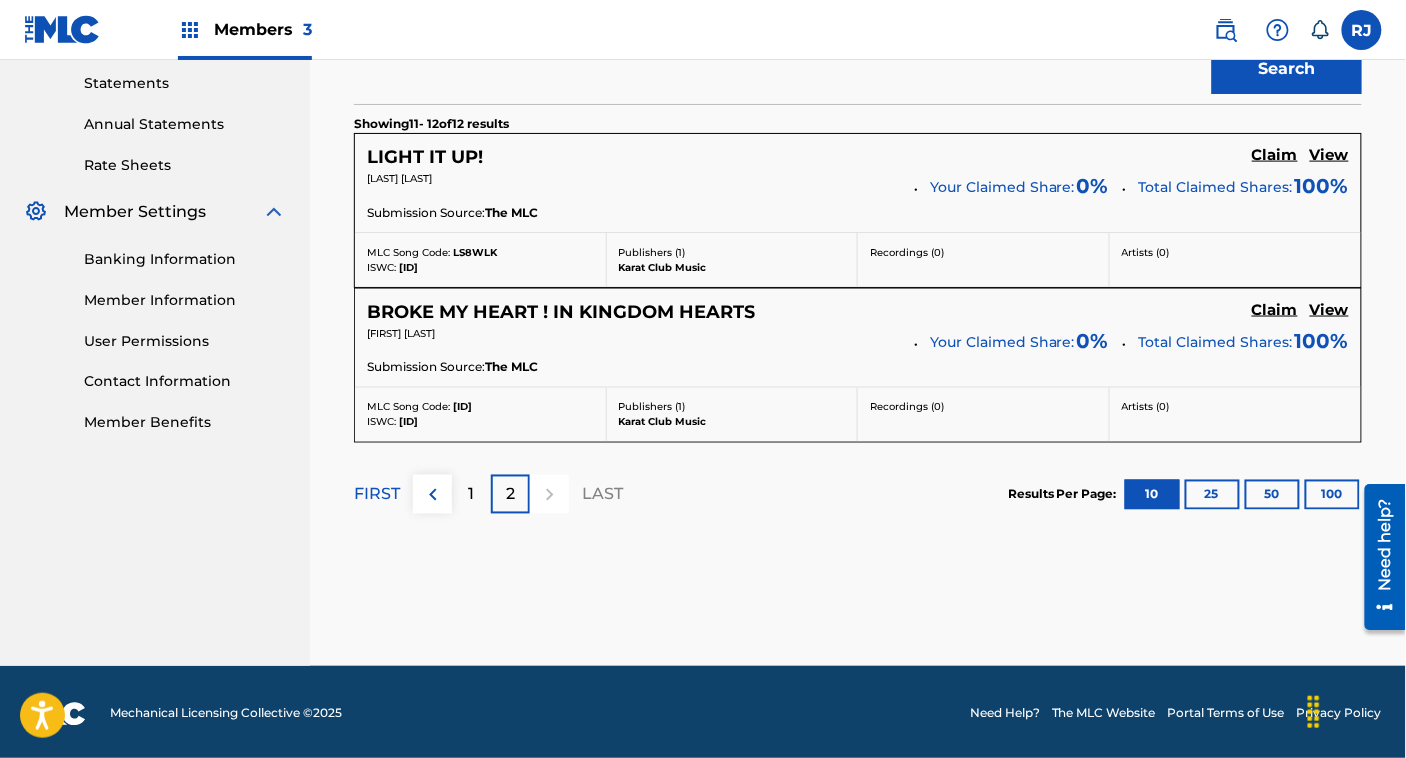 click on "Claim" at bounding box center [1275, 155] 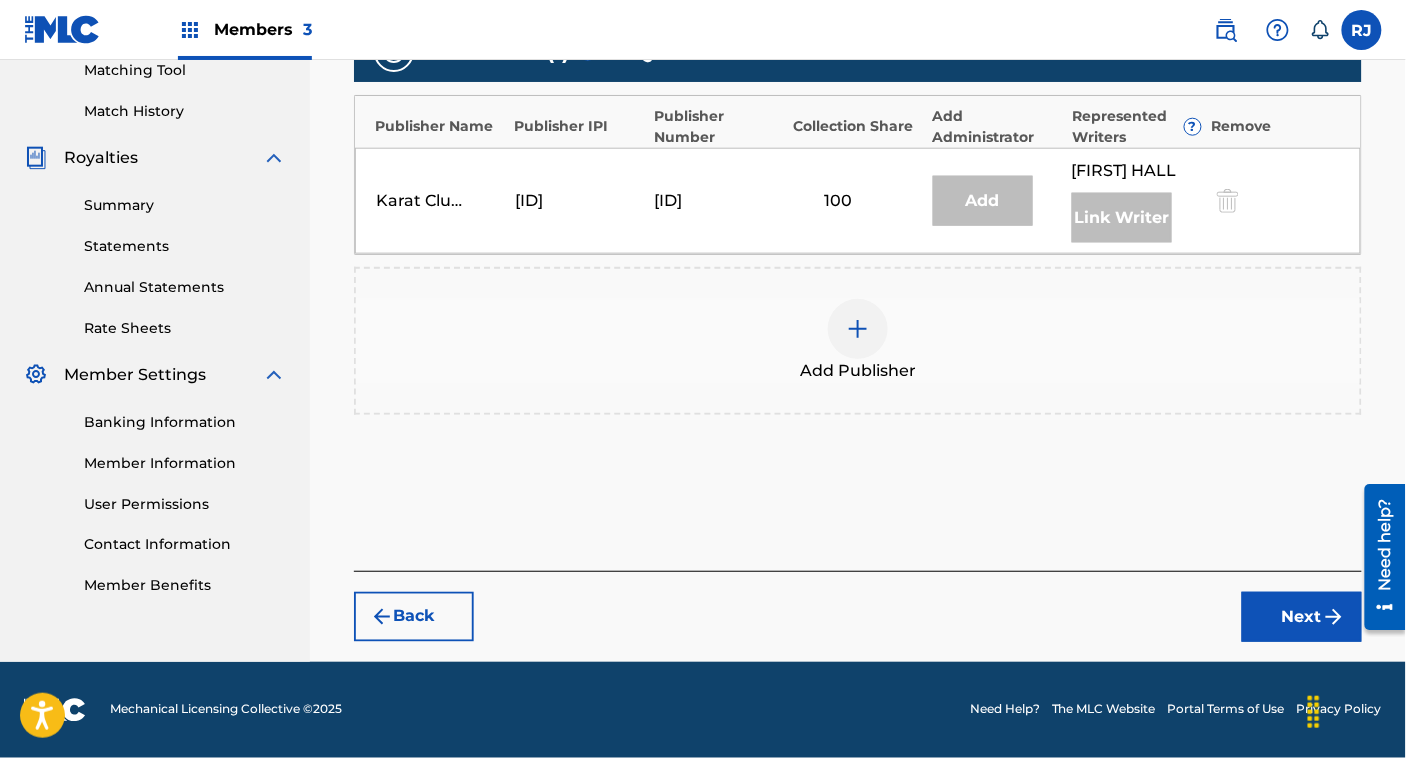 scroll, scrollTop: 520, scrollLeft: 0, axis: vertical 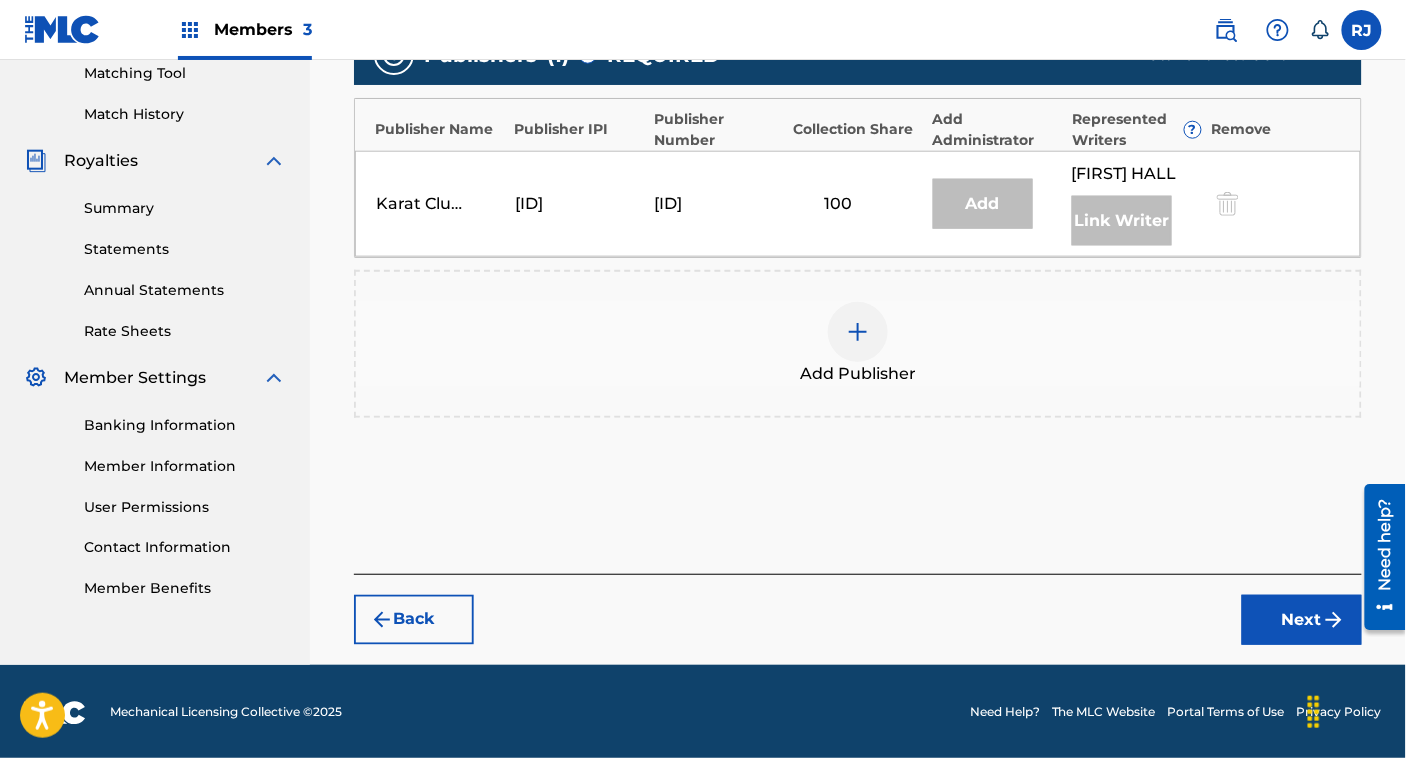 click on "Add Publisher" at bounding box center [858, 344] 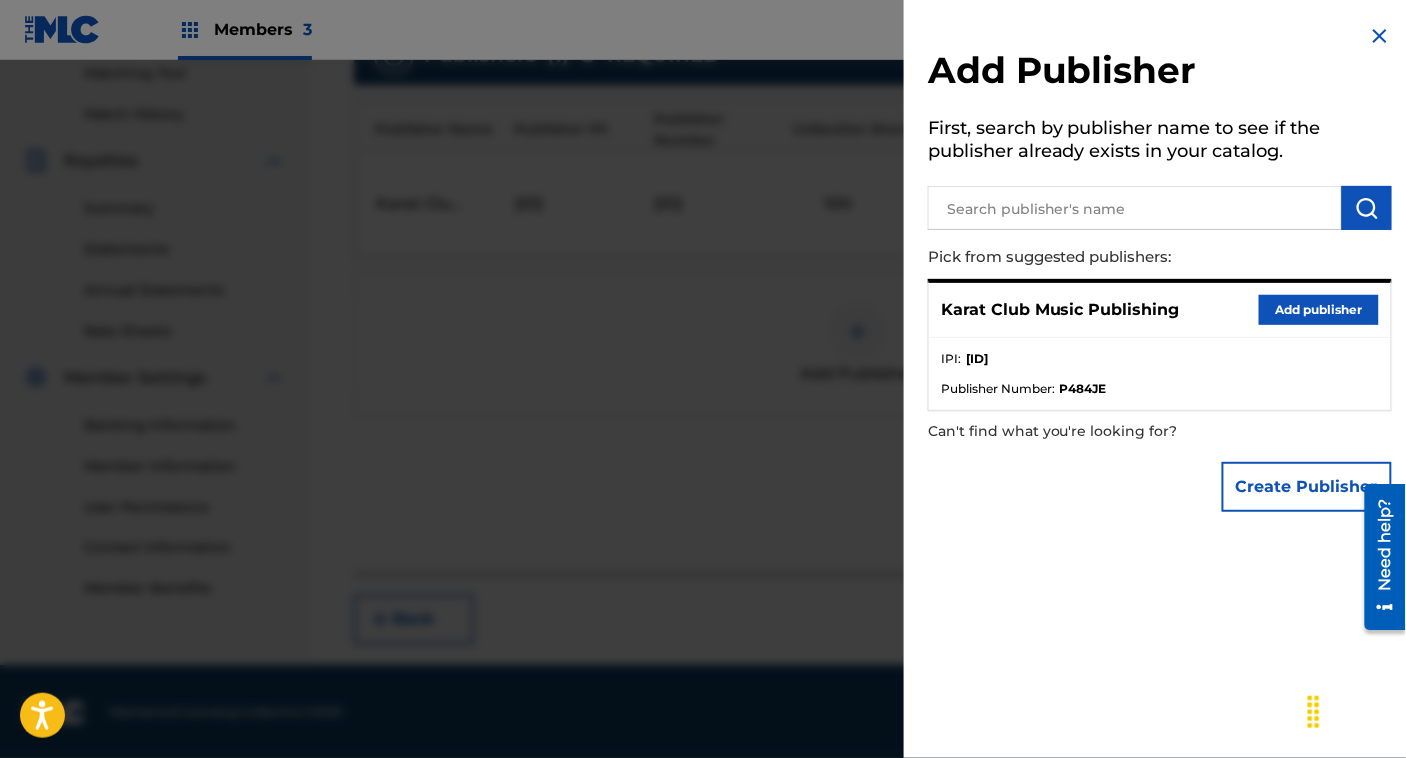 click on "Add publisher" at bounding box center (1319, 310) 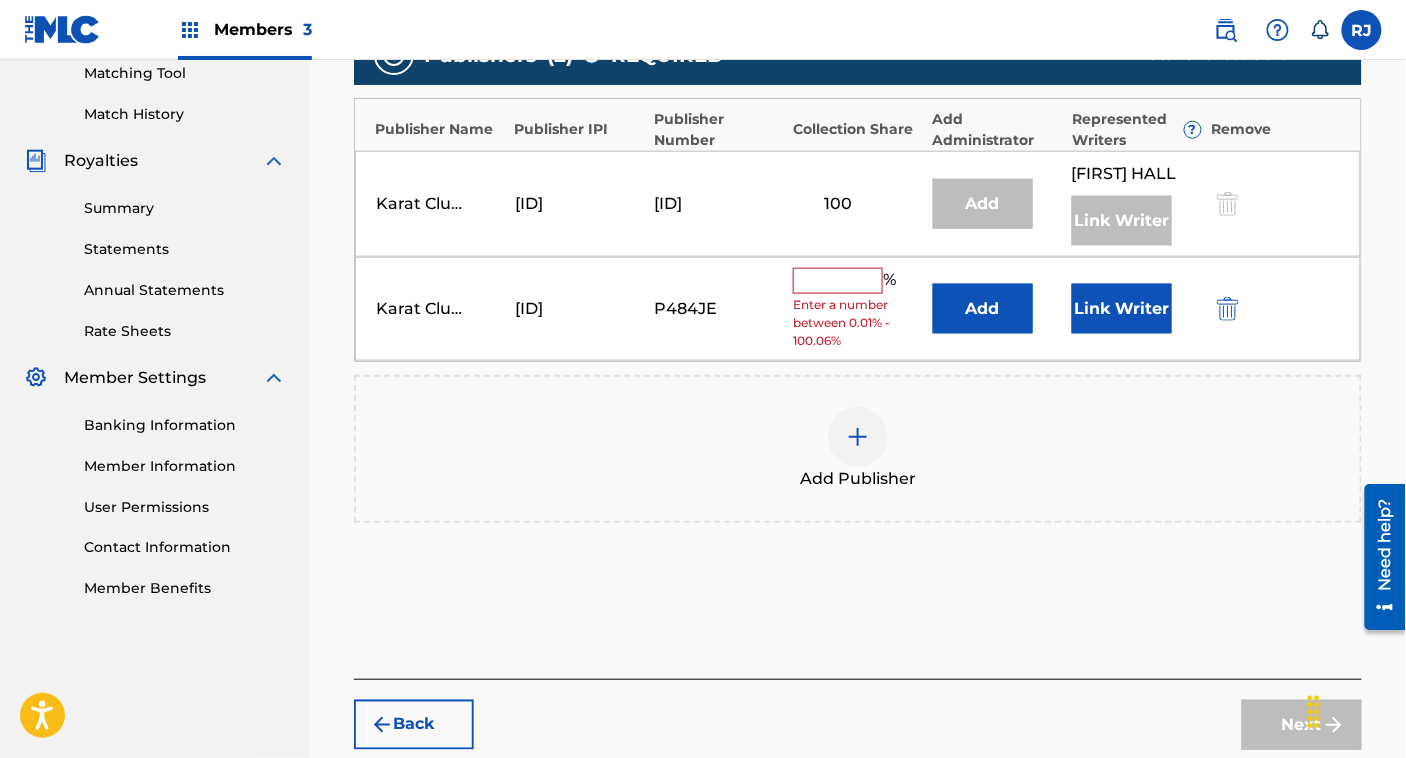 click at bounding box center [838, 281] 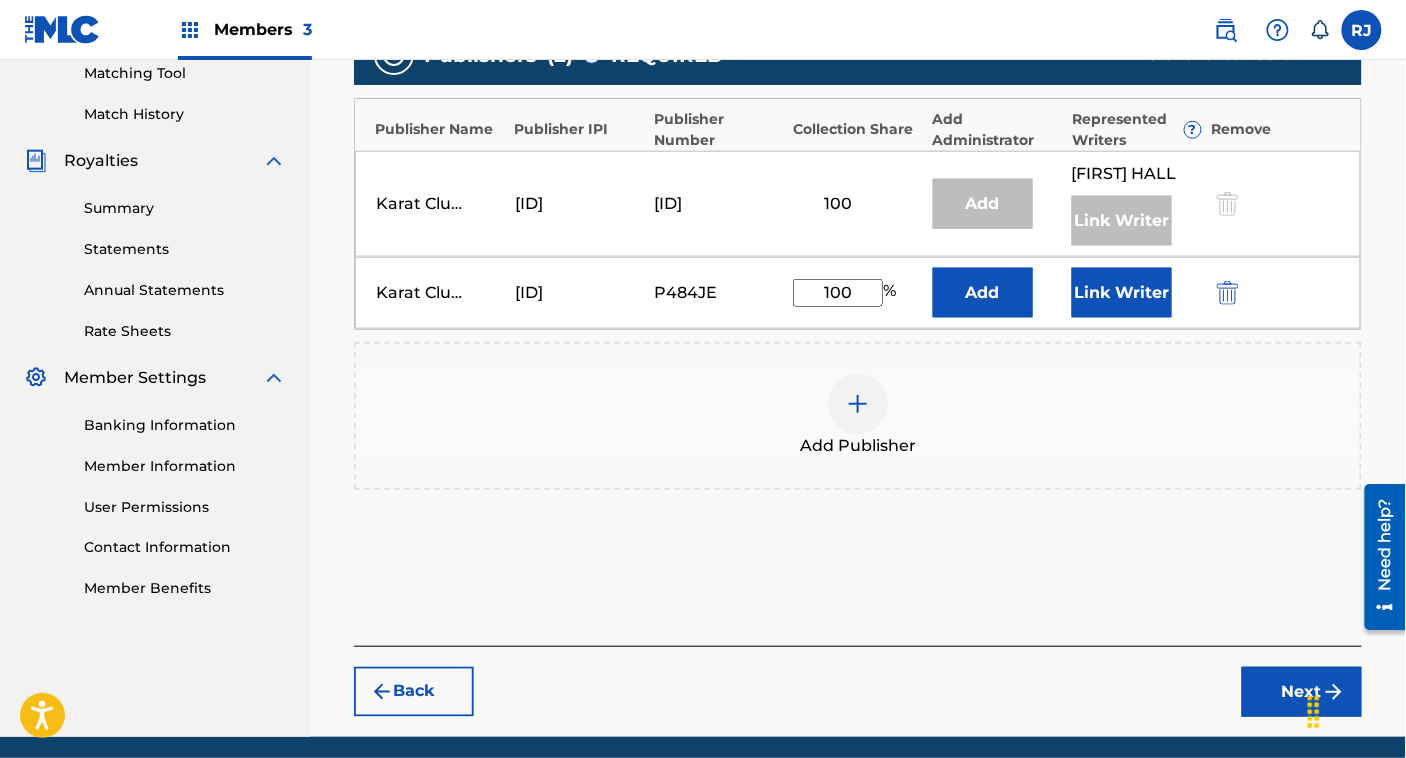 type on "100" 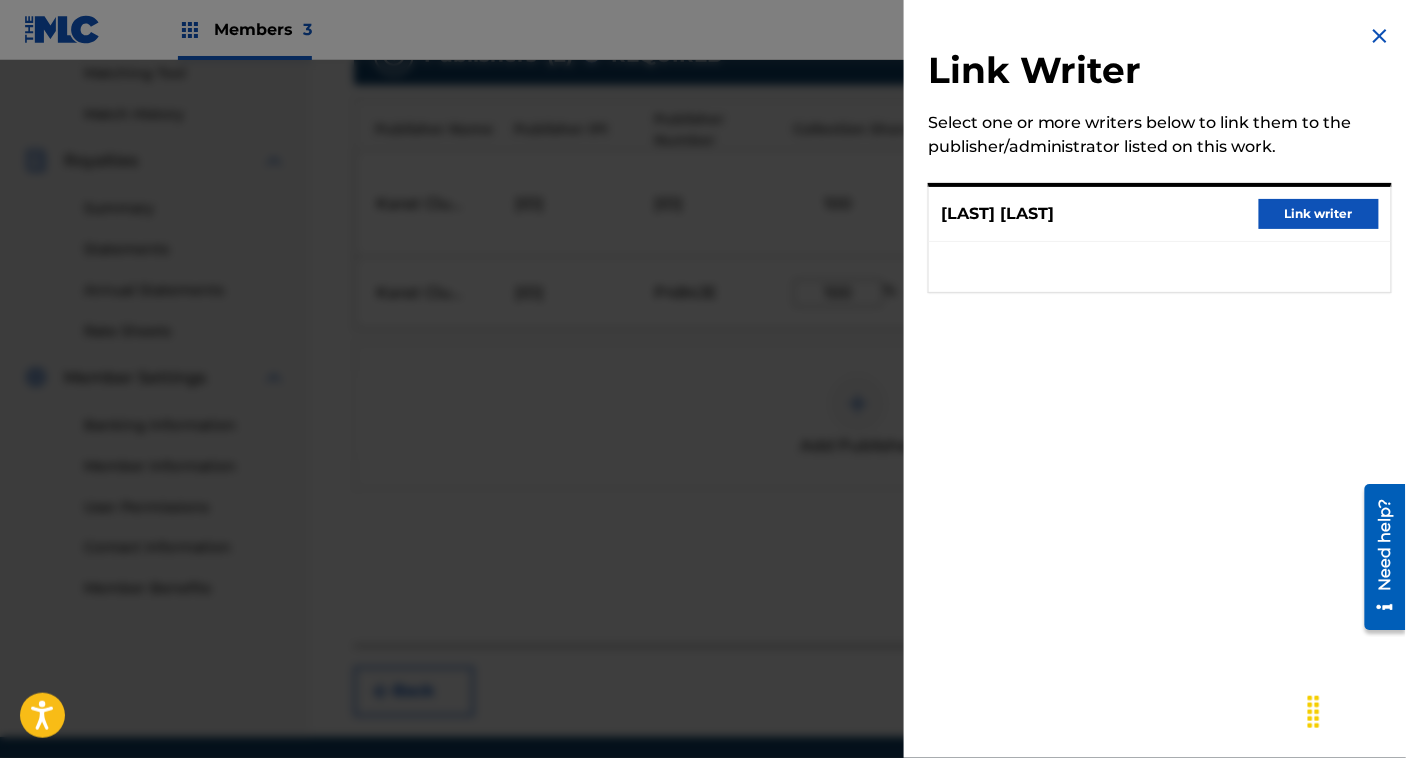 click on "Link writer" at bounding box center [1319, 214] 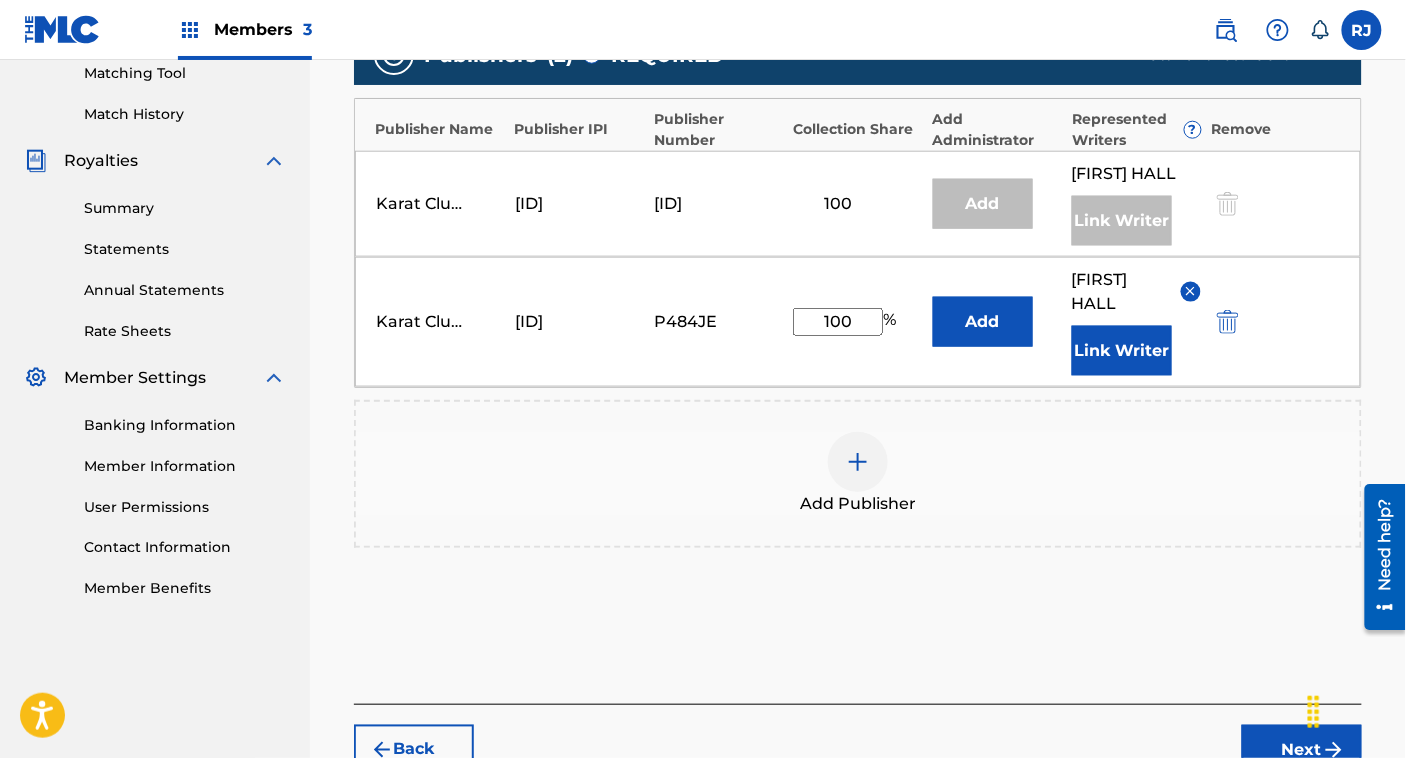 click on "Next" at bounding box center [1302, 750] 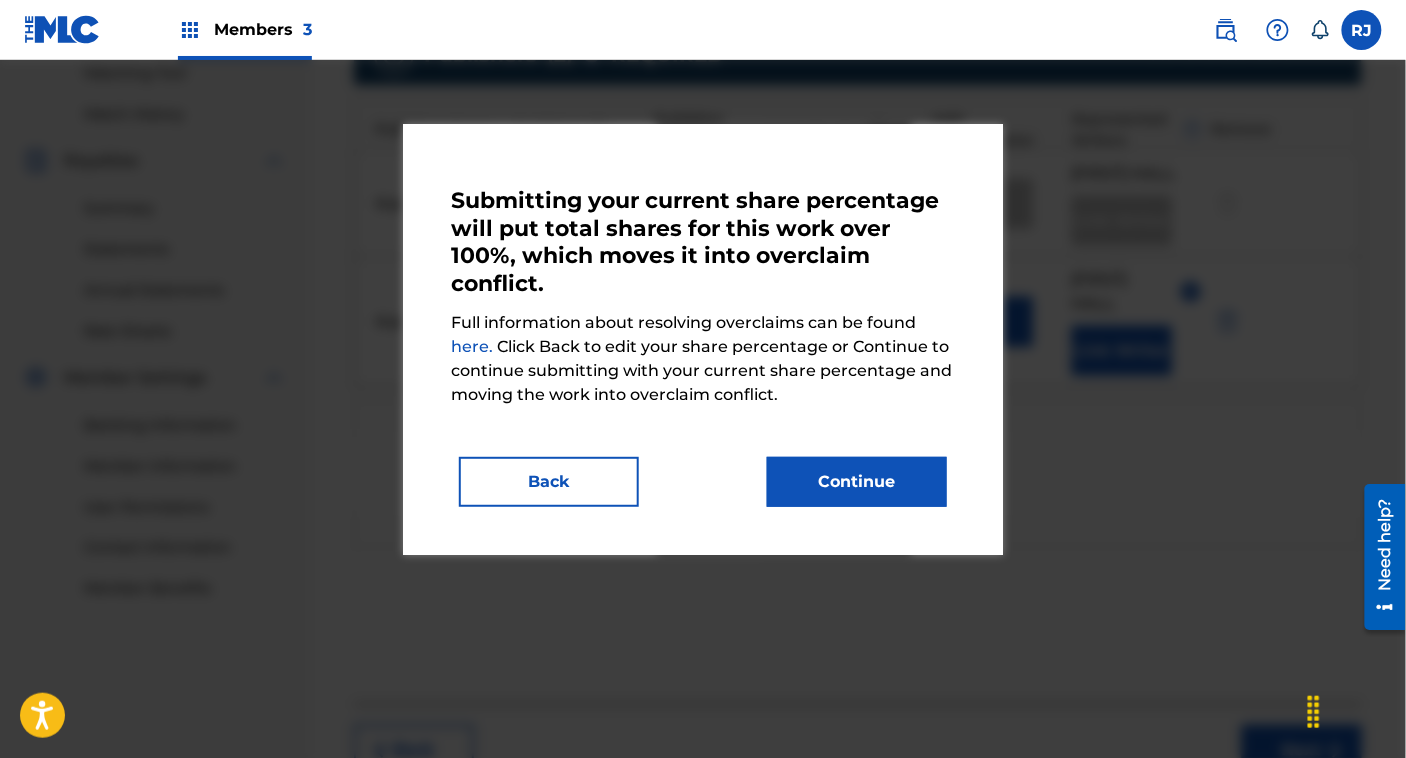 click on "Continue" at bounding box center [857, 482] 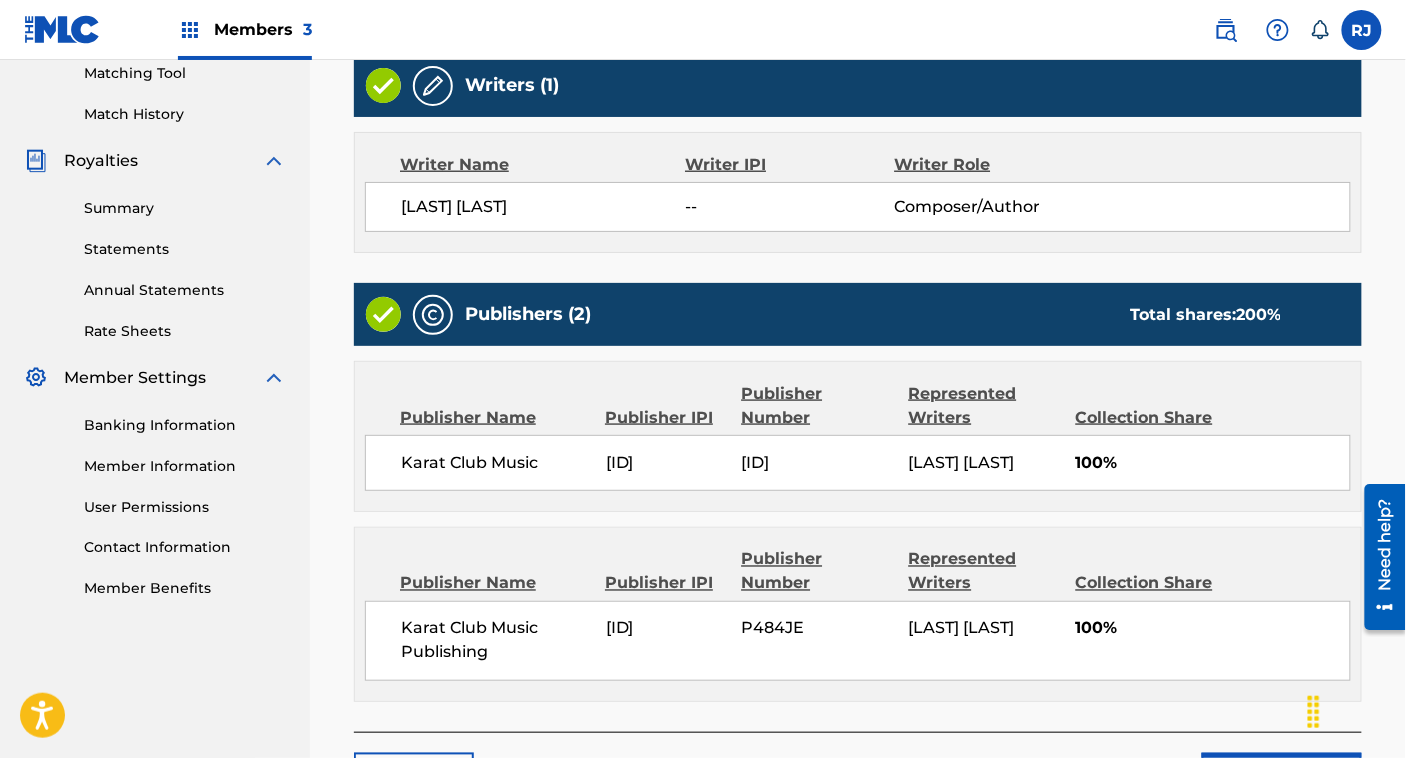 scroll, scrollTop: 676, scrollLeft: 0, axis: vertical 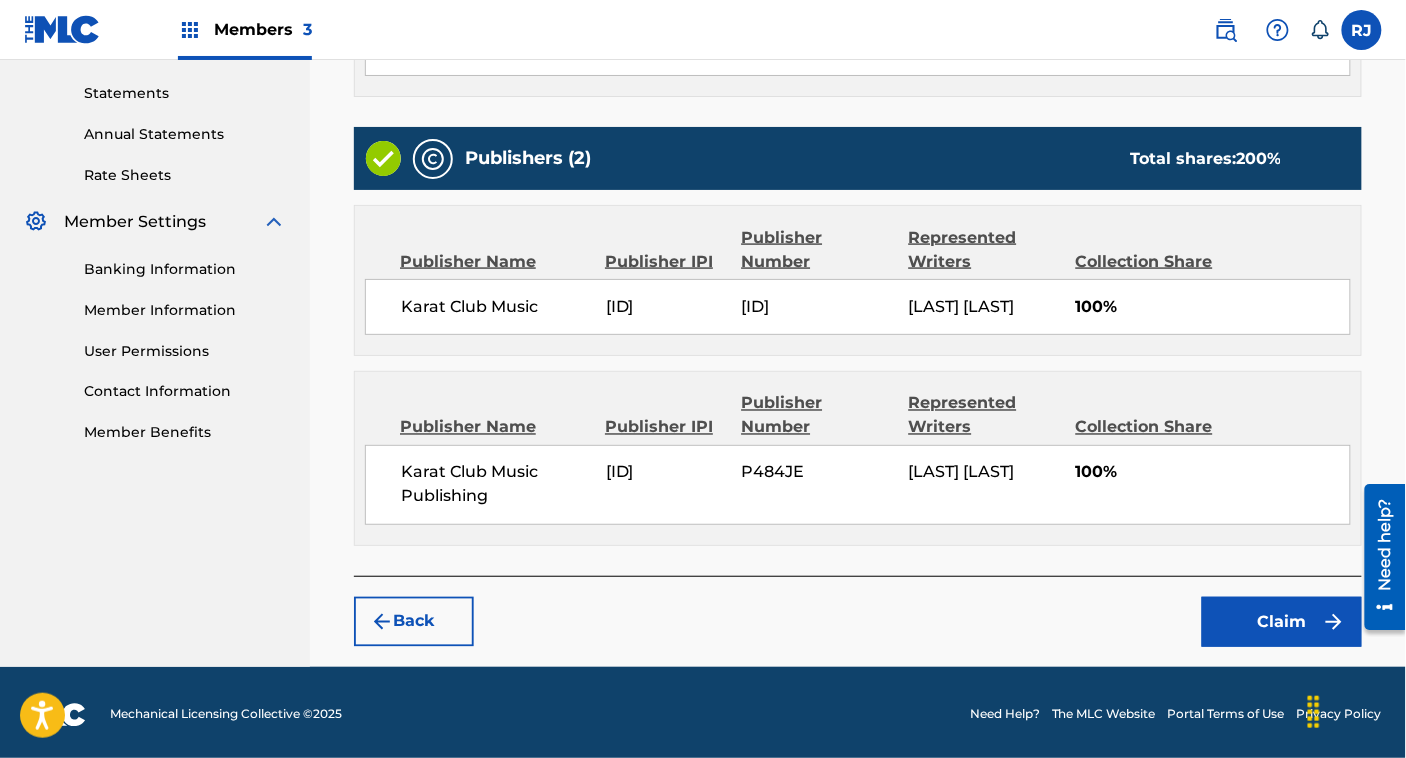 click on "Claim" at bounding box center [1282, 622] 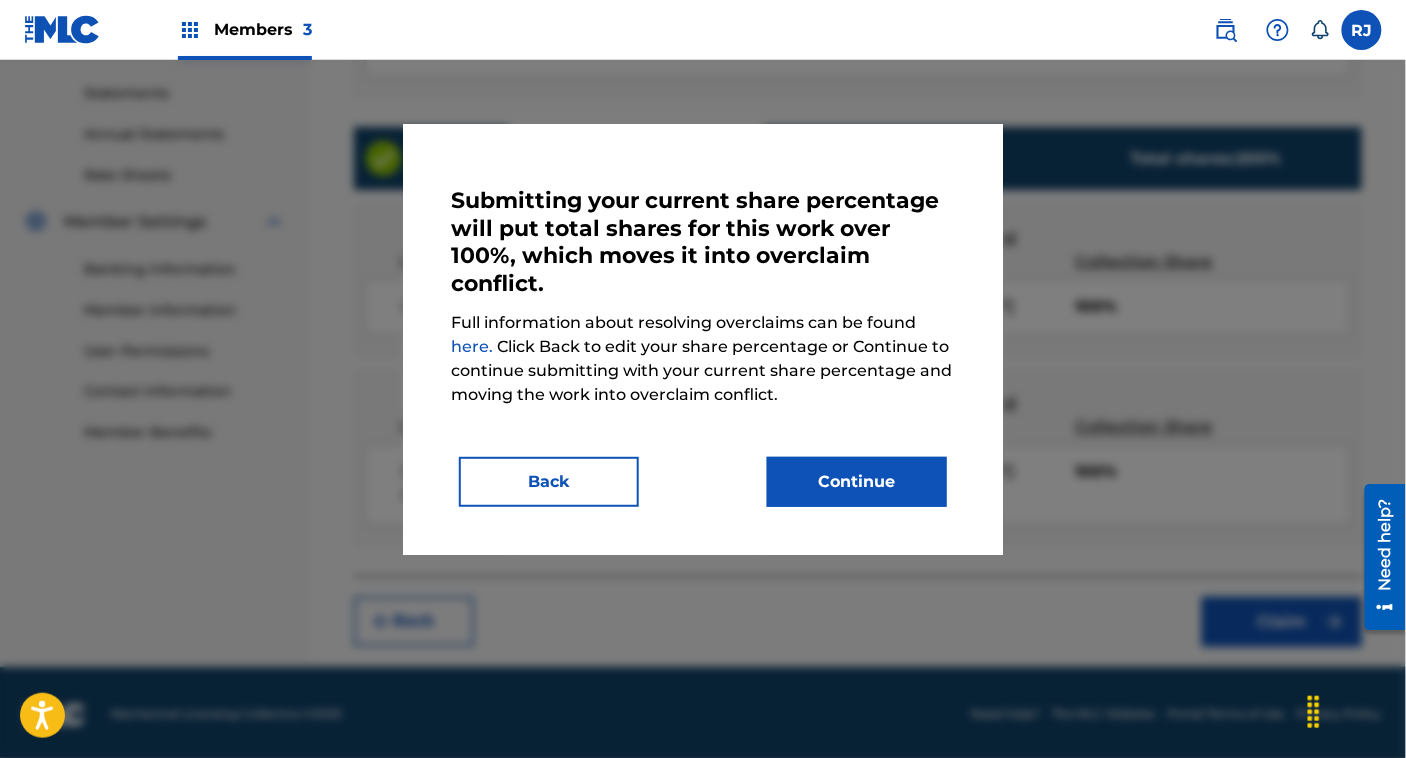 click on "Continue" at bounding box center (857, 482) 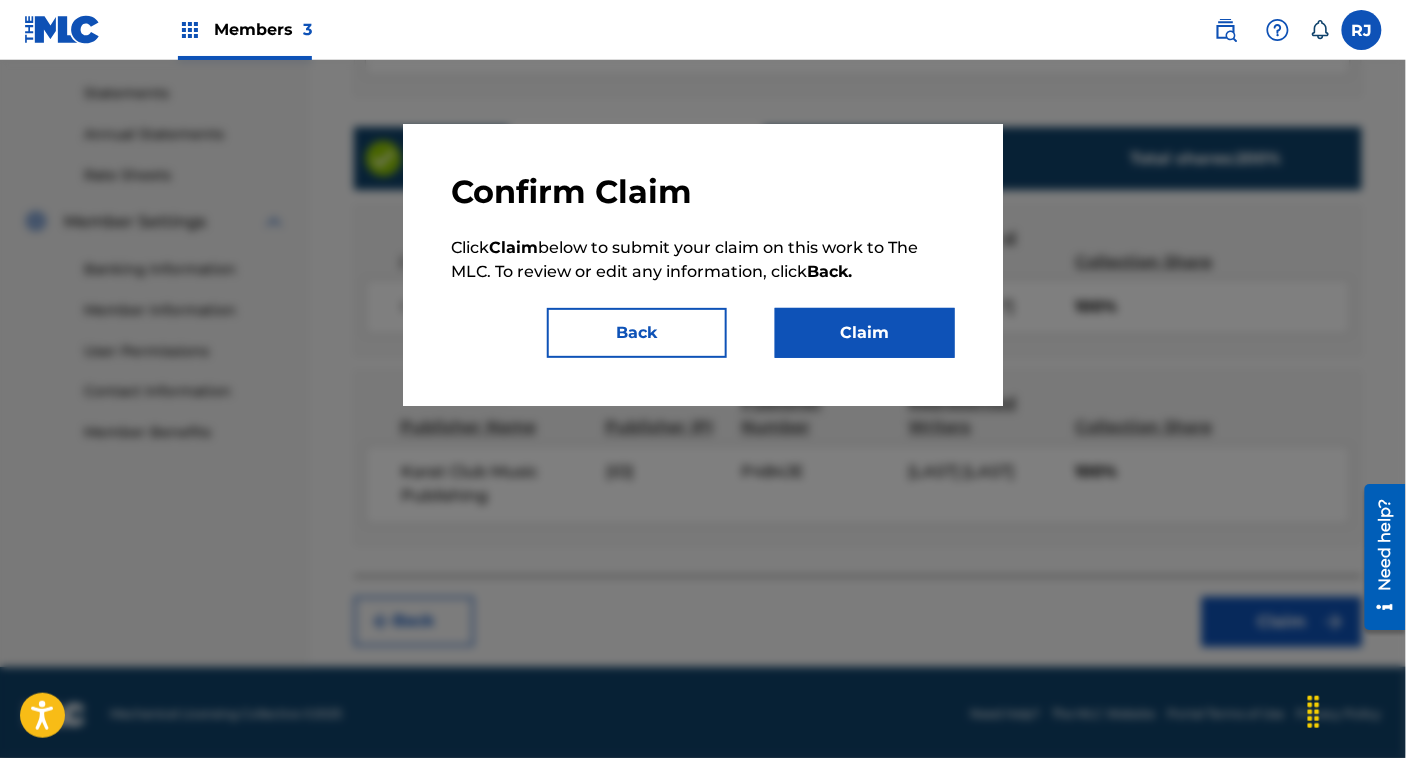 click on "Confirm Claim Click  Claim  below to submit your claim on this work to The MLC. To review or edit any information, click  Back. Back Claim" at bounding box center [703, 265] 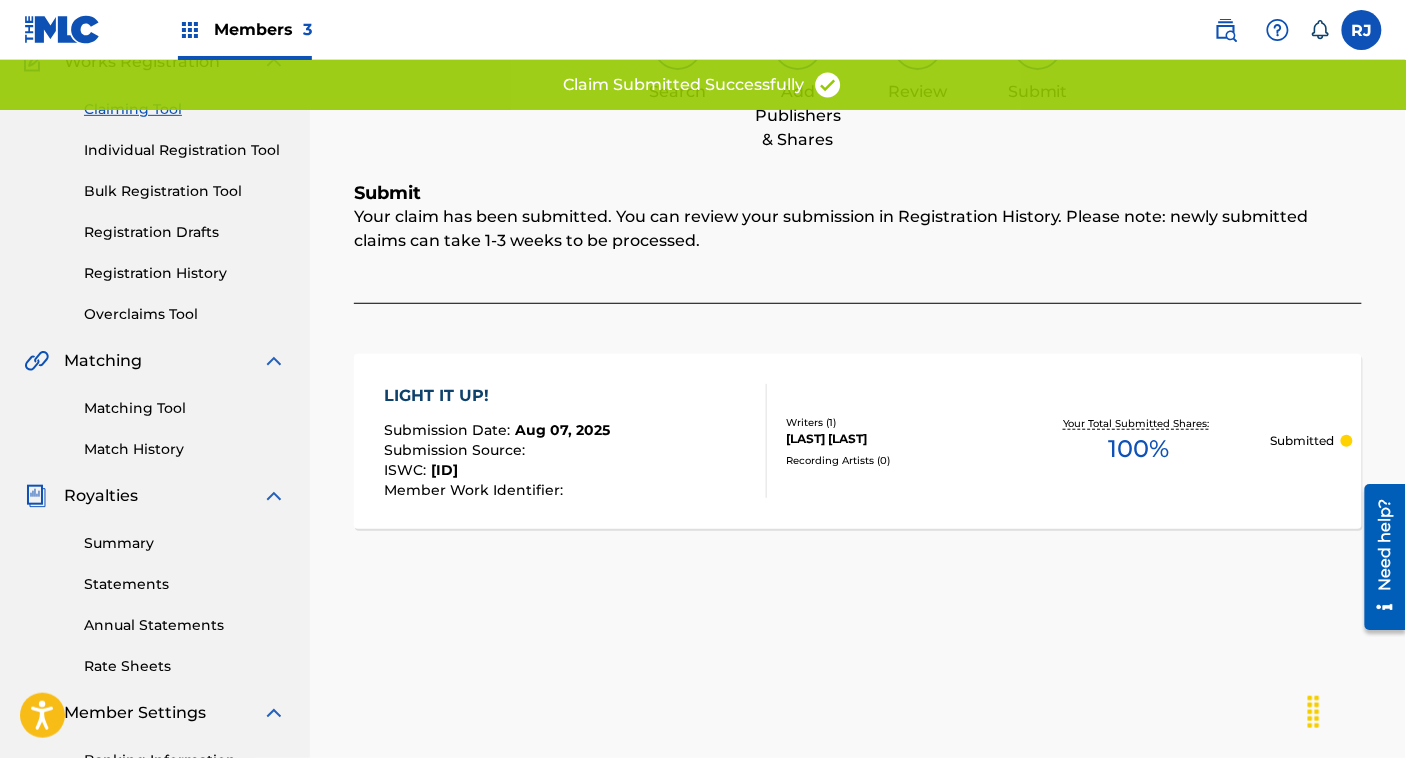 scroll, scrollTop: 0, scrollLeft: 0, axis: both 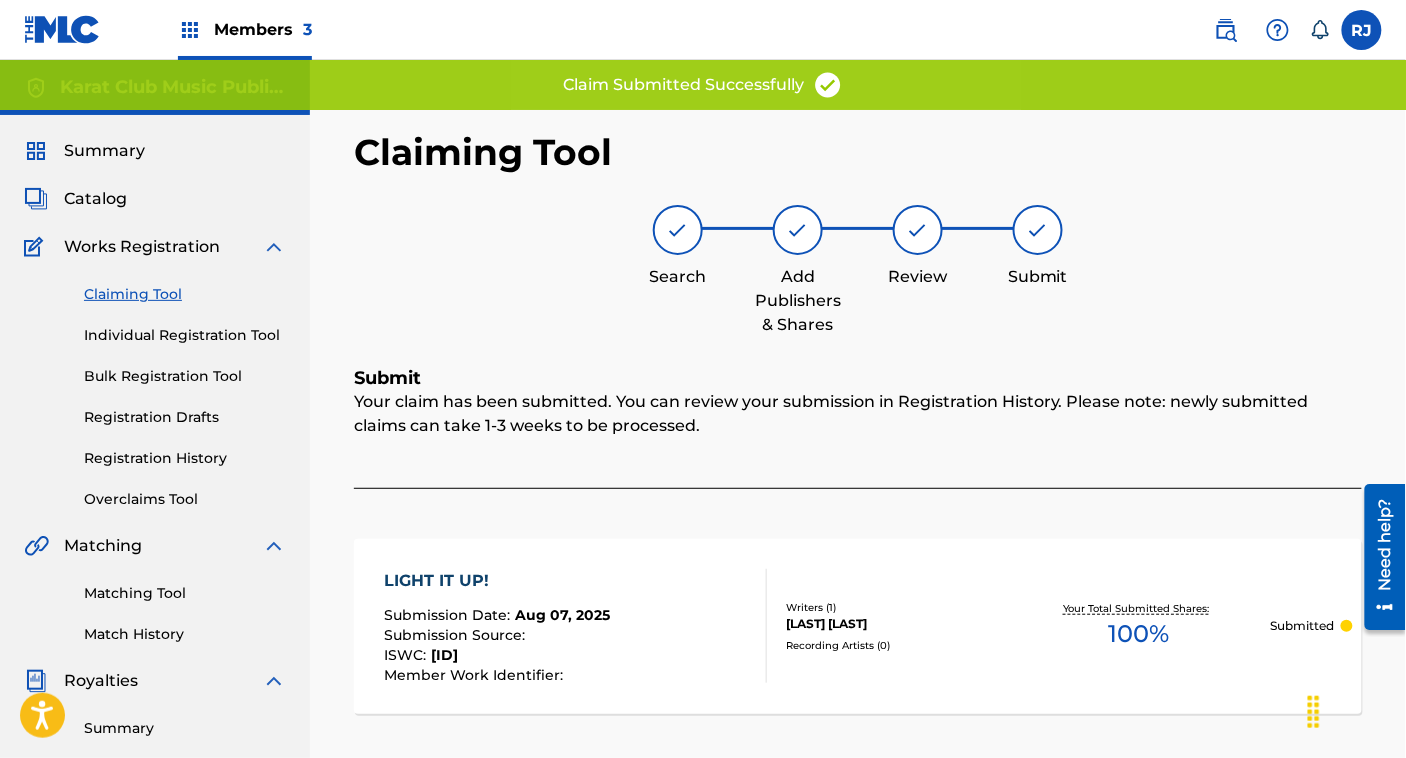 click on "Claiming Tool" at bounding box center (185, 294) 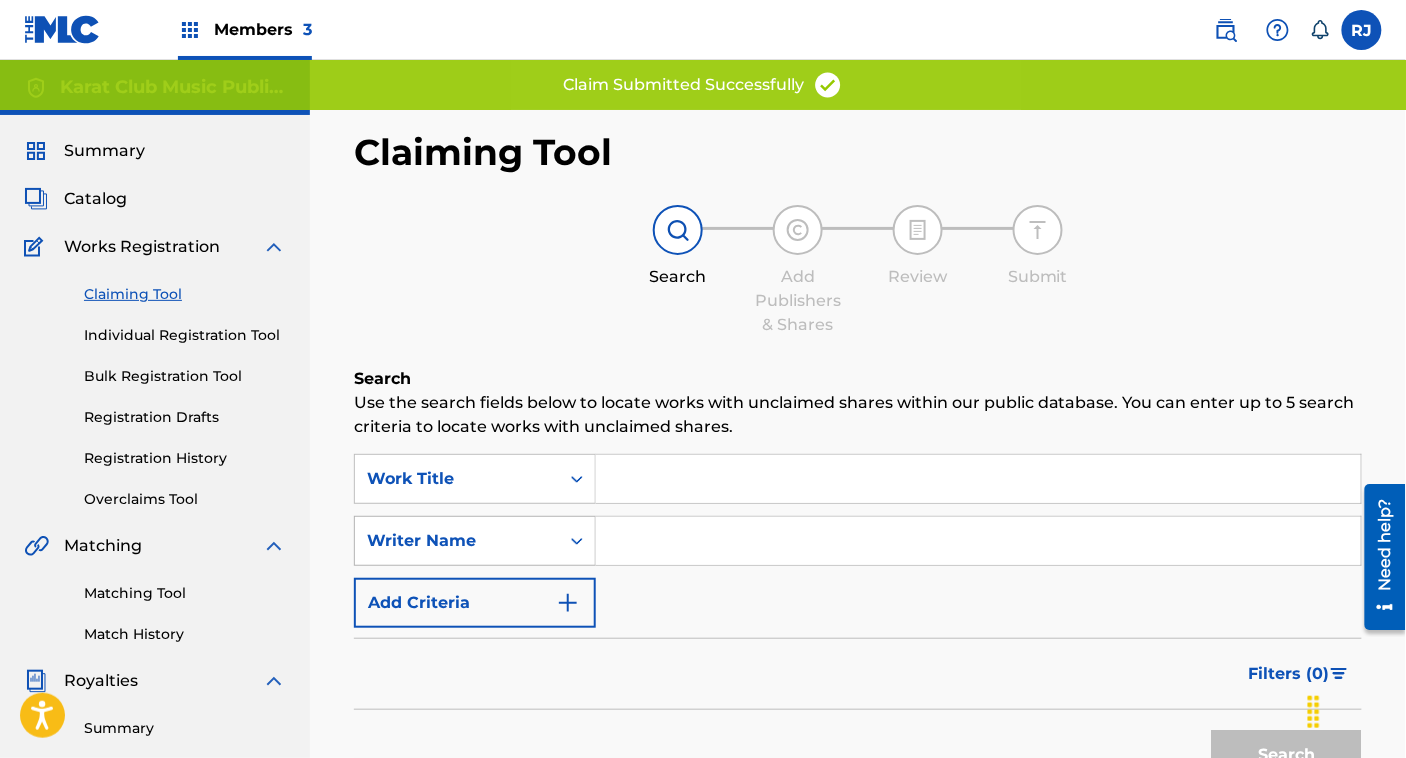 click on "Writer Name" at bounding box center [475, 541] 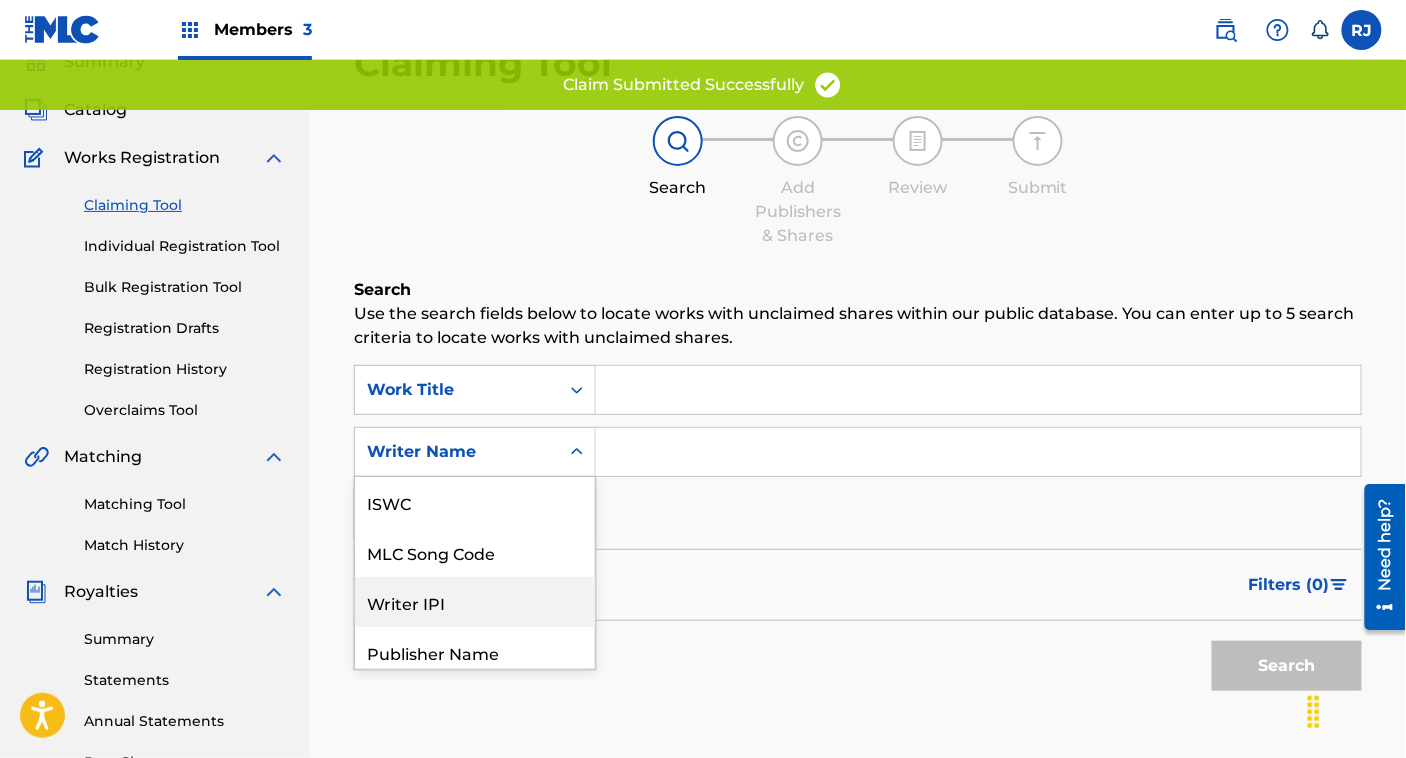 scroll, scrollTop: 107, scrollLeft: 0, axis: vertical 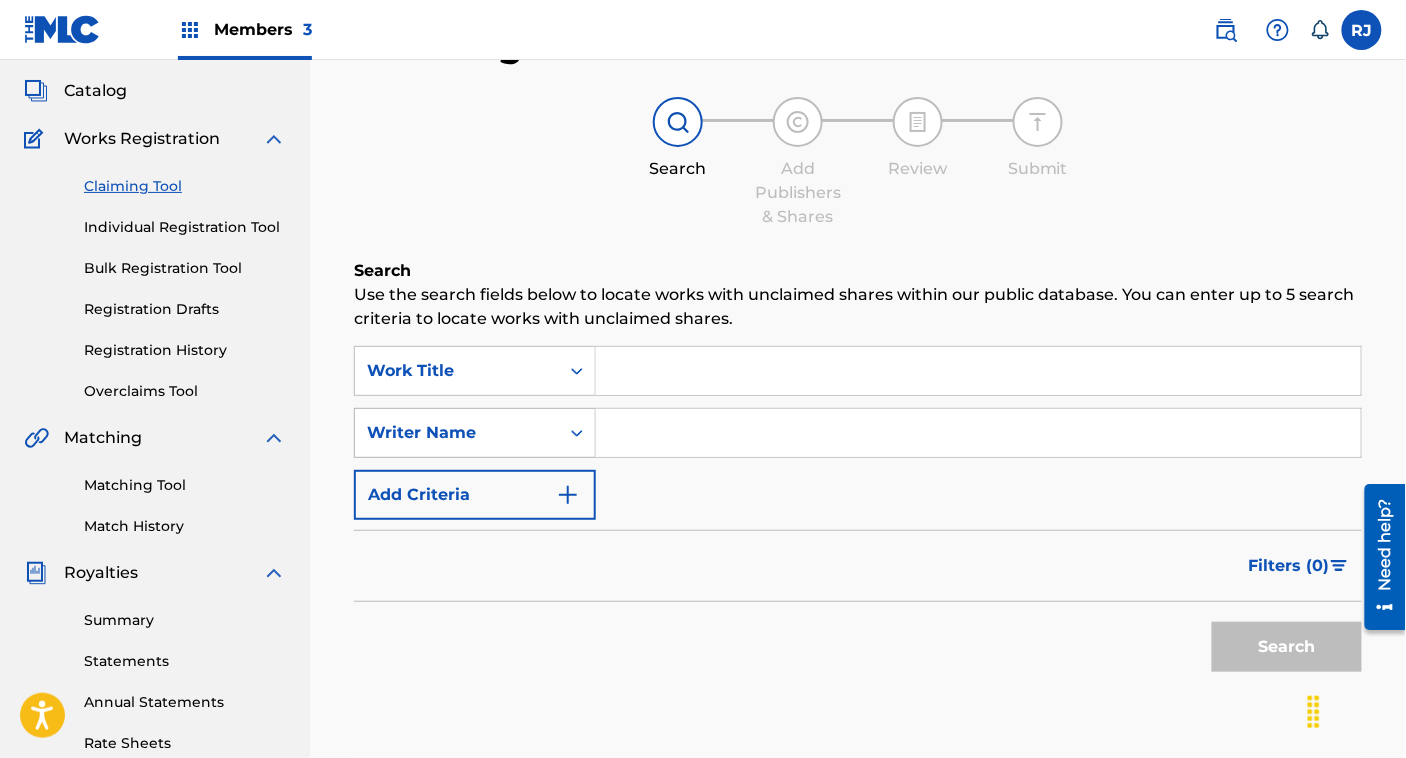 drag, startPoint x: 530, startPoint y: 576, endPoint x: 430, endPoint y: 419, distance: 186.14243 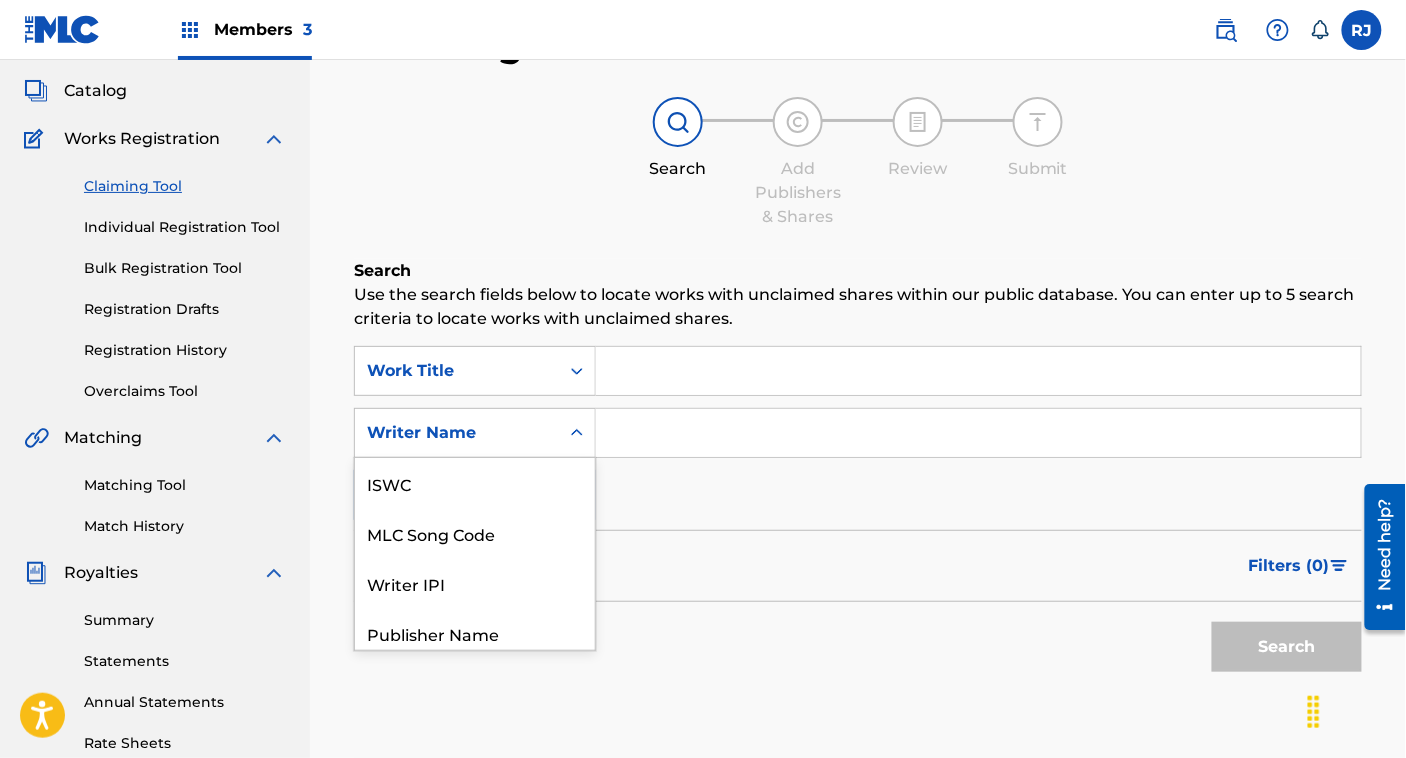 scroll, scrollTop: 50, scrollLeft: 0, axis: vertical 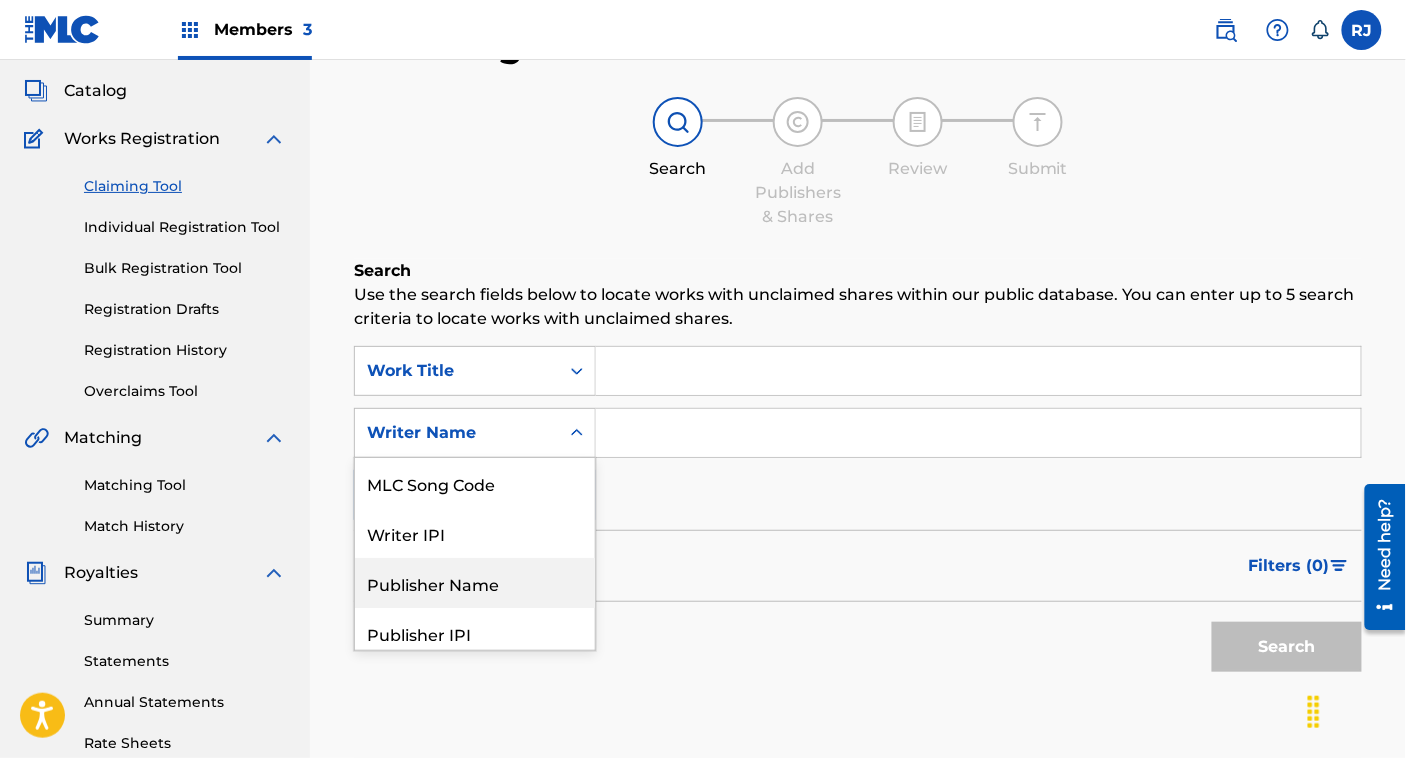 click on "Publisher Name" at bounding box center (475, 583) 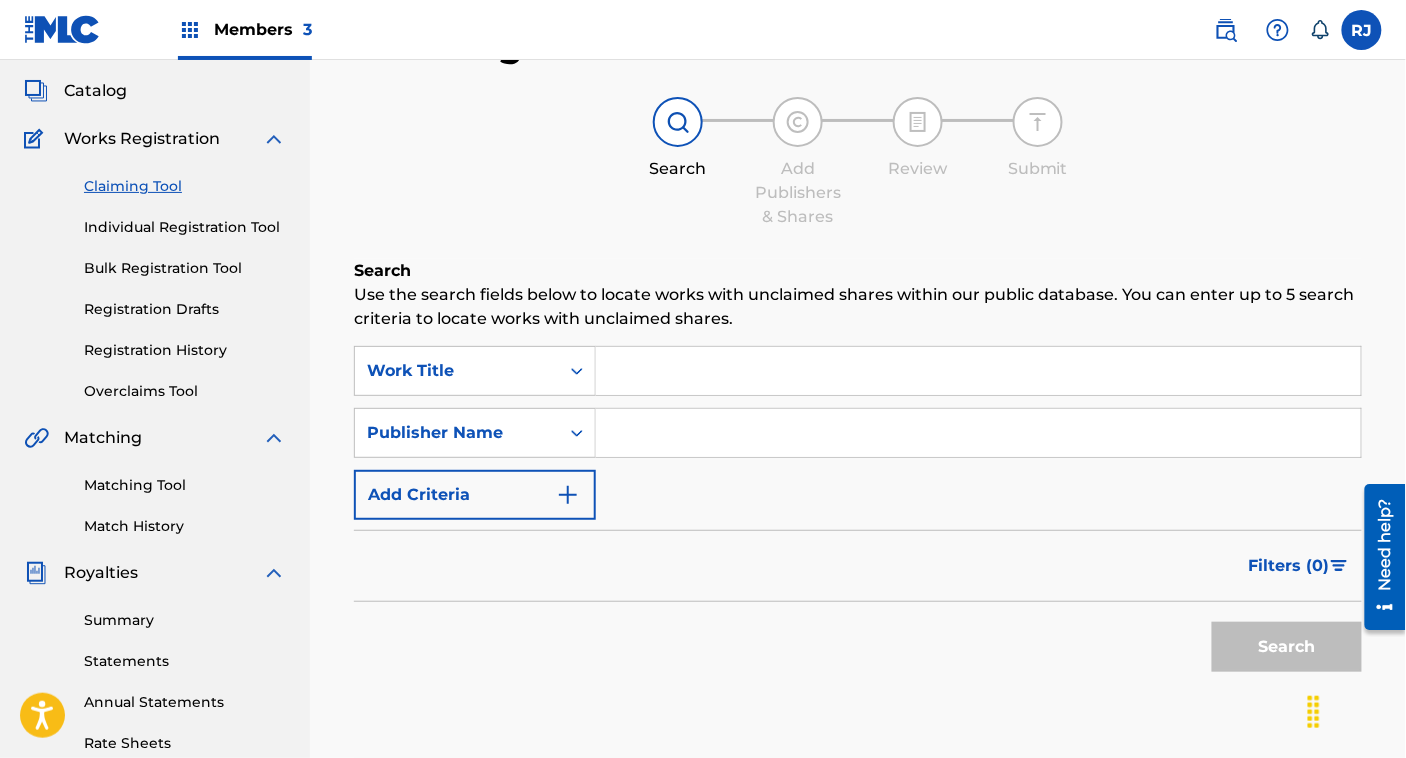 click at bounding box center [978, 433] 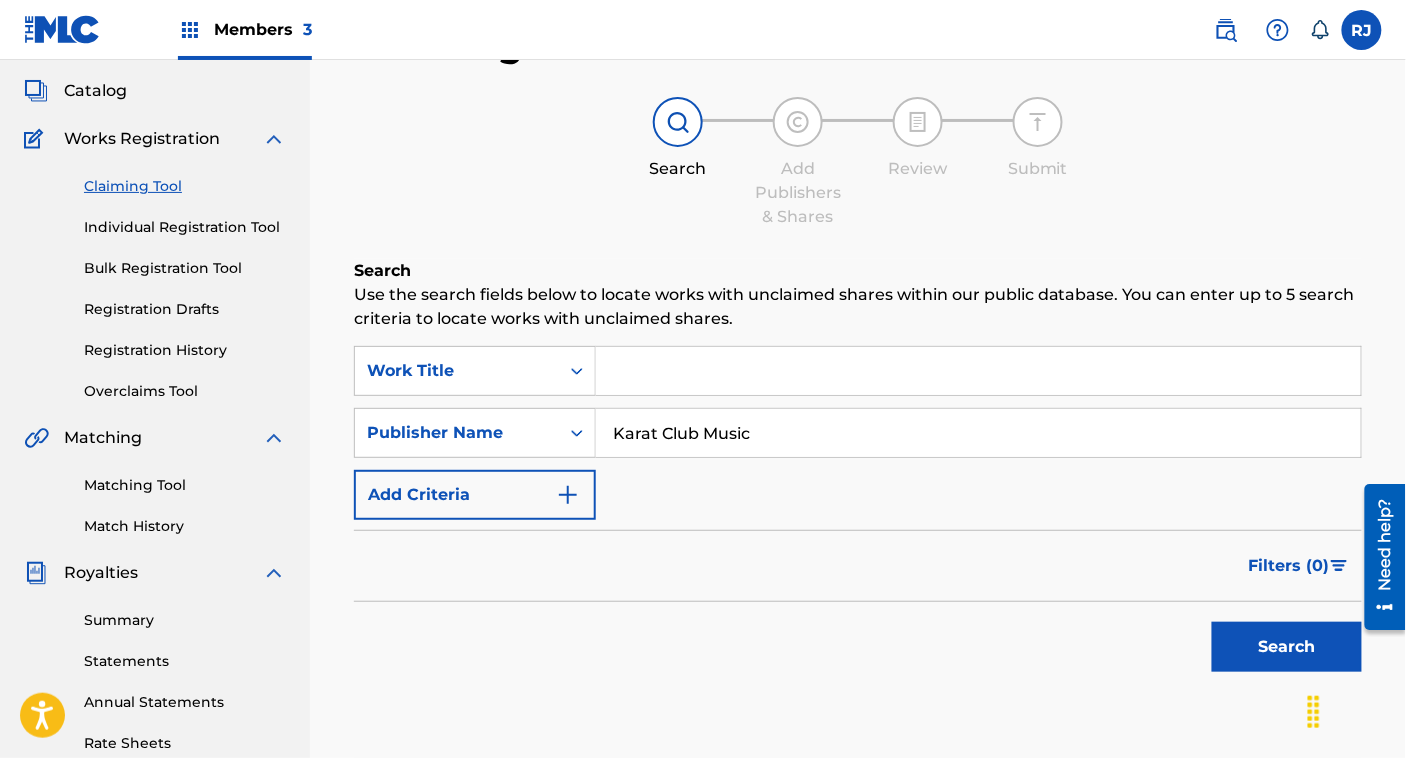 click on "Search" at bounding box center [1287, 647] 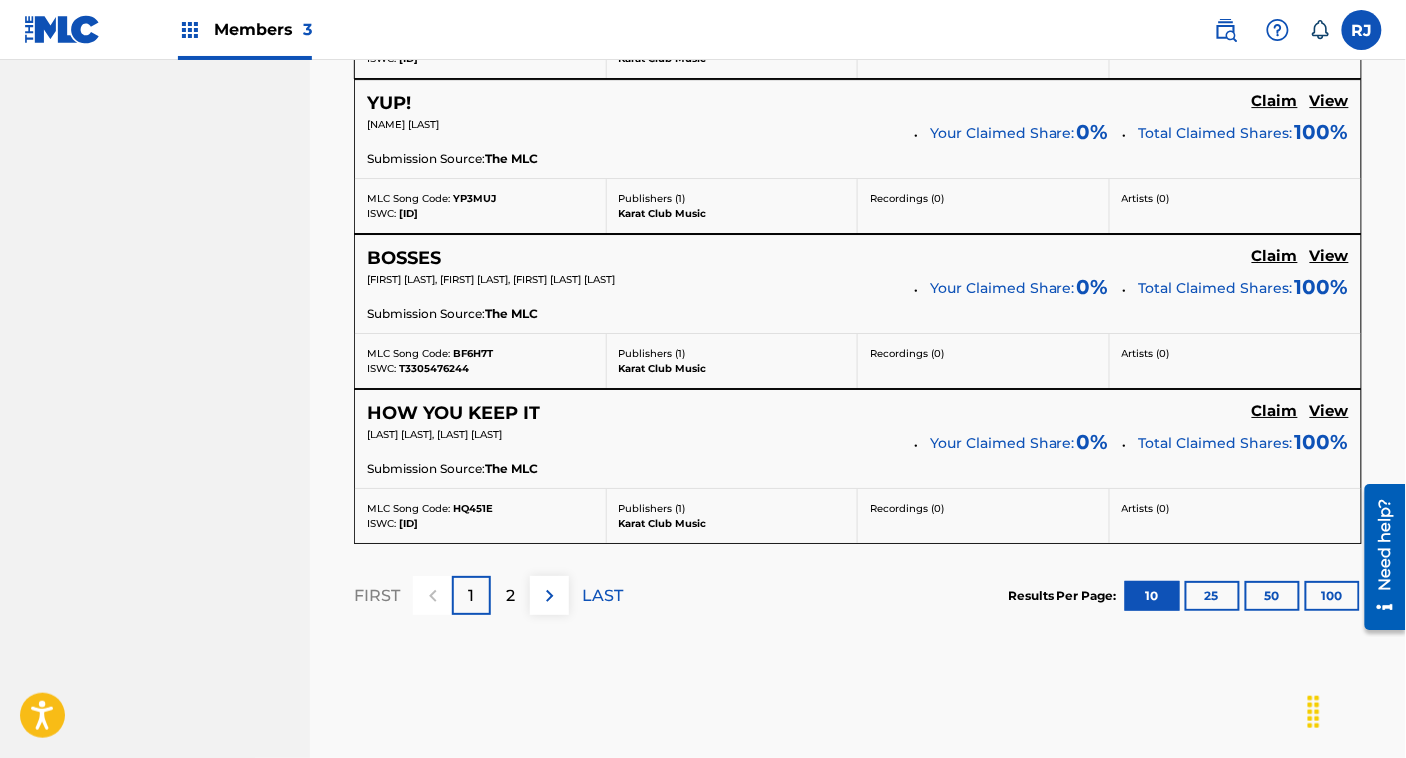 scroll, scrollTop: 1915, scrollLeft: 0, axis: vertical 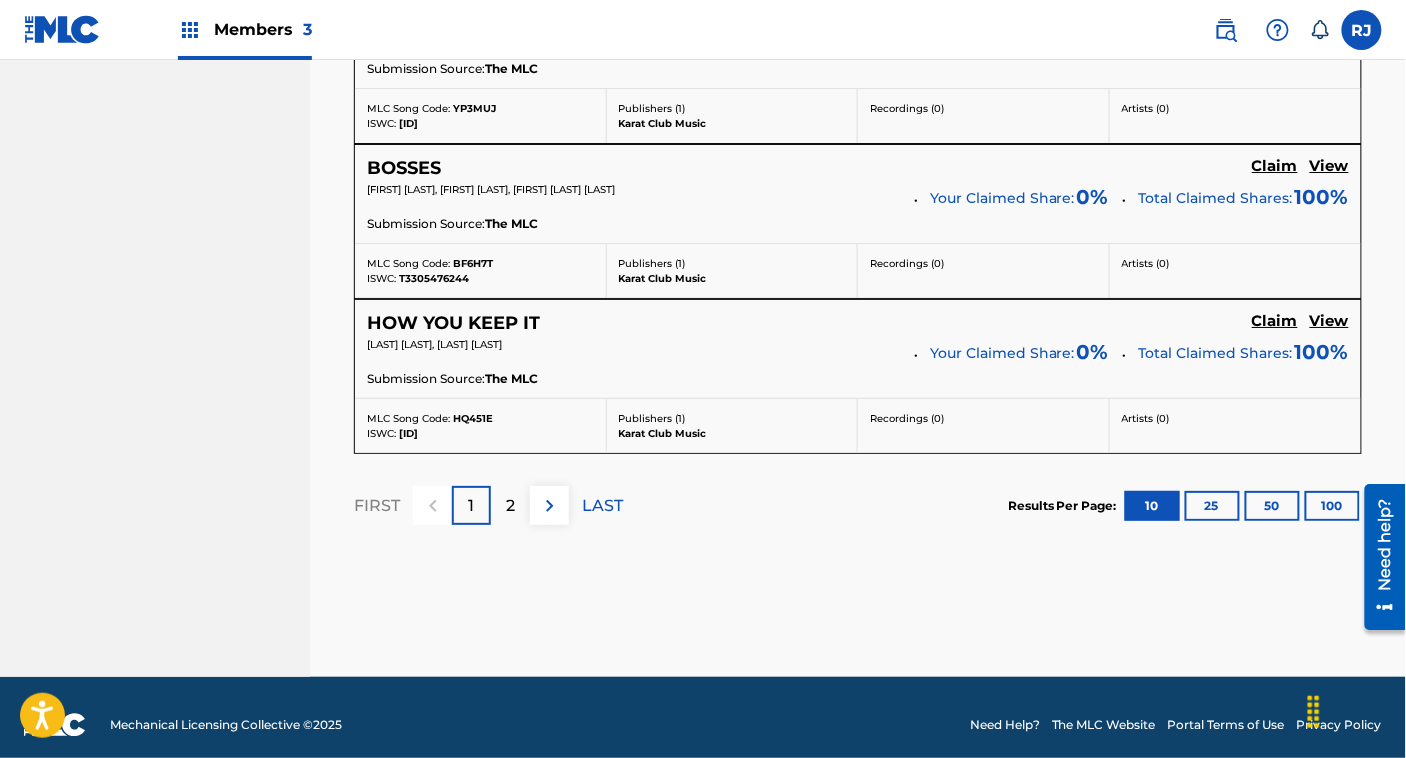 click on "2" at bounding box center (510, 505) 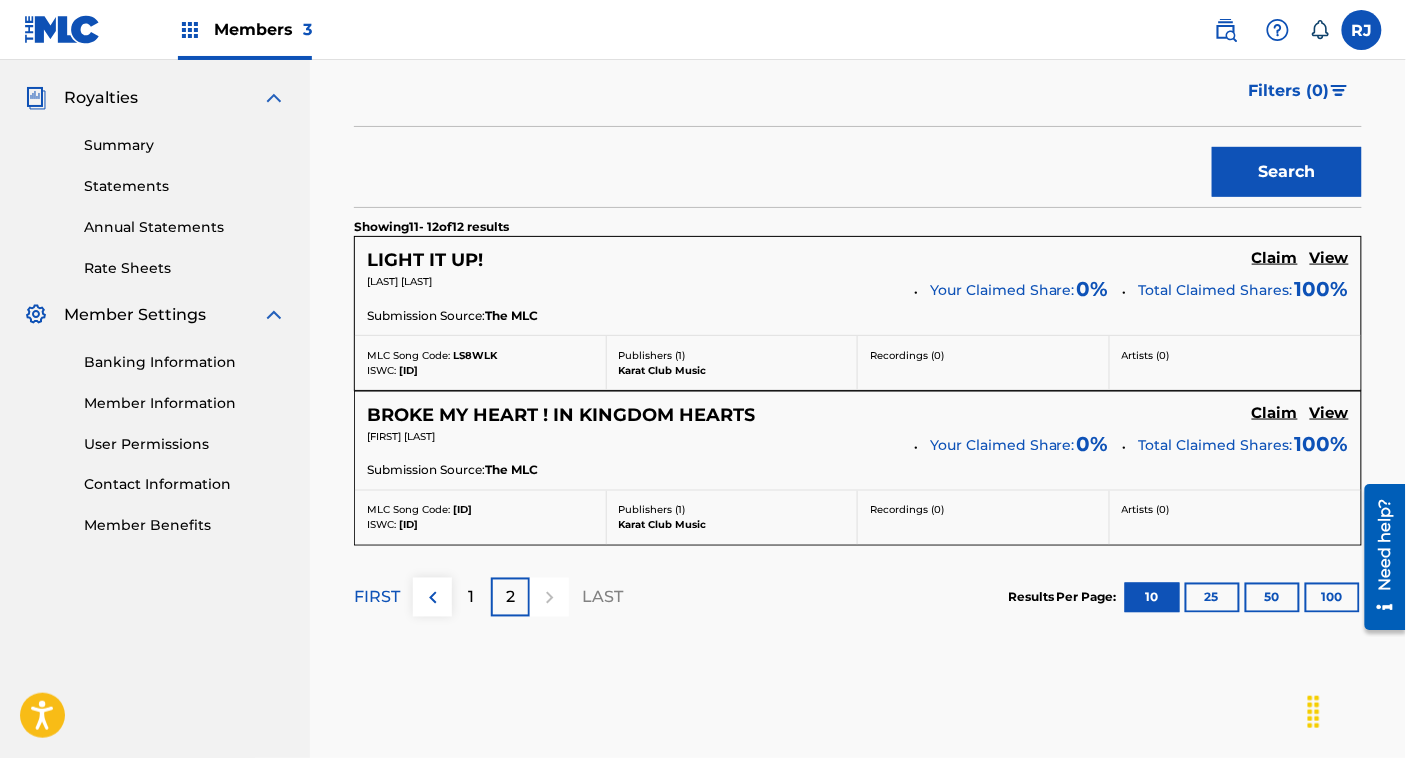 scroll, scrollTop: 585, scrollLeft: 0, axis: vertical 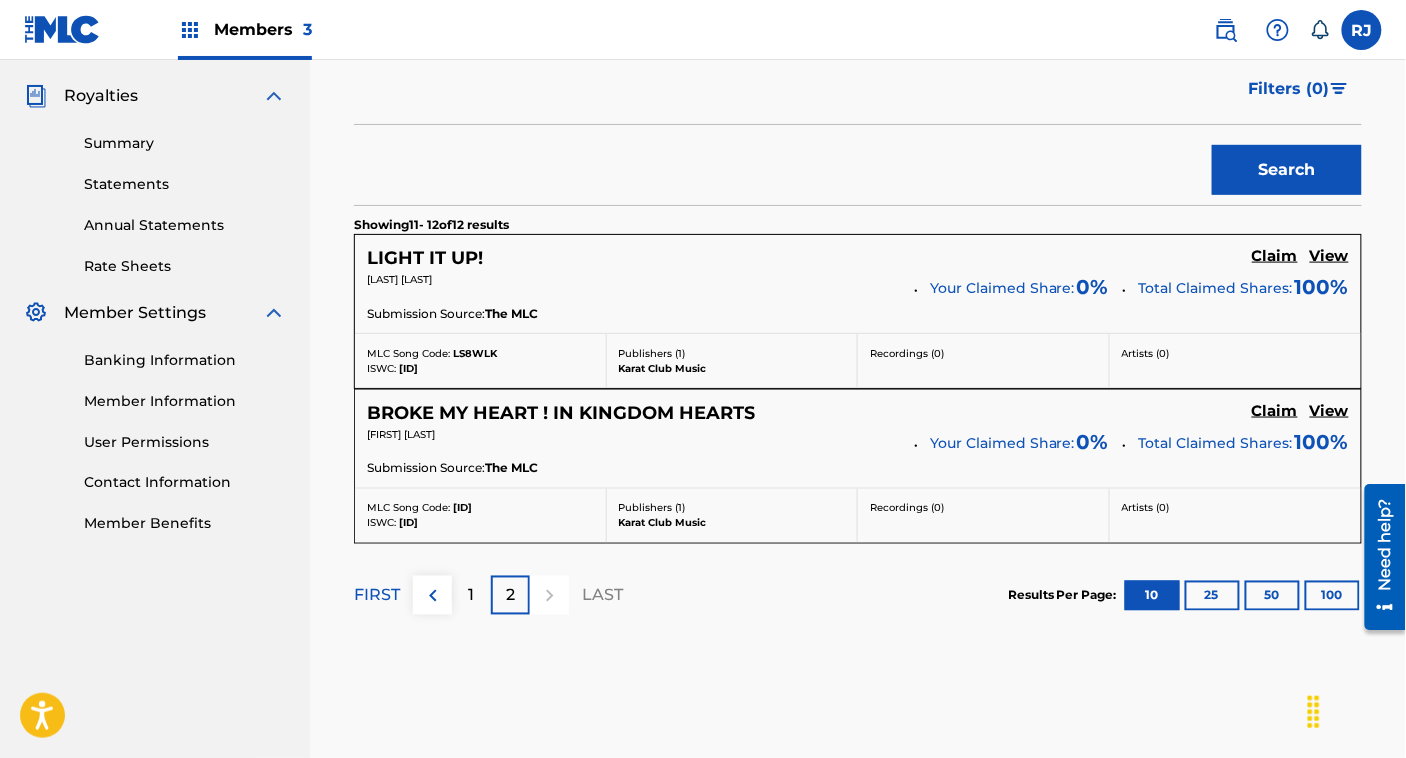 click on "1" at bounding box center (471, 595) 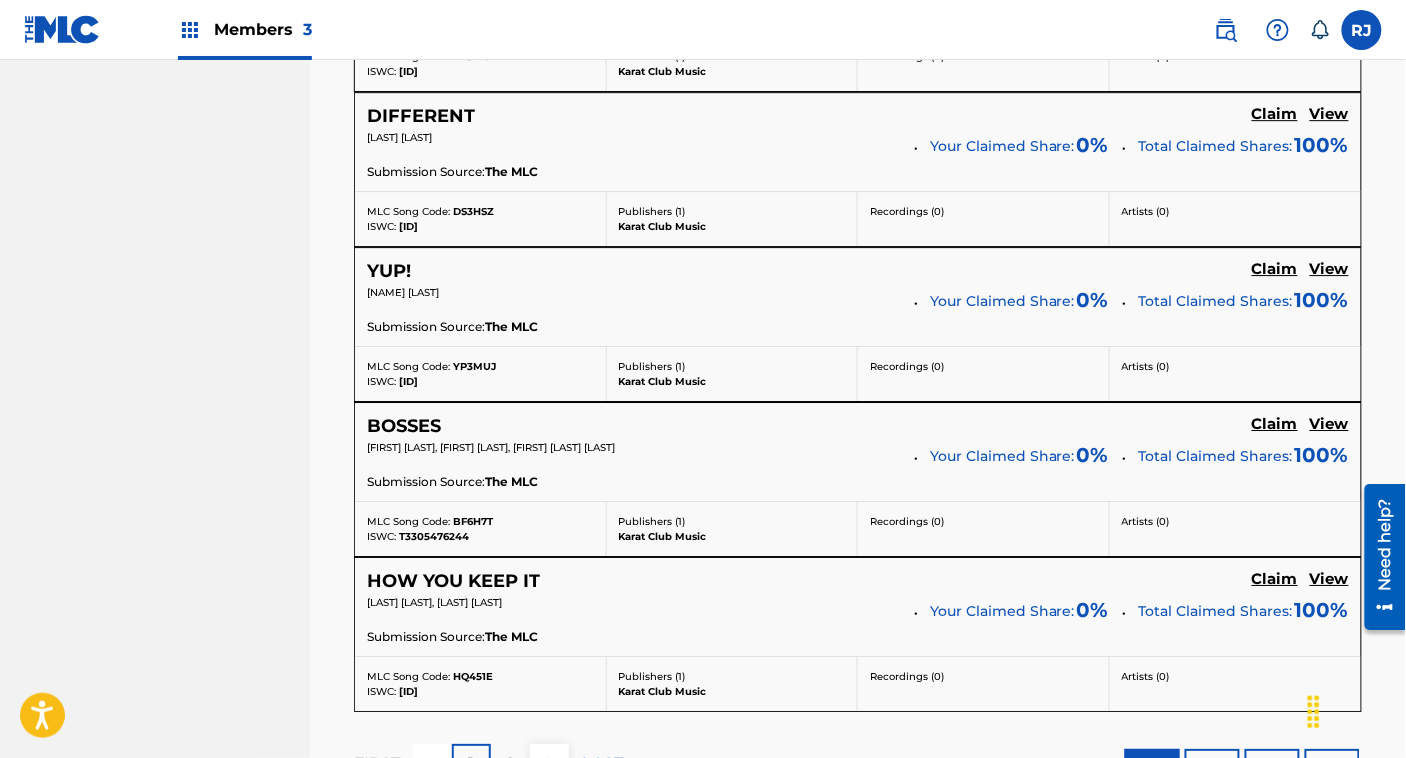 scroll, scrollTop: 1915, scrollLeft: 0, axis: vertical 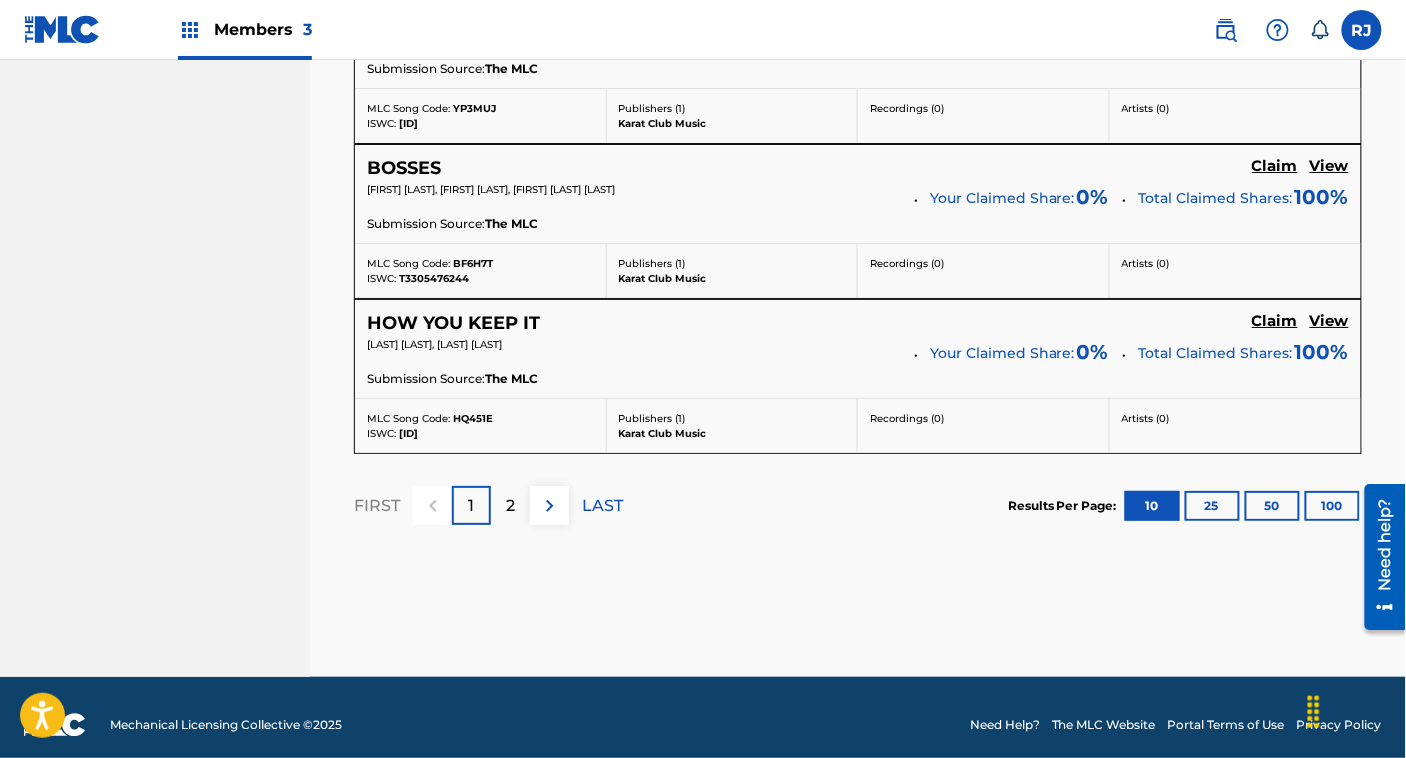 click on "Claim" at bounding box center (1275, -1074) 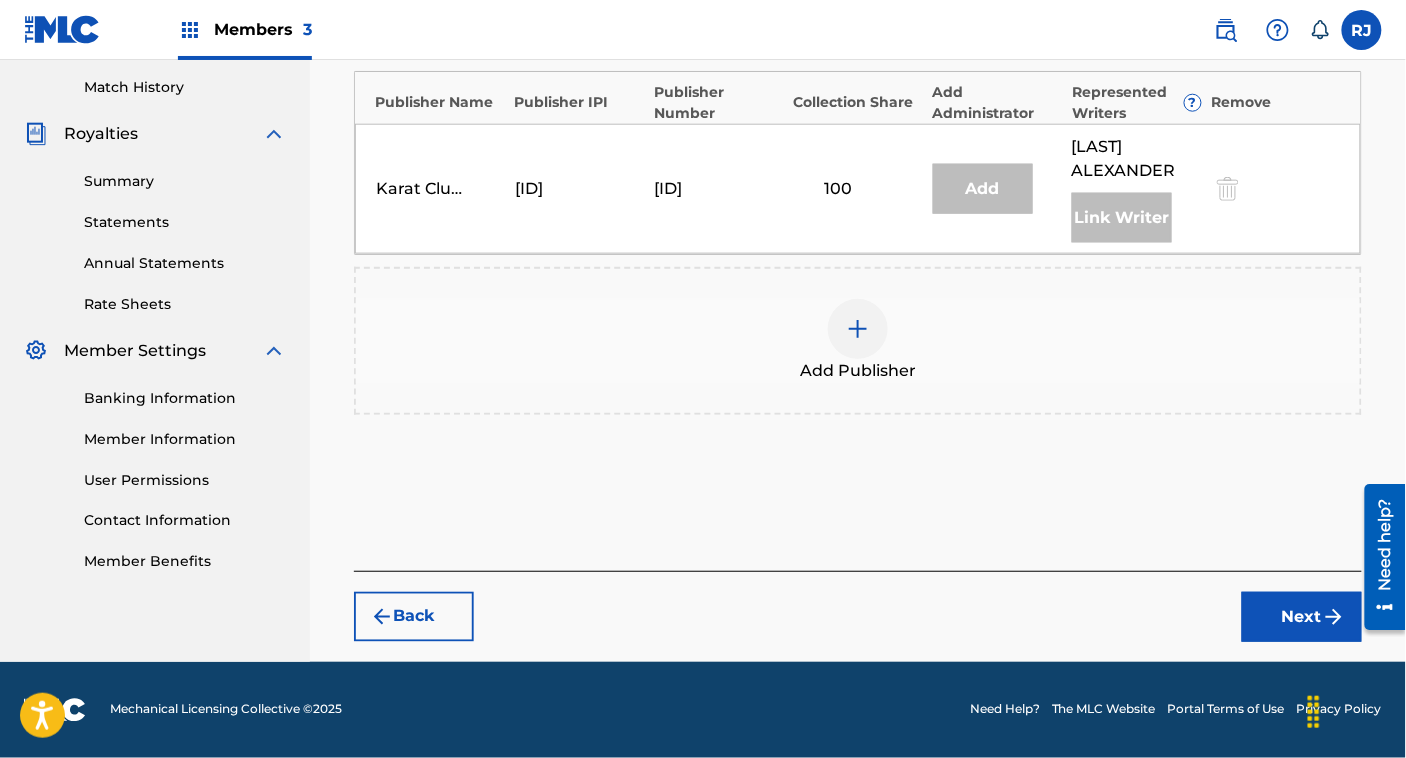 scroll, scrollTop: 544, scrollLeft: 0, axis: vertical 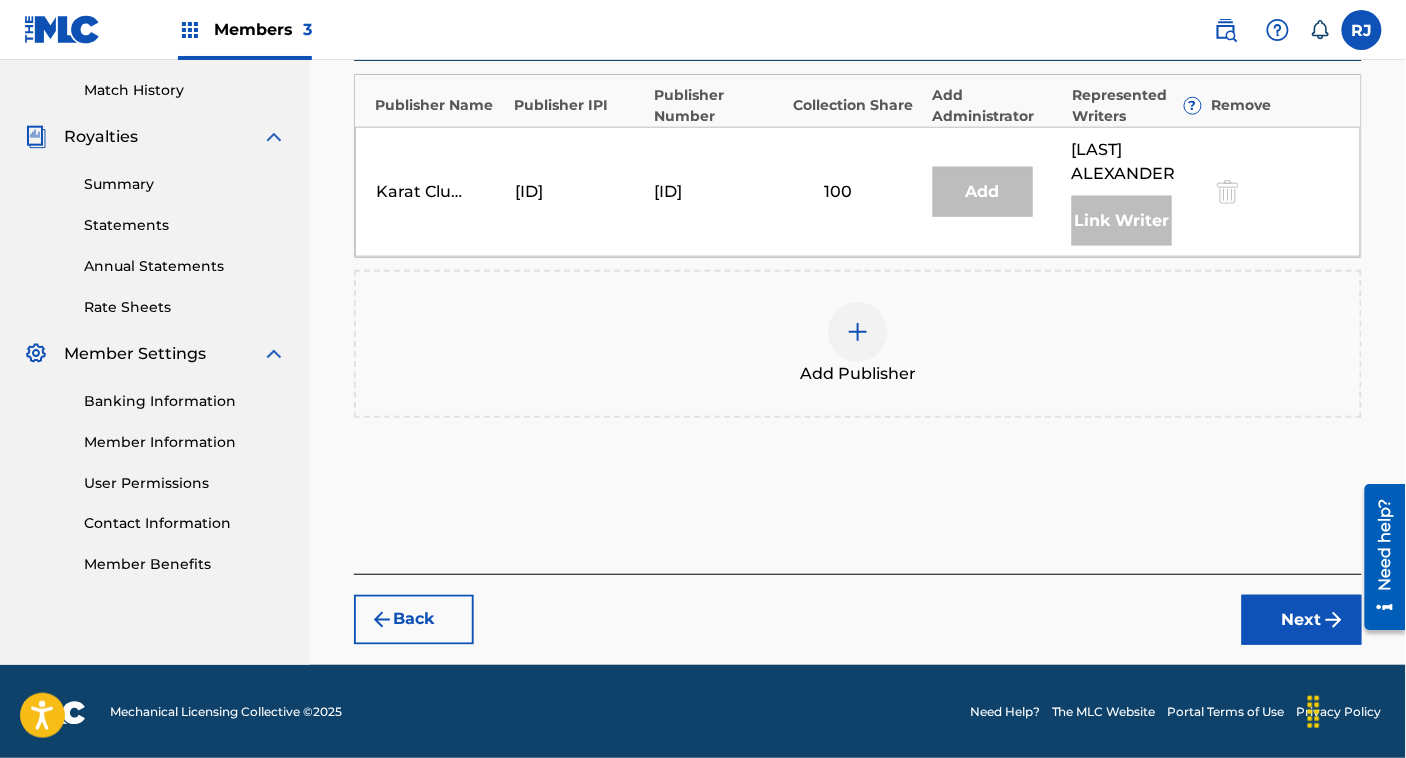 click on "Add Publisher" at bounding box center (858, 344) 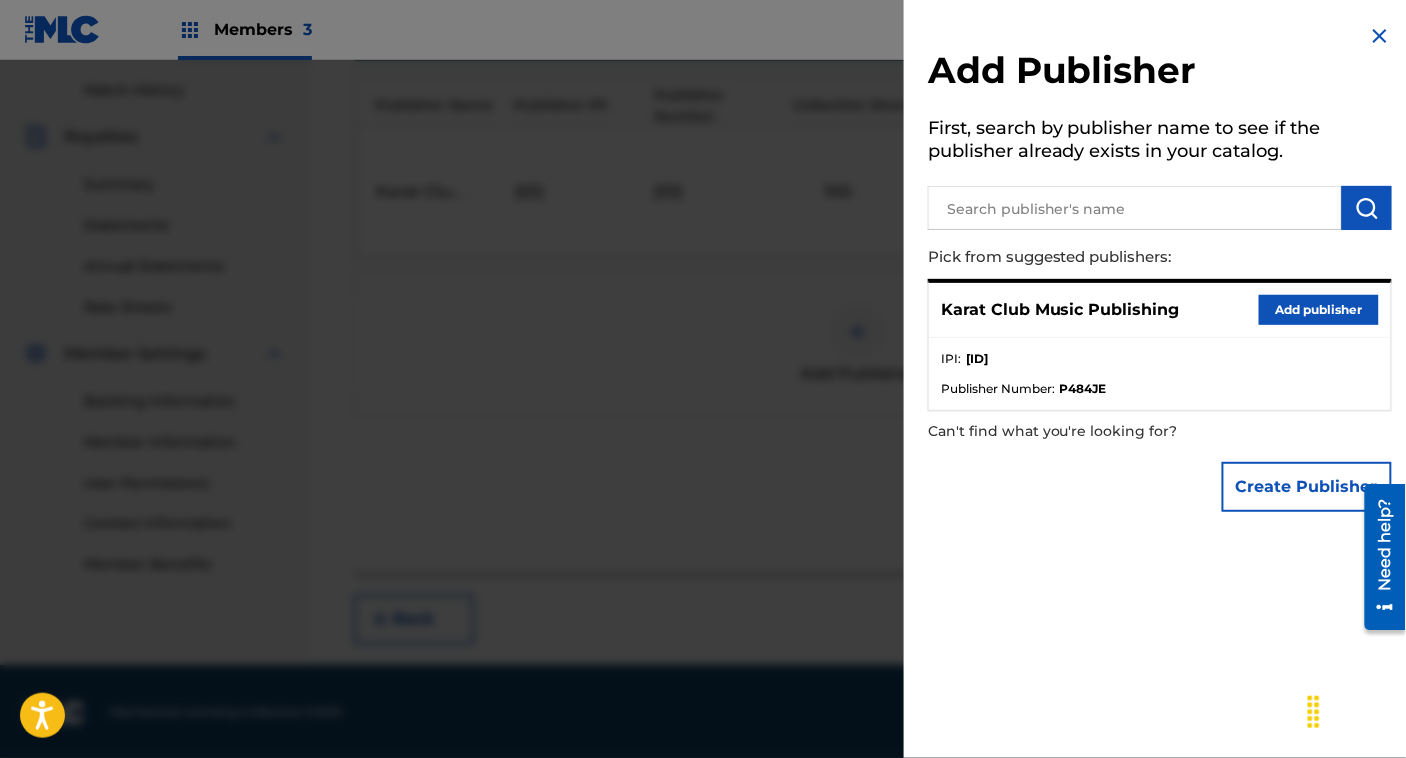 click on "Add publisher" at bounding box center (1319, 310) 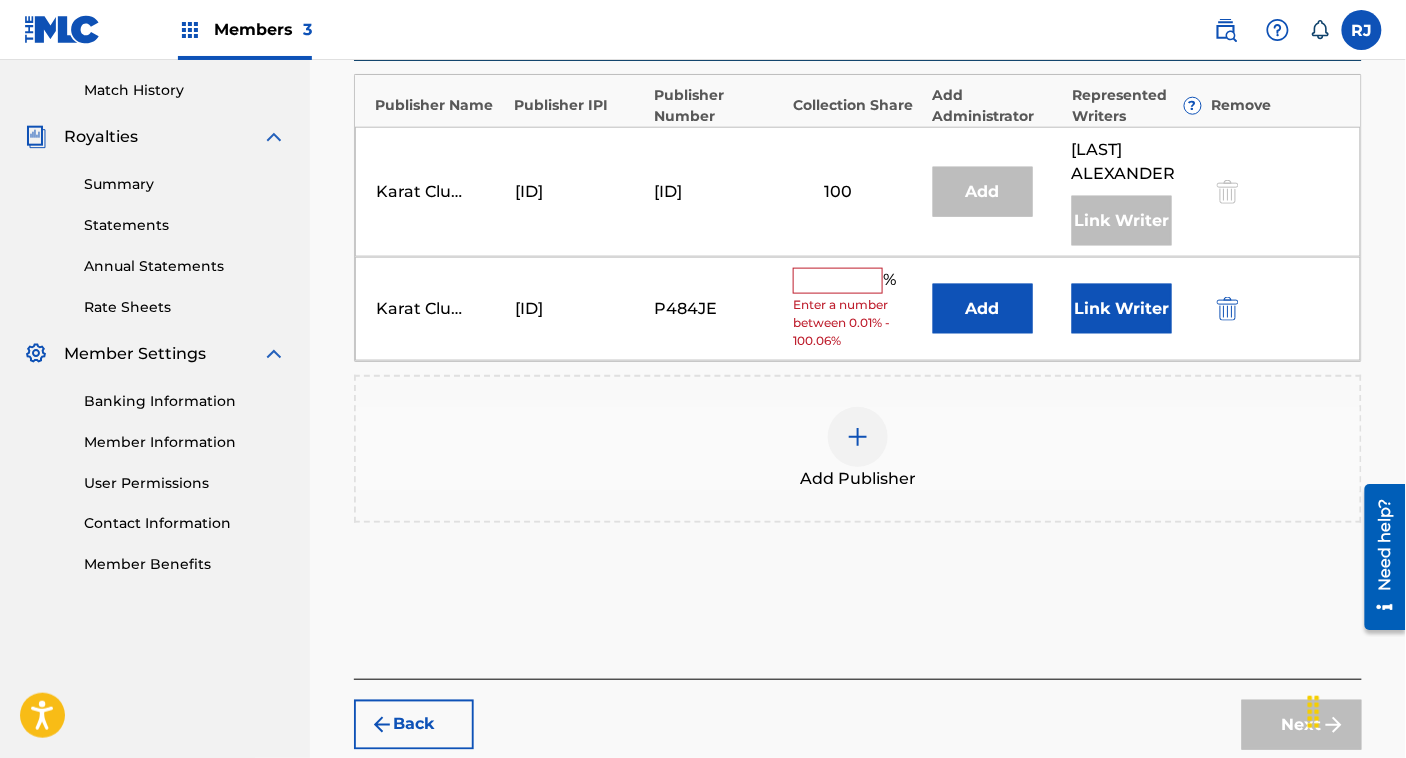 click at bounding box center [838, 281] 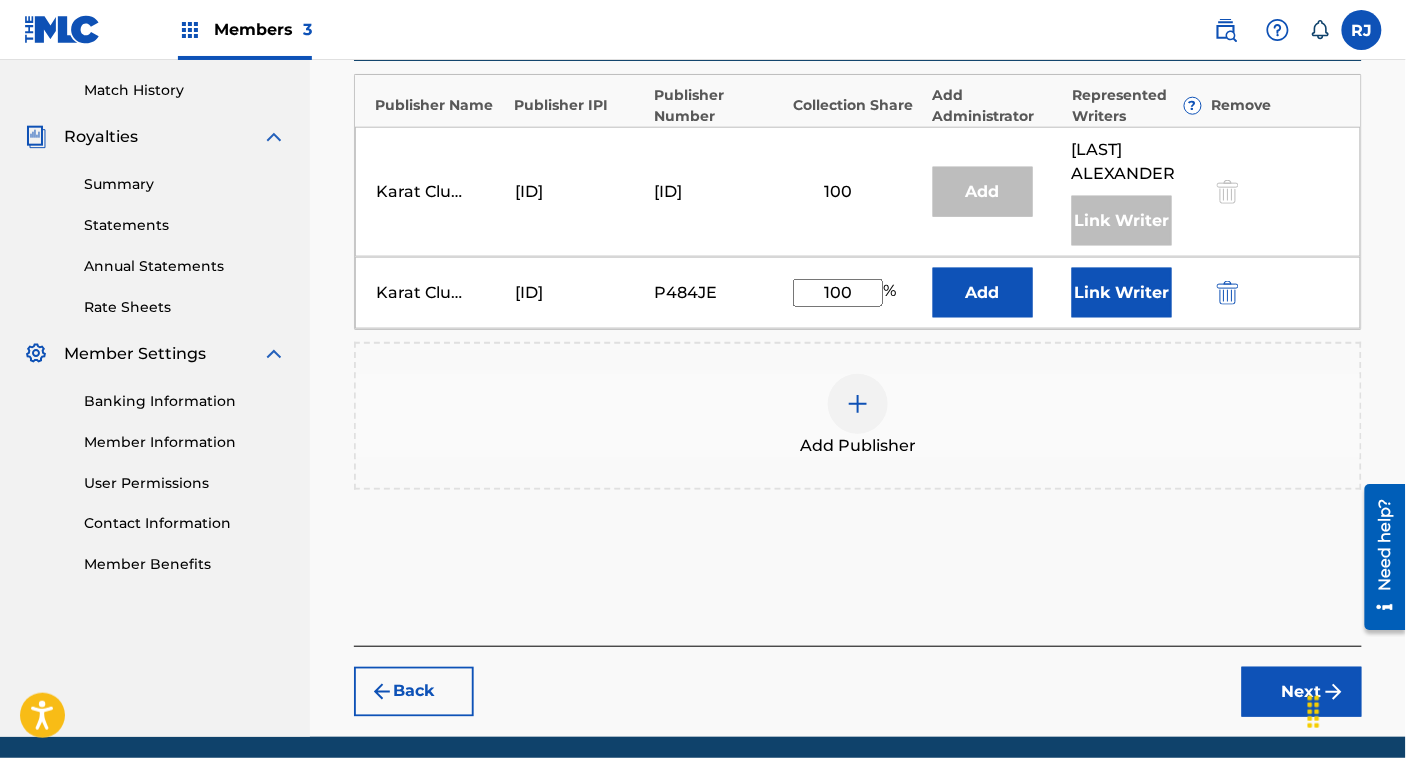 type on "100" 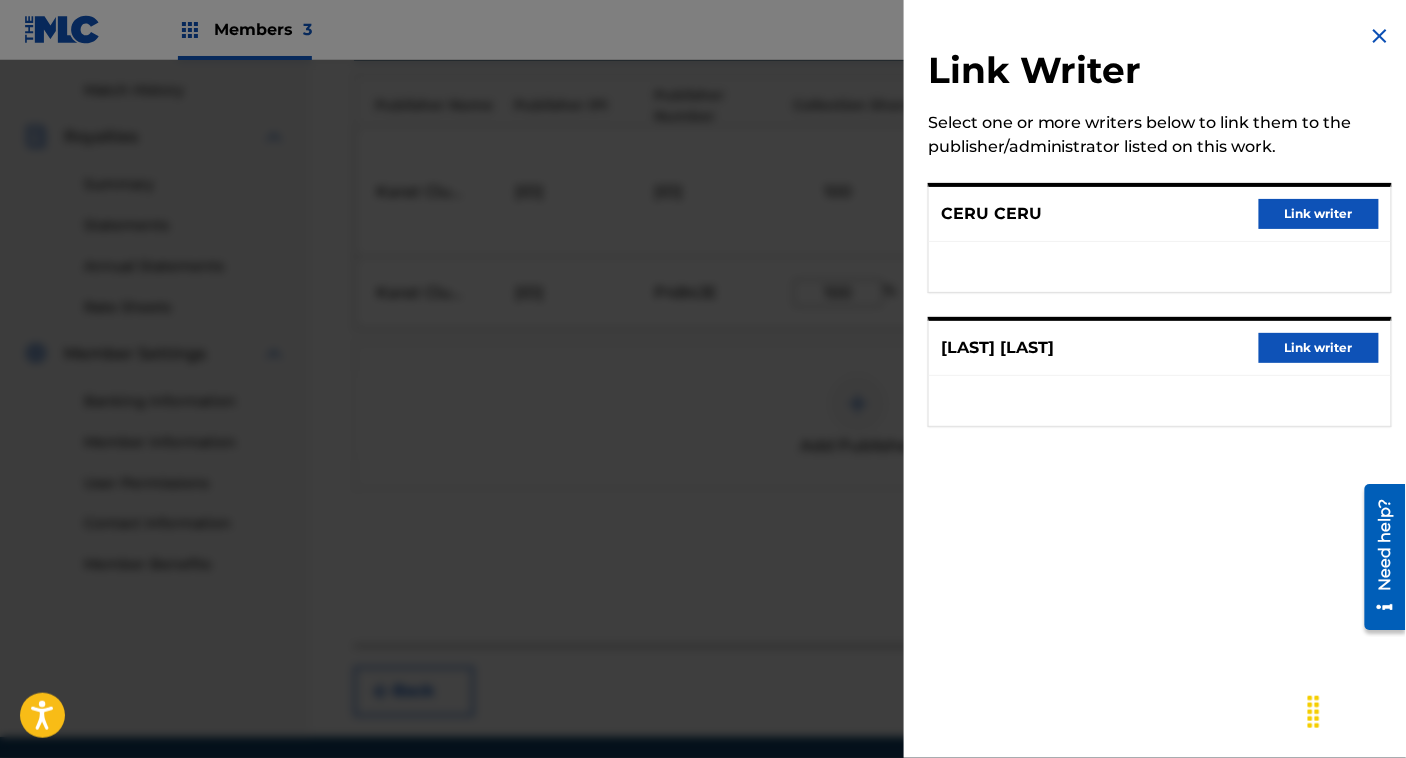 click on "Link writer" at bounding box center (1319, 348) 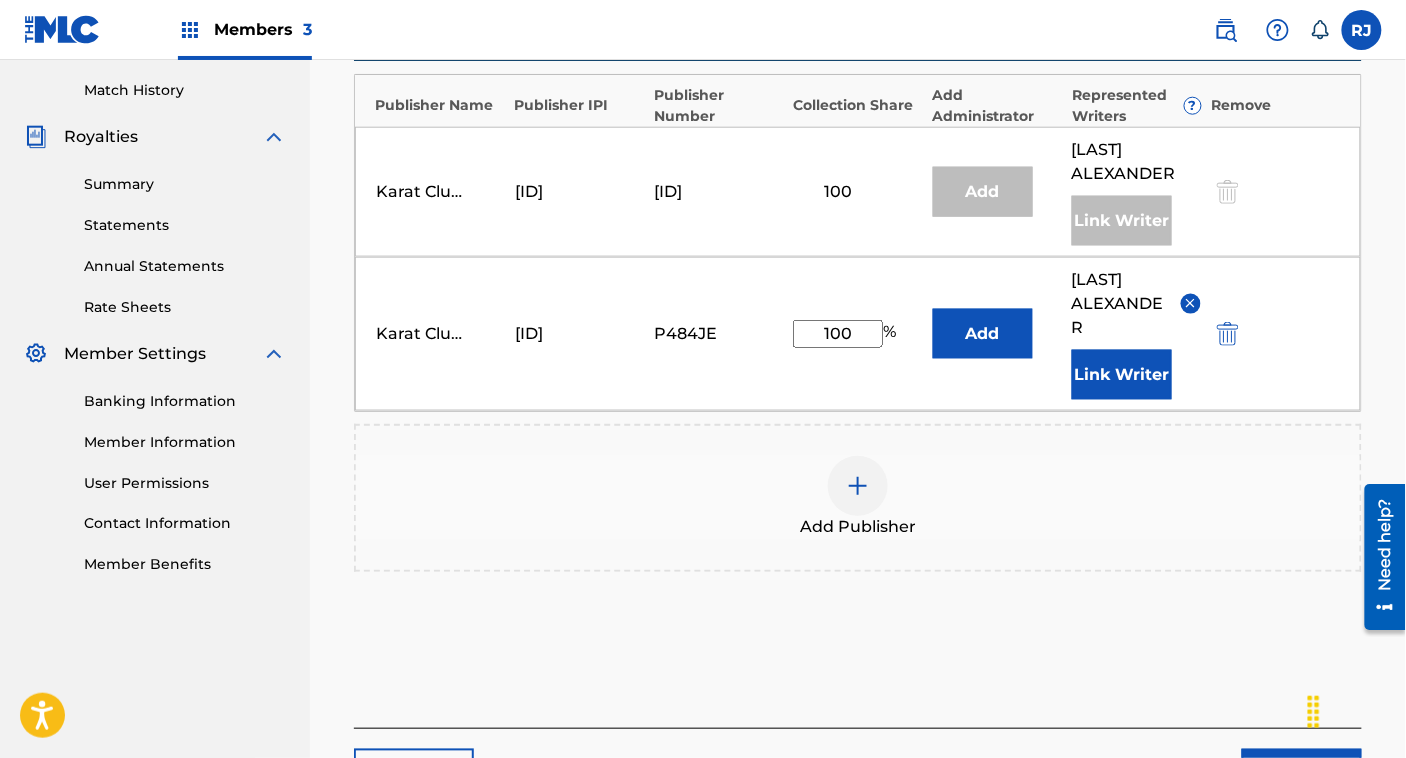 click on "Link Writer" at bounding box center (1122, 375) 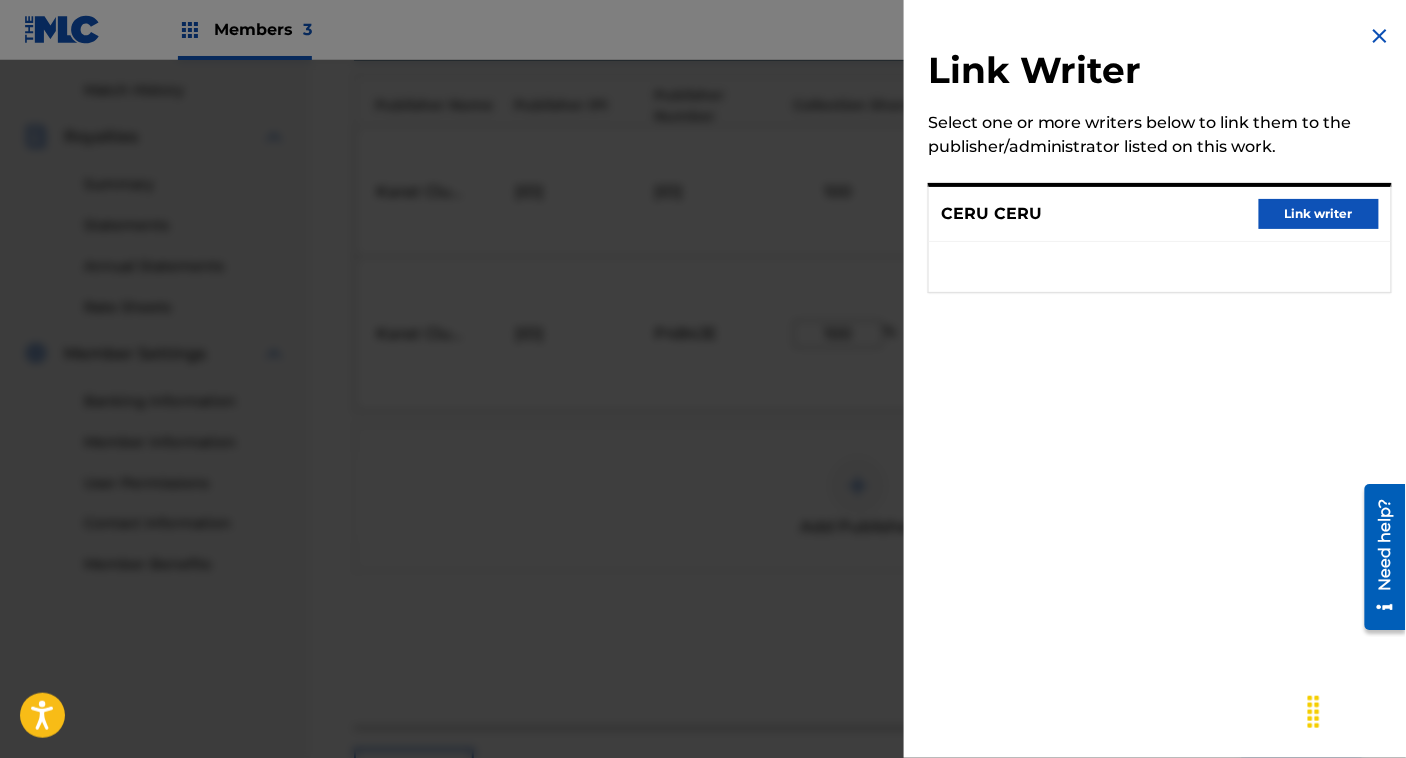 click on "Link writer" at bounding box center (1319, 214) 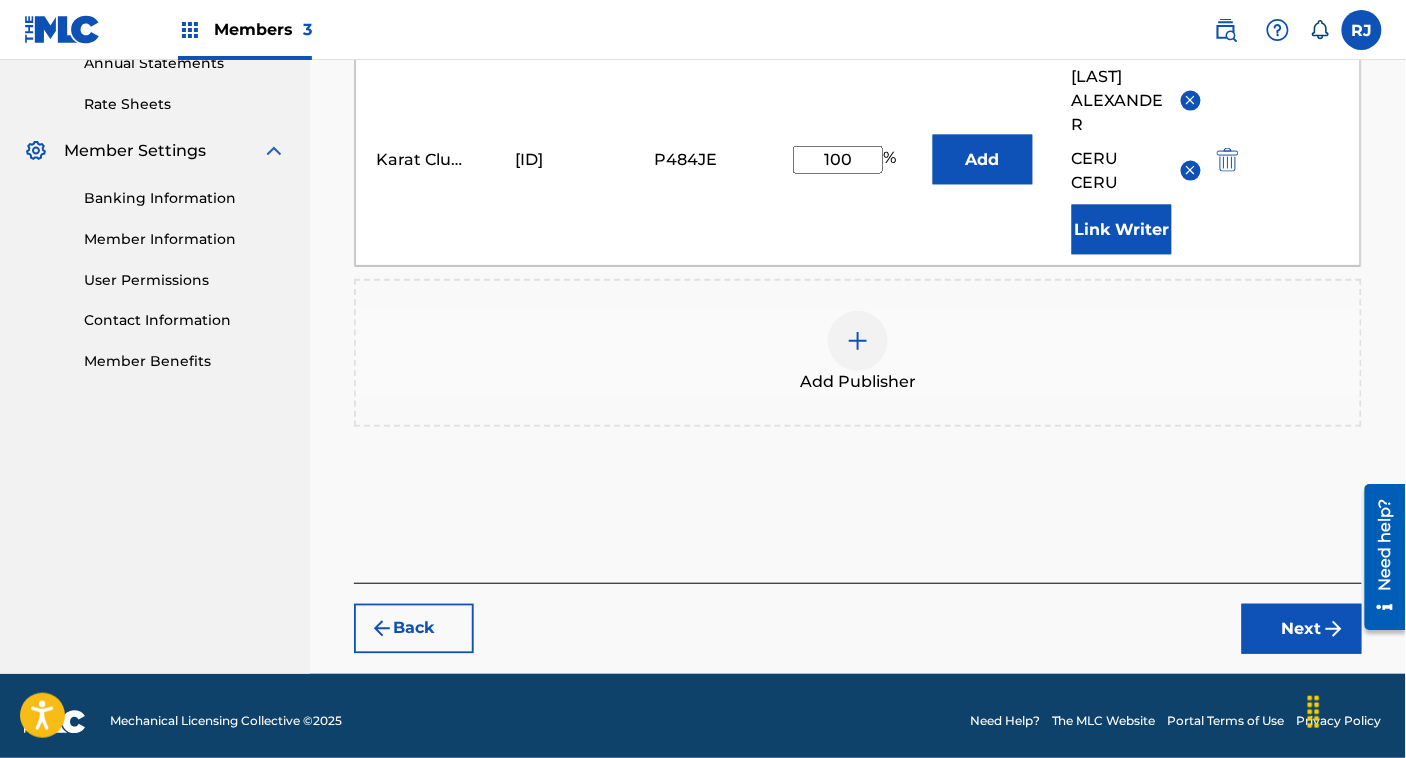 scroll, scrollTop: 751, scrollLeft: 0, axis: vertical 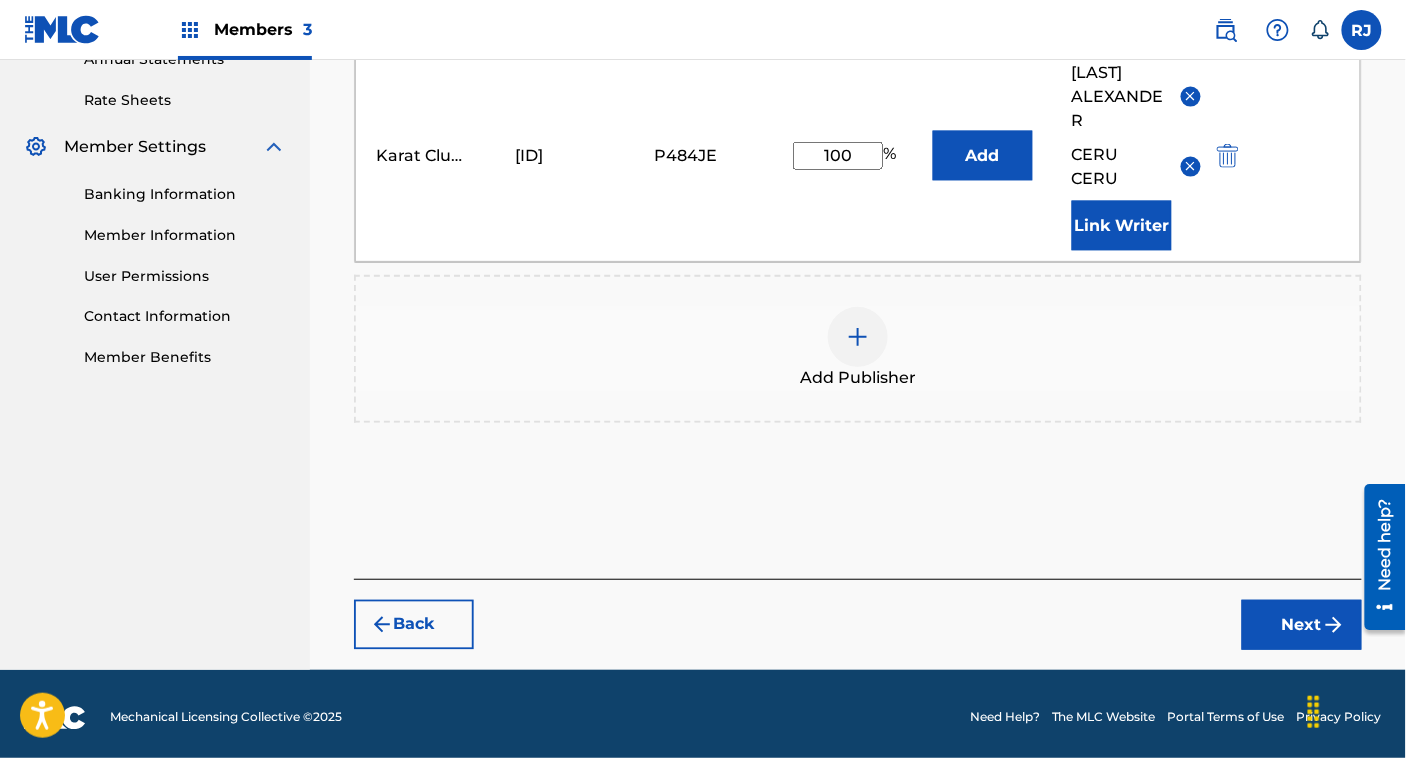 click on "Next" at bounding box center [1302, 625] 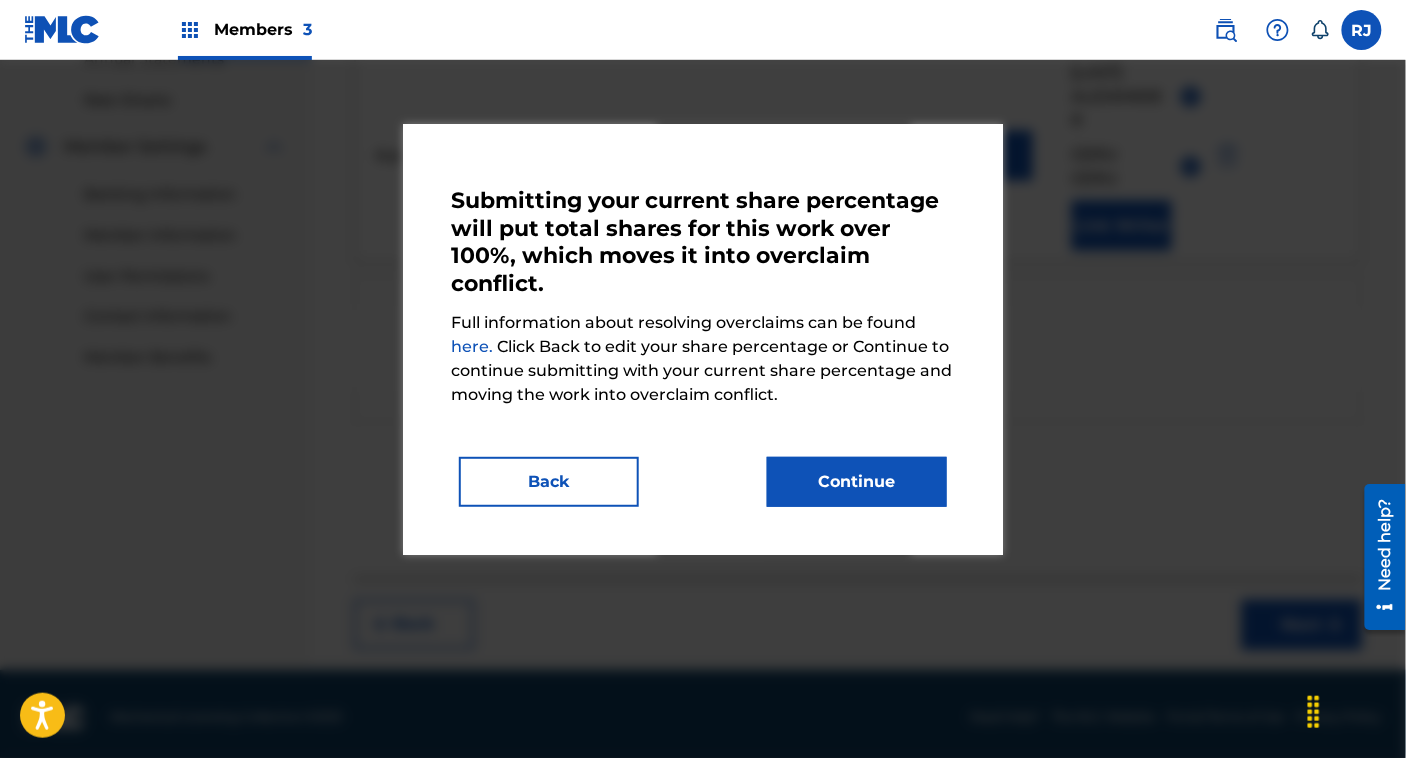 click on "Submitting your current share percentage will put total shares for this work over 100%, which moves it
into overclaim conflict. Full information about resolving overclaims can be found   here.   Click Back to edit your share percentage or Continue to continue submitting with your current share percentage and moving the work into overclaim conflict. Back Continue" at bounding box center [703, 339] 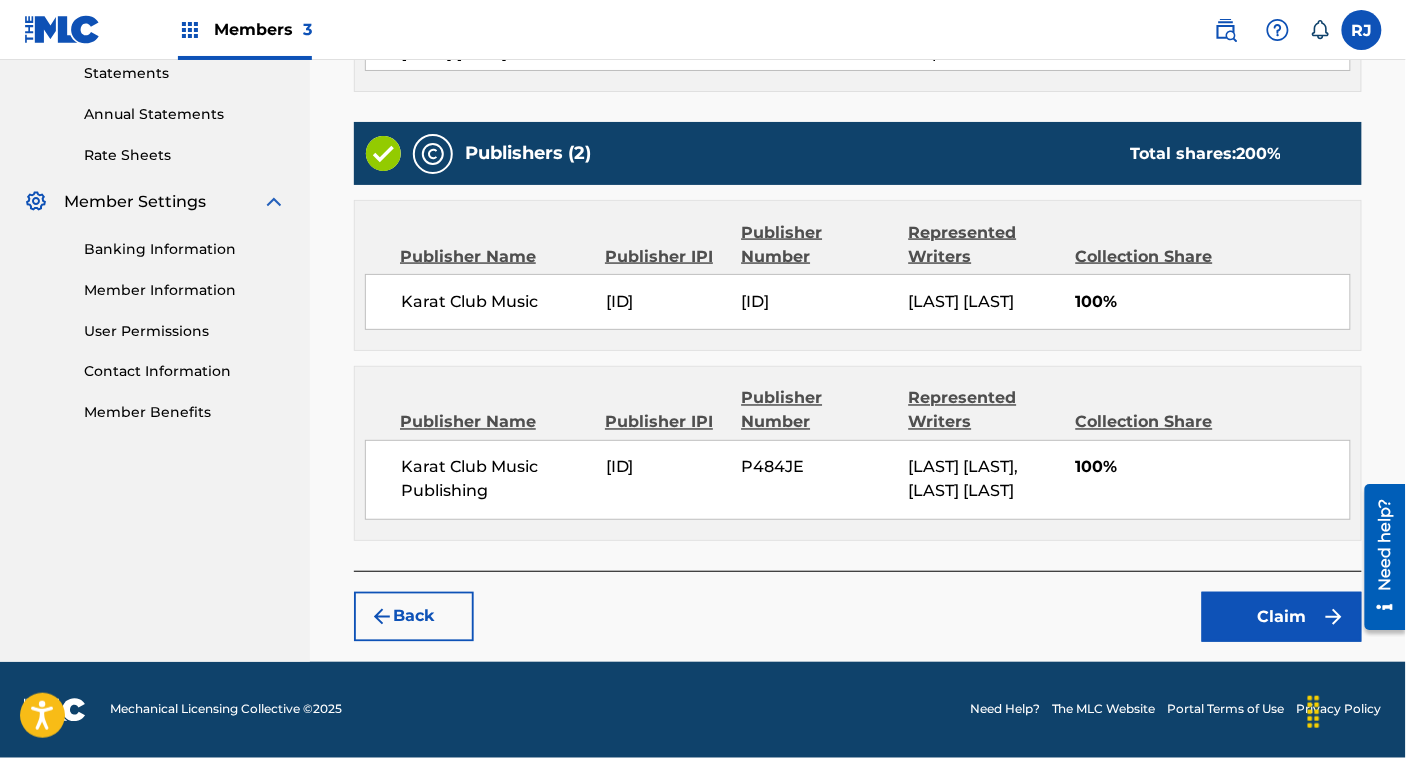 scroll, scrollTop: 738, scrollLeft: 0, axis: vertical 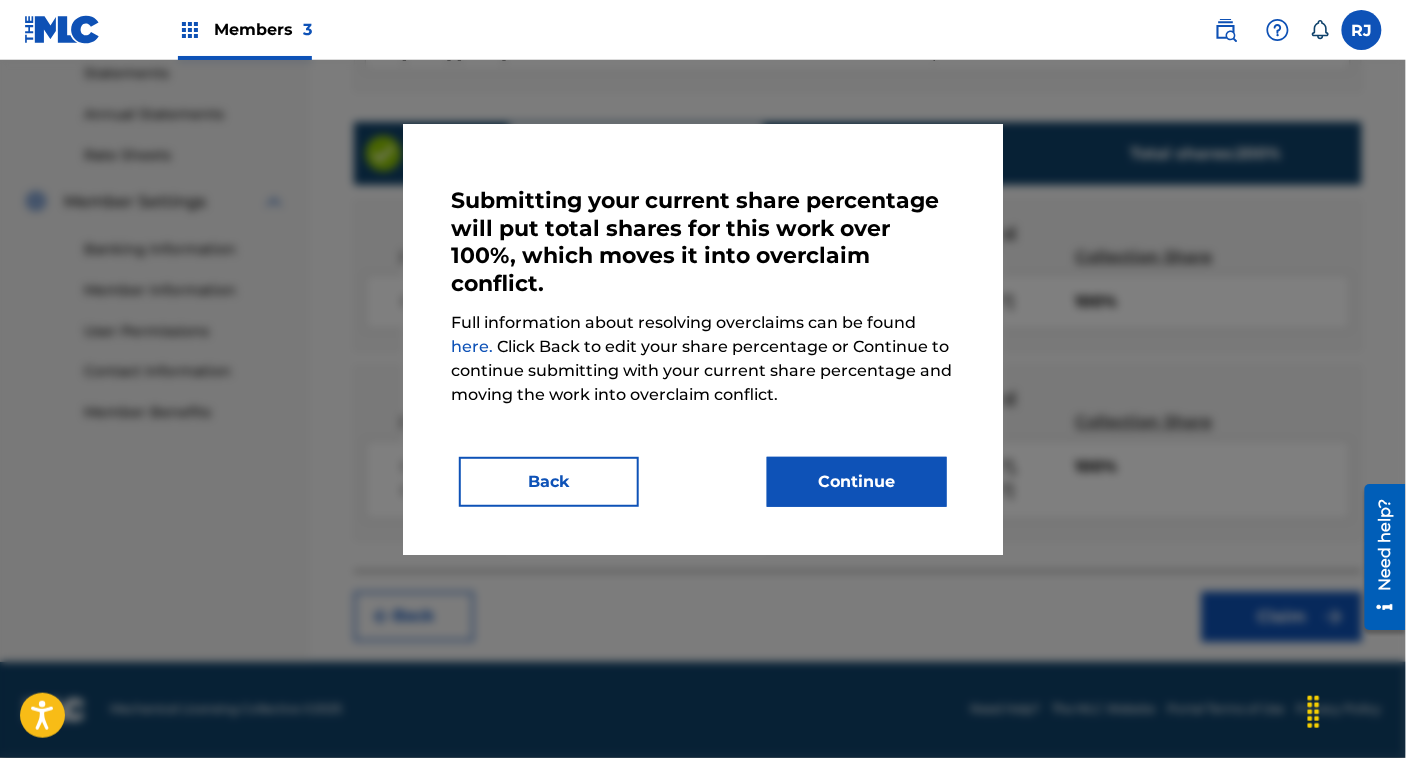click on "Submitting your current share percentage will put total shares for this work over 100%, which moves it
into overclaim conflict. Full information about resolving overclaims can be found   here.   Click Back to edit your share percentage or Continue to continue submitting with your current share percentage and moving the work into overclaim conflict. Back Continue" at bounding box center [703, 339] 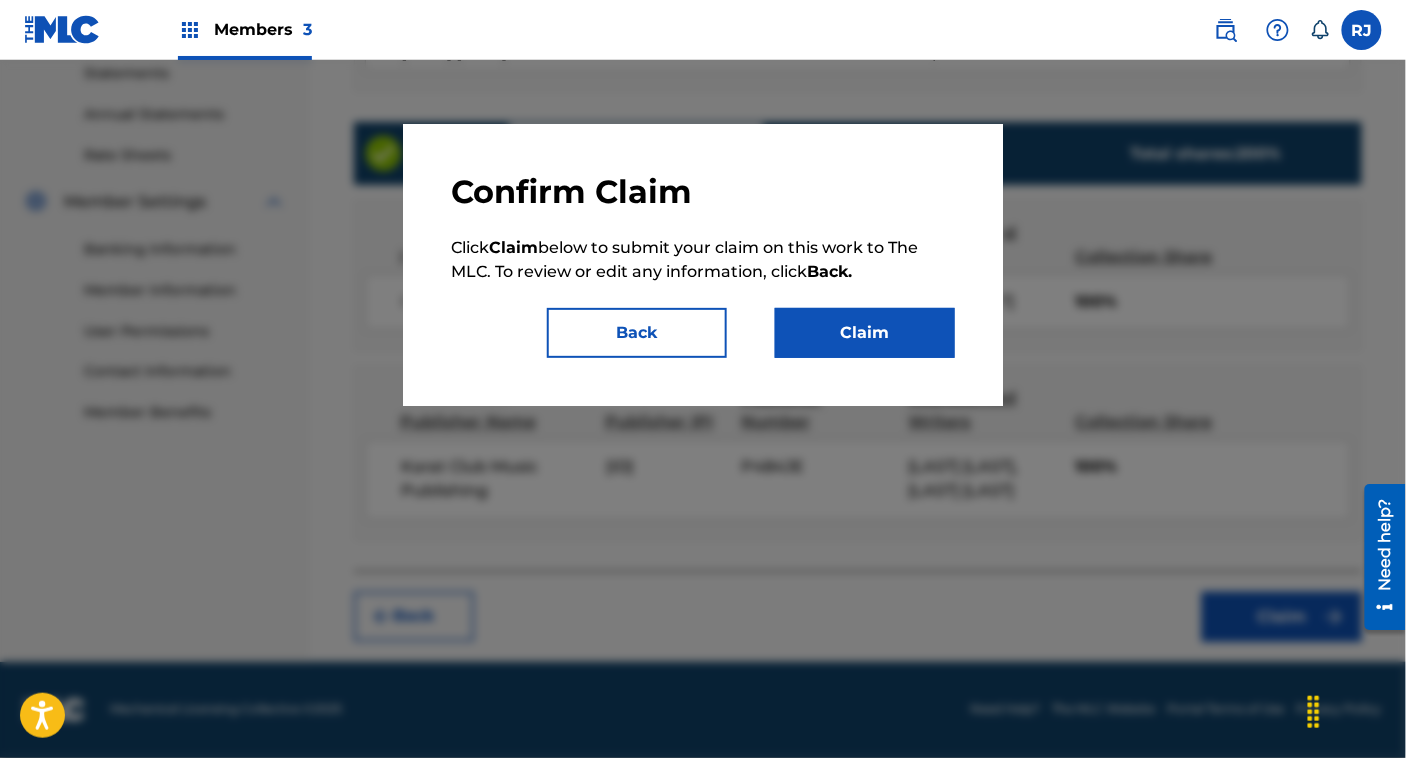 click on "Claim" at bounding box center [865, 333] 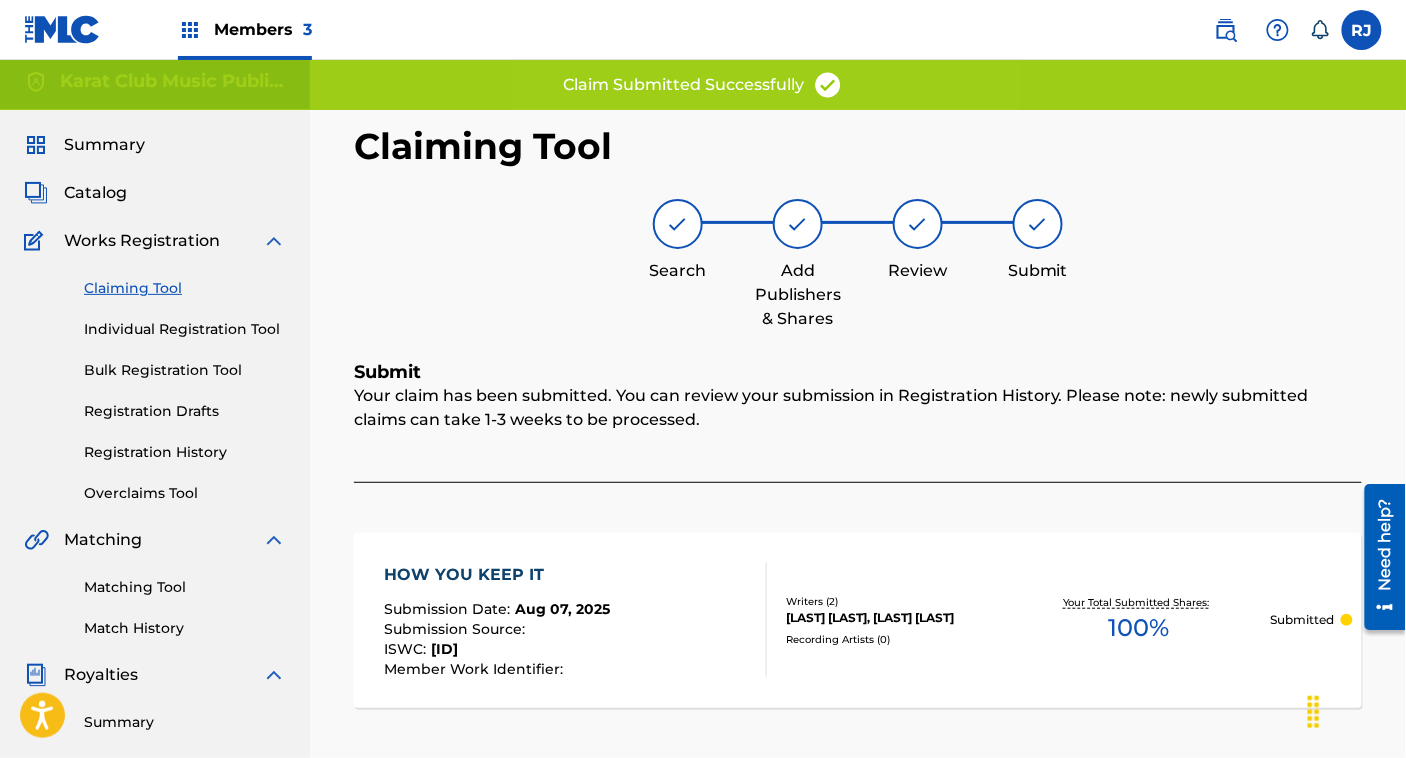 scroll, scrollTop: 0, scrollLeft: 0, axis: both 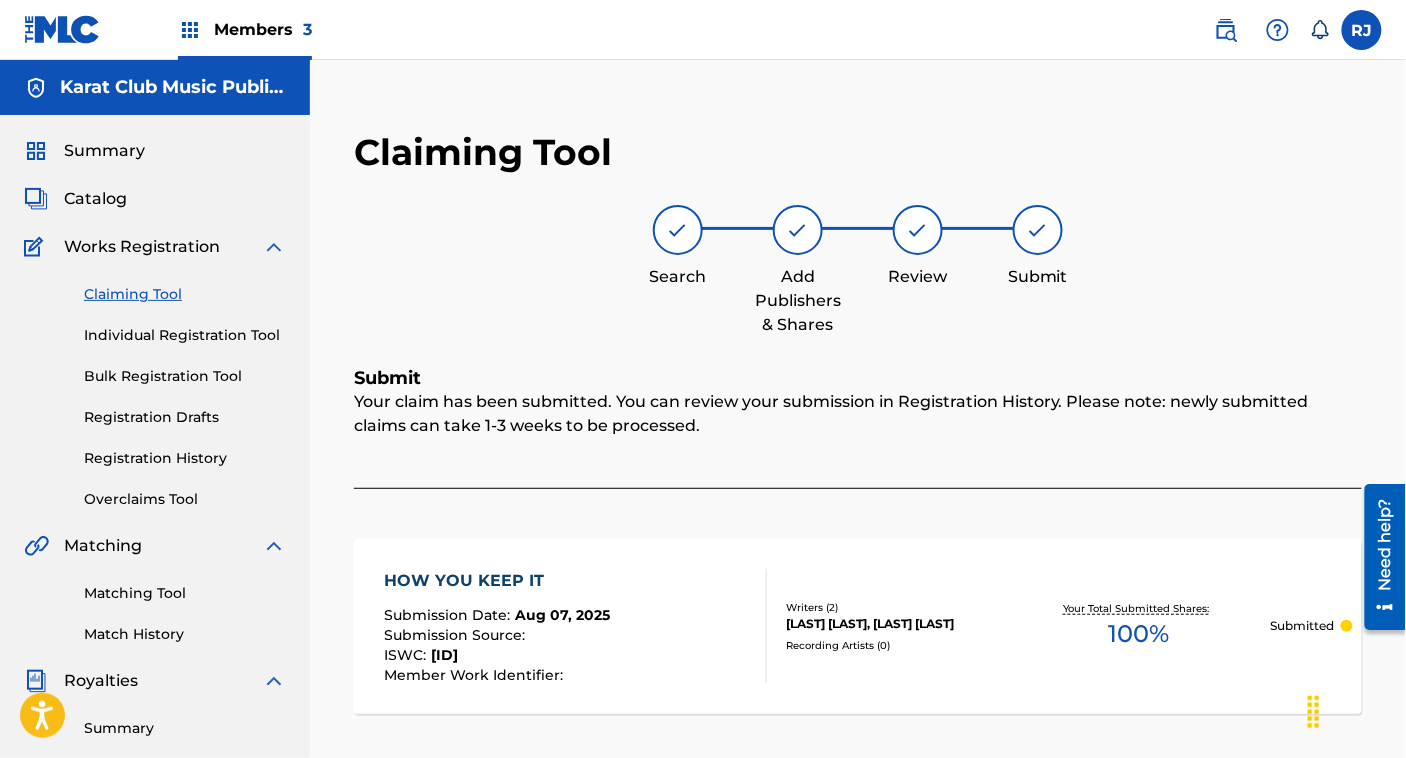 click on "Claiming Tool" at bounding box center (185, 294) 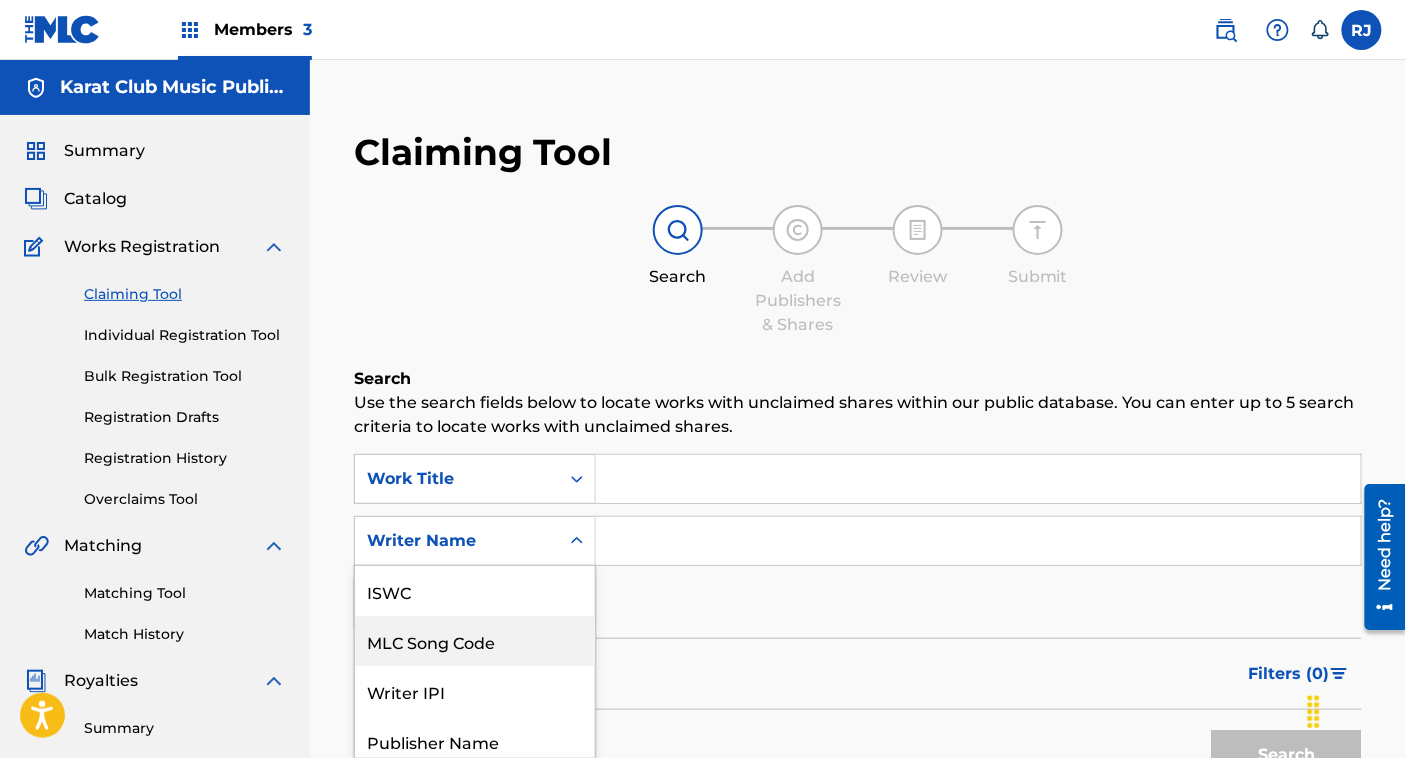 click on "7 results available. Use Up and Down to choose options, press Enter to select the currently focused option, press Escape to exit the menu, press Tab to select the option and exit the menu. Writer Name ISWC MLC Song Code Writer IPI Publisher Name Publisher IPI MLC Publisher Number Writer Name" at bounding box center [475, 541] 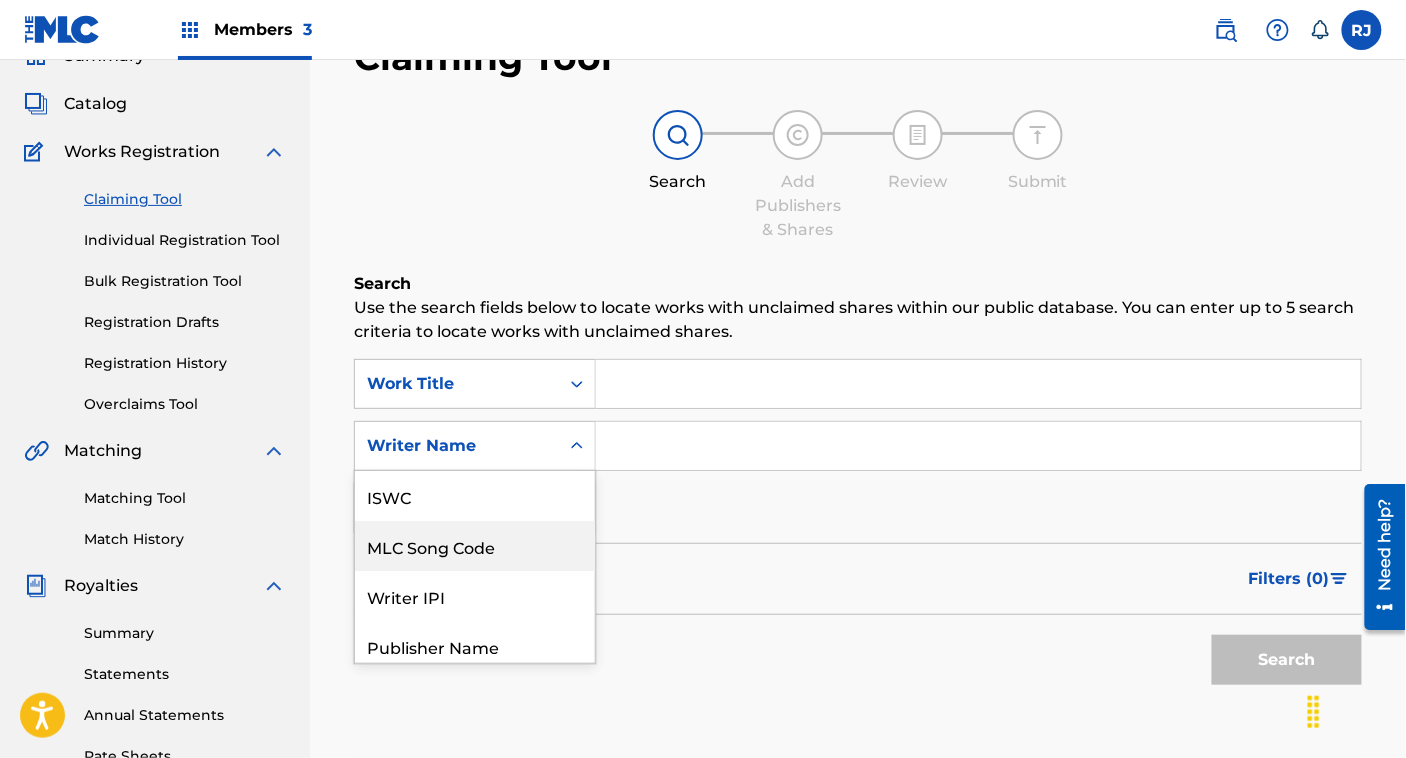 scroll, scrollTop: 50, scrollLeft: 0, axis: vertical 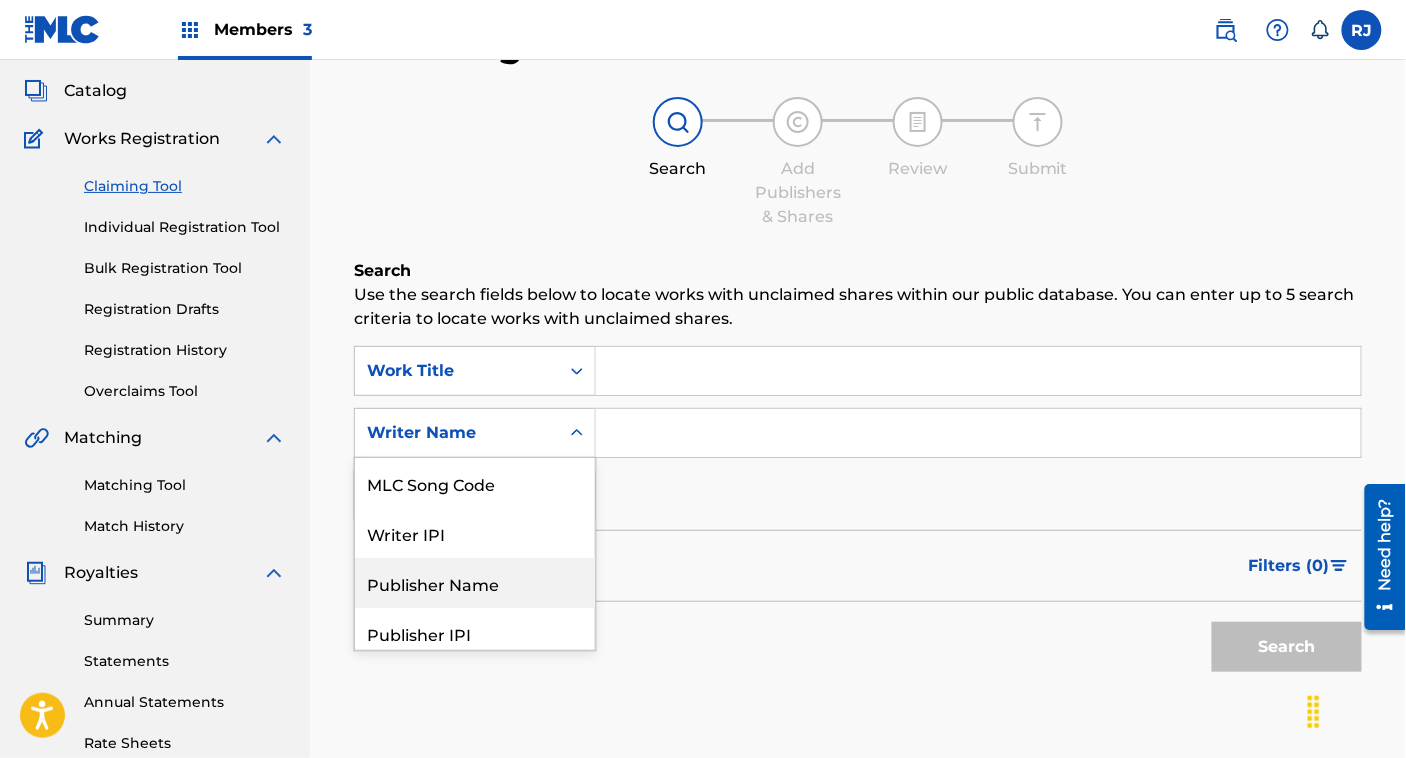 click on "Publisher Name" at bounding box center (475, 583) 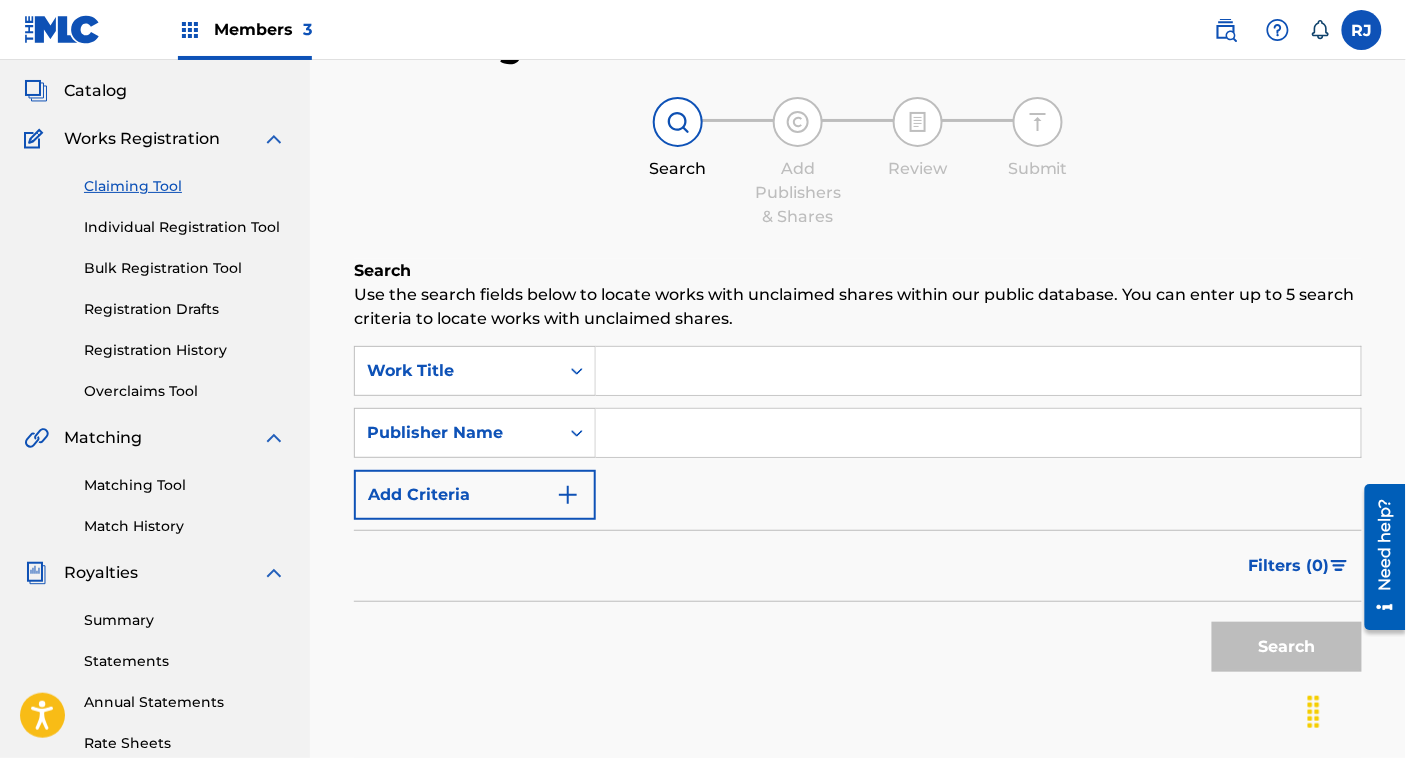 click on "SearchWithCriteria[ID] Work Title SearchWithCriteria[ID] Publisher Name Add Criteria" at bounding box center [858, 433] 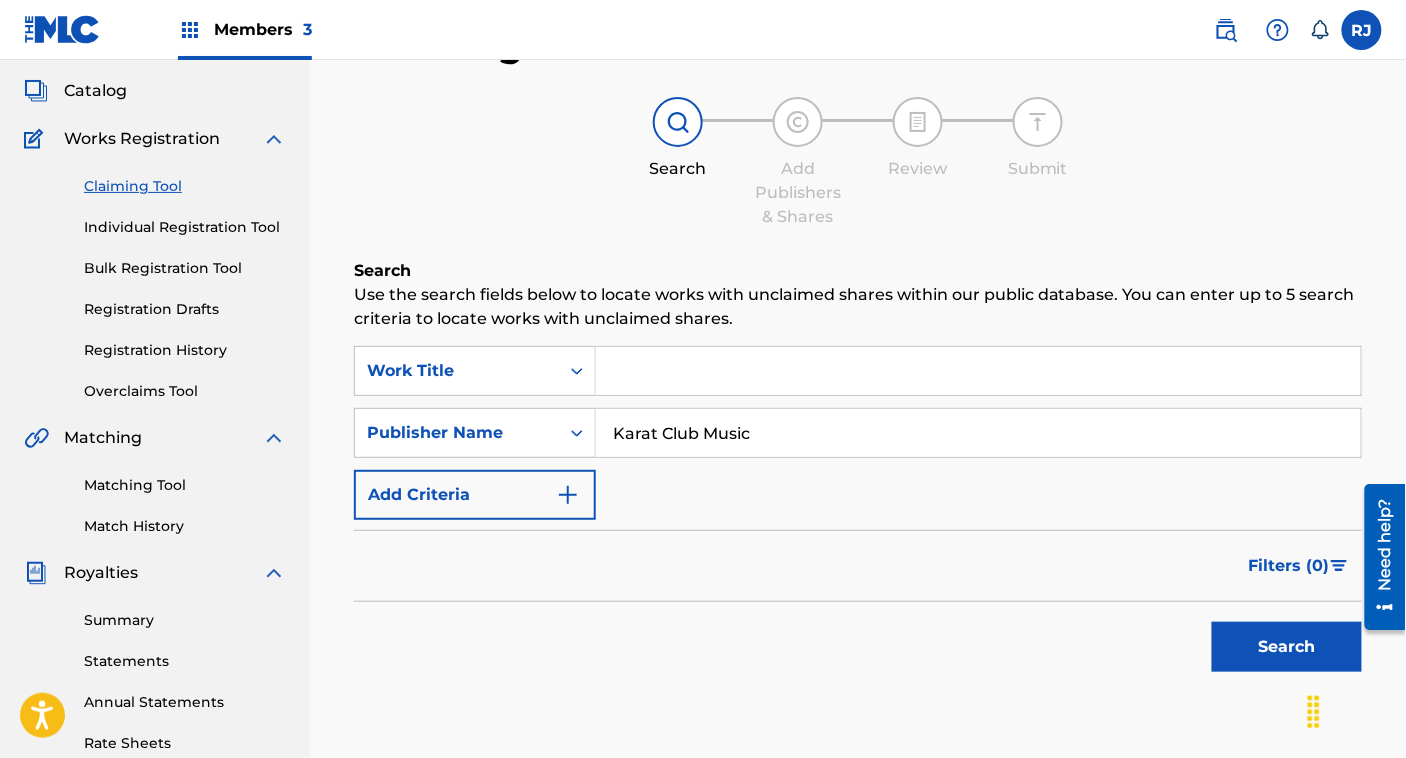 click on "Search" at bounding box center [1287, 647] 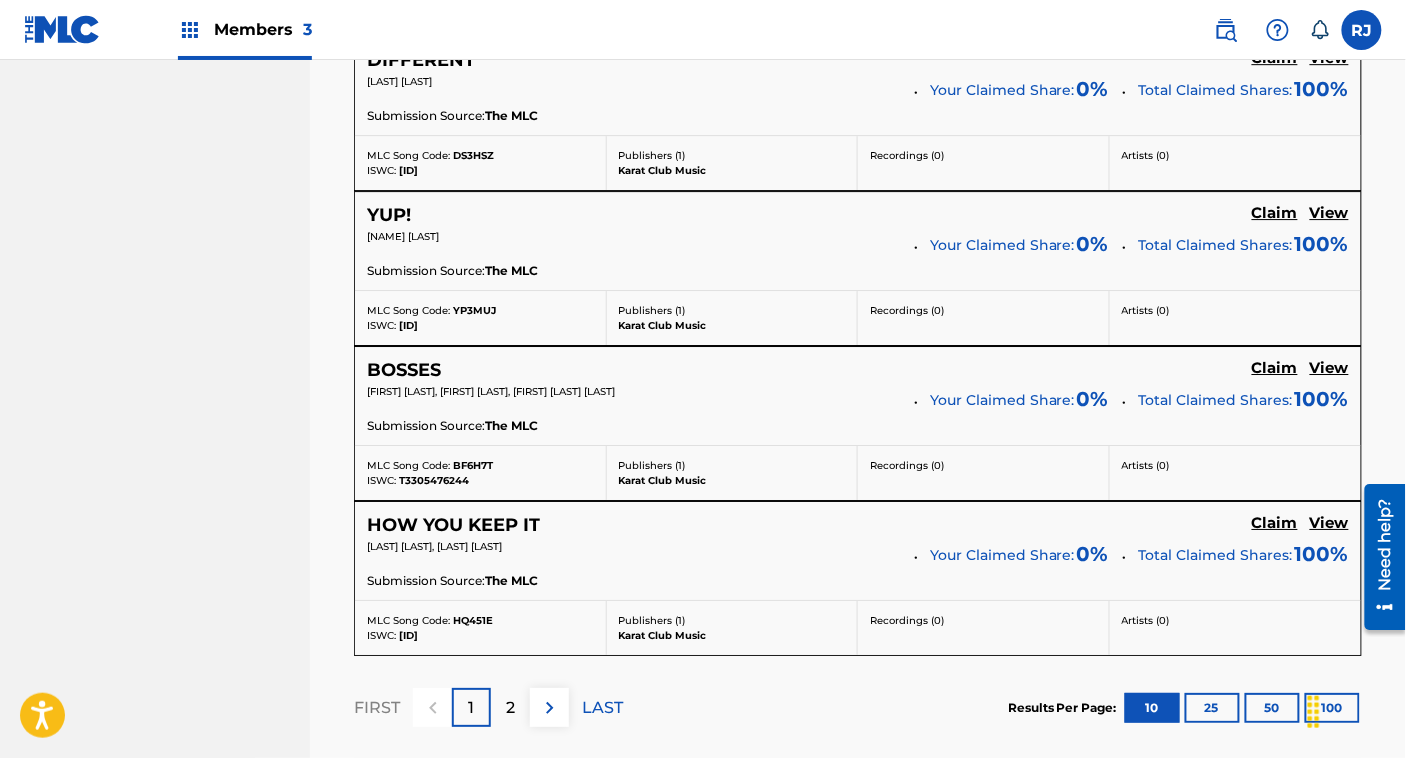 scroll, scrollTop: 1717, scrollLeft: 0, axis: vertical 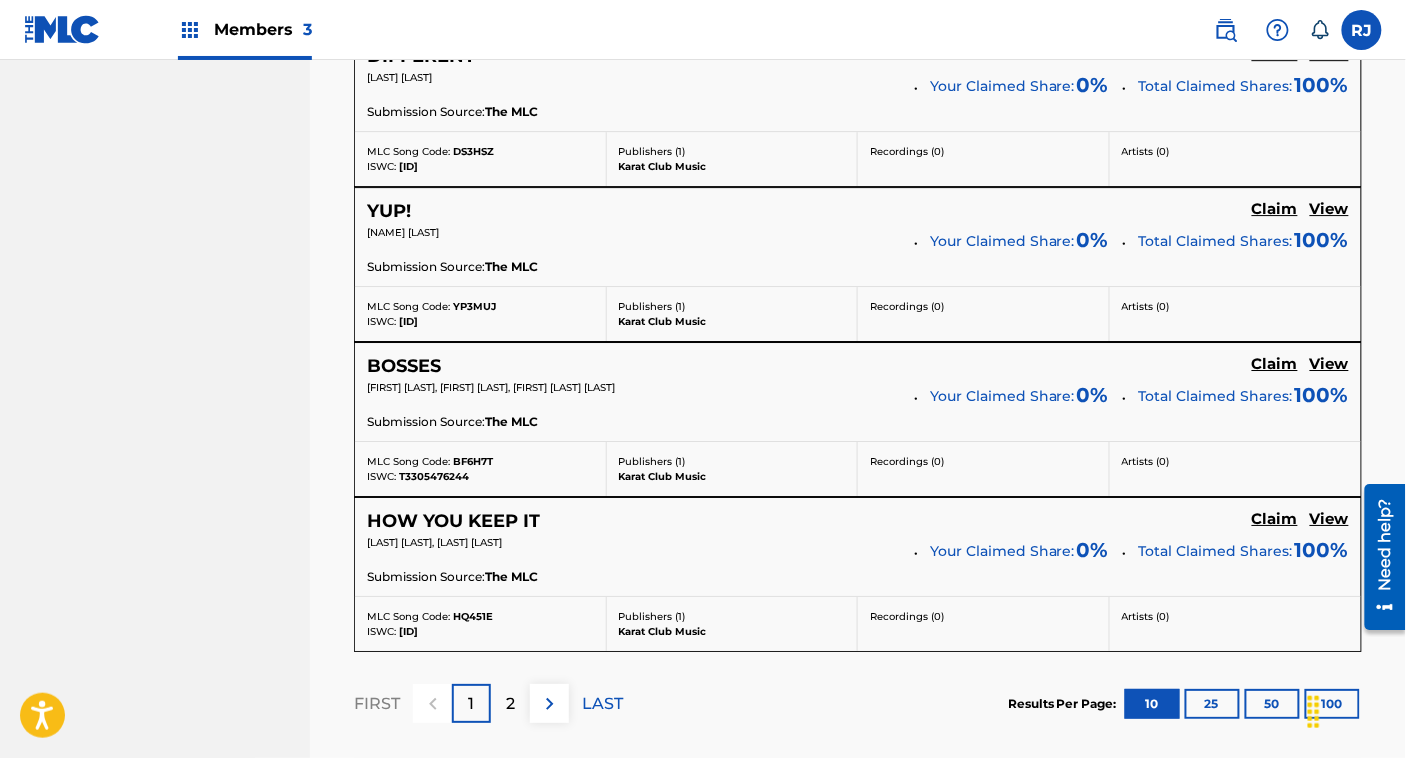 click on "Claim" at bounding box center (1275, -876) 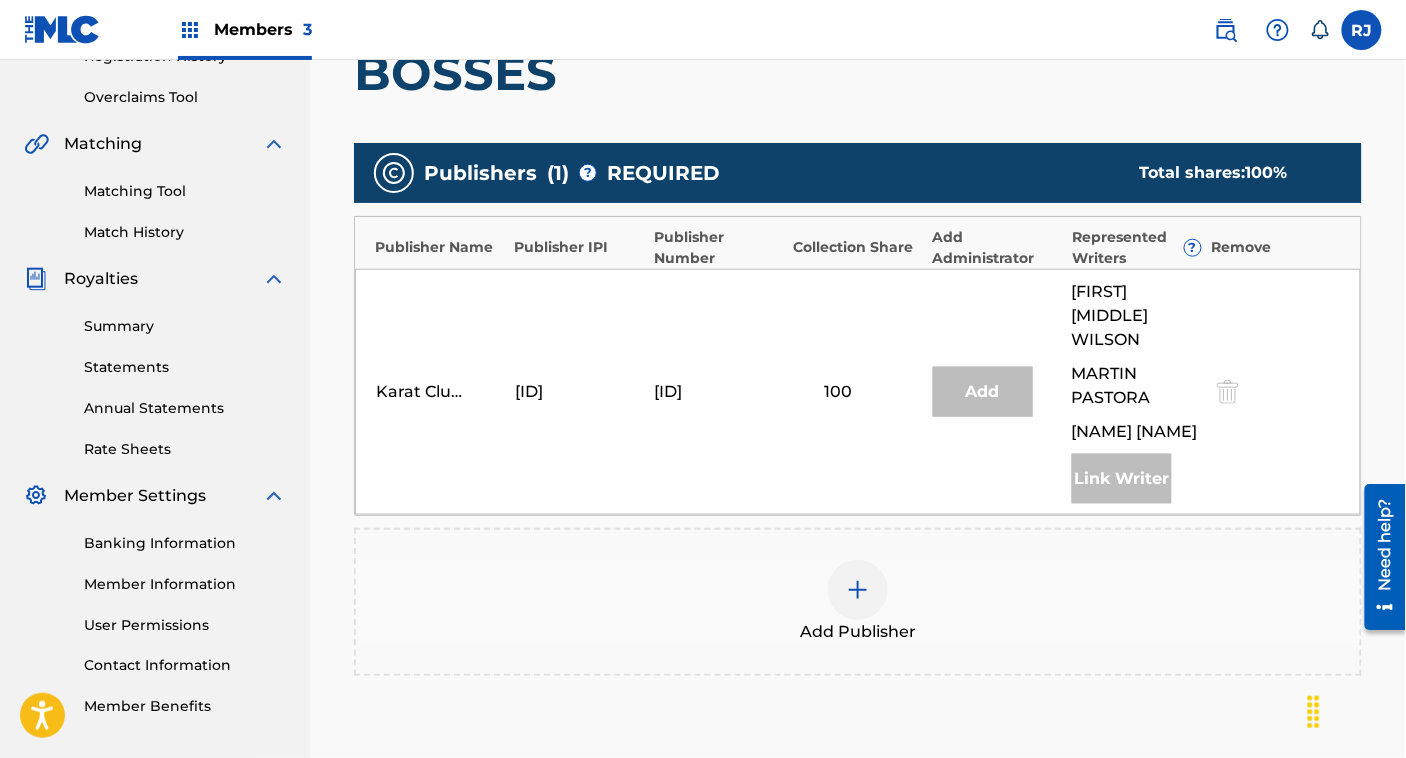scroll, scrollTop: 395, scrollLeft: 0, axis: vertical 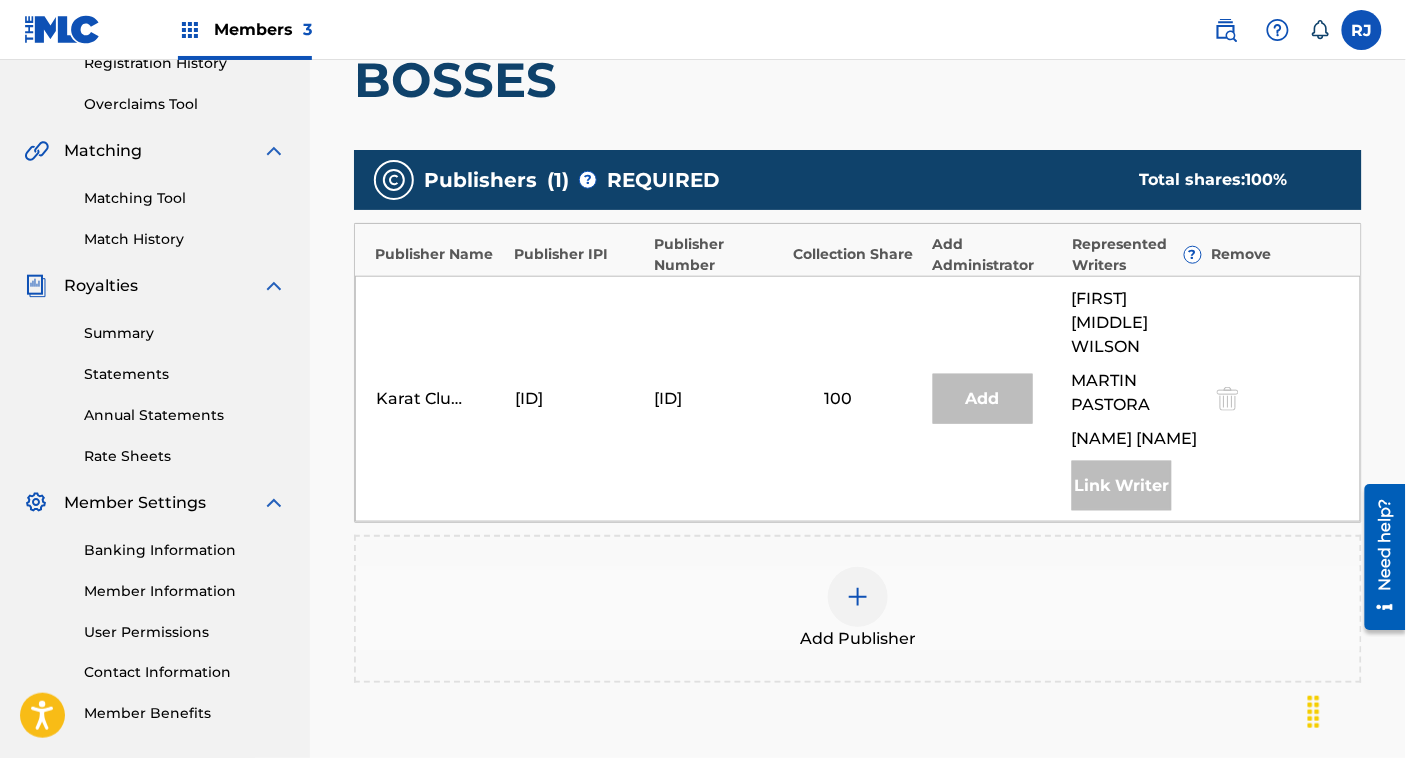click at bounding box center [858, 597] 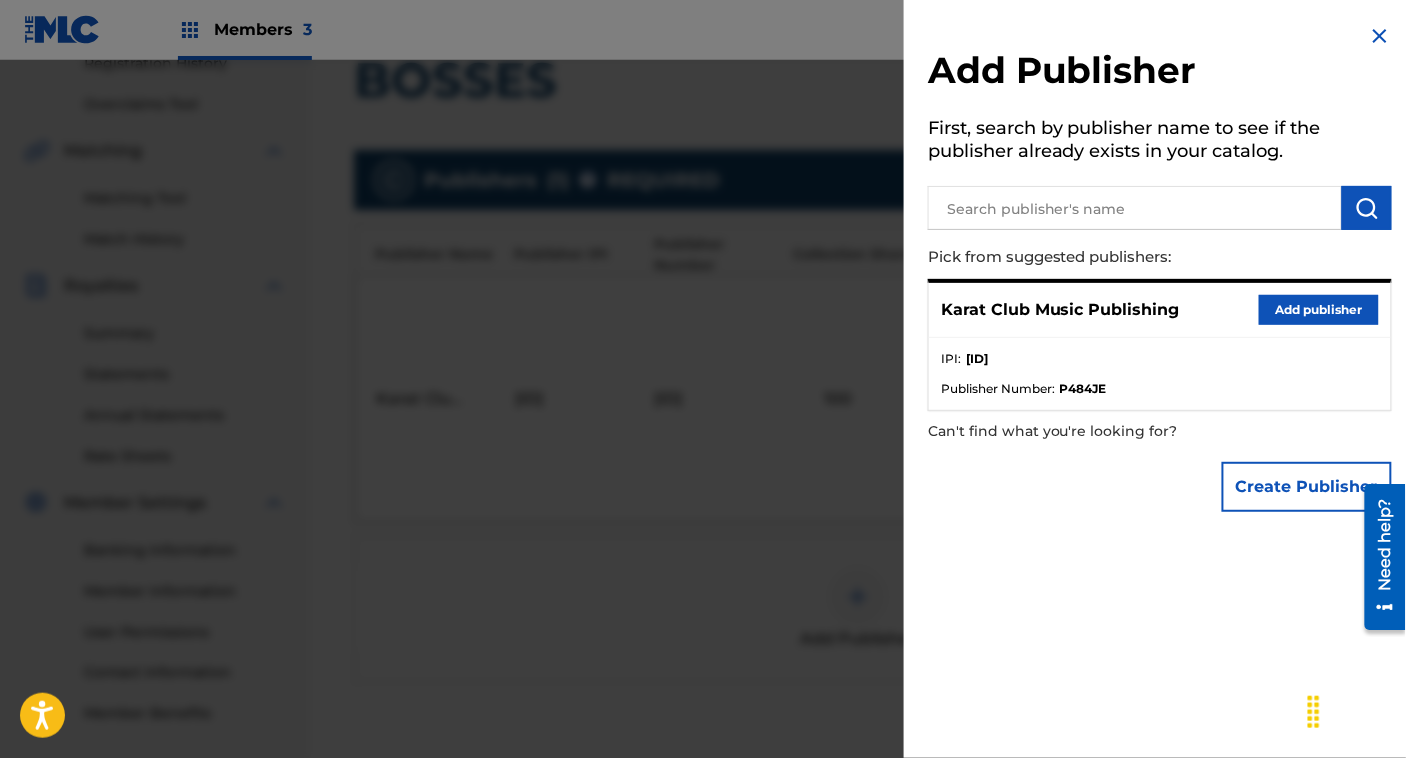 click on "Add publisher" at bounding box center [1319, 310] 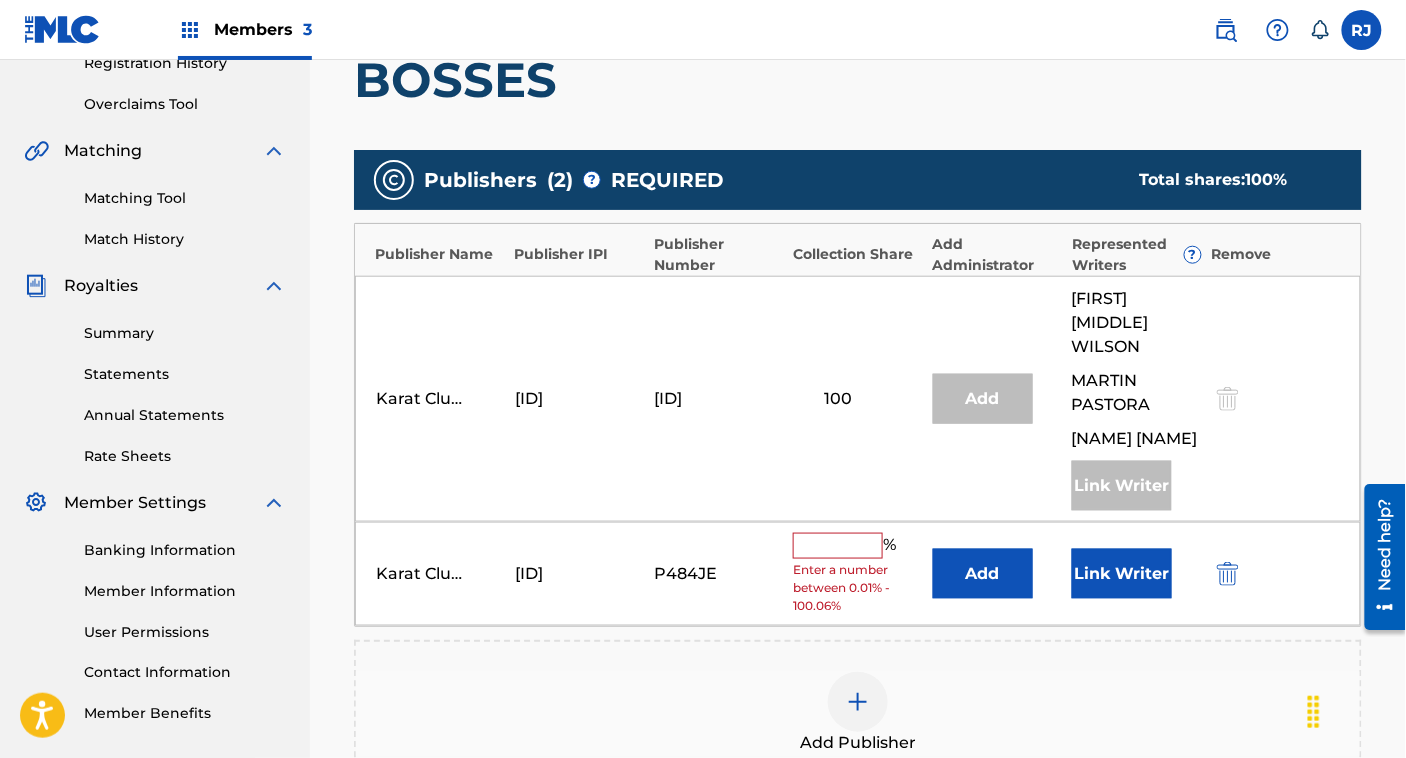 click on "Link Writer" at bounding box center (1122, 574) 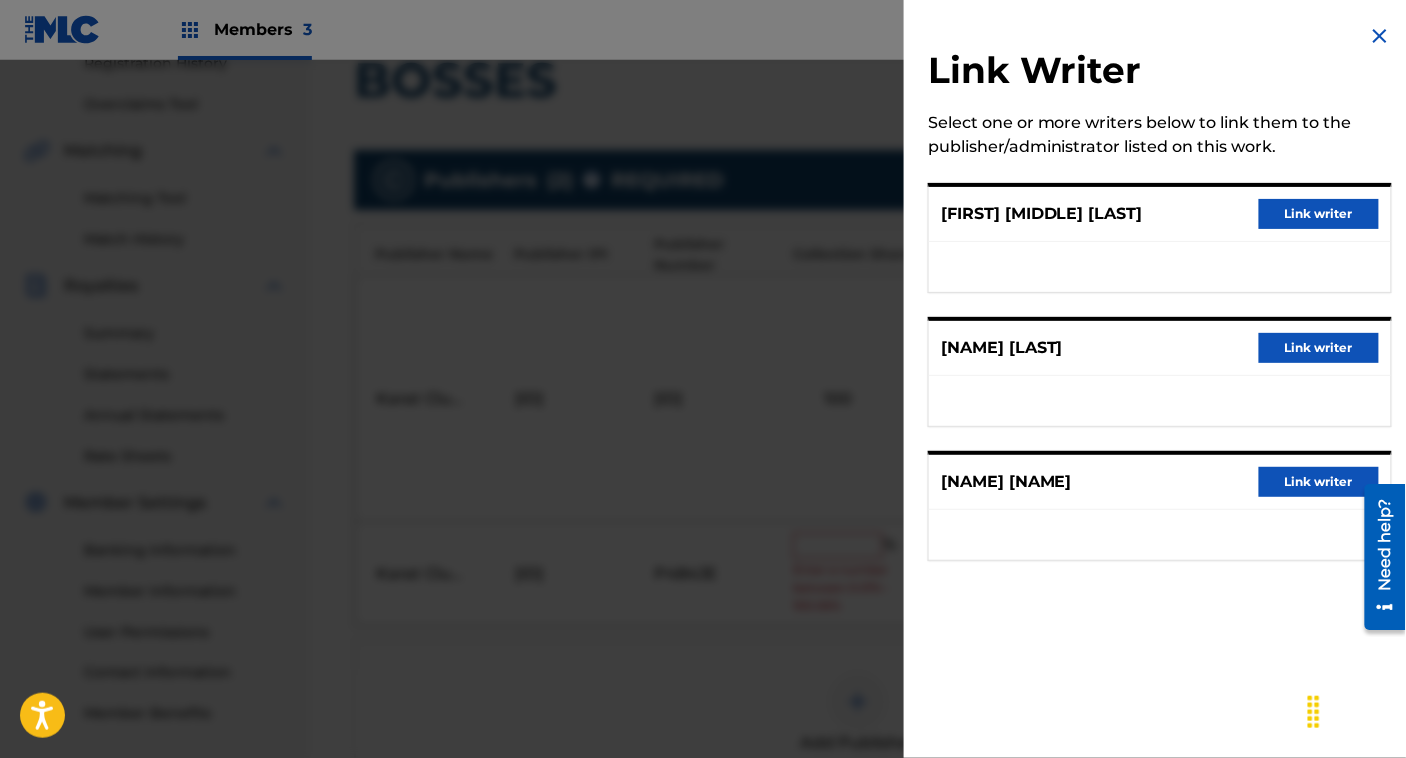 click on "Link writer" at bounding box center [1319, 214] 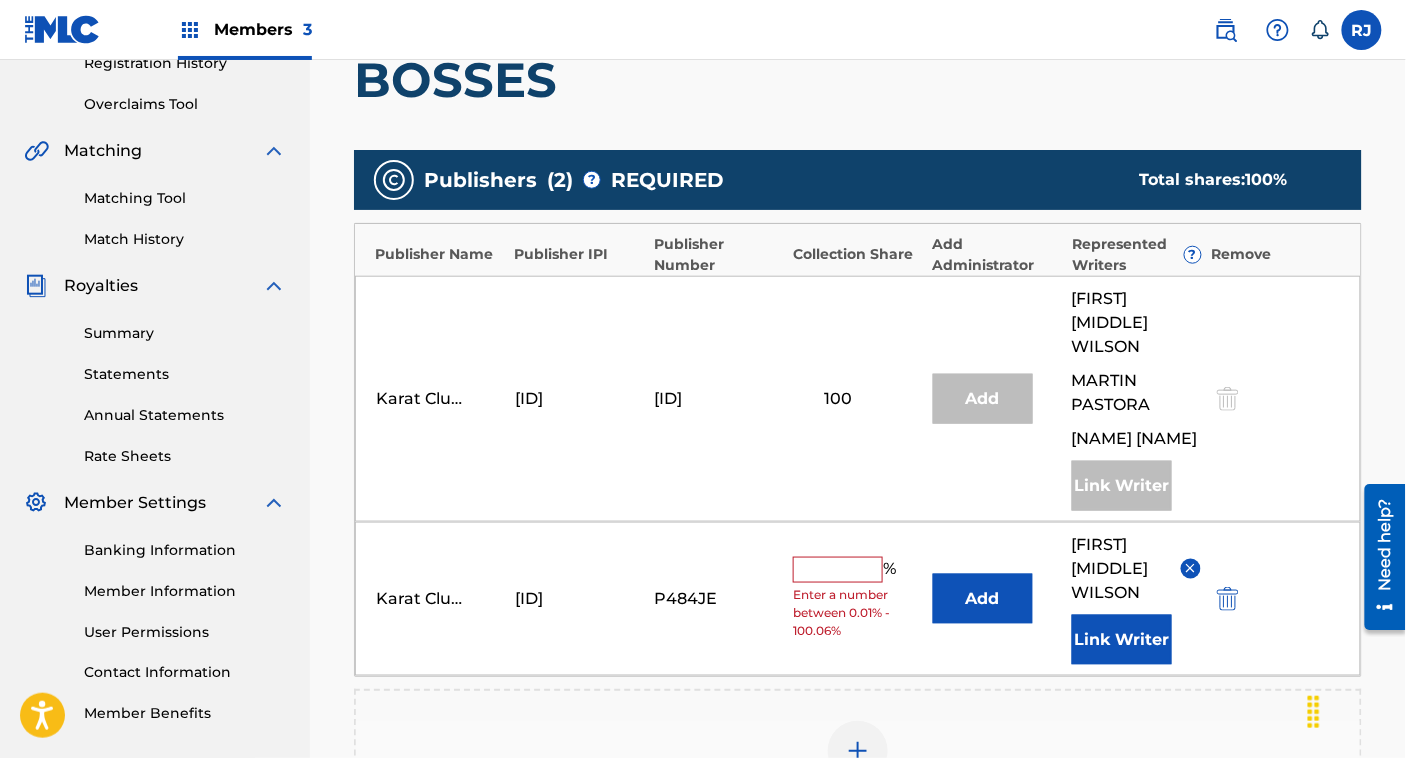 click on "Link Writer" at bounding box center (1122, 640) 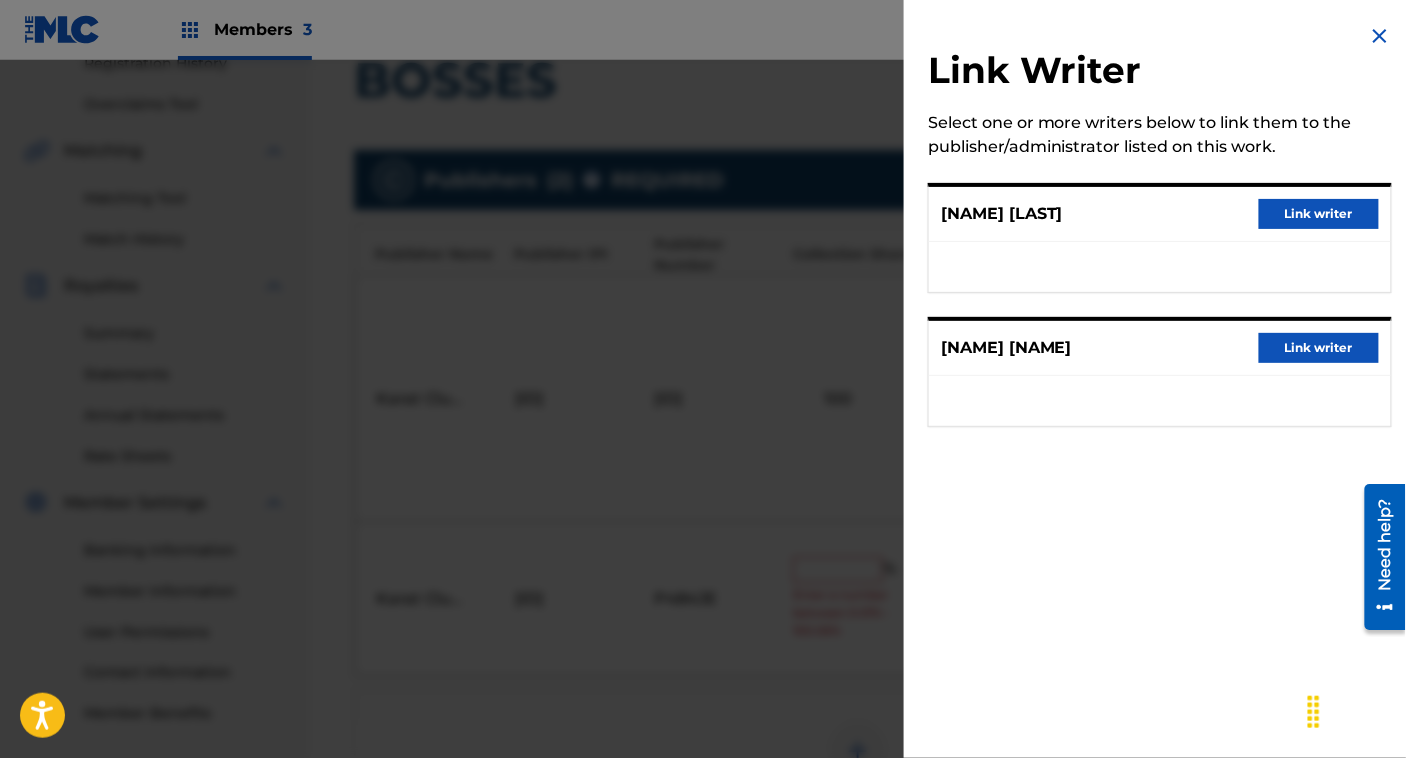 click on "Link writer" at bounding box center (1319, 214) 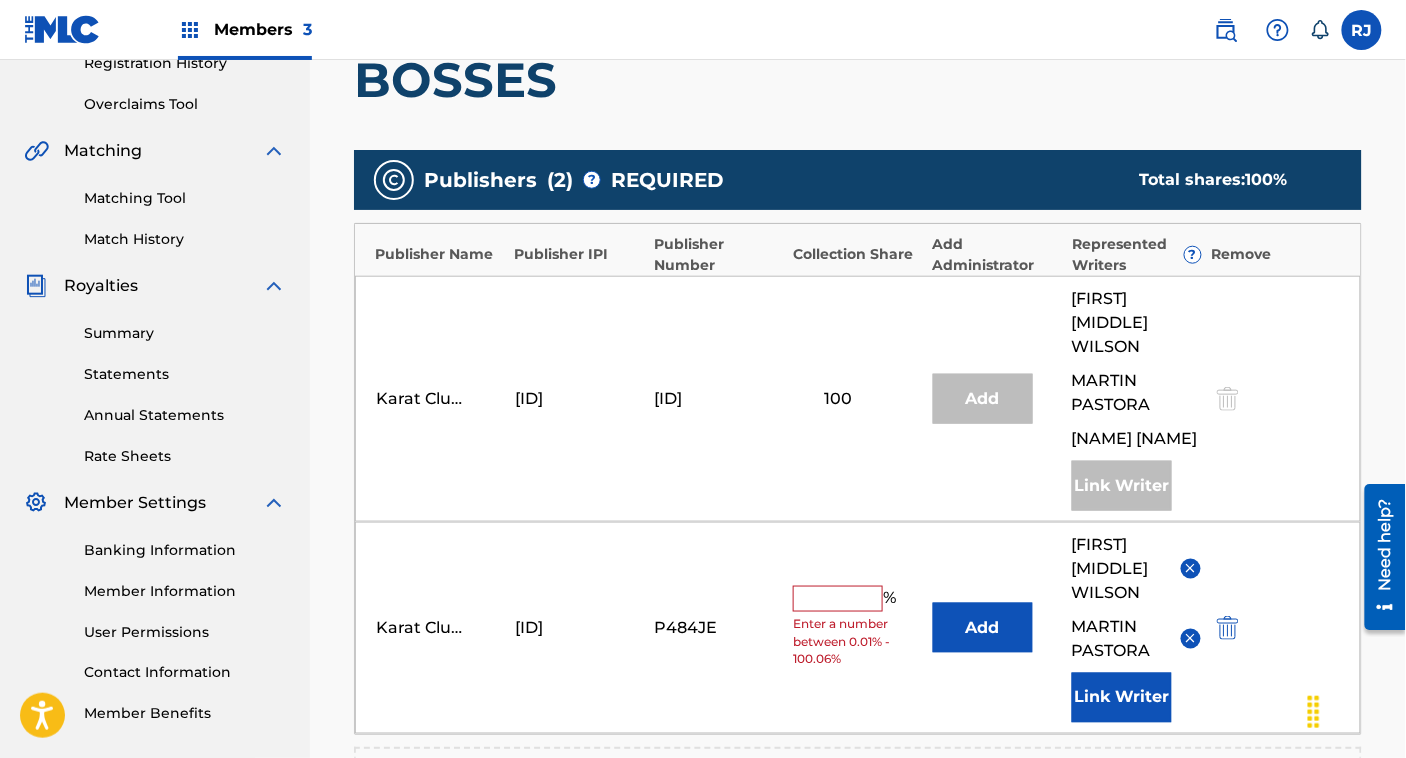 click on "Link Writer" at bounding box center (1122, 698) 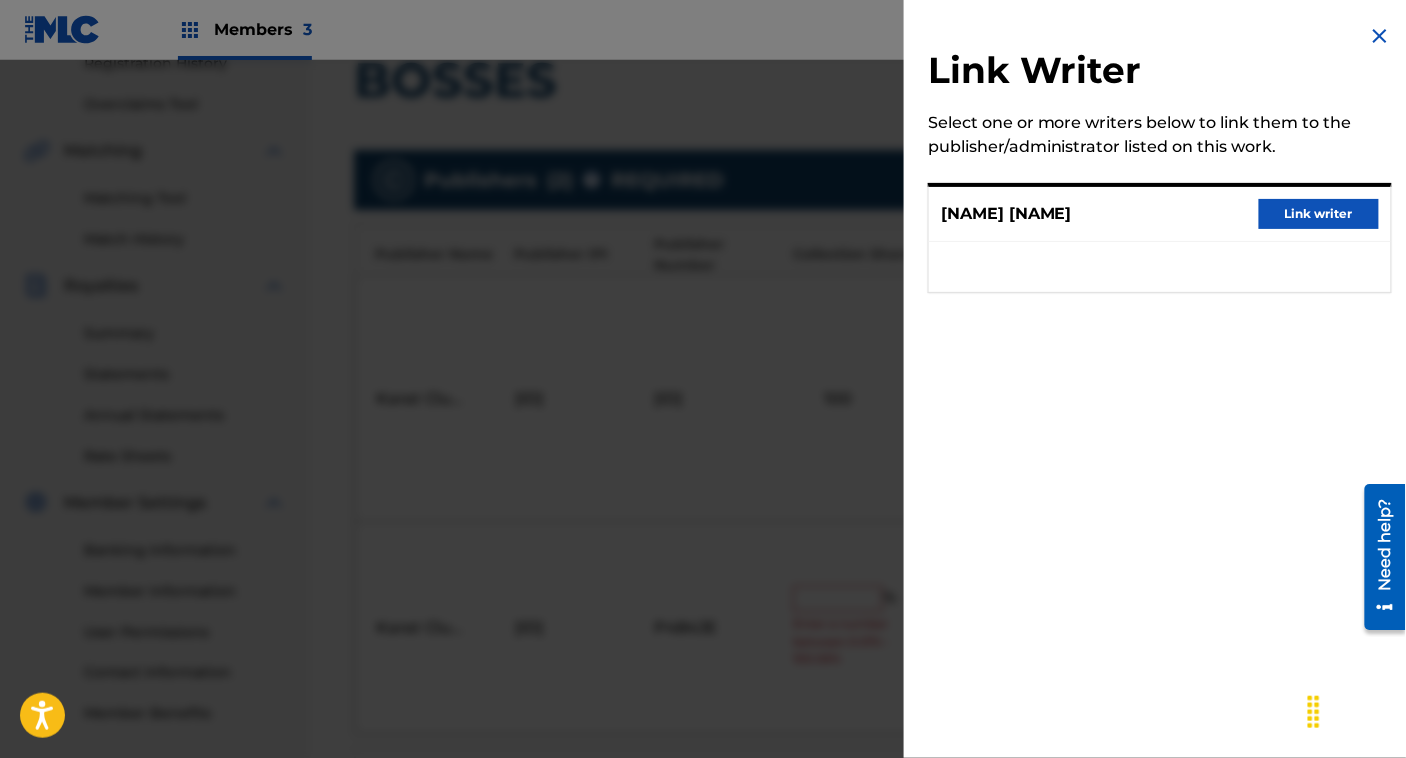click on "Link writer" at bounding box center [1319, 214] 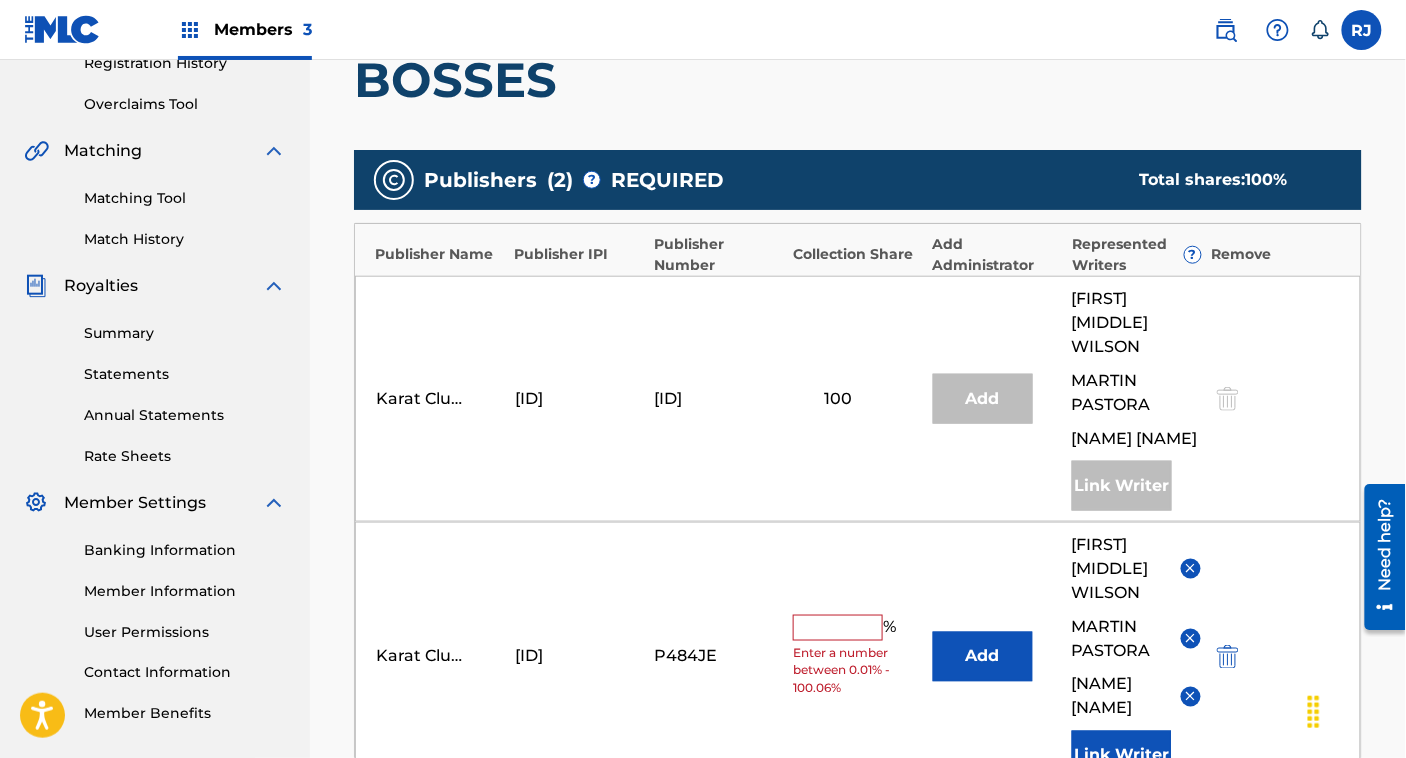 click at bounding box center [838, 628] 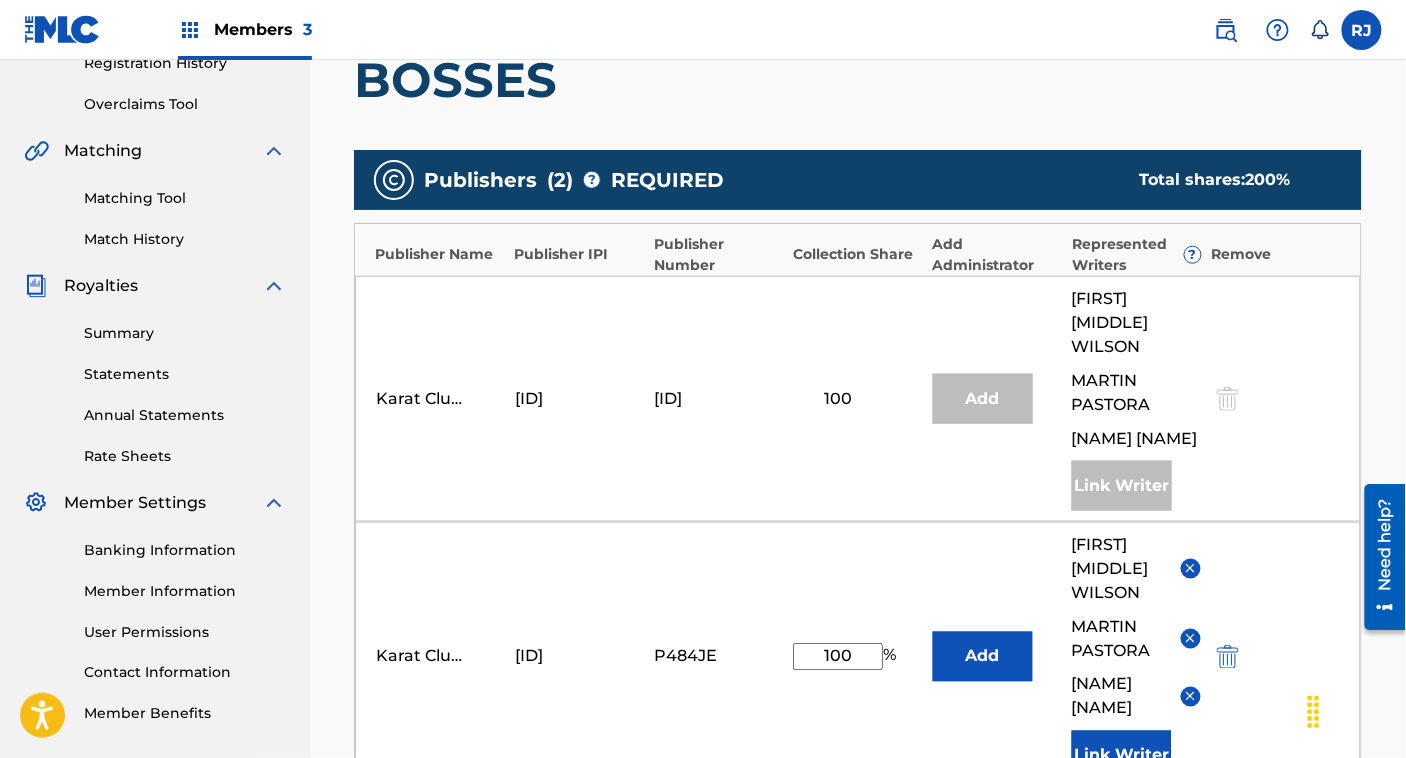 scroll, scrollTop: 881, scrollLeft: 0, axis: vertical 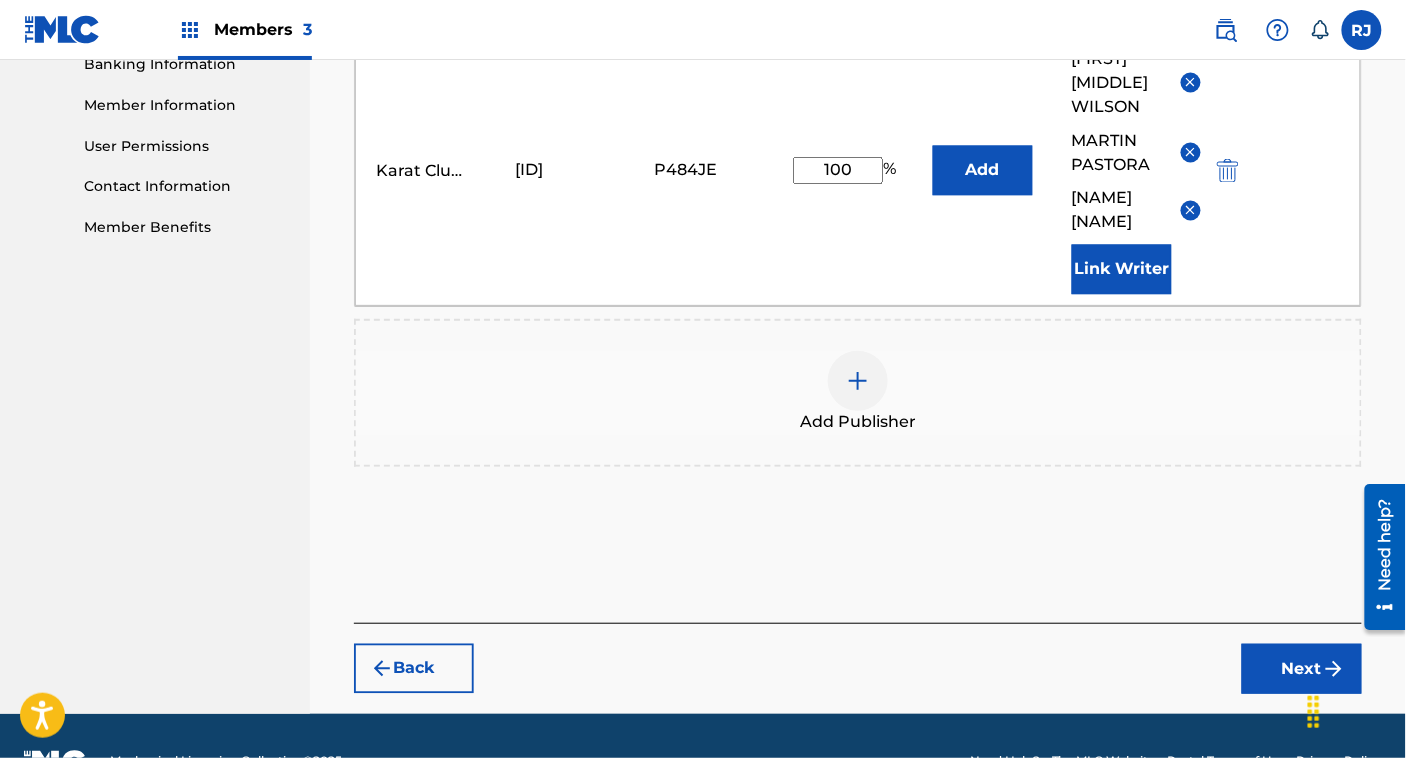 click on "Next" at bounding box center [1302, 669] 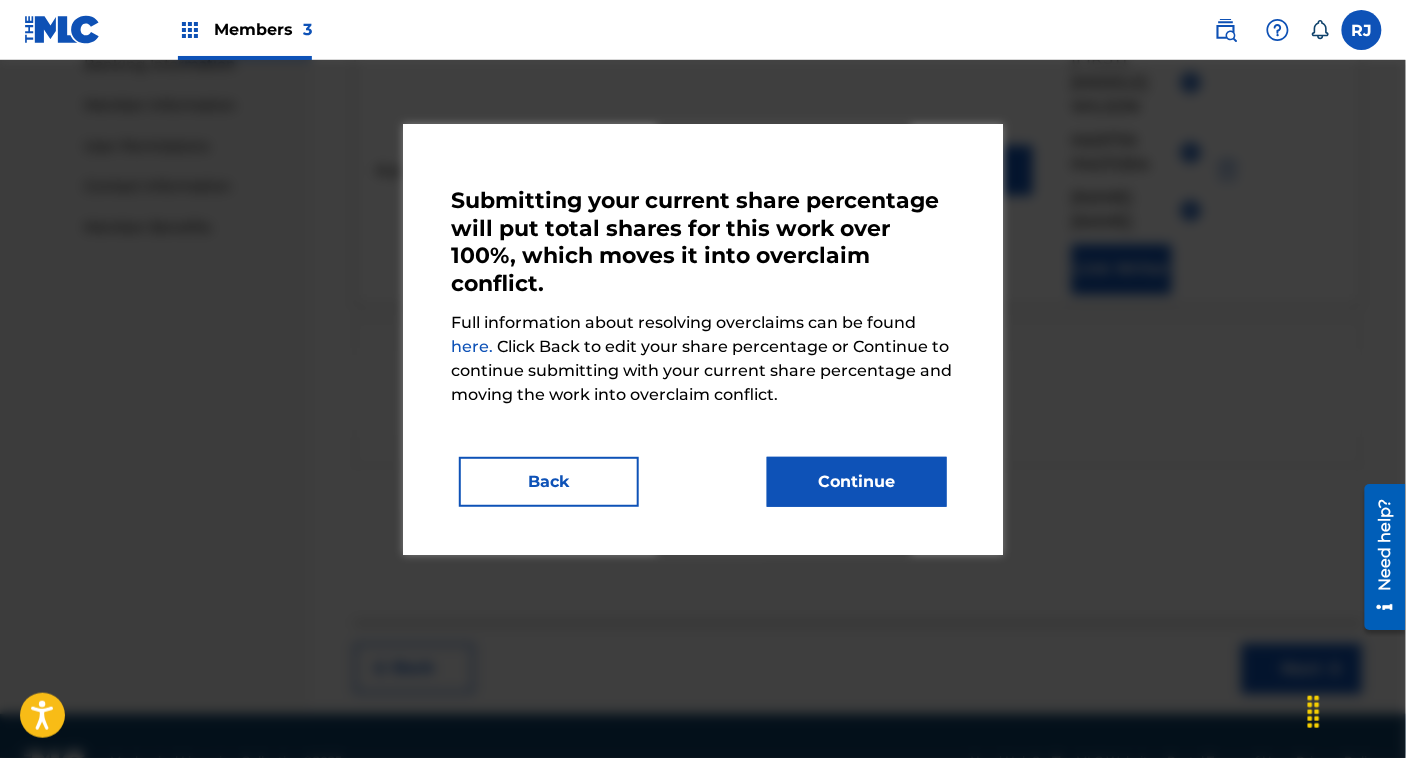 click on "Continue" at bounding box center [857, 482] 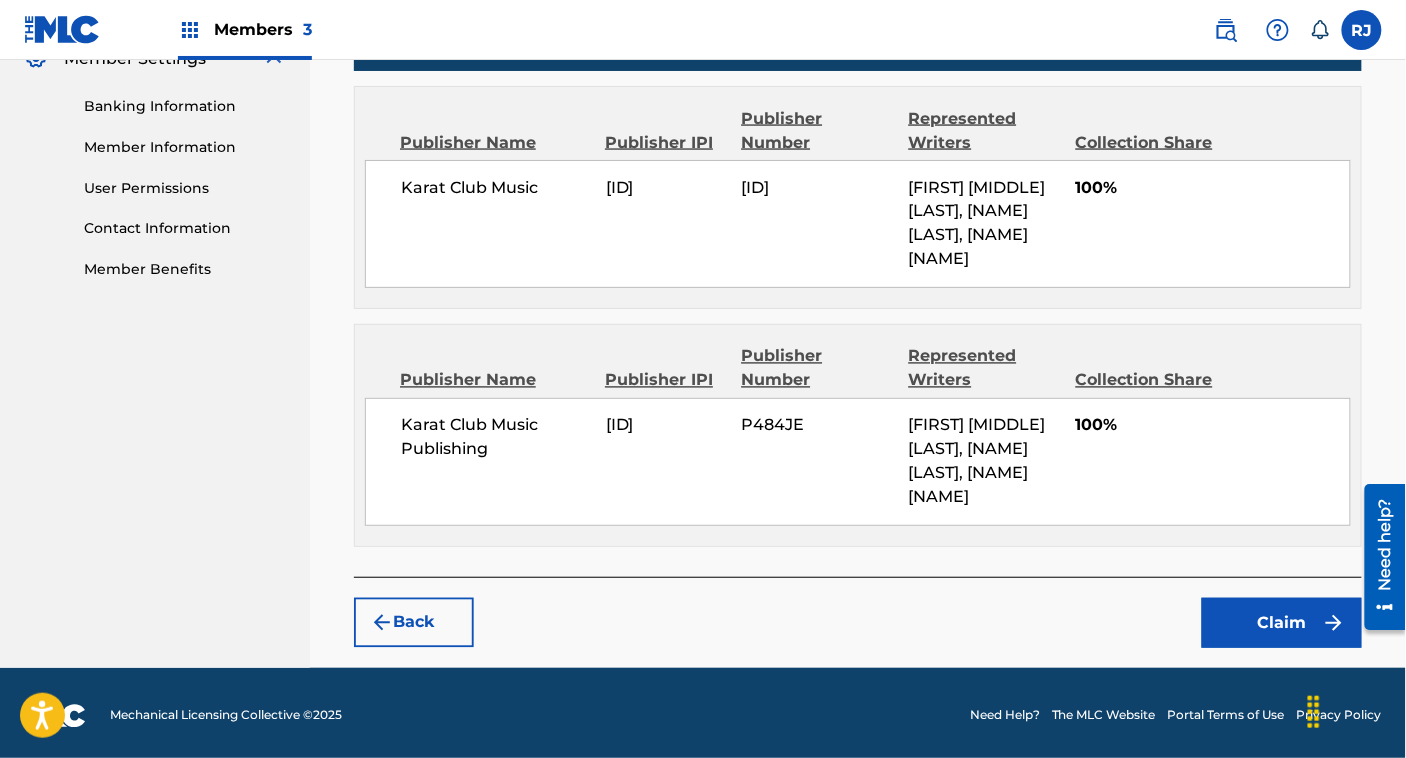 click on "Claim" at bounding box center (1282, 623) 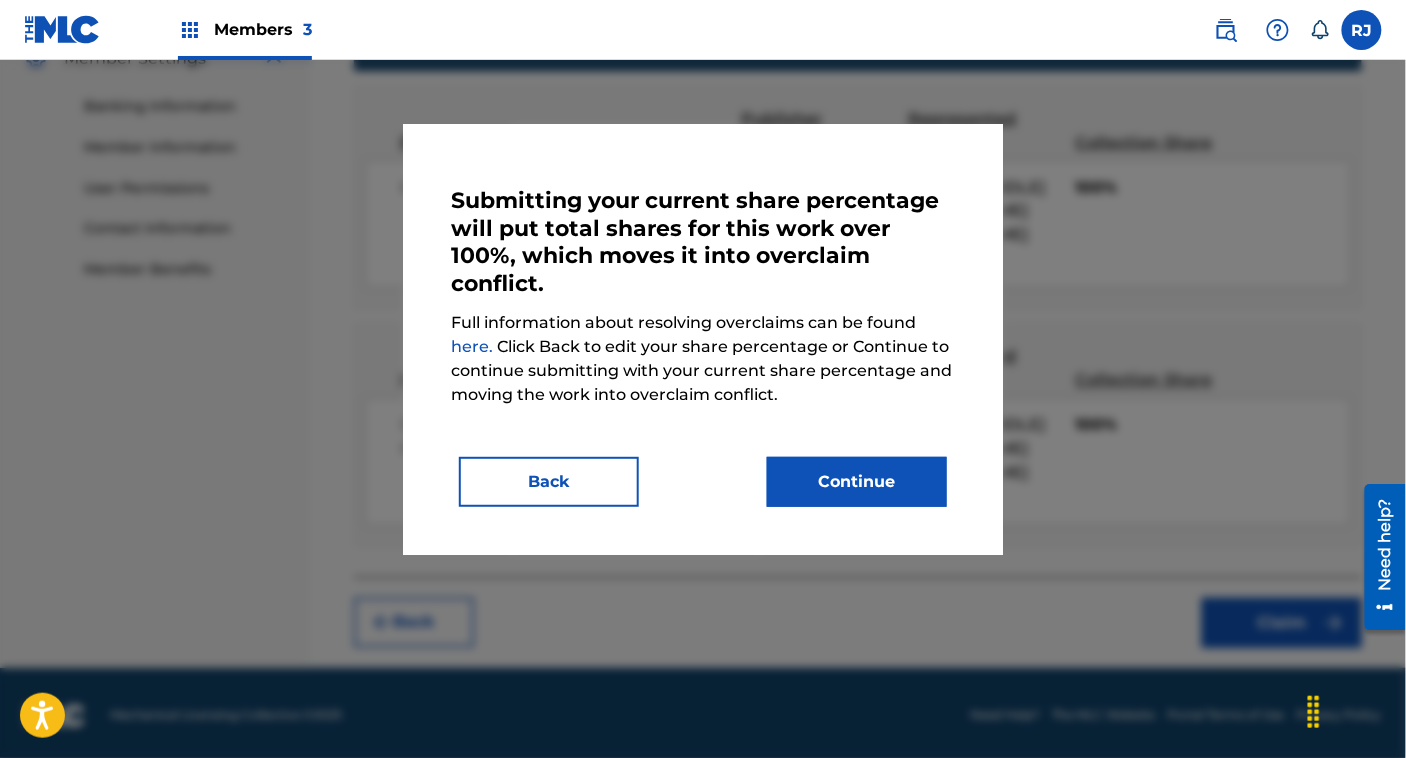 click on "Continue" at bounding box center (857, 482) 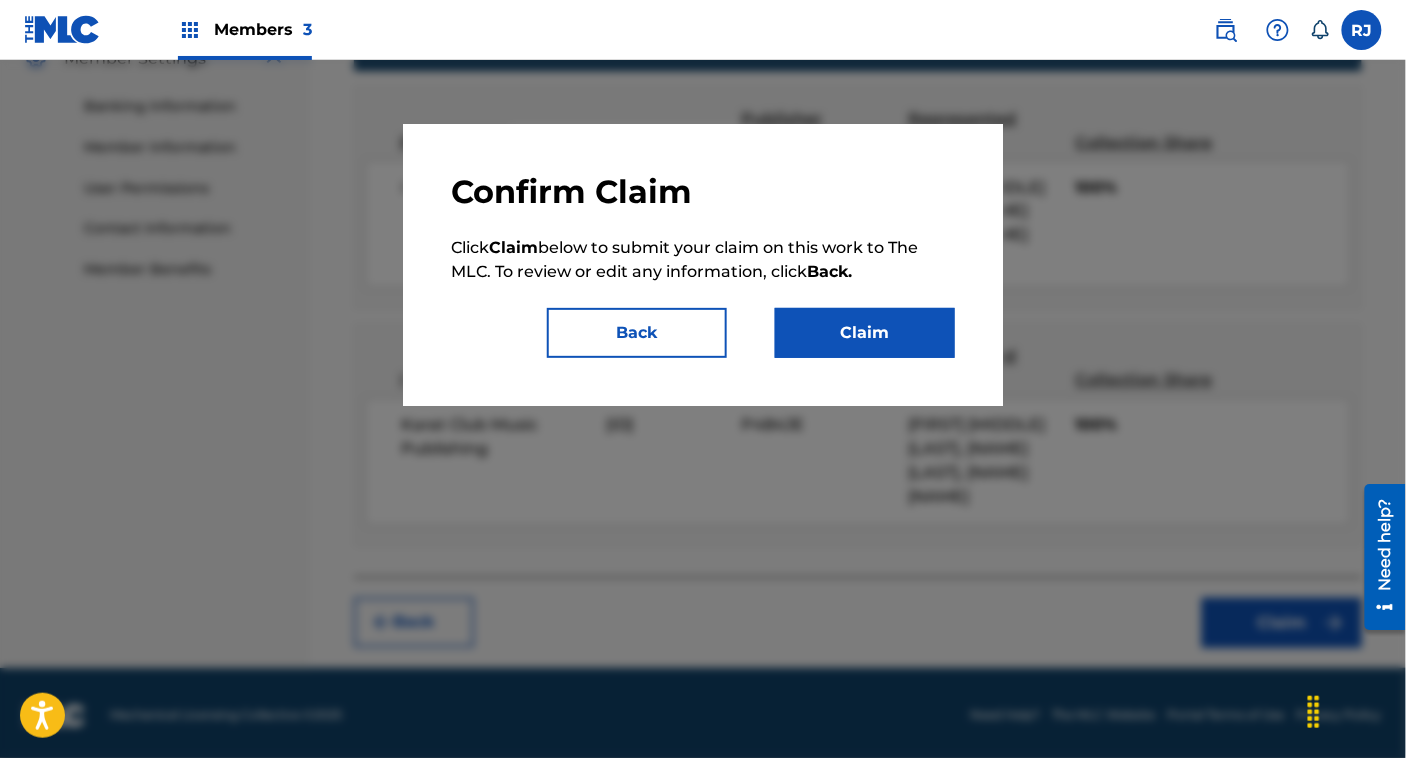 click on "Claim" at bounding box center (865, 333) 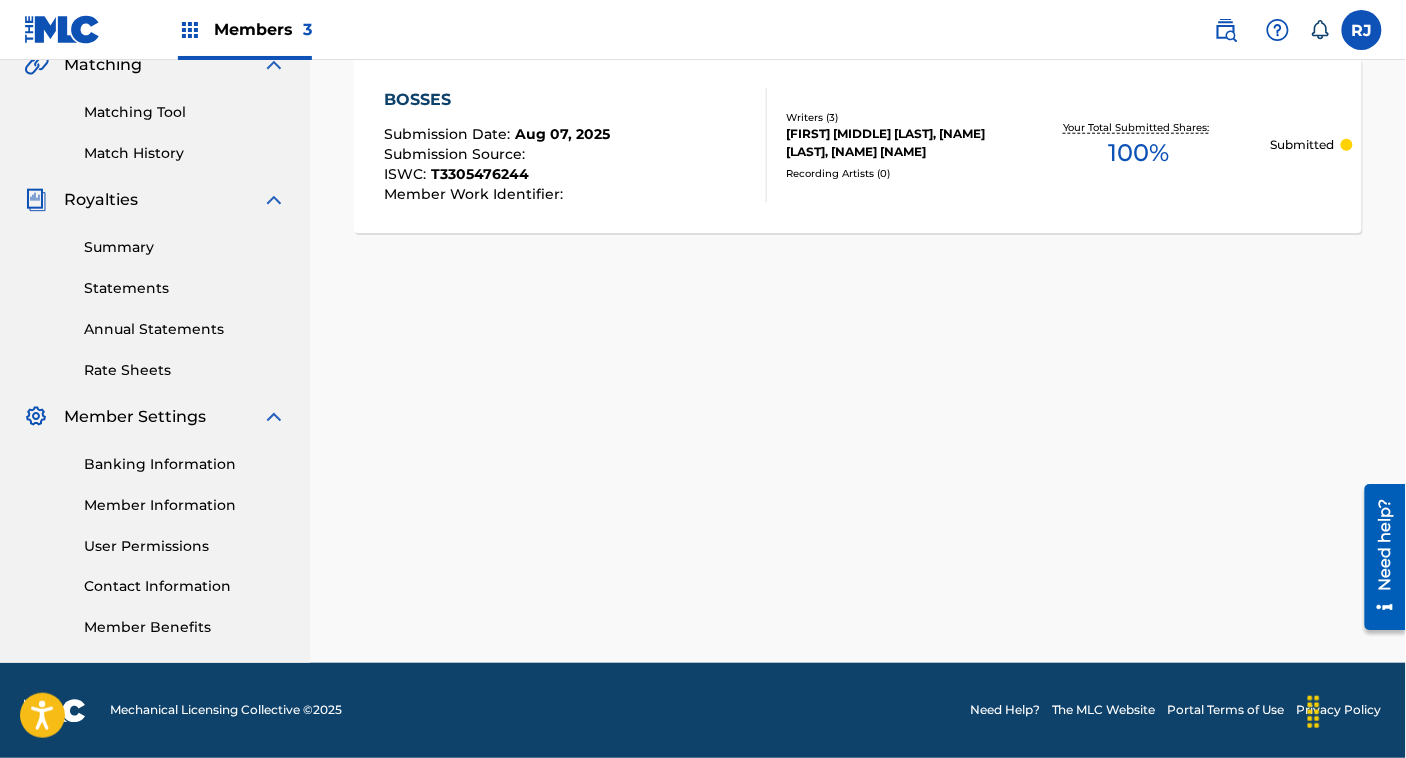 scroll, scrollTop: 0, scrollLeft: 0, axis: both 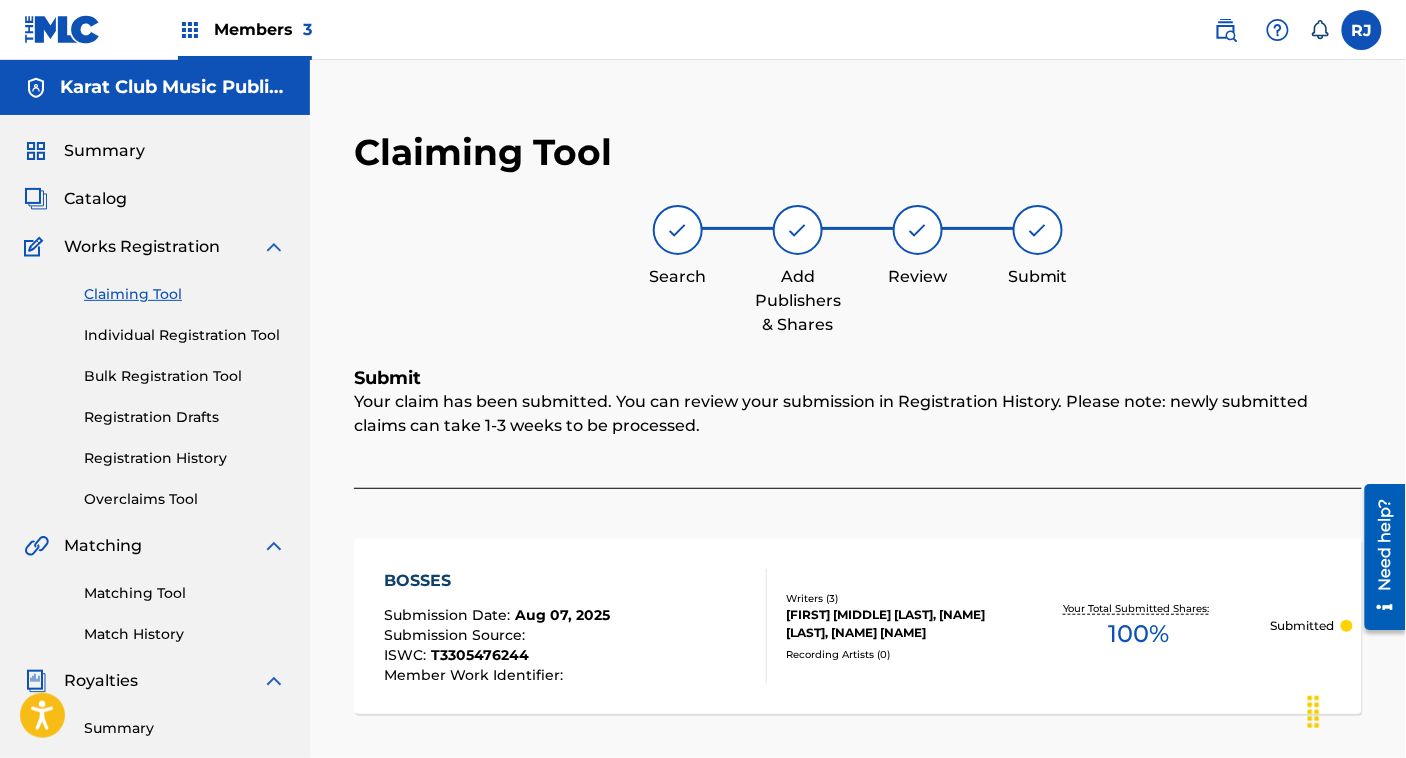 click on "Claiming Tool Individual Registration Tool Bulk Registration Tool Registration Drafts Registration History Overclaims Tool" at bounding box center [155, 384] 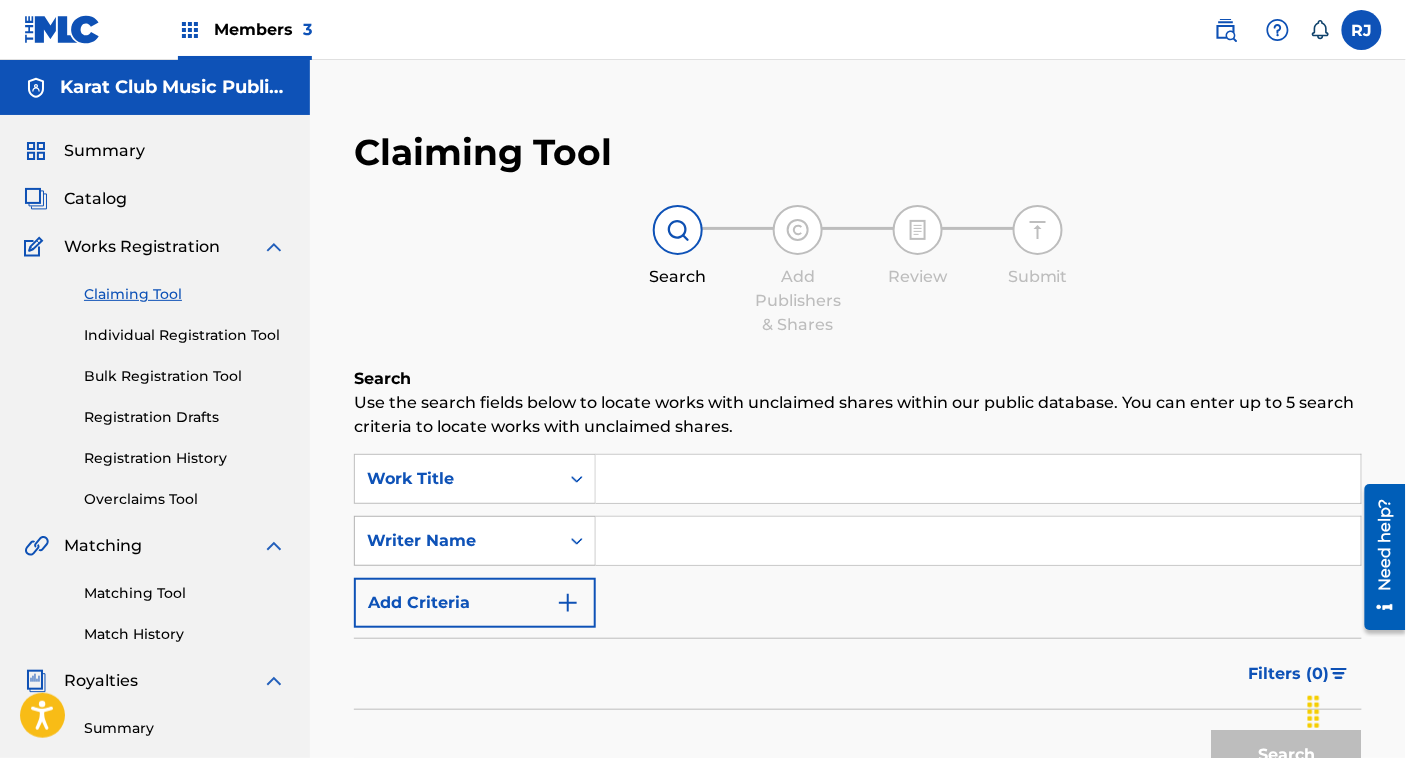 click on "Writer Name" at bounding box center [475, 541] 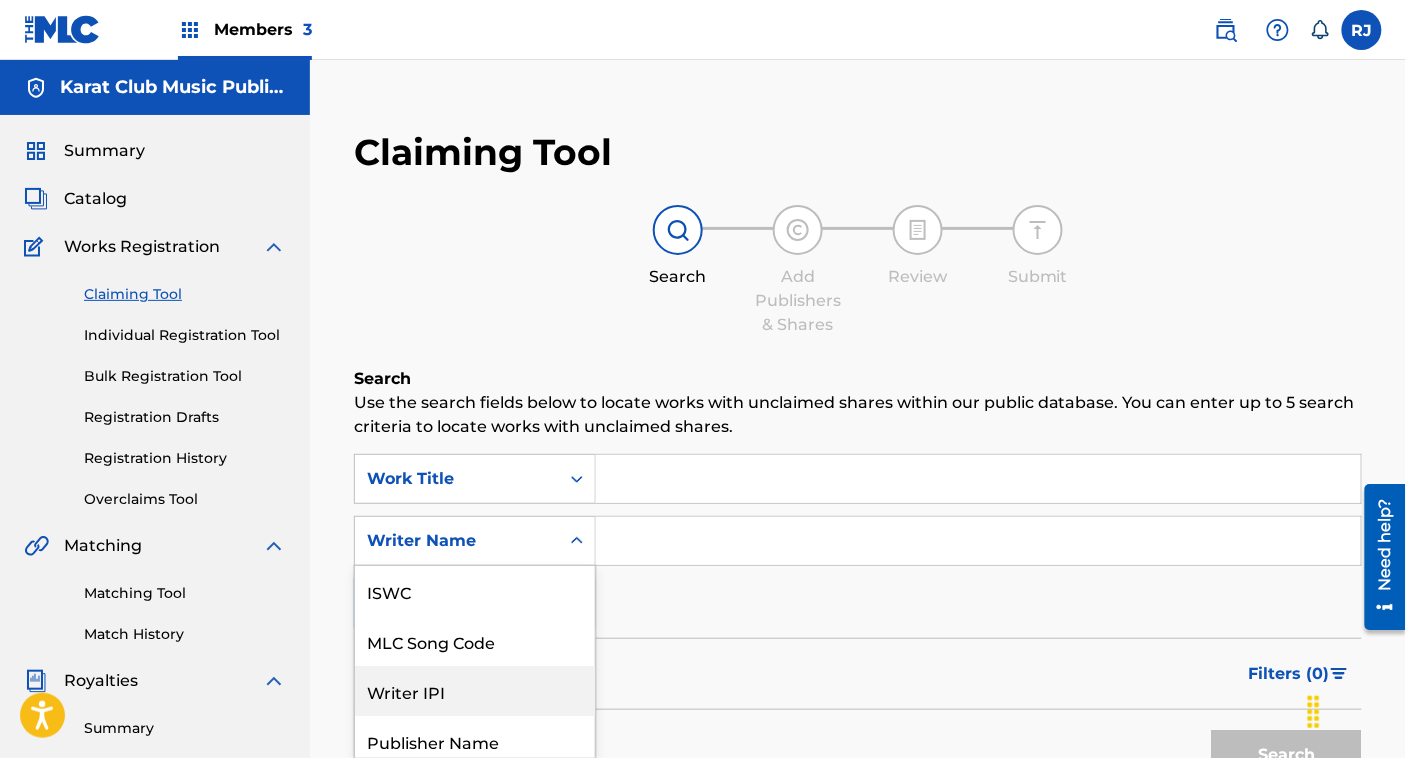 scroll, scrollTop: 95, scrollLeft: 0, axis: vertical 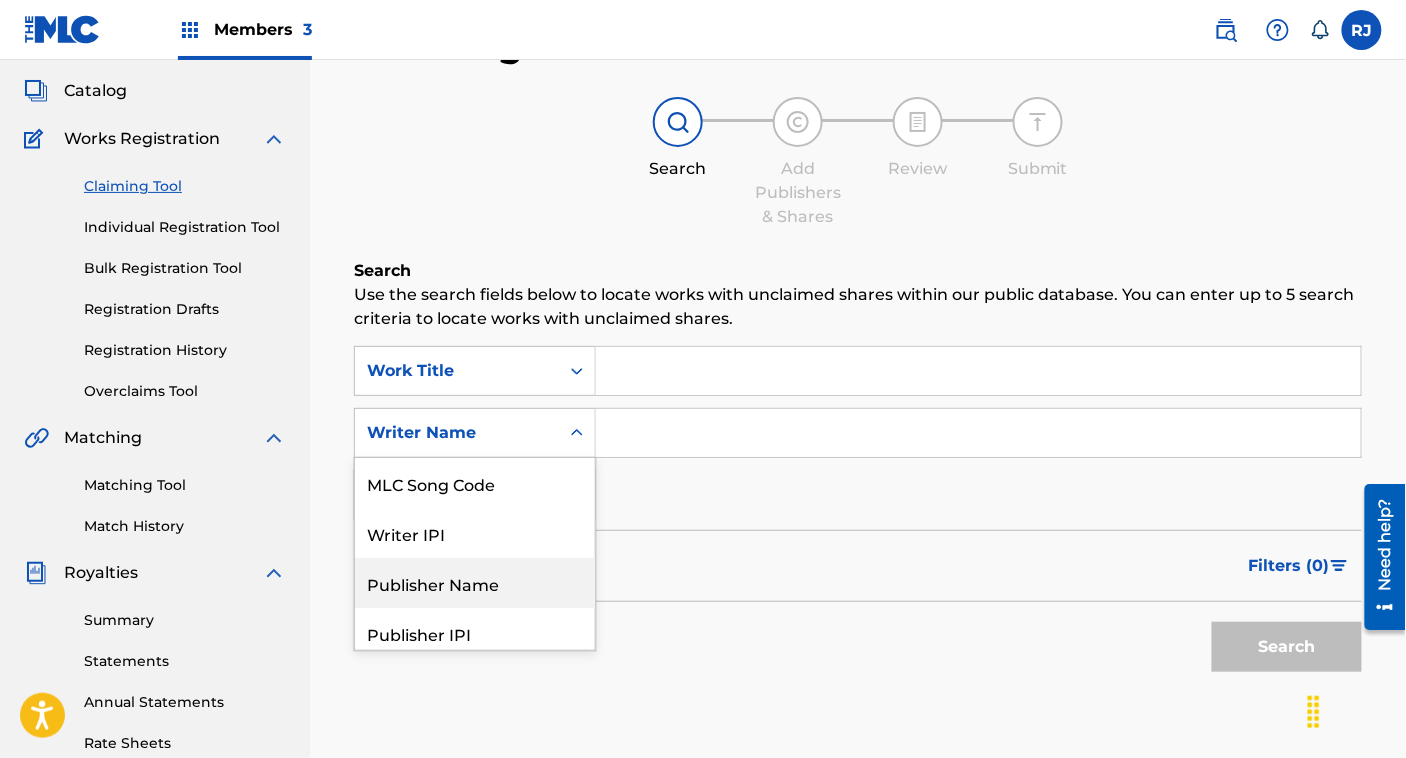 click on "Publisher Name" at bounding box center [475, 583] 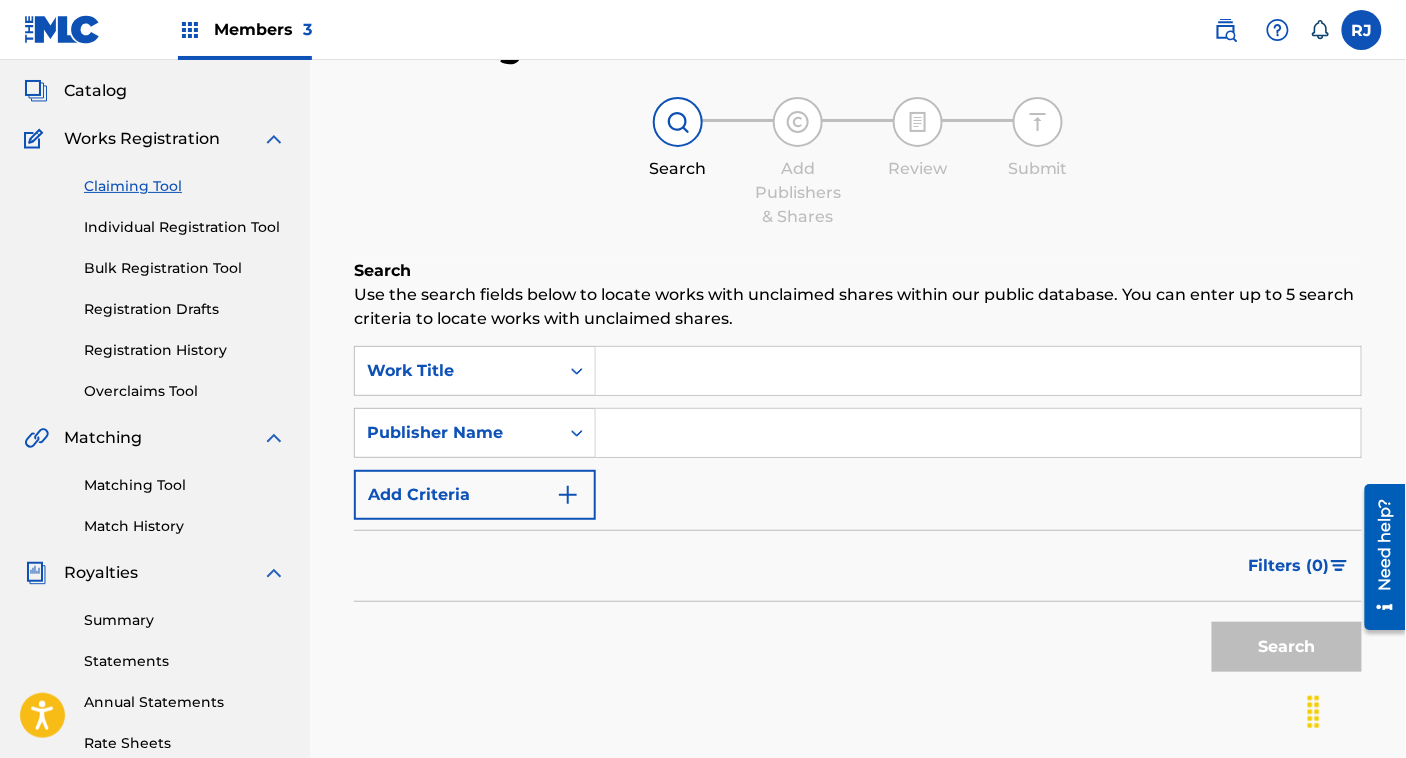 click at bounding box center (978, 433) 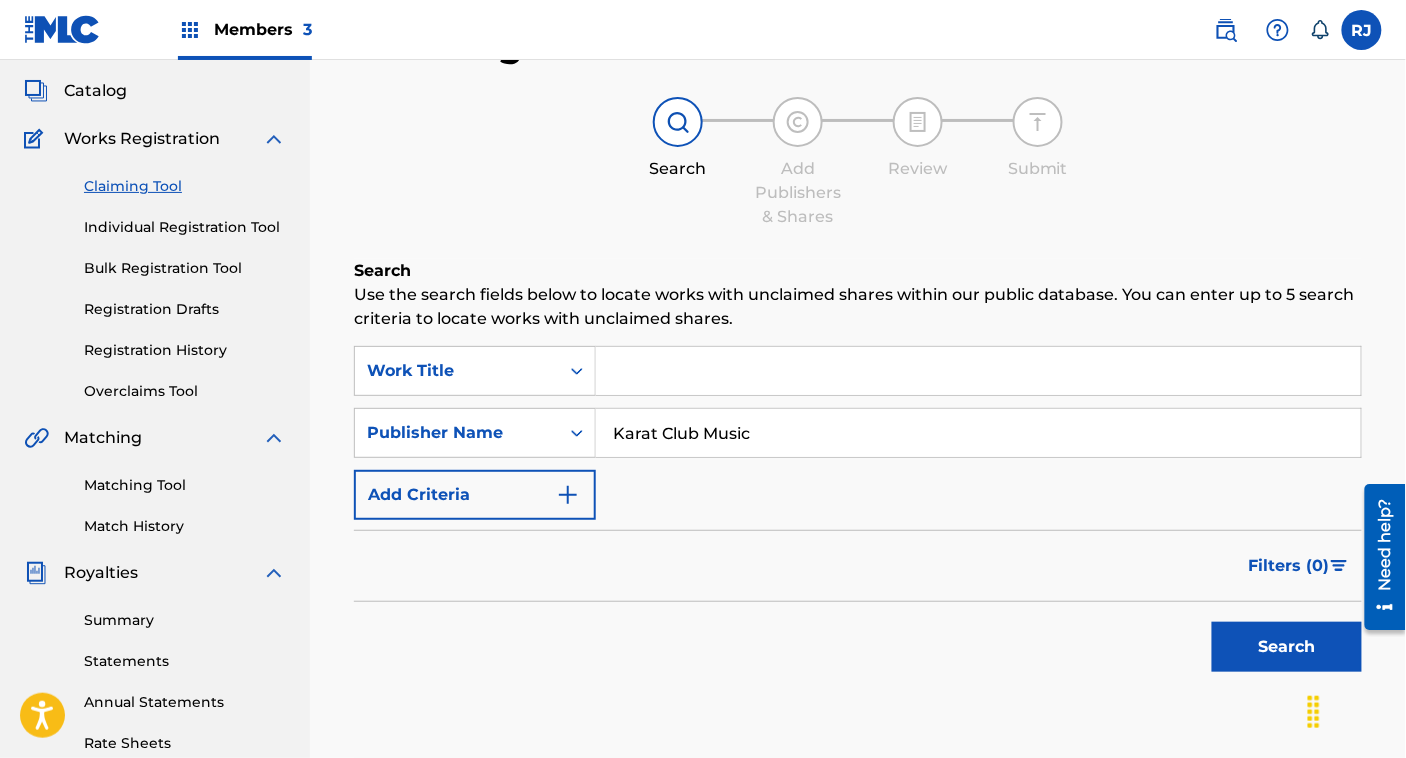 click on "Search" at bounding box center [1287, 647] 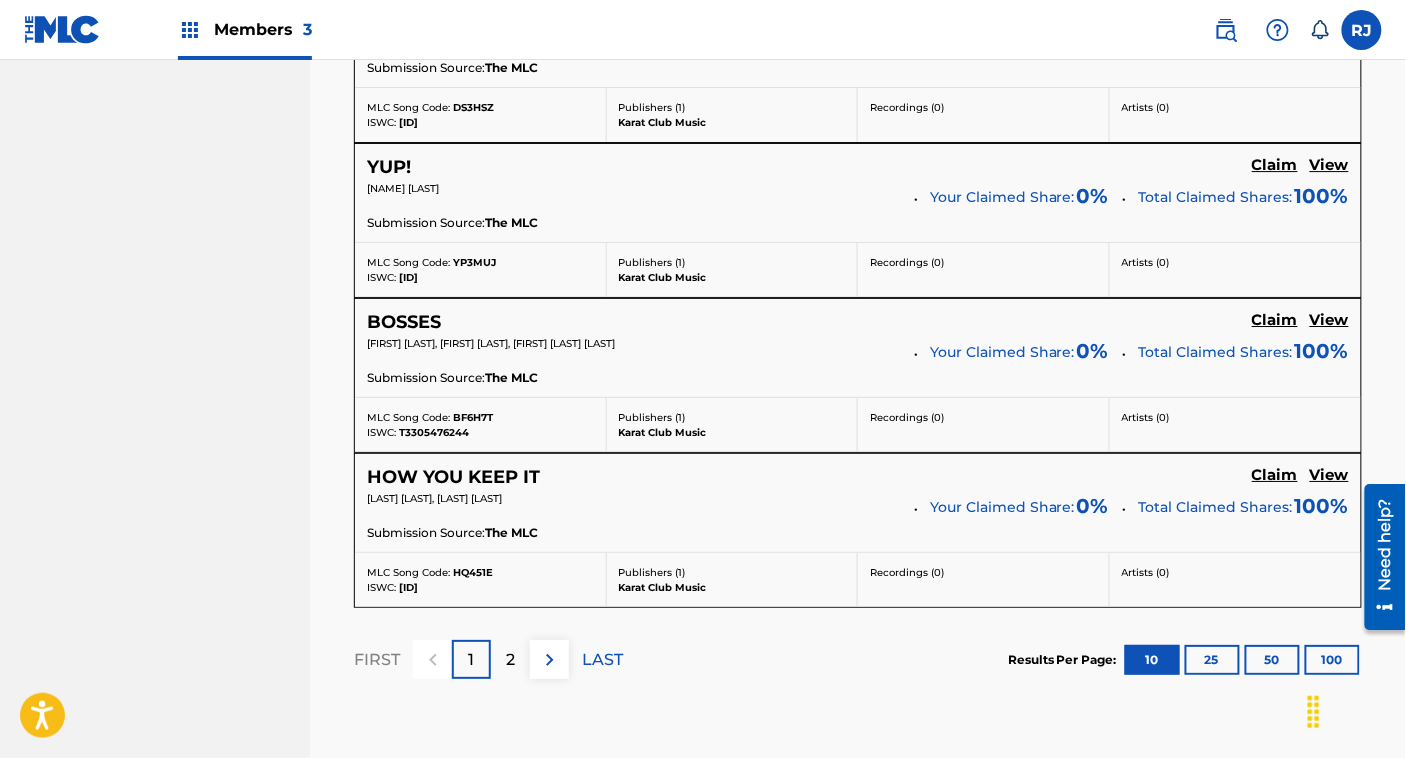 scroll, scrollTop: 1751, scrollLeft: 0, axis: vertical 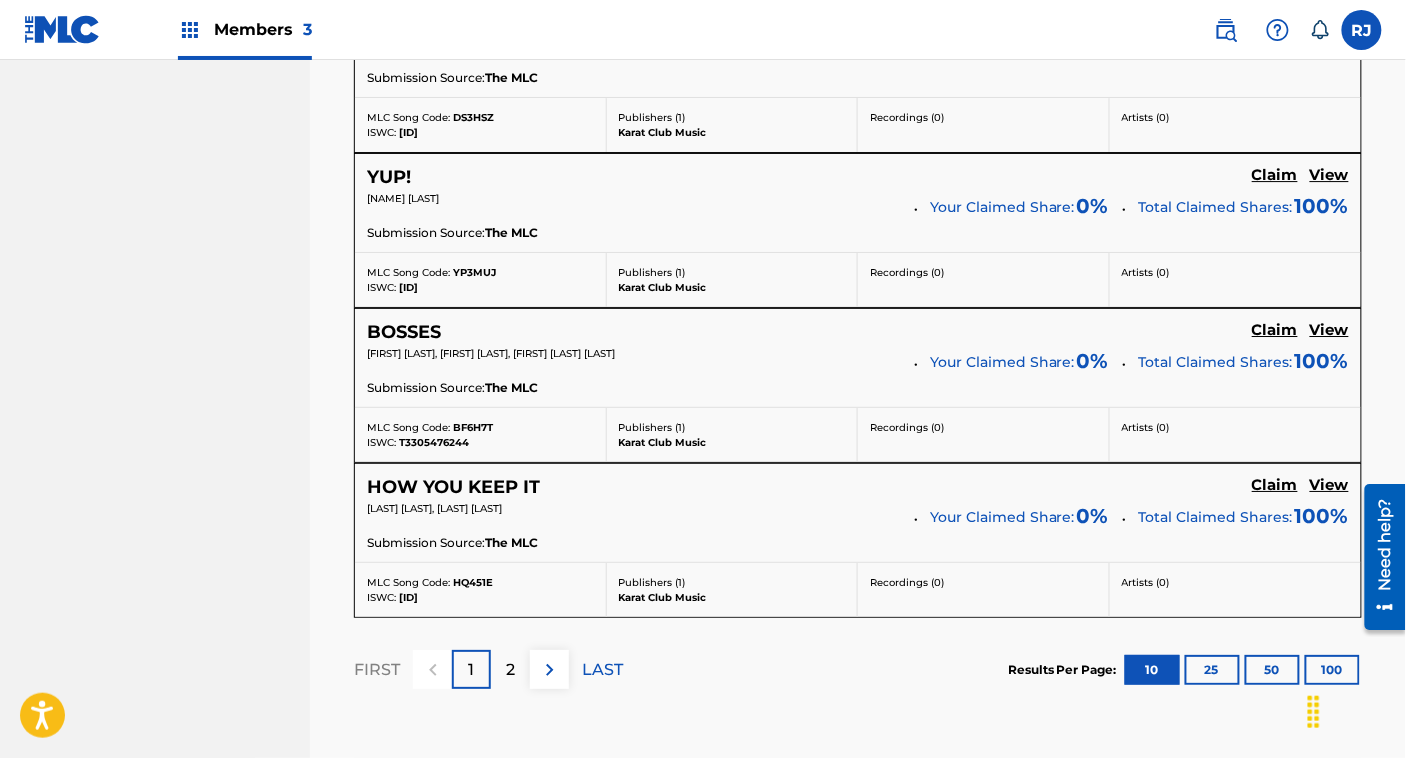 click on "Claim" at bounding box center (1275, -910) 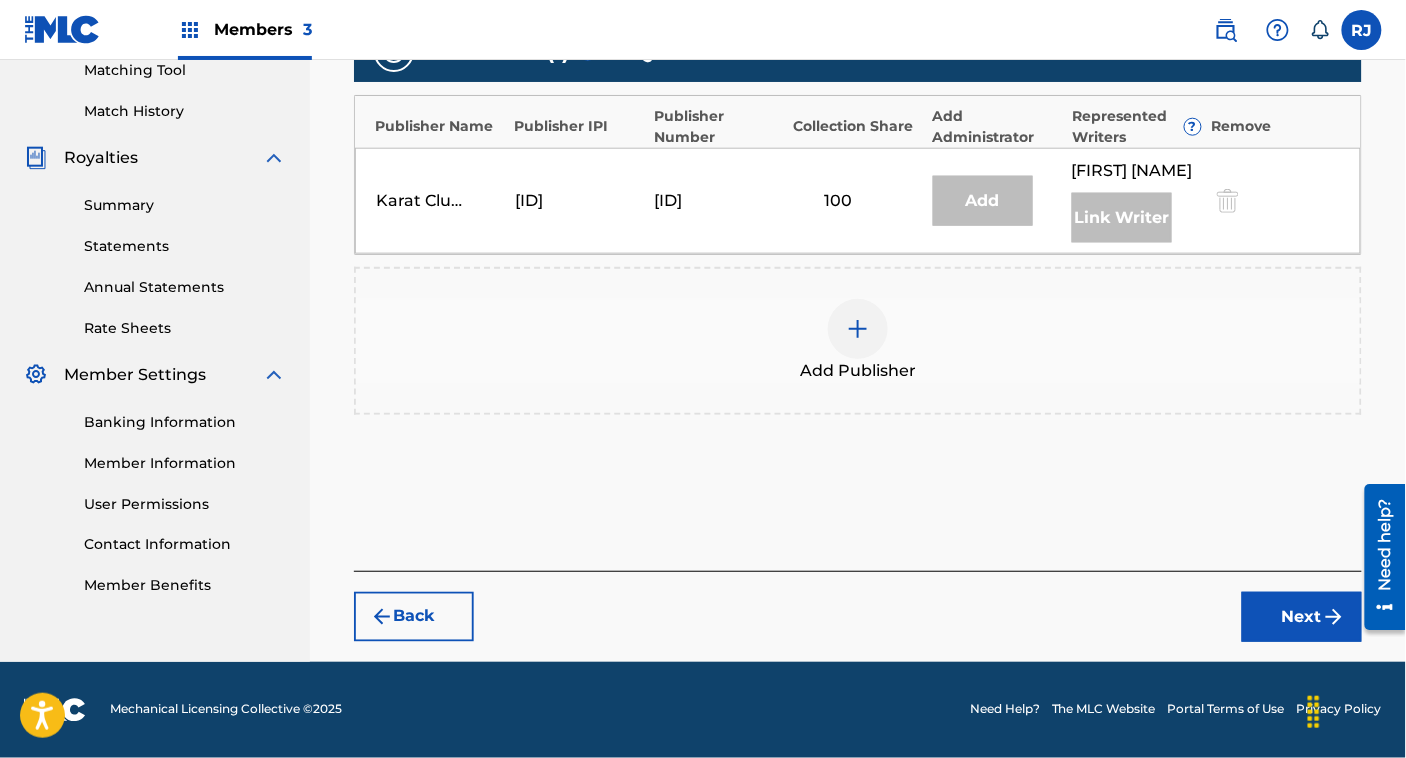 scroll, scrollTop: 544, scrollLeft: 0, axis: vertical 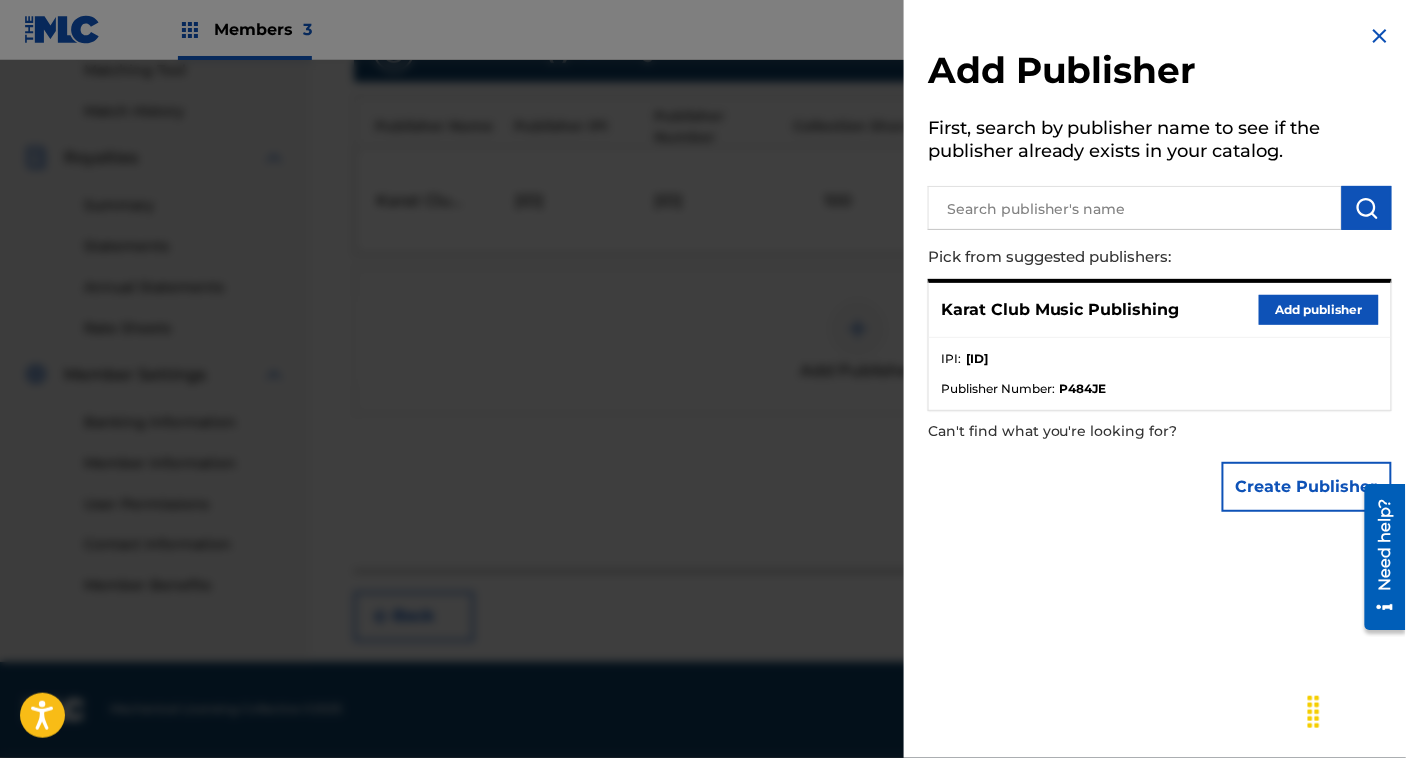 click on "Add publisher" at bounding box center (1319, 310) 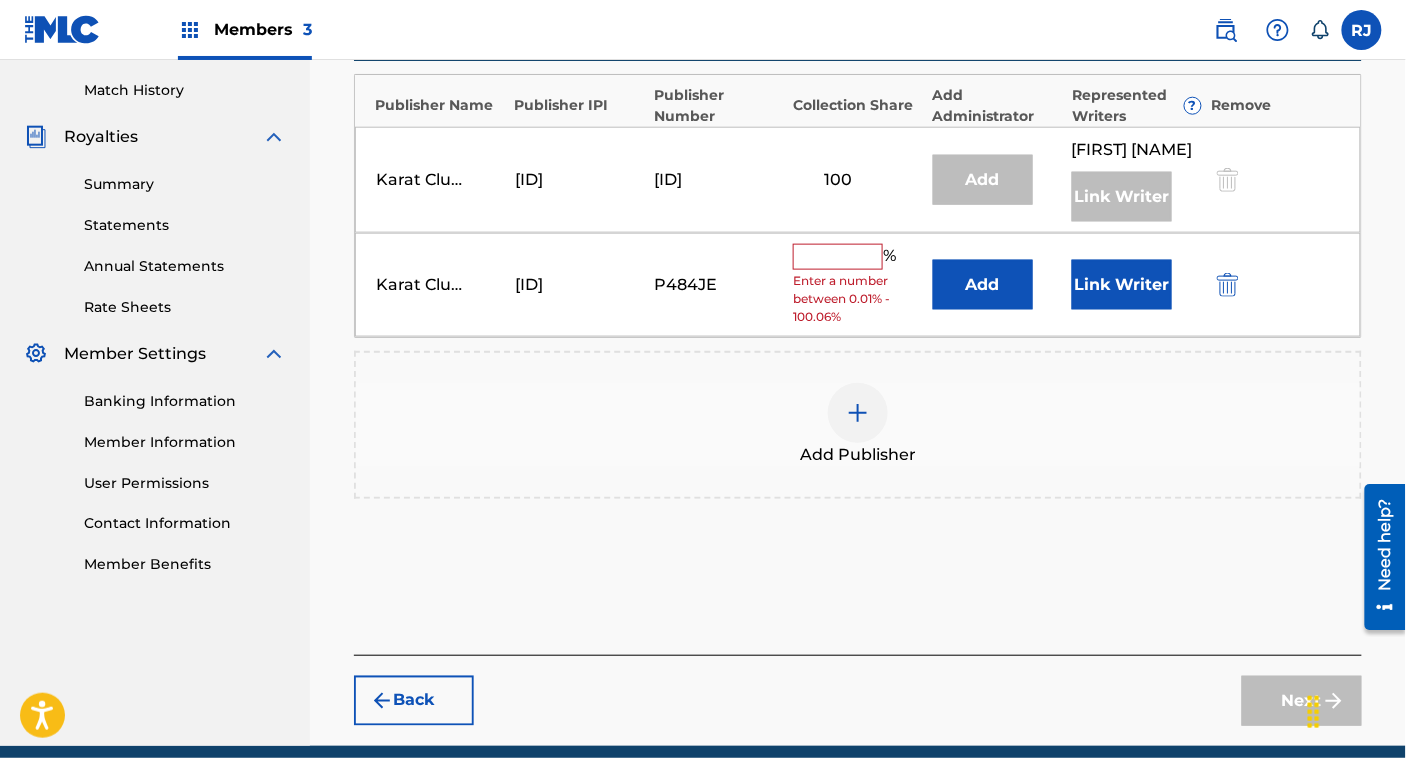click at bounding box center [838, 257] 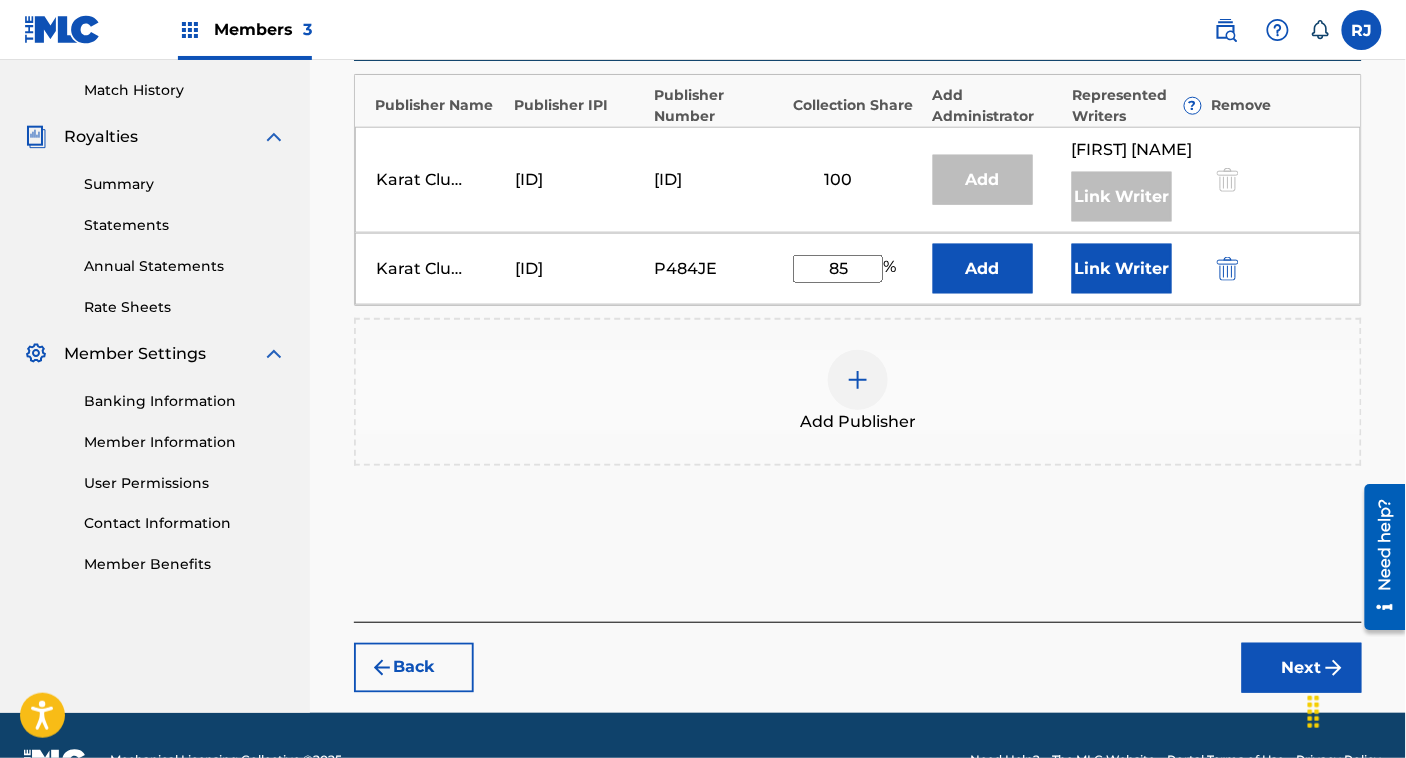 type on "85" 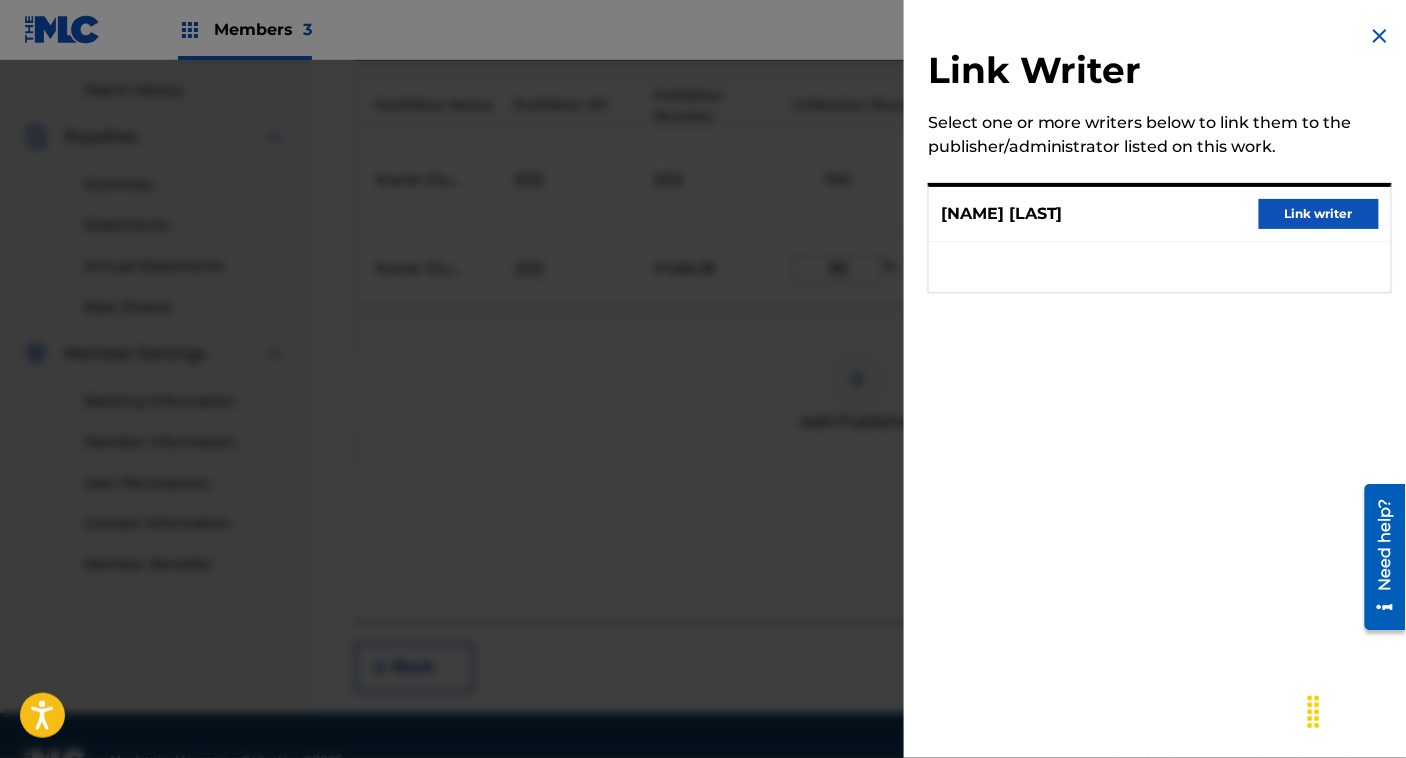 click on "Link writer" at bounding box center (1319, 214) 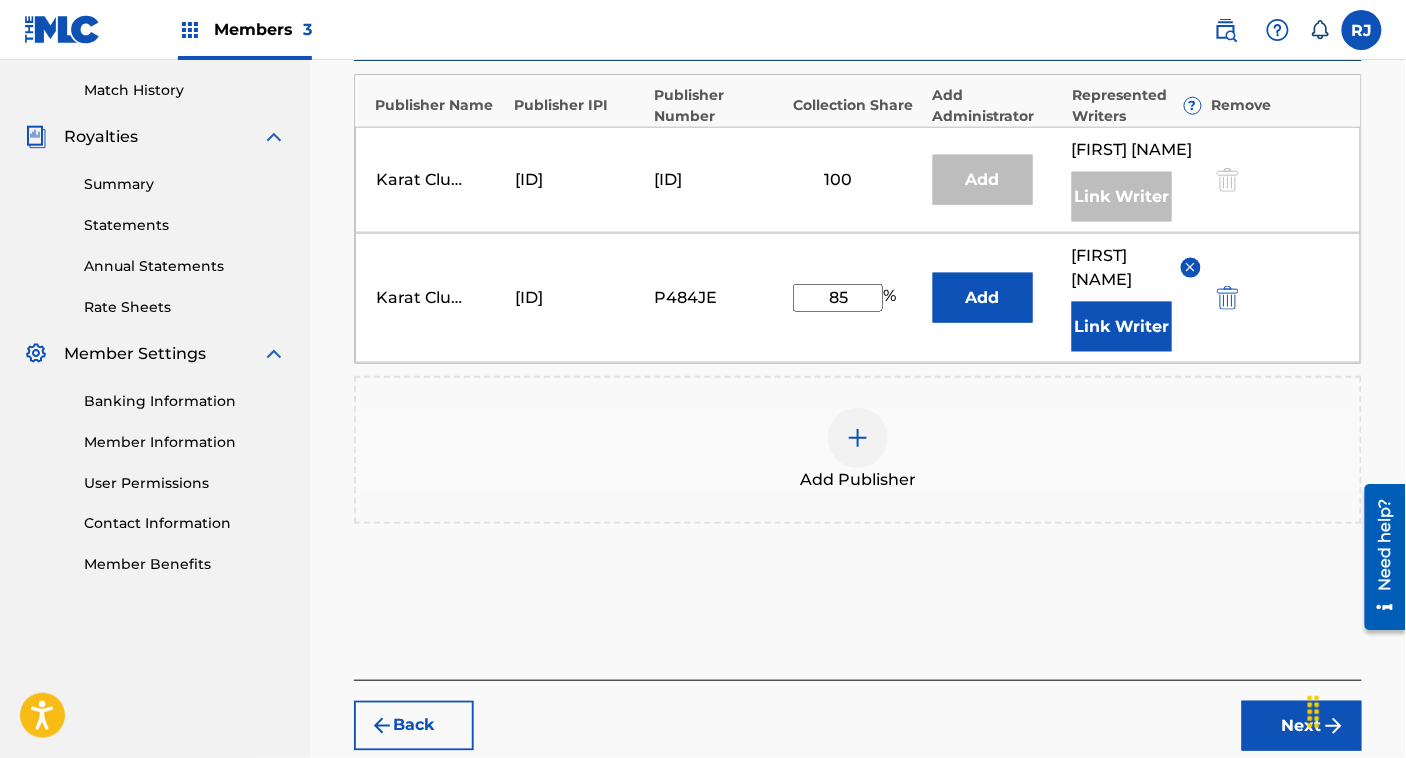 click on "Next" at bounding box center [1302, 726] 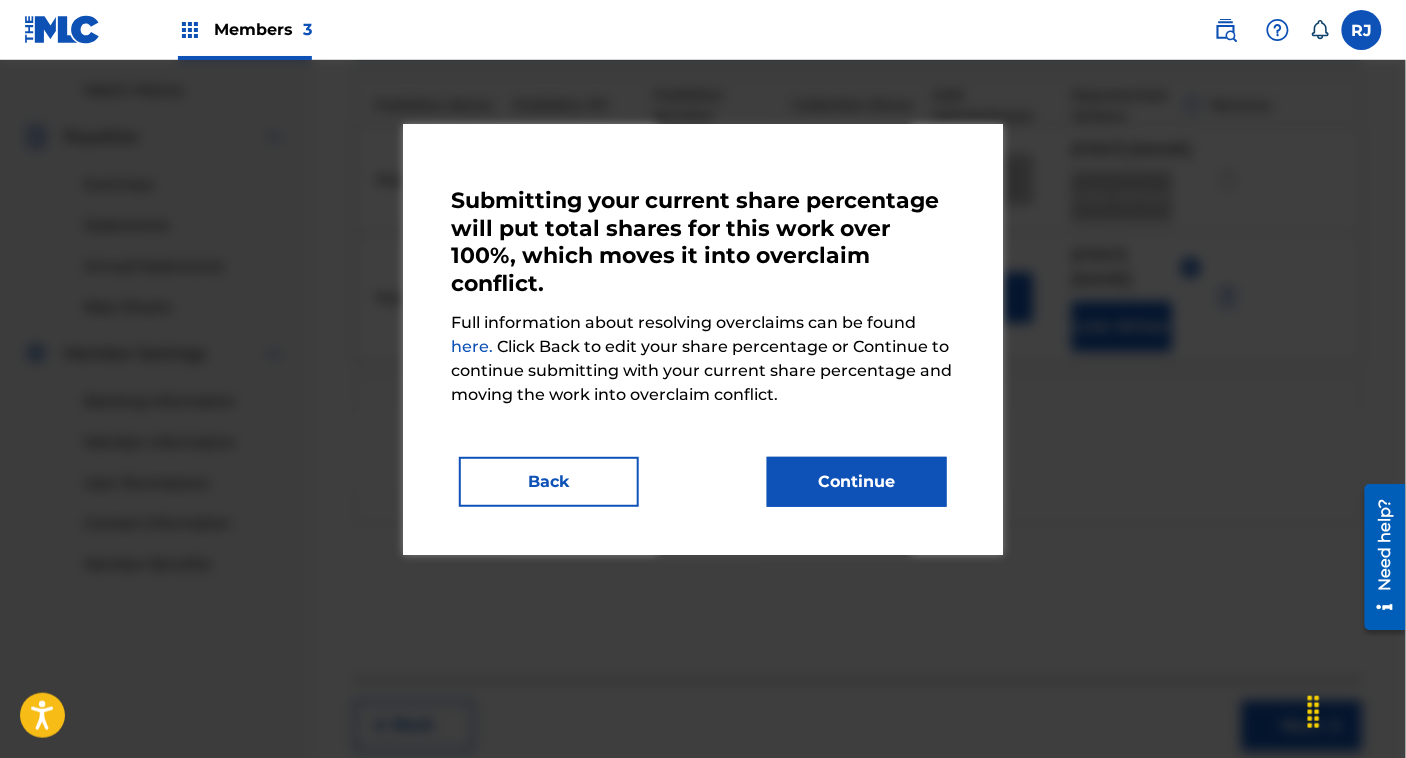 click on "Continue" at bounding box center (857, 482) 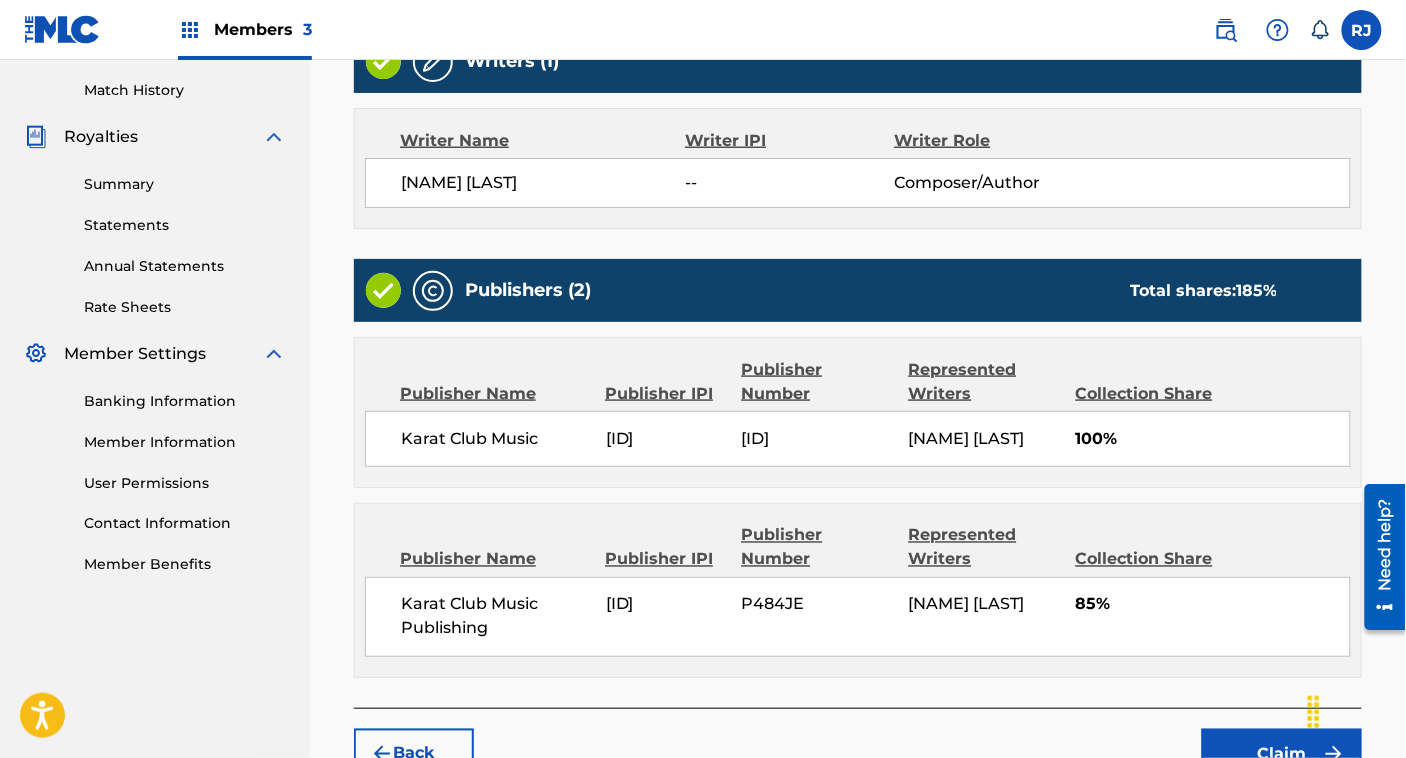 scroll, scrollTop: 676, scrollLeft: 0, axis: vertical 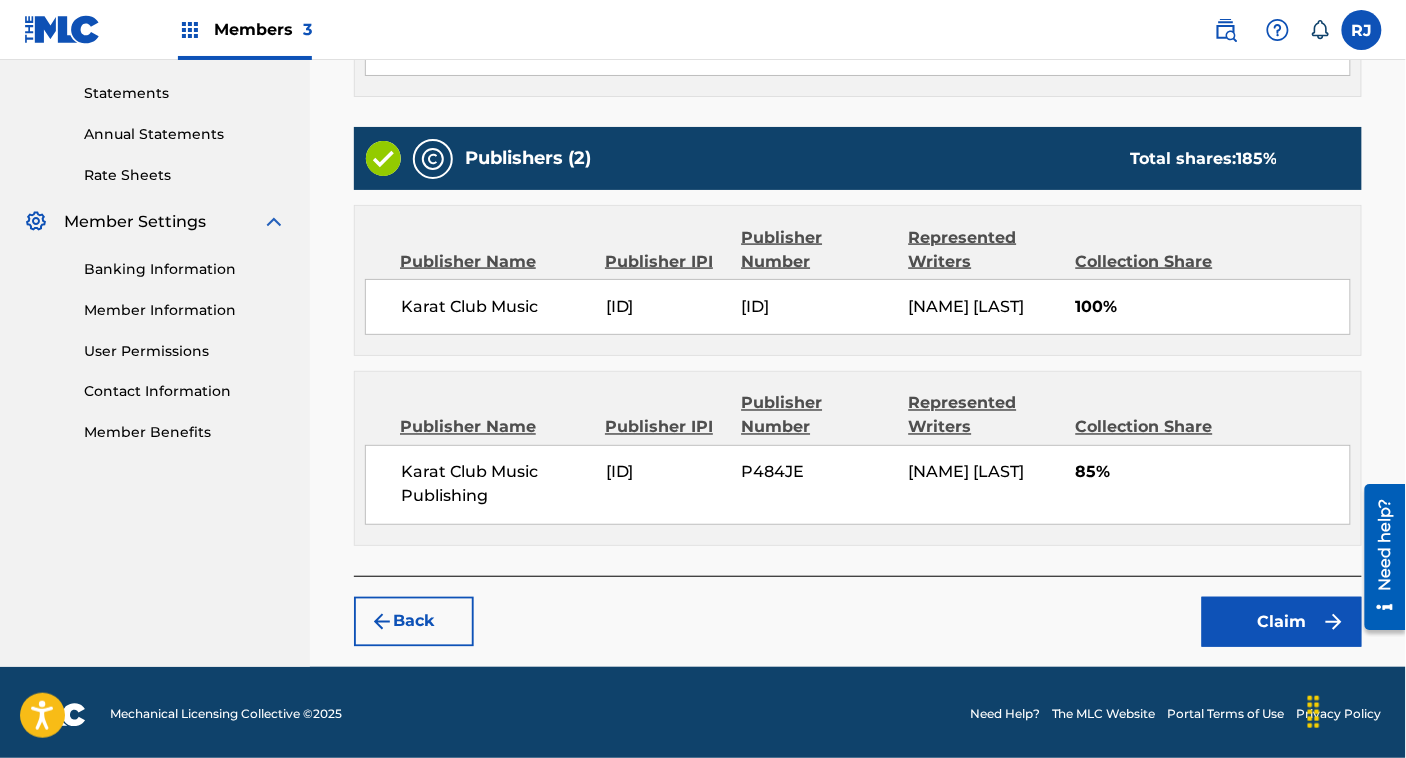click on "Claim" at bounding box center [1282, 622] 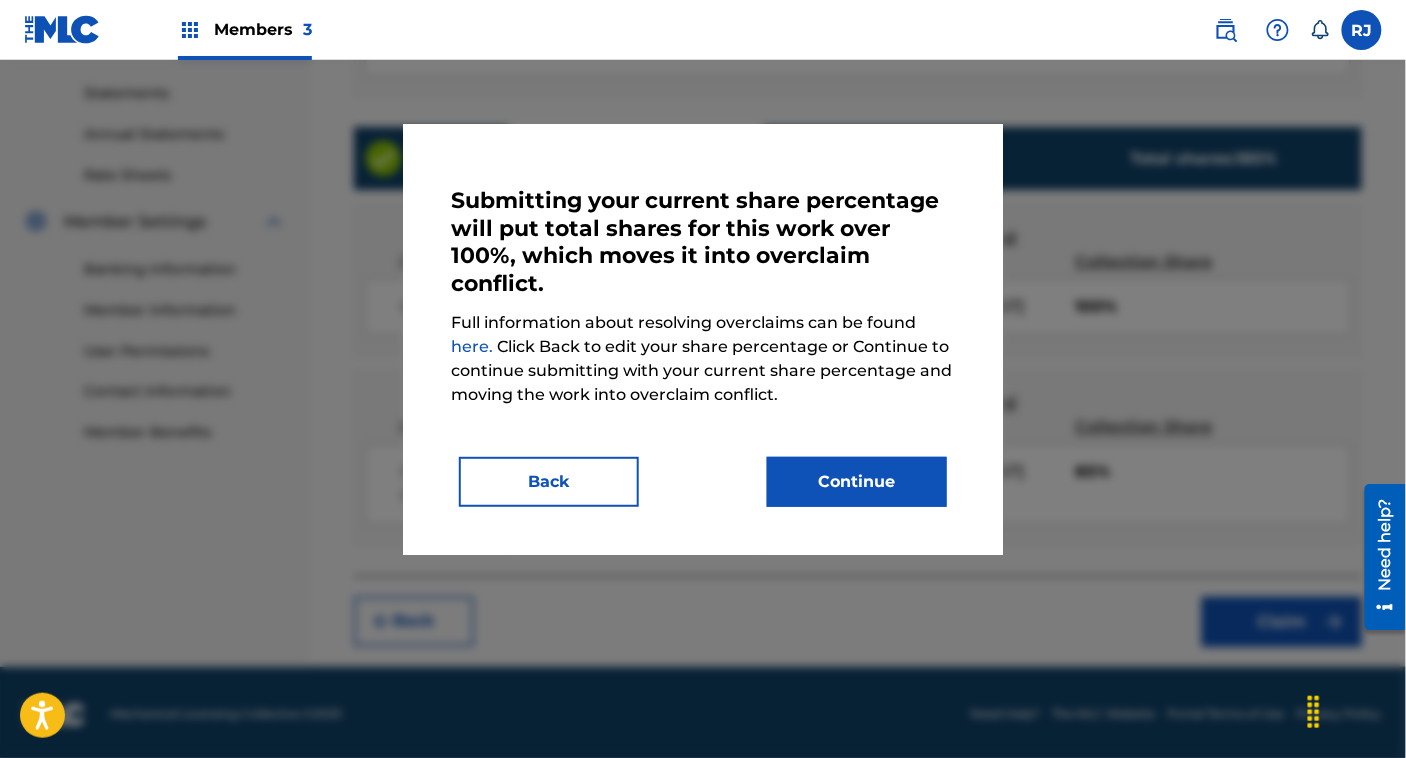 click on "Continue" at bounding box center [857, 482] 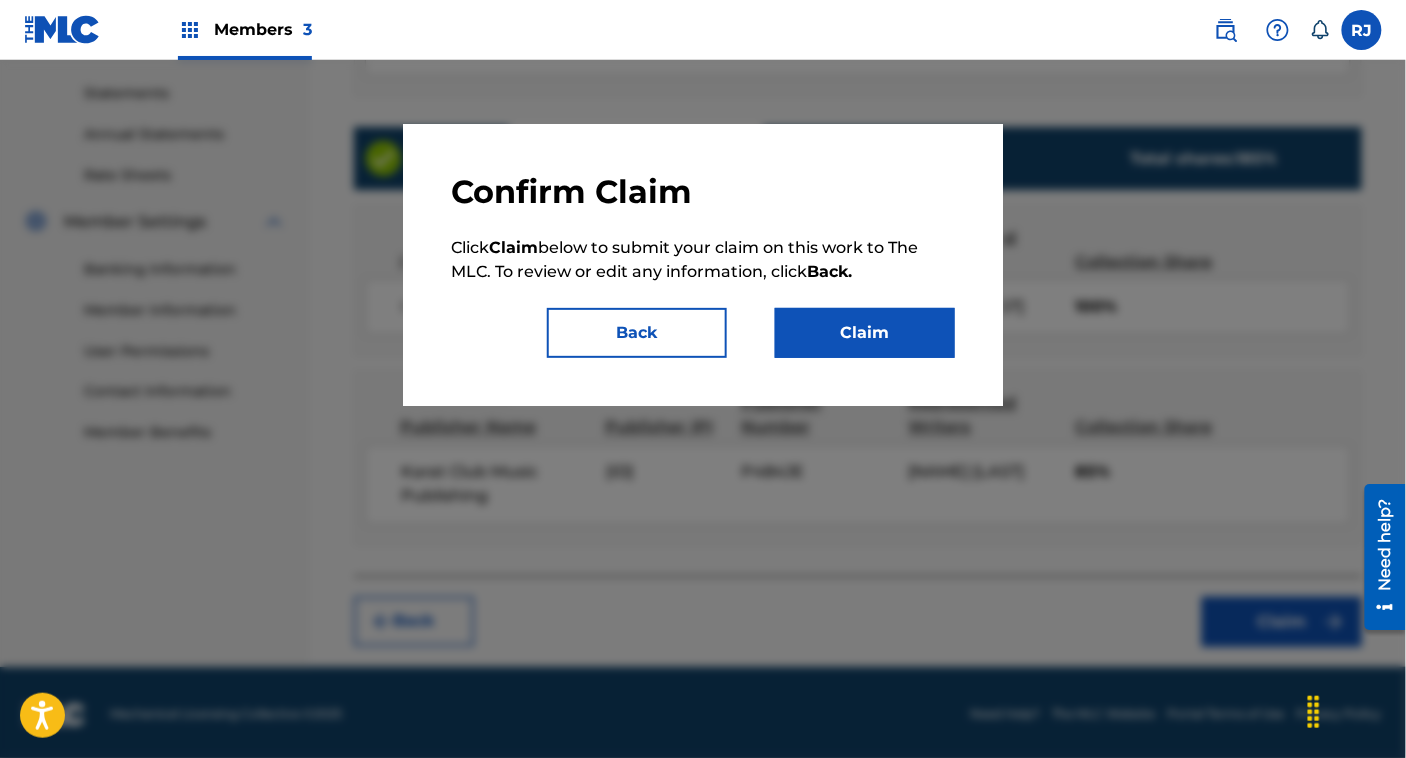 click on "Claim" at bounding box center [865, 333] 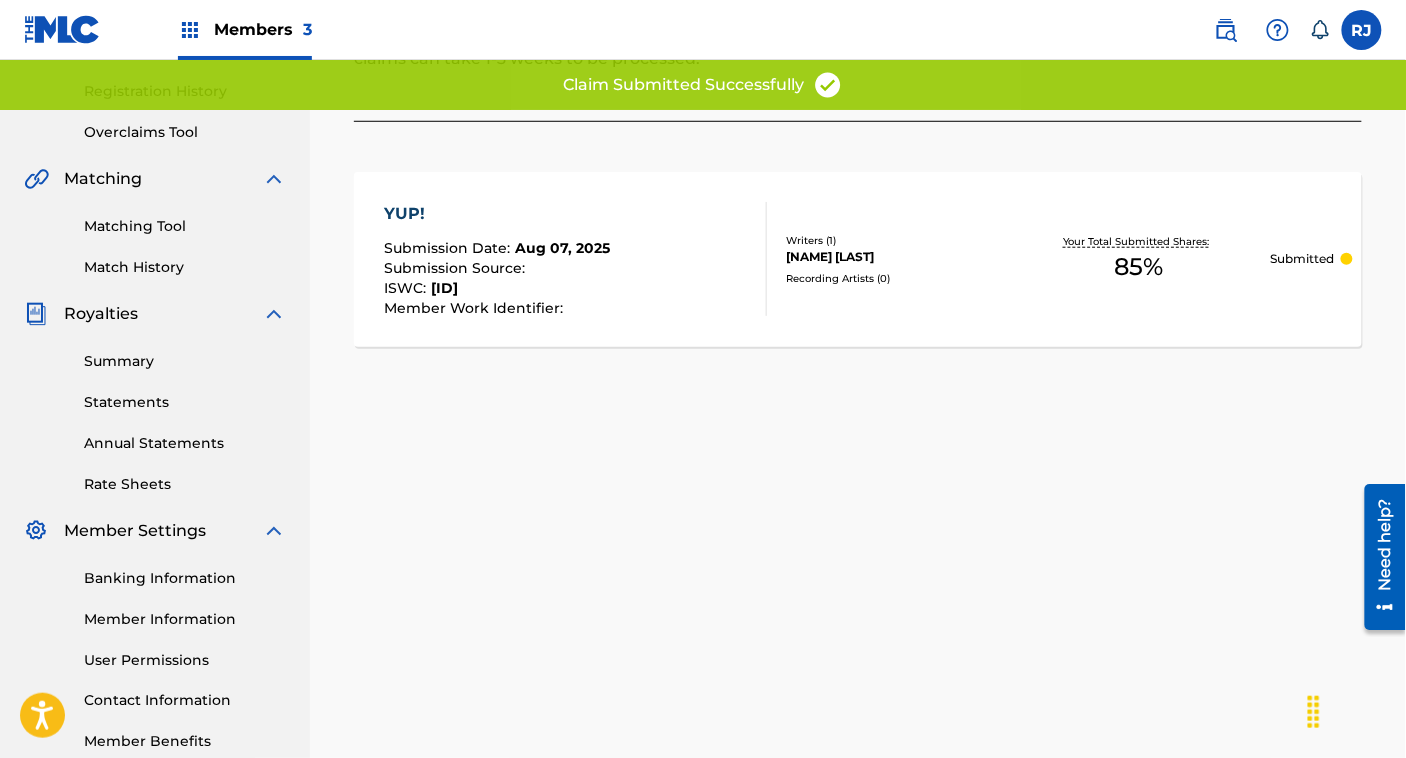 scroll, scrollTop: 0, scrollLeft: 0, axis: both 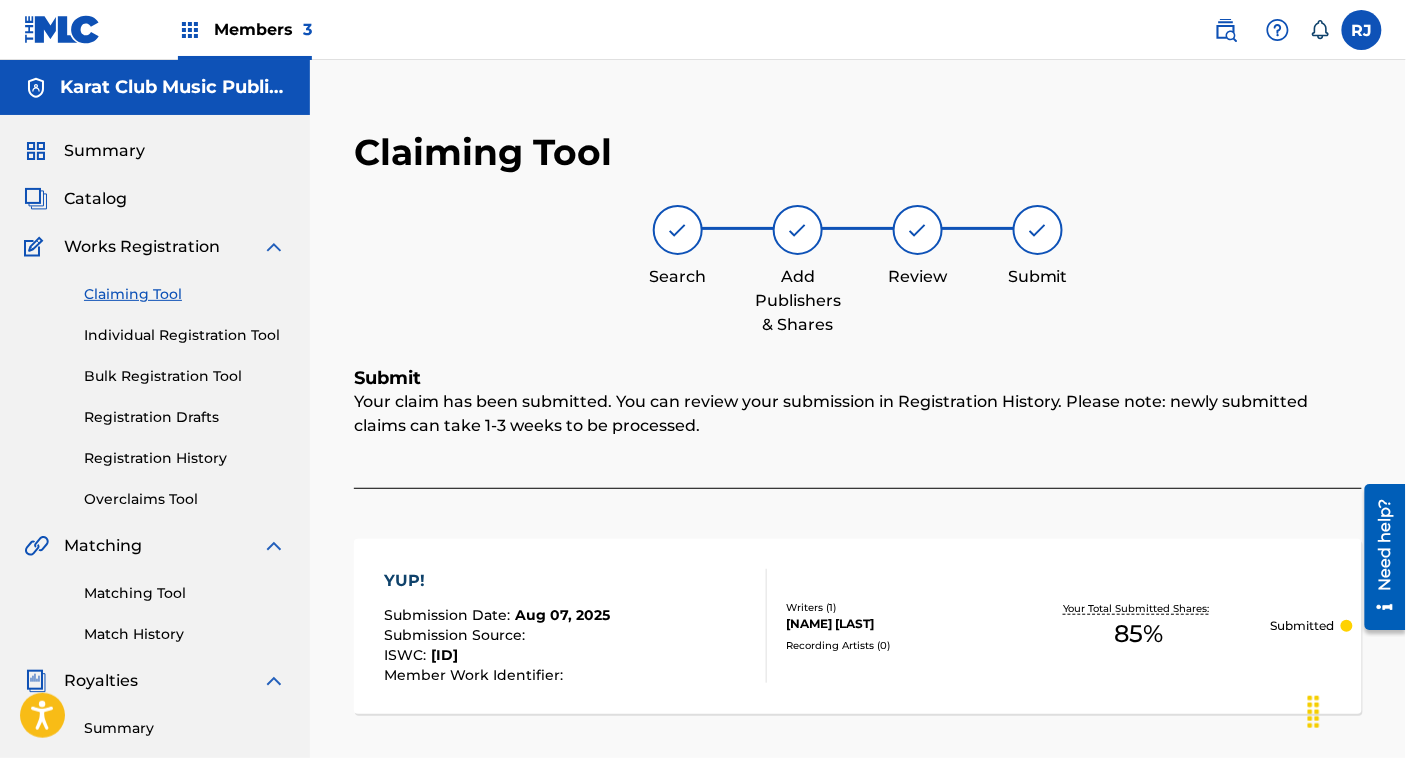 click on "Registration History" at bounding box center (185, 458) 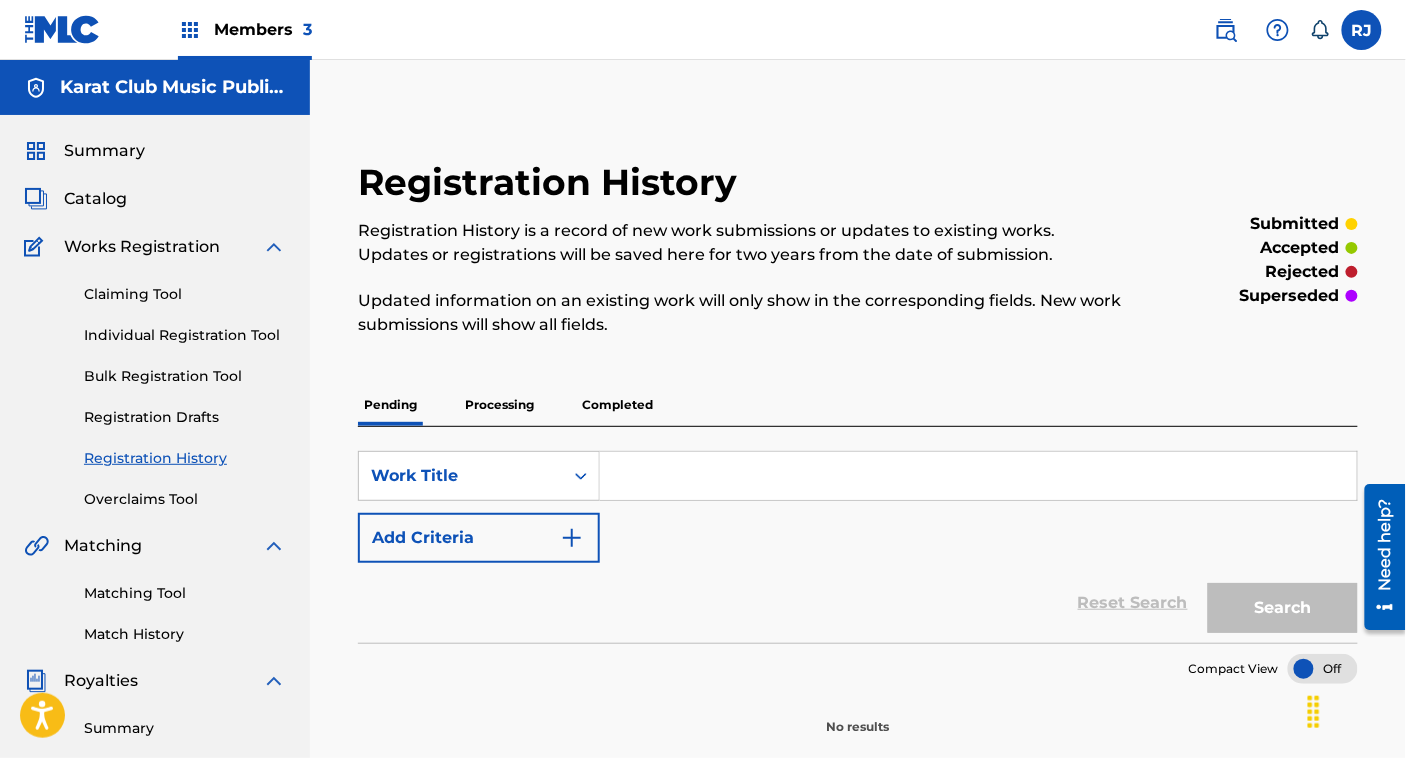 click on "Claiming Tool" at bounding box center (185, 294) 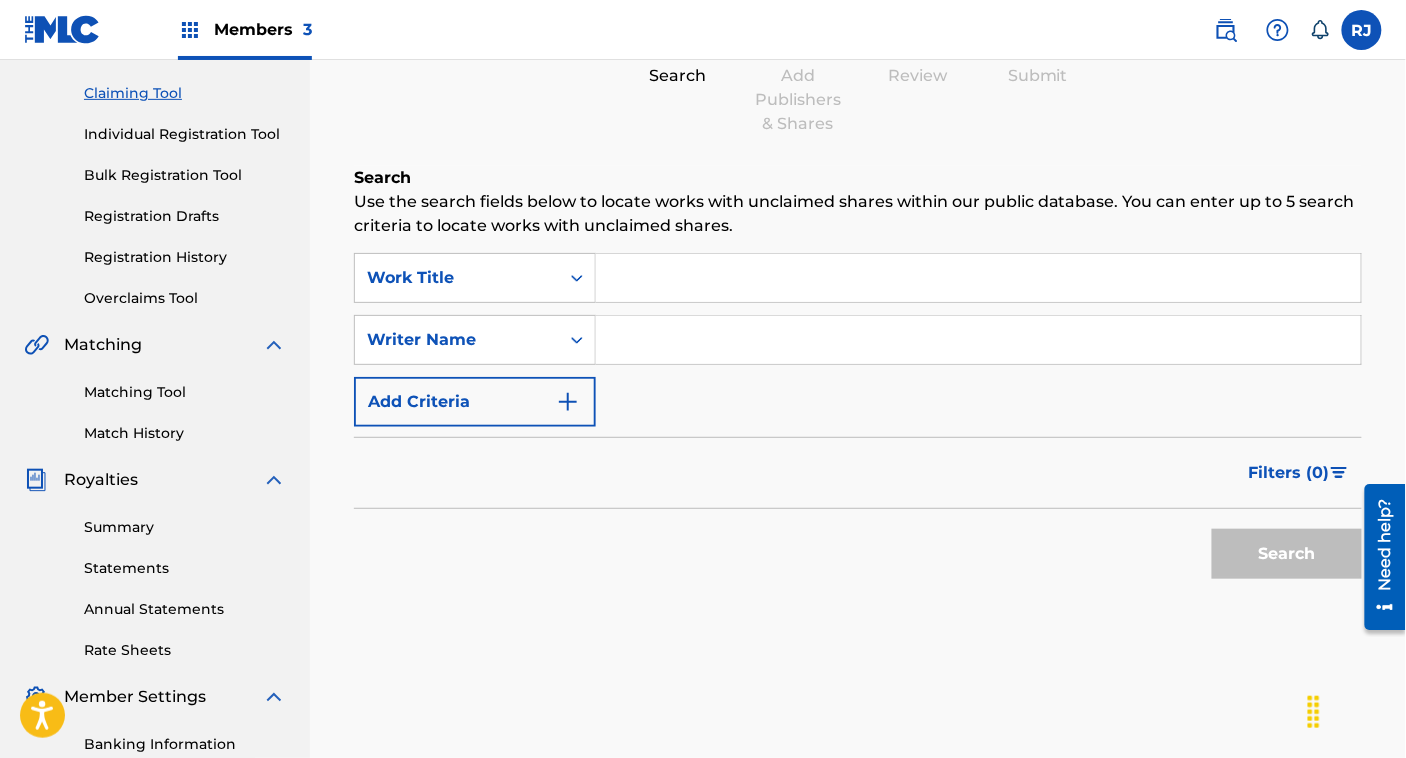 scroll, scrollTop: 204, scrollLeft: 0, axis: vertical 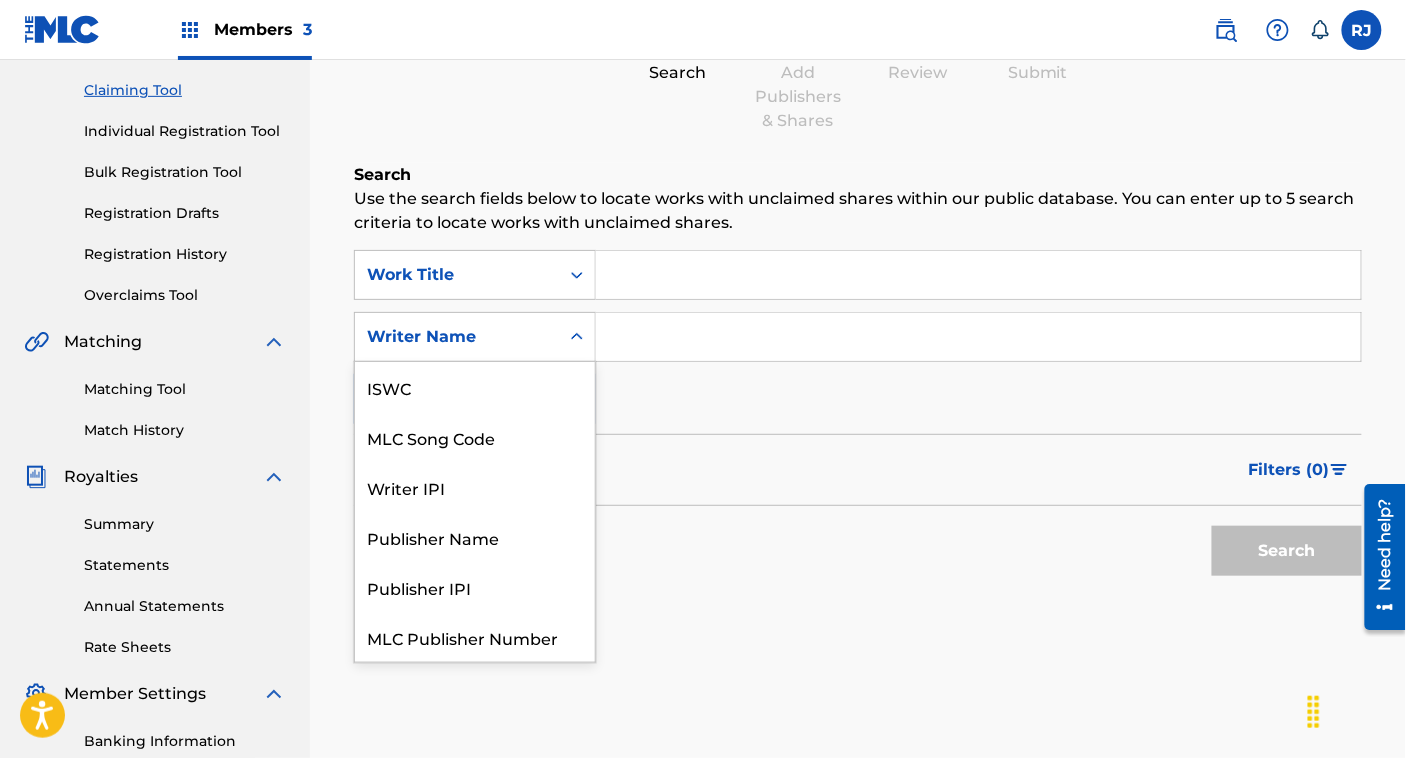 click on "Writer Name" at bounding box center [457, 337] 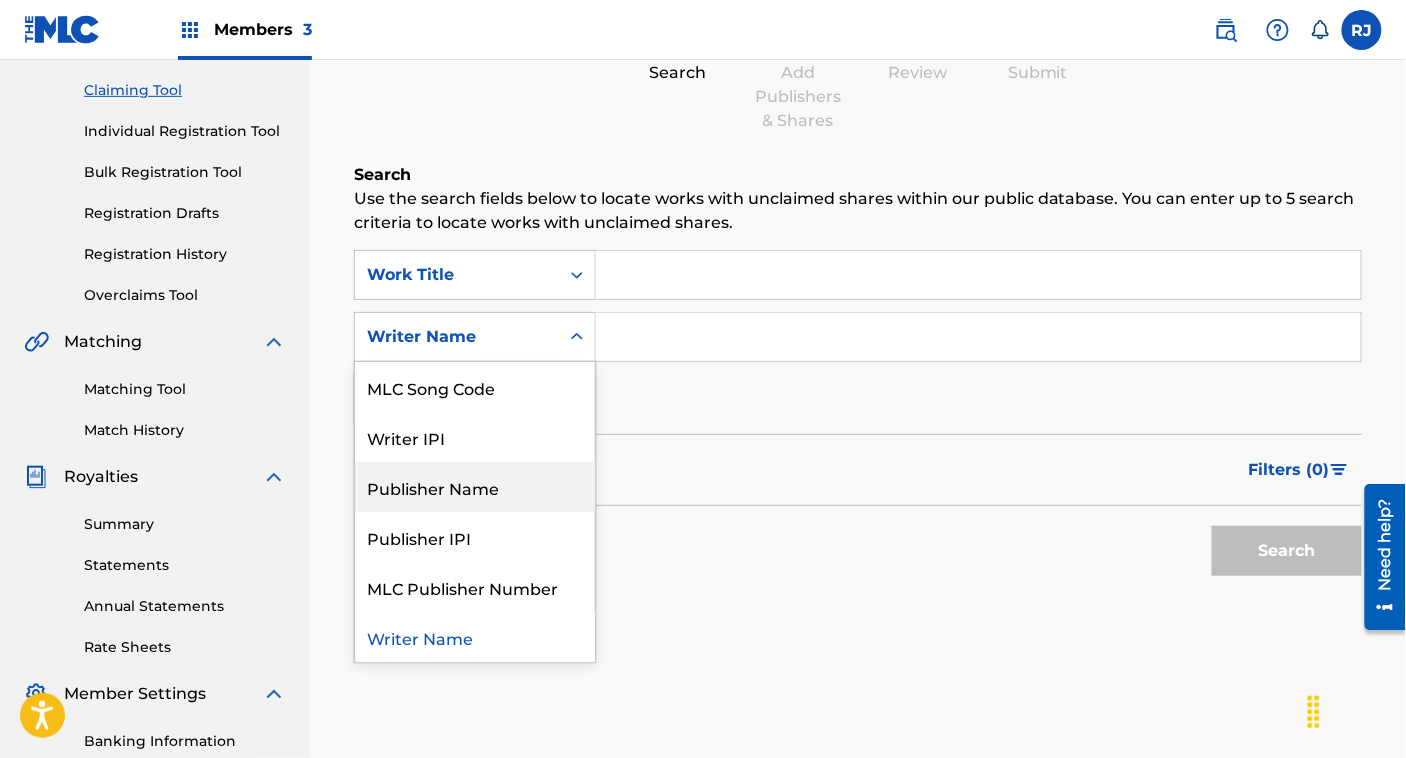 click on "Publisher Name" at bounding box center [475, 487] 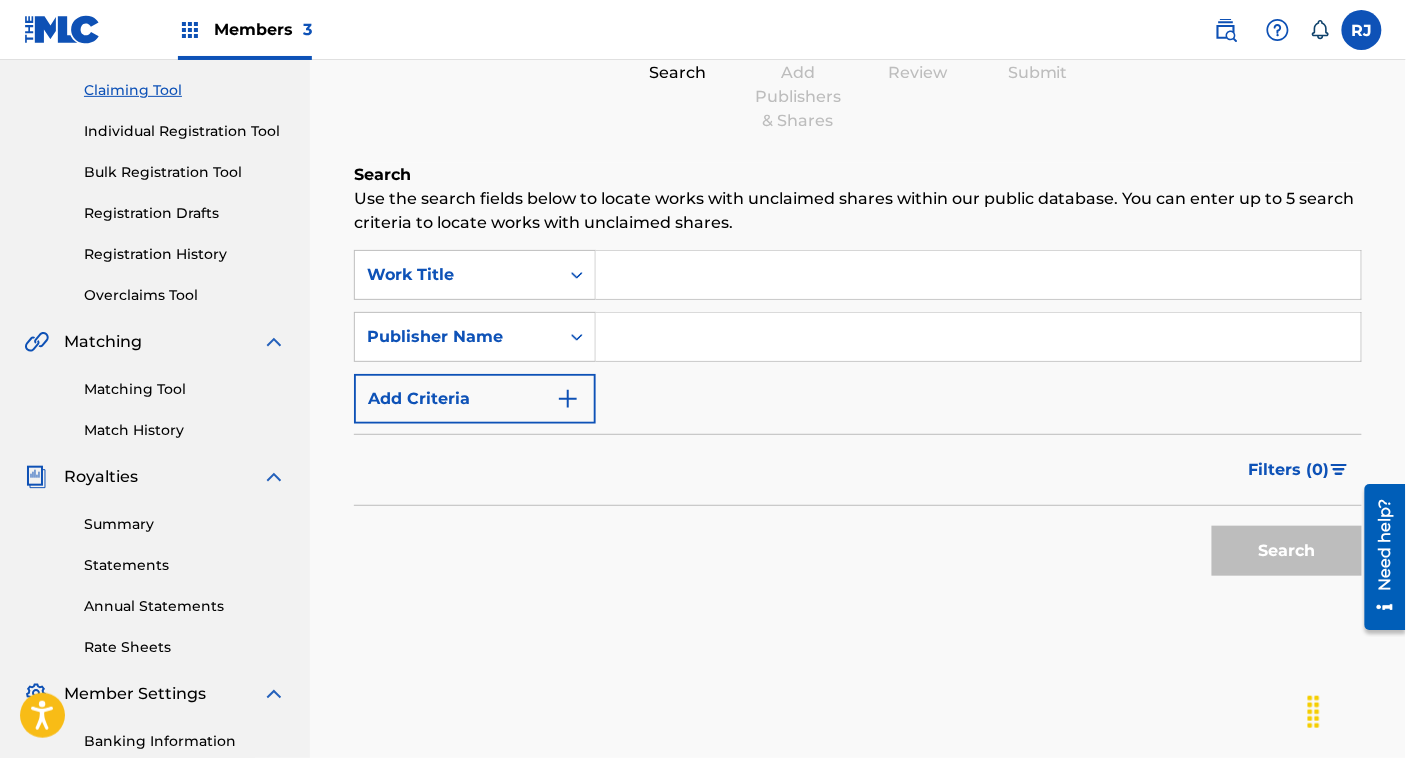 click at bounding box center [978, 337] 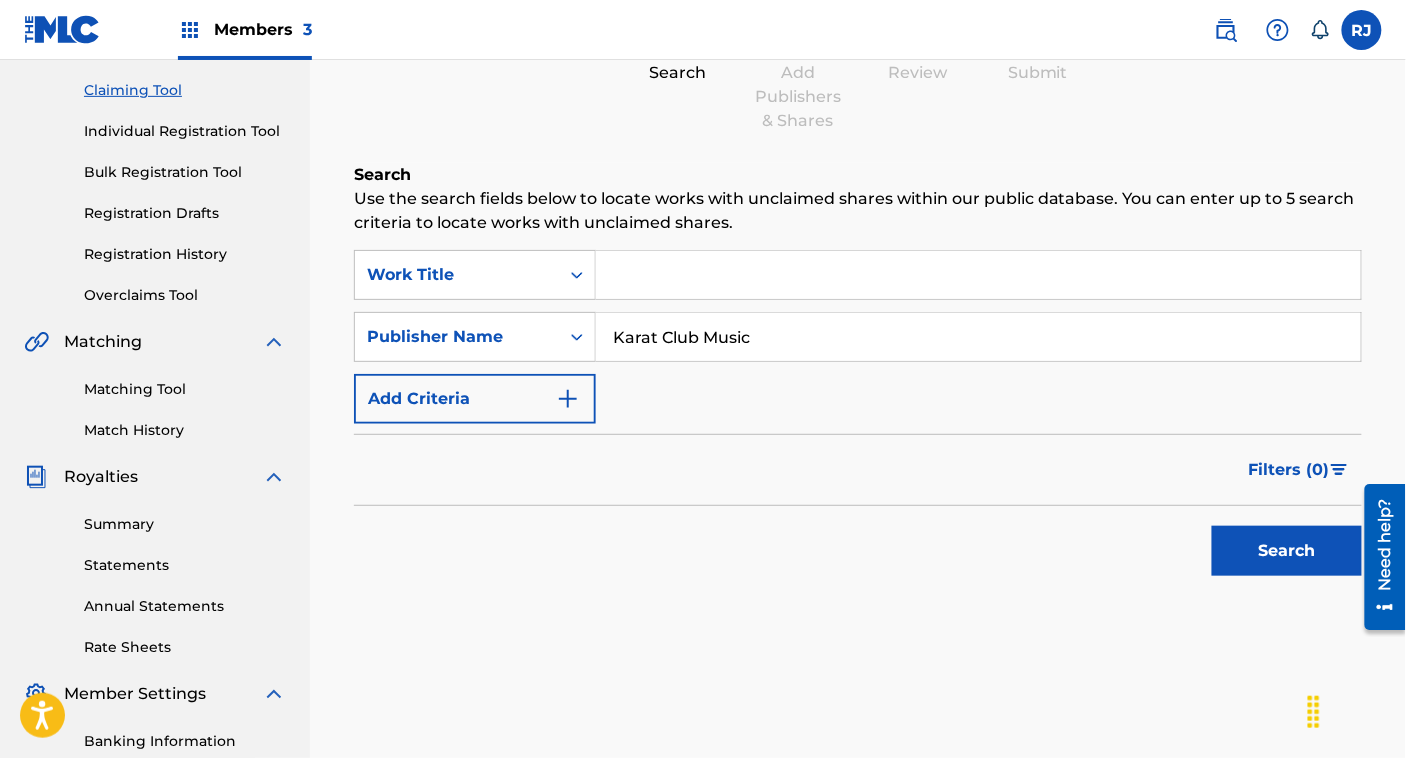 click on "Search" at bounding box center [1287, 551] 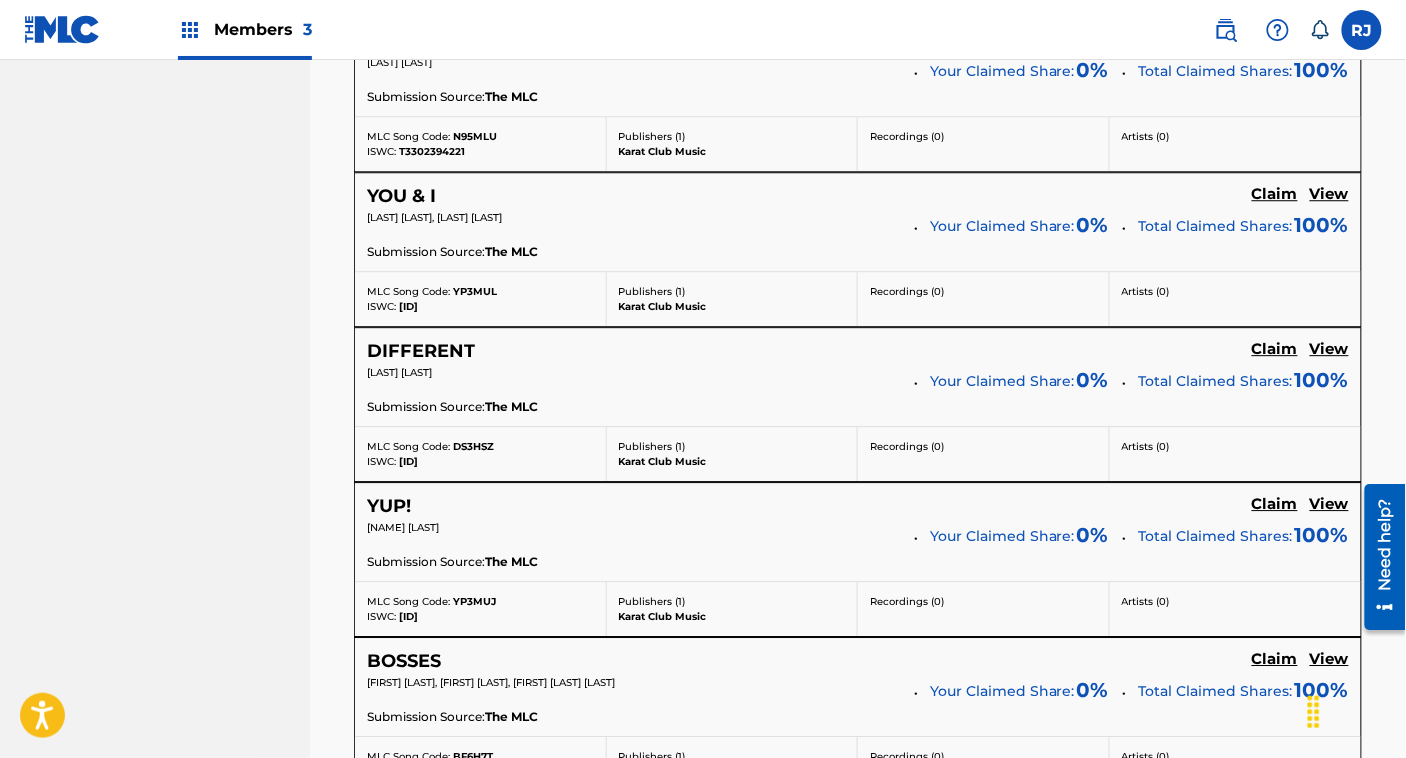 scroll, scrollTop: 1405, scrollLeft: 0, axis: vertical 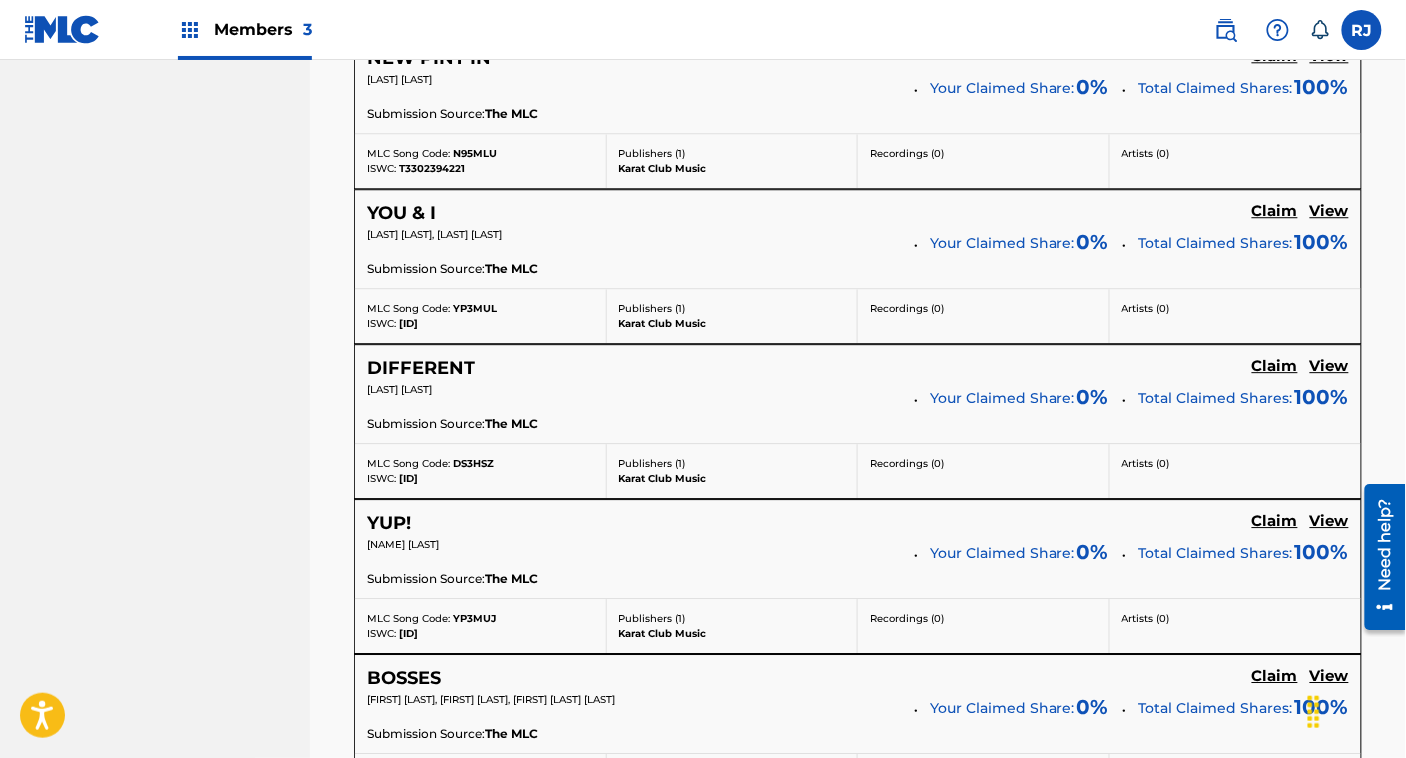 click on "Claim" at bounding box center (1275, -564) 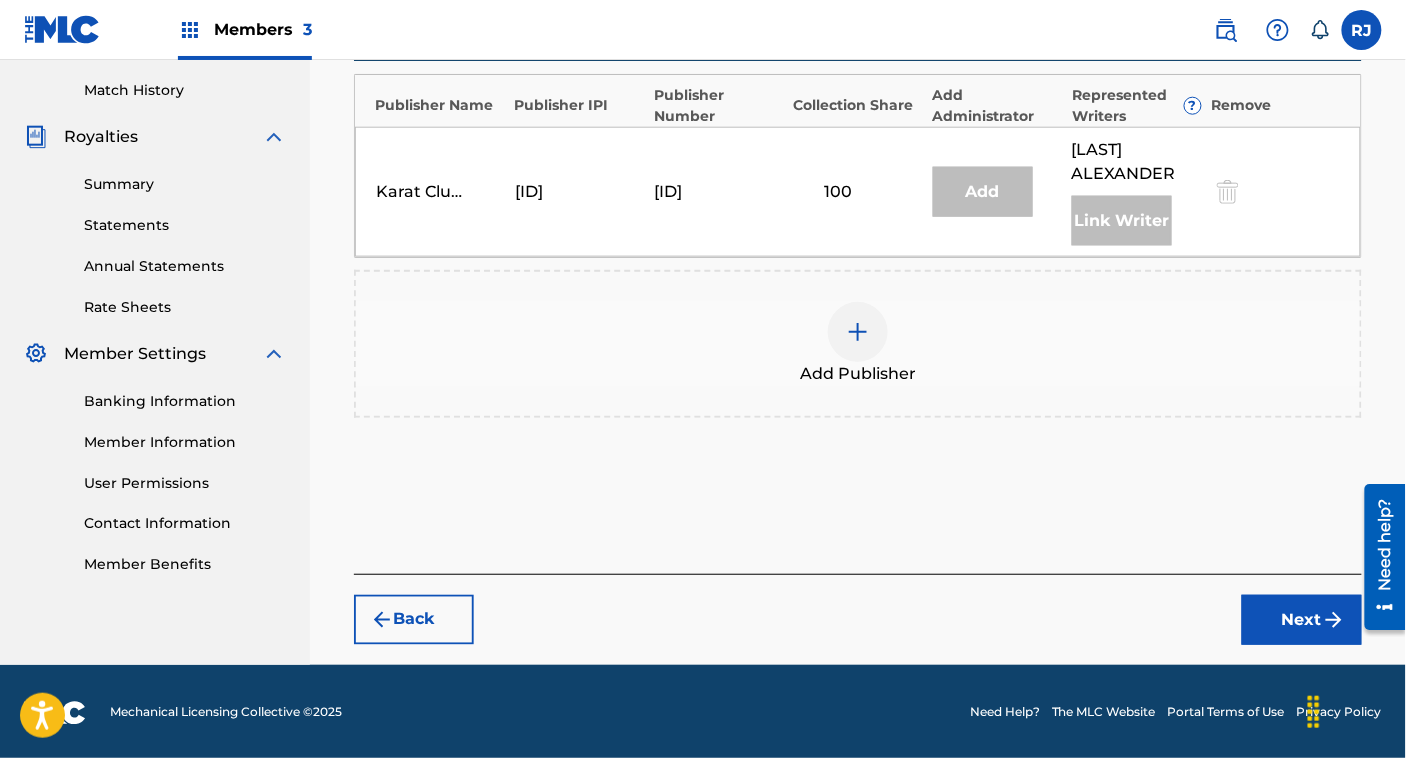 click on "Add Publisher" at bounding box center [858, 344] 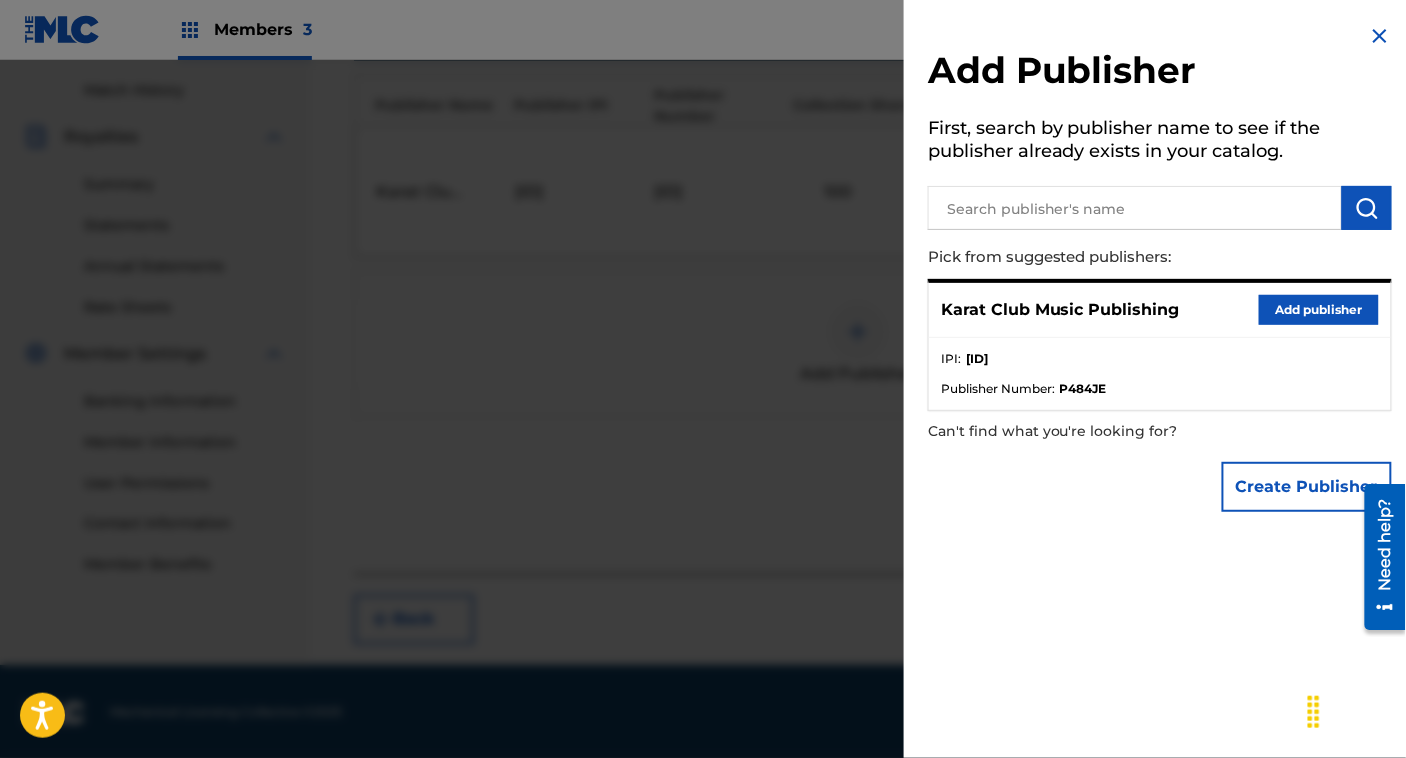 click on "Add publisher" at bounding box center [1319, 310] 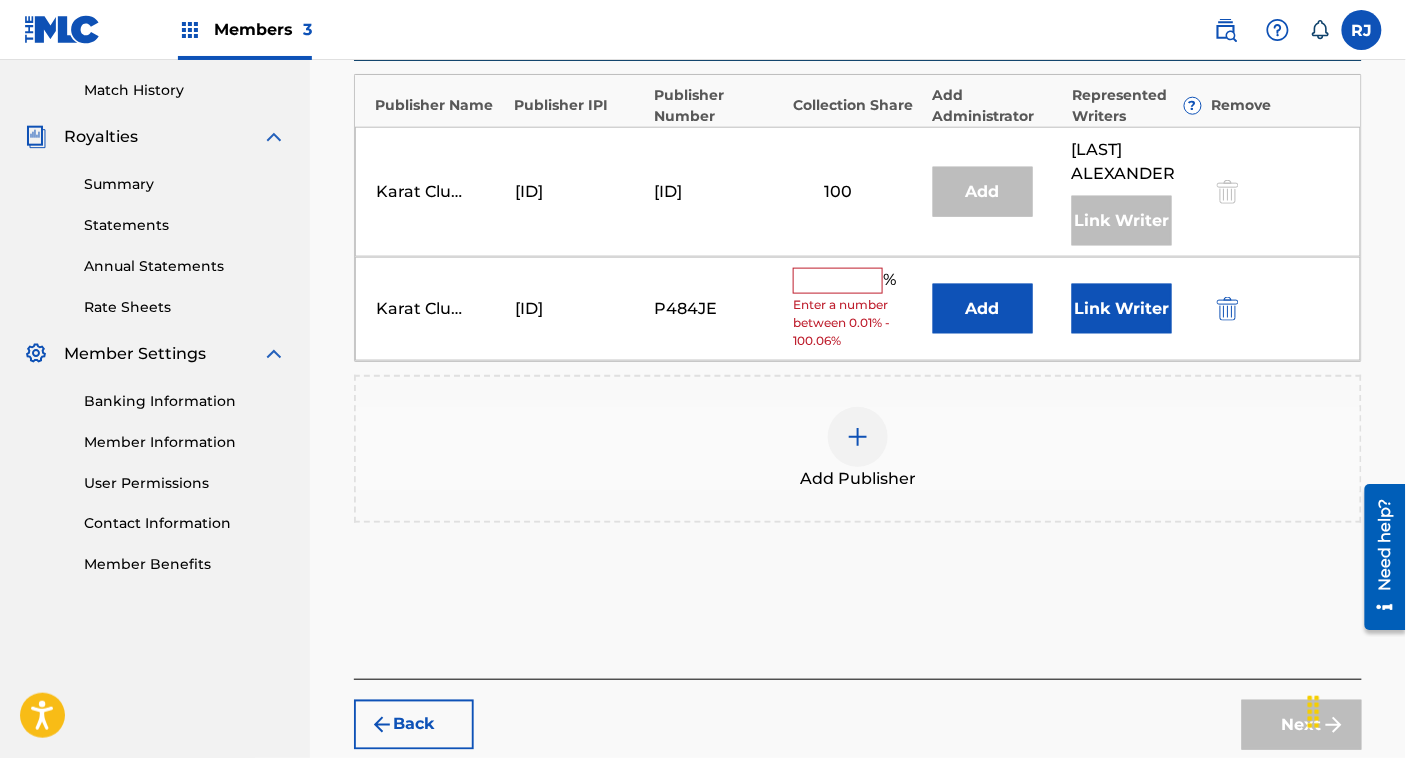 click at bounding box center [838, 281] 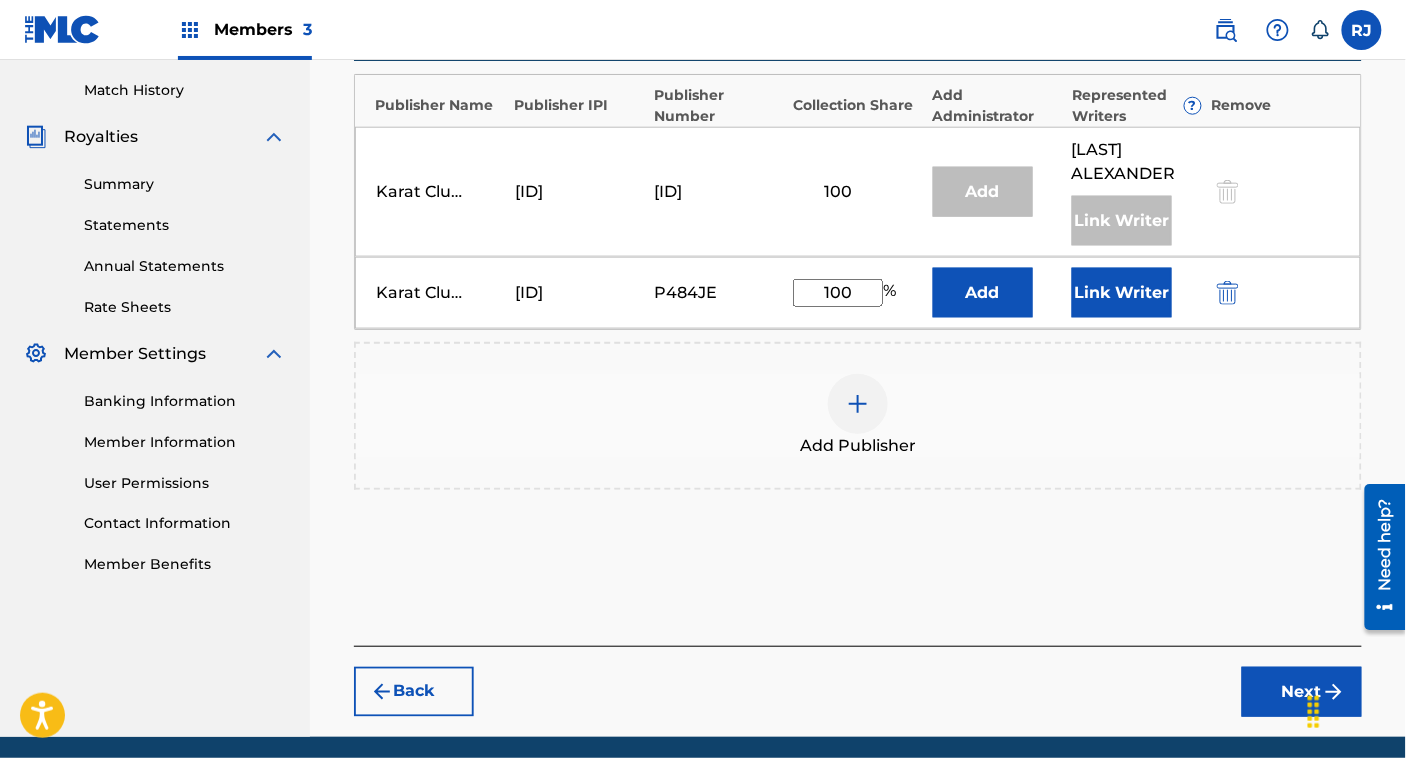 click on "Link Writer" at bounding box center [1122, 293] 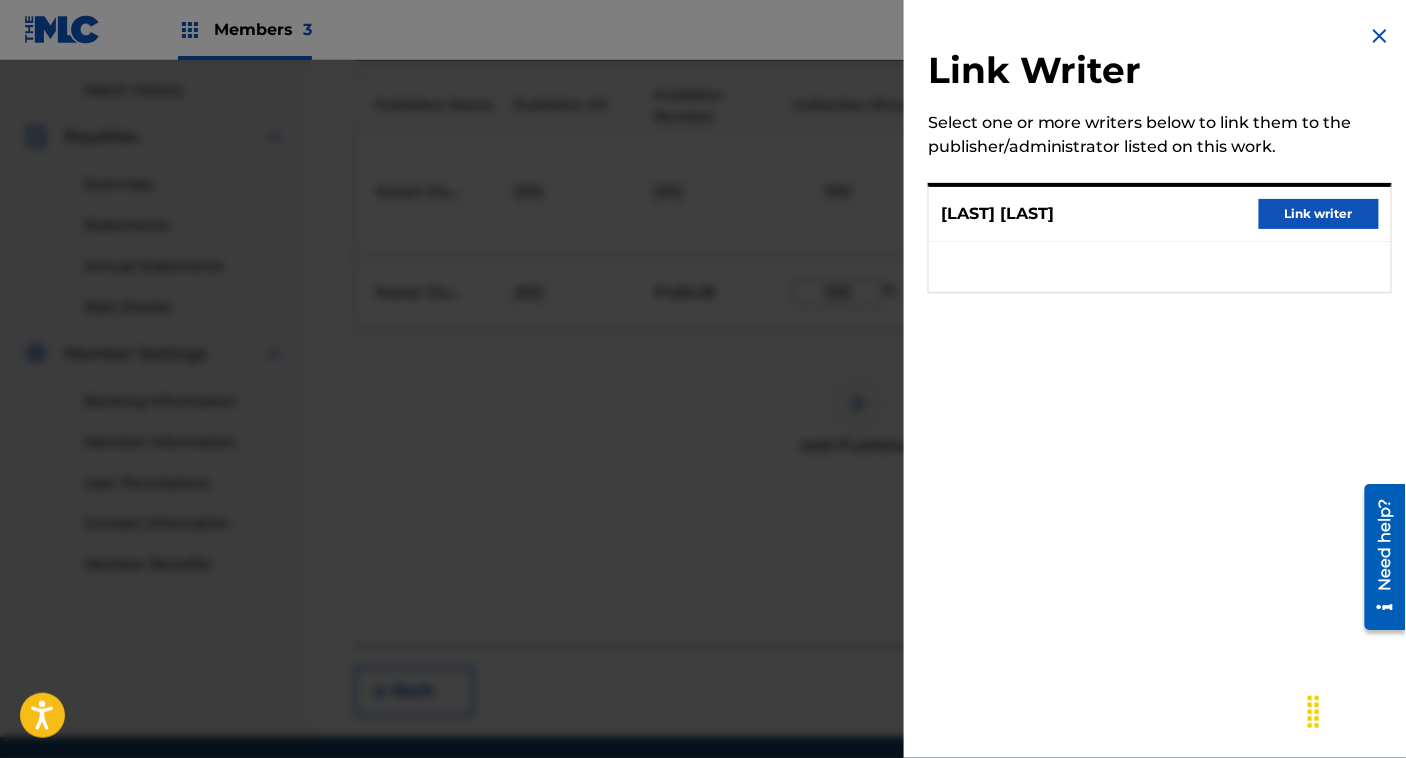 click on "Link writer" at bounding box center (1319, 214) 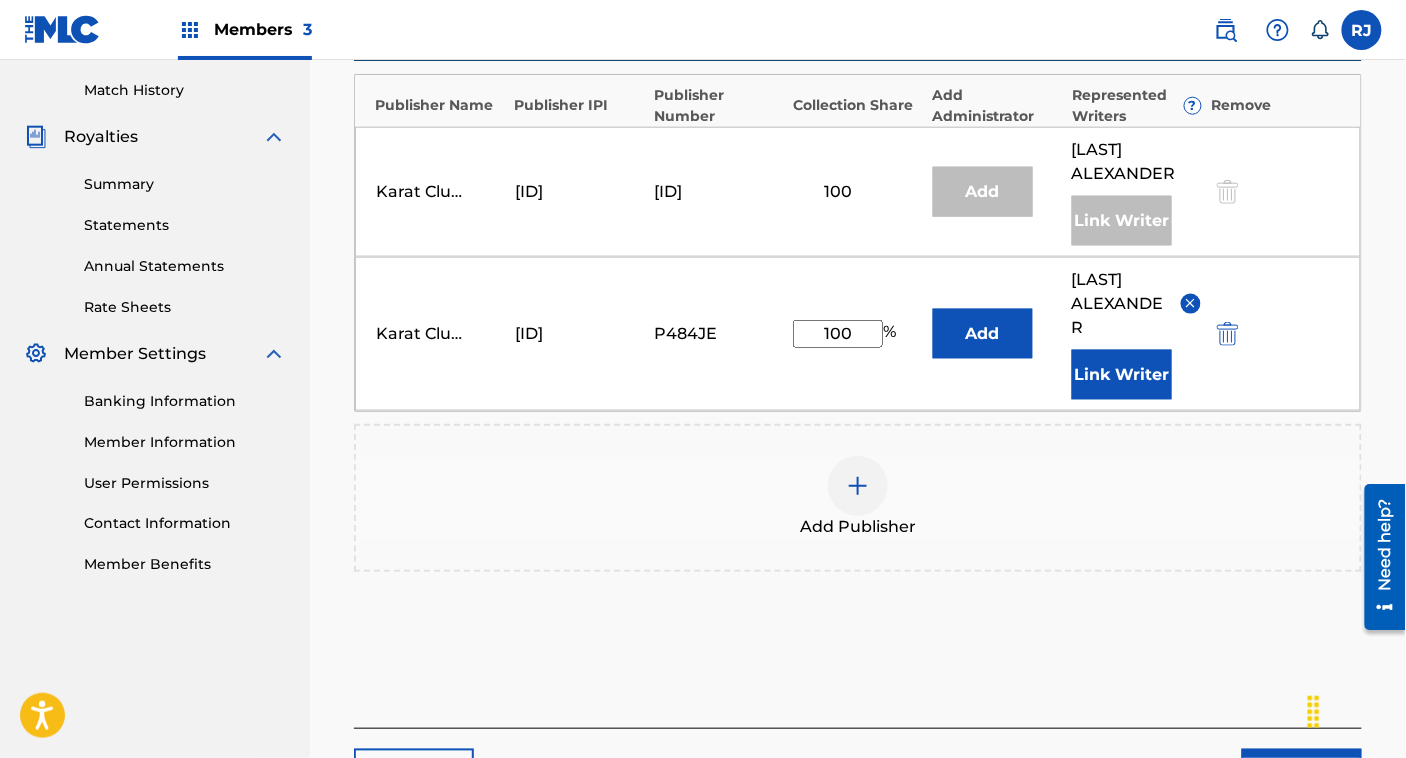 click on "Next" at bounding box center (1302, 774) 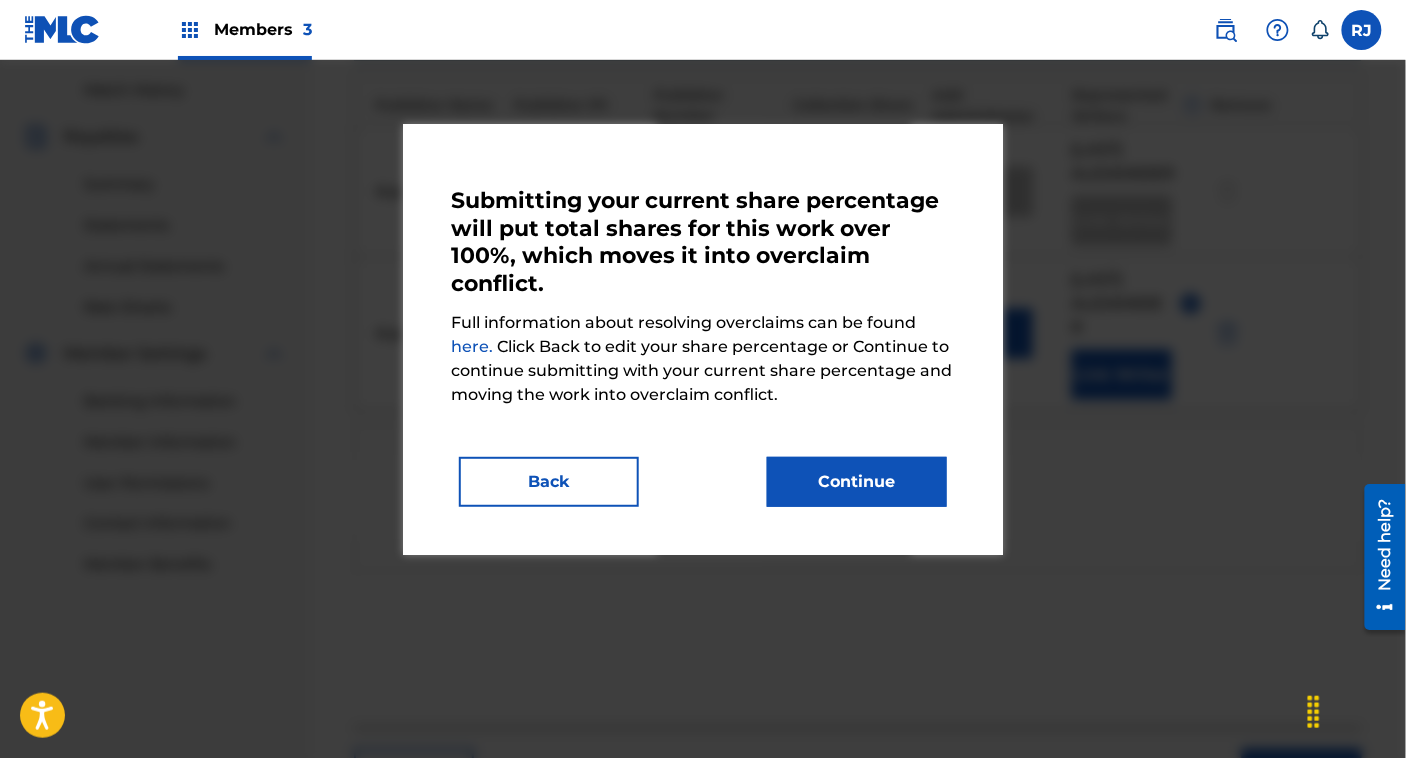 click on "Continue" at bounding box center [857, 482] 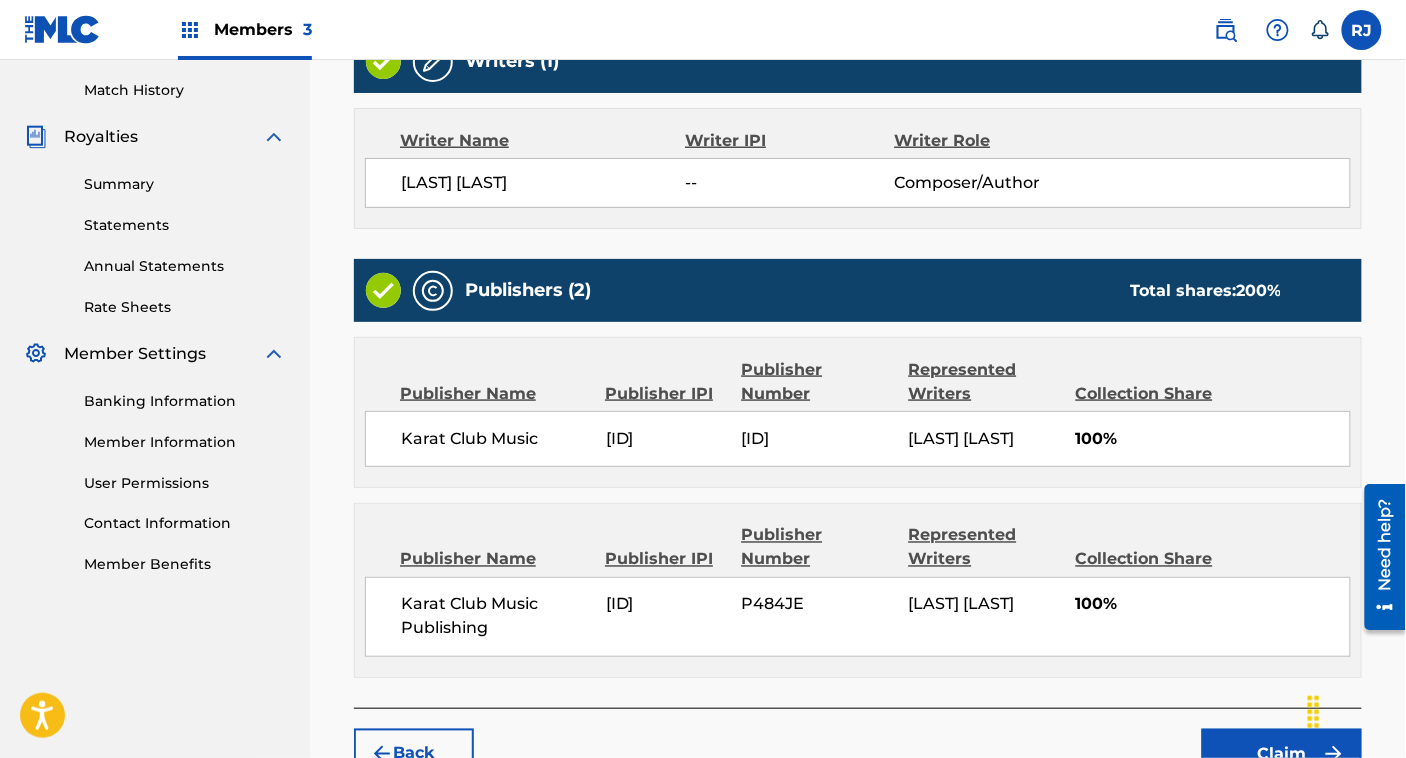 scroll, scrollTop: 700, scrollLeft: 0, axis: vertical 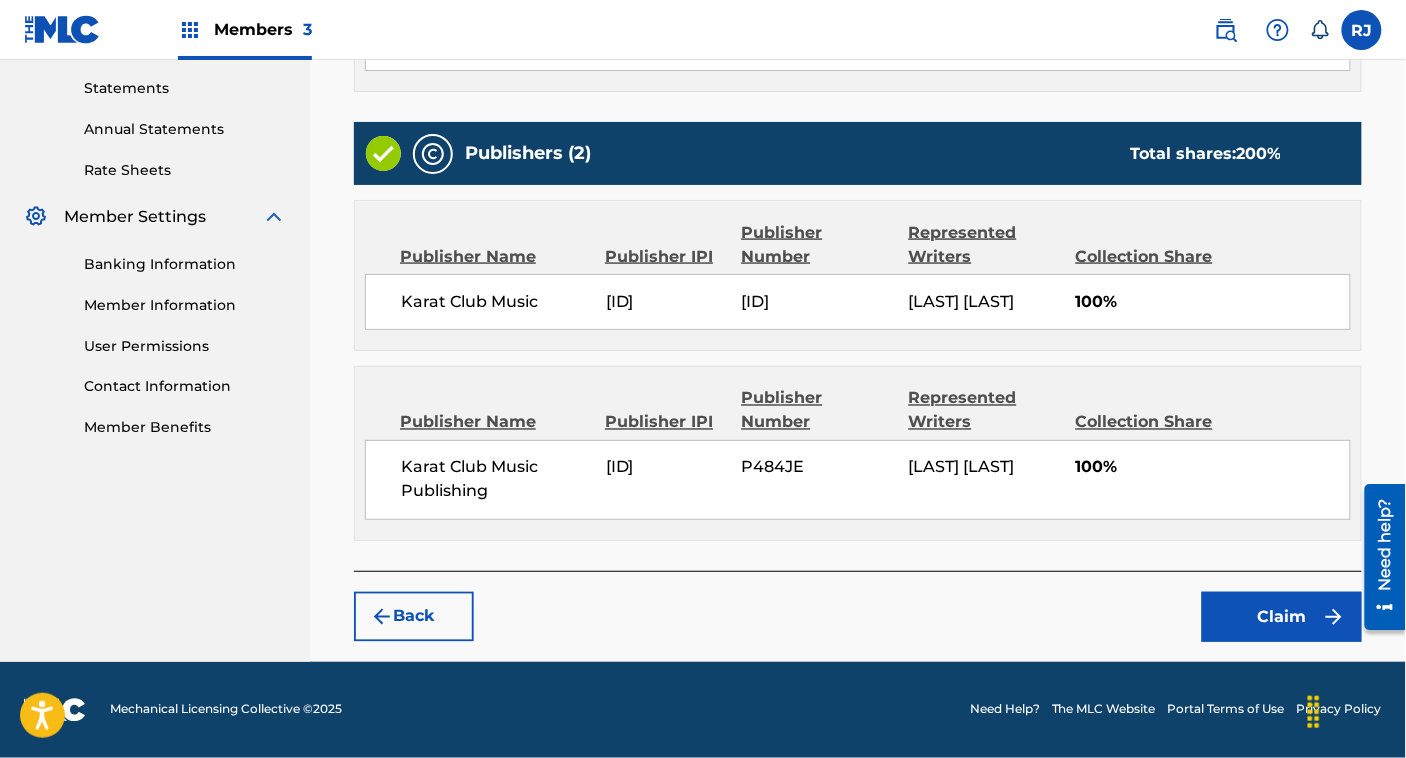 click on "Claim" at bounding box center (1282, 617) 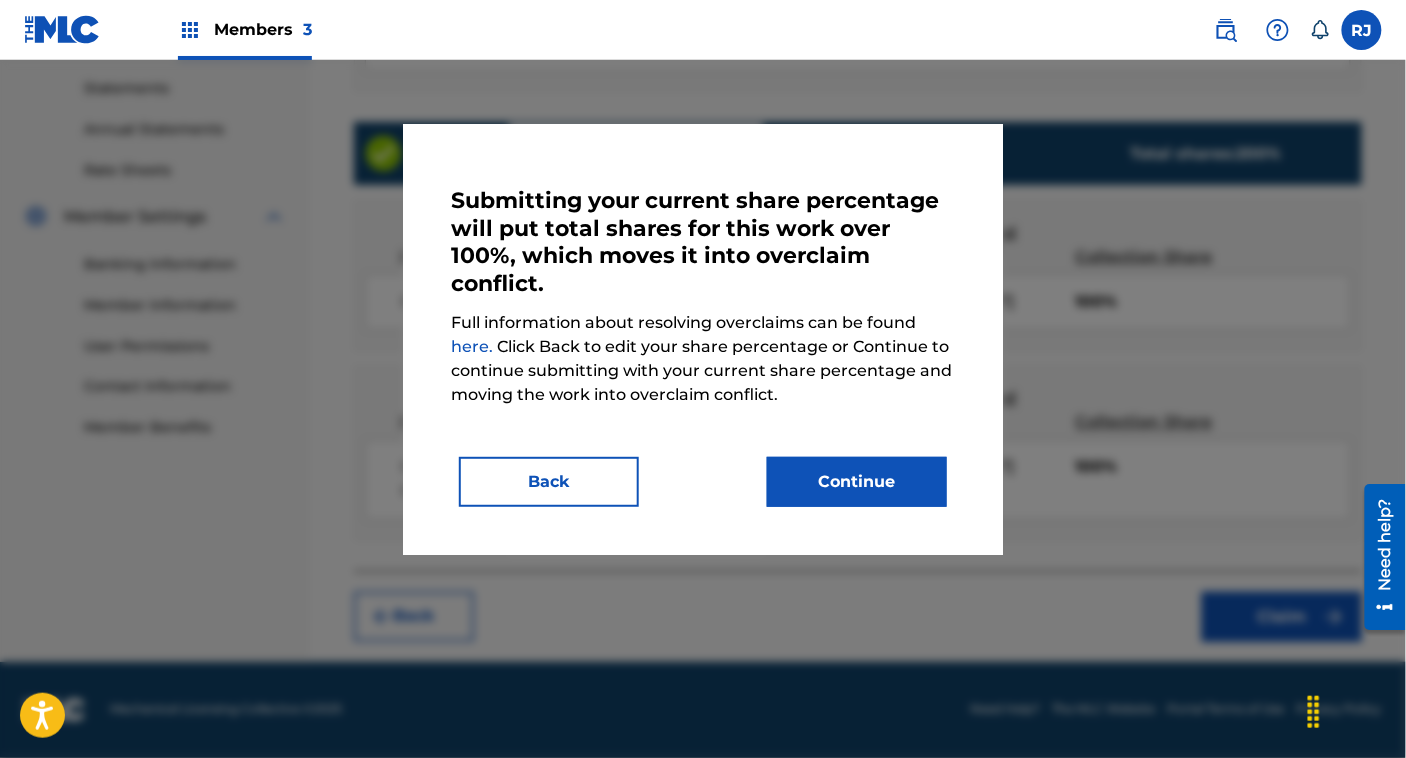 click on "Continue" at bounding box center [857, 482] 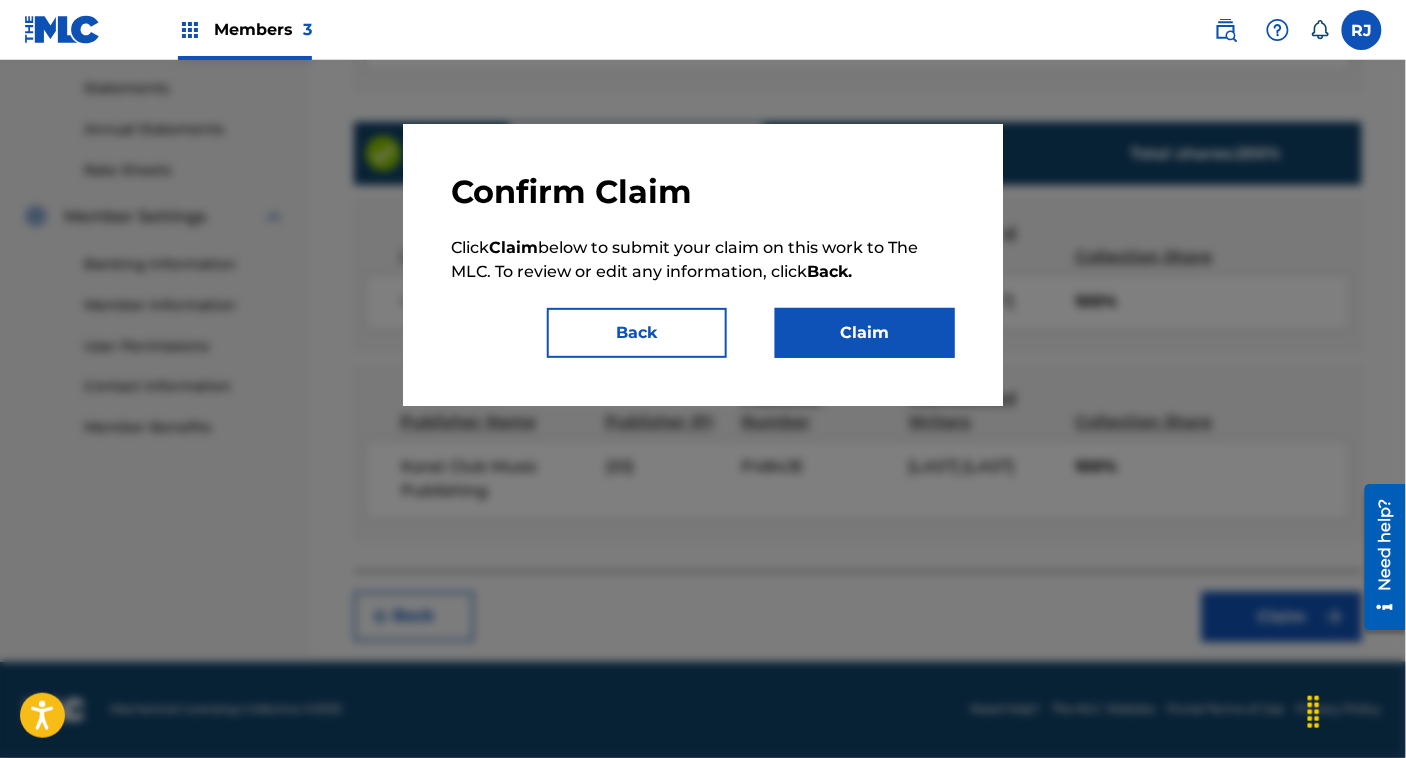 click on "Claim" at bounding box center (865, 333) 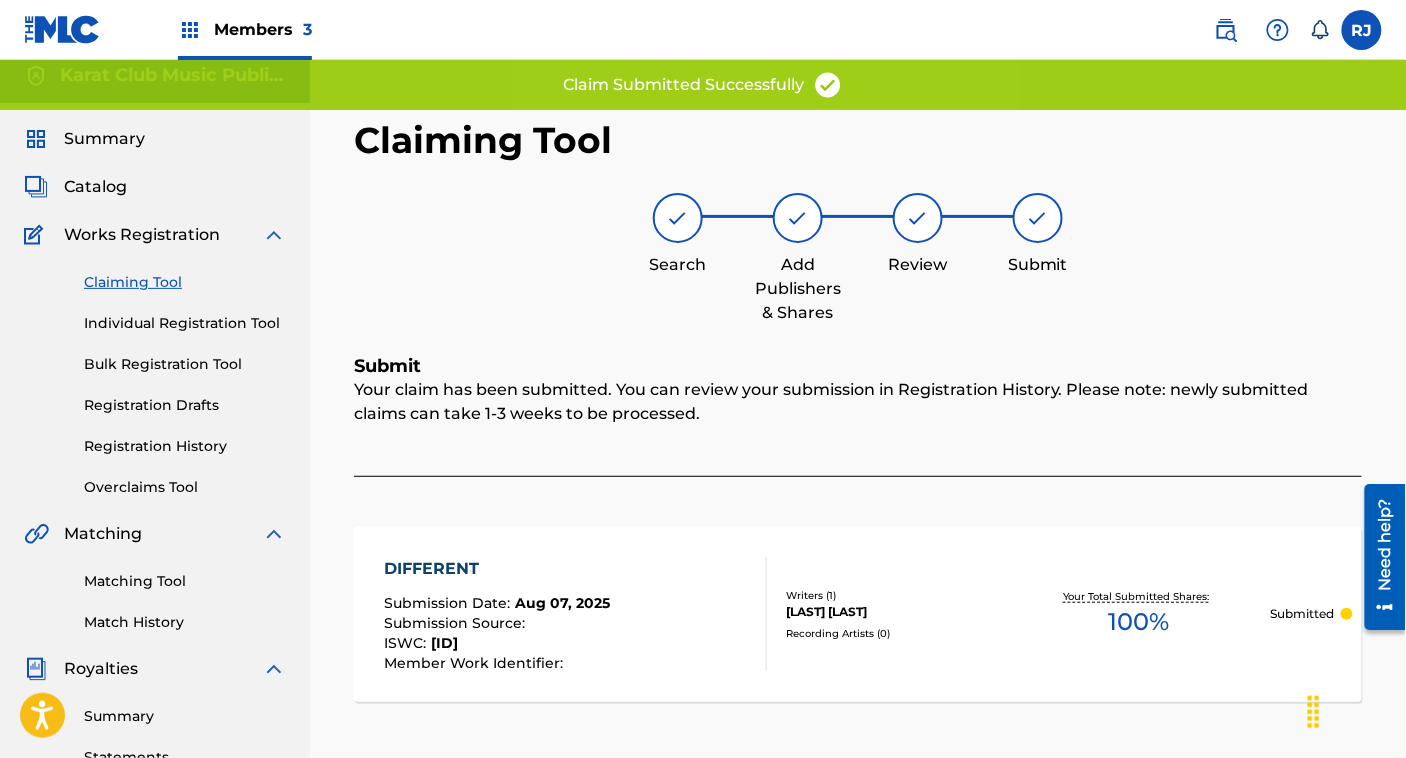 scroll, scrollTop: 0, scrollLeft: 0, axis: both 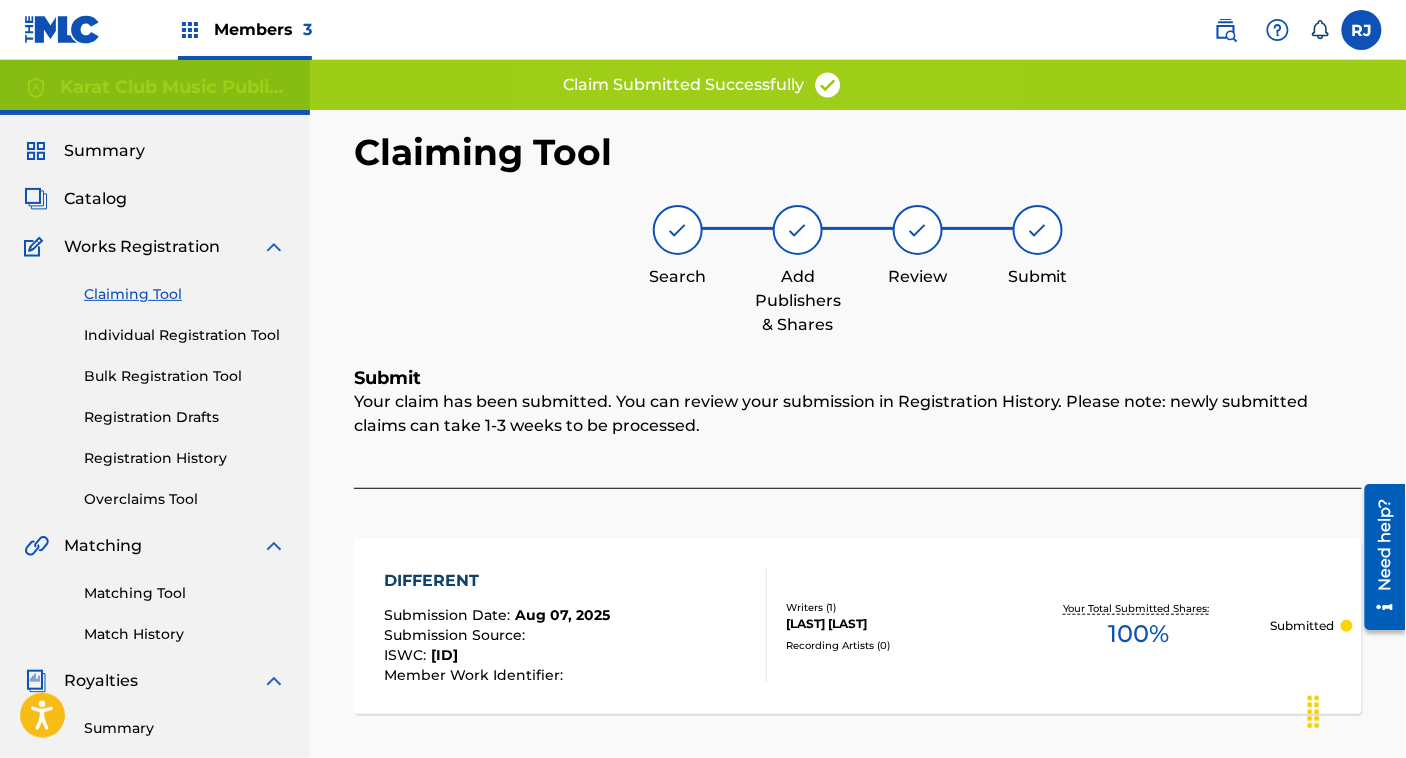 click on "Claiming Tool" at bounding box center (185, 294) 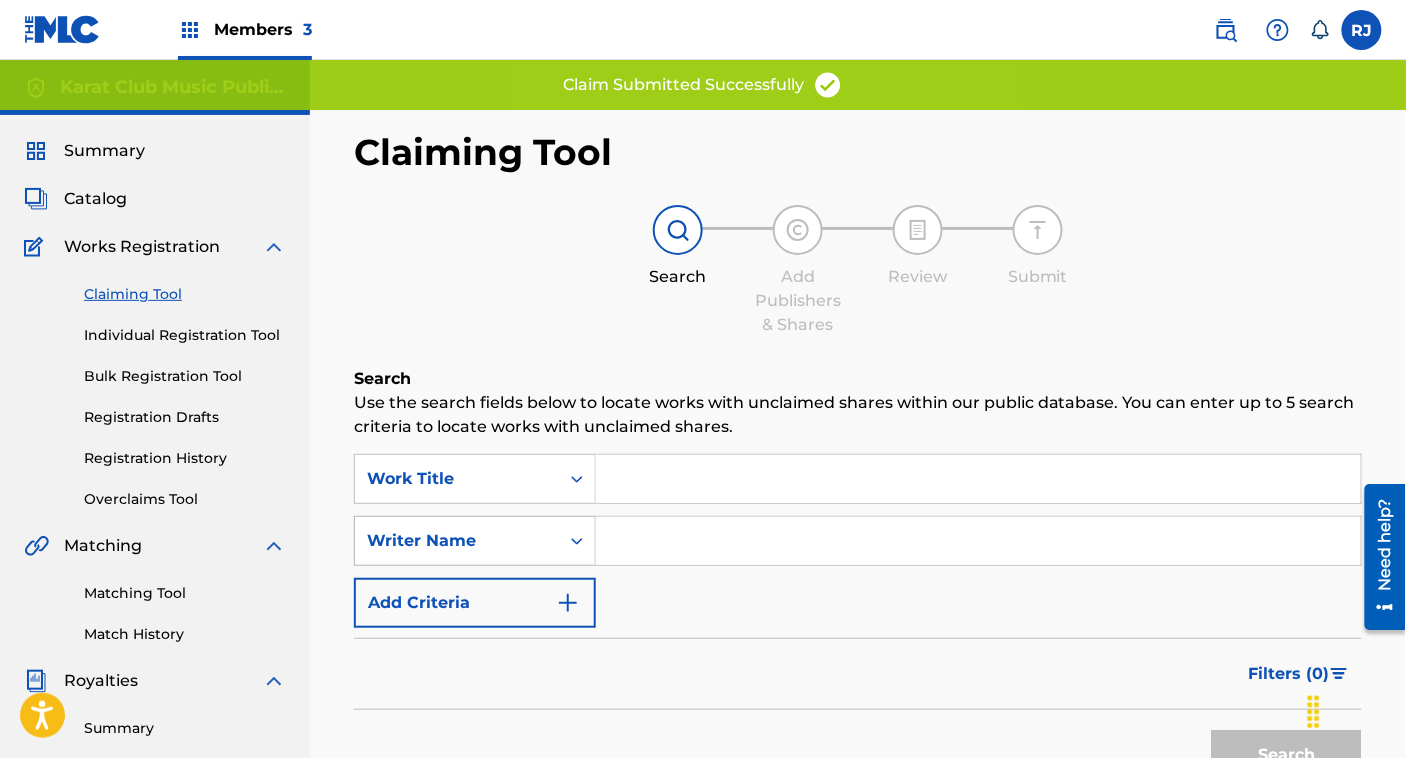 click on "Writer Name" at bounding box center (475, 541) 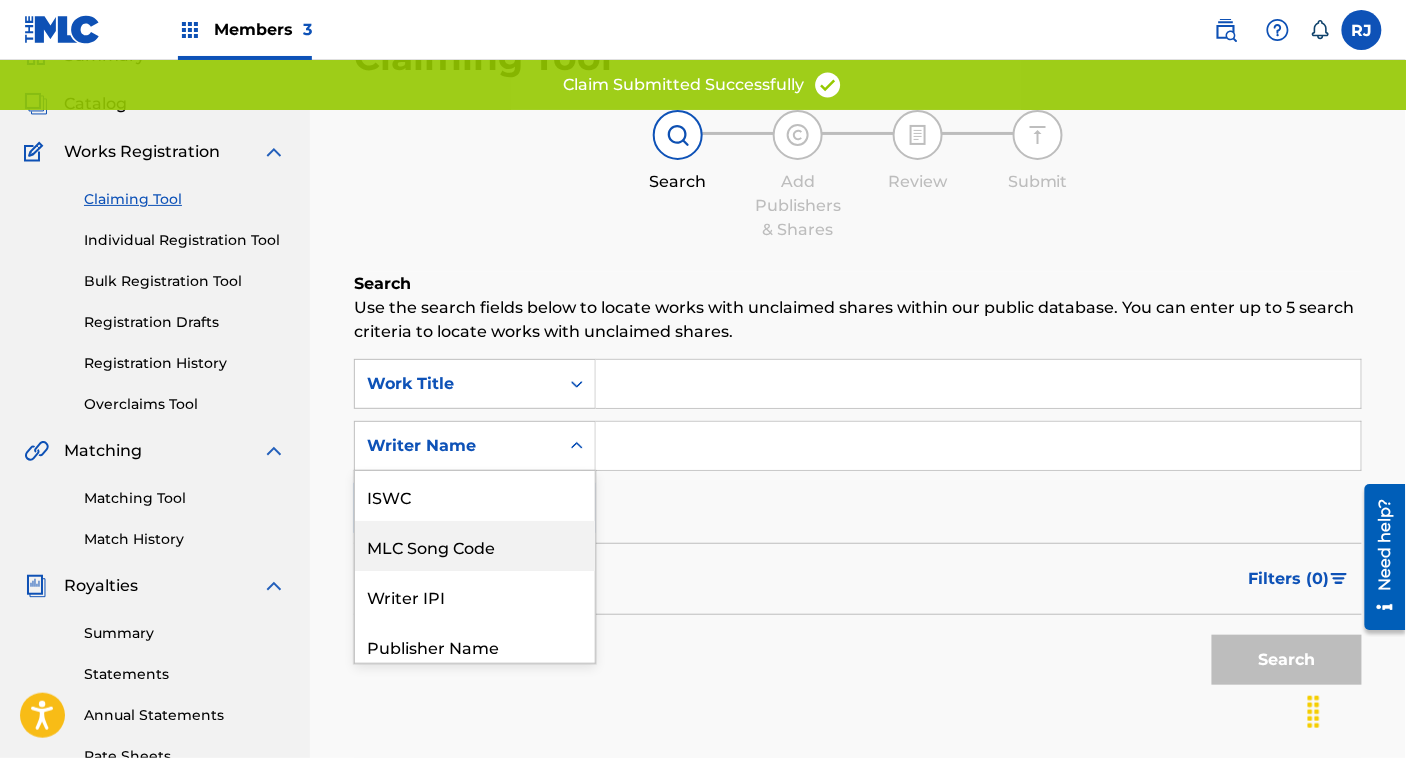 scroll, scrollTop: 108, scrollLeft: 0, axis: vertical 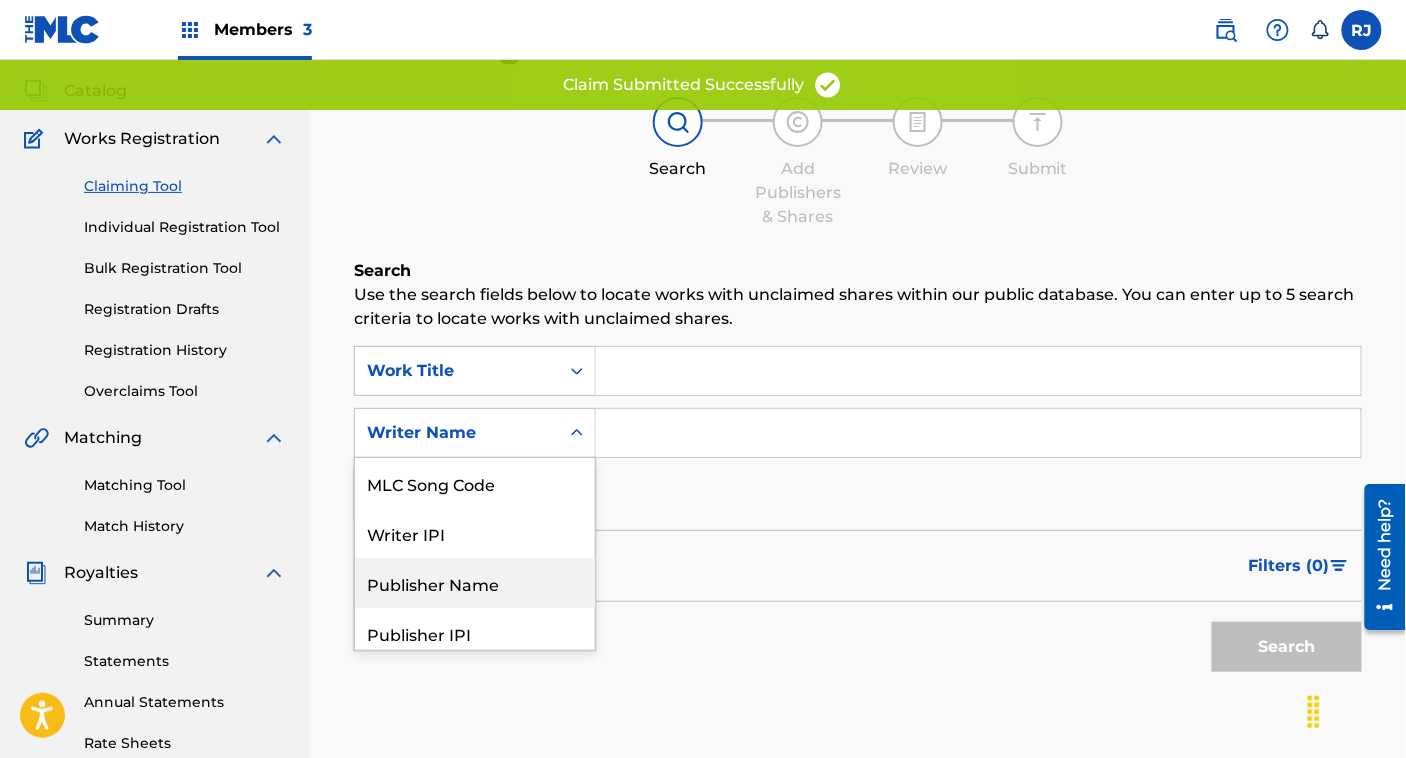 click on "Publisher Name" at bounding box center (475, 583) 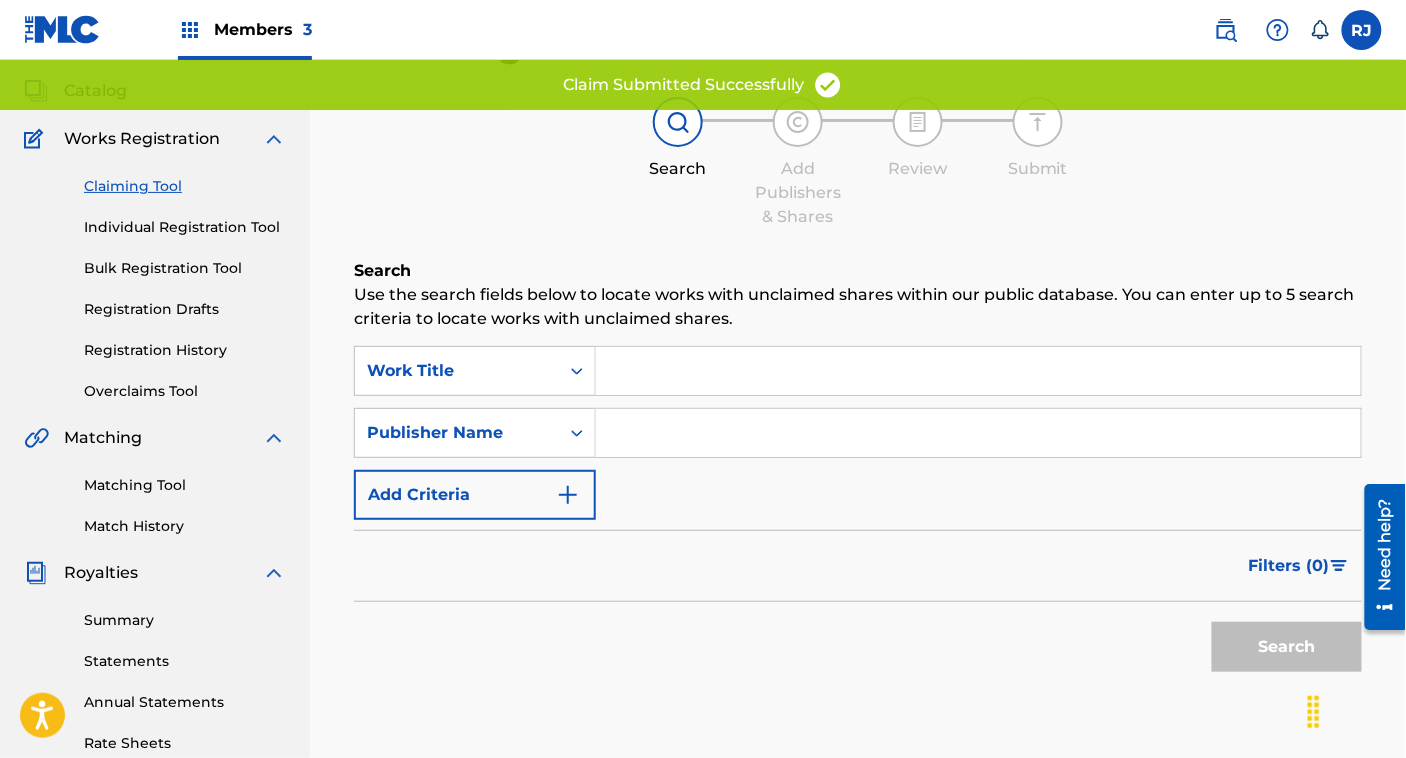 click at bounding box center (978, 433) 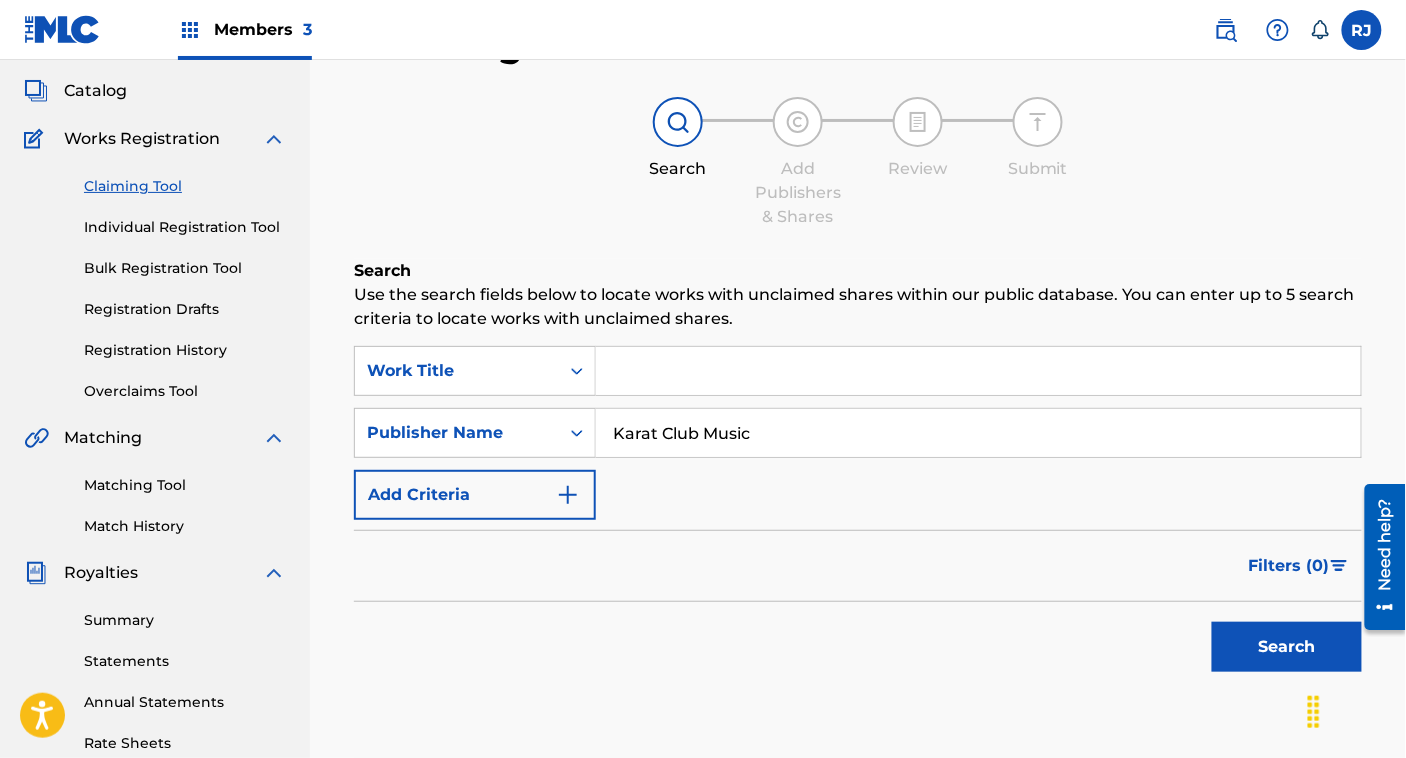 click on "Search" at bounding box center [1287, 647] 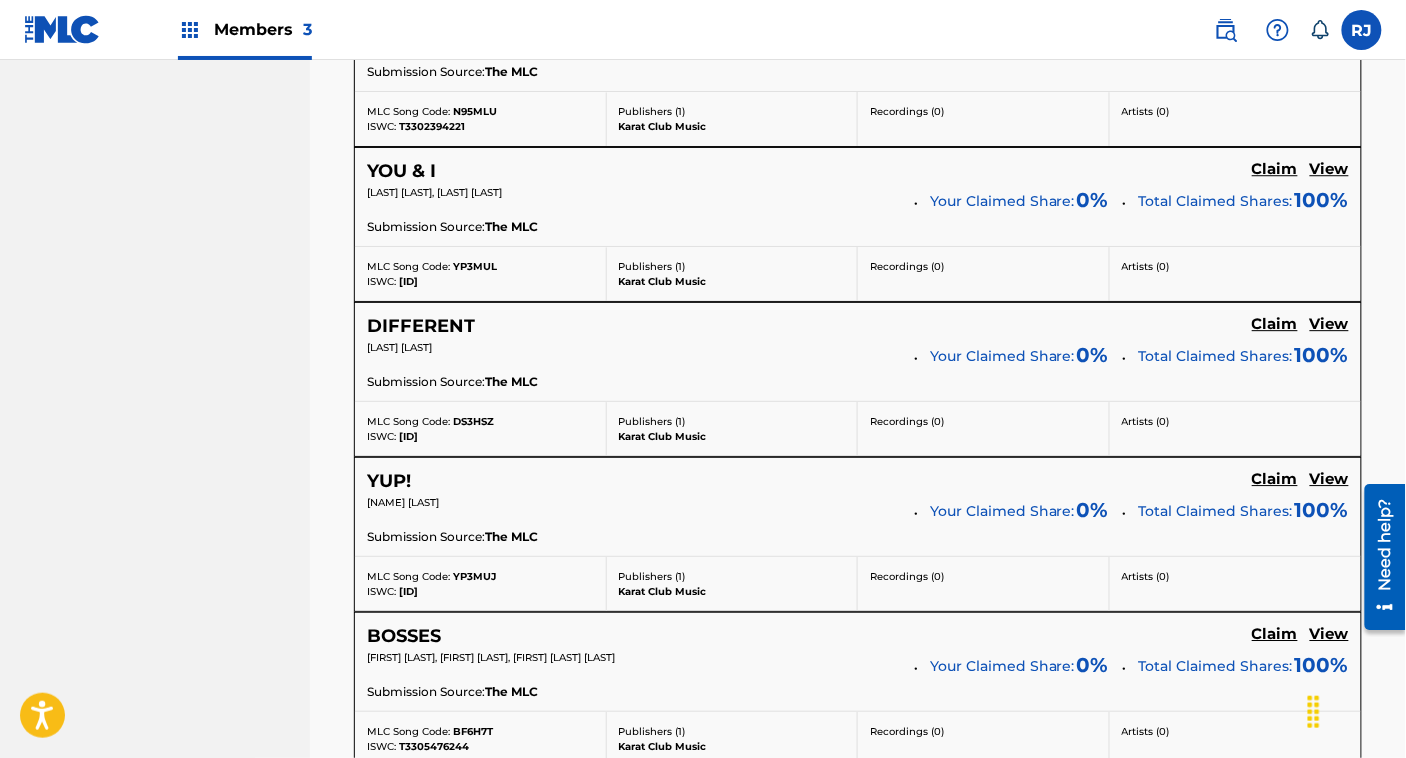 scroll, scrollTop: 1448, scrollLeft: 0, axis: vertical 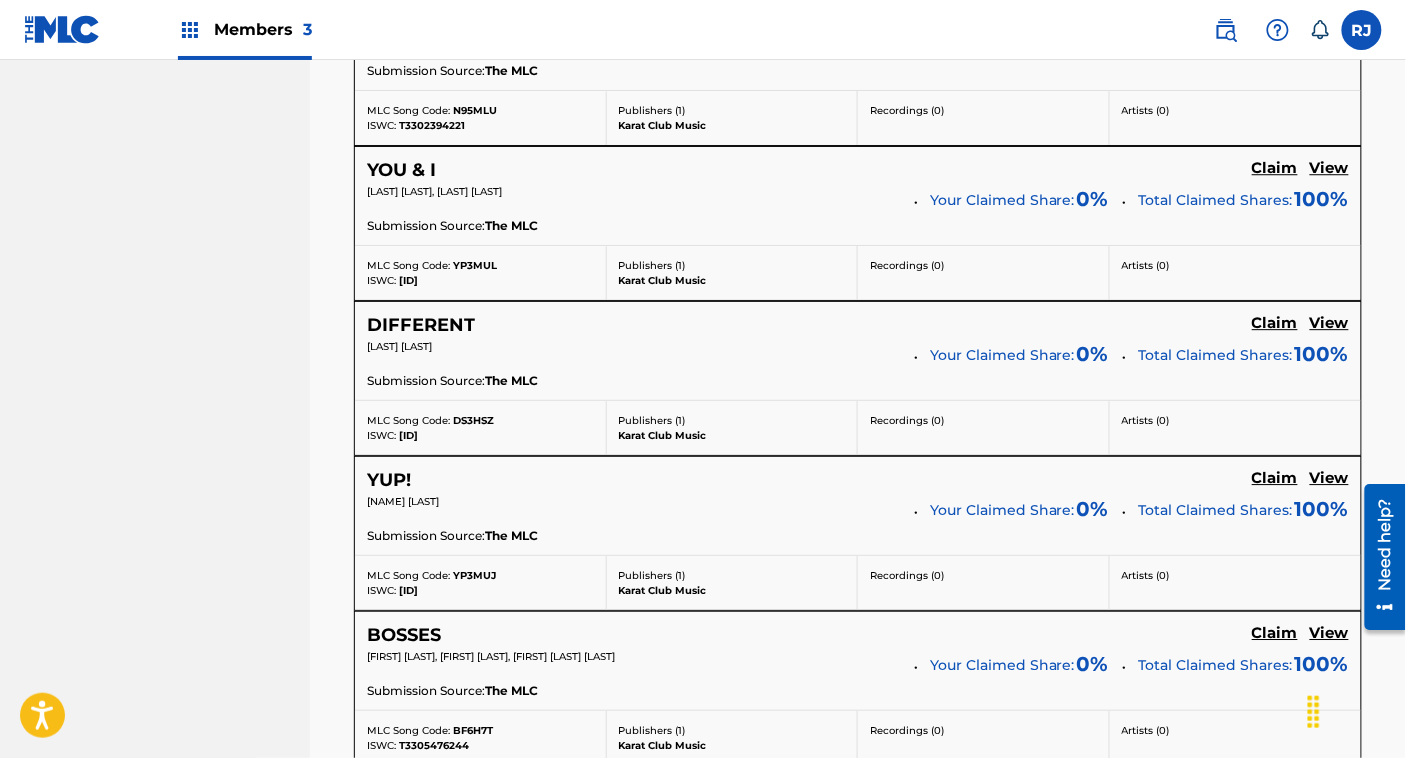 click on "Claim" at bounding box center [1275, -607] 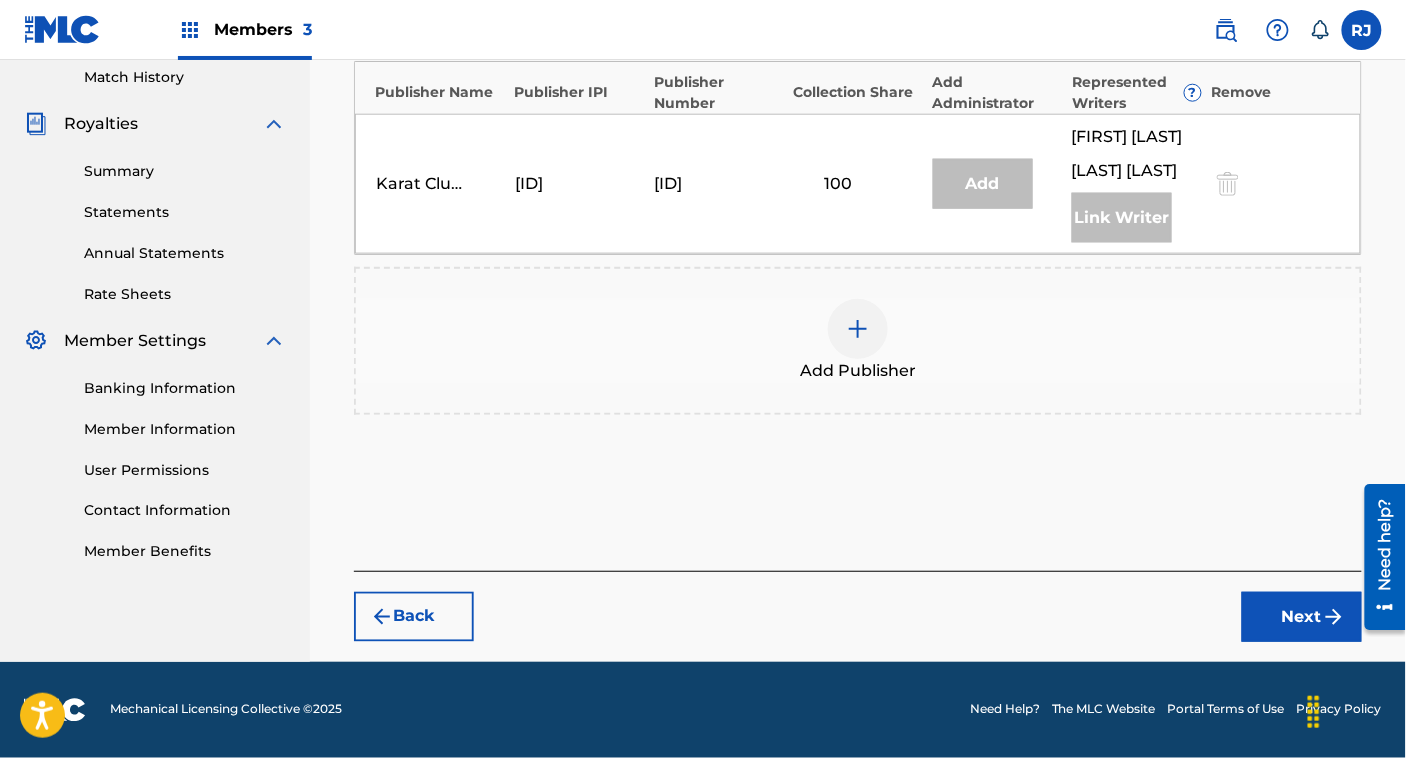 click on "Add Publisher" at bounding box center (858, 341) 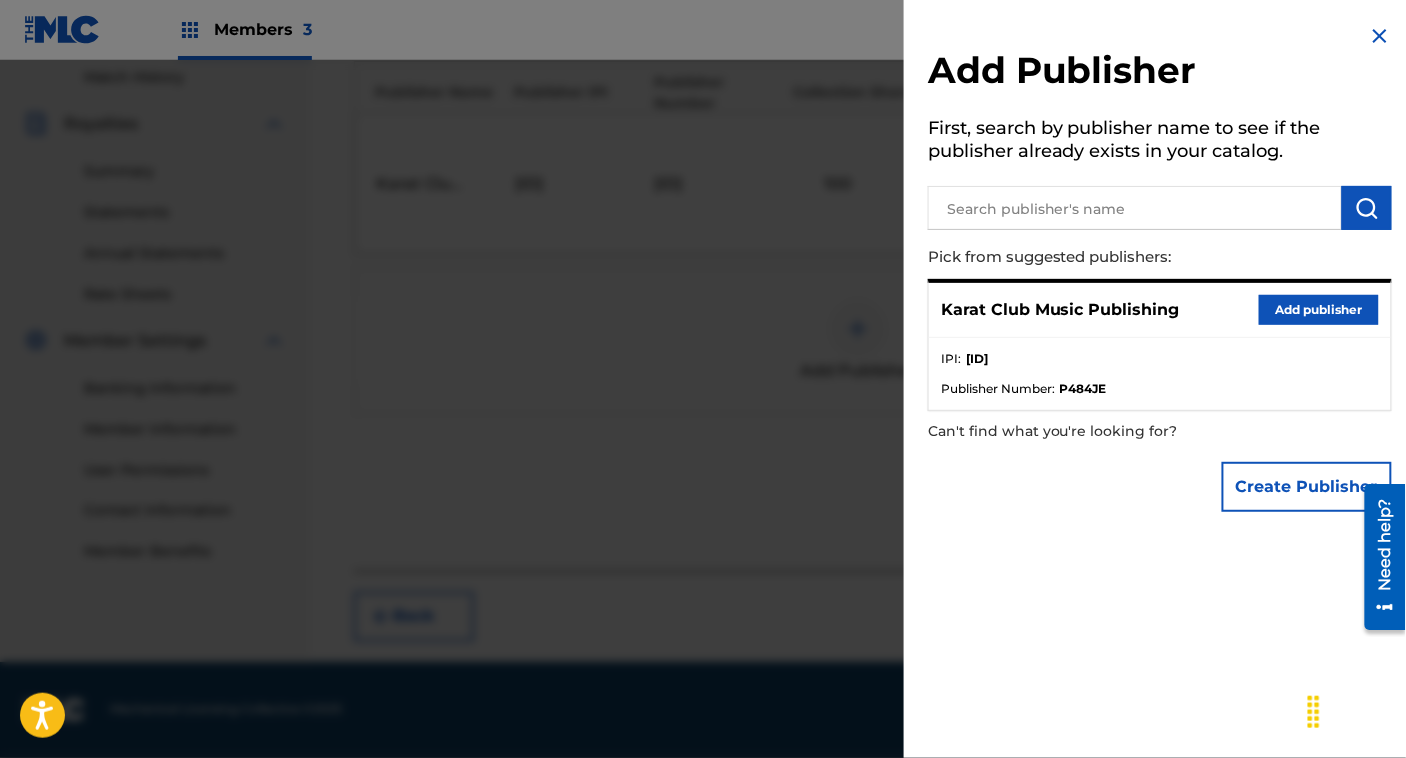 click on "Add publisher" at bounding box center [1319, 310] 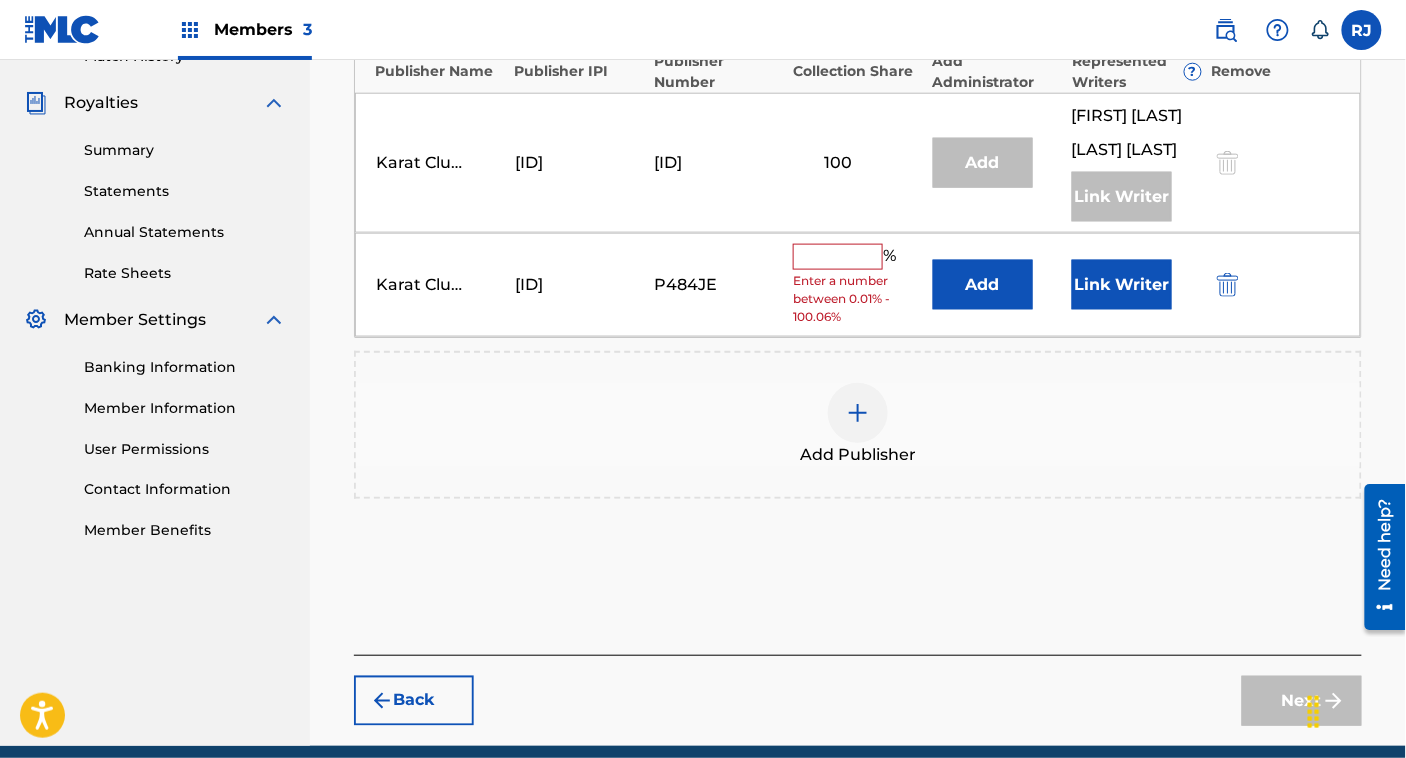 click on "Link Writer" at bounding box center [1122, 285] 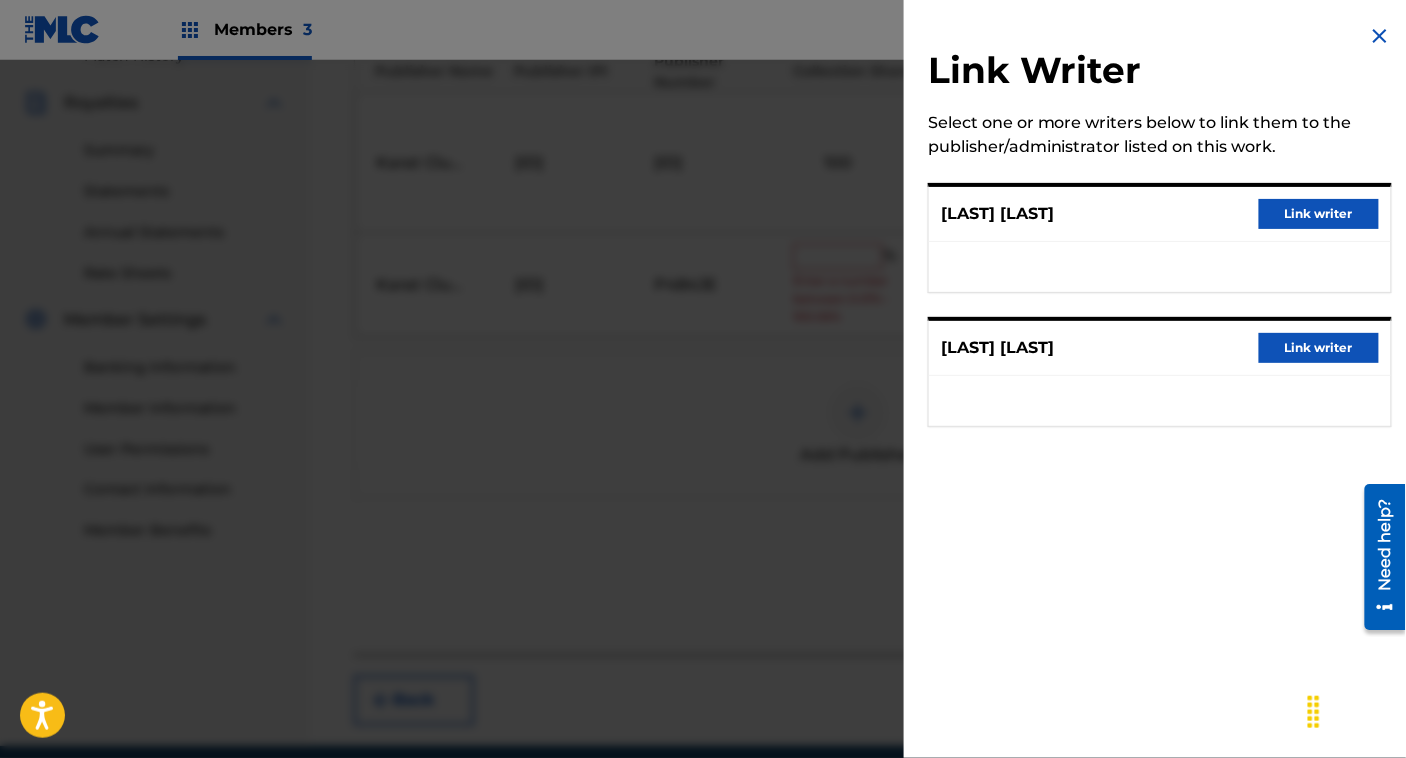click on "Link writer" at bounding box center [1319, 214] 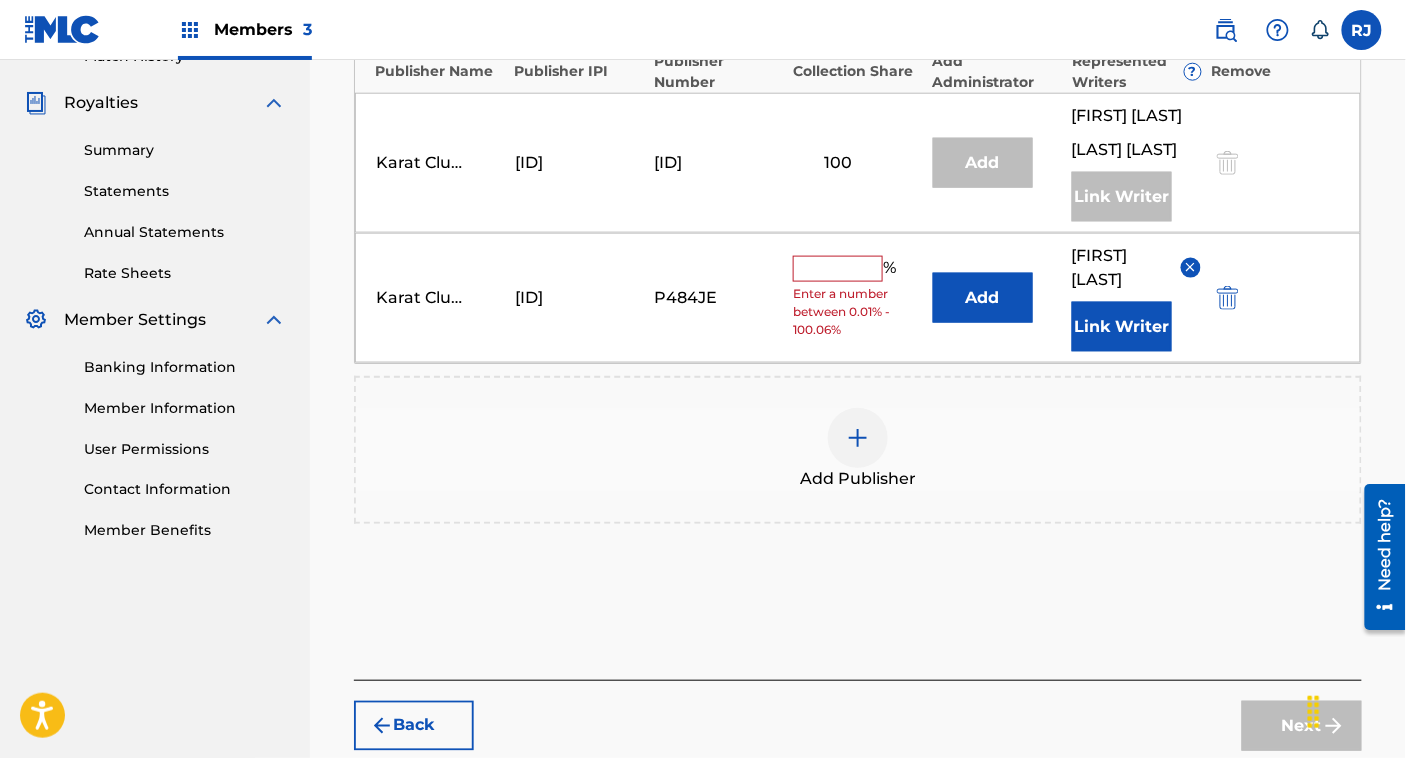click on "Link Writer" at bounding box center (1122, 327) 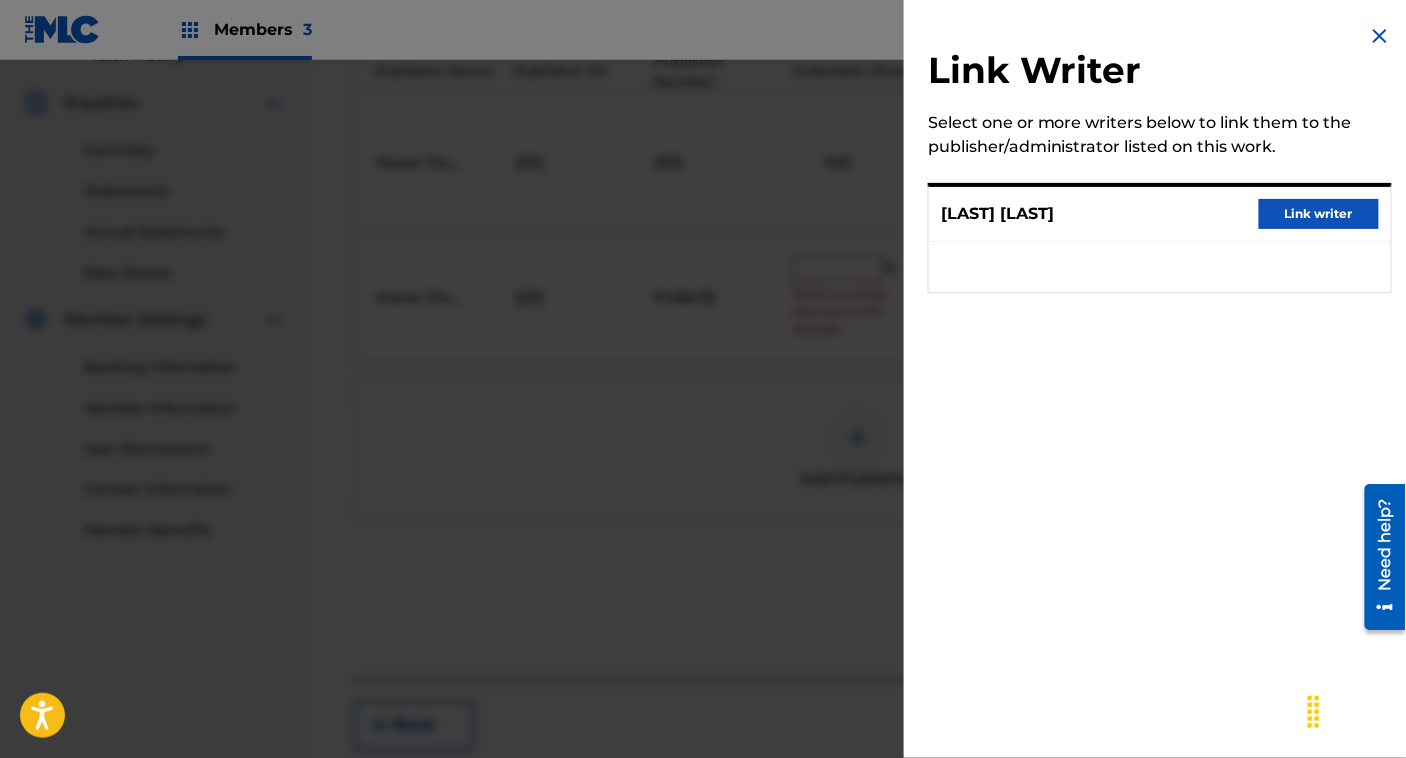 click on "Link writer" at bounding box center (1319, 214) 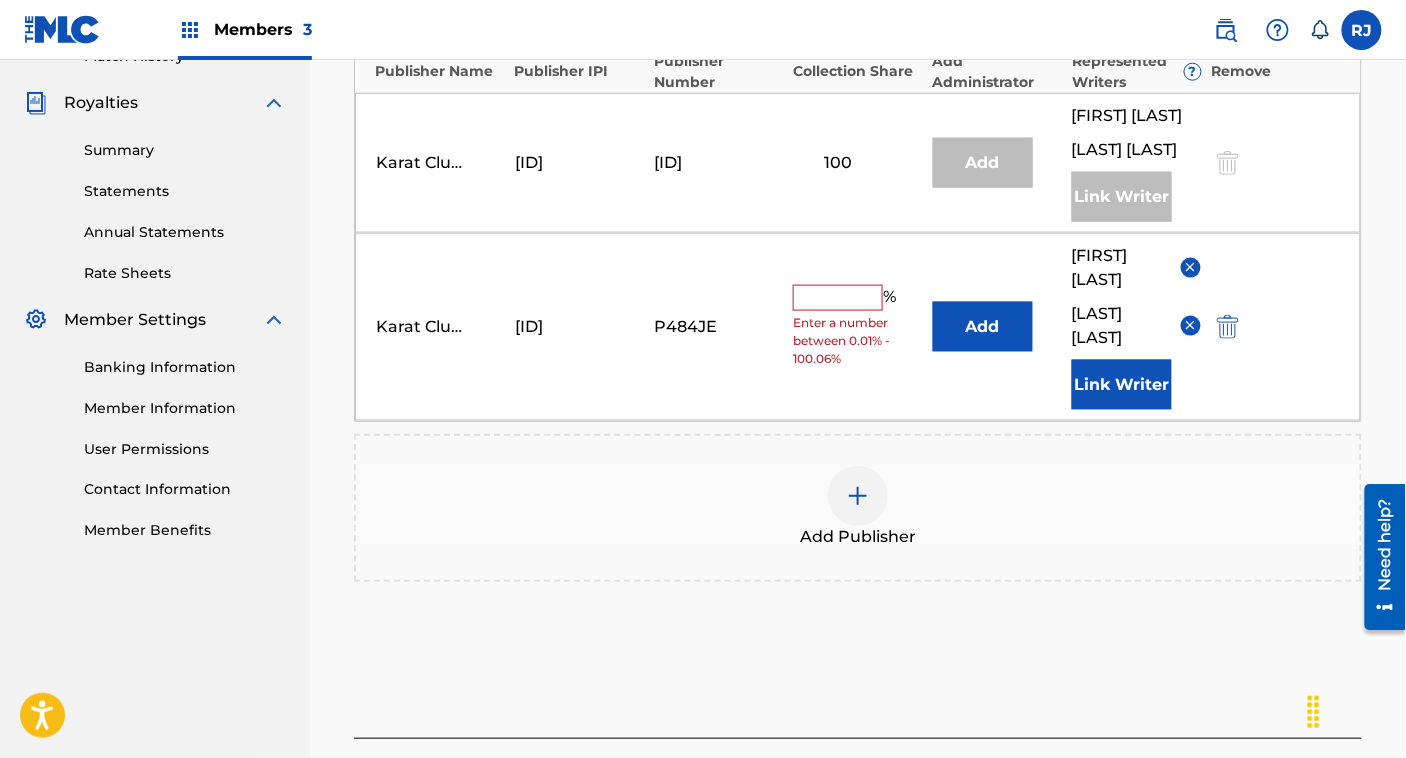 click at bounding box center [838, 298] 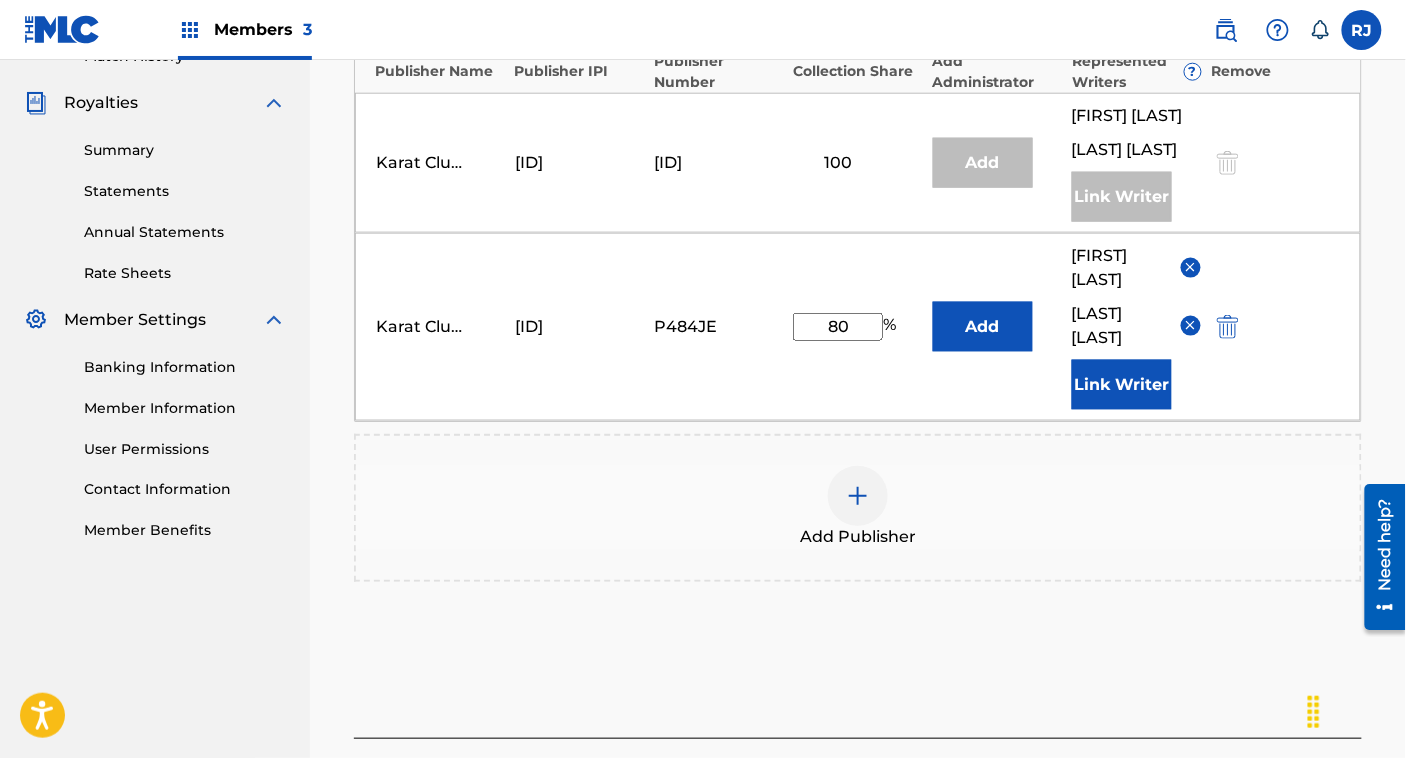 type on "8" 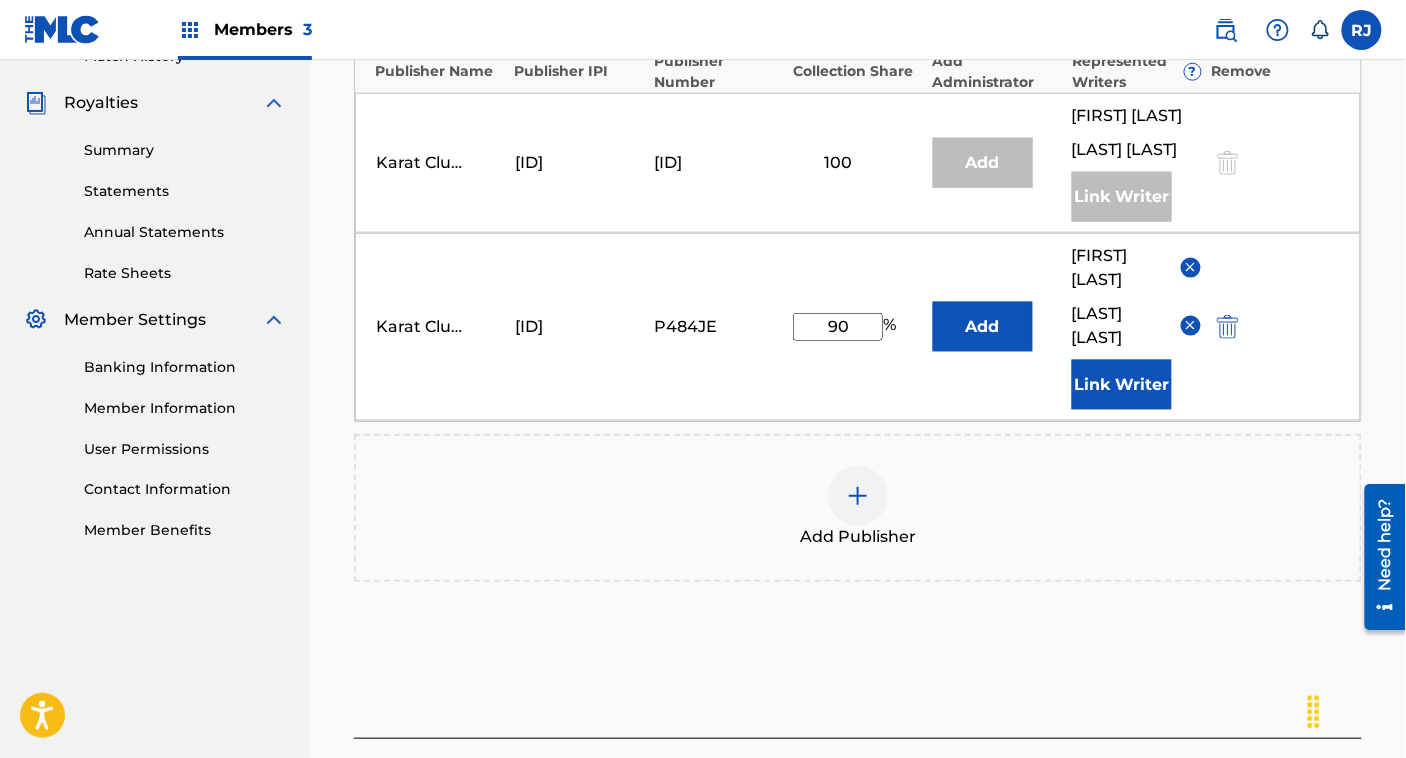 scroll, scrollTop: 765, scrollLeft: 0, axis: vertical 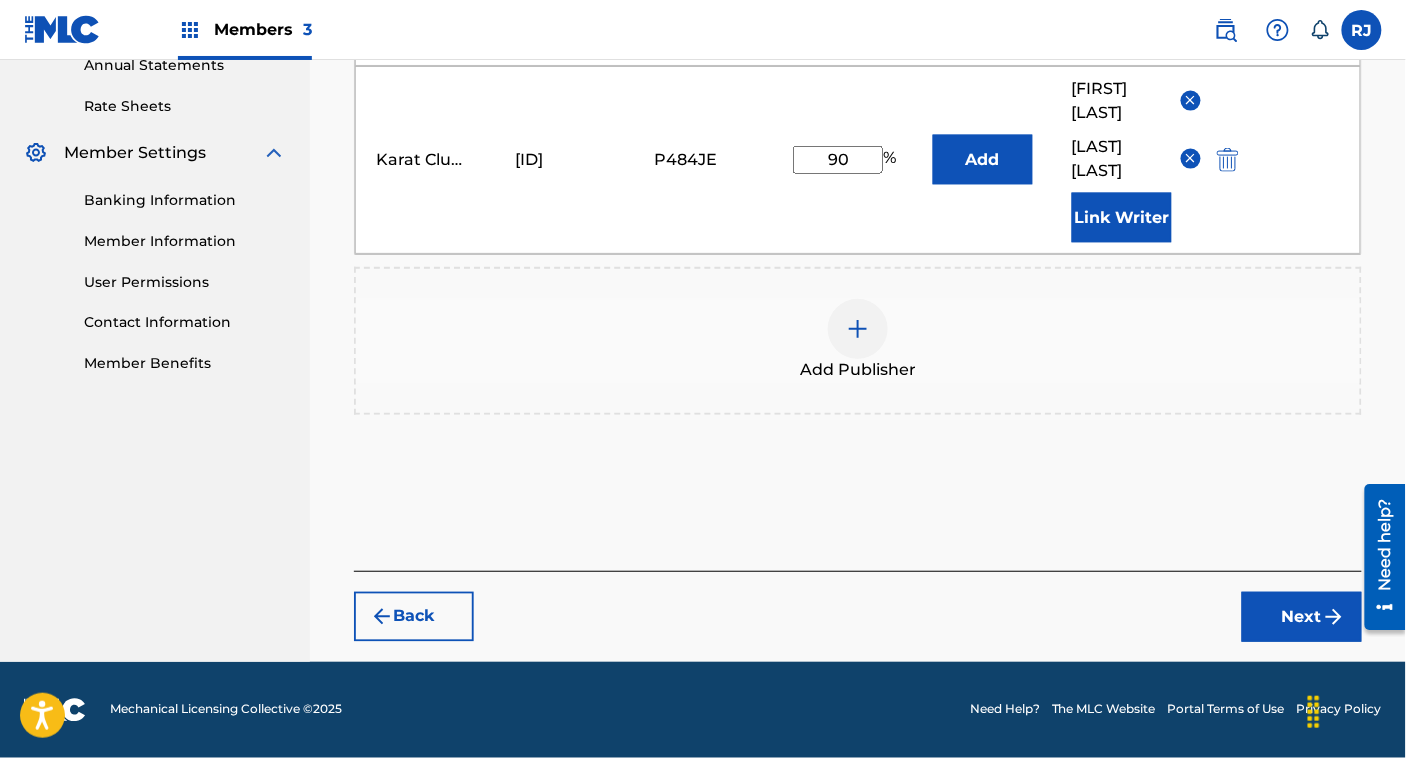 type on "90" 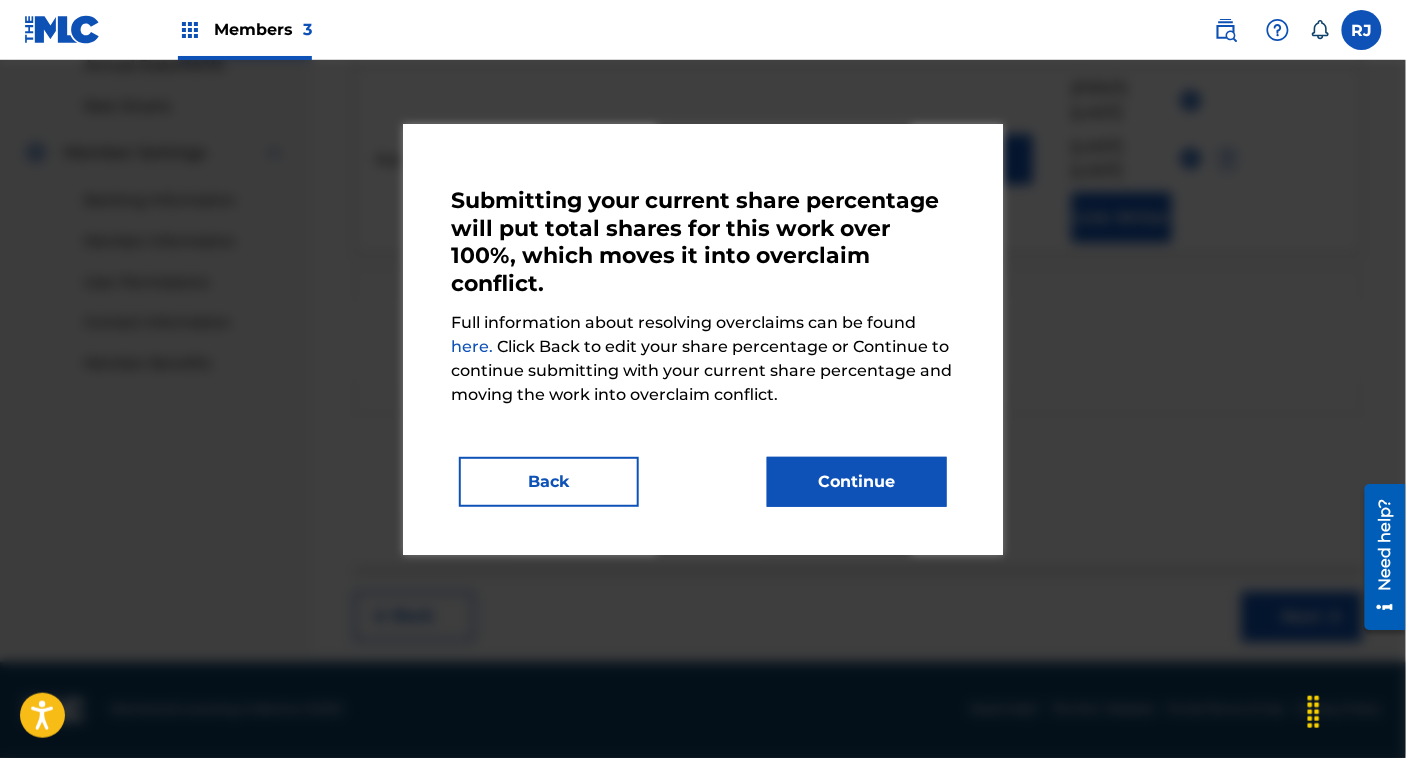 click on "Continue" at bounding box center [857, 482] 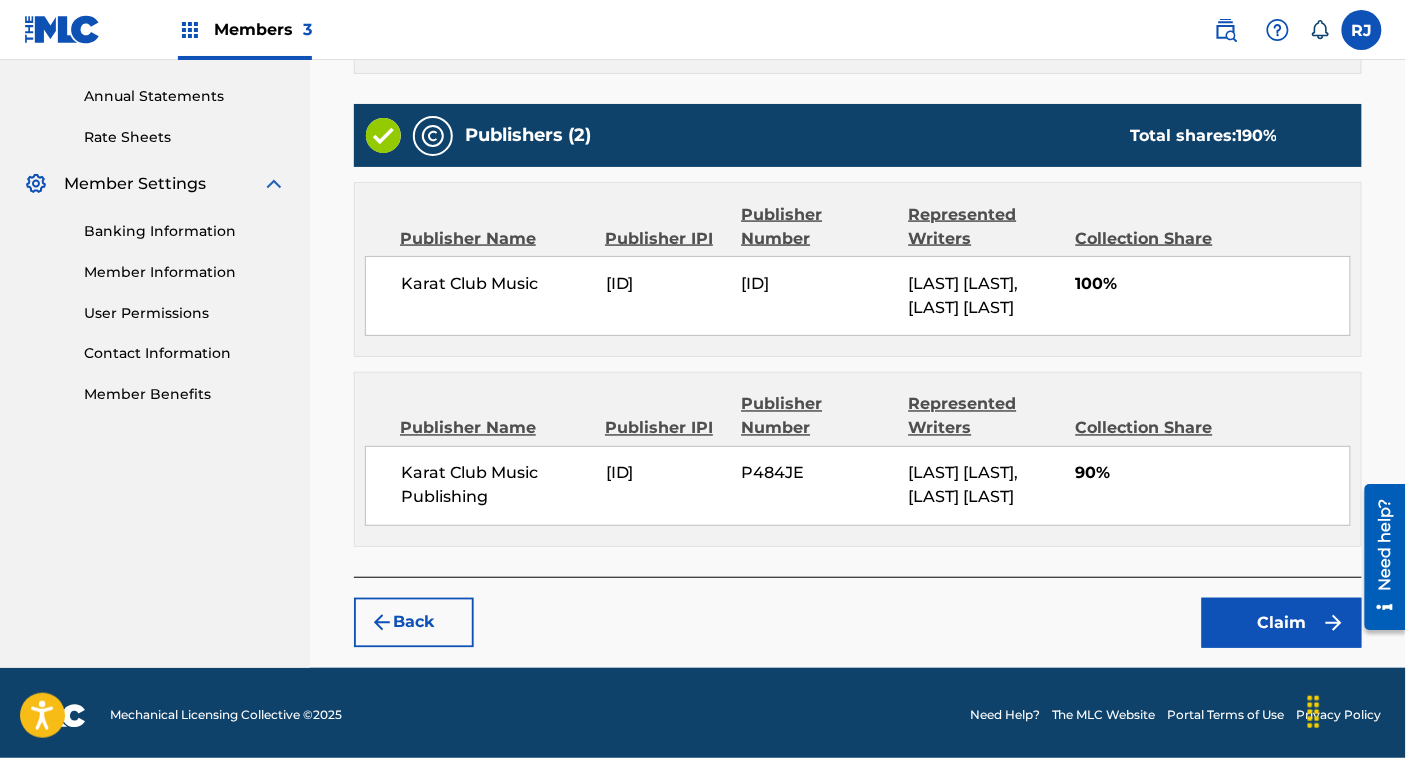 click on "Claim" at bounding box center (1282, 623) 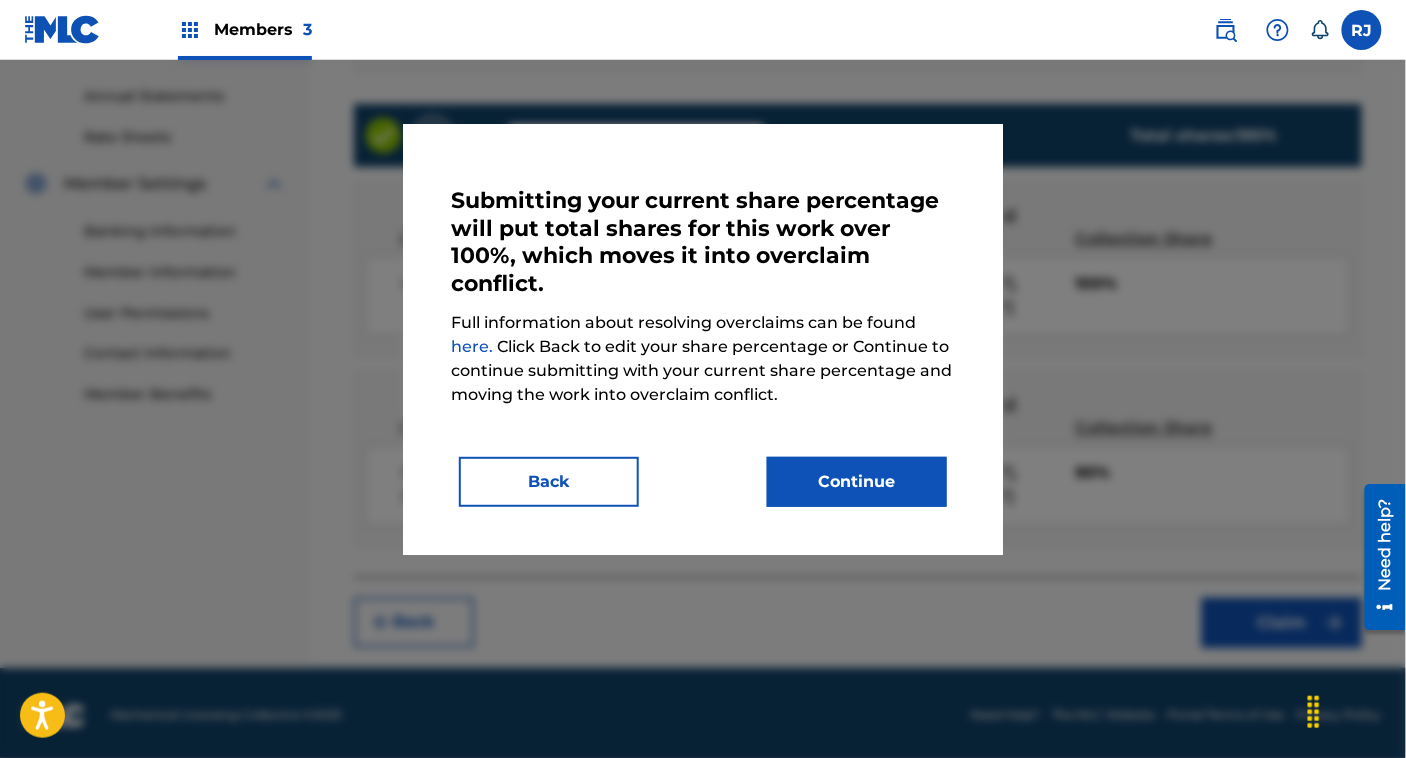 click on "Continue" at bounding box center [857, 482] 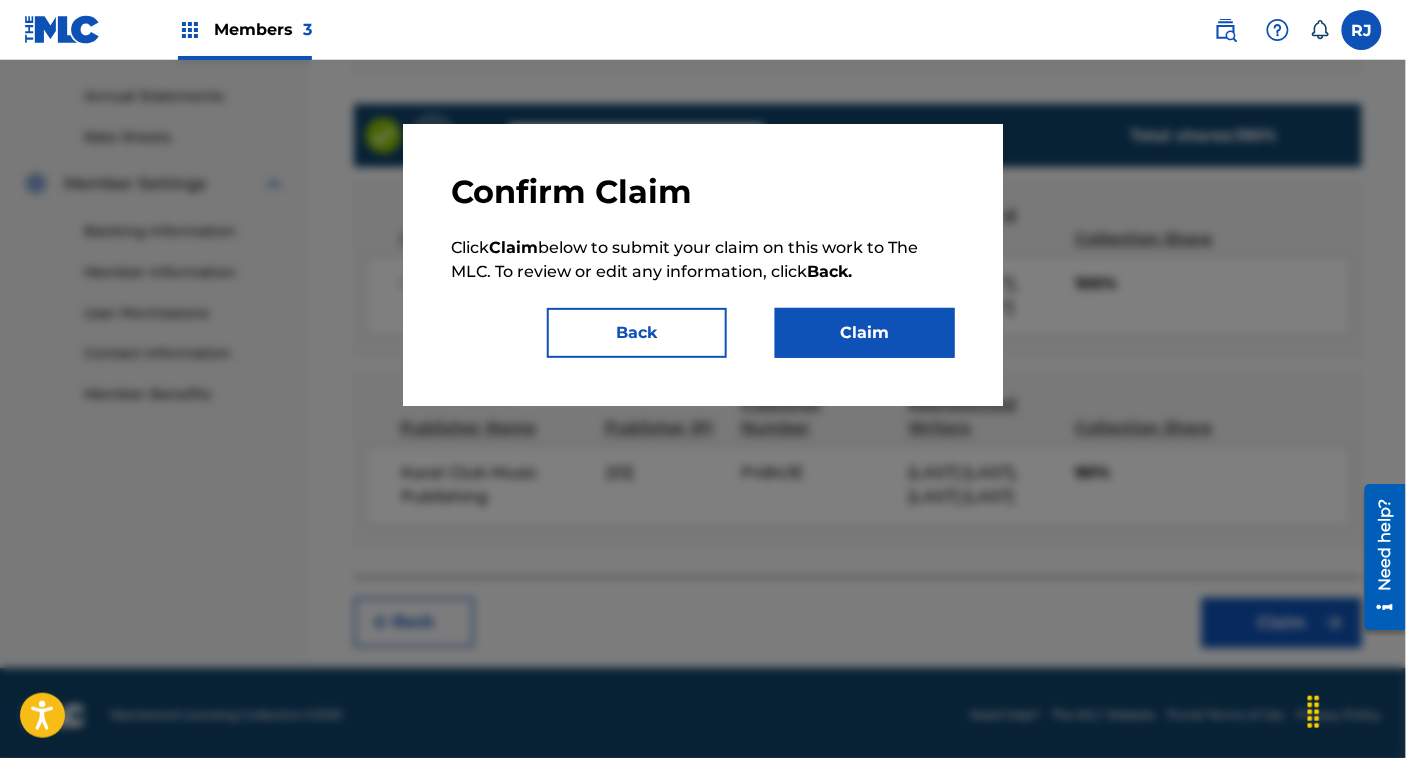 click on "Claim" at bounding box center (865, 333) 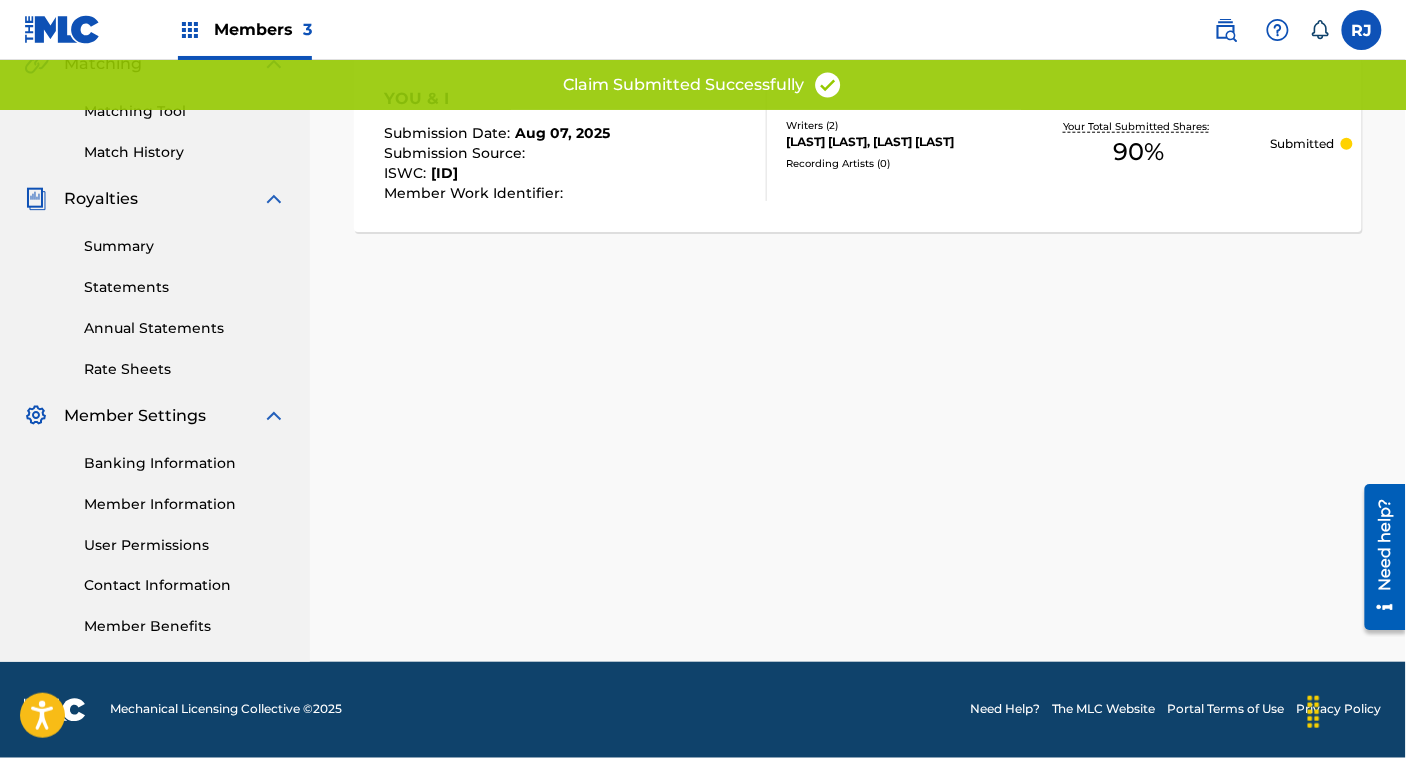 scroll, scrollTop: 0, scrollLeft: 0, axis: both 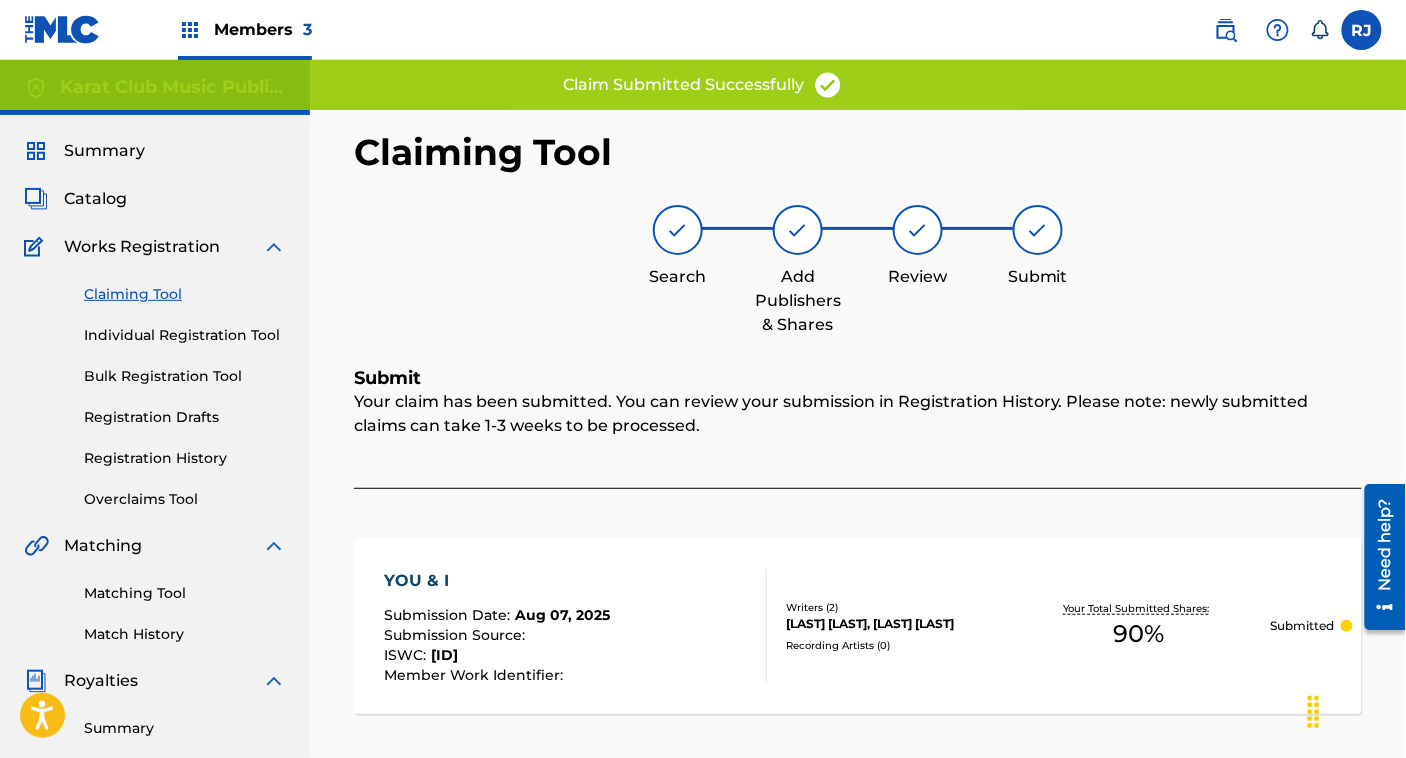 click on "Claiming Tool" at bounding box center (185, 294) 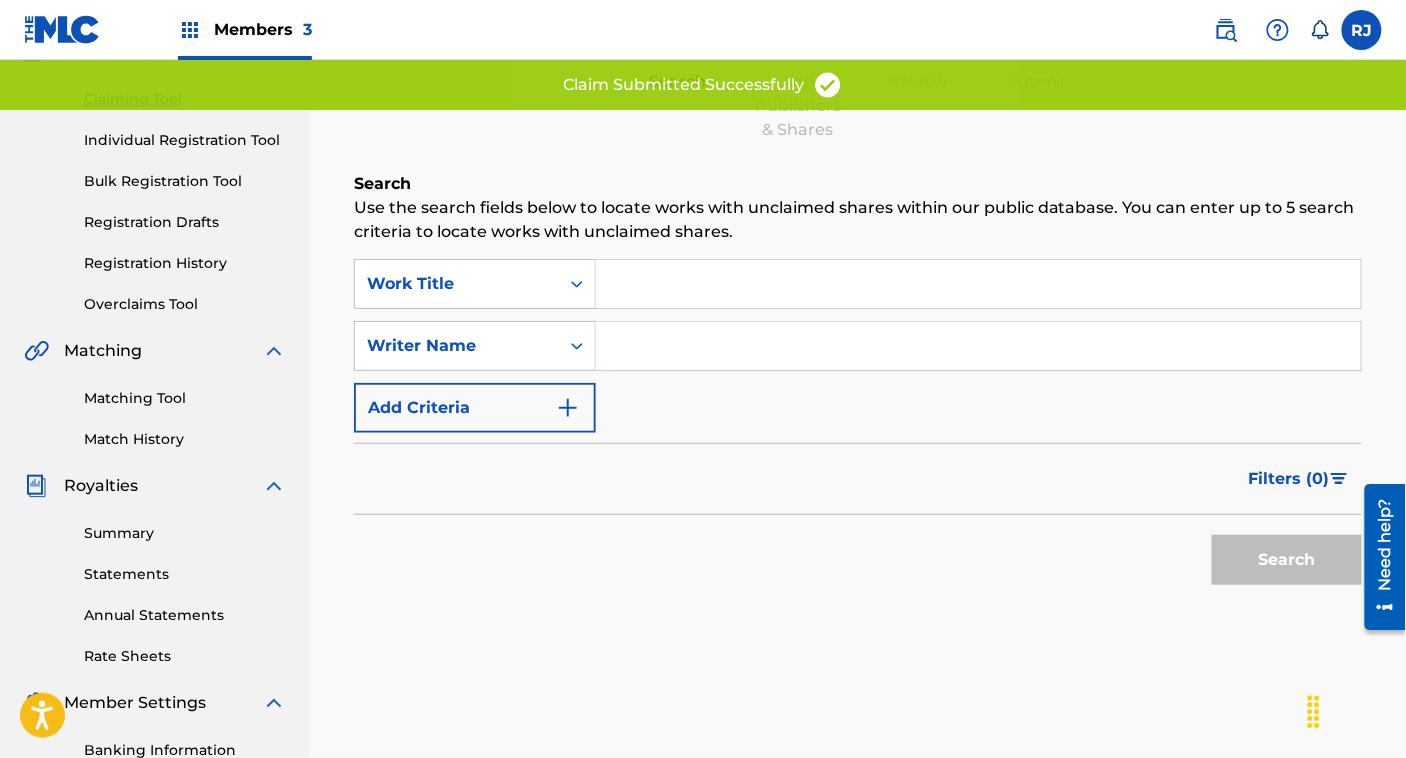 scroll, scrollTop: 202, scrollLeft: 0, axis: vertical 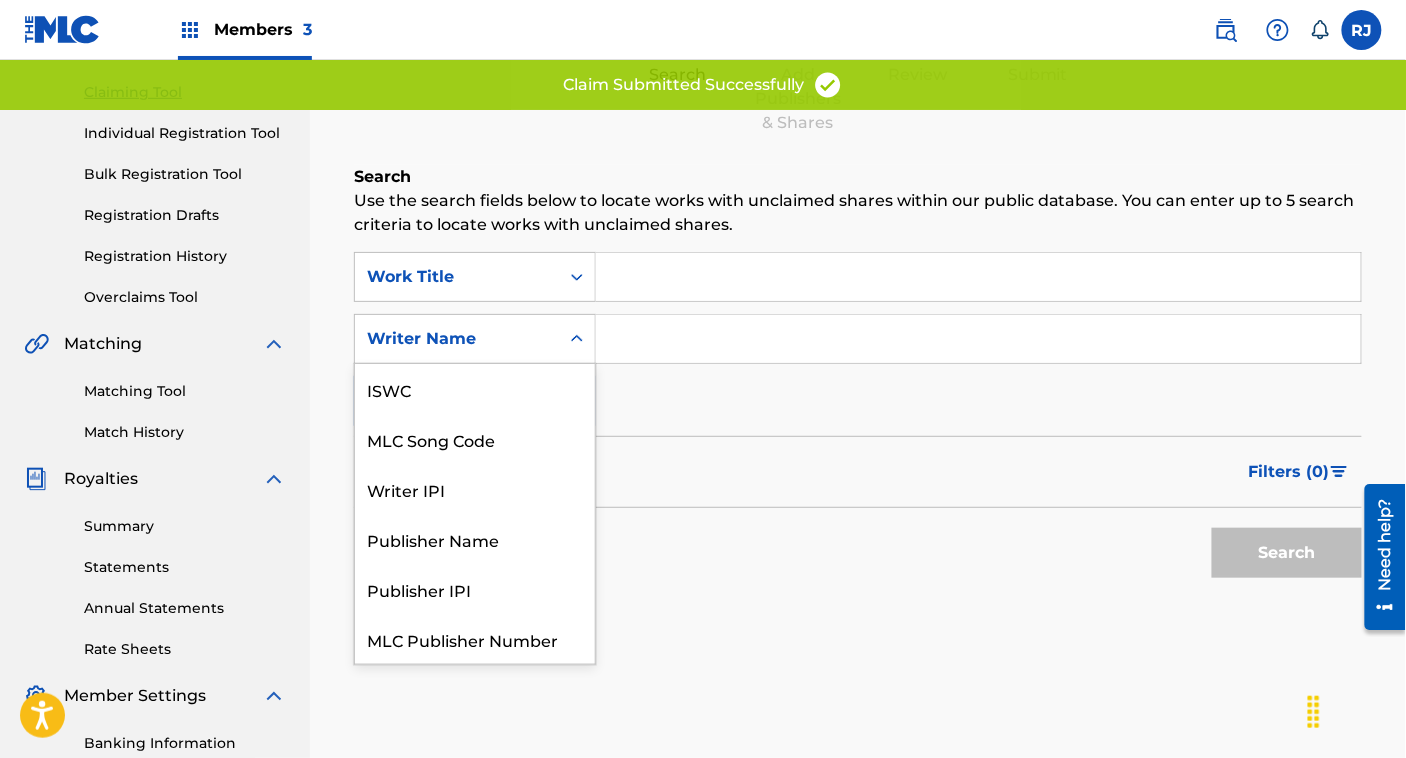 click on "Writer Name" at bounding box center [457, 339] 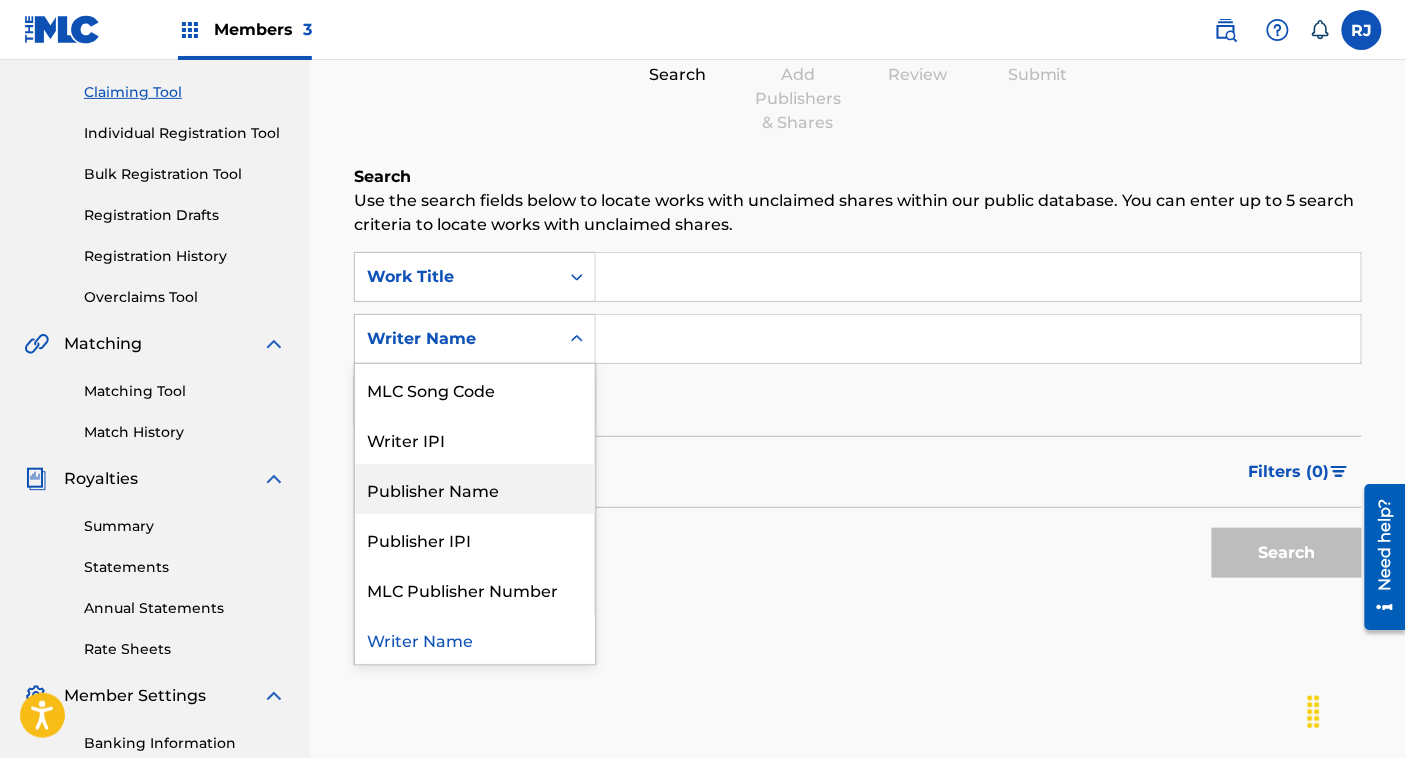 click on "Publisher Name" at bounding box center [475, 489] 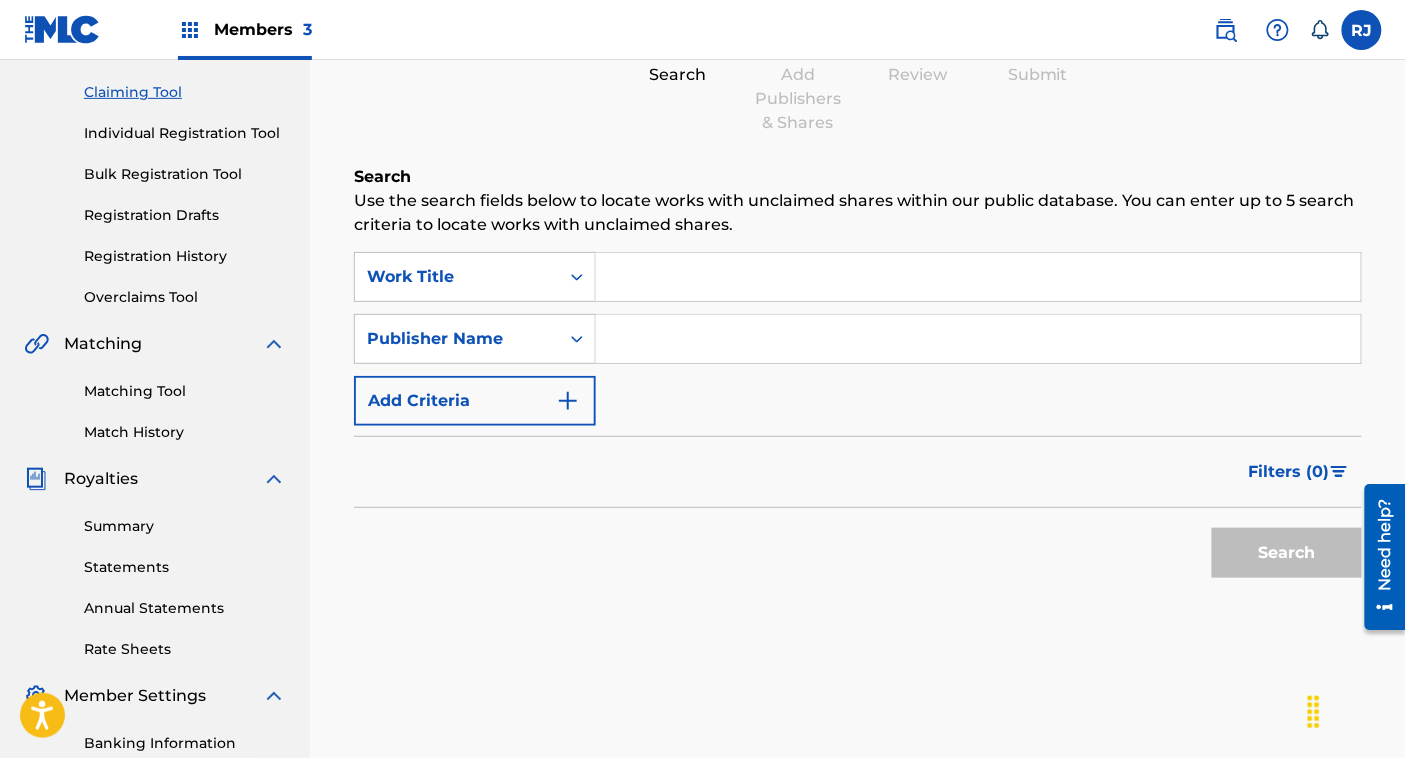 click at bounding box center [978, 339] 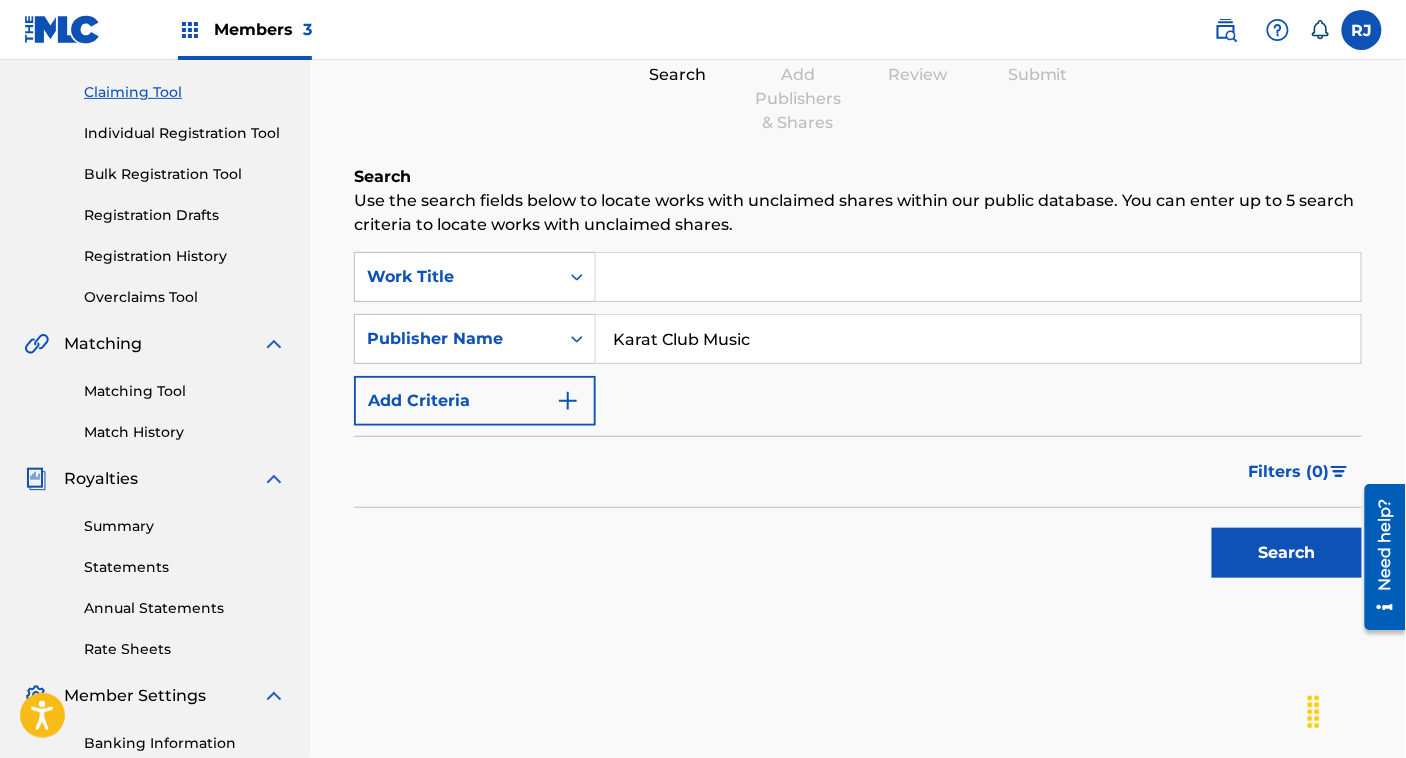 click on "Search" at bounding box center [1287, 553] 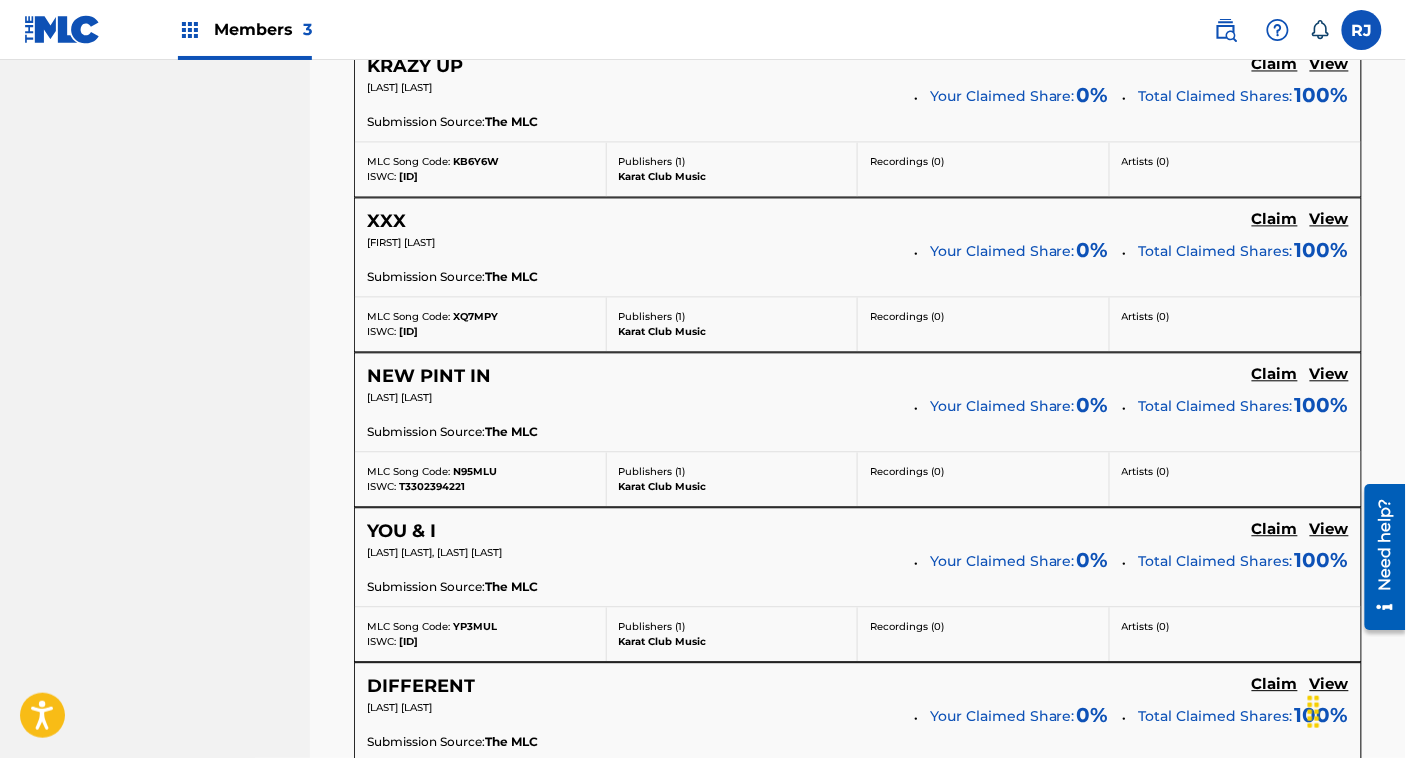 scroll, scrollTop: 1088, scrollLeft: 0, axis: vertical 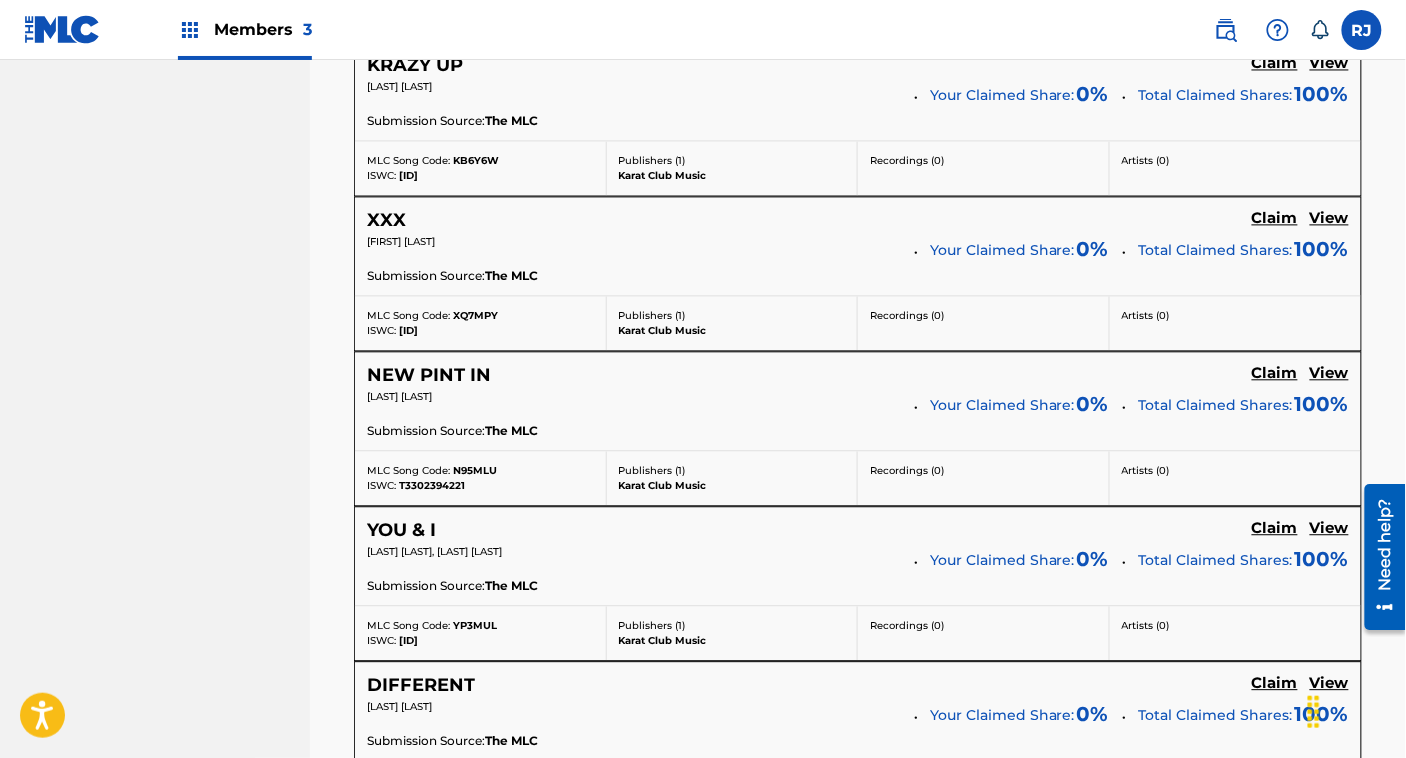 click on "Claim" at bounding box center (1275, -247) 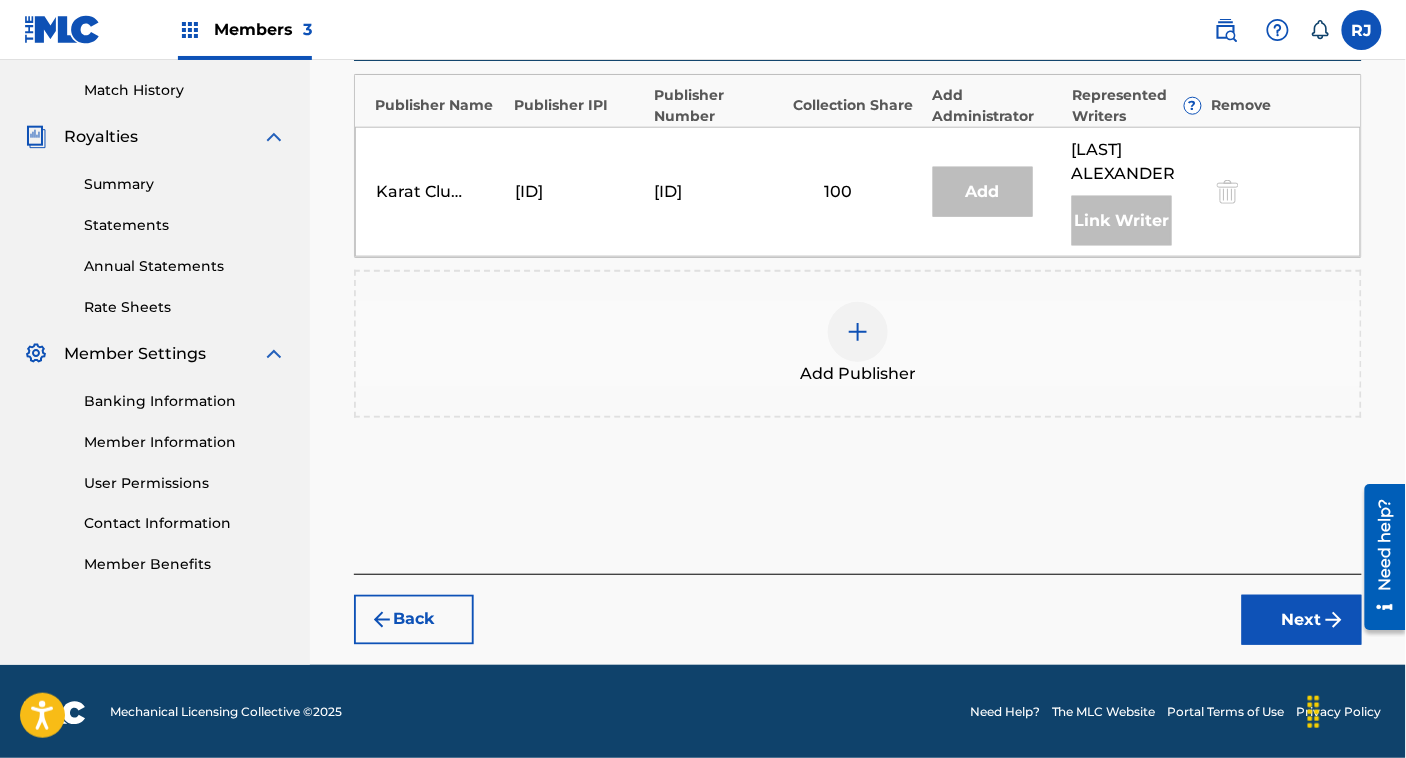 click at bounding box center [858, 332] 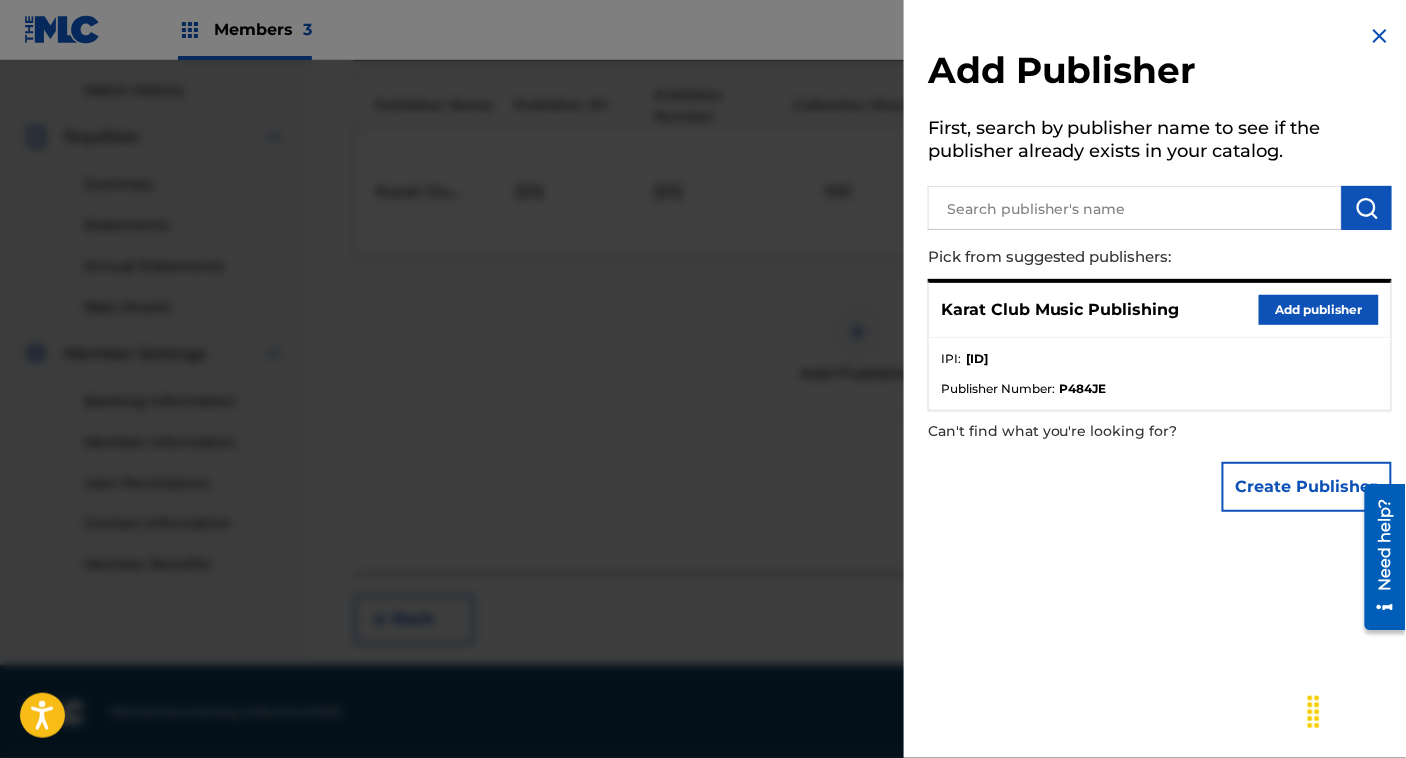 click on "Add publisher" at bounding box center (1319, 310) 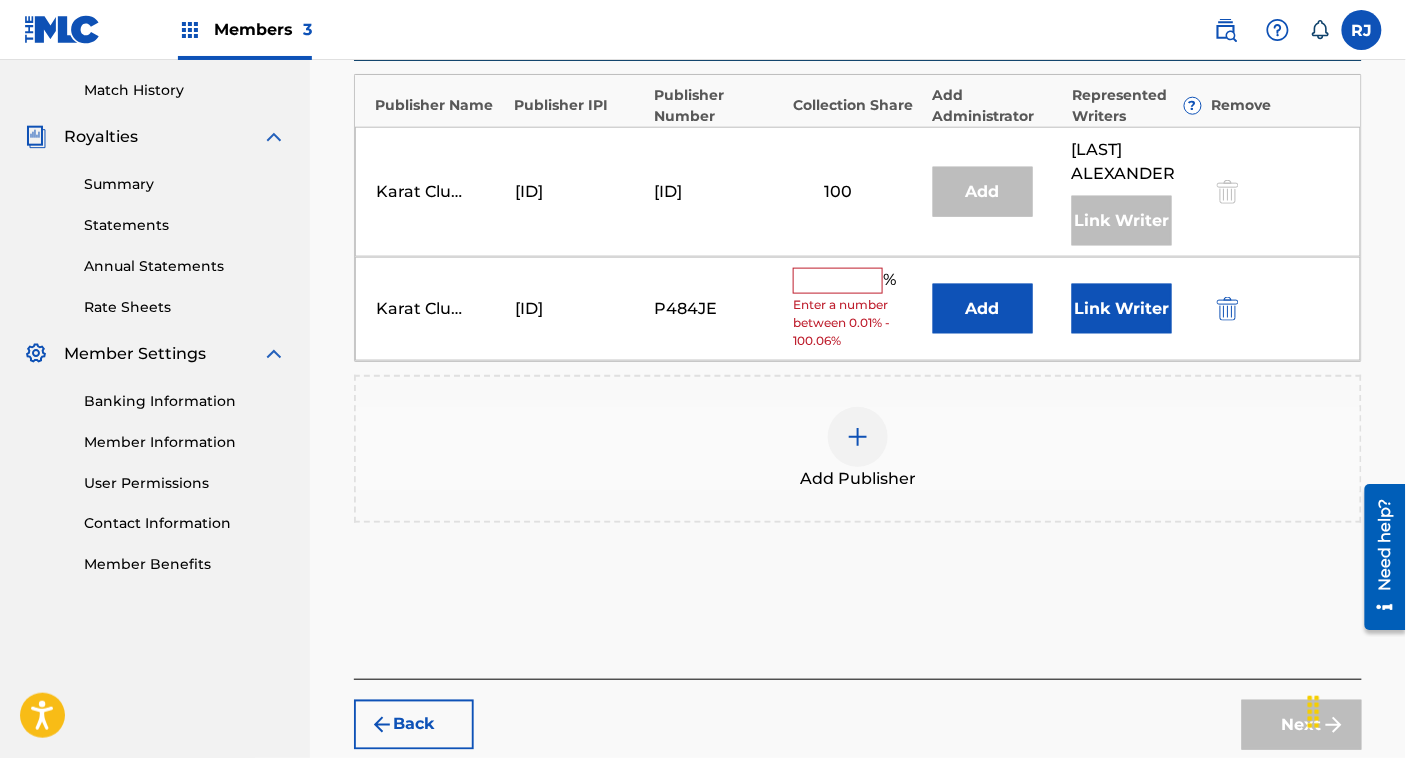 click at bounding box center (838, 281) 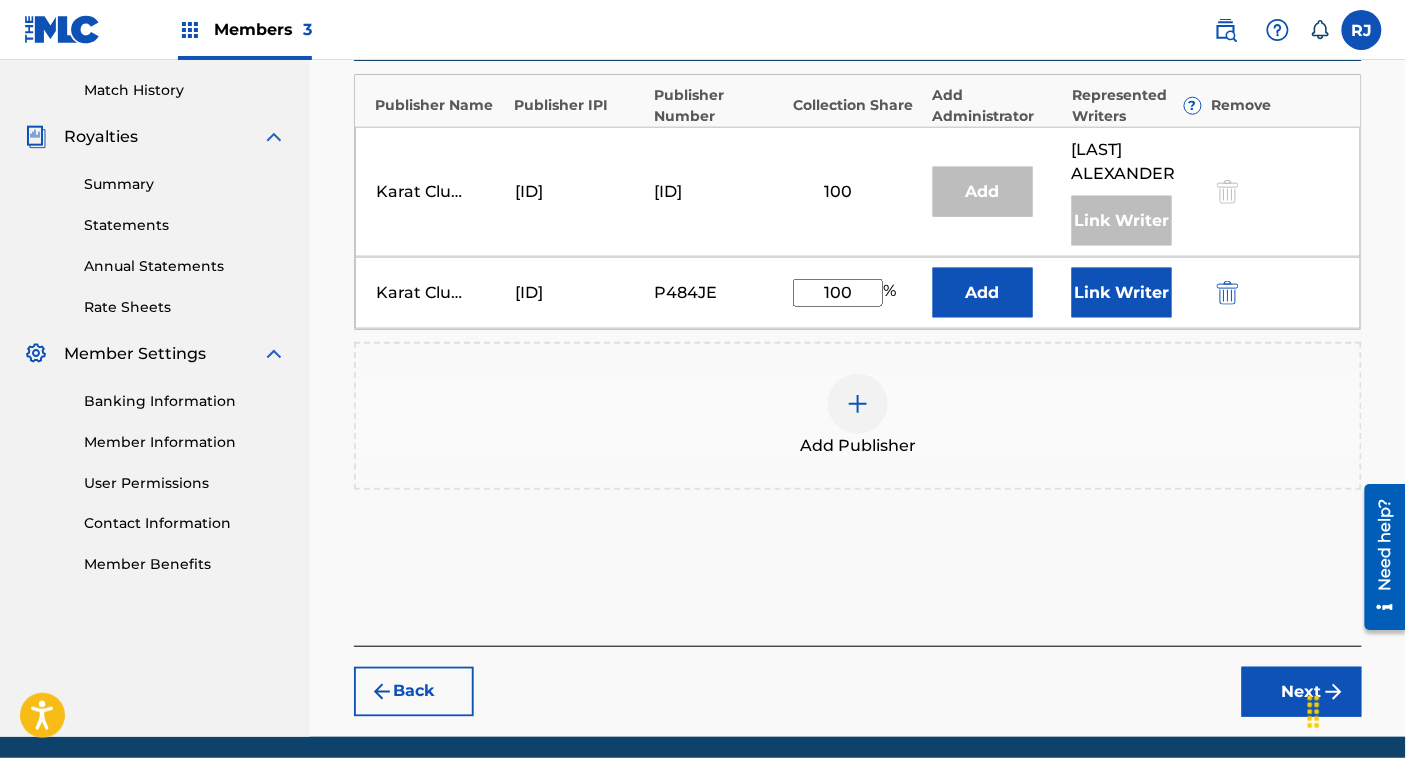 click on "Link Writer" at bounding box center [1122, 293] 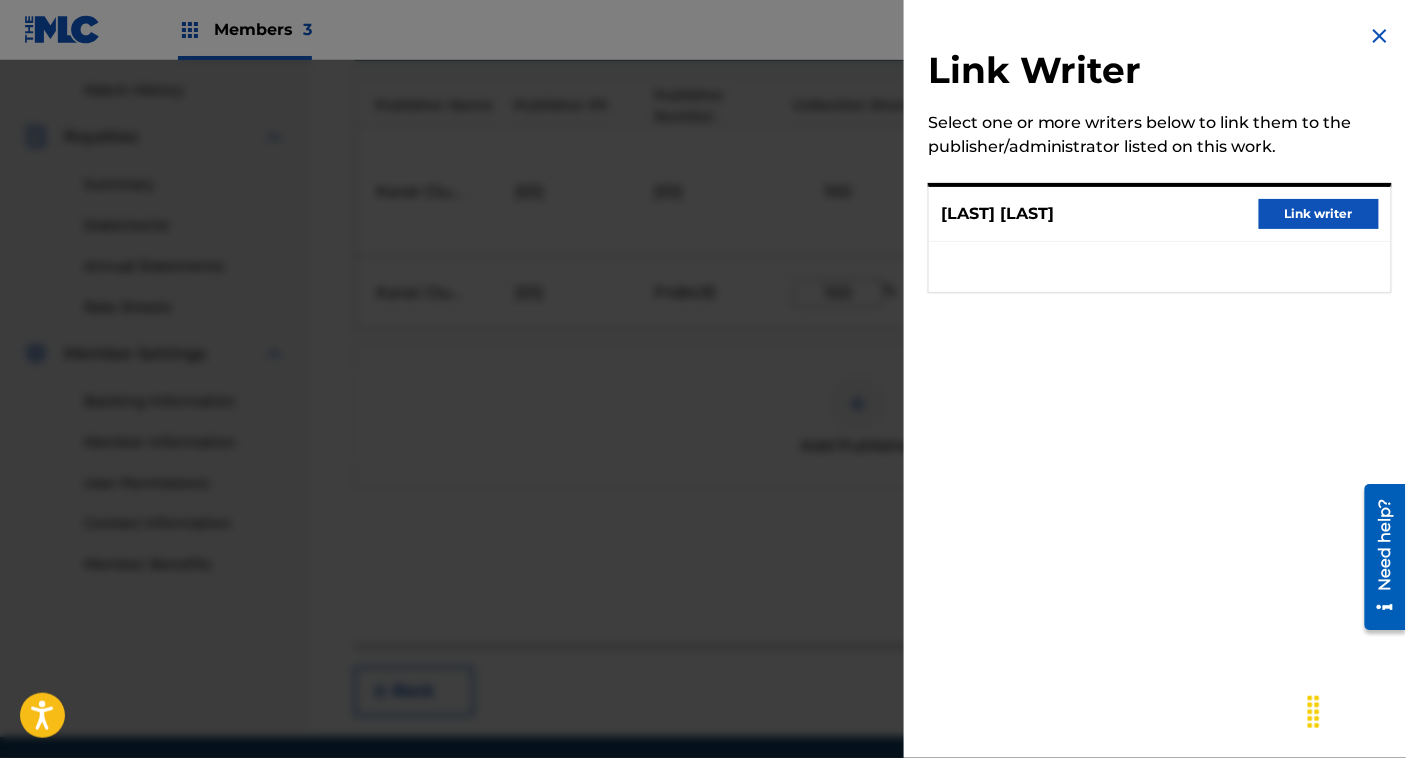 click on "Link writer" at bounding box center [1319, 214] 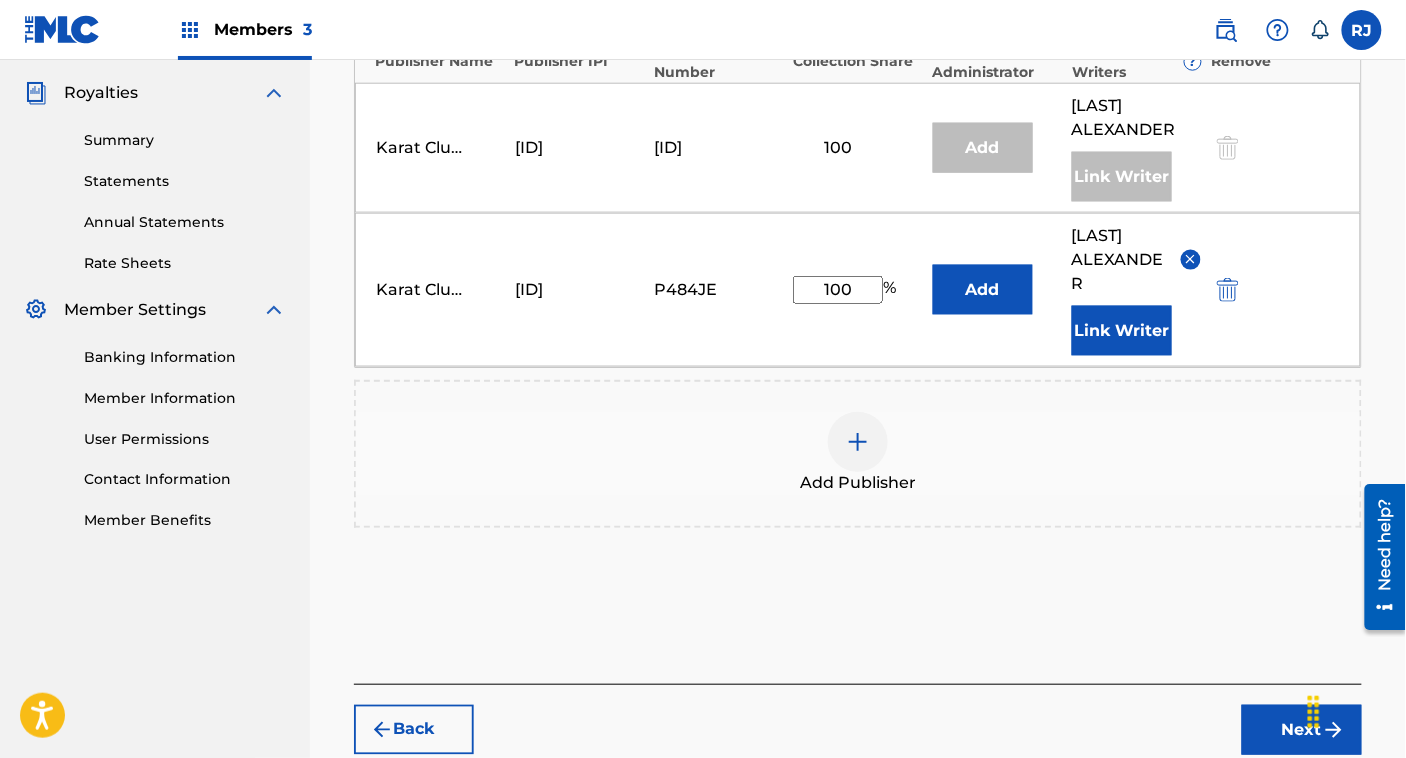 scroll, scrollTop: 591, scrollLeft: 0, axis: vertical 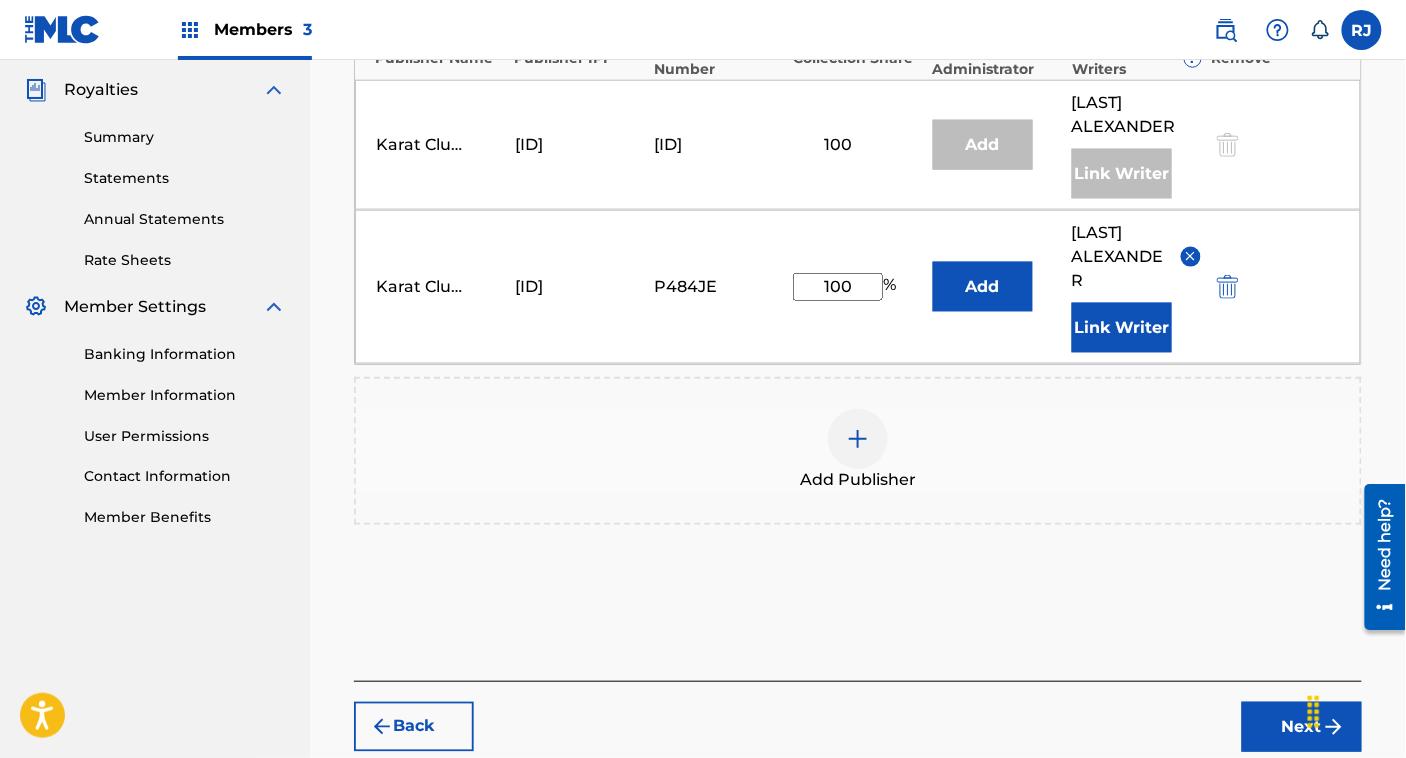 click on "Next" at bounding box center (1302, 727) 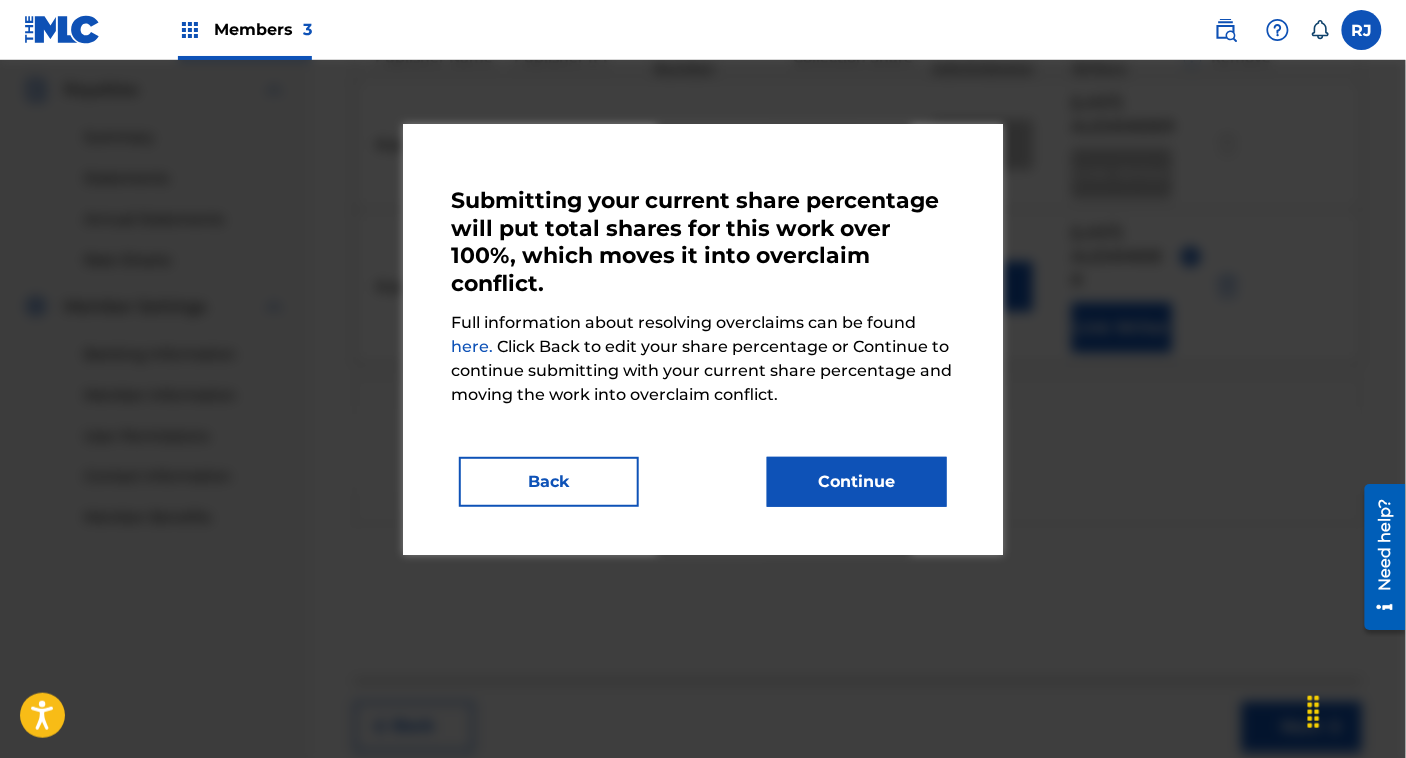 click on "Continue" at bounding box center (857, 482) 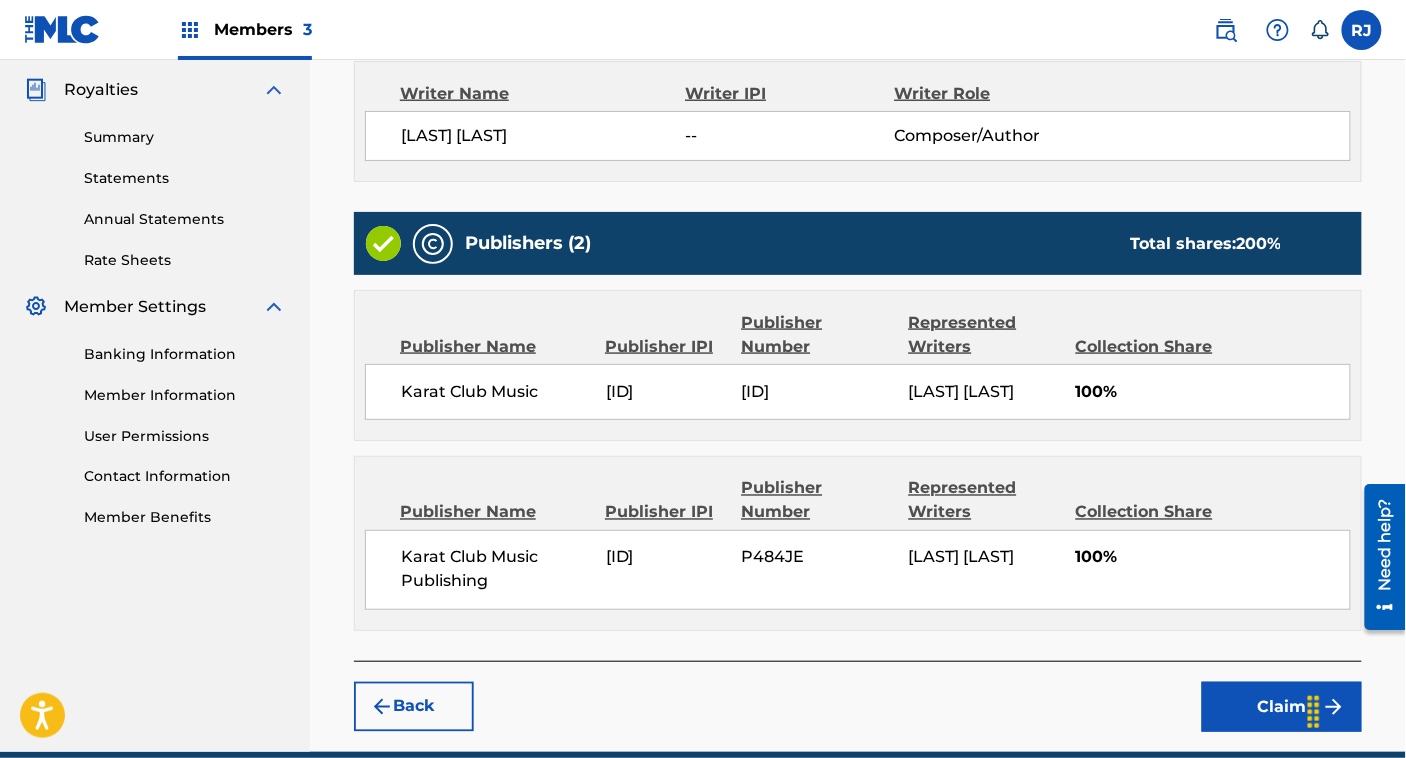 click on "Claim" at bounding box center (1282, 707) 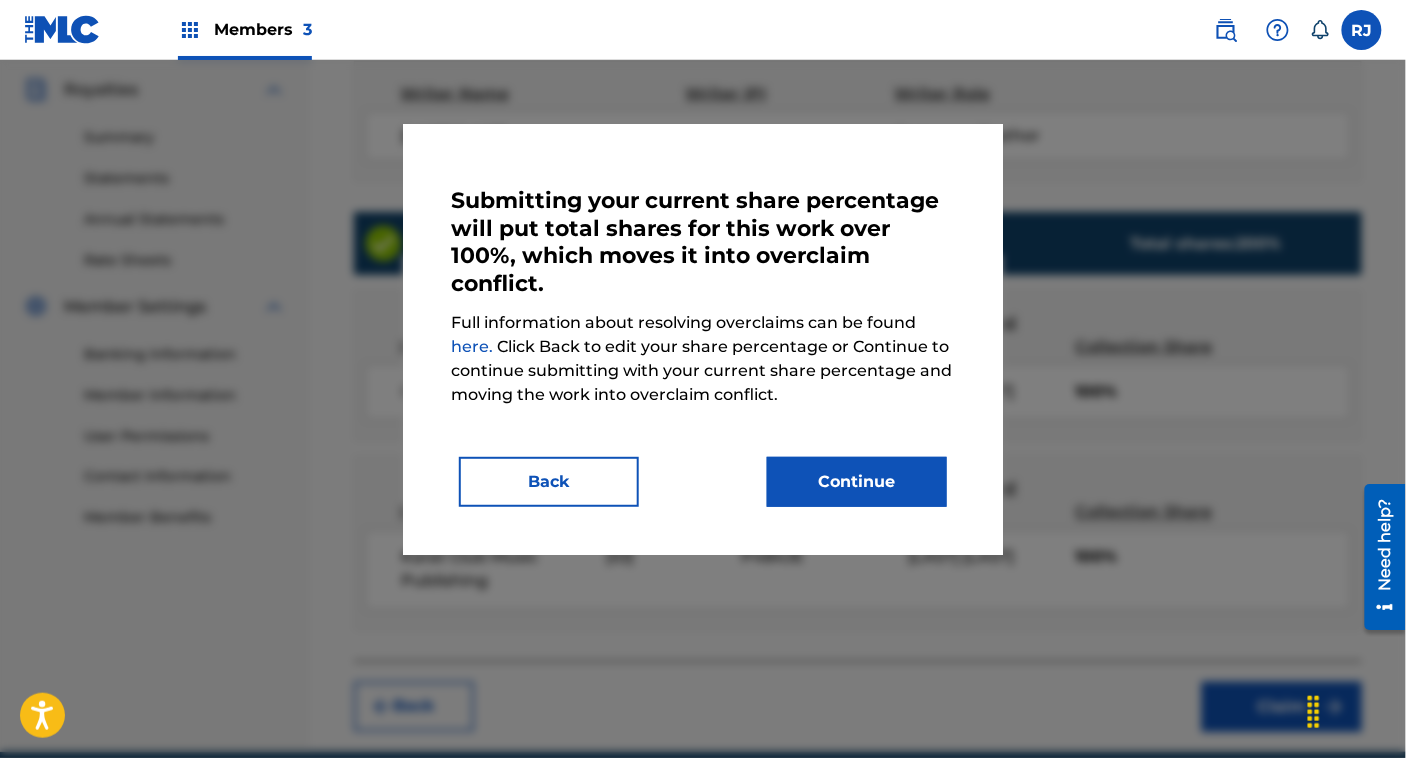 click on "Continue" at bounding box center (857, 482) 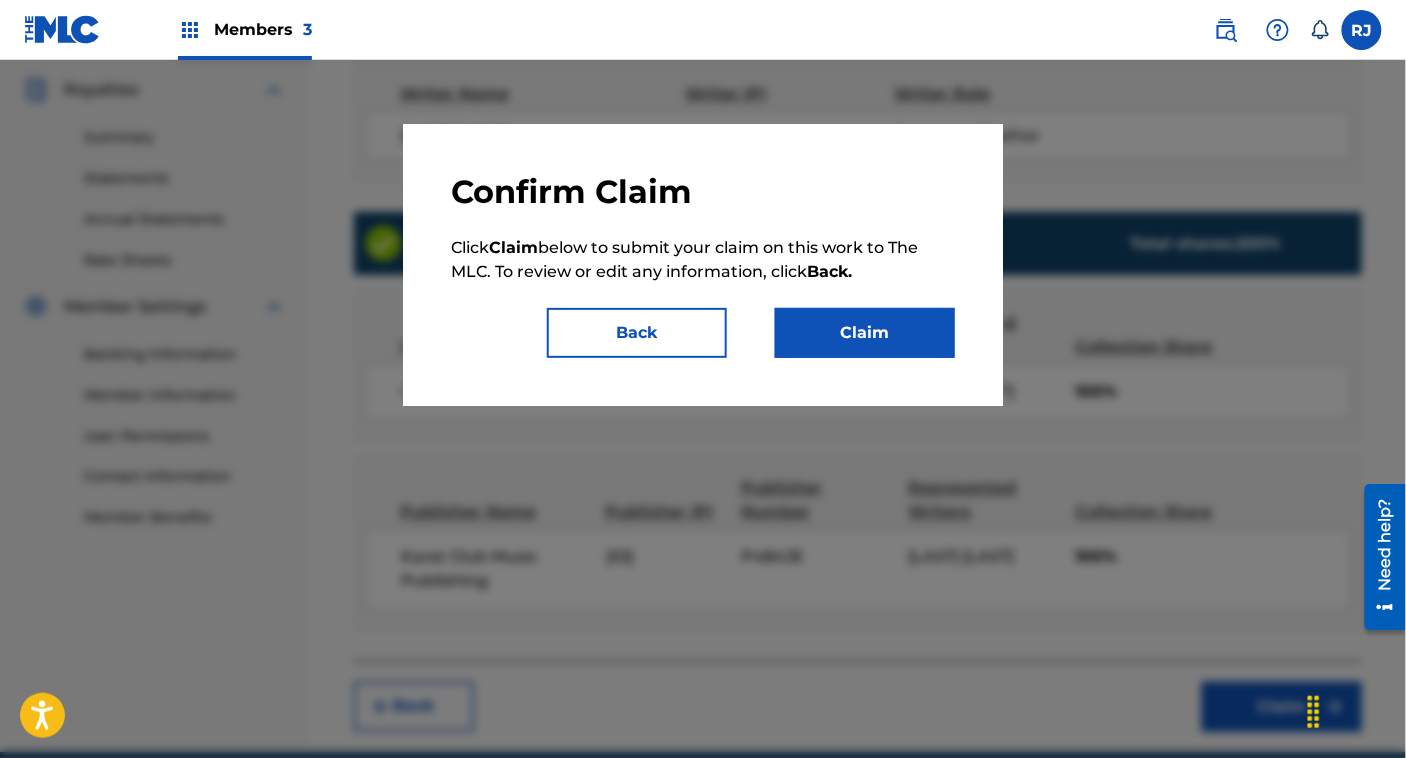 click on "Claim" at bounding box center [865, 333] 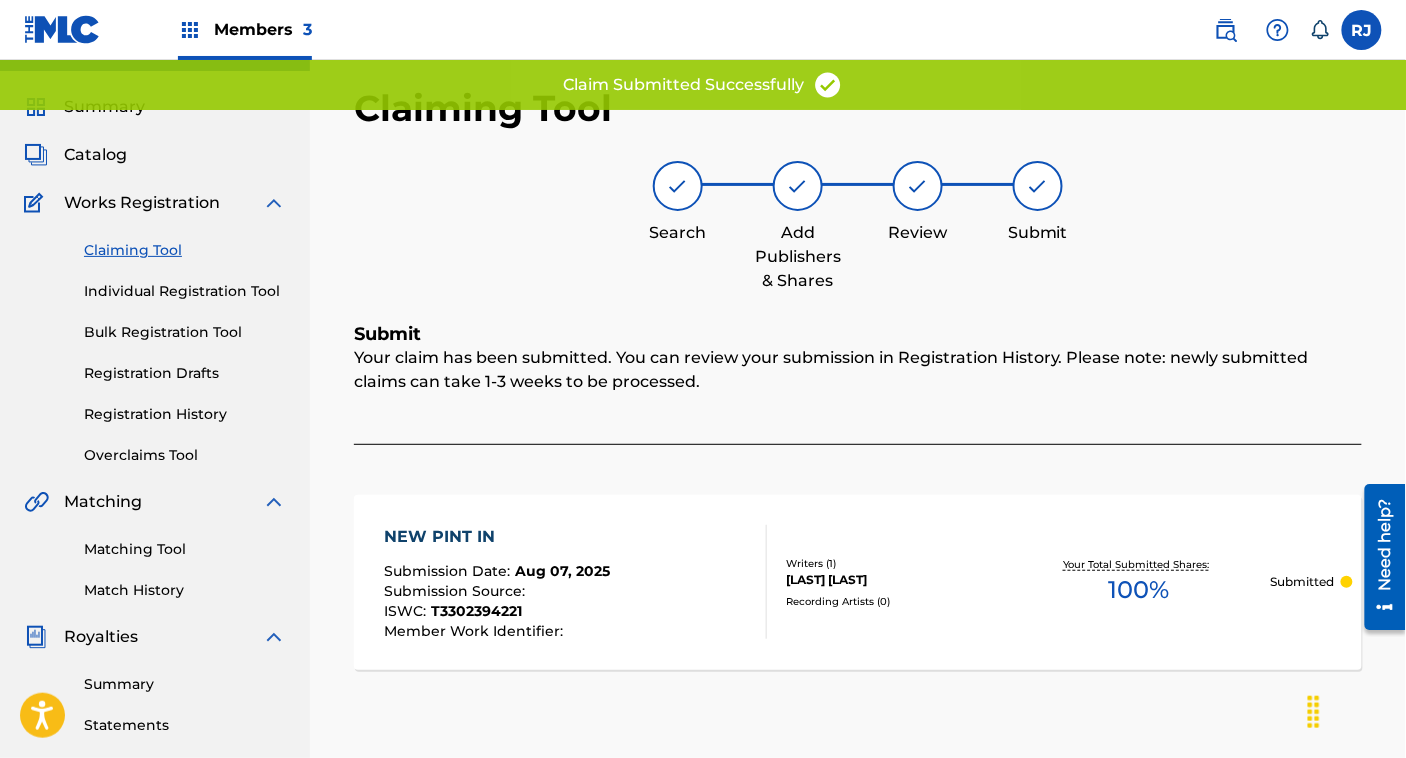 scroll, scrollTop: 0, scrollLeft: 0, axis: both 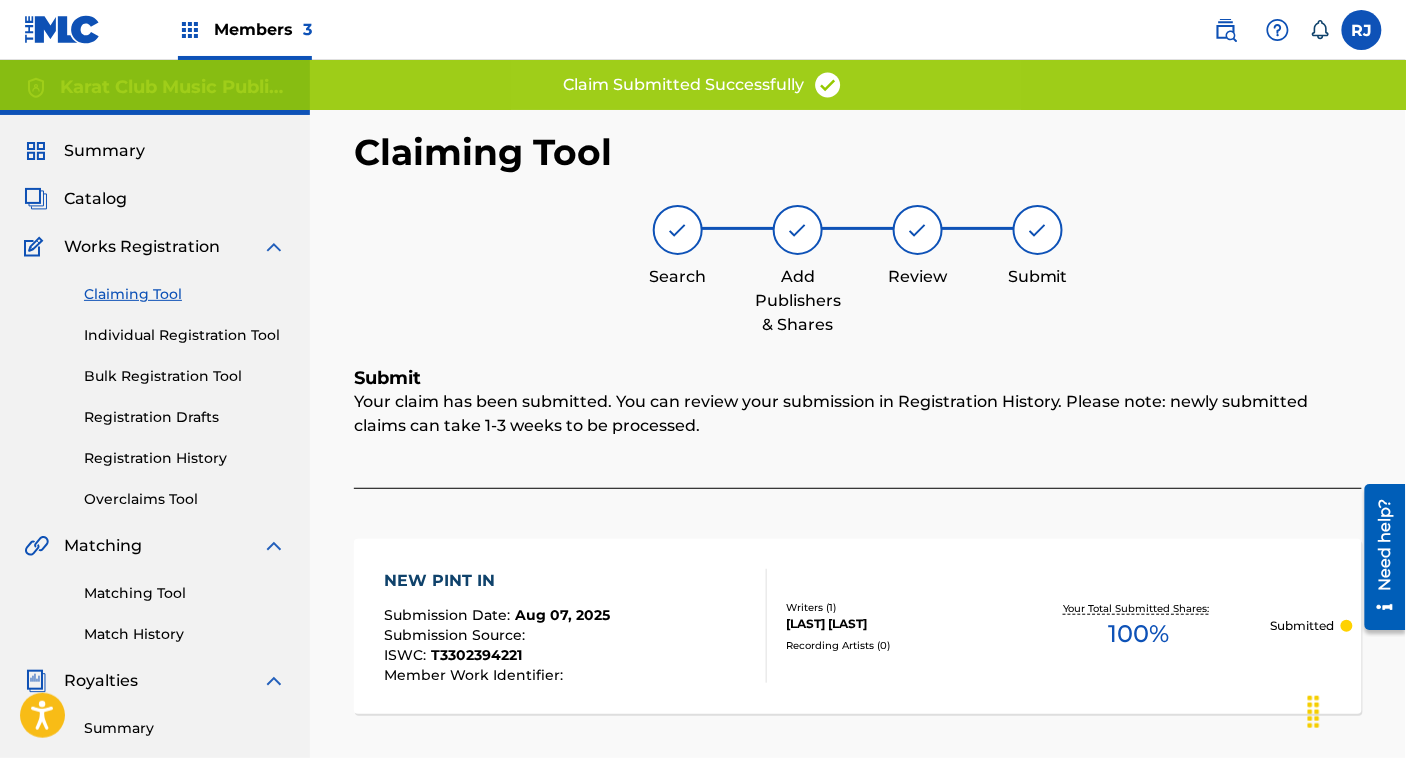 click on "Claiming Tool" at bounding box center [185, 294] 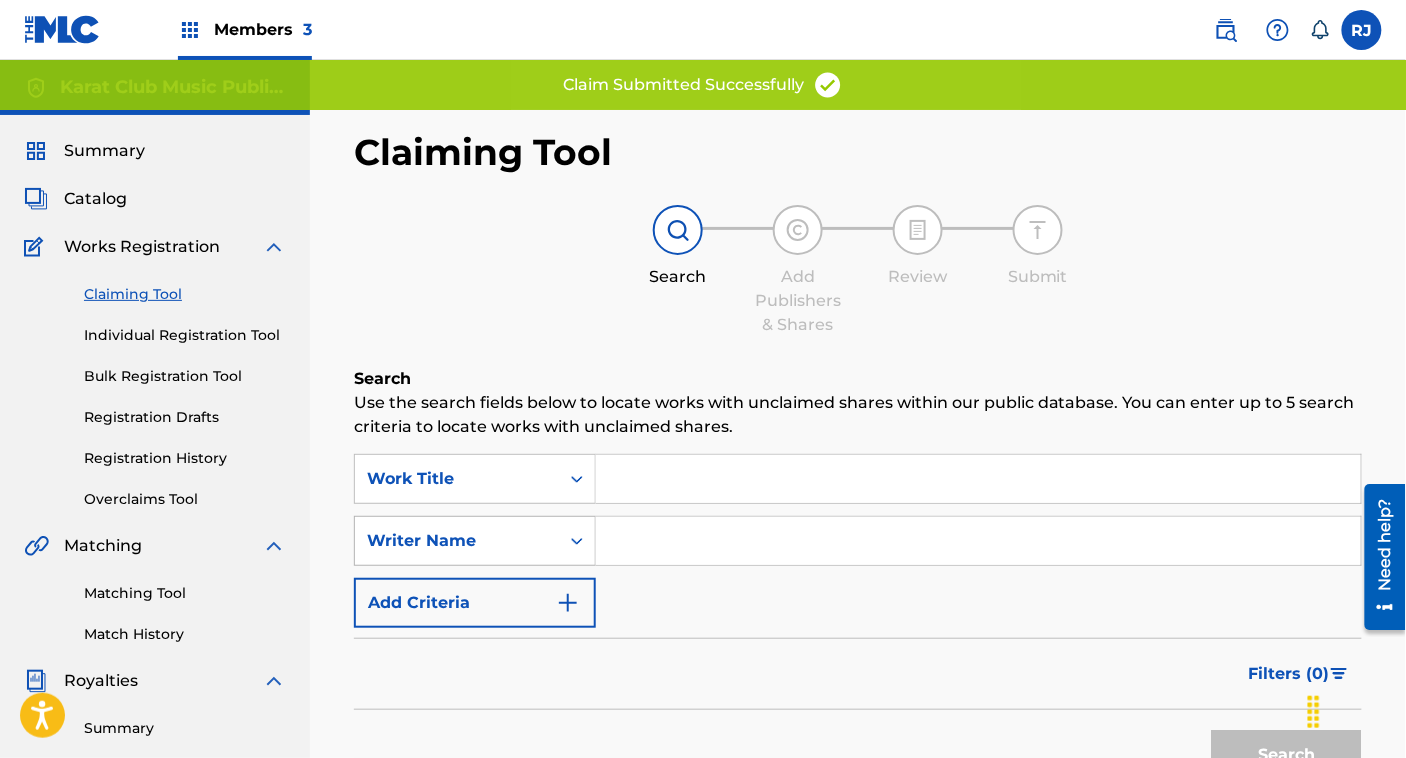 click on "Writer Name" at bounding box center [475, 541] 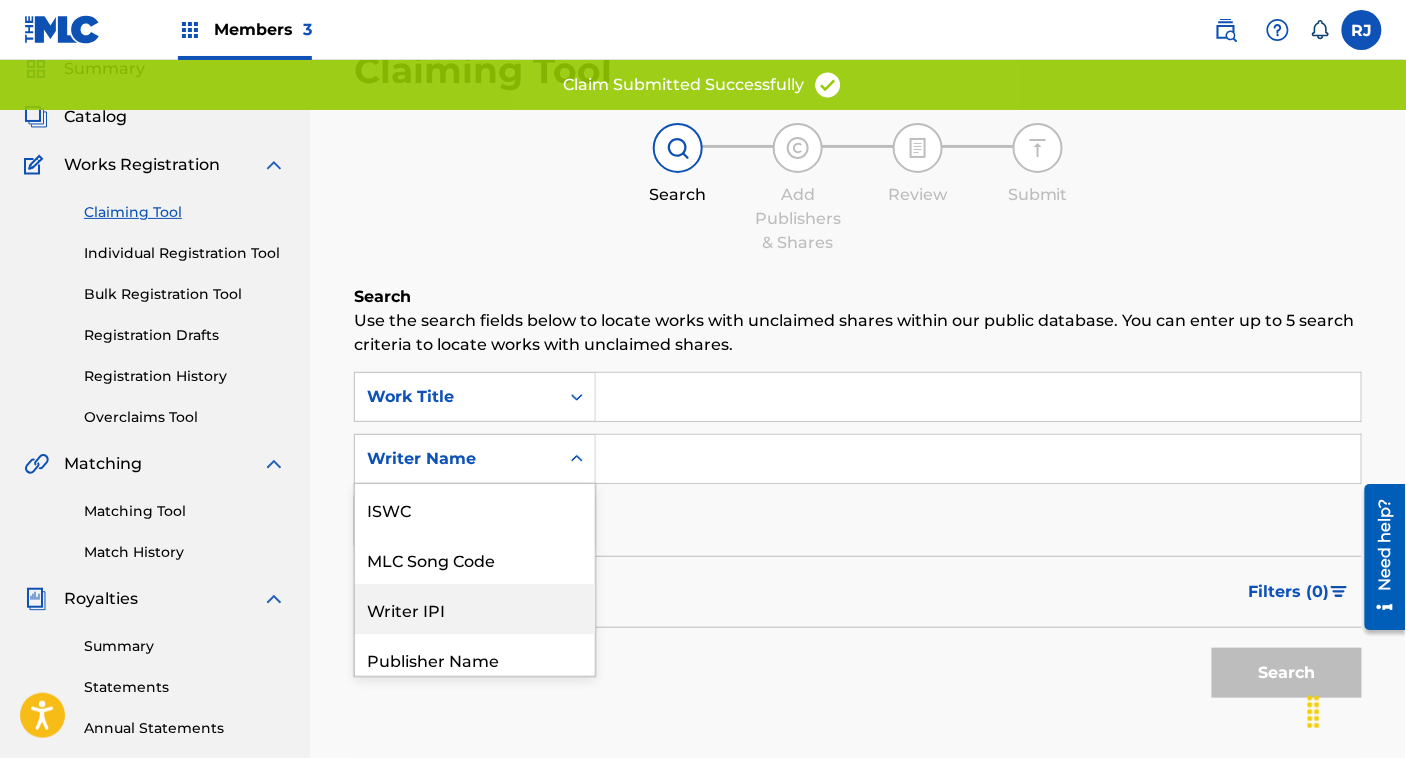 scroll, scrollTop: 107, scrollLeft: 0, axis: vertical 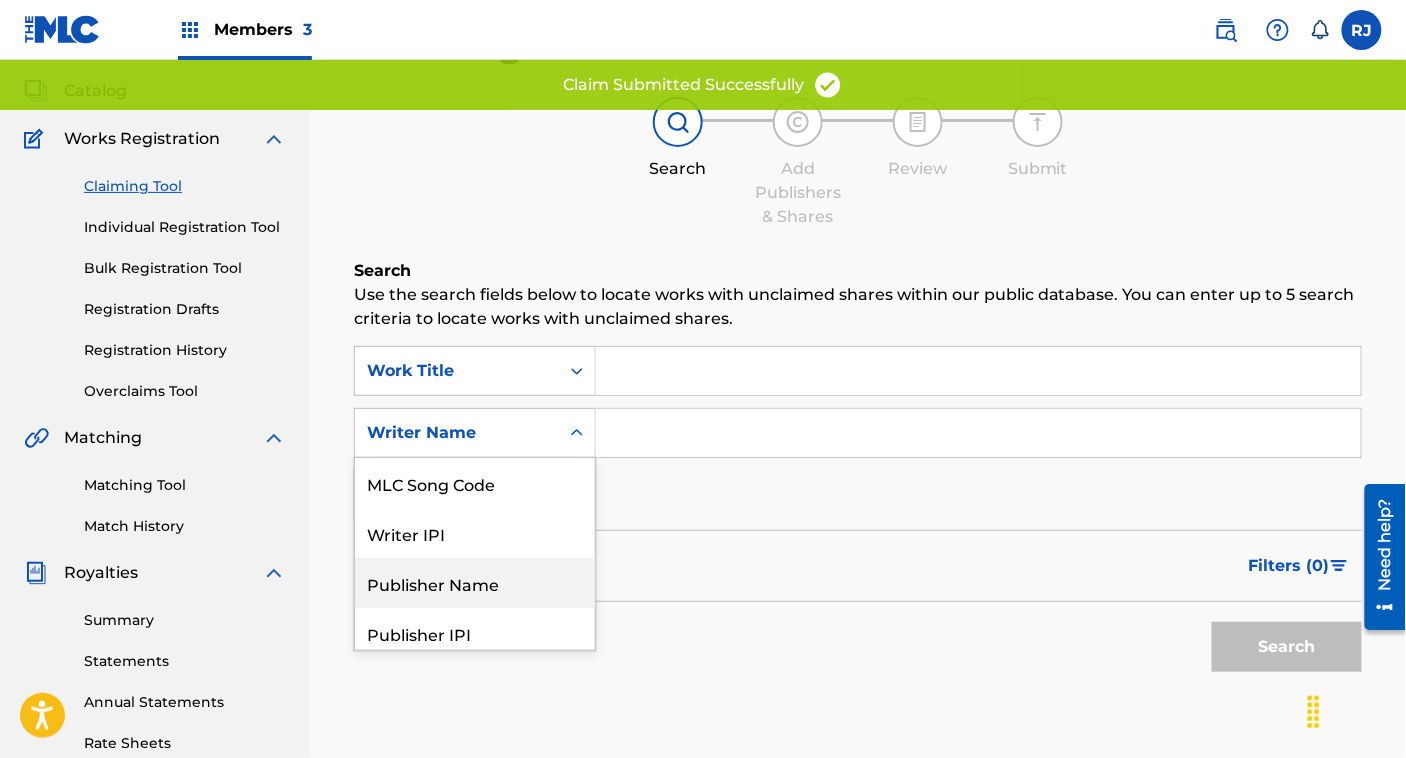 click on "Publisher Name" at bounding box center (475, 583) 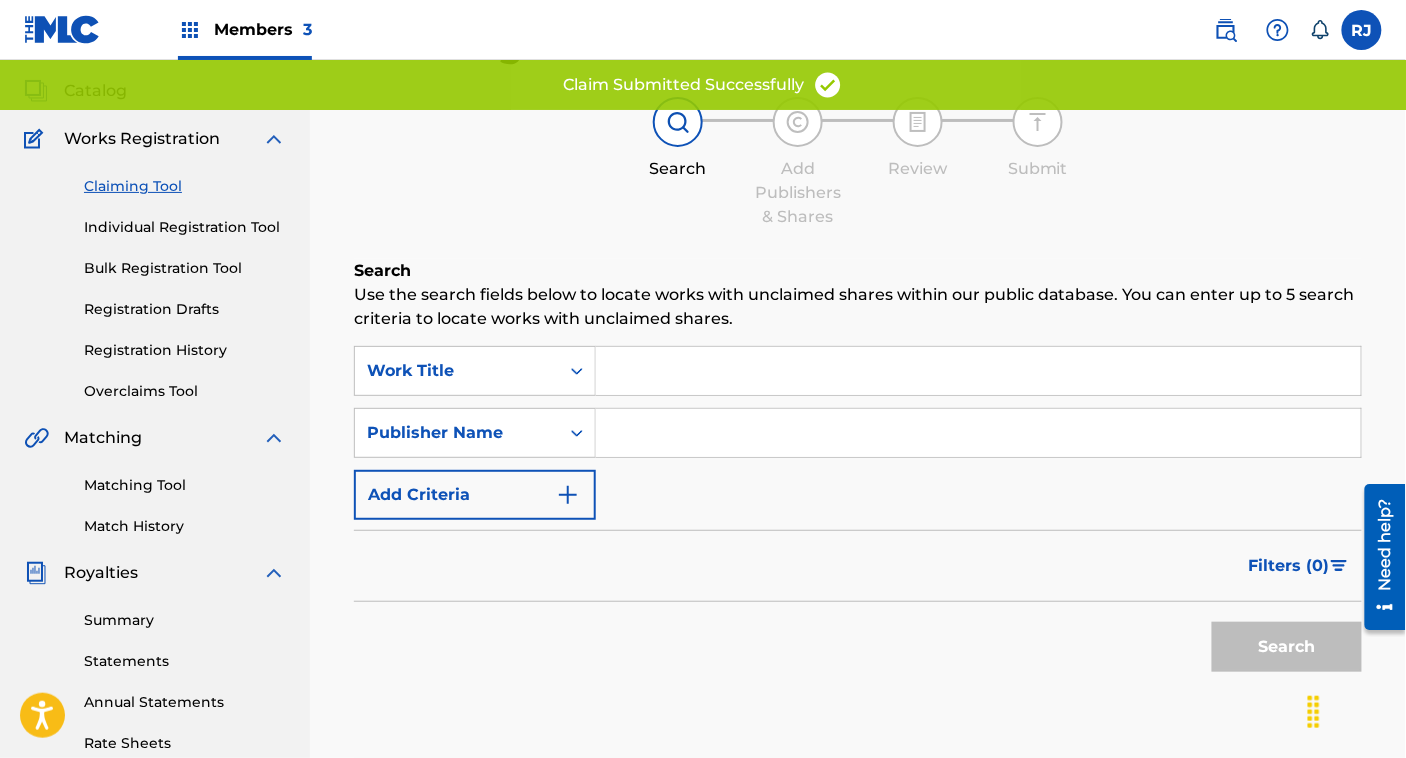 click at bounding box center (978, 433) 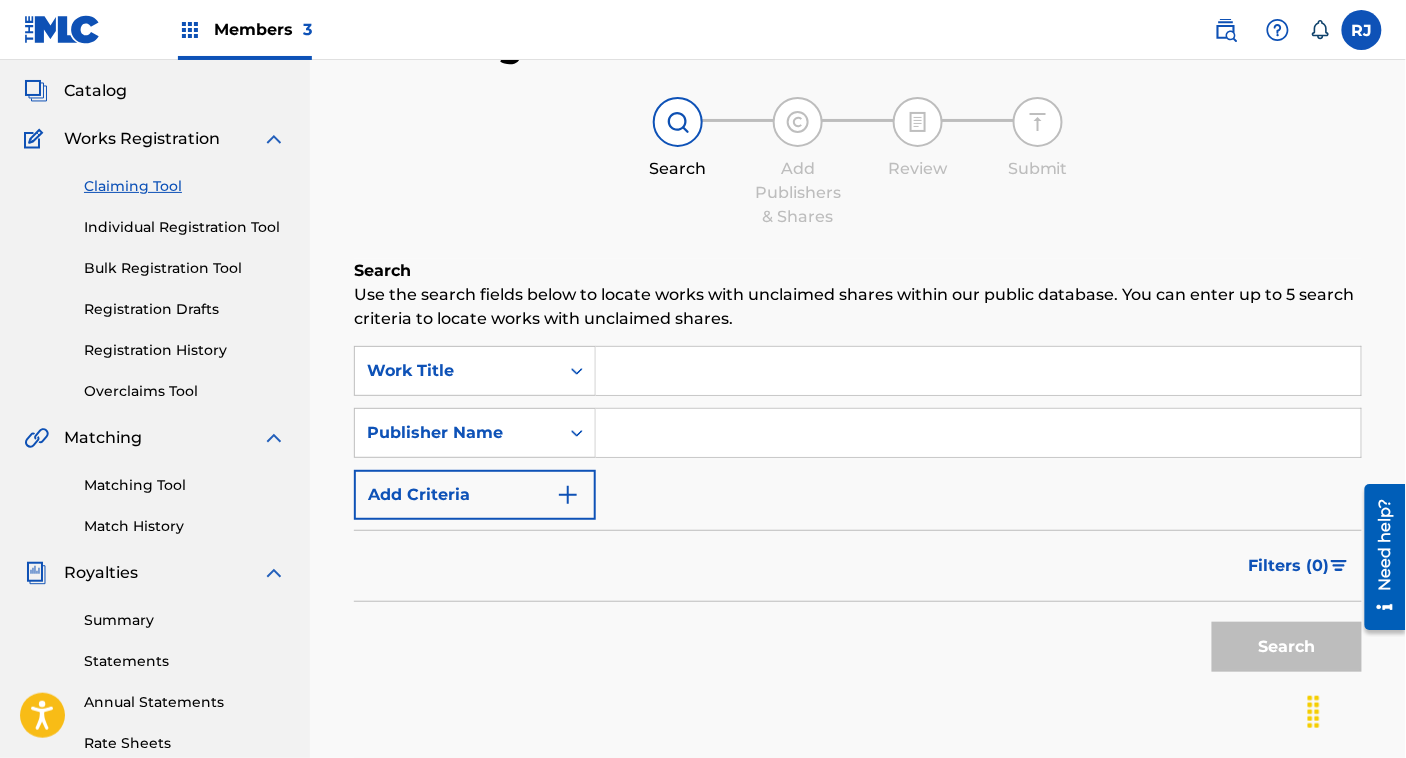 type on "Karat Club Music" 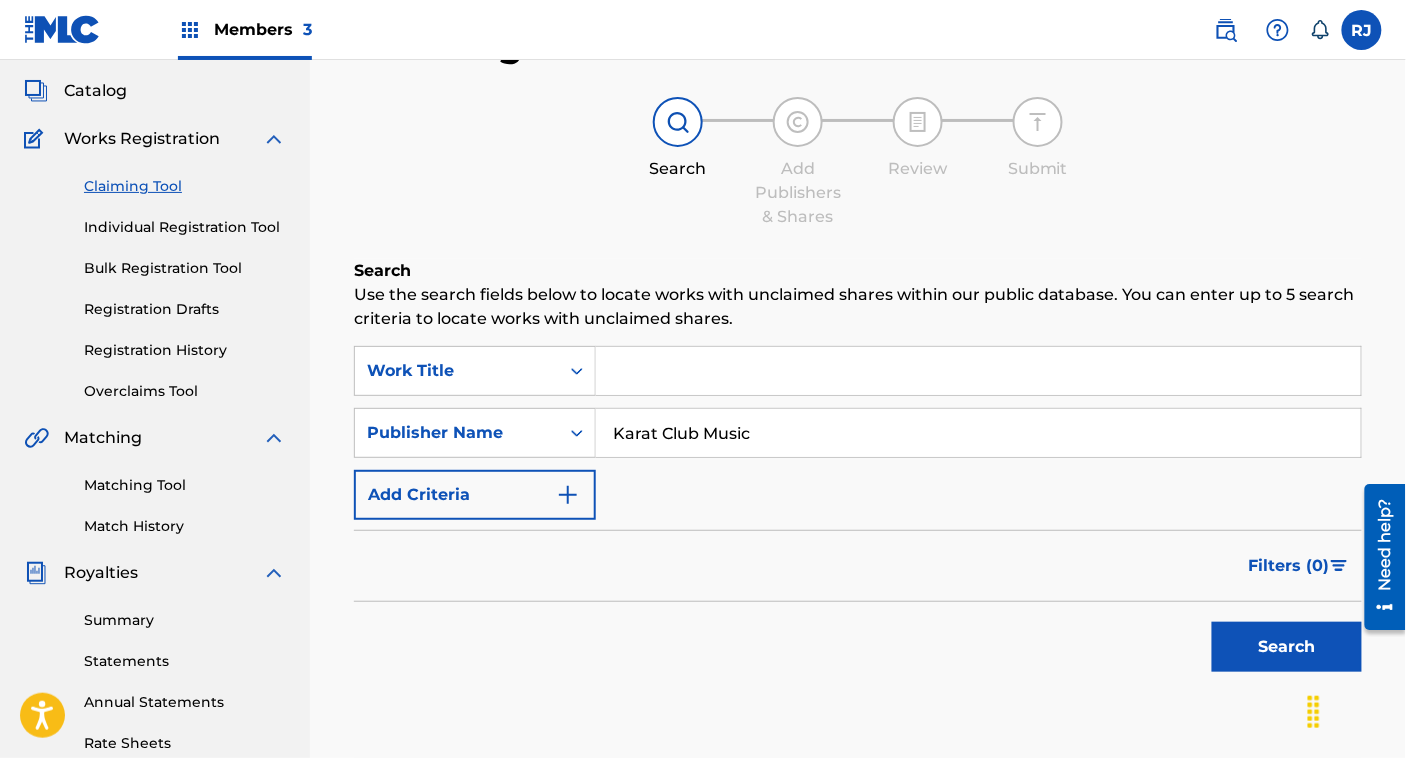 click on "Search" at bounding box center [1287, 647] 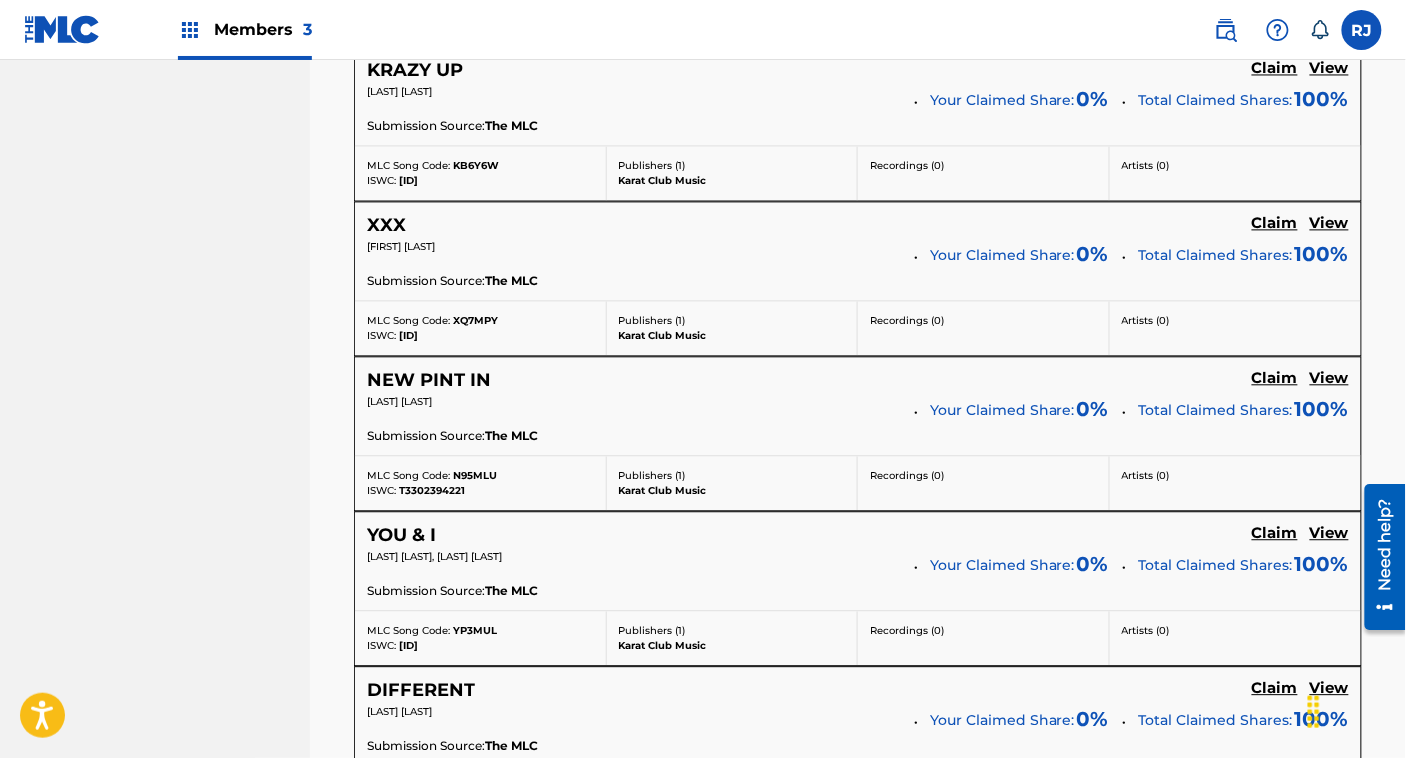 scroll, scrollTop: 1085, scrollLeft: 0, axis: vertical 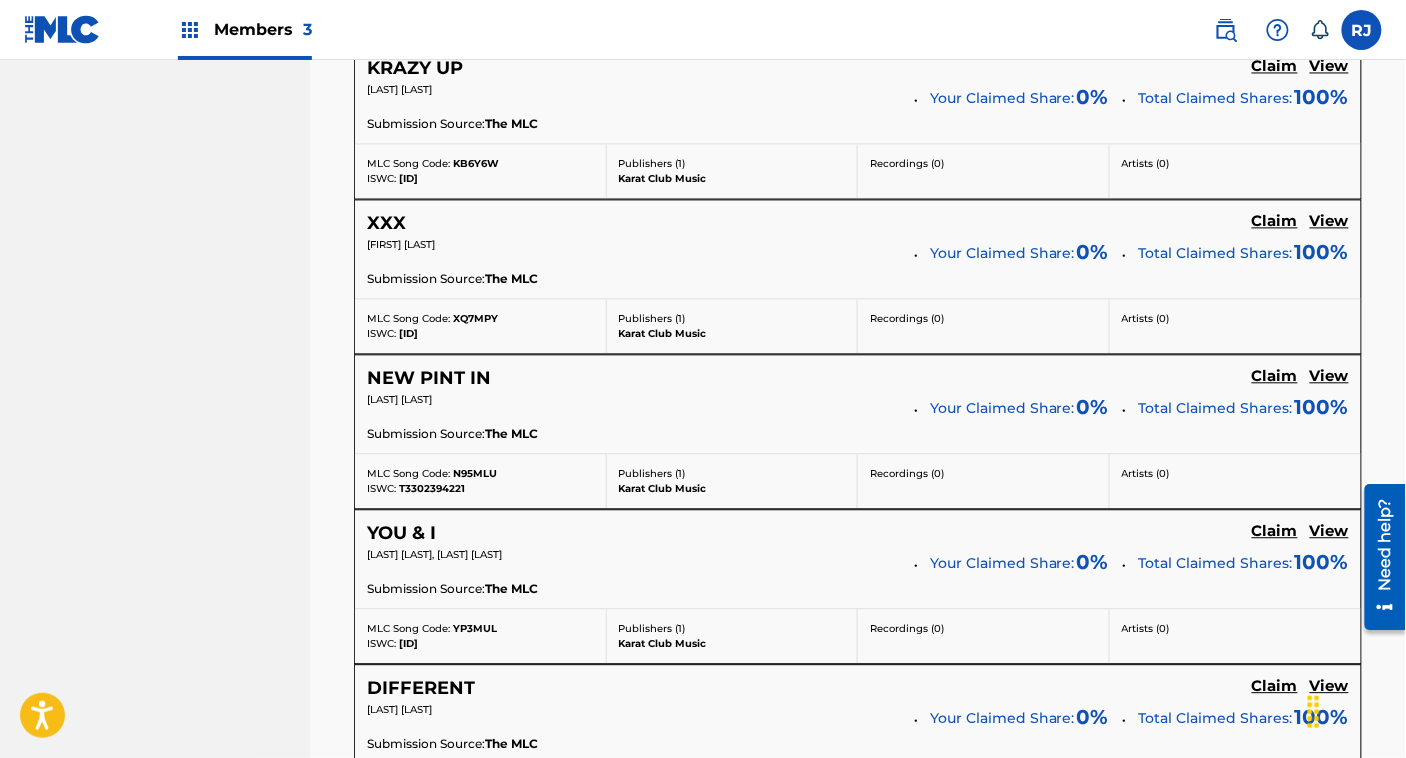 click on "Claim" at bounding box center [1275, -244] 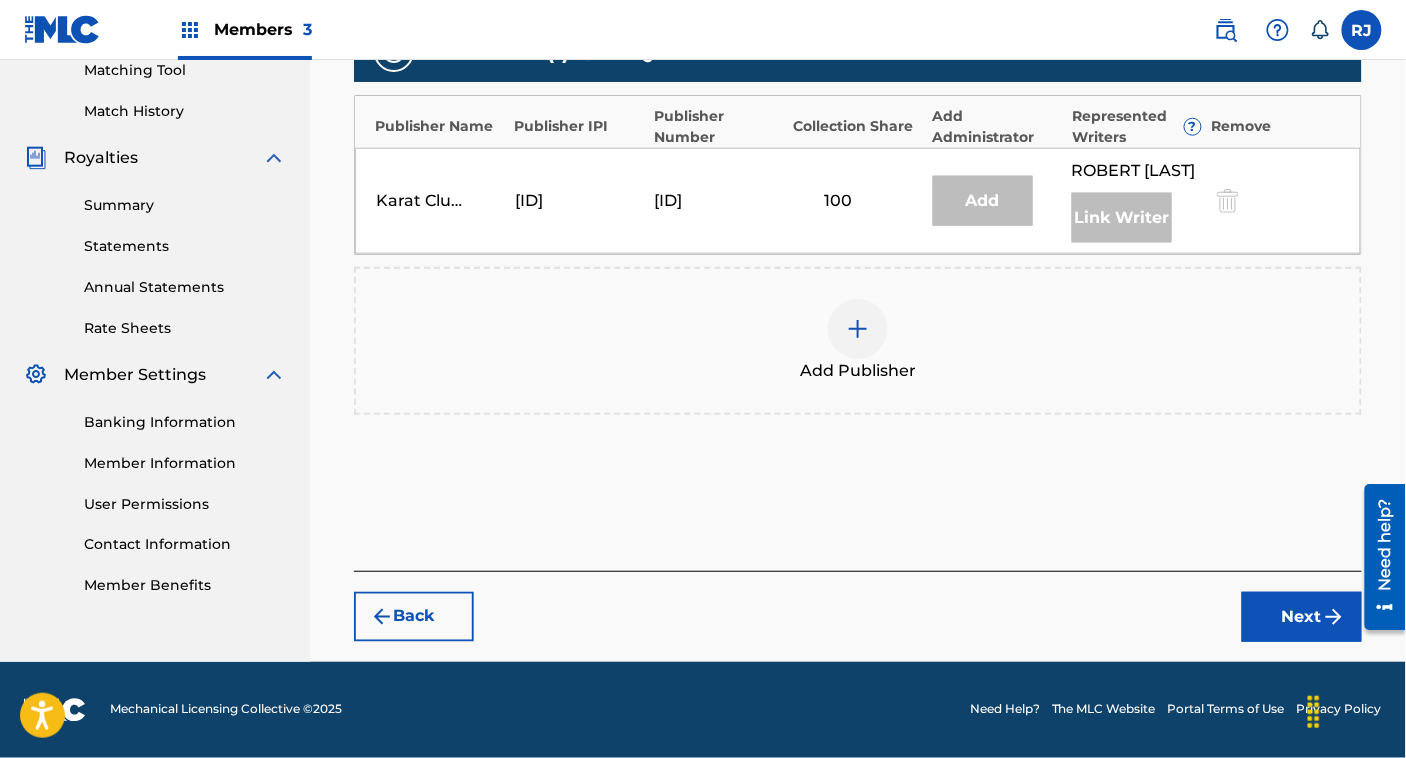 scroll, scrollTop: 498, scrollLeft: 0, axis: vertical 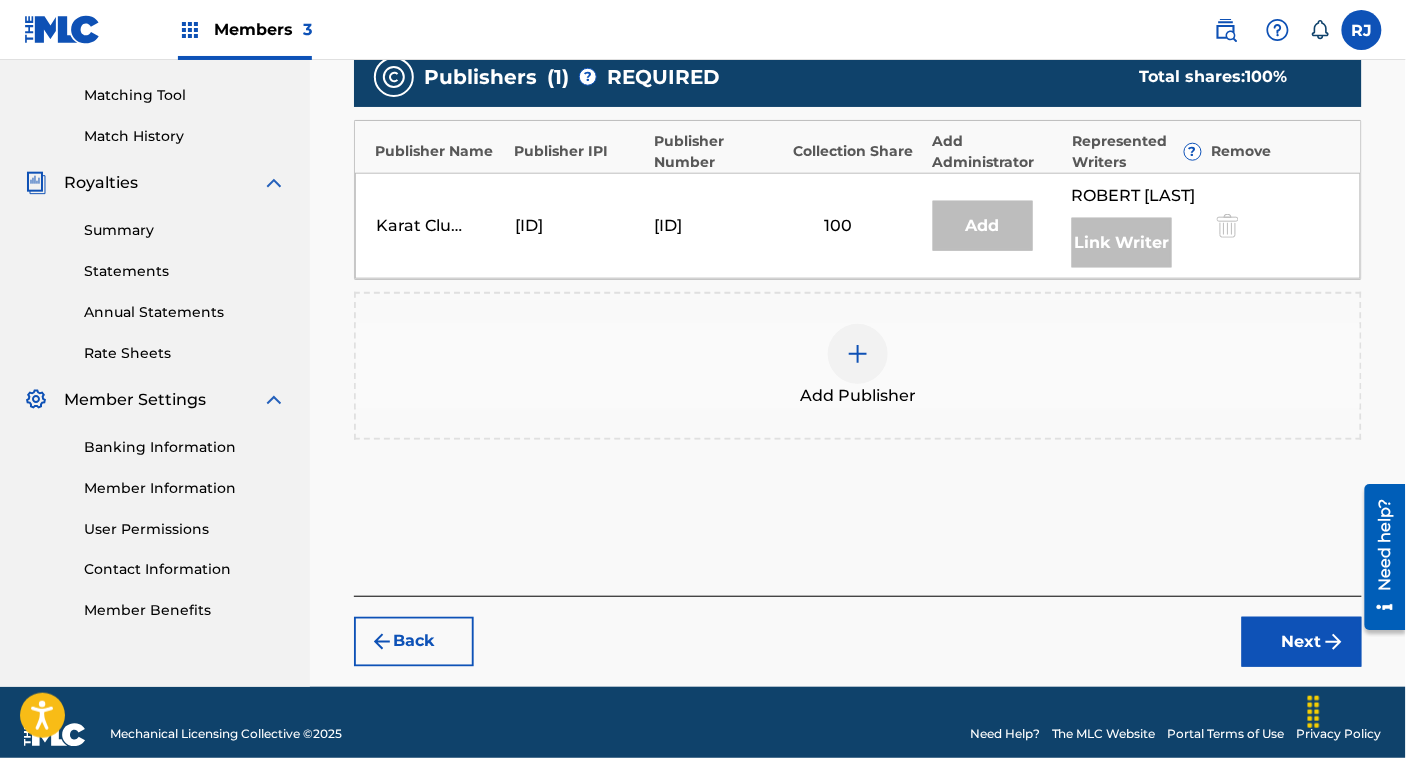 click on "Add Publisher" at bounding box center [858, 366] 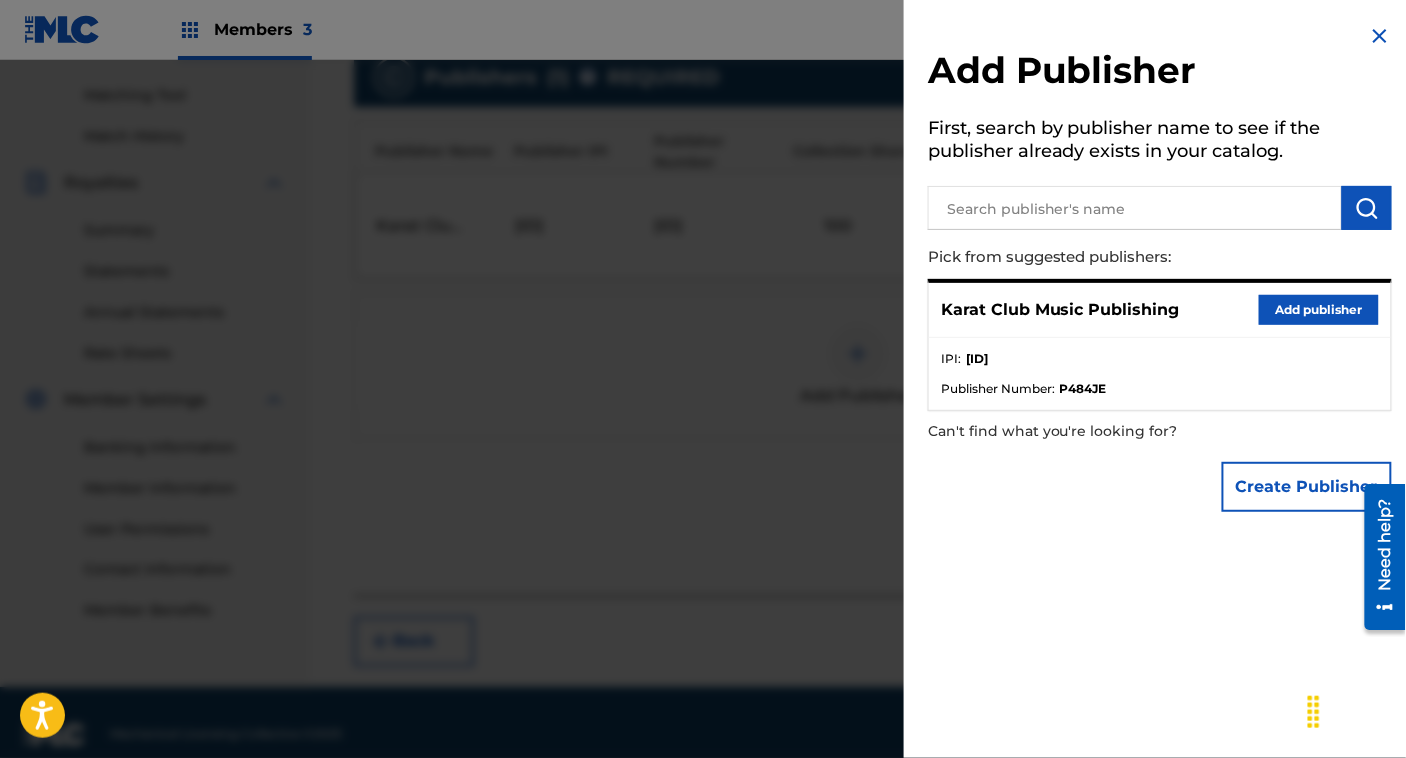 click on "Add publisher" at bounding box center (1319, 310) 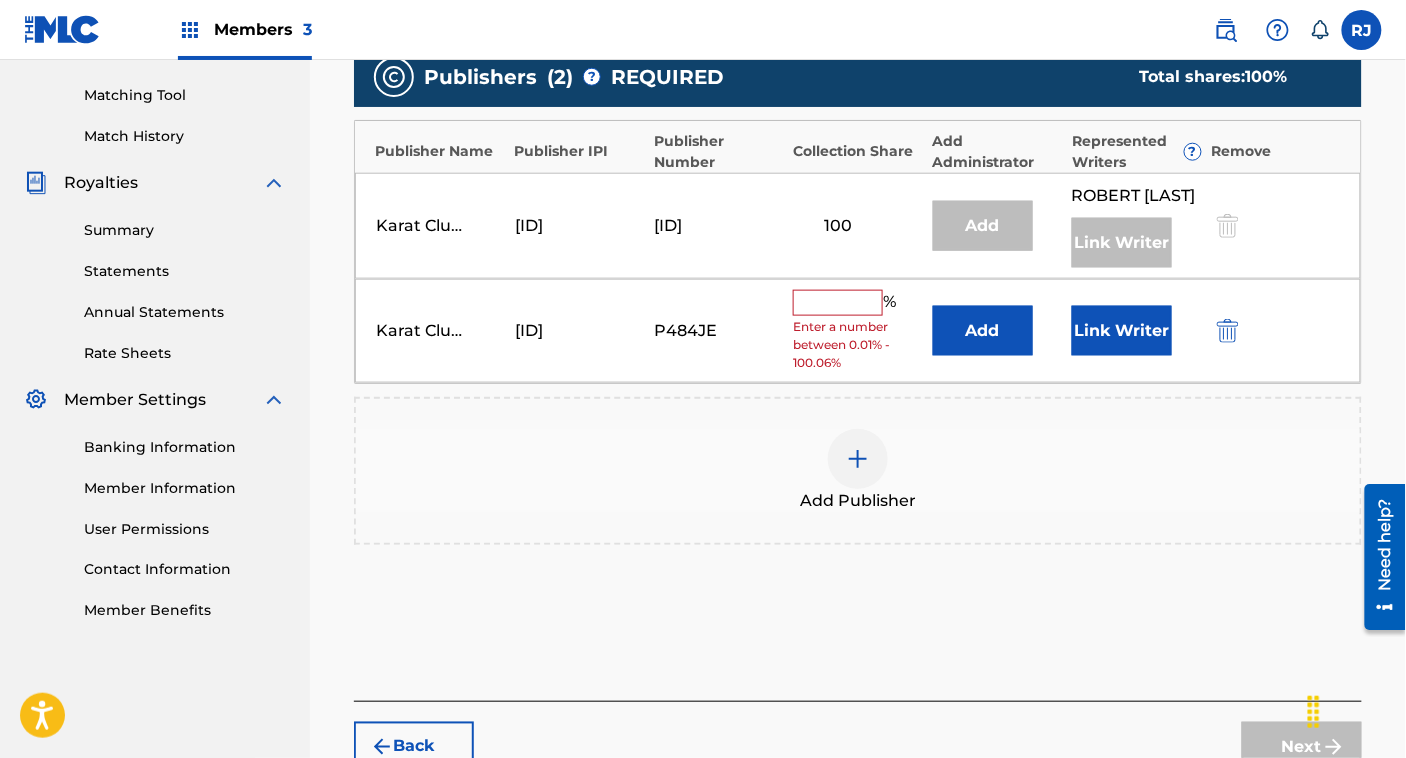 click on "Link Writer" at bounding box center (1122, 331) 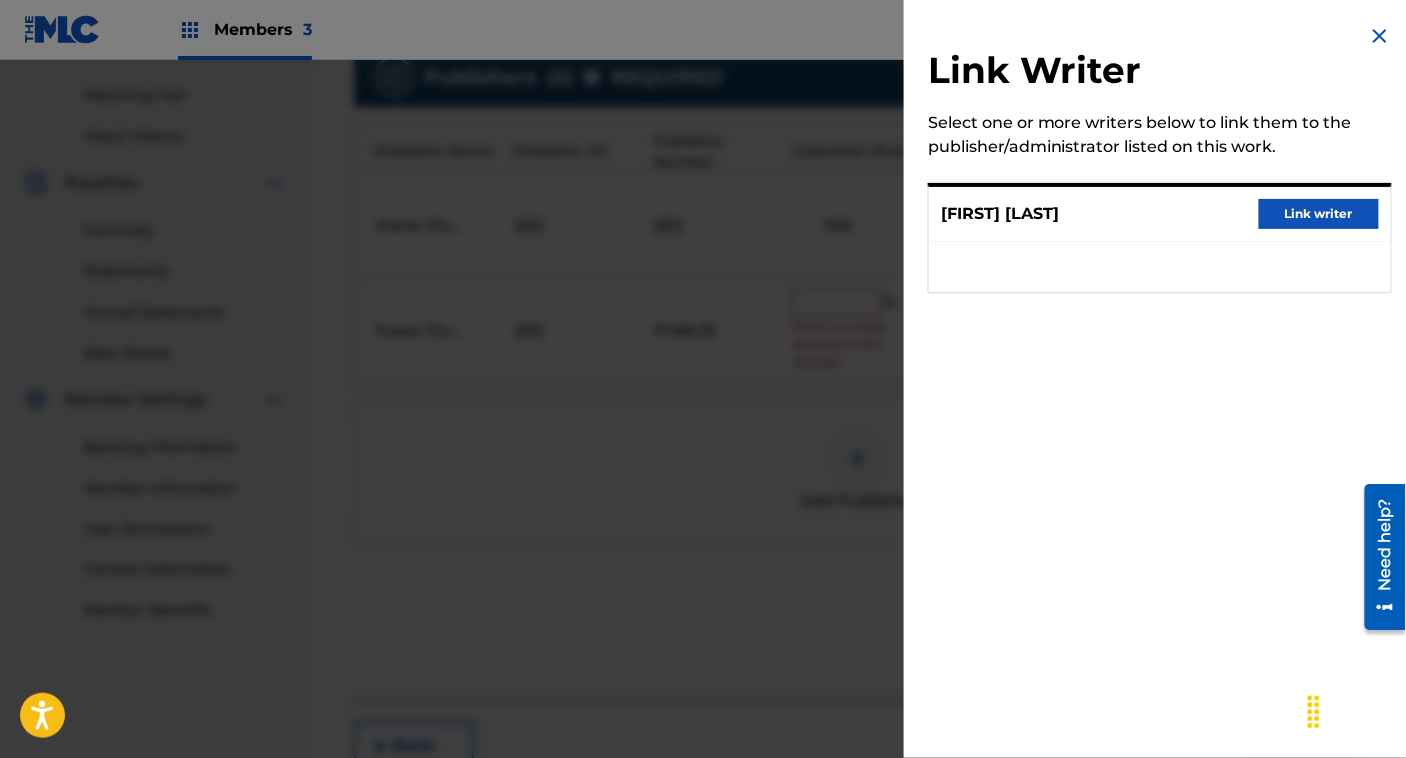 click on "Link writer" at bounding box center [1319, 214] 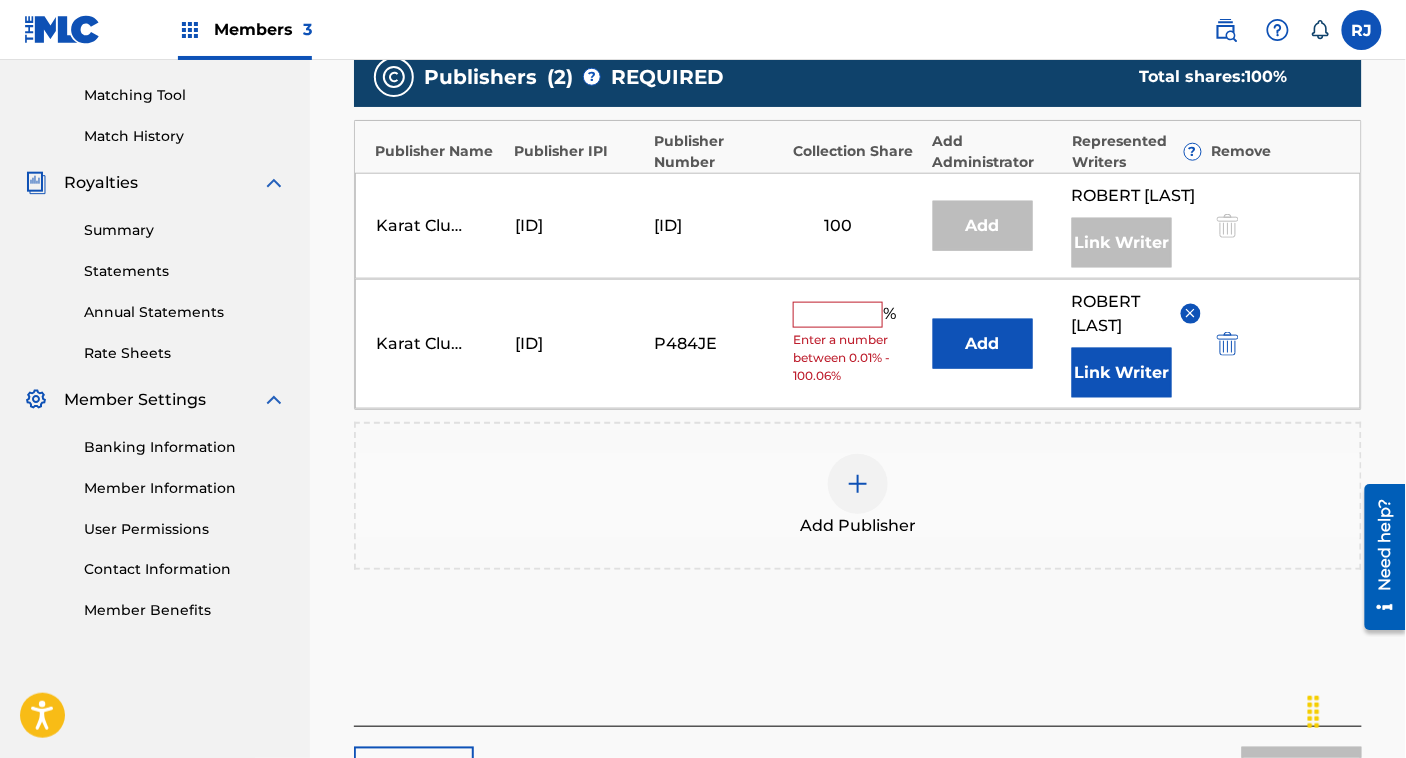click at bounding box center (838, 315) 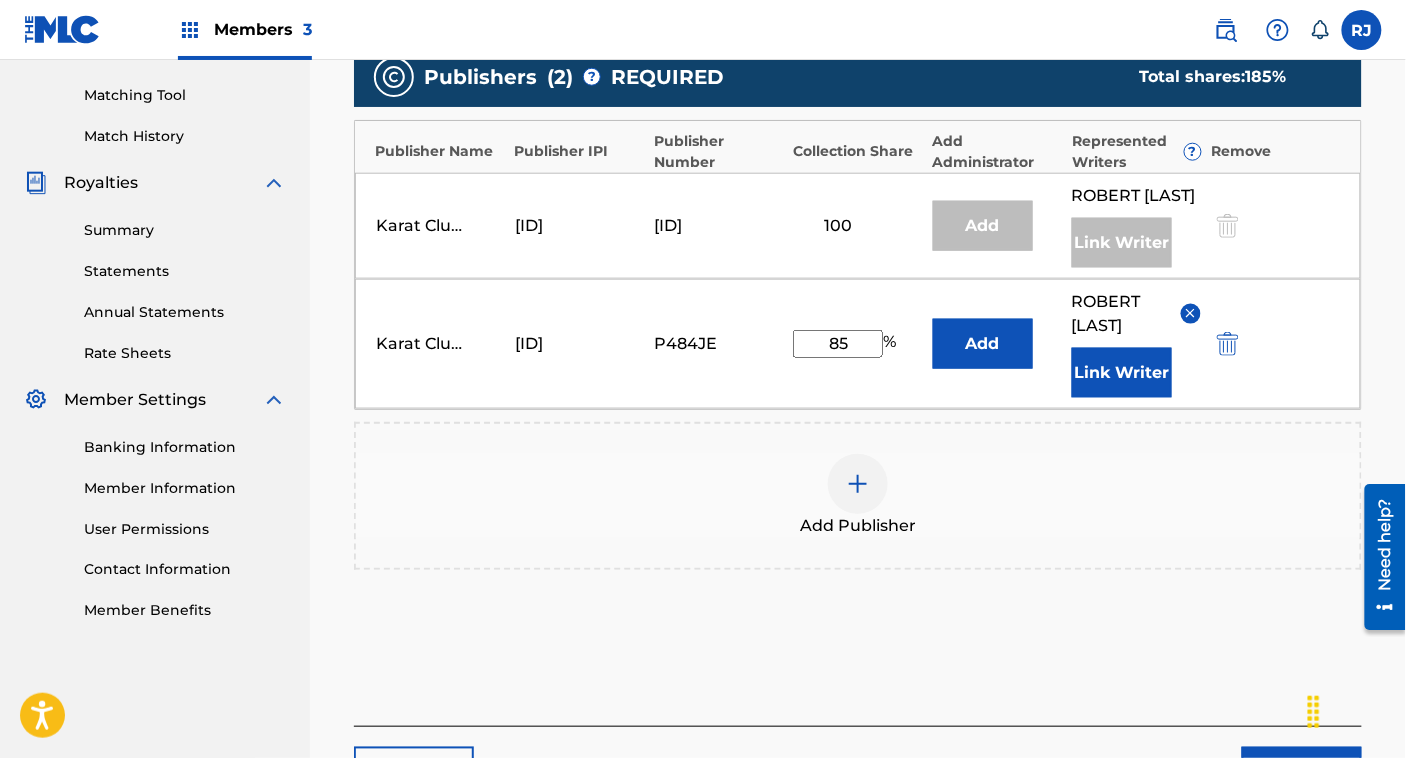 type on "8" 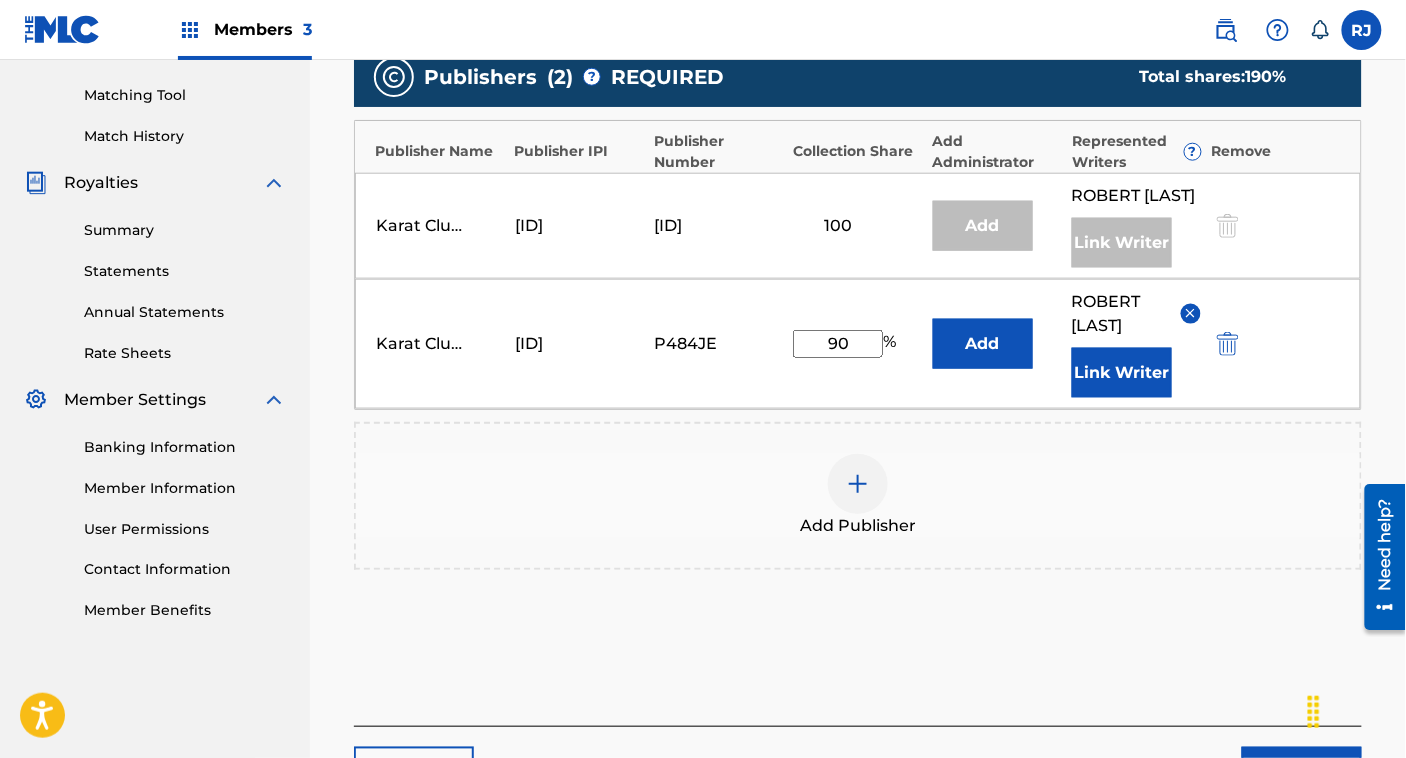 scroll, scrollTop: 673, scrollLeft: 0, axis: vertical 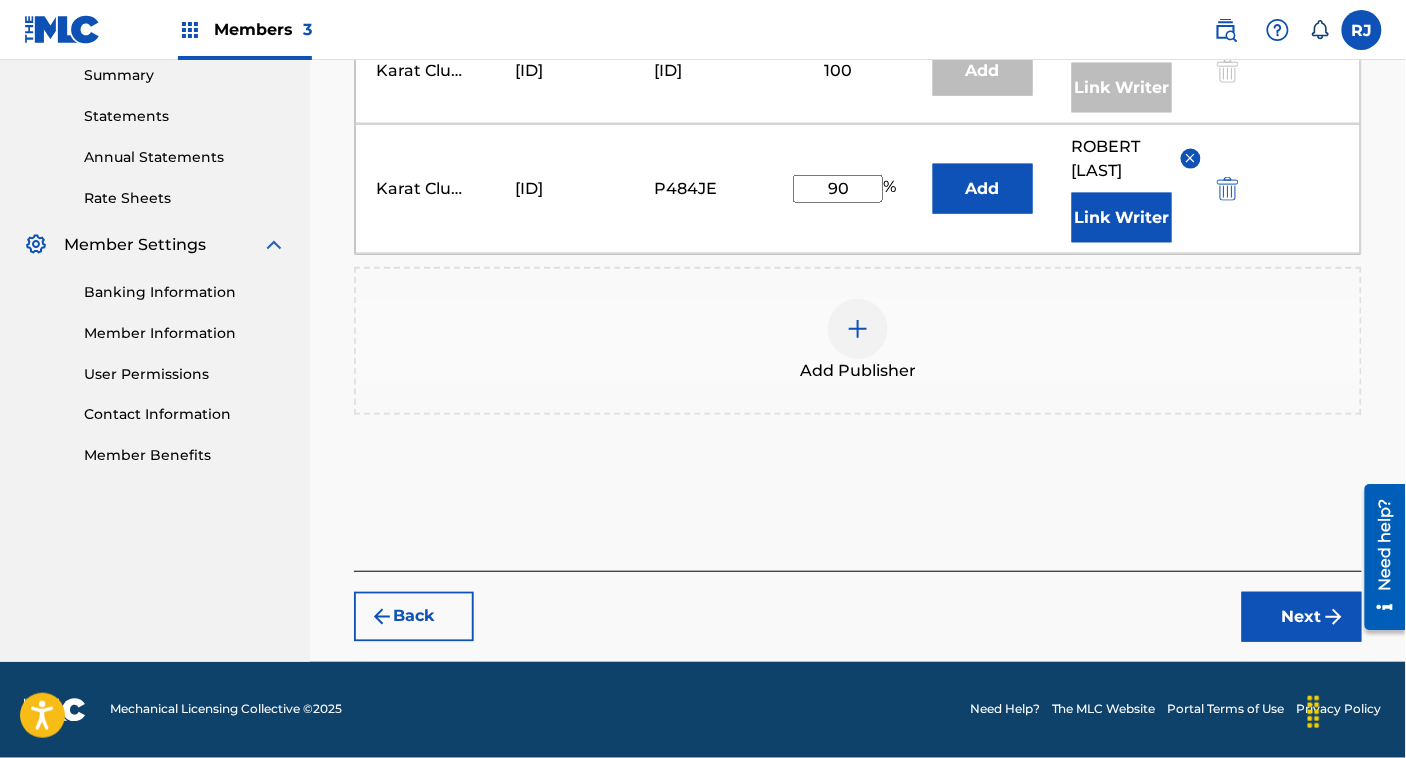 type on "90" 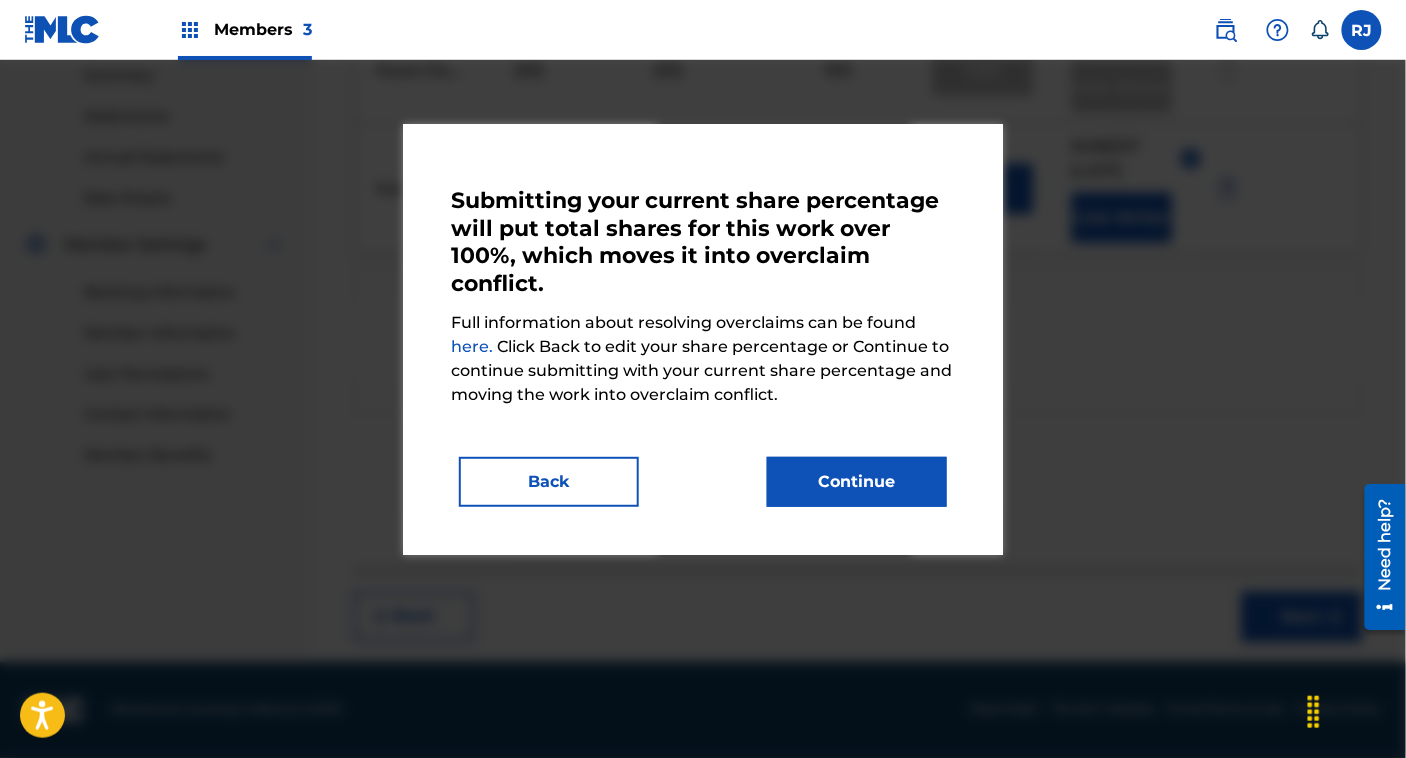 click on "Continue" at bounding box center [857, 482] 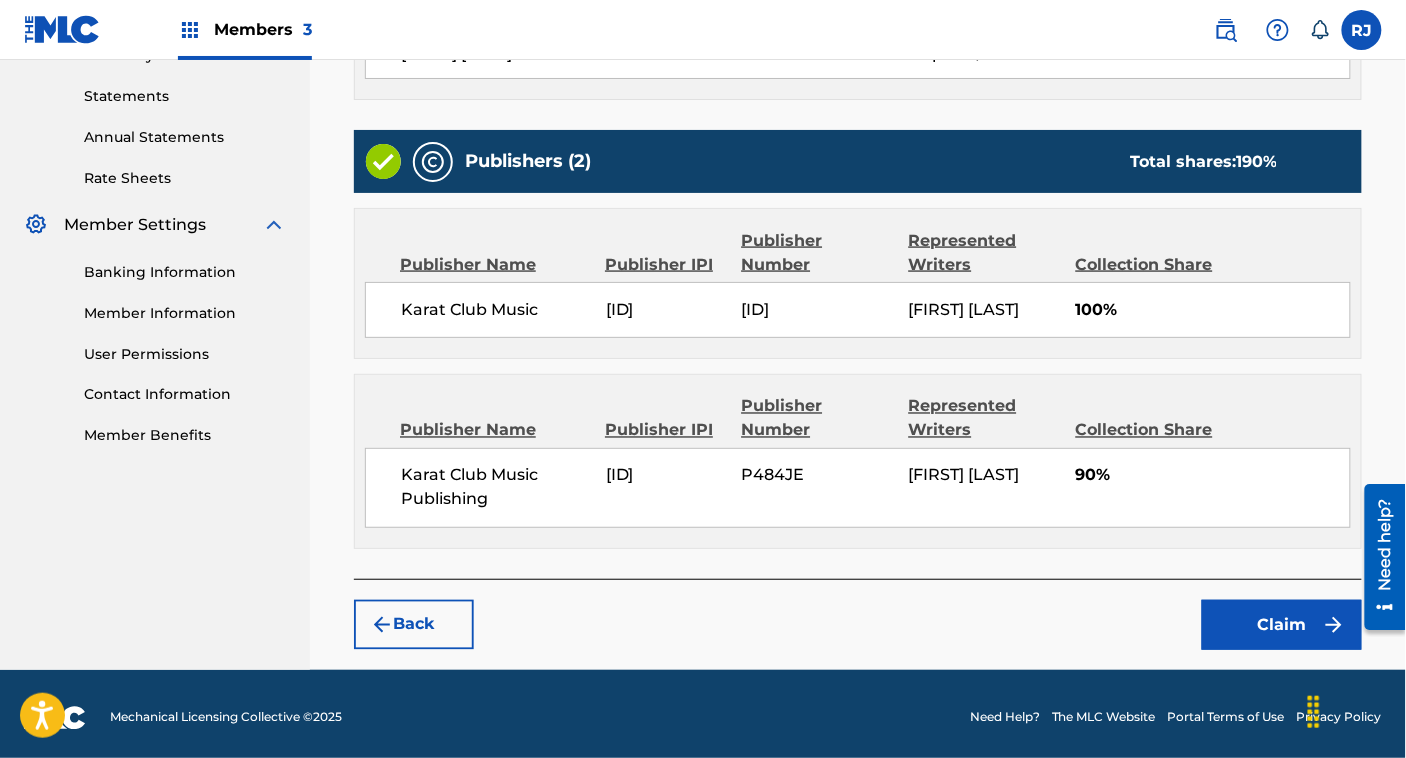 click on "Claim" at bounding box center (1282, 625) 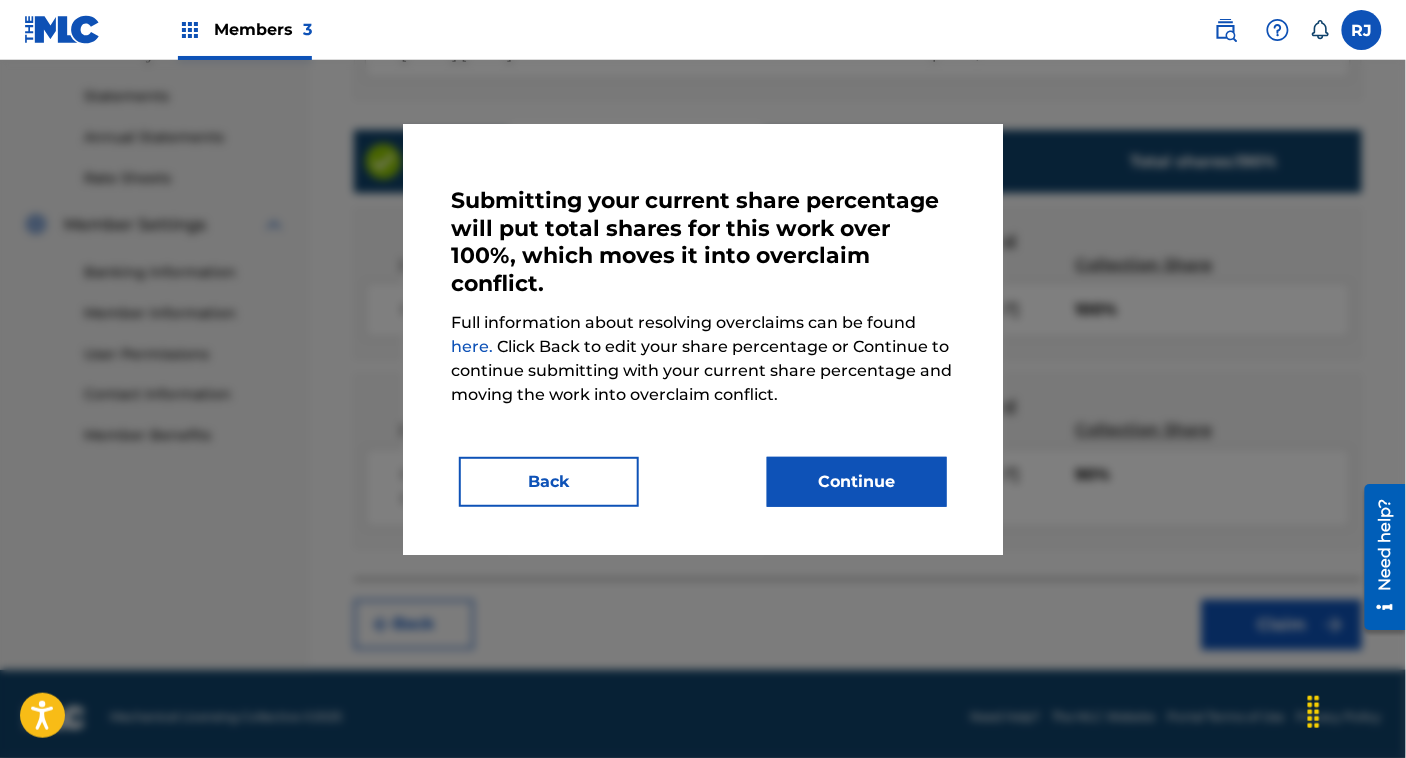 click on "Continue" at bounding box center (857, 482) 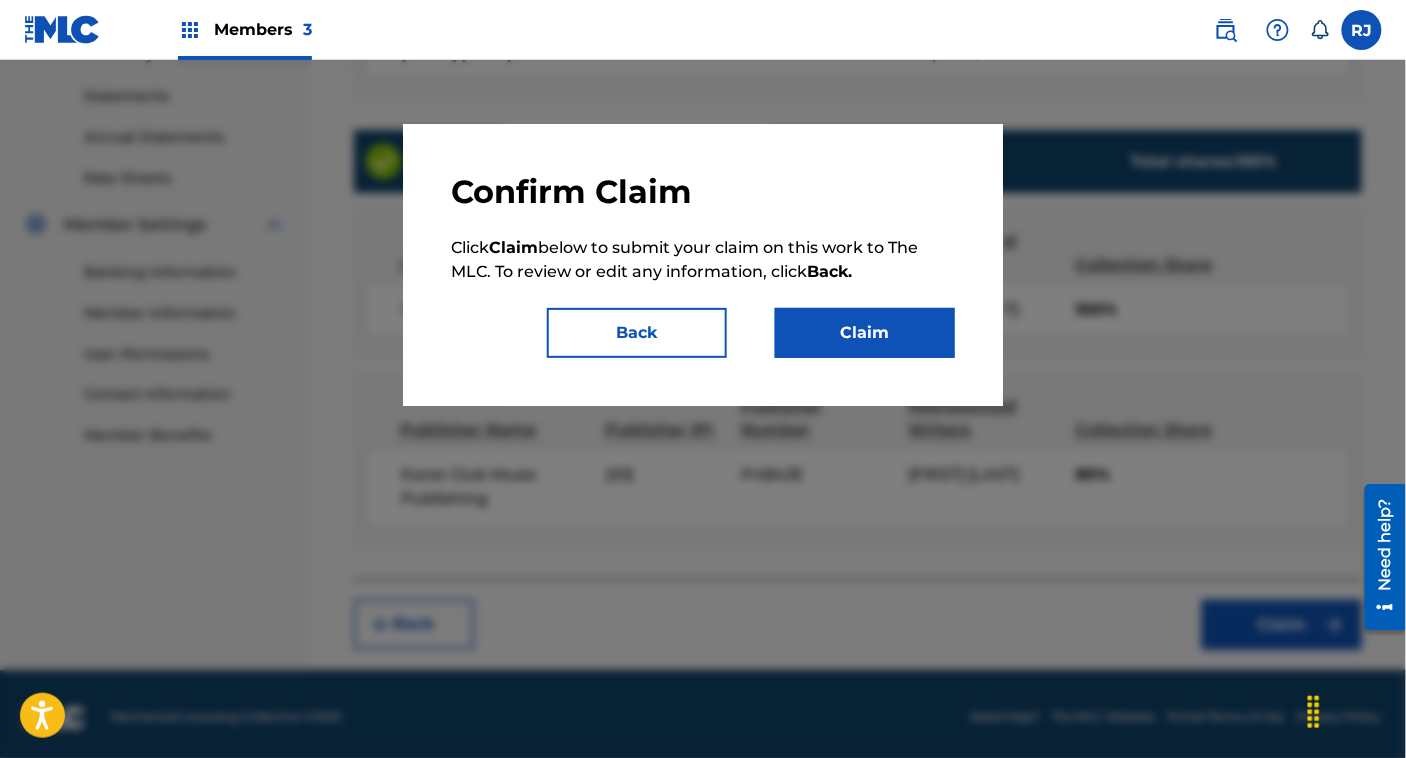 click on "Claim" at bounding box center (865, 333) 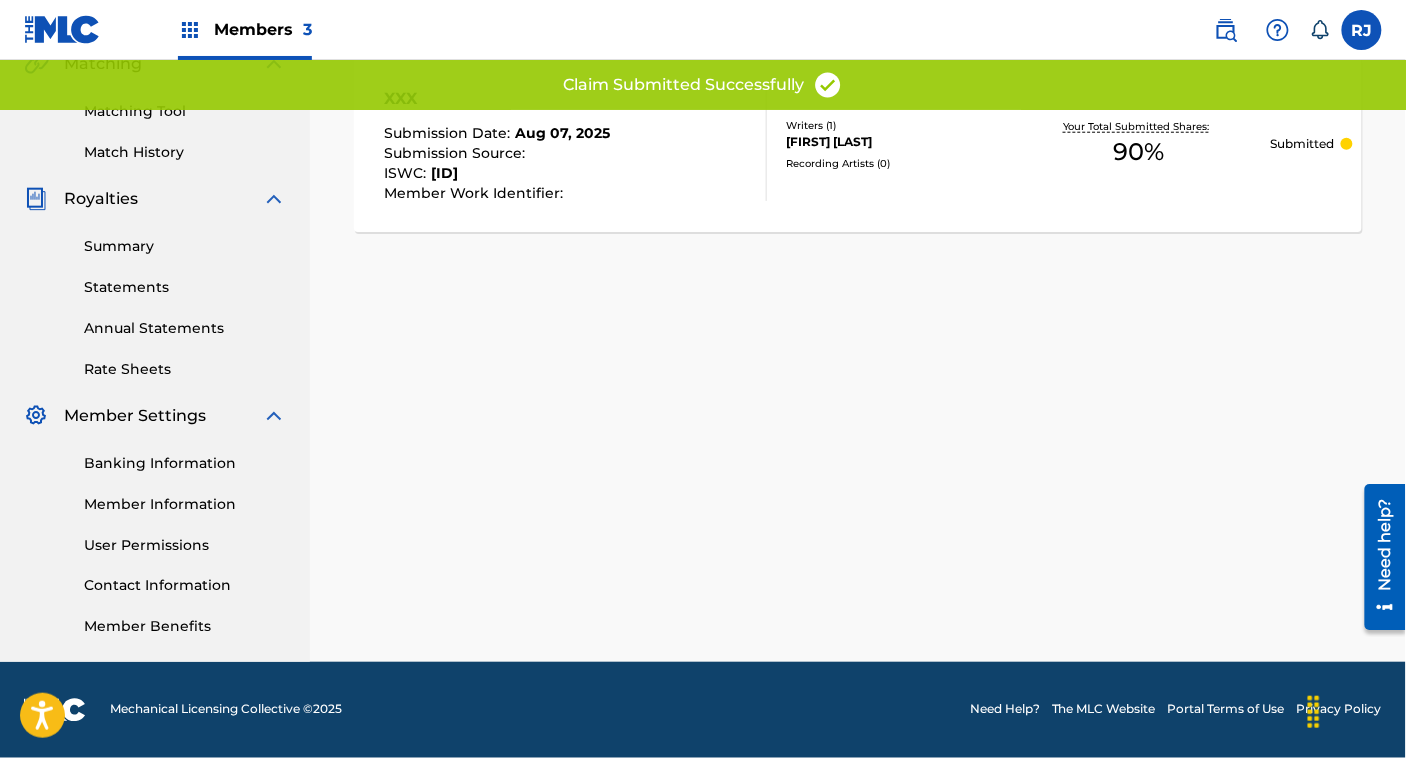 scroll, scrollTop: 0, scrollLeft: 0, axis: both 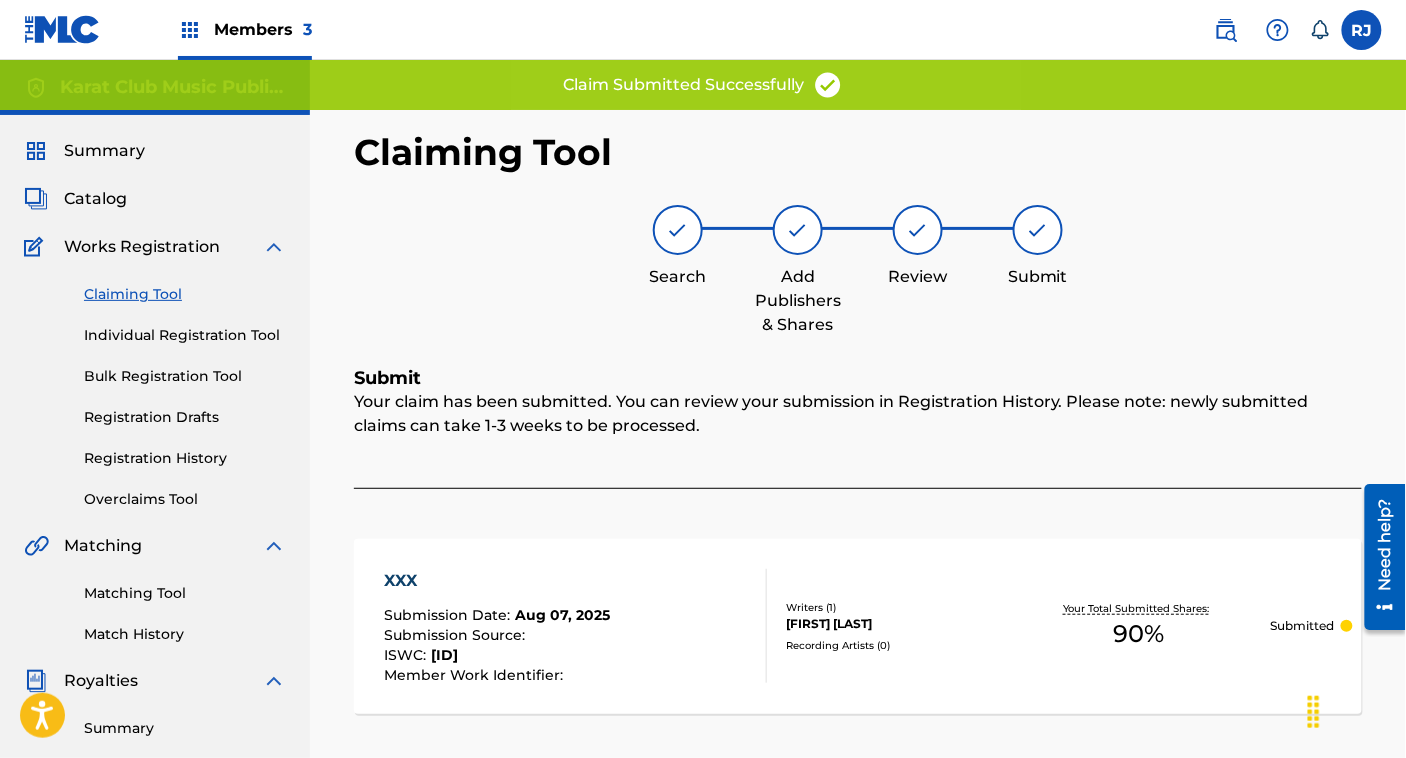 click on "Claiming Tool" at bounding box center [185, 294] 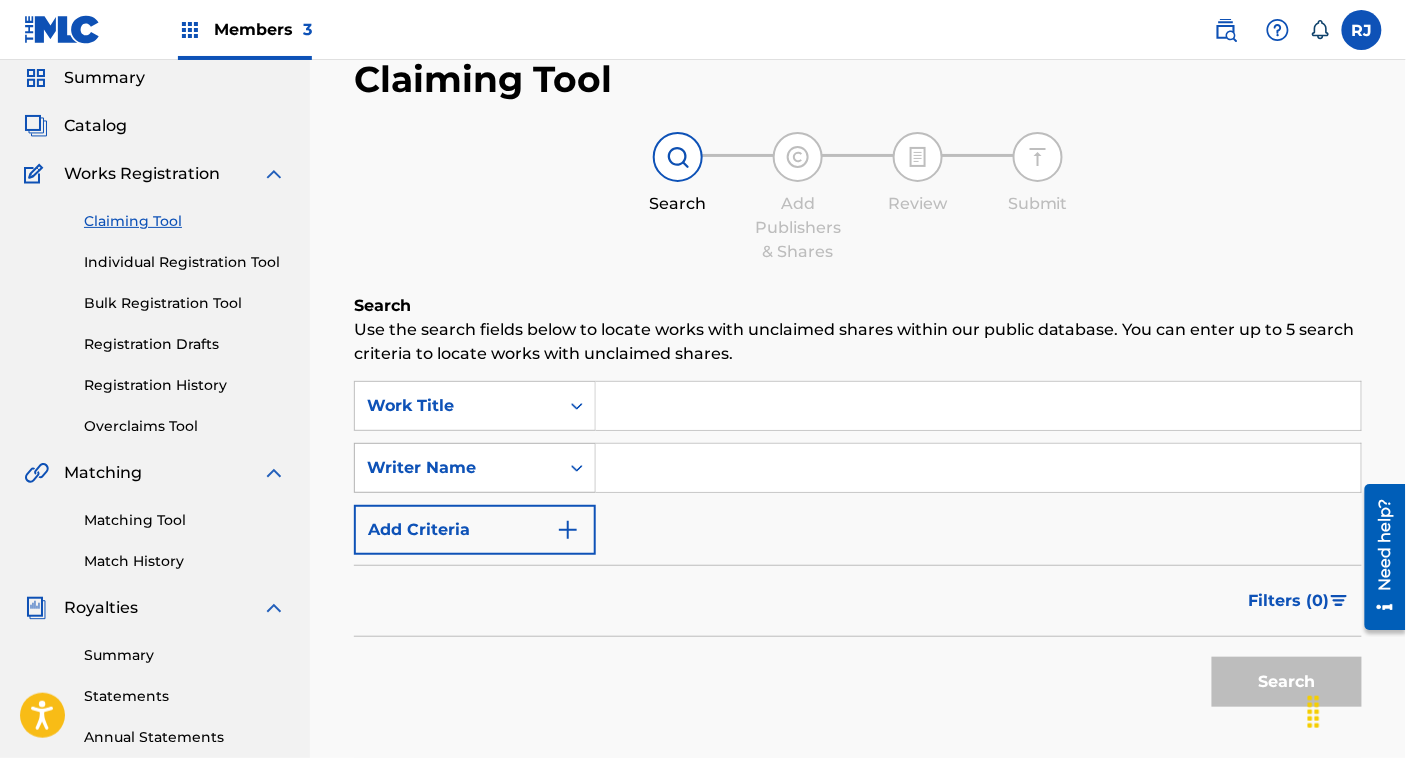 click on "Writer Name" at bounding box center (475, 468) 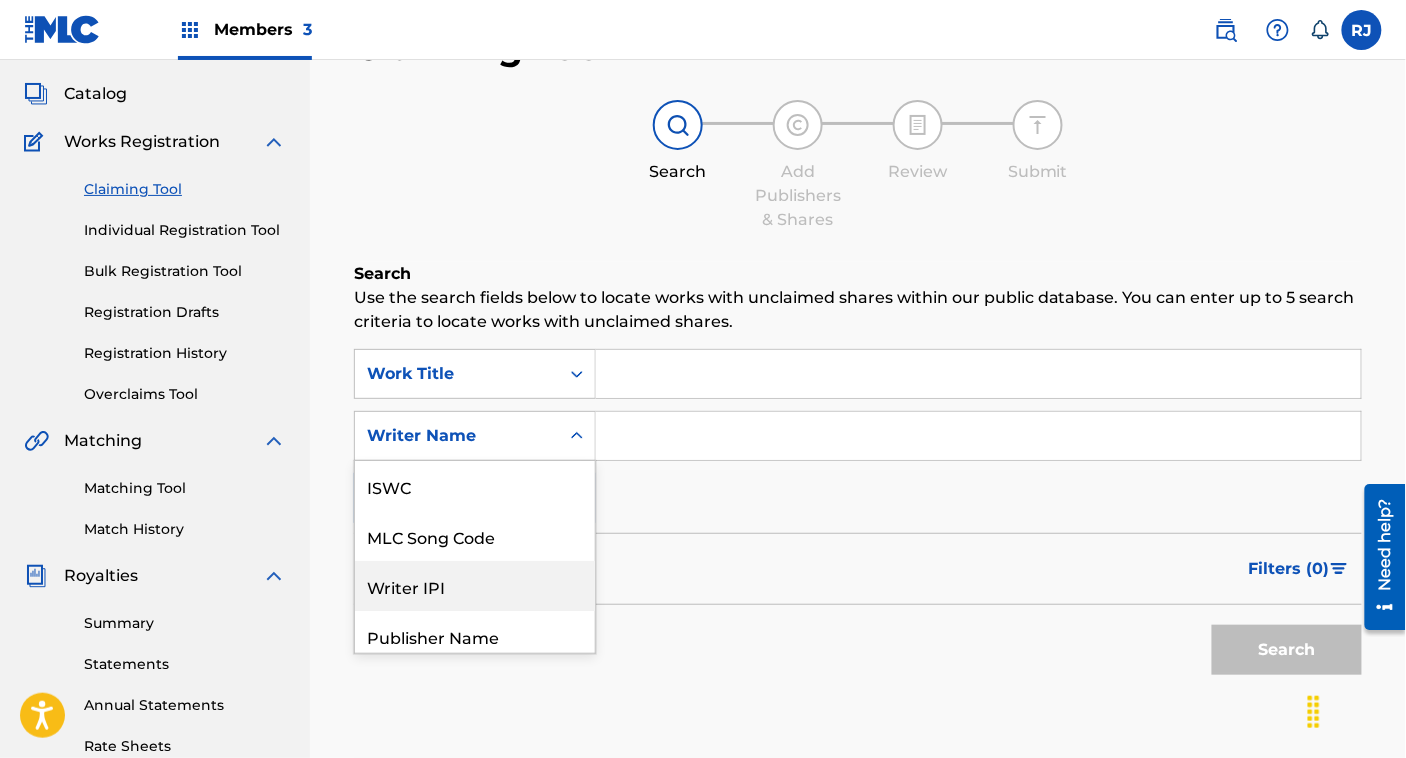 scroll, scrollTop: 108, scrollLeft: 0, axis: vertical 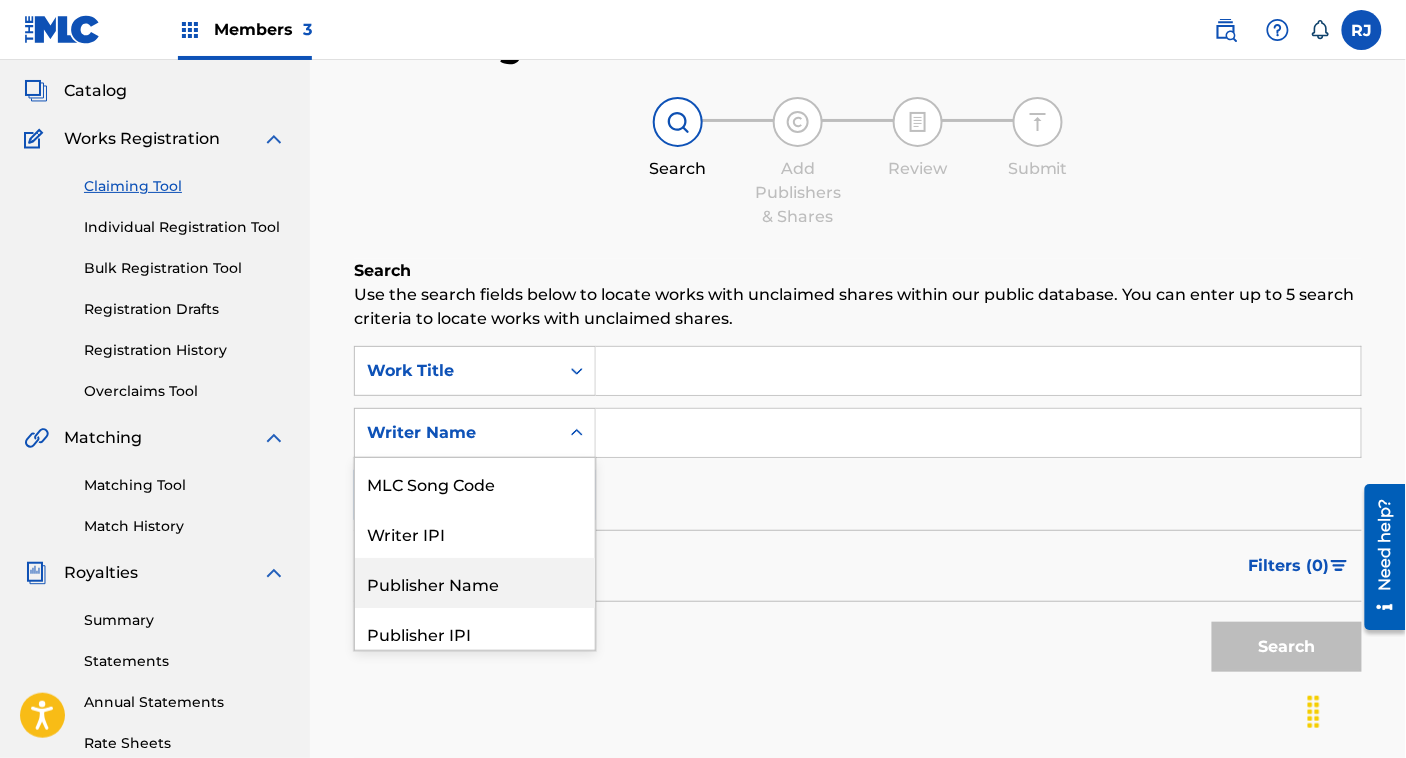 click on "Publisher Name" at bounding box center [475, 583] 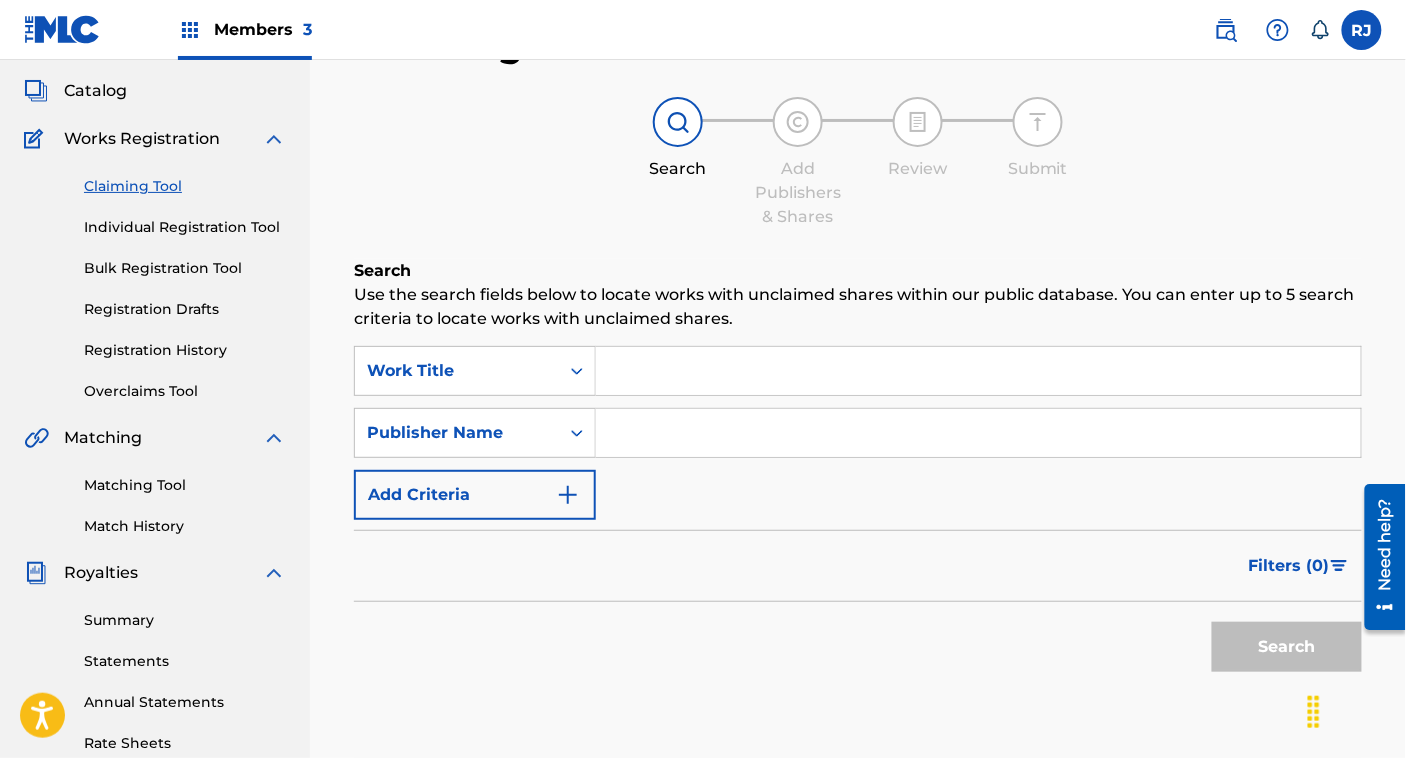 click at bounding box center [978, 433] 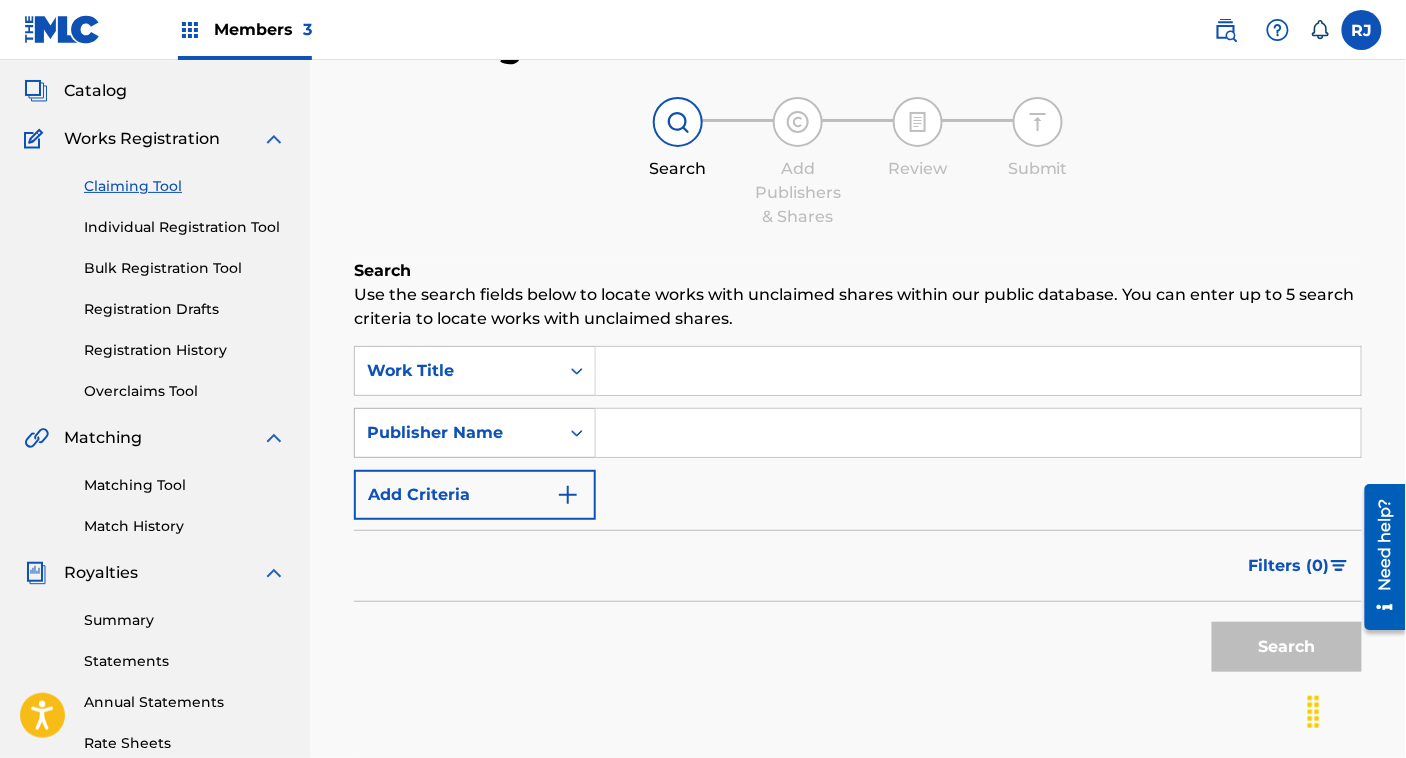 click on "Publisher Name" at bounding box center (457, 433) 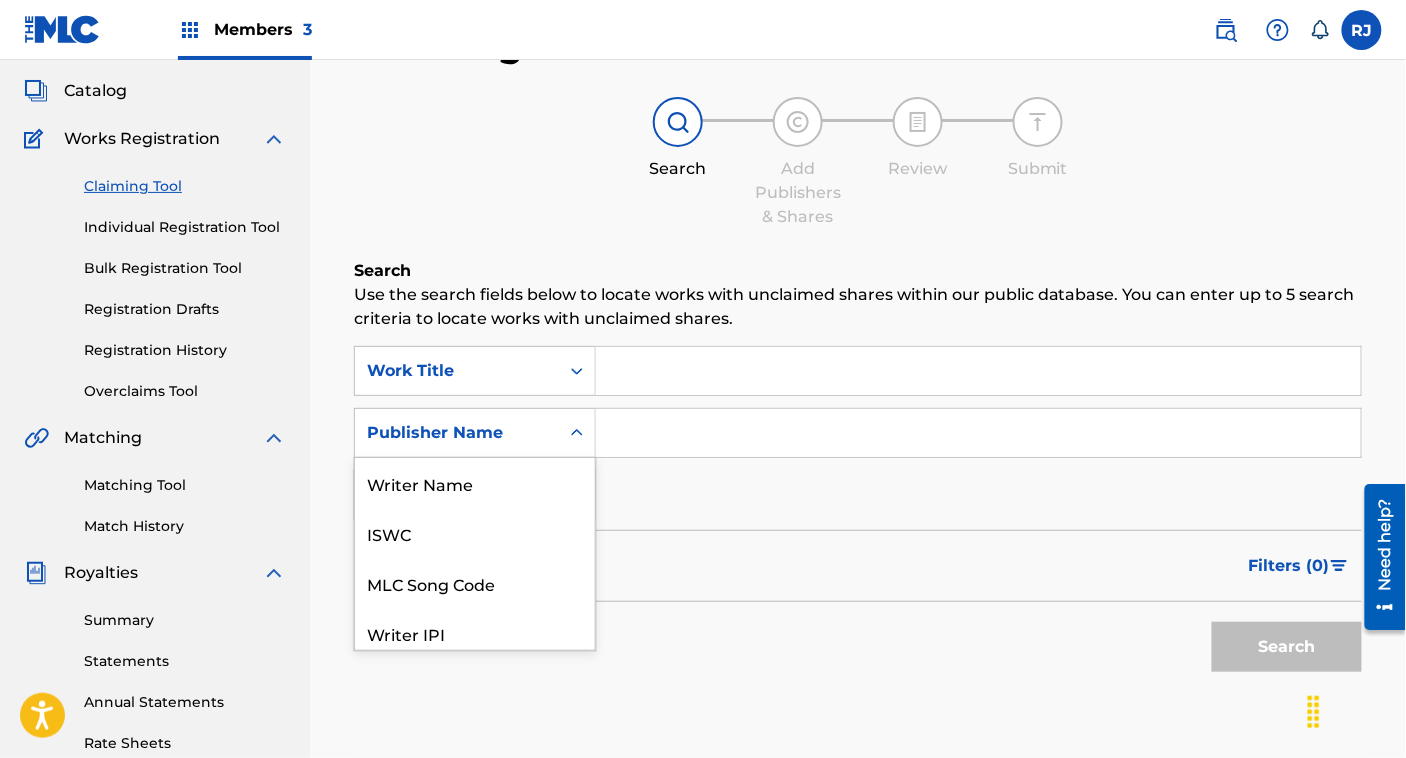 scroll, scrollTop: 50, scrollLeft: 0, axis: vertical 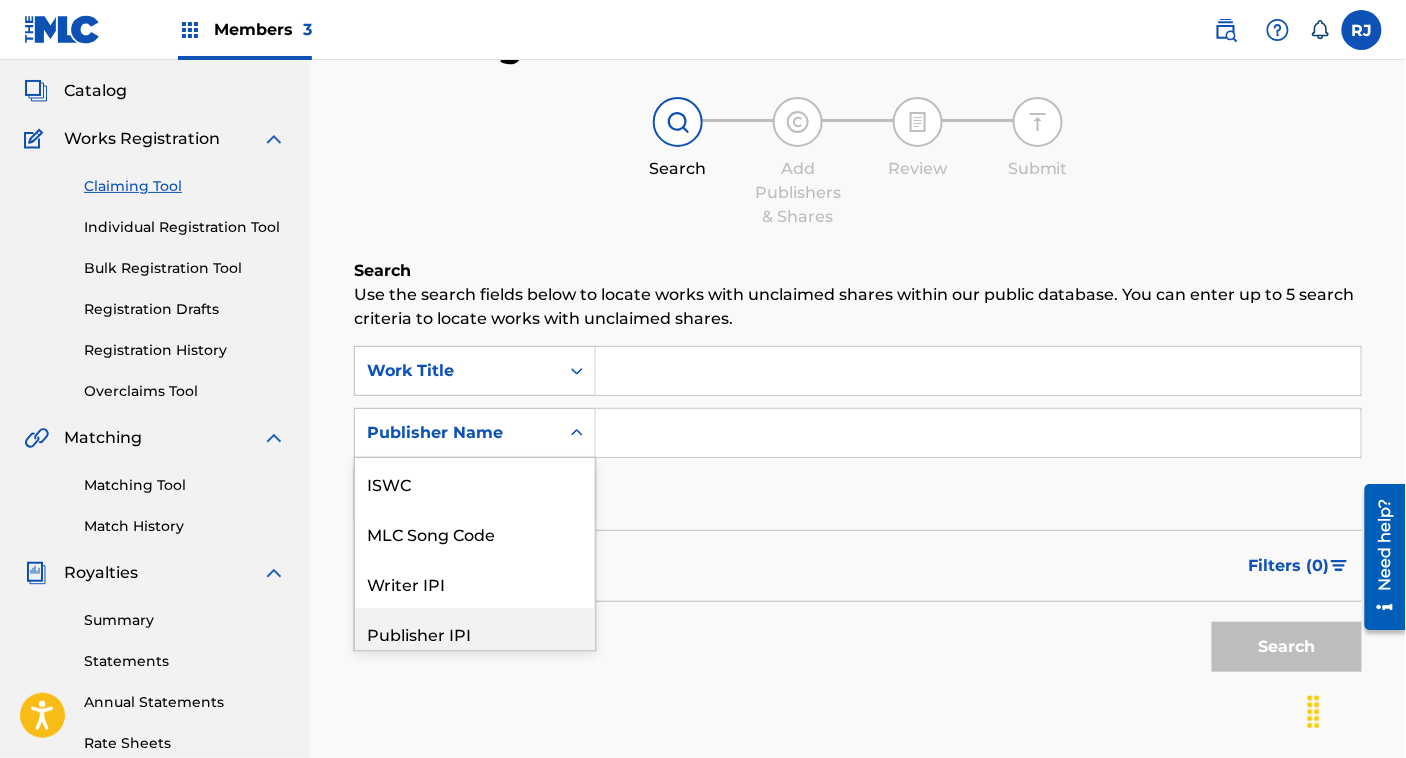 drag, startPoint x: 496, startPoint y: 607, endPoint x: 496, endPoint y: 519, distance: 88 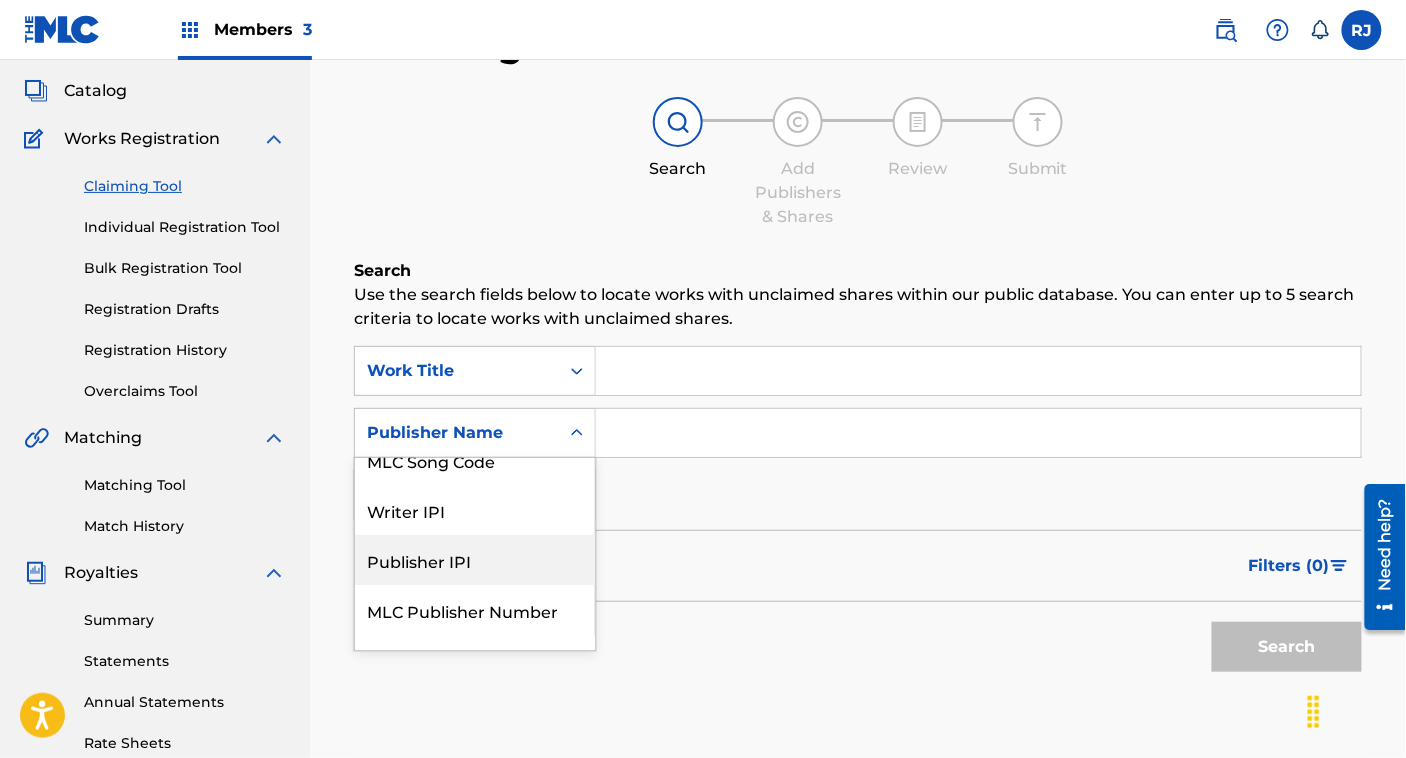 scroll, scrollTop: 158, scrollLeft: 0, axis: vertical 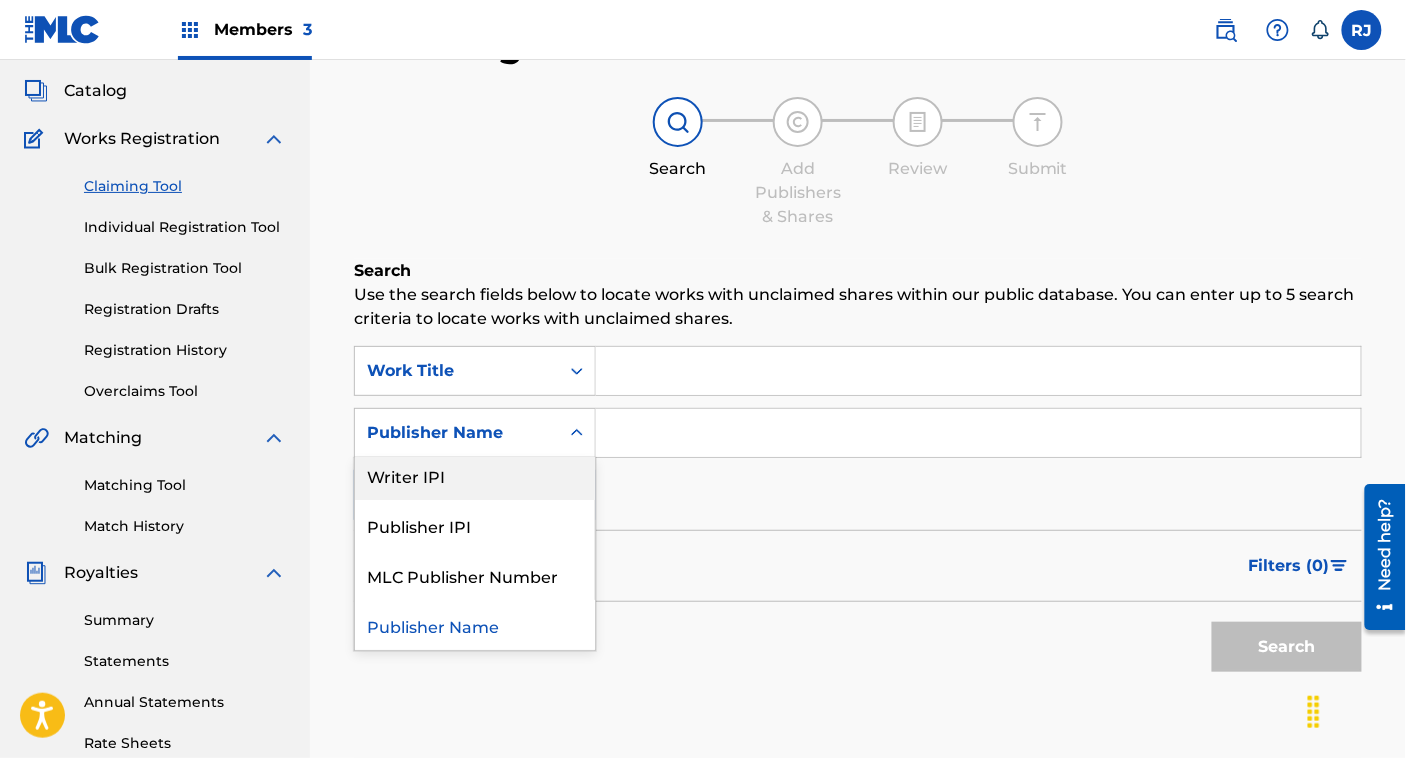 click at bounding box center [978, 433] 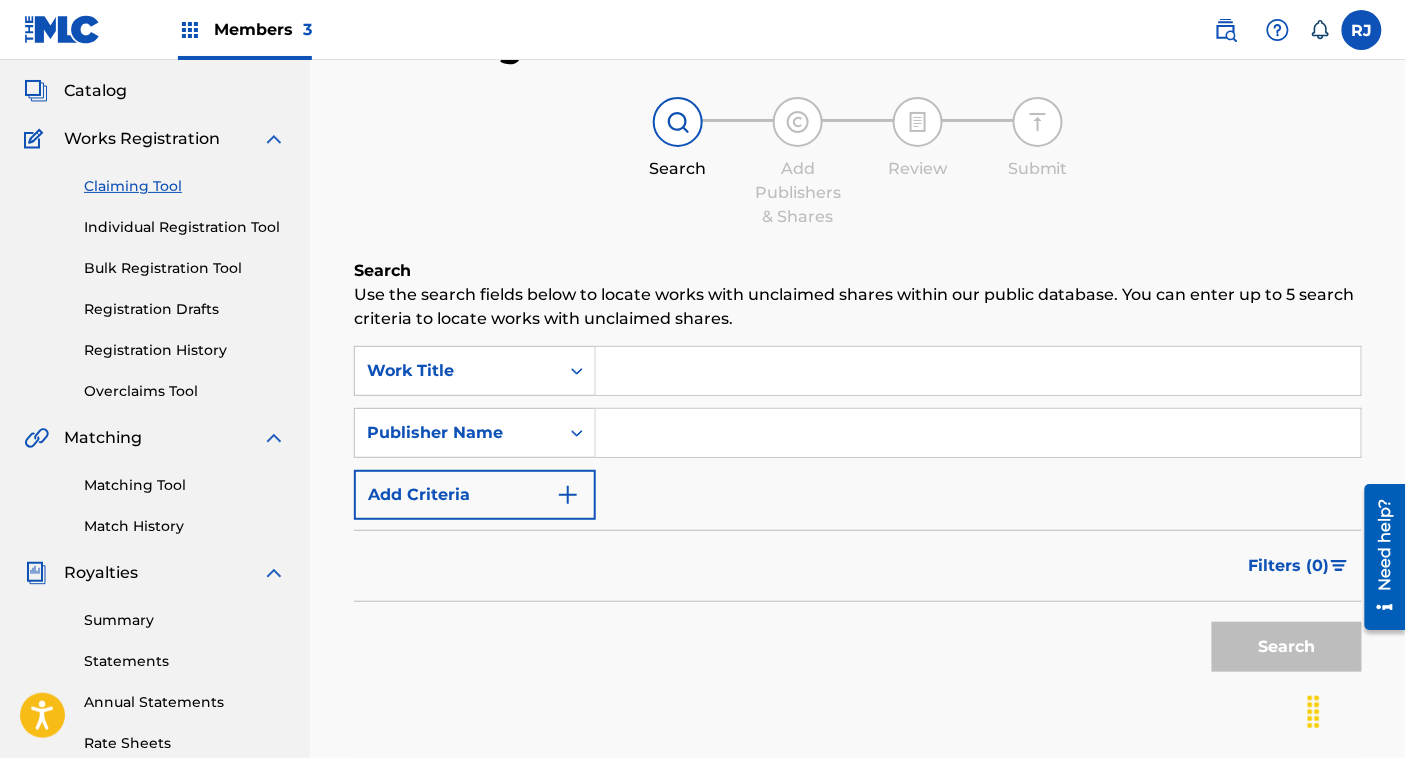 type on "Karat Club Music" 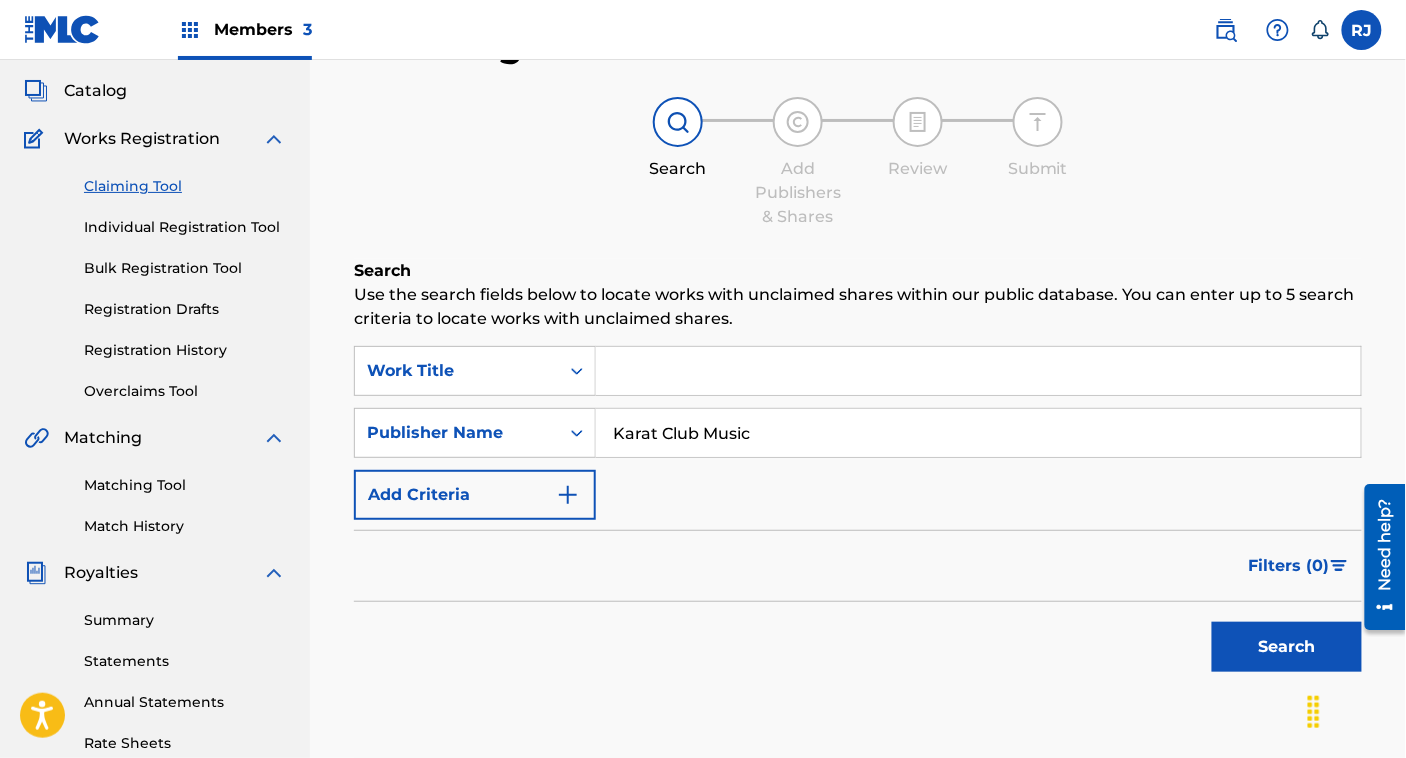 click on "Search" at bounding box center [1287, 647] 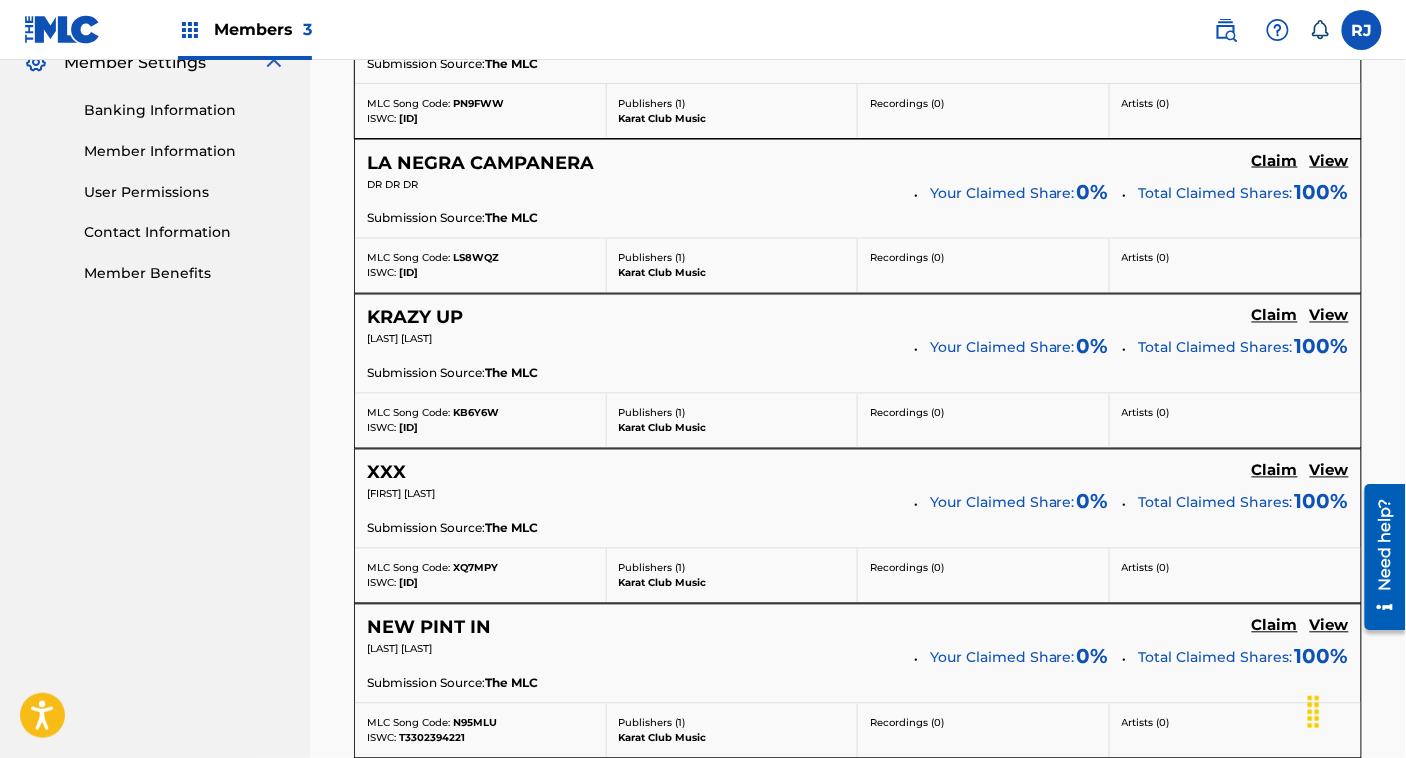 scroll, scrollTop: 833, scrollLeft: 0, axis: vertical 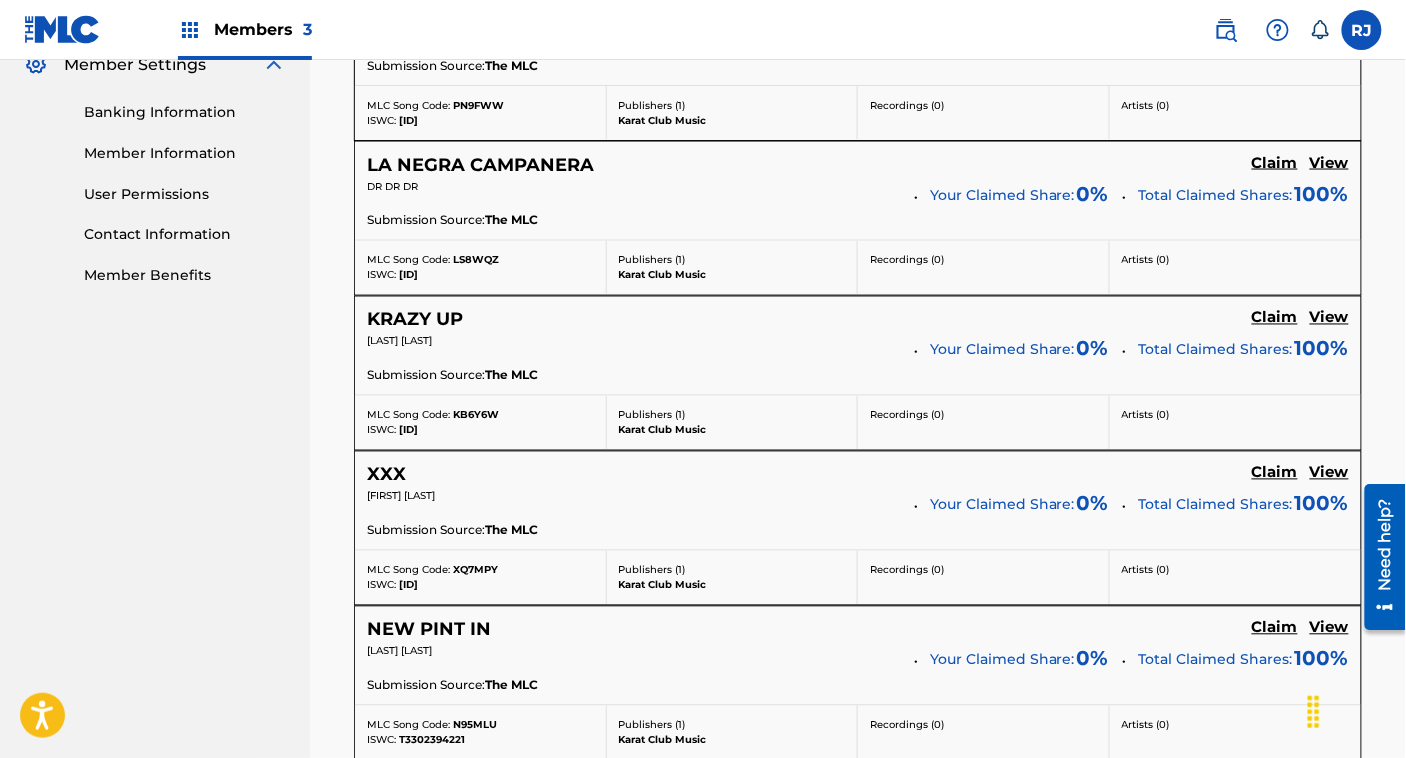 click on "Claim" at bounding box center [1275, 8] 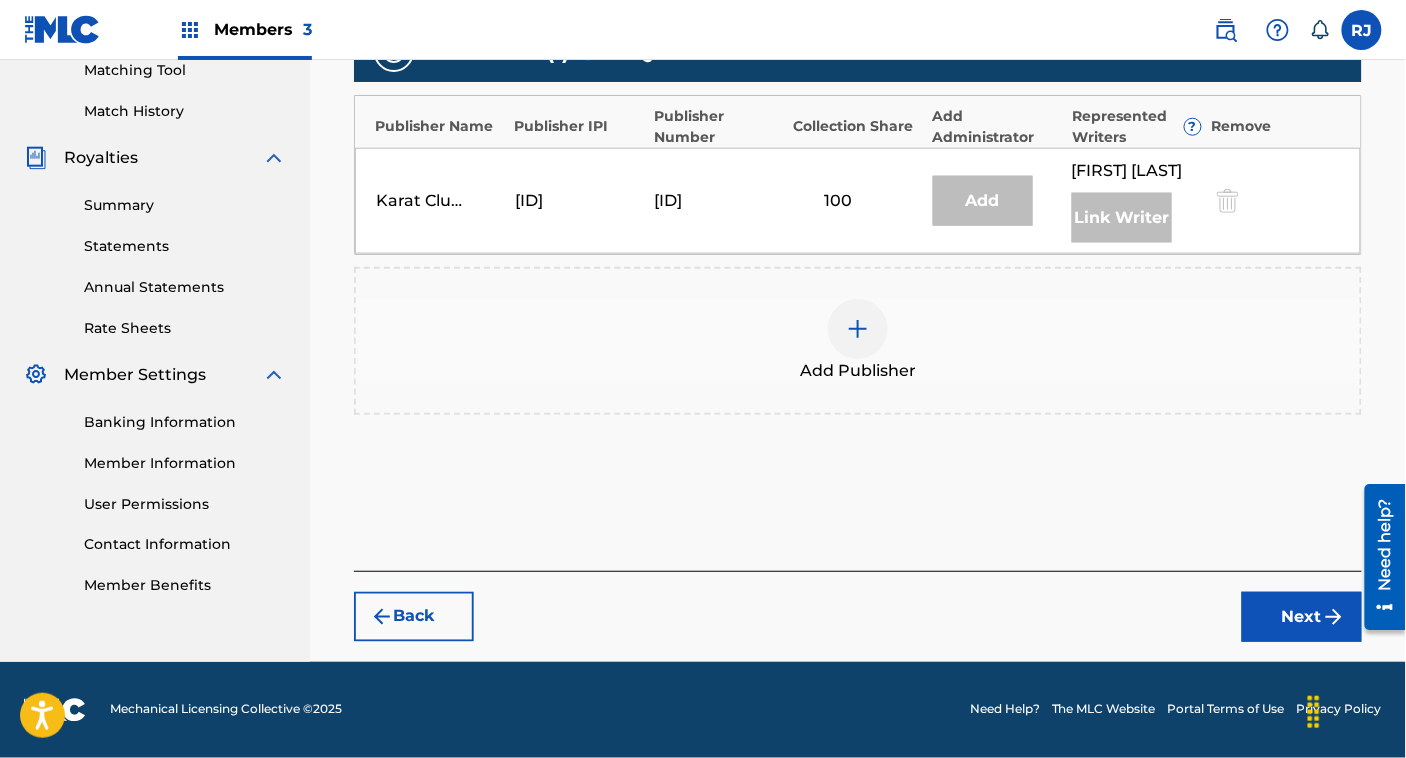 scroll, scrollTop: 520, scrollLeft: 0, axis: vertical 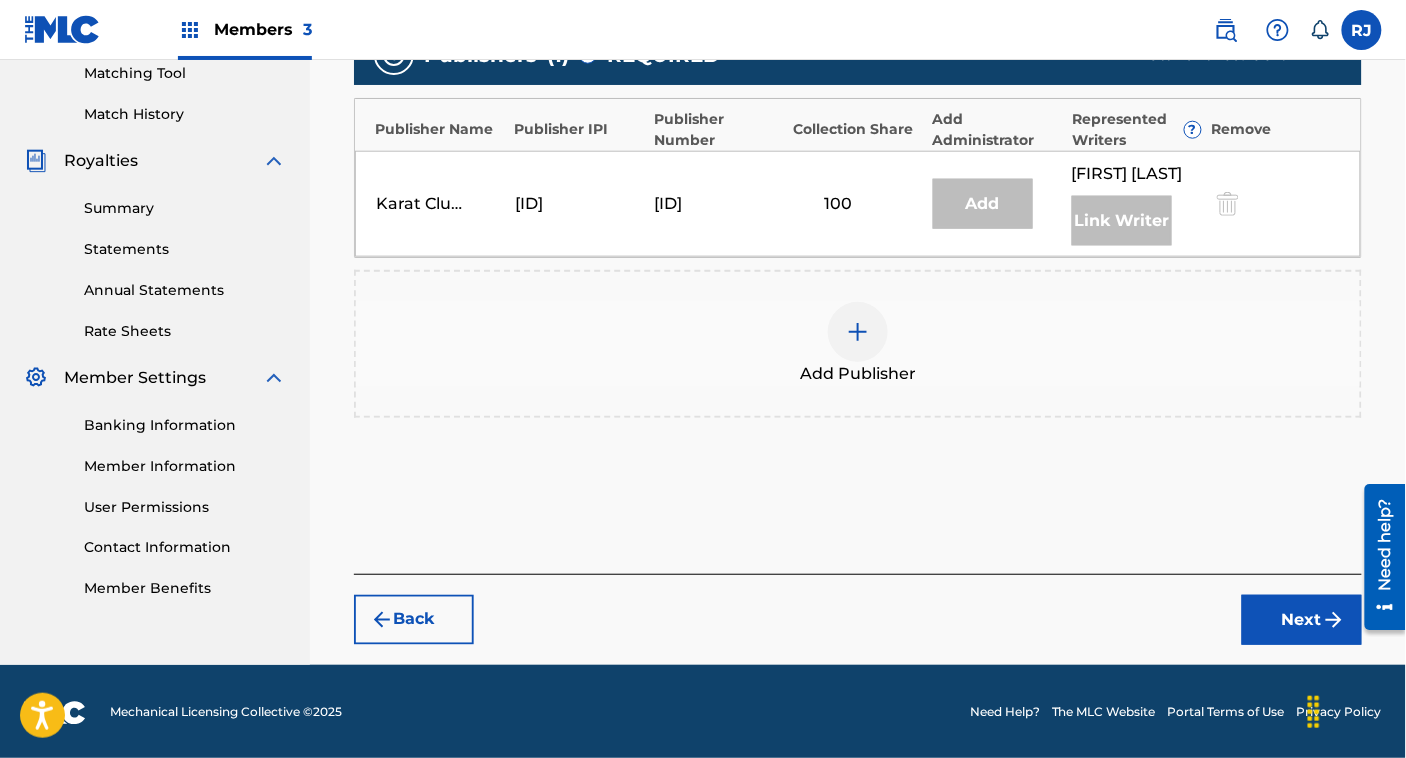 click at bounding box center (858, 332) 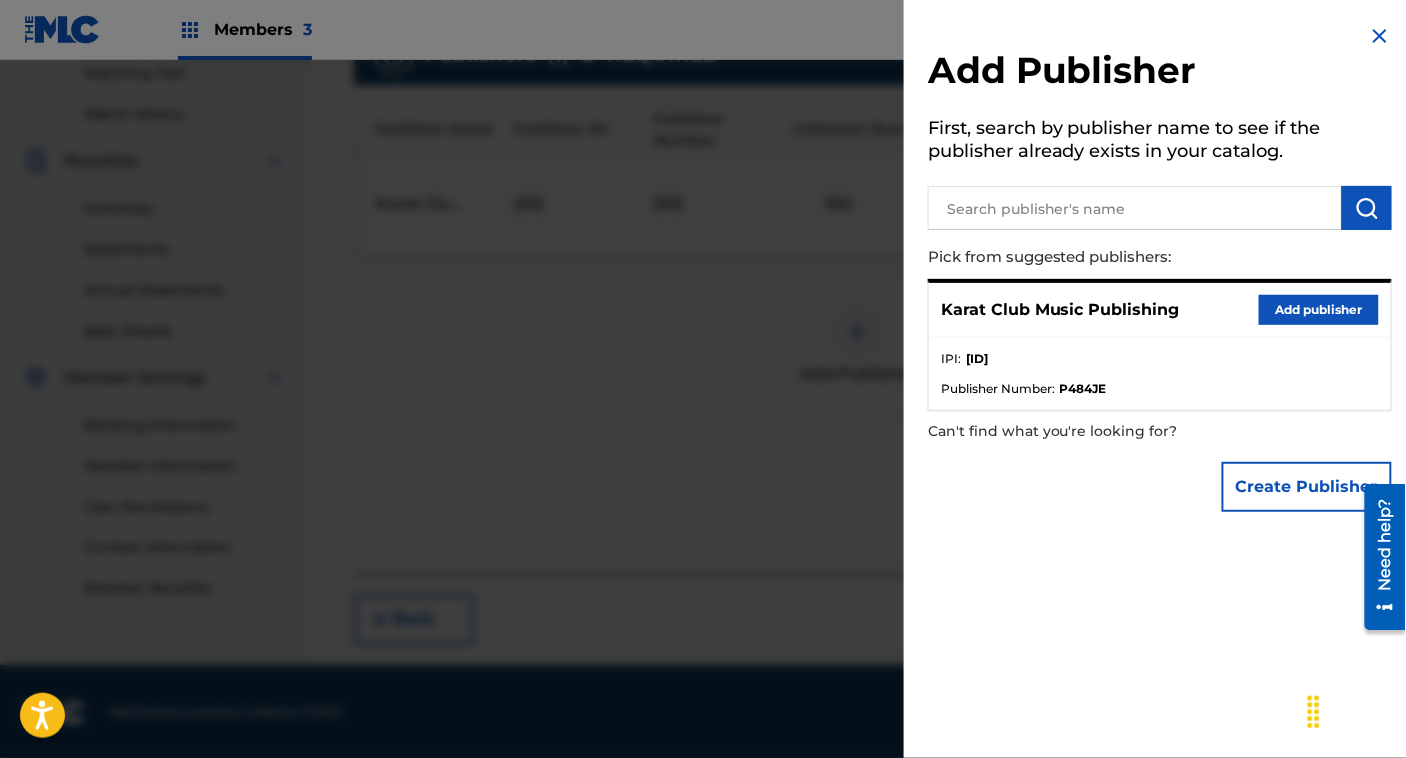 click on "Add publisher" at bounding box center (1319, 310) 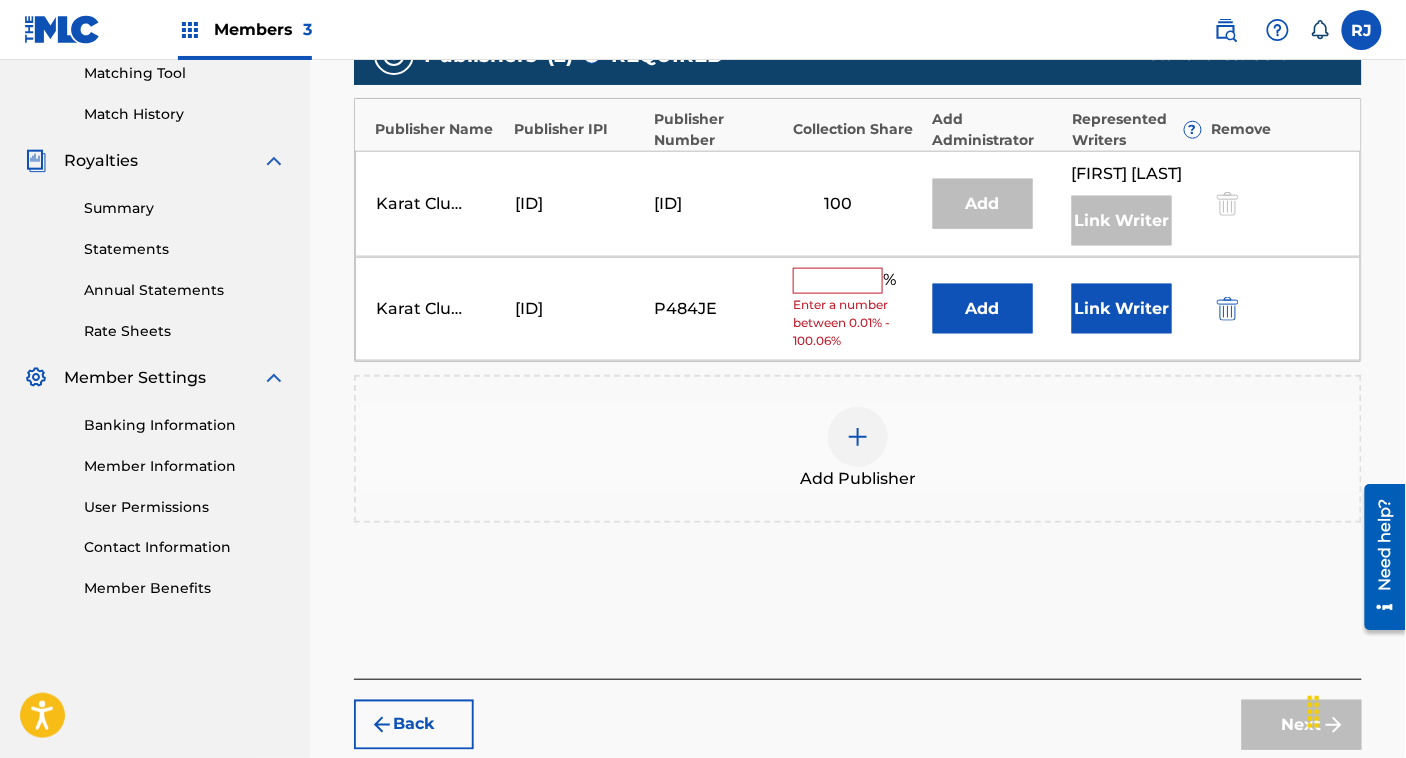 click on "Link Writer" at bounding box center (1122, 309) 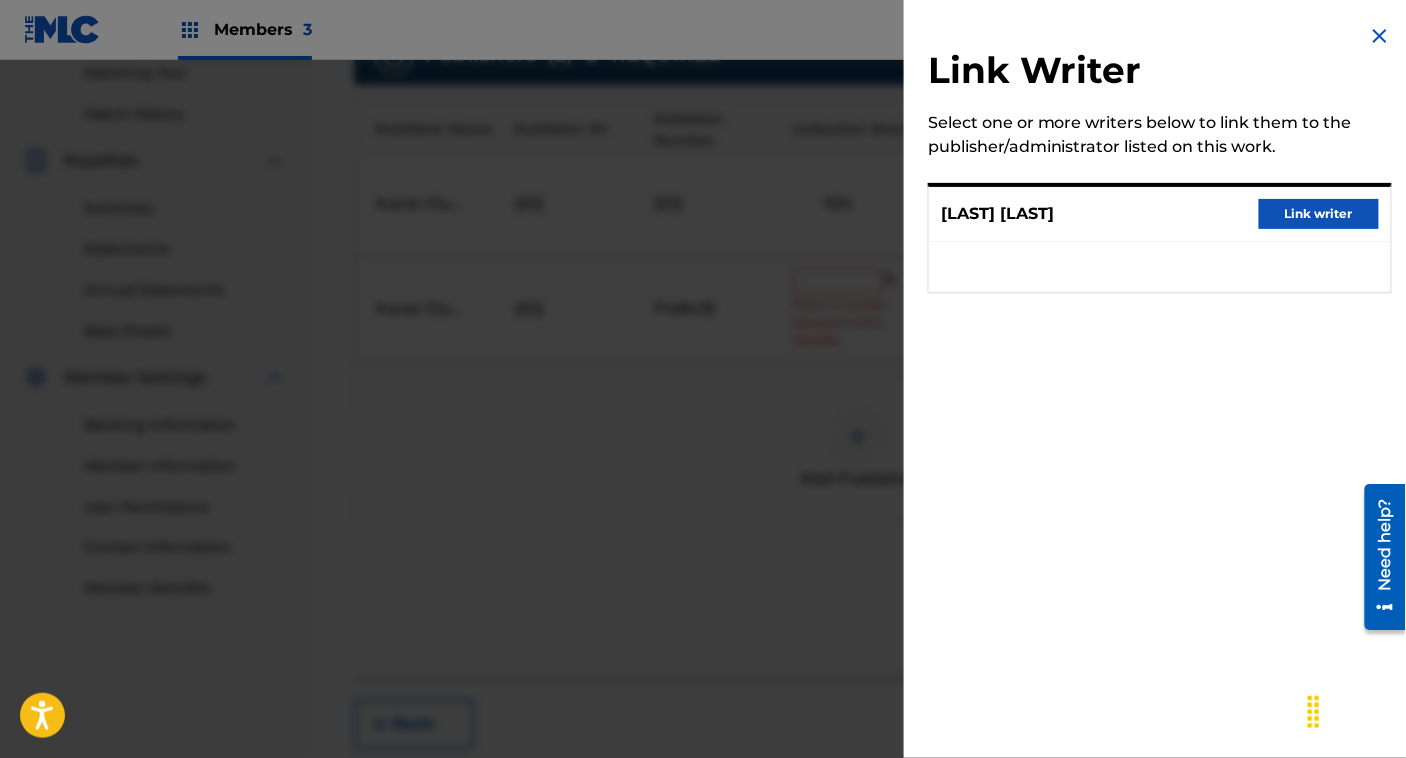 click on "Link writer" at bounding box center (1319, 214) 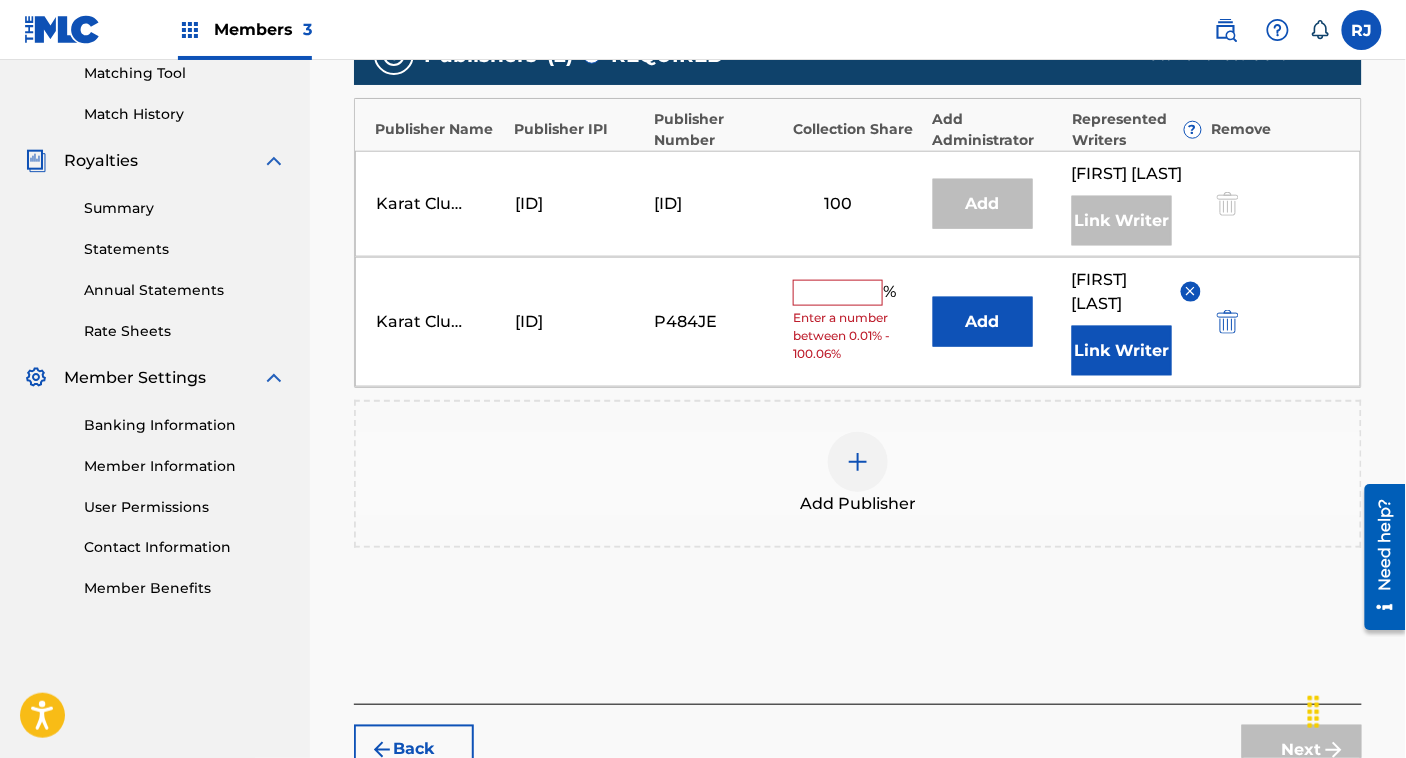 click at bounding box center (838, 293) 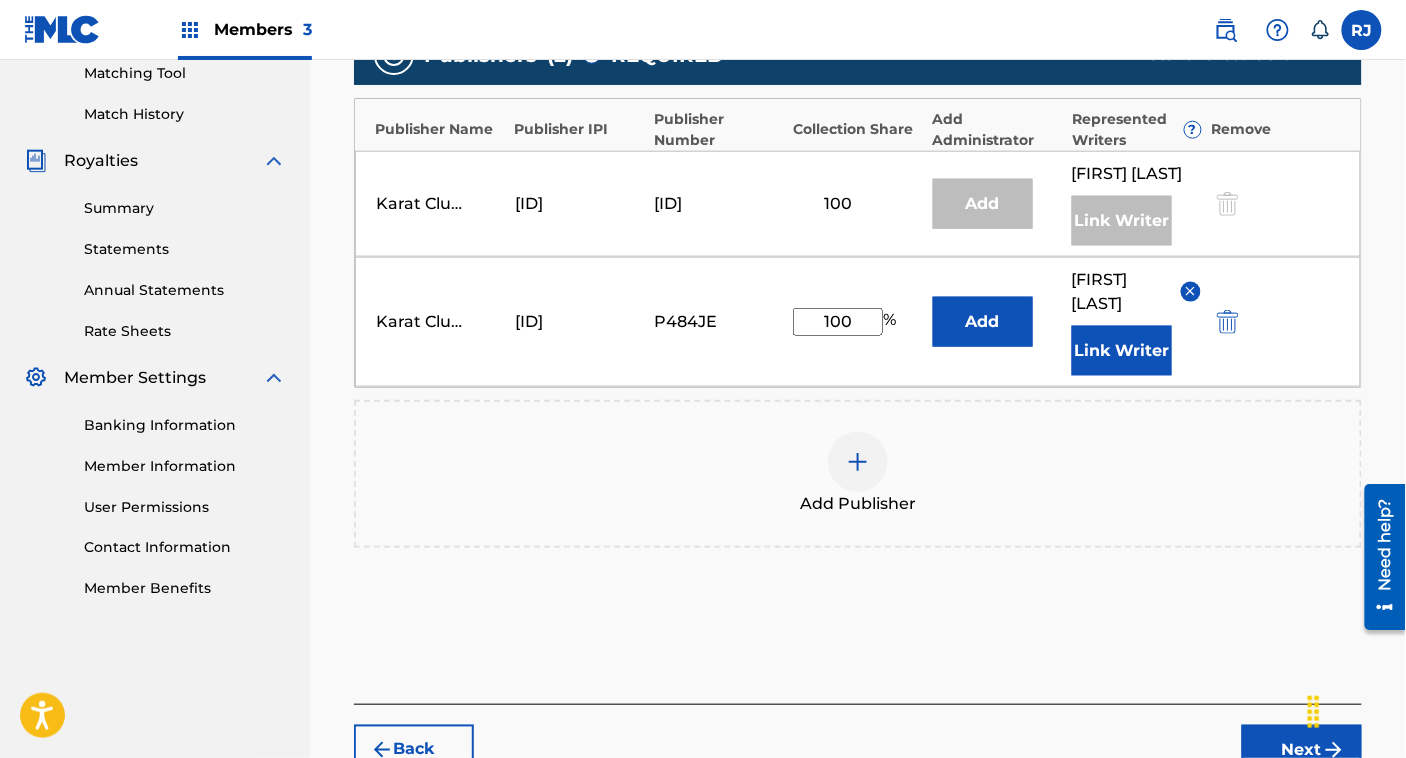 click on "Next" at bounding box center (1302, 750) 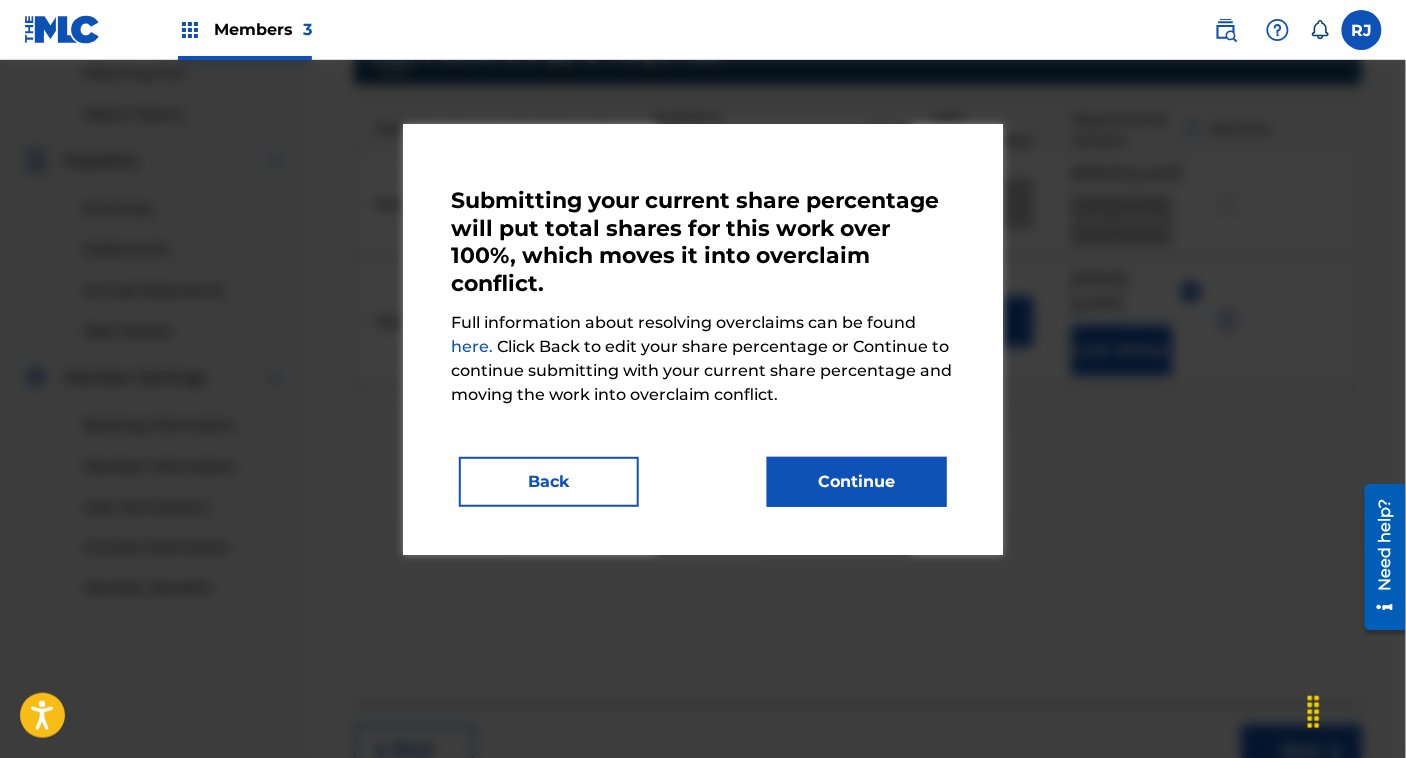 click on "Continue" at bounding box center (857, 482) 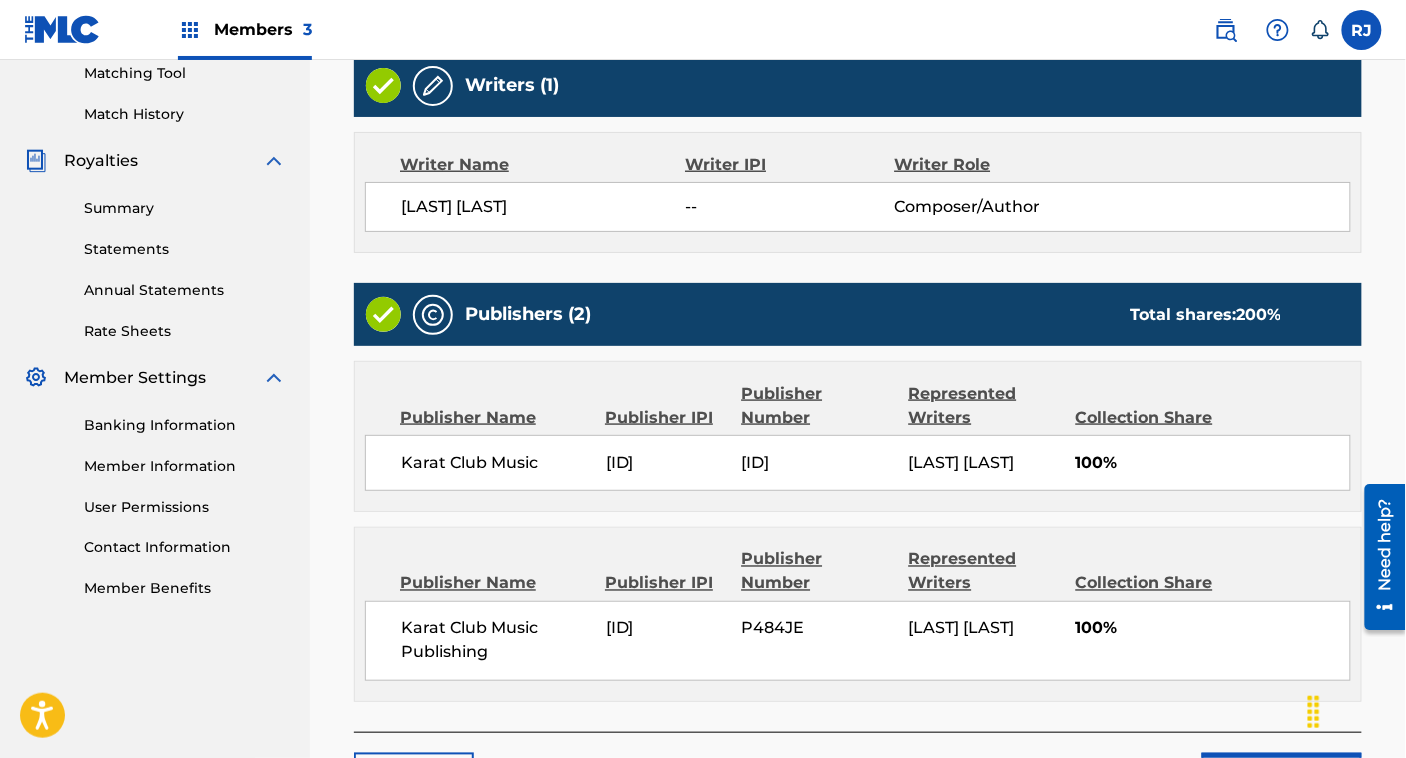 click on "Claim" at bounding box center (1282, 778) 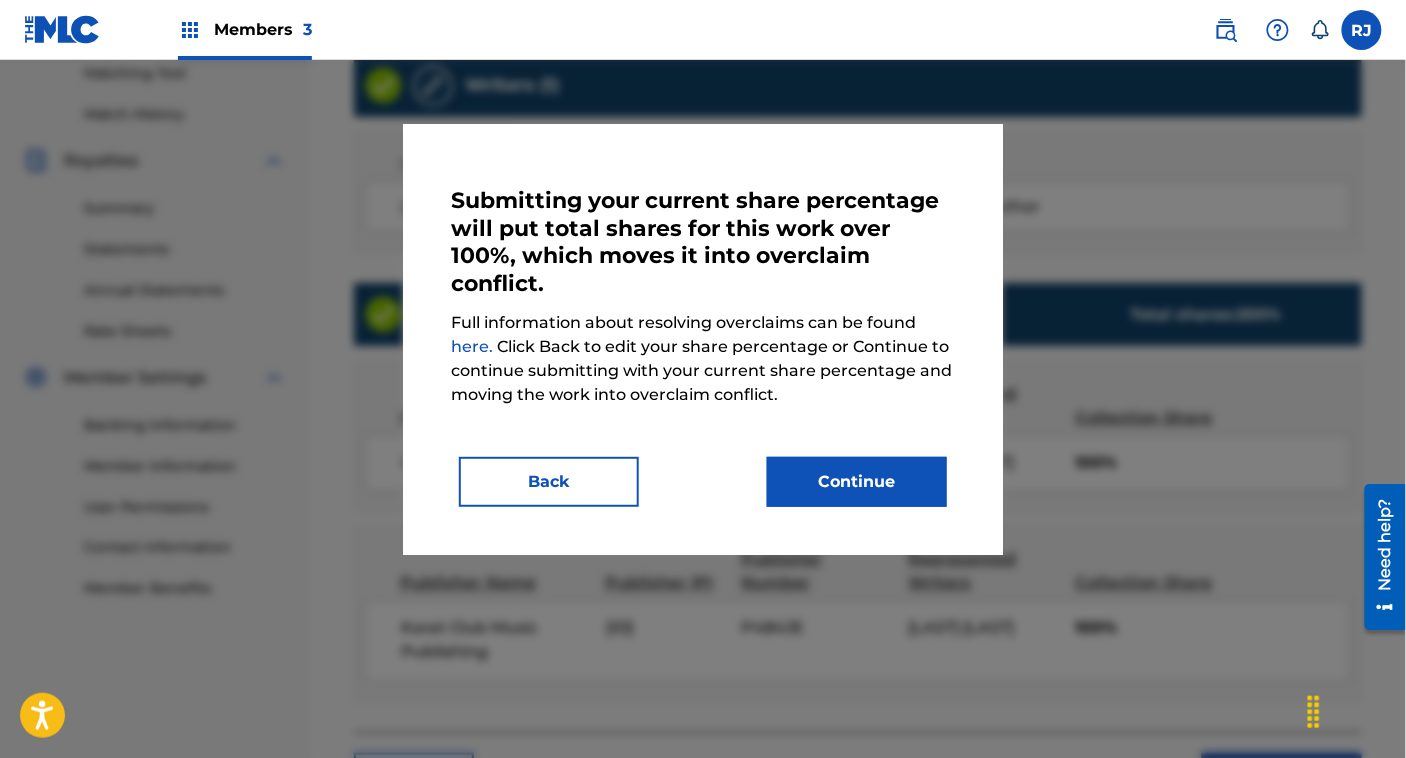 click on "Continue" at bounding box center [857, 482] 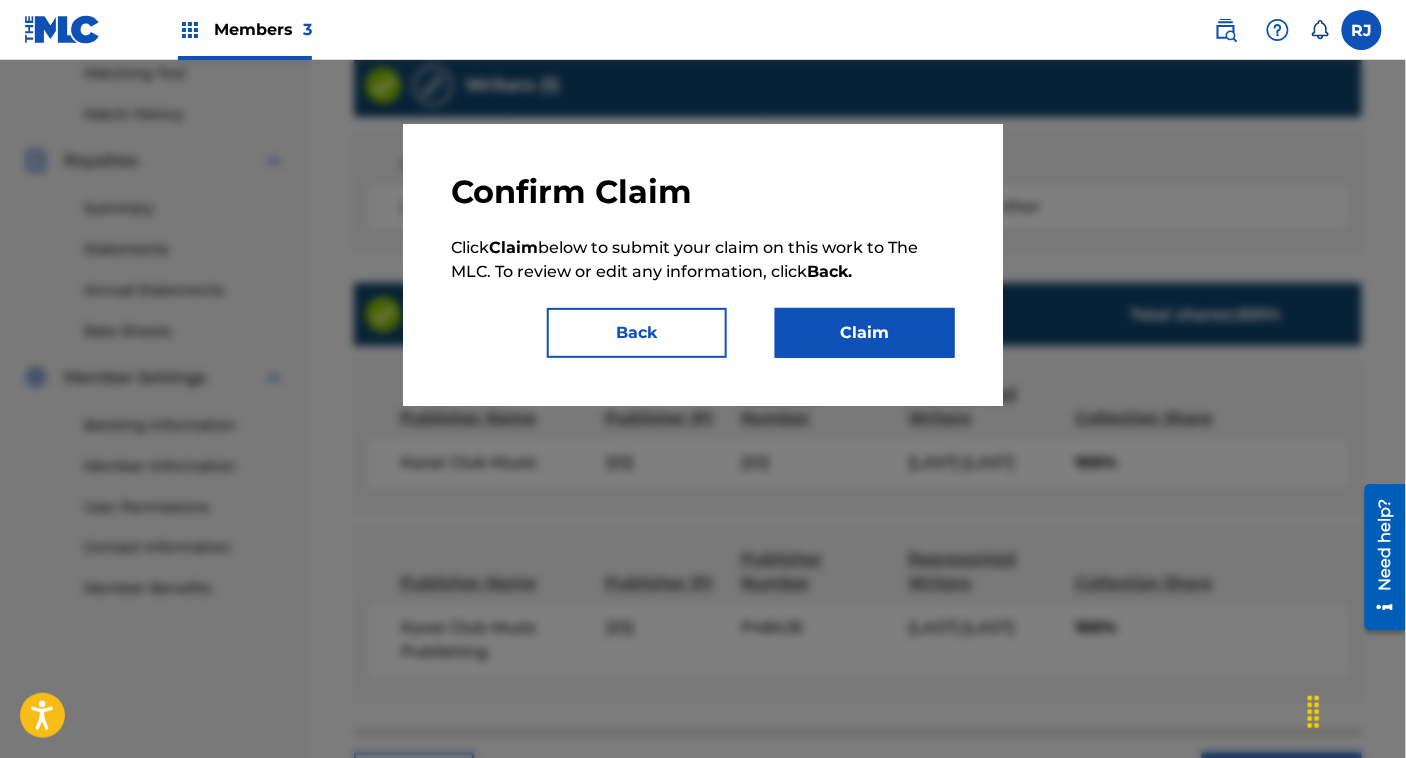 click on "Claim" at bounding box center [865, 333] 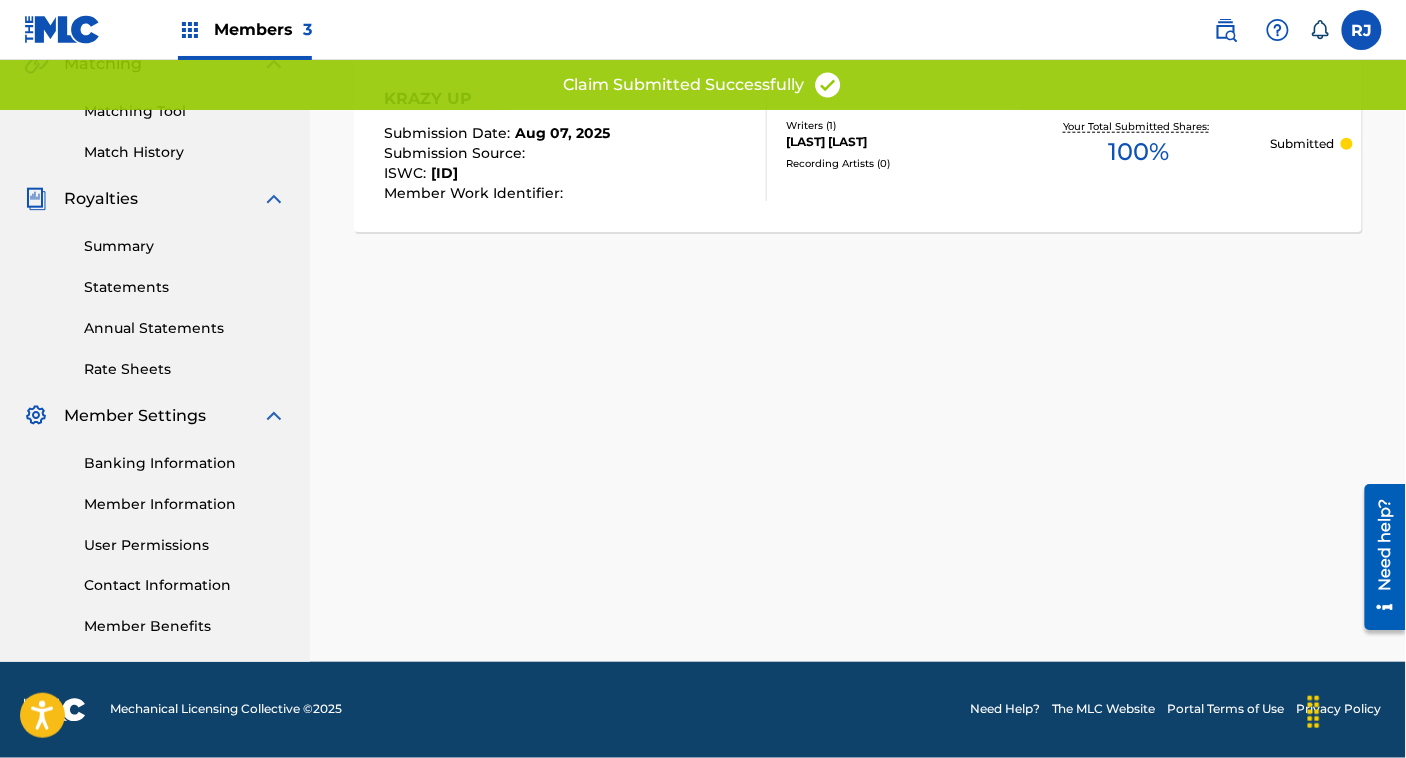 scroll, scrollTop: 0, scrollLeft: 0, axis: both 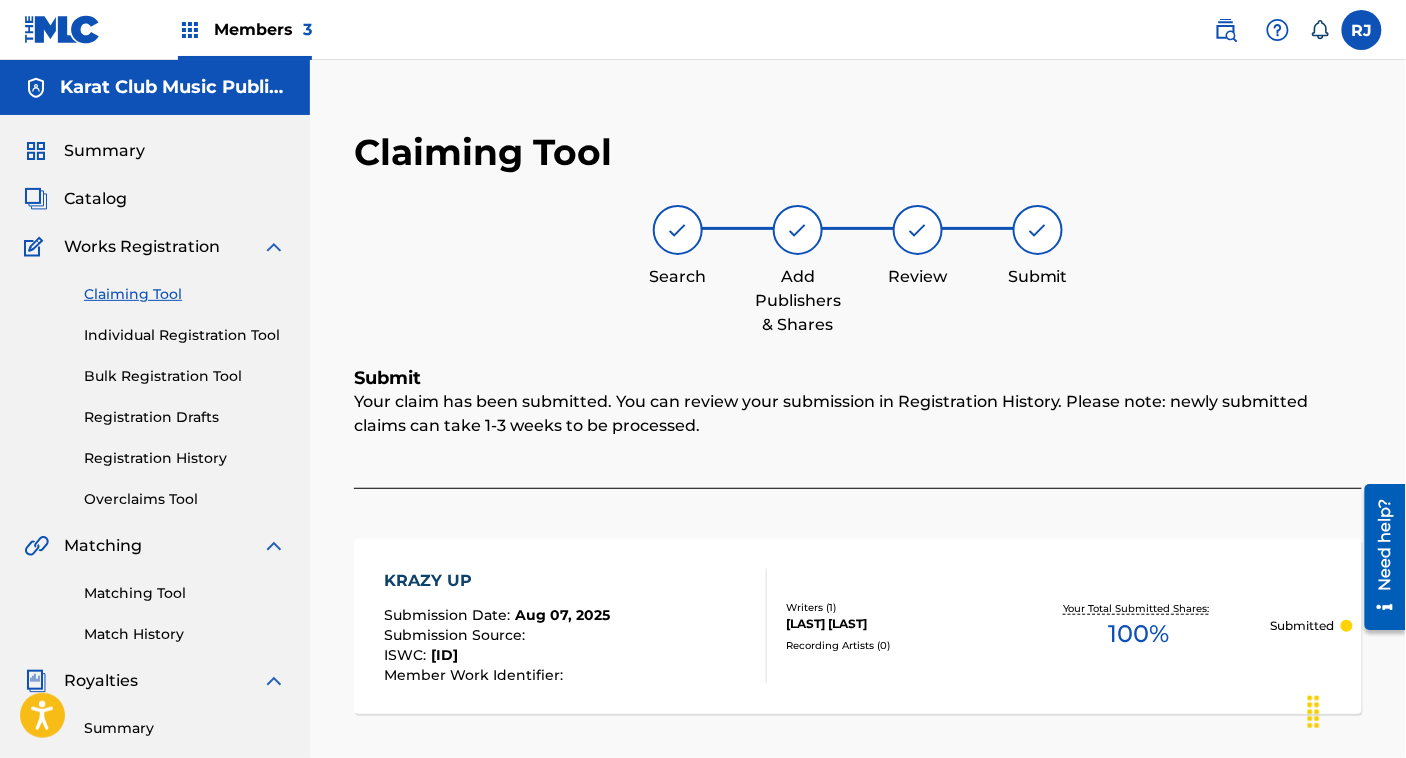 click on "Claiming Tool" at bounding box center [185, 294] 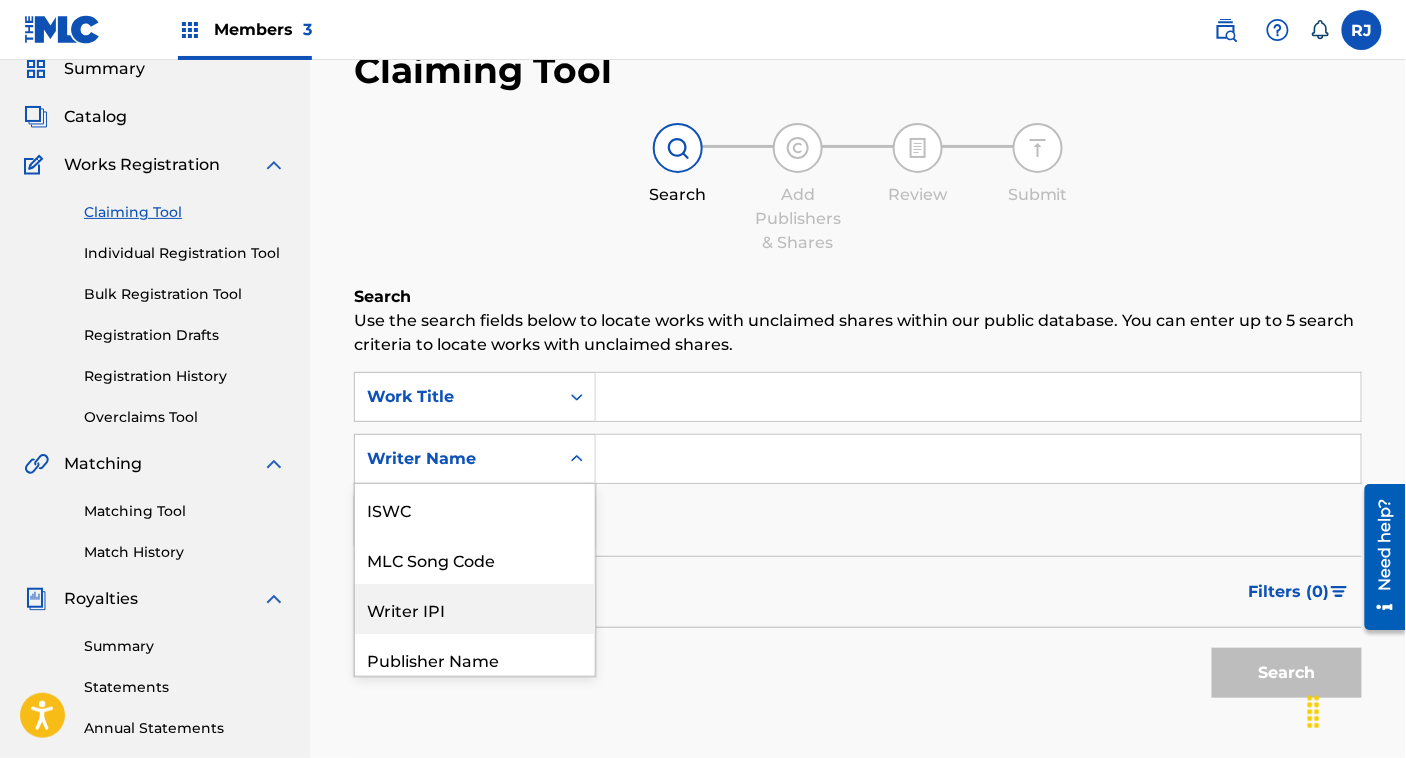 click on "7 results available. Use Up and Down to choose options, press Enter to select the currently focused option, press Escape to exit the menu, press Tab to select the option and exit the menu. Writer Name ISWC MLC Song Code Writer IPI Publisher Name Publisher IPI MLC Publisher Number Writer Name" at bounding box center [475, 459] 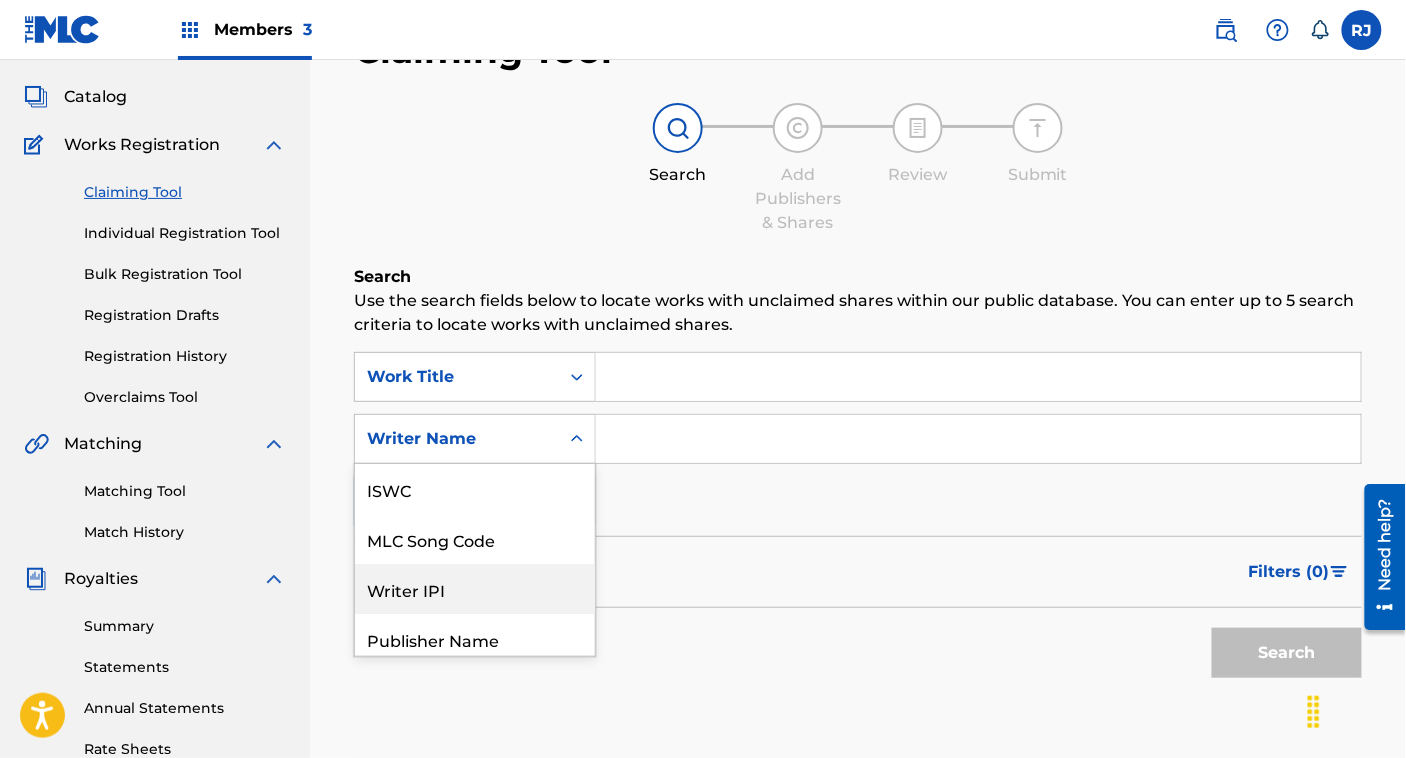 scroll, scrollTop: 50, scrollLeft: 0, axis: vertical 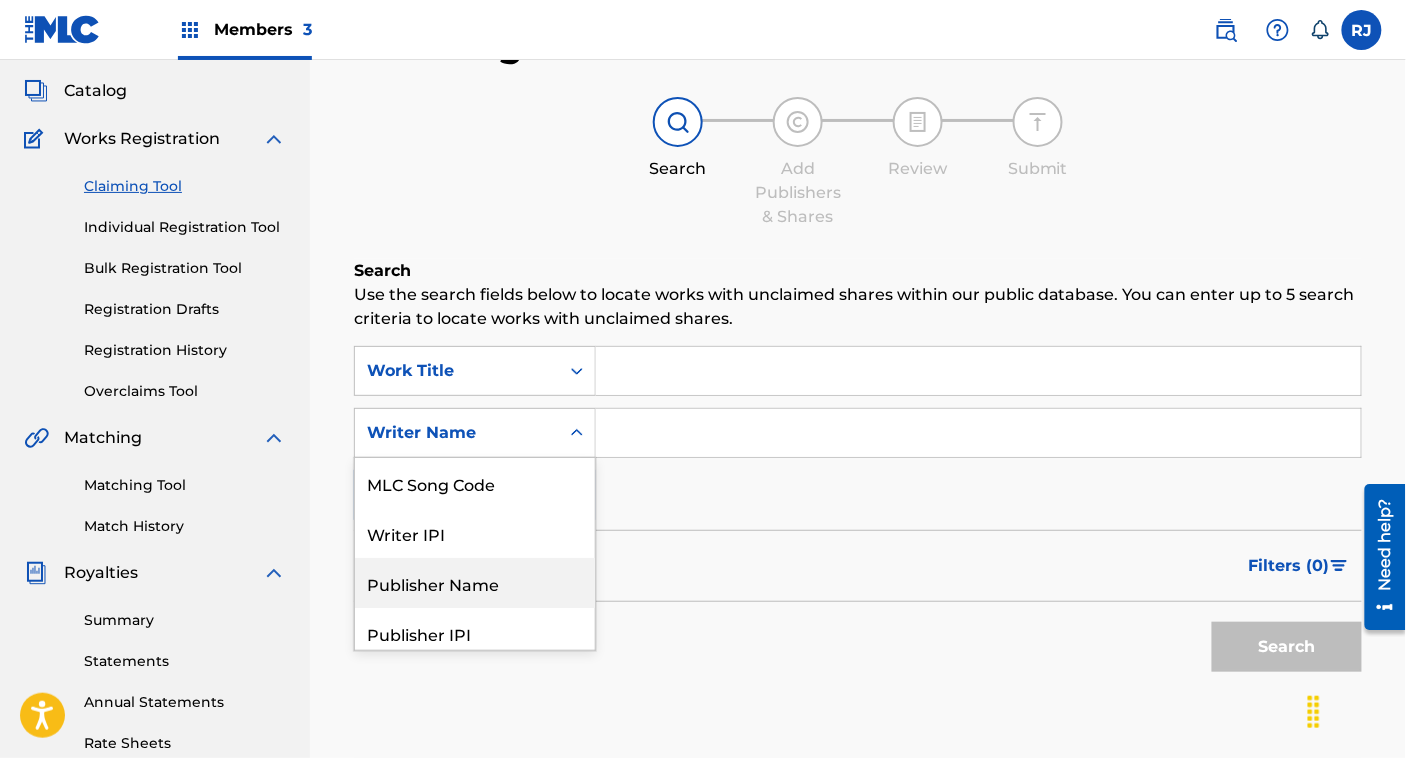 click on "Publisher Name" at bounding box center (475, 583) 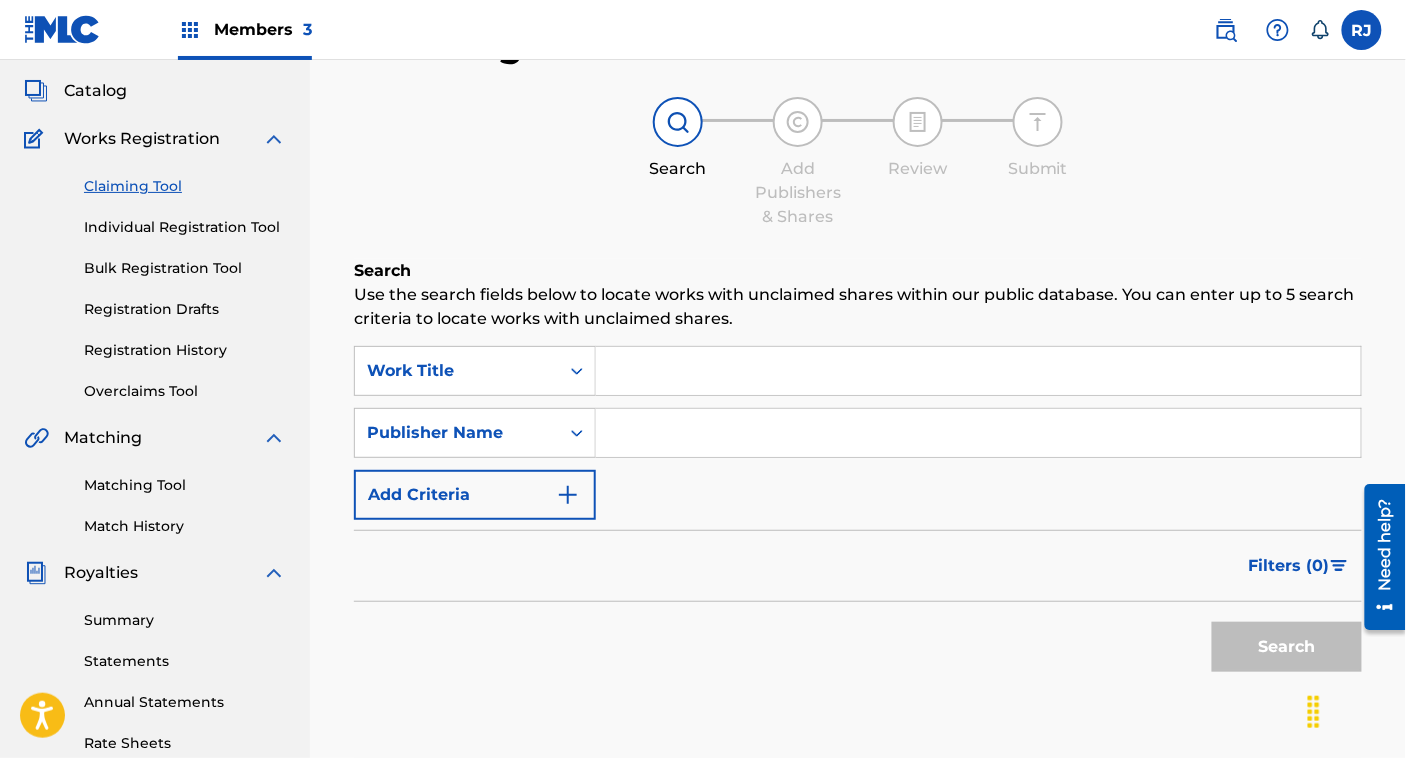 click at bounding box center [978, 433] 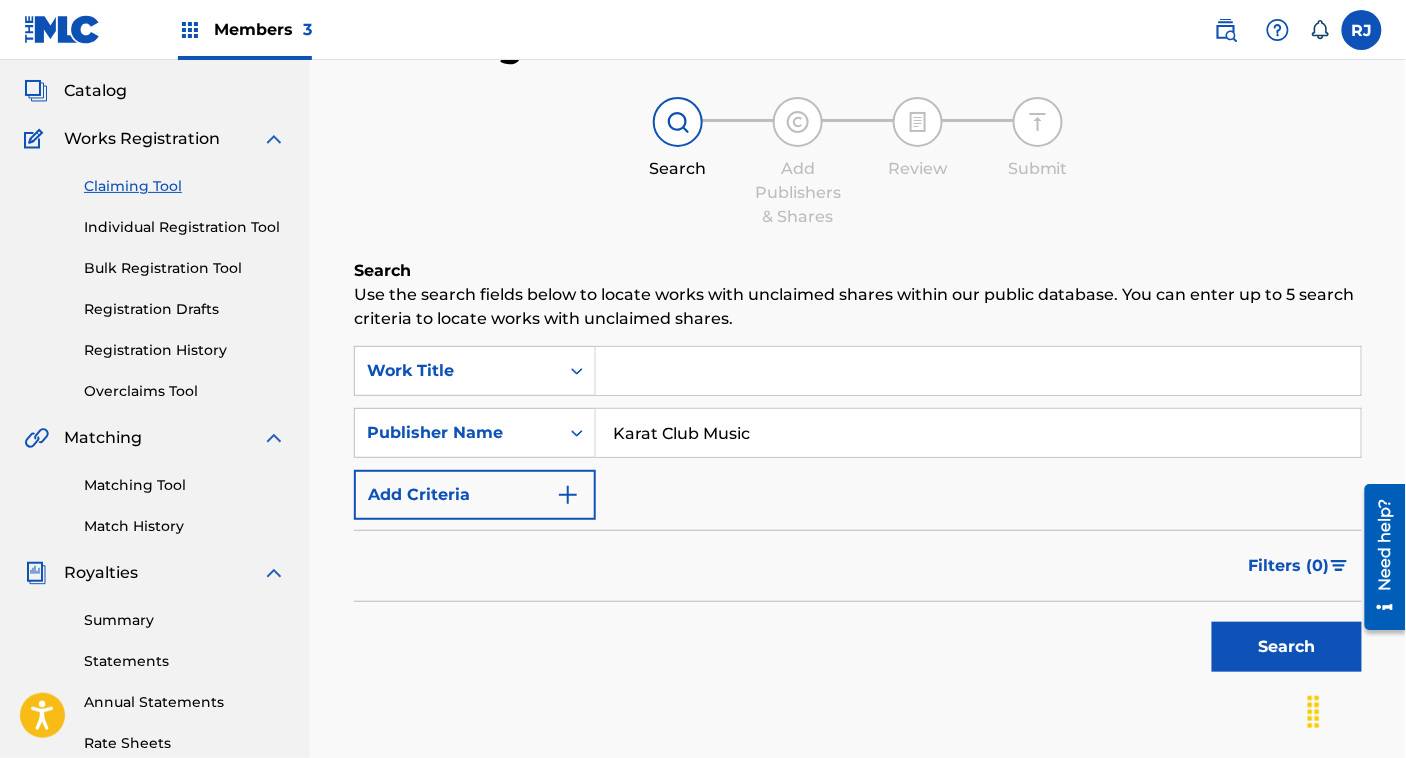 click on "Search" at bounding box center [1287, 647] 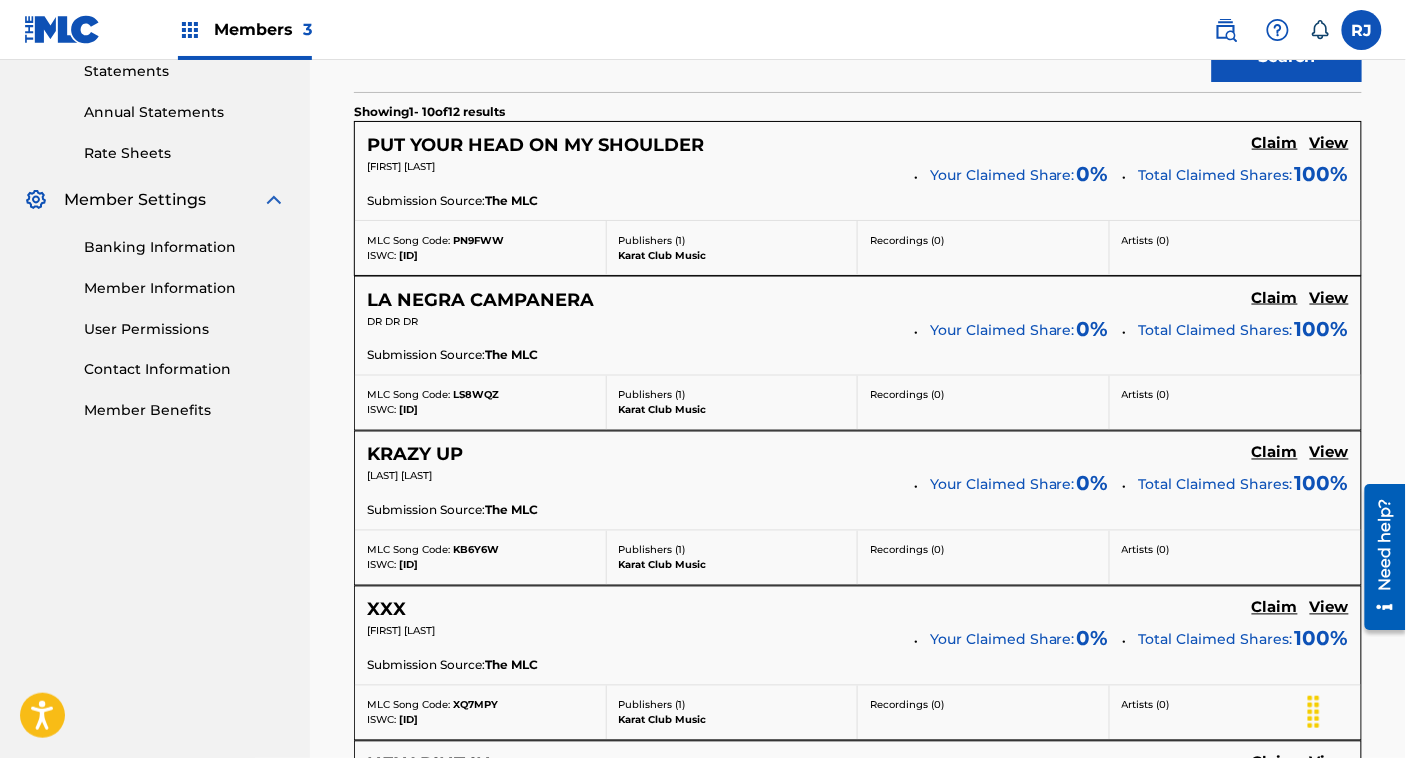 scroll, scrollTop: 691, scrollLeft: 0, axis: vertical 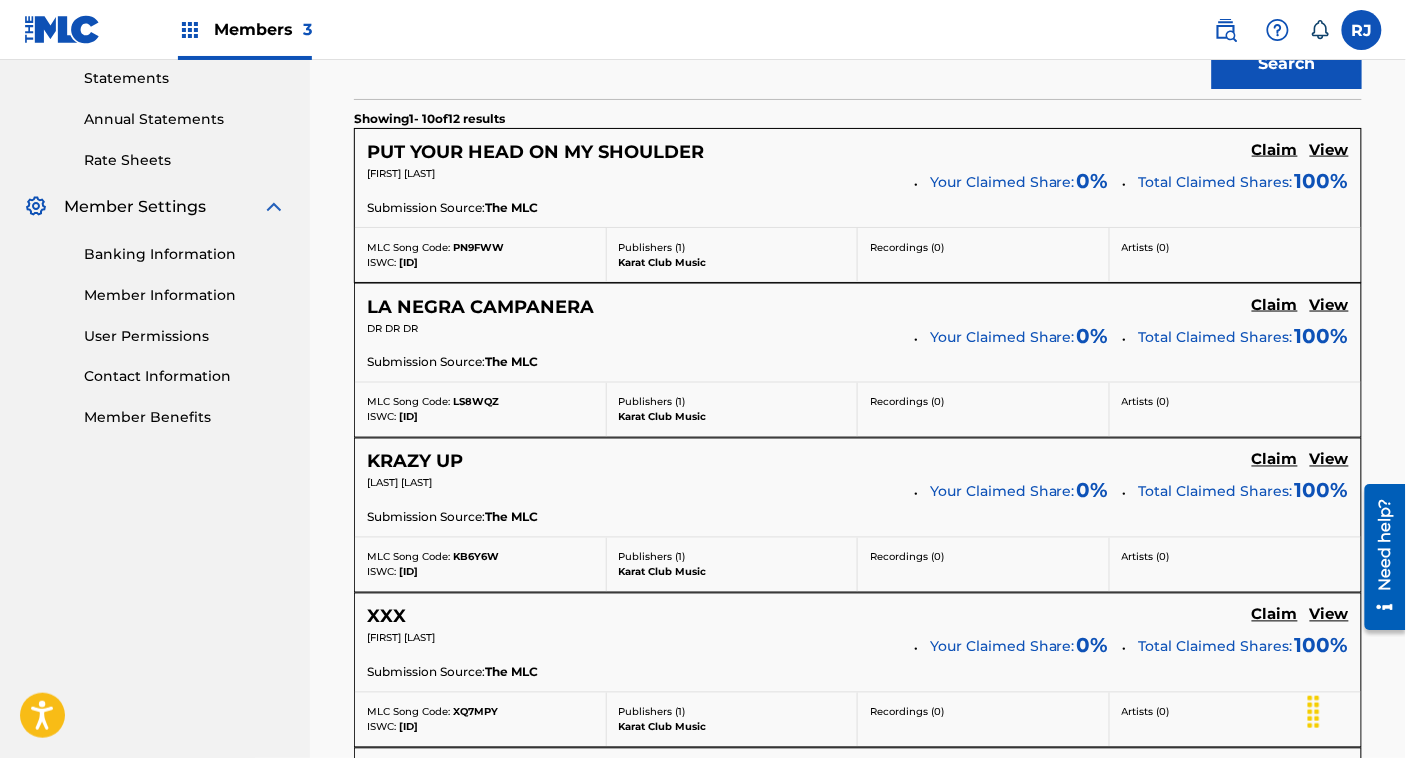 click on "Claim" at bounding box center (1275, 150) 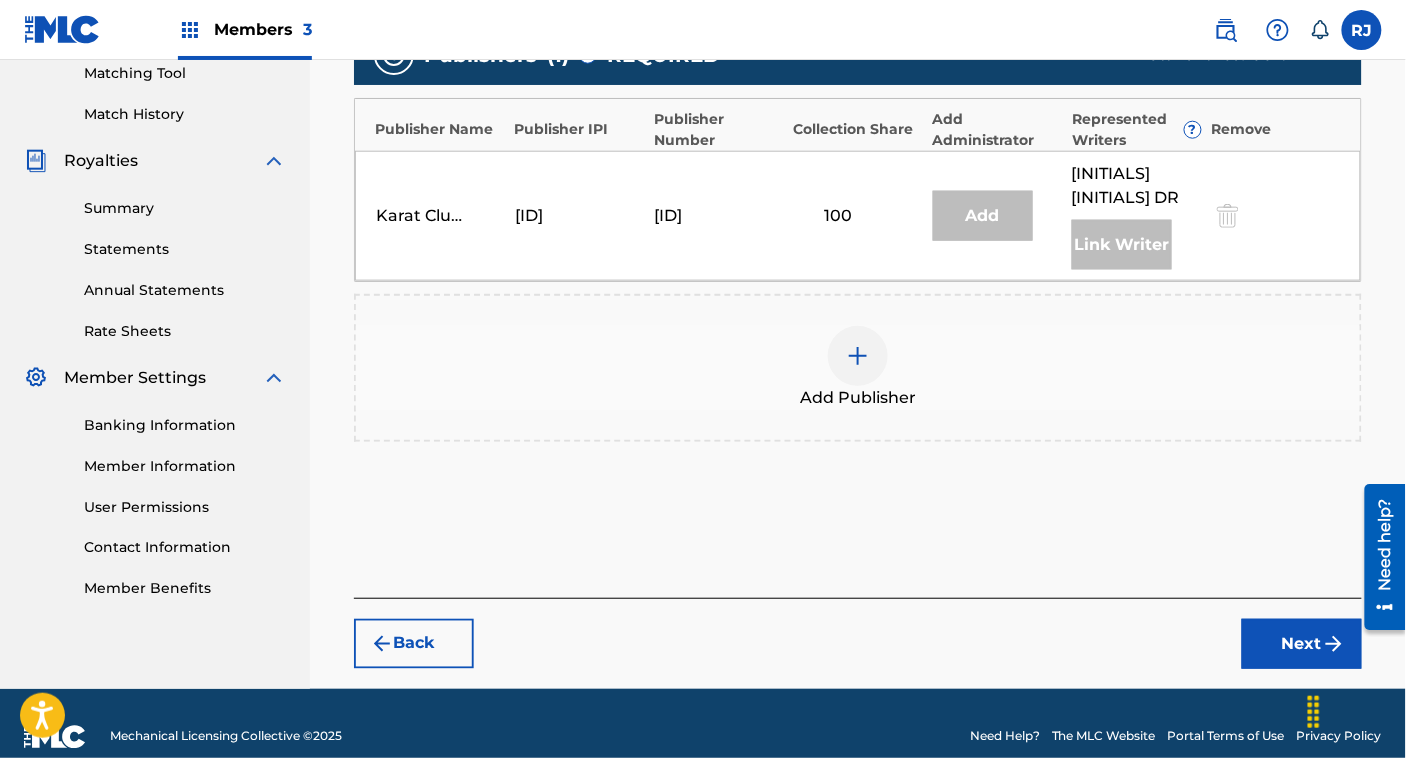 click on "Add Publisher" at bounding box center [858, 368] 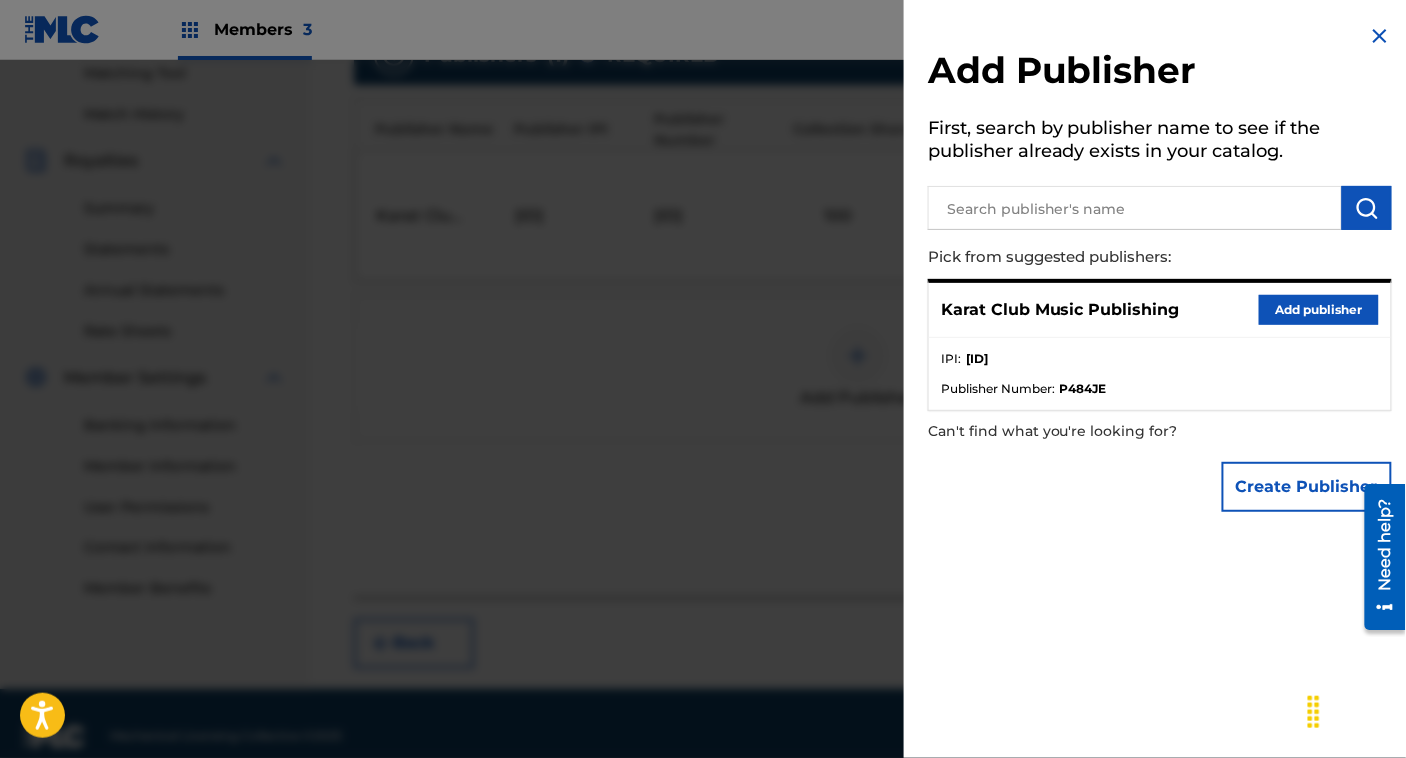 click on "Add publisher" at bounding box center [1319, 310] 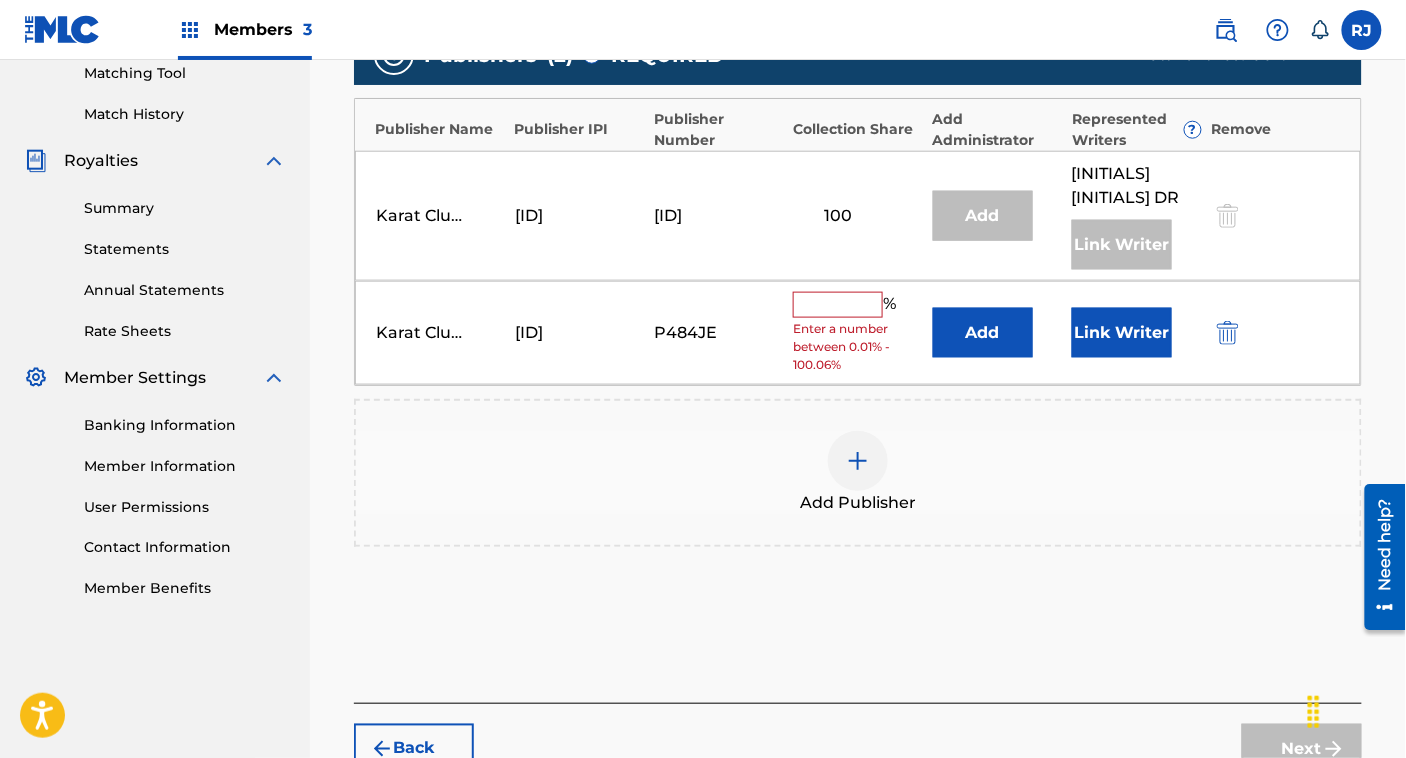 click on "Link Writer" at bounding box center (1122, 333) 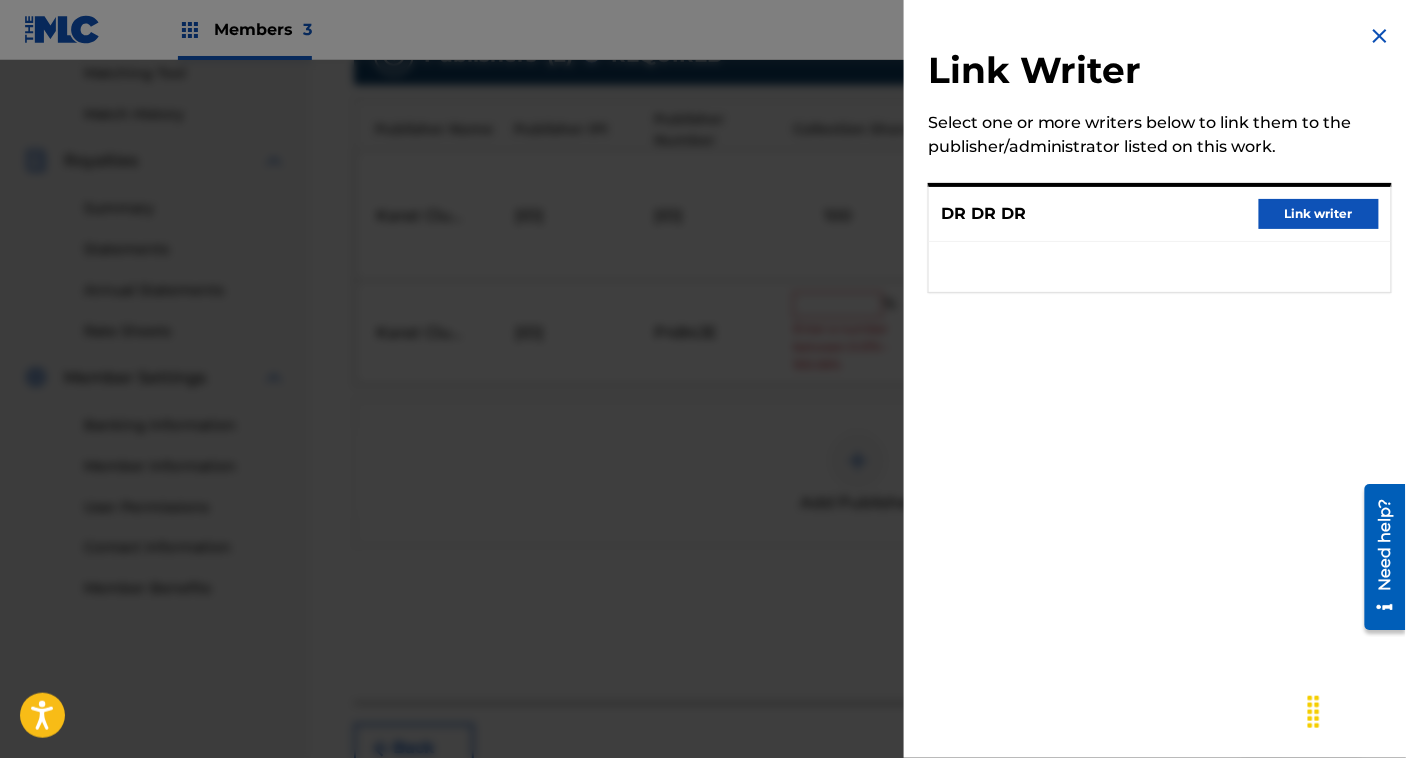 click on "Link writer" at bounding box center [1319, 214] 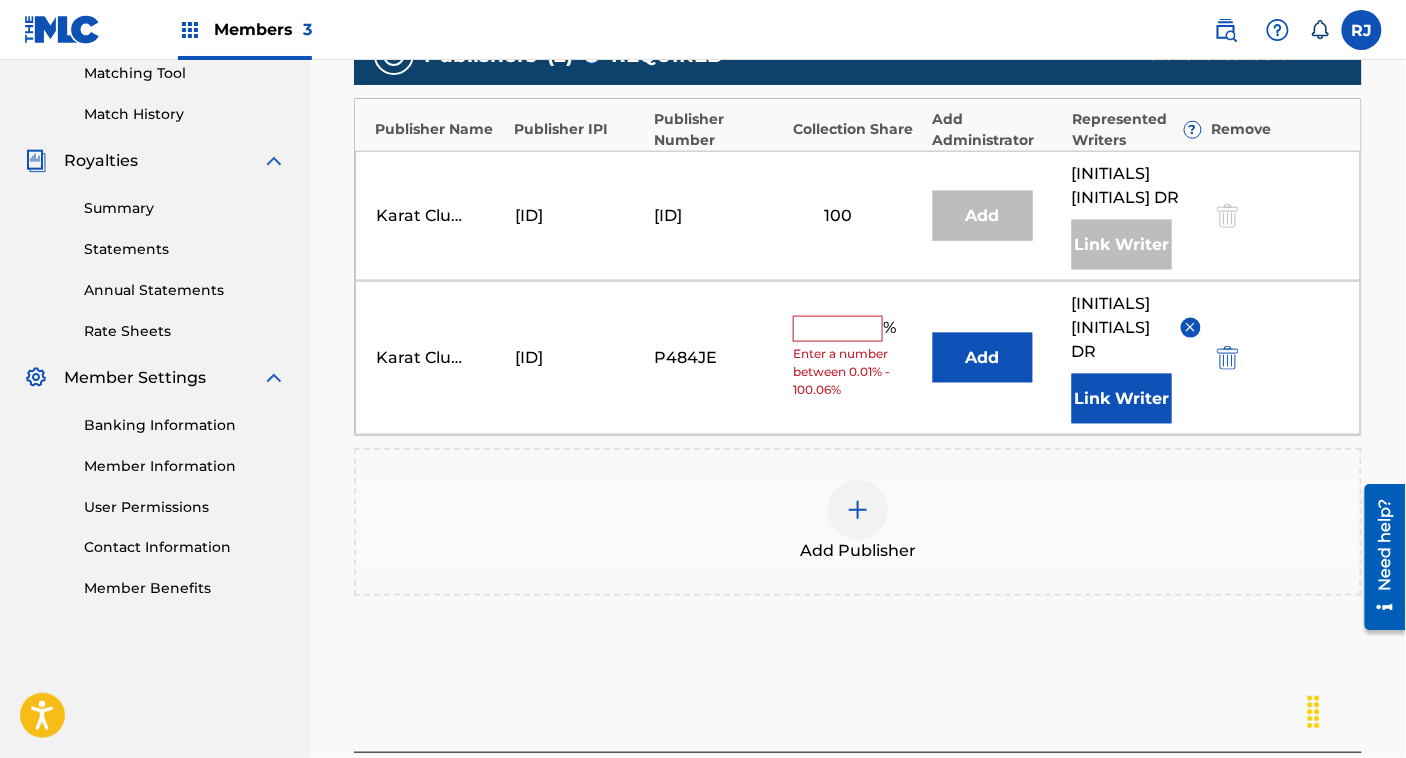 click at bounding box center (838, 329) 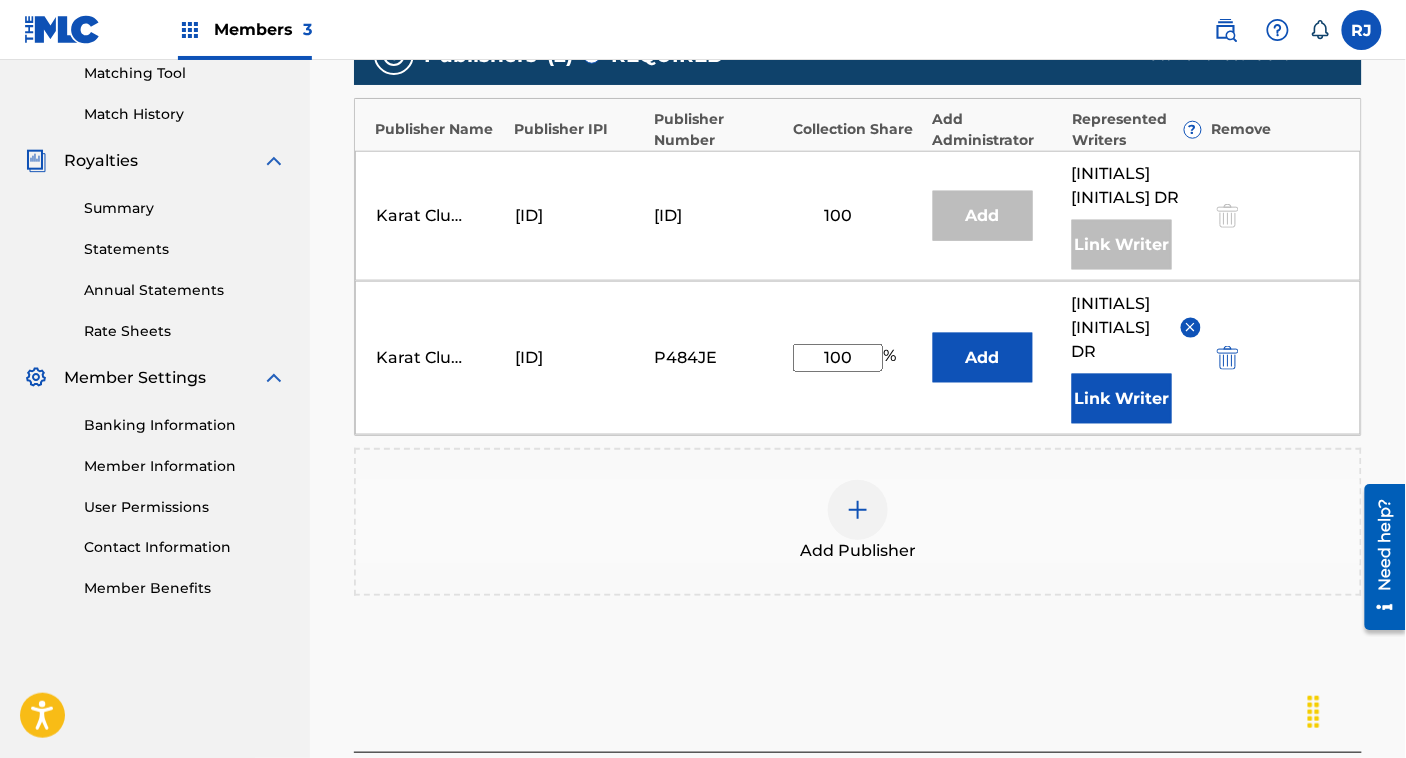click on "Next" at bounding box center [1302, 798] 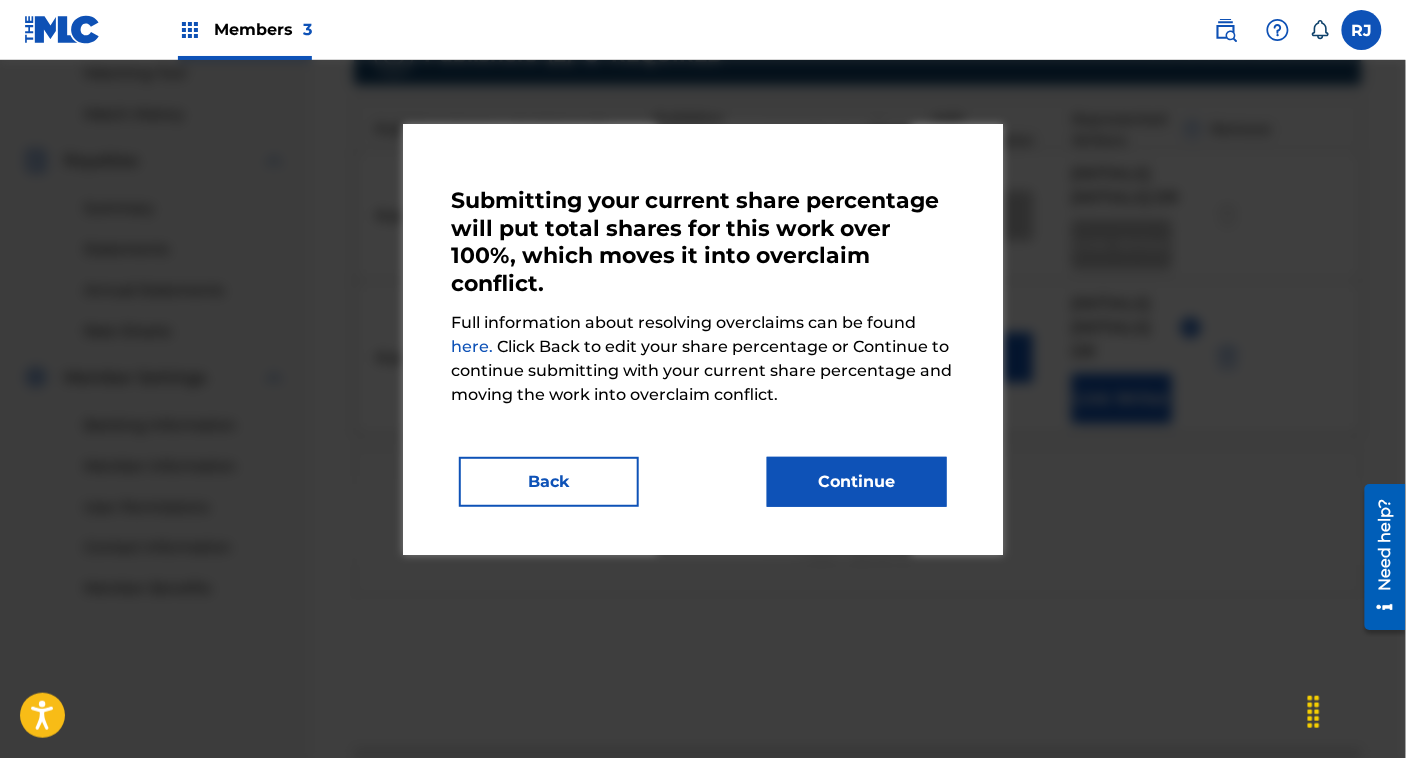 click on "Continue" at bounding box center [857, 482] 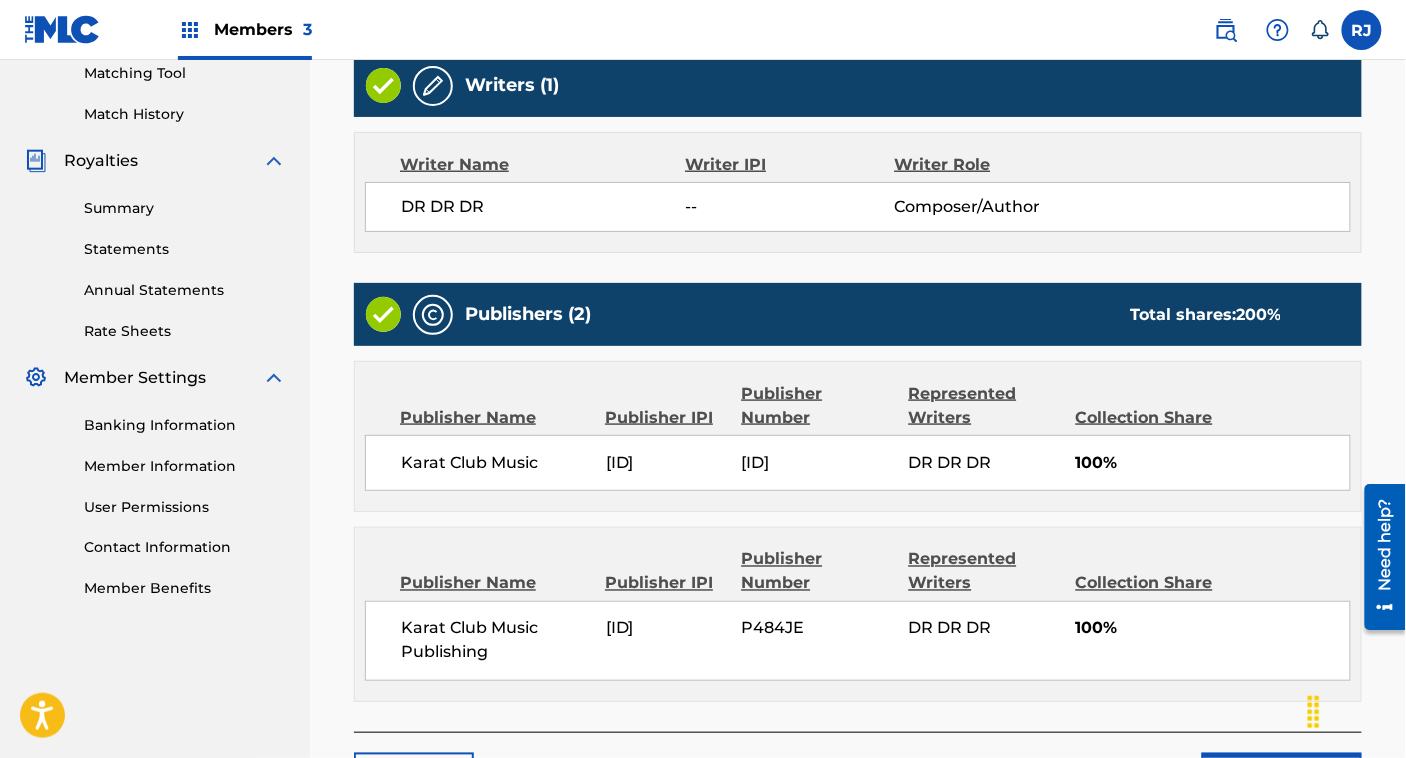 scroll, scrollTop: 676, scrollLeft: 0, axis: vertical 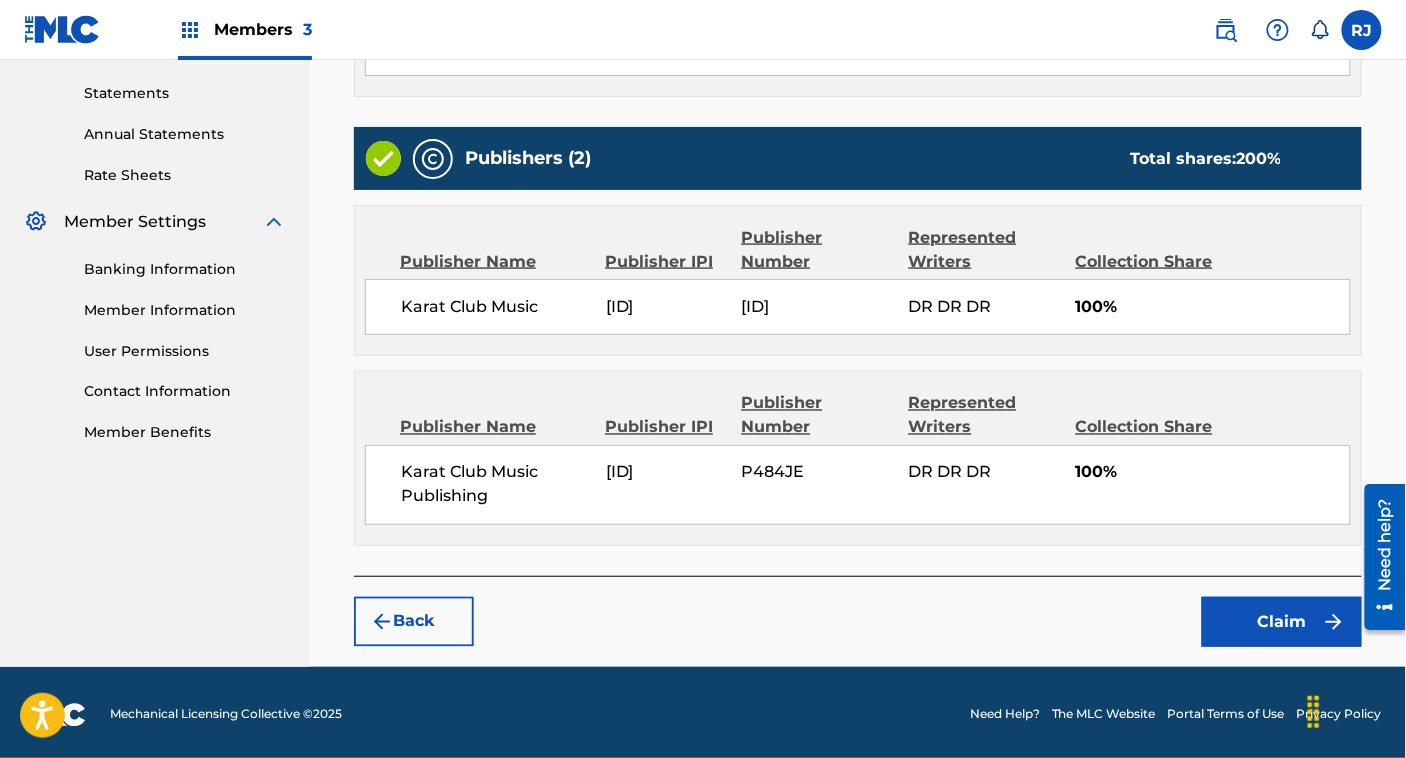 click on "Claim" at bounding box center (1282, 622) 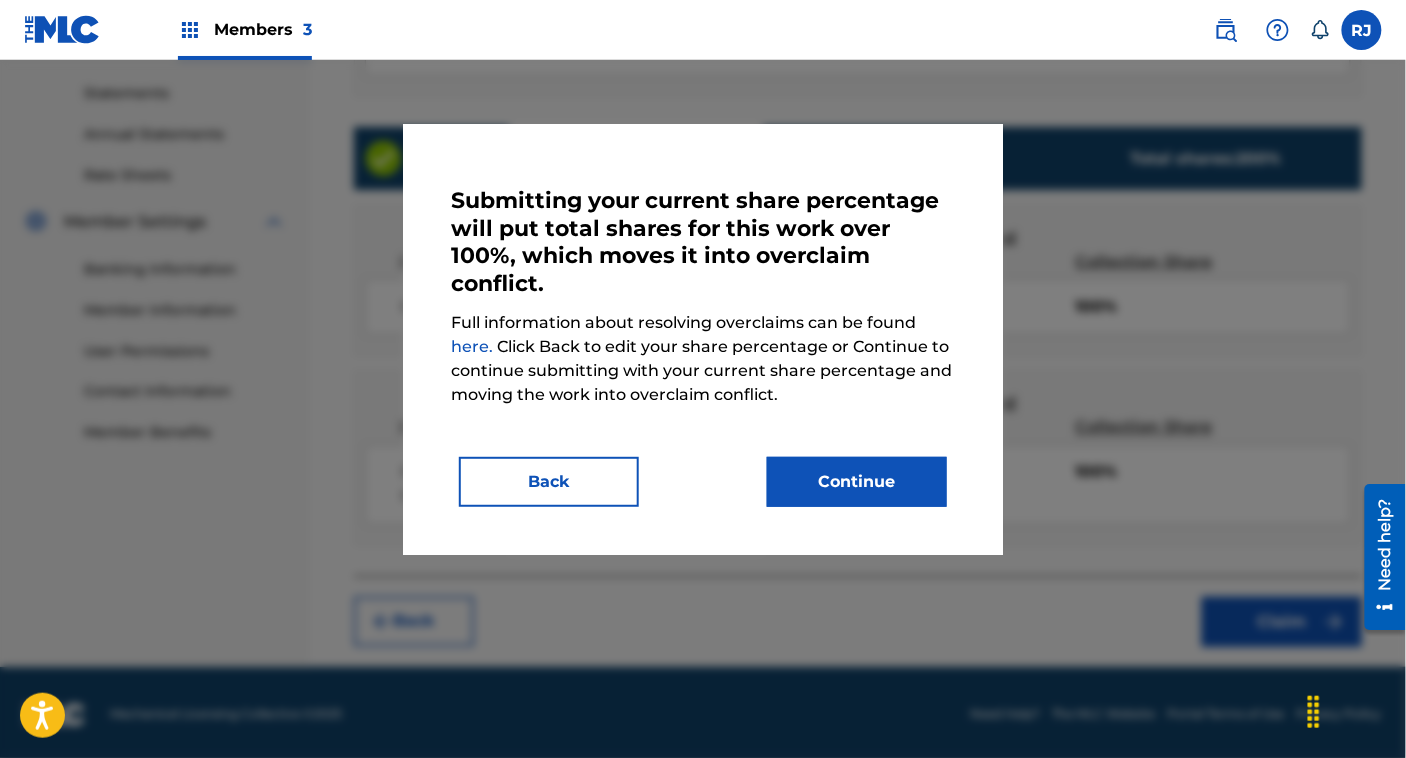 click on "Continue" at bounding box center (857, 482) 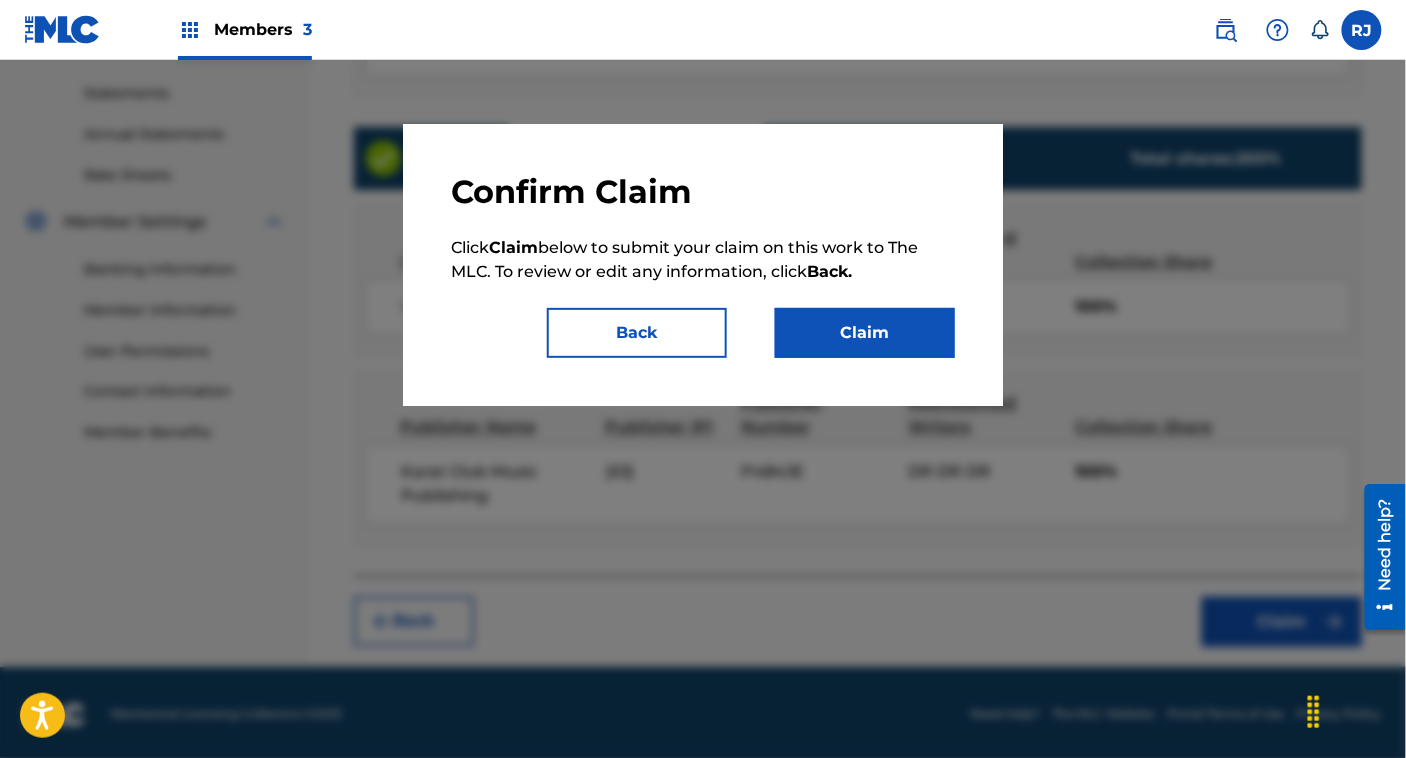 click on "Claim" at bounding box center [865, 333] 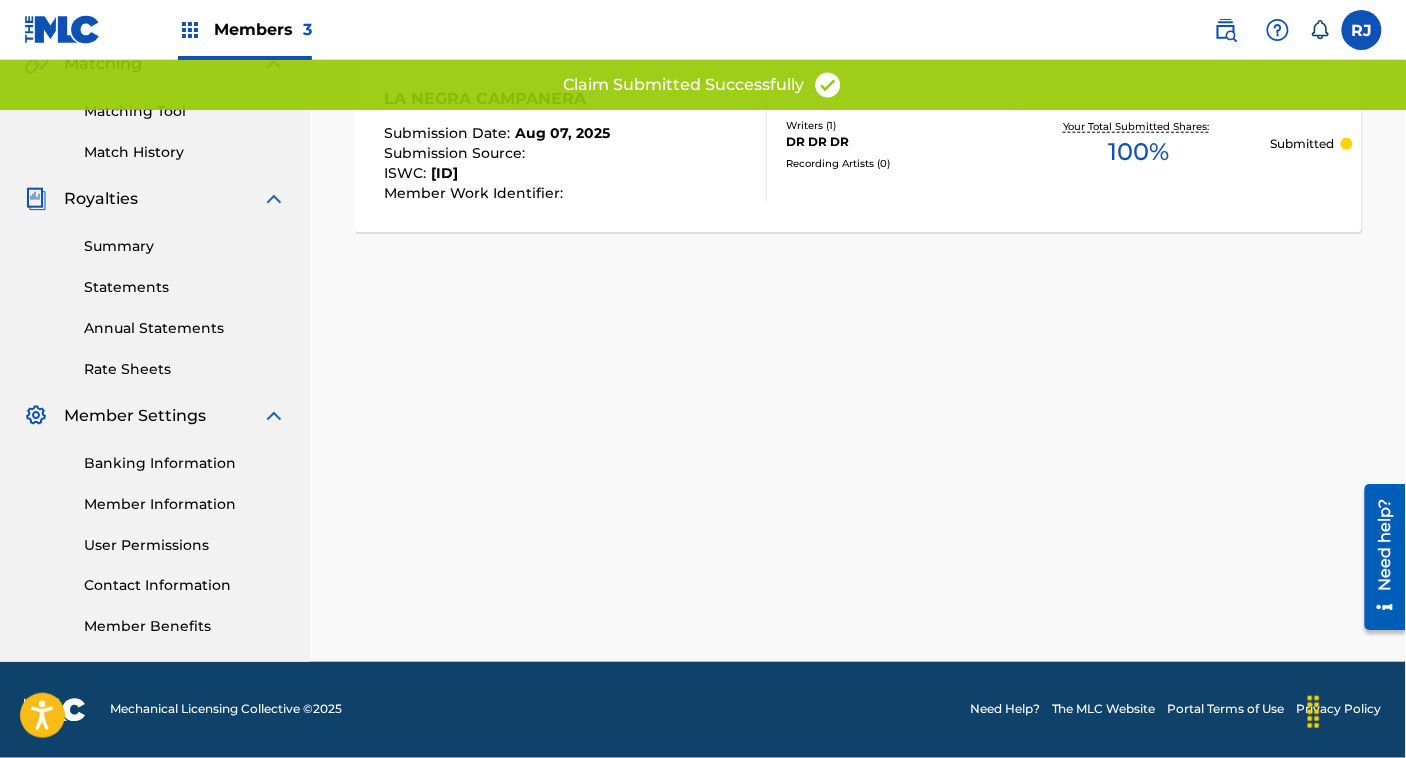 scroll, scrollTop: 0, scrollLeft: 0, axis: both 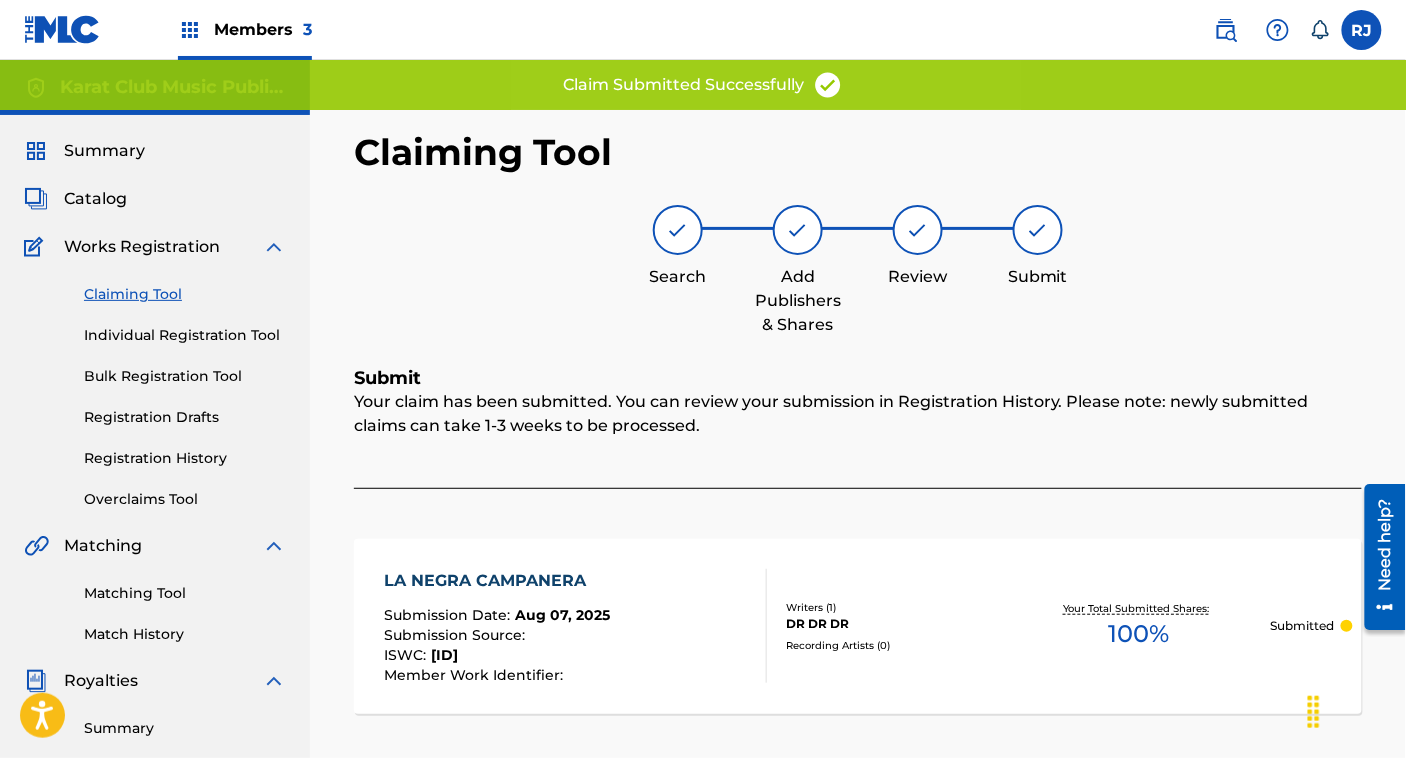 click on "Claiming Tool" at bounding box center (185, 294) 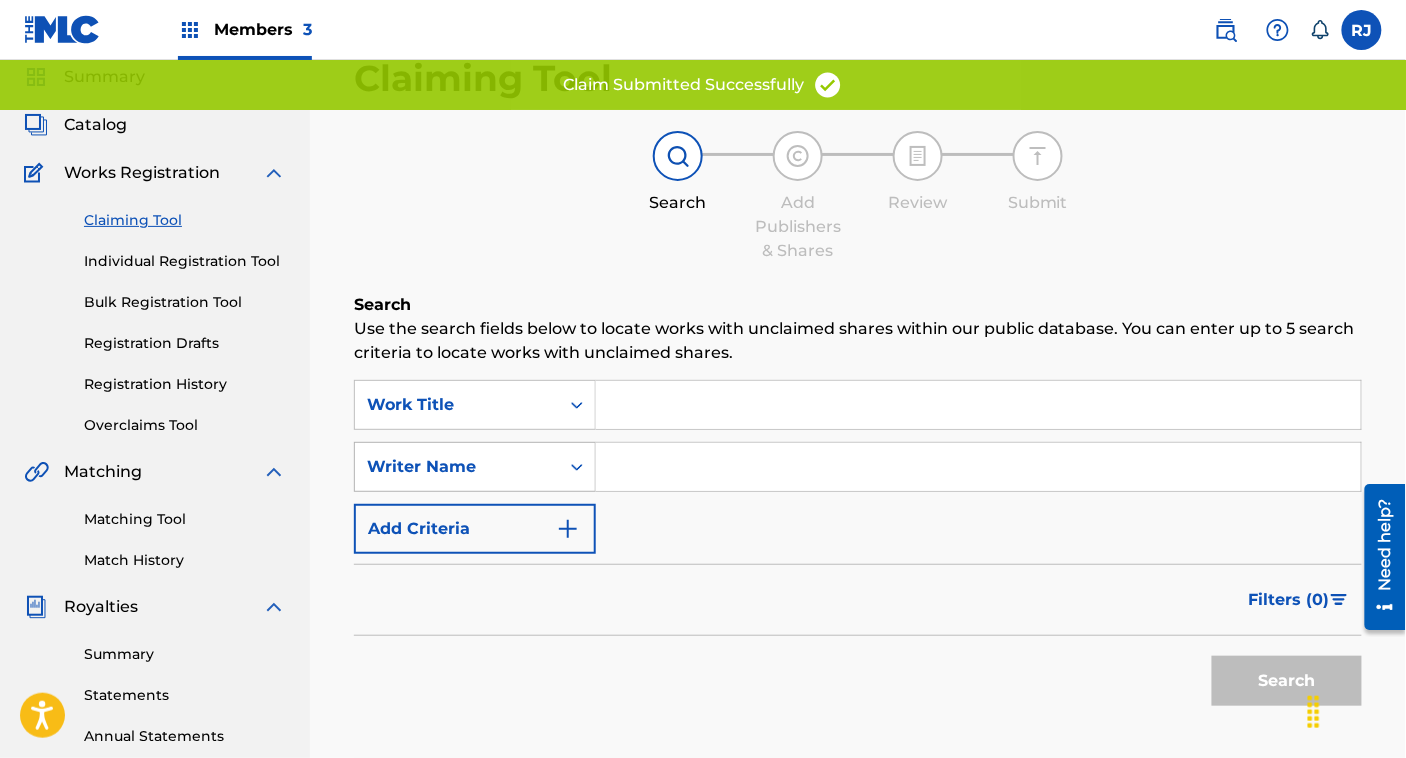 click on "Writer Name" at bounding box center [475, 467] 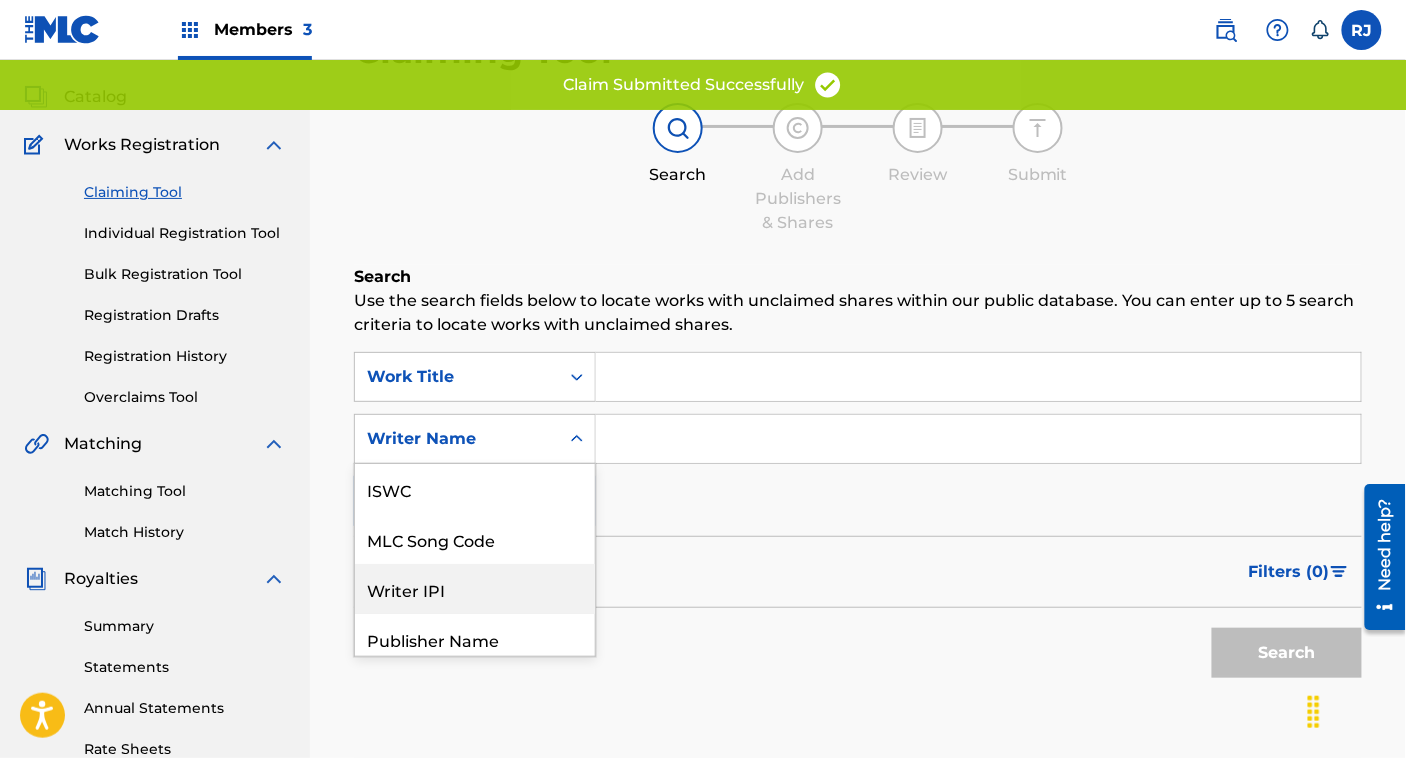 scroll, scrollTop: 108, scrollLeft: 0, axis: vertical 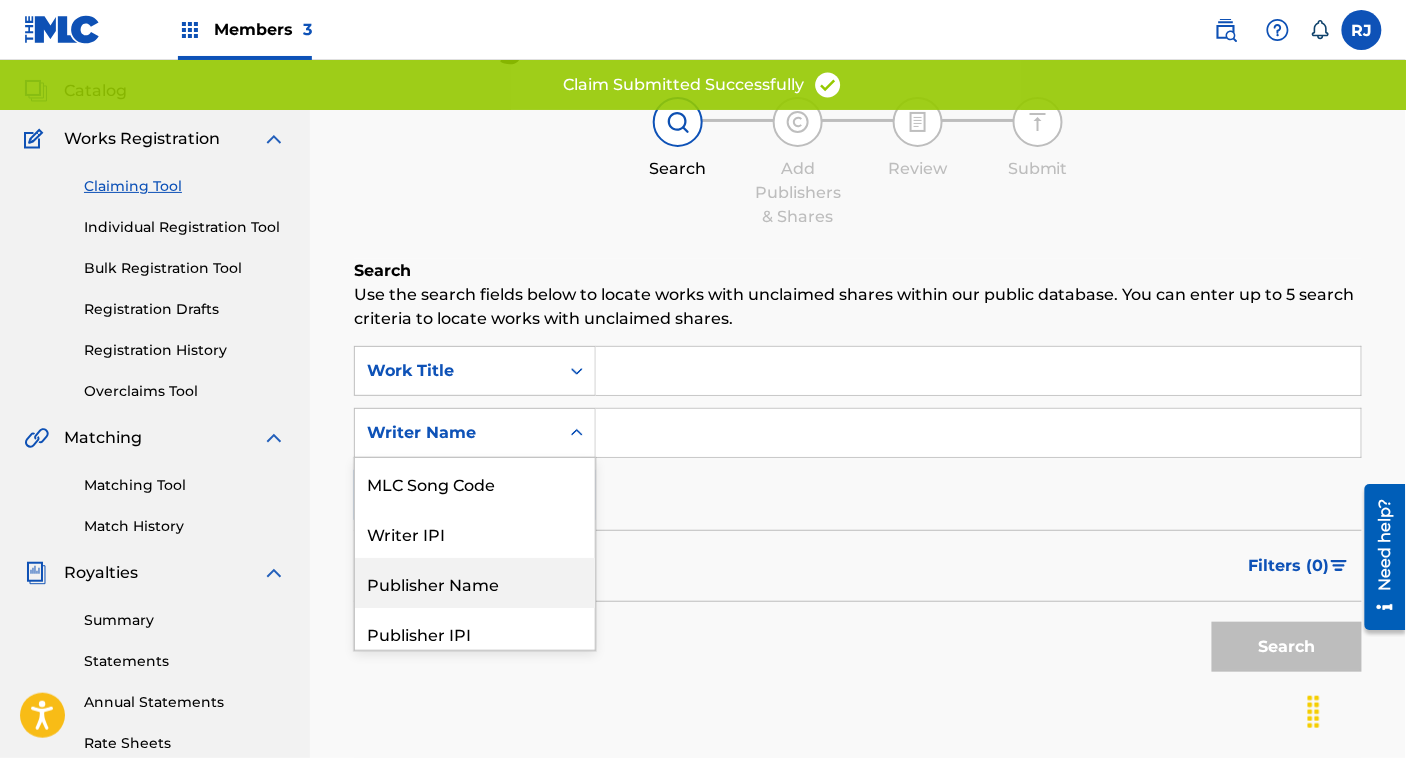 click on "Publisher Name" at bounding box center [475, 583] 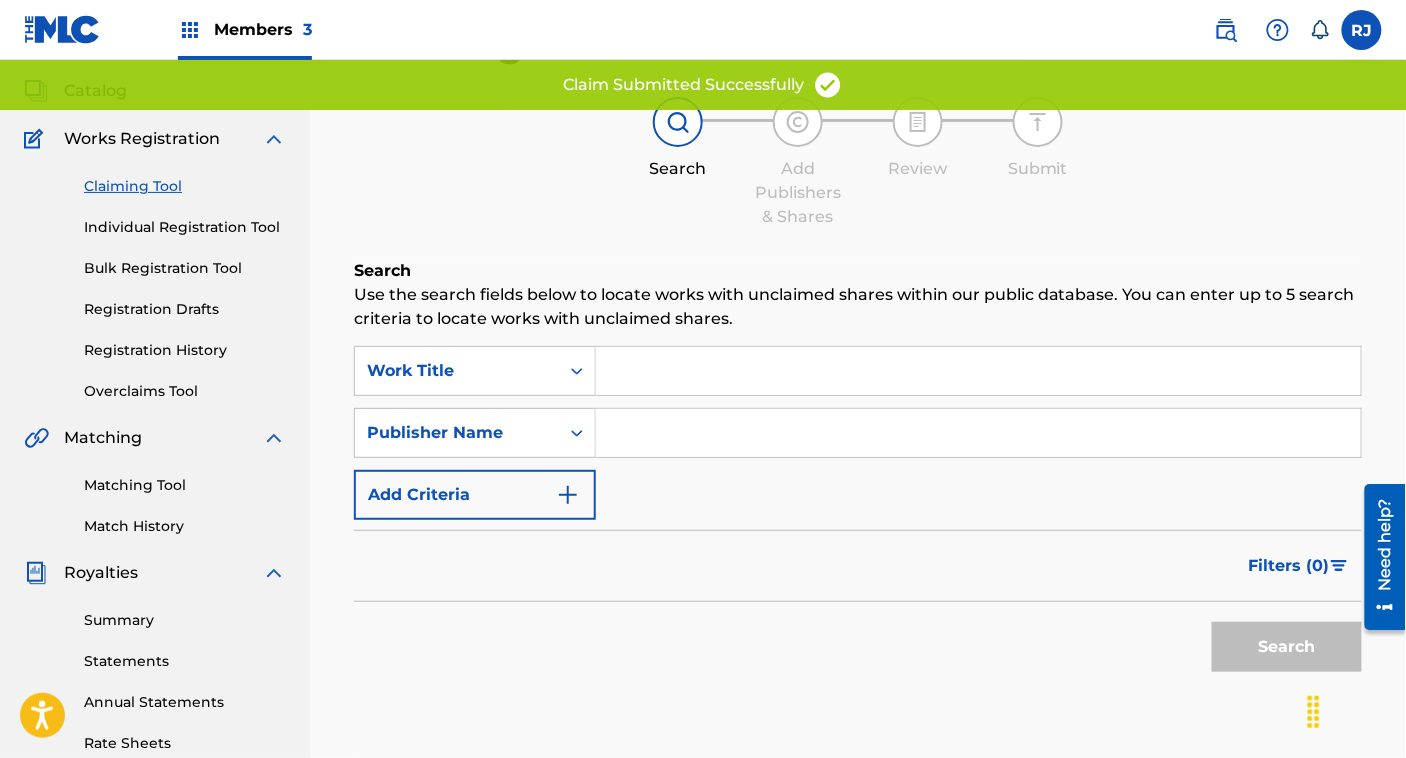 click at bounding box center (978, 433) 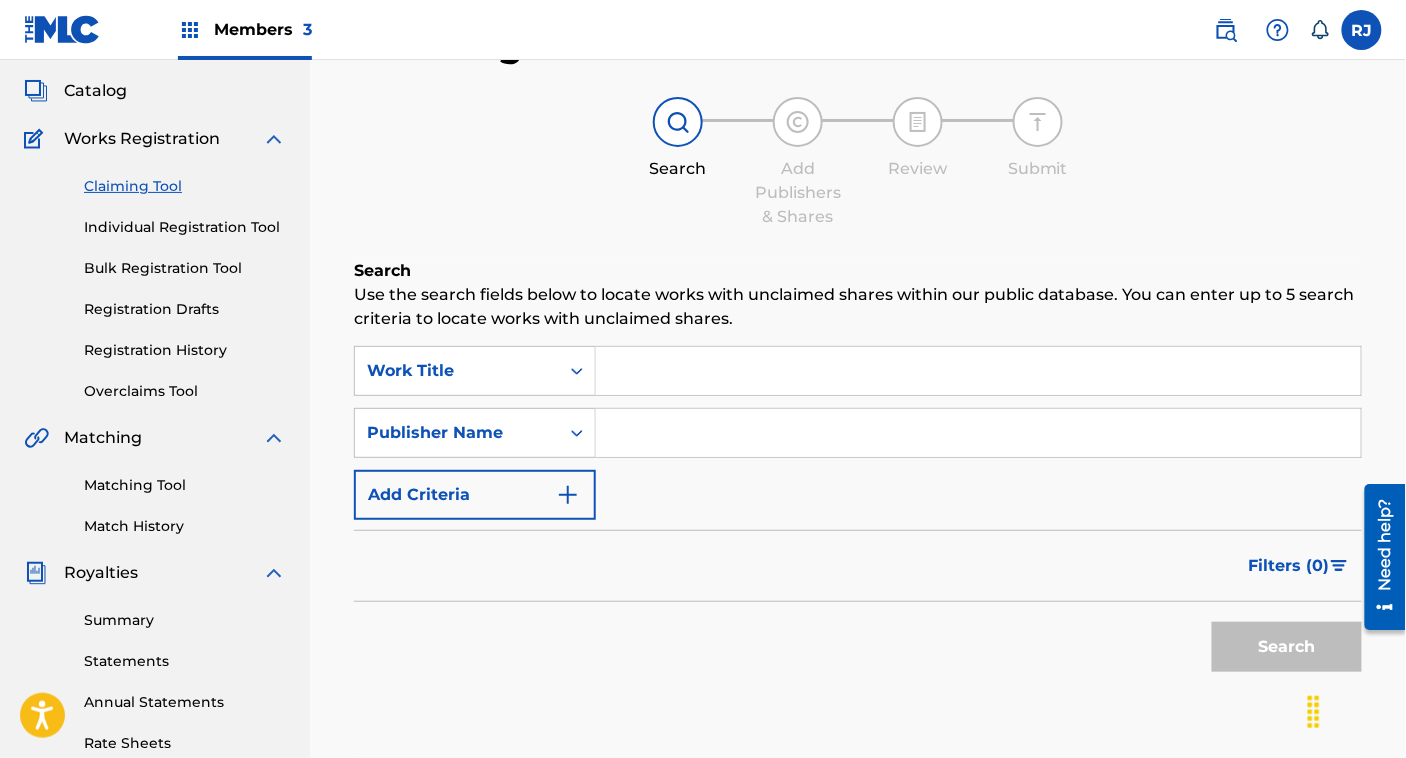 type on "Karat Club Music" 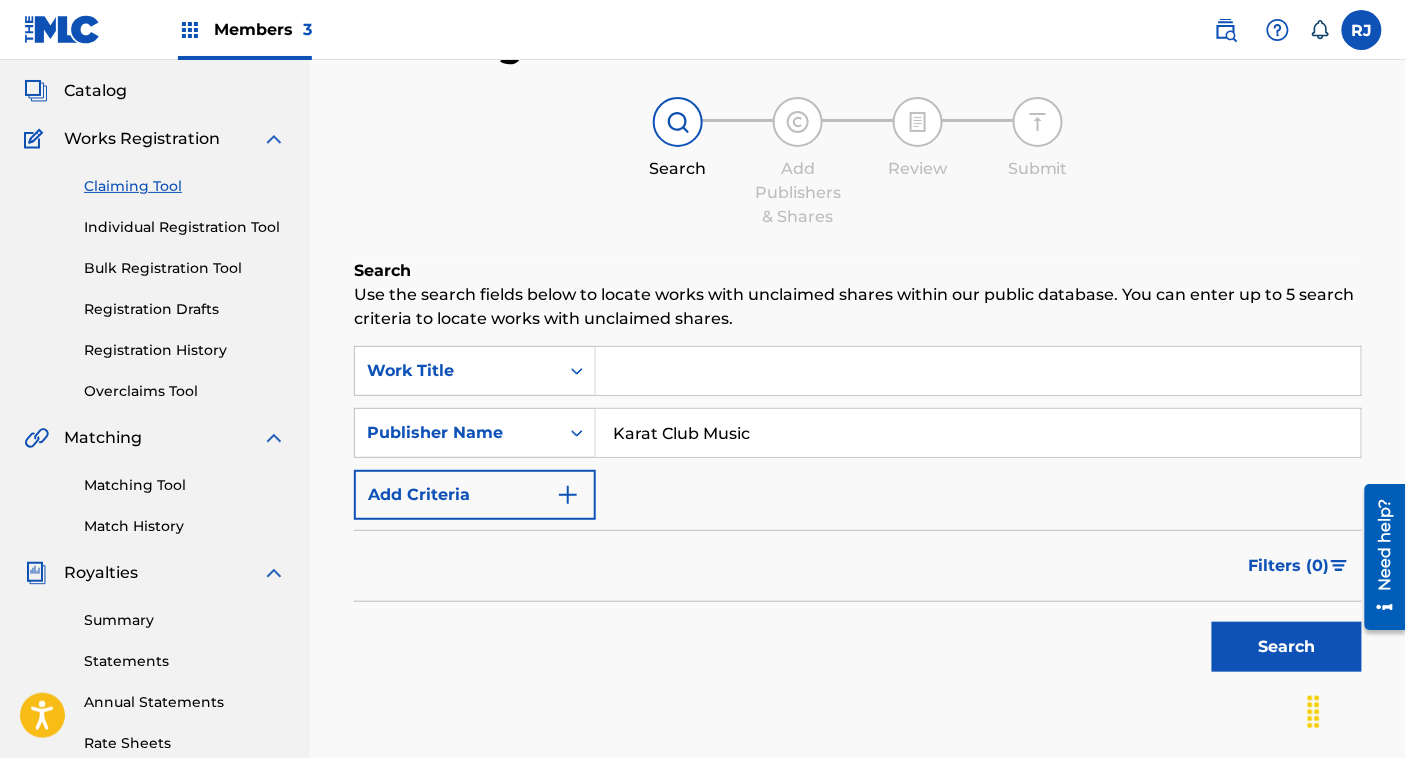 click on "Search" at bounding box center [1287, 647] 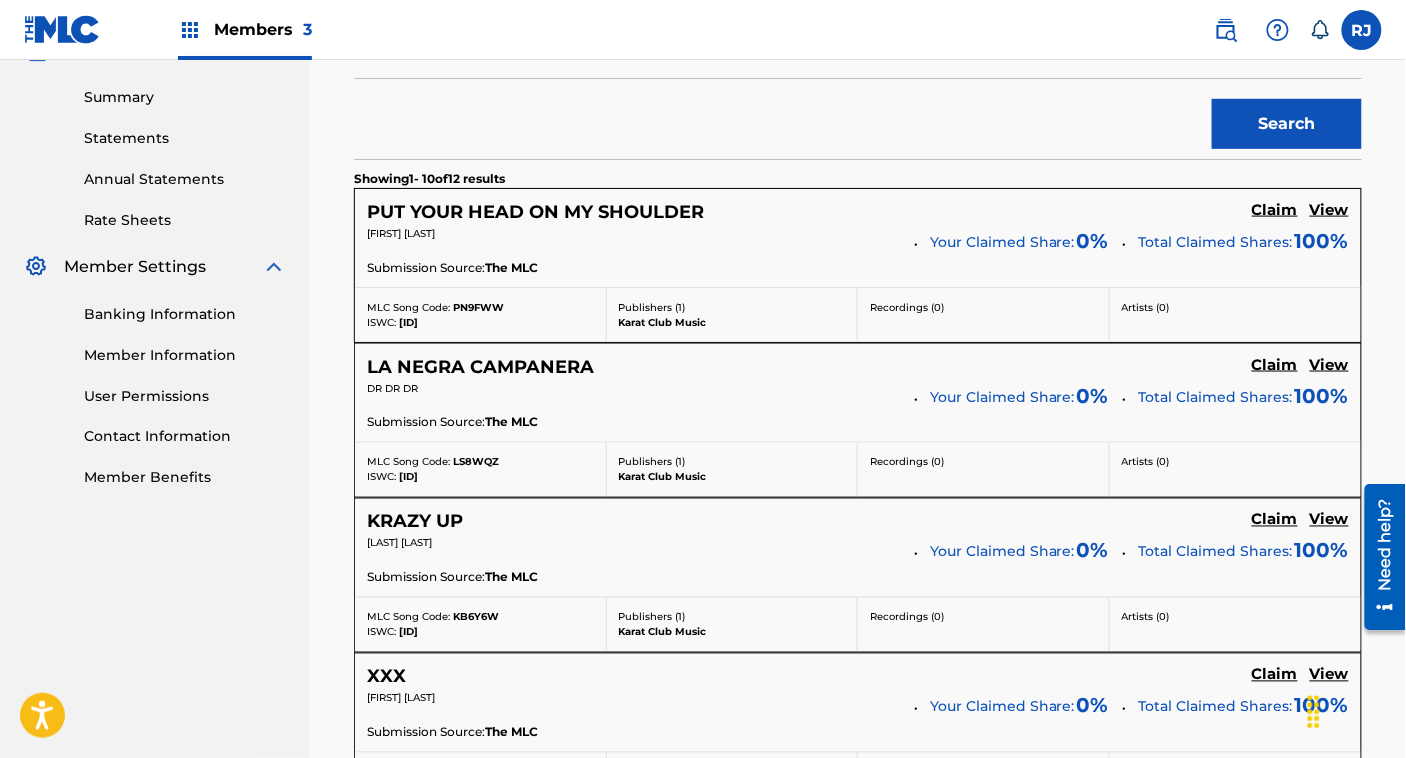 scroll, scrollTop: 633, scrollLeft: 0, axis: vertical 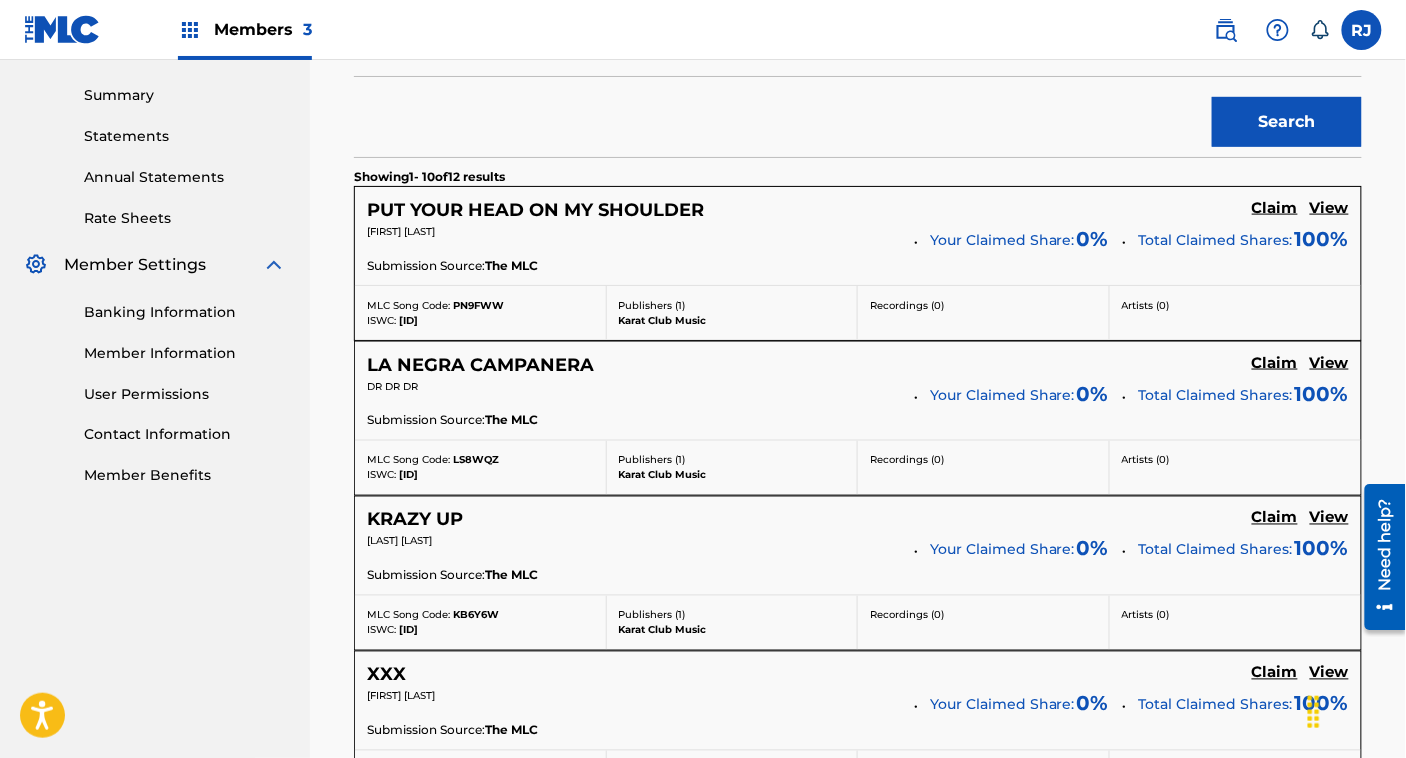 click on "Claim" at bounding box center [1275, 208] 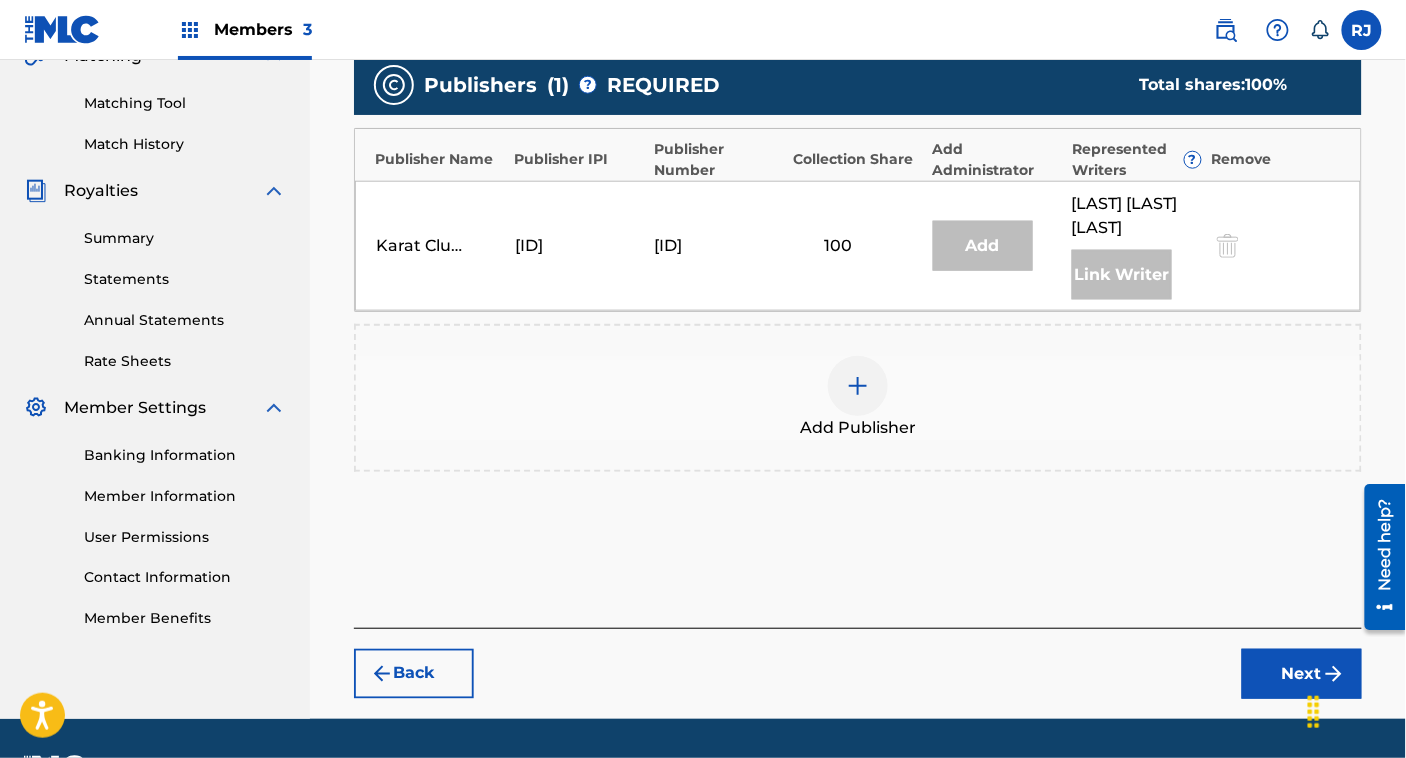 scroll, scrollTop: 484, scrollLeft: 0, axis: vertical 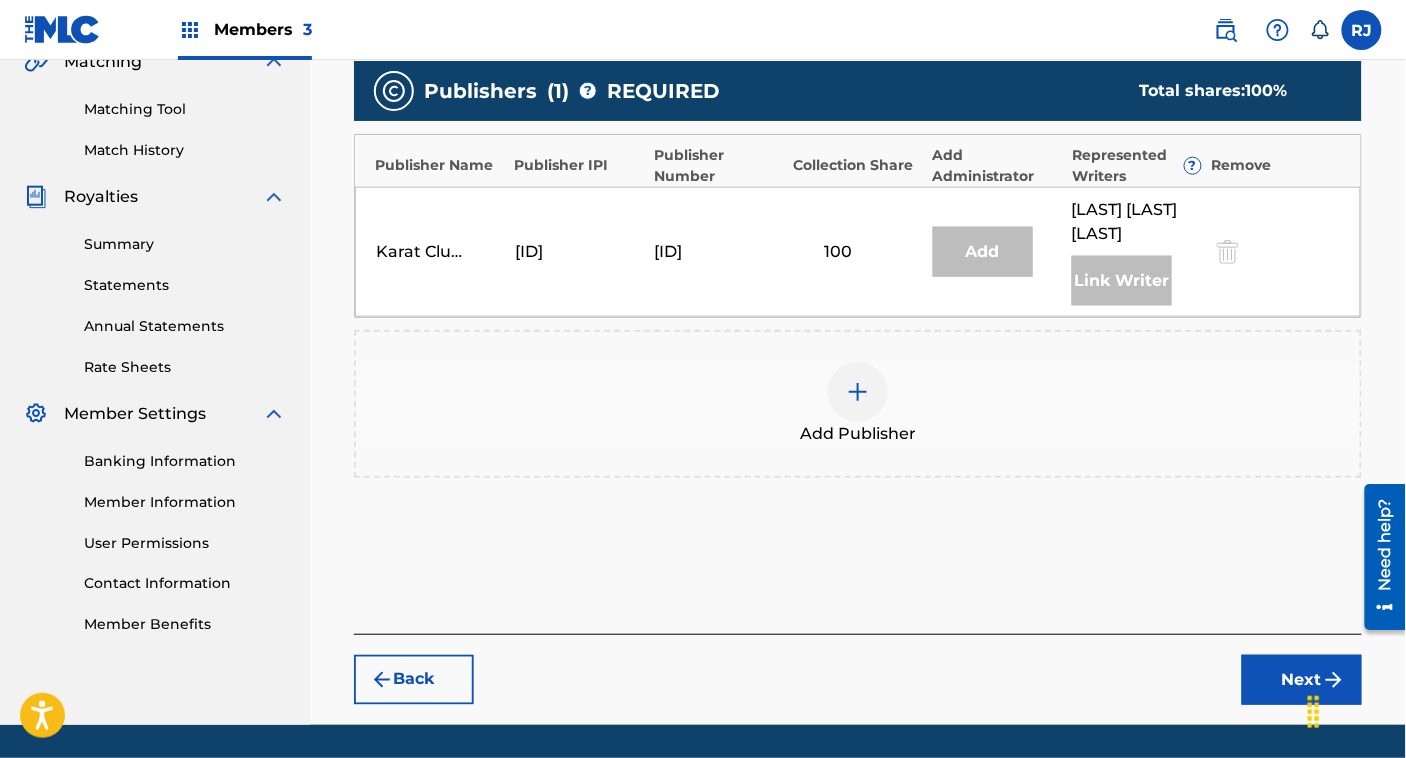 click on "Karat Club Music" at bounding box center [421, 252] 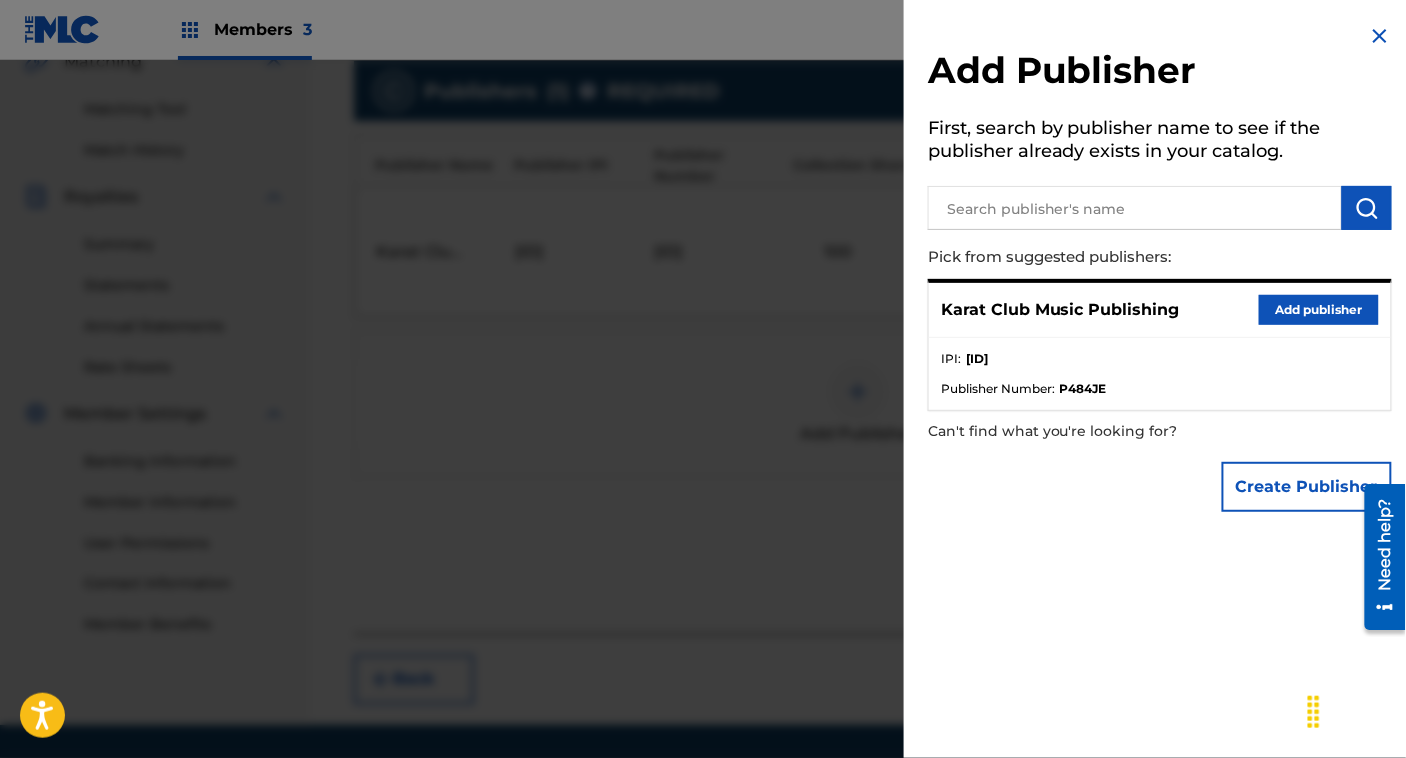 click on "Add publisher" at bounding box center [1319, 310] 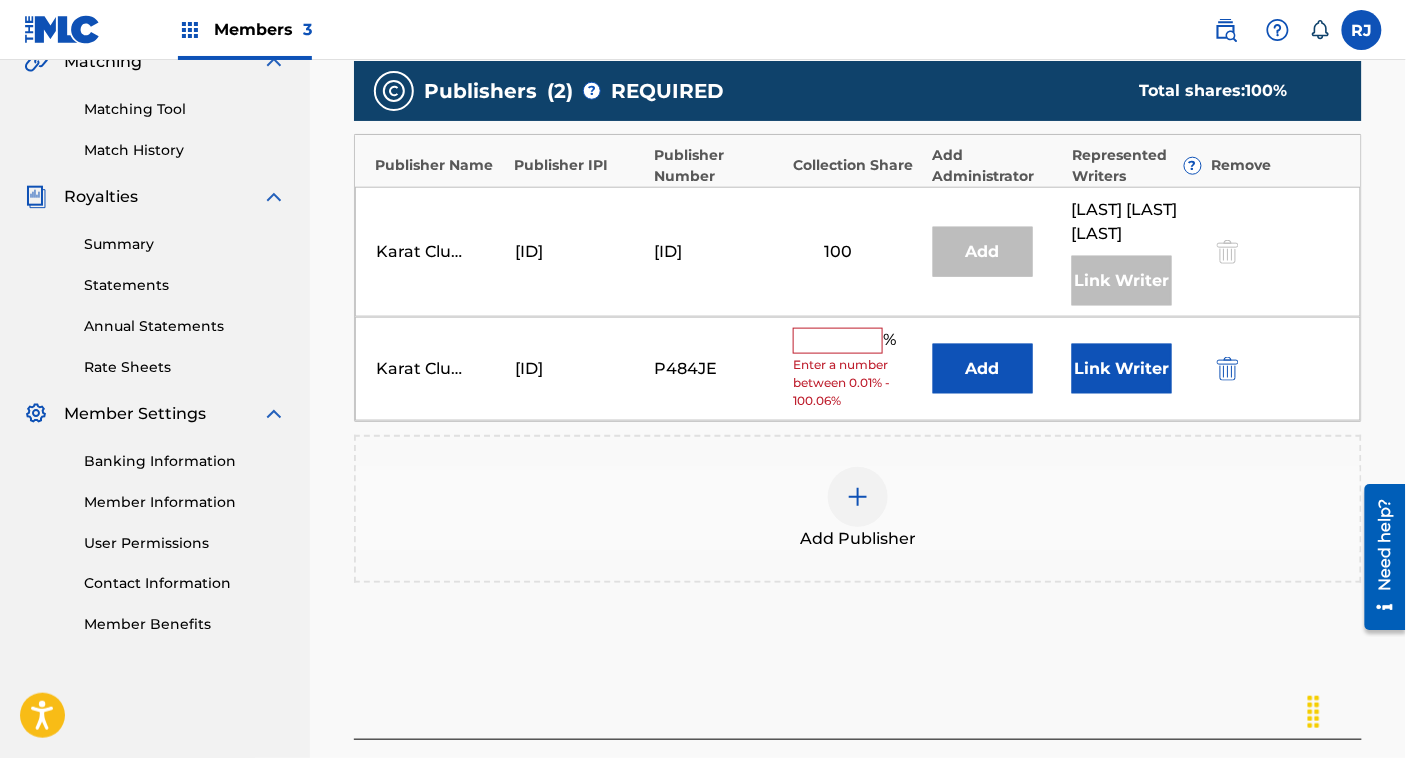 click on "Link Writer" at bounding box center (1122, 369) 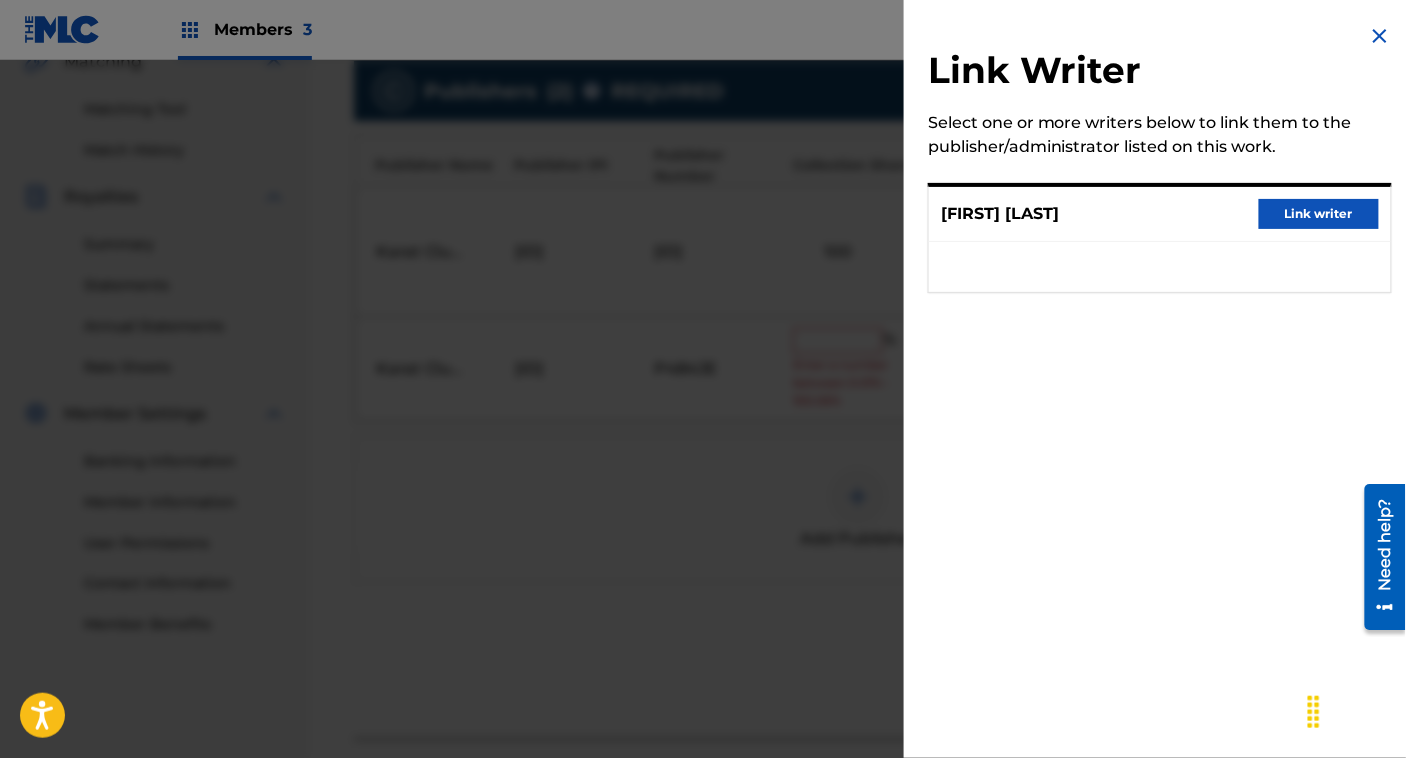 click on "Link writer" at bounding box center [1319, 214] 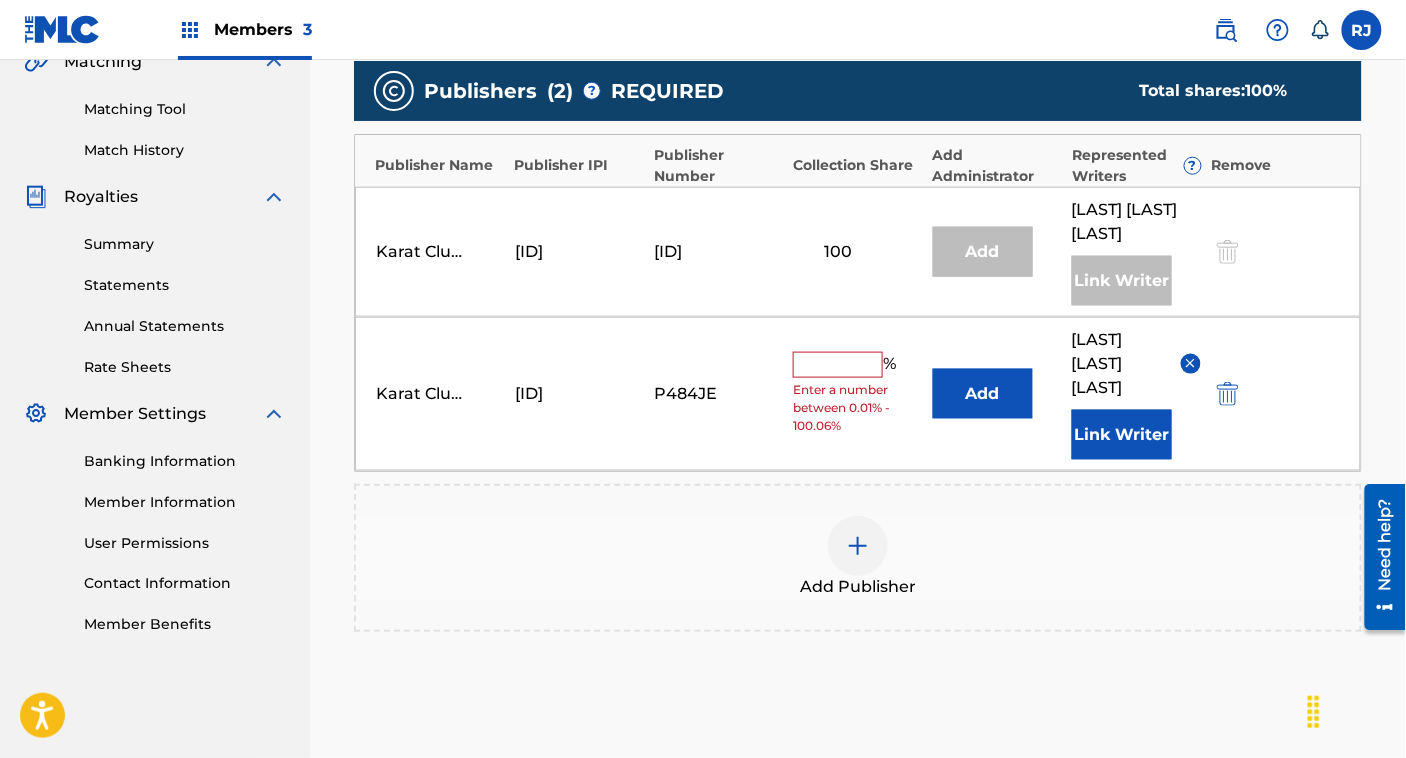 click on "%" at bounding box center [892, 365] 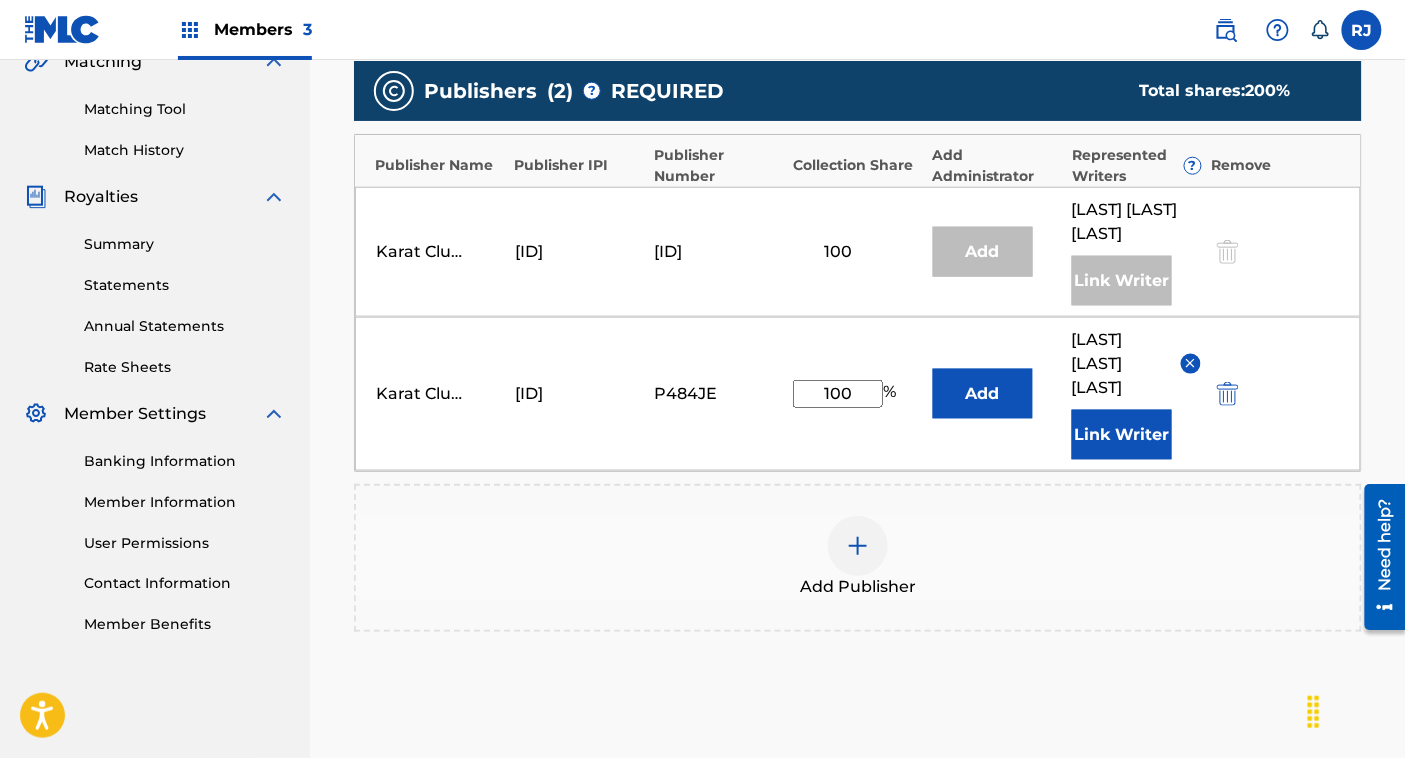 scroll, scrollTop: 697, scrollLeft: 0, axis: vertical 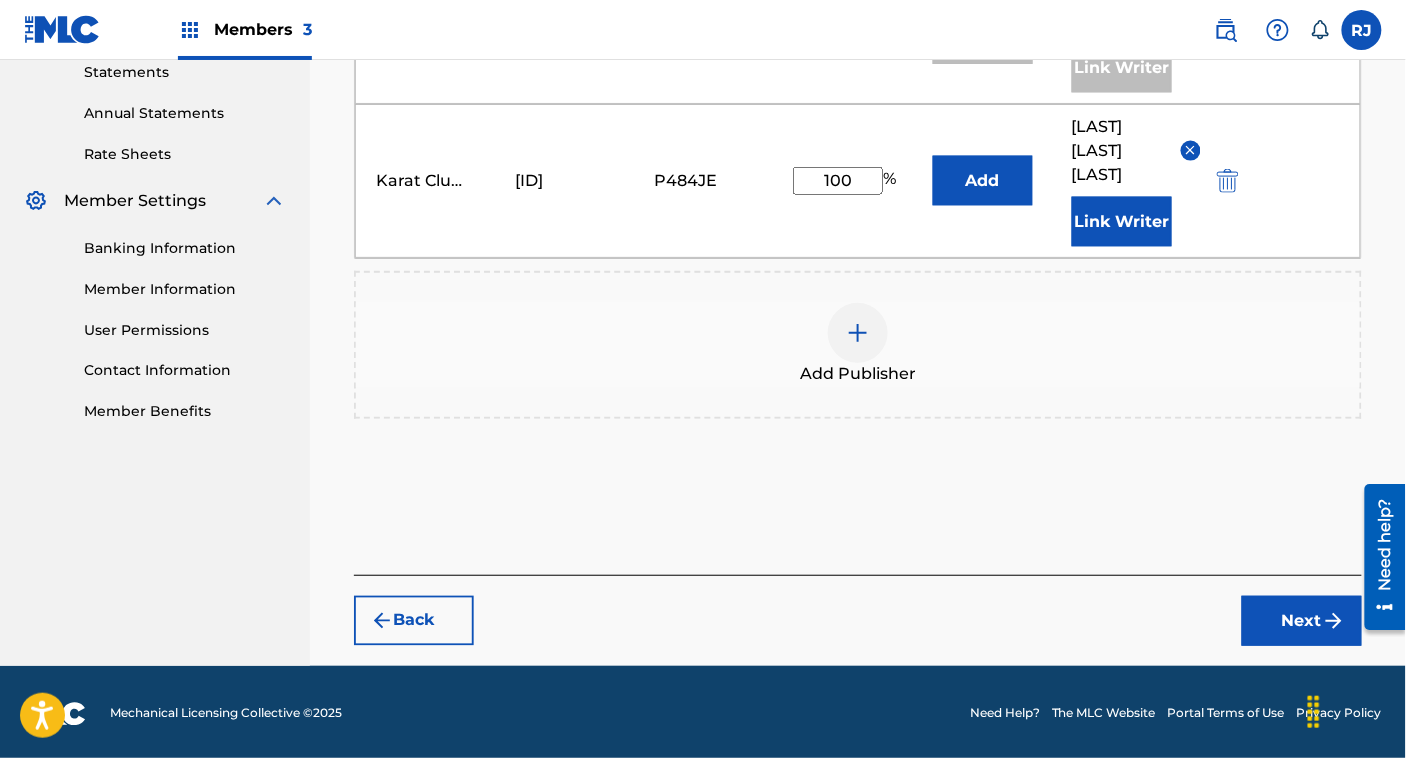 click on "Next" at bounding box center [1302, 621] 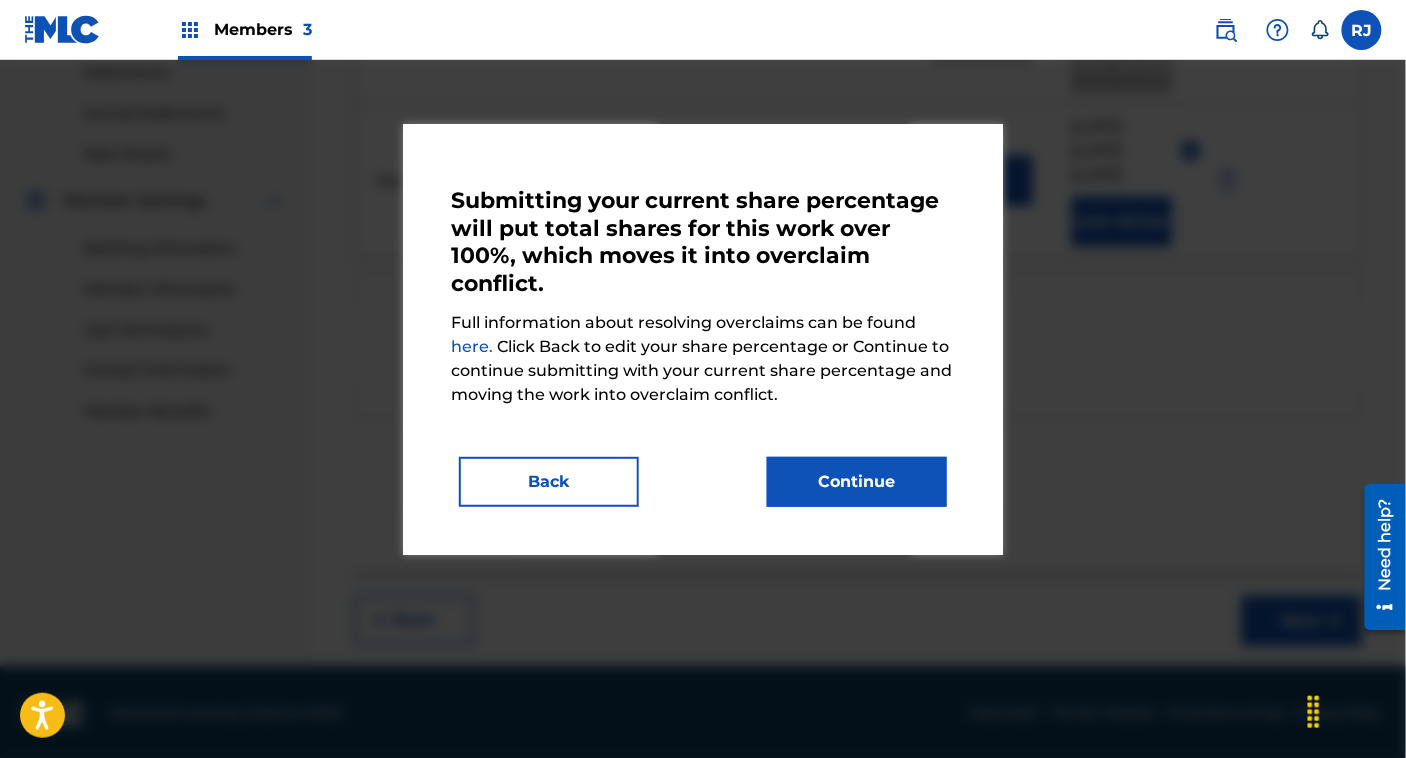 click on "Continue" at bounding box center [857, 482] 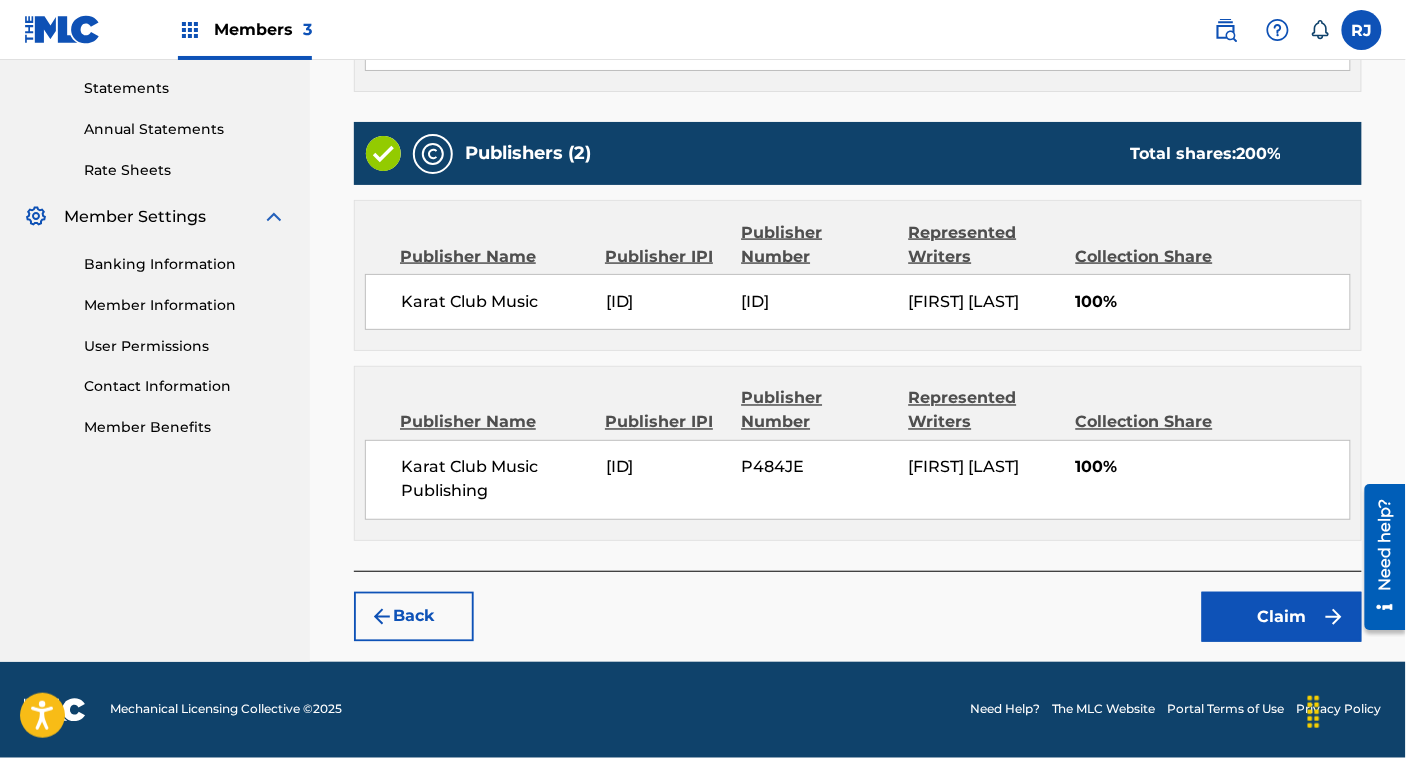 click on "Claim" at bounding box center [1282, 617] 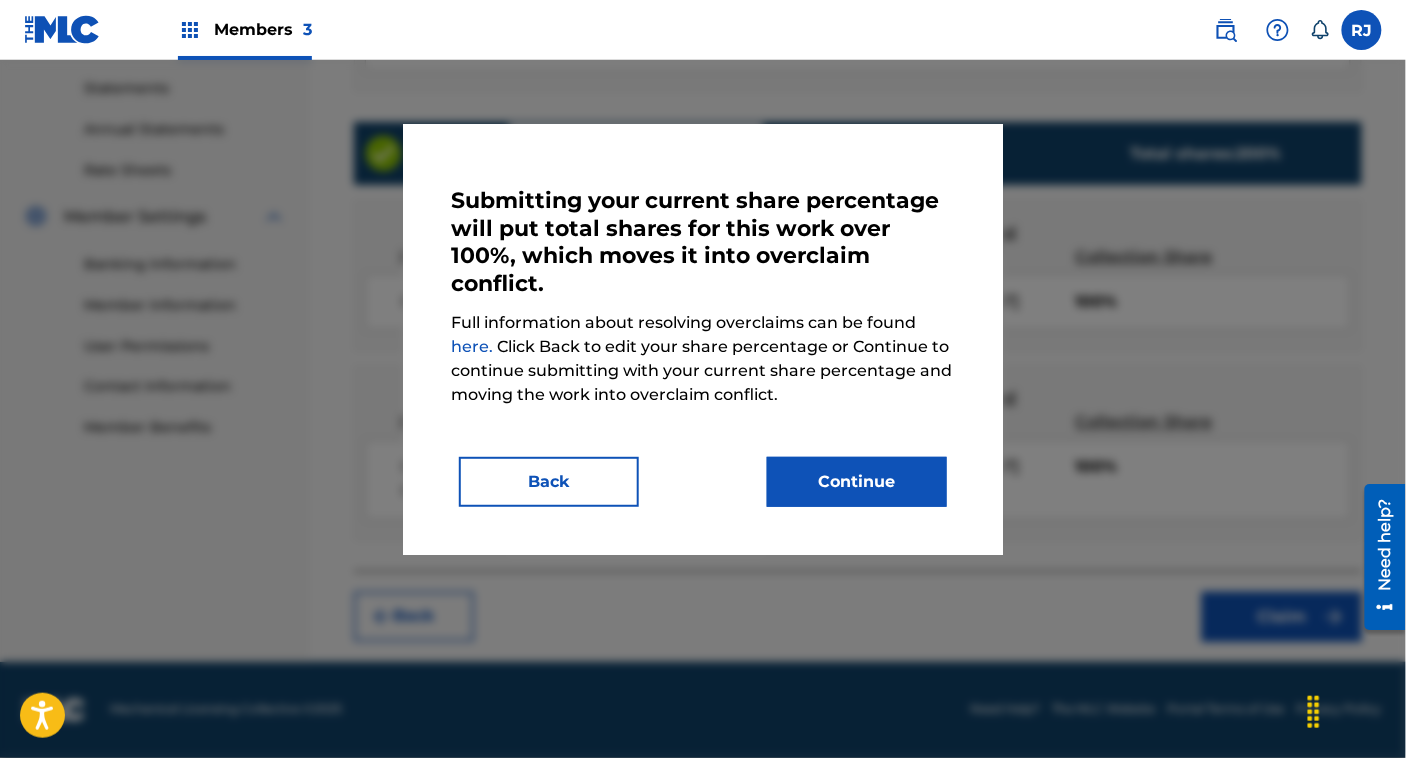 click on "Continue" at bounding box center [857, 482] 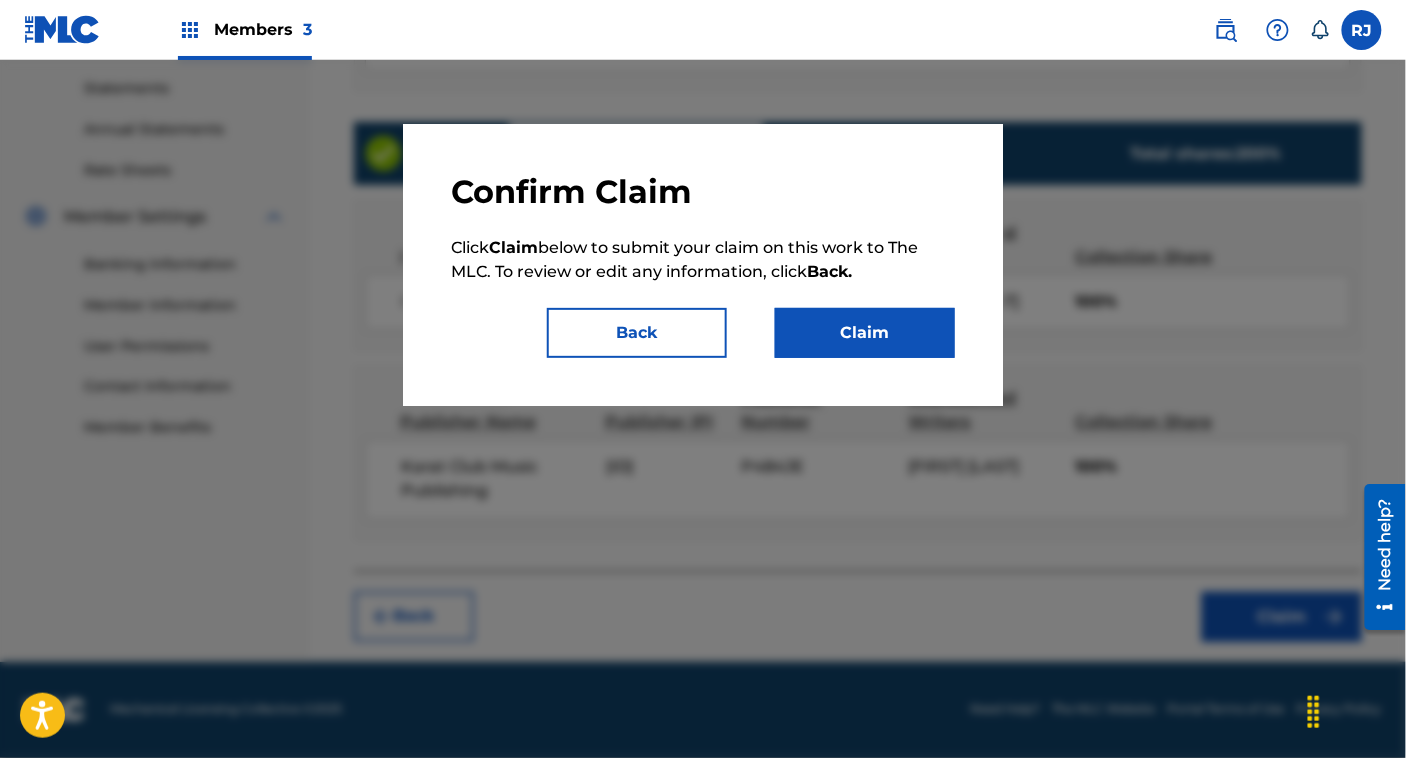 click on "Claim" at bounding box center [865, 333] 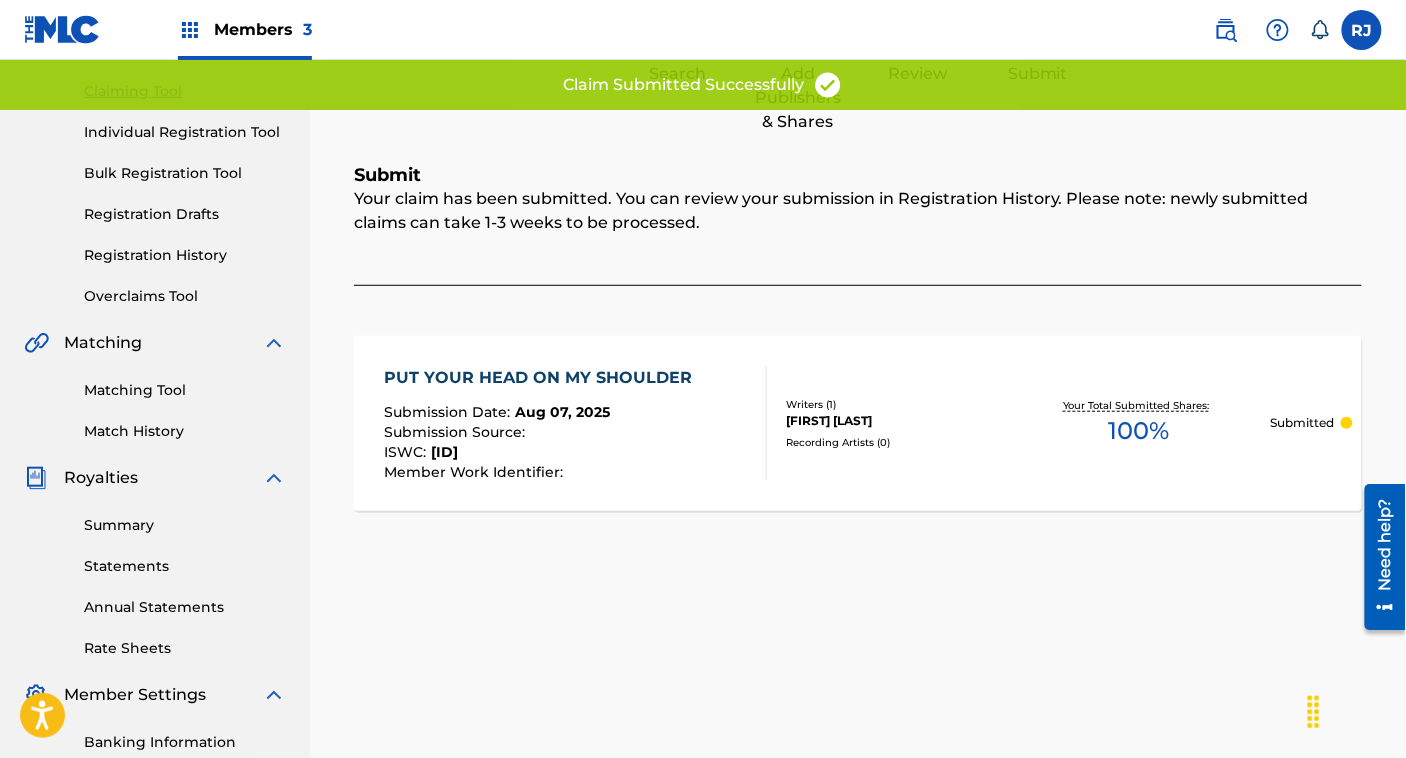 scroll, scrollTop: 0, scrollLeft: 0, axis: both 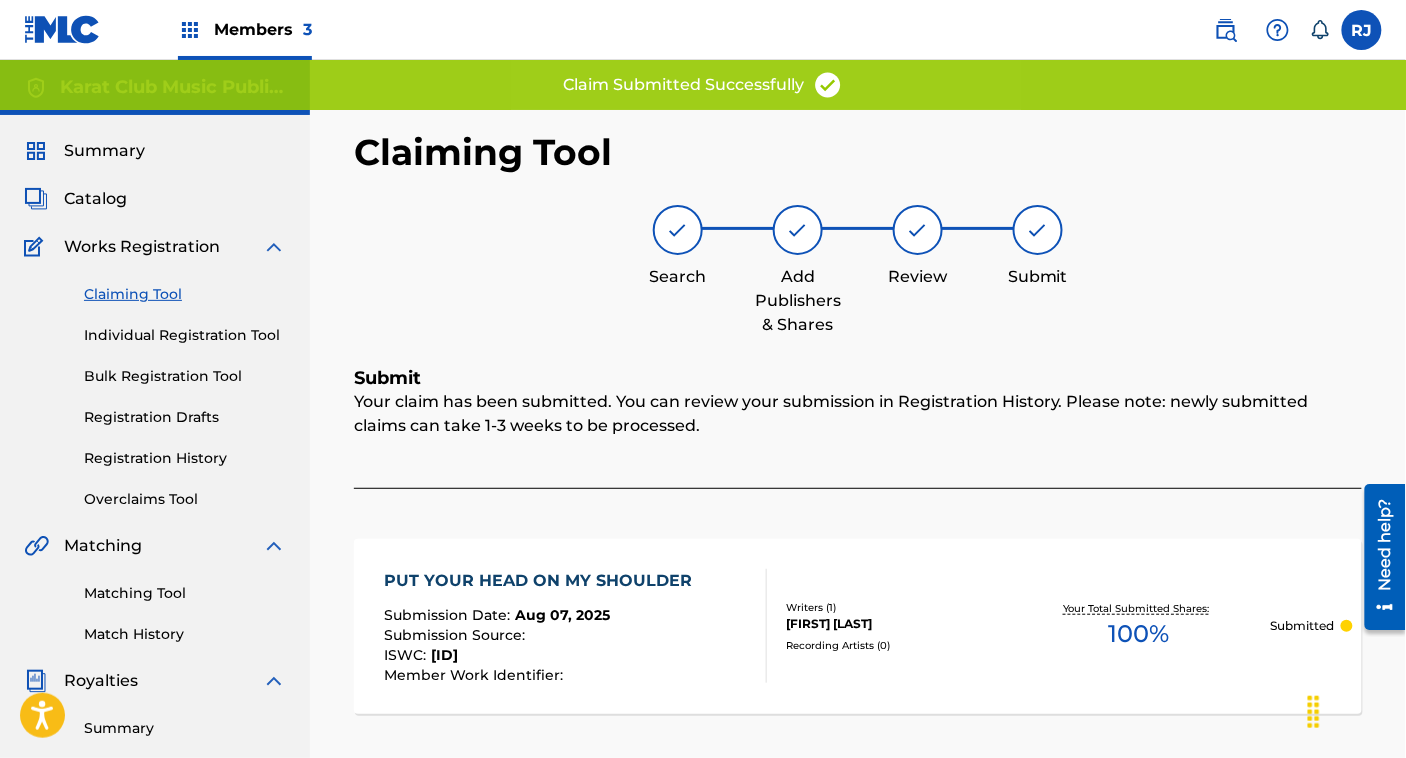click on "Claiming Tool" at bounding box center (185, 294) 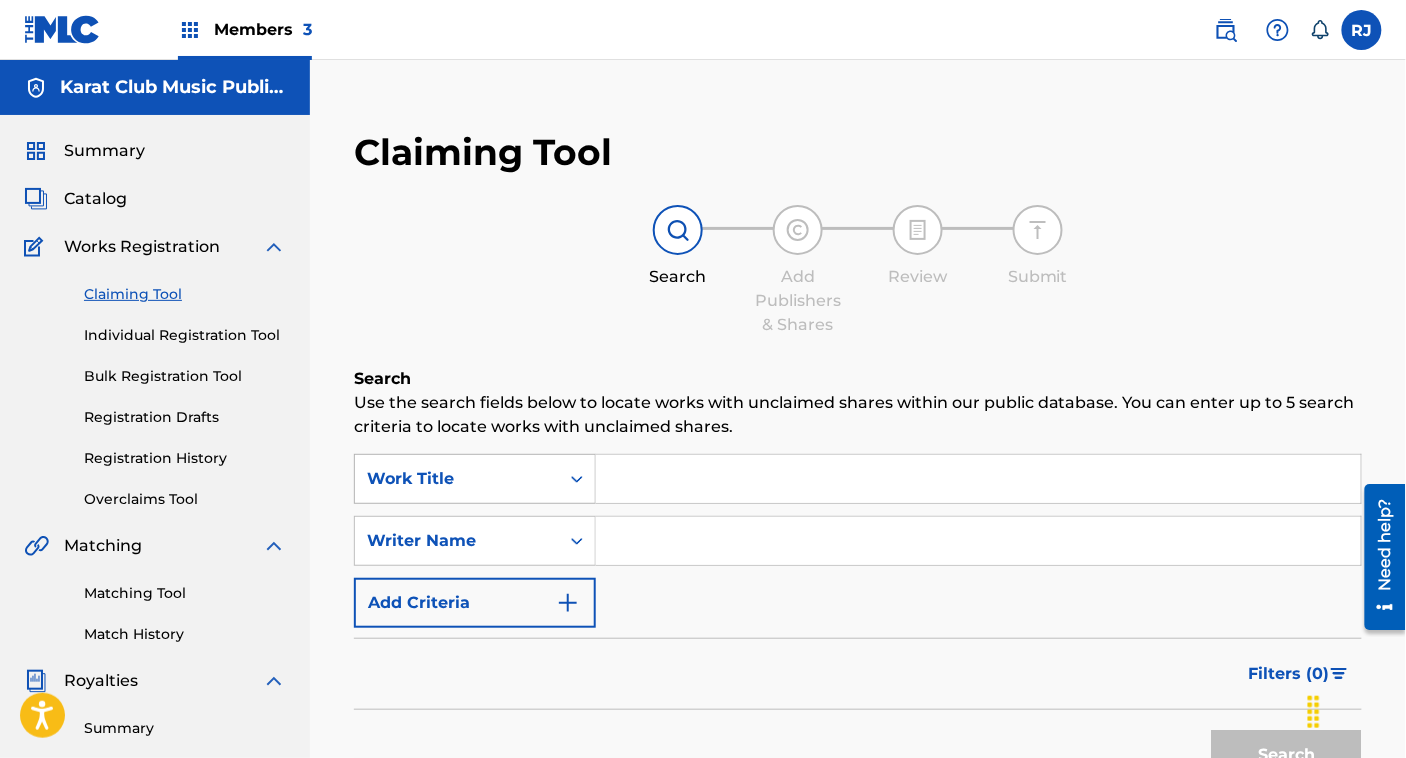click on "Work Title" at bounding box center [475, 479] 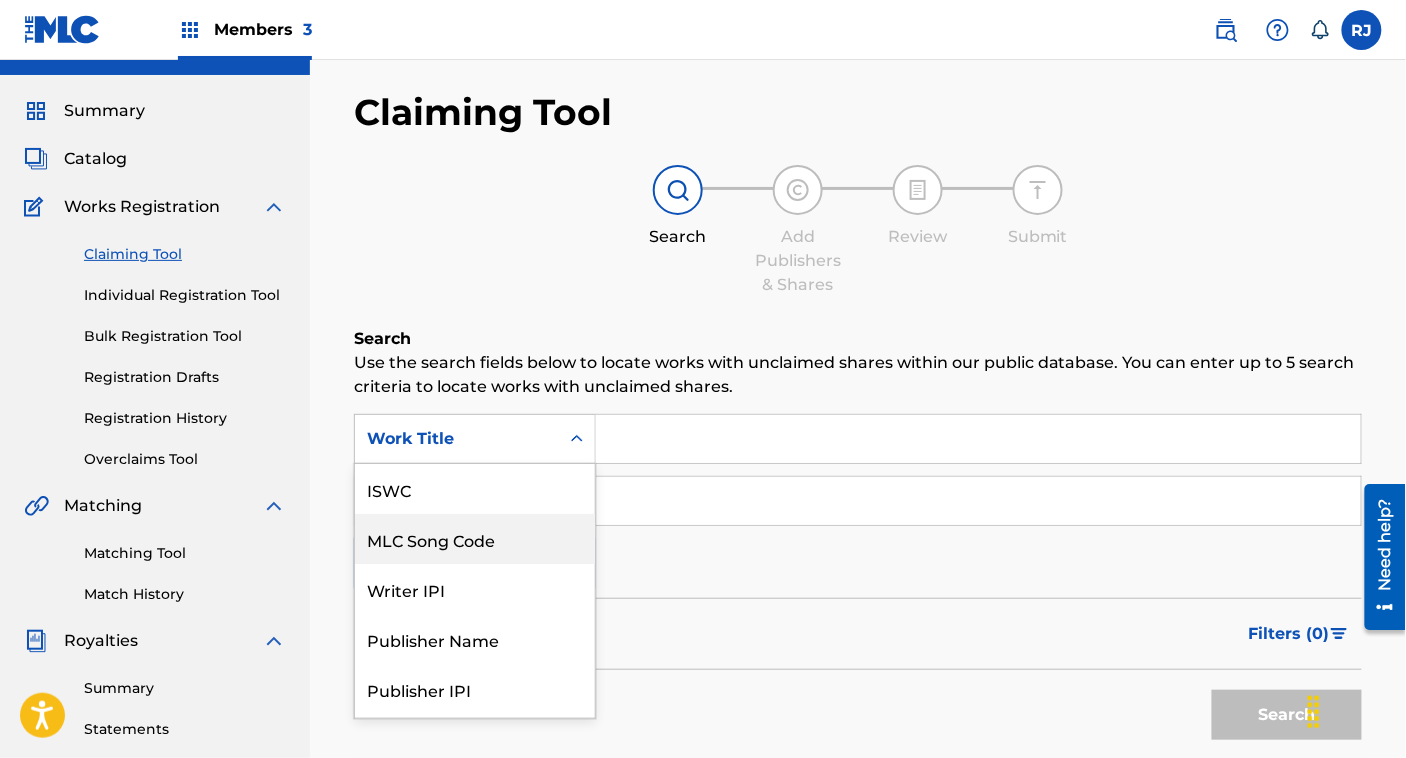 scroll, scrollTop: 46, scrollLeft: 0, axis: vertical 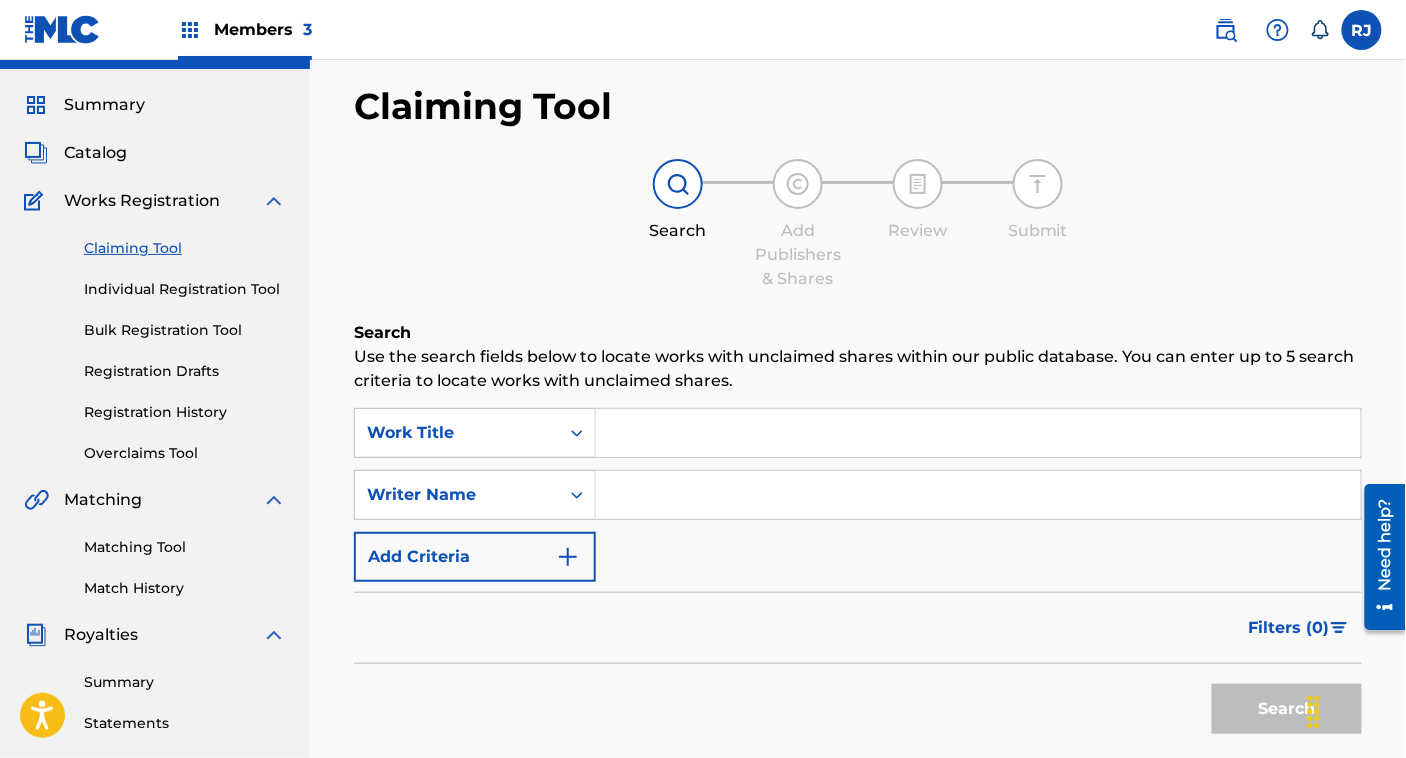 click on "SearchWithCriteria1c8365a0-5649-4184-84a7-ba3cafc2e8bf Work Title SearchWithCriteriaf70d03d4-8494-4b14-9993-999583c25f61 Writer Name Add Criteria Filter Claim Search Filters Include works claimed by my Member   Remove Filters Apply Filters Filters ( 0 ) Search" at bounding box center [858, 576] 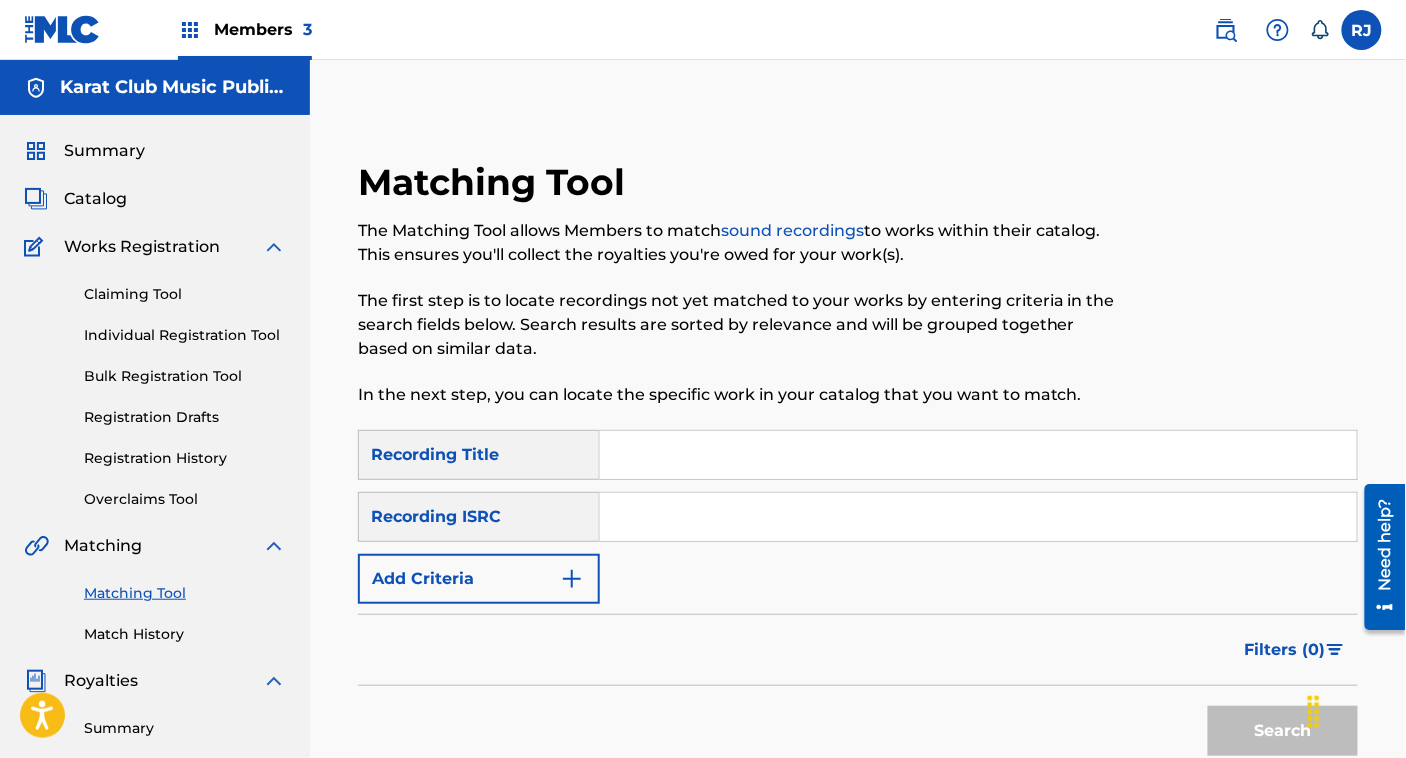 click at bounding box center (978, 455) 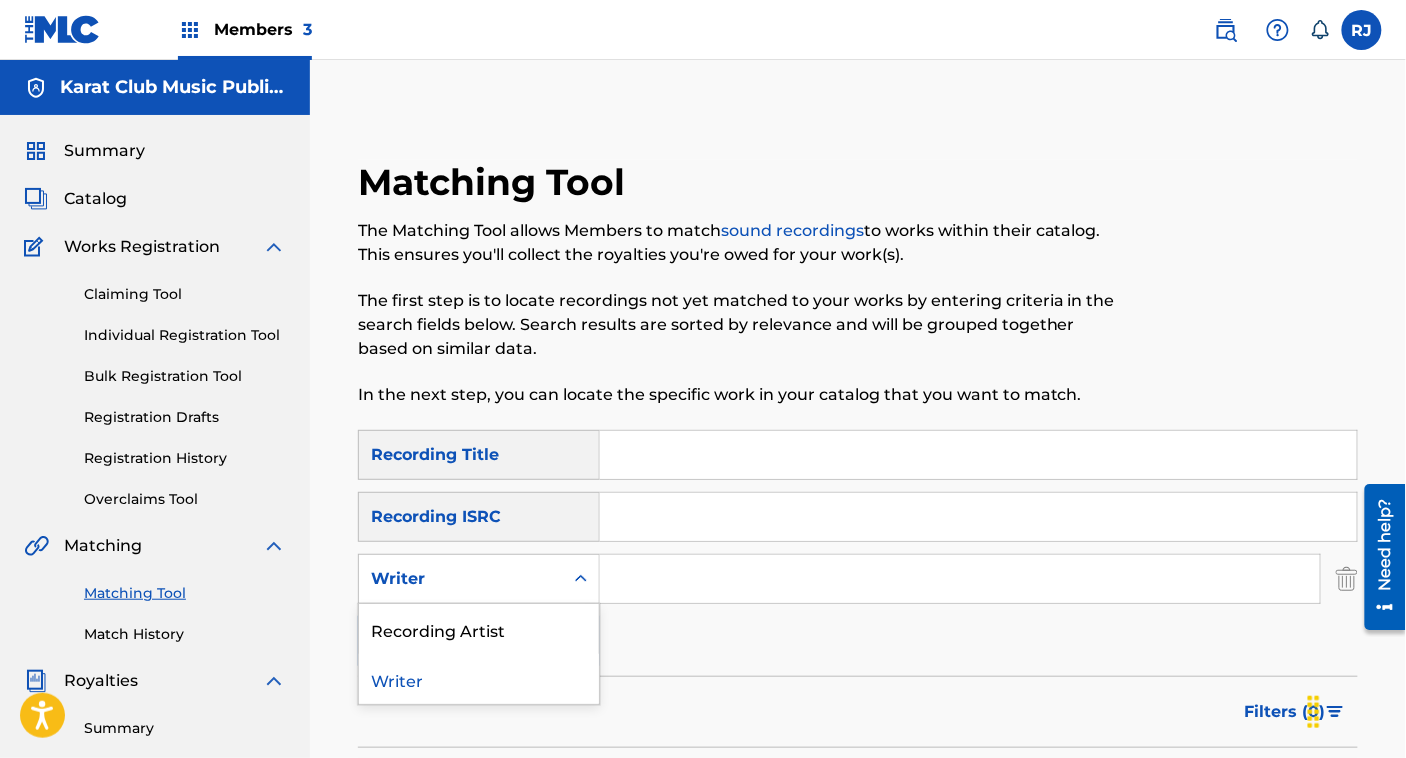 click on "Writer" at bounding box center (461, 579) 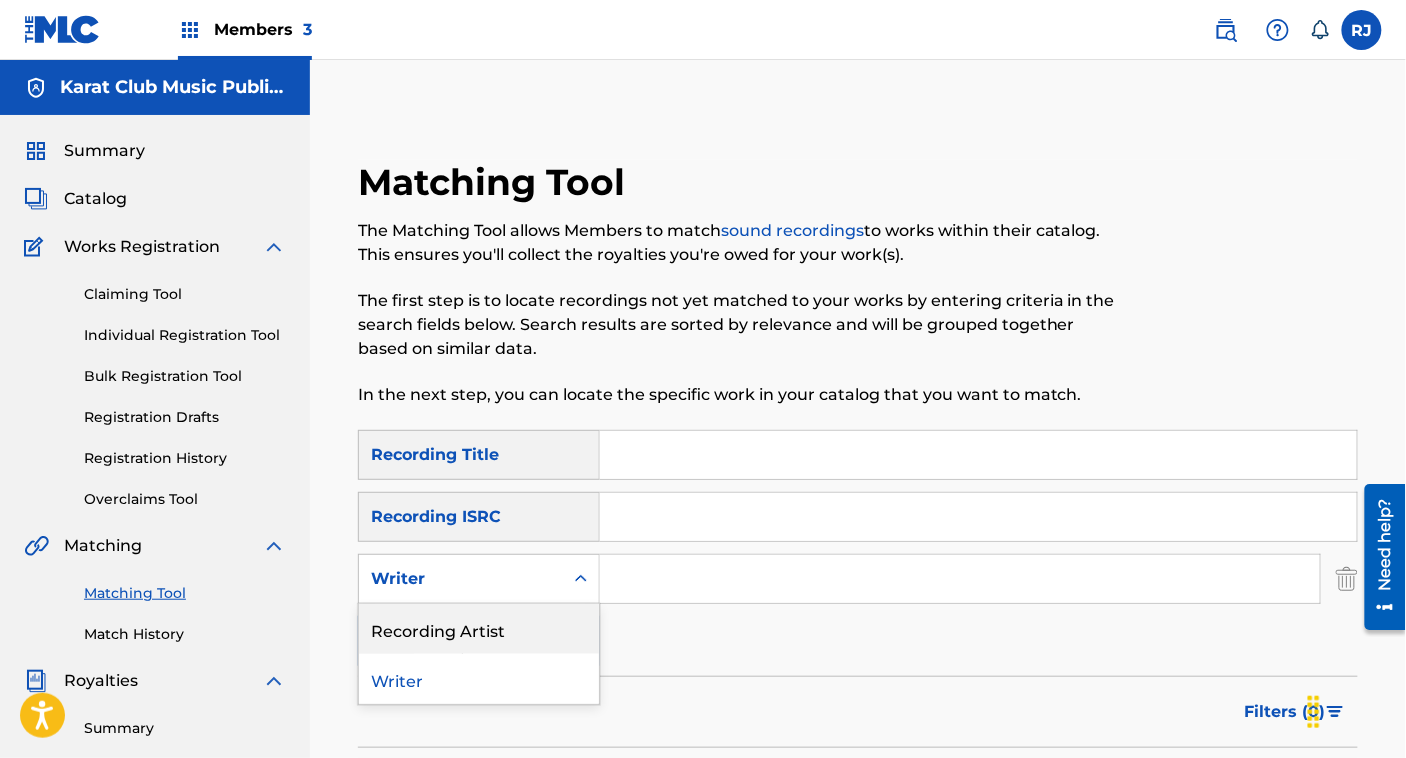 click on "Recording Artist" at bounding box center (479, 629) 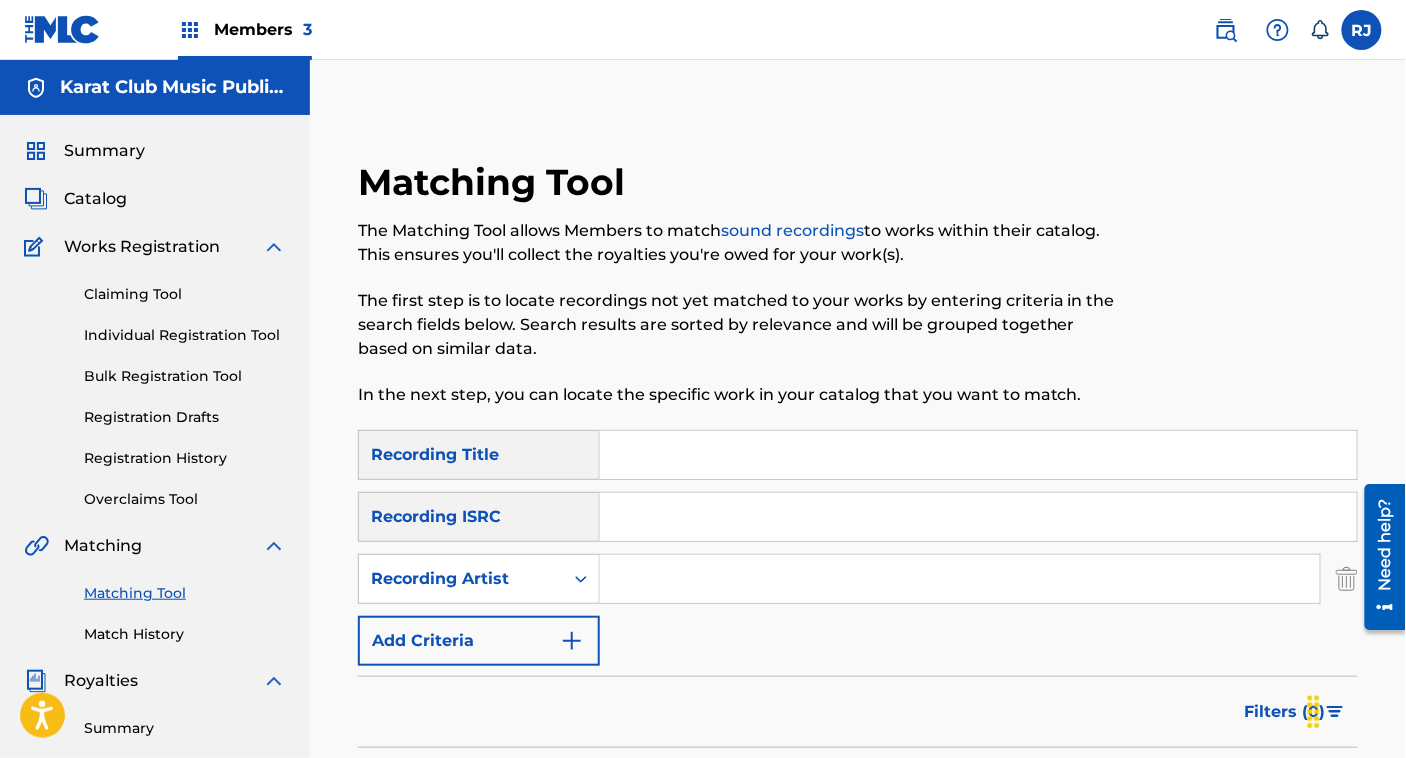 click at bounding box center (960, 579) 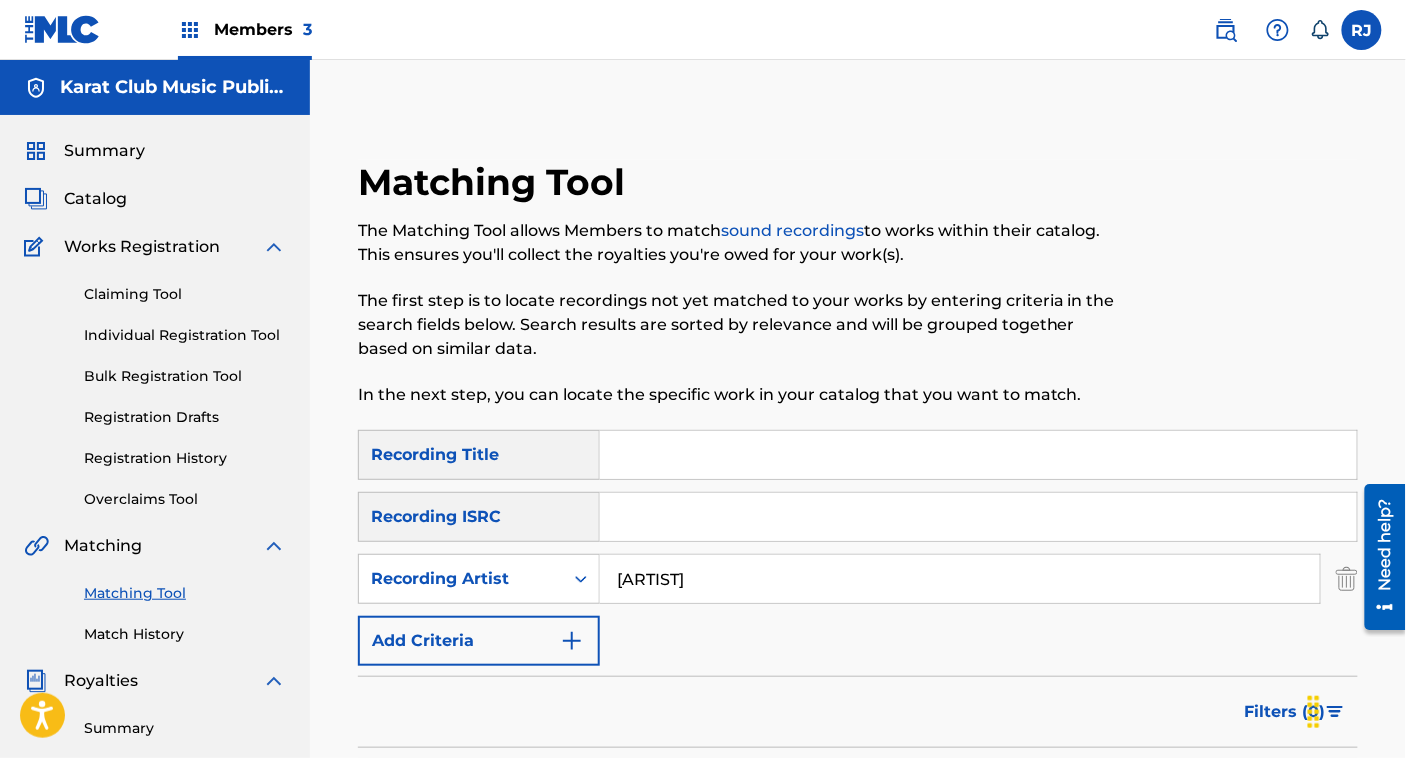 type on "[ARTIST]" 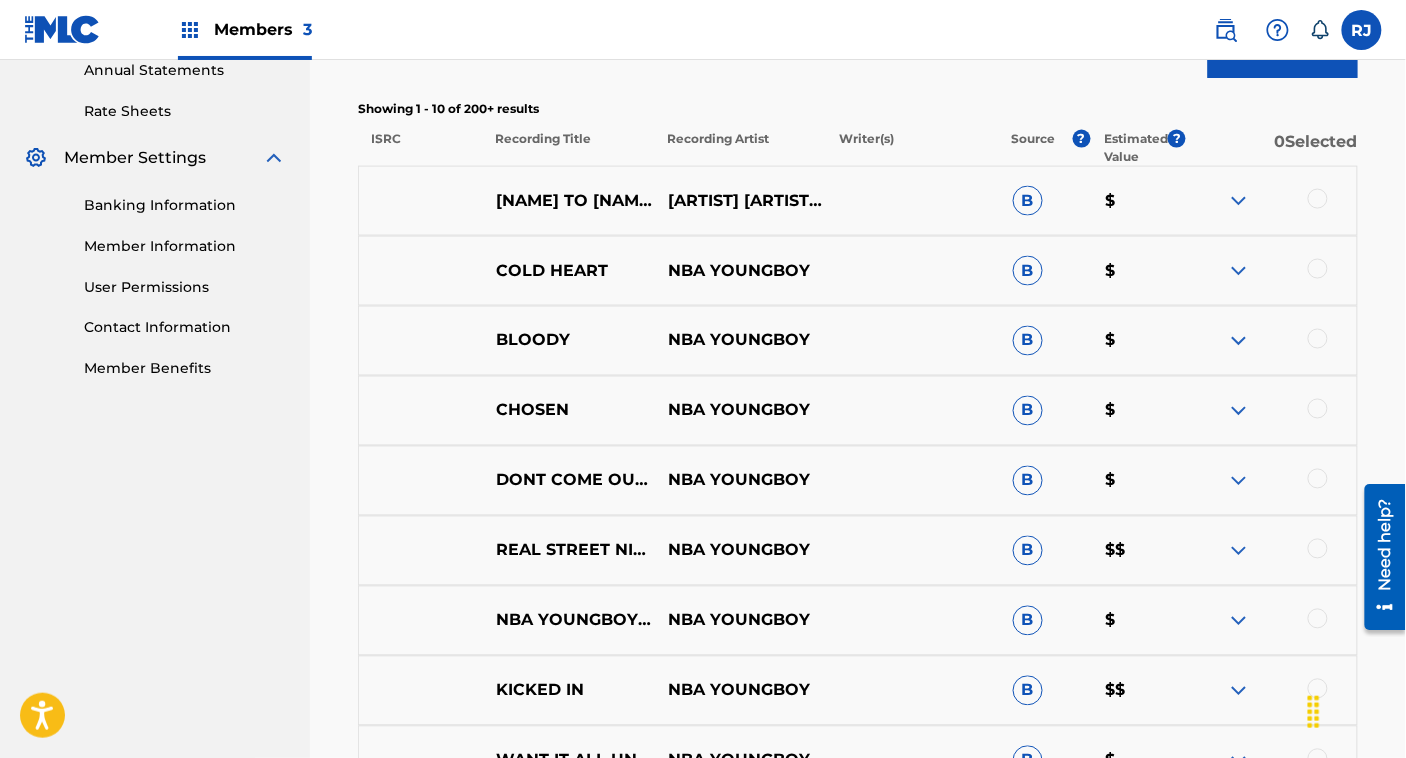 scroll, scrollTop: 1093, scrollLeft: 0, axis: vertical 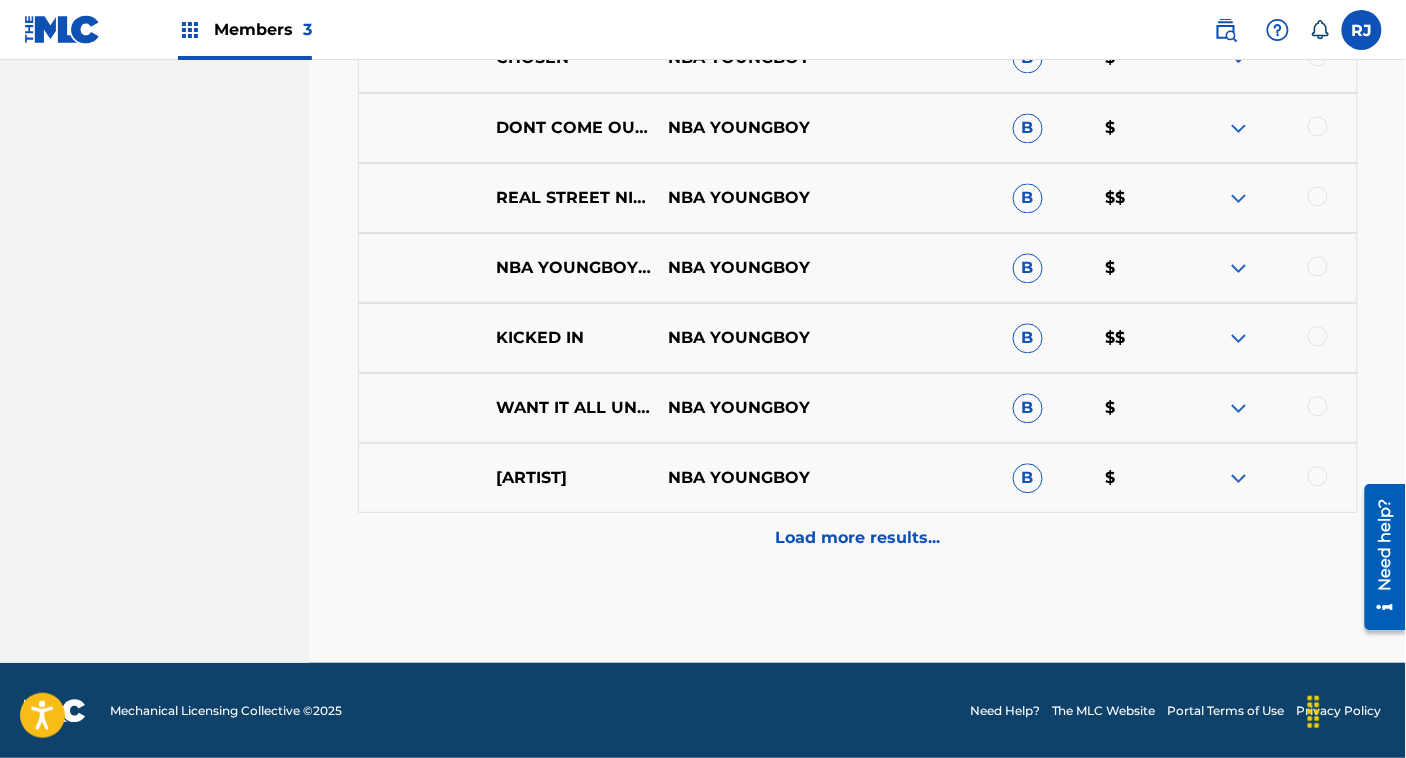 click on "Load more results..." at bounding box center (858, 538) 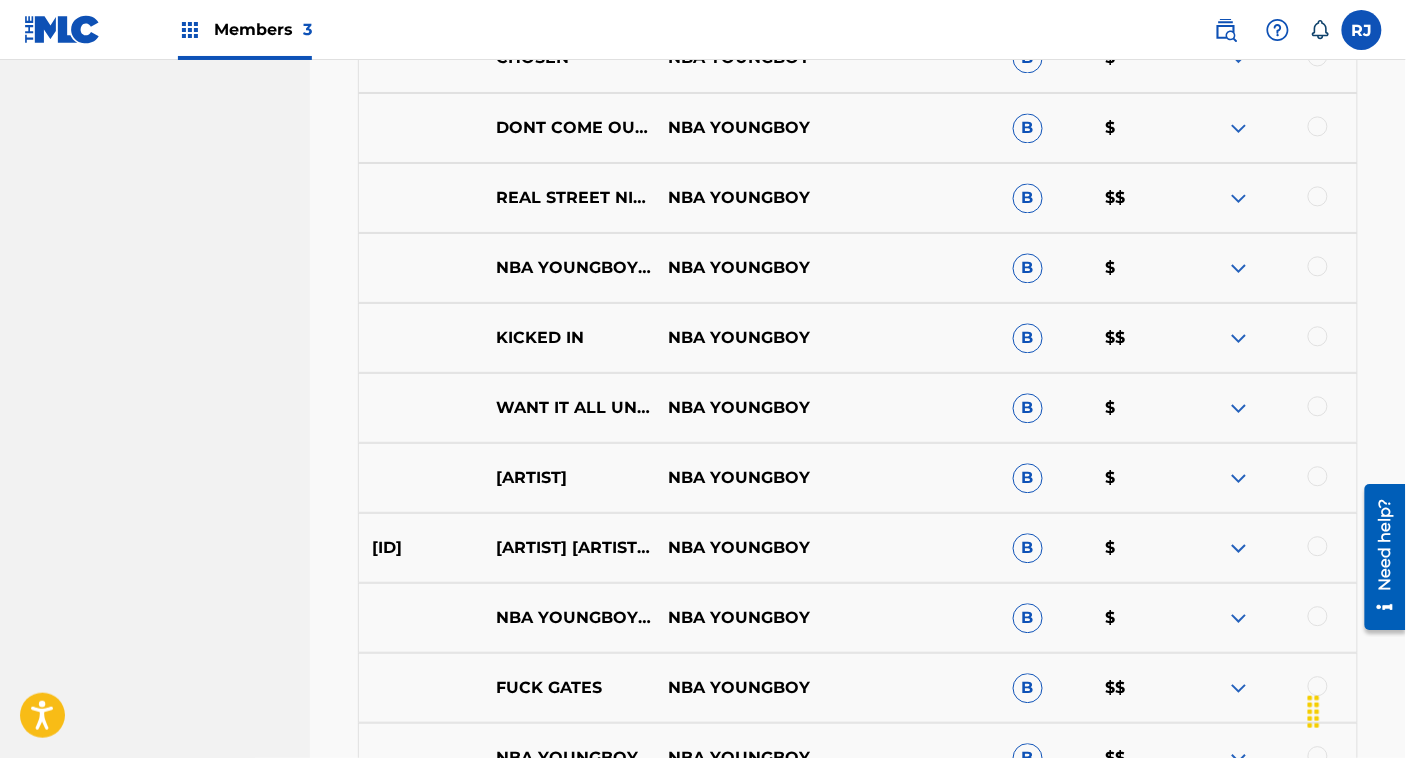 scroll, scrollTop: 1793, scrollLeft: 0, axis: vertical 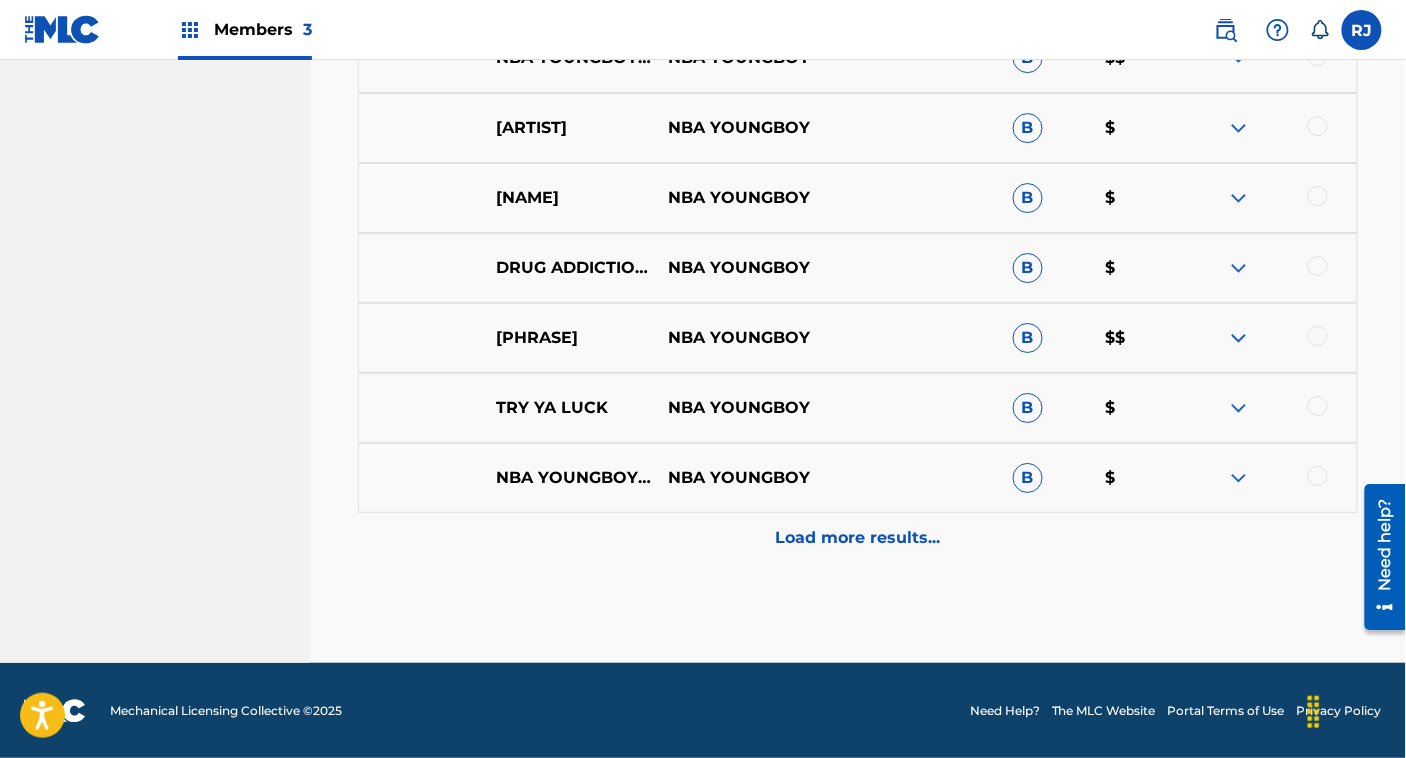 click on "Load more results..." at bounding box center [858, 538] 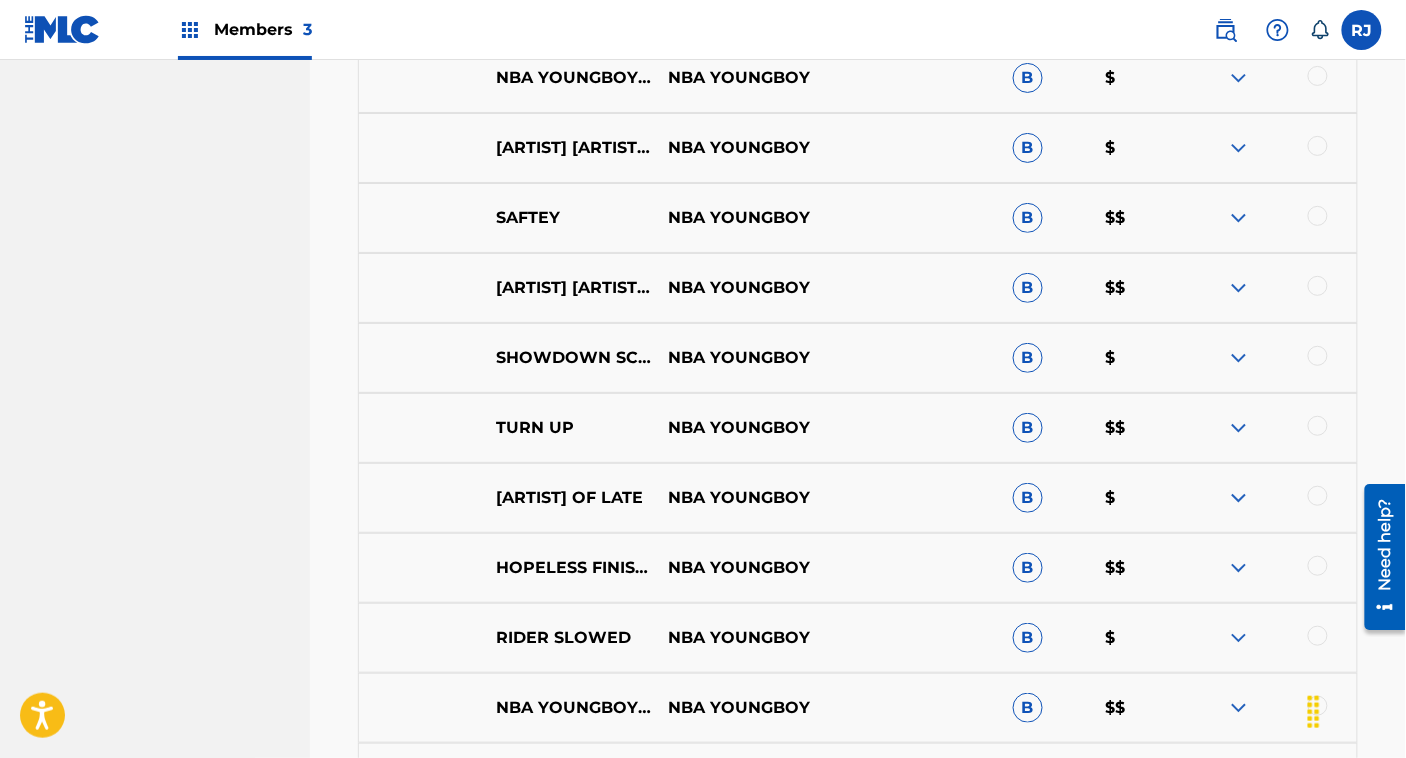 scroll, scrollTop: 2493, scrollLeft: 0, axis: vertical 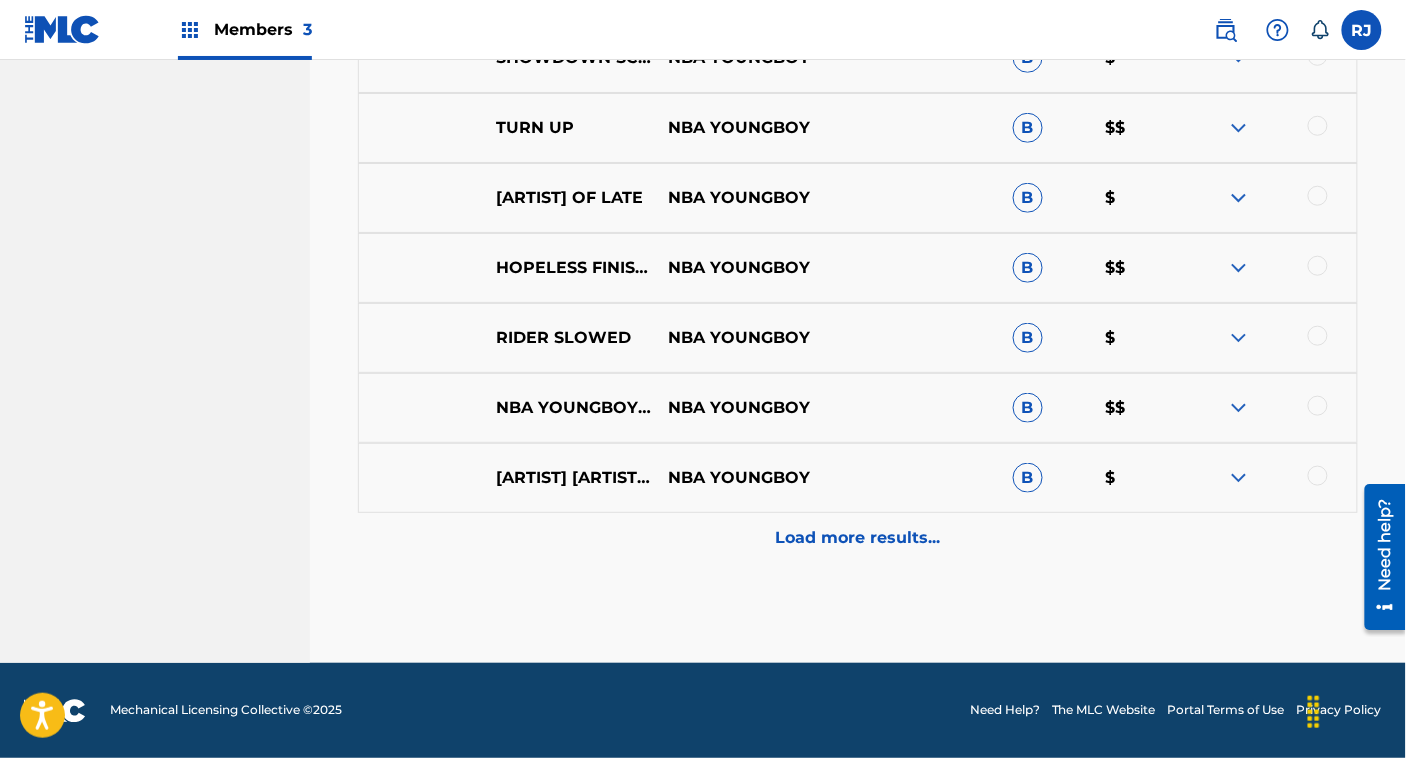 click on "Load more results..." at bounding box center (858, 538) 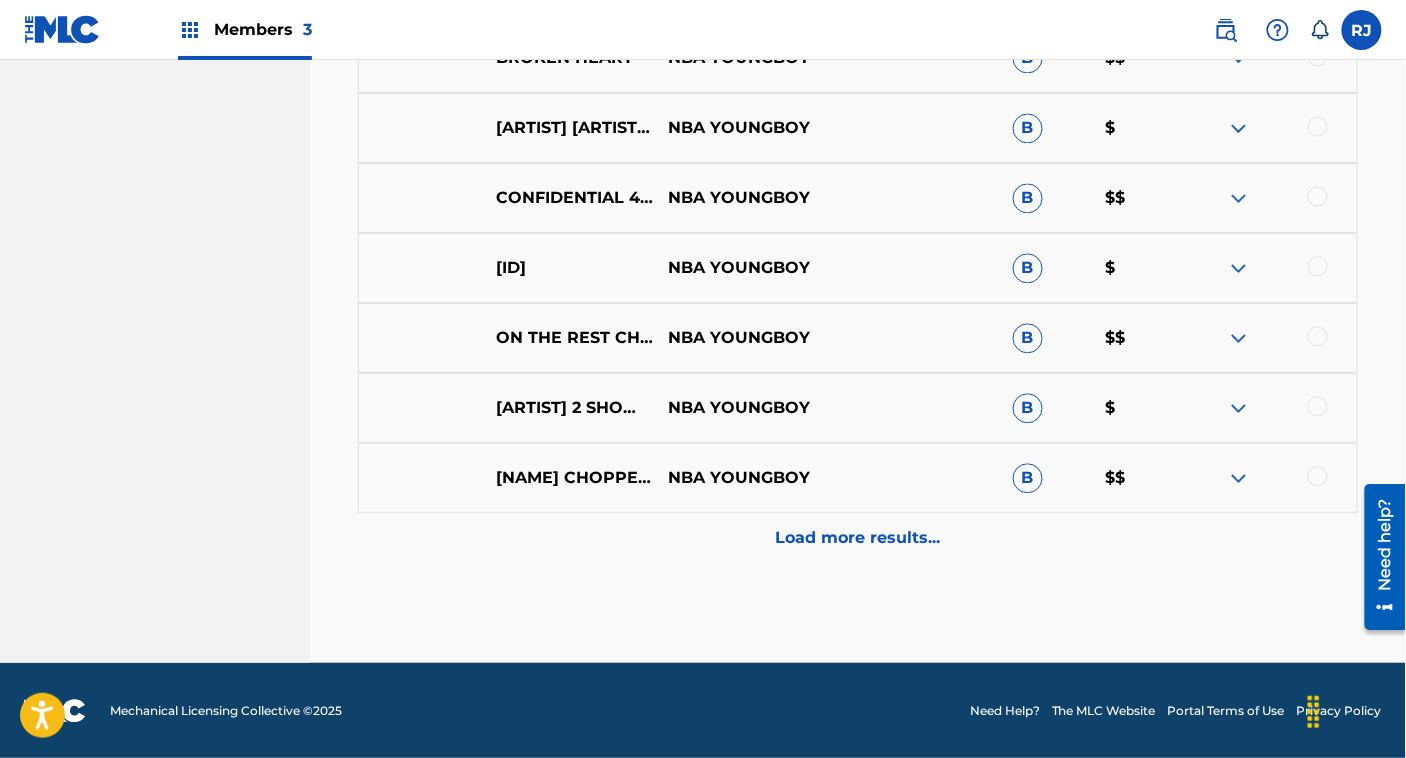 click on "Load more results..." at bounding box center (858, 538) 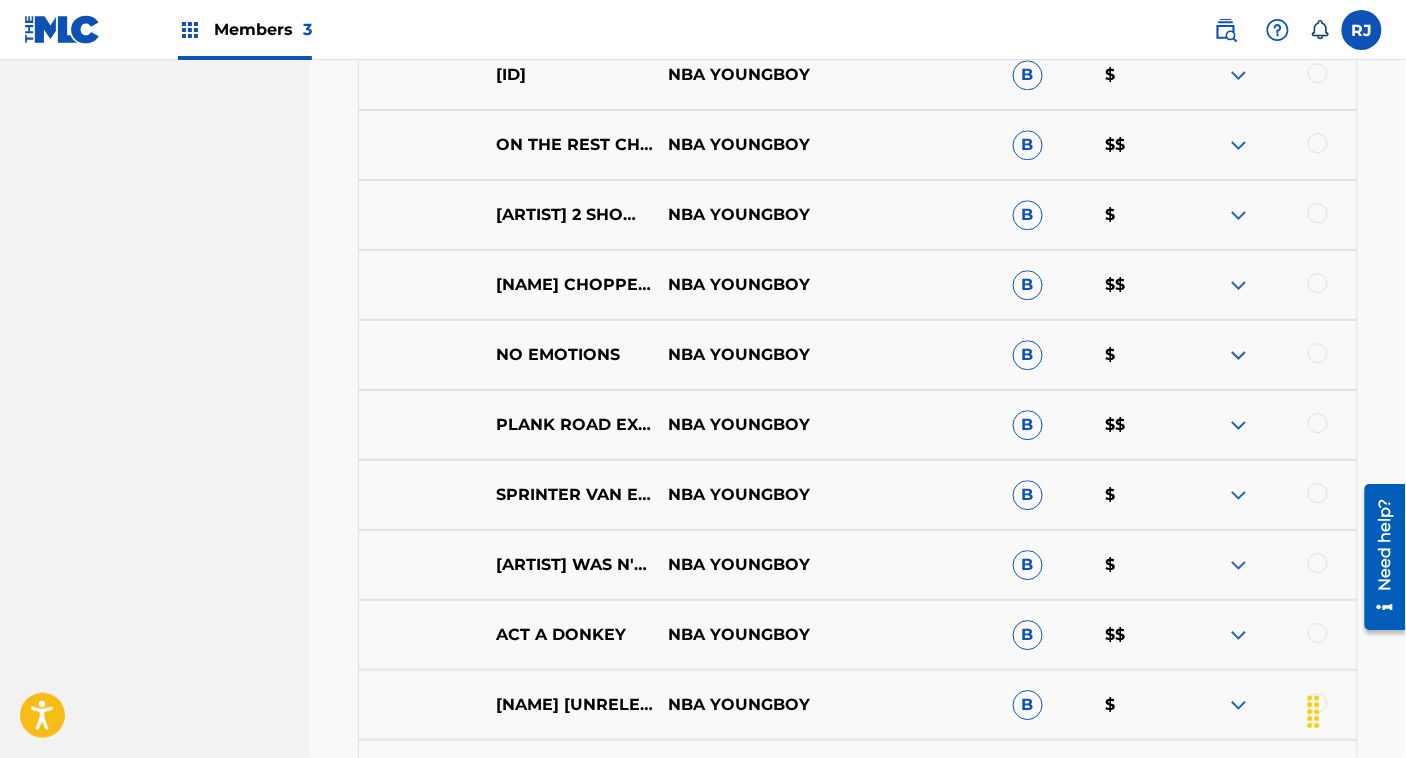 scroll, scrollTop: 3893, scrollLeft: 0, axis: vertical 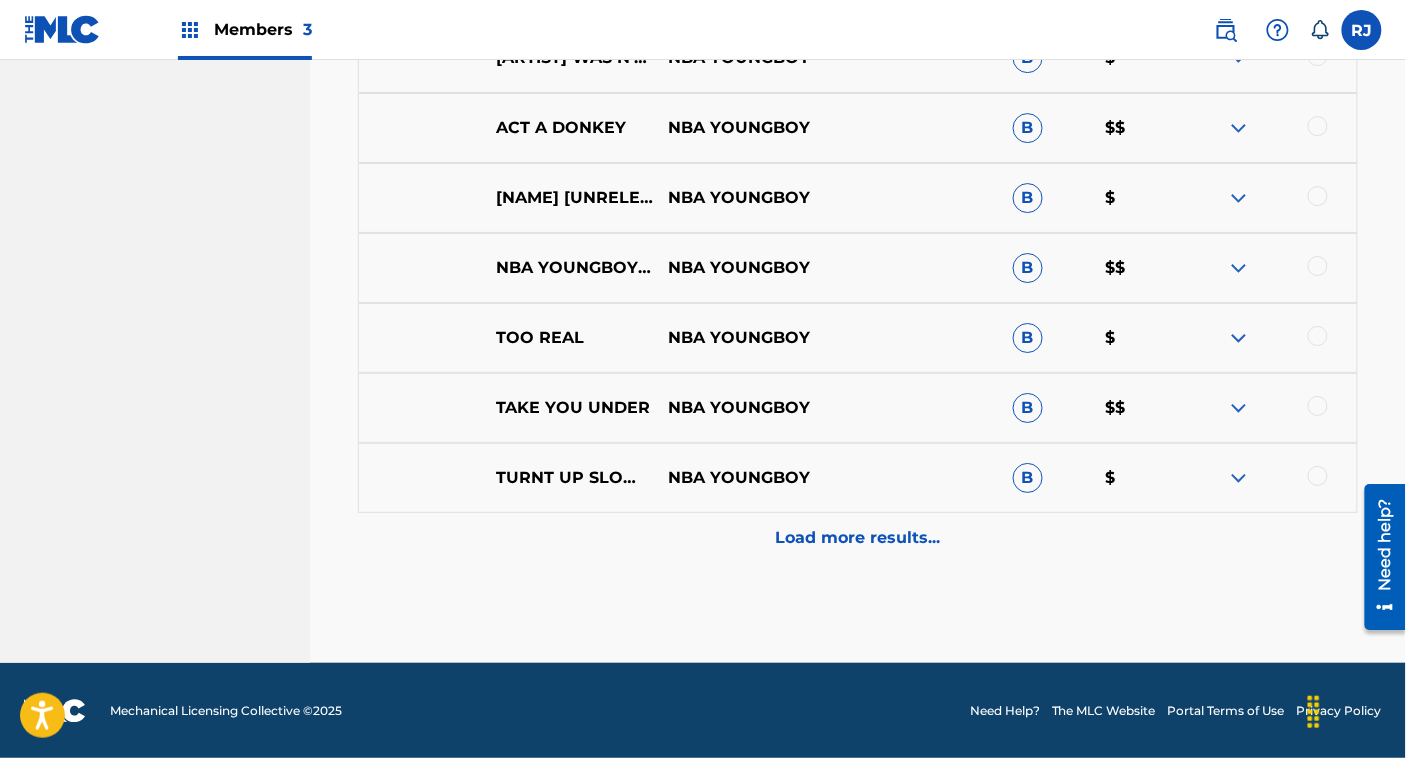click on "Load more results..." at bounding box center [858, 538] 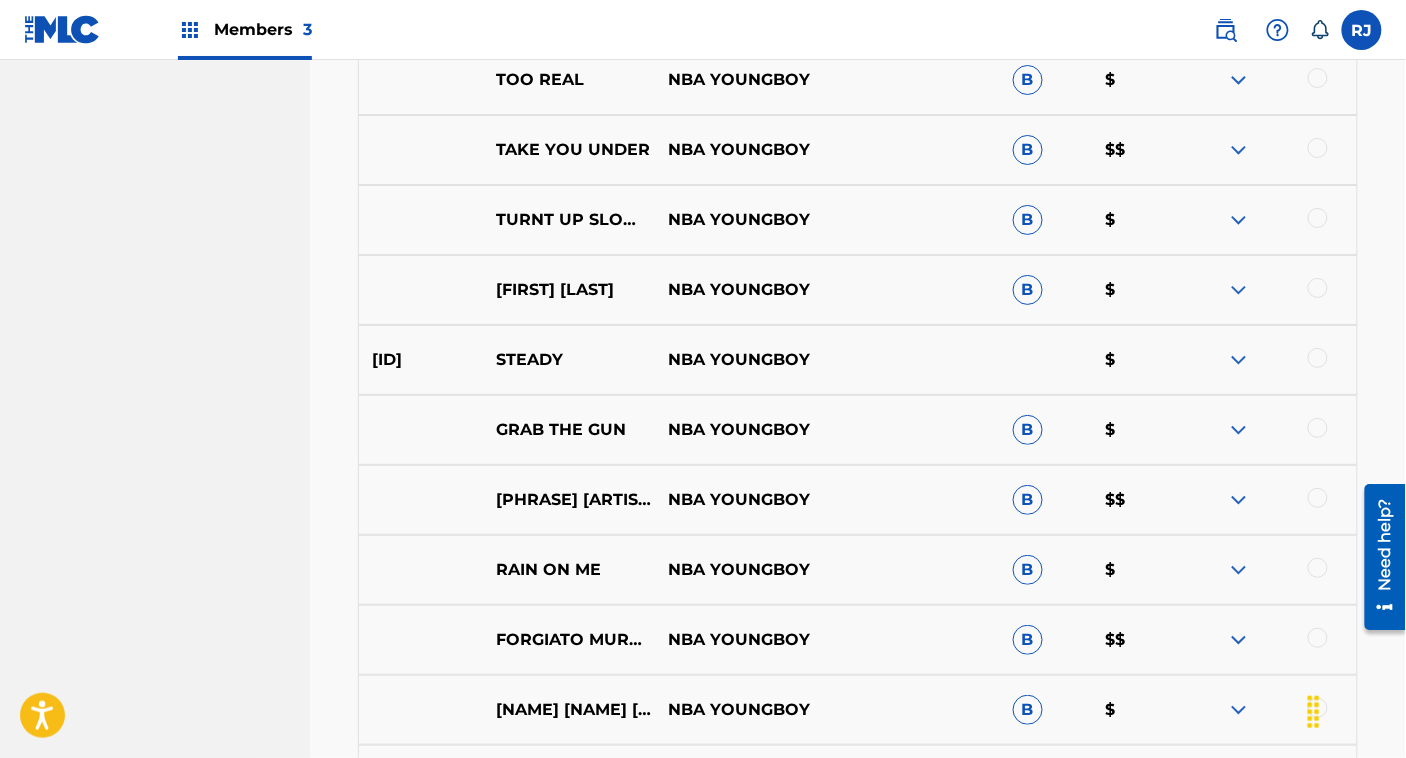 scroll, scrollTop: 4150, scrollLeft: 0, axis: vertical 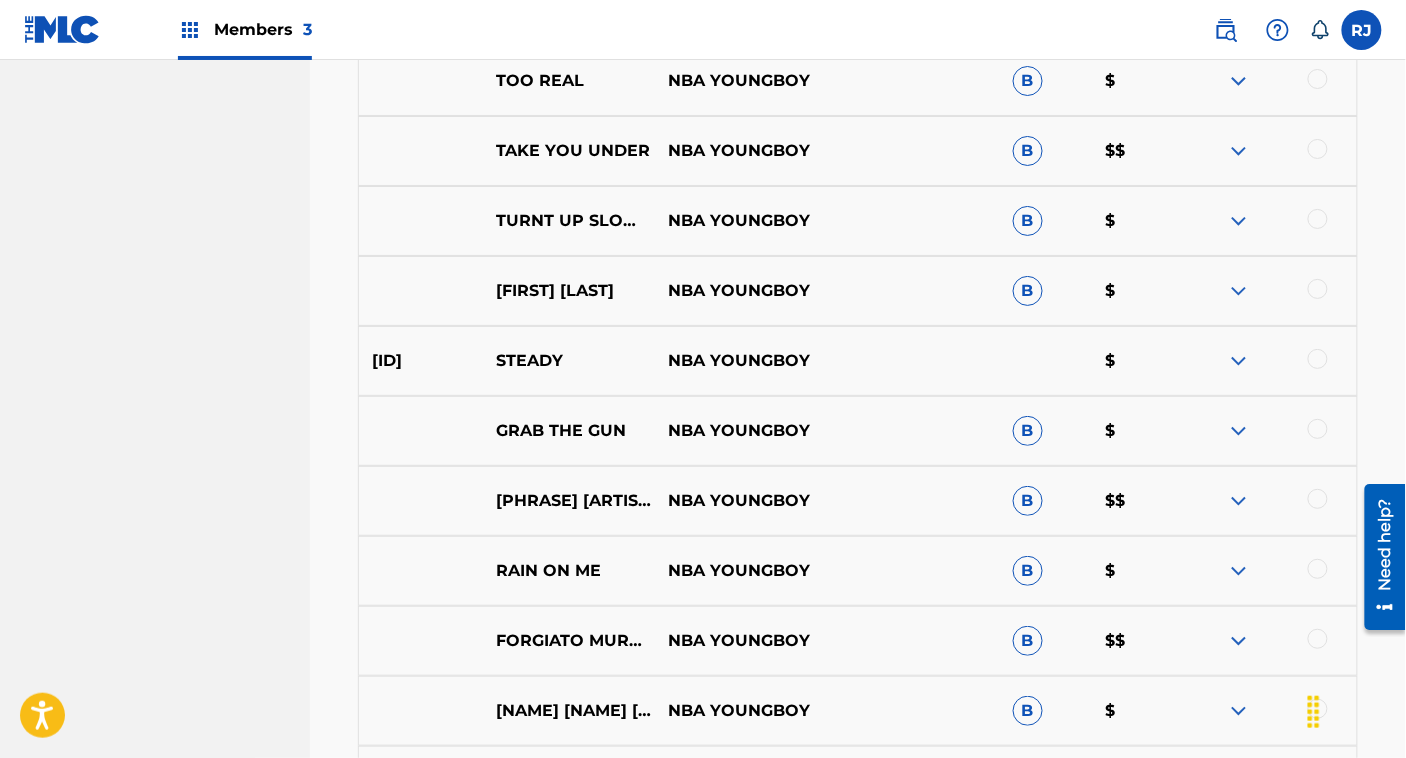 click at bounding box center (1239, 361) 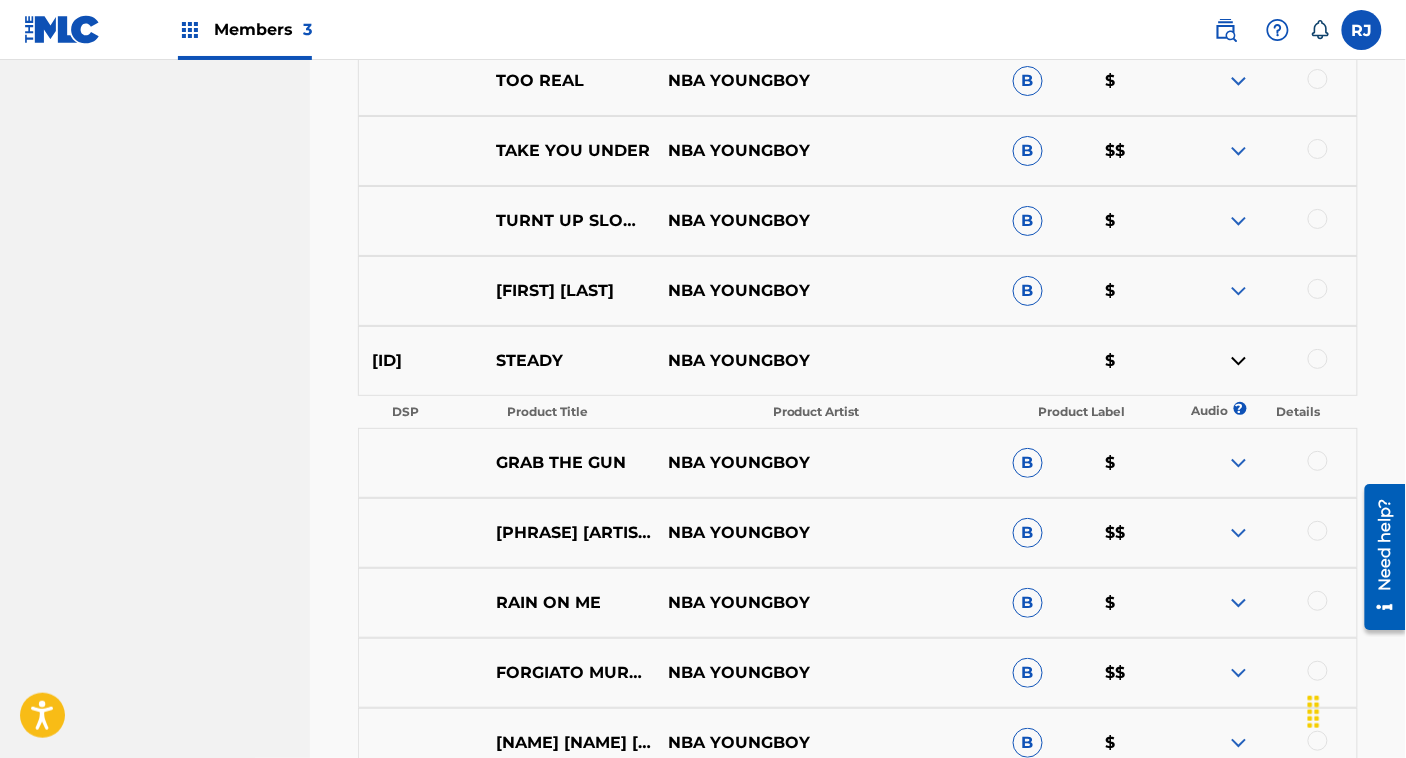 click at bounding box center (1239, 361) 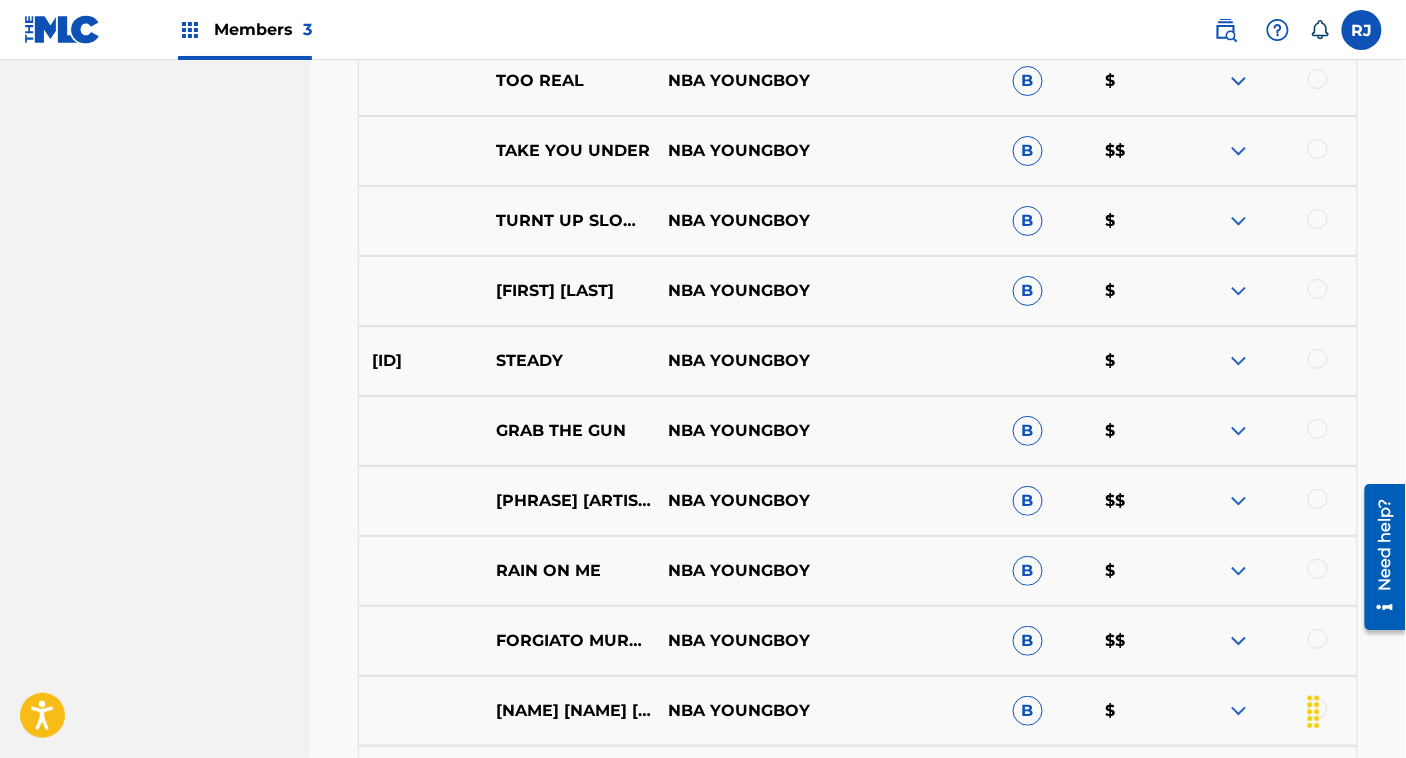 click at bounding box center [1239, 431] 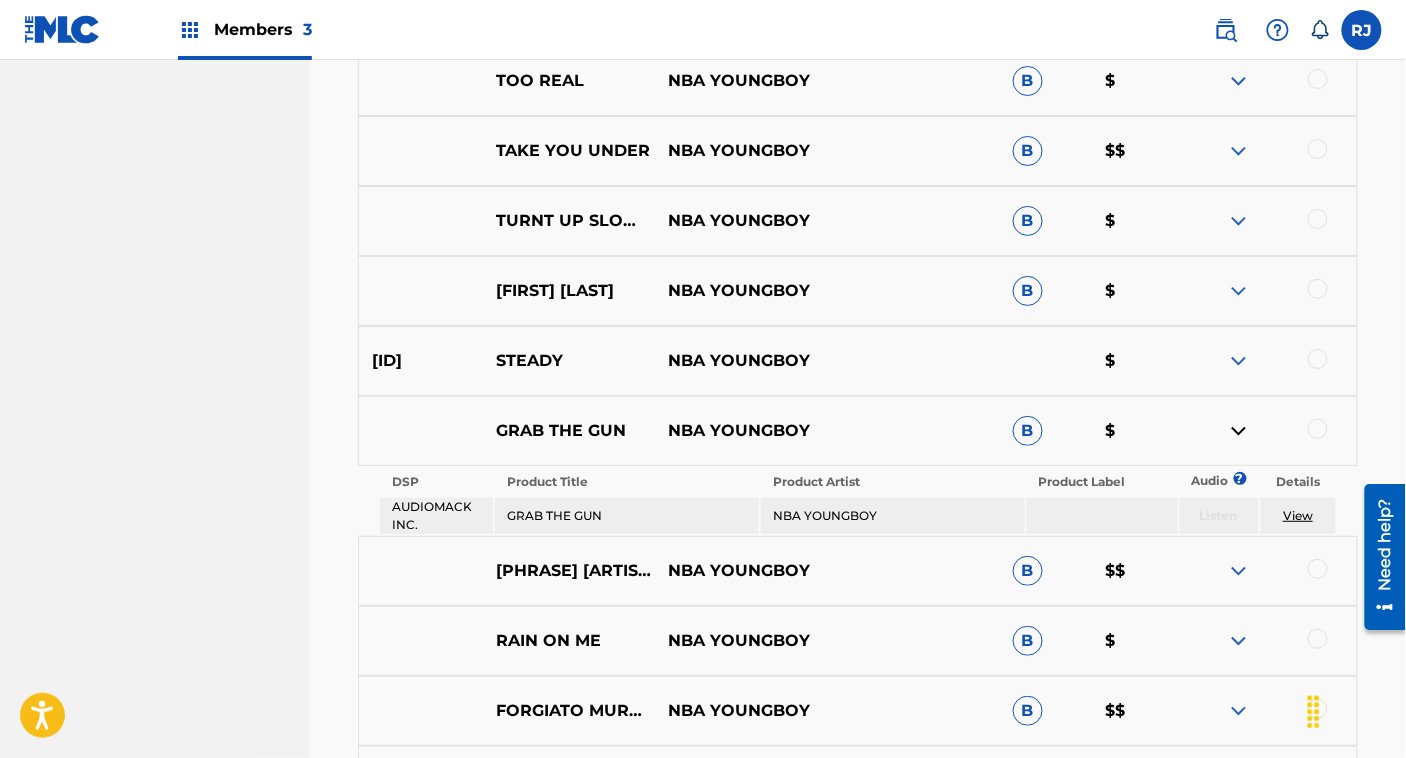 click at bounding box center [1239, 431] 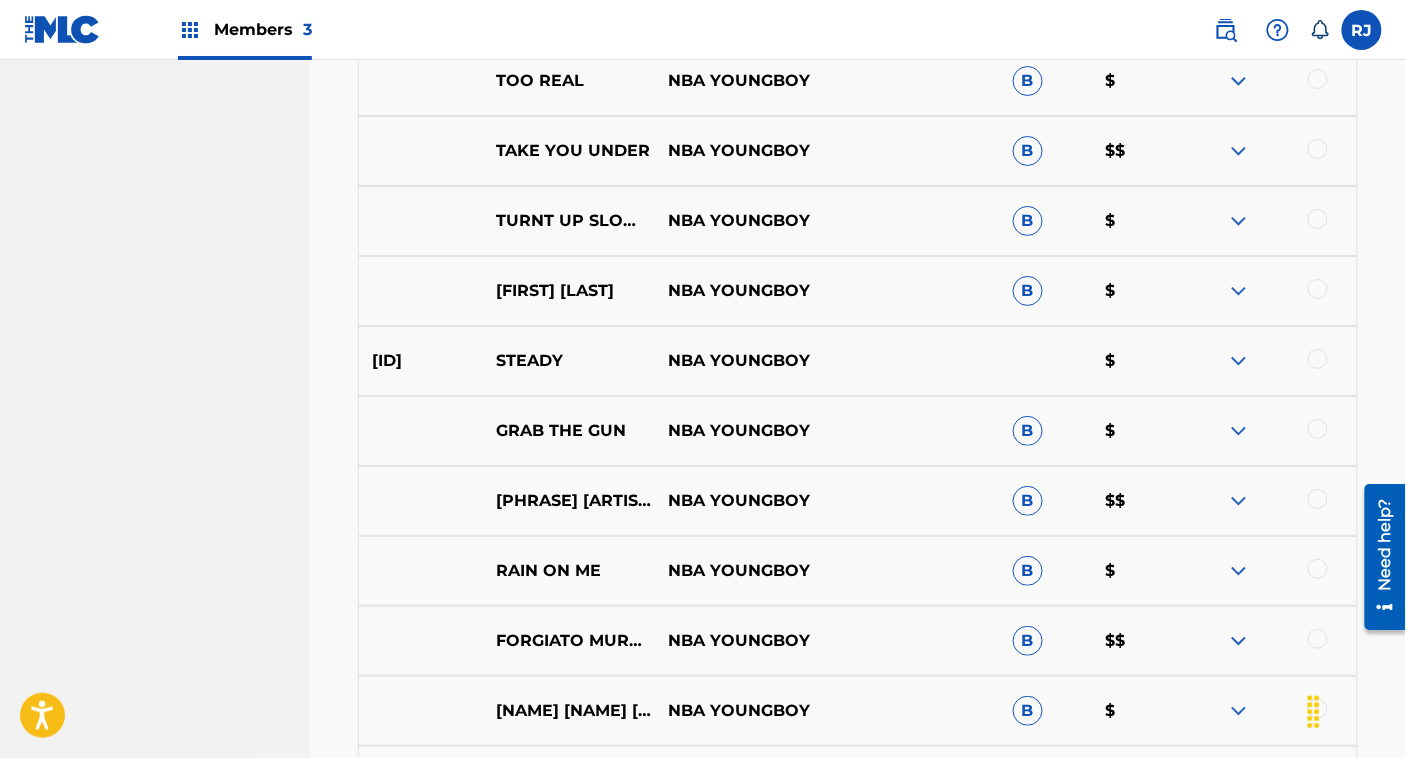 click at bounding box center [1239, 501] 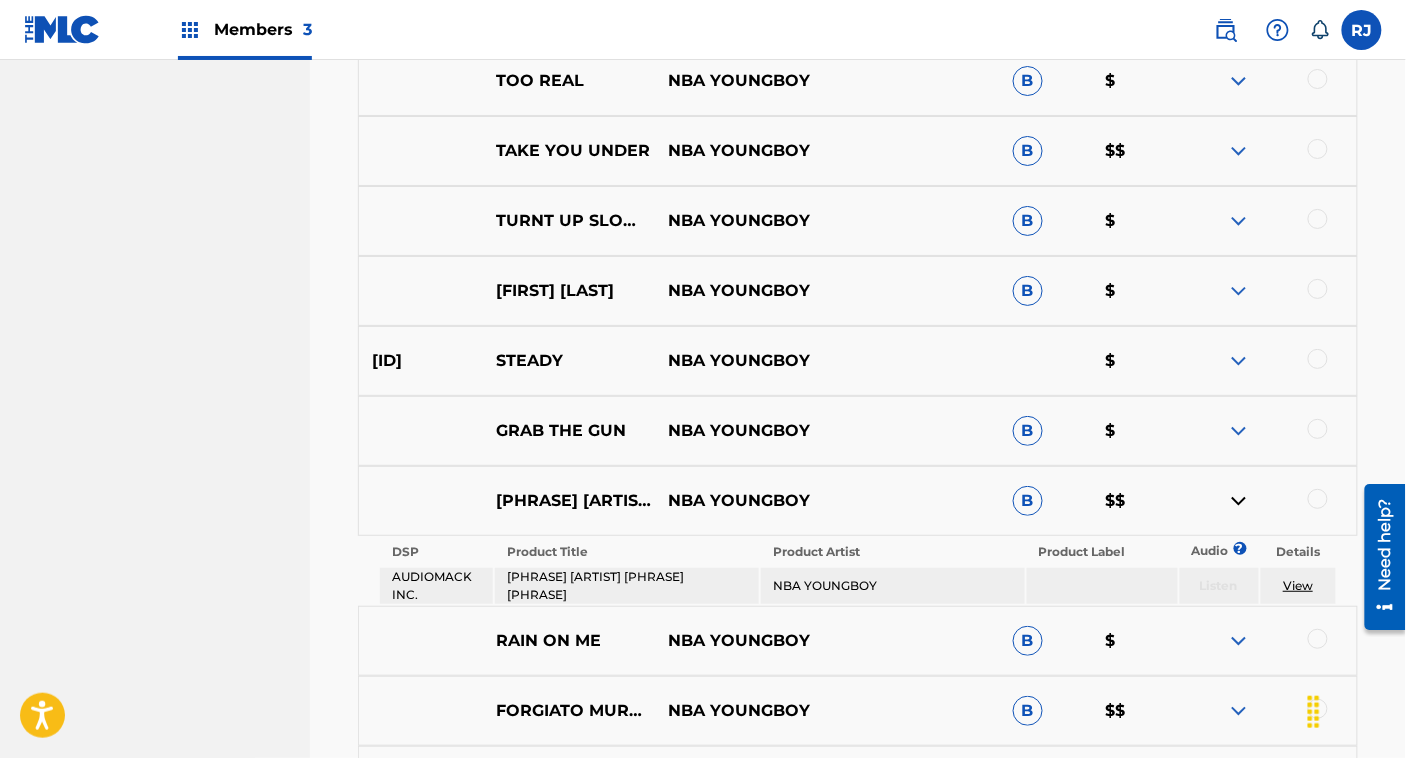 click at bounding box center (1239, 501) 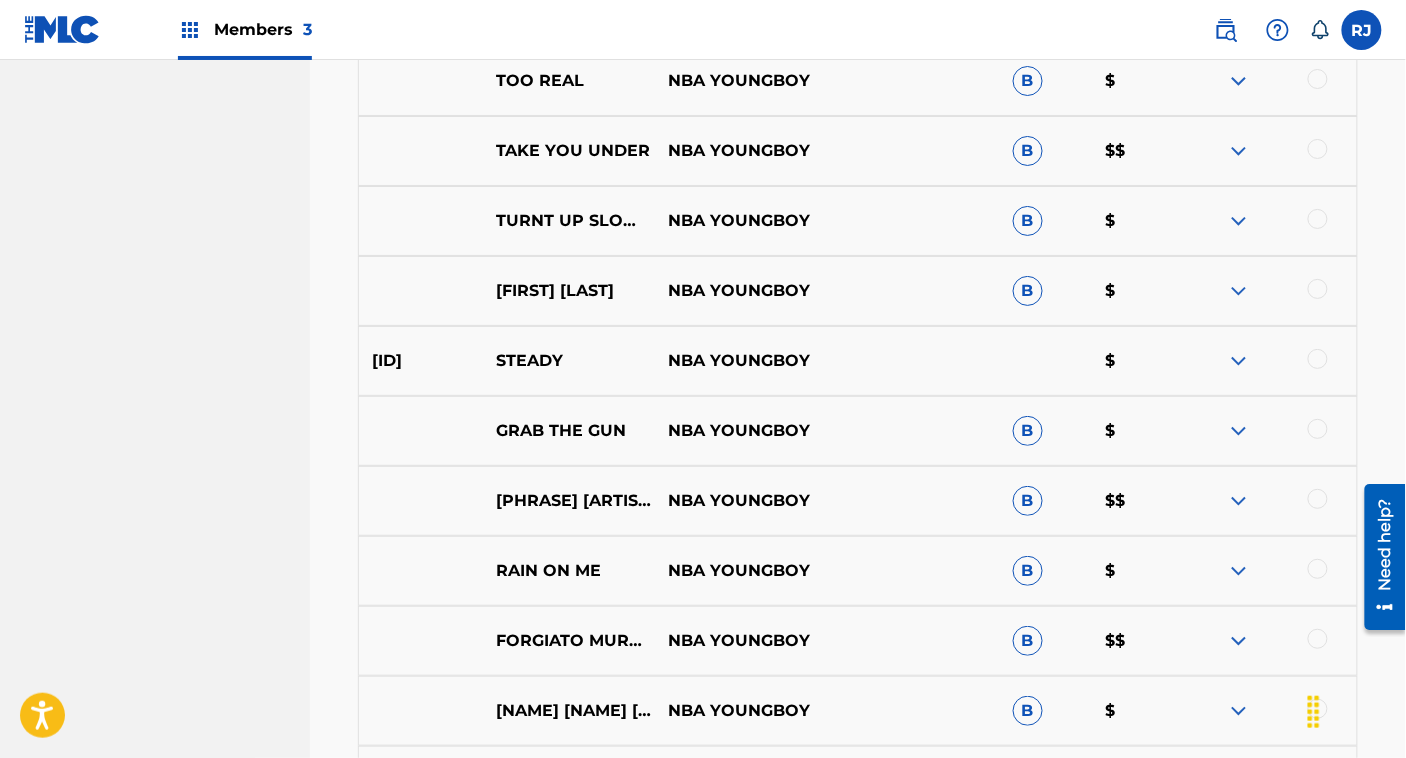 click at bounding box center [1239, 641] 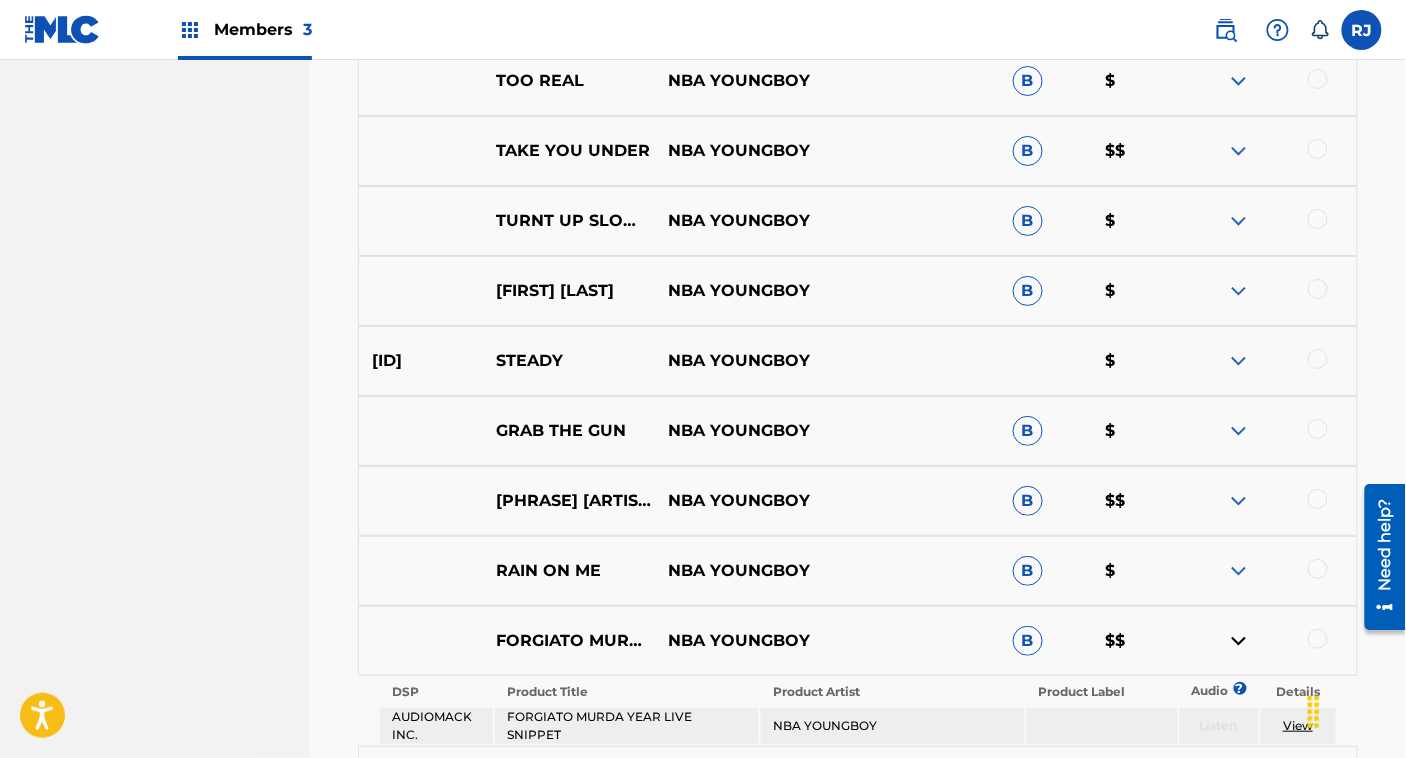 drag, startPoint x: 1237, startPoint y: 651, endPoint x: 901, endPoint y: 551, distance: 350.56525 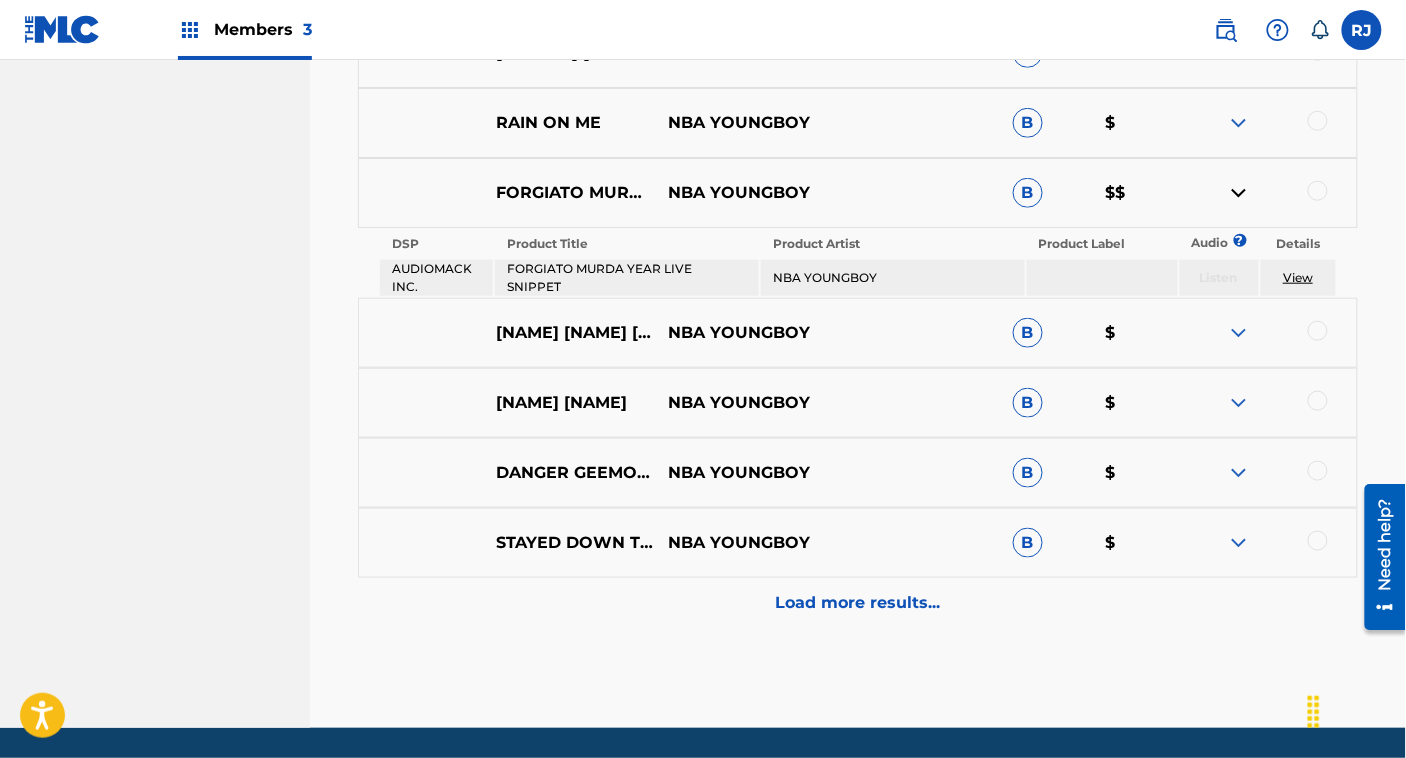 scroll, scrollTop: 4662, scrollLeft: 0, axis: vertical 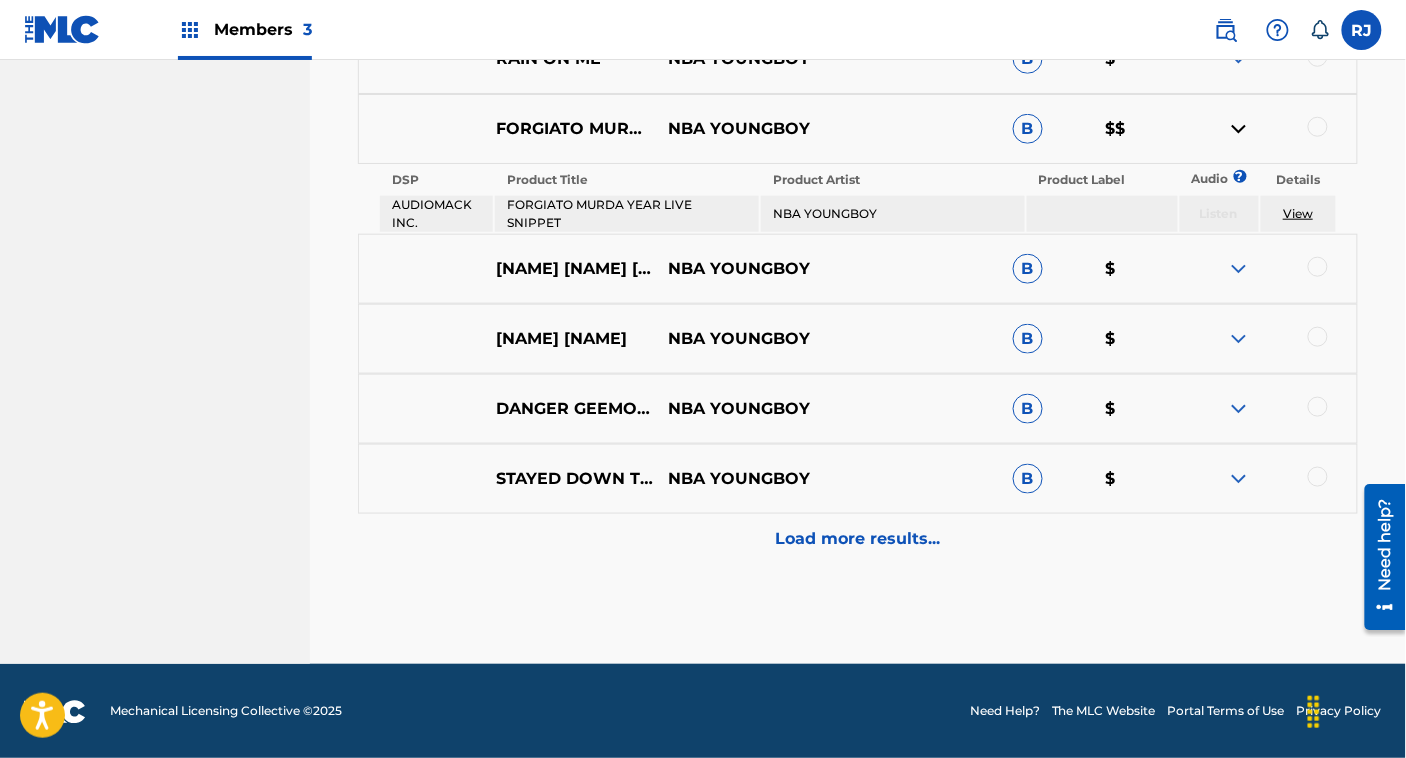 click on "Load more results..." at bounding box center [858, 539] 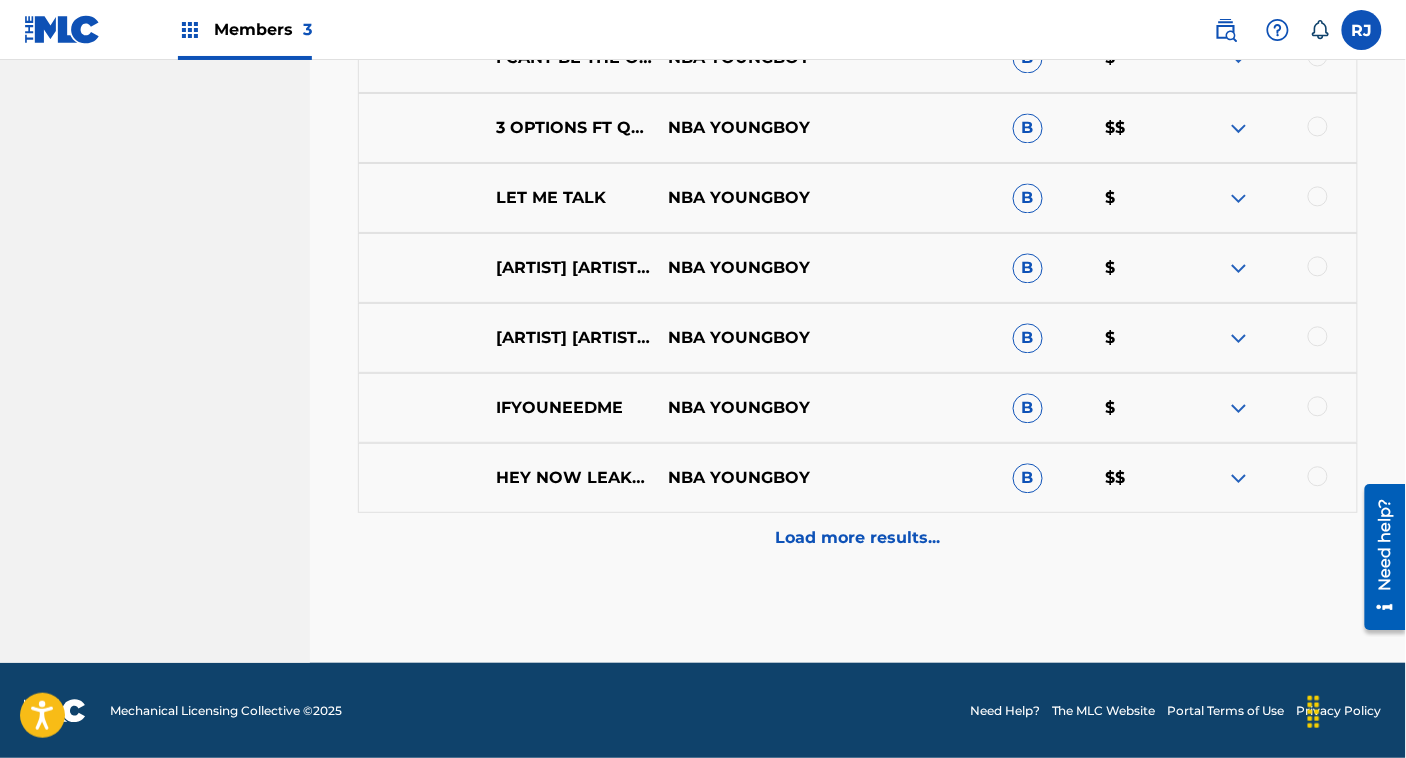 click on "Load more results..." at bounding box center [858, 538] 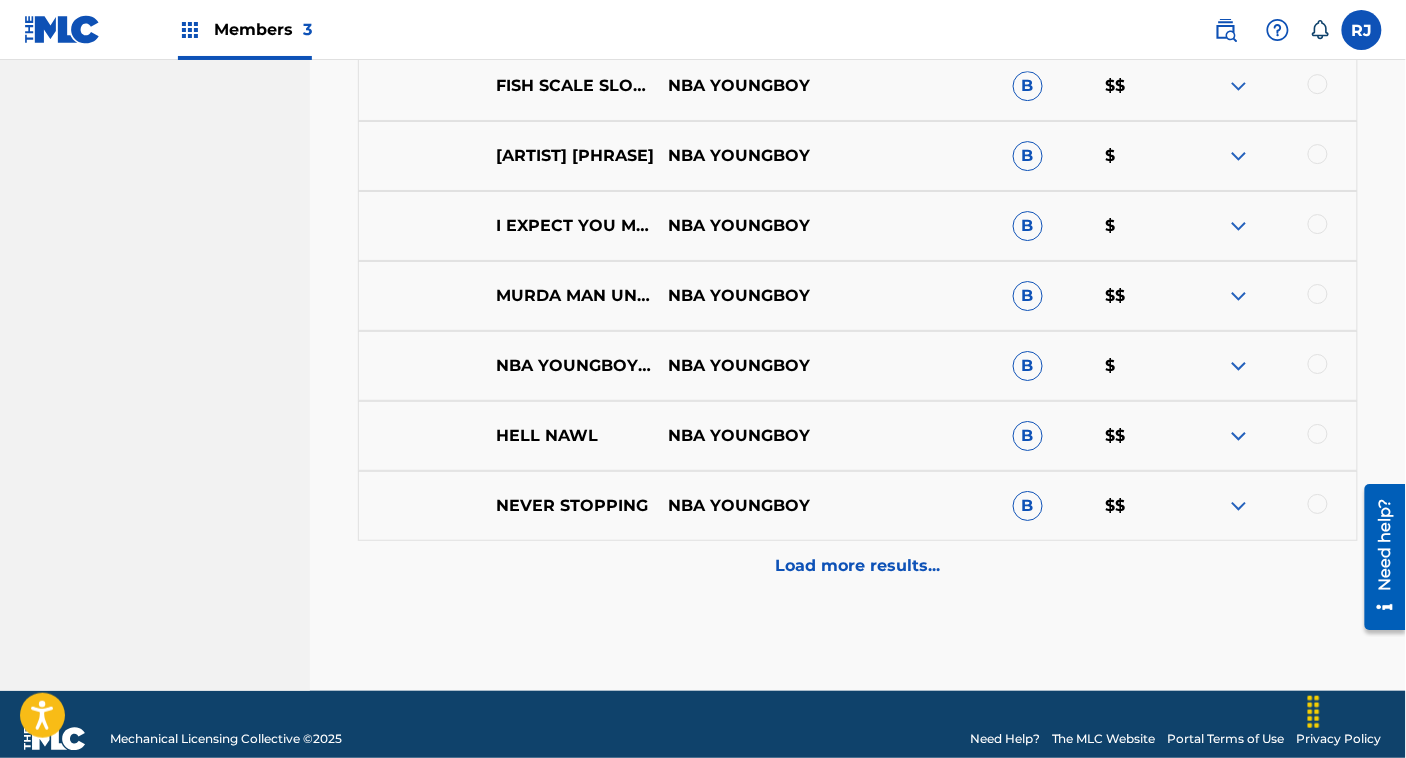 scroll, scrollTop: 5993, scrollLeft: 0, axis: vertical 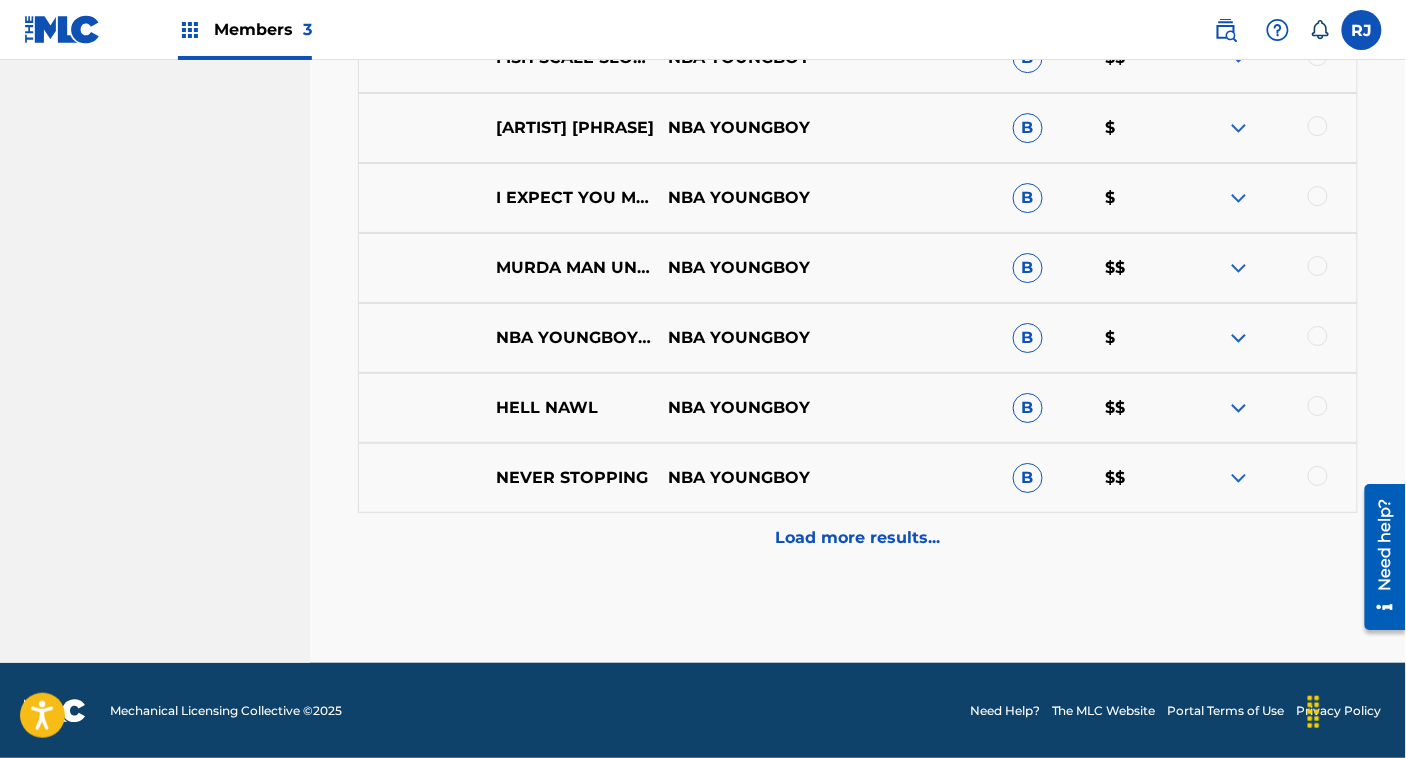 click at bounding box center [1239, 408] 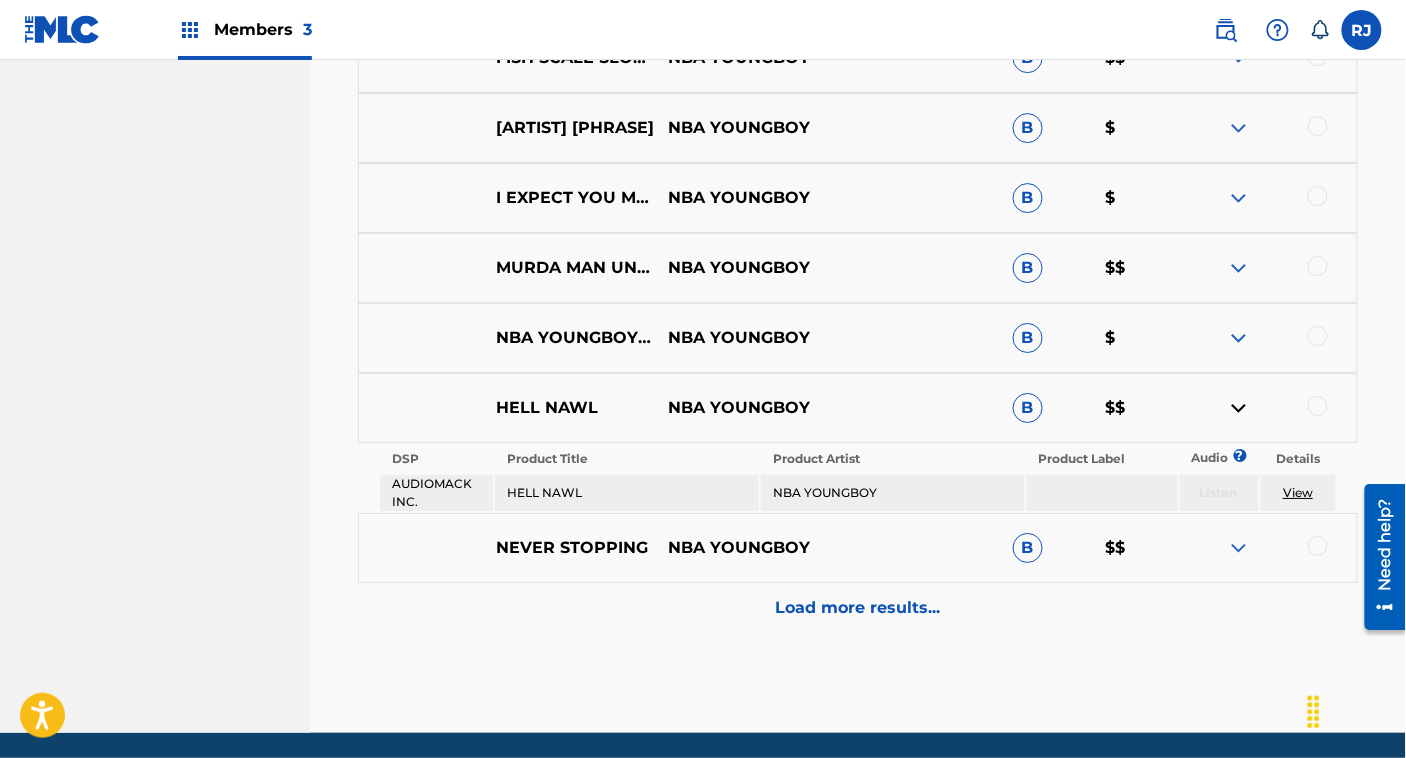 click at bounding box center [1239, 408] 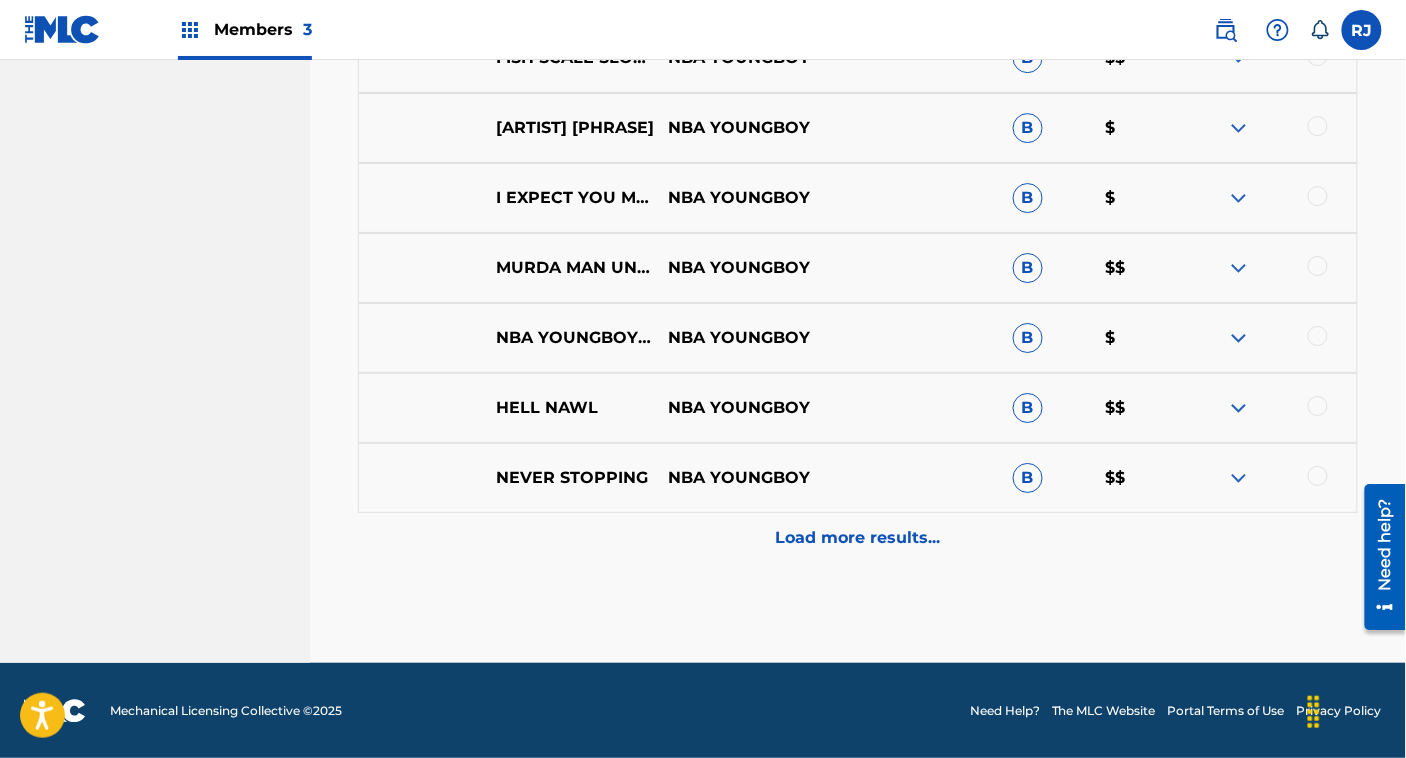 click on "Load more results..." at bounding box center (858, 538) 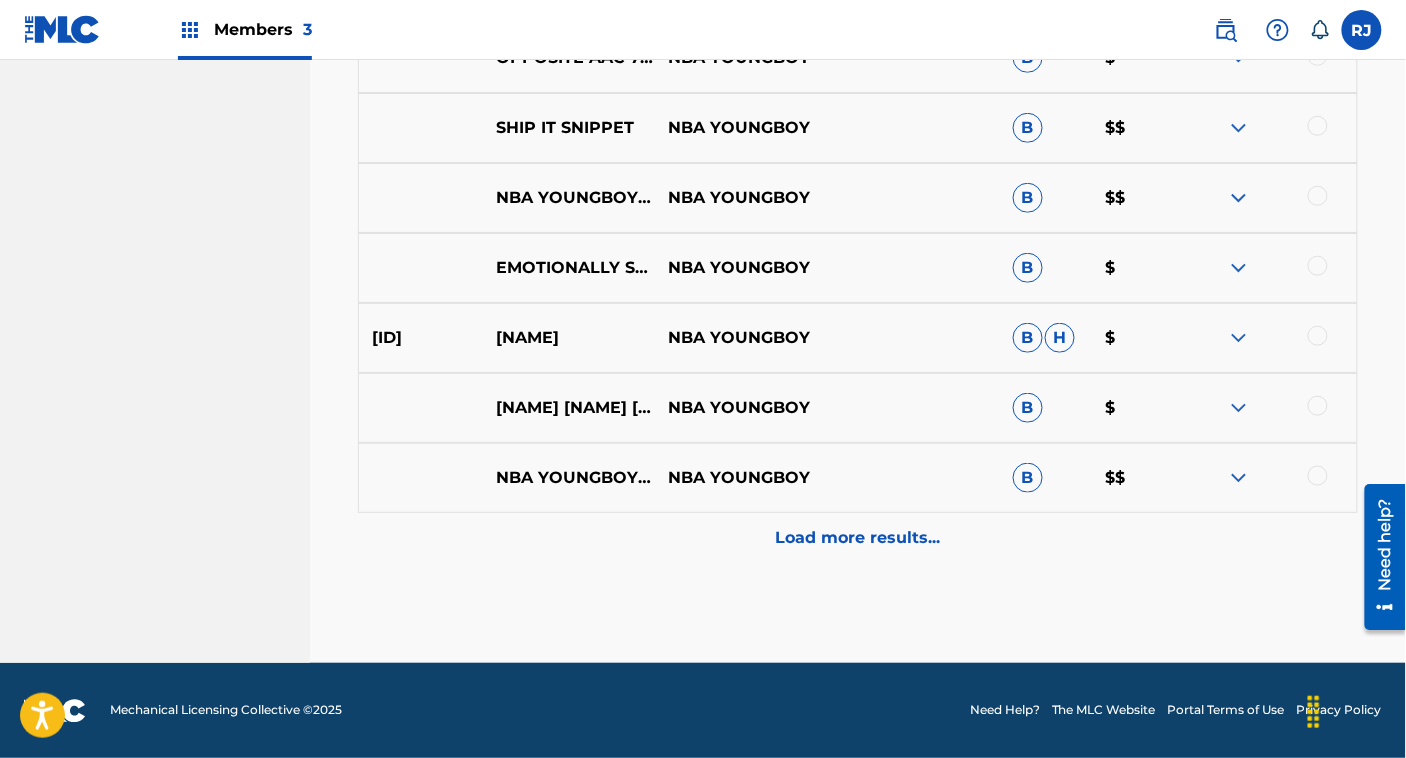 click on "Load more results..." at bounding box center [858, 538] 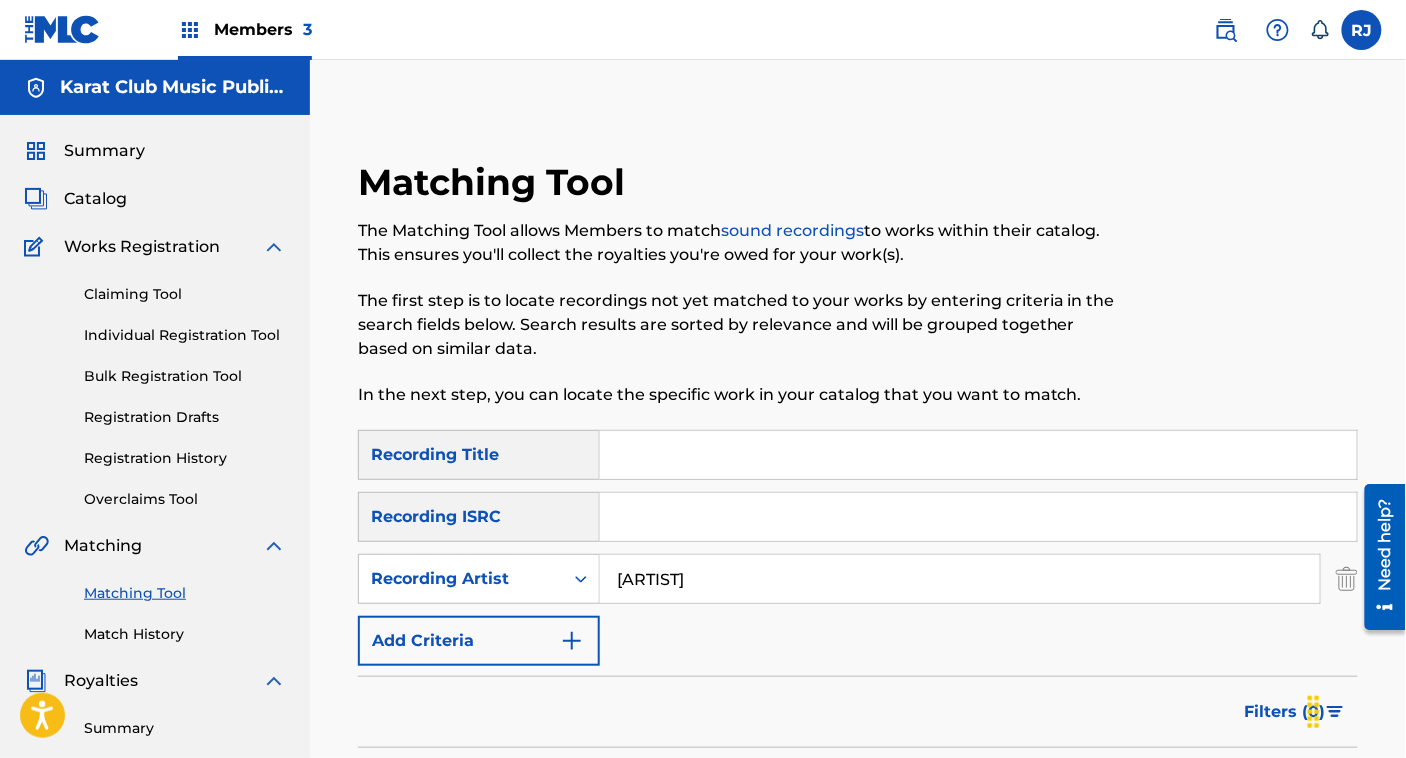 scroll, scrollTop: 298, scrollLeft: 0, axis: vertical 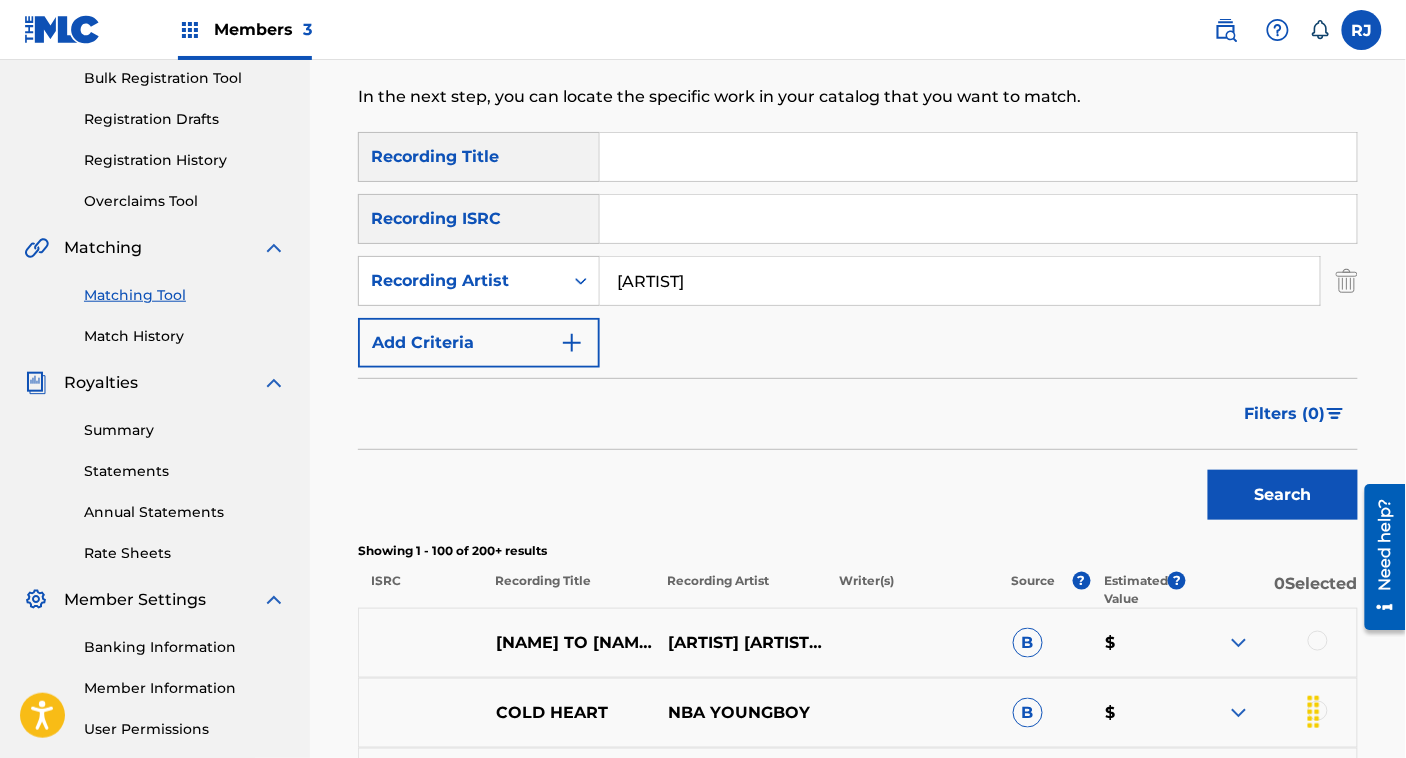 click on "Filters ( 0 )" at bounding box center (1285, 414) 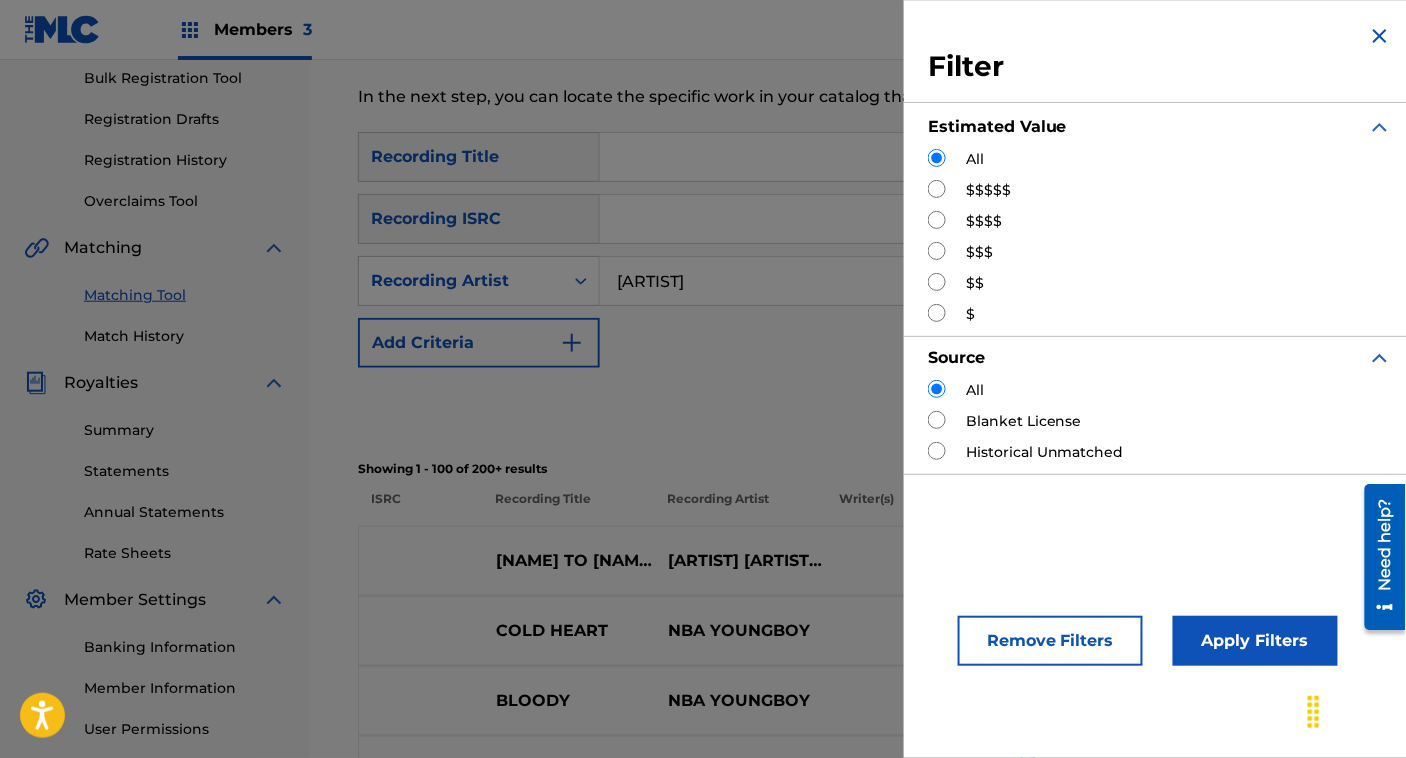 click on "$$$$$" at bounding box center (1160, 190) 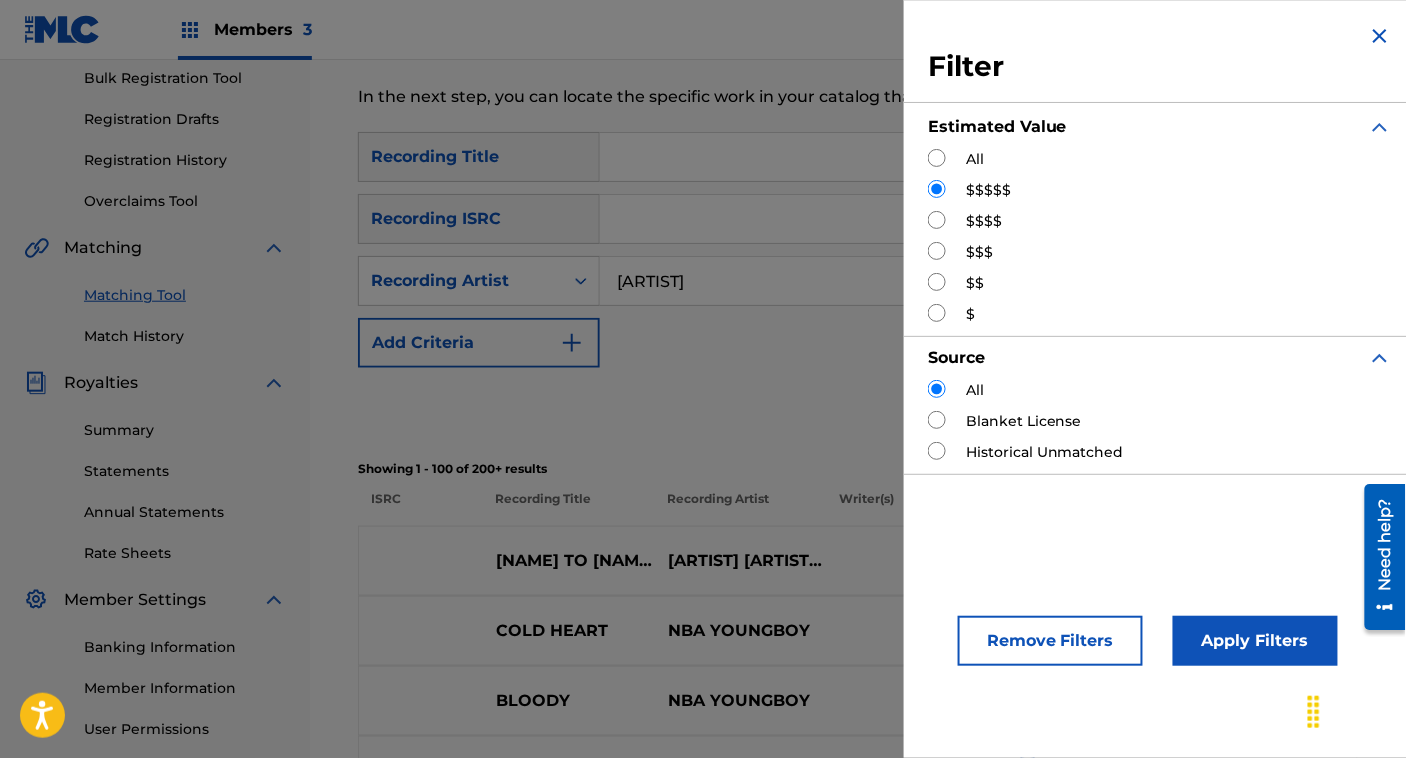 click on "Apply Filters" at bounding box center [1255, 641] 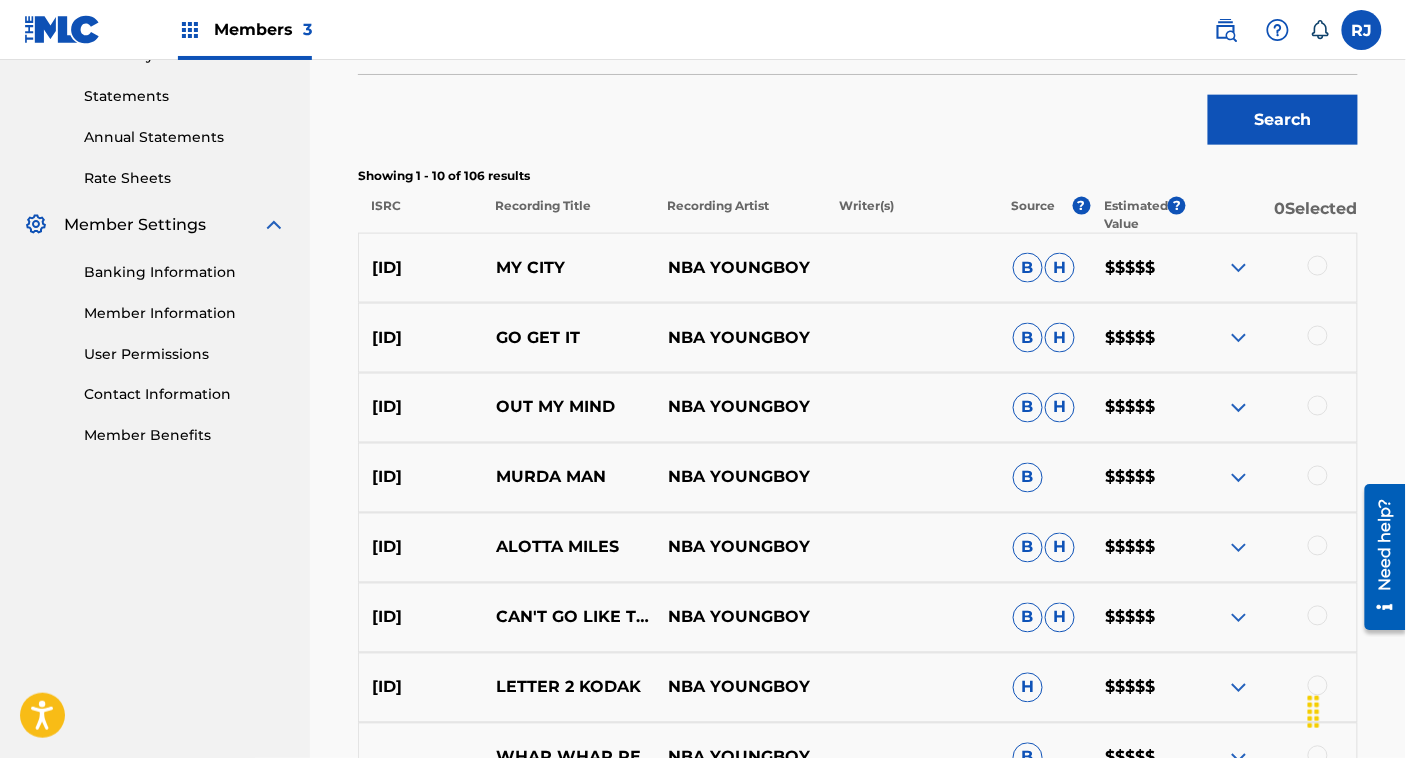scroll, scrollTop: 676, scrollLeft: 0, axis: vertical 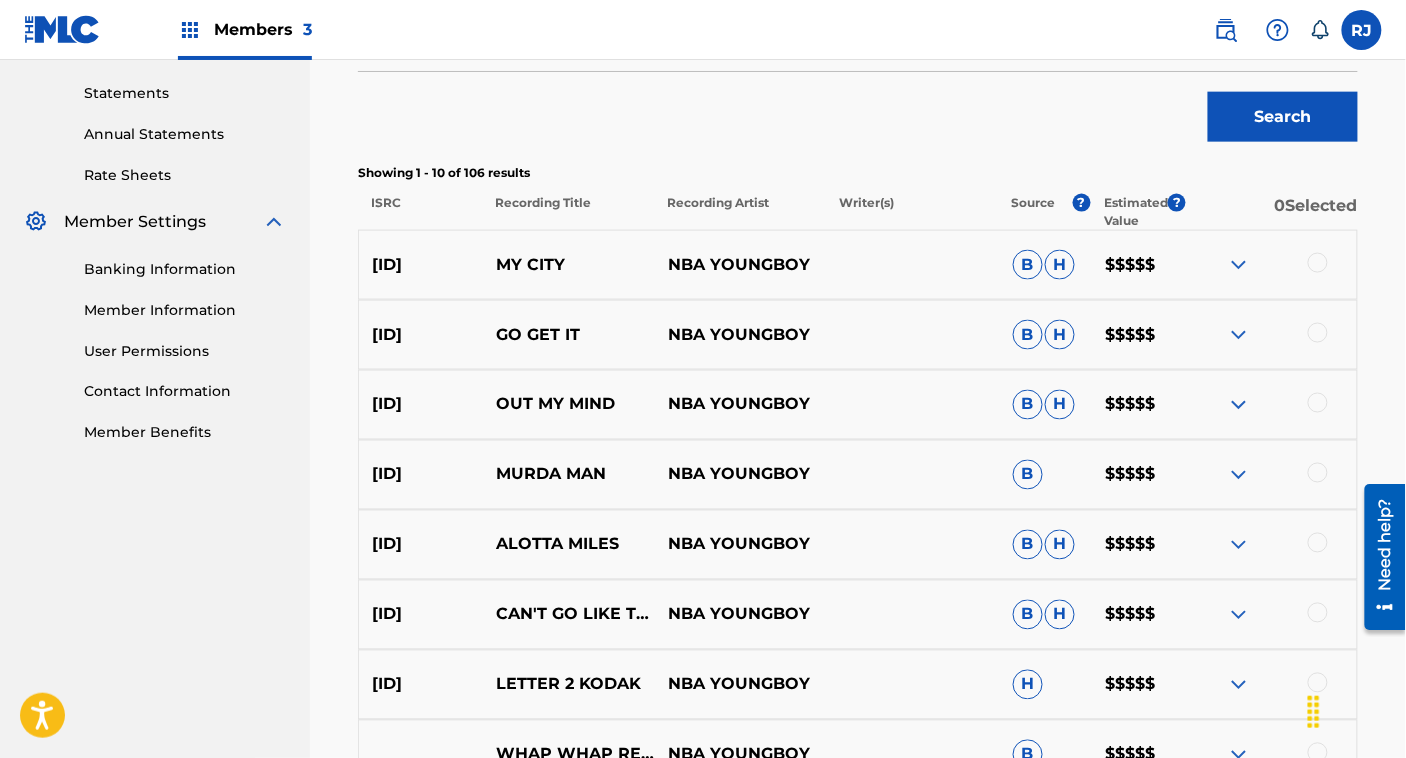 click at bounding box center [1271, 265] 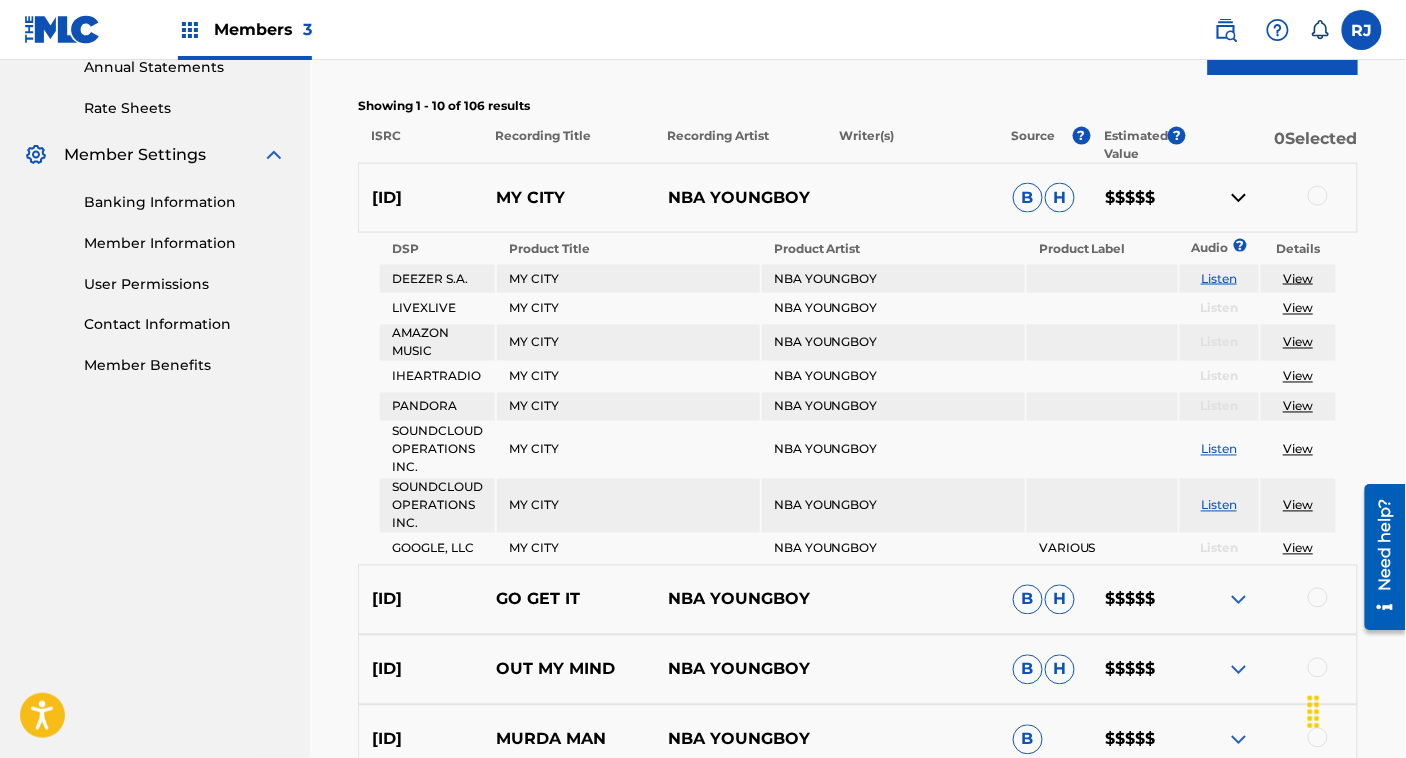 scroll, scrollTop: 745, scrollLeft: 0, axis: vertical 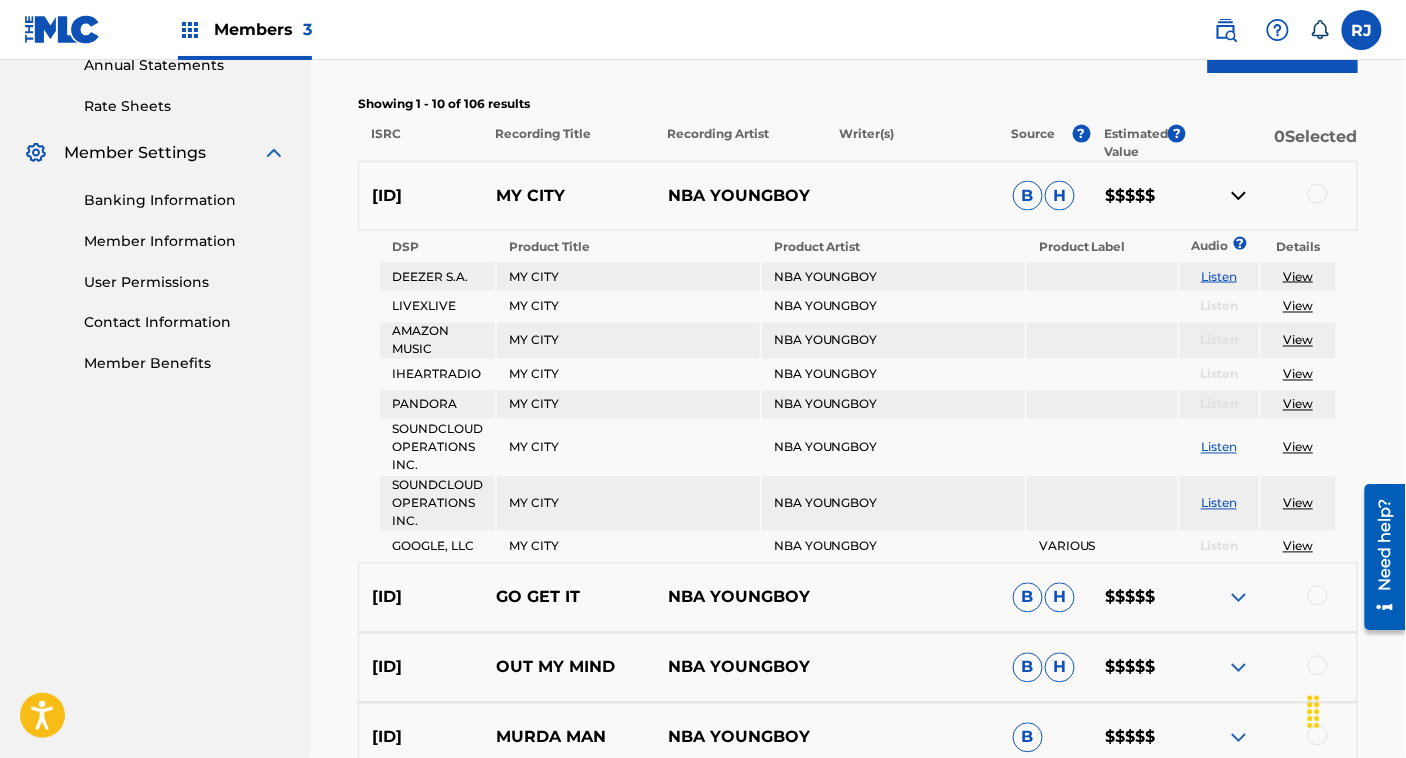 click on "View" at bounding box center [1298, 276] 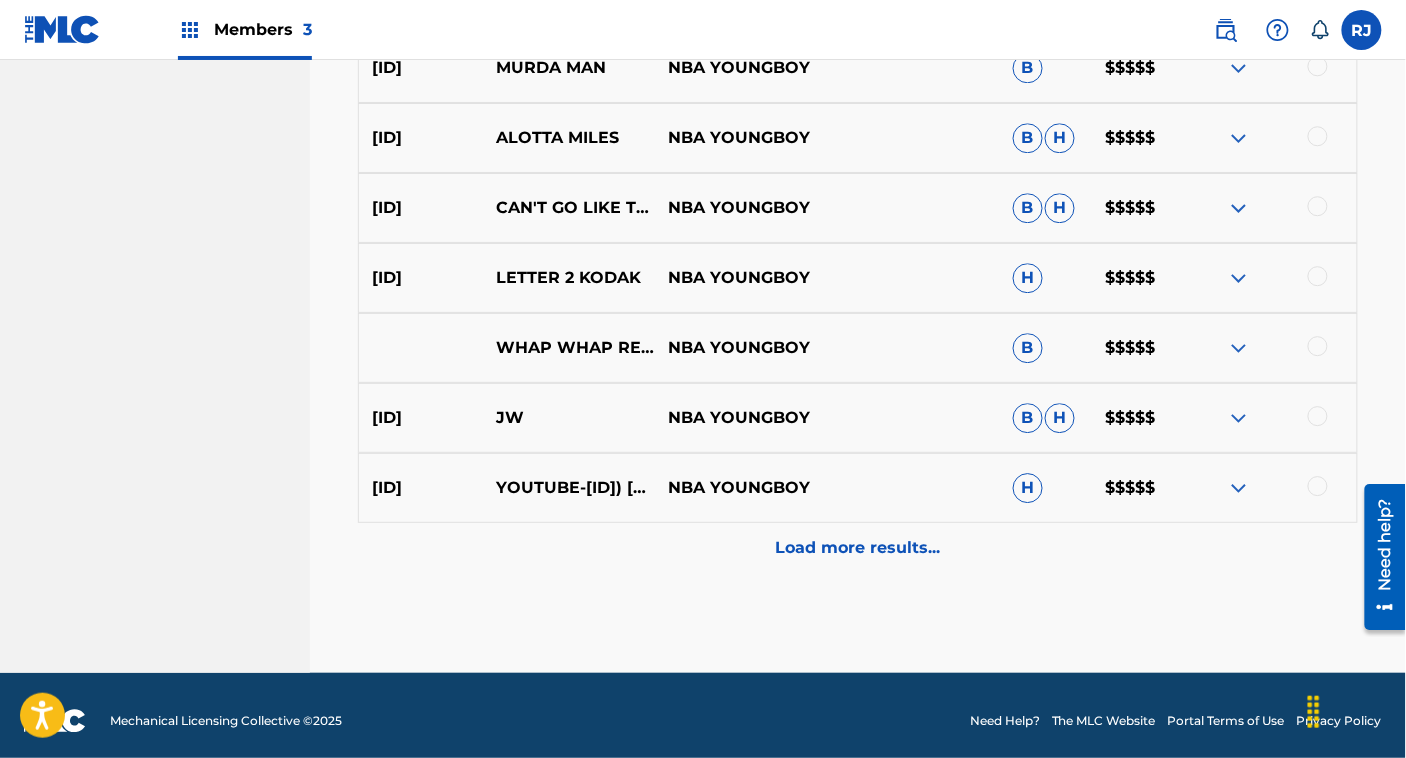 click on "Load more results..." at bounding box center (858, 548) 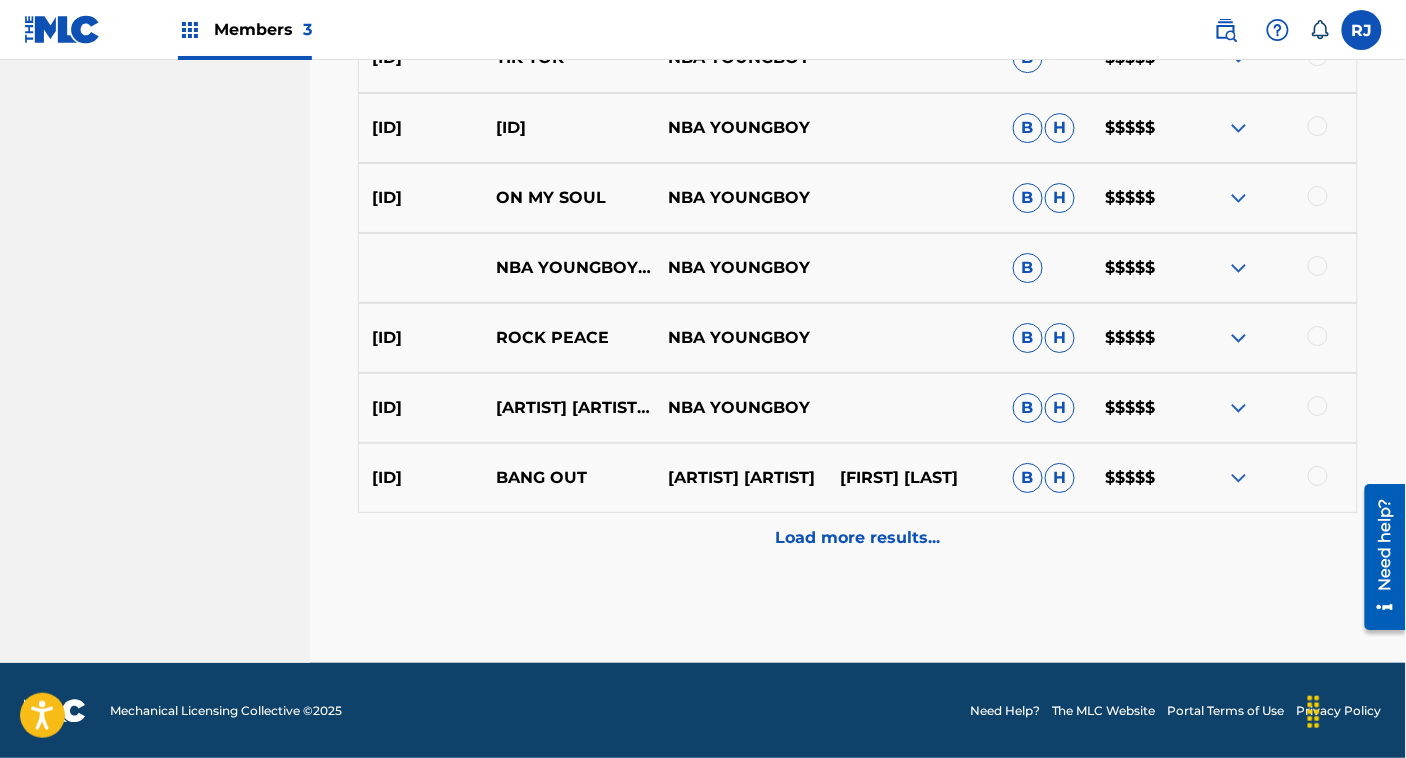 click on "Load more results..." at bounding box center [858, 538] 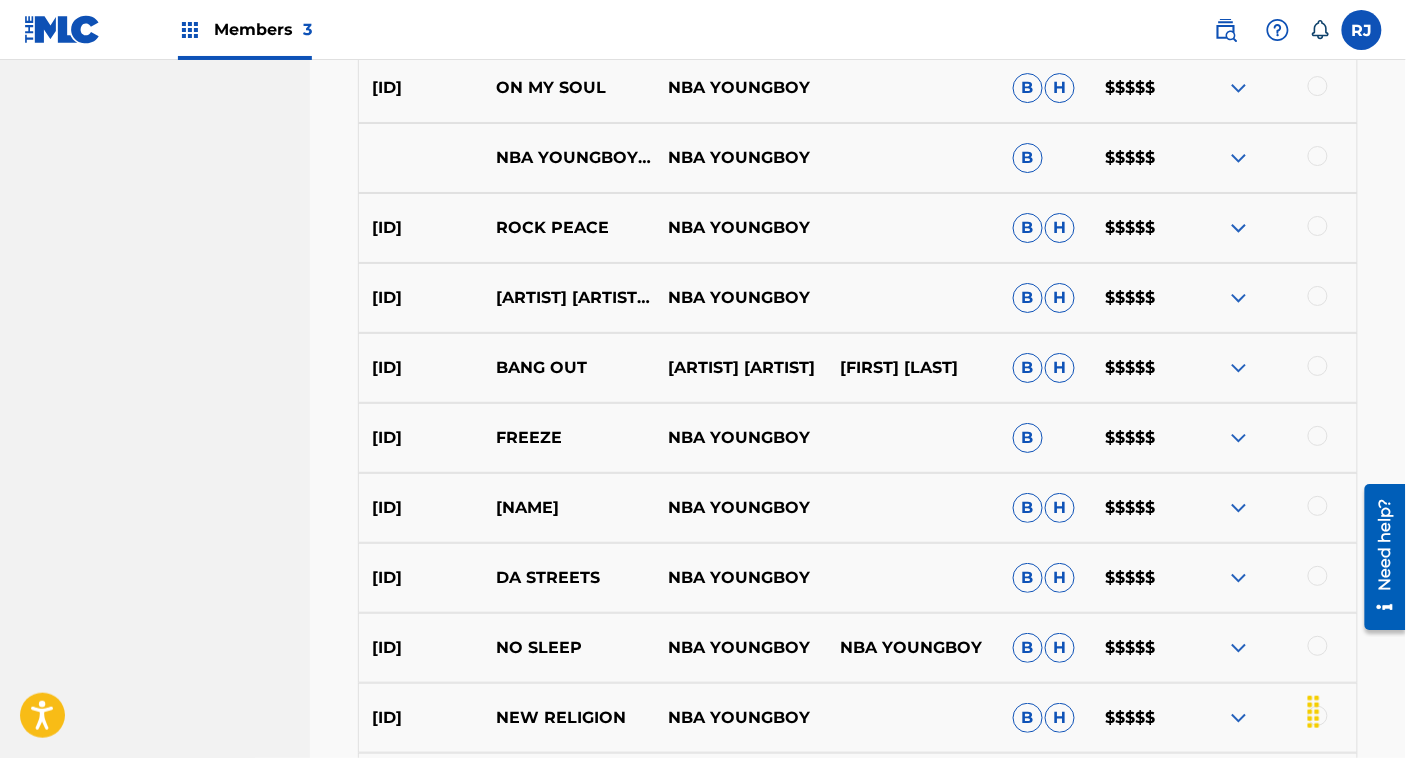 scroll, scrollTop: 1904, scrollLeft: 0, axis: vertical 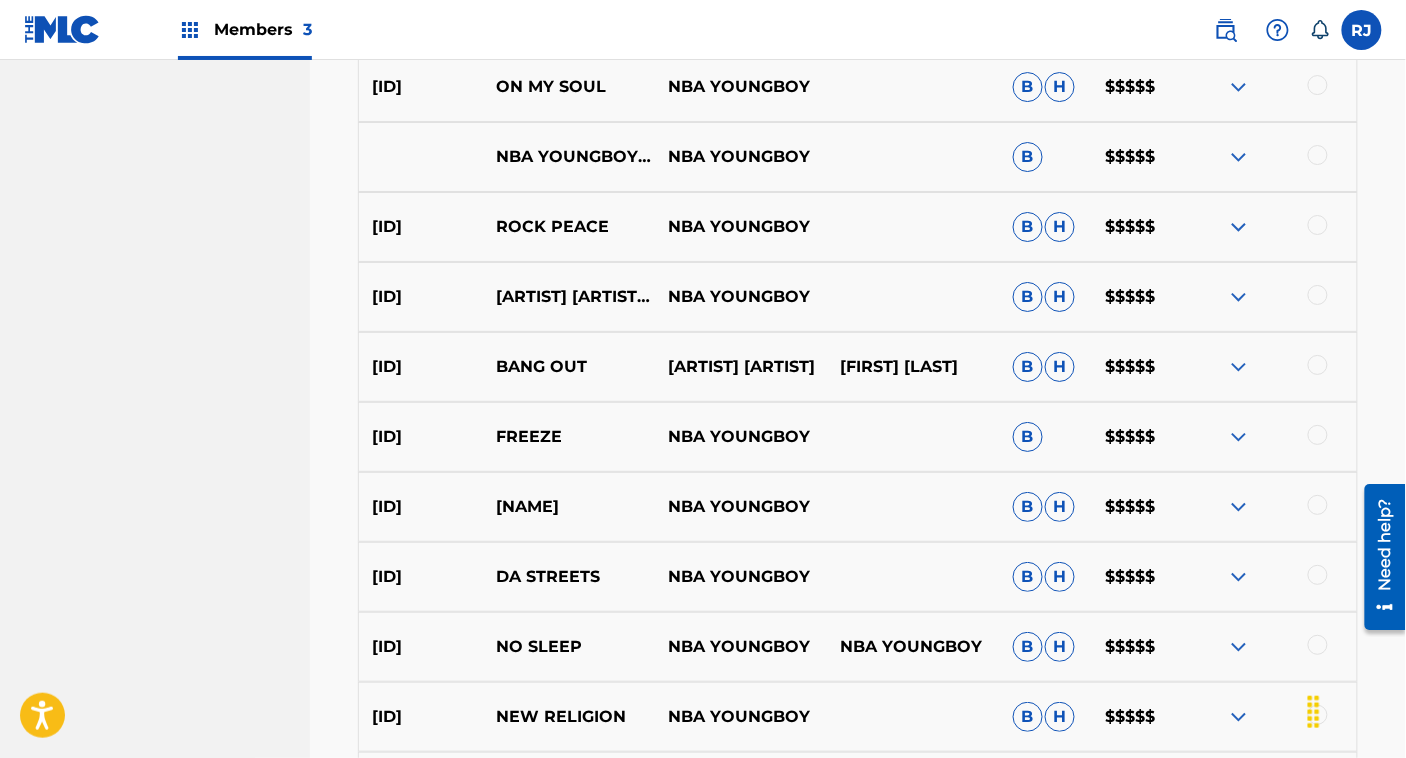 click at bounding box center (1239, 367) 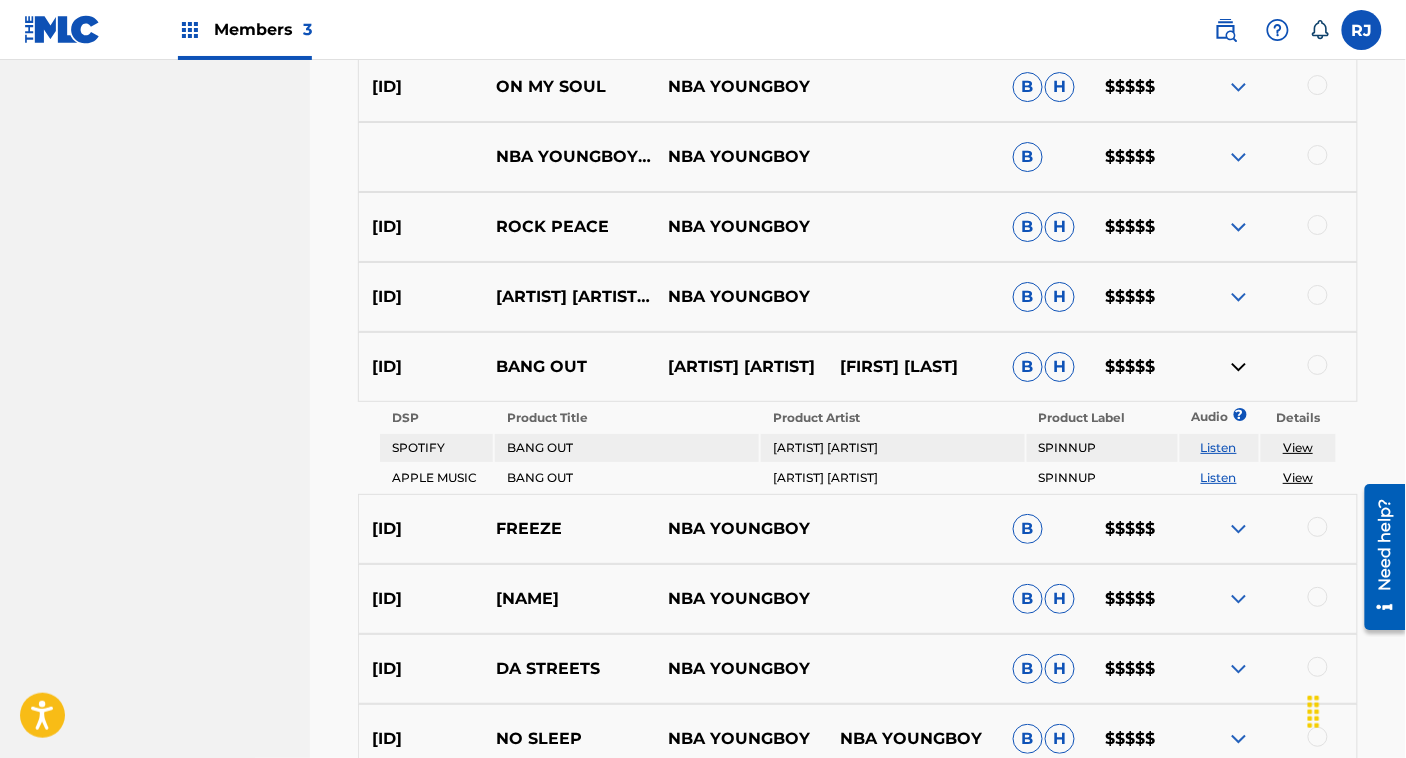 click at bounding box center (1239, 367) 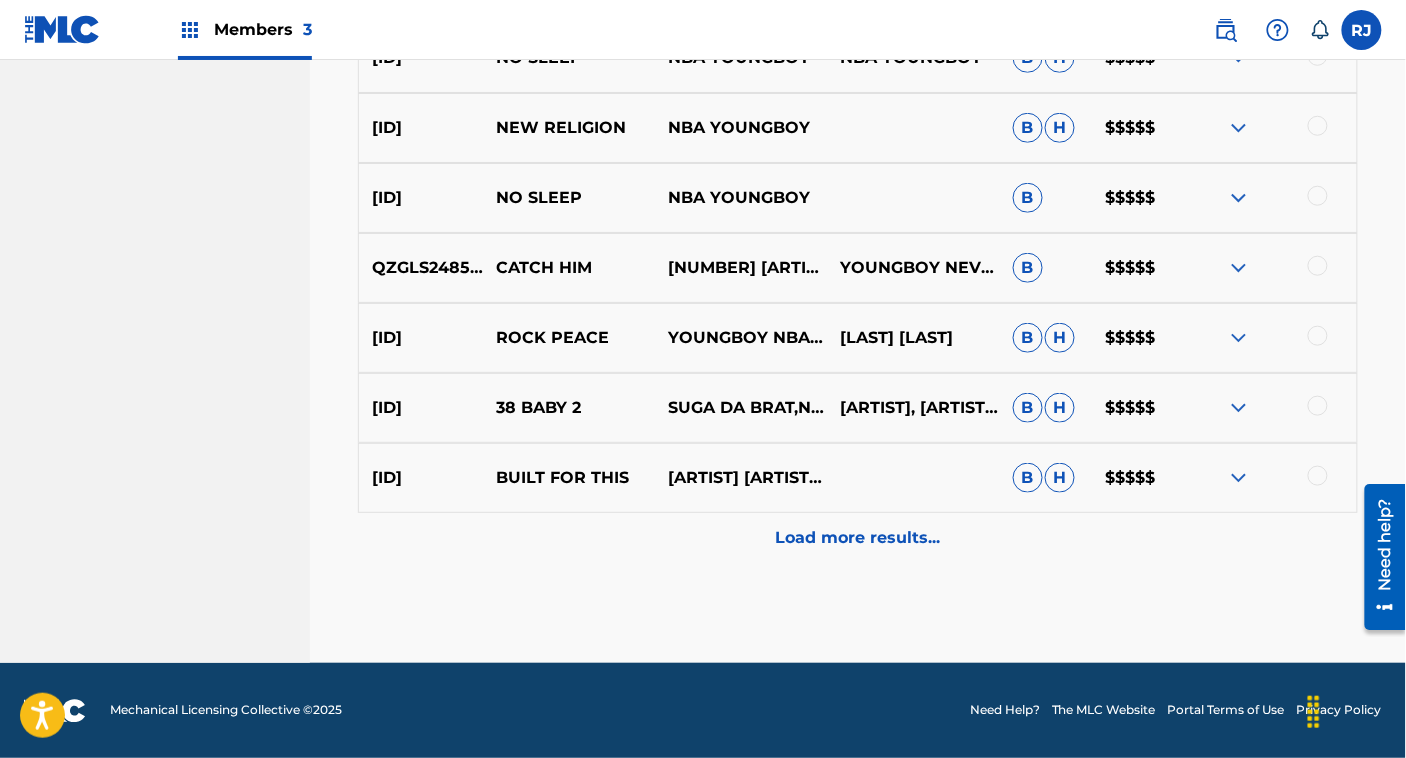 click on "Load more results..." at bounding box center [858, 538] 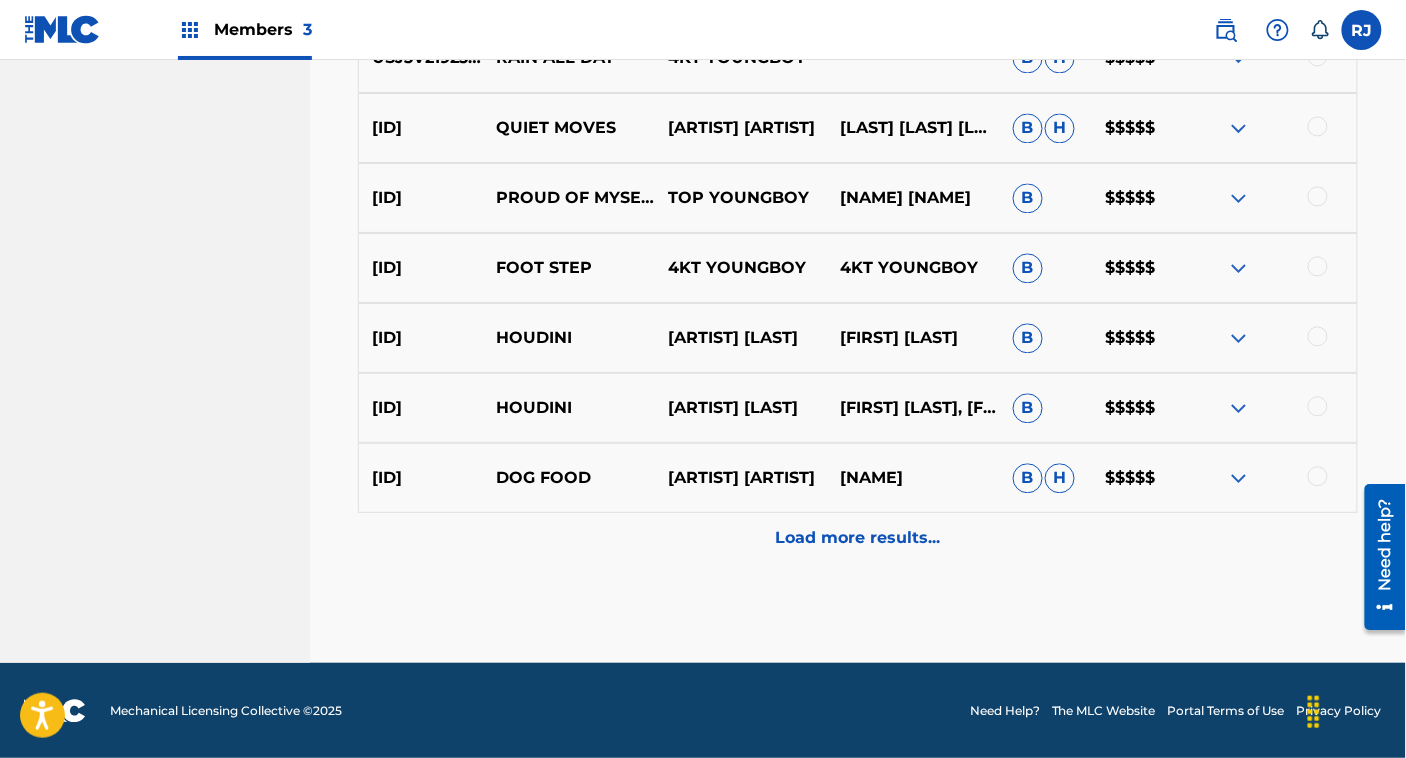 click on "Load more results..." at bounding box center [858, 538] 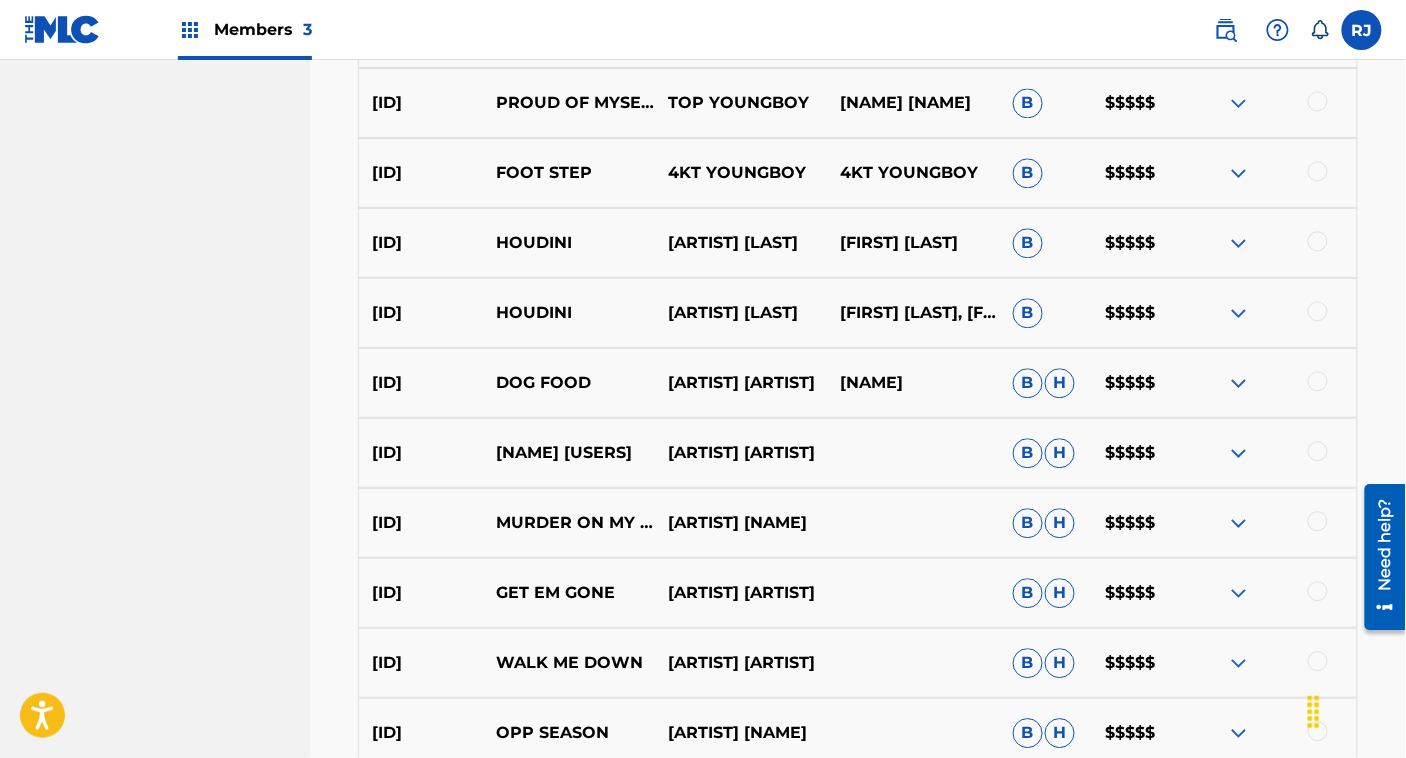 scroll, scrollTop: 3287, scrollLeft: 0, axis: vertical 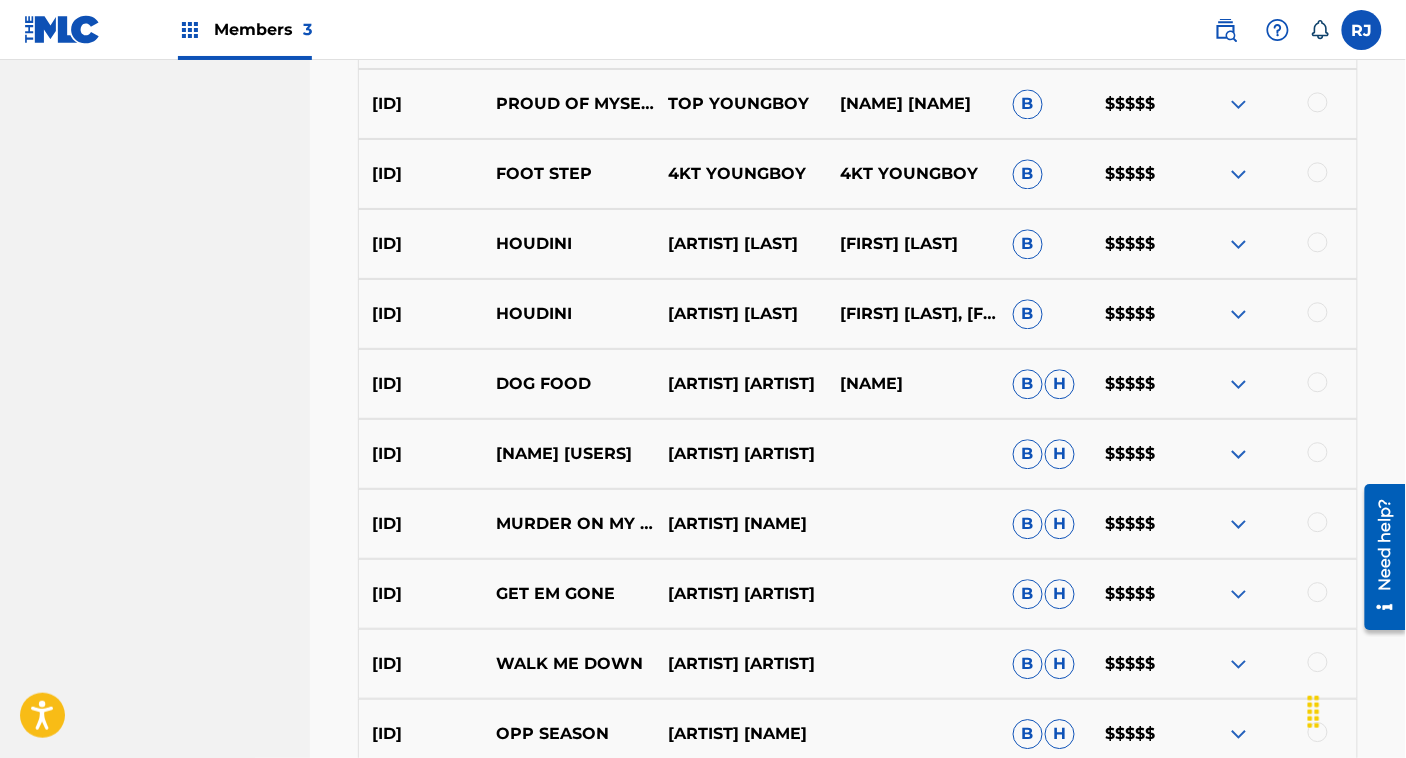 click at bounding box center (1271, 384) 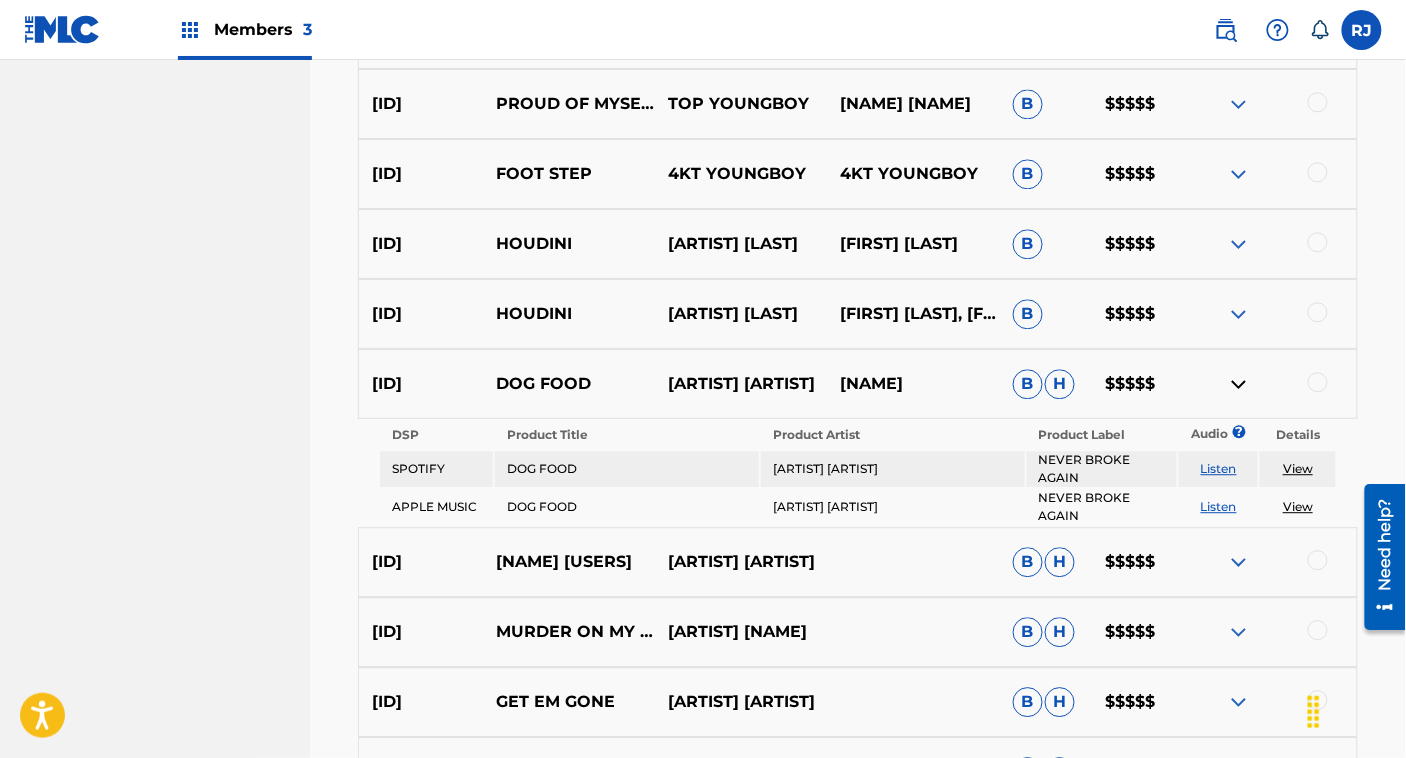 click at bounding box center [1239, 384] 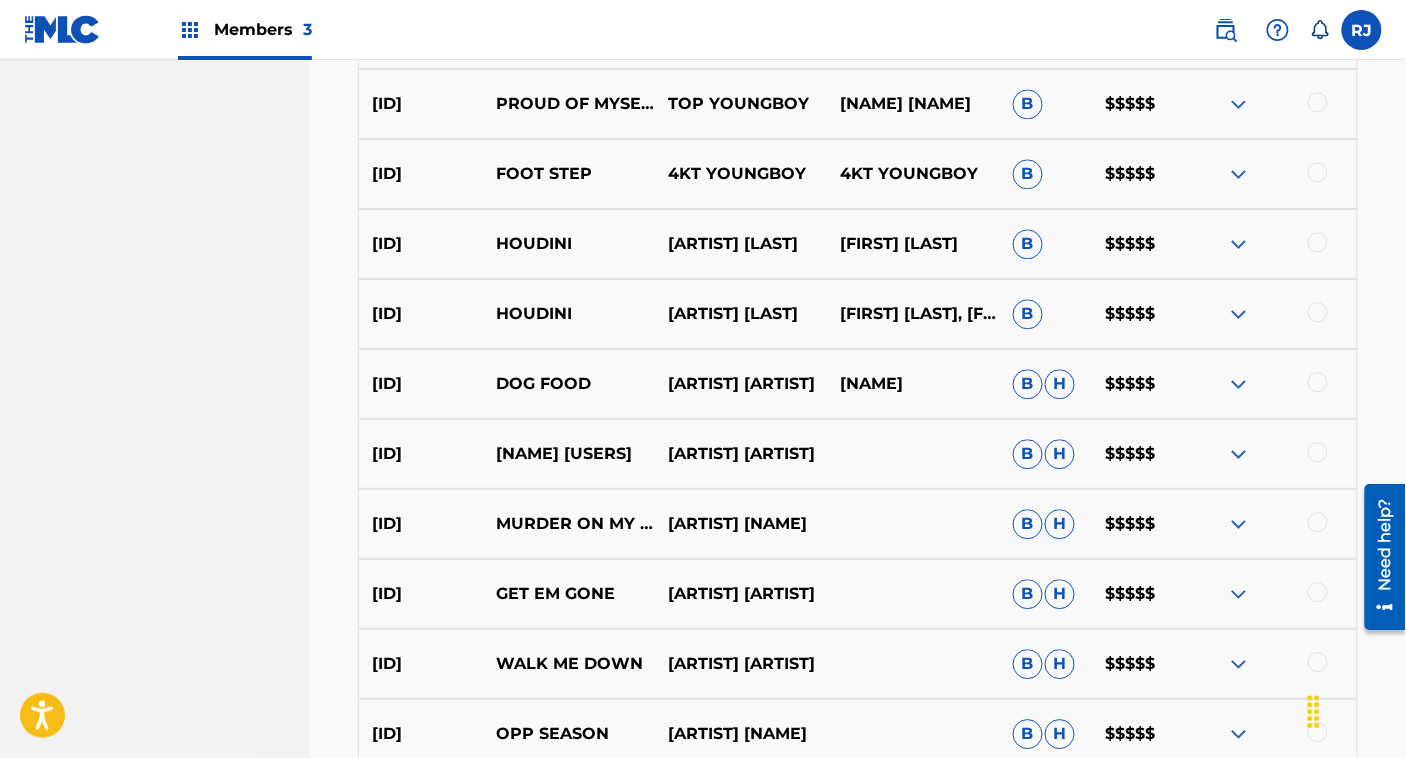 click at bounding box center [1239, 314] 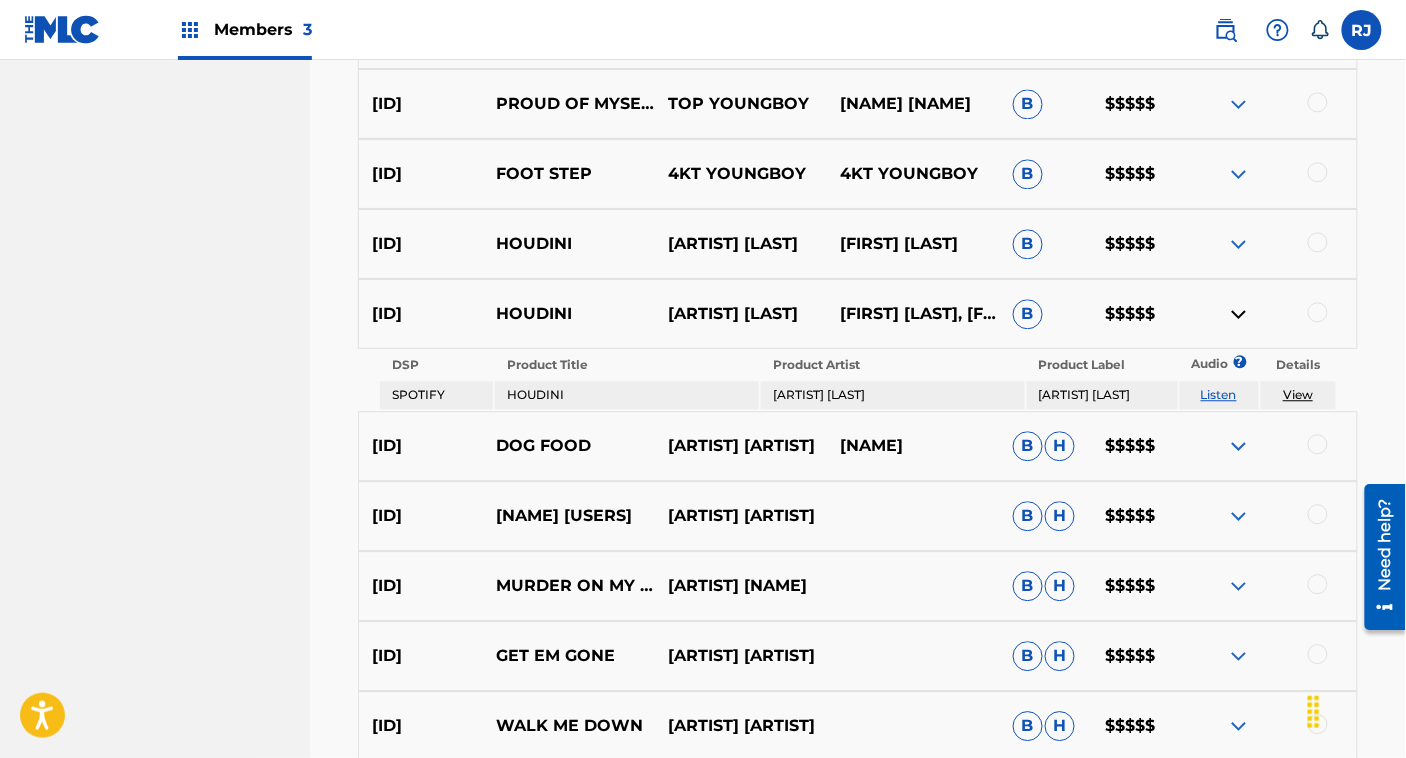 click on "HOUDINI" at bounding box center [627, 395] 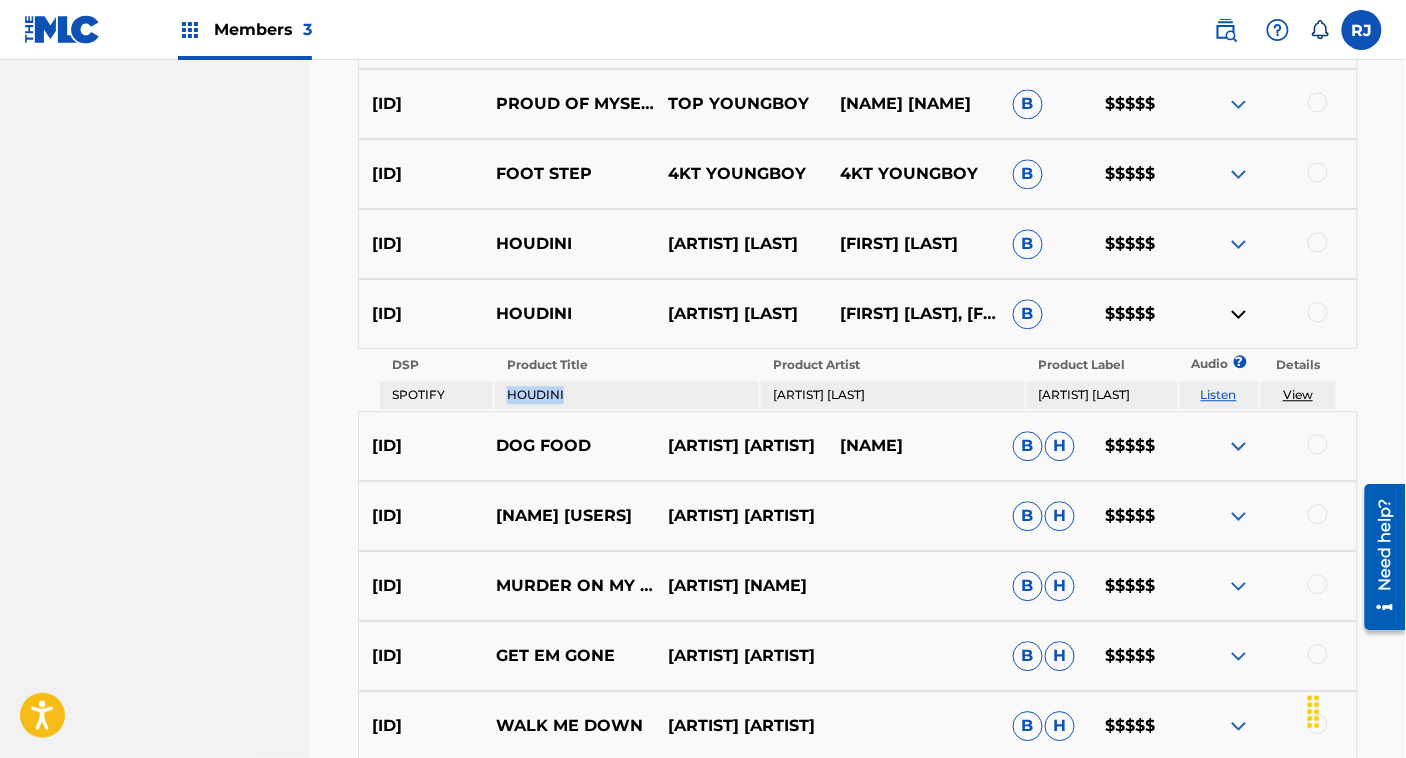 click on "HOUDINI" at bounding box center (627, 395) 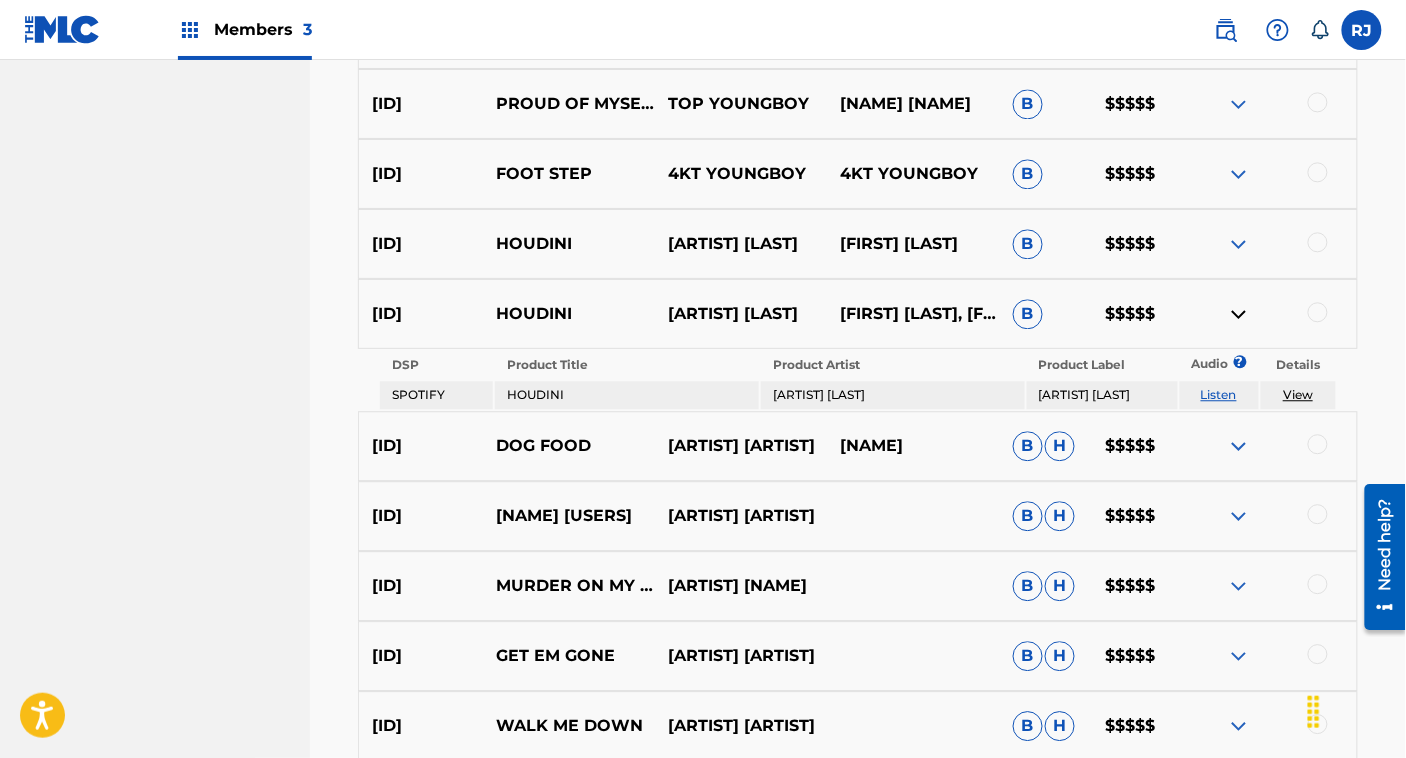 click on "HOUDINI" at bounding box center [569, 244] 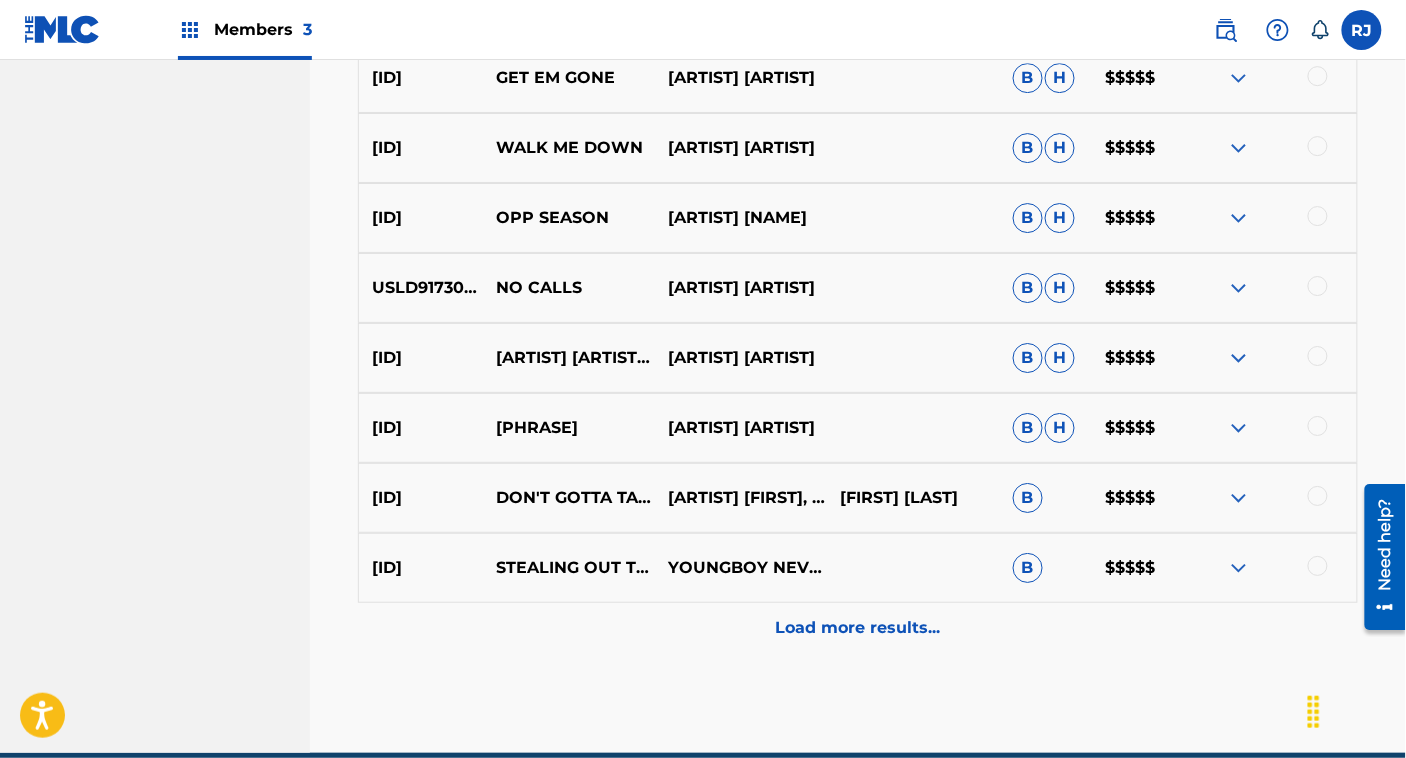 scroll, scrollTop: 3962, scrollLeft: 0, axis: vertical 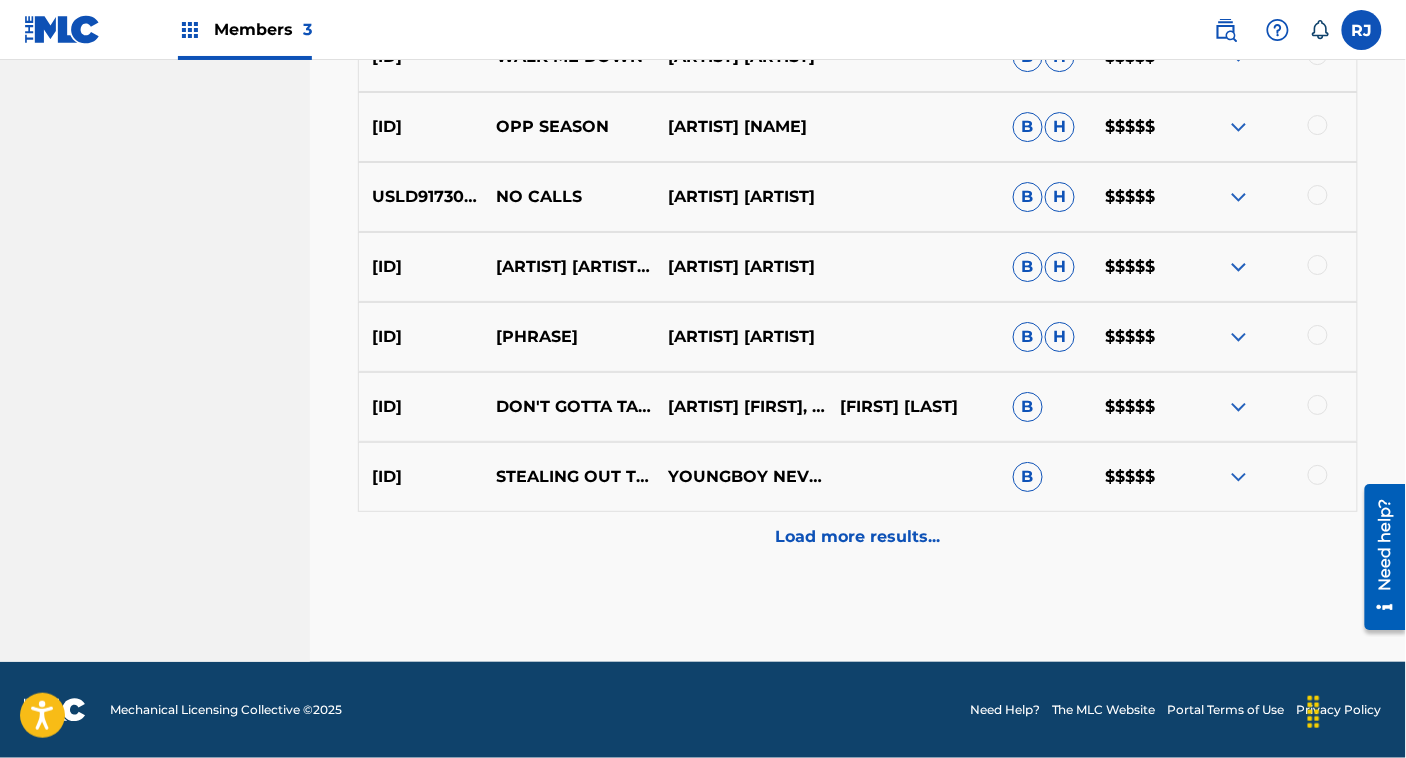 click on "Load more results..." at bounding box center (858, 537) 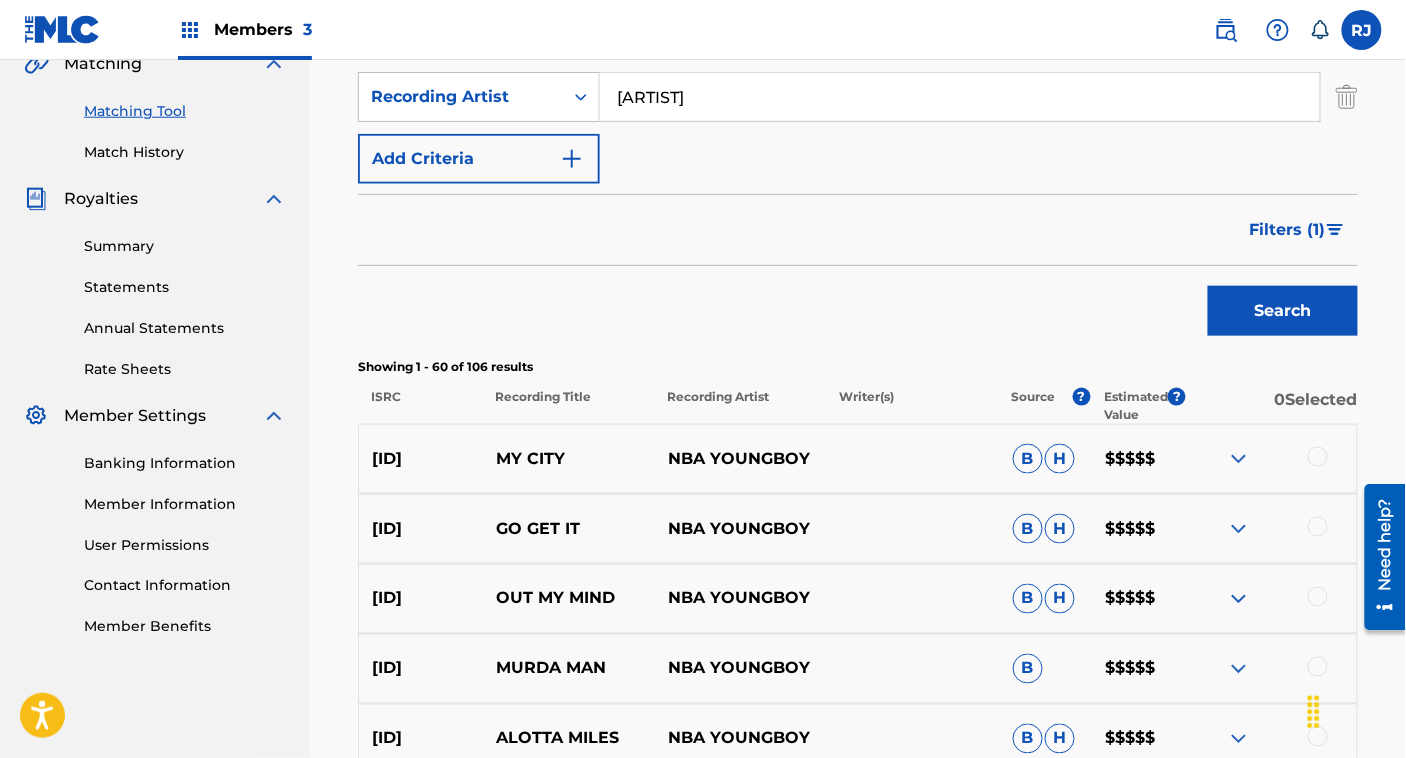 scroll, scrollTop: 4593, scrollLeft: 0, axis: vertical 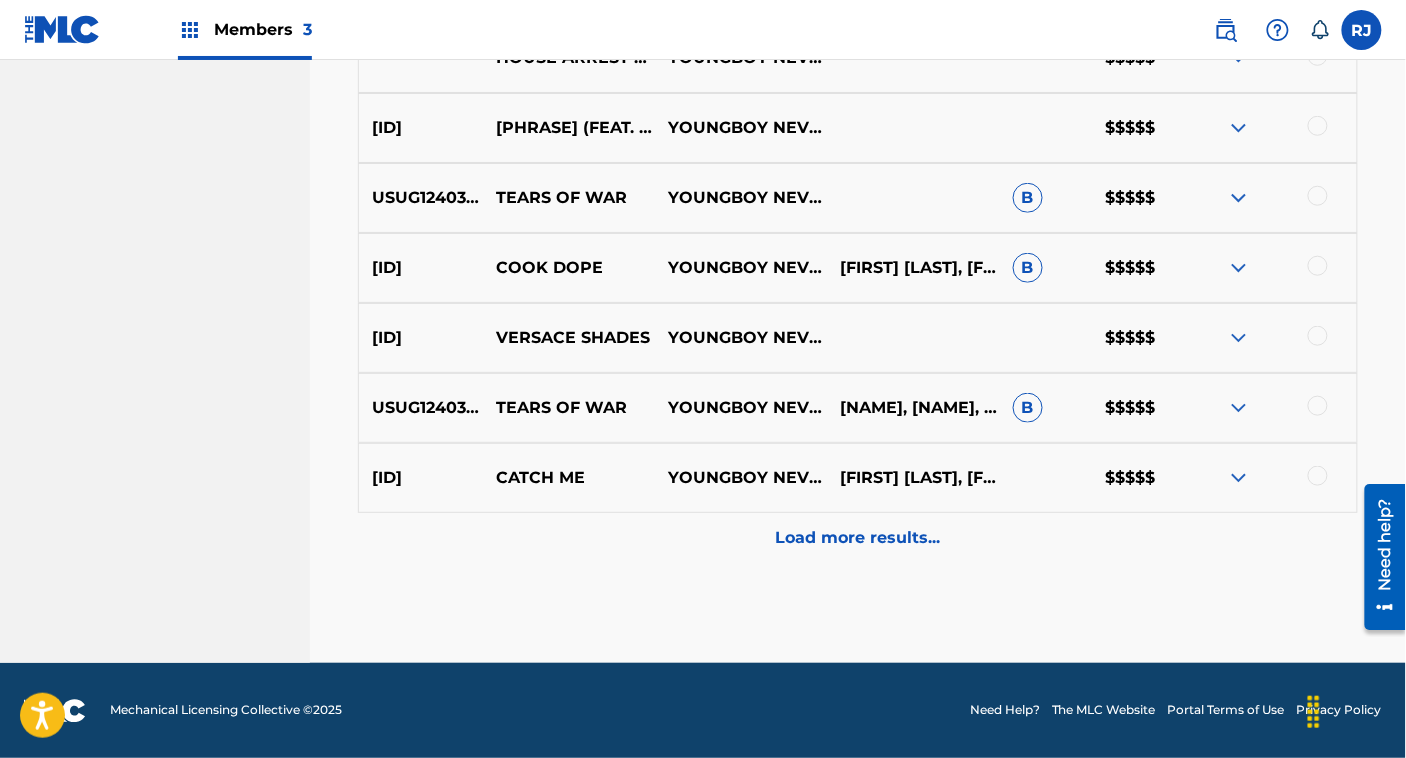 click on "Load more results..." at bounding box center [858, 538] 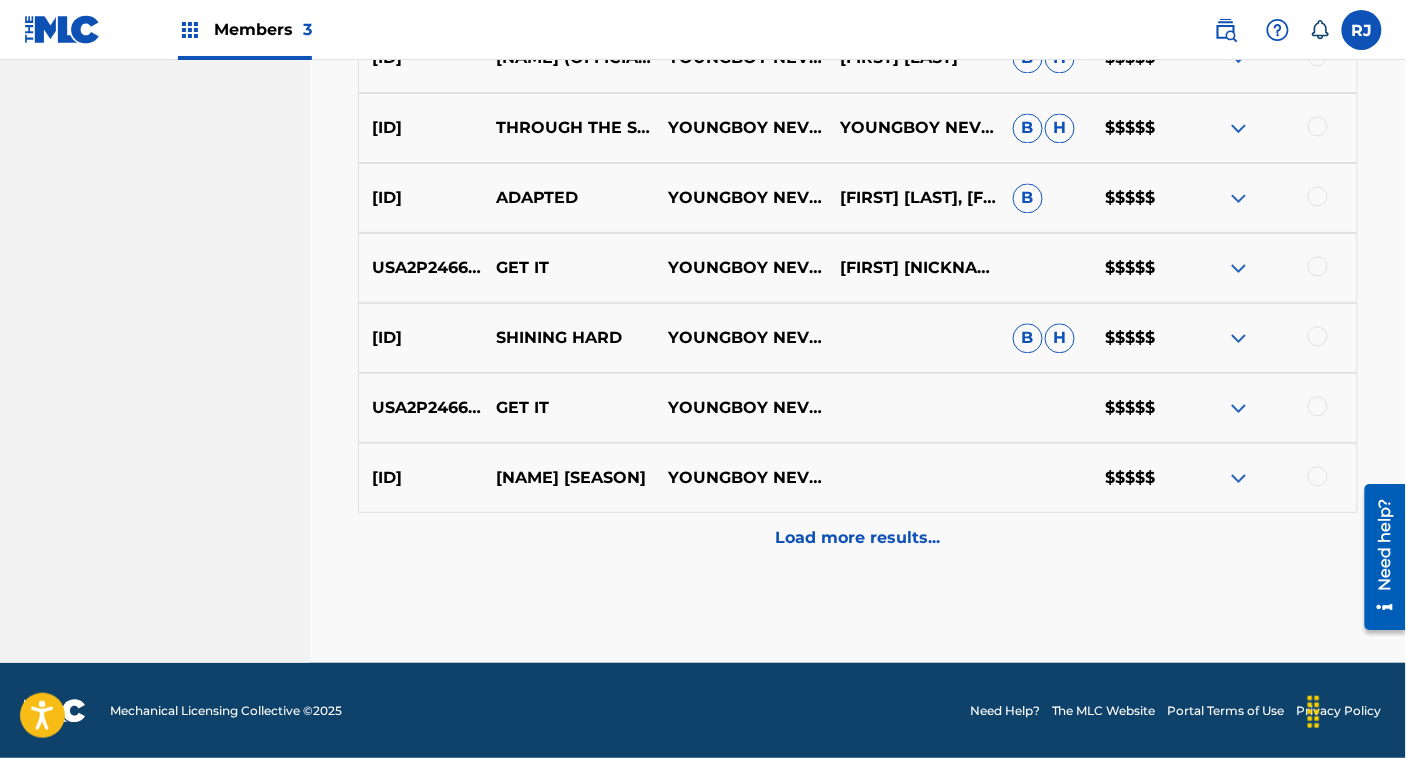 click on "Load more results..." at bounding box center (858, 538) 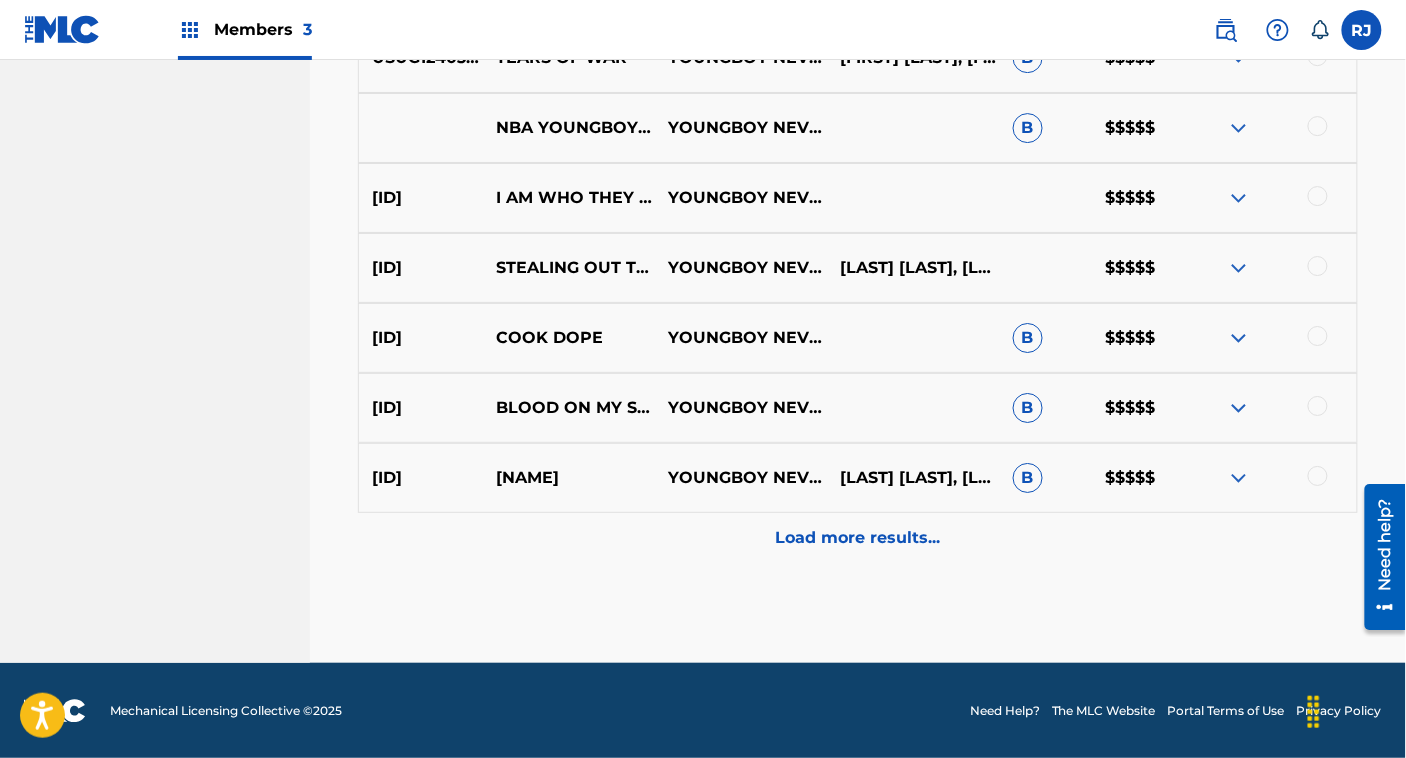 click on "Load more results..." at bounding box center (858, 538) 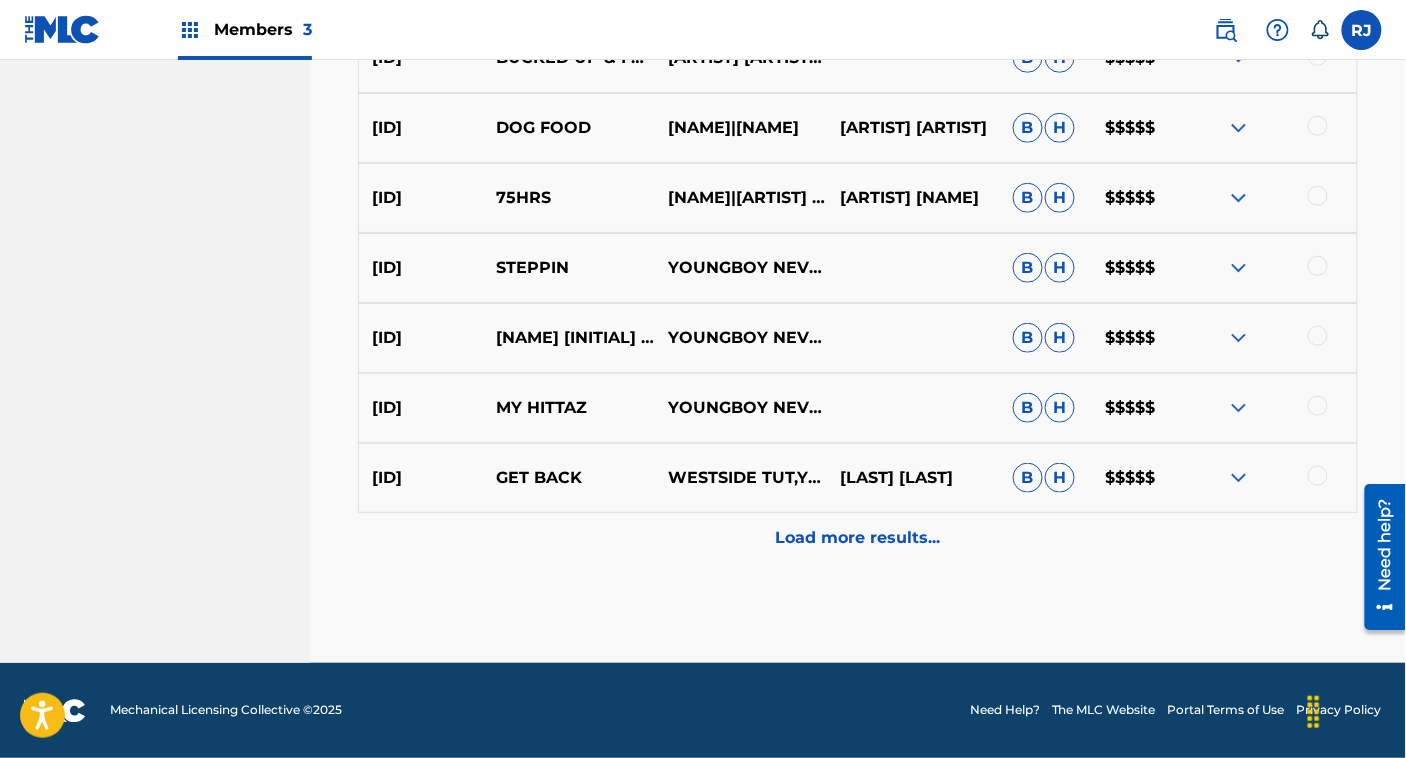 click on "Load more results..." at bounding box center [858, 538] 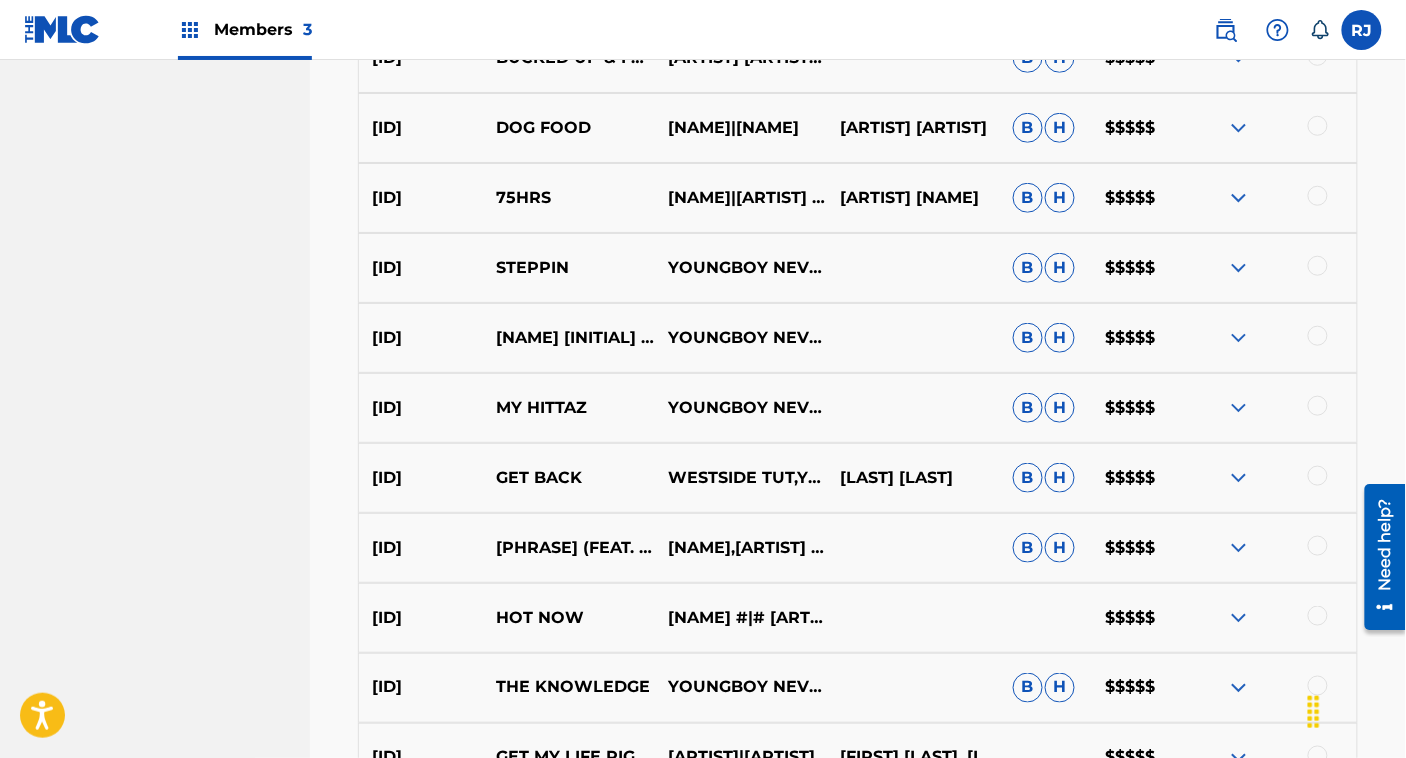 scroll, scrollTop: 7393, scrollLeft: 0, axis: vertical 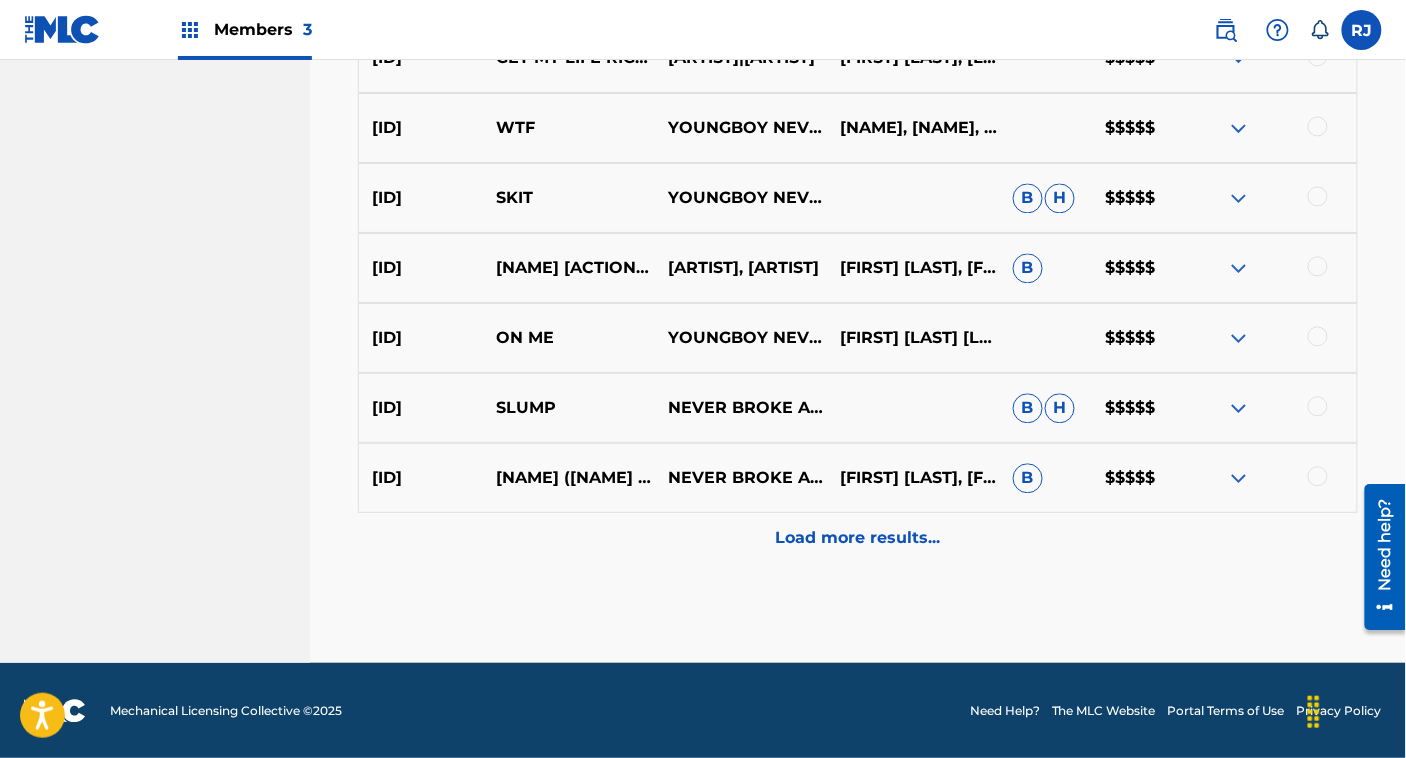 click at bounding box center (1318, 406) 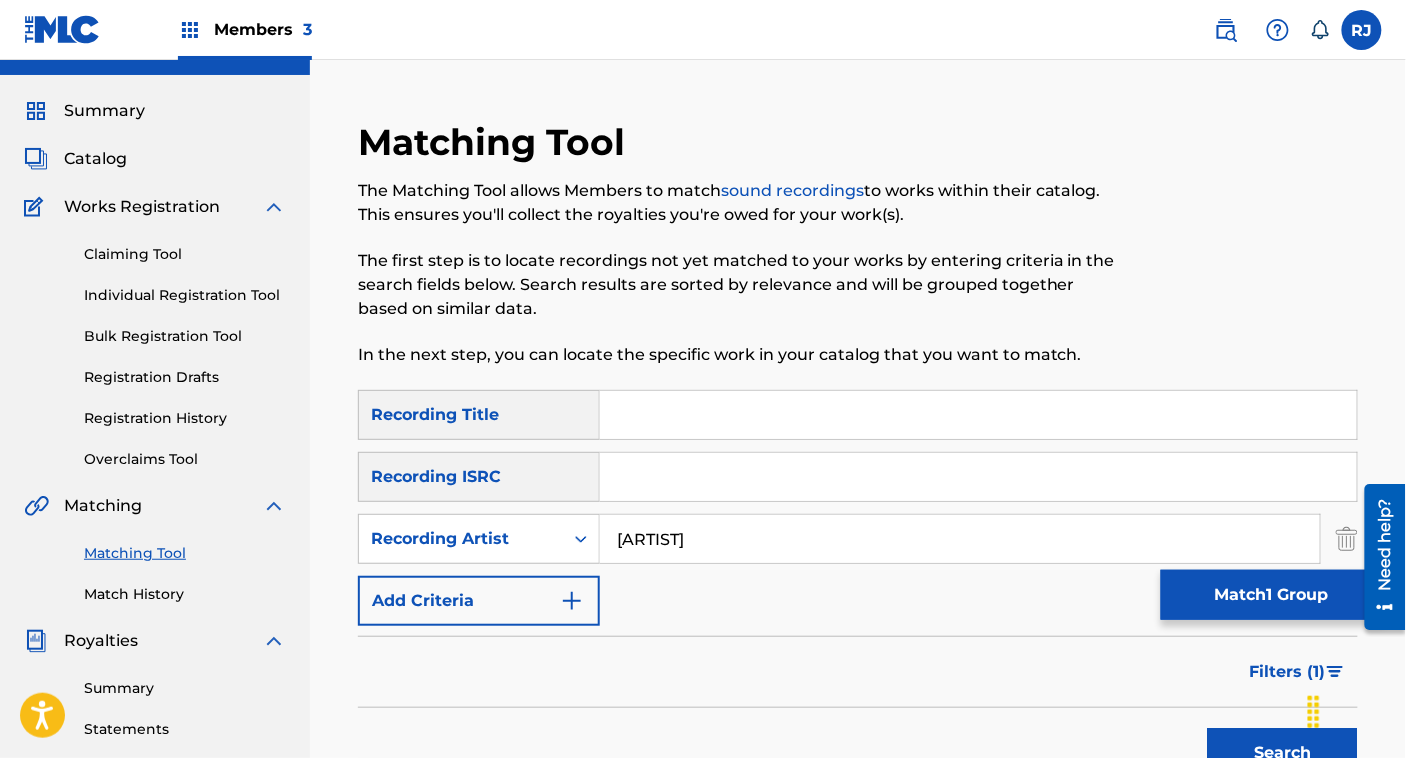 scroll, scrollTop: 0, scrollLeft: 0, axis: both 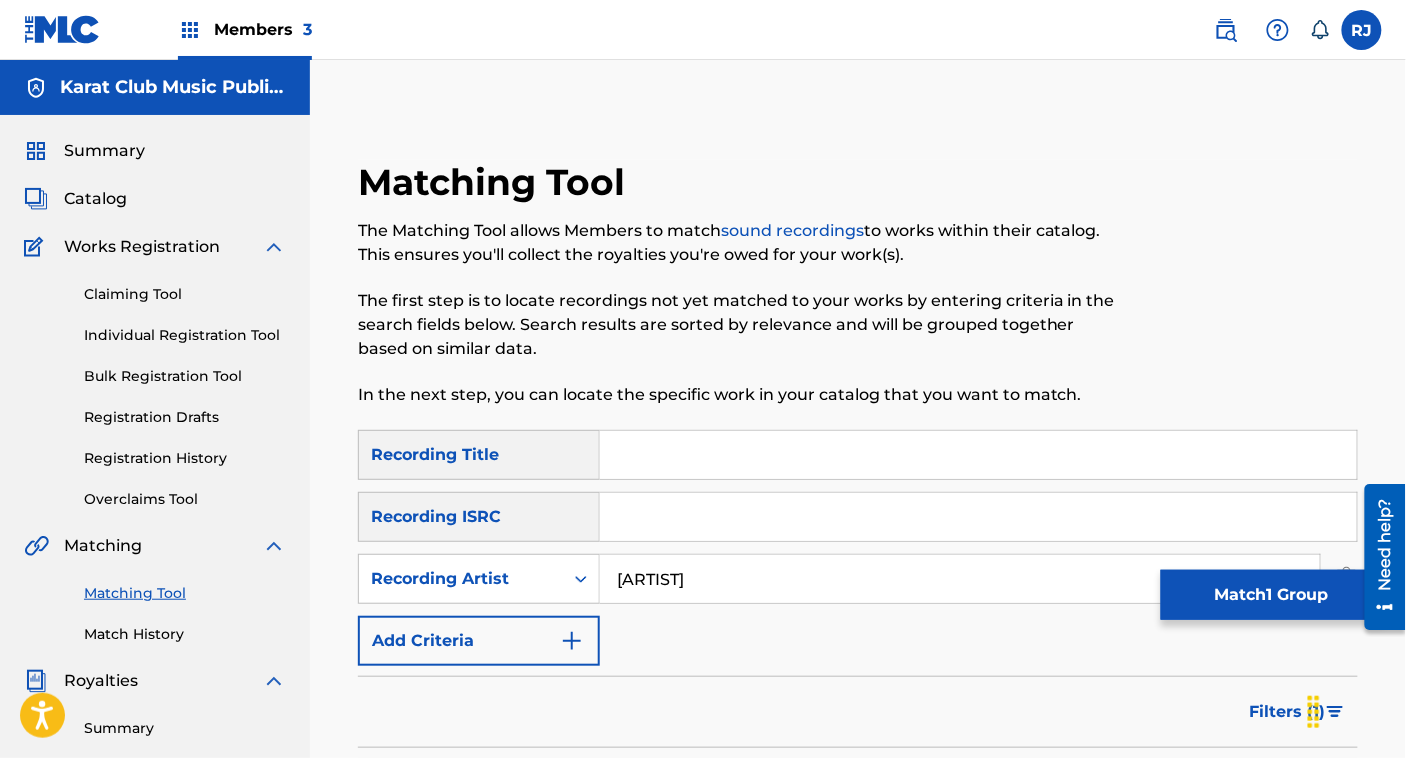 drag, startPoint x: 735, startPoint y: 581, endPoint x: 721, endPoint y: 48, distance: 533.18384 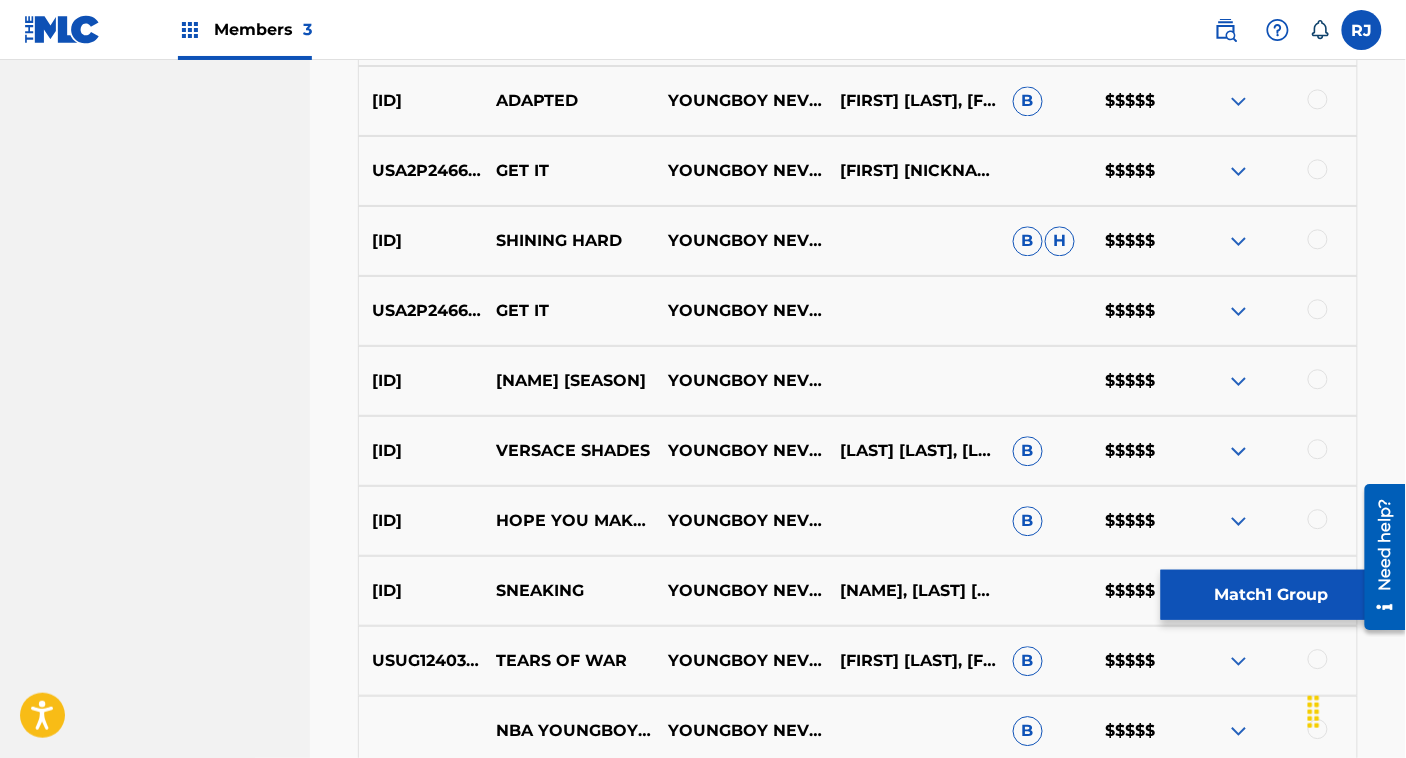 scroll, scrollTop: 5382, scrollLeft: 0, axis: vertical 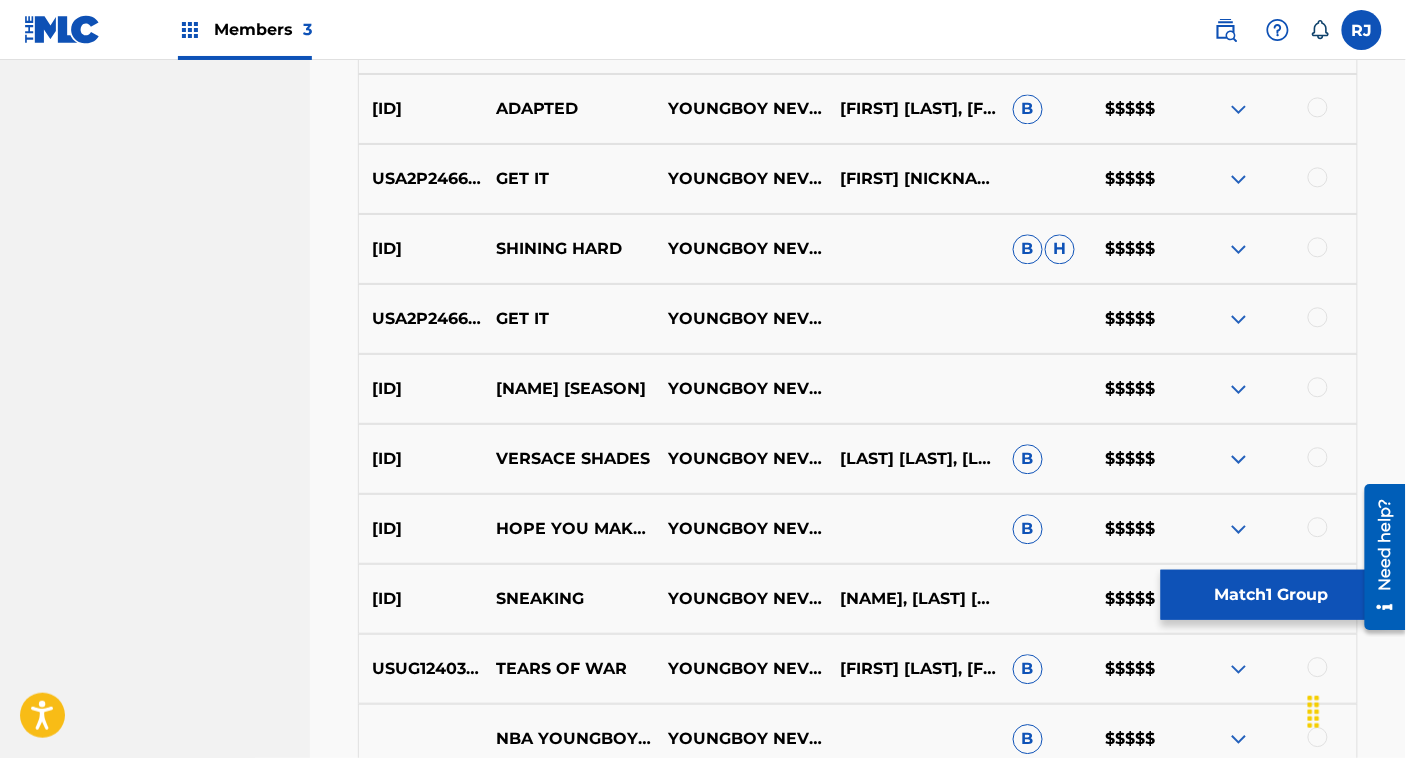 click at bounding box center (1239, 179) 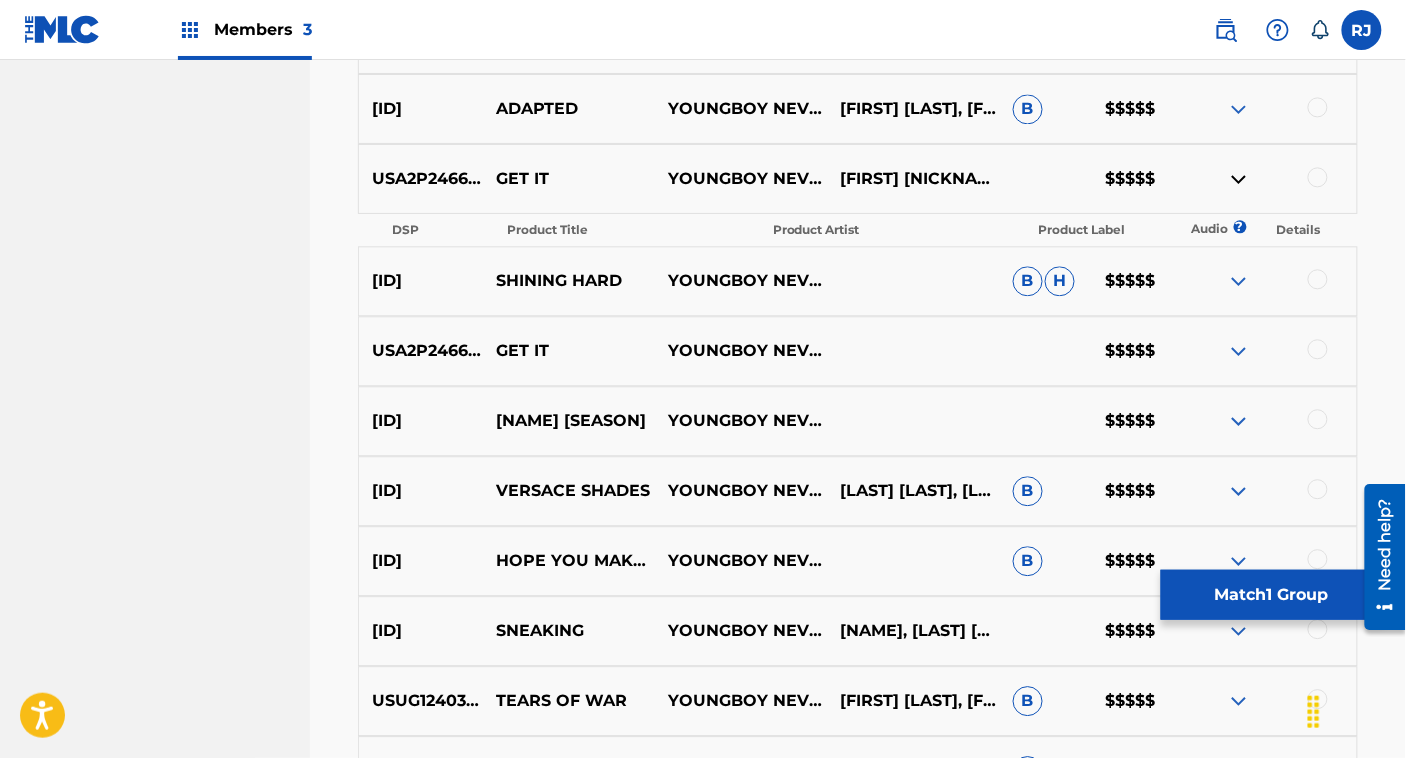 click at bounding box center (1239, 179) 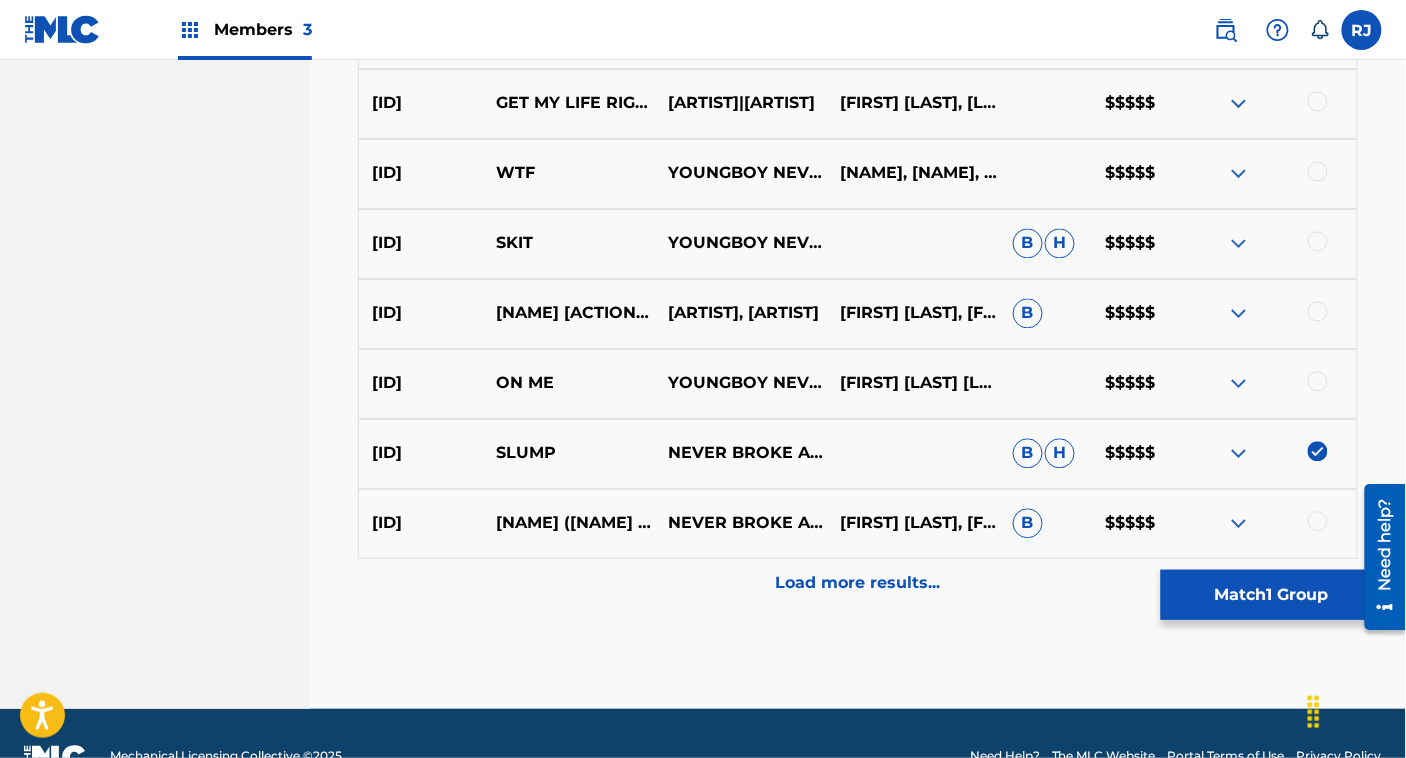 scroll, scrollTop: 7393, scrollLeft: 0, axis: vertical 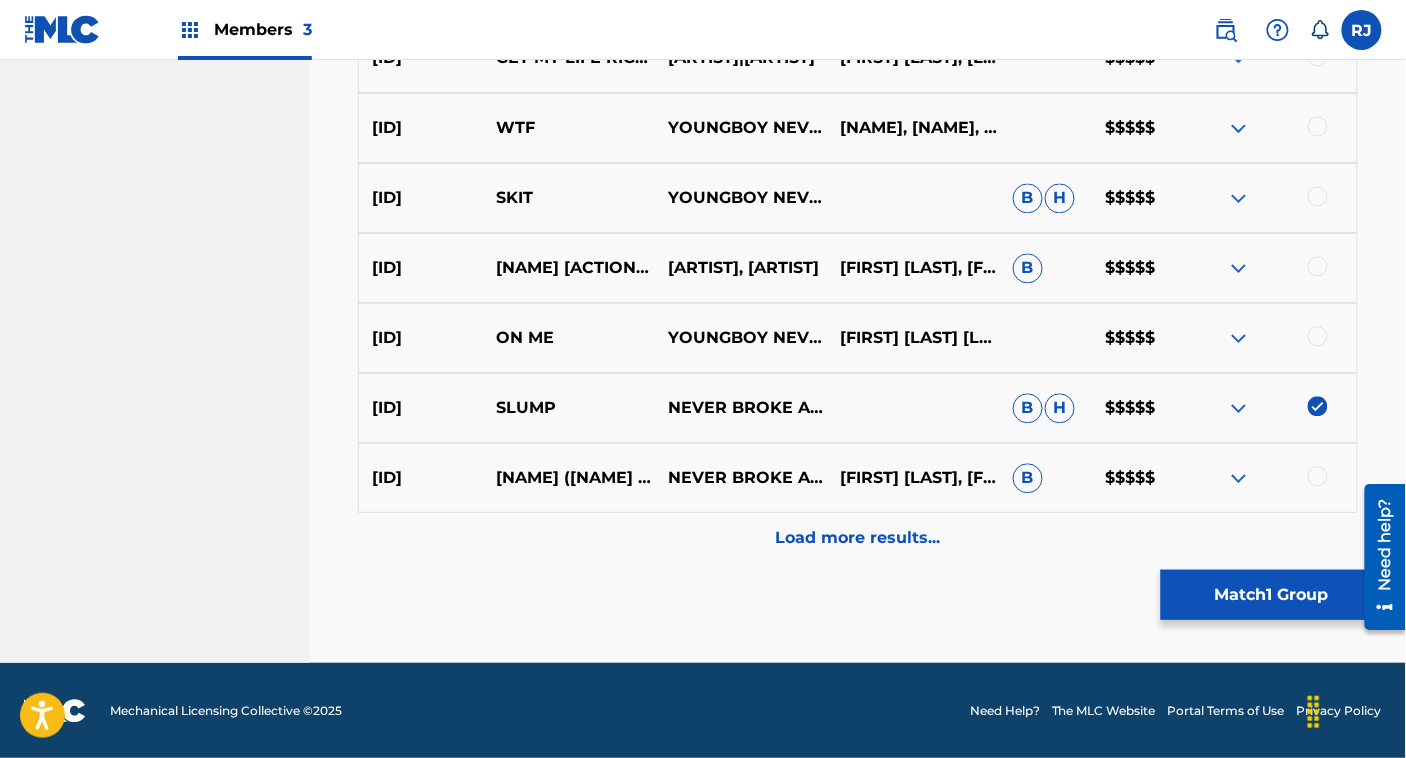 click on "Load more results..." at bounding box center [858, 538] 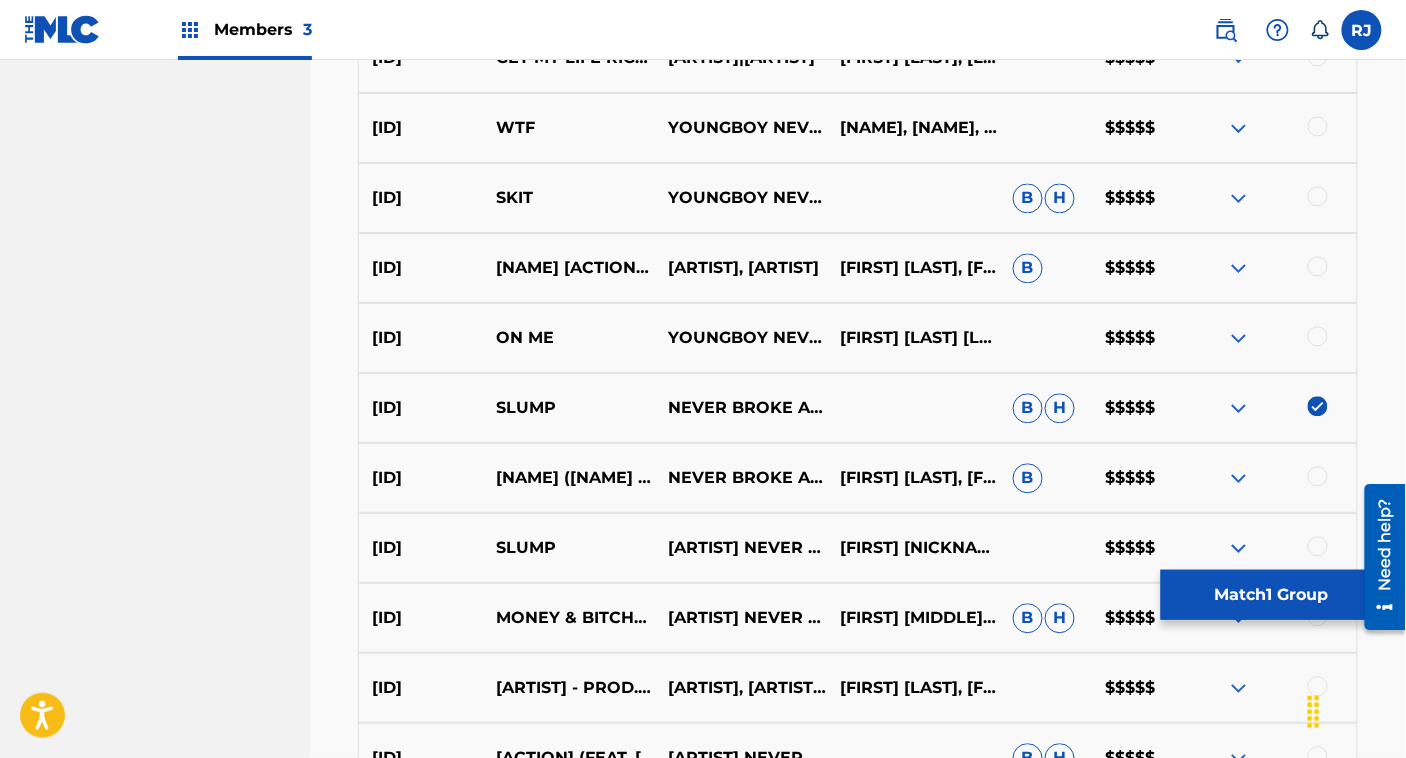 scroll, scrollTop: 7763, scrollLeft: 0, axis: vertical 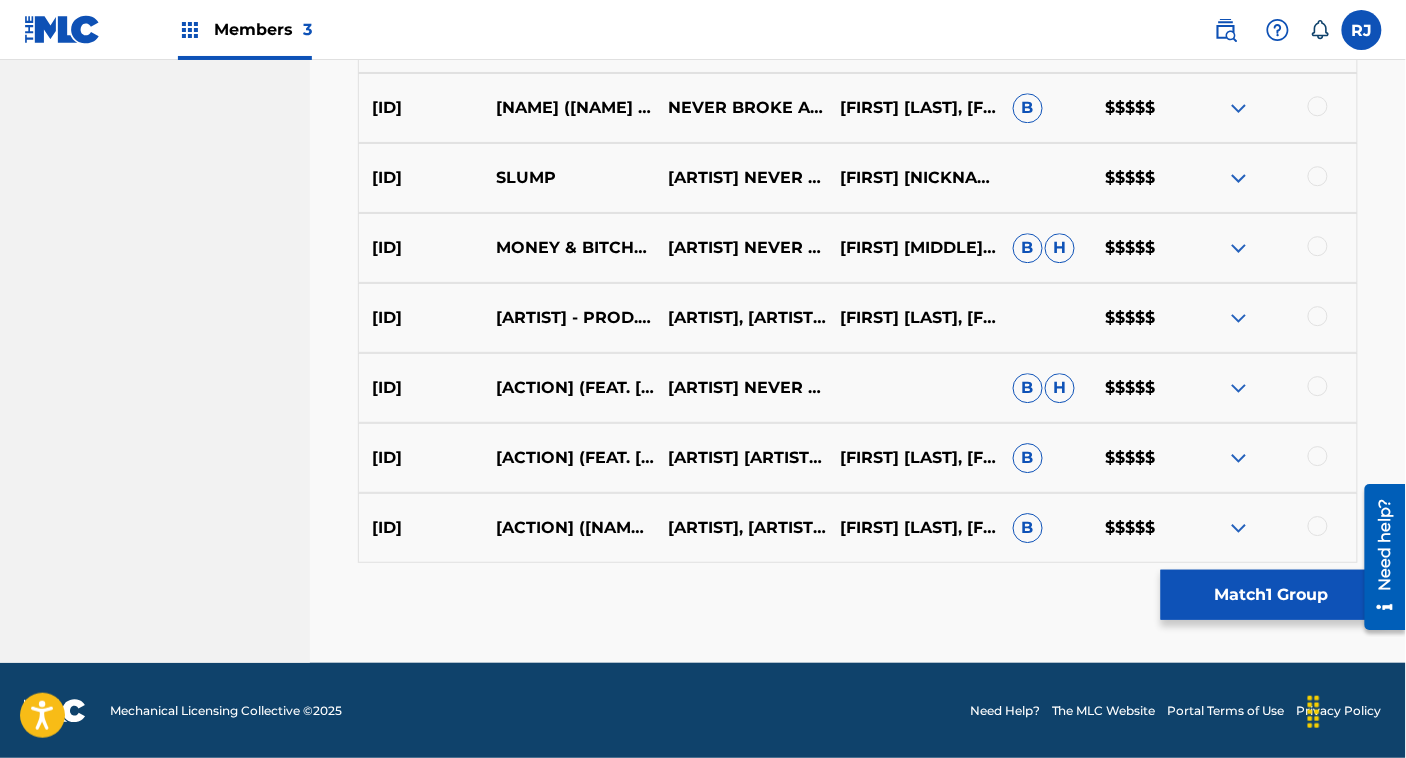 click at bounding box center (1239, 528) 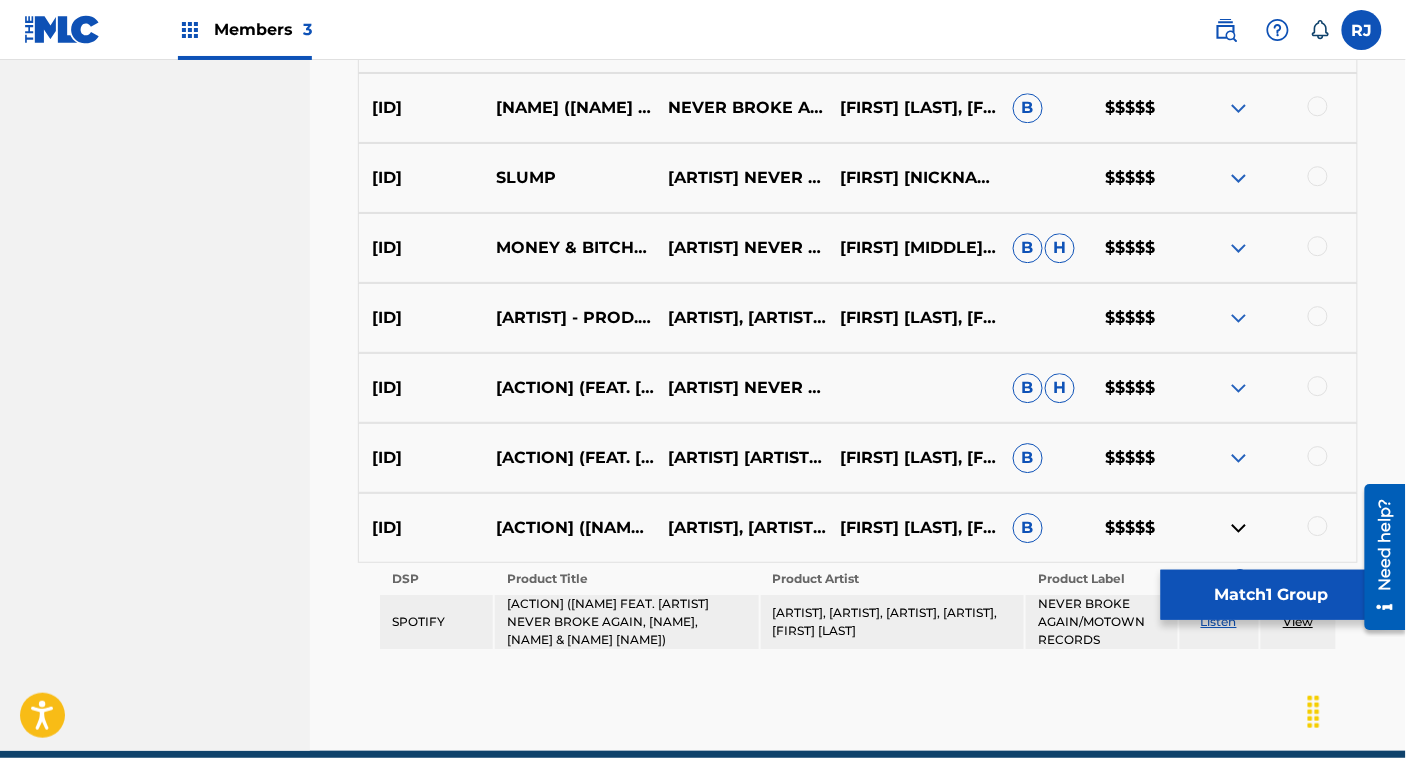 click at bounding box center [1239, 528] 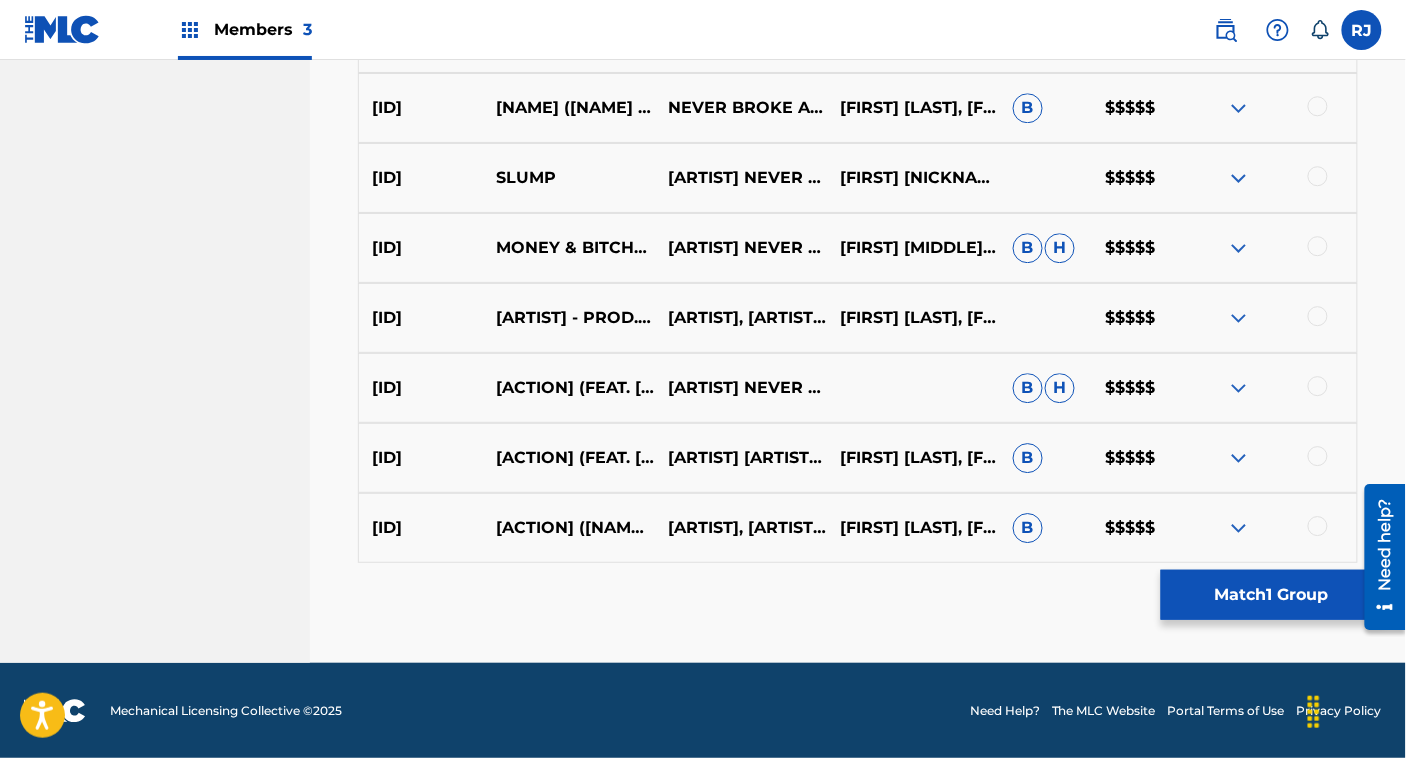 click at bounding box center (1239, 388) 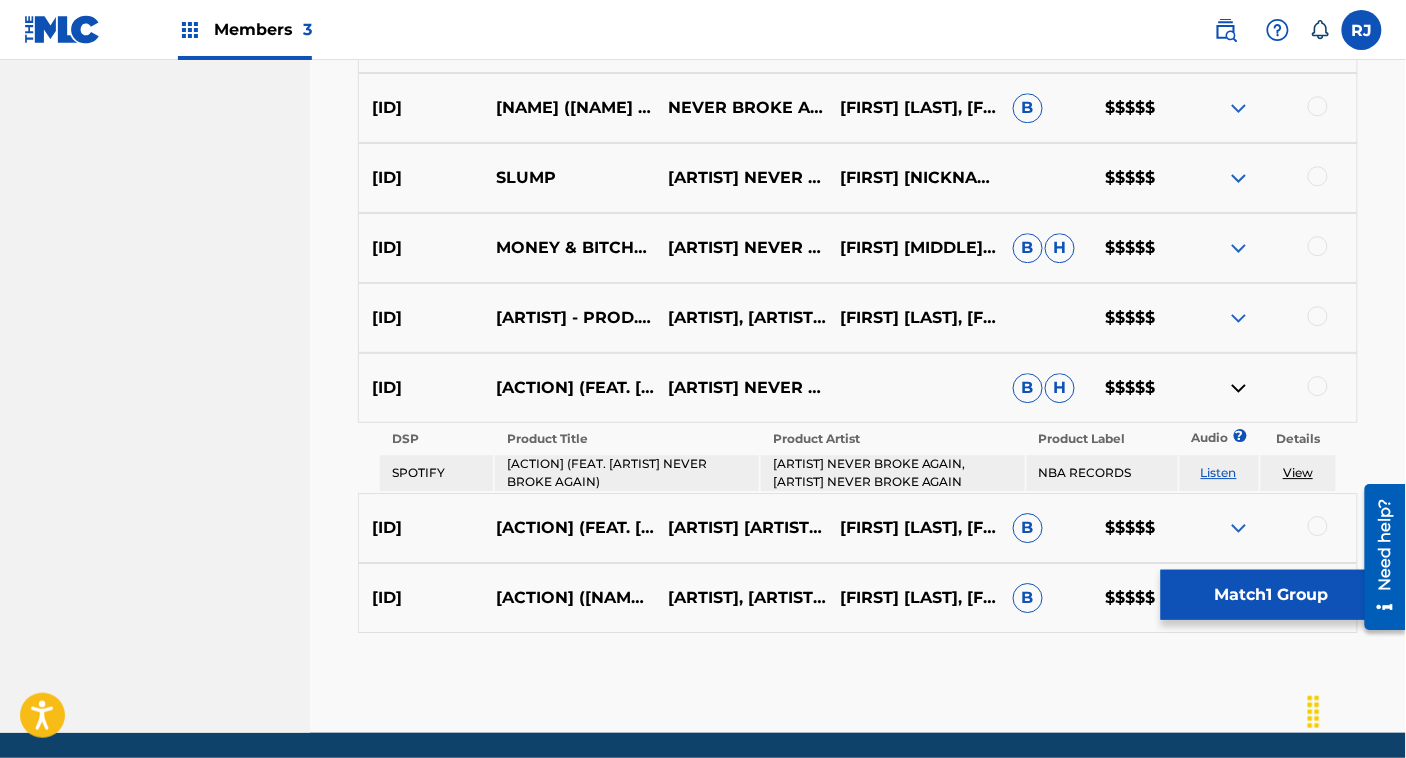 click at bounding box center [1239, 388] 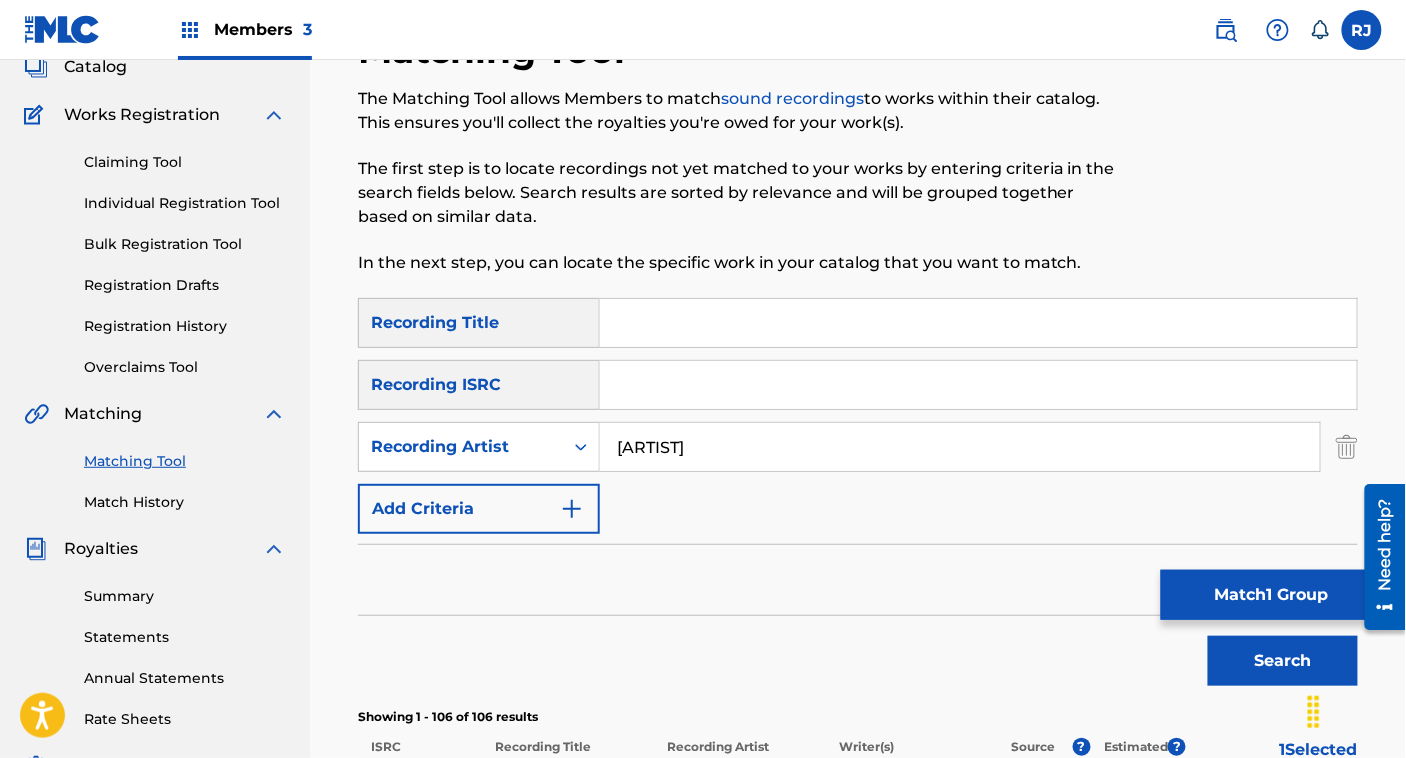scroll, scrollTop: 0, scrollLeft: 0, axis: both 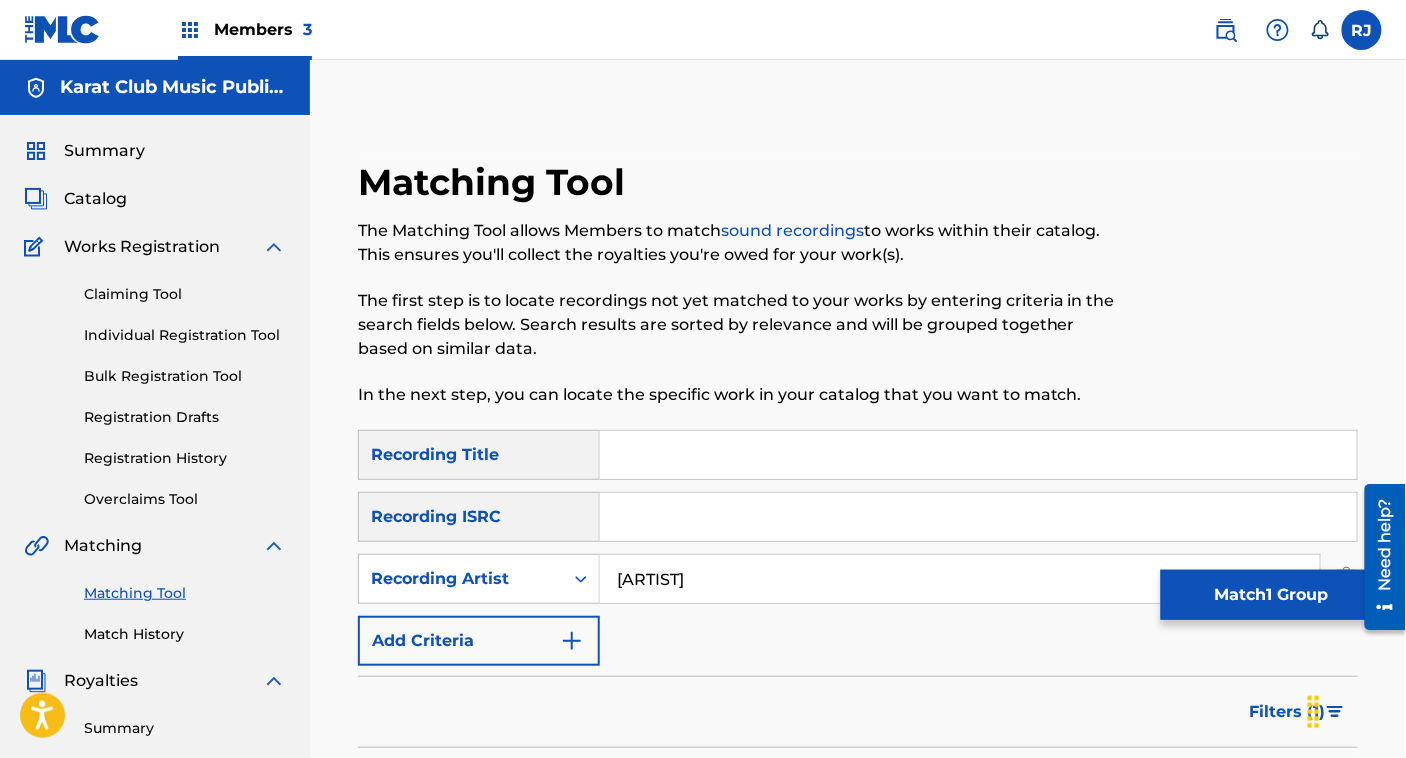 click on "[ARTIST]" at bounding box center (960, 579) 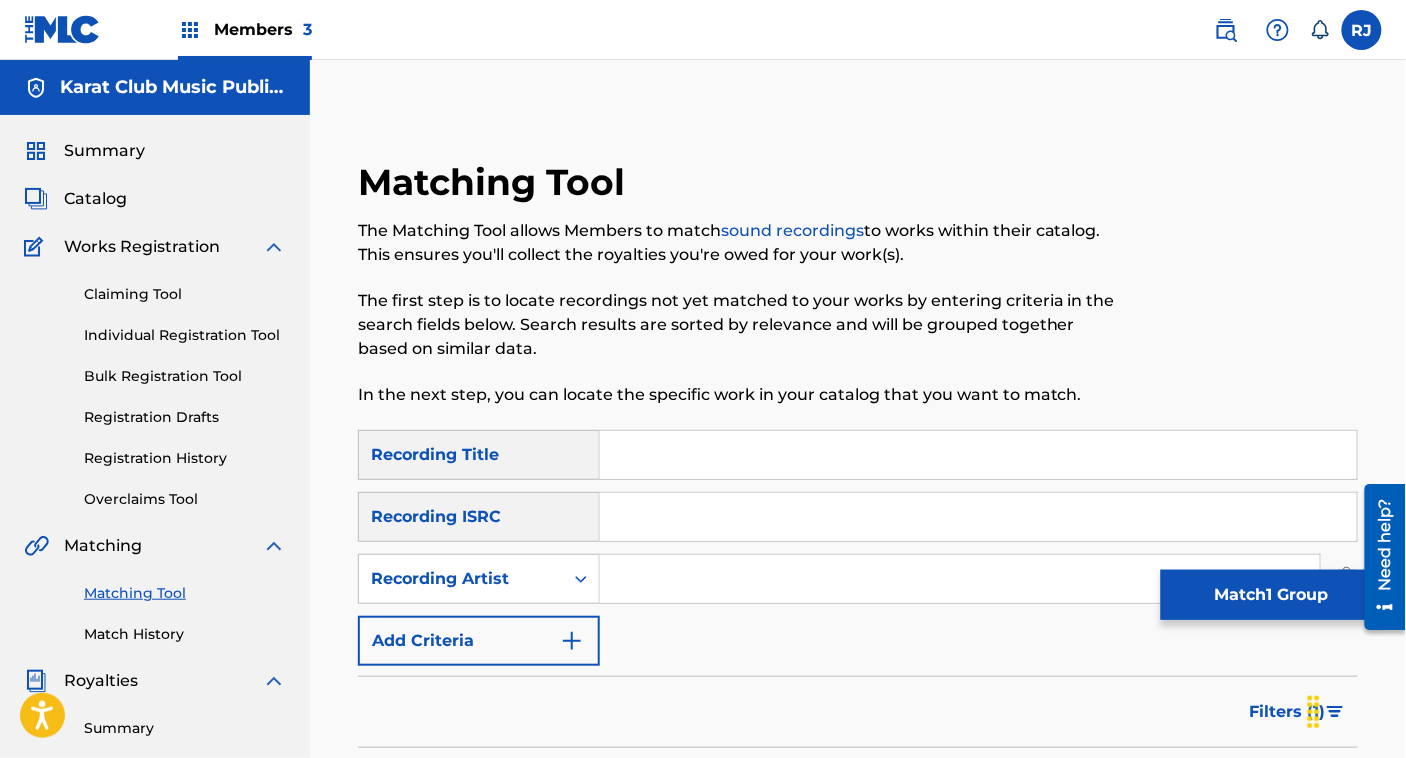 click on "Summary Catalog Works Registration Claiming Tool Individual Registration Tool Bulk Registration Tool Registration Drafts Registration History Overclaims Tool Matching Matching Tool Match History Royalties Summary Statements Annual Statements Rate Sheets Member Settings Banking Information Member Information User Permissions Contact Information Member Benefits" at bounding box center (155, 629) 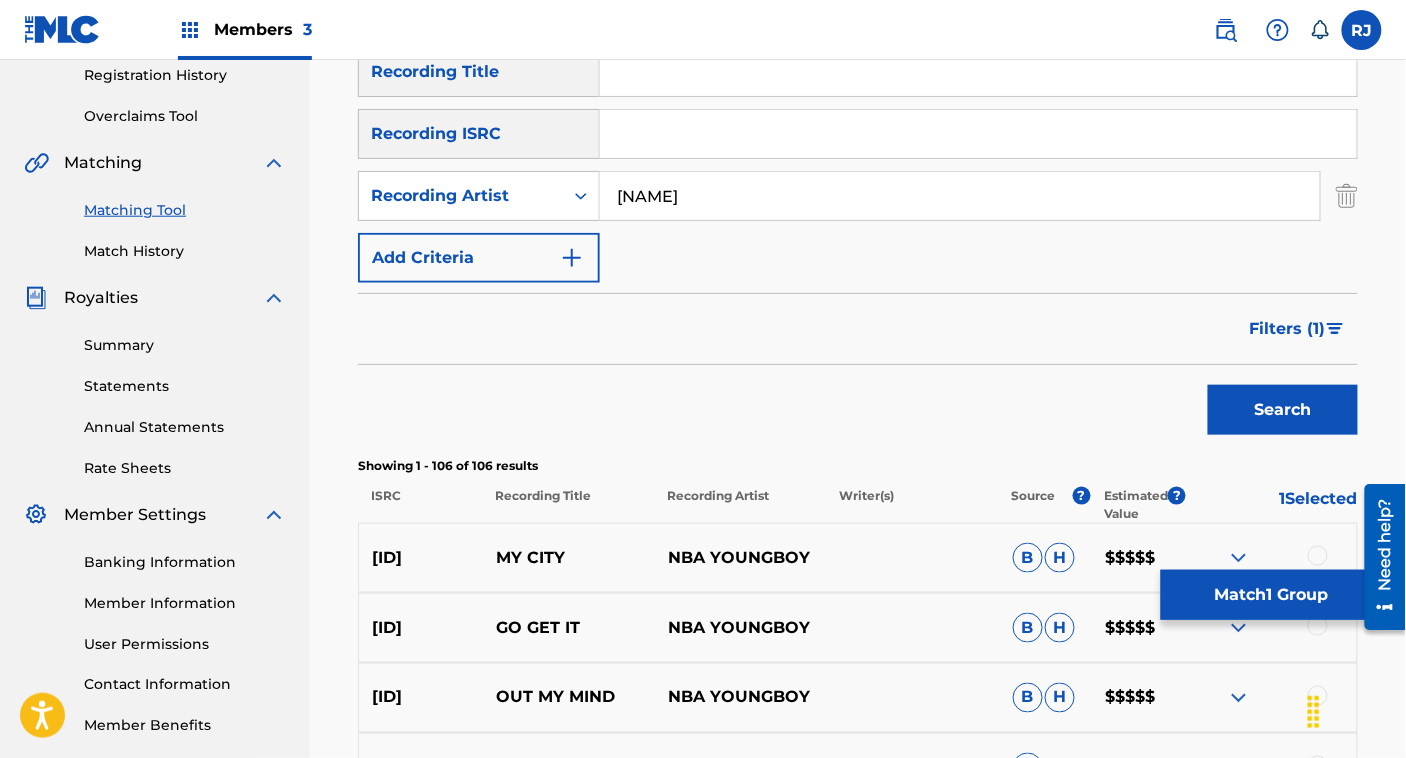 scroll, scrollTop: 397, scrollLeft: 0, axis: vertical 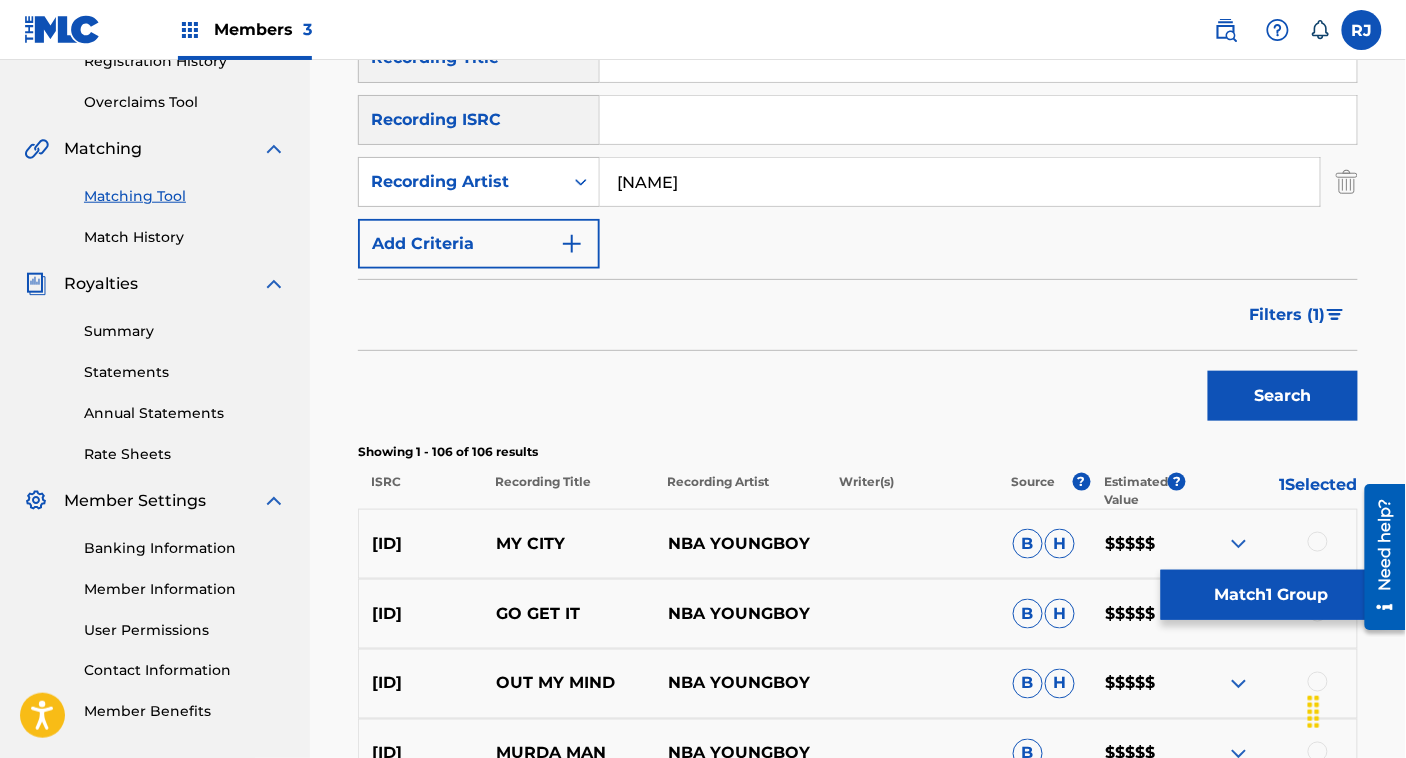 click on "Search" at bounding box center (1283, 396) 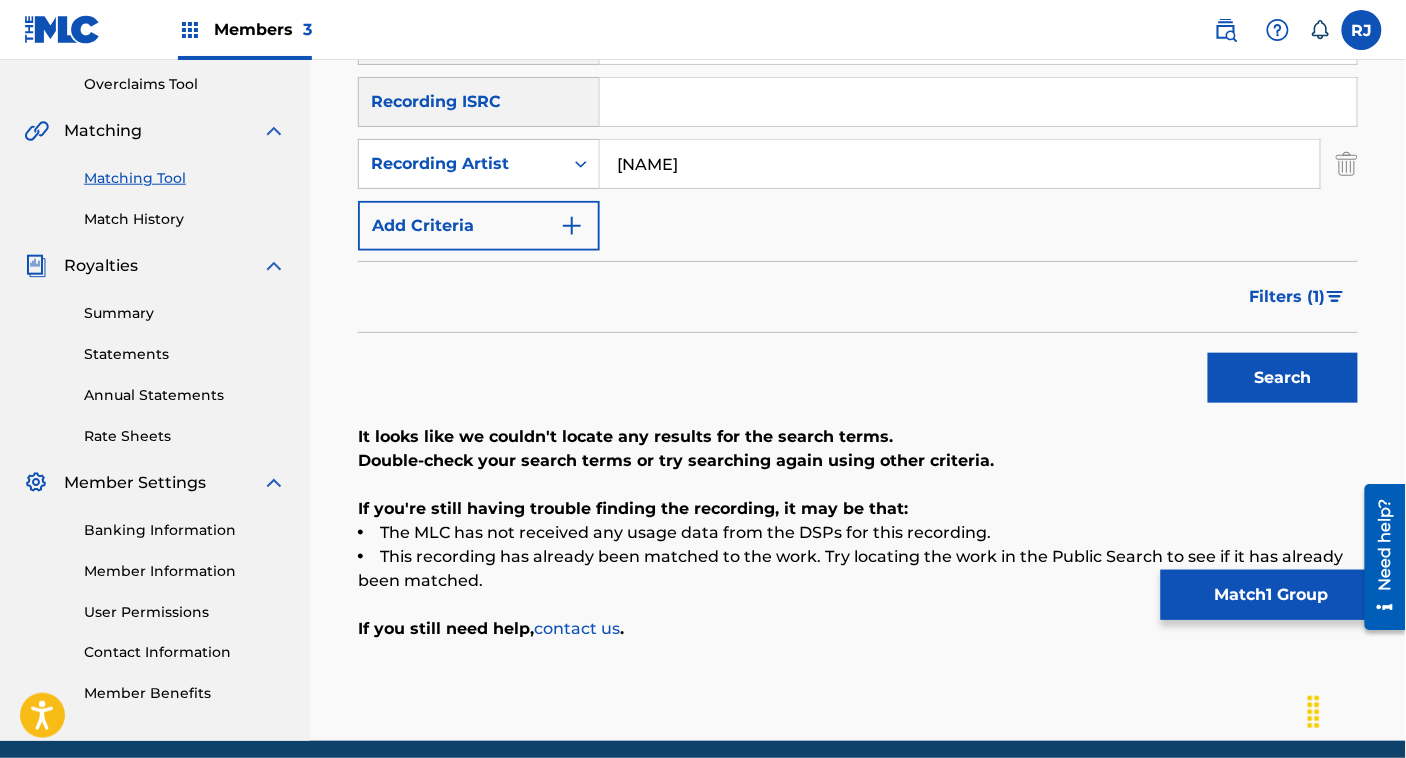 scroll, scrollTop: 416, scrollLeft: 0, axis: vertical 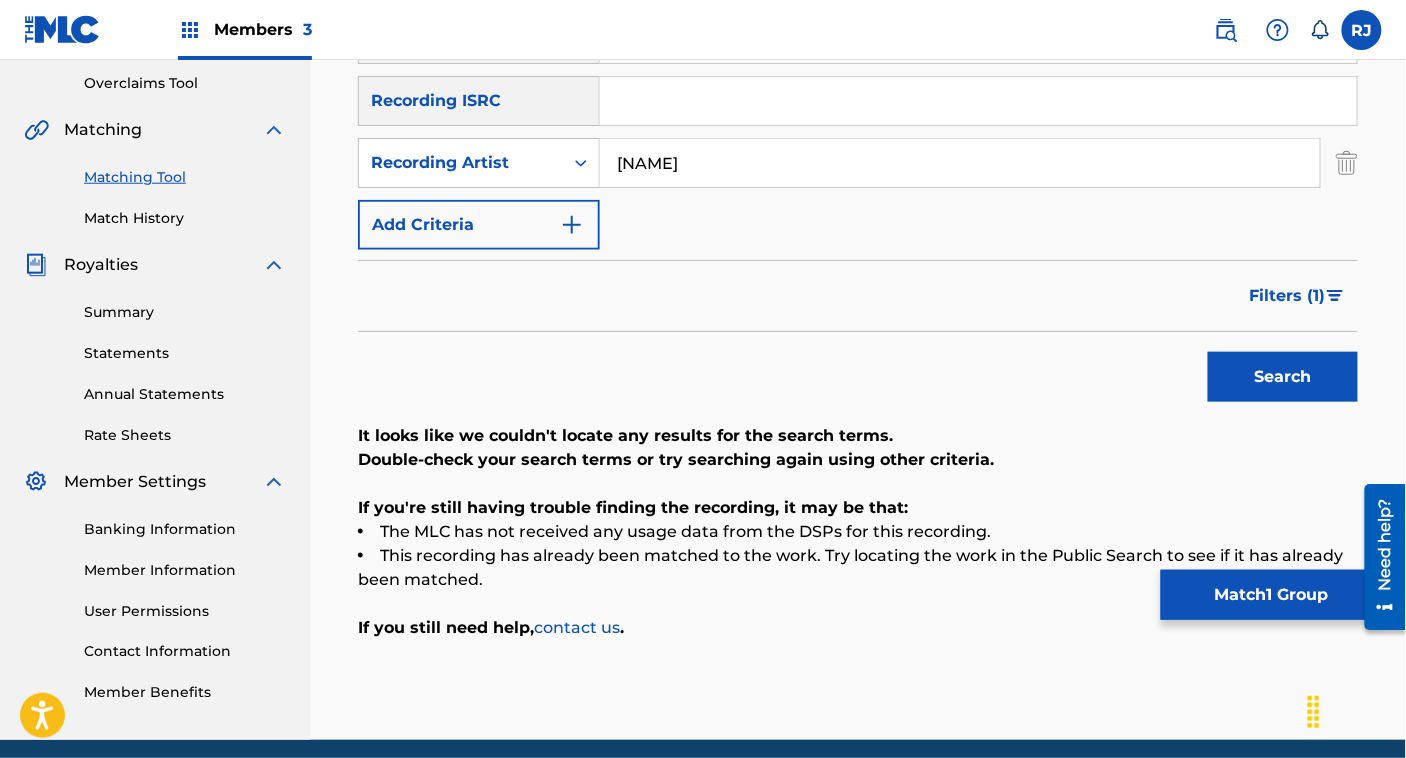 click on "[NAME]" at bounding box center [960, 163] 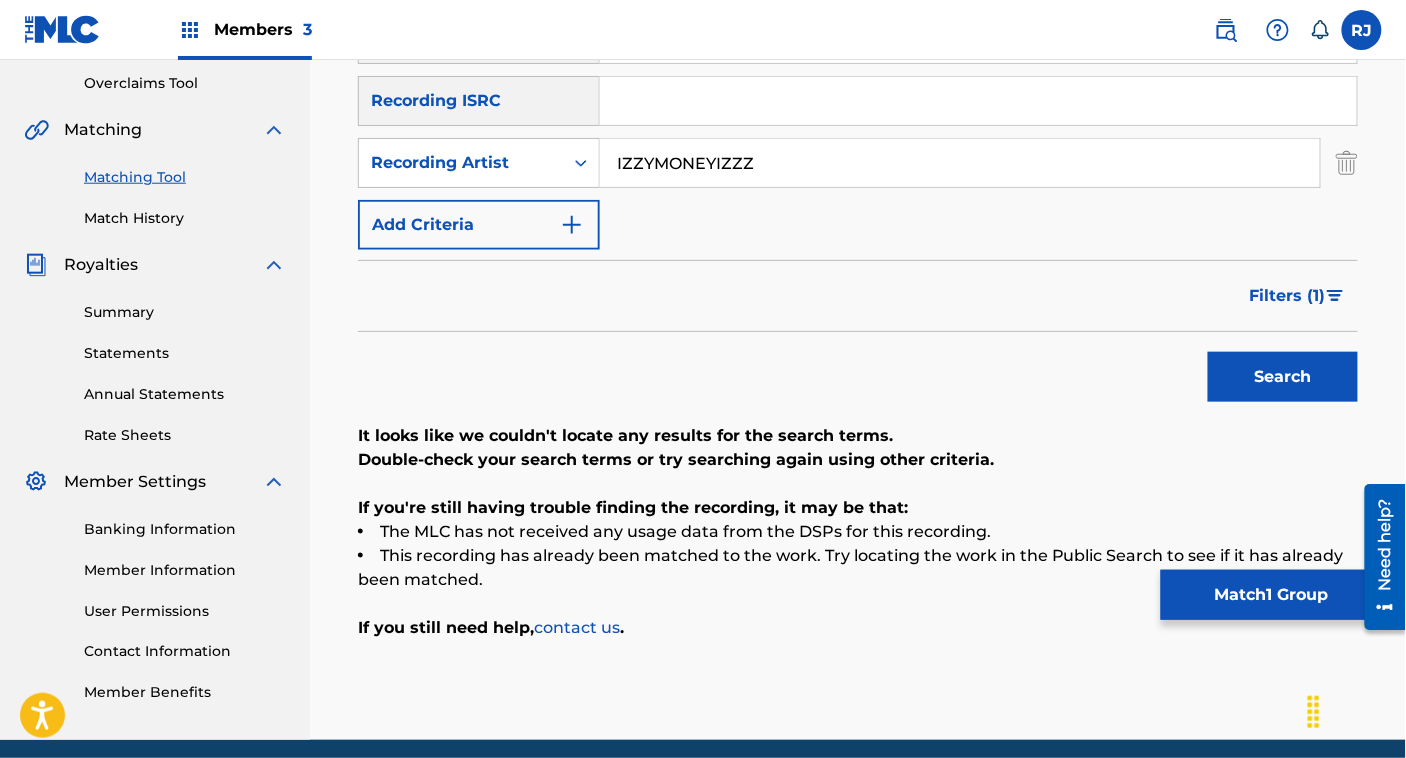 type on "IZZYMONEYIZZZ" 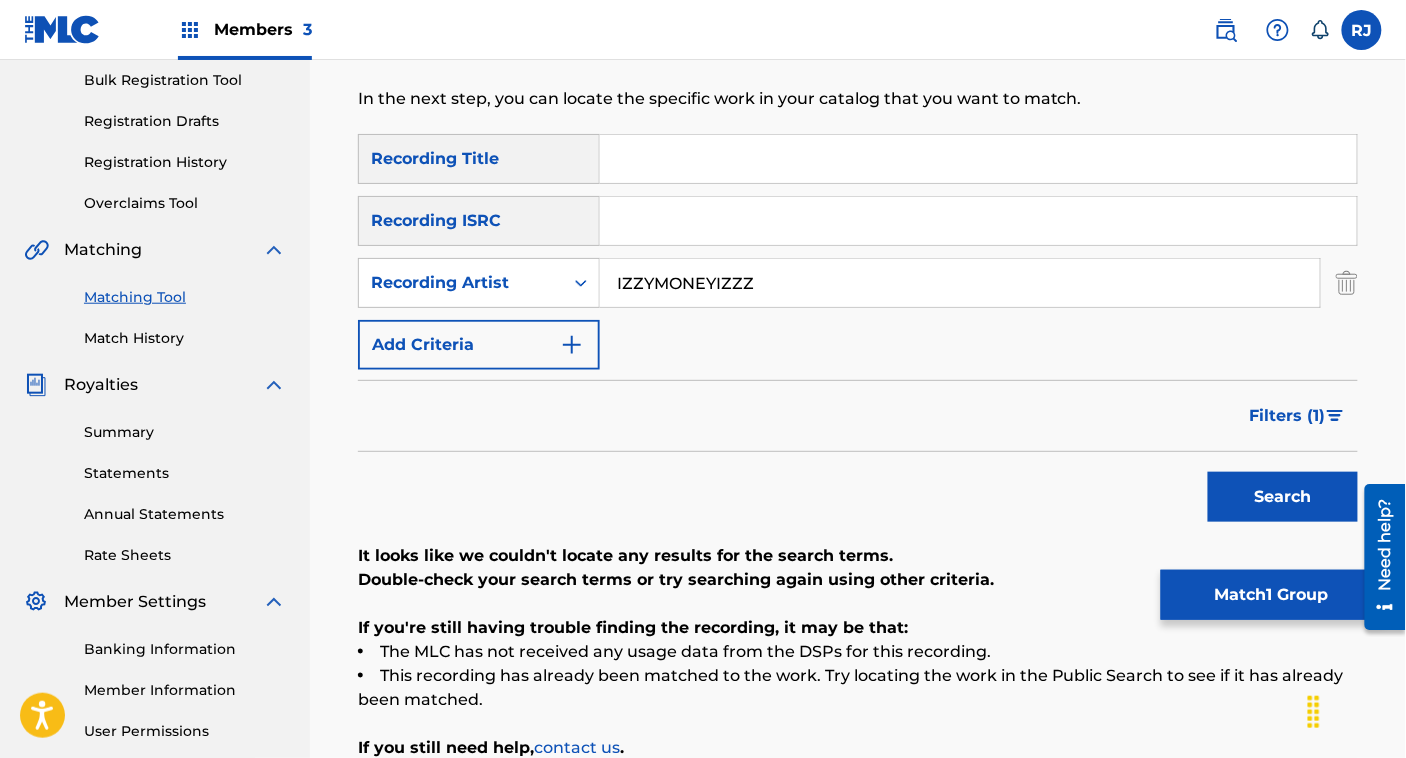 scroll, scrollTop: 288, scrollLeft: 0, axis: vertical 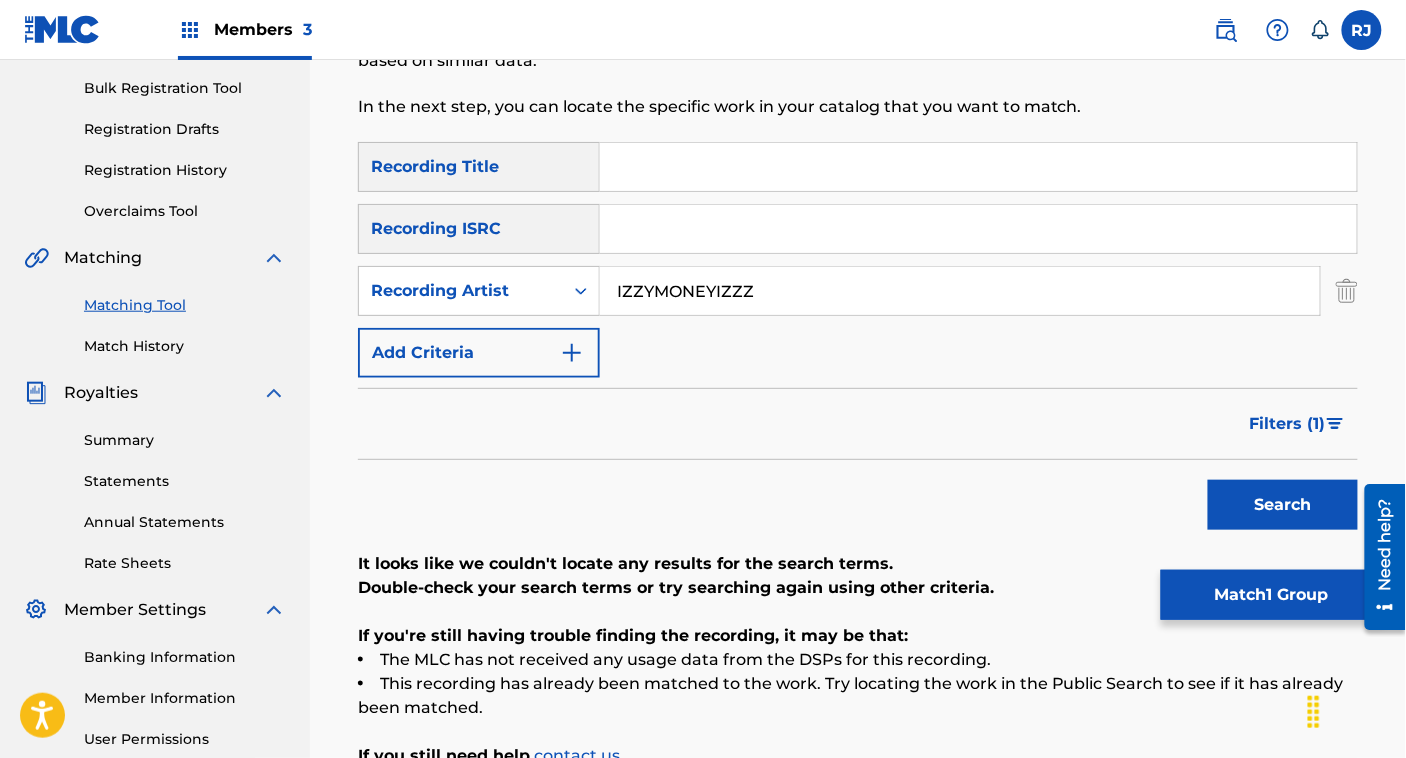 click at bounding box center [978, 167] 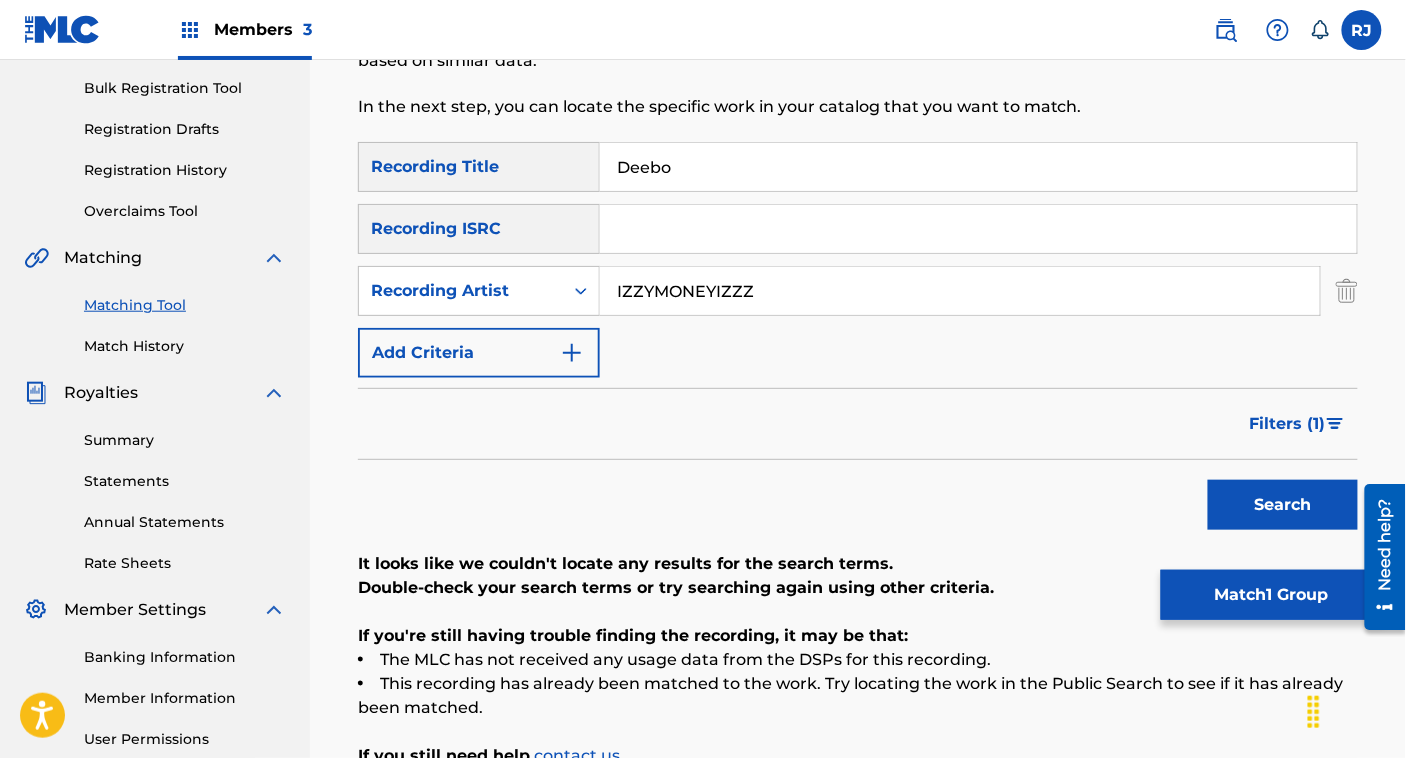 type on "Deebo" 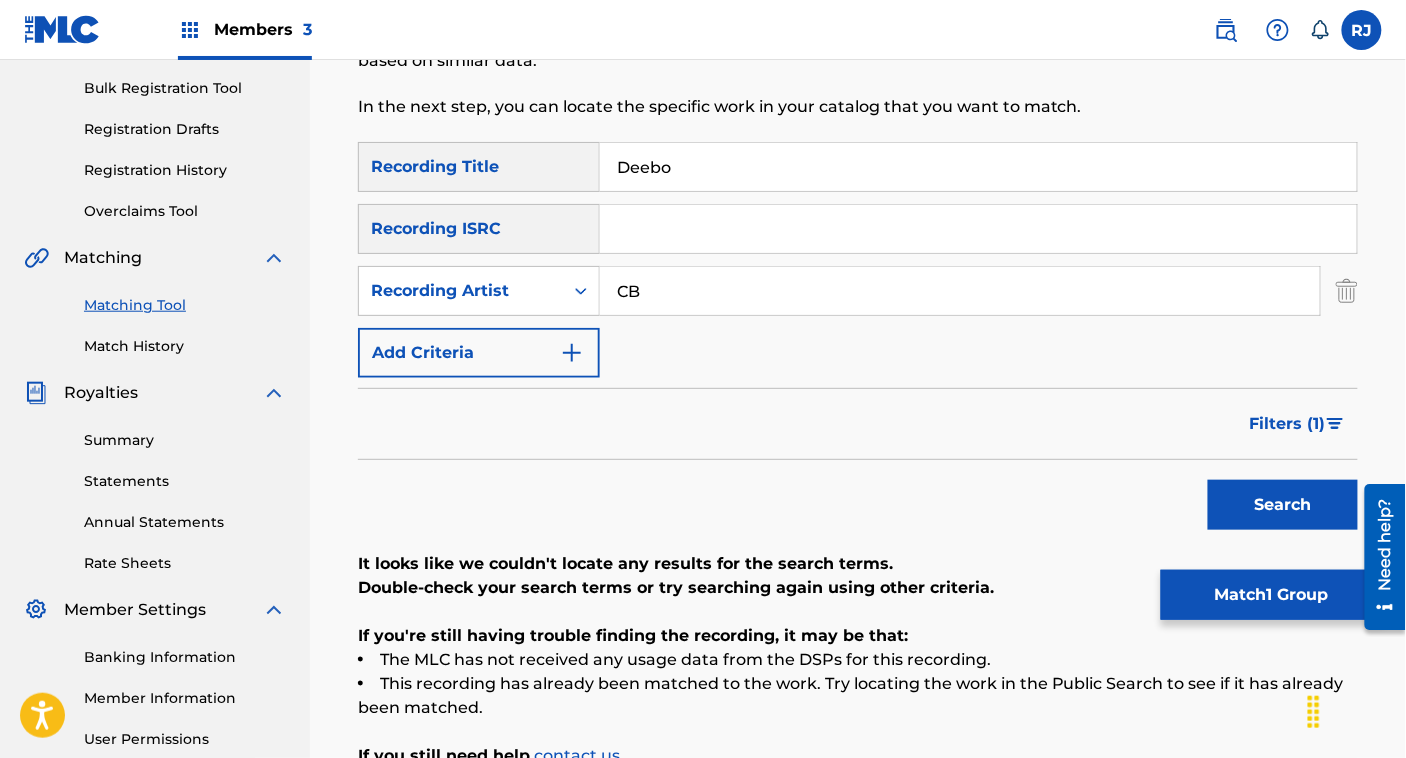 click on "Search" at bounding box center (1283, 505) 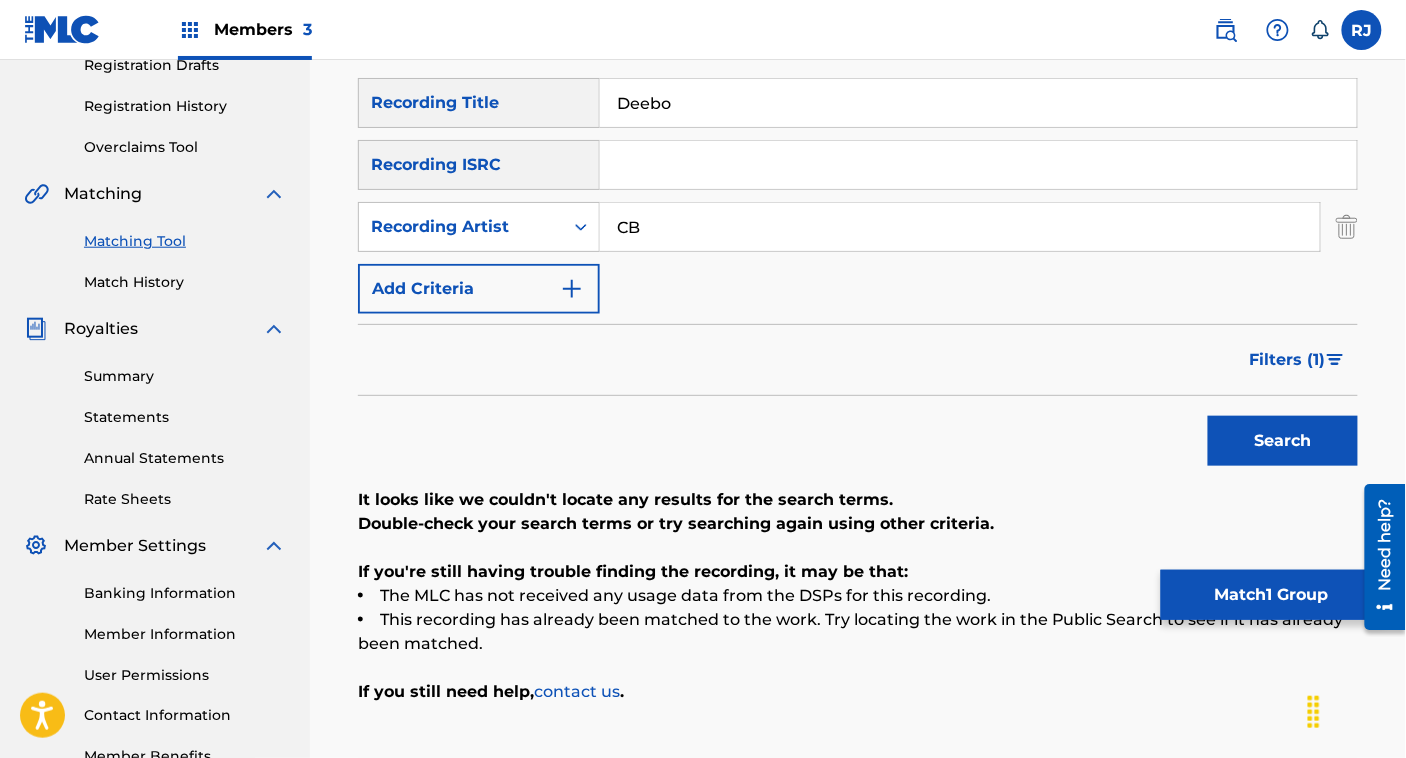 scroll, scrollTop: 353, scrollLeft: 0, axis: vertical 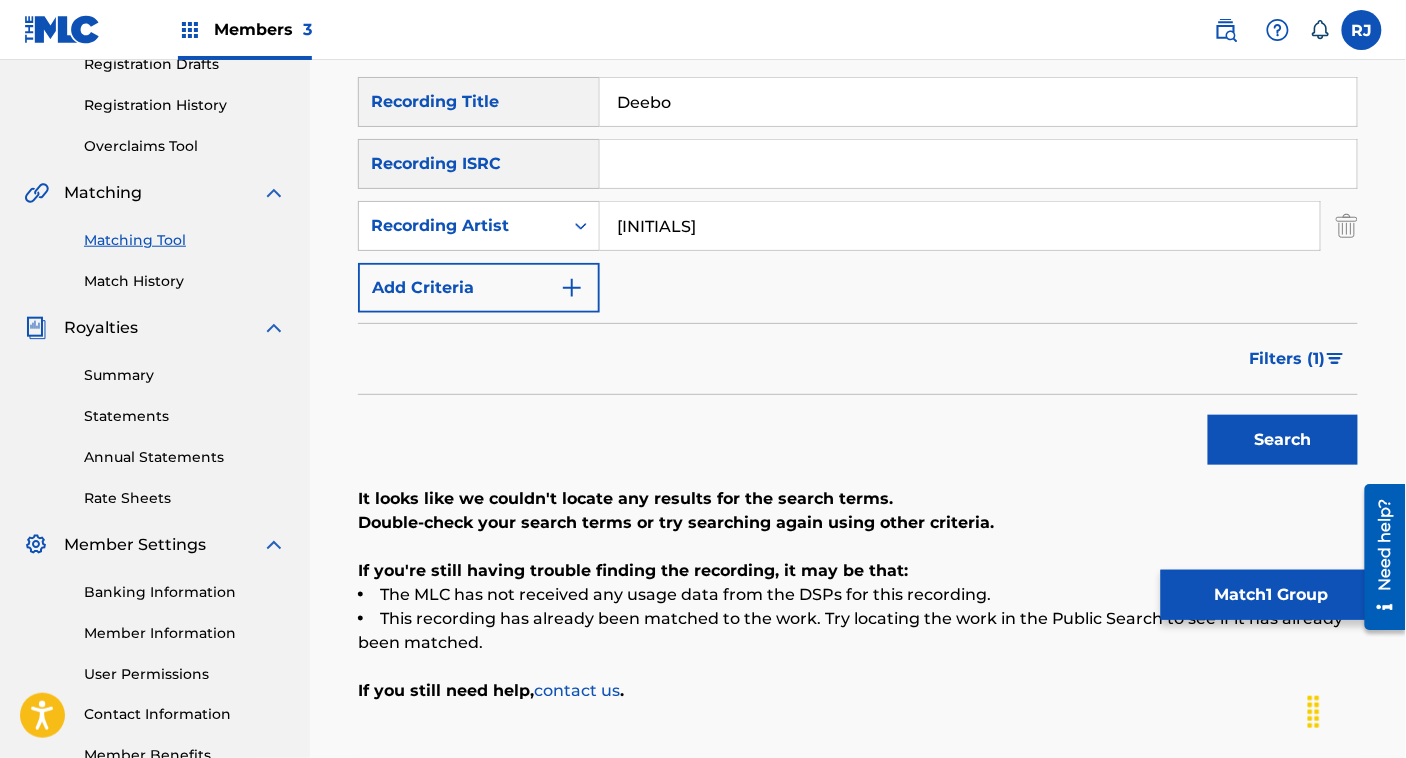 type on "[INITIALS]" 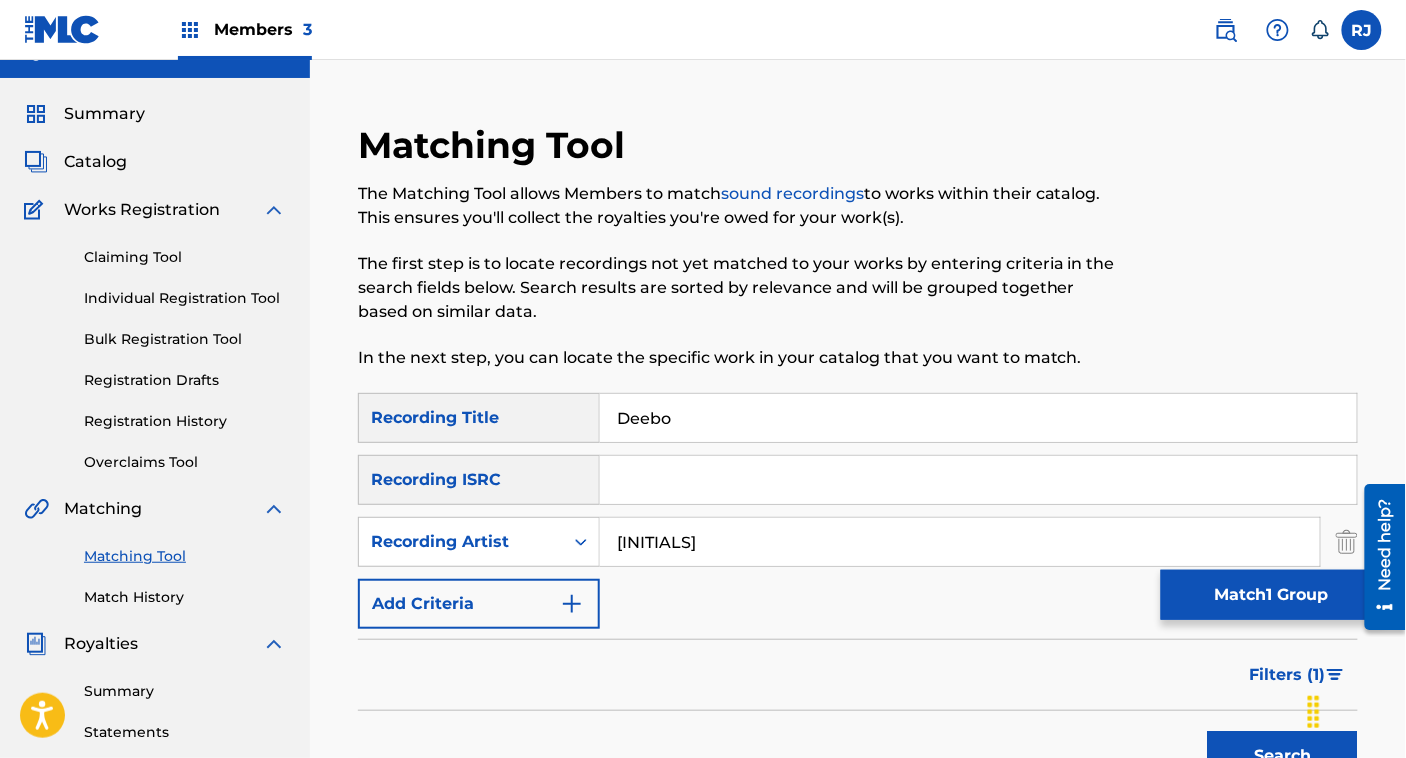 scroll, scrollTop: 36, scrollLeft: 0, axis: vertical 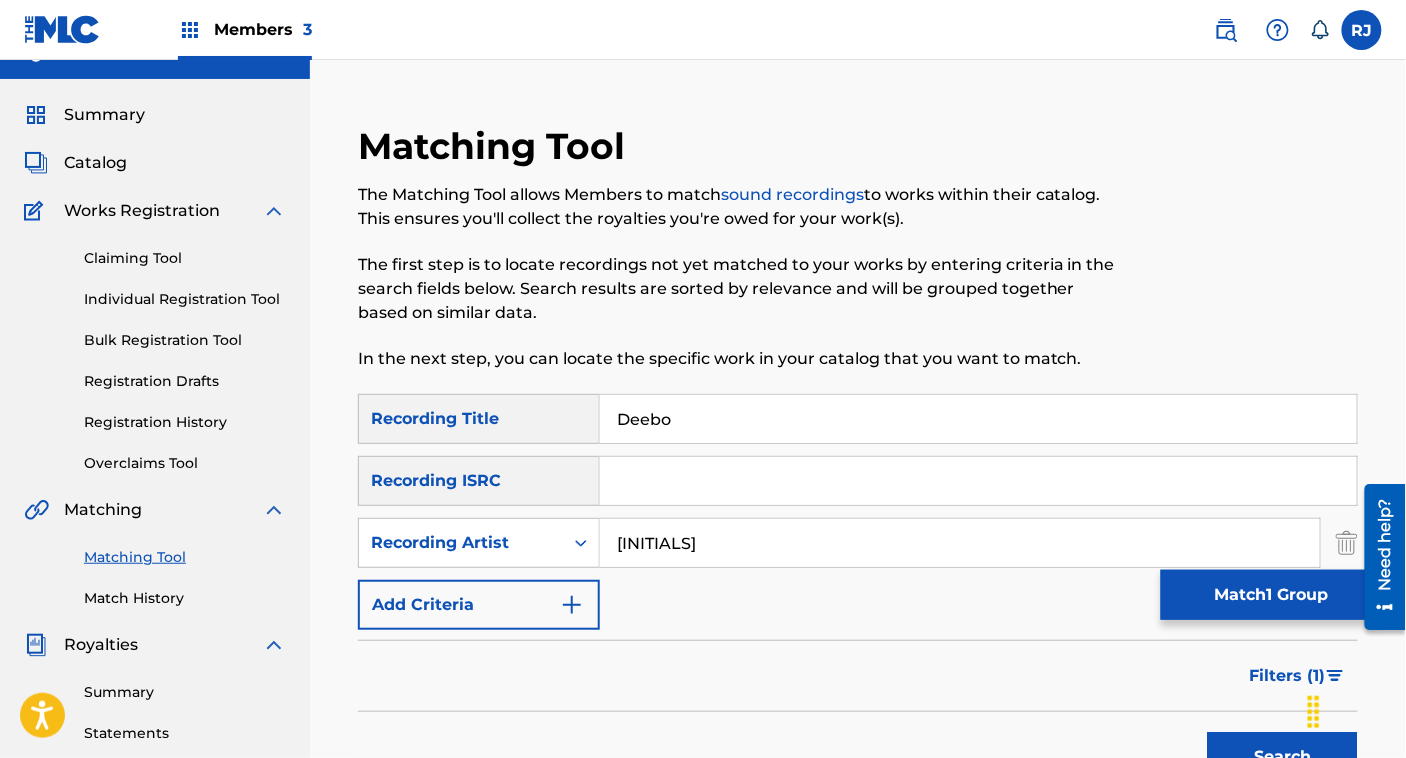 click on "Deebo" at bounding box center (978, 419) 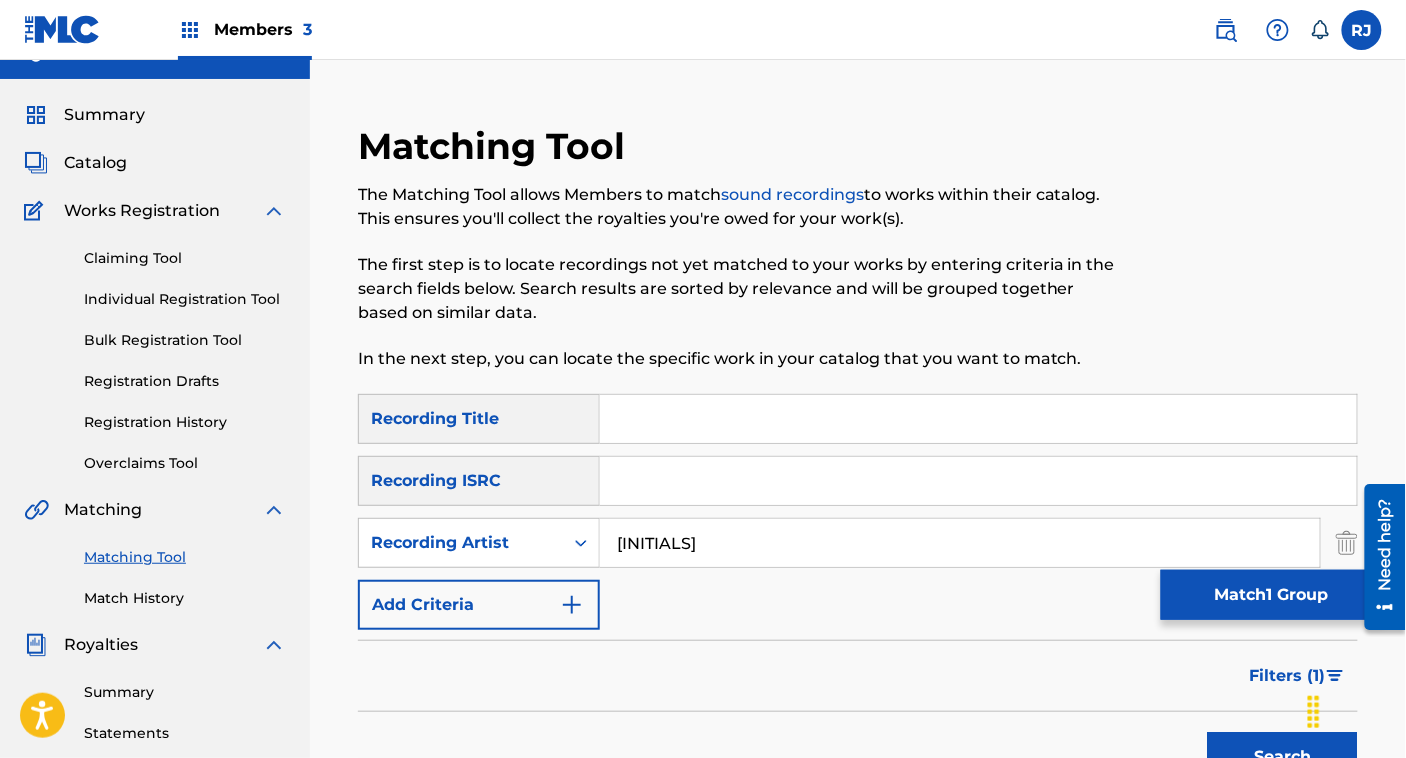 type 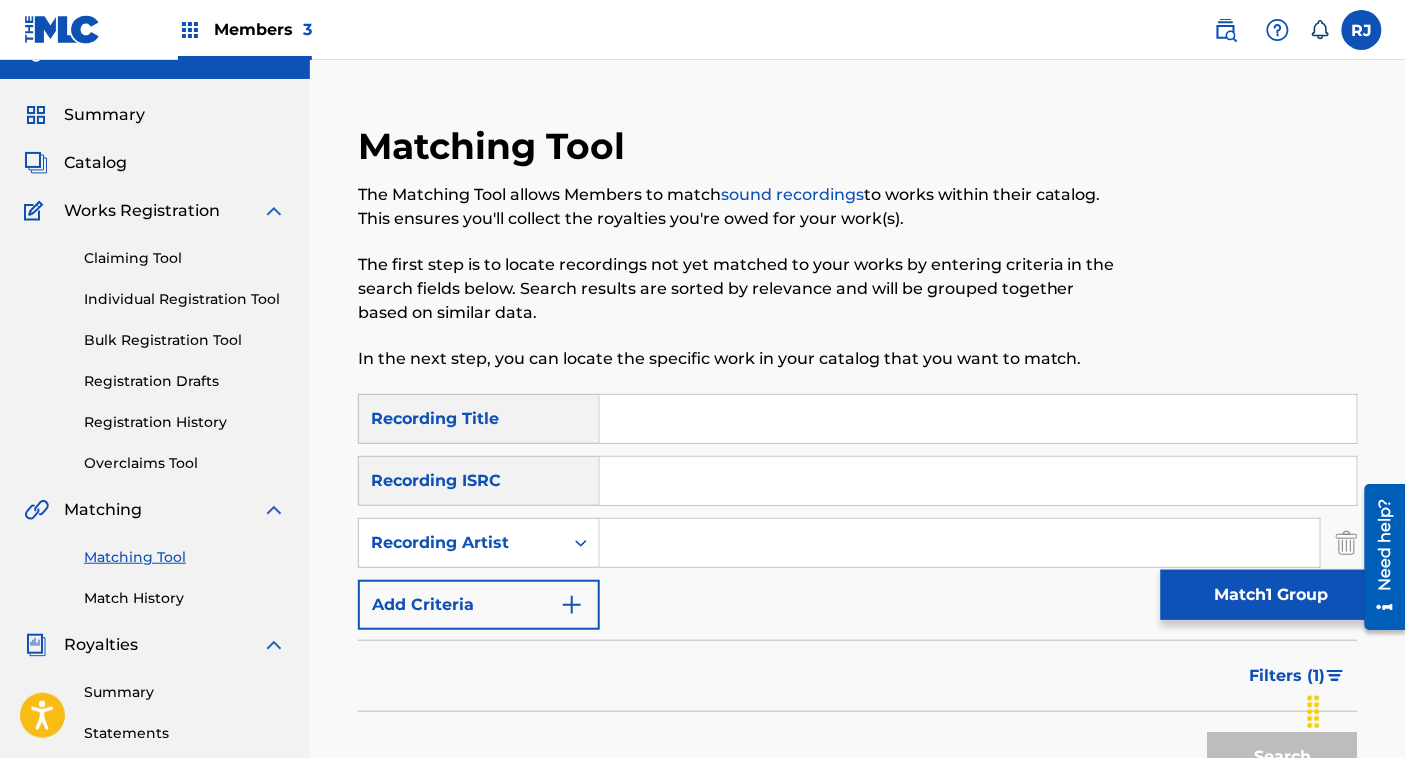 type 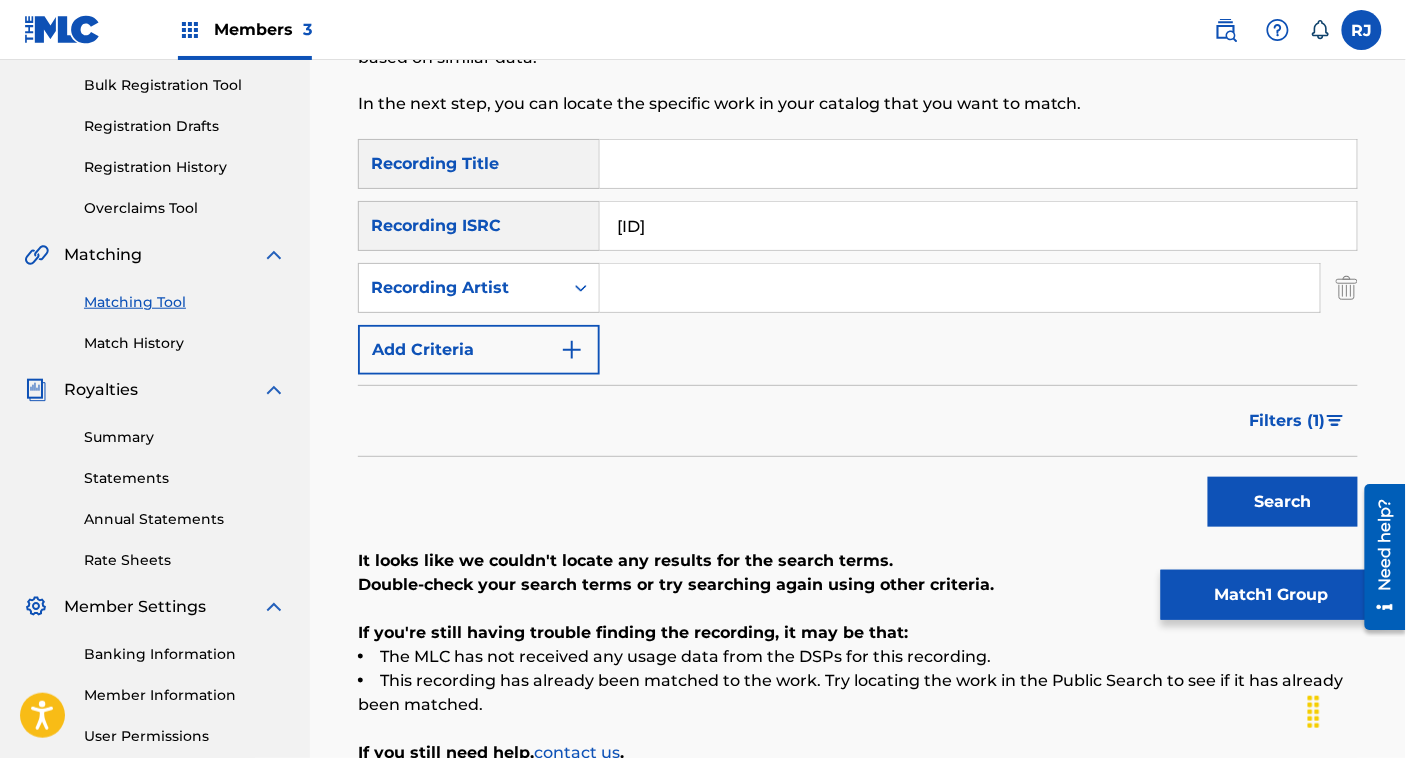 scroll, scrollTop: 300, scrollLeft: 0, axis: vertical 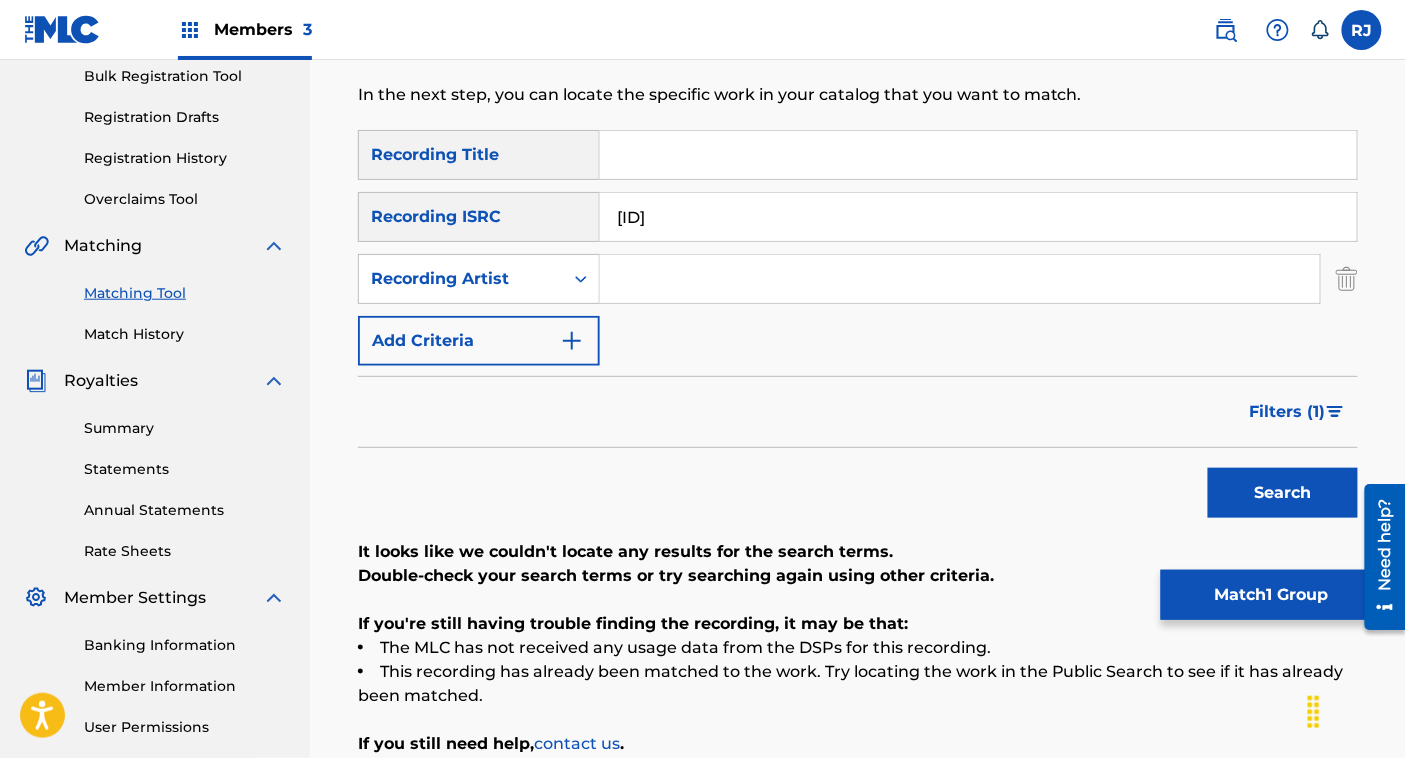 type on "[ID]" 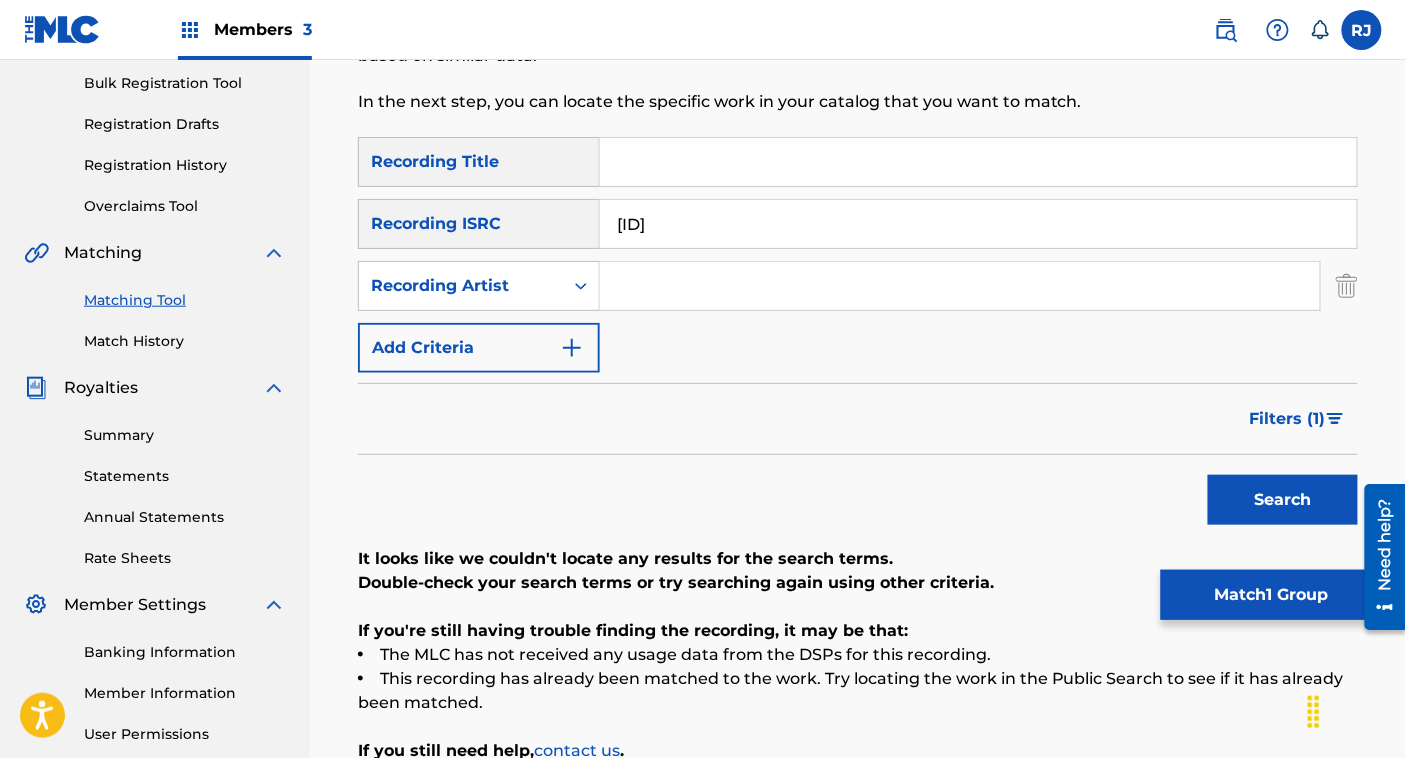scroll, scrollTop: 295, scrollLeft: 0, axis: vertical 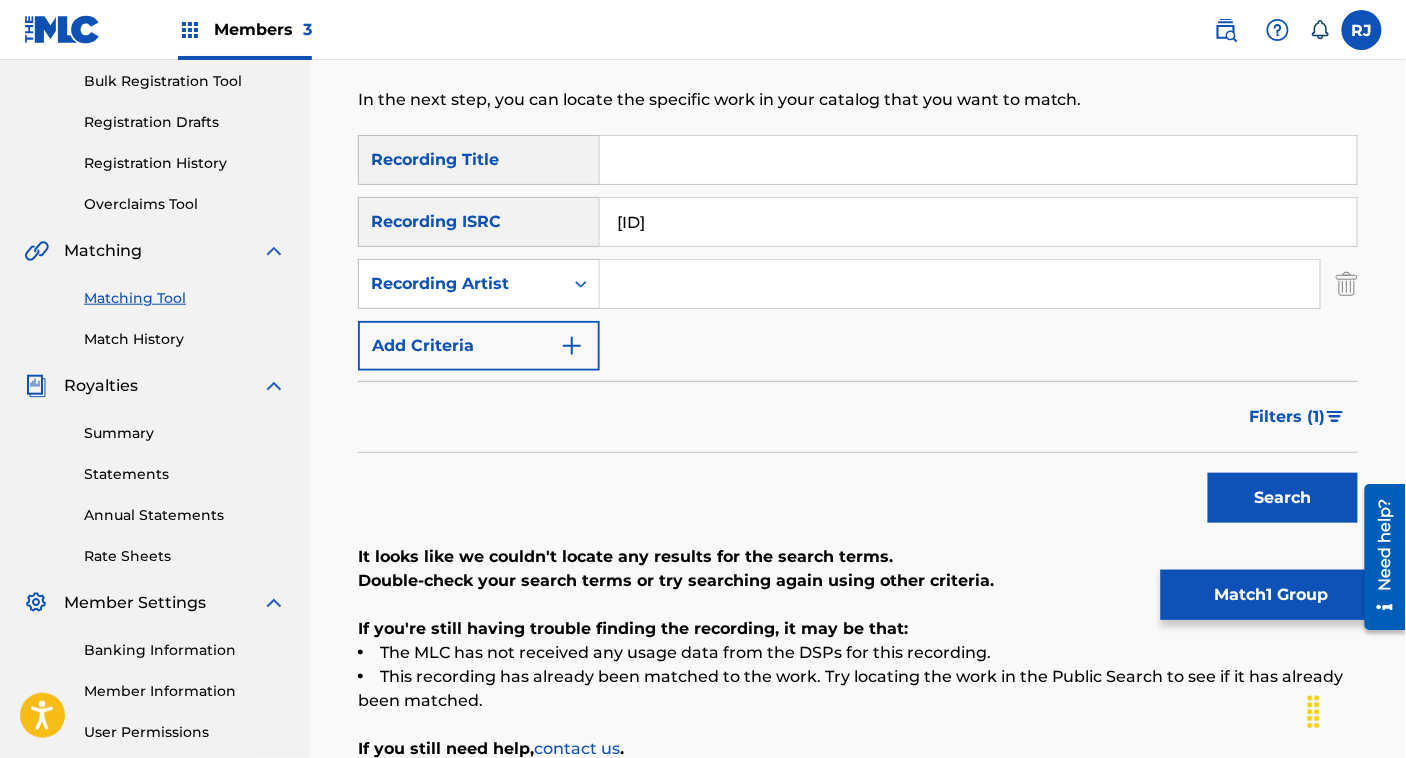 click on "[ID]" at bounding box center [978, 222] 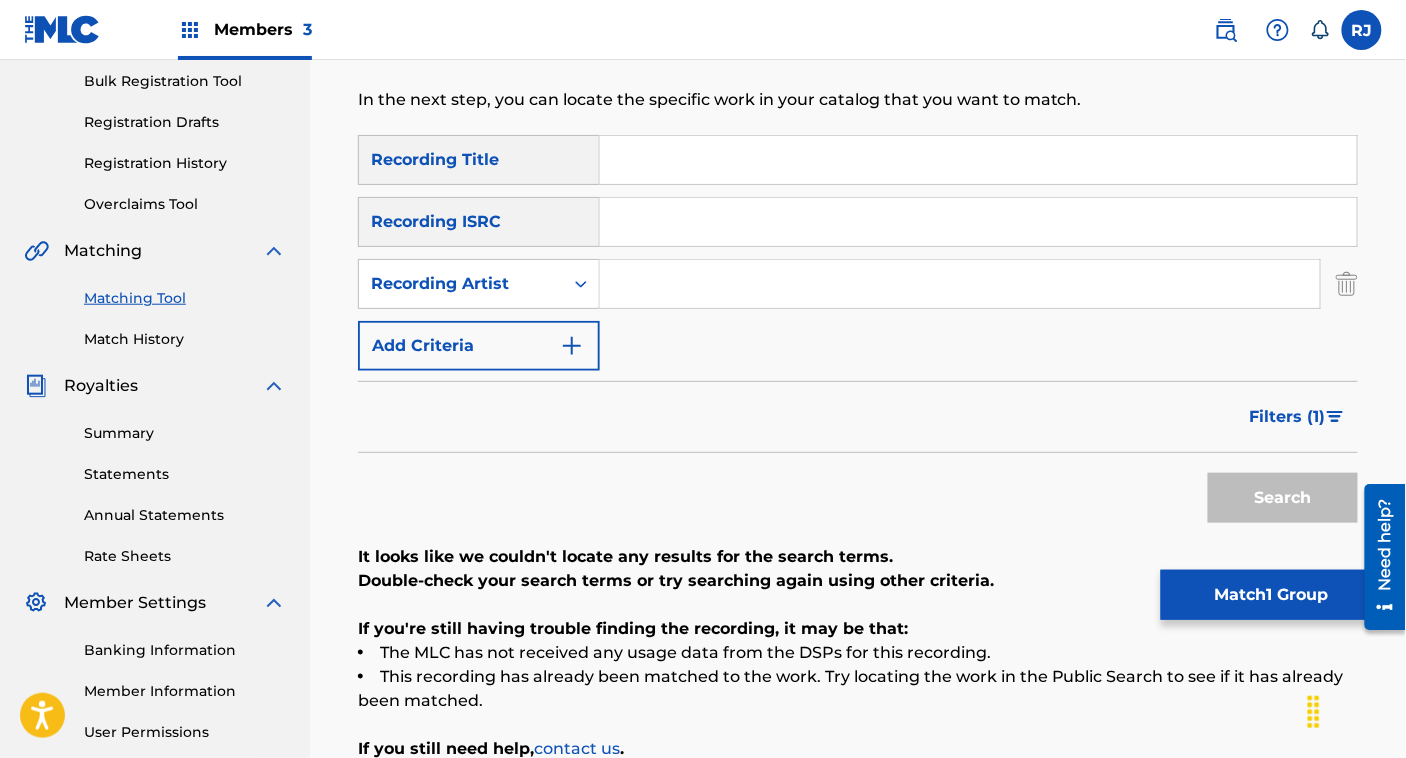 type 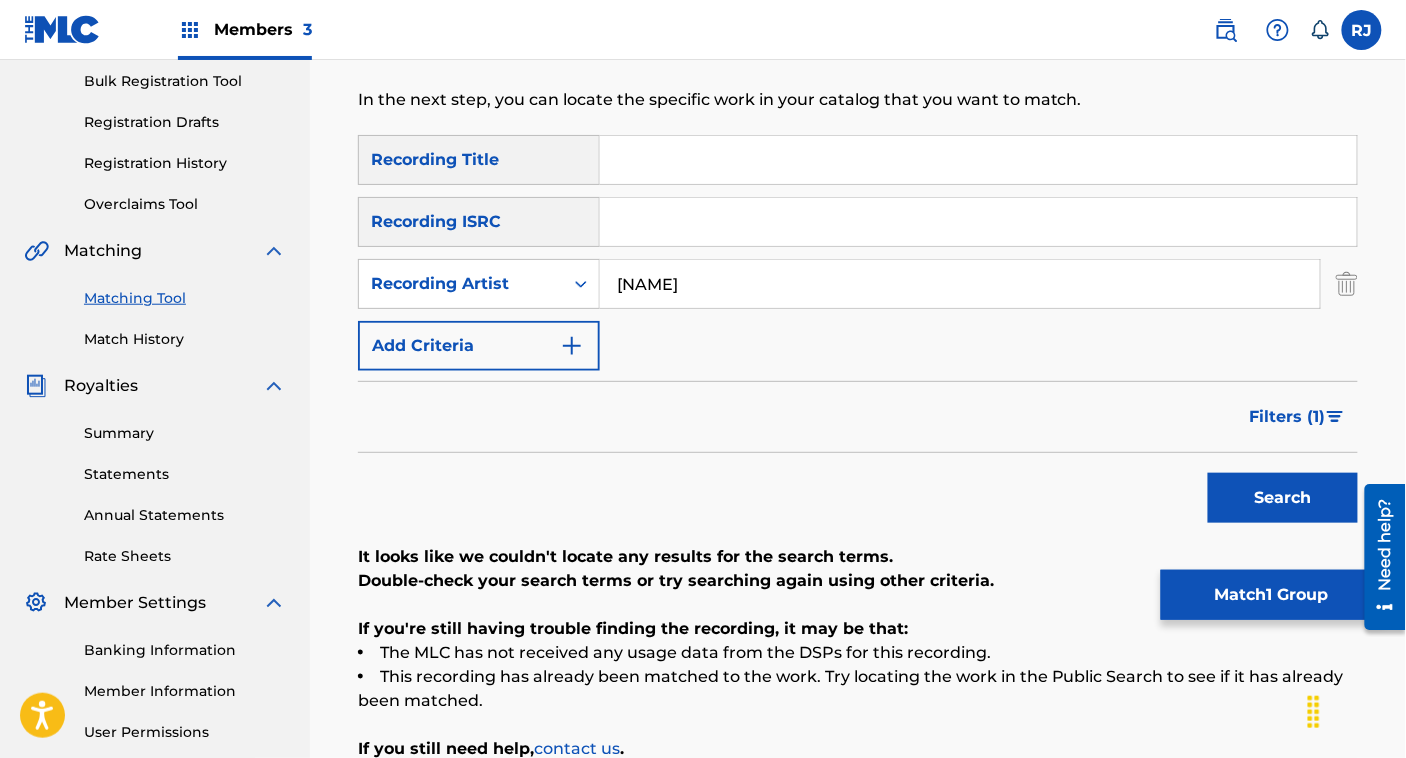 type on "[NAME]" 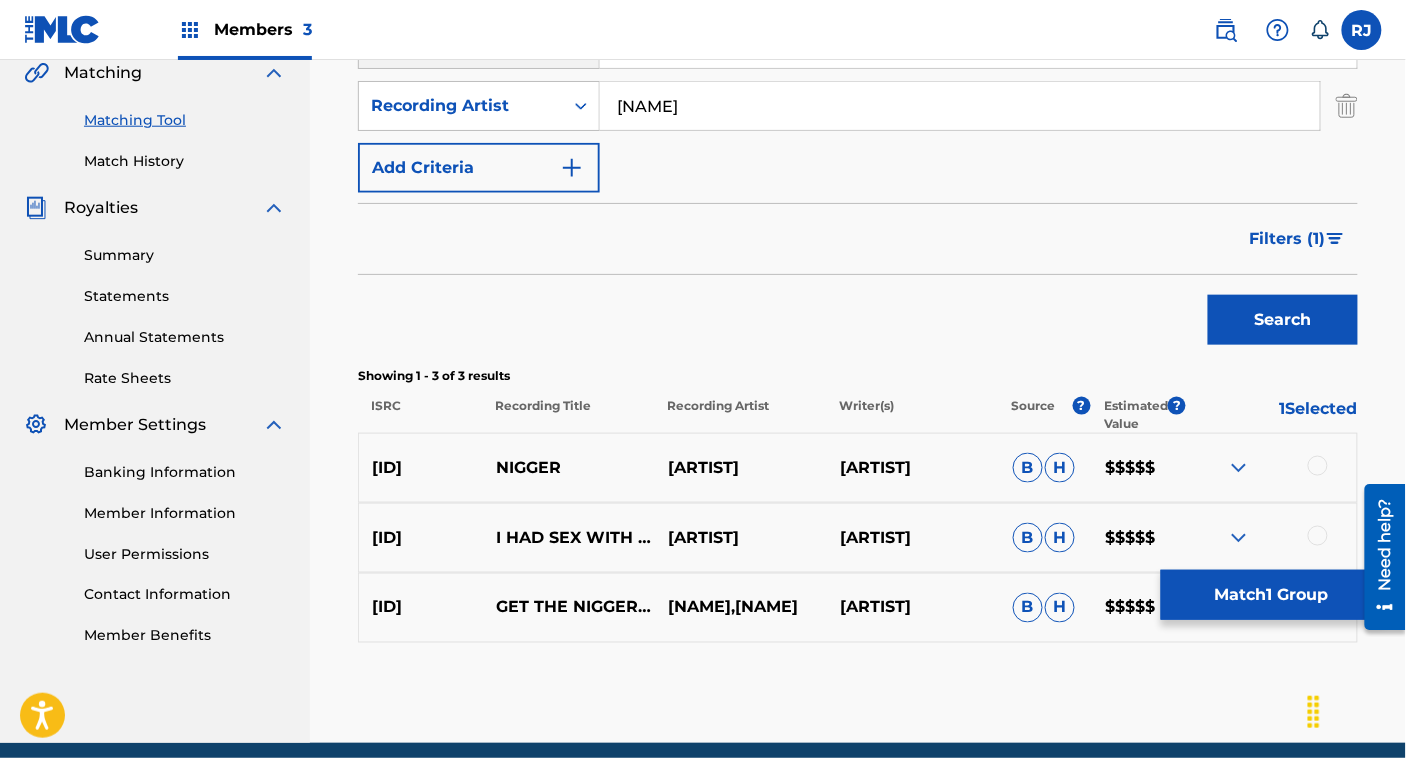 scroll, scrollTop: 553, scrollLeft: 0, axis: vertical 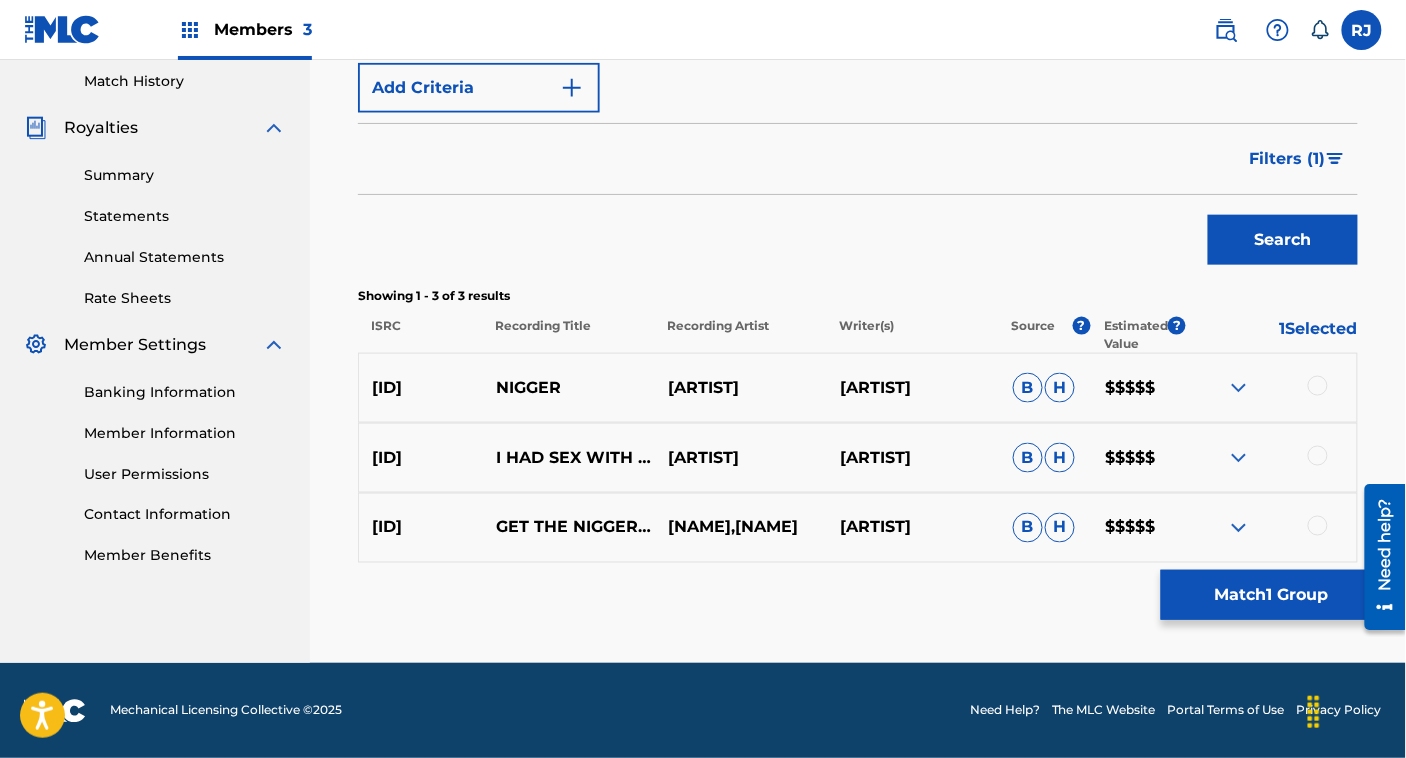 click at bounding box center (1239, 388) 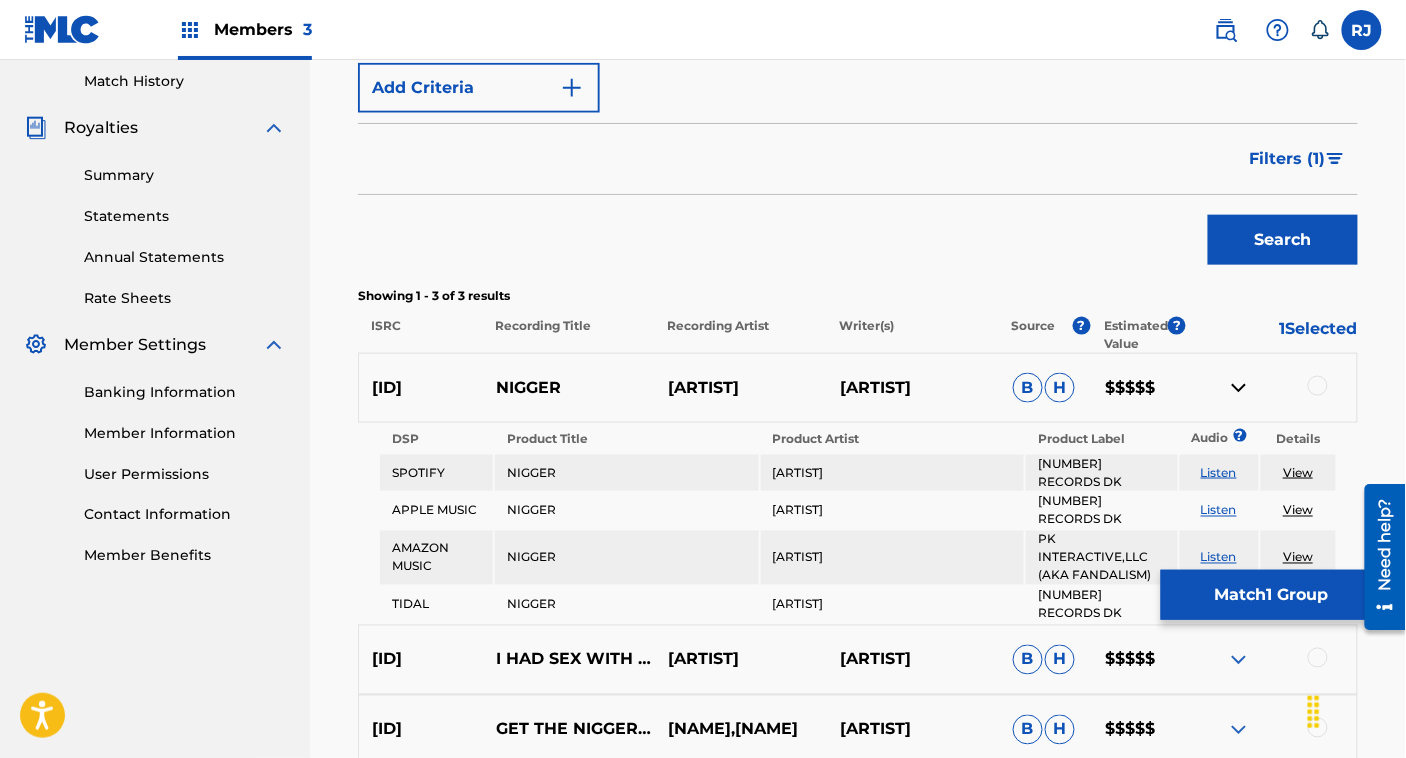 click at bounding box center [1239, 388] 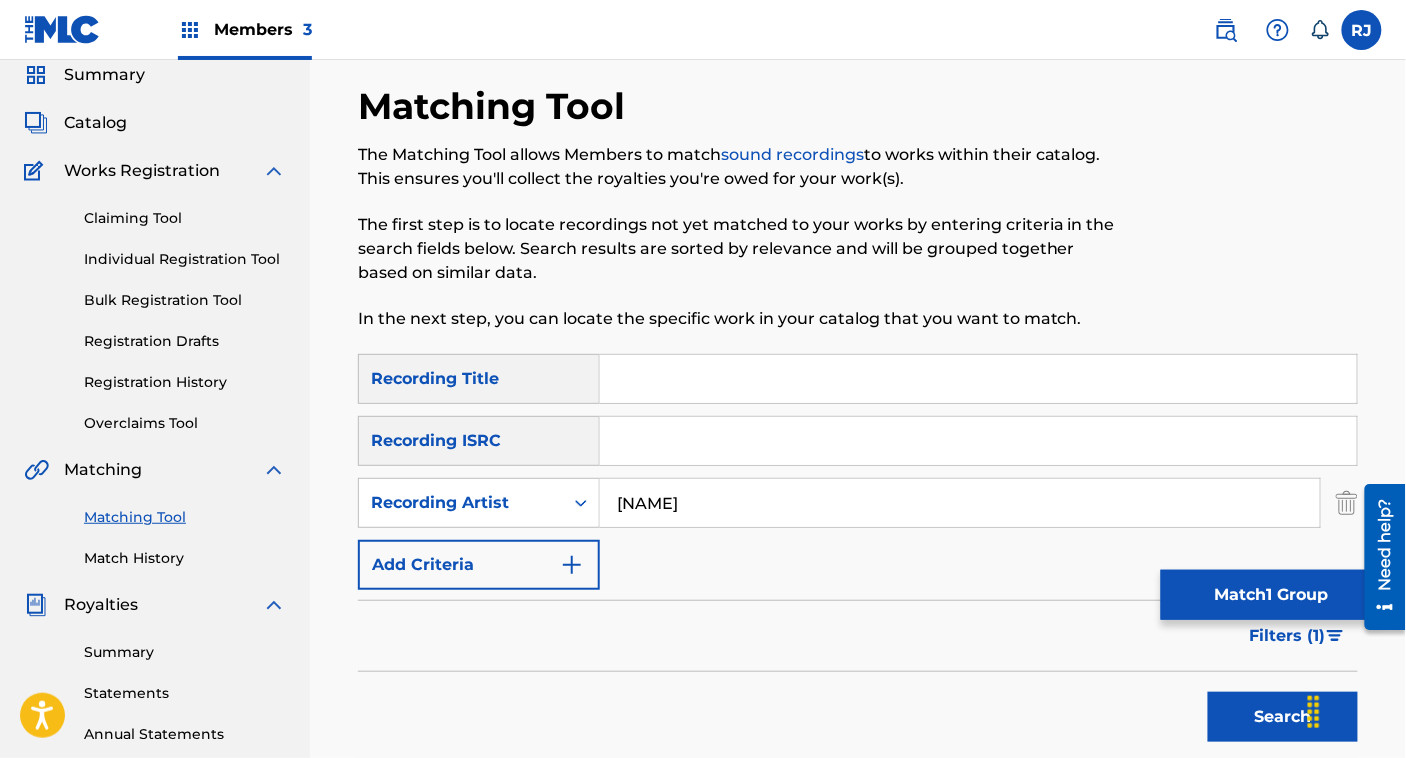 scroll, scrollTop: 70, scrollLeft: 0, axis: vertical 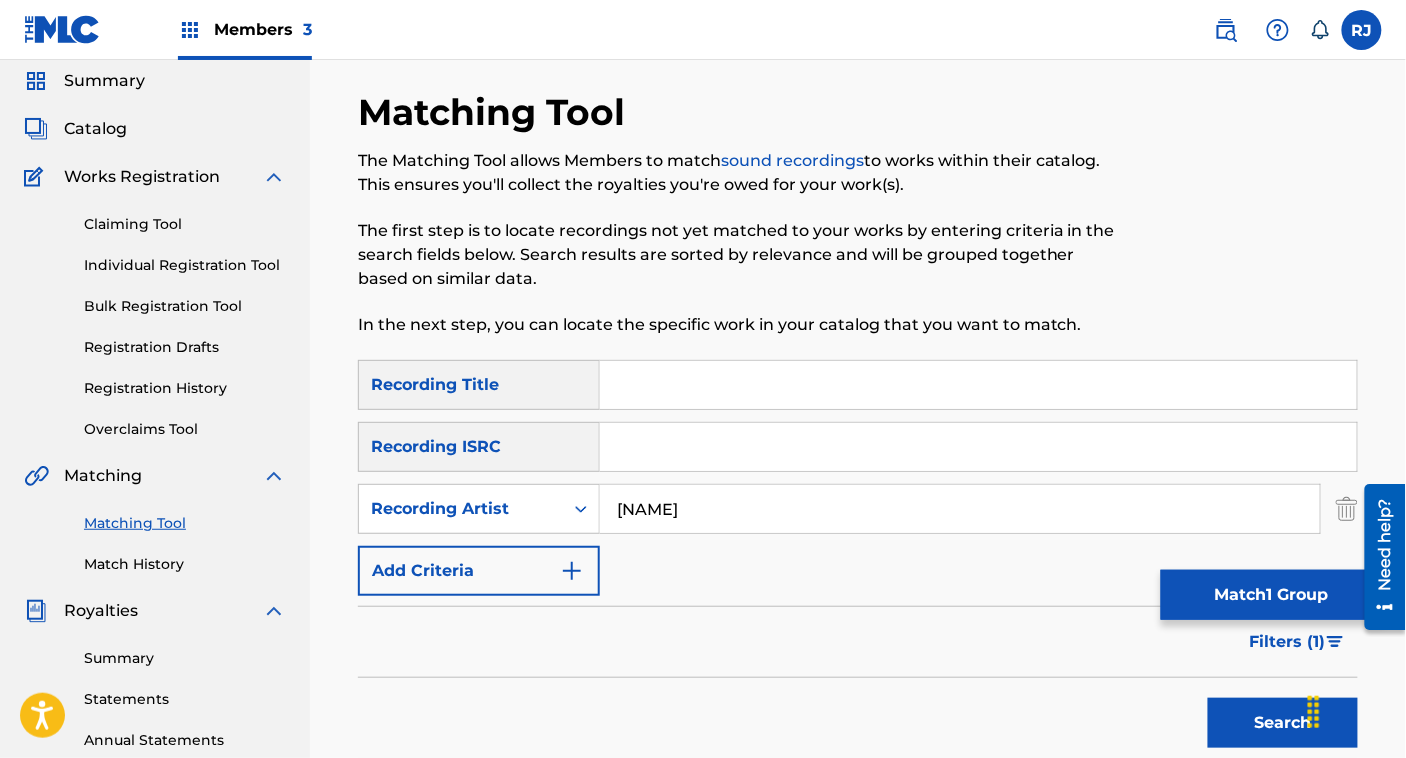 click on "Search" at bounding box center [1278, 718] 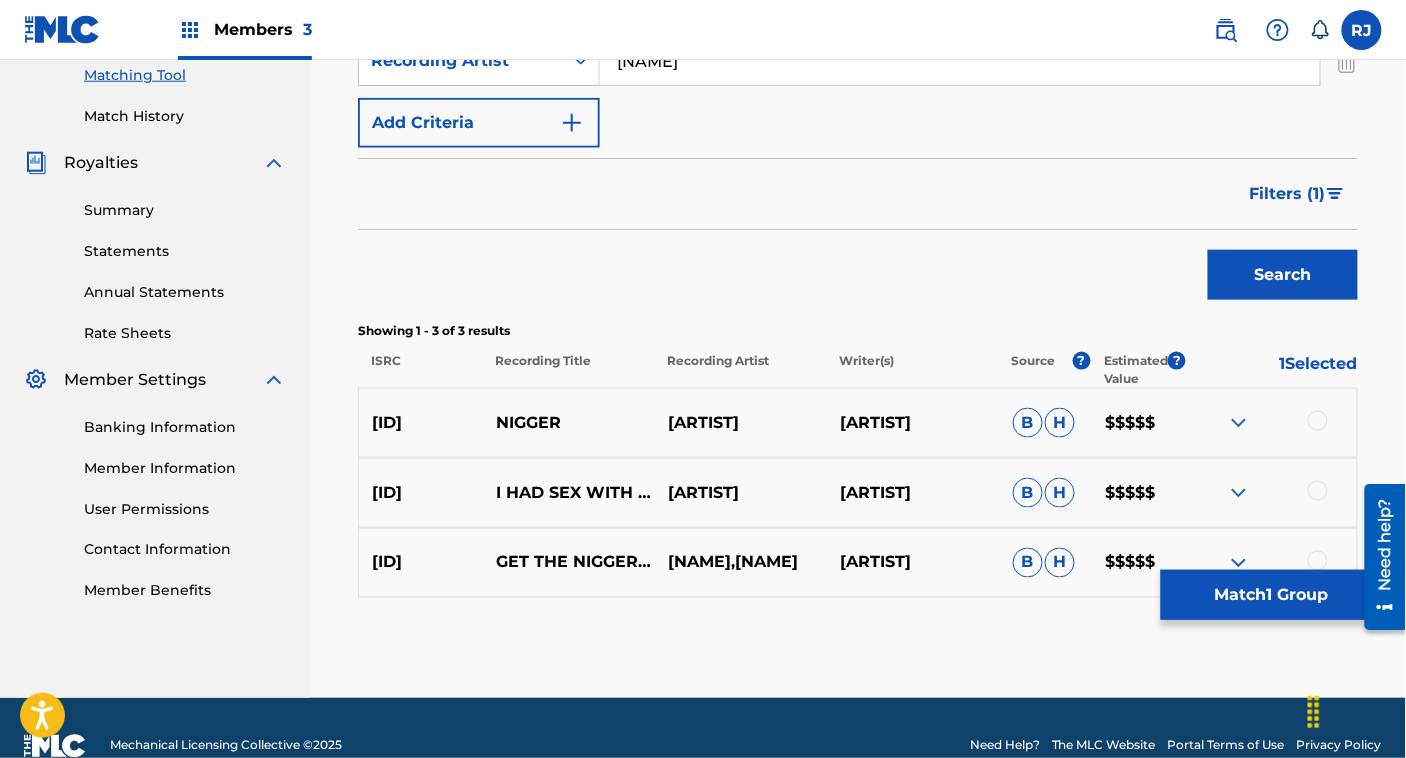scroll, scrollTop: 553, scrollLeft: 0, axis: vertical 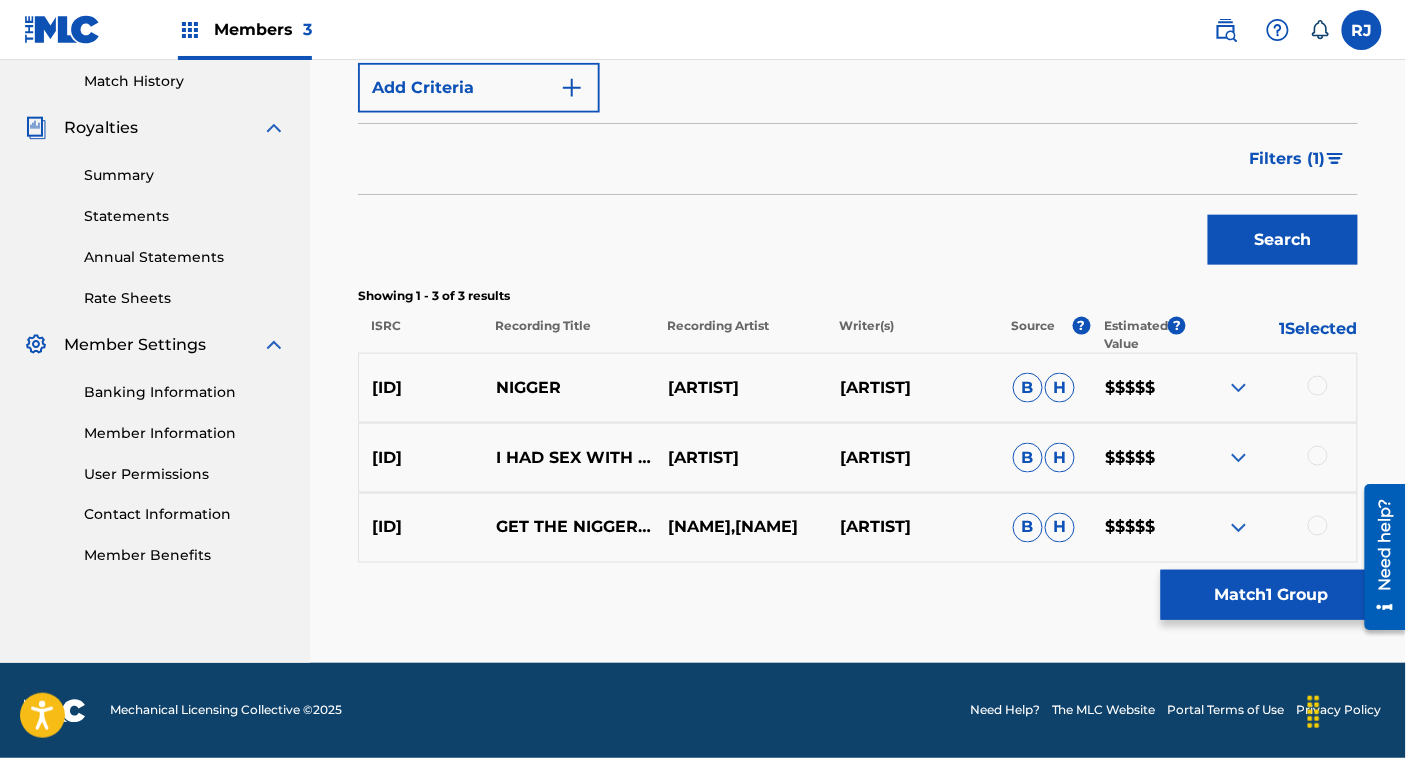 click at bounding box center (1239, 458) 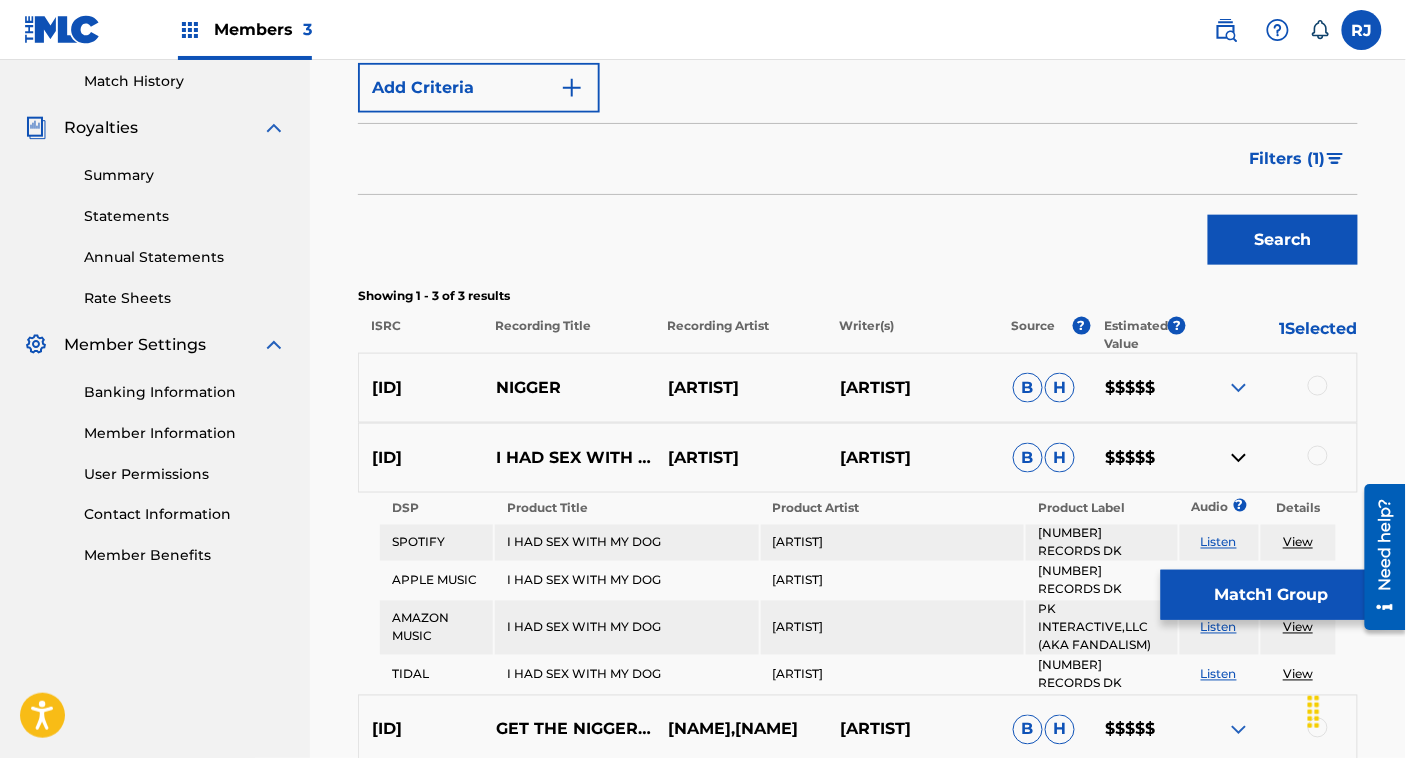 scroll, scrollTop: 735, scrollLeft: 0, axis: vertical 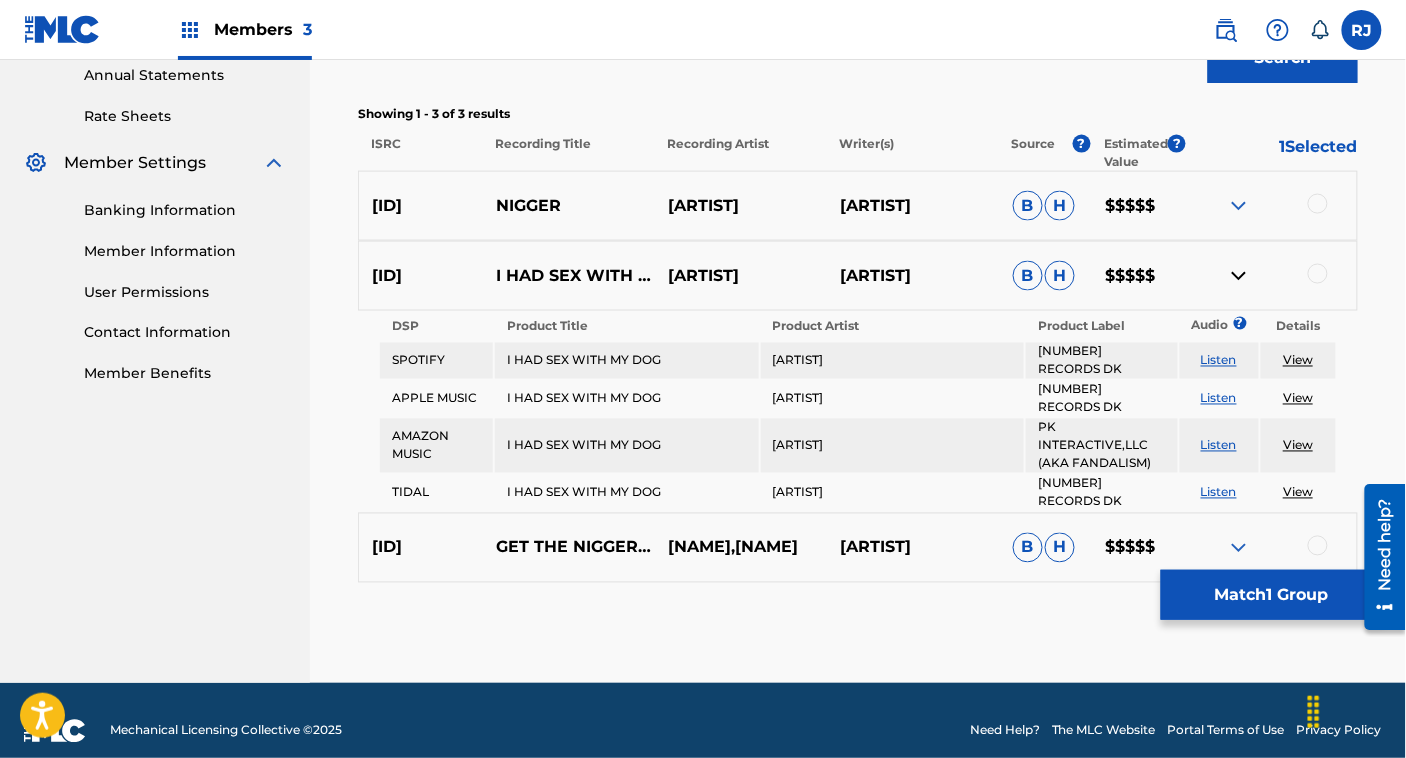click on "[ID]" at bounding box center [421, 206] 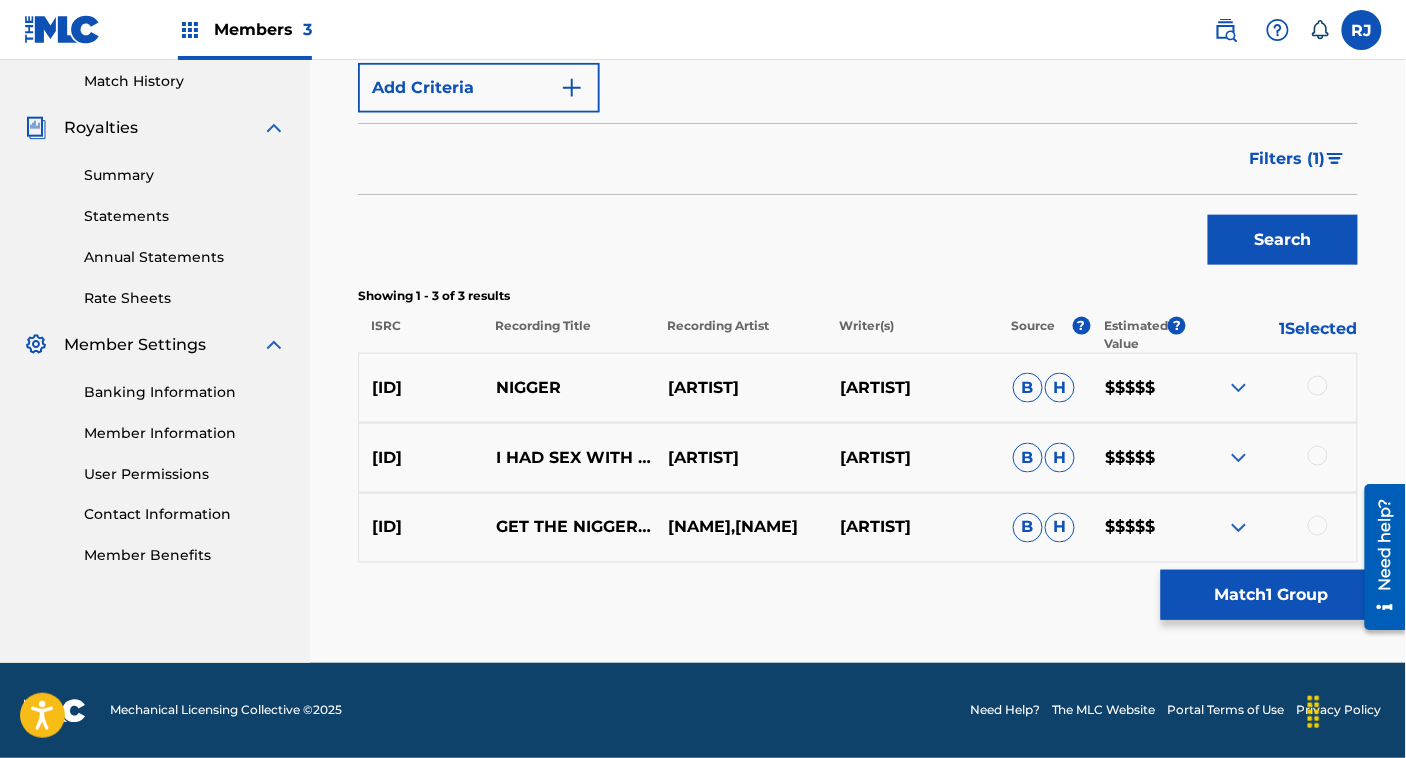click on "[ARTIST]" at bounding box center [741, 388] 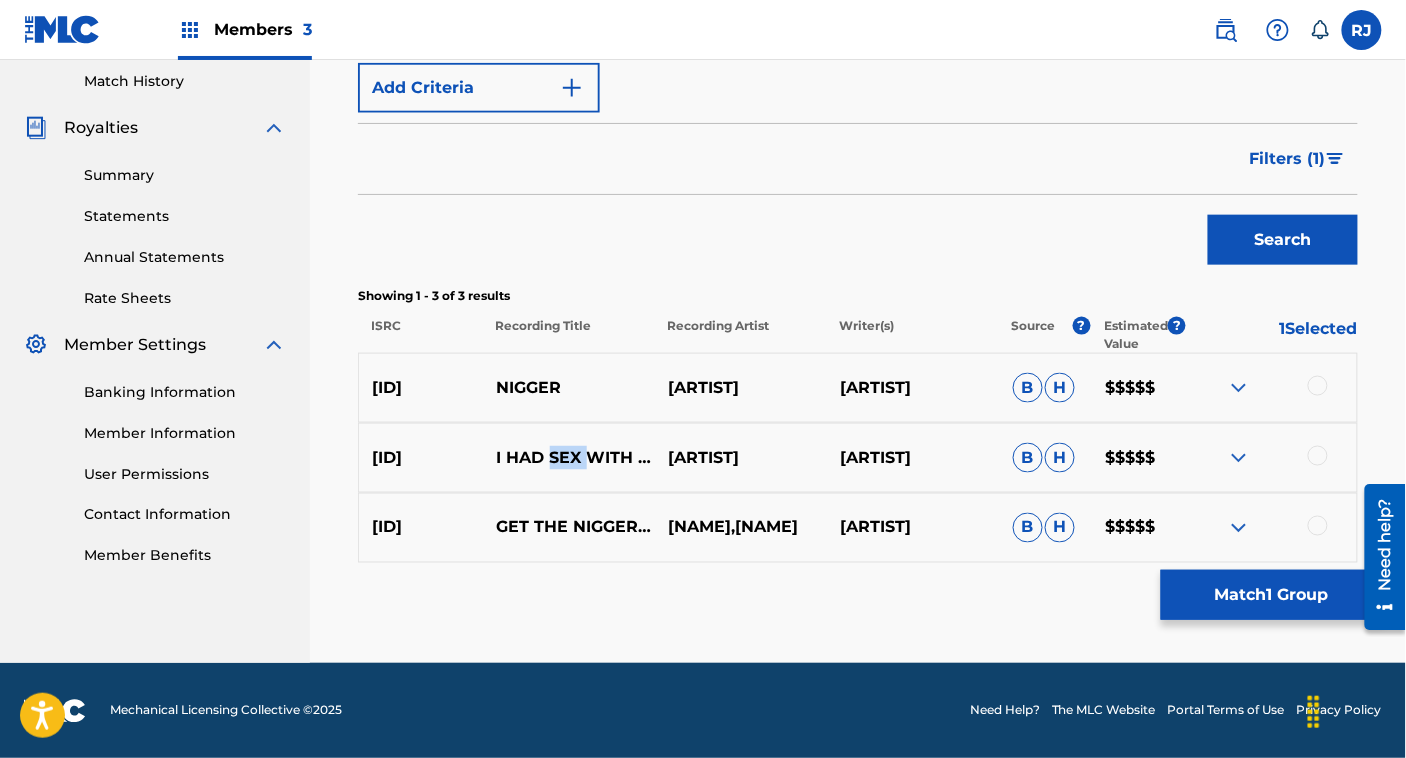 click on "I HAD SEX WITH MY DOG" at bounding box center [569, 458] 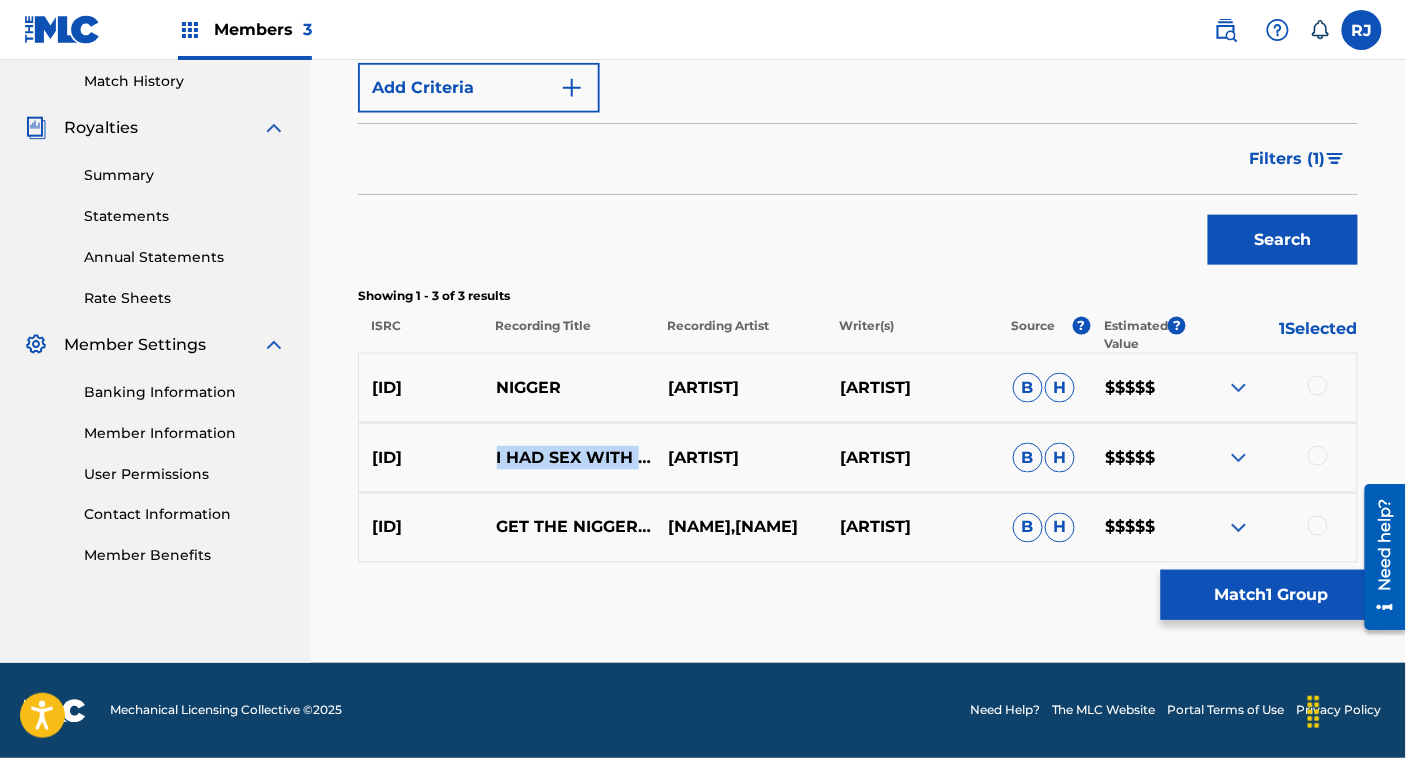 click on "I HAD SEX WITH MY DOG" at bounding box center (569, 458) 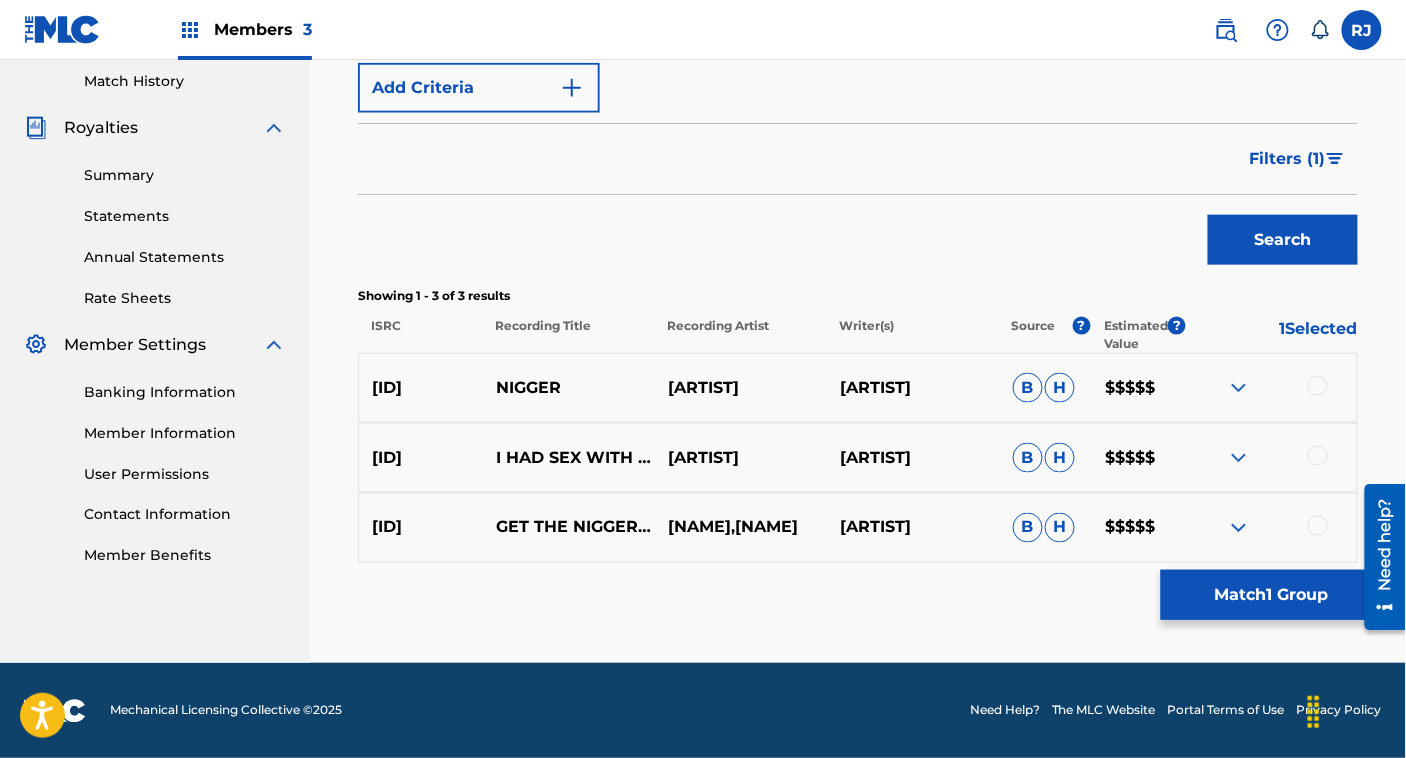 click on "[ARTIST]" at bounding box center [741, 458] 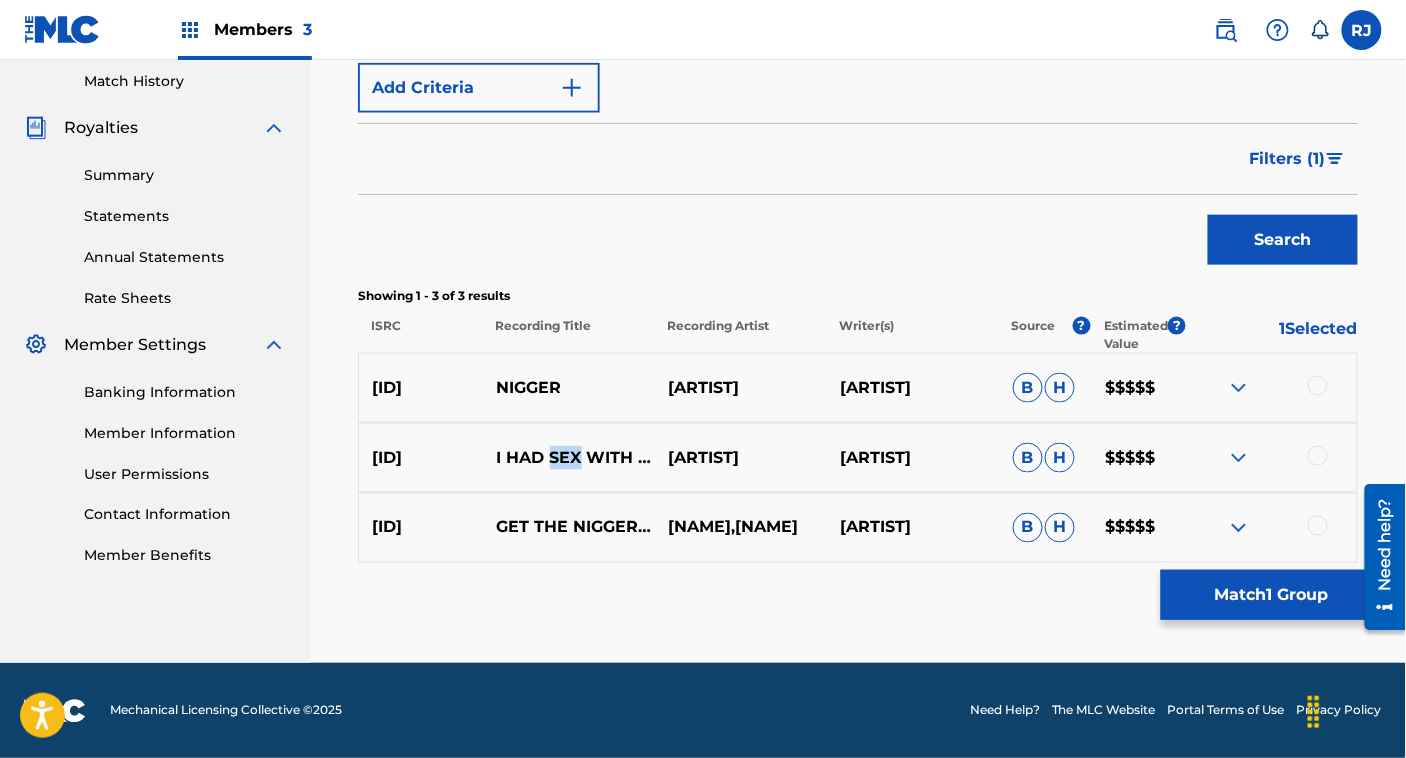 click on "I HAD SEX WITH MY DOG" at bounding box center [569, 458] 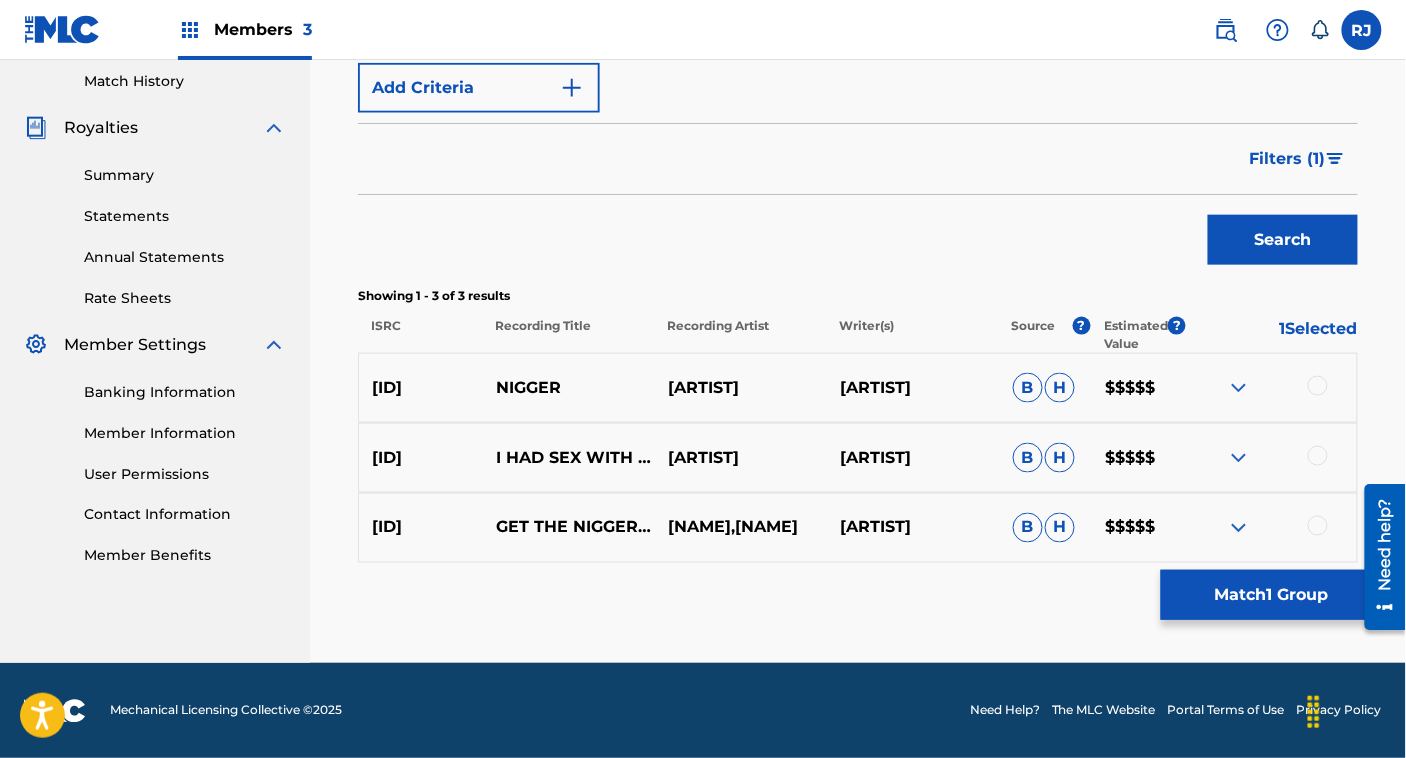 drag, startPoint x: 565, startPoint y: 445, endPoint x: 540, endPoint y: 433, distance: 27.730848 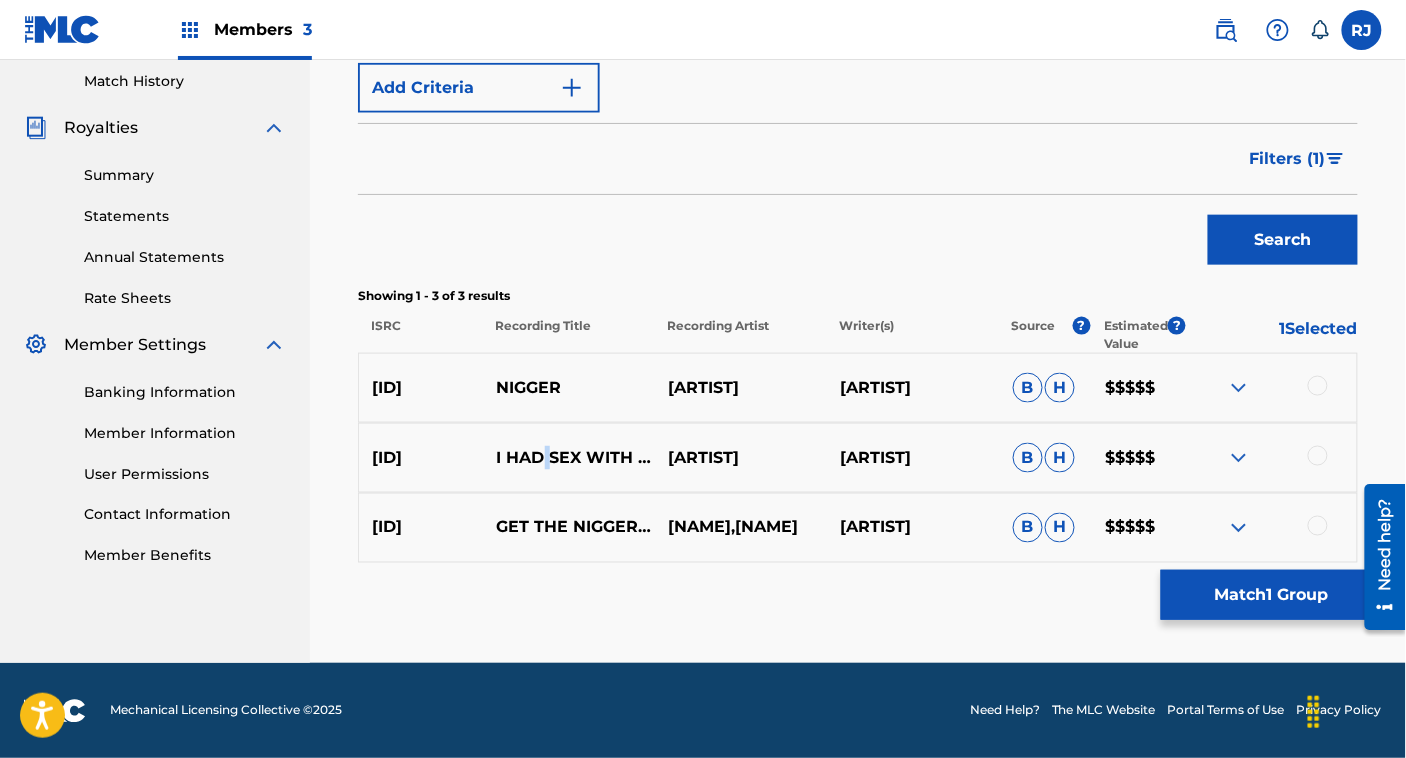 click on "I HAD SEX WITH MY DOG" at bounding box center (569, 458) 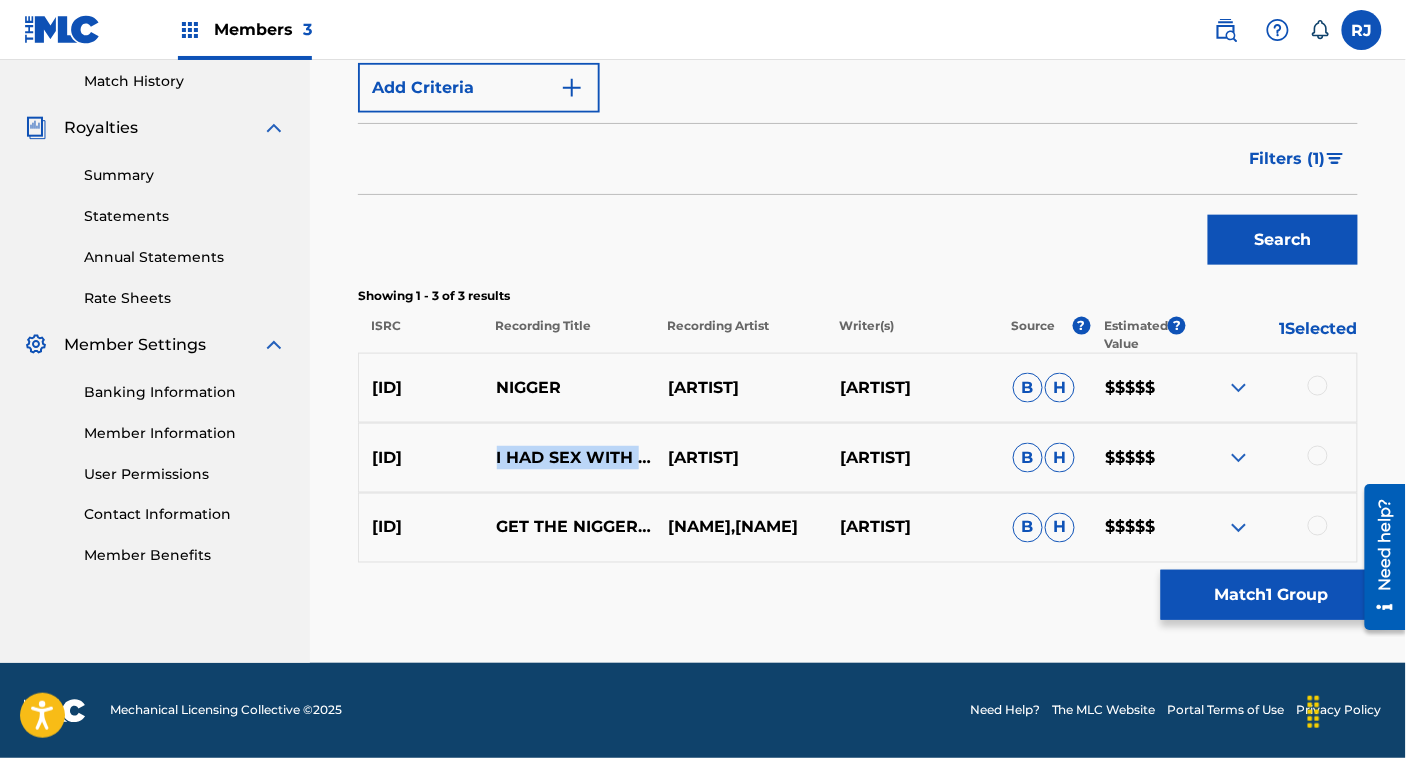 click on "I HAD SEX WITH MY DOG" at bounding box center [569, 458] 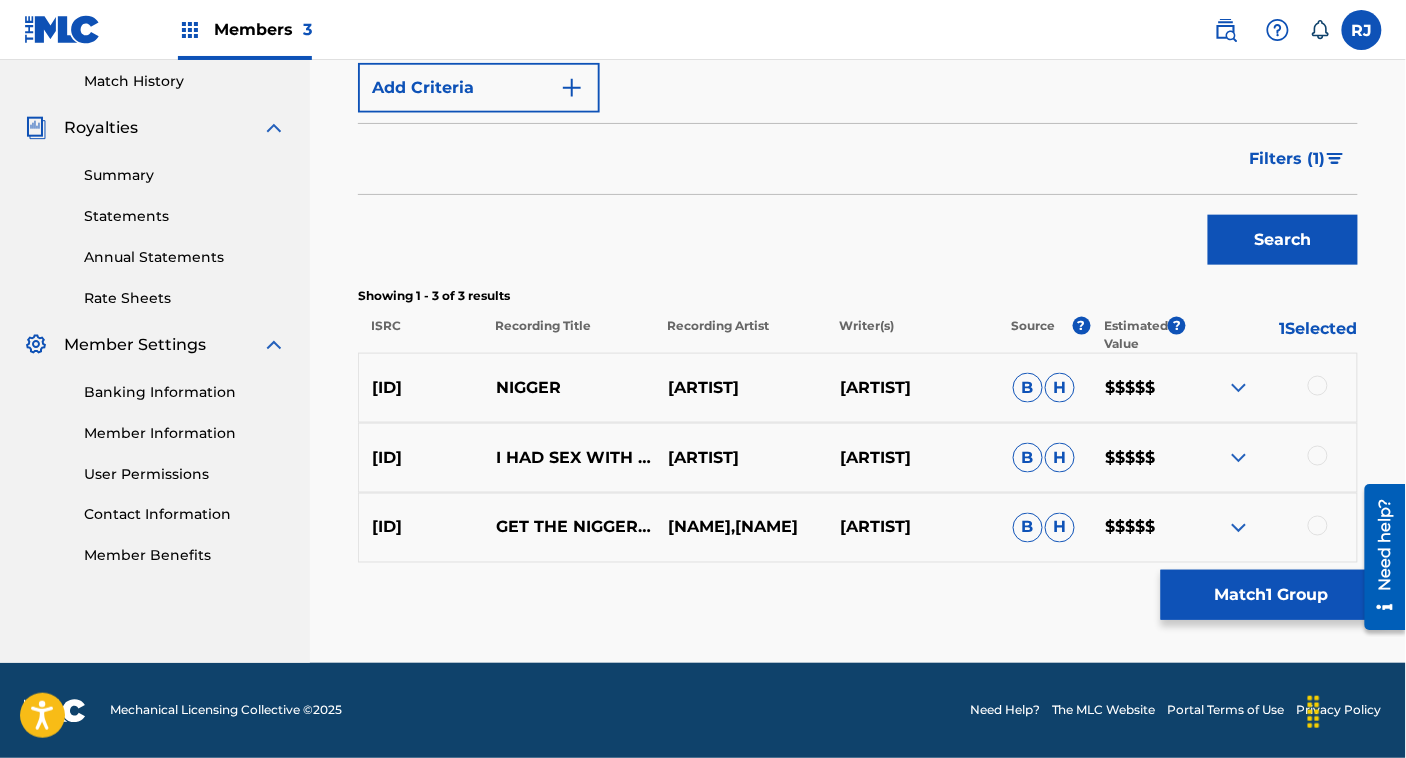 click on "GET THE NIGGERS OUT THE SOCIETY" at bounding box center (569, 528) 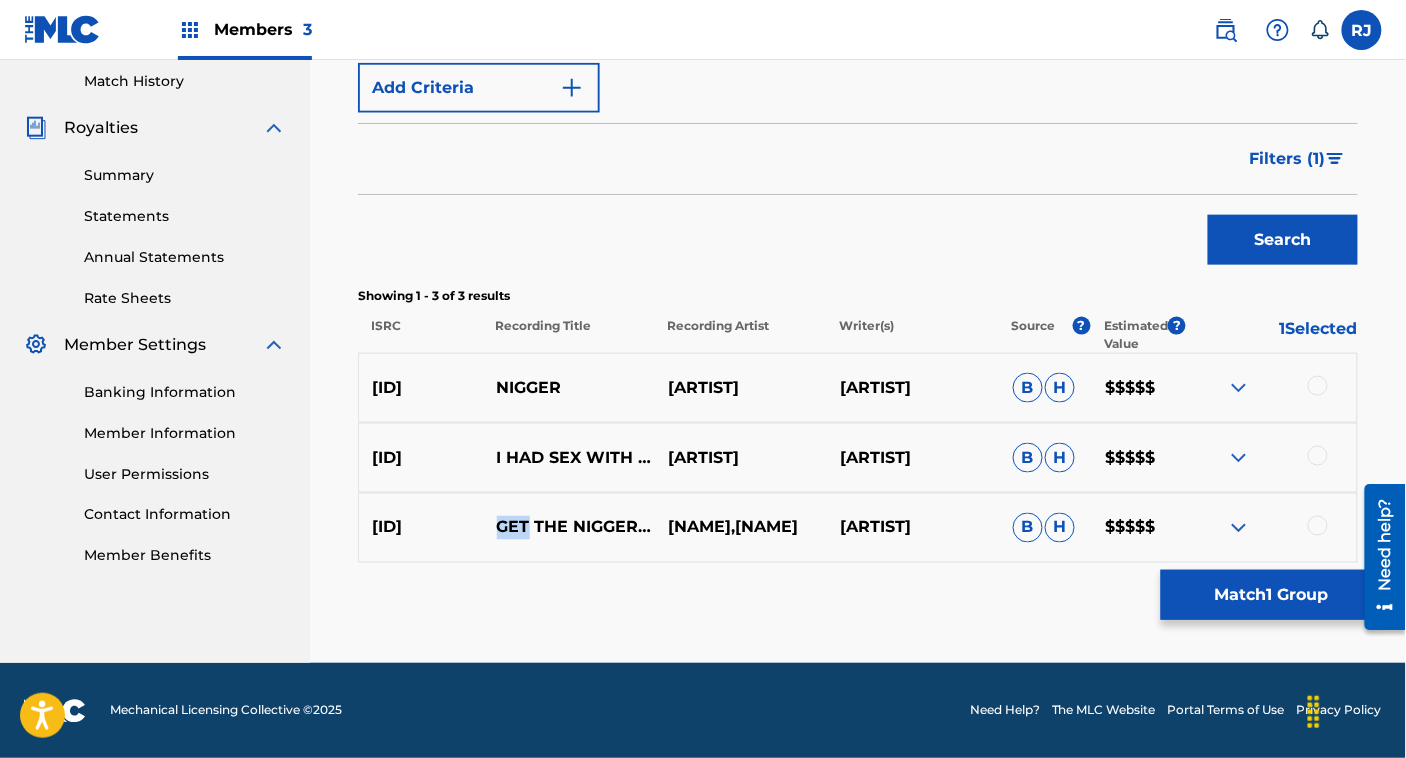 click on "GET THE NIGGERS OUT THE SOCIETY" at bounding box center [569, 528] 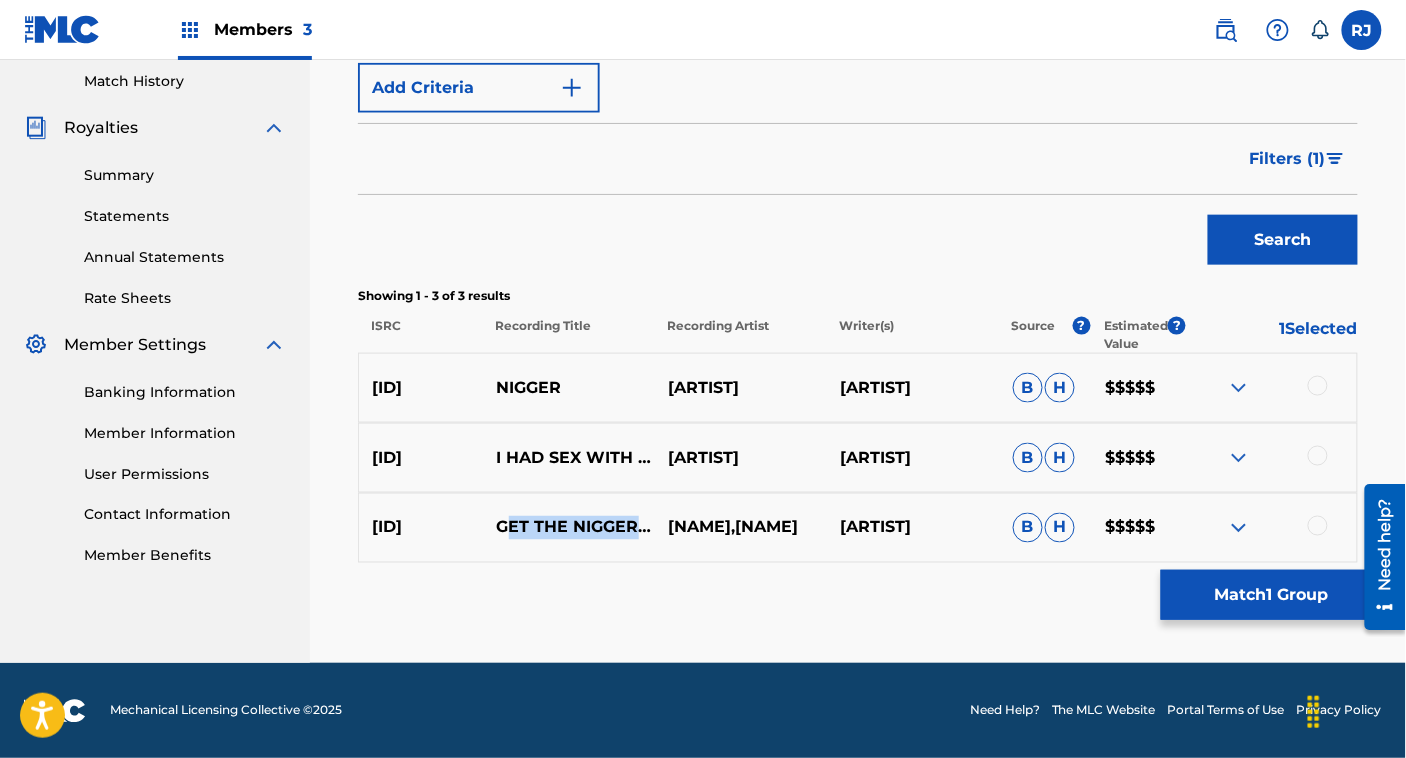drag, startPoint x: 511, startPoint y: 517, endPoint x: 518, endPoint y: 535, distance: 19.313208 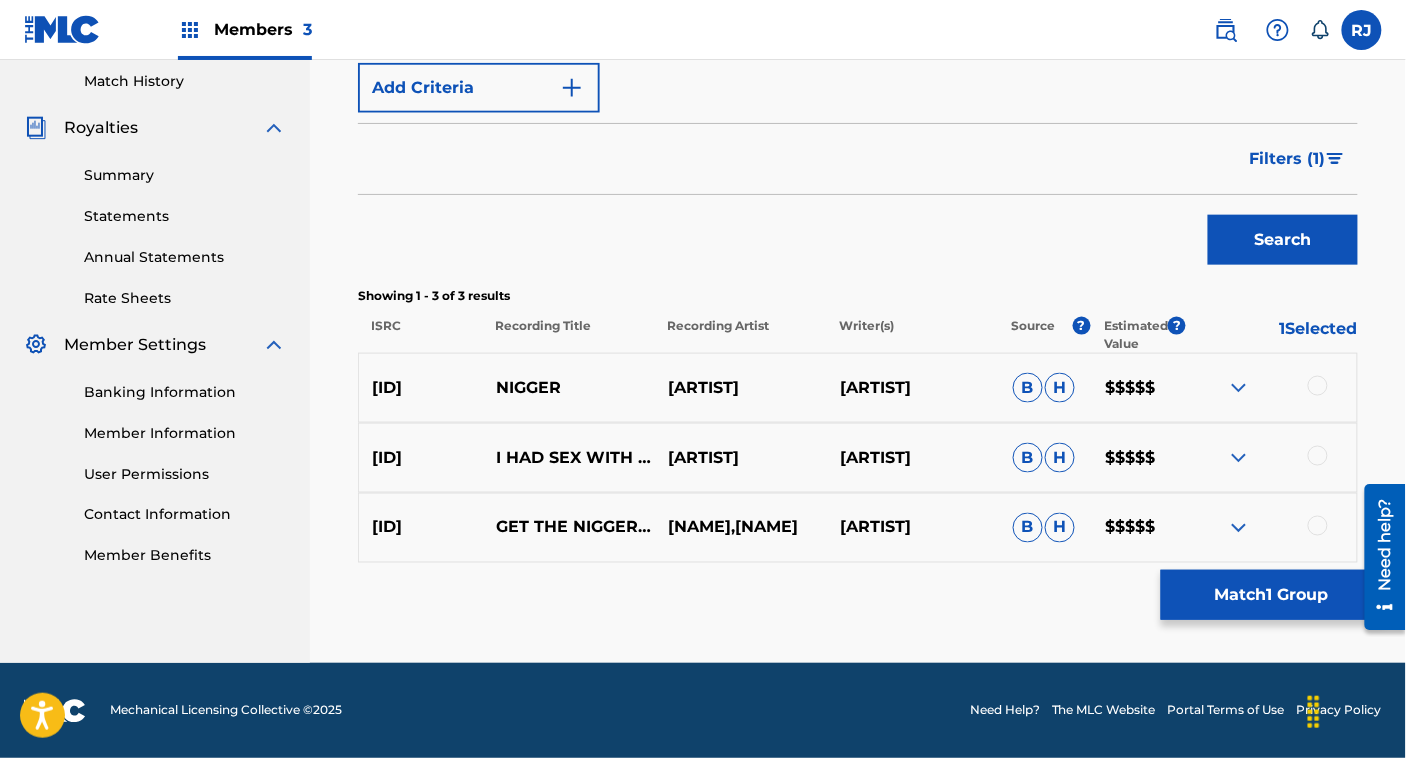 drag, startPoint x: 518, startPoint y: 535, endPoint x: 503, endPoint y: 508, distance: 30.88689 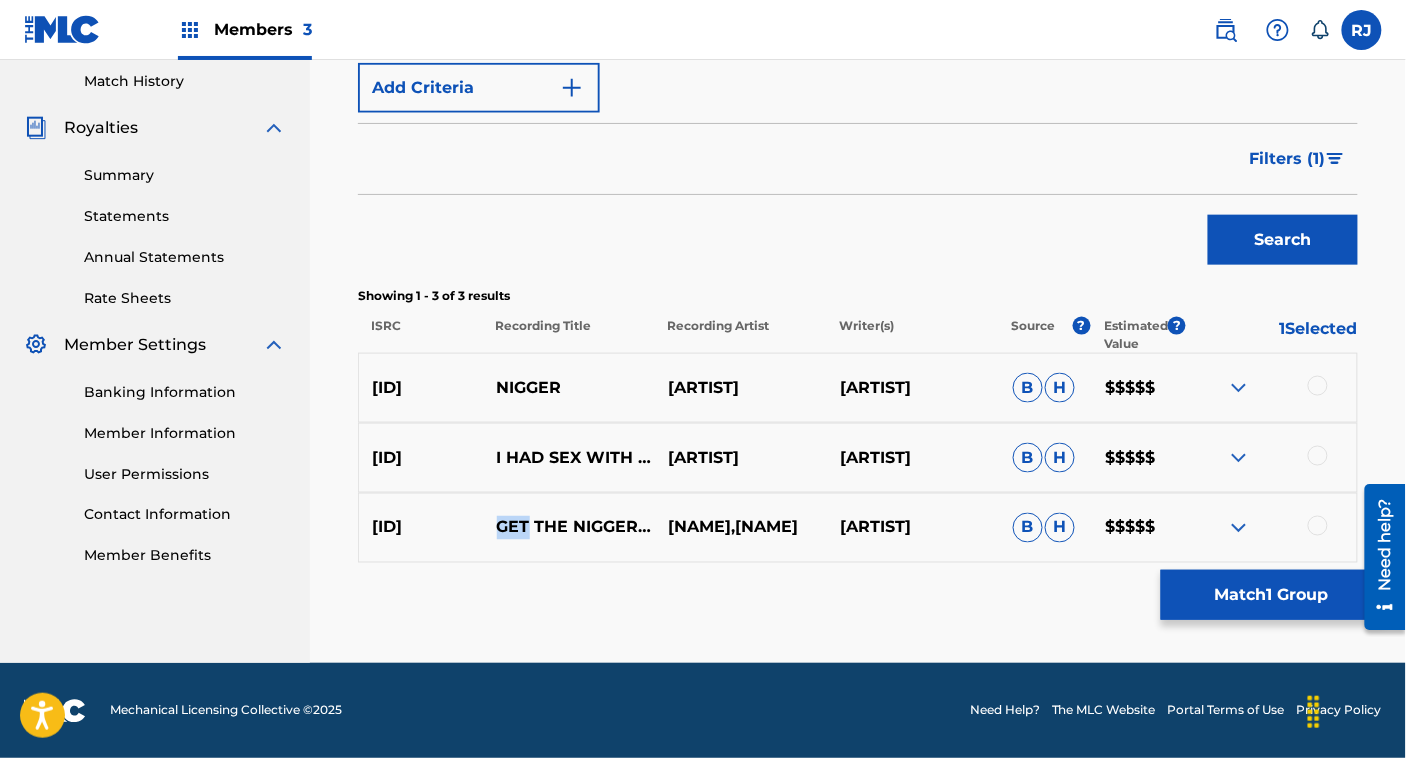 click on "GET THE NIGGERS OUT THE SOCIETY" at bounding box center (569, 528) 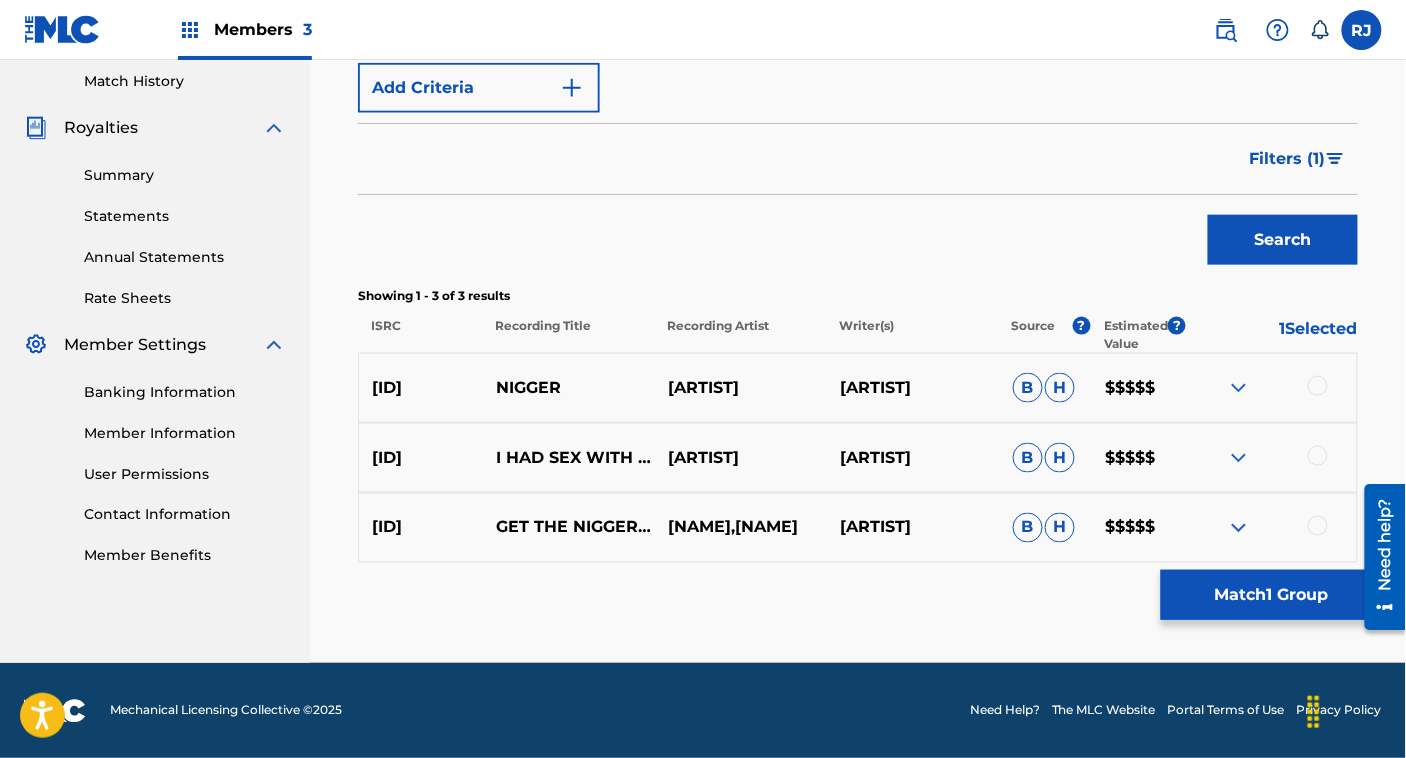 click on "[ID]" at bounding box center (421, 528) 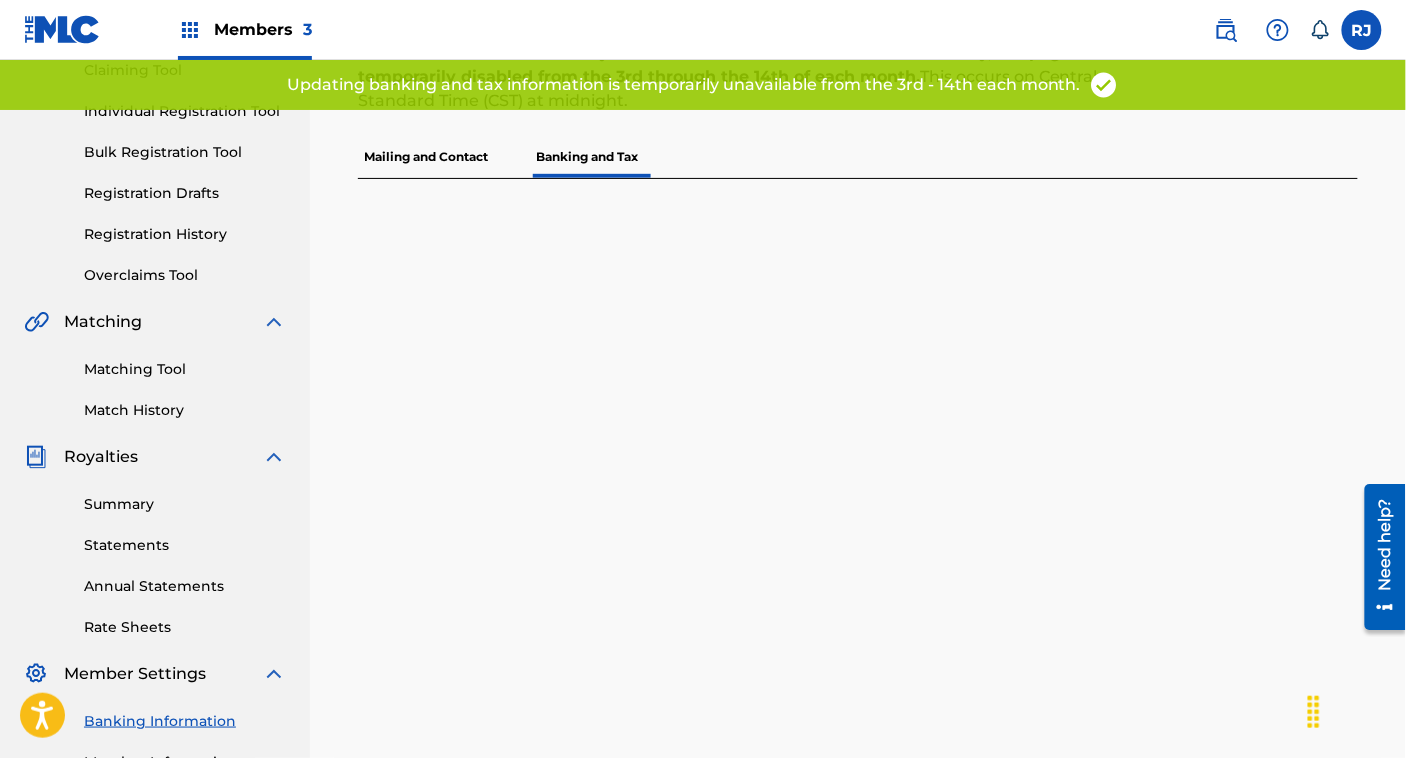 scroll, scrollTop: 242, scrollLeft: 0, axis: vertical 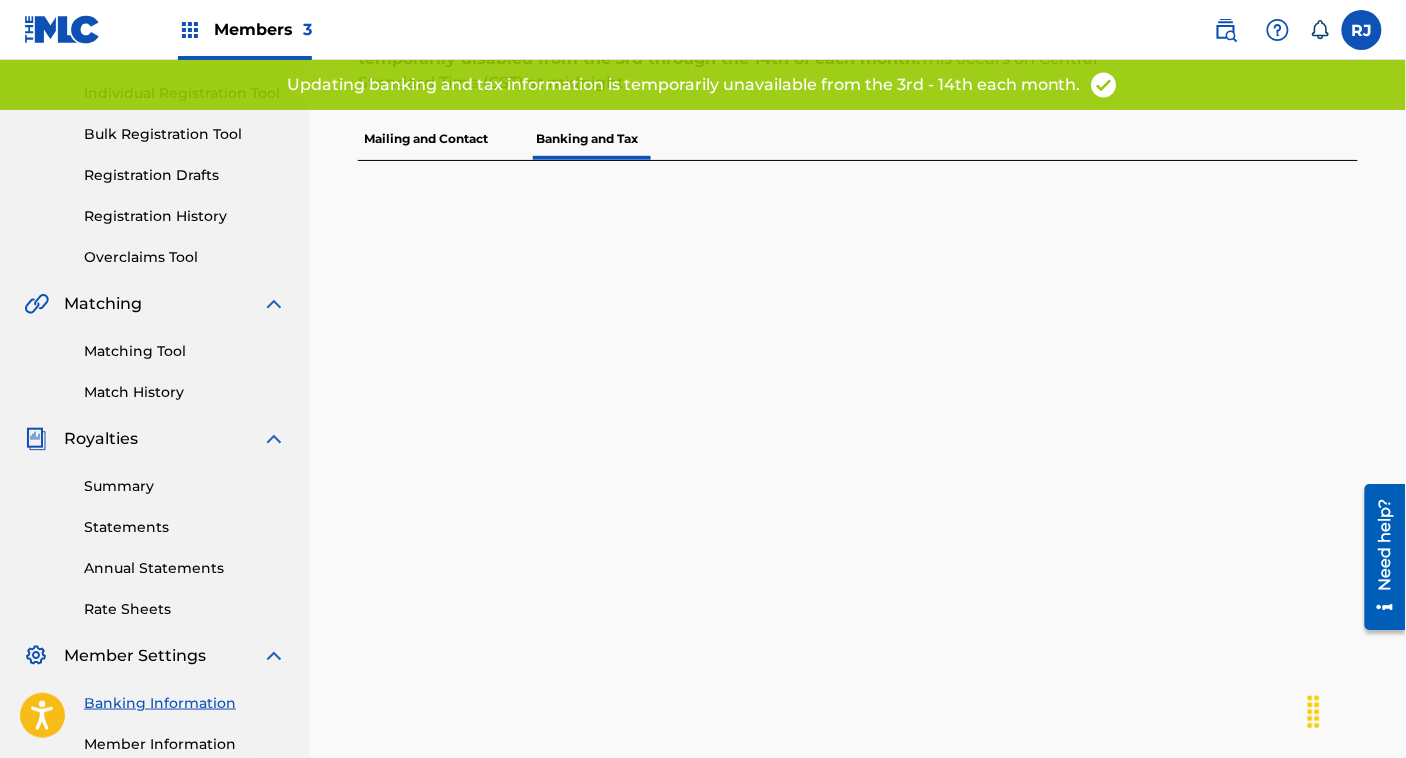 click on "Banking and Tax  The Banking and Tax tab needs to be fully completed before any royalties can be paid out. *Please note:  To ensure the royalties for each distribution are routed correctly,  this page is temporarily disabled from the 3rd through the 14th of each month.  This occurs on Central Standard Time (CST) at midnight. Mailing and Contact Banking and Tax" at bounding box center [858, 435] 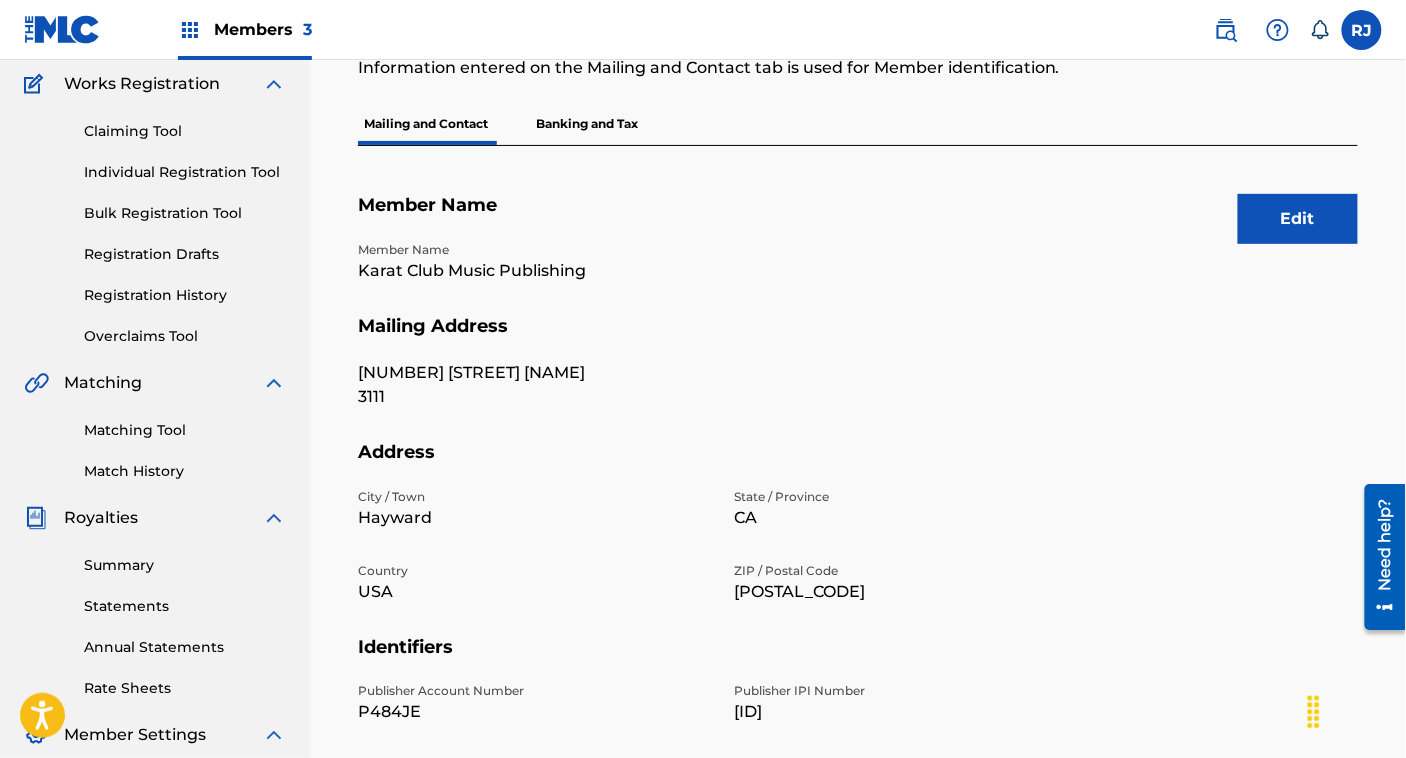 scroll, scrollTop: 482, scrollLeft: 0, axis: vertical 